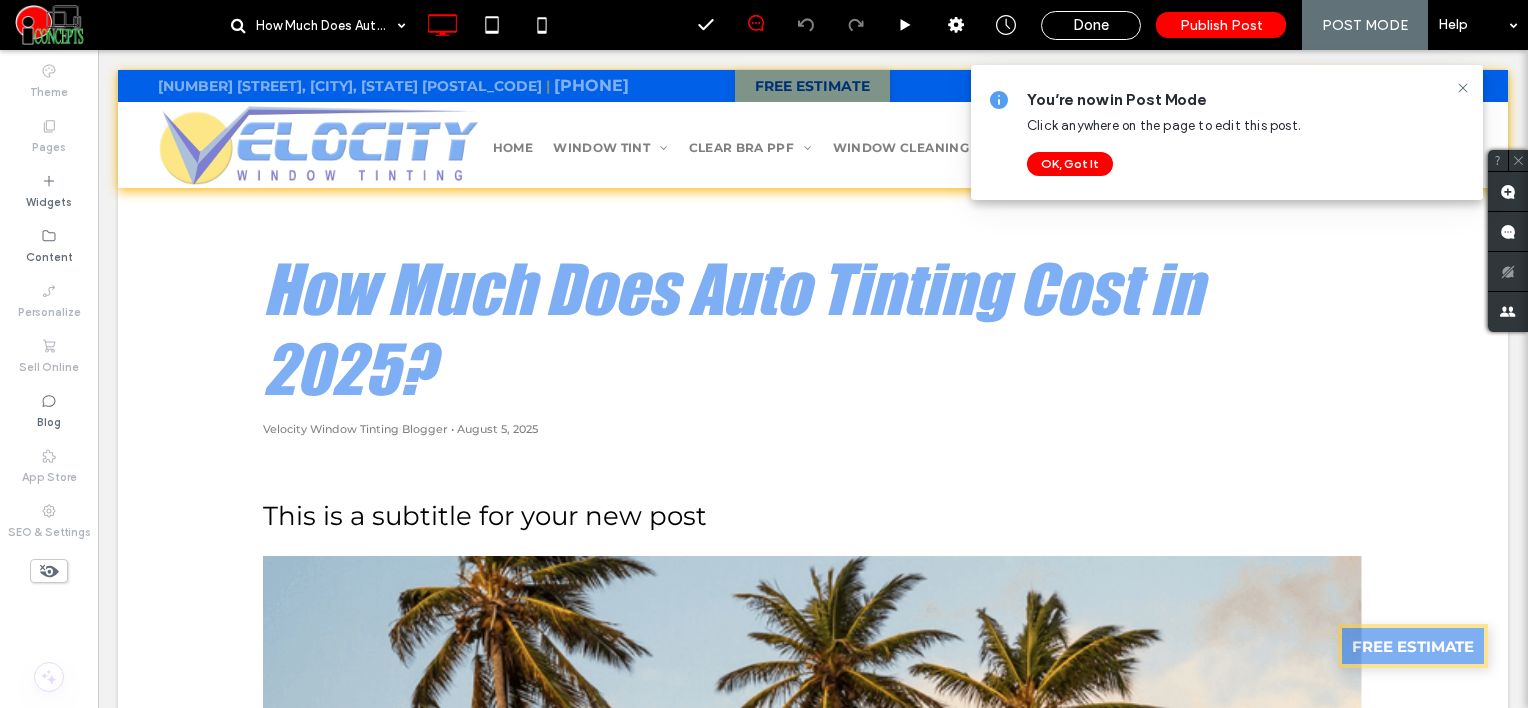 scroll, scrollTop: 0, scrollLeft: 0, axis: both 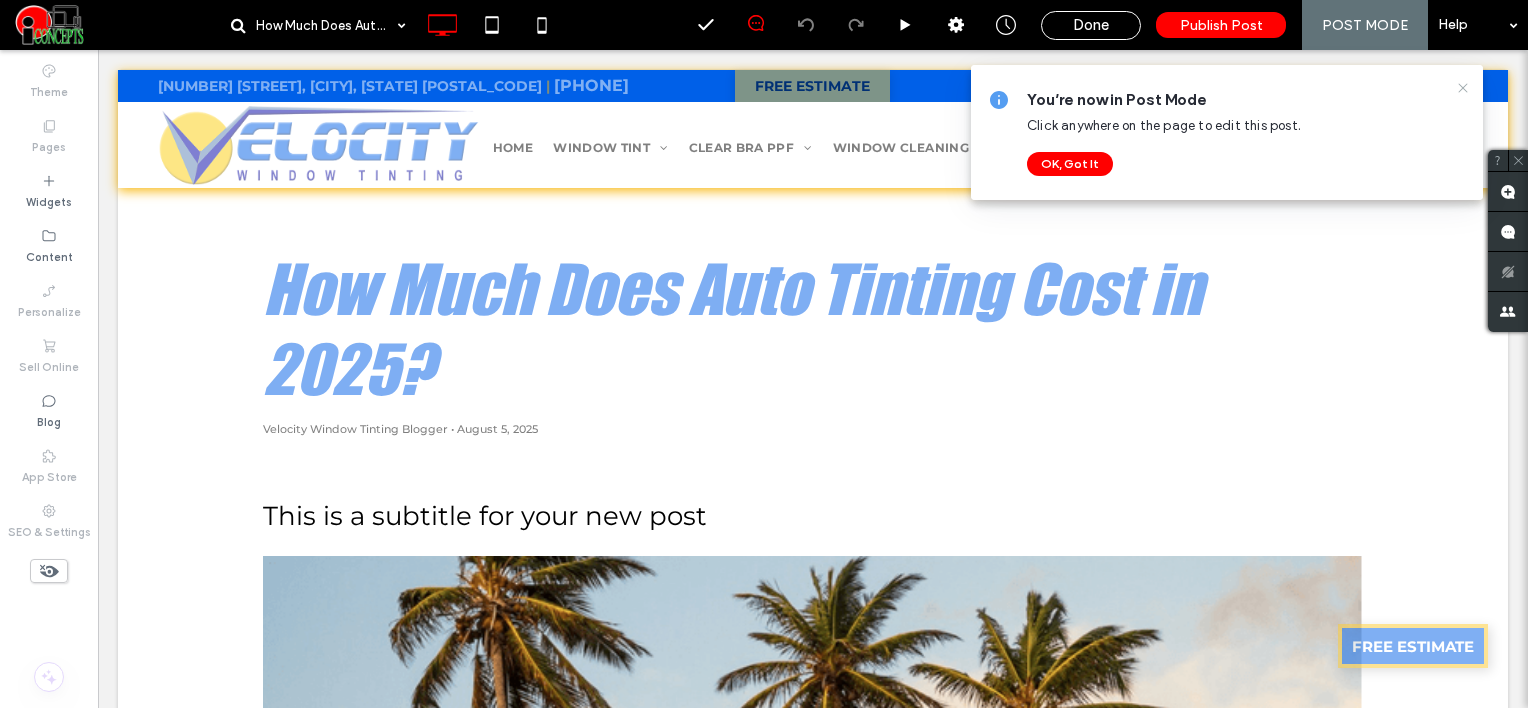 click 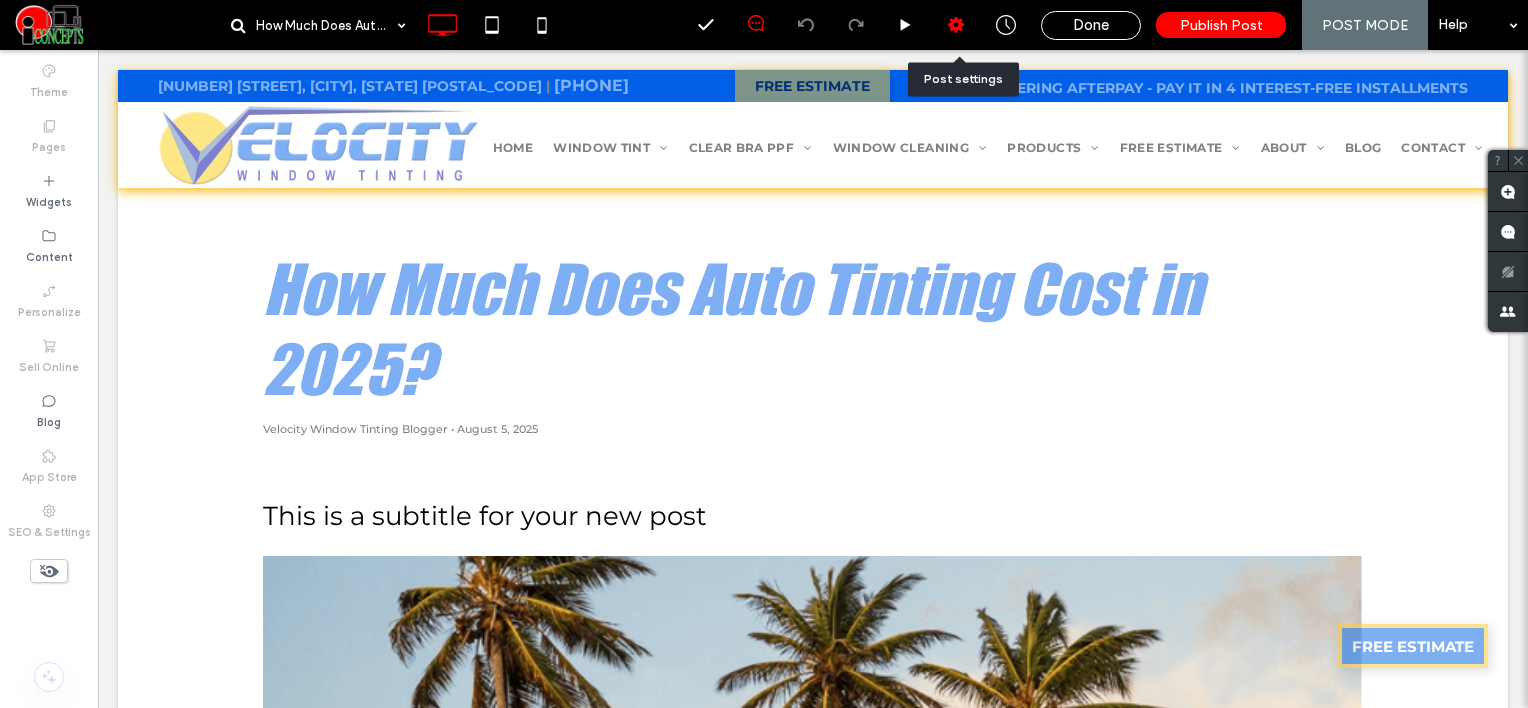 click 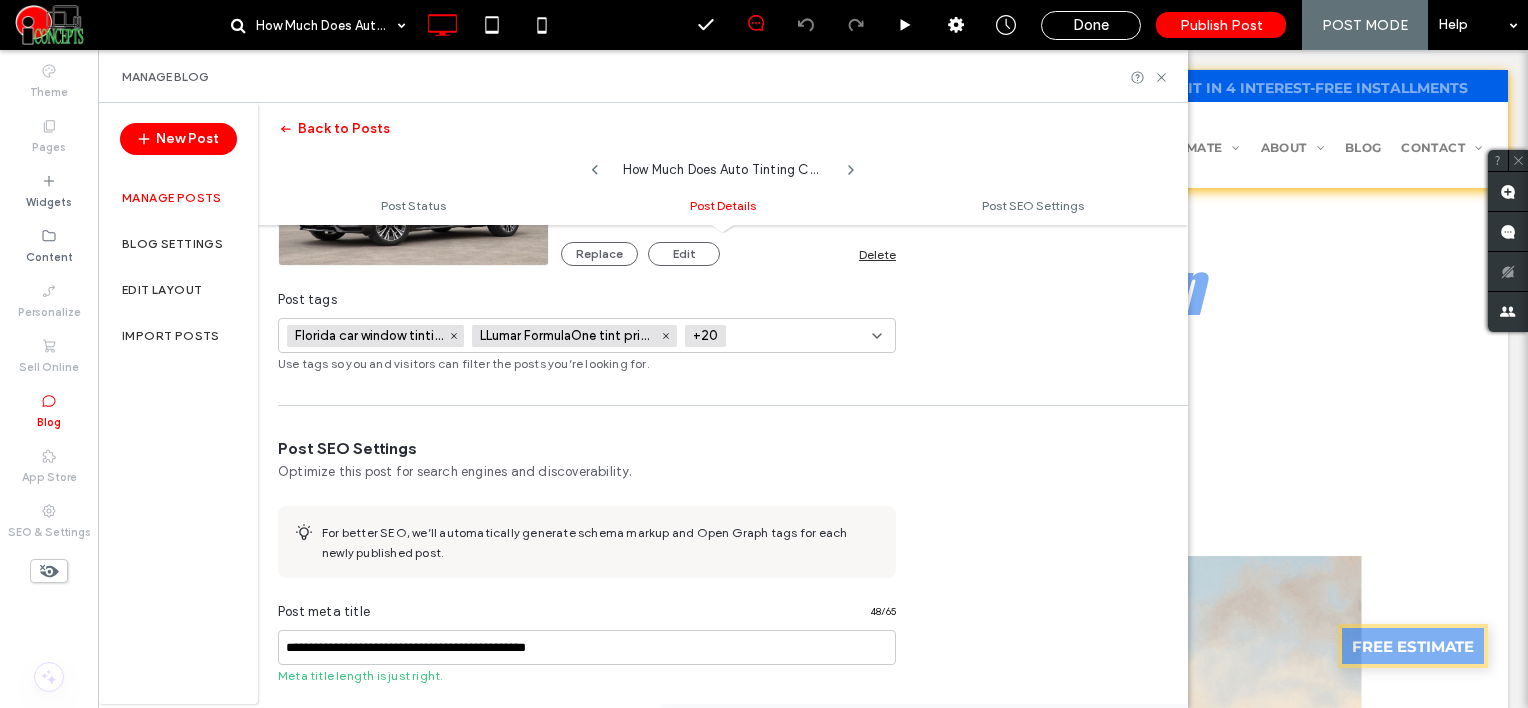 scroll, scrollTop: 700, scrollLeft: 0, axis: vertical 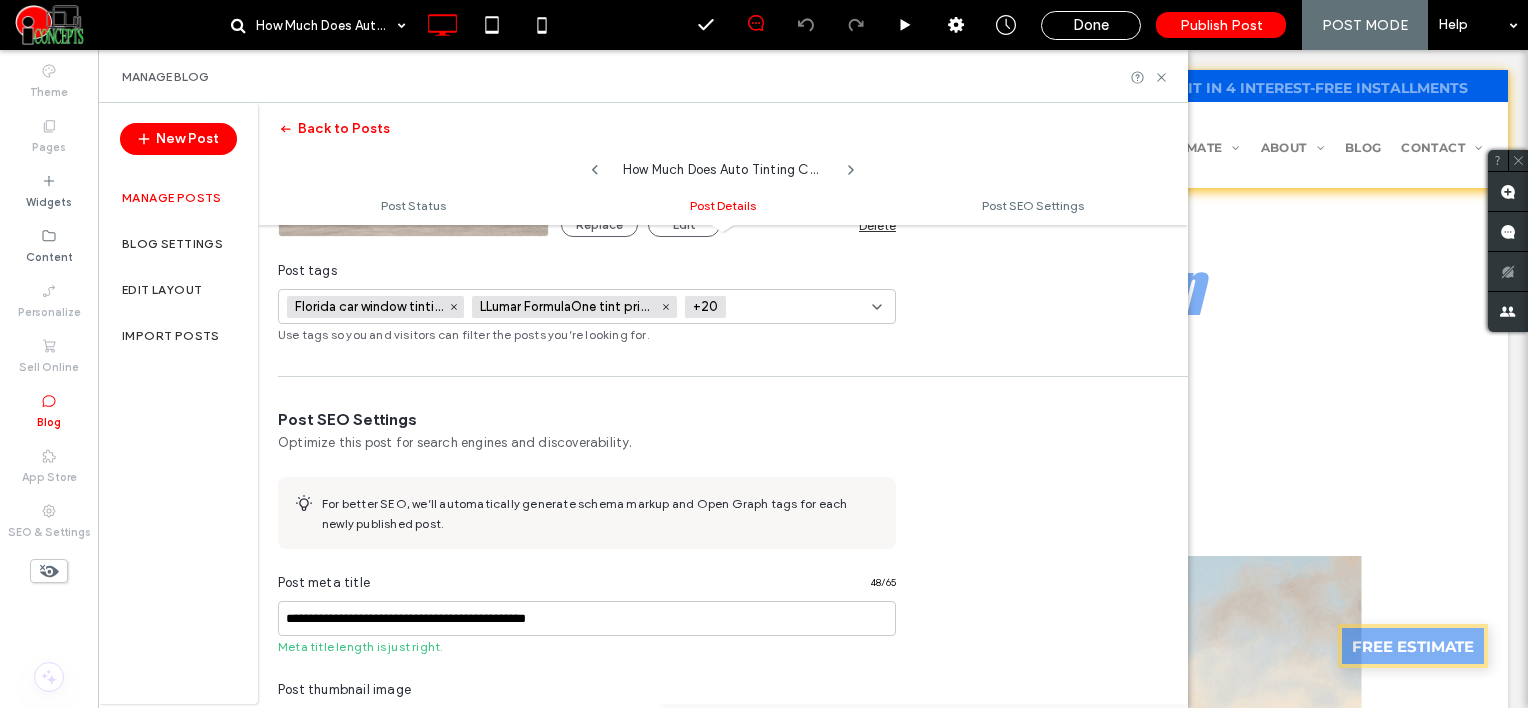 click at bounding box center [803, 306] 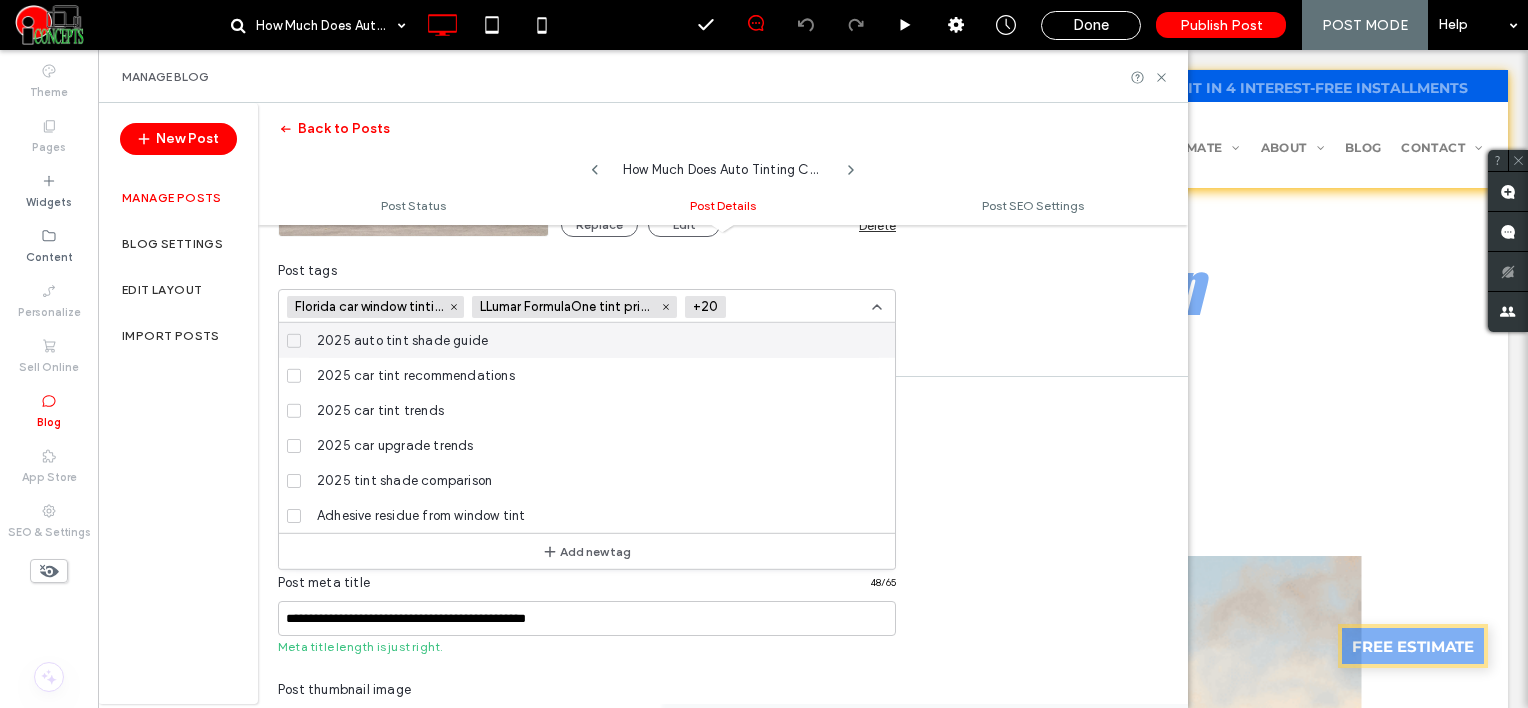 paste on "**********" 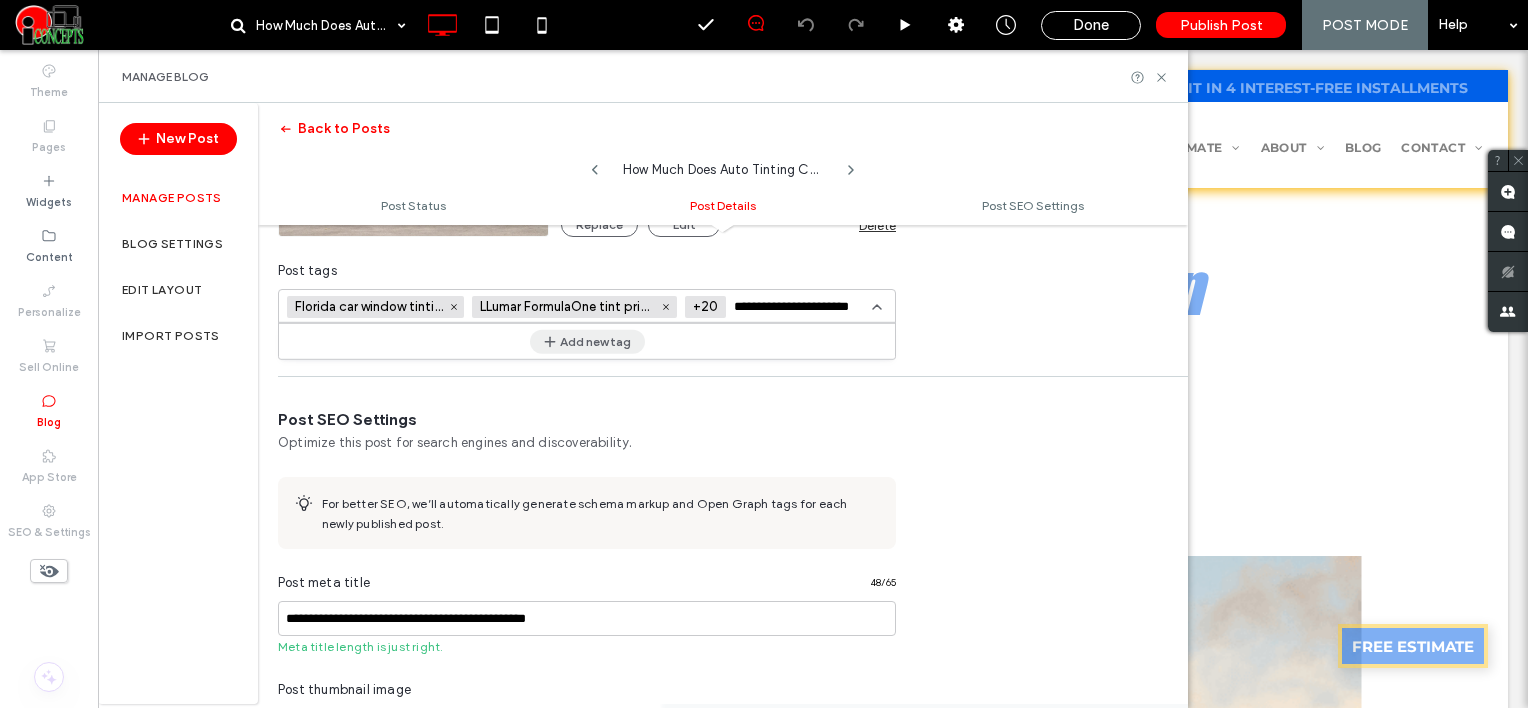 type on "**********" 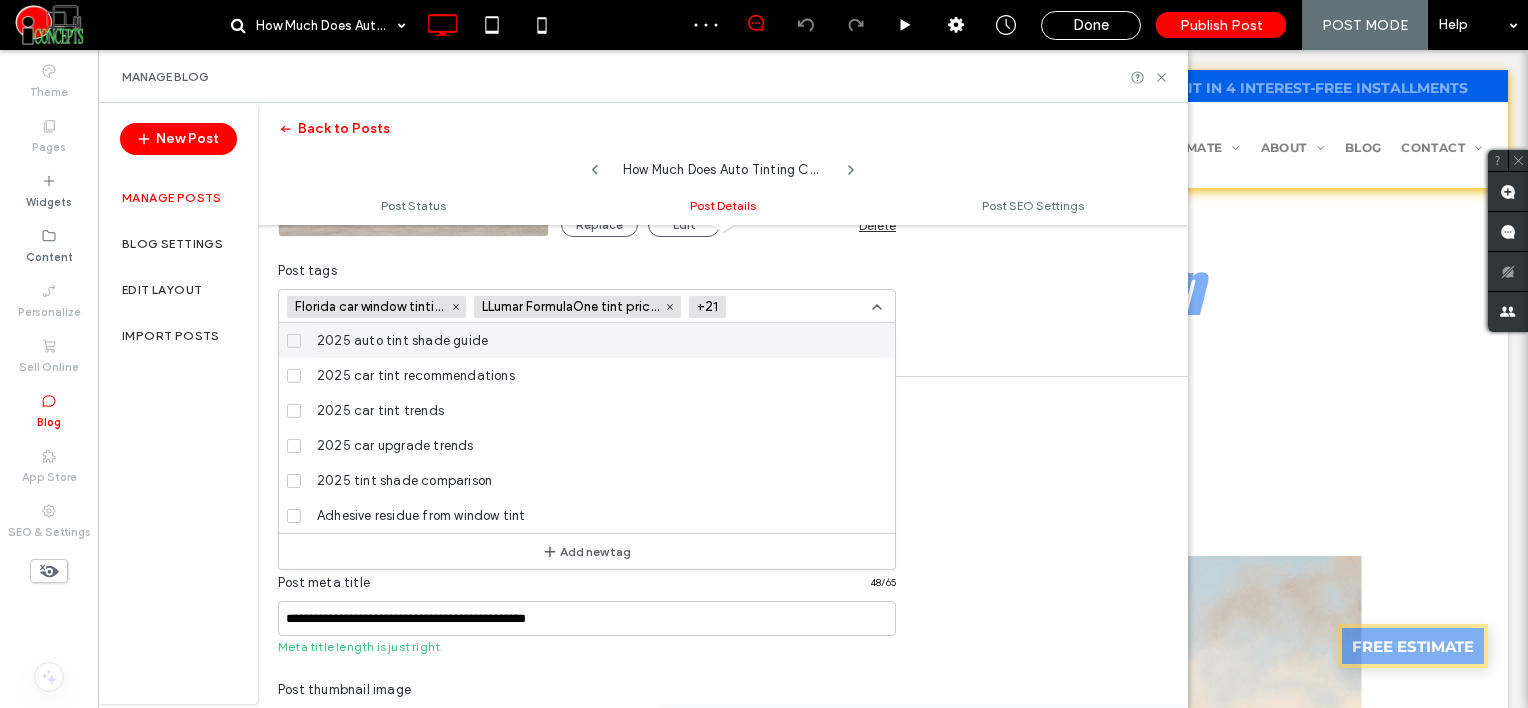 click at bounding box center (803, 307) 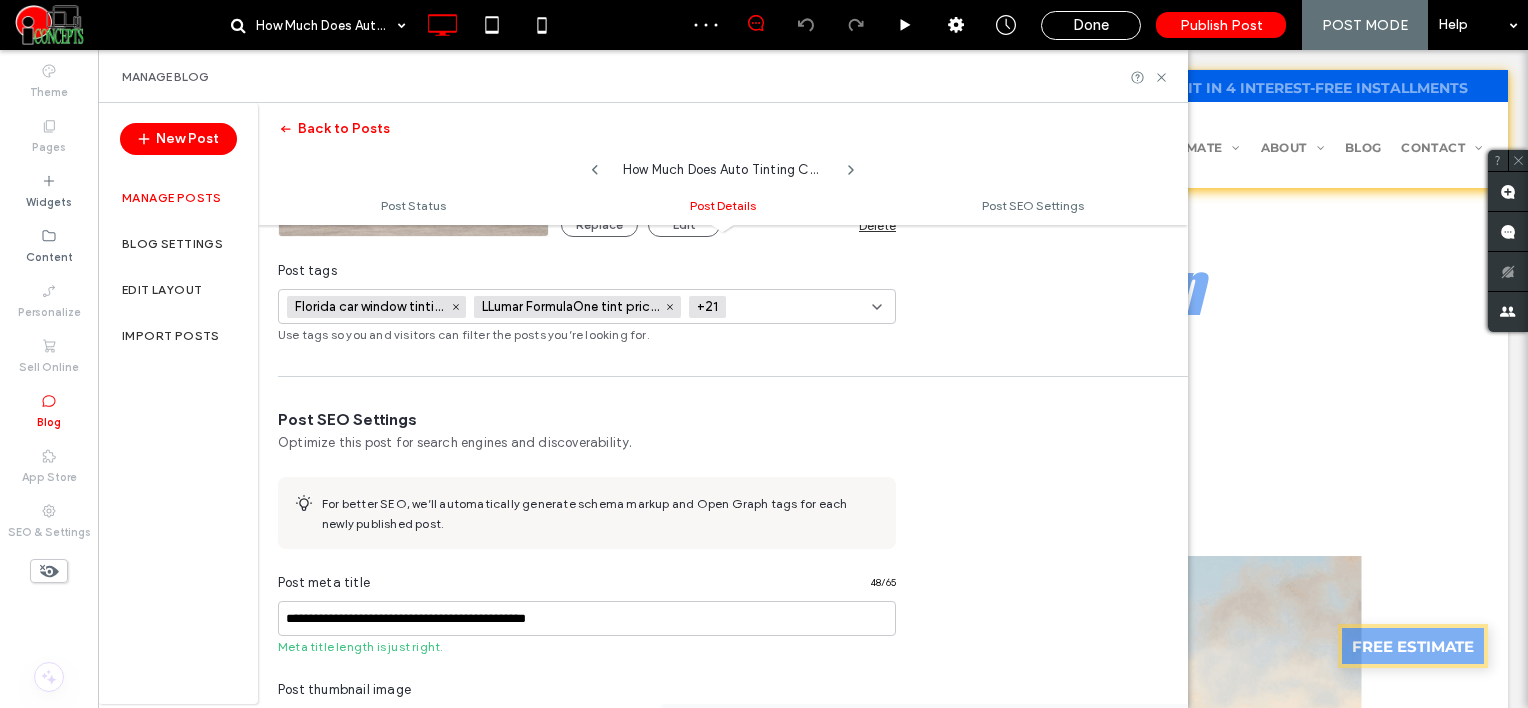paste on "**********" 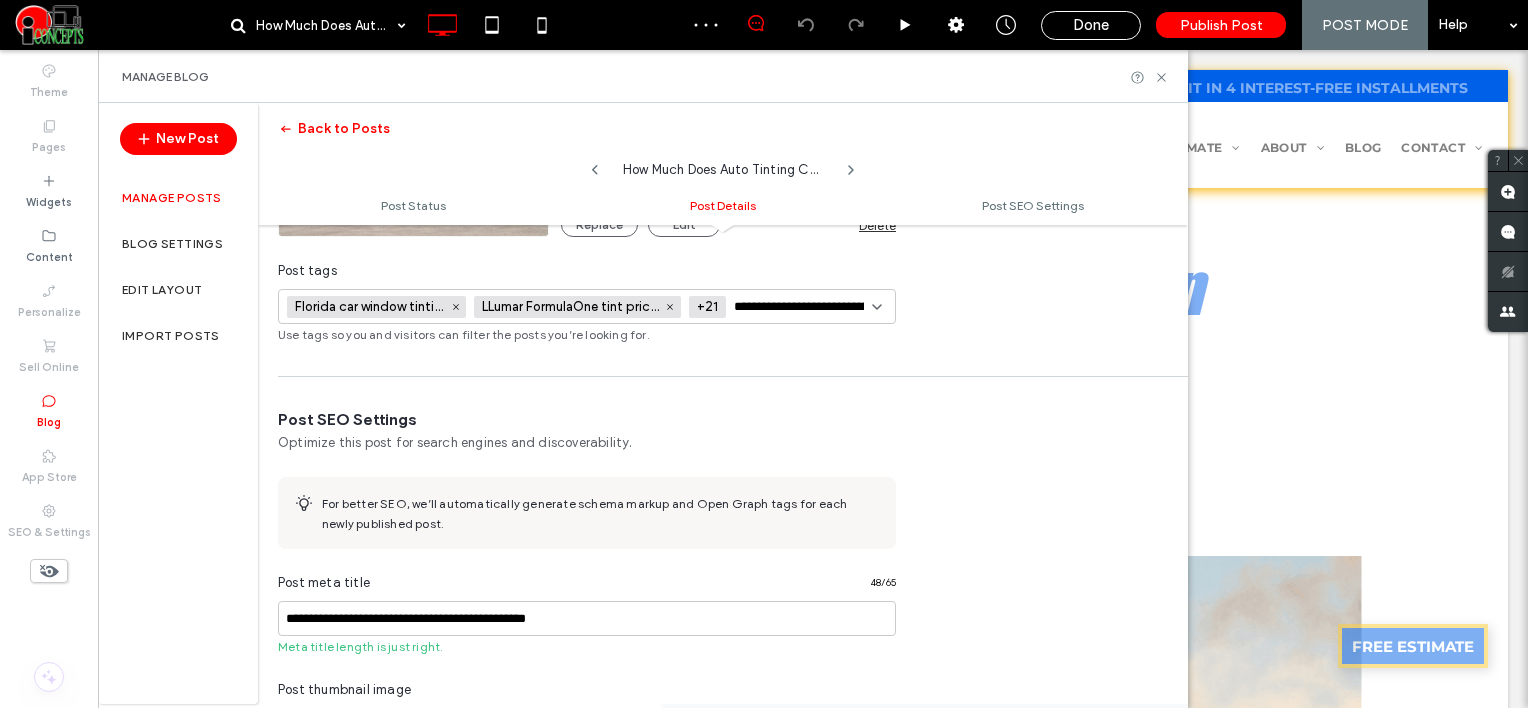 scroll, scrollTop: 0, scrollLeft: 70, axis: horizontal 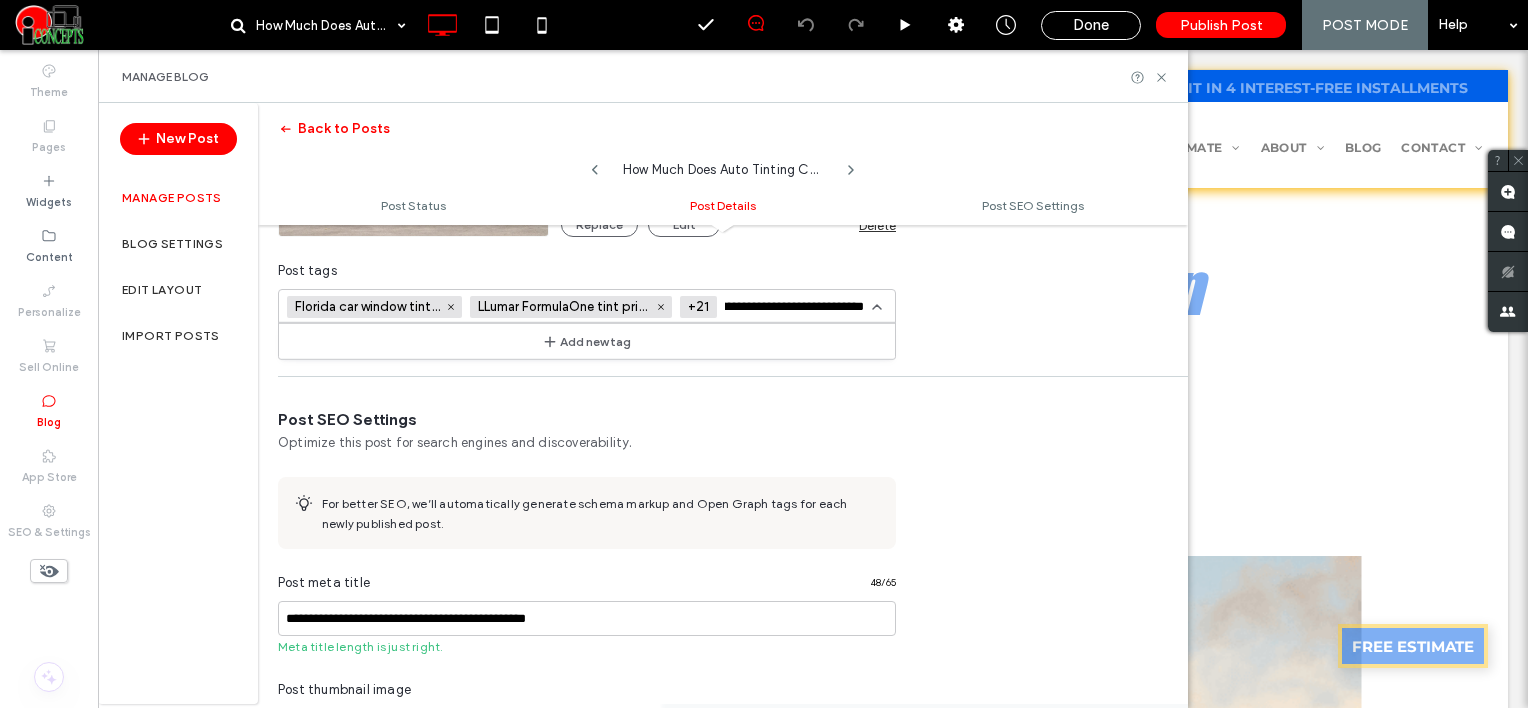 type on "**********" 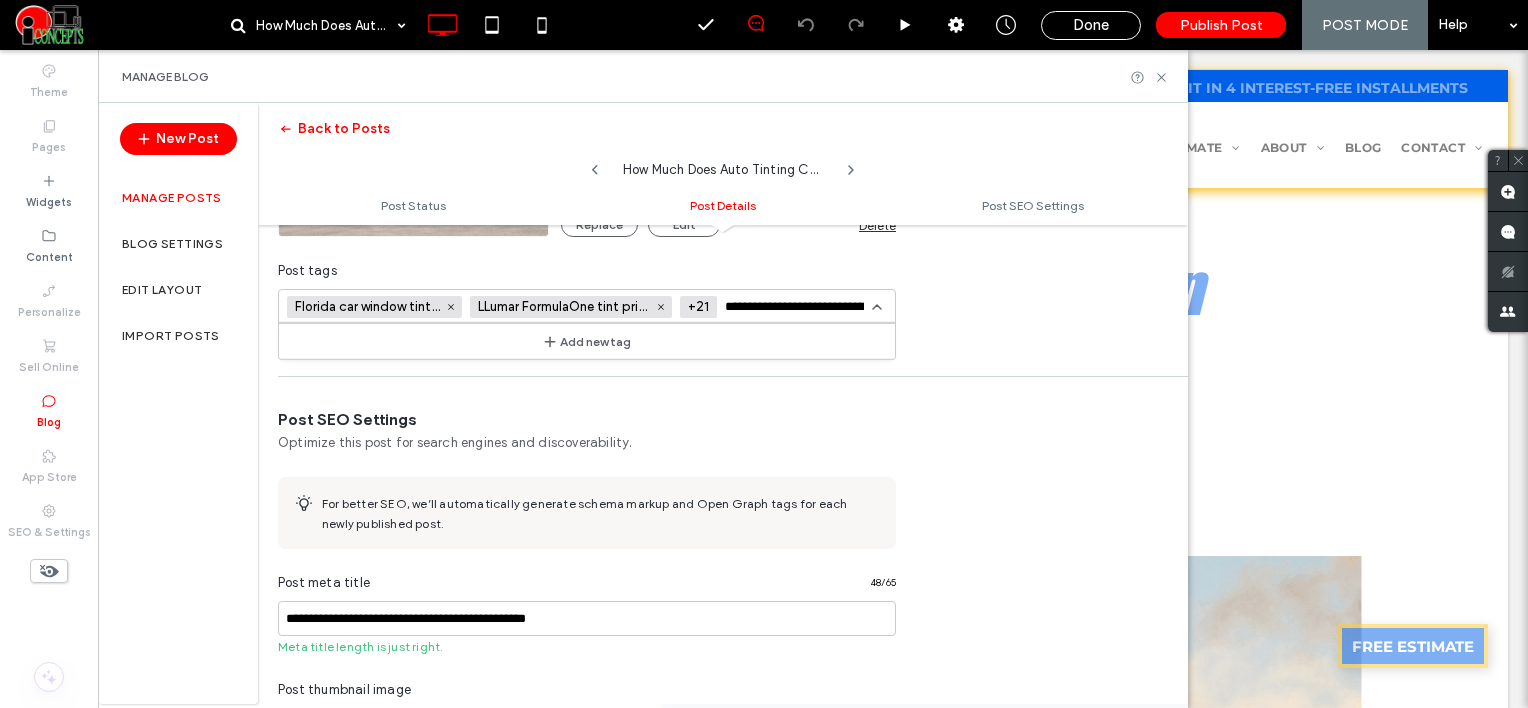 click on "Add new tag" at bounding box center [587, 341] 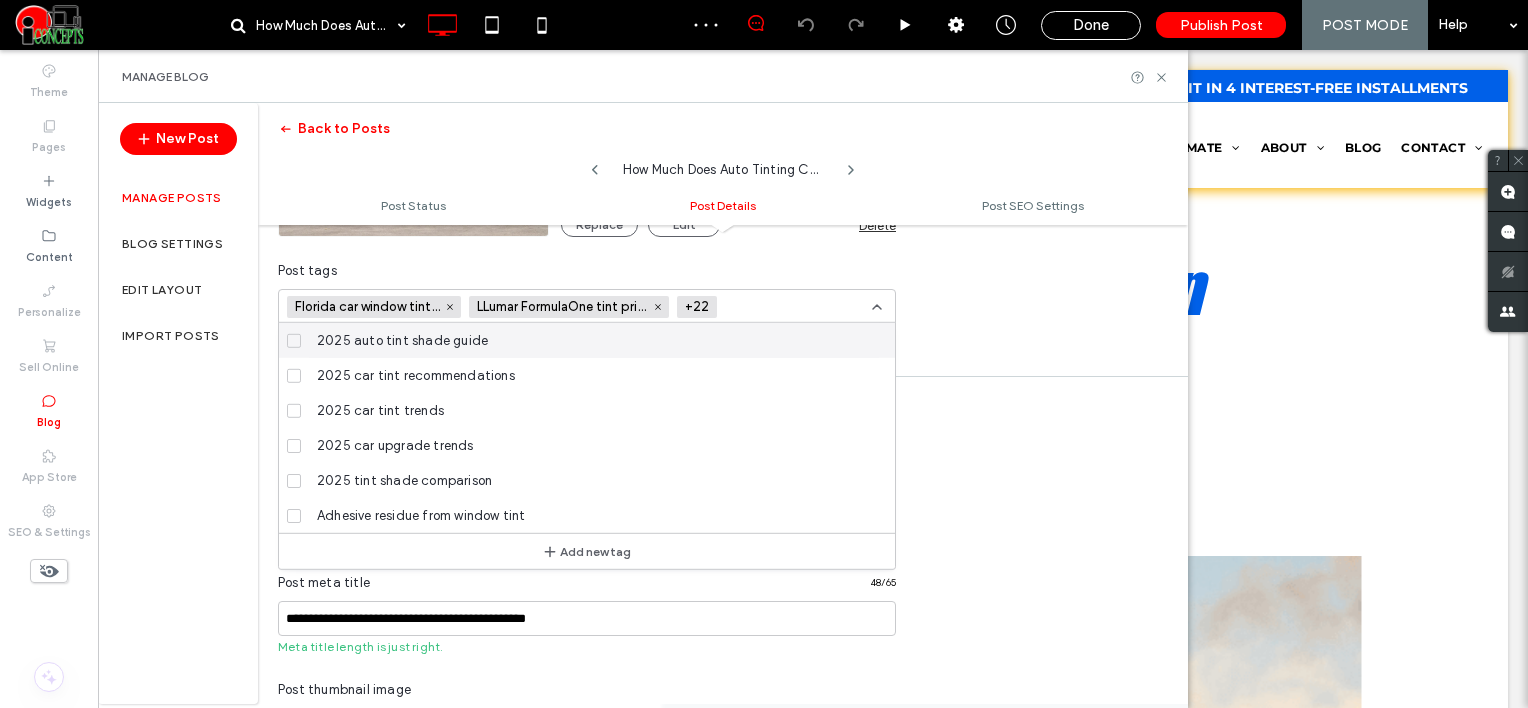 scroll, scrollTop: 0, scrollLeft: 0, axis: both 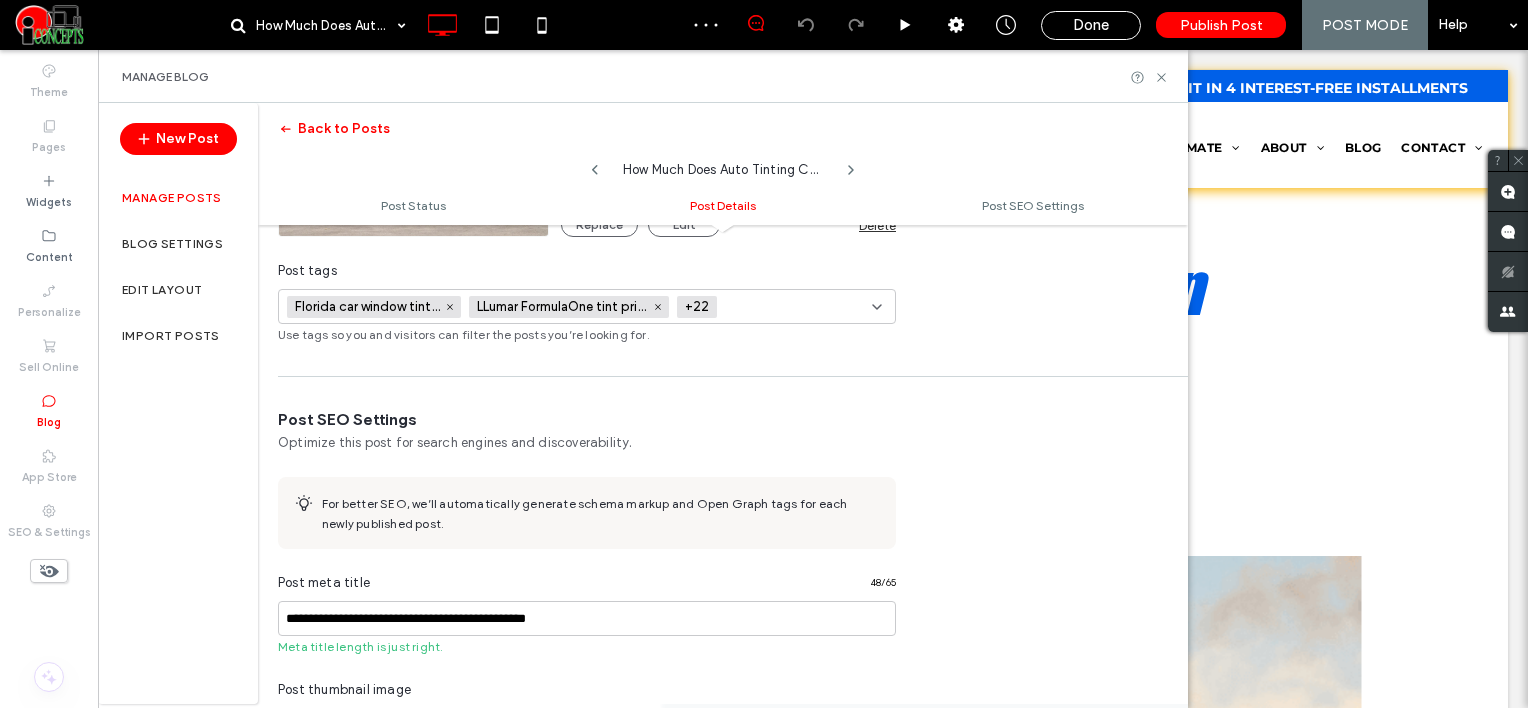 paste on "**********" 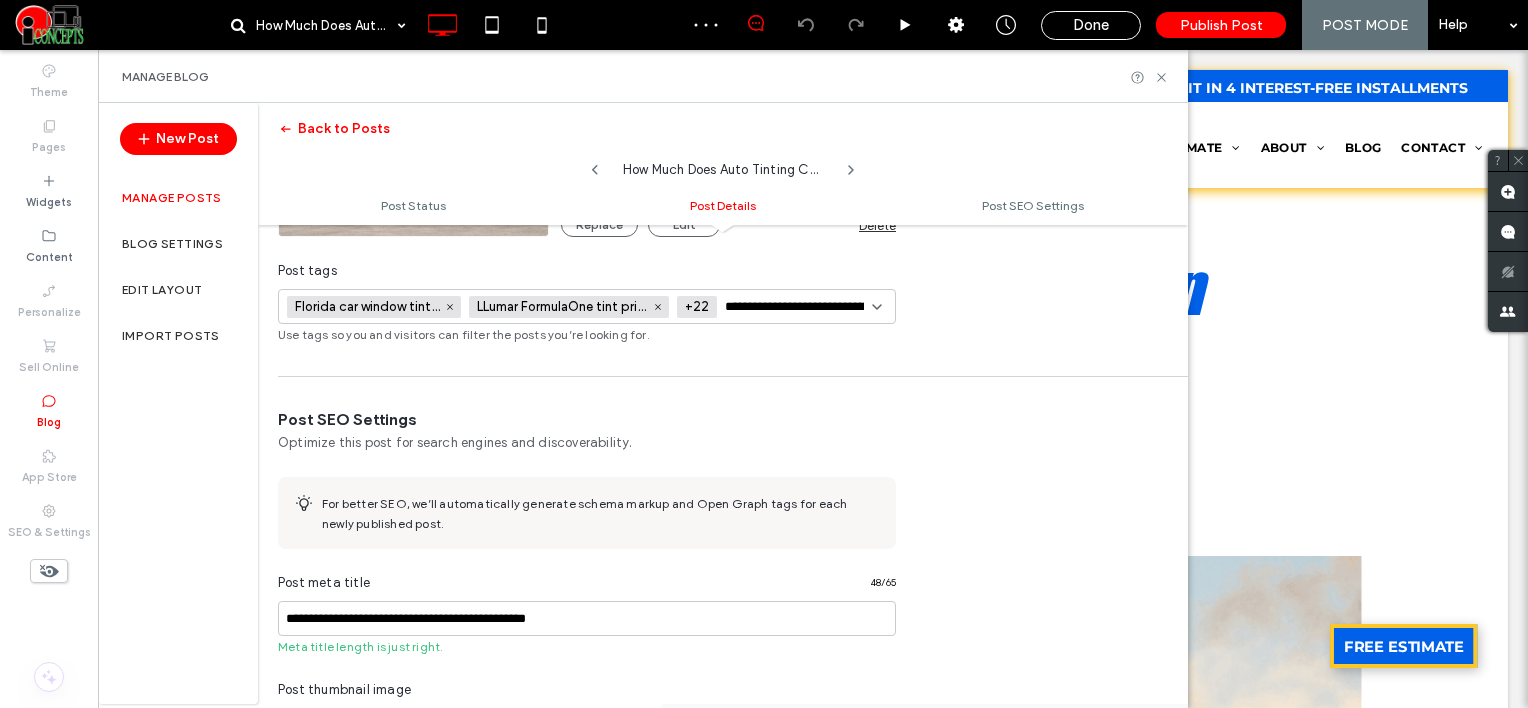 scroll, scrollTop: 0, scrollLeft: 77, axis: horizontal 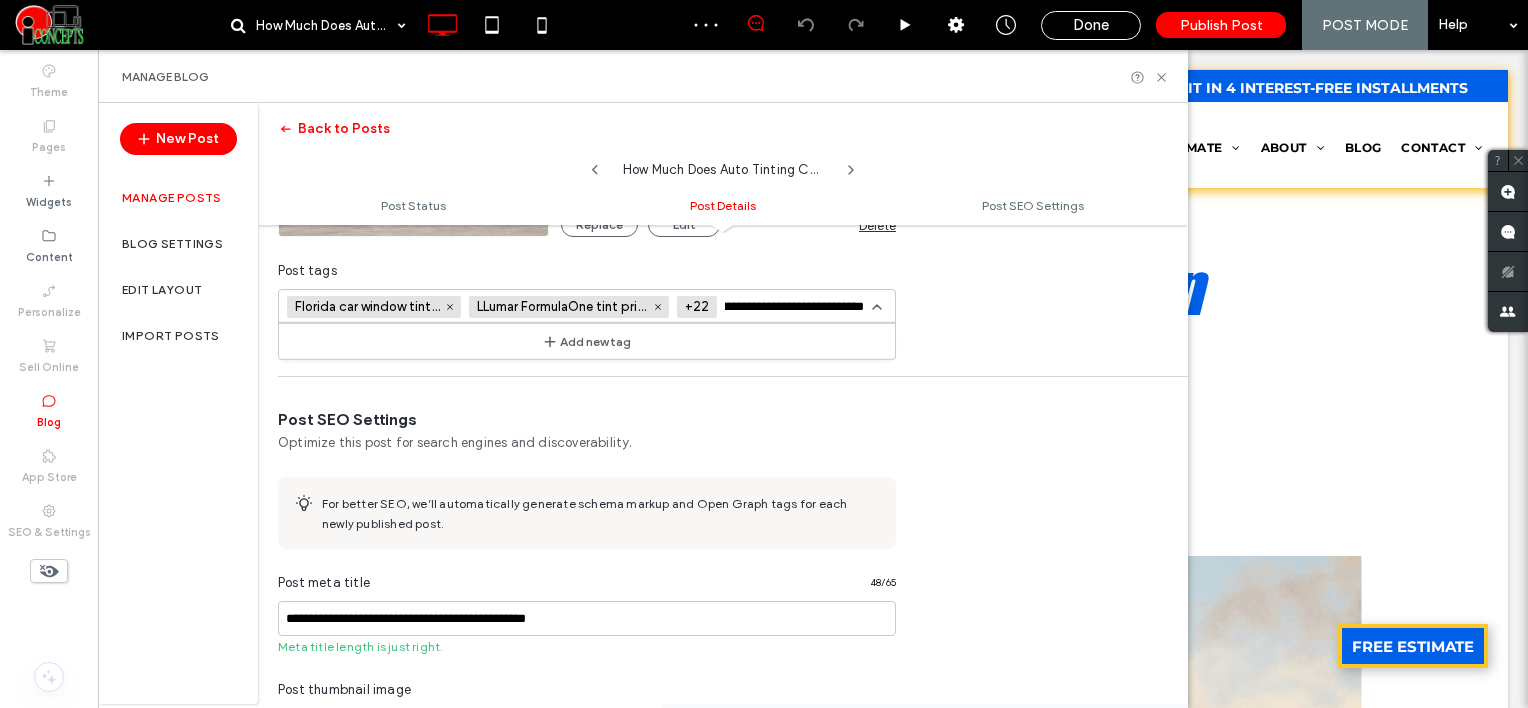 type on "**********" 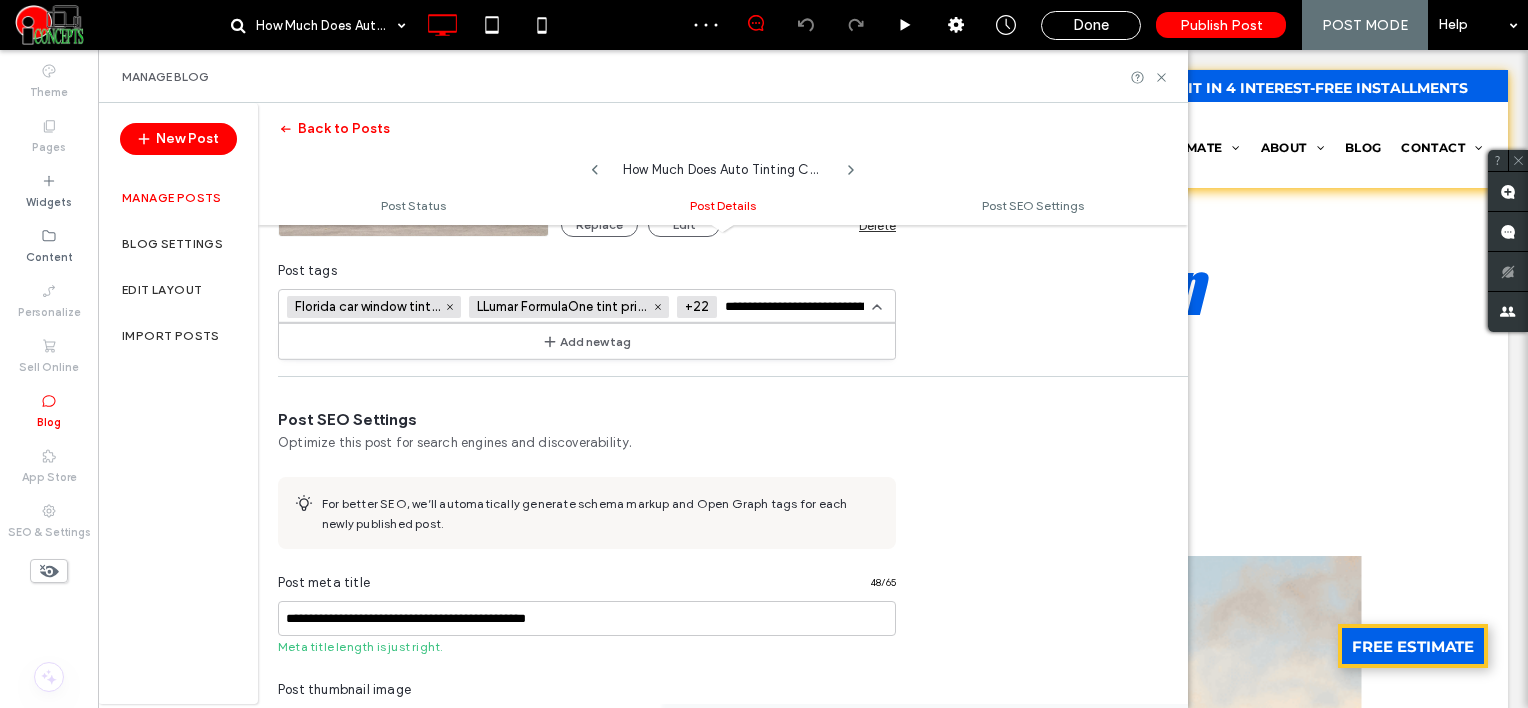 click on "Add new tag" at bounding box center (587, 341) 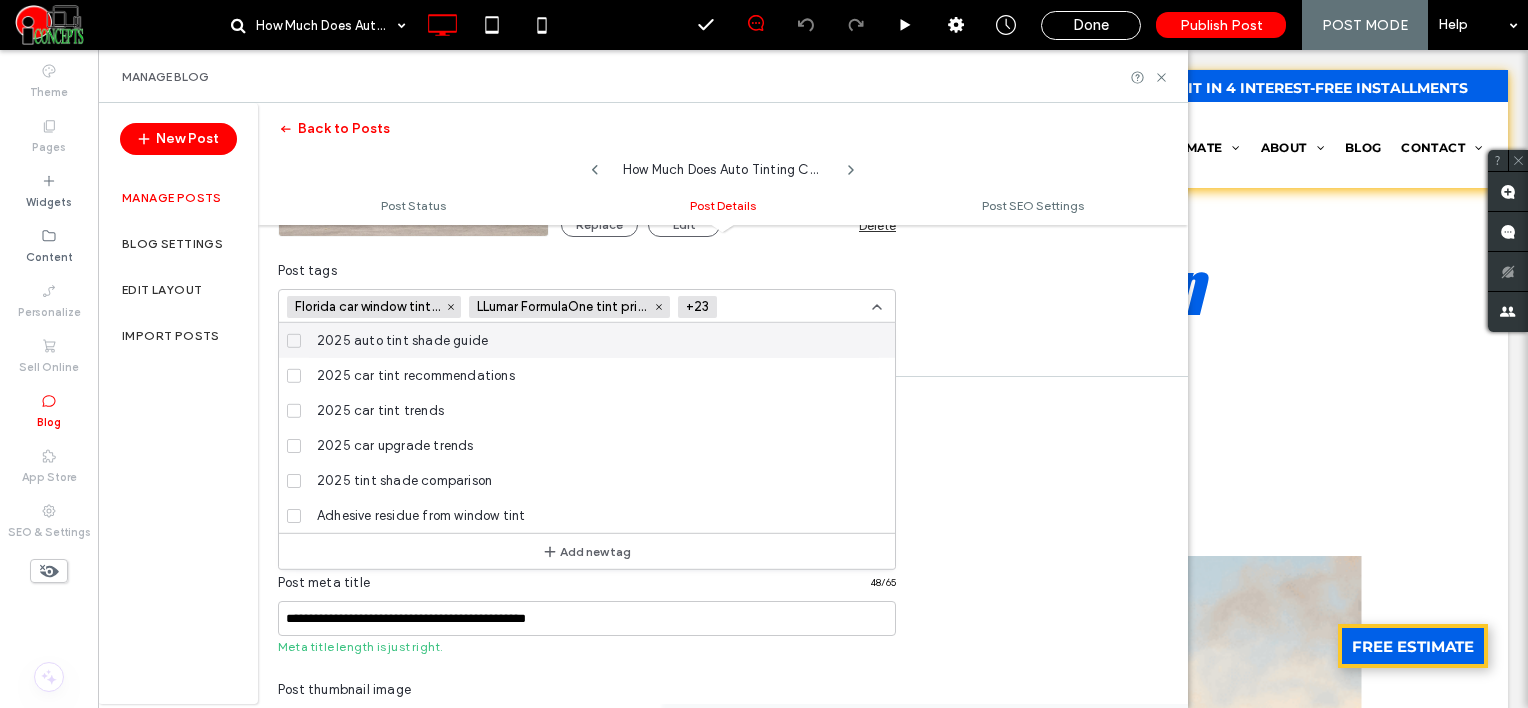 click at bounding box center [798, 307] 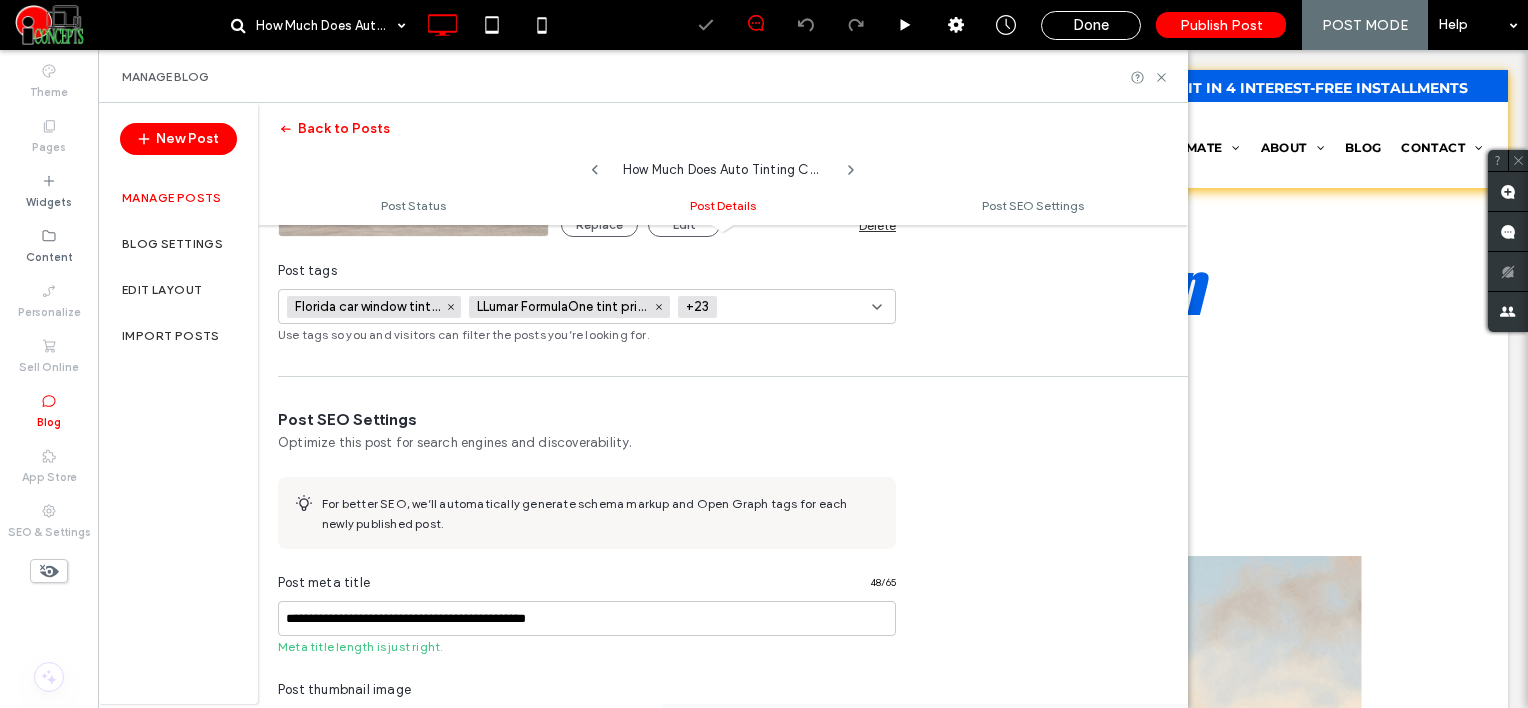 paste on "**********" 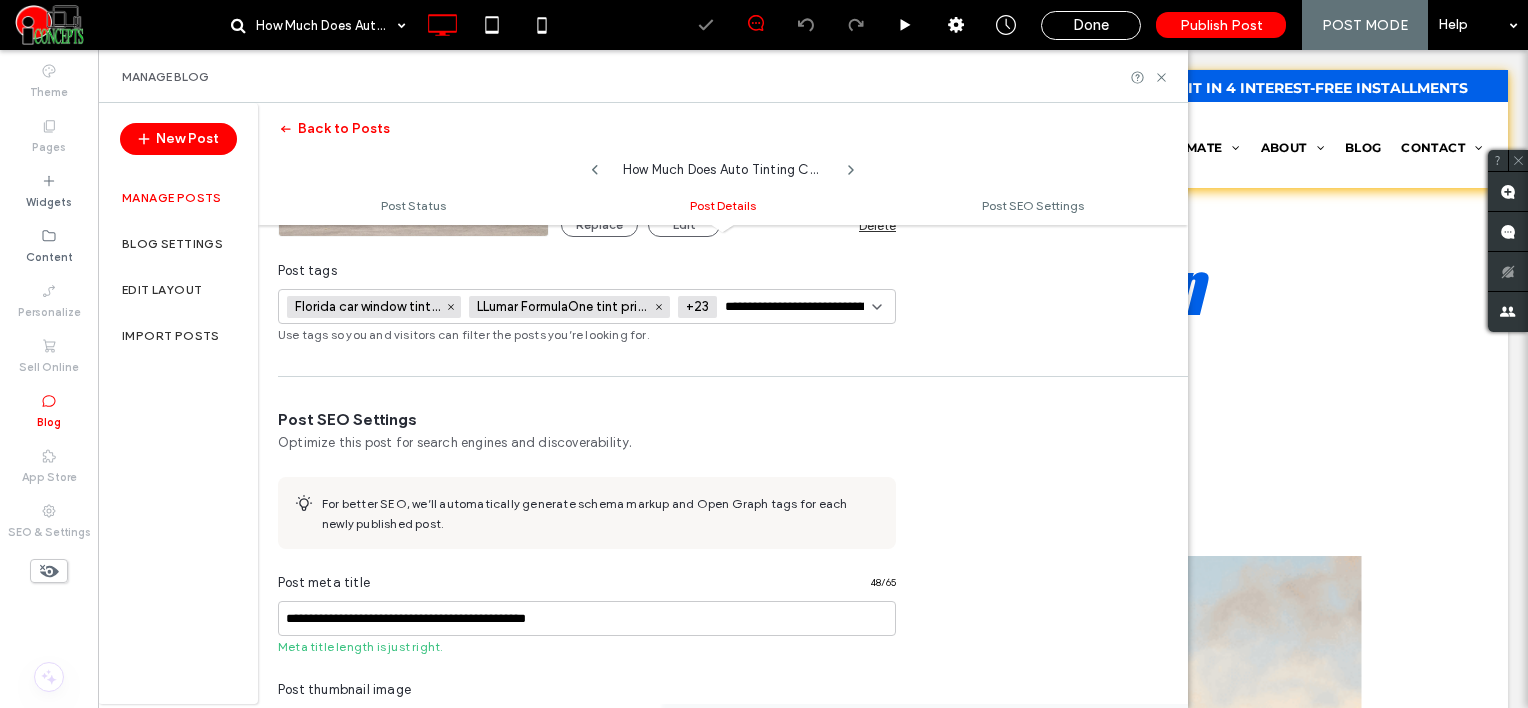 scroll, scrollTop: 0, scrollLeft: 0, axis: both 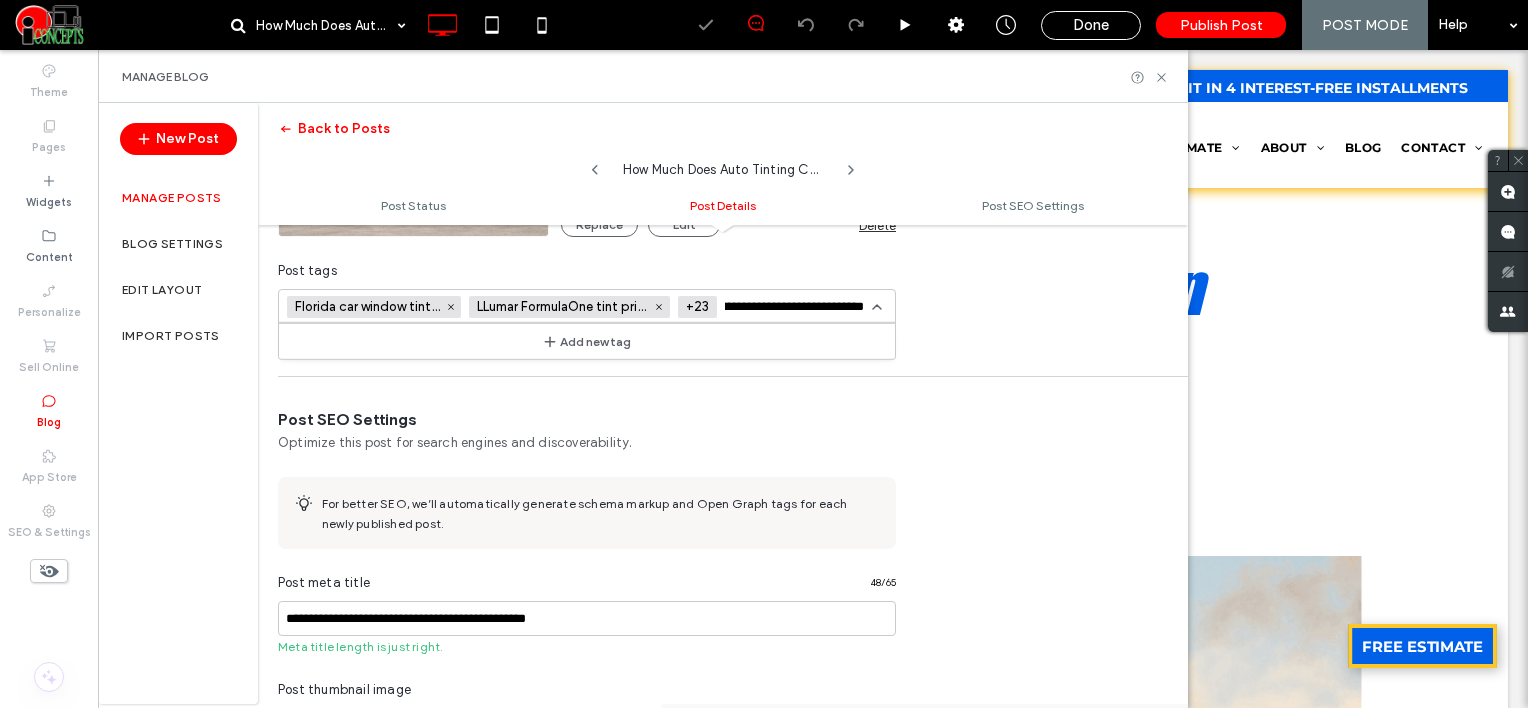 type on "**********" 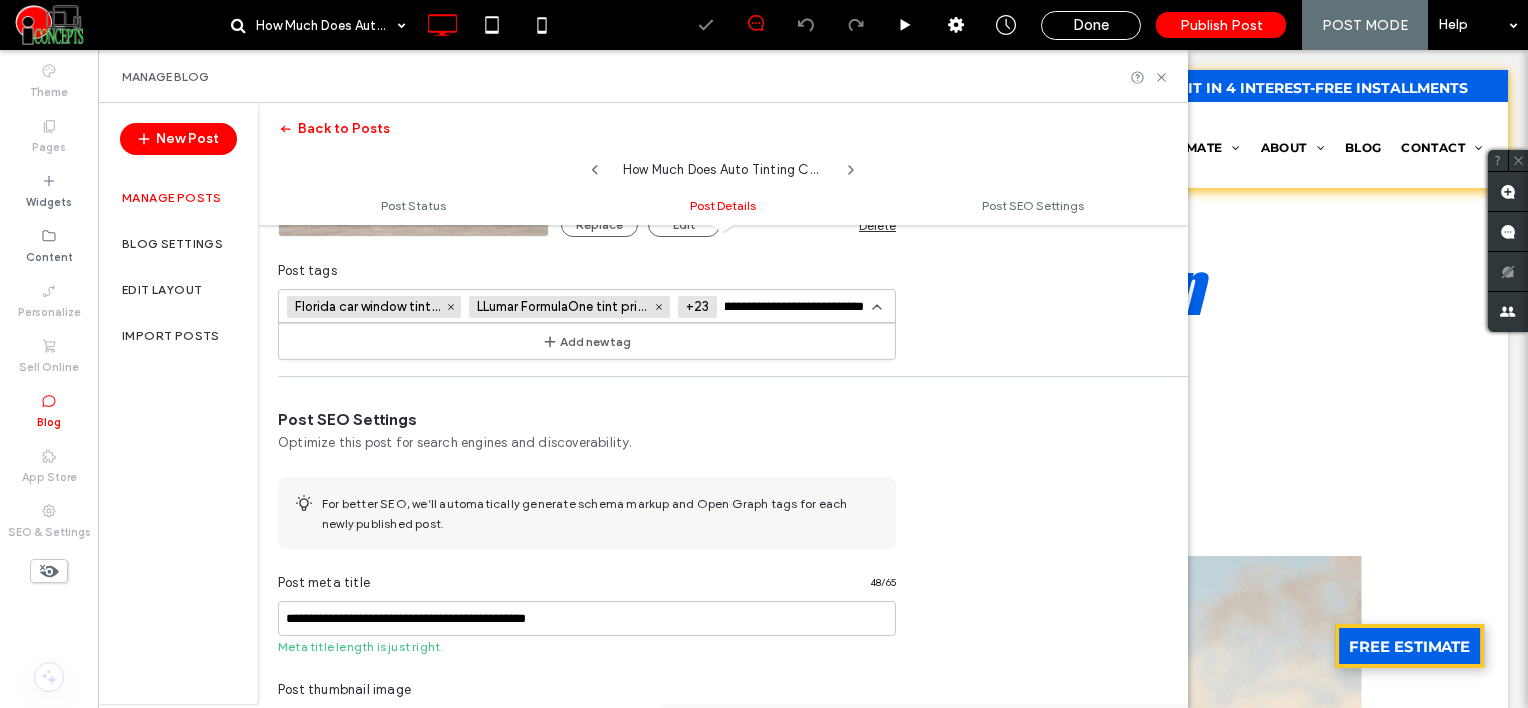 scroll, scrollTop: 0, scrollLeft: 0, axis: both 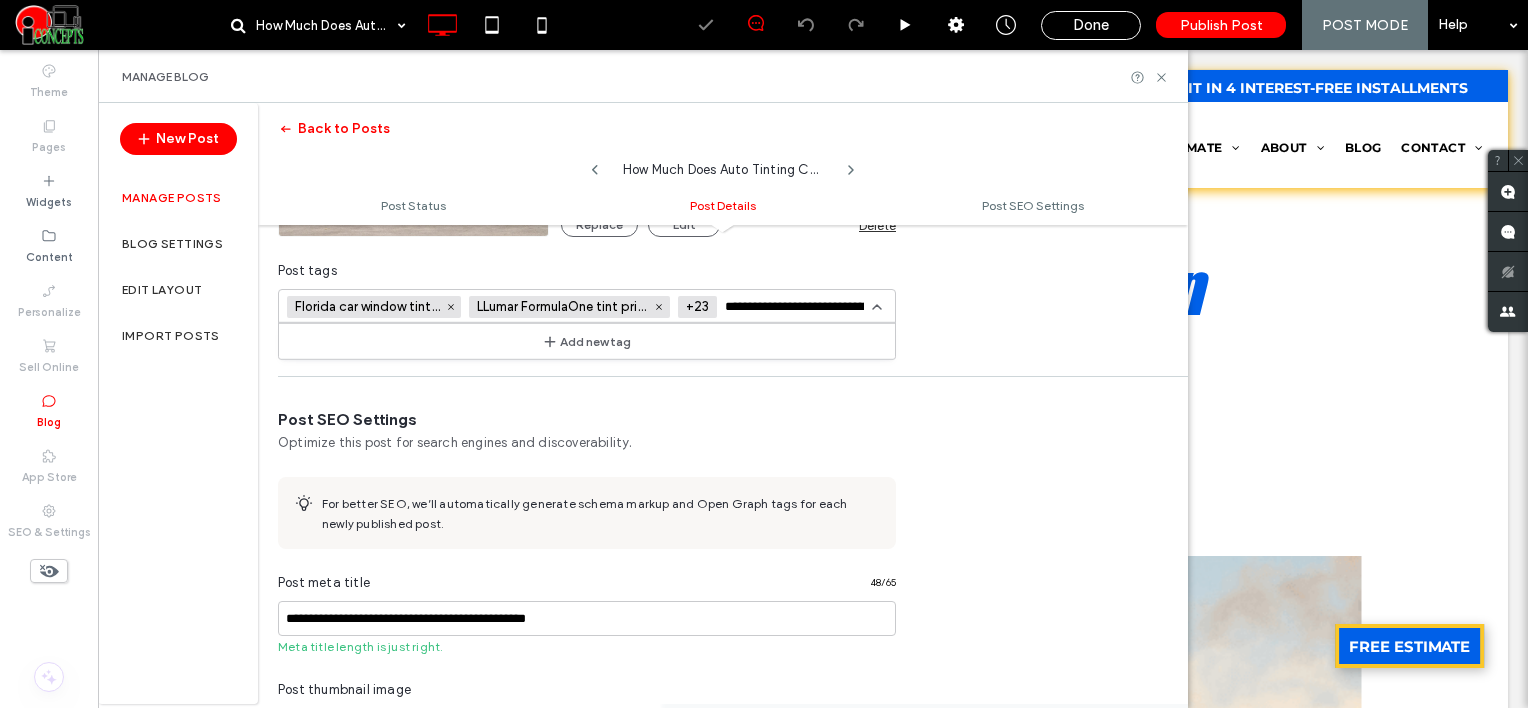 click on "Add new tag" at bounding box center [587, 341] 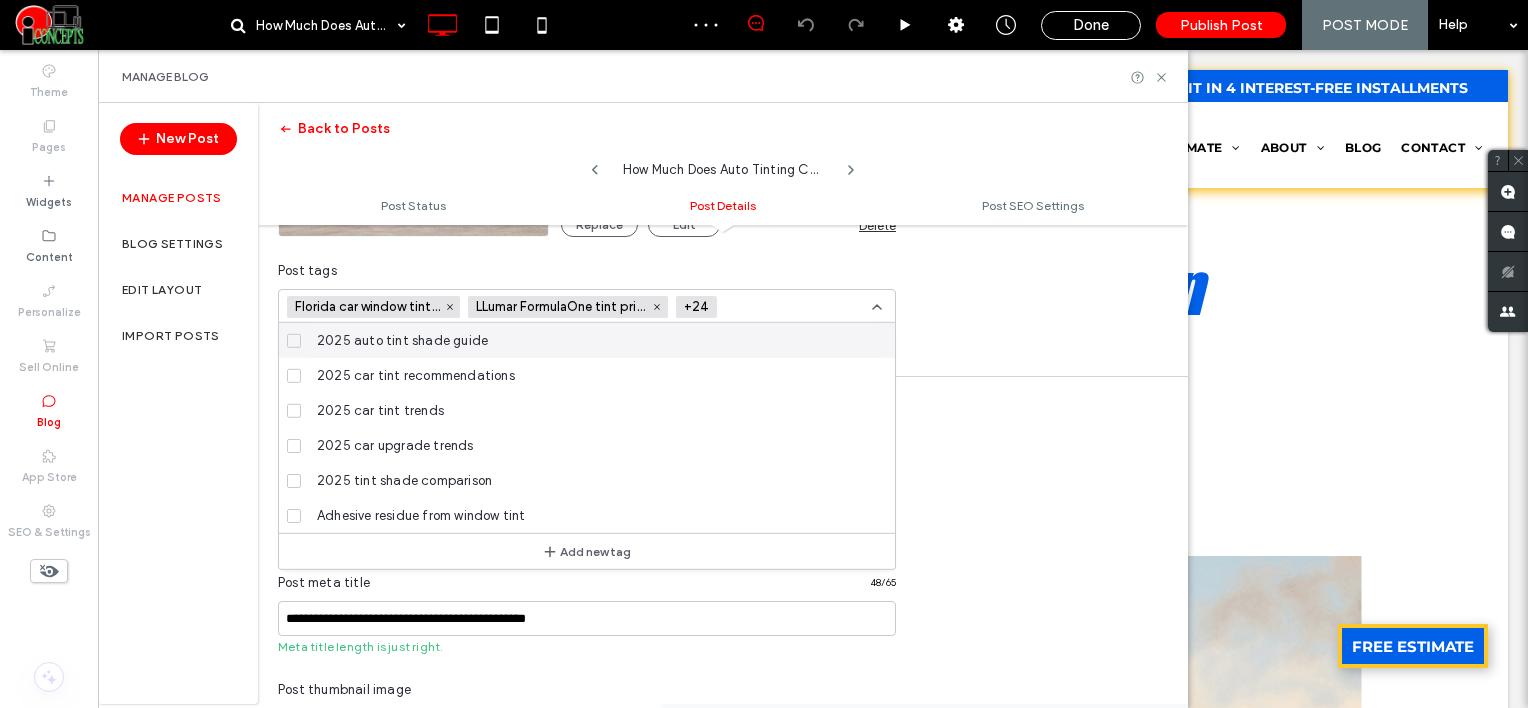 click at bounding box center (798, 307) 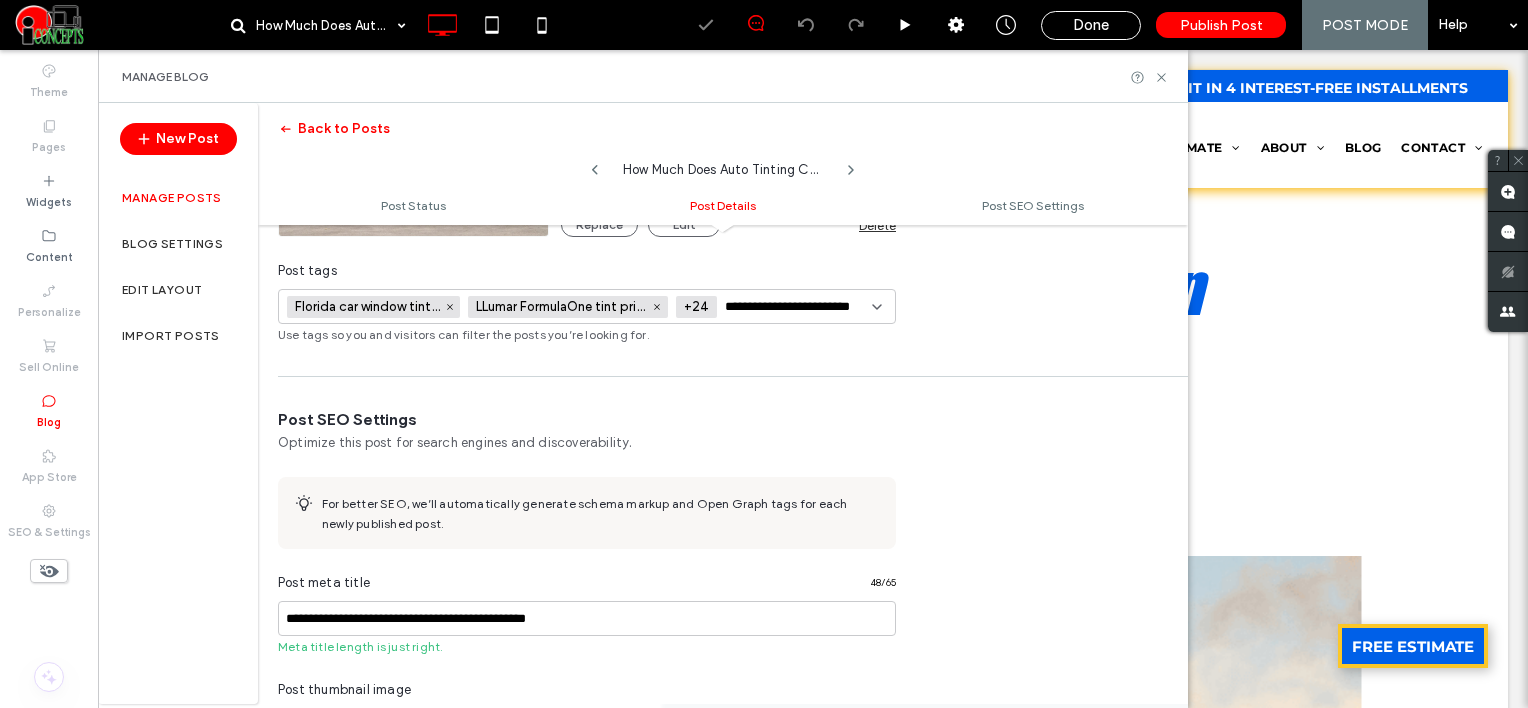 scroll, scrollTop: 0, scrollLeft: 18, axis: horizontal 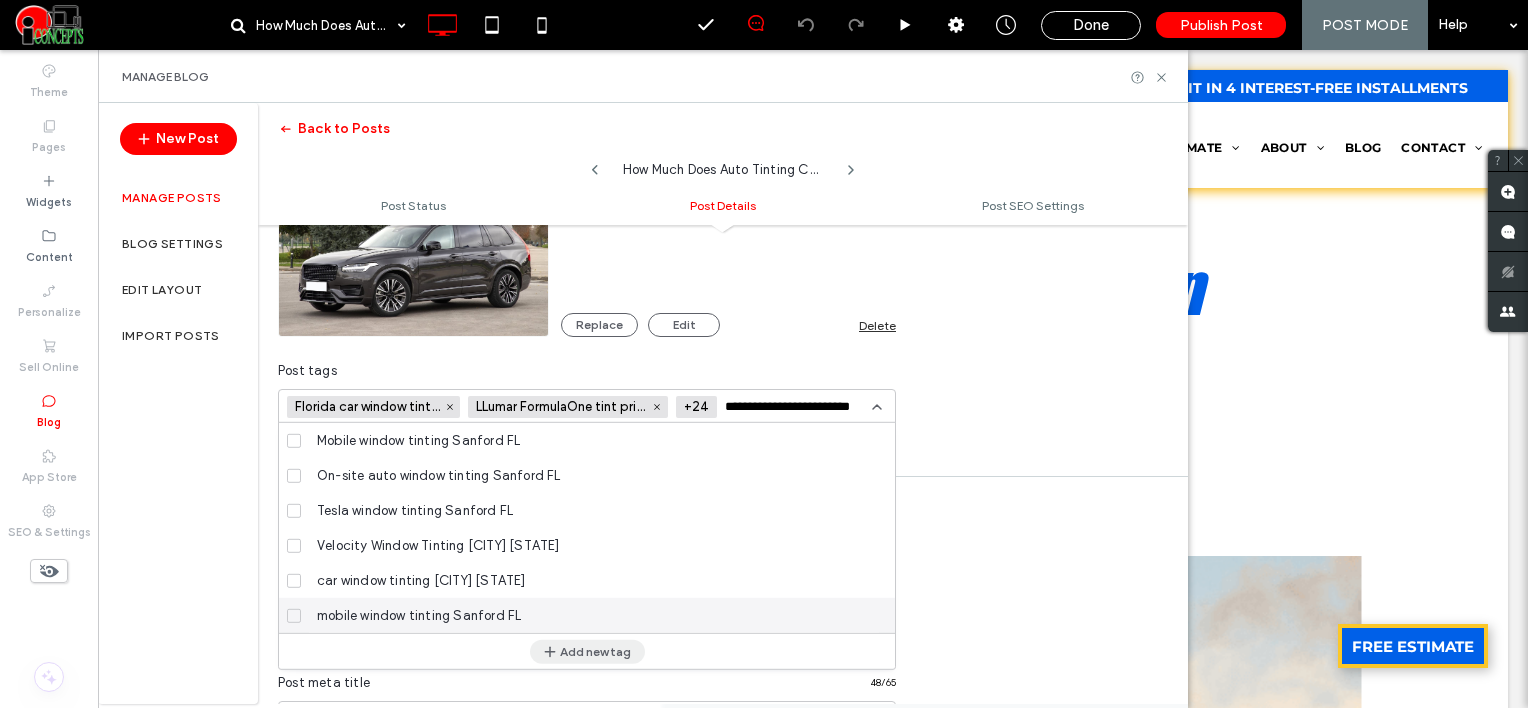type on "**********" 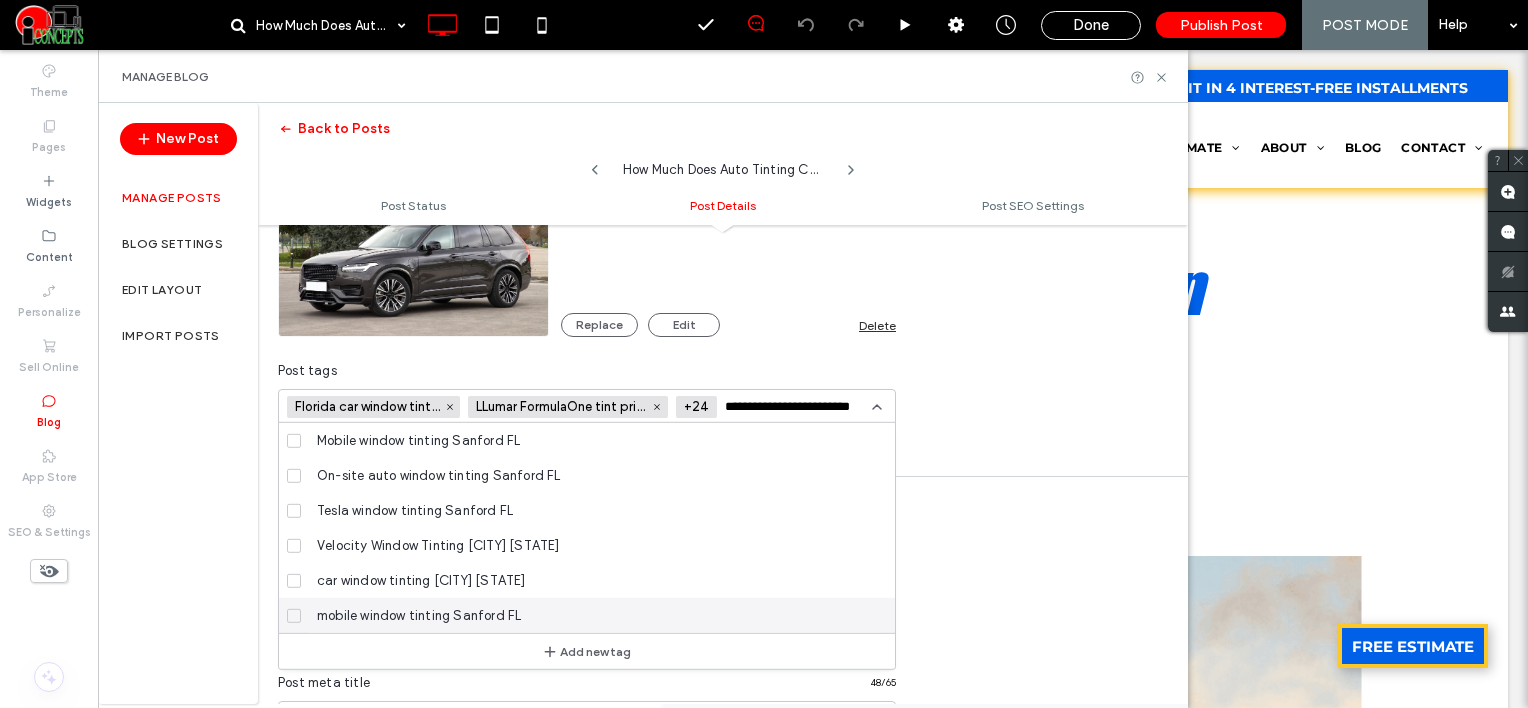 type 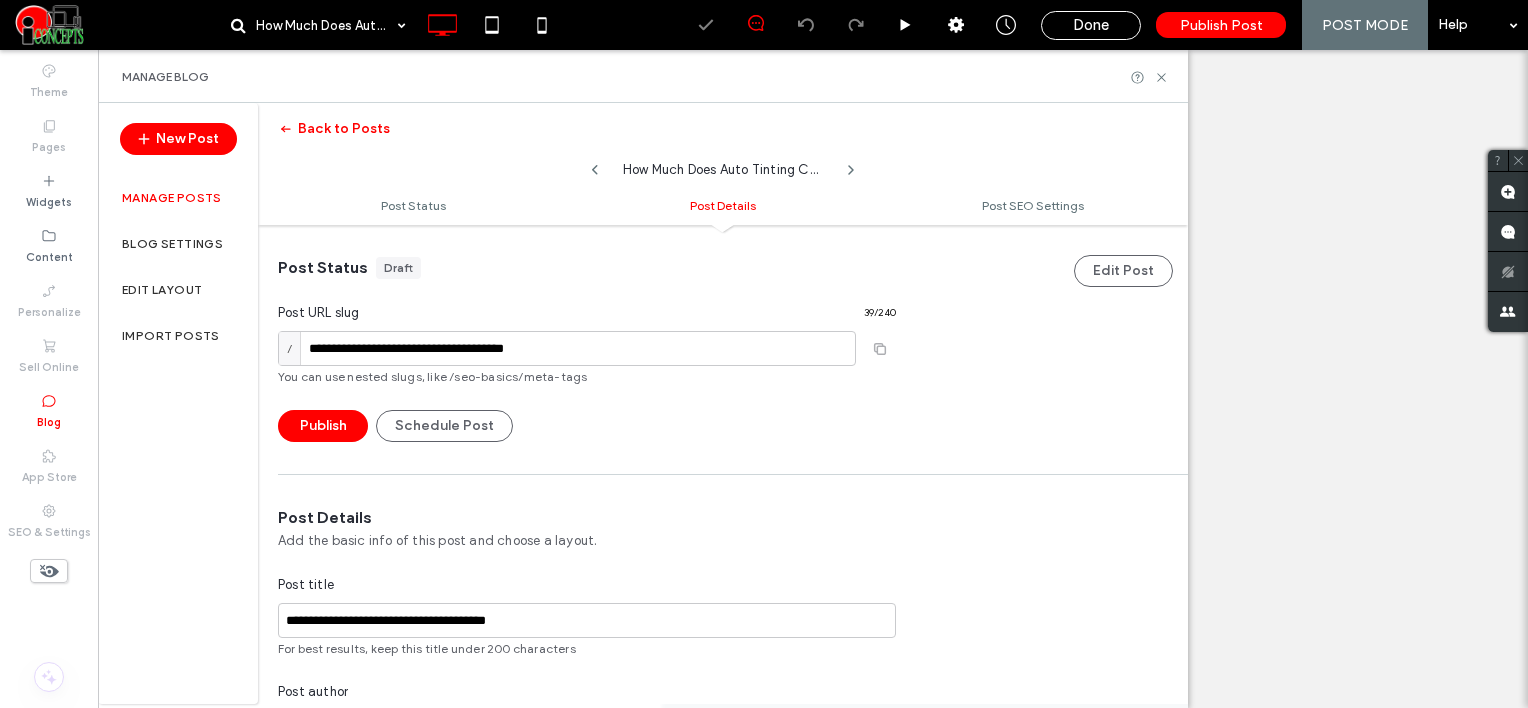 click at bounding box center (803, 1007) 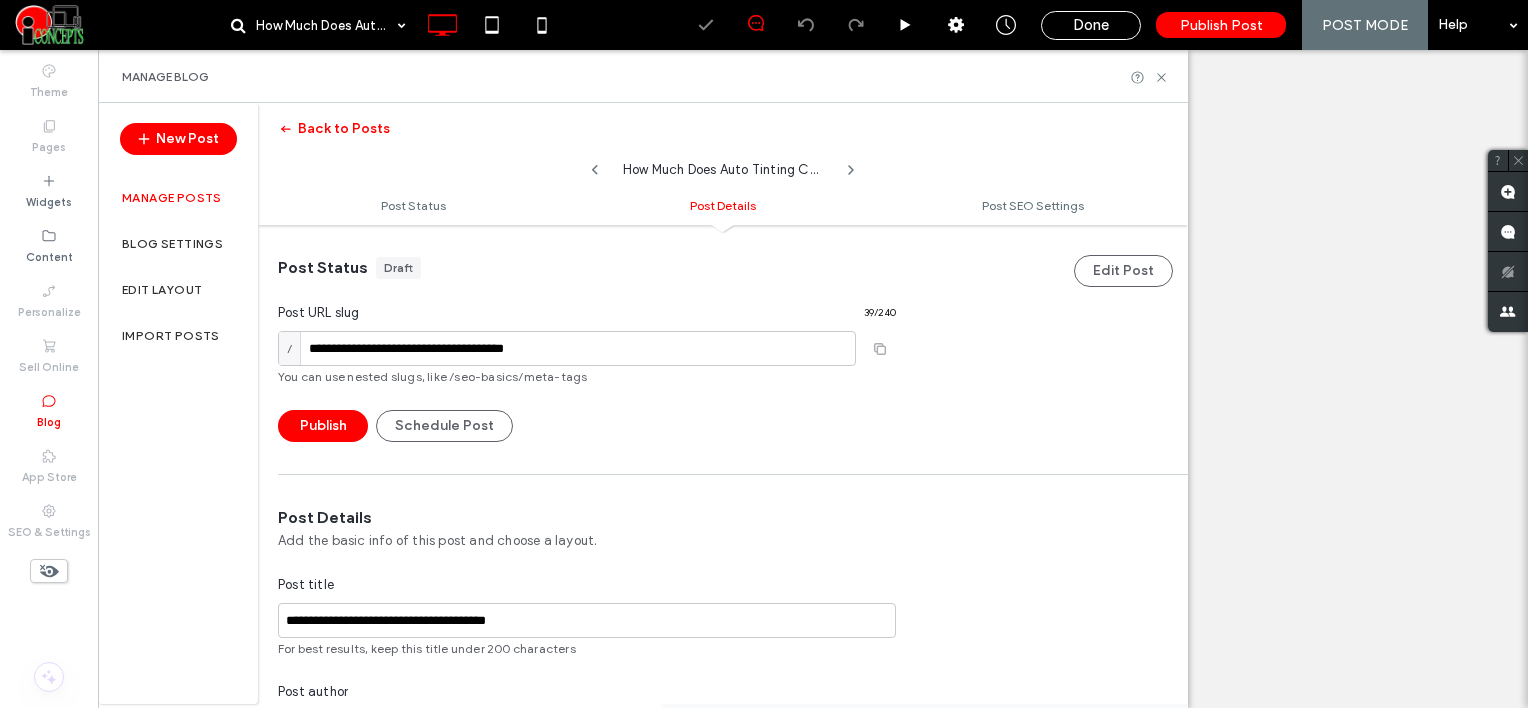 scroll, scrollTop: 0, scrollLeft: 45, axis: horizontal 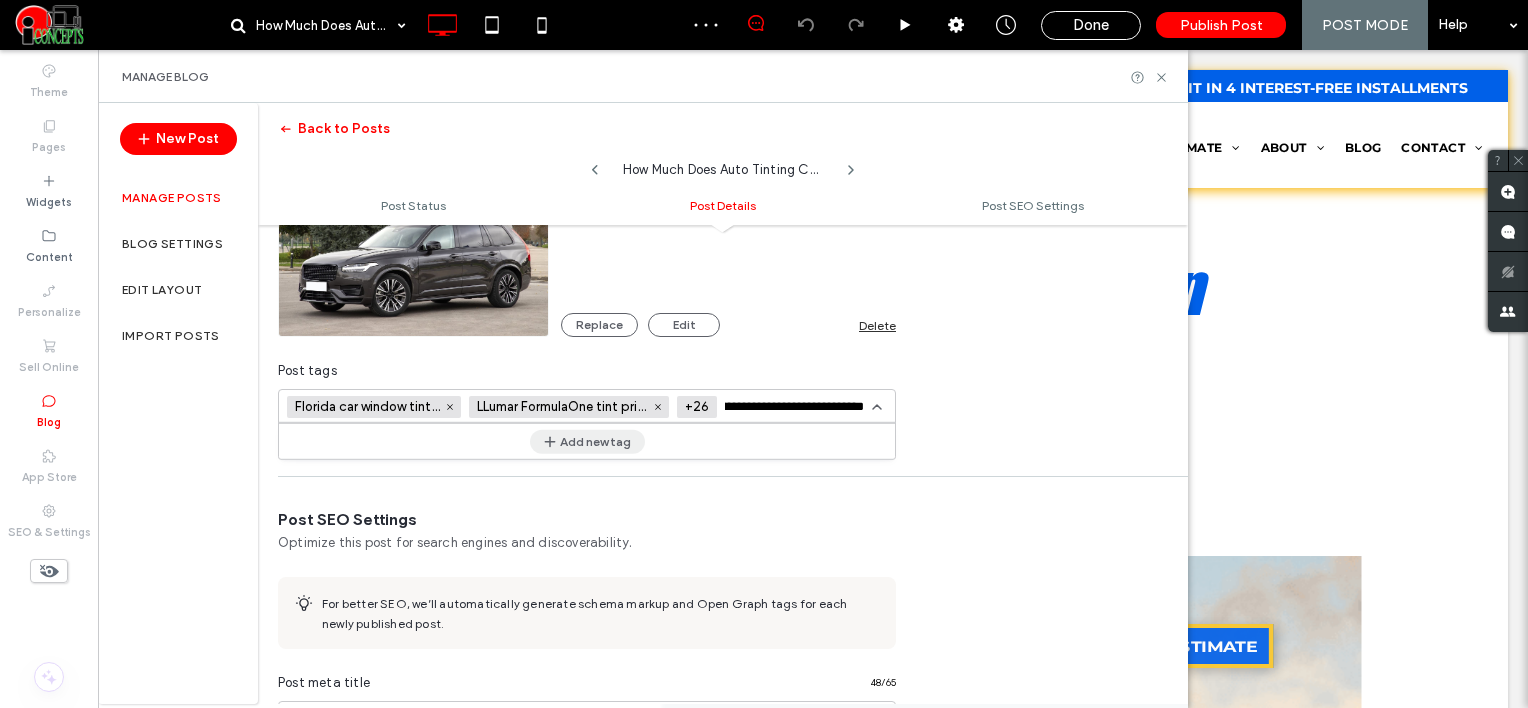 type on "**********" 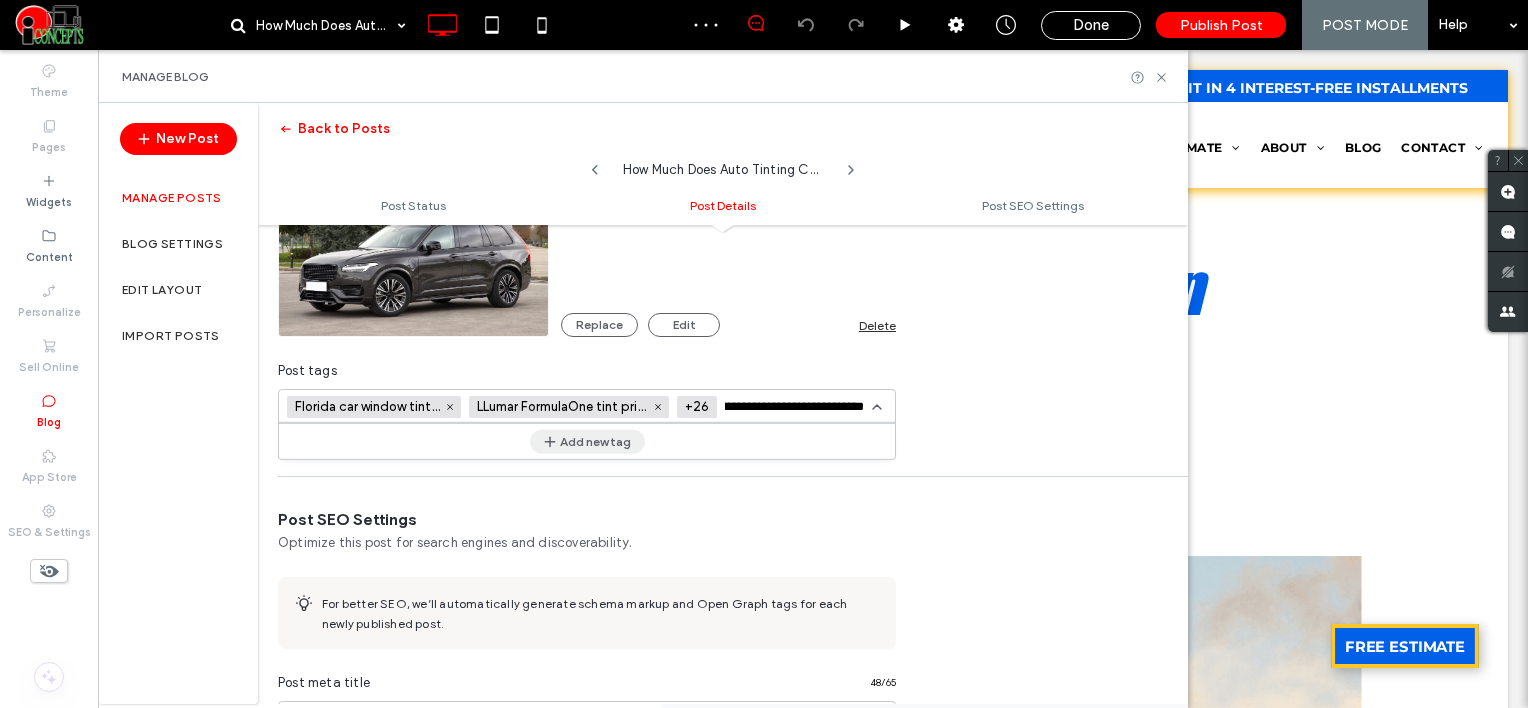 scroll, scrollTop: 0, scrollLeft: 0, axis: both 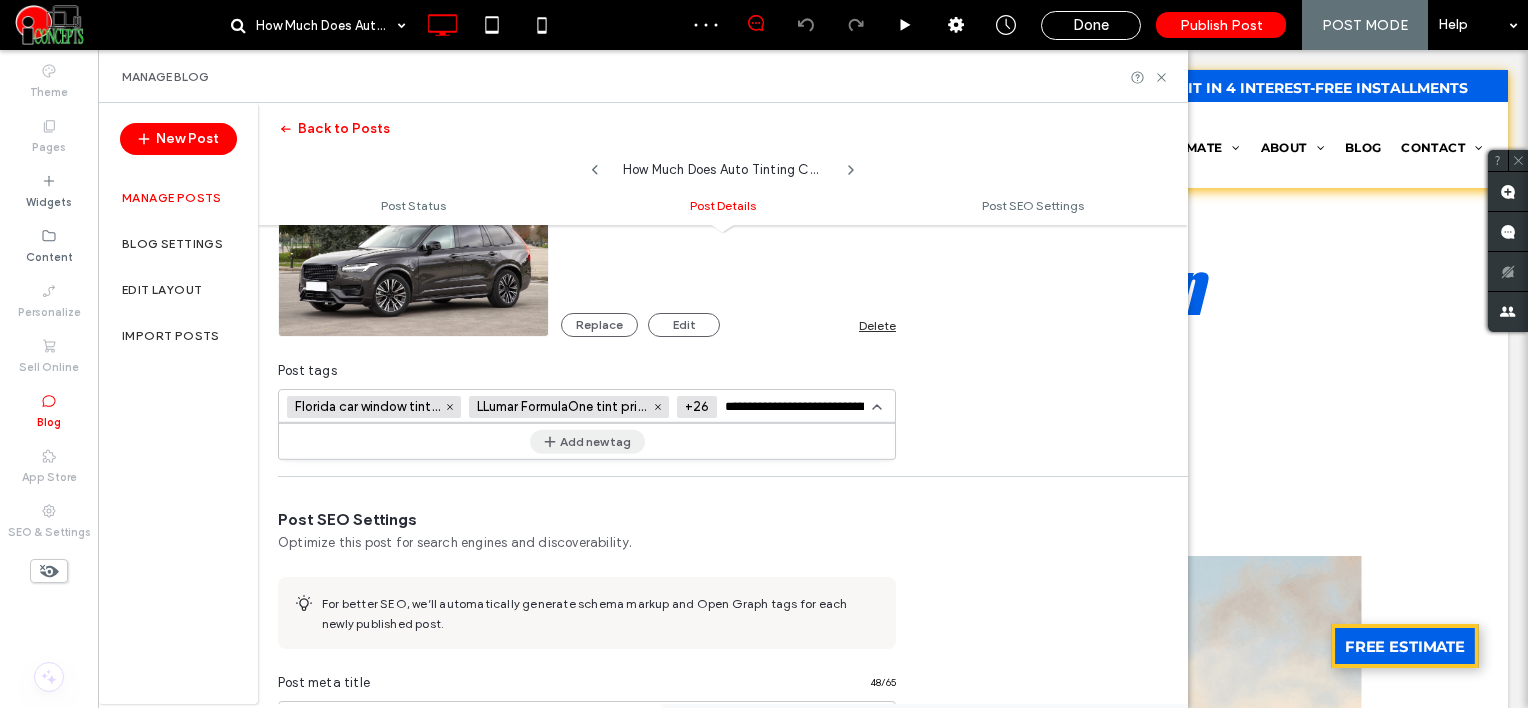 click on "Add new tag" at bounding box center (587, 441) 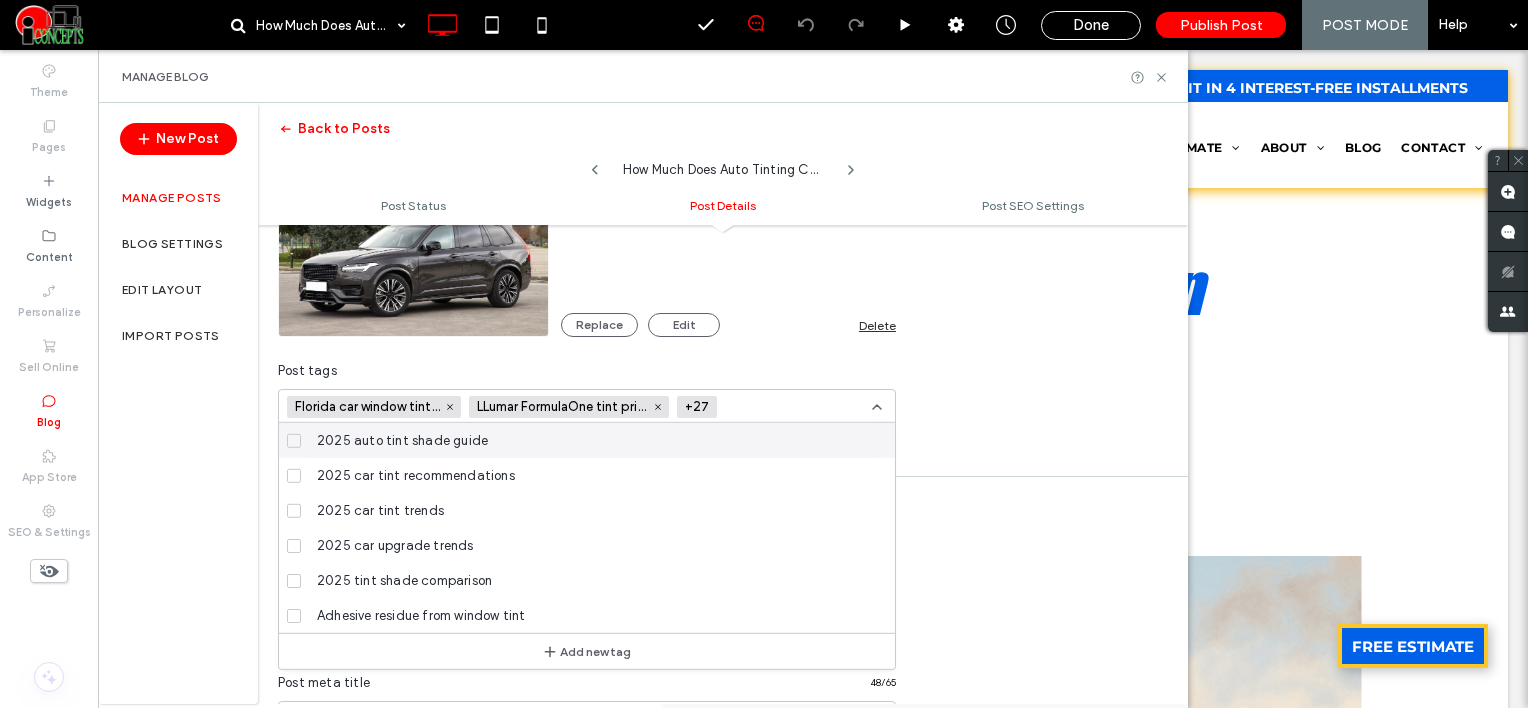 click at bounding box center [798, 407] 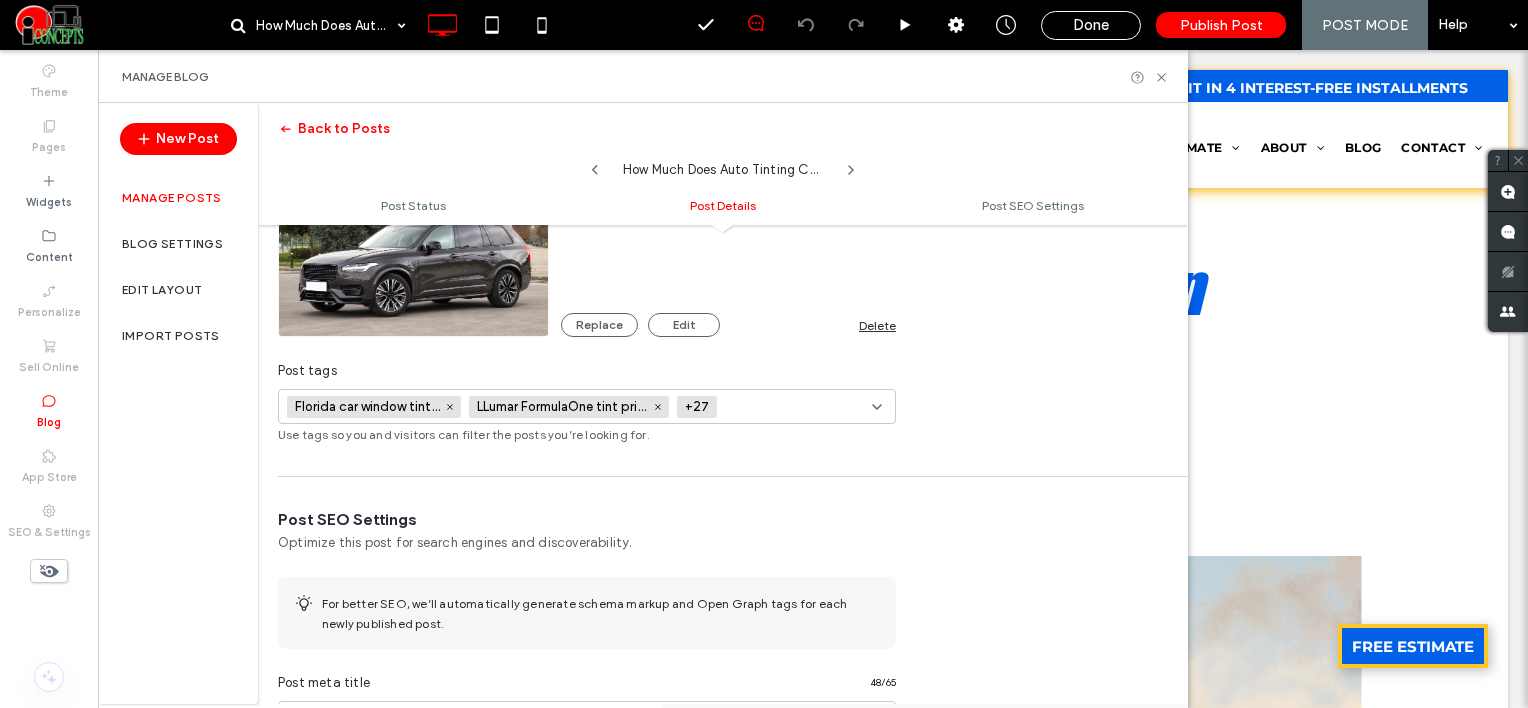 paste on "**********" 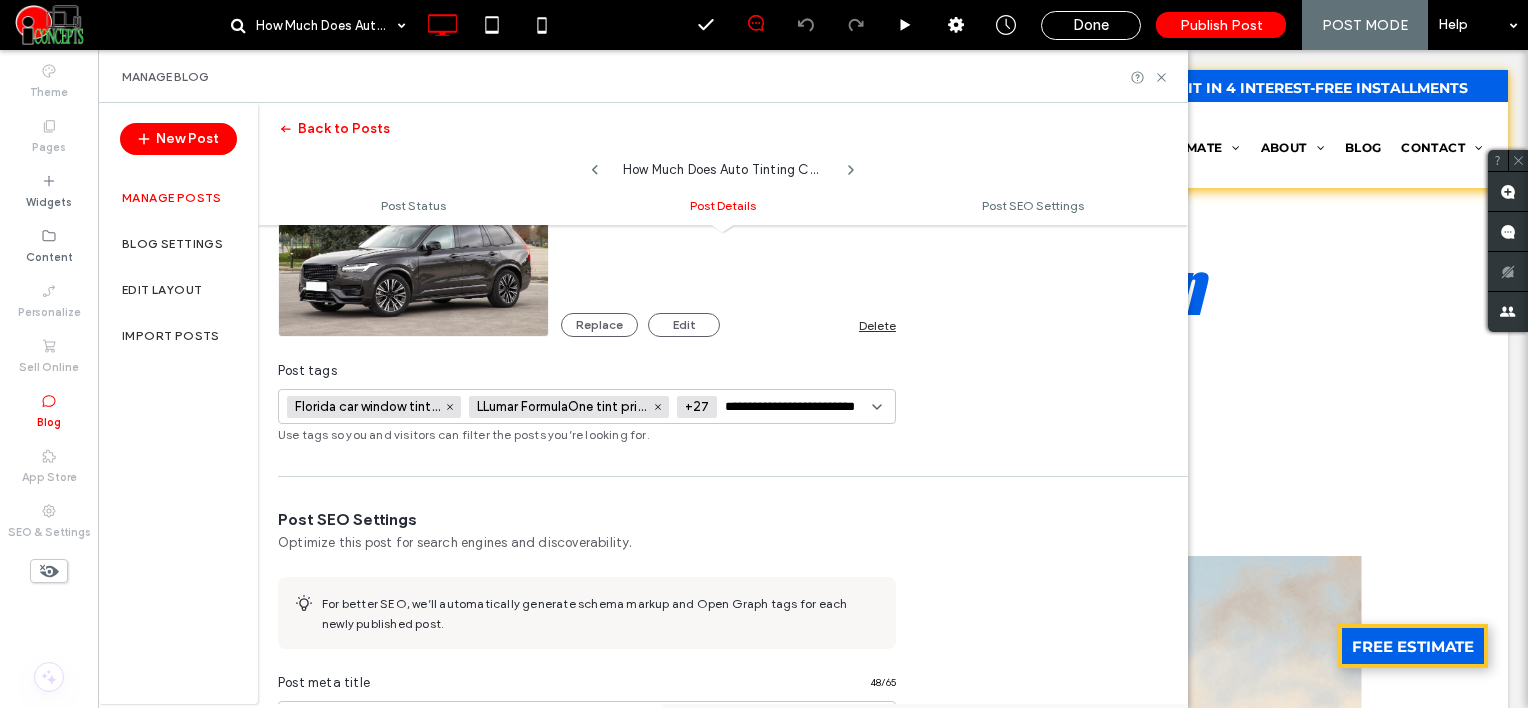 scroll, scrollTop: 0, scrollLeft: 22, axis: horizontal 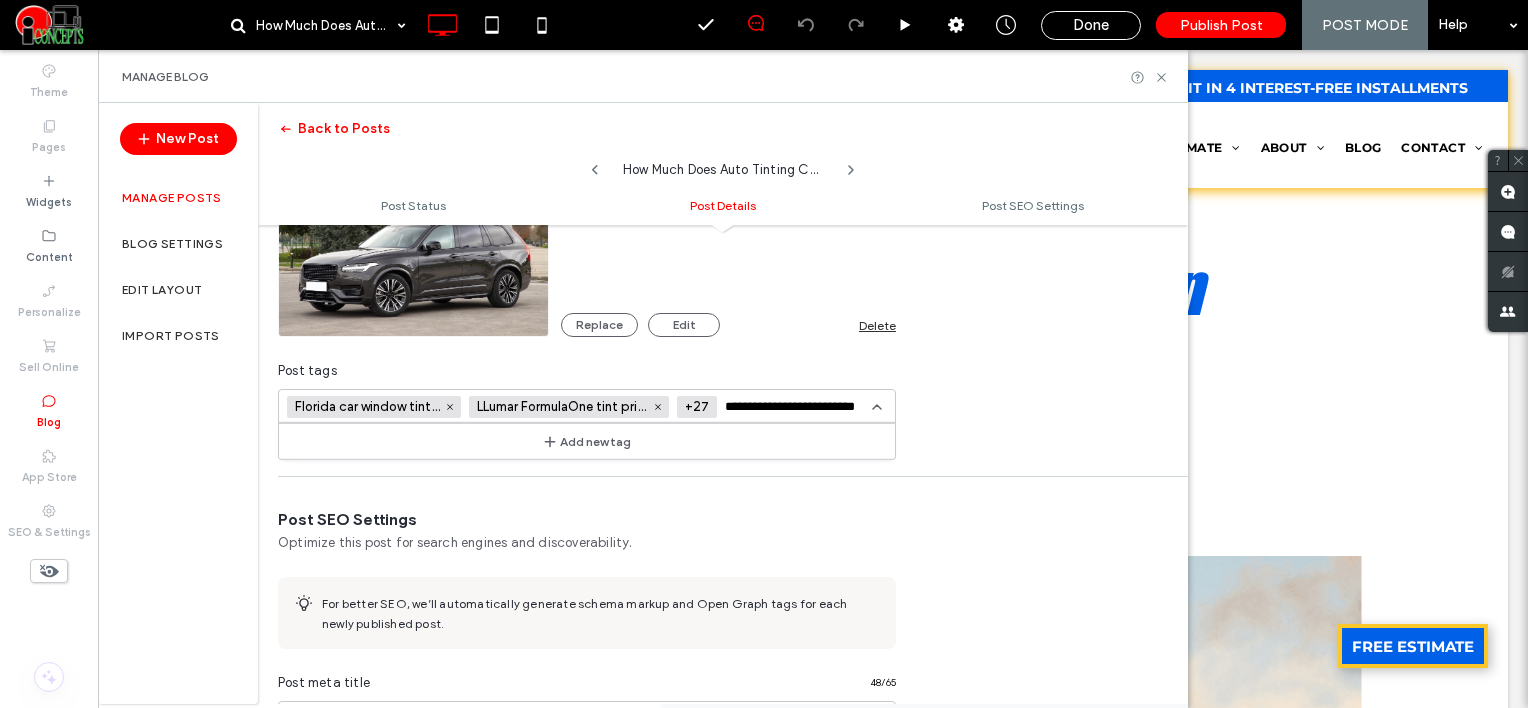 type on "**********" 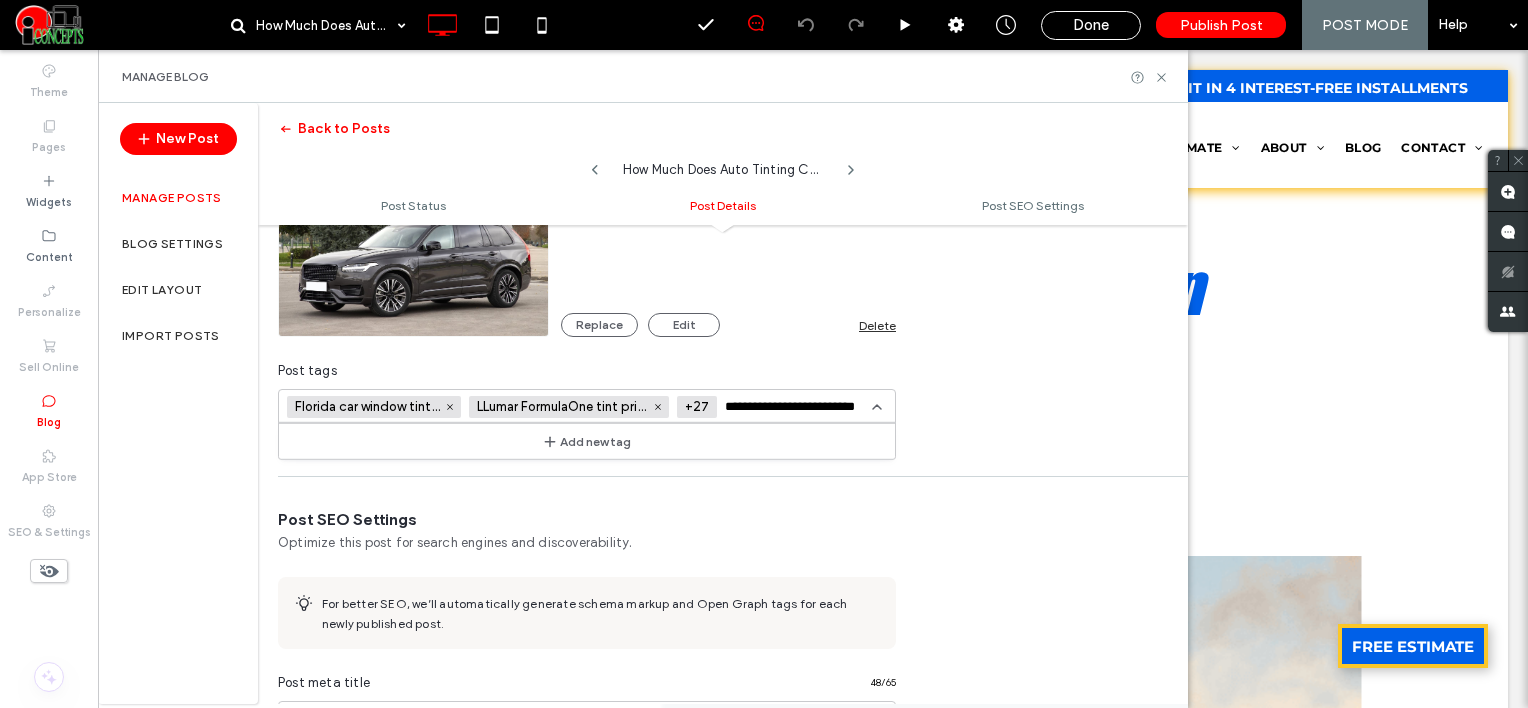 click on "Add new tag" at bounding box center [587, 441] 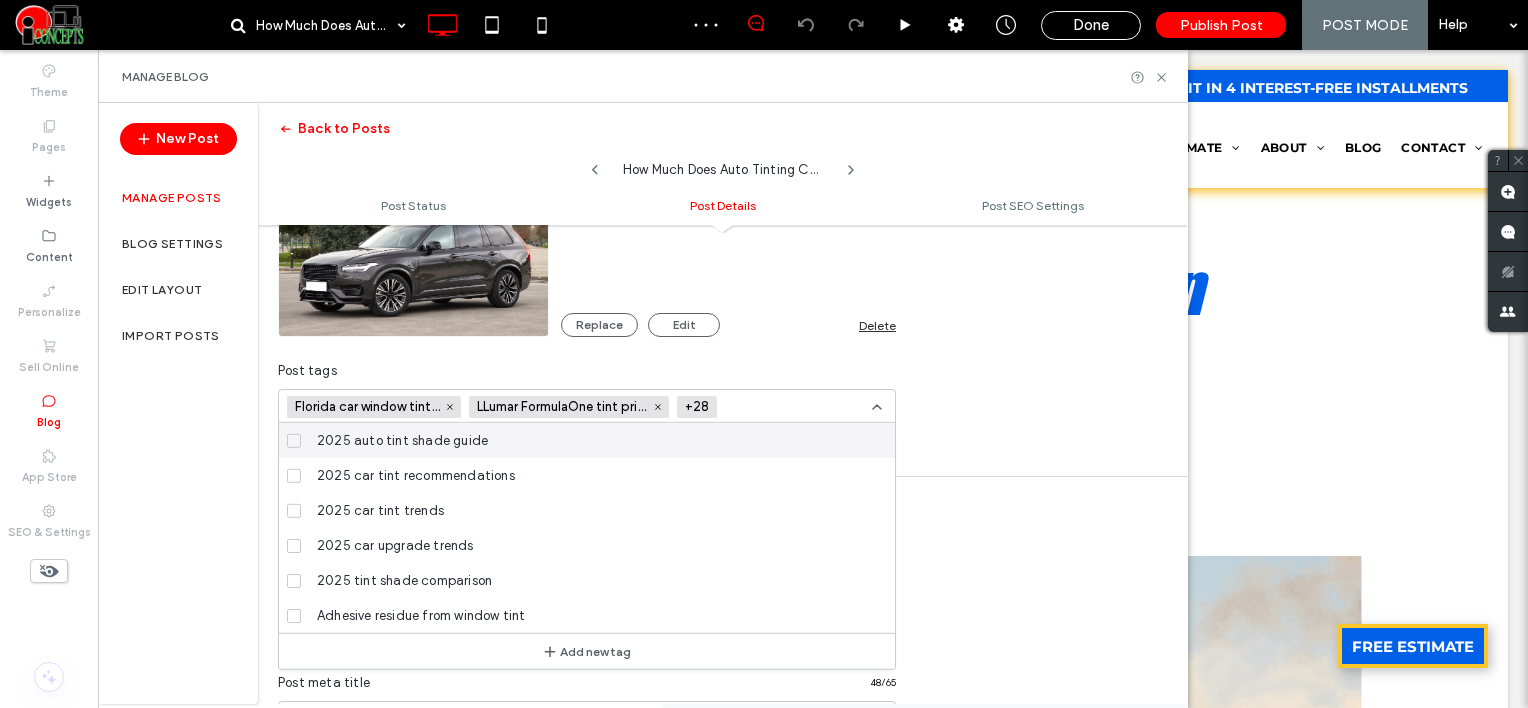 click at bounding box center (798, 407) 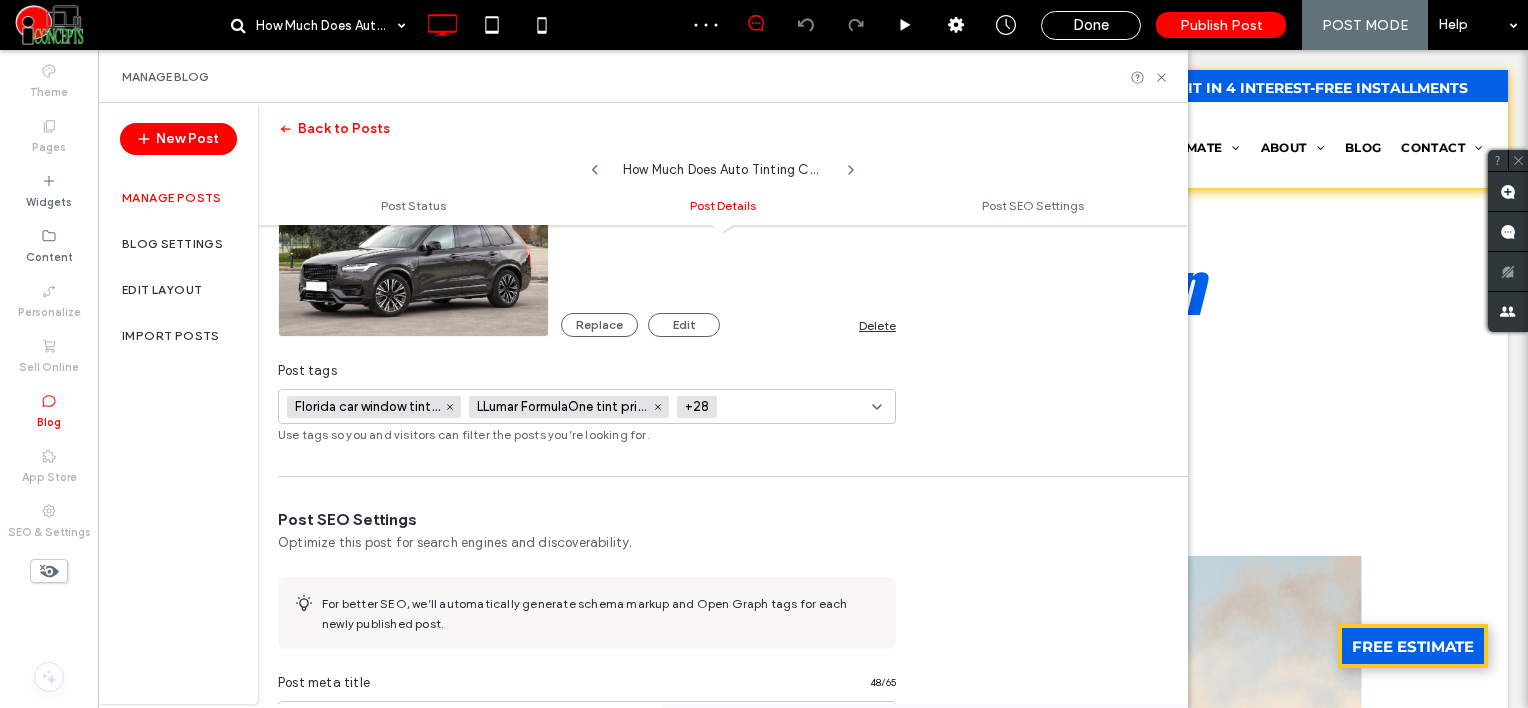 paste on "**********" 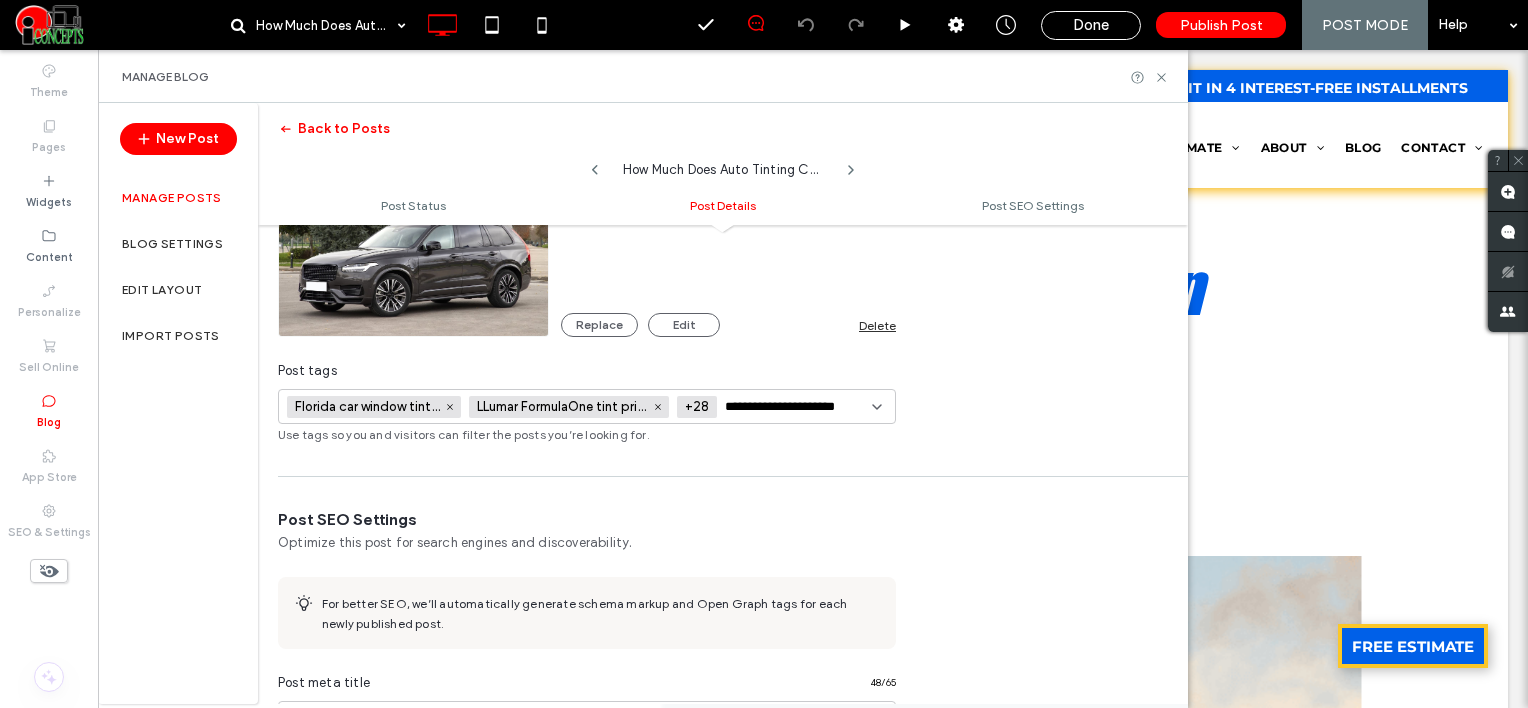 scroll, scrollTop: 0, scrollLeft: 0, axis: both 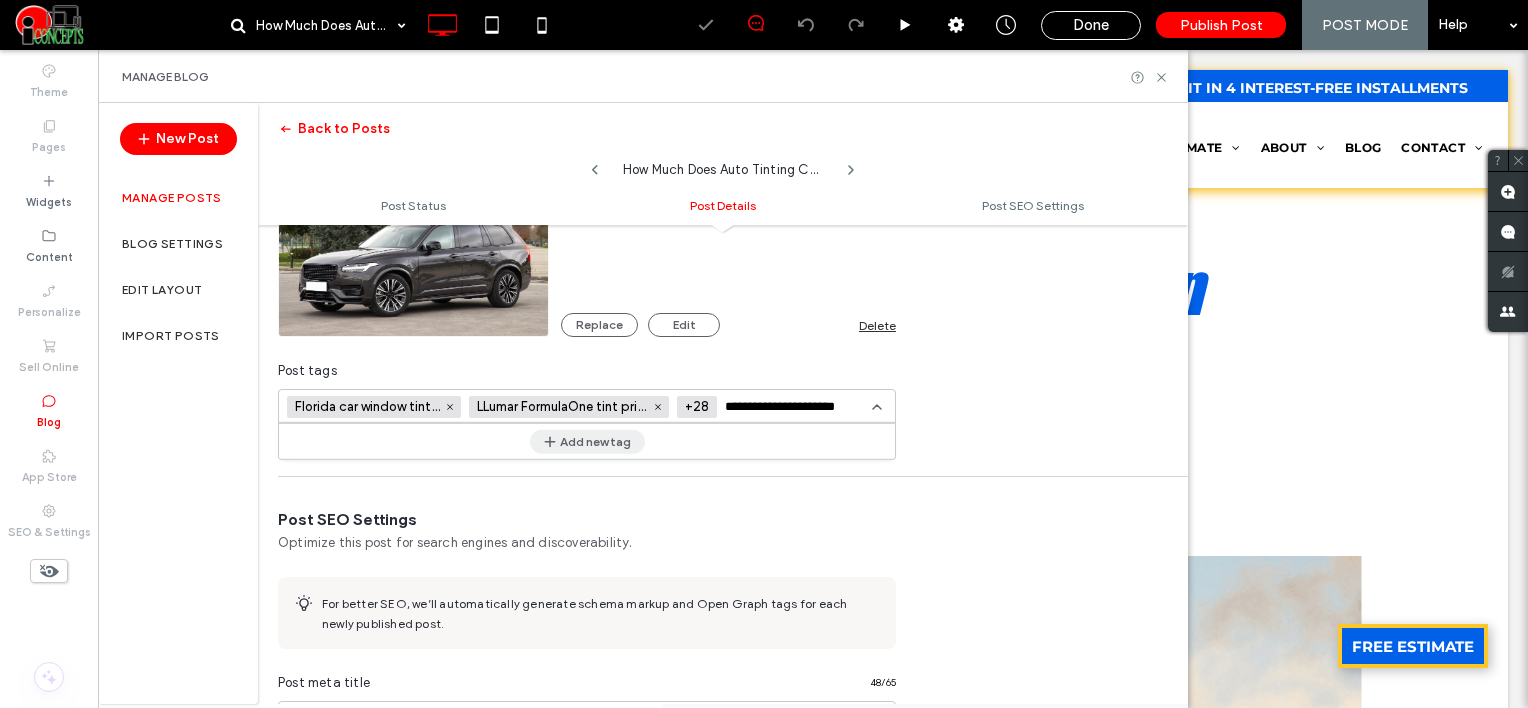 type on "**********" 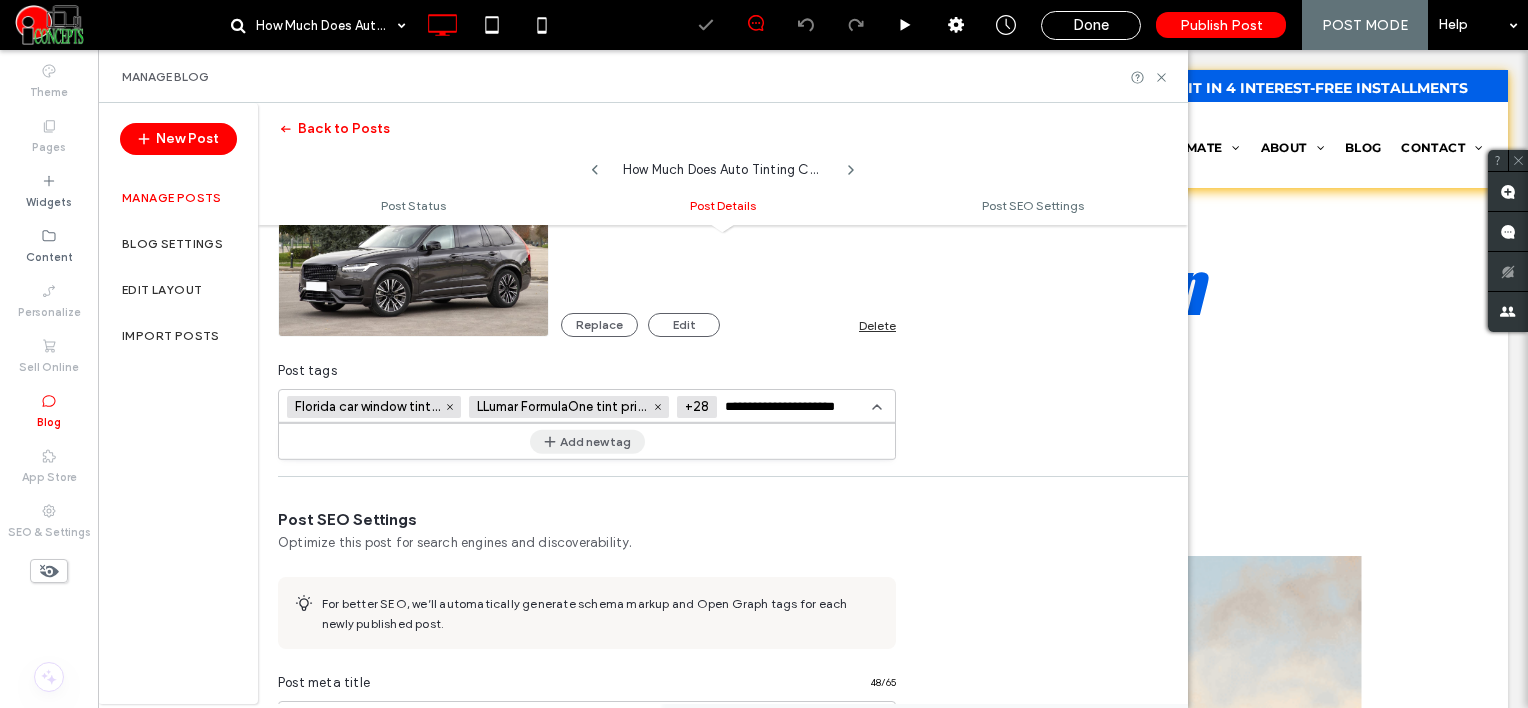 click on "Add new tag" at bounding box center (587, 441) 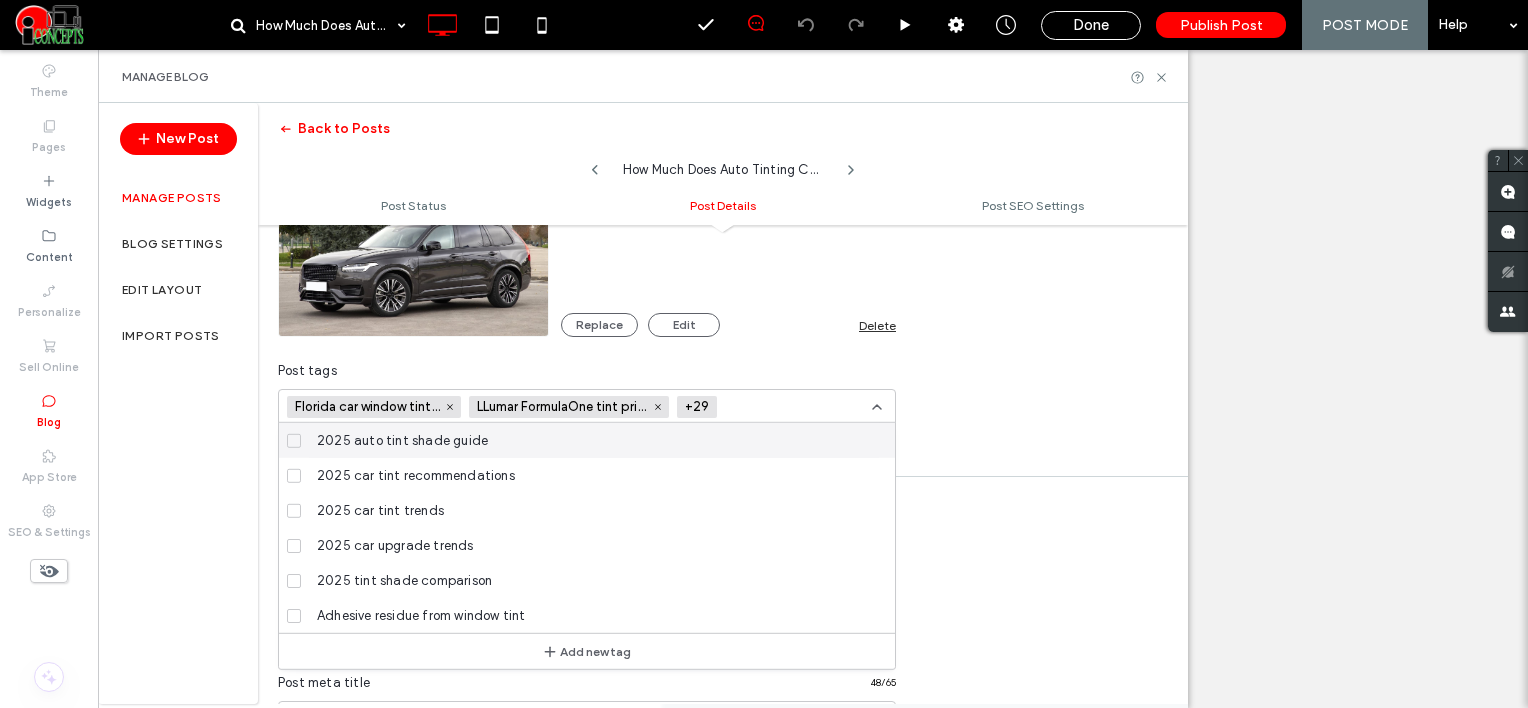 click at bounding box center (798, 407) 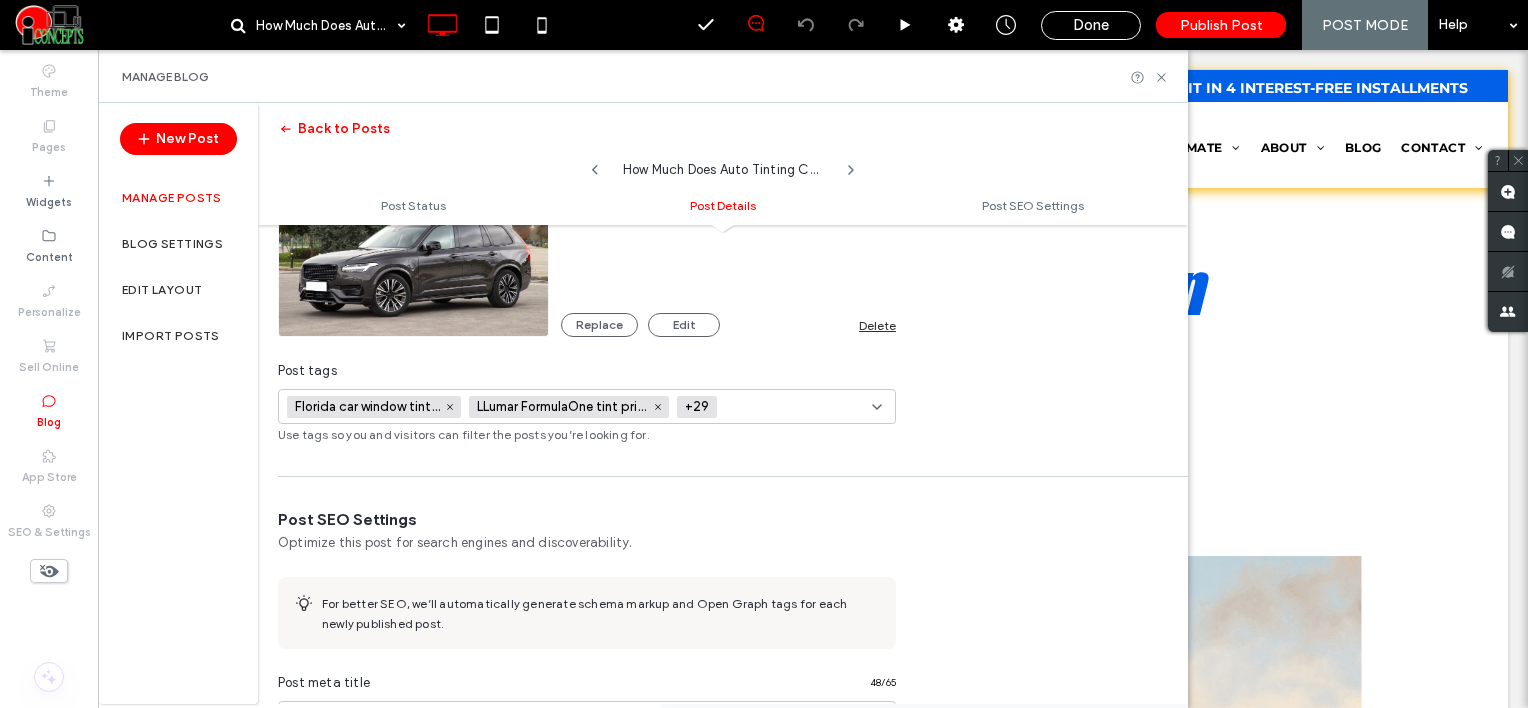 paste on "**********" 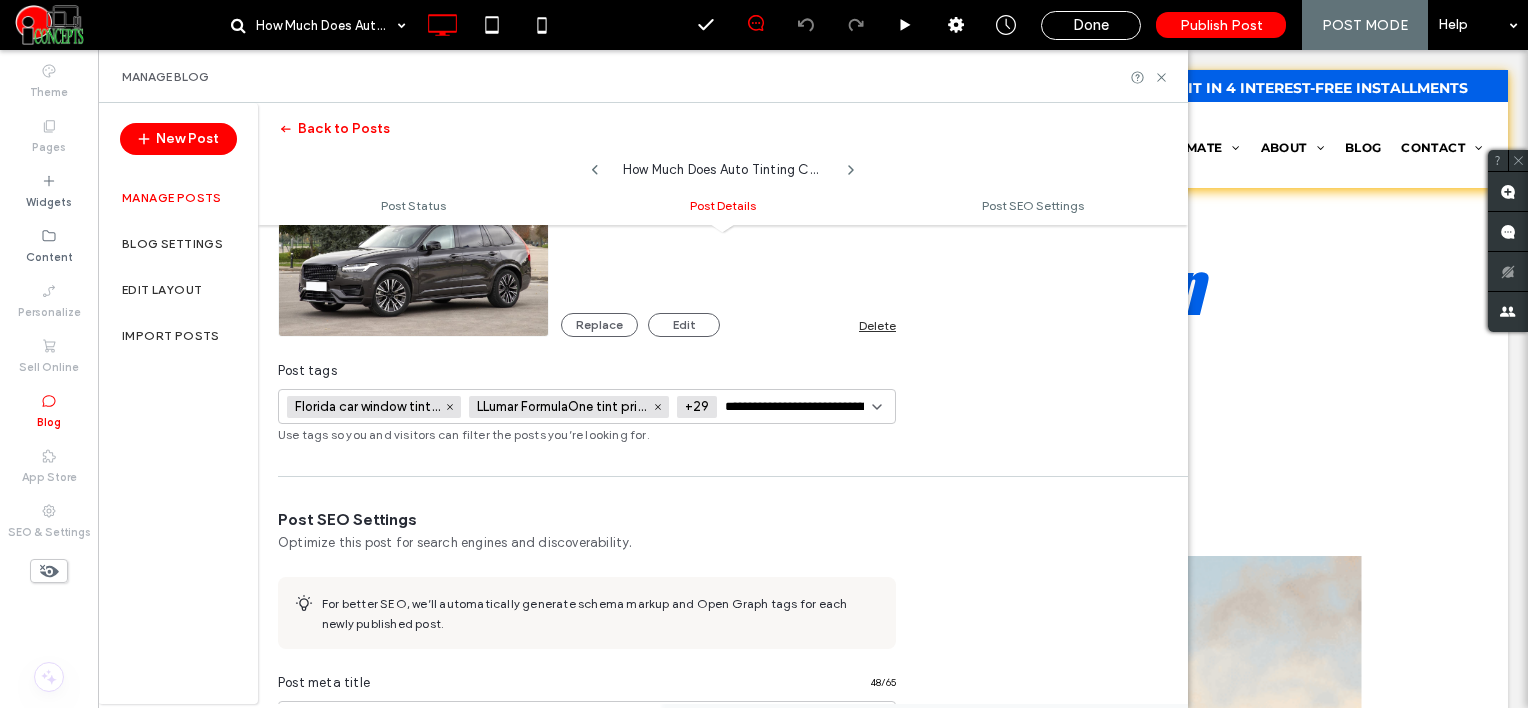 scroll, scrollTop: 0, scrollLeft: 68, axis: horizontal 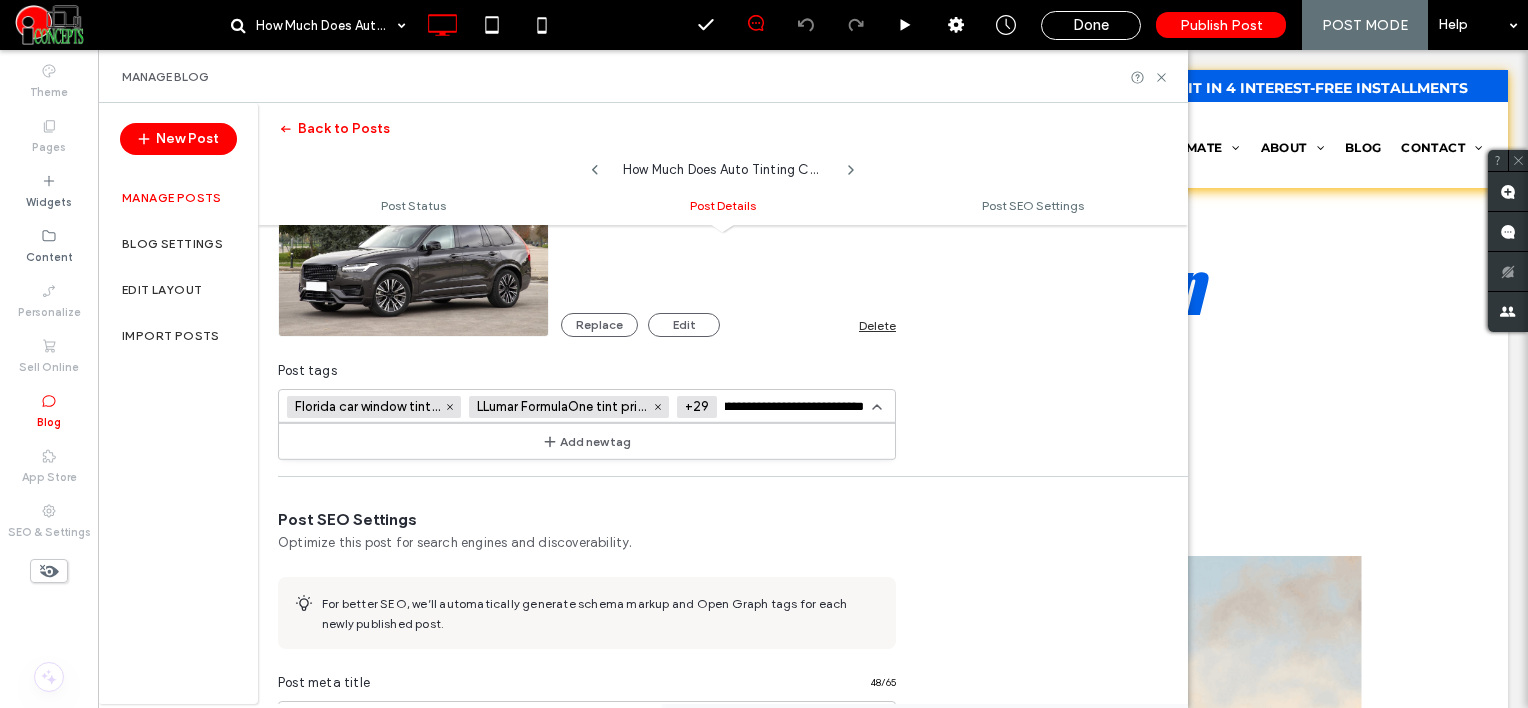 type on "**********" 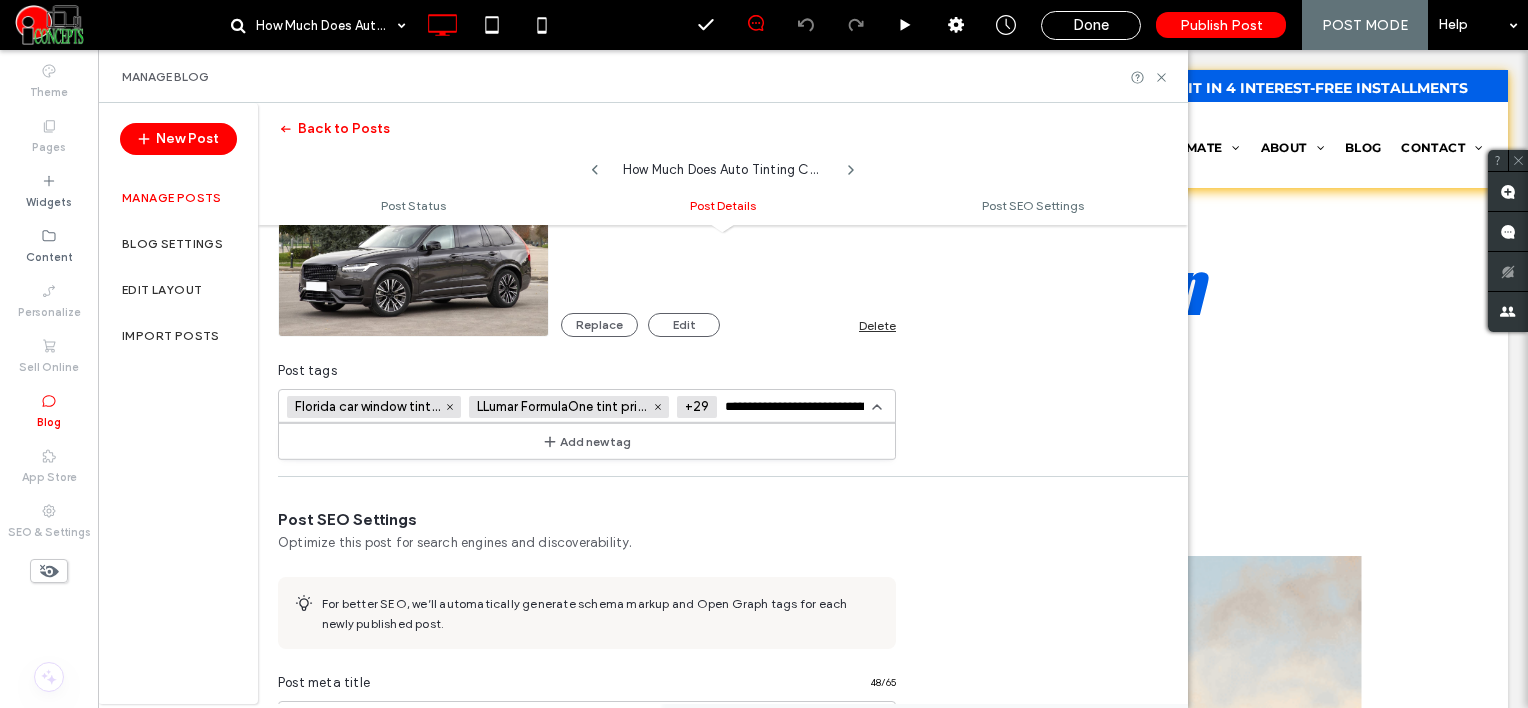 click on "Add new tag" at bounding box center [587, 441] 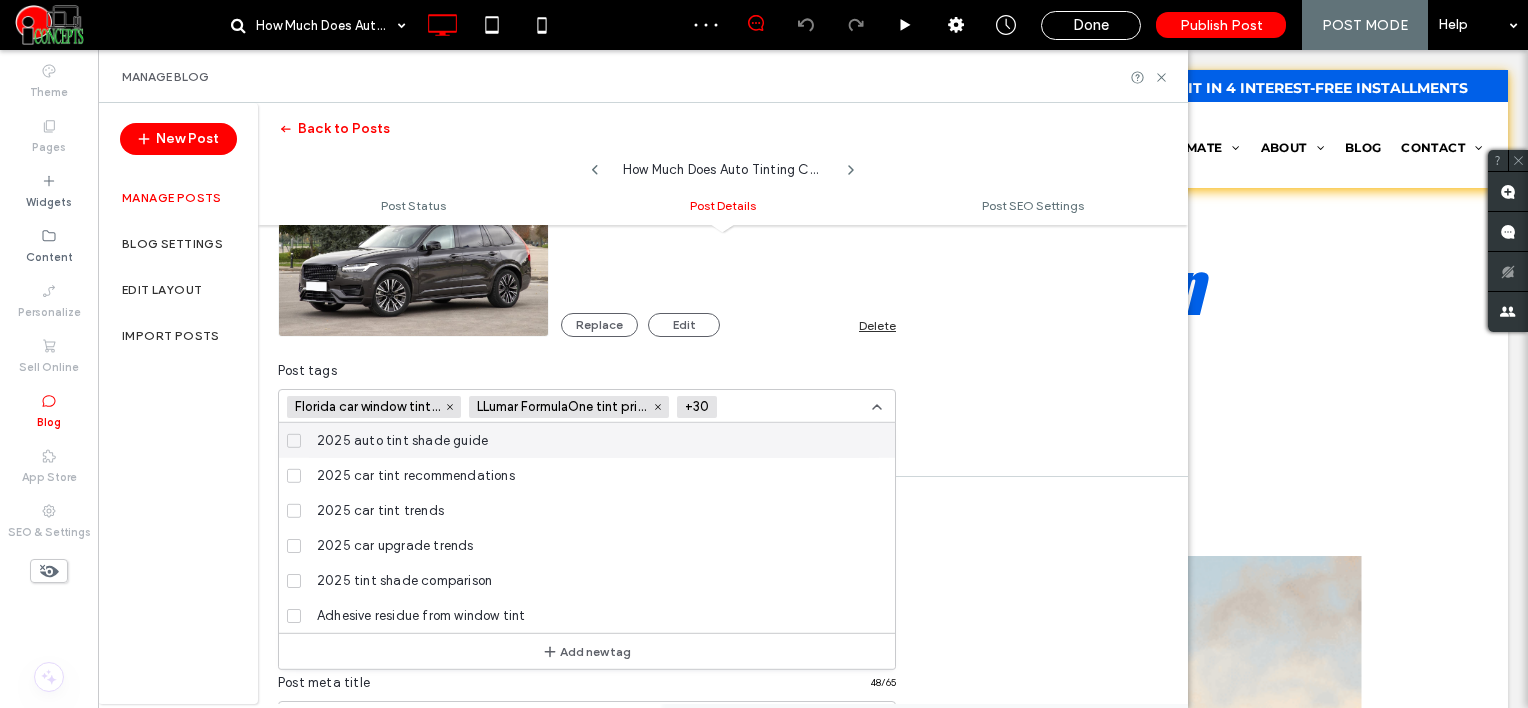 click at bounding box center [798, 407] 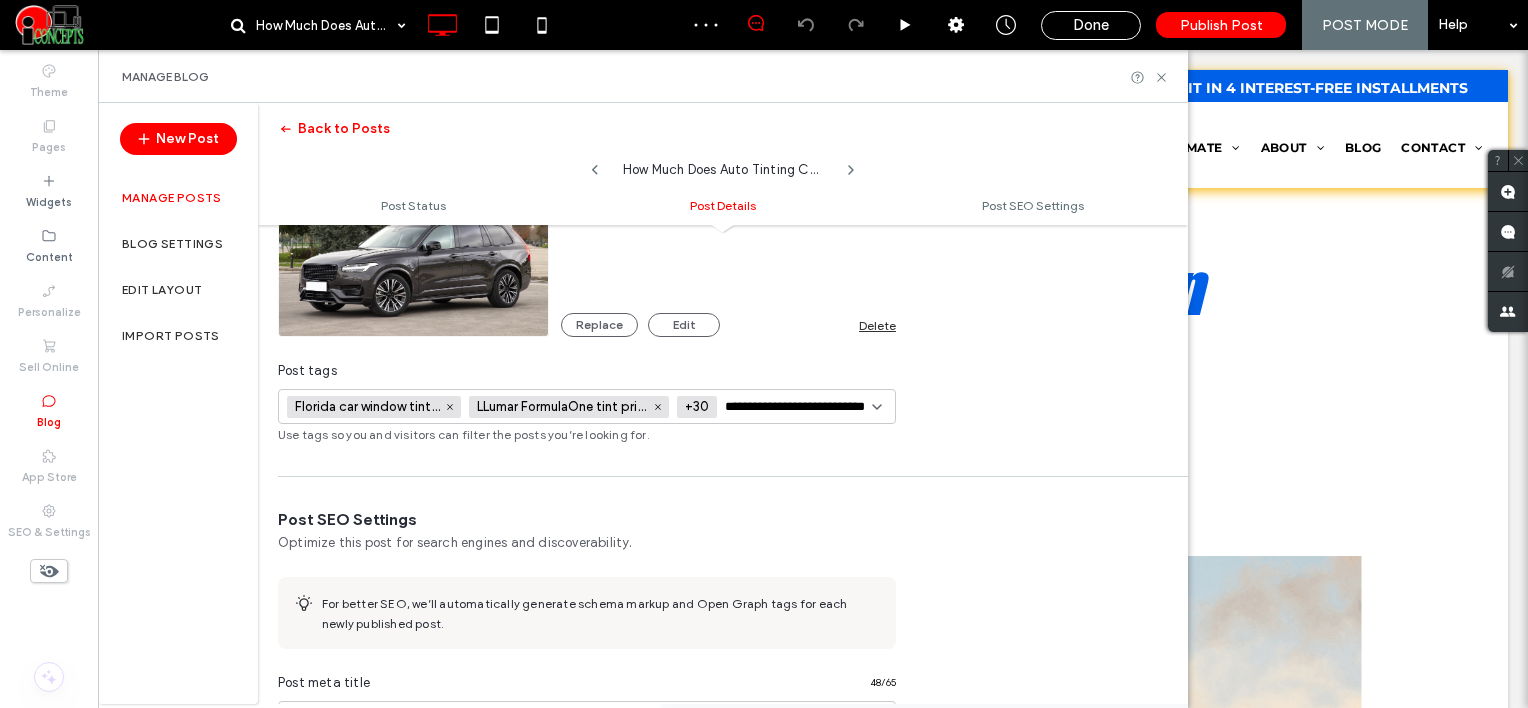 scroll, scrollTop: 0, scrollLeft: 18, axis: horizontal 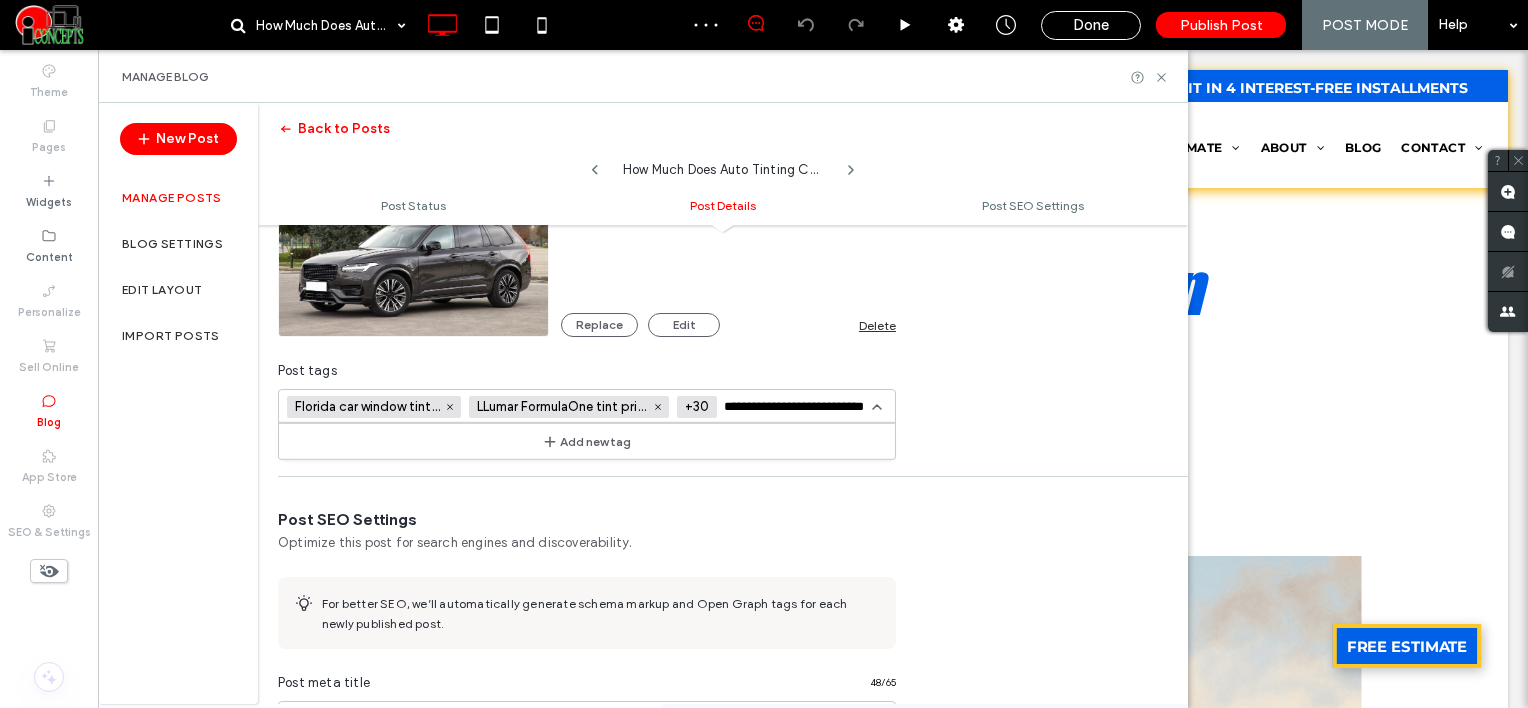 type on "**********" 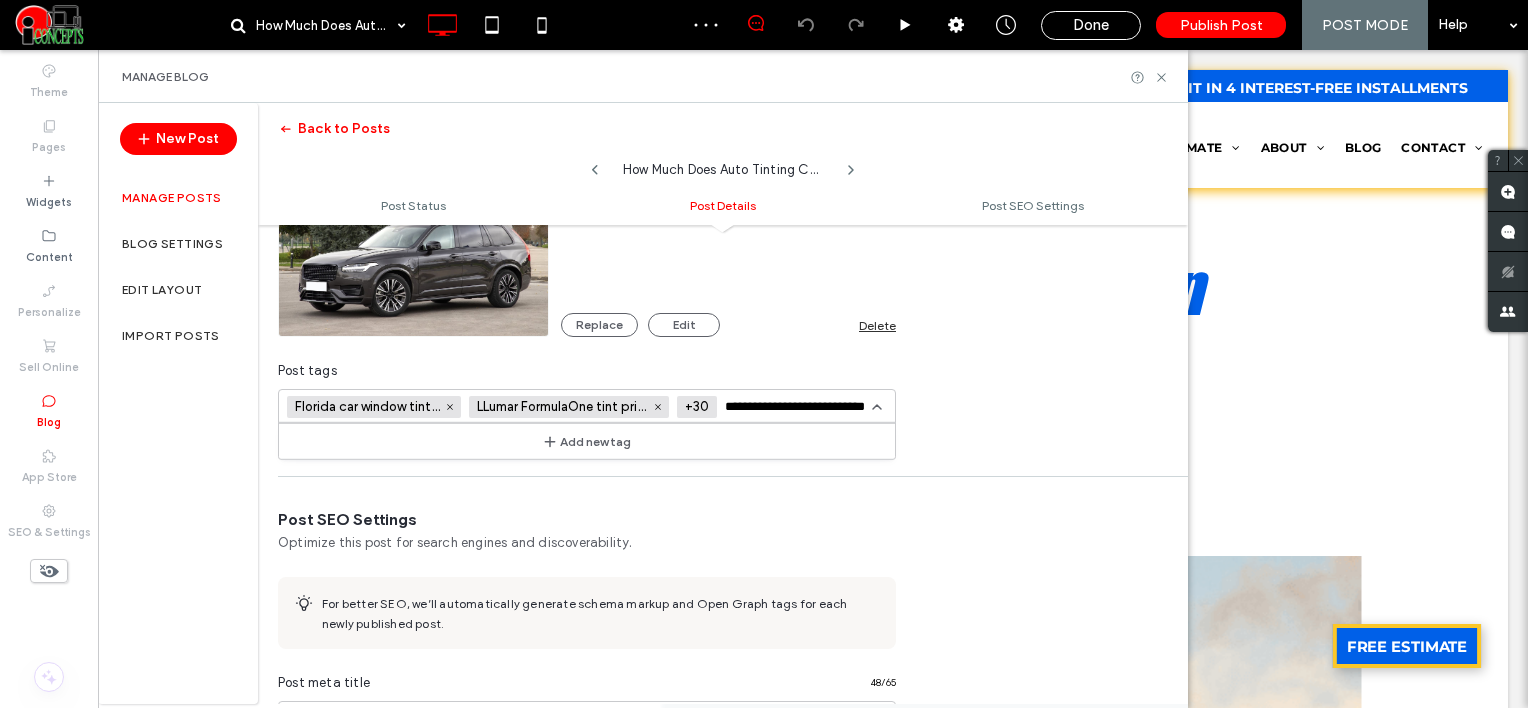 click on "Add new tag" at bounding box center [587, 441] 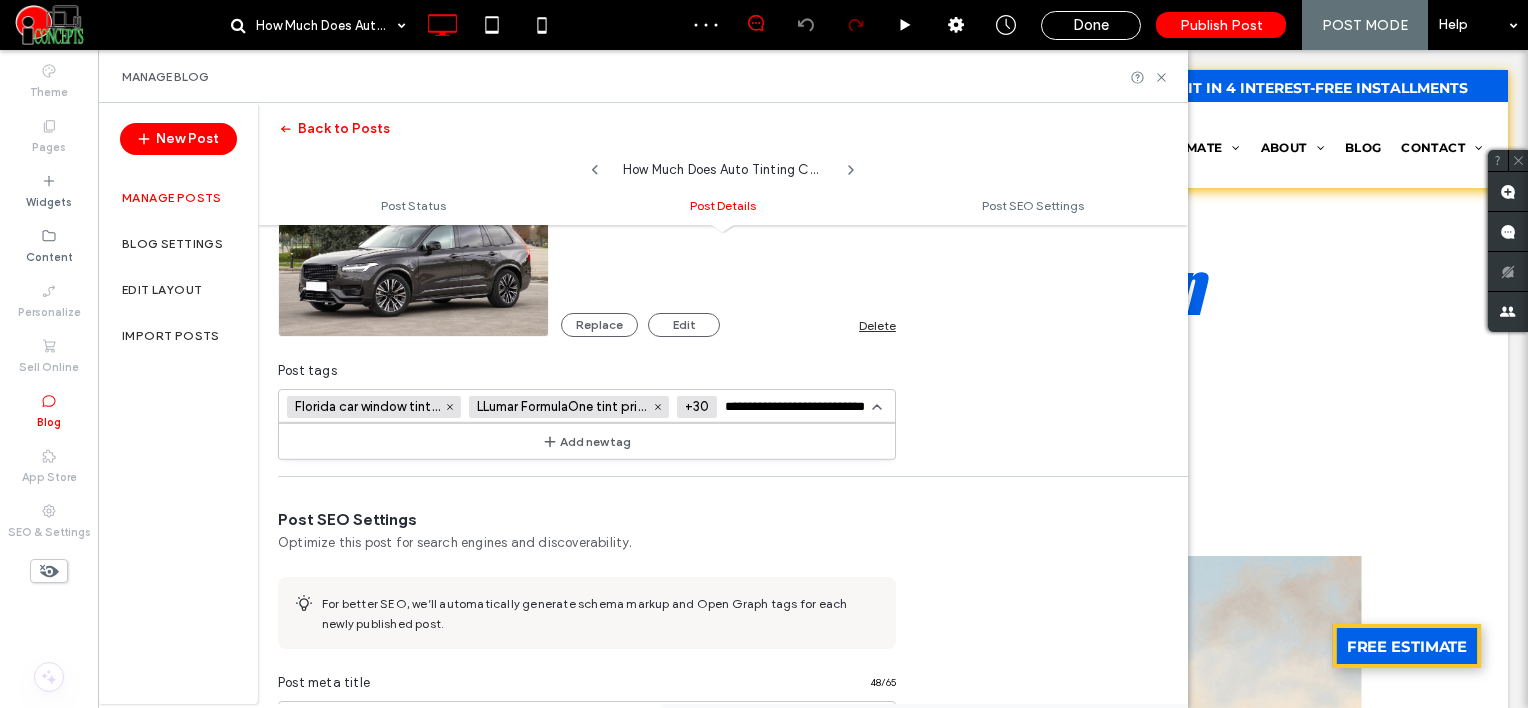 type 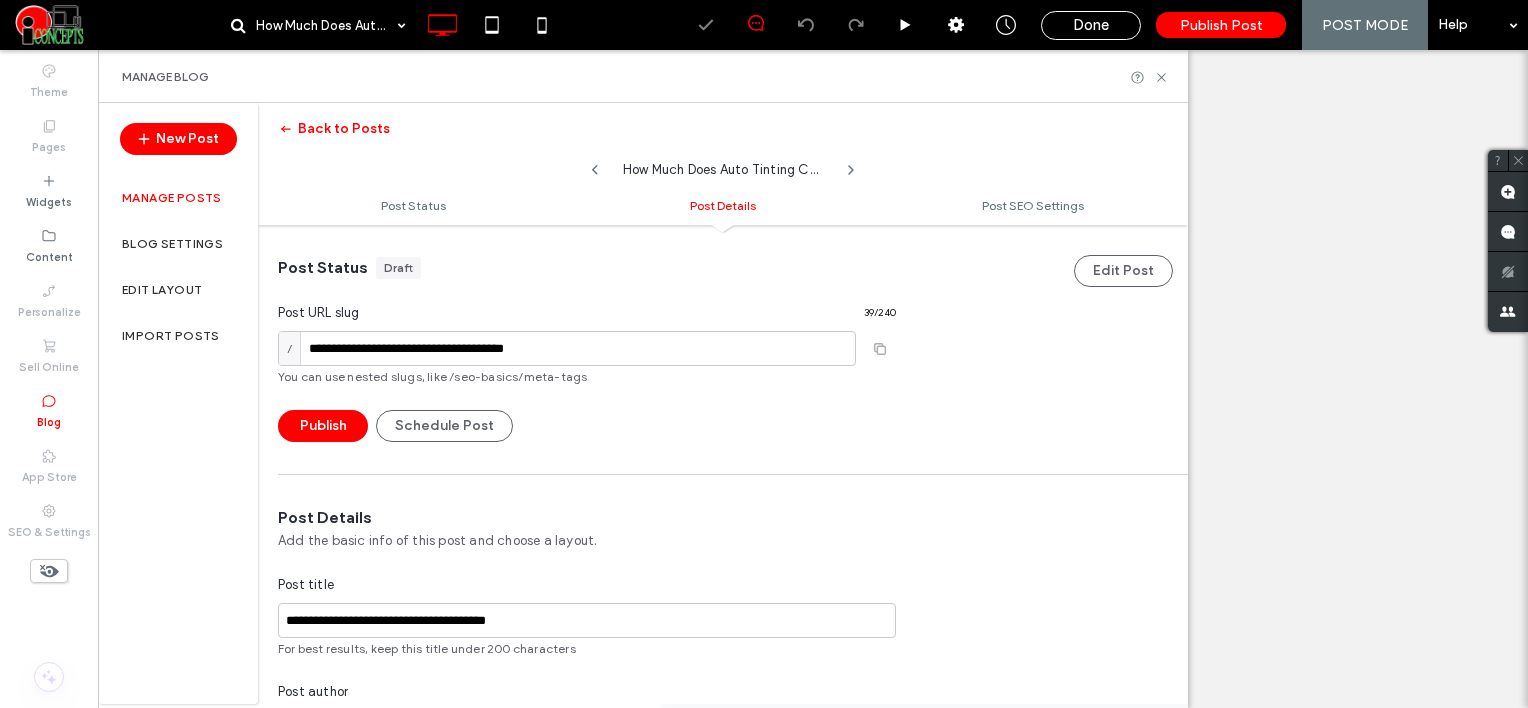 click at bounding box center [803, 1007] 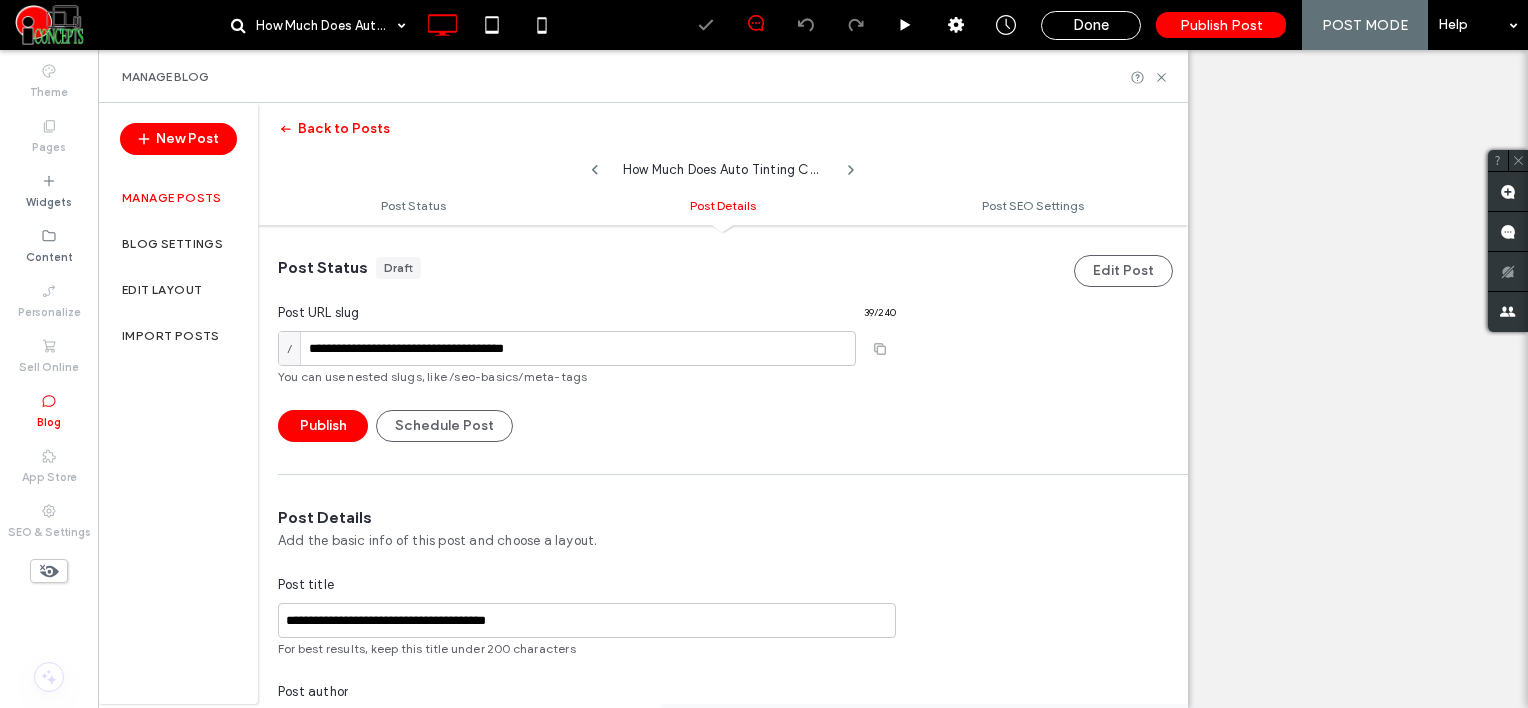 scroll, scrollTop: 600, scrollLeft: 0, axis: vertical 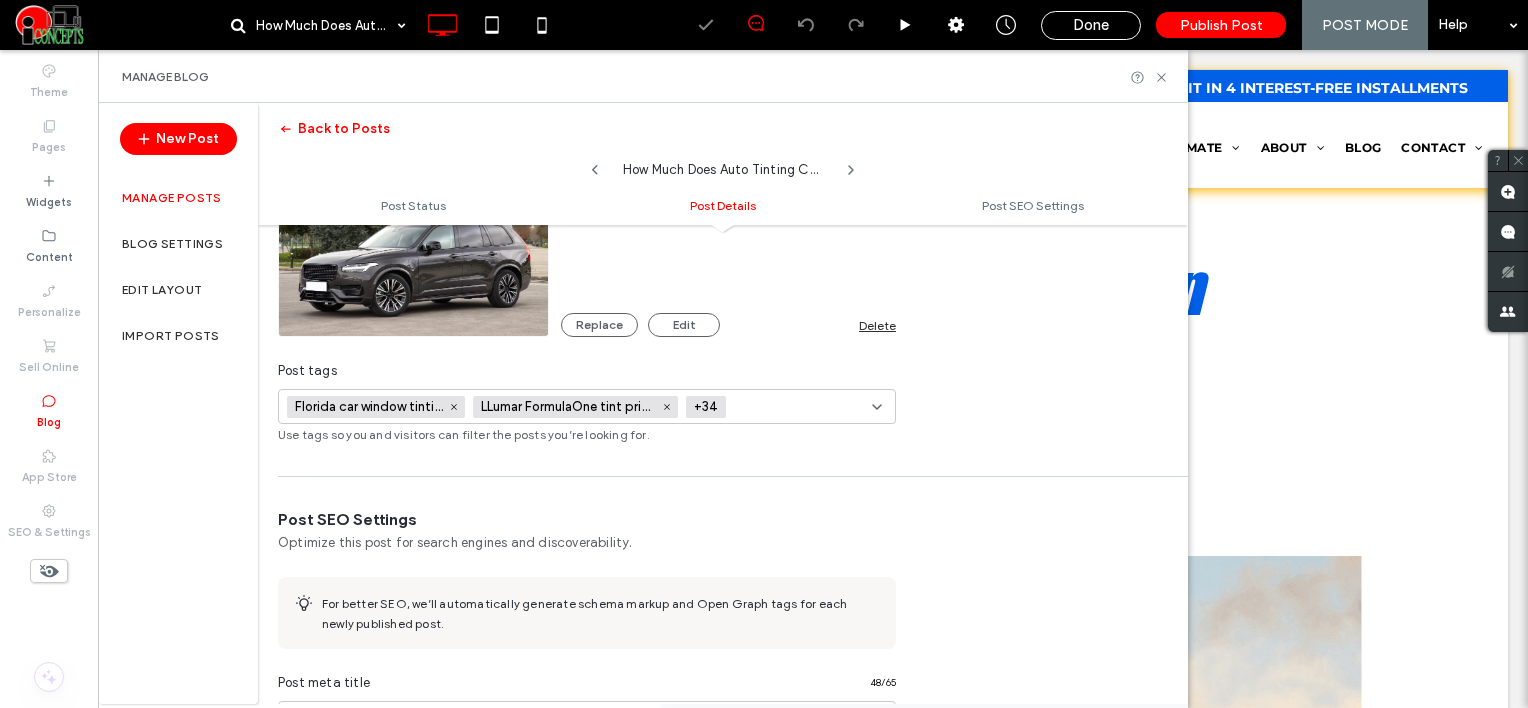 paste on "**********" 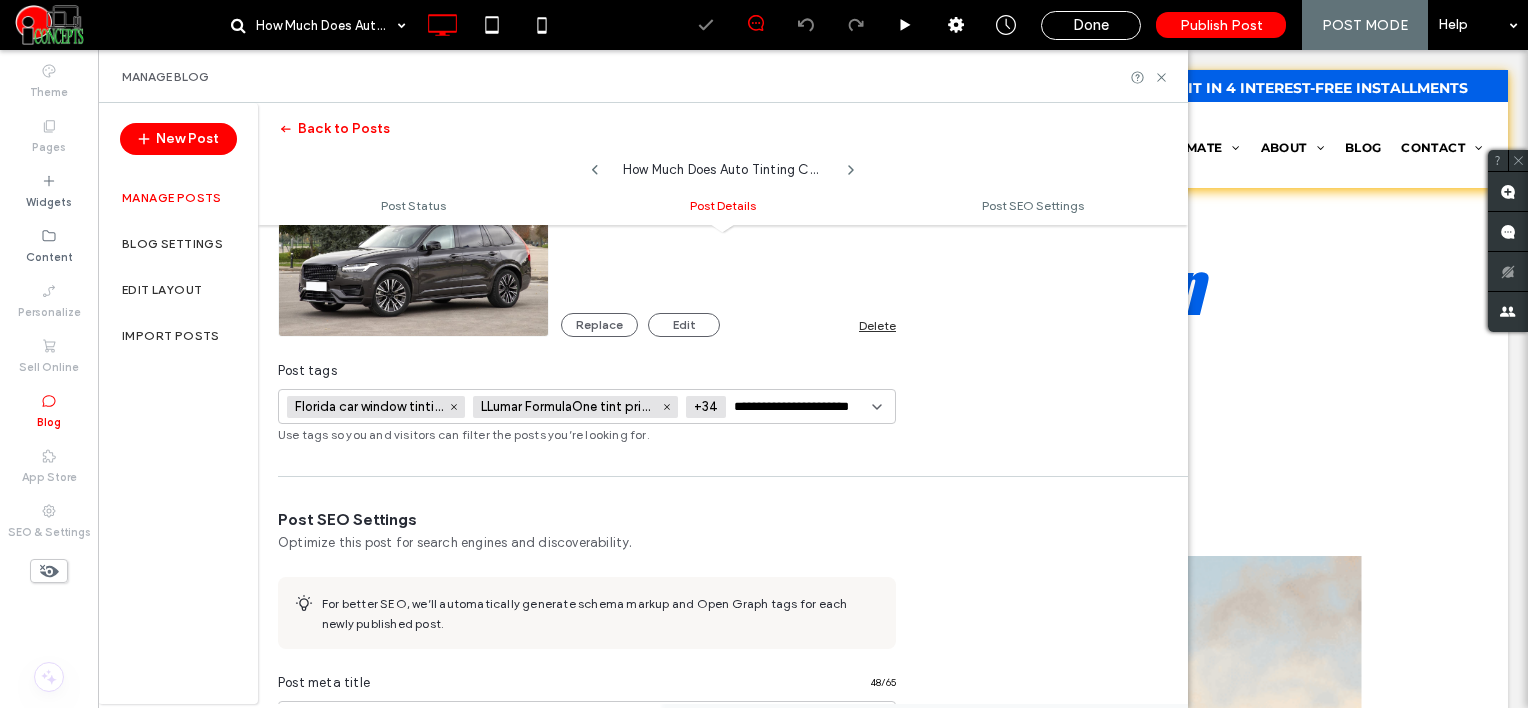 scroll, scrollTop: 0, scrollLeft: 4, axis: horizontal 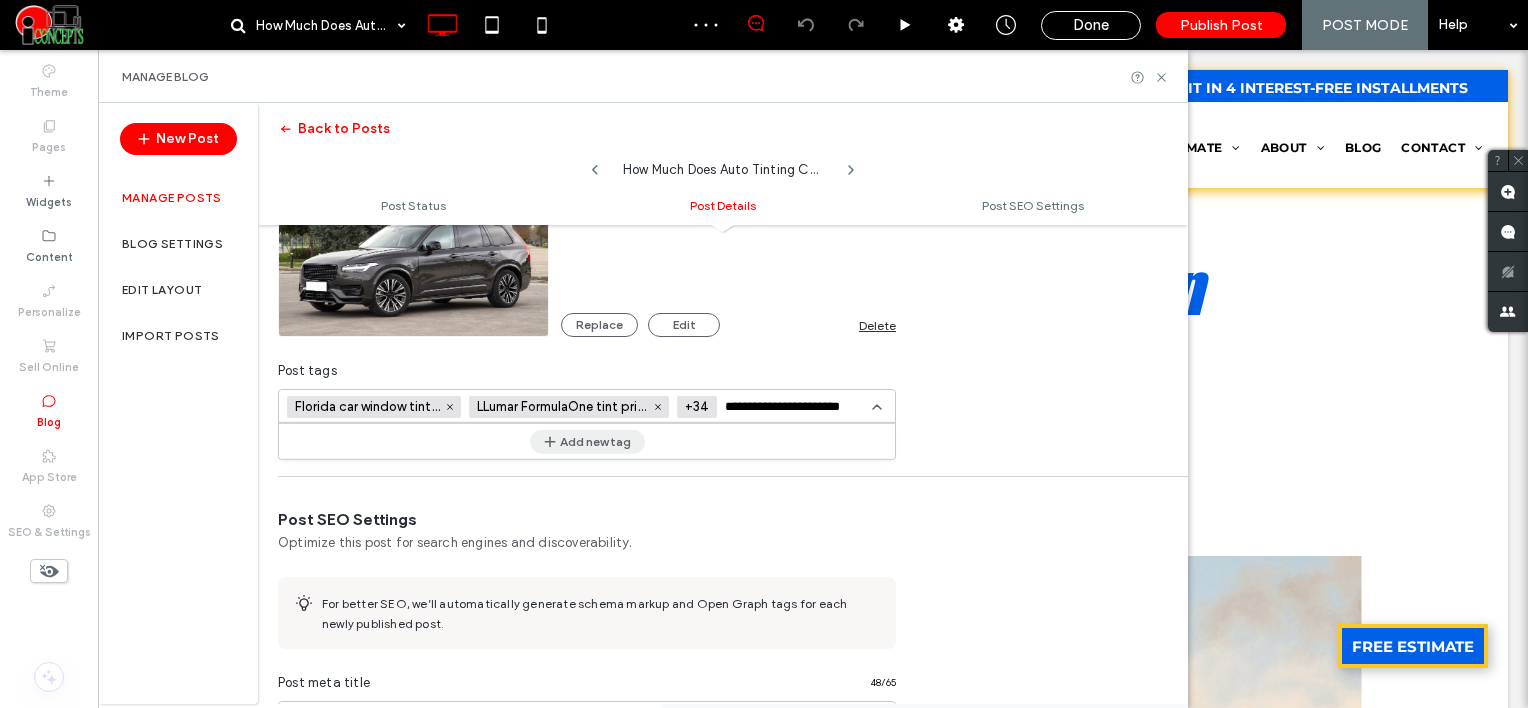 type on "**********" 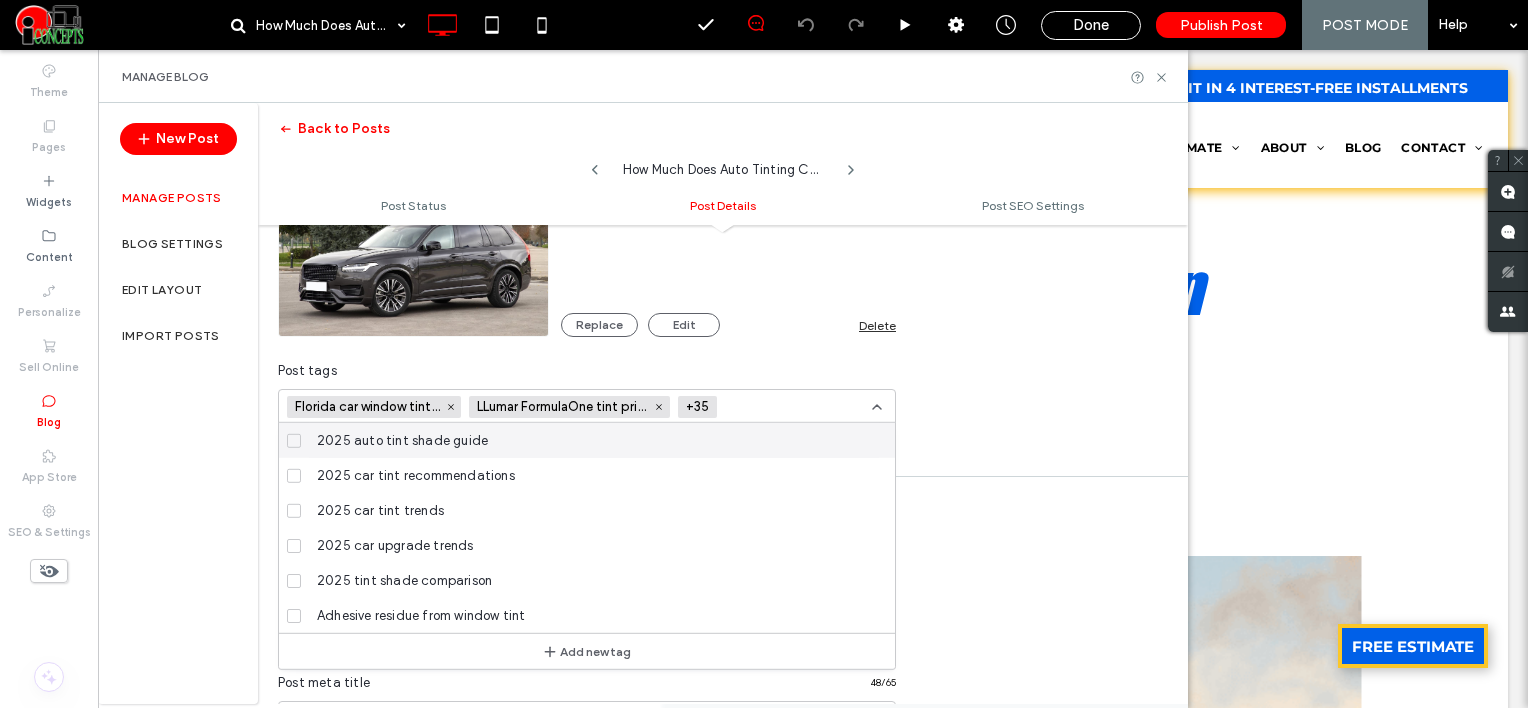 click at bounding box center (798, 407) 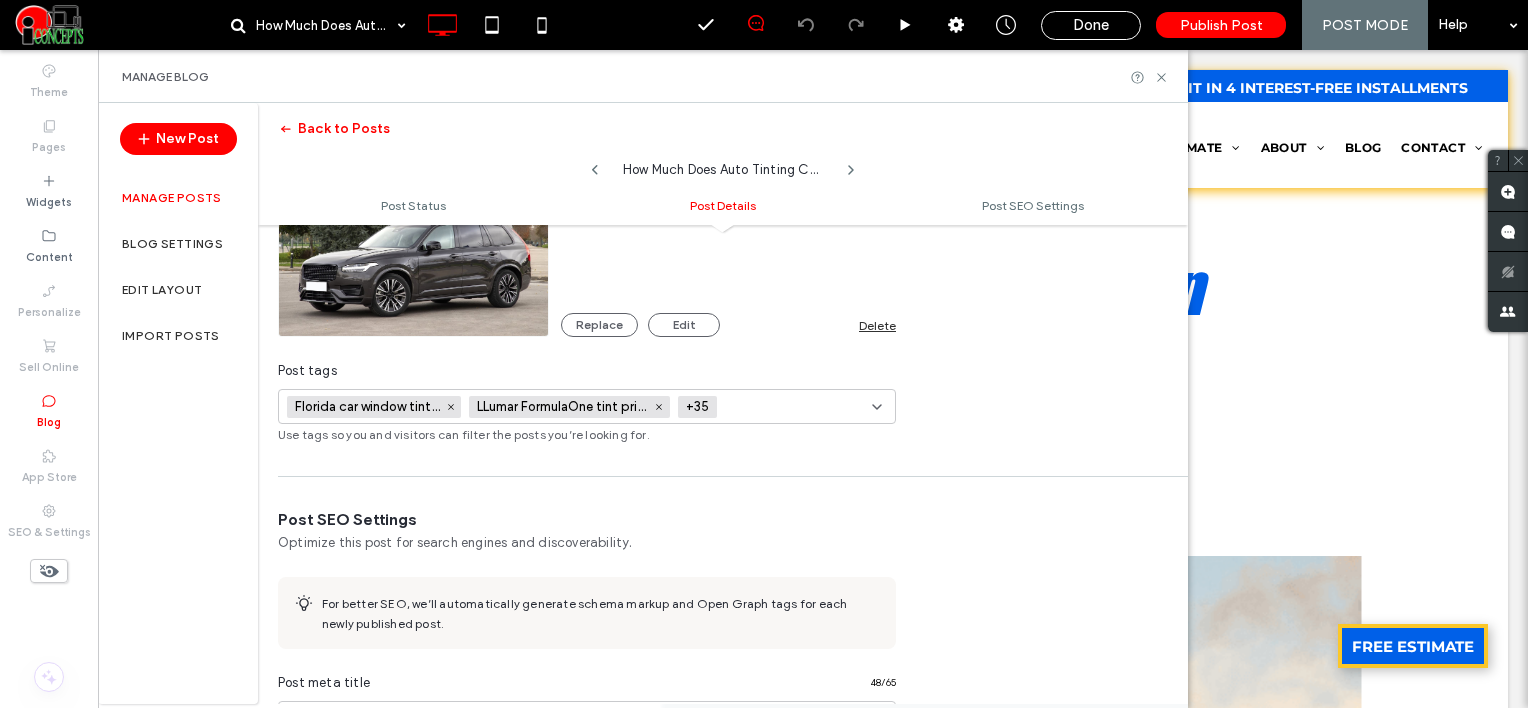paste on "**********" 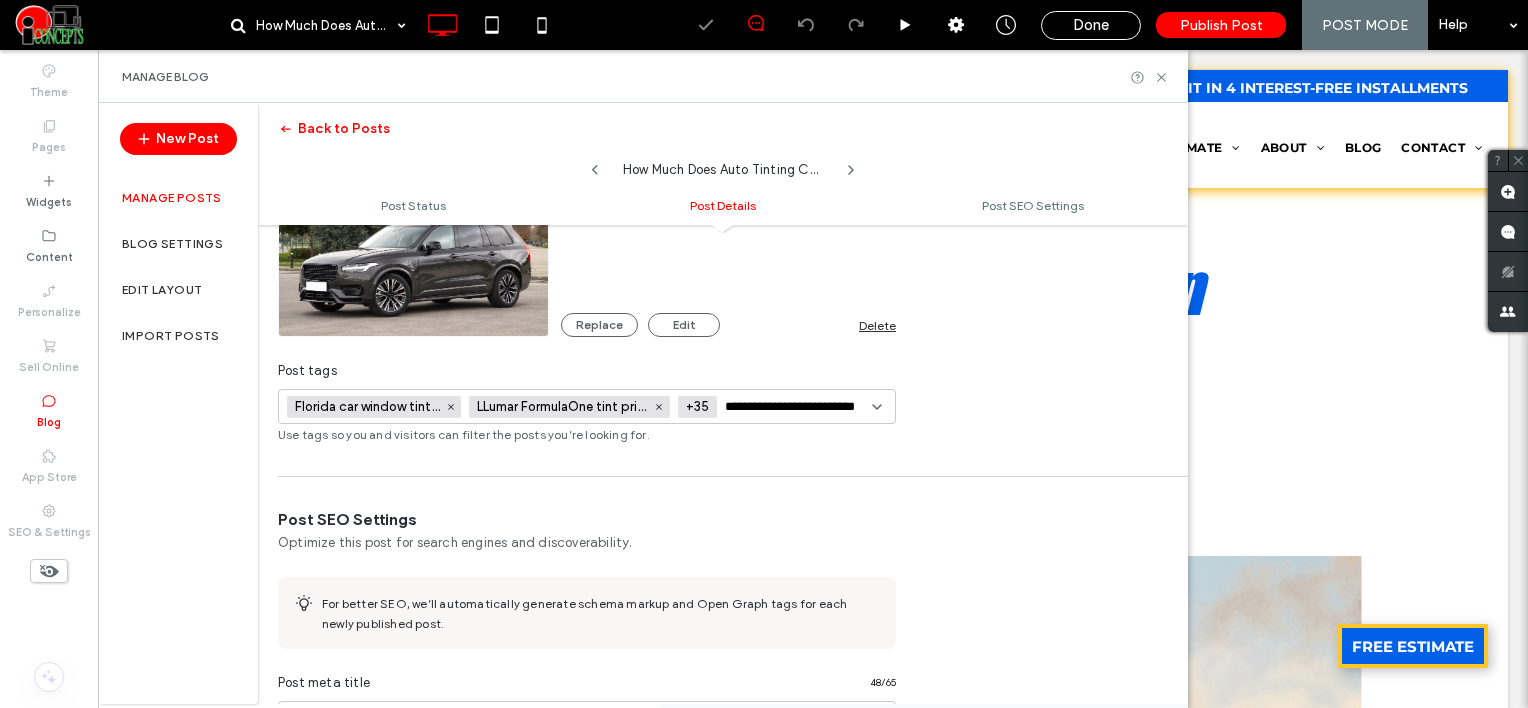 scroll, scrollTop: 0, scrollLeft: 12, axis: horizontal 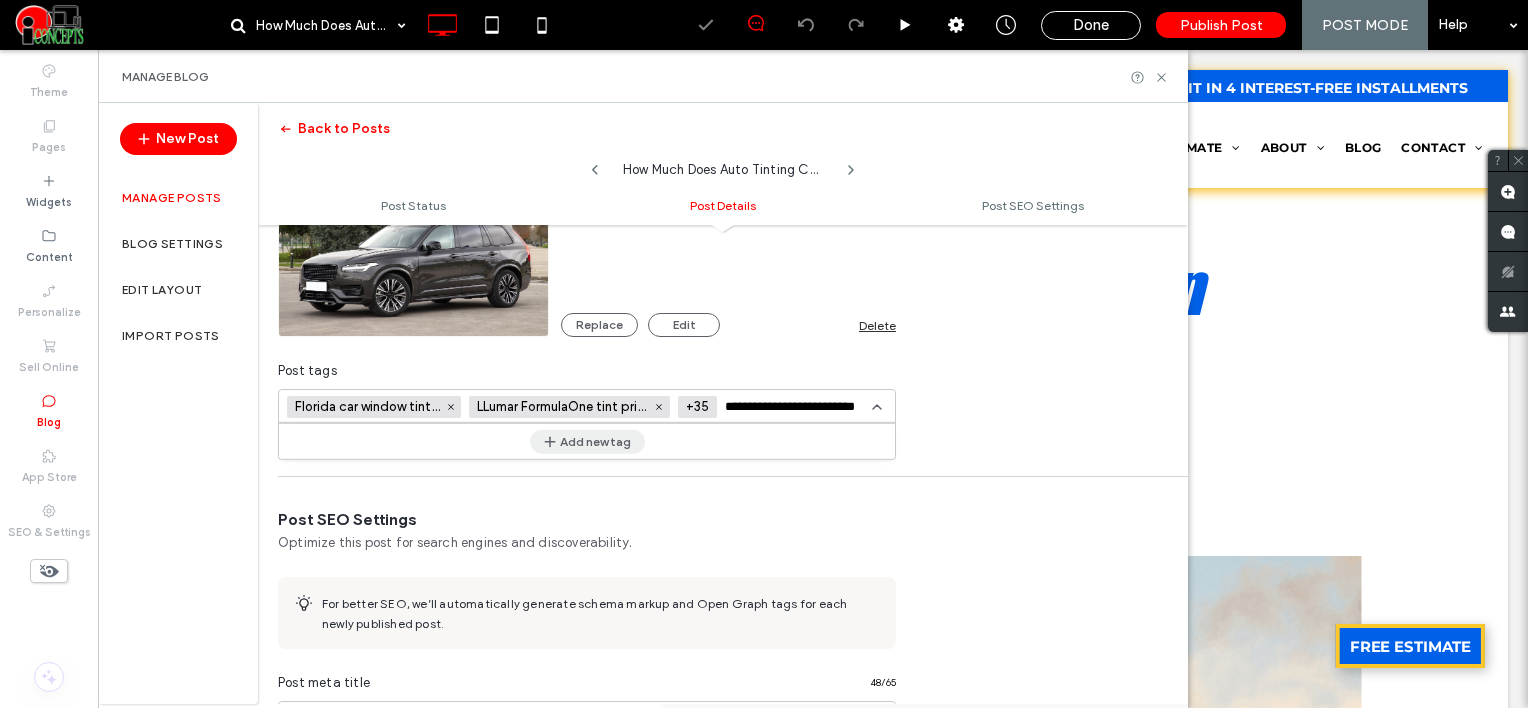 type on "**********" 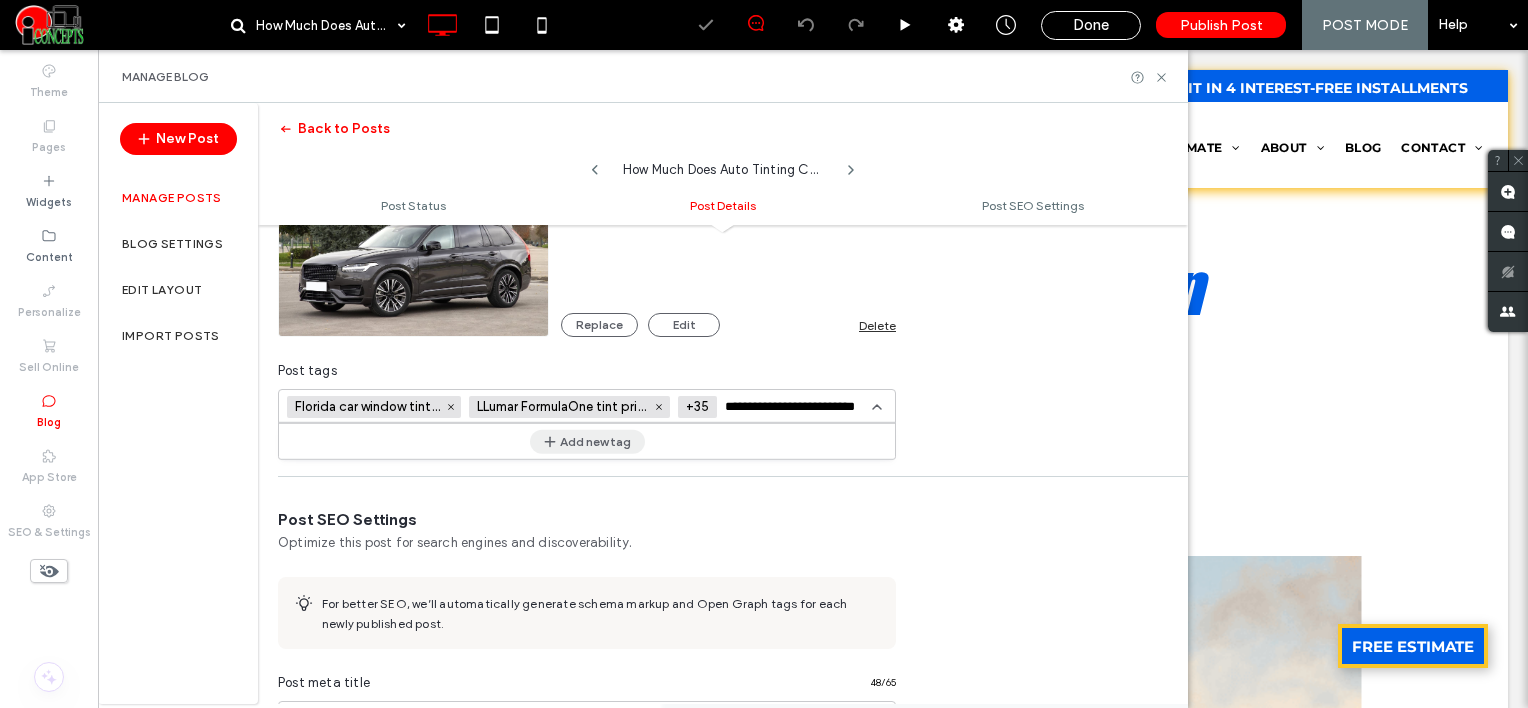 click on "Add new tag" at bounding box center [587, 441] 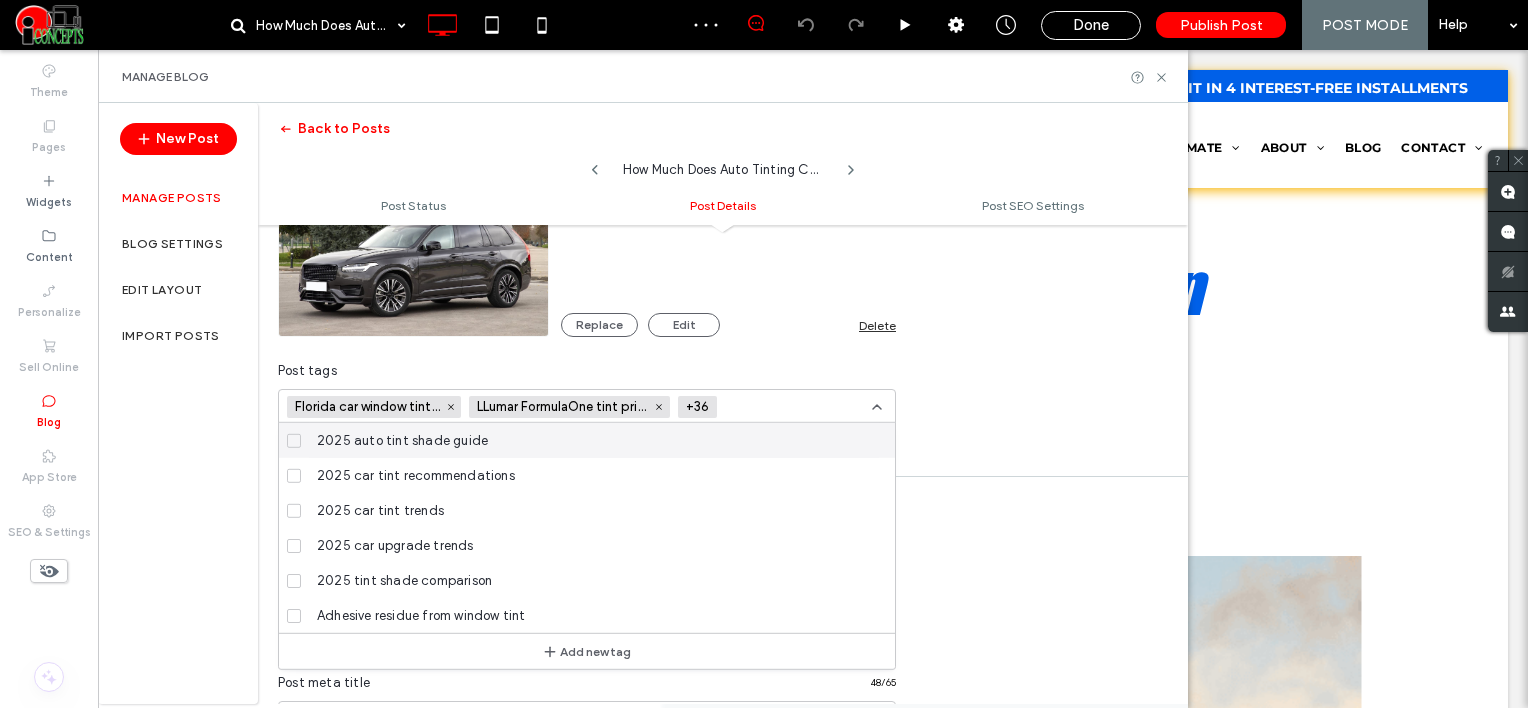 scroll, scrollTop: 0, scrollLeft: 0, axis: both 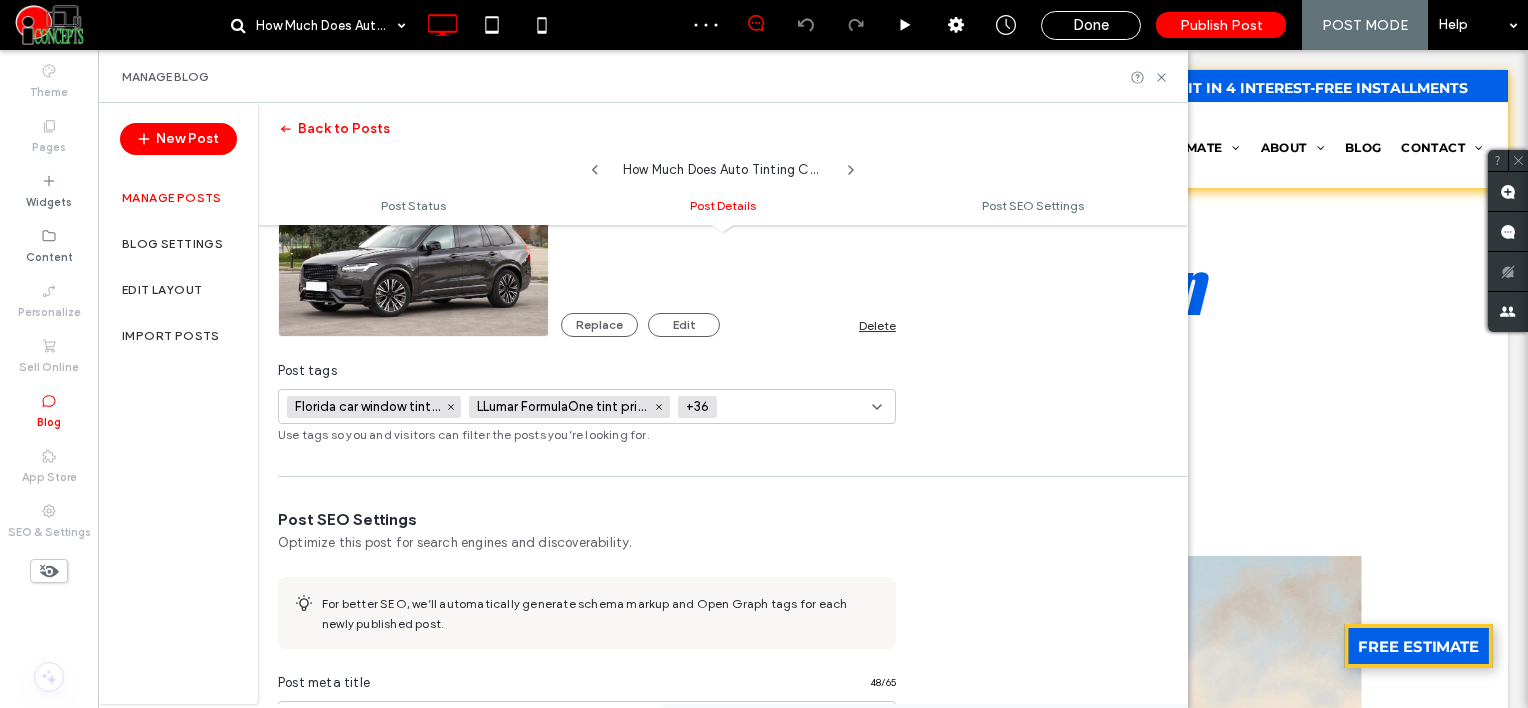 paste on "**********" 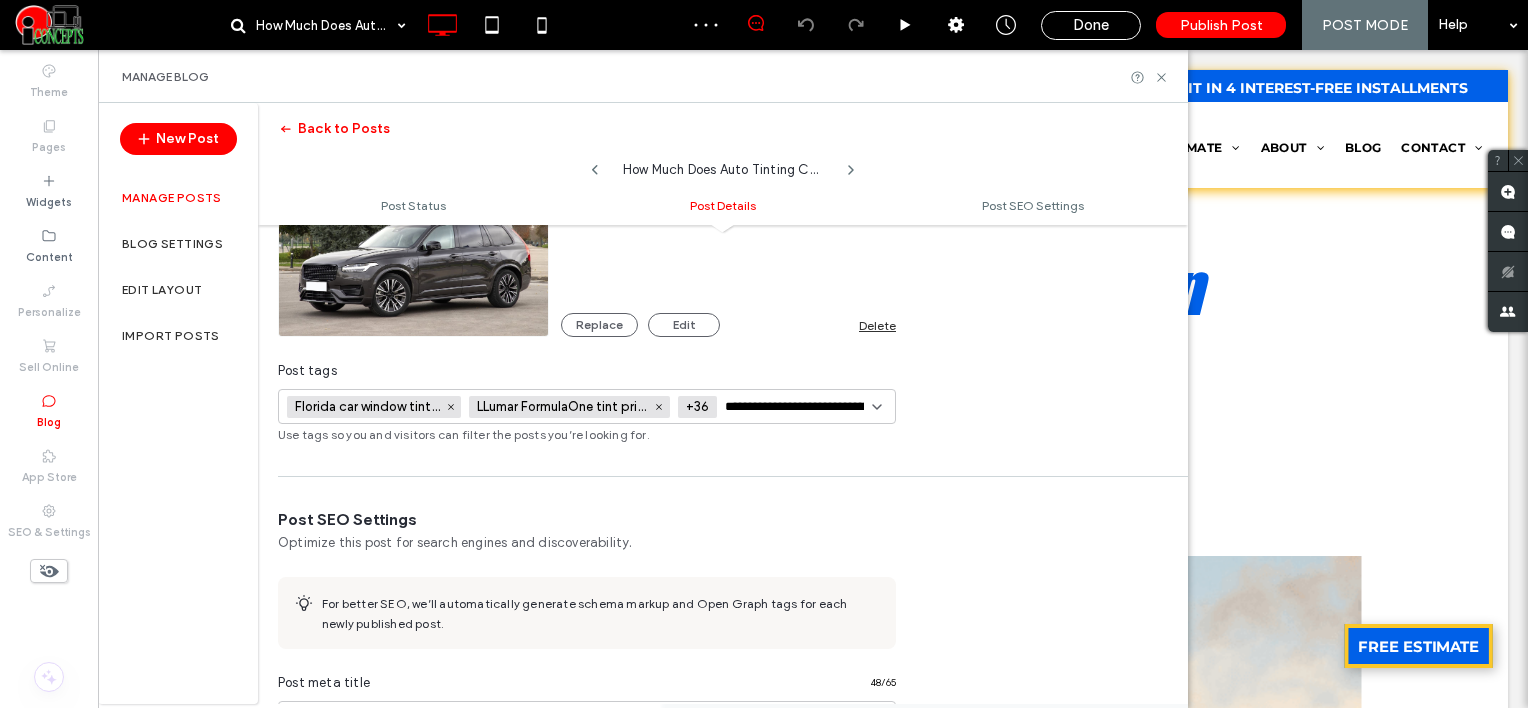 scroll, scrollTop: 0, scrollLeft: 60, axis: horizontal 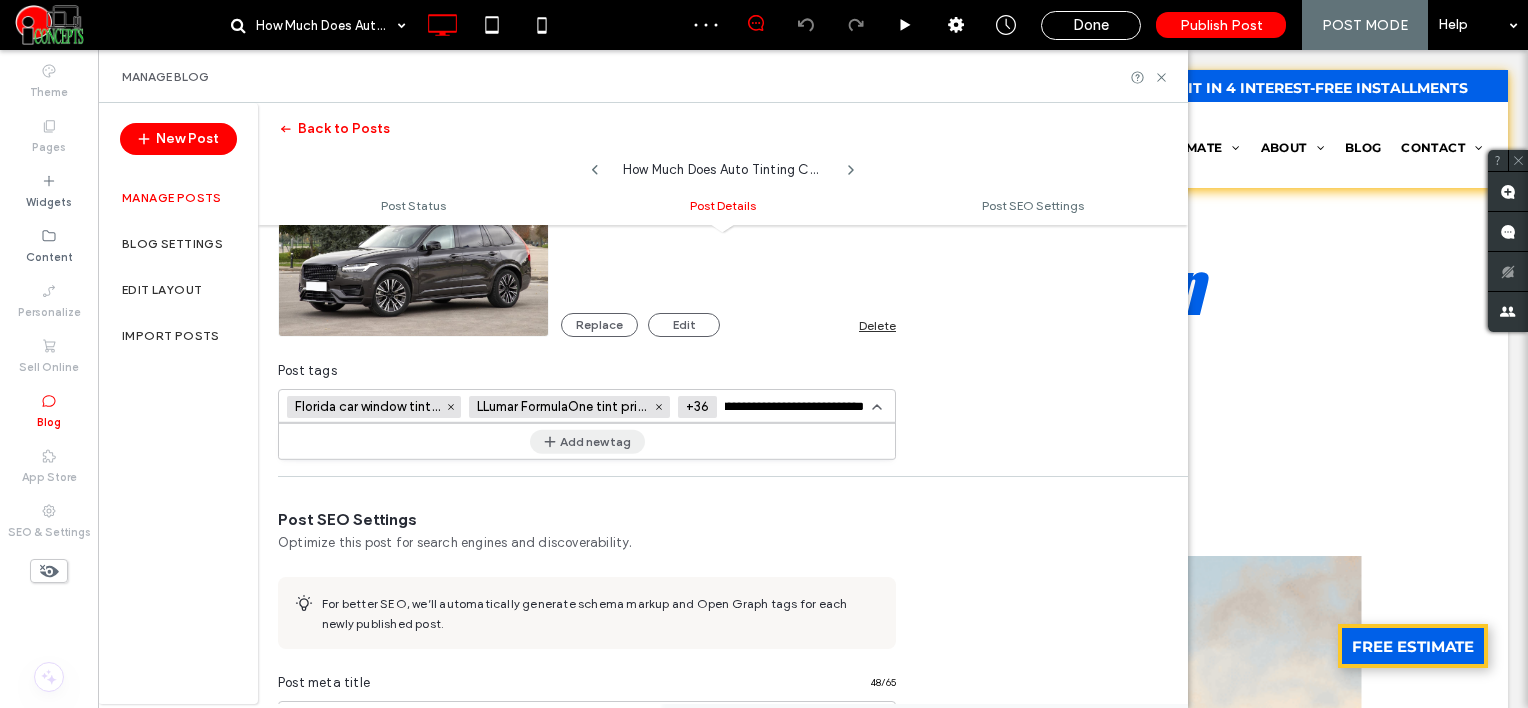 type on "**********" 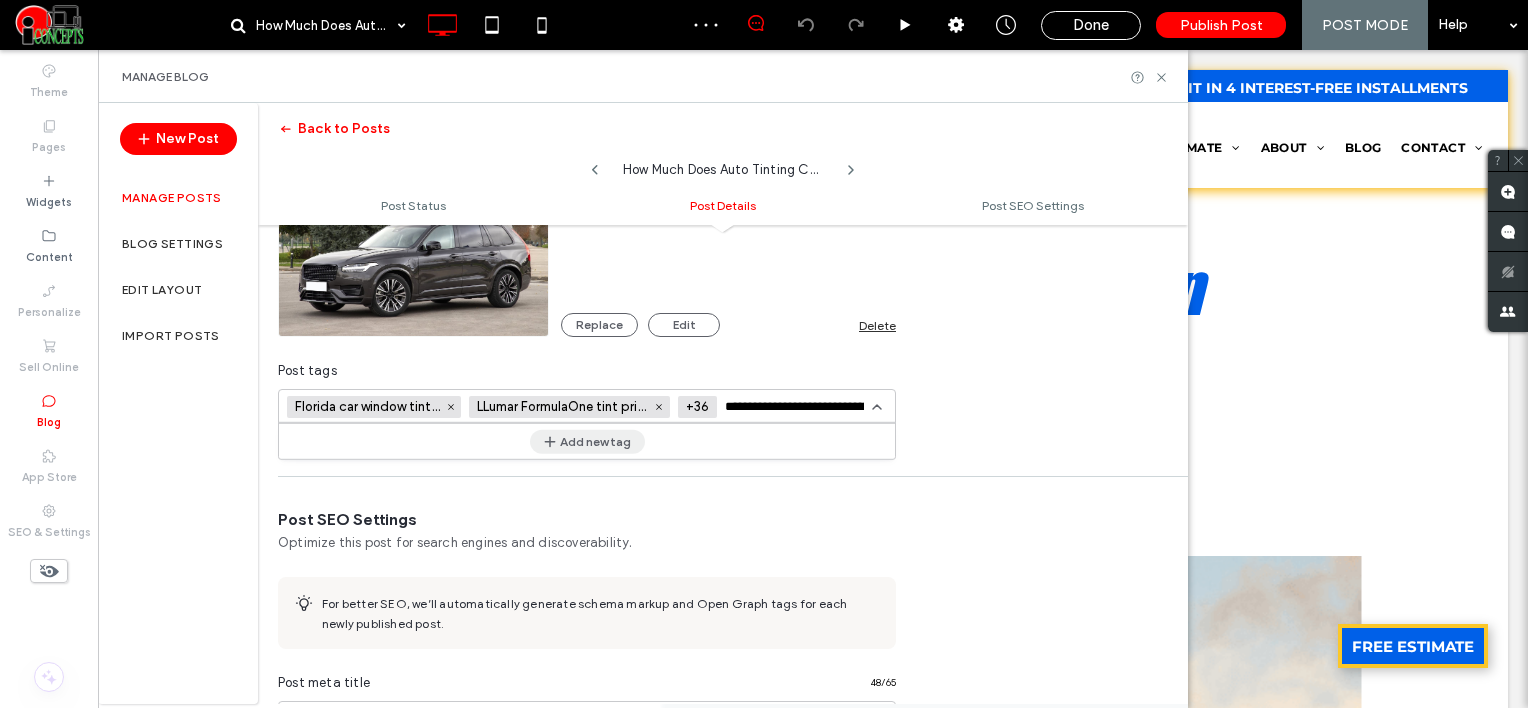click on "Add new tag" at bounding box center (587, 441) 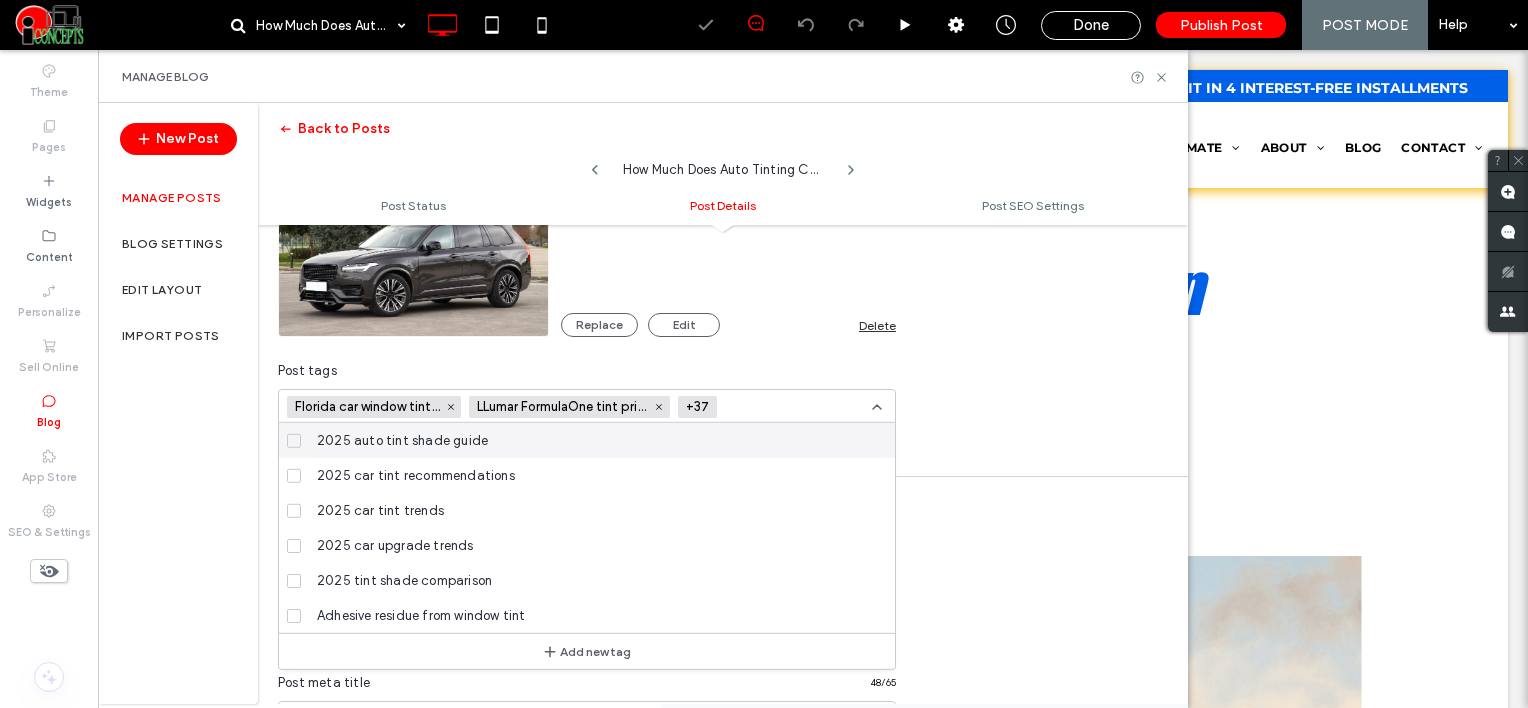 click at bounding box center [798, 407] 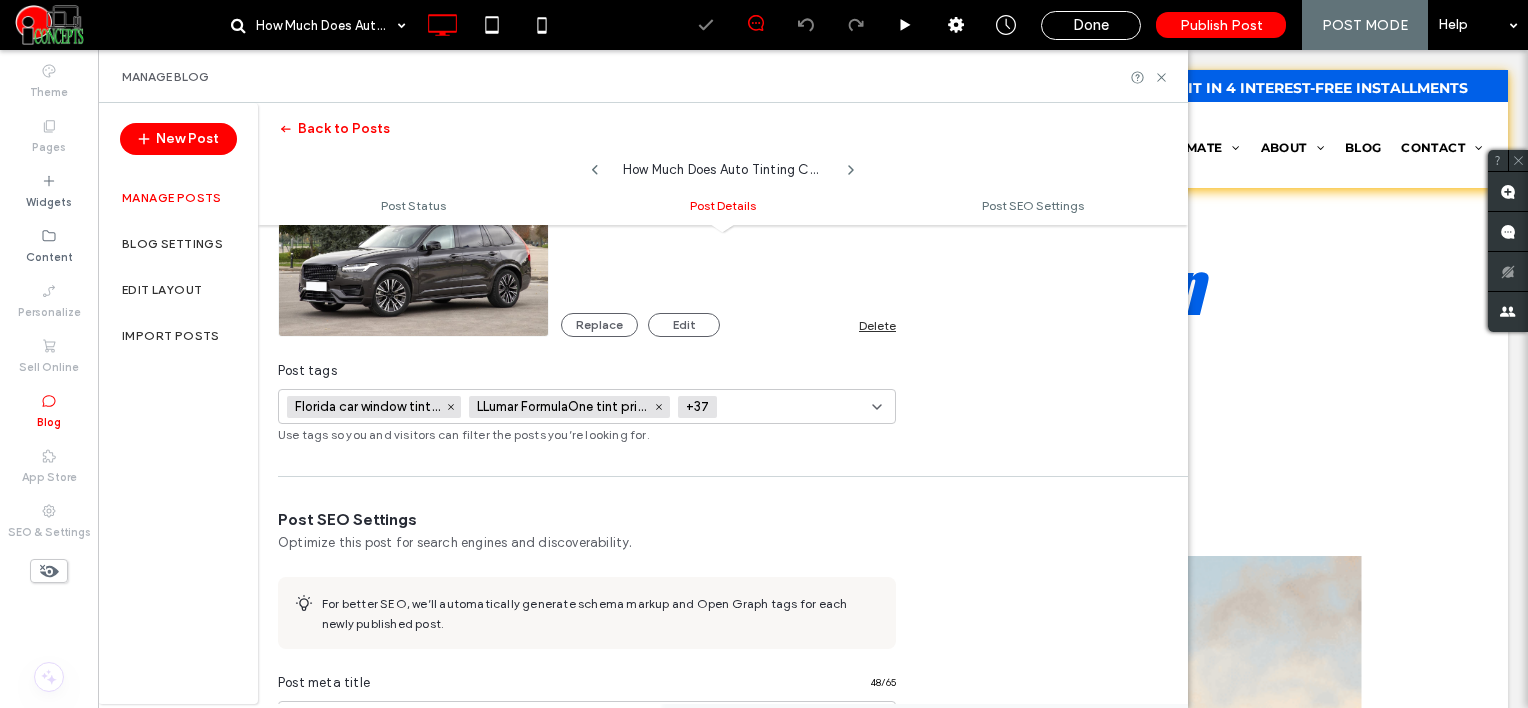 scroll, scrollTop: 0, scrollLeft: 0, axis: both 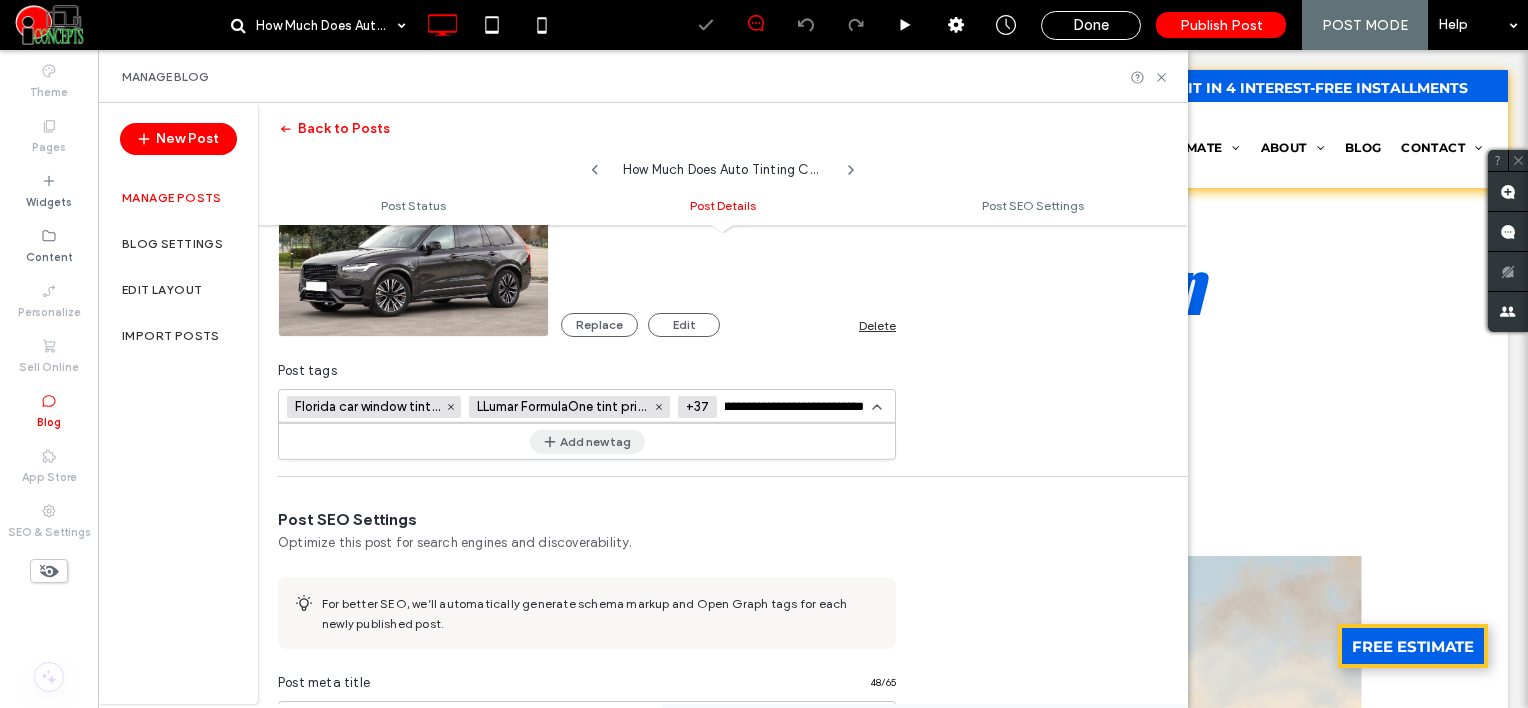 type on "**********" 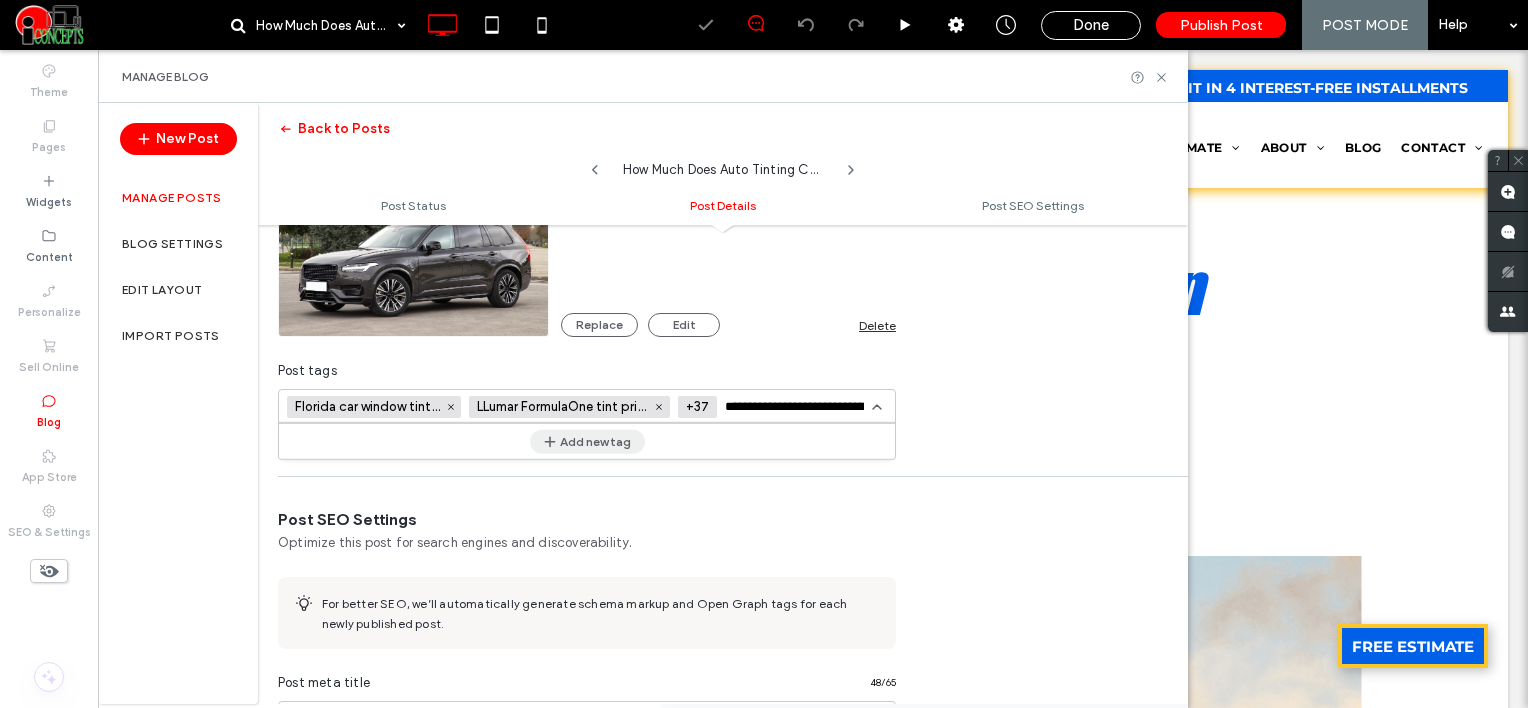 click on "Add new tag" at bounding box center [587, 441] 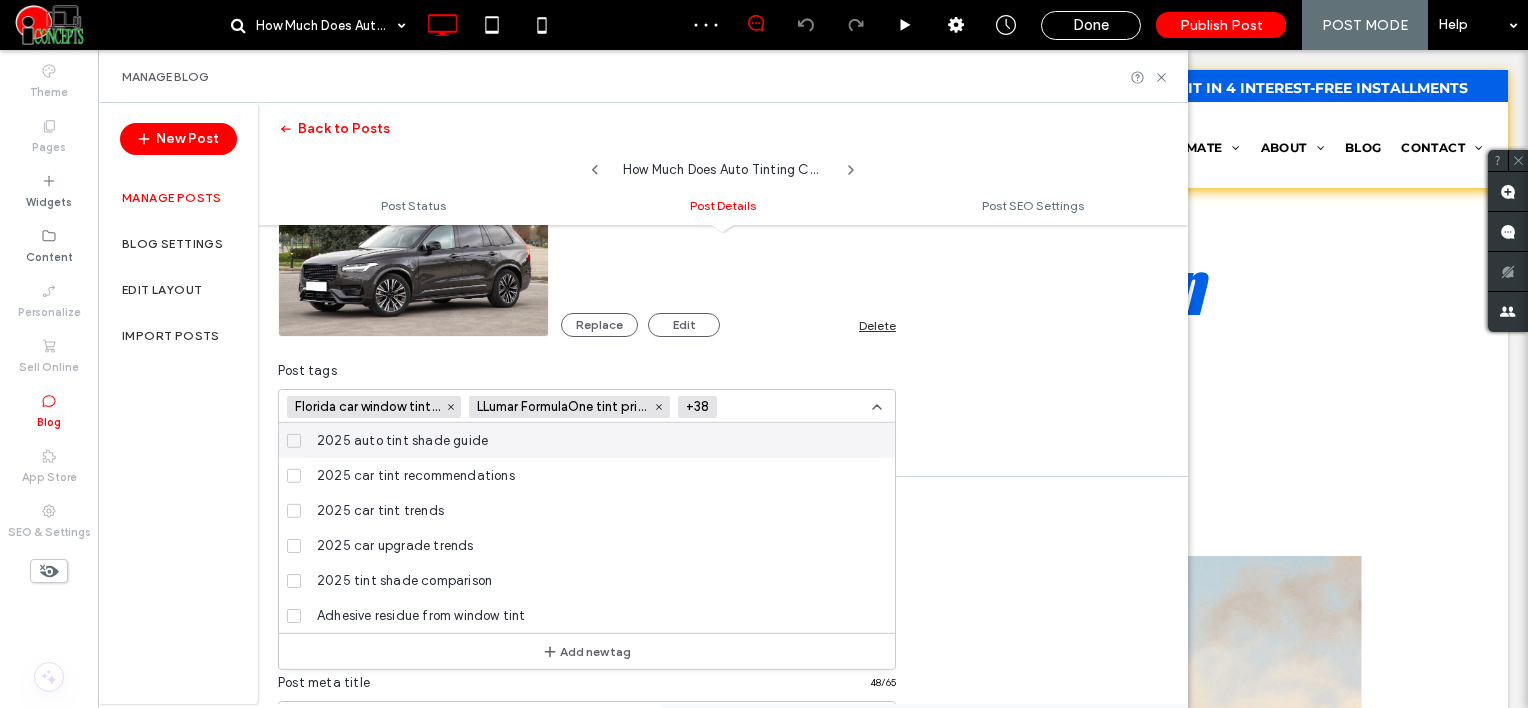 click at bounding box center (798, 407) 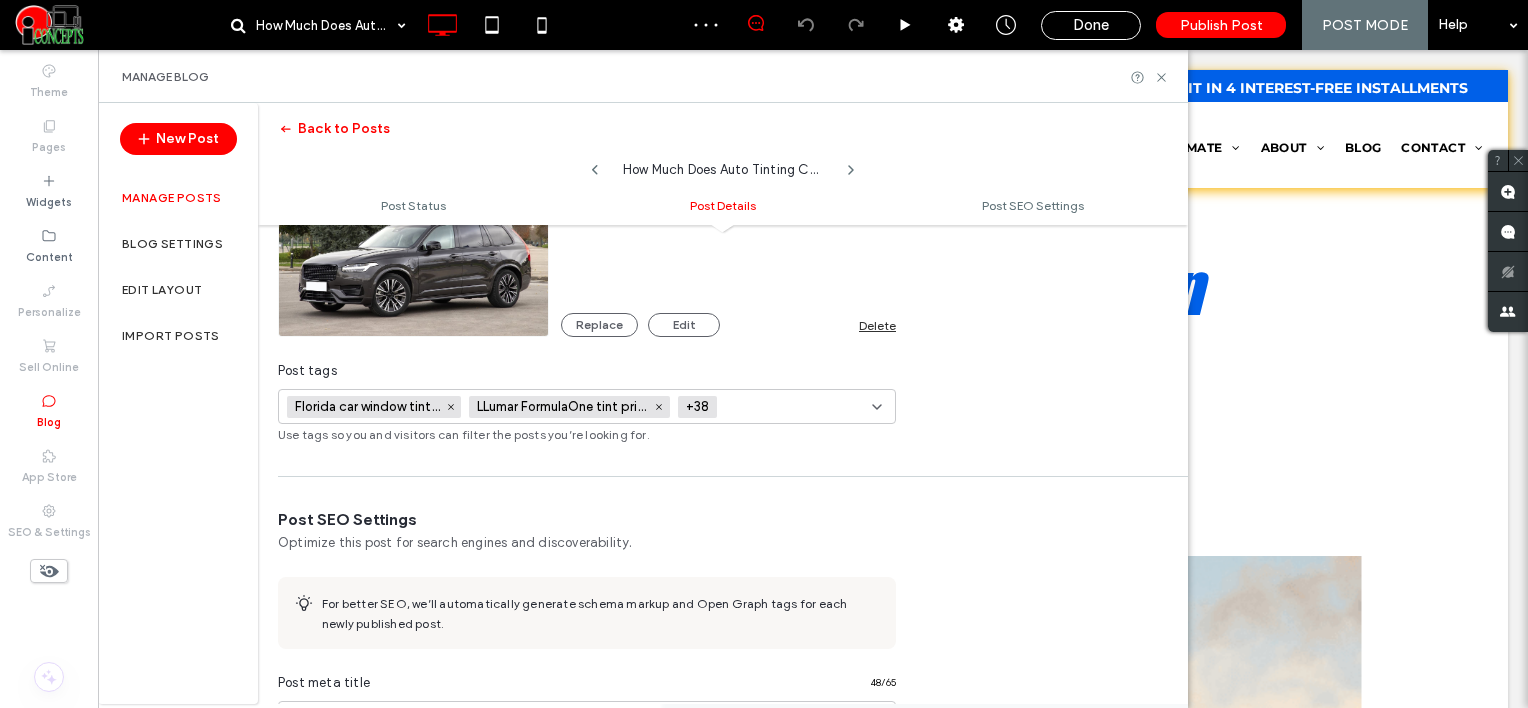 scroll, scrollTop: 0, scrollLeft: 0, axis: both 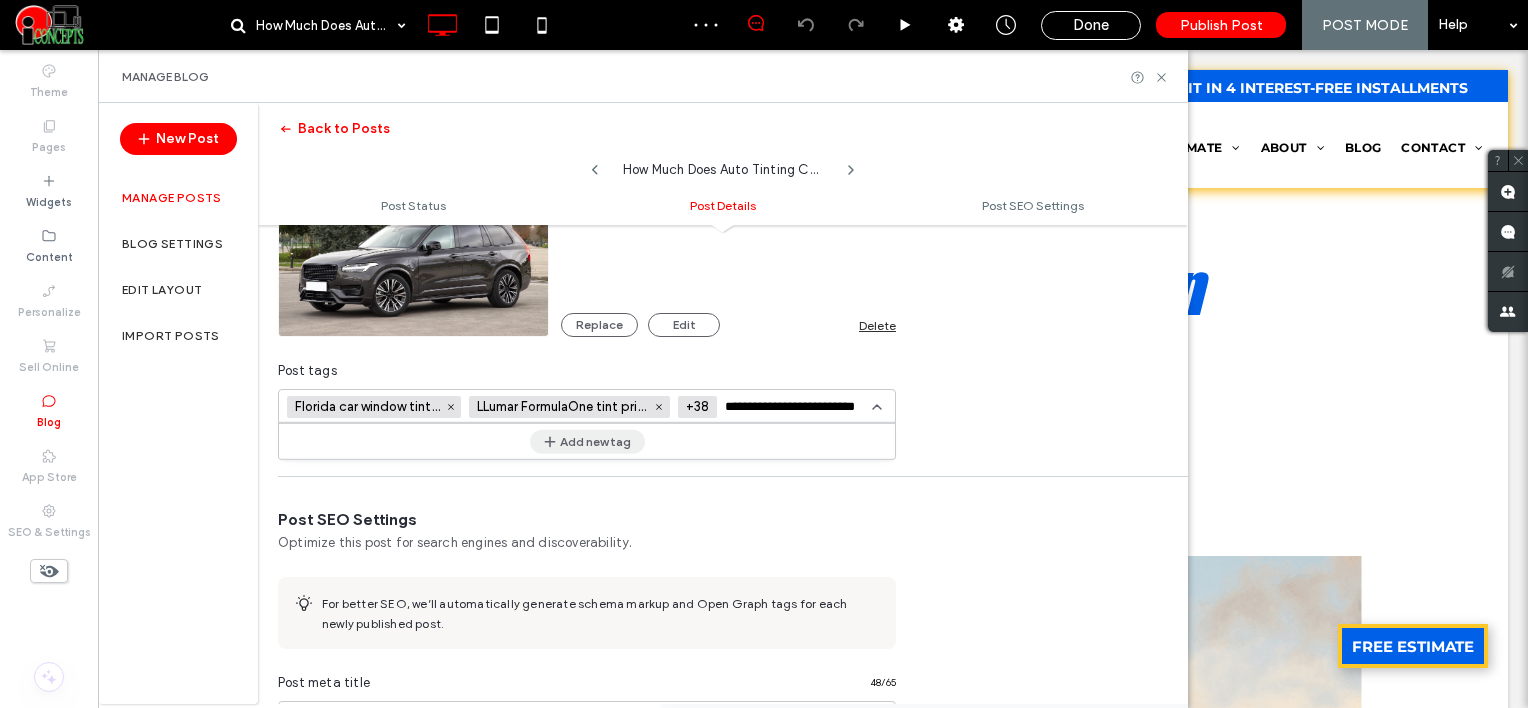 type on "**********" 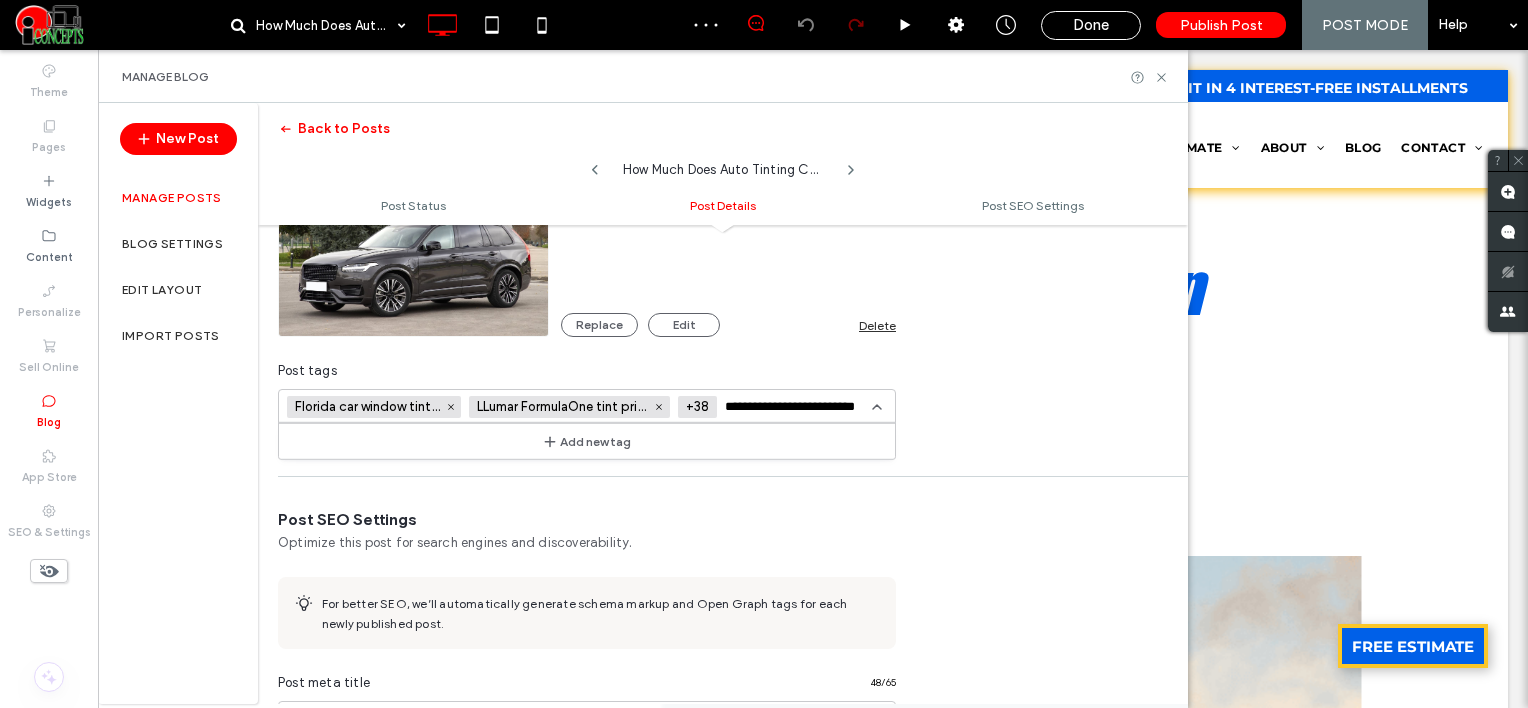 type 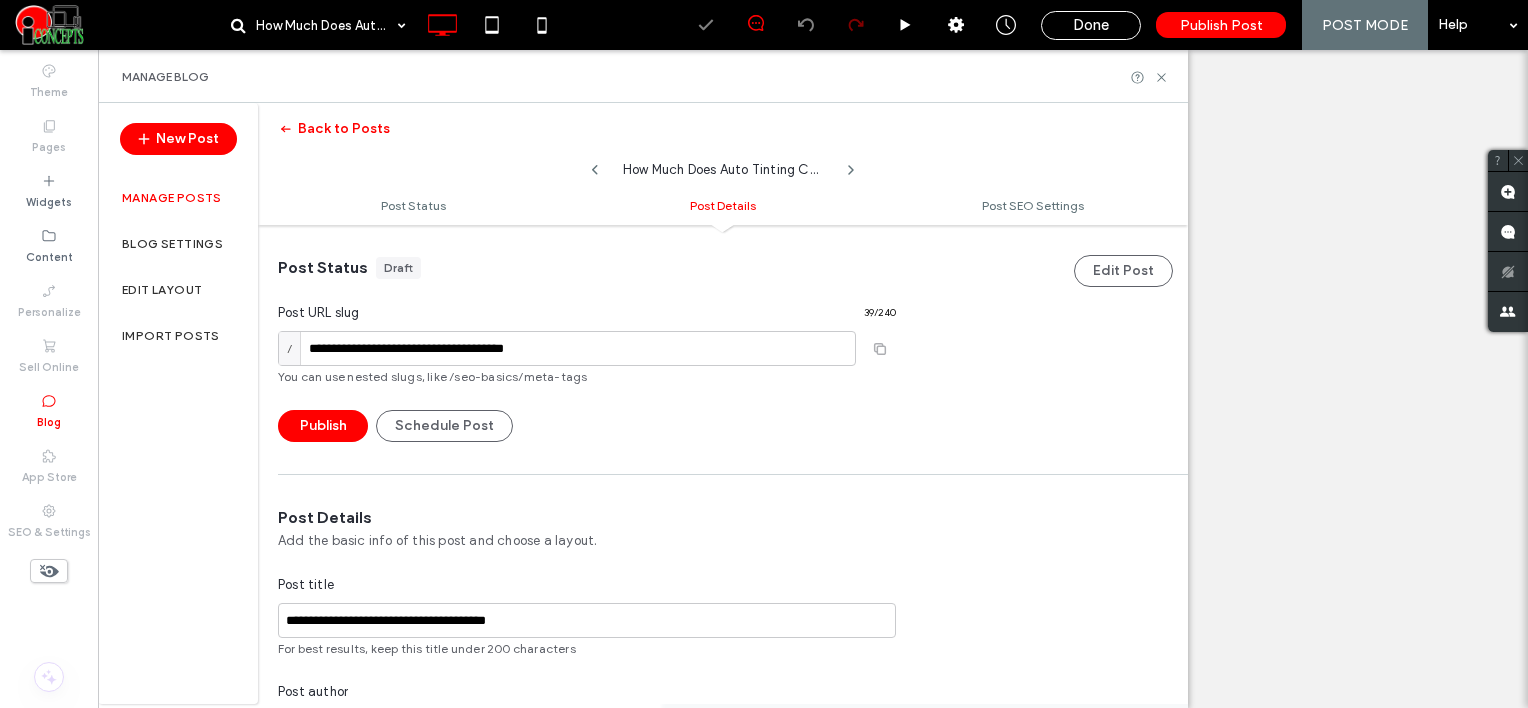 type on "**********" 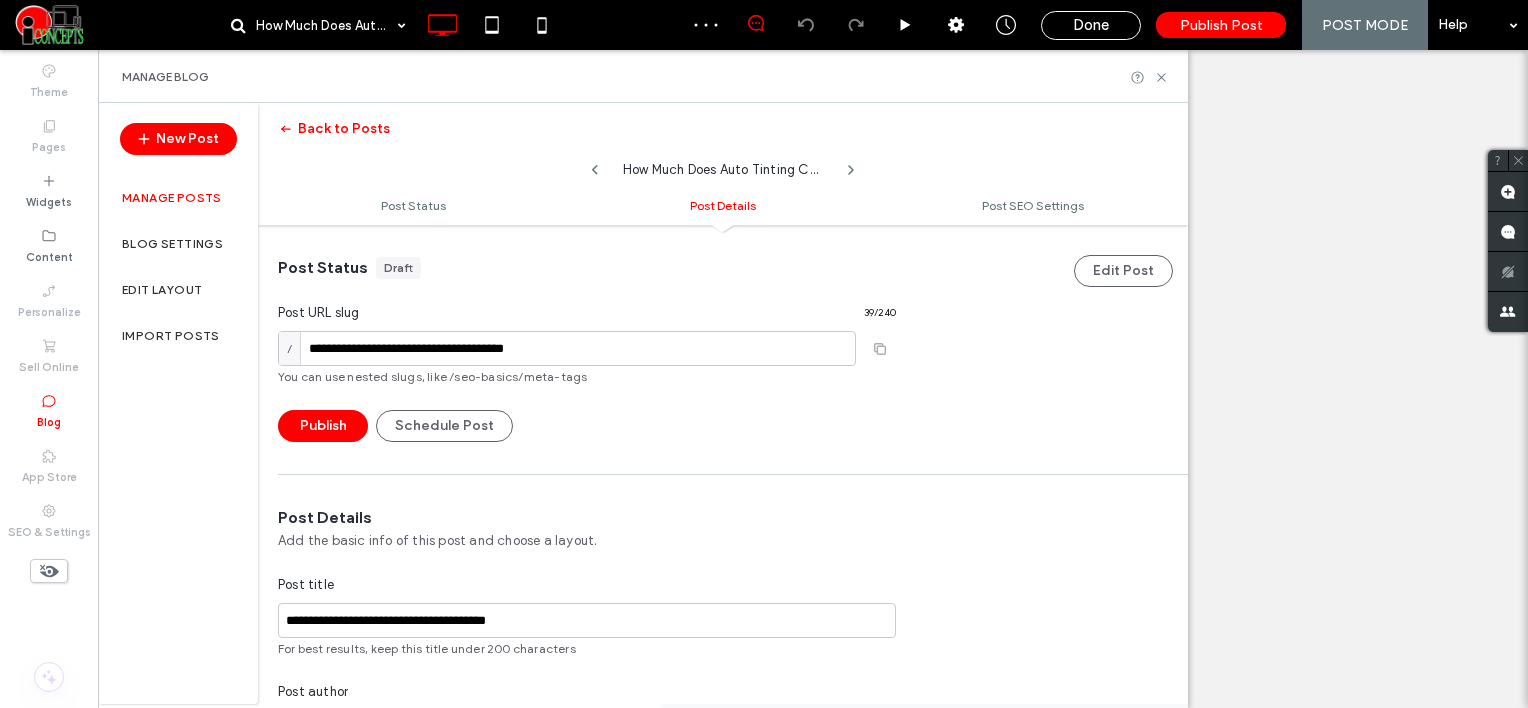 click at bounding box center (796, 1007) 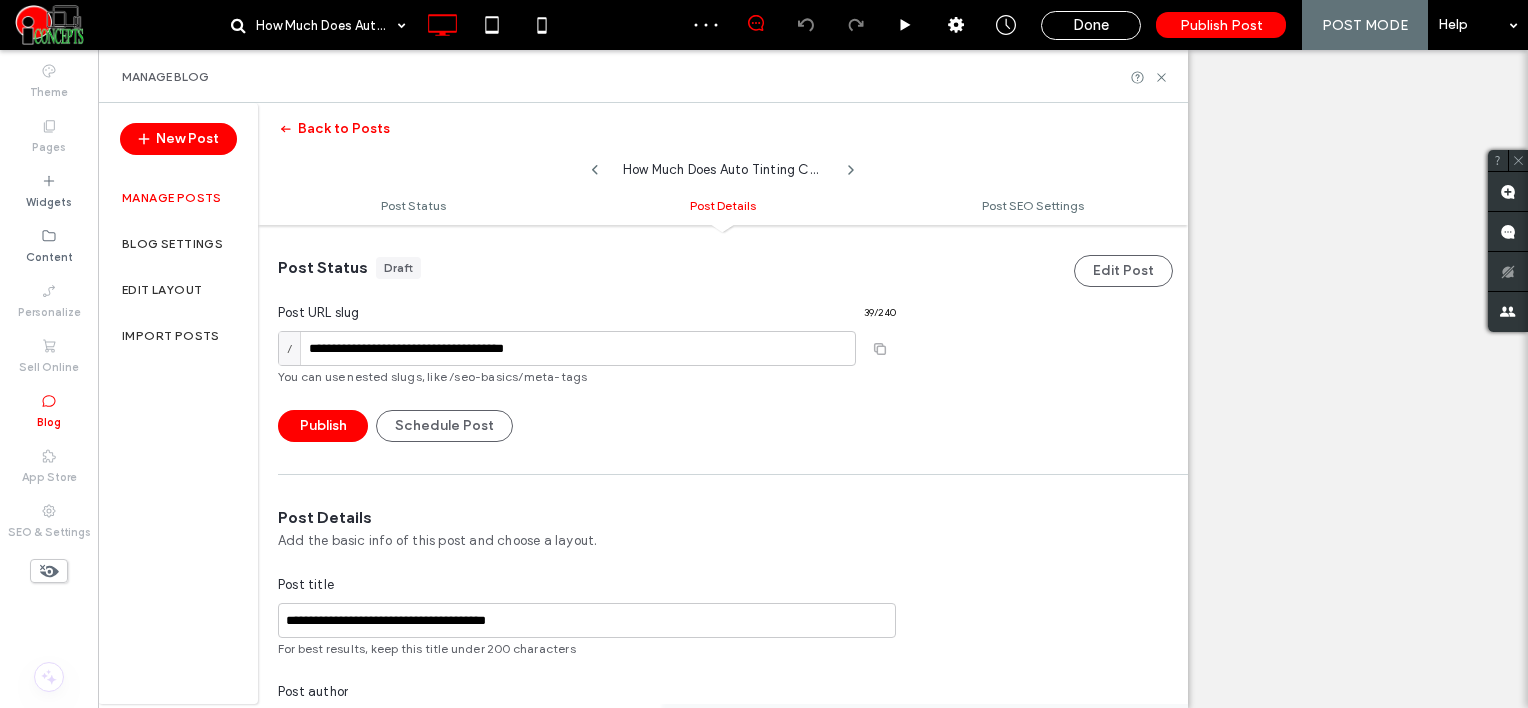 scroll, scrollTop: 0, scrollLeft: 0, axis: both 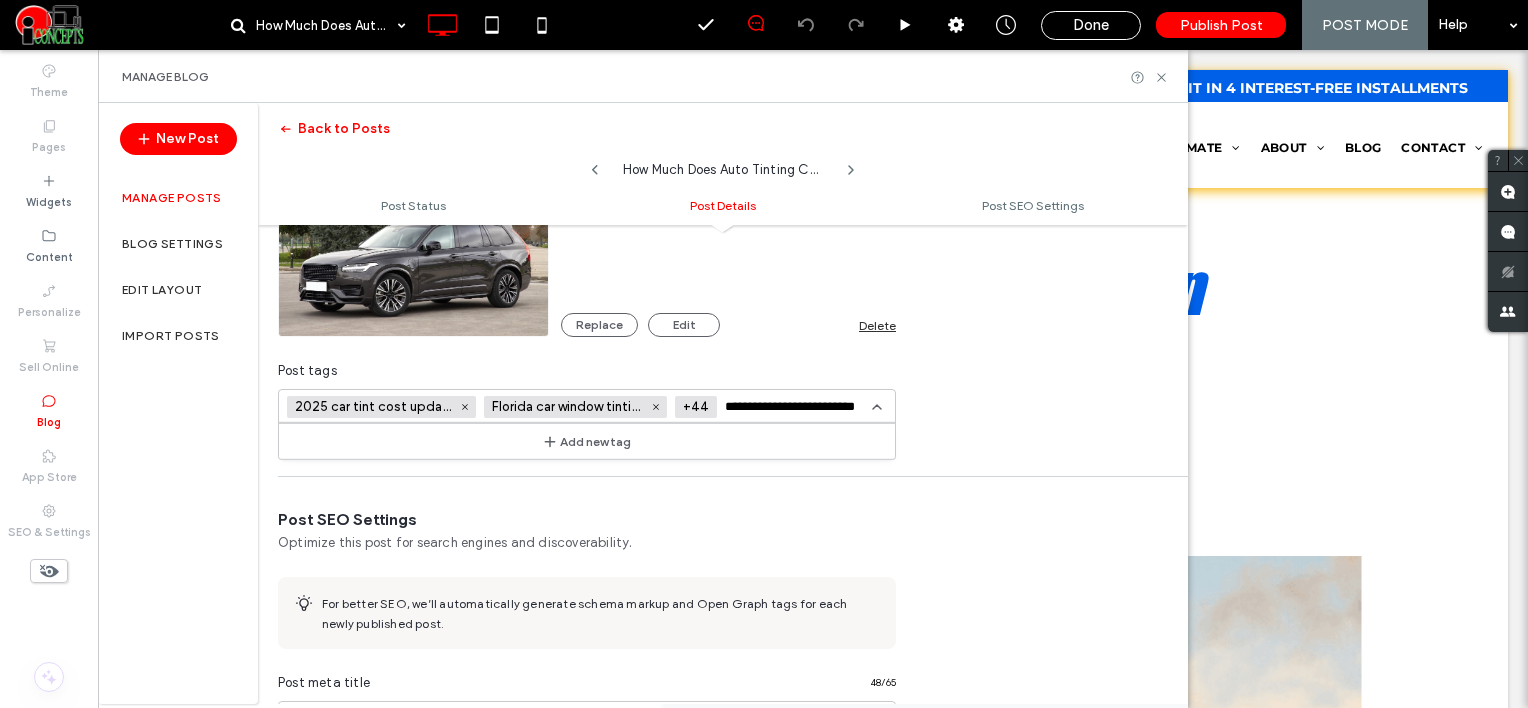 type on "**********" 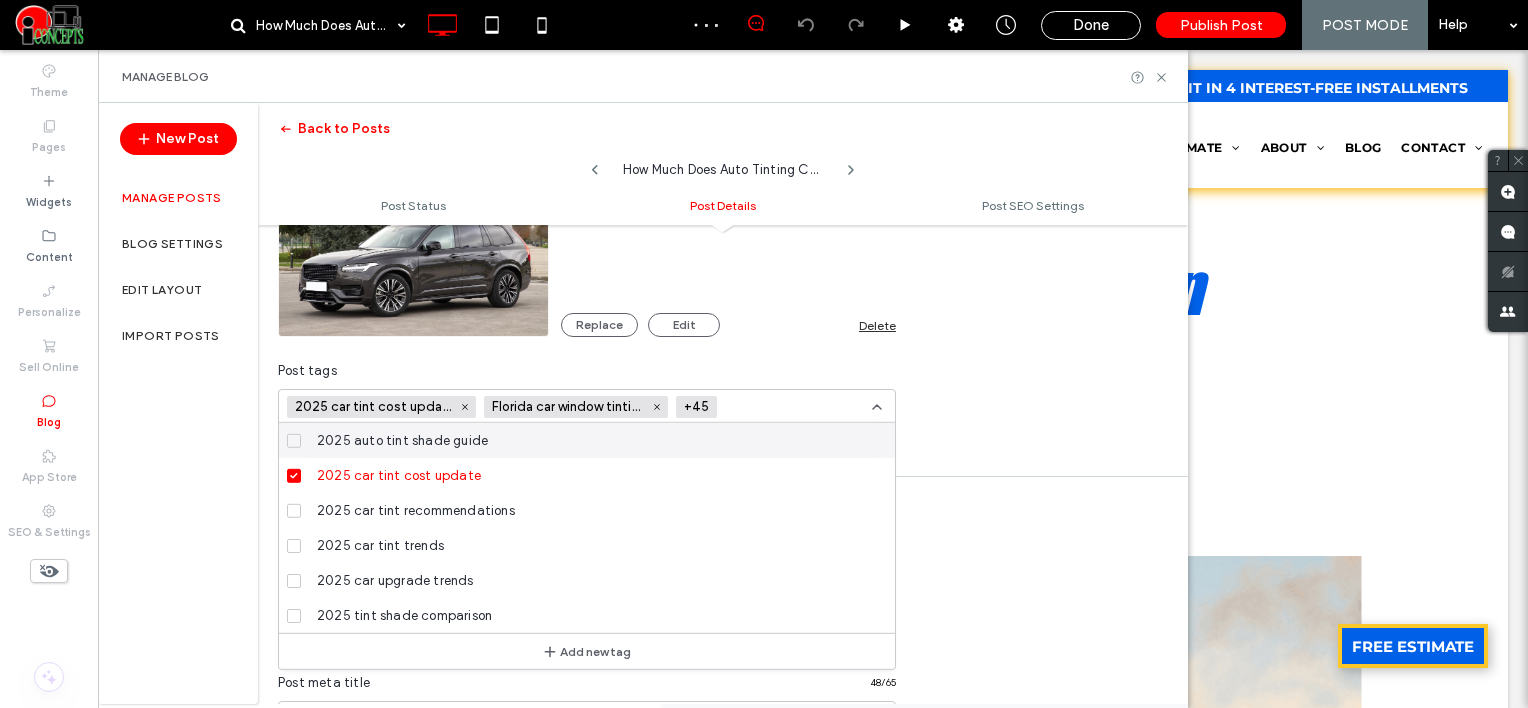 scroll, scrollTop: 0, scrollLeft: 0, axis: both 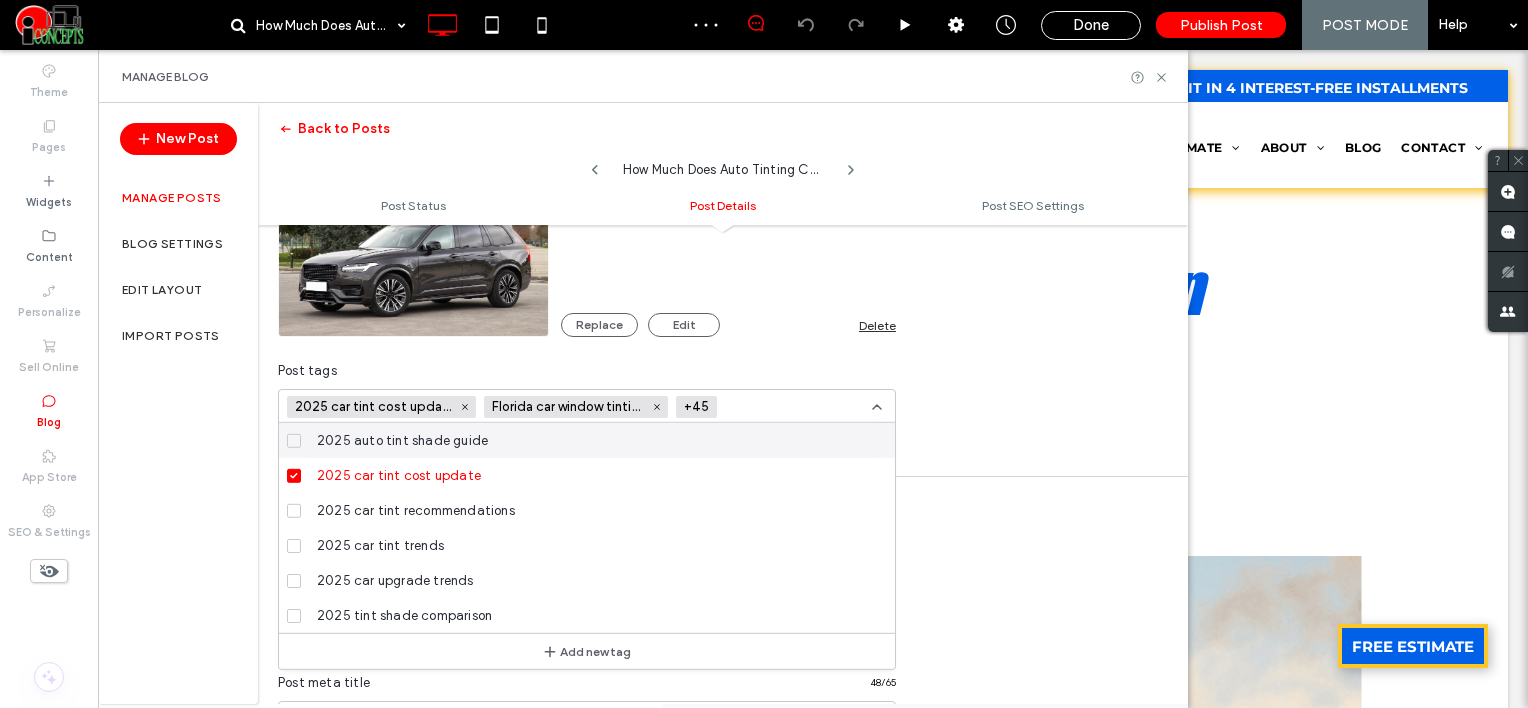click at bounding box center [798, 407] 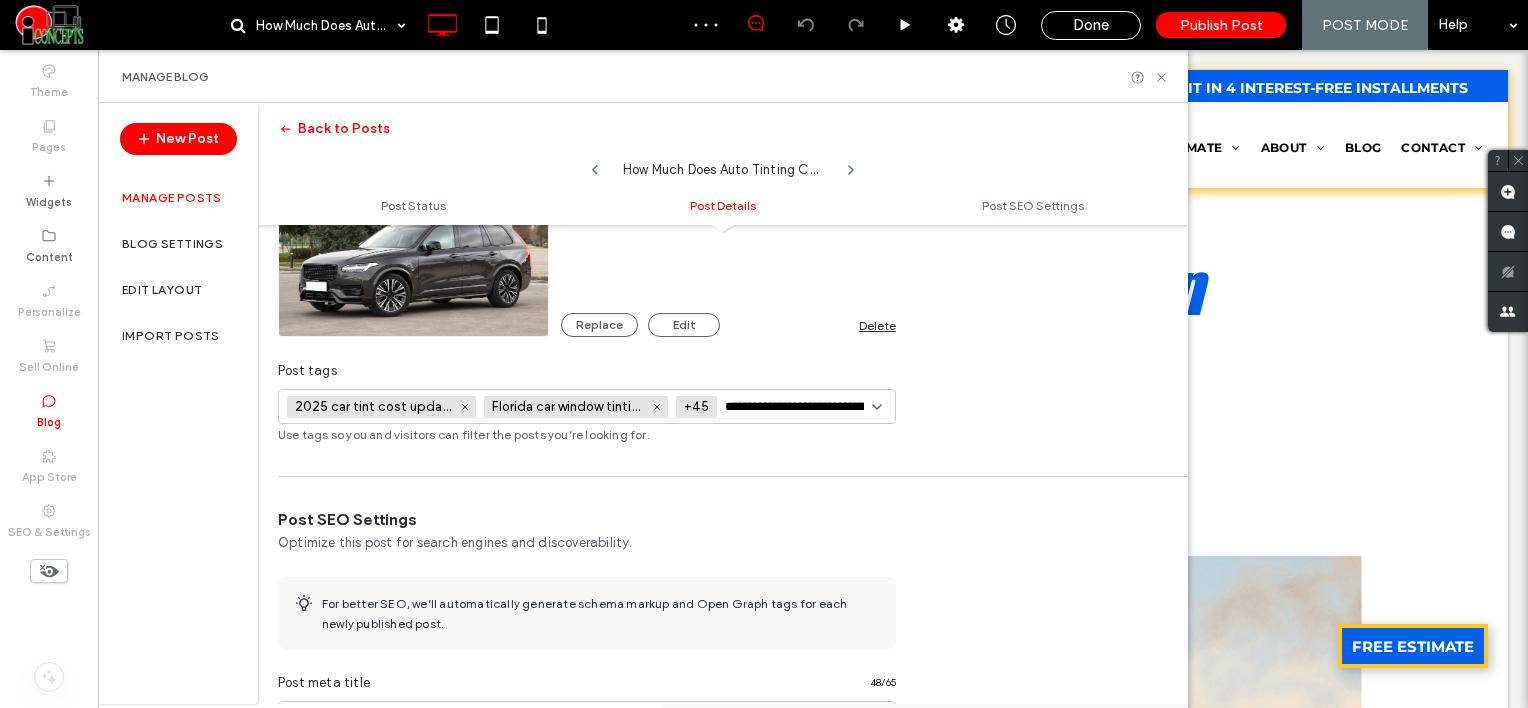 scroll, scrollTop: 0, scrollLeft: 57, axis: horizontal 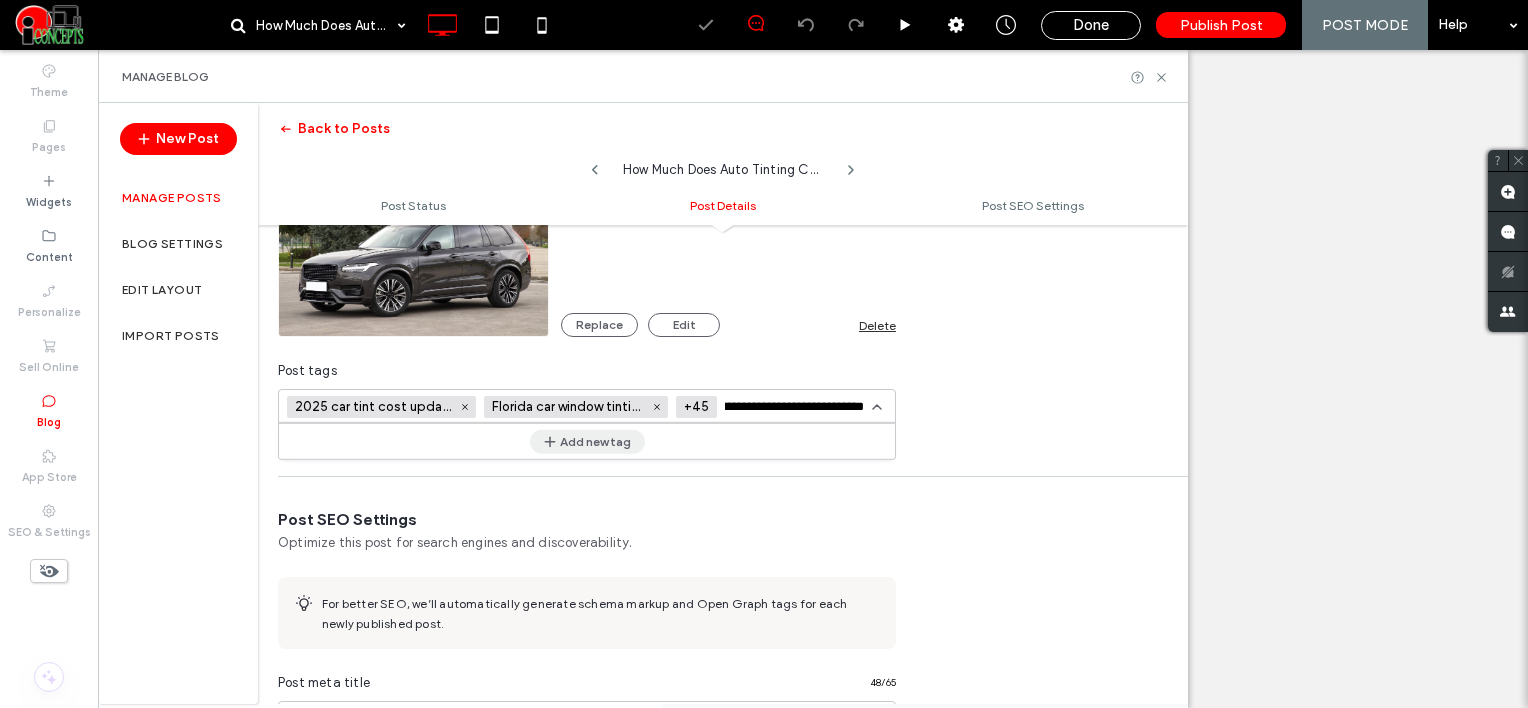 type on "**********" 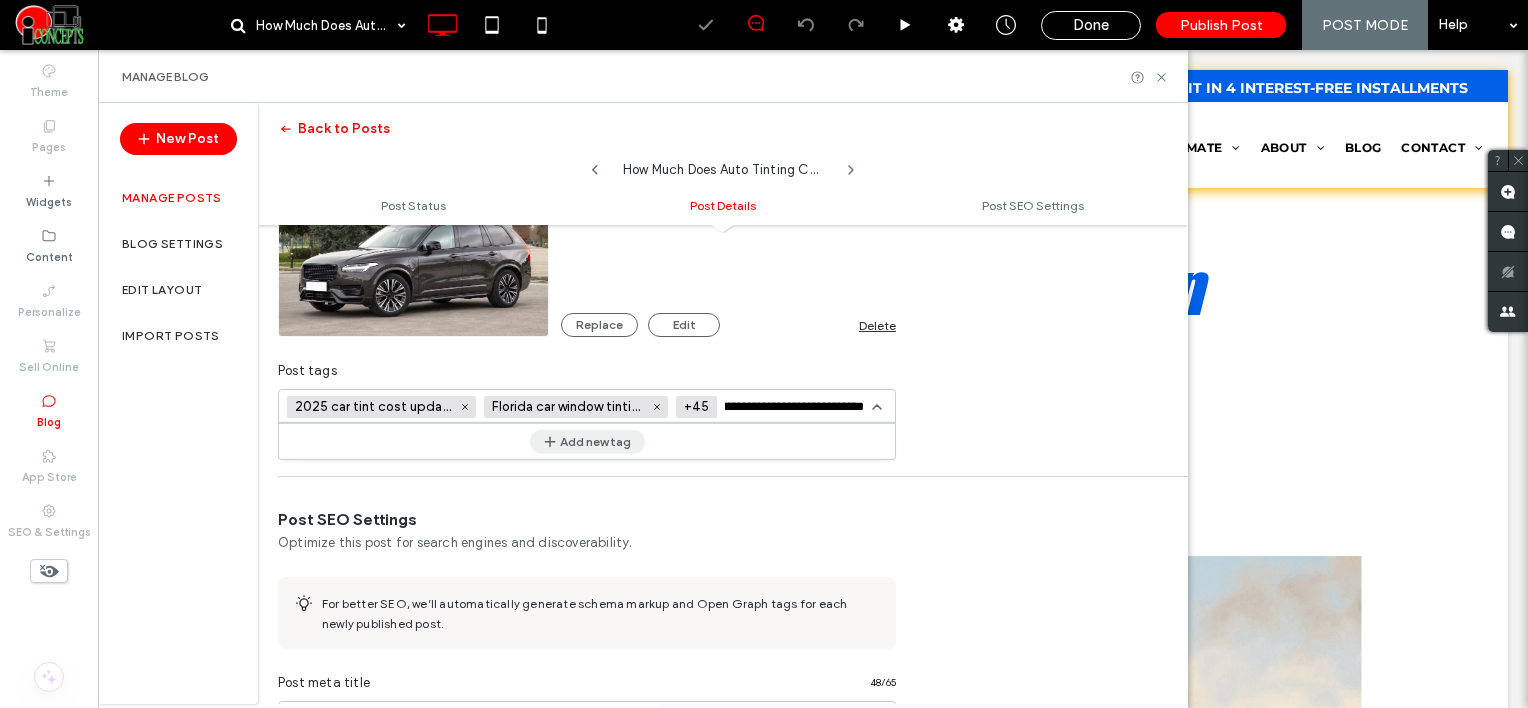 scroll, scrollTop: 0, scrollLeft: 0, axis: both 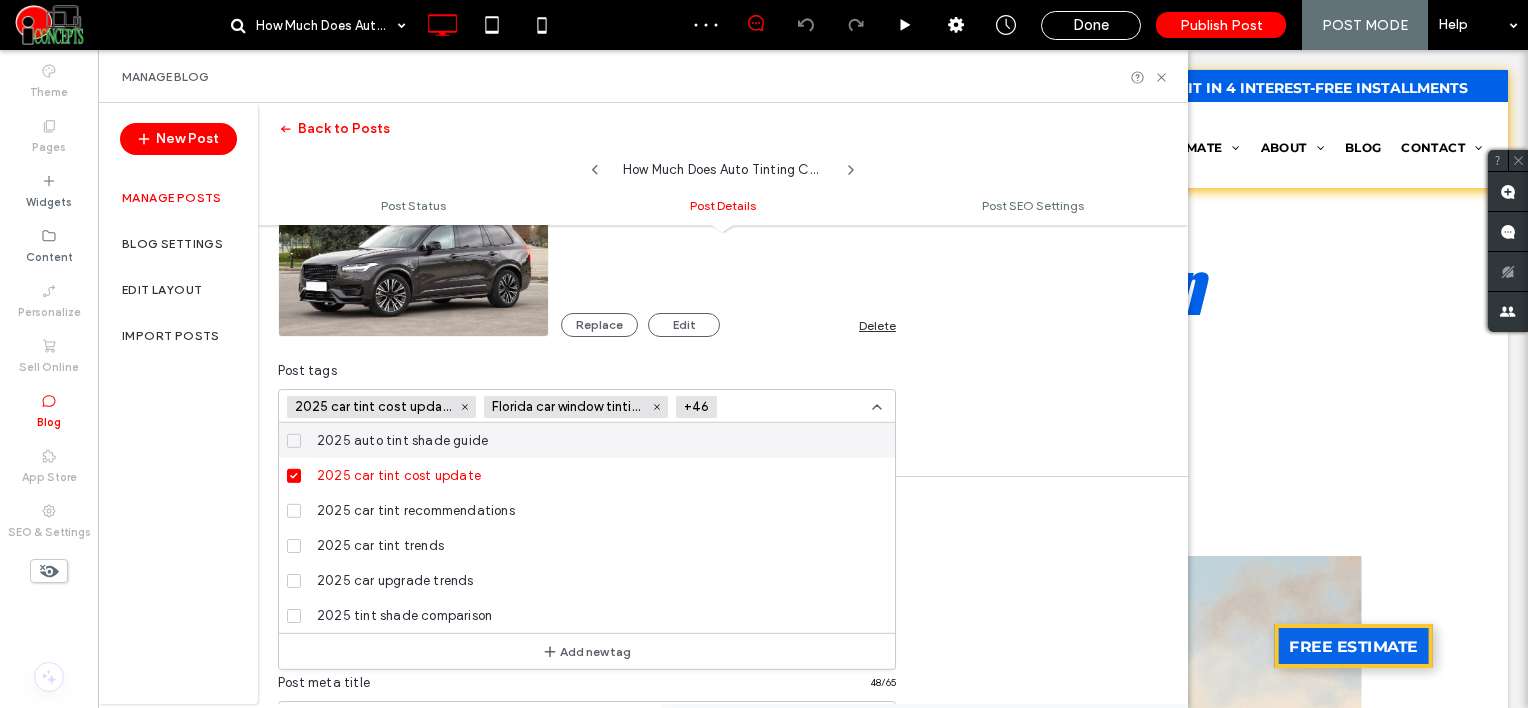 click at bounding box center (798, 407) 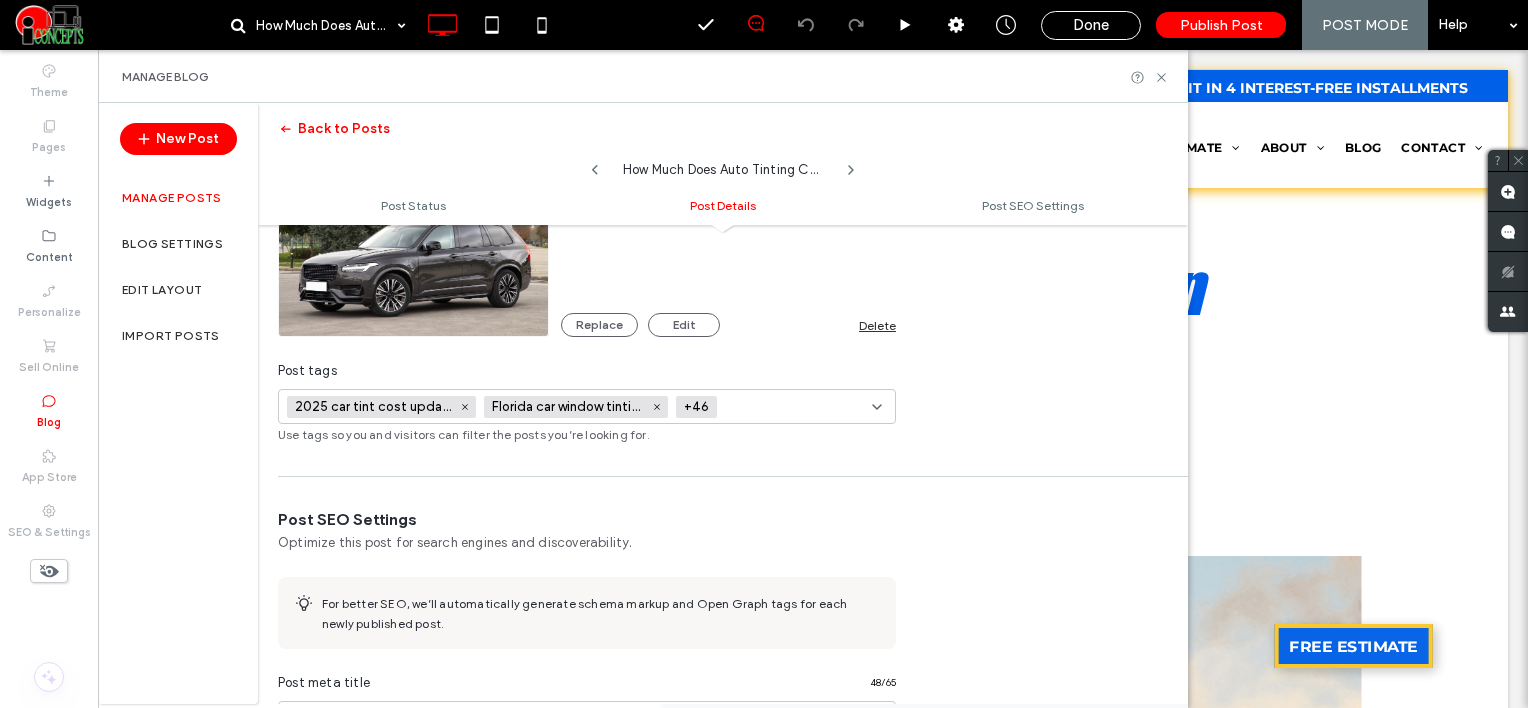 paste on "**********" 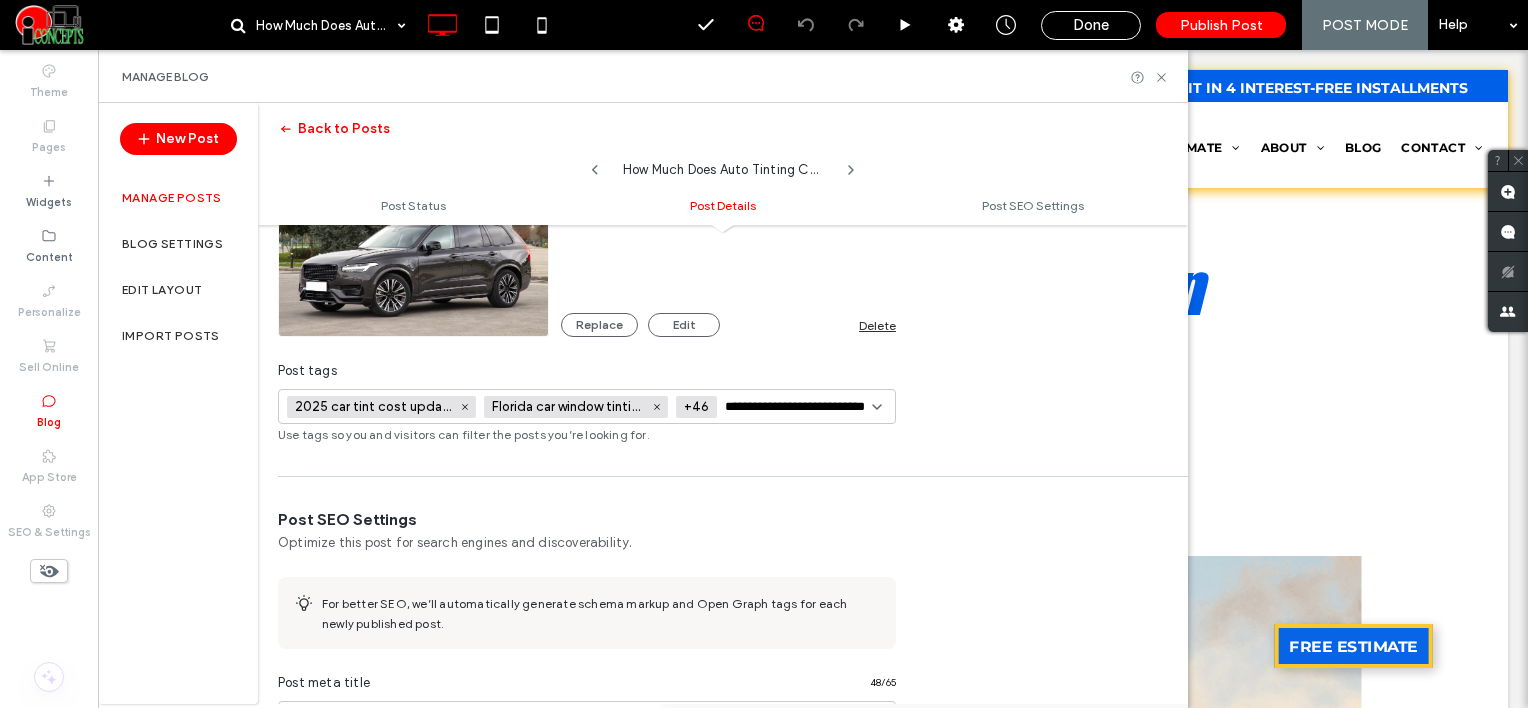 scroll, scrollTop: 0, scrollLeft: 32, axis: horizontal 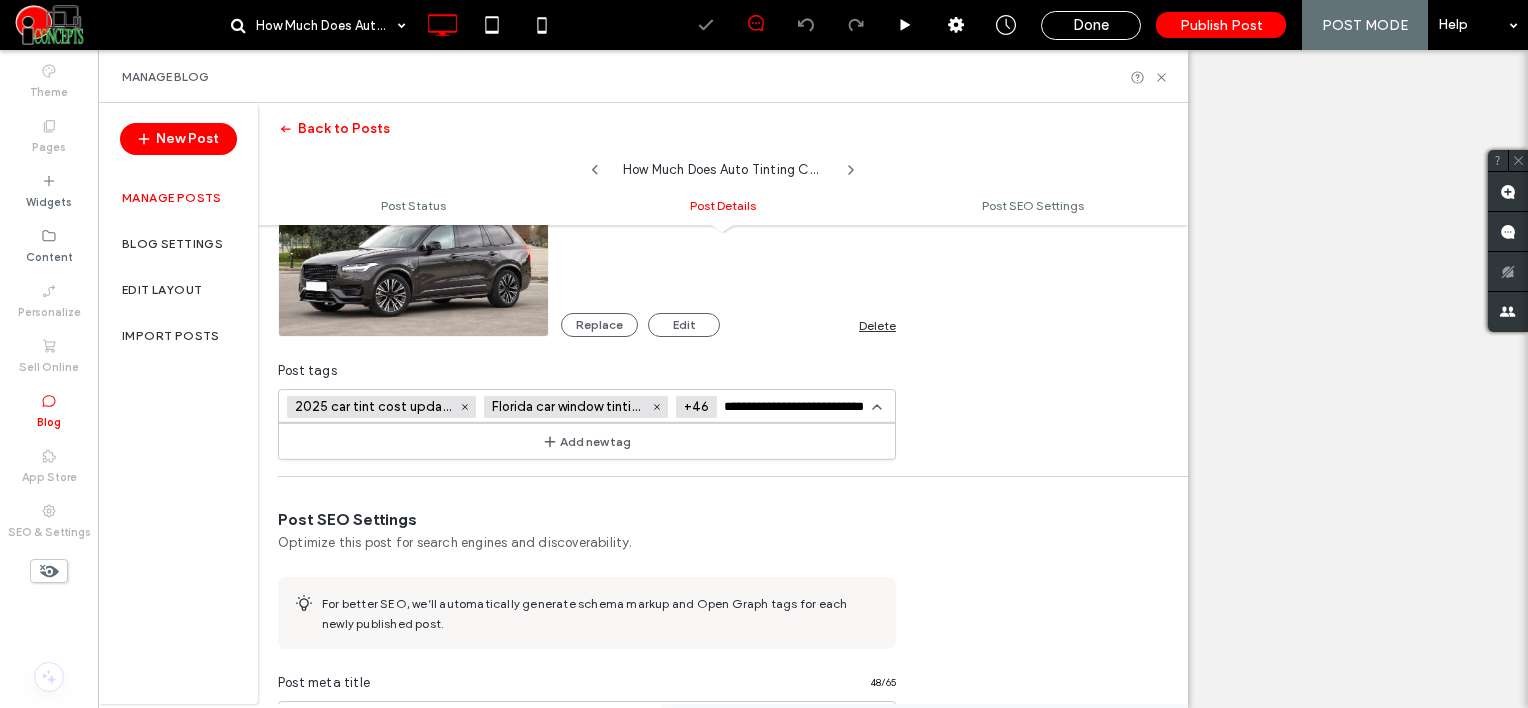 type on "**********" 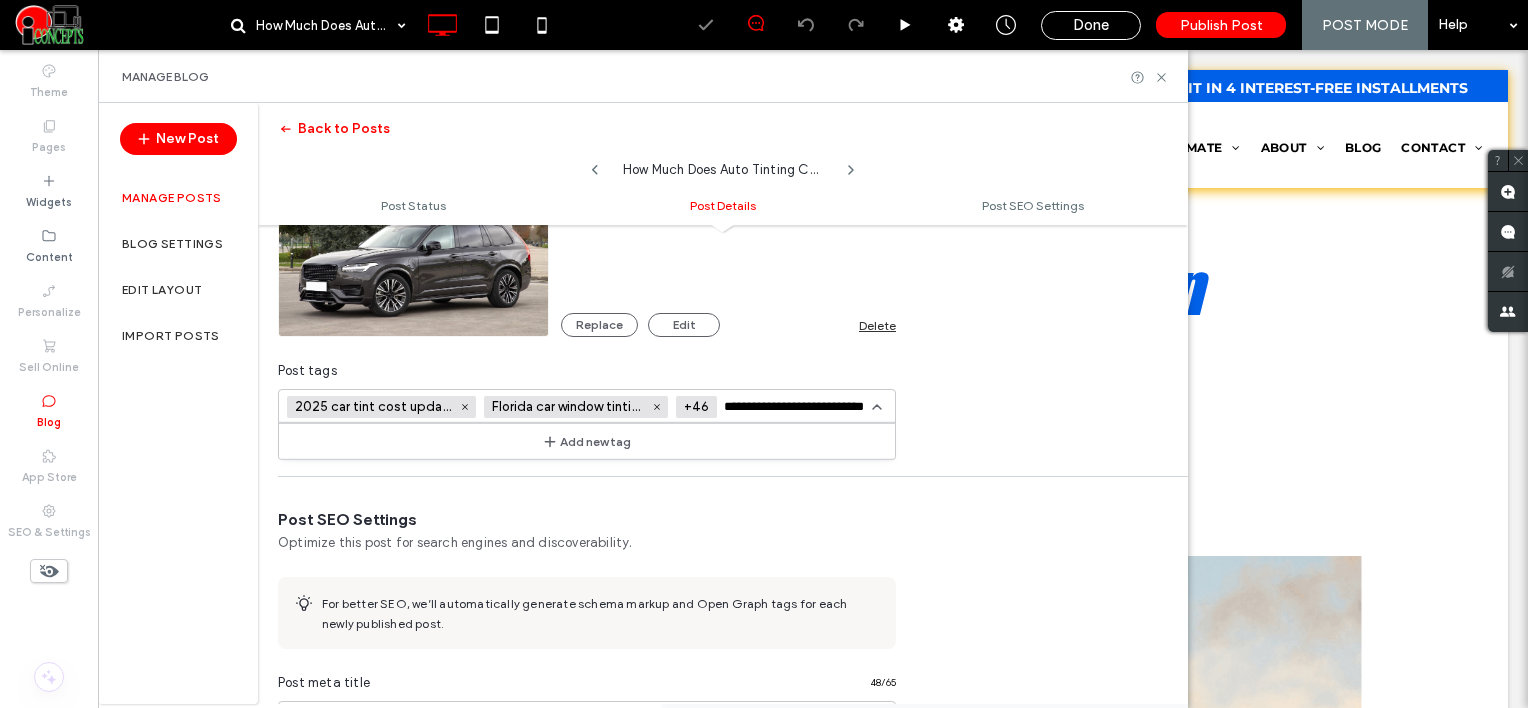 scroll, scrollTop: 0, scrollLeft: 0, axis: both 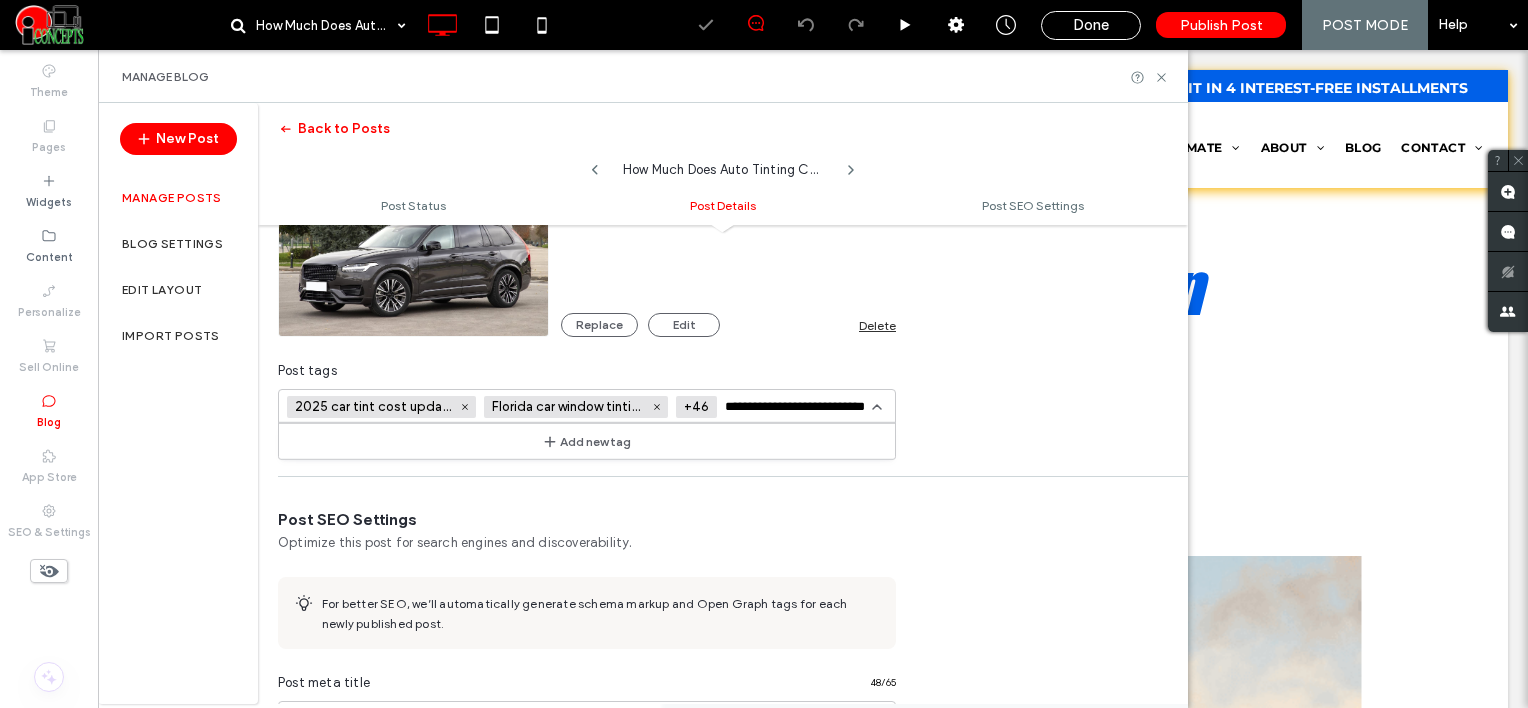 click on "Add new tag" at bounding box center (587, 441) 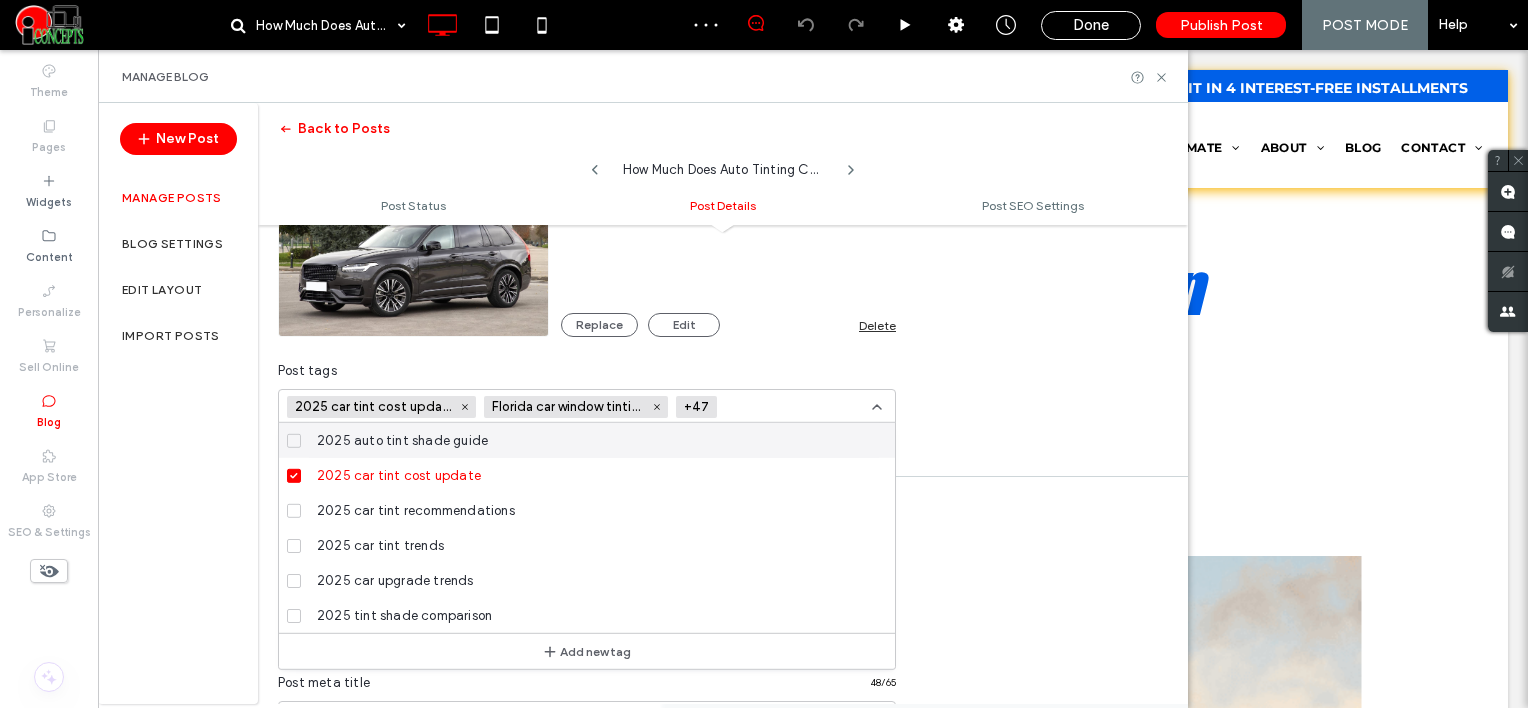 click at bounding box center [798, 406] 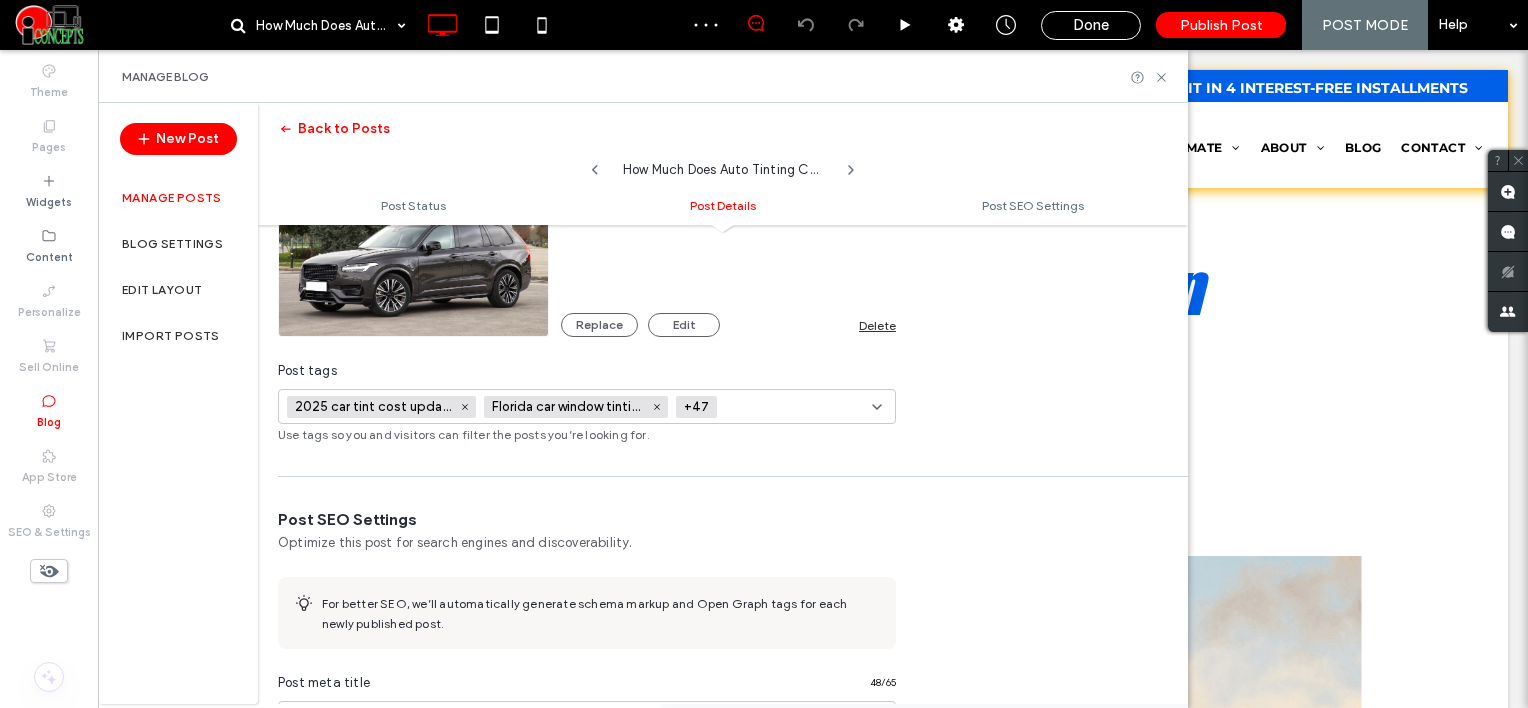 click at bounding box center [798, 407] 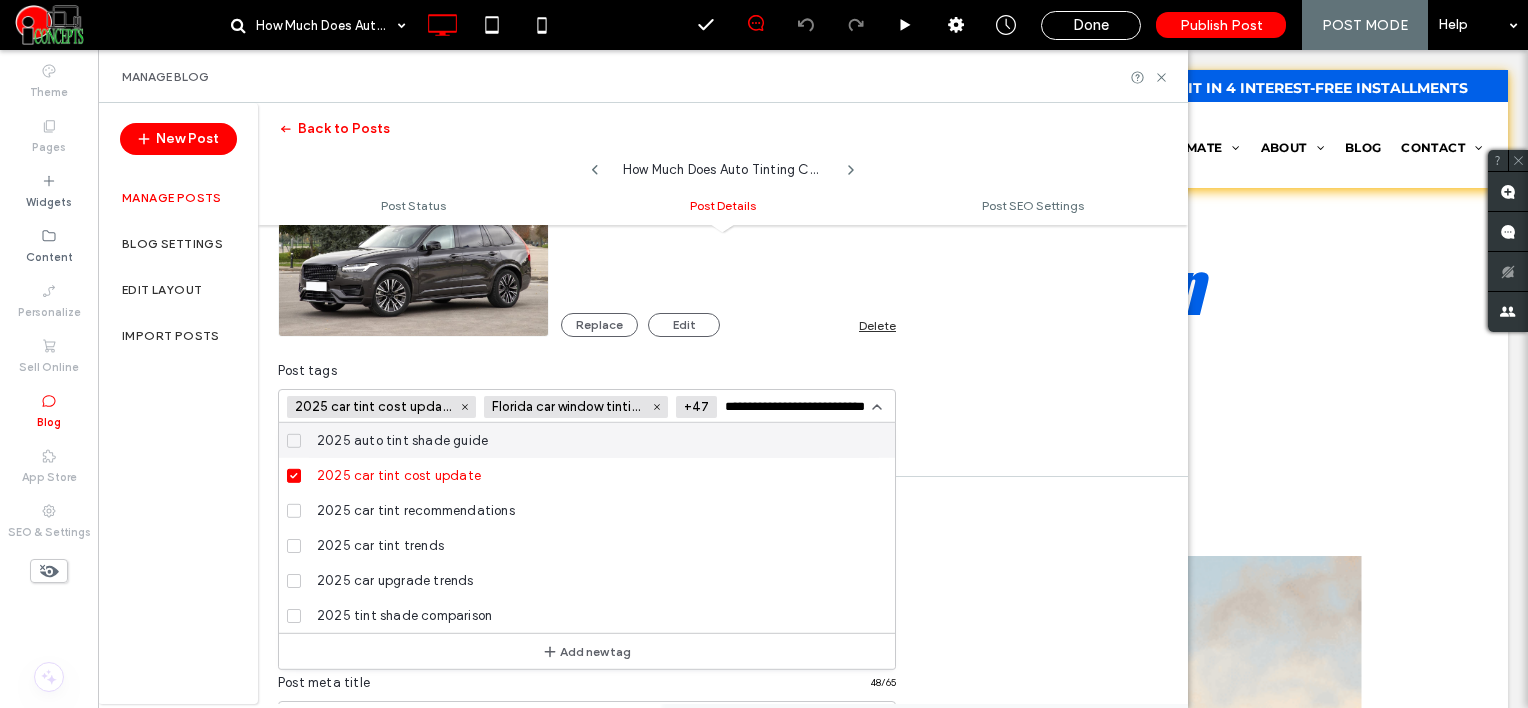 scroll, scrollTop: 0, scrollLeft: 0, axis: both 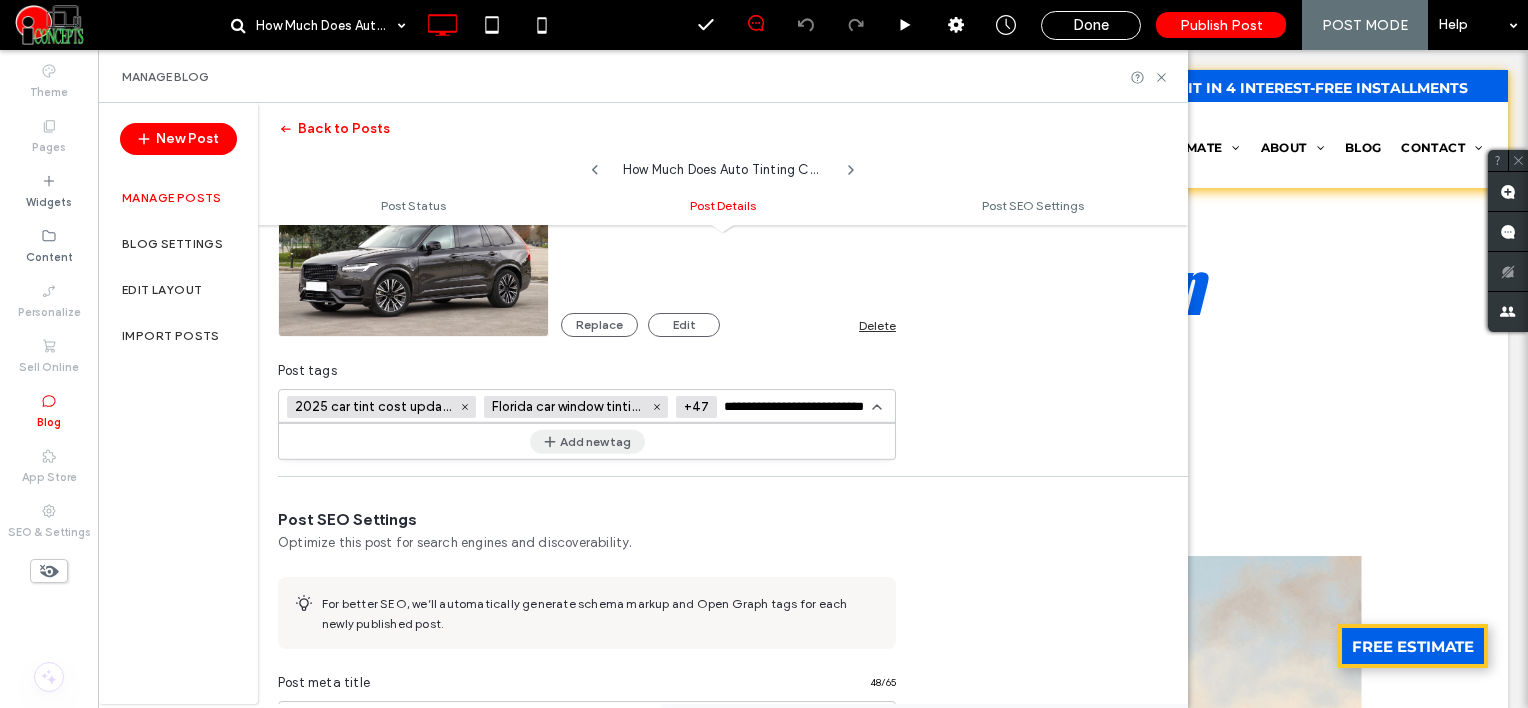type on "**********" 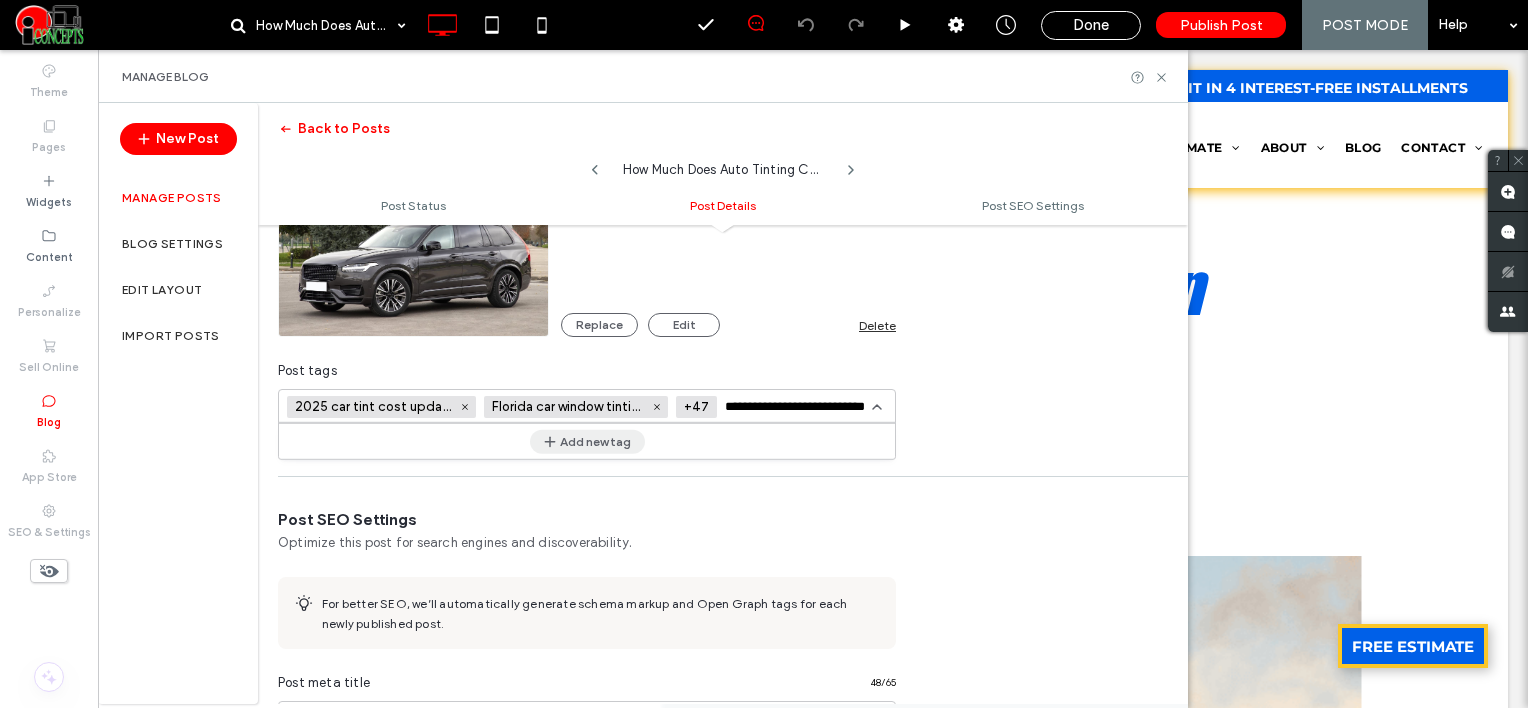 click on "Add new tag" at bounding box center [587, 441] 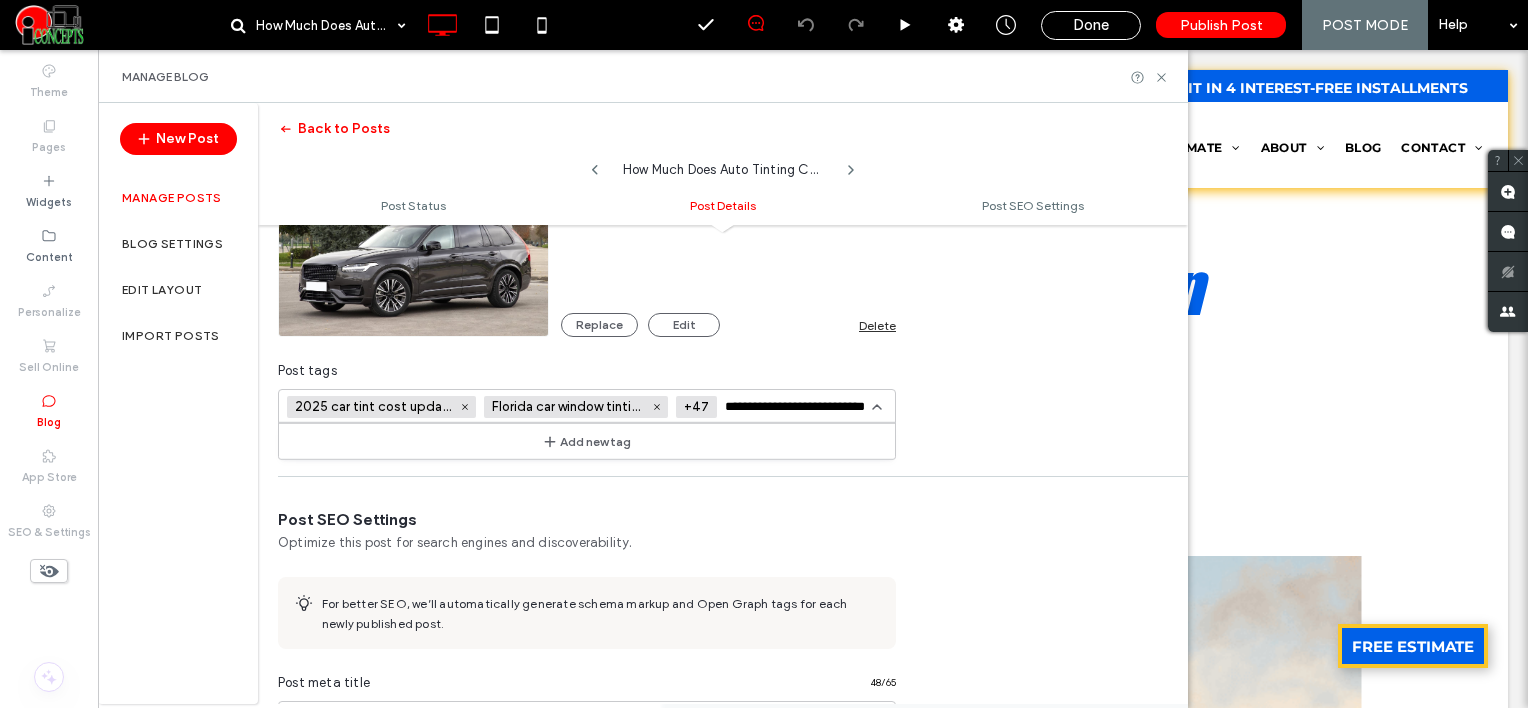 type 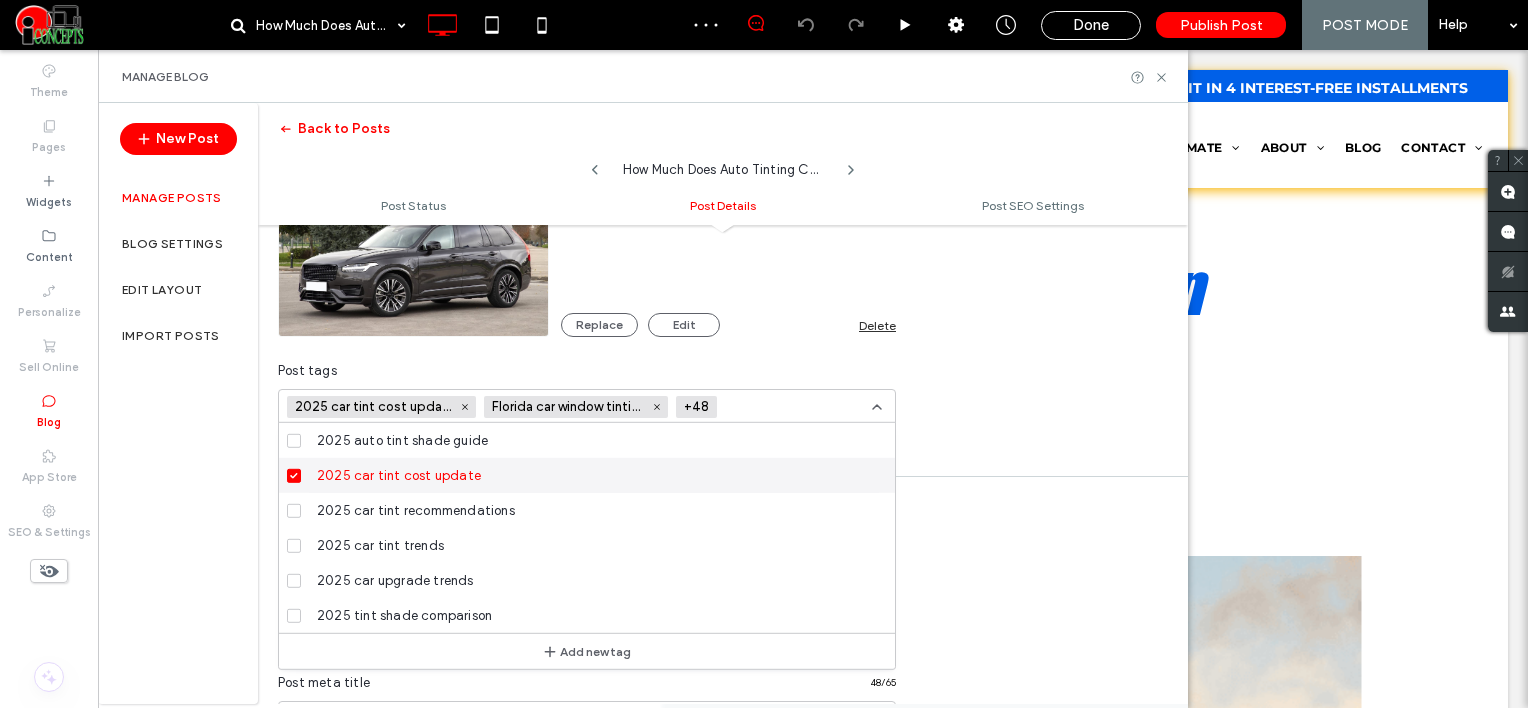 scroll, scrollTop: 0, scrollLeft: 0, axis: both 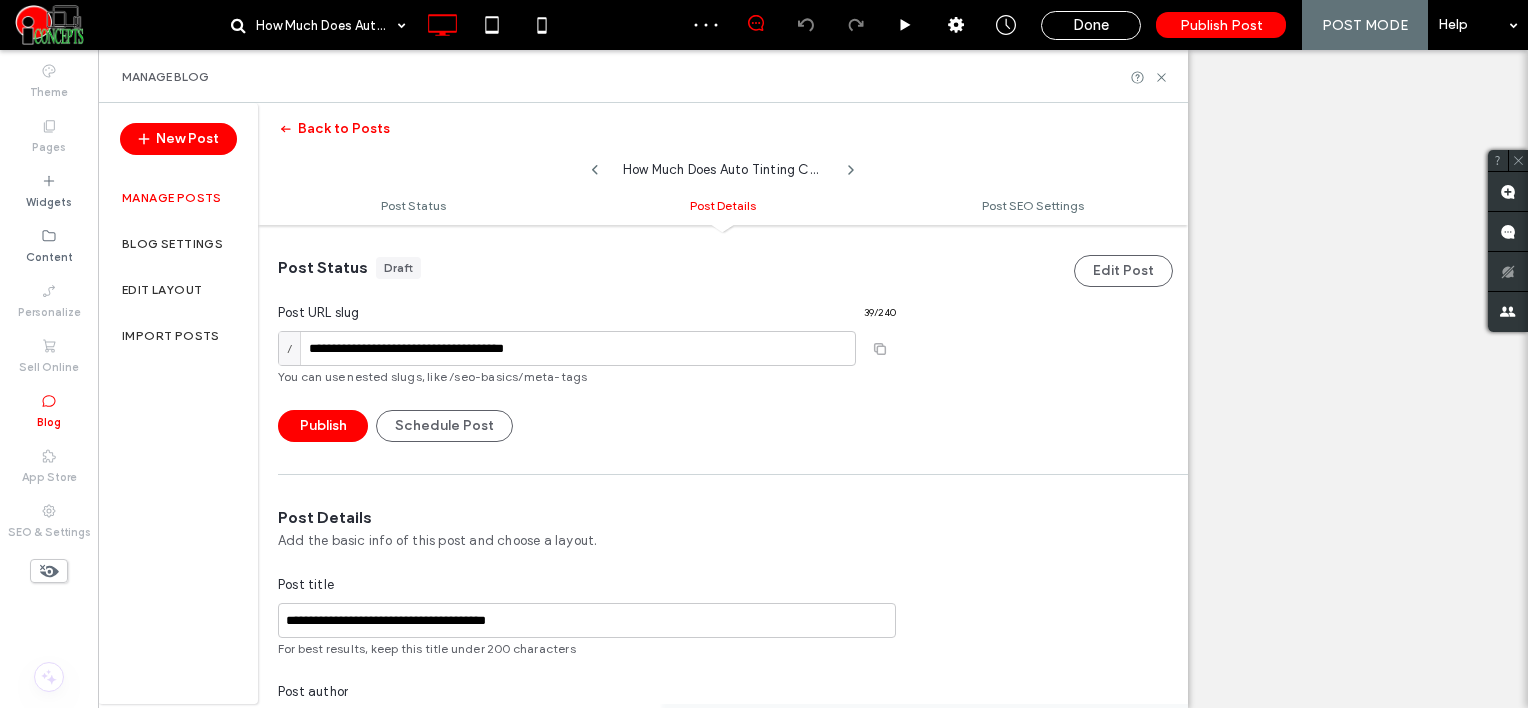 click at bounding box center (791, 1007) 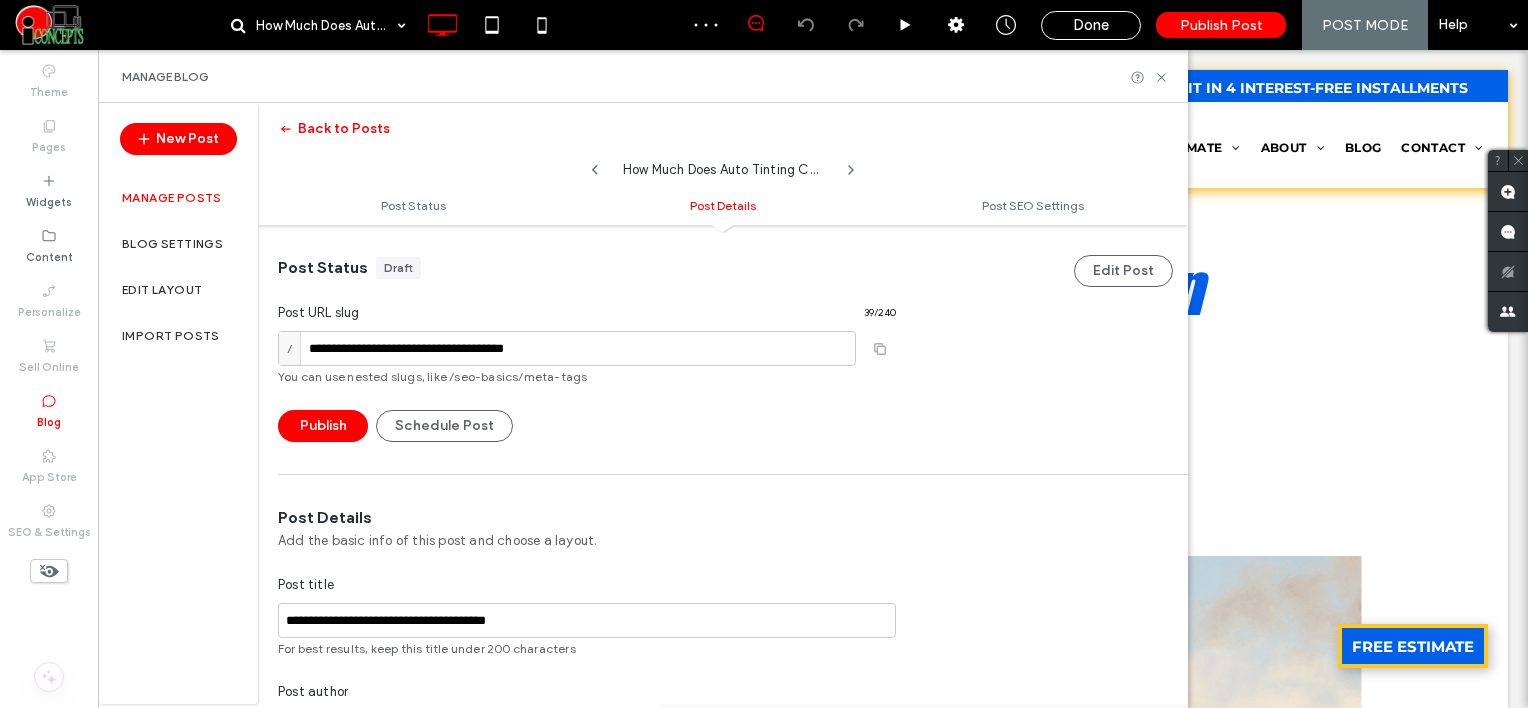 scroll, scrollTop: 600, scrollLeft: 0, axis: vertical 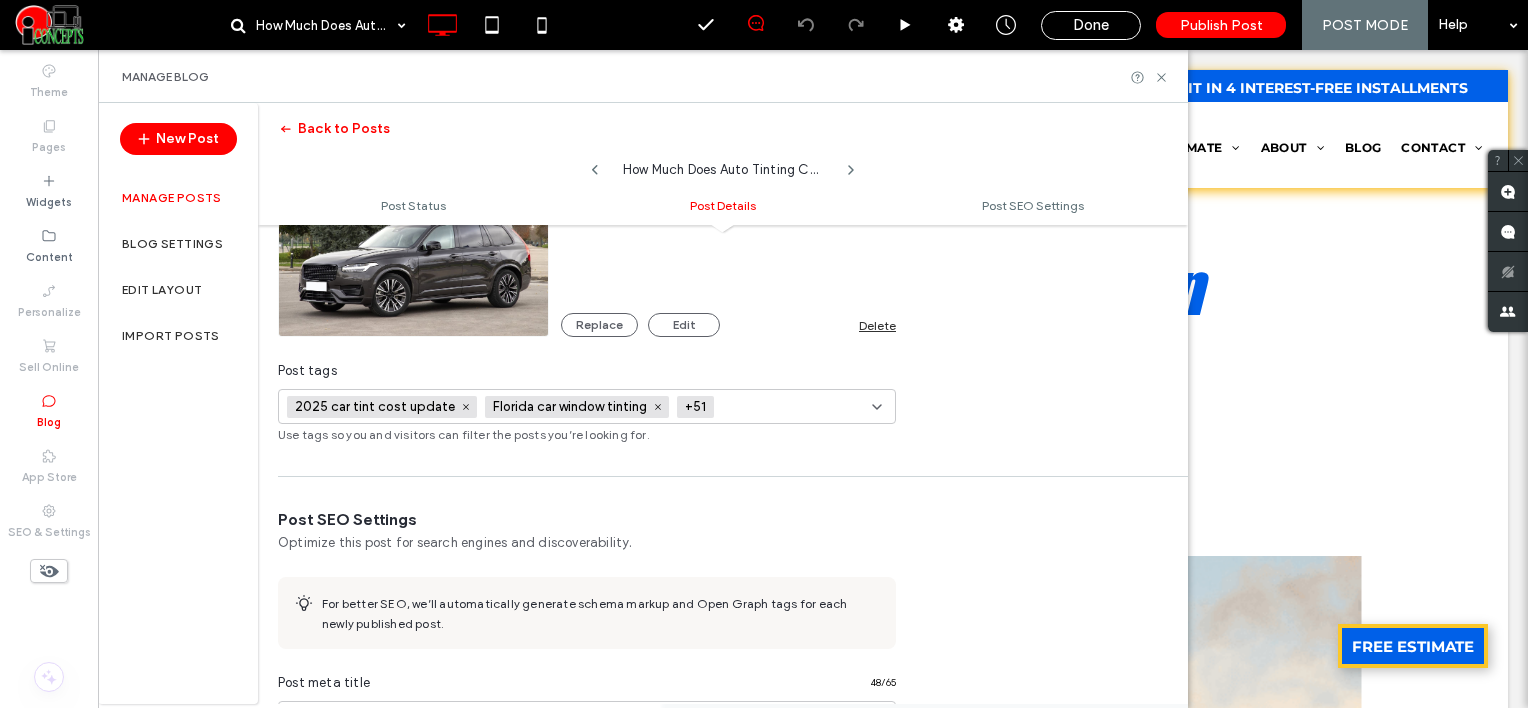 paste on "**********" 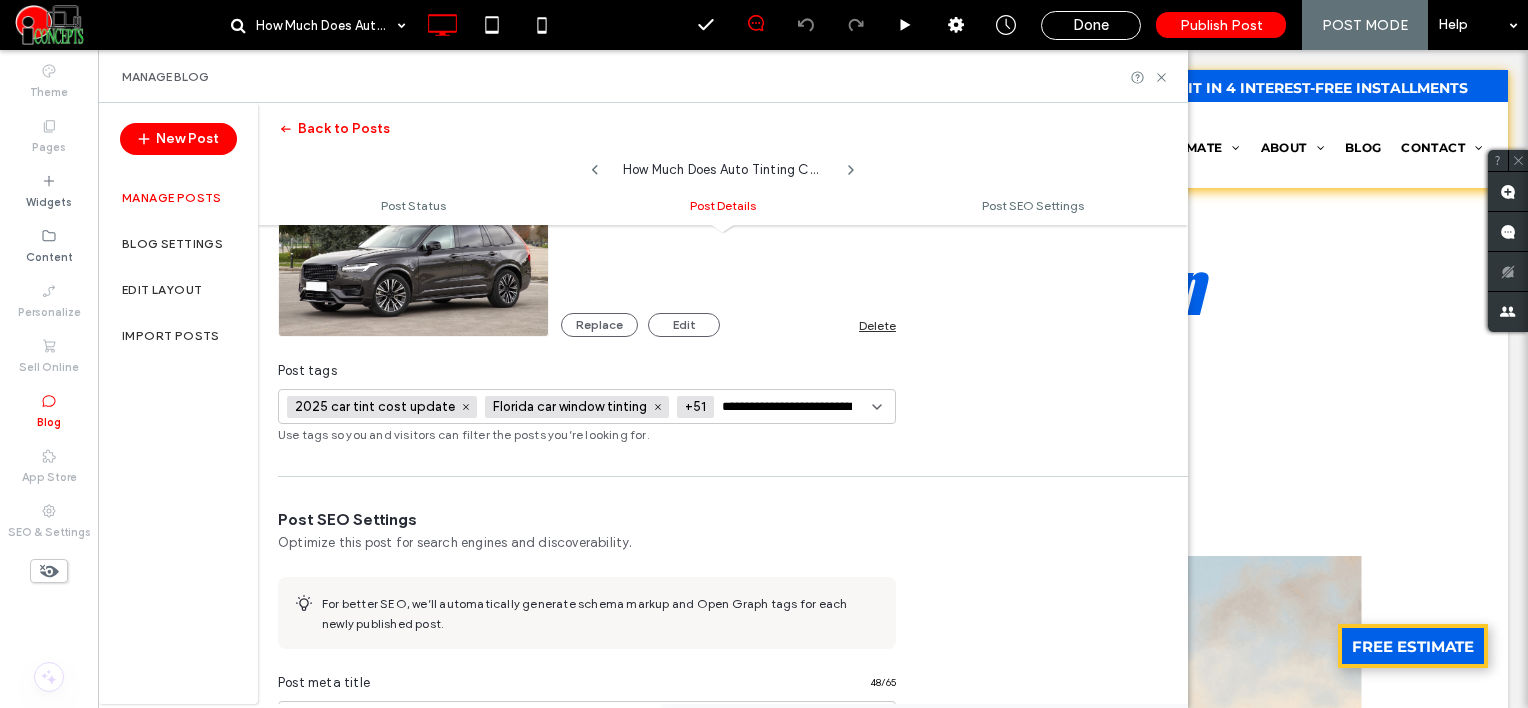 scroll, scrollTop: 0, scrollLeft: 26, axis: horizontal 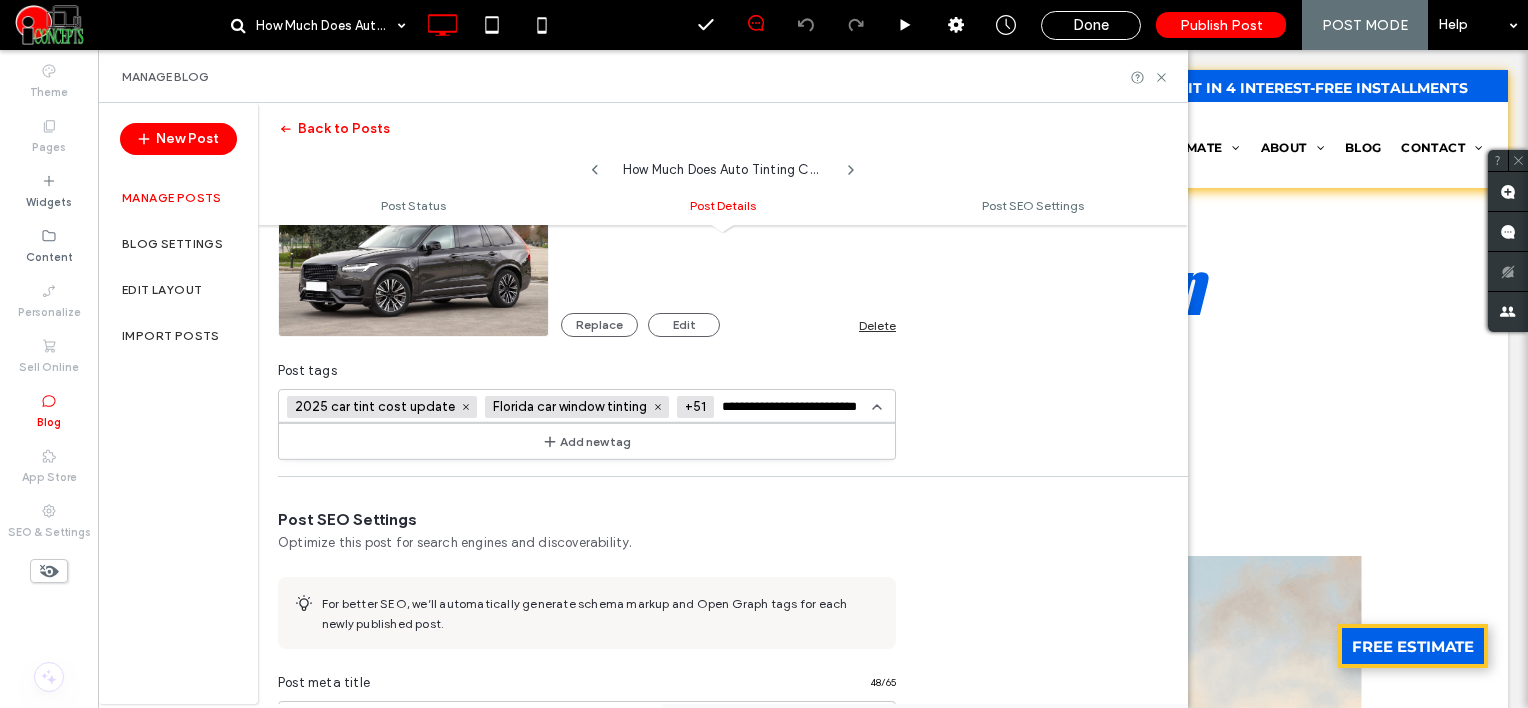 type on "**********" 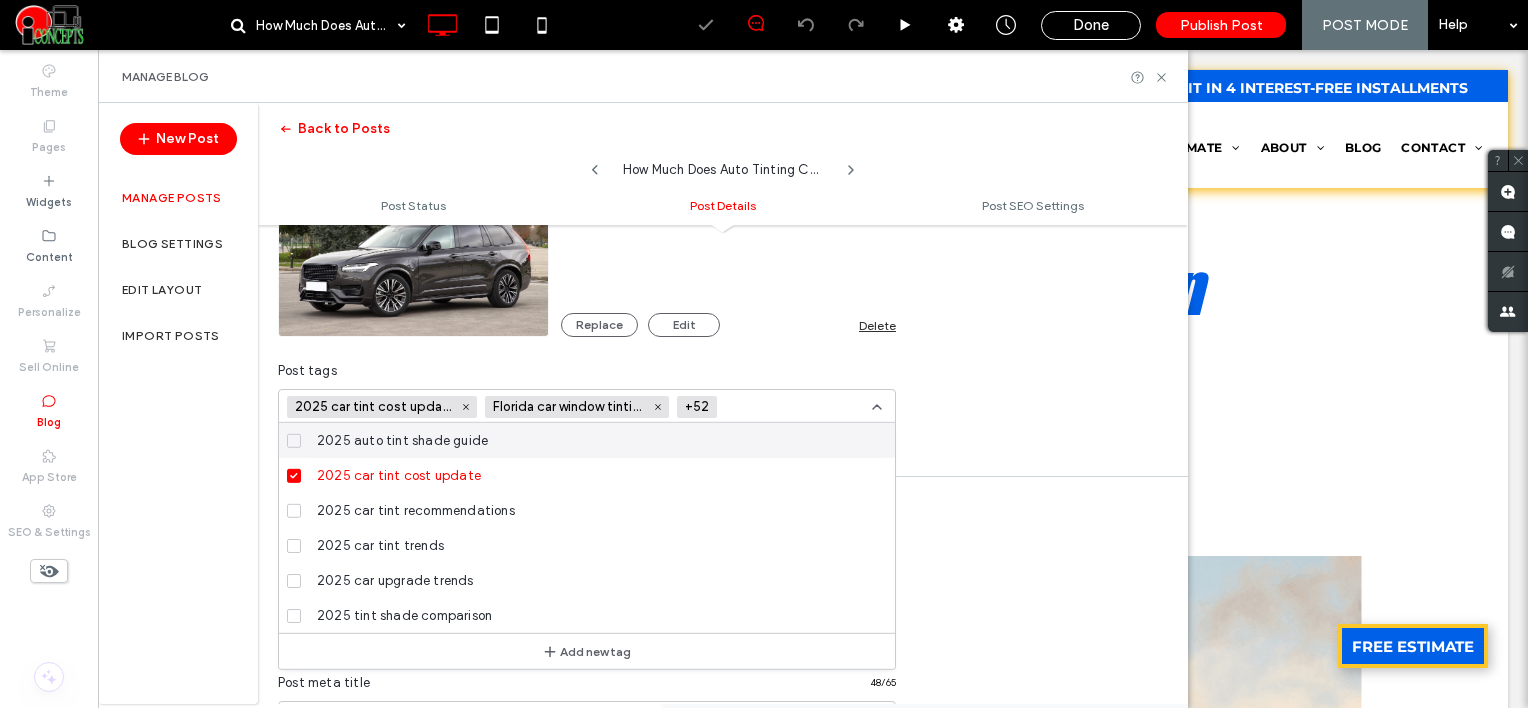 click at bounding box center (798, 407) 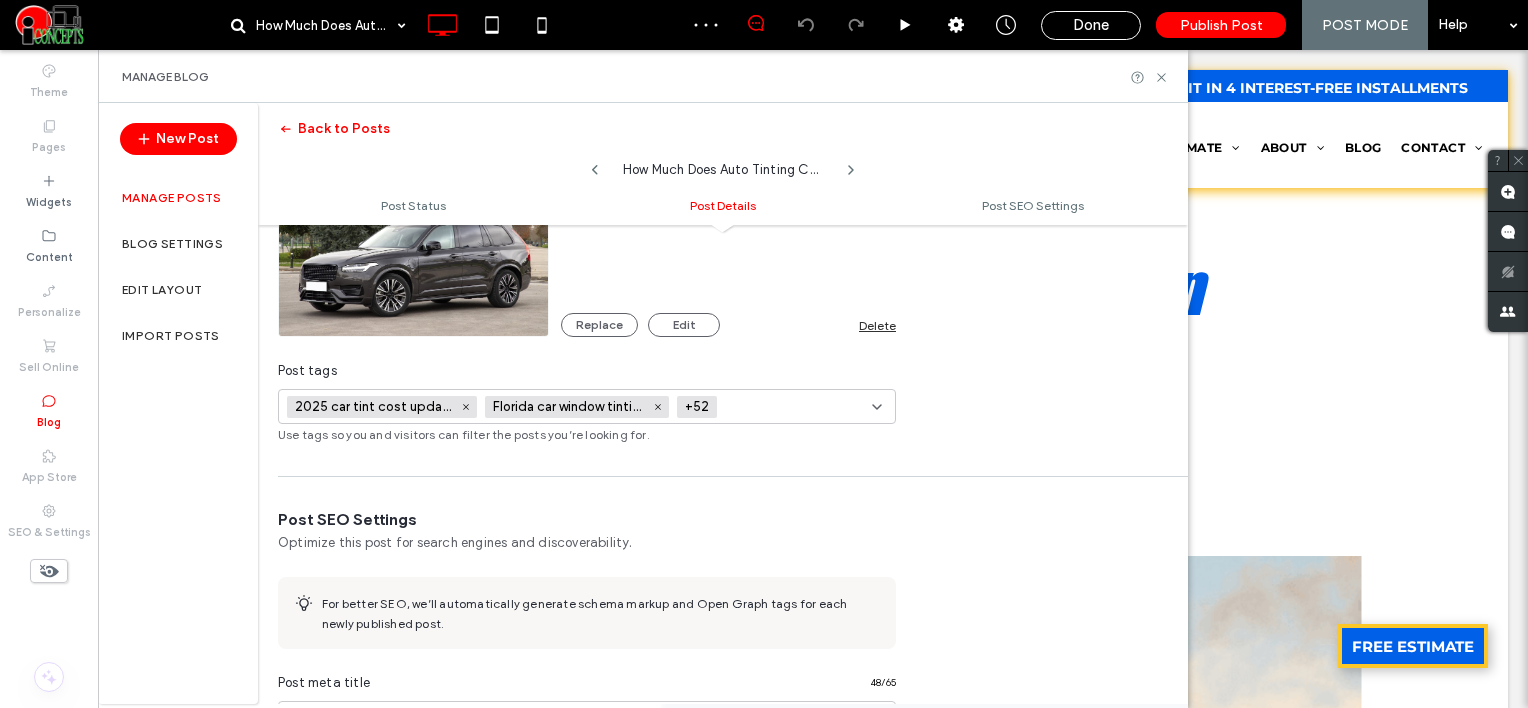 paste on "**********" 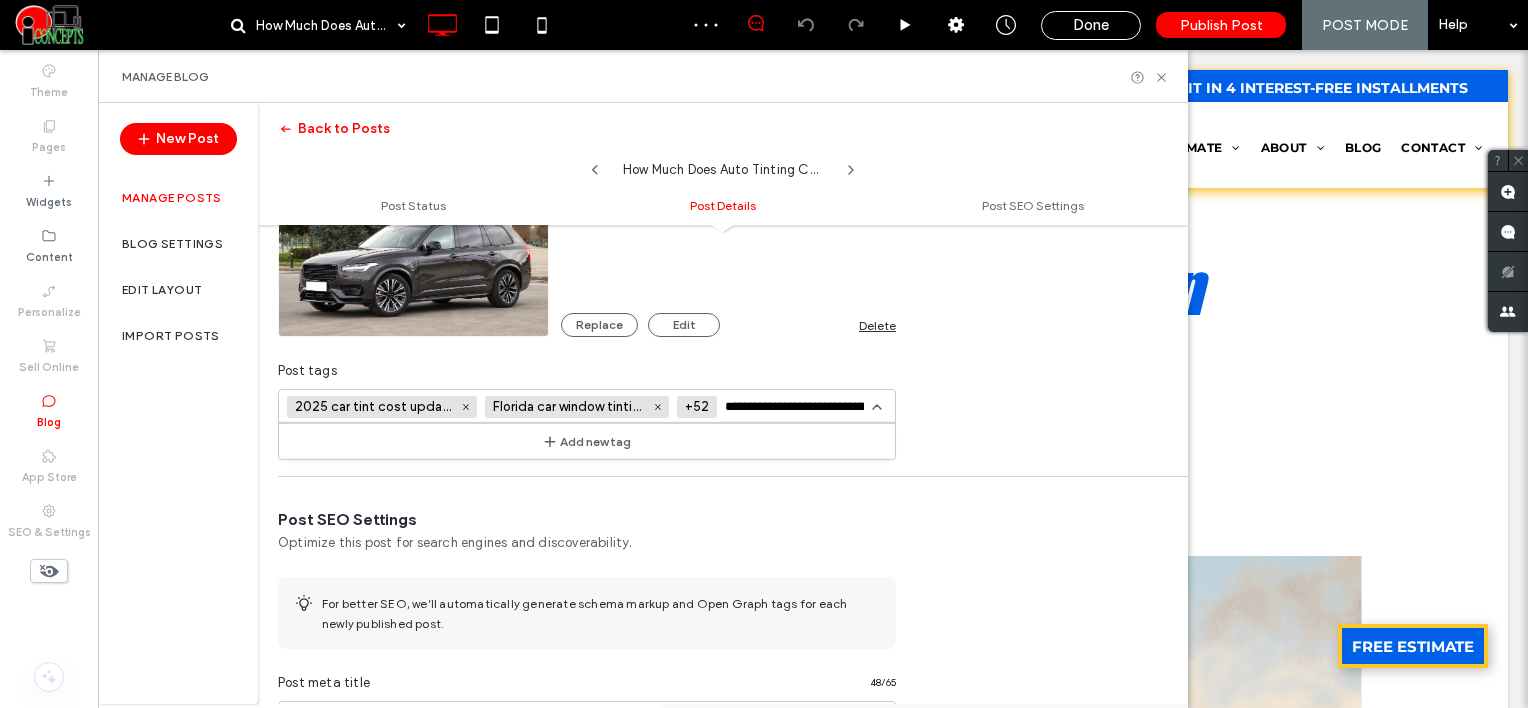 scroll, scrollTop: 0, scrollLeft: 48, axis: horizontal 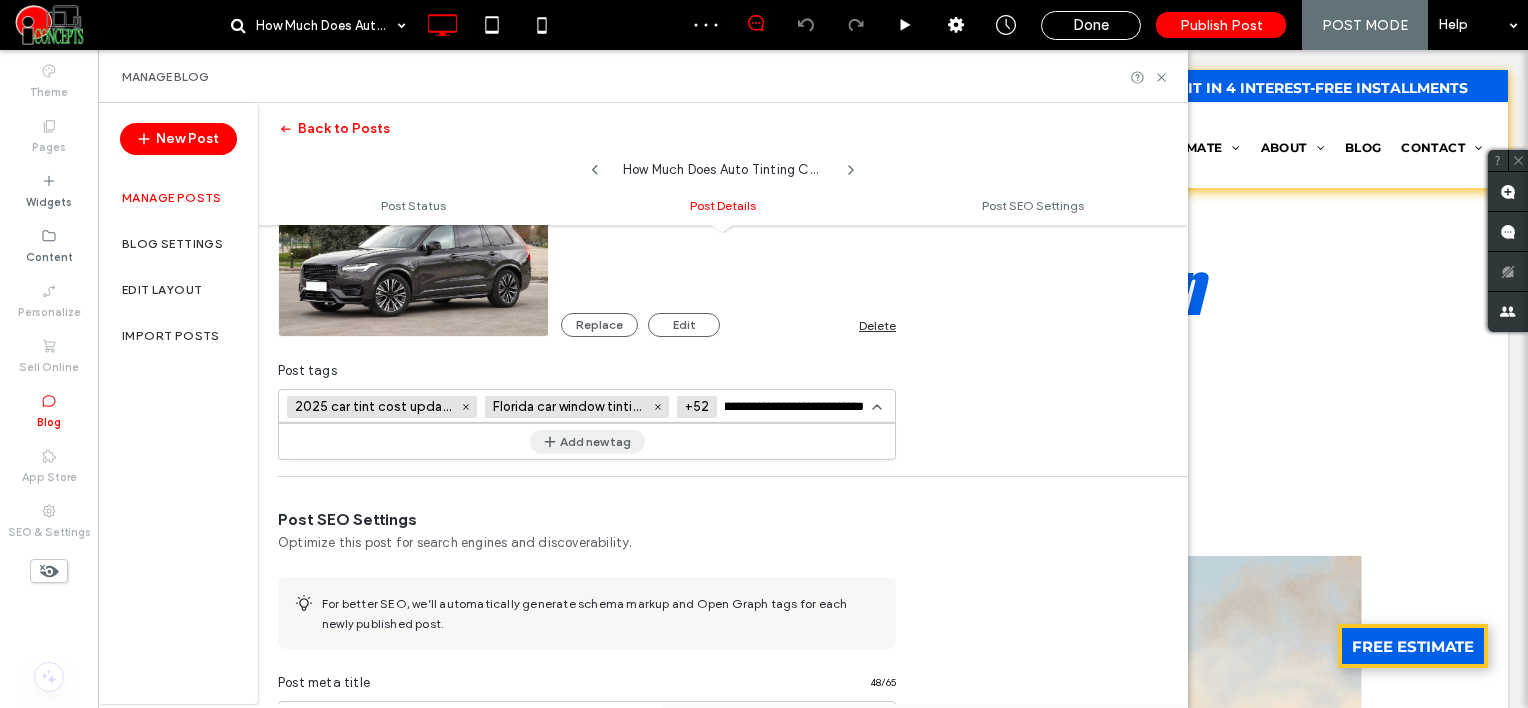 type on "**********" 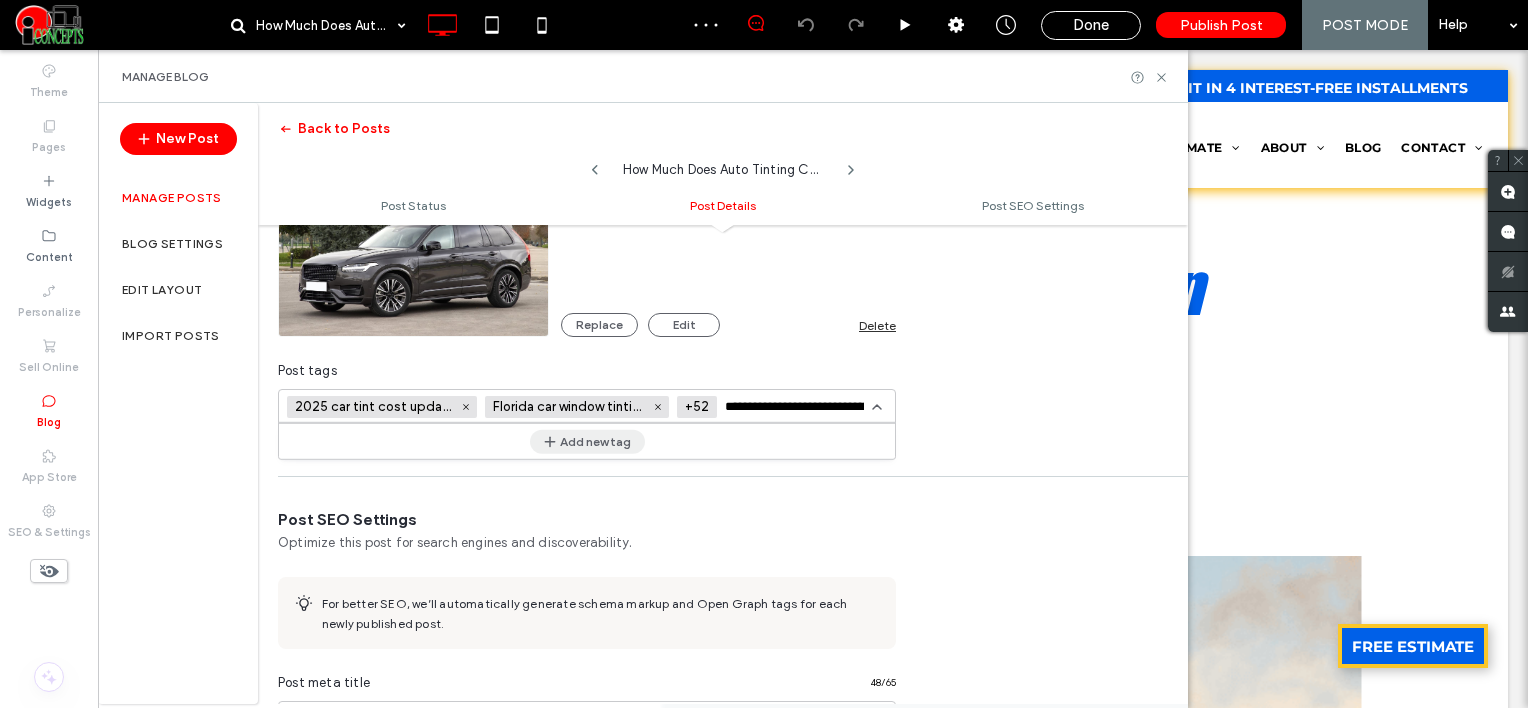 drag, startPoint x: 589, startPoint y: 432, endPoint x: 893, endPoint y: 1, distance: 527.42487 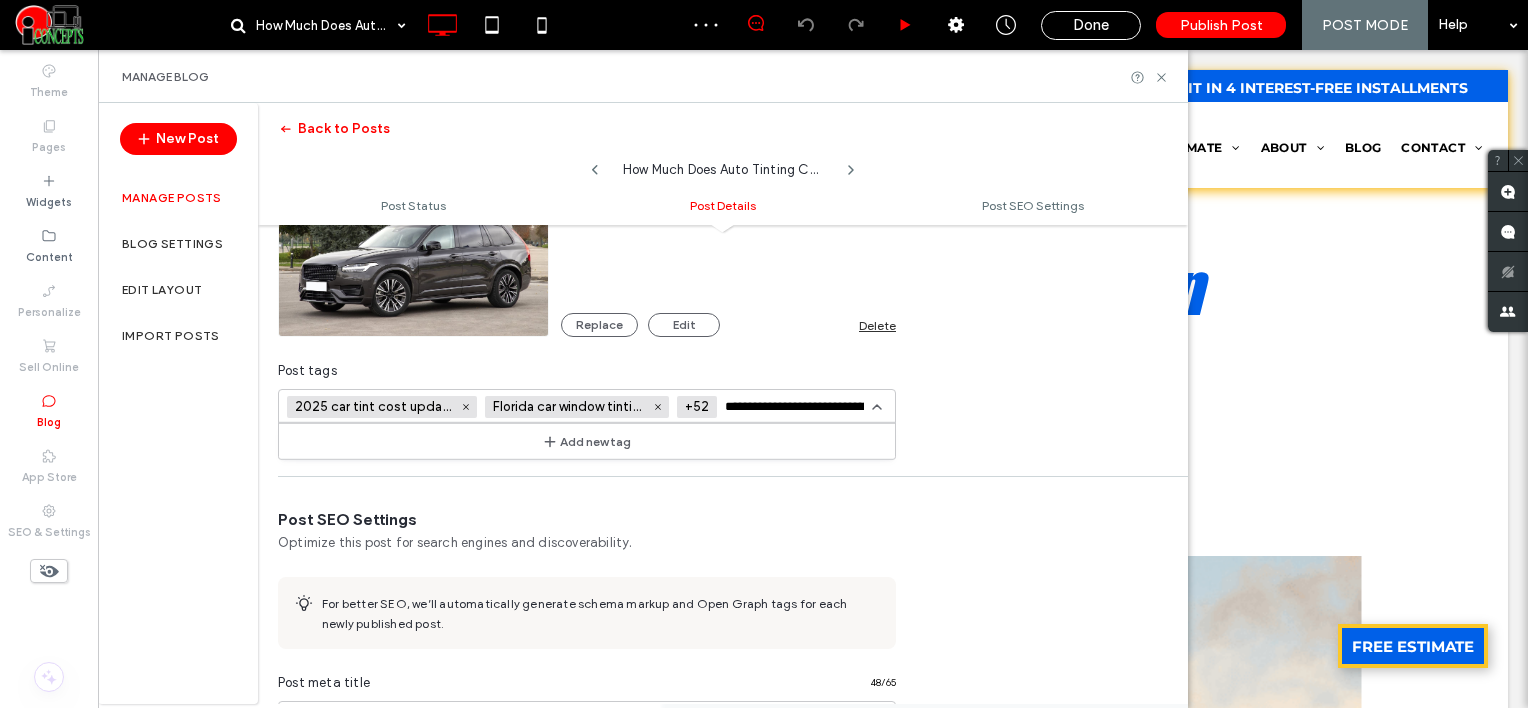 click on "Add new tag" at bounding box center [587, 441] 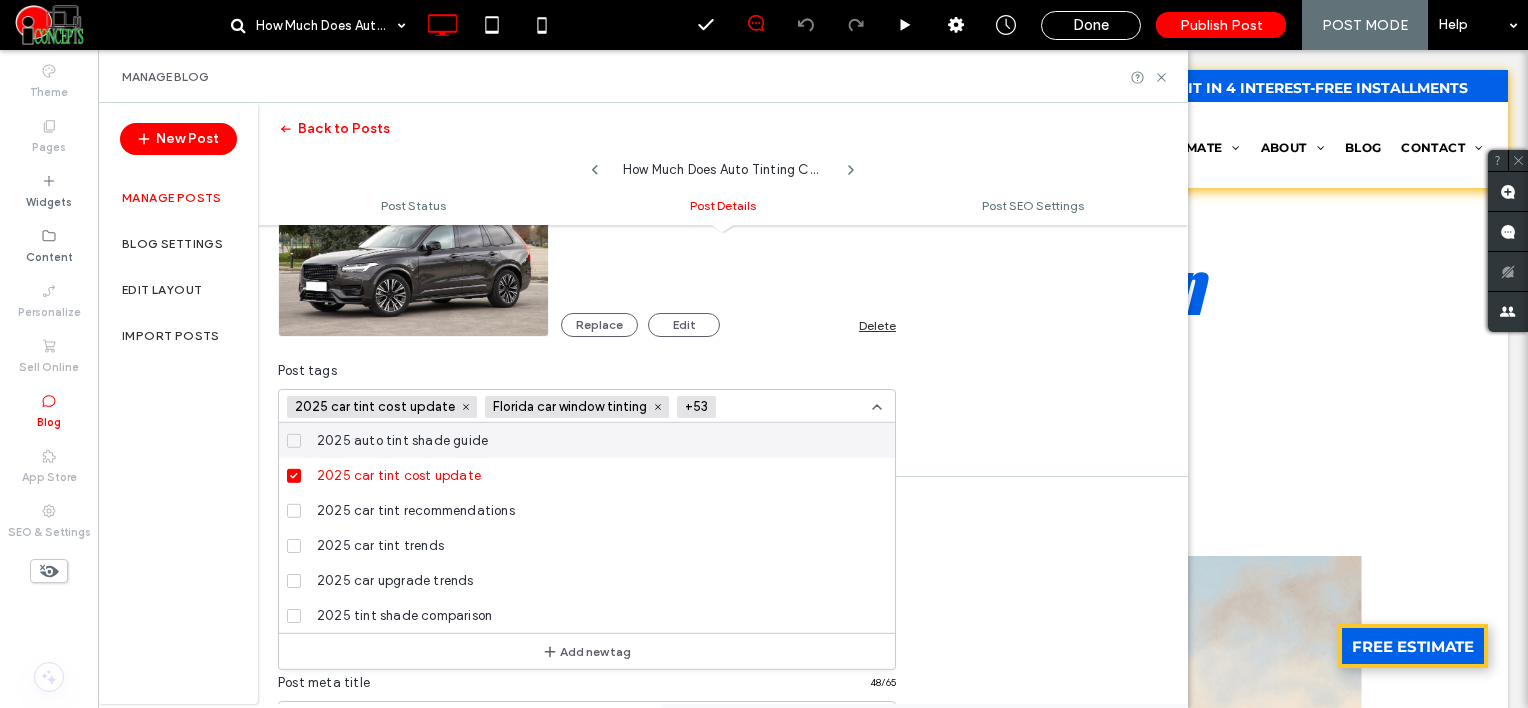 click at bounding box center (797, 407) 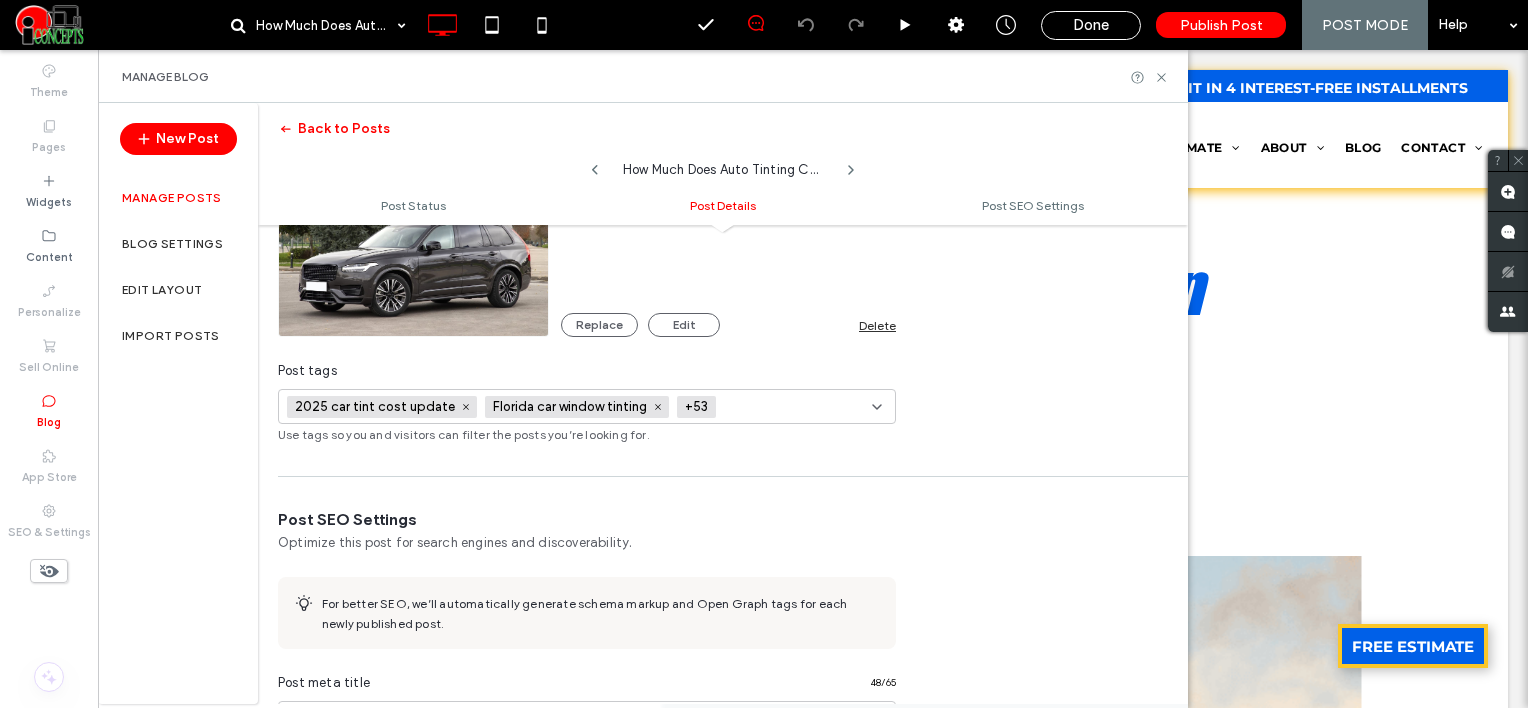 paste on "**********" 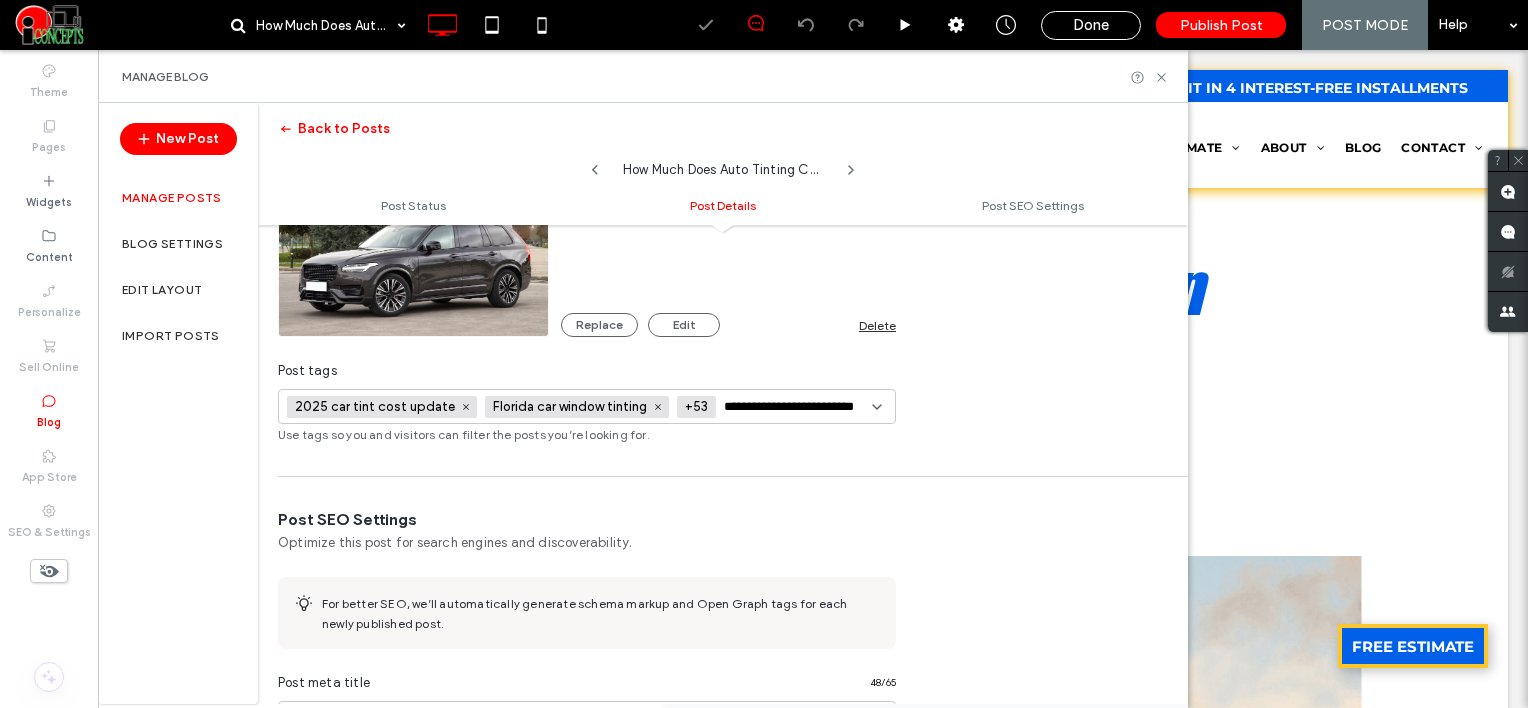 scroll, scrollTop: 0, scrollLeft: 1, axis: horizontal 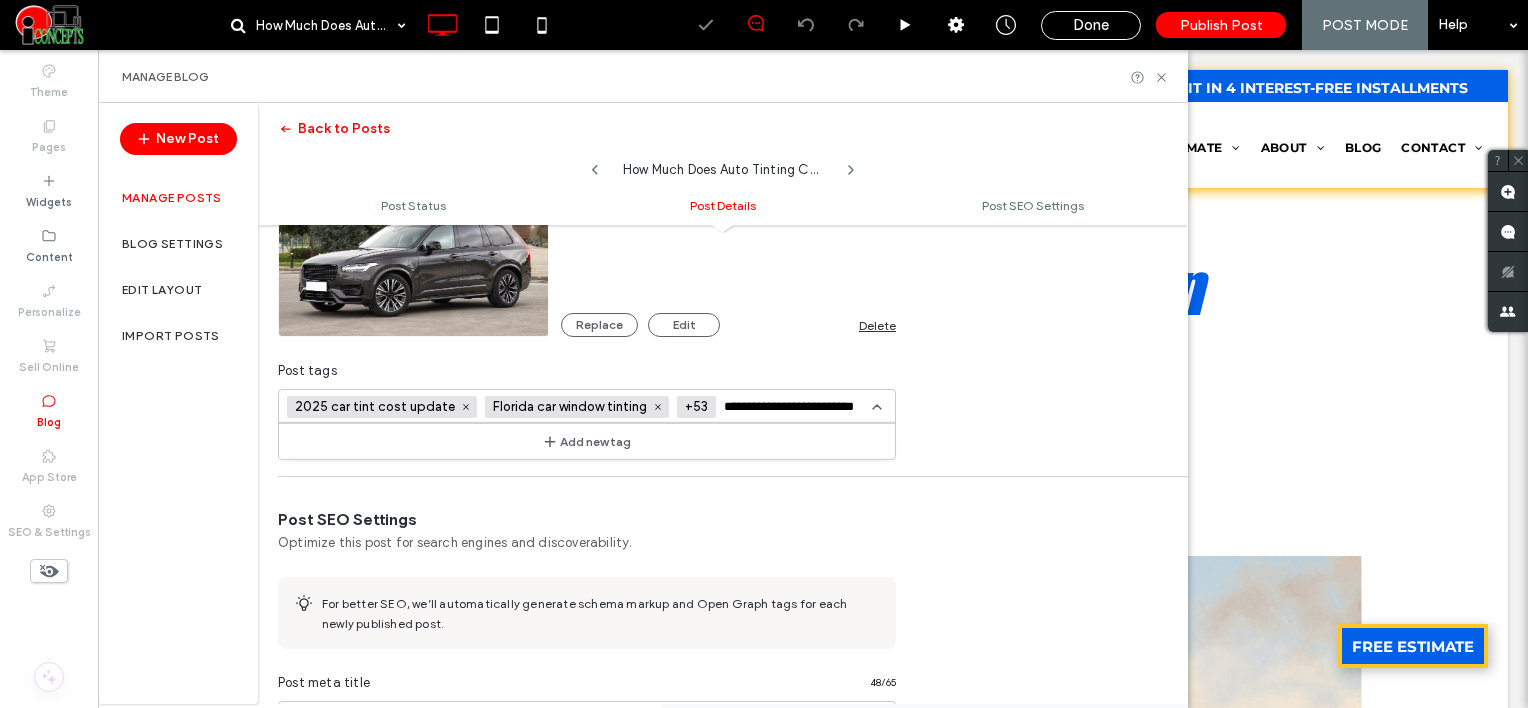 type on "**********" 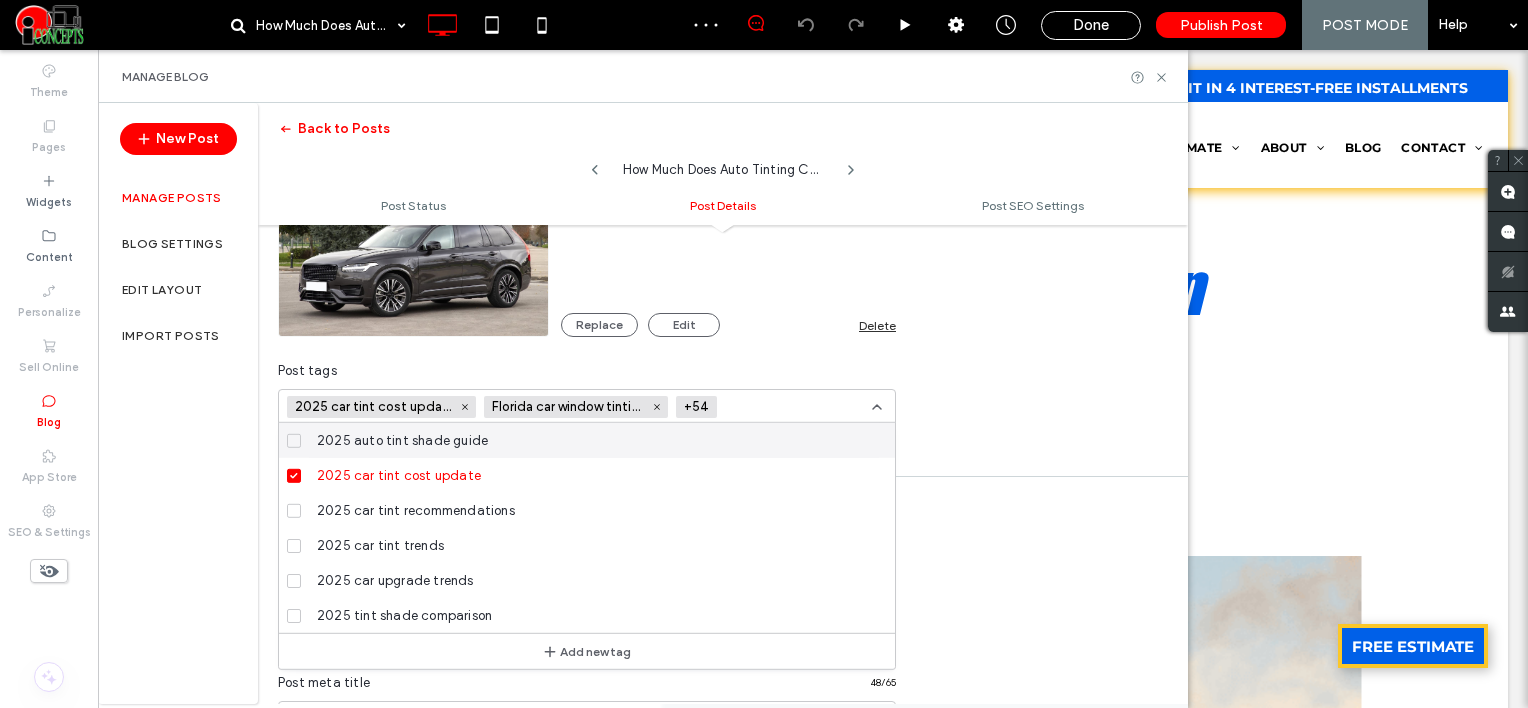 click at bounding box center [798, 407] 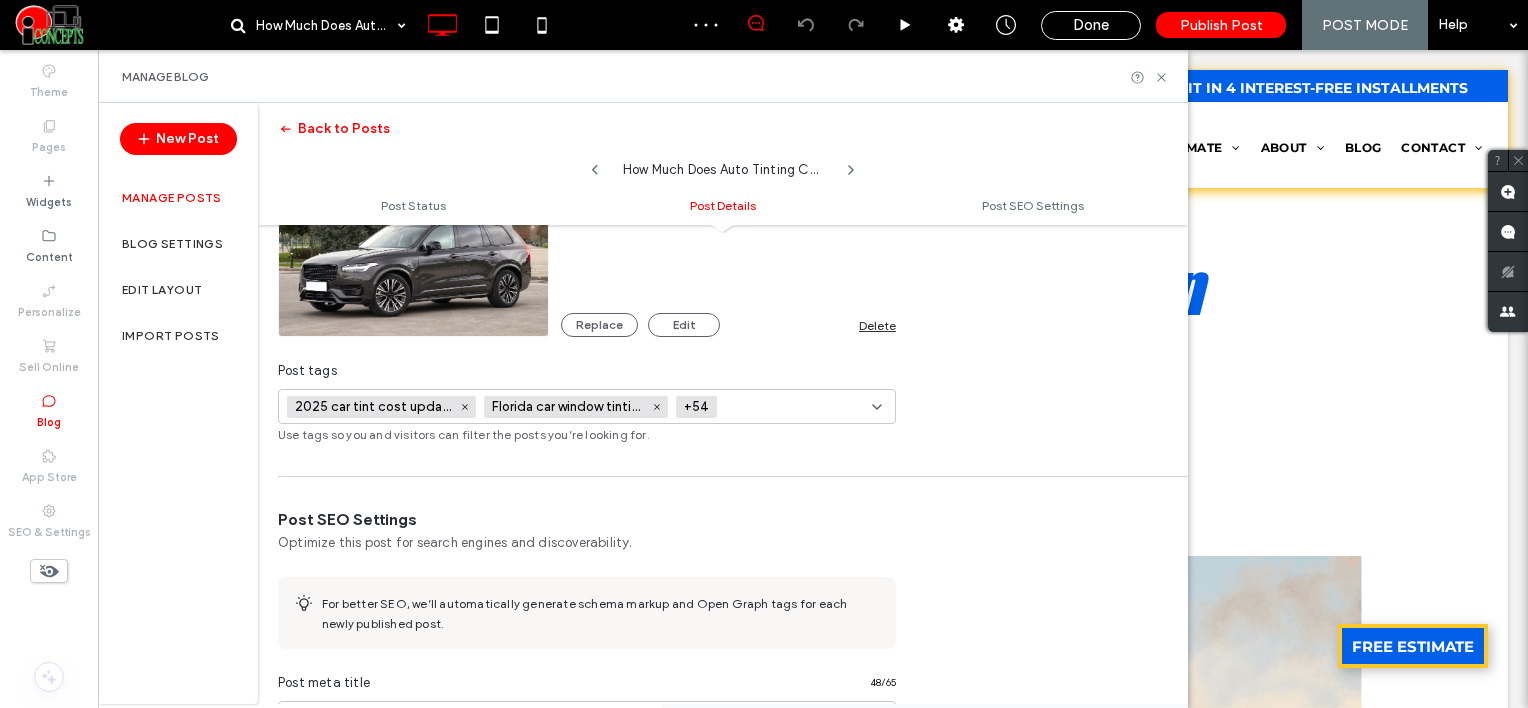 paste on "**********" 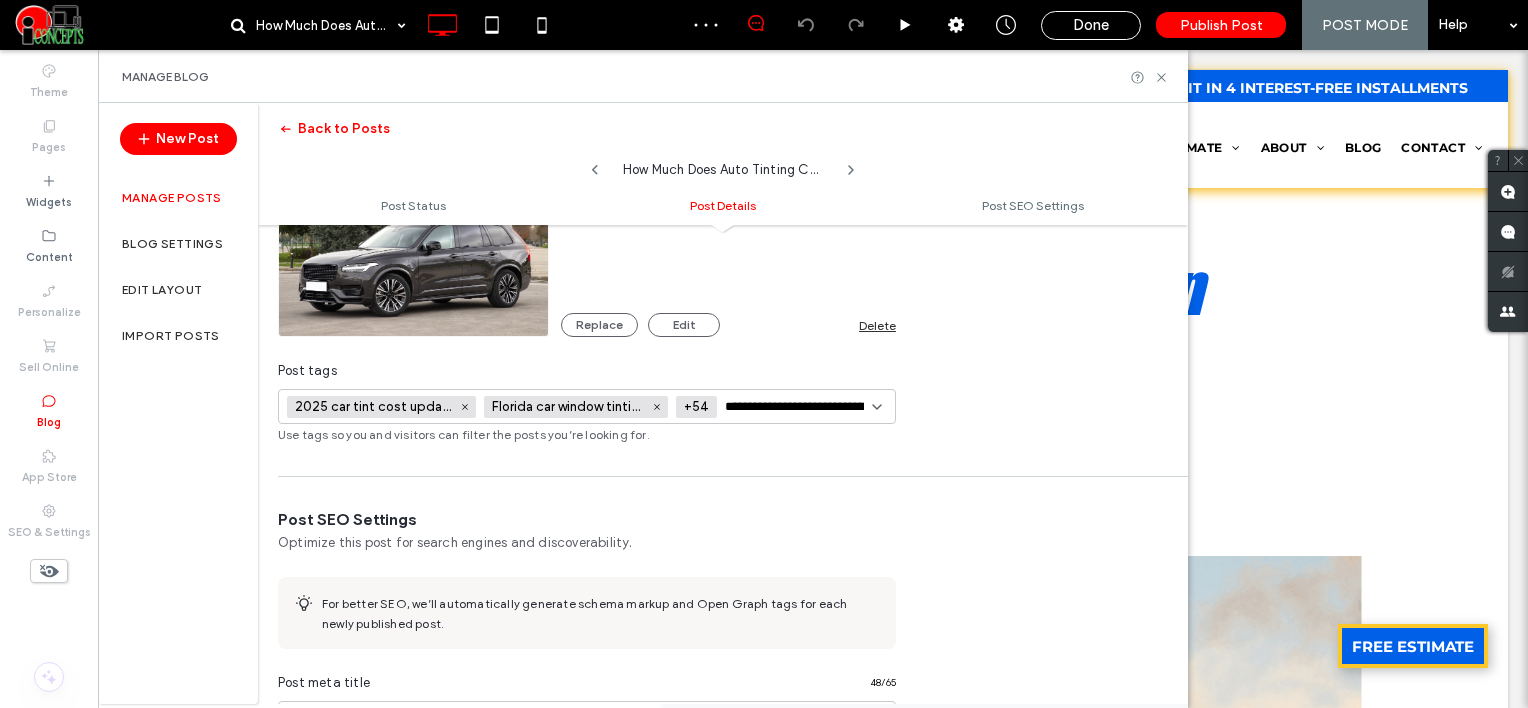 scroll, scrollTop: 0, scrollLeft: 36, axis: horizontal 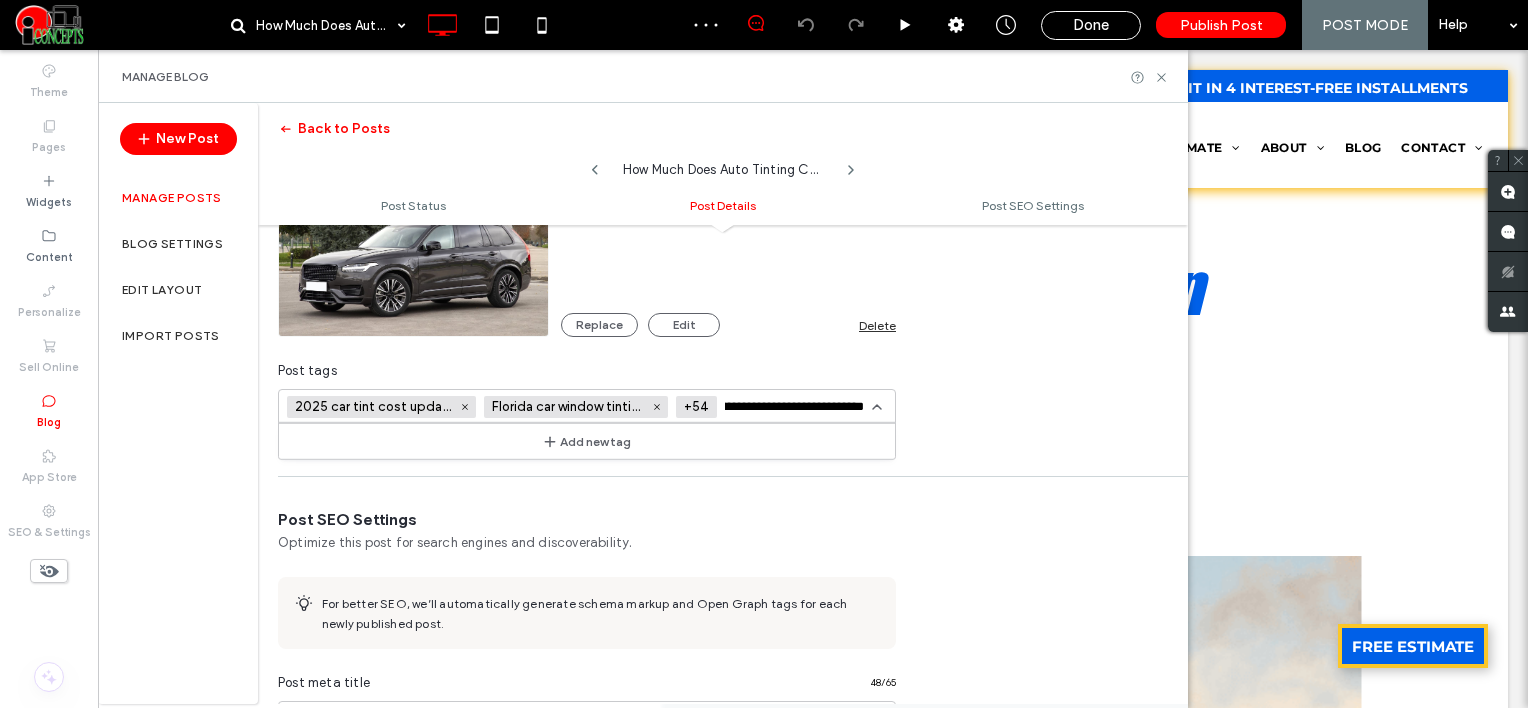 type on "**********" 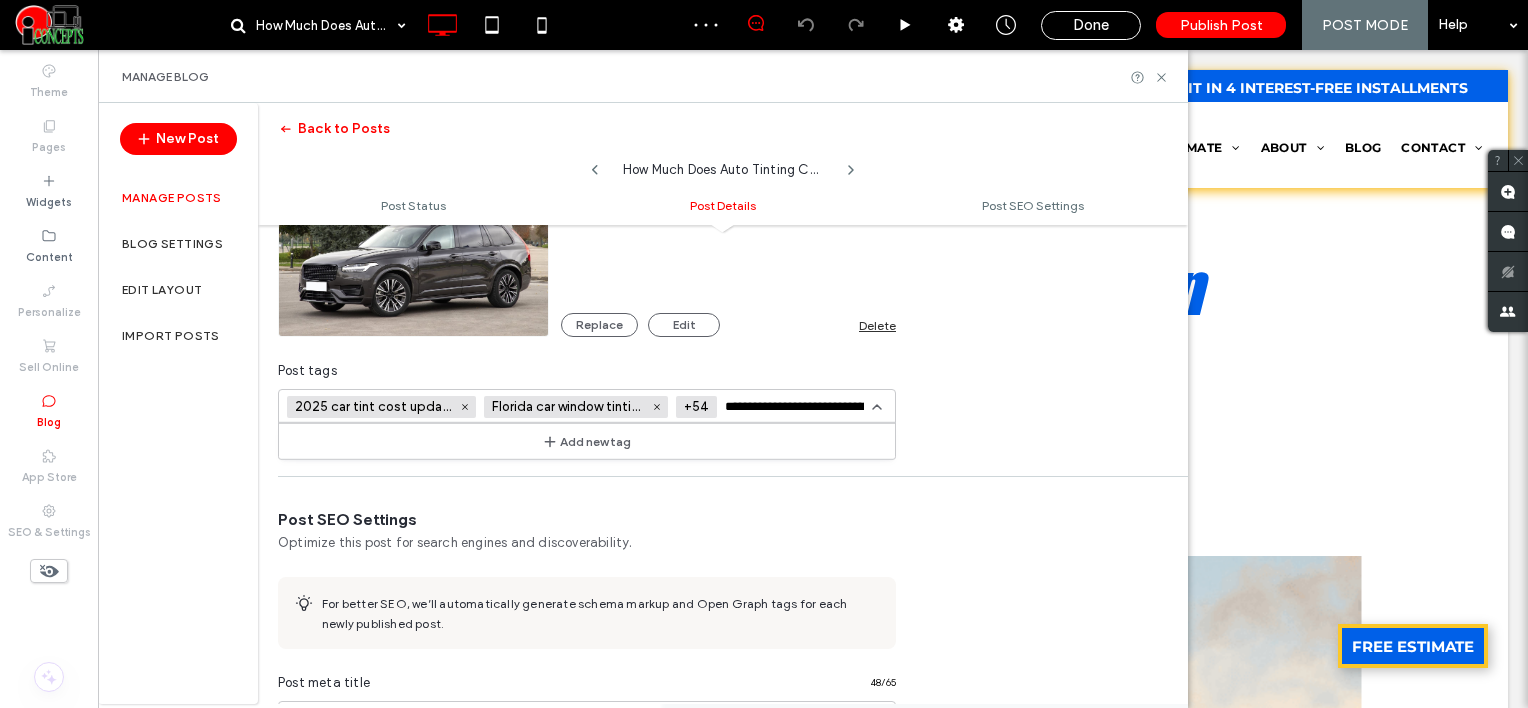 click on "Add new tag" at bounding box center (587, 441) 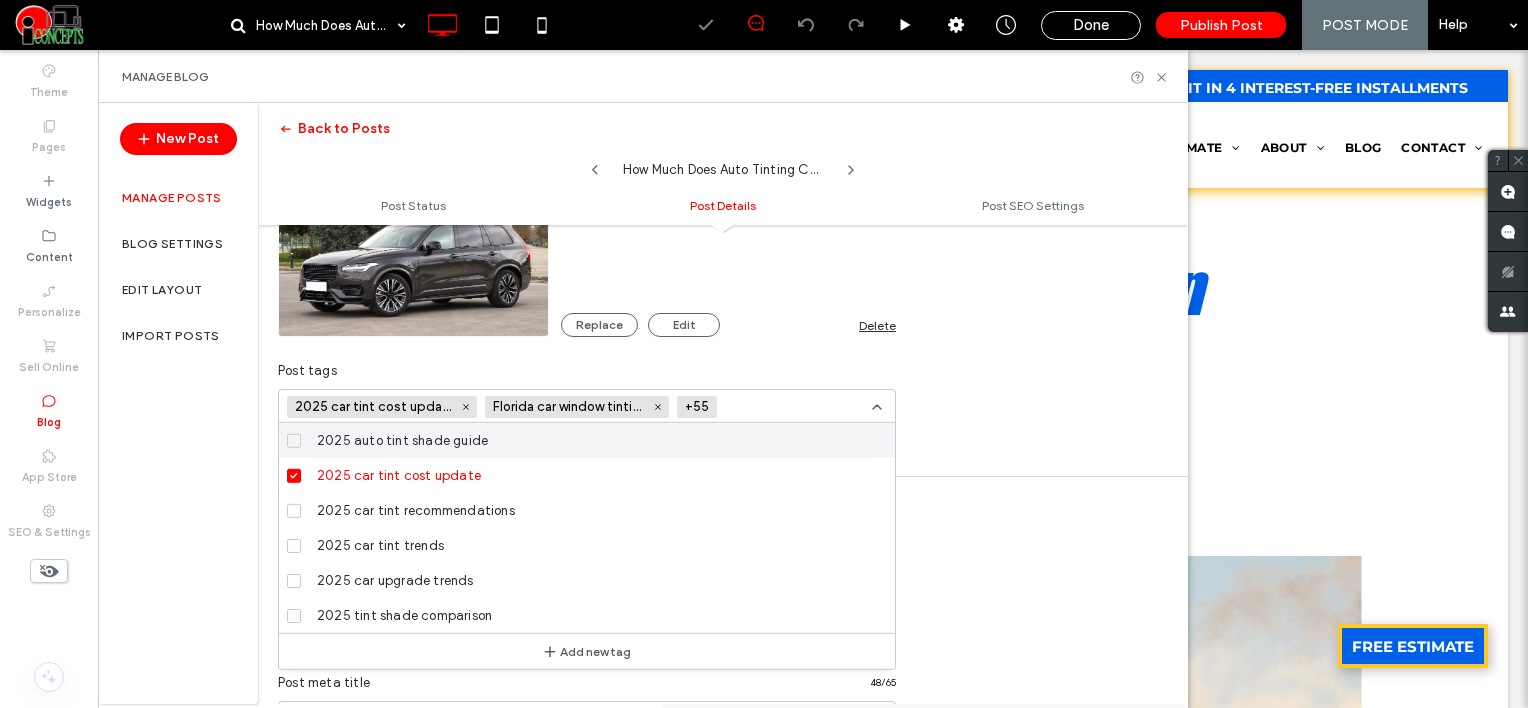 click at bounding box center [798, 407] 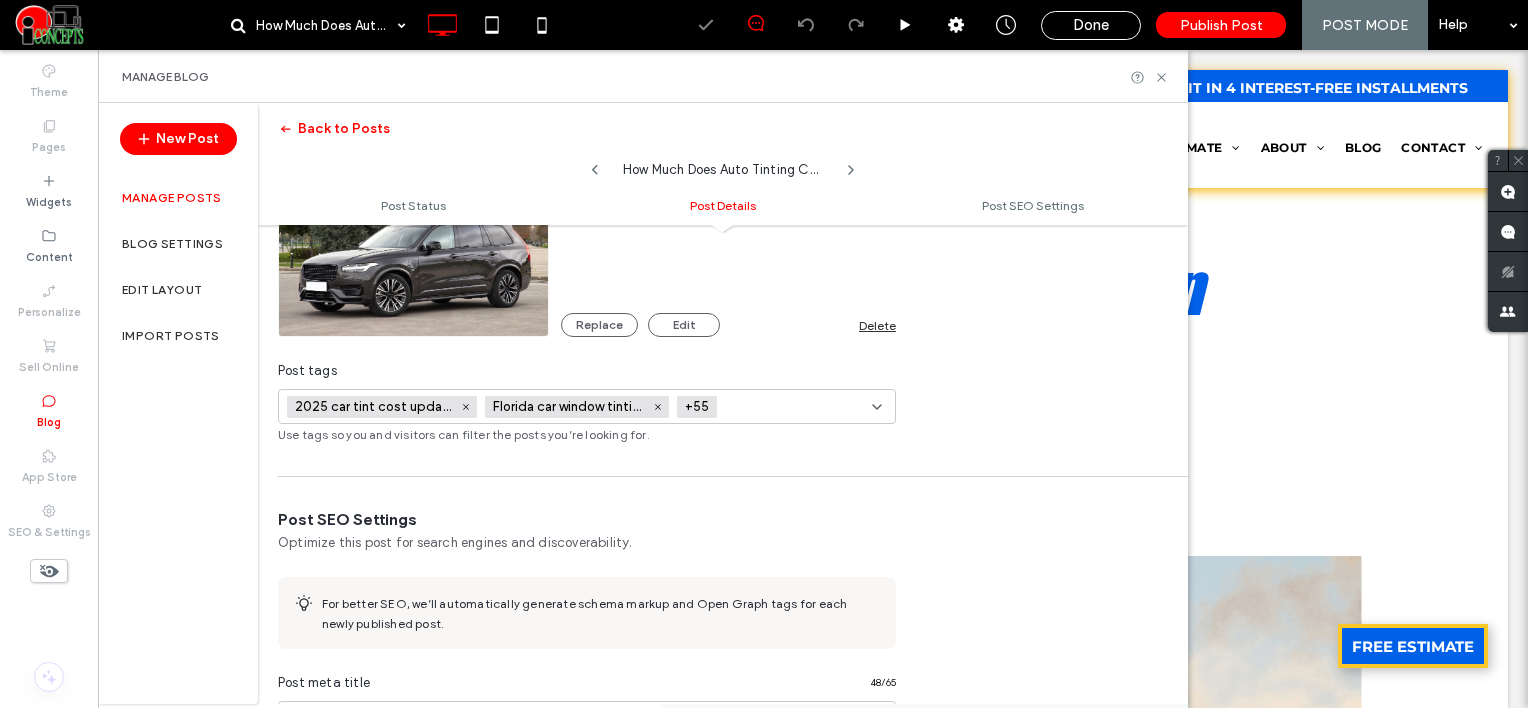 paste on "**********" 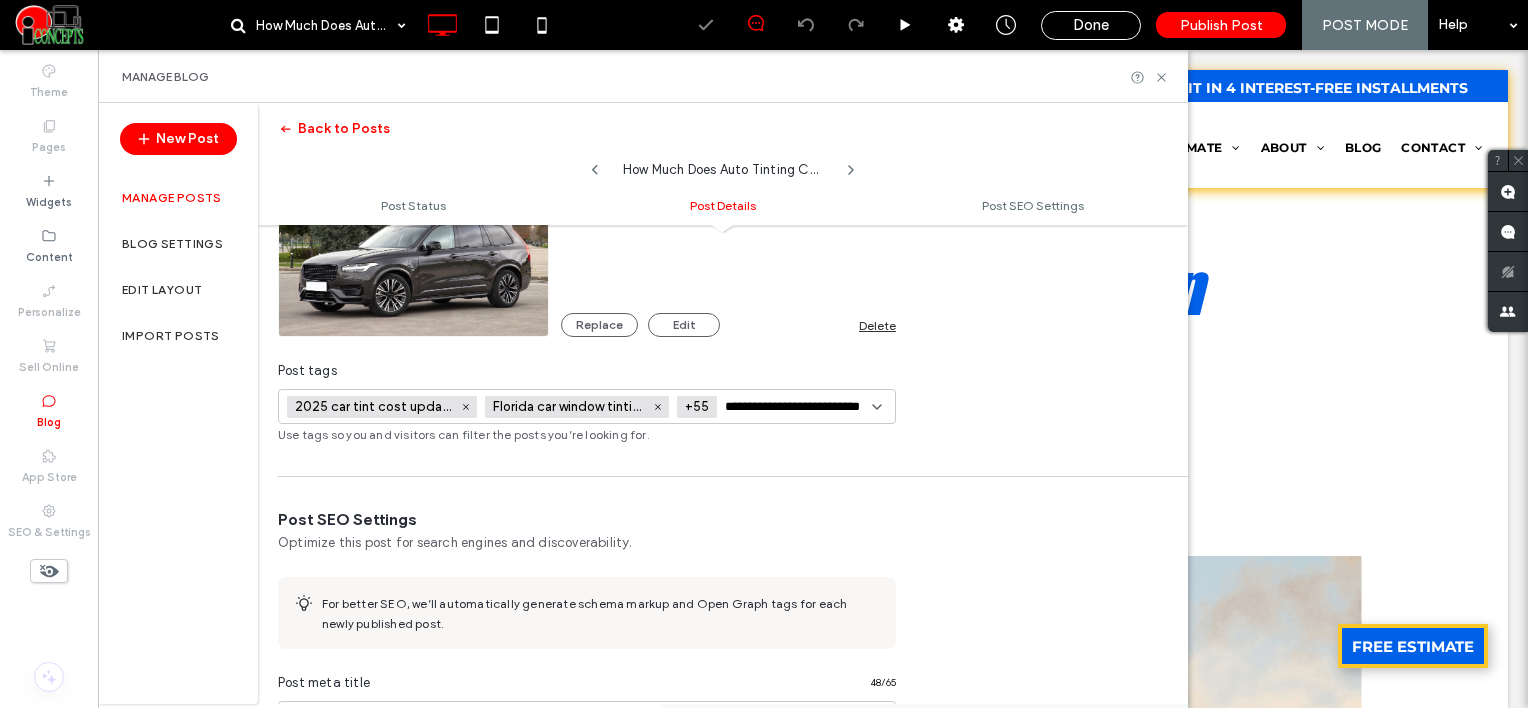 scroll, scrollTop: 0, scrollLeft: 16, axis: horizontal 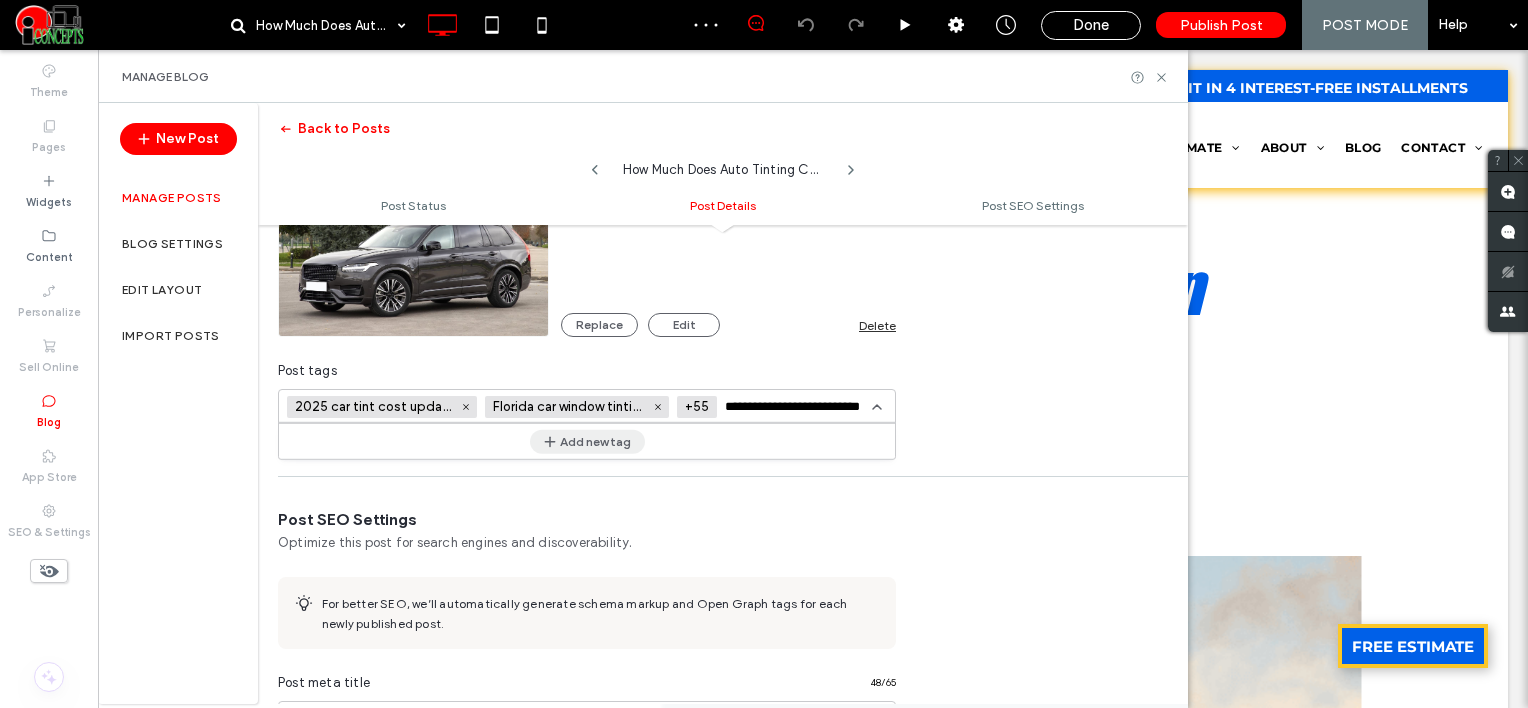 type on "**********" 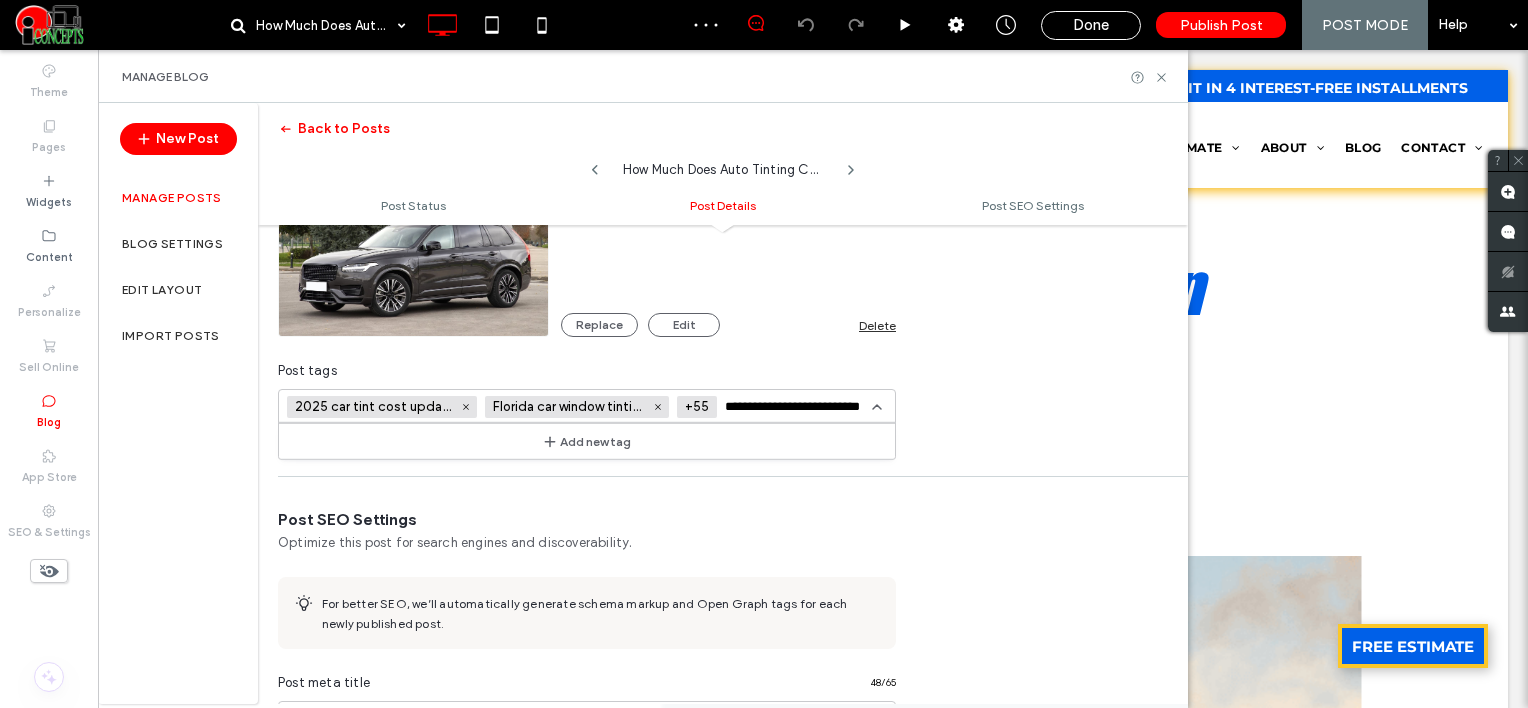 type 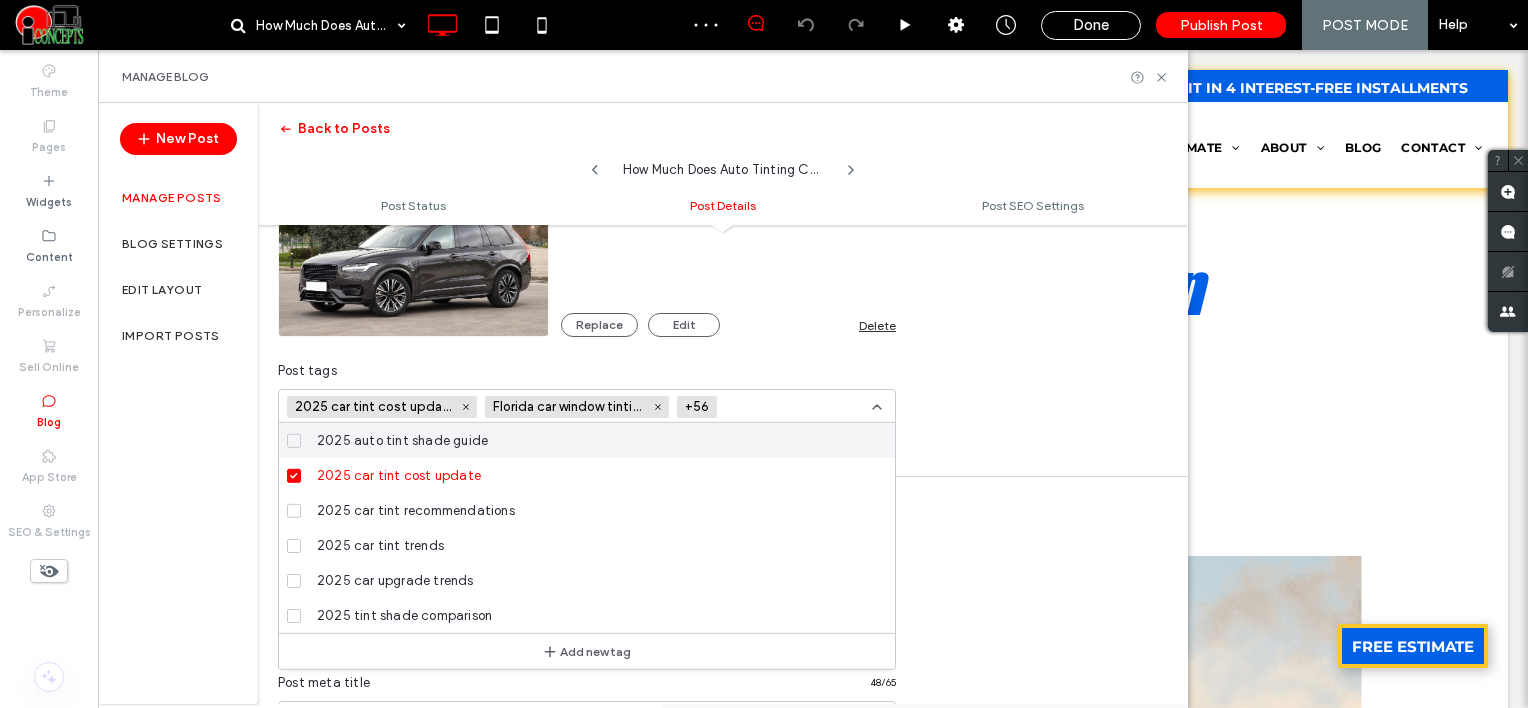 scroll, scrollTop: 700, scrollLeft: 0, axis: vertical 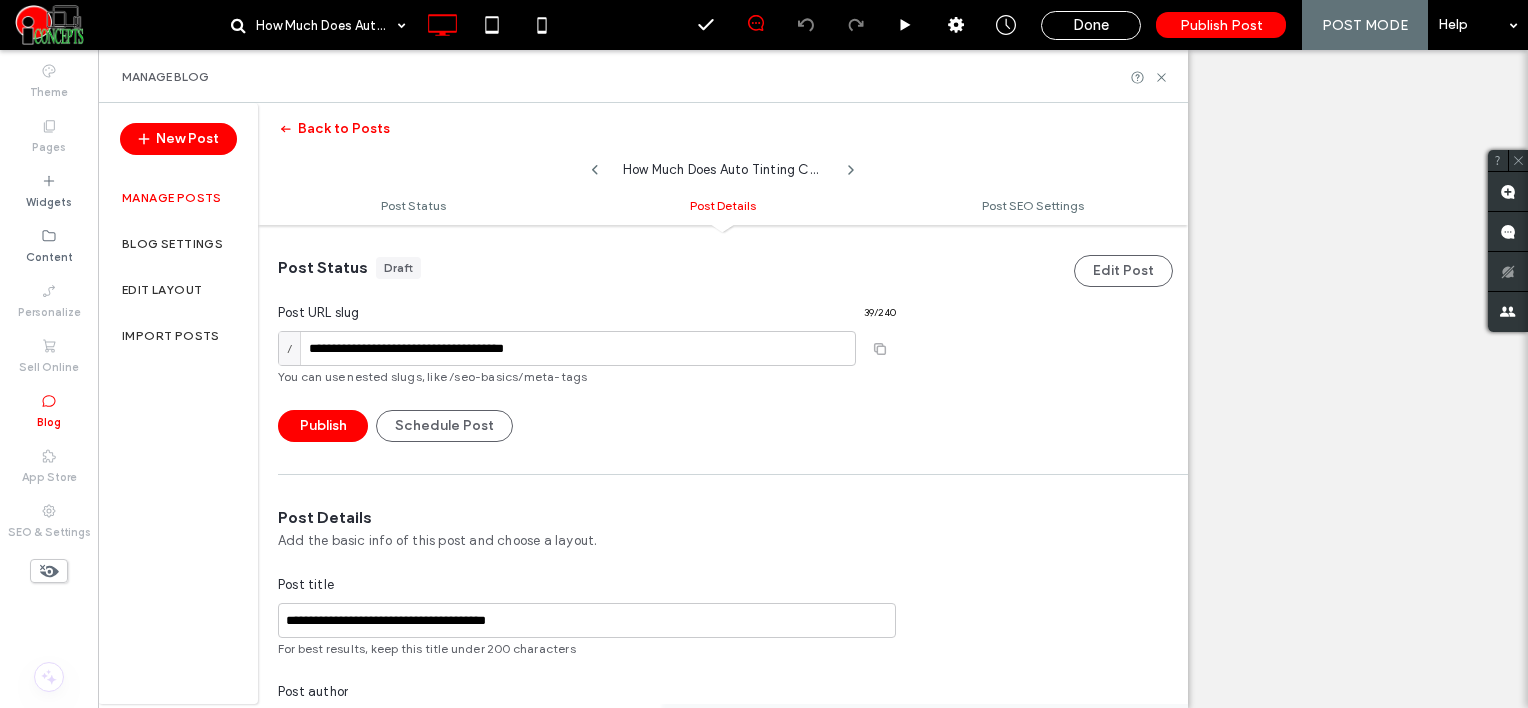 type on "**********" 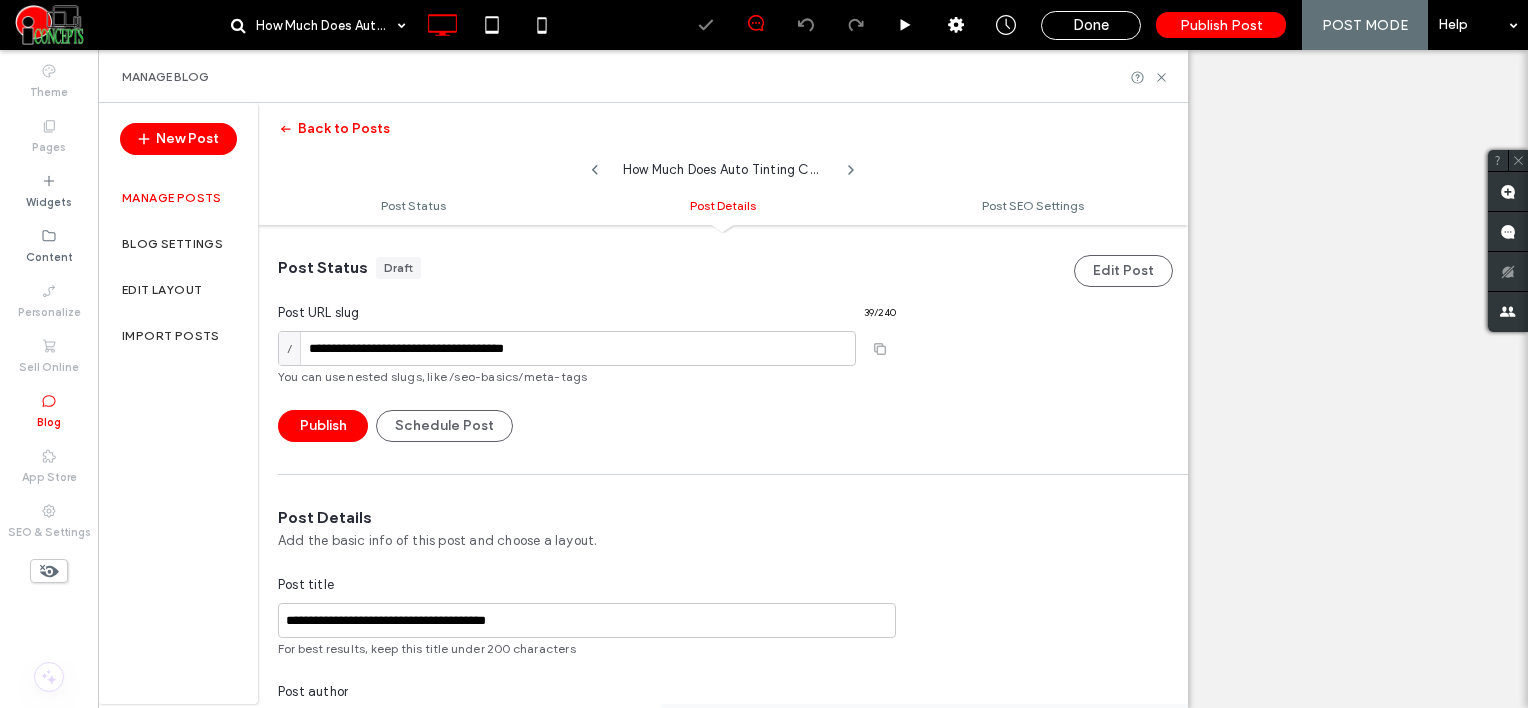 click on "Add new tag" at bounding box center [587, 1041] 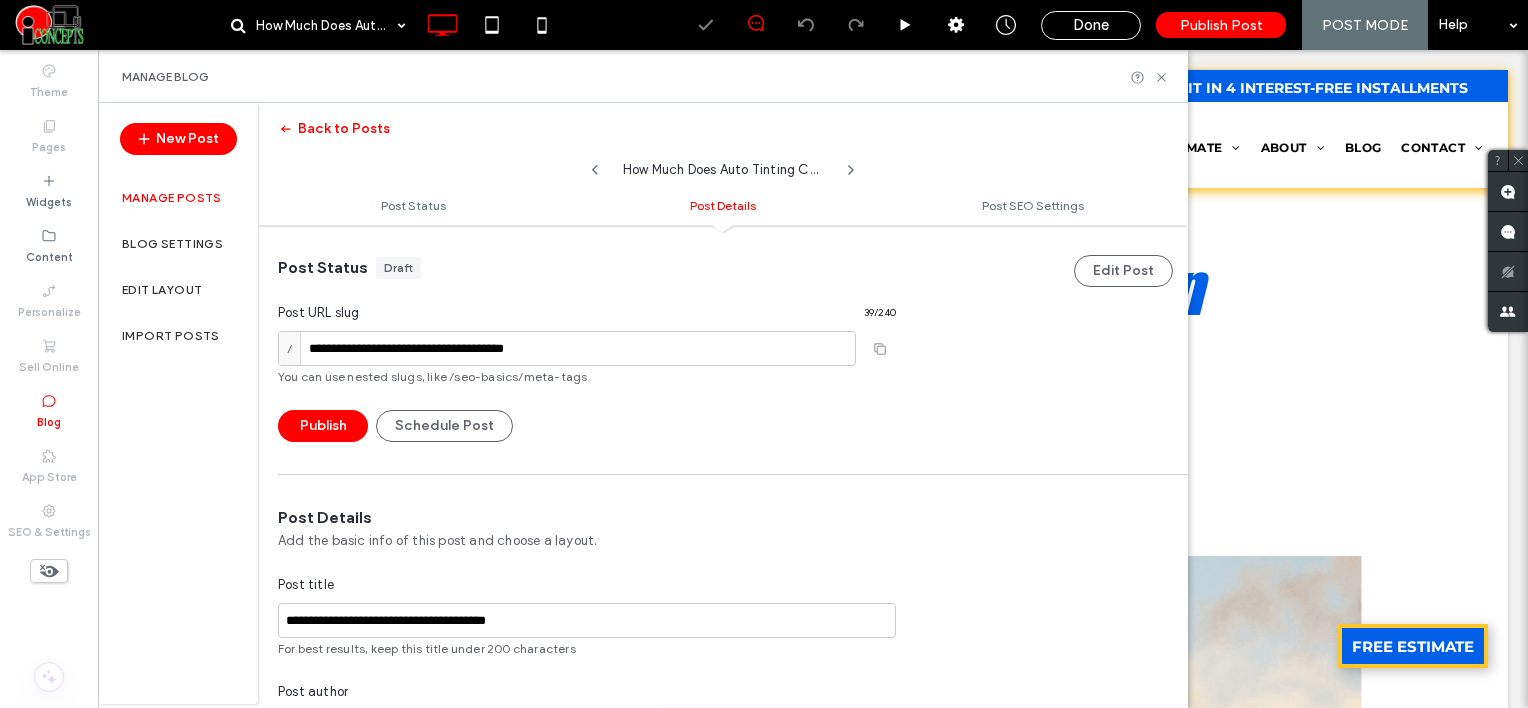click at bounding box center [791, 1007] 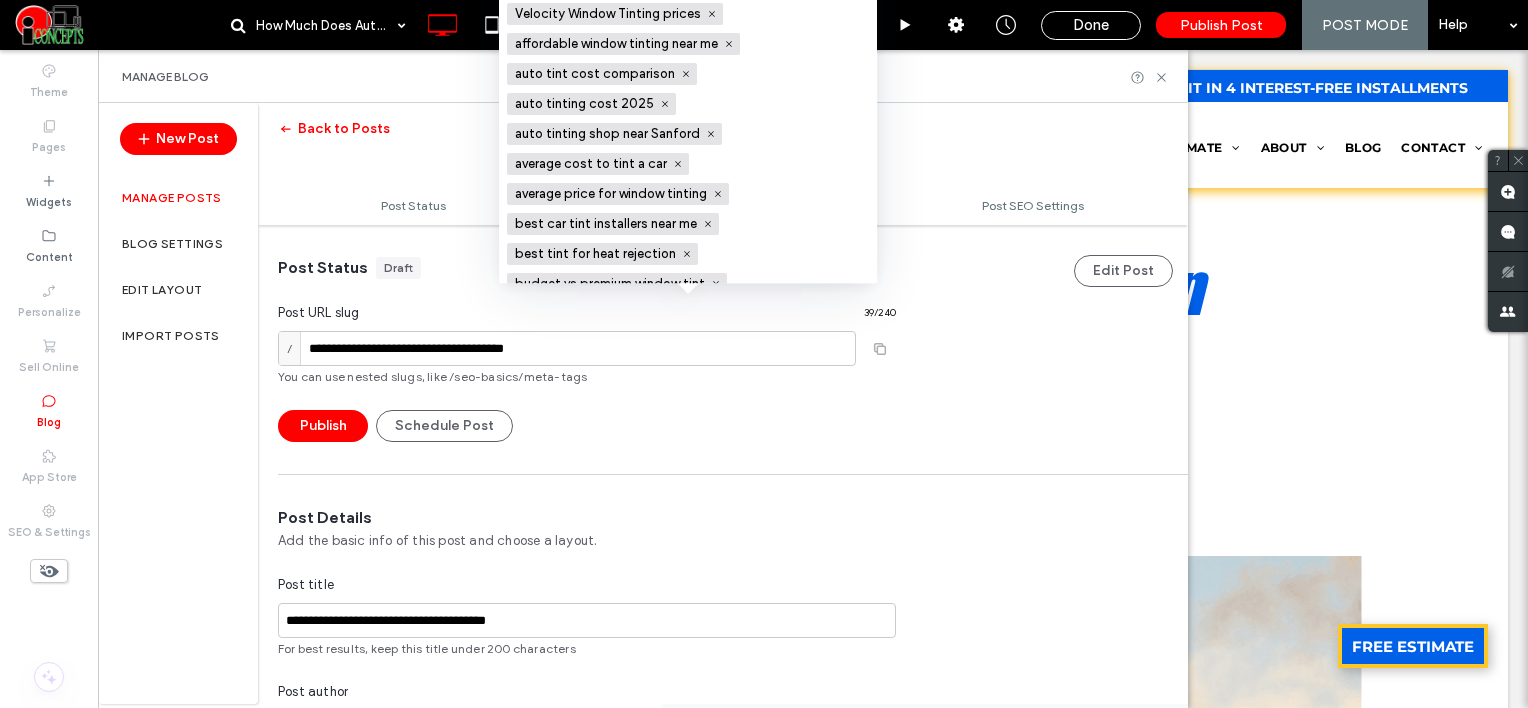scroll, scrollTop: 0, scrollLeft: 0, axis: both 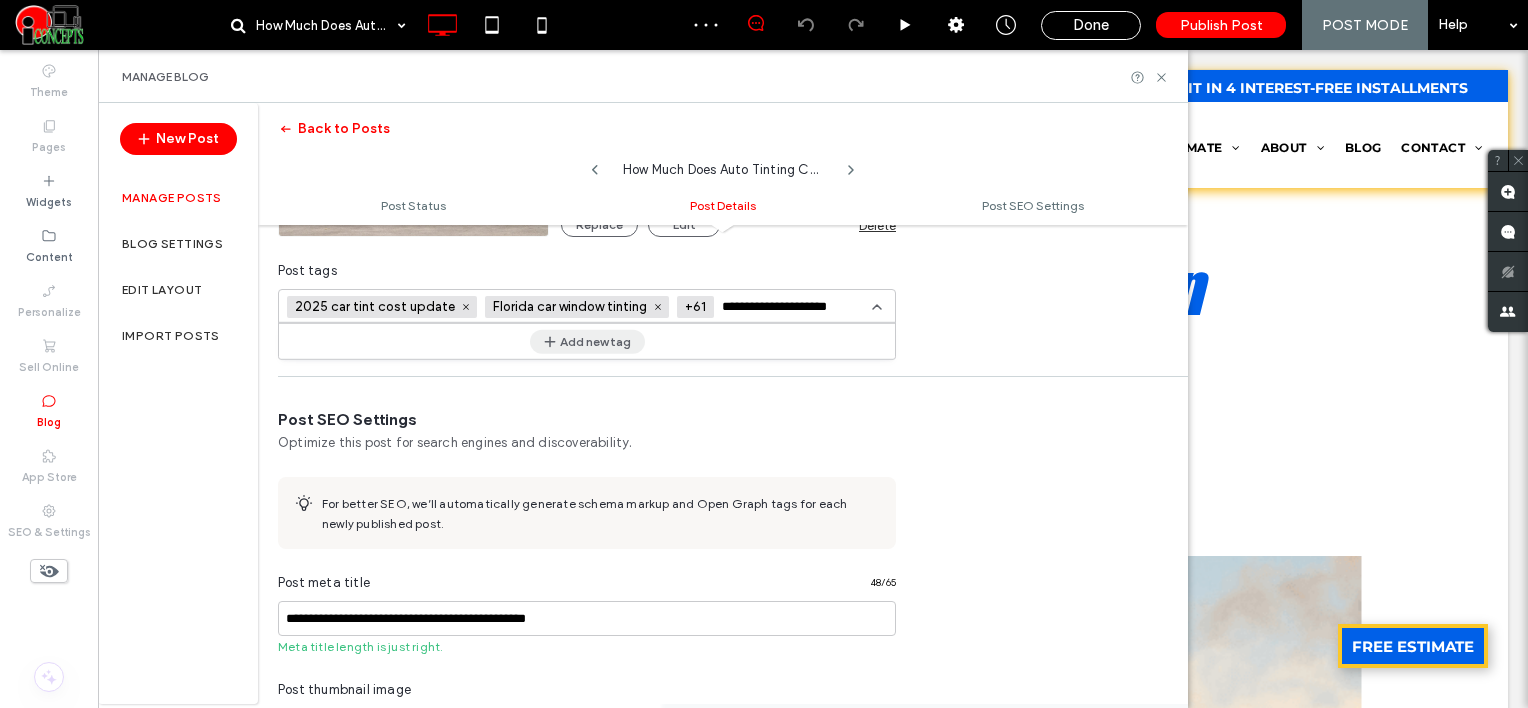 type on "**********" 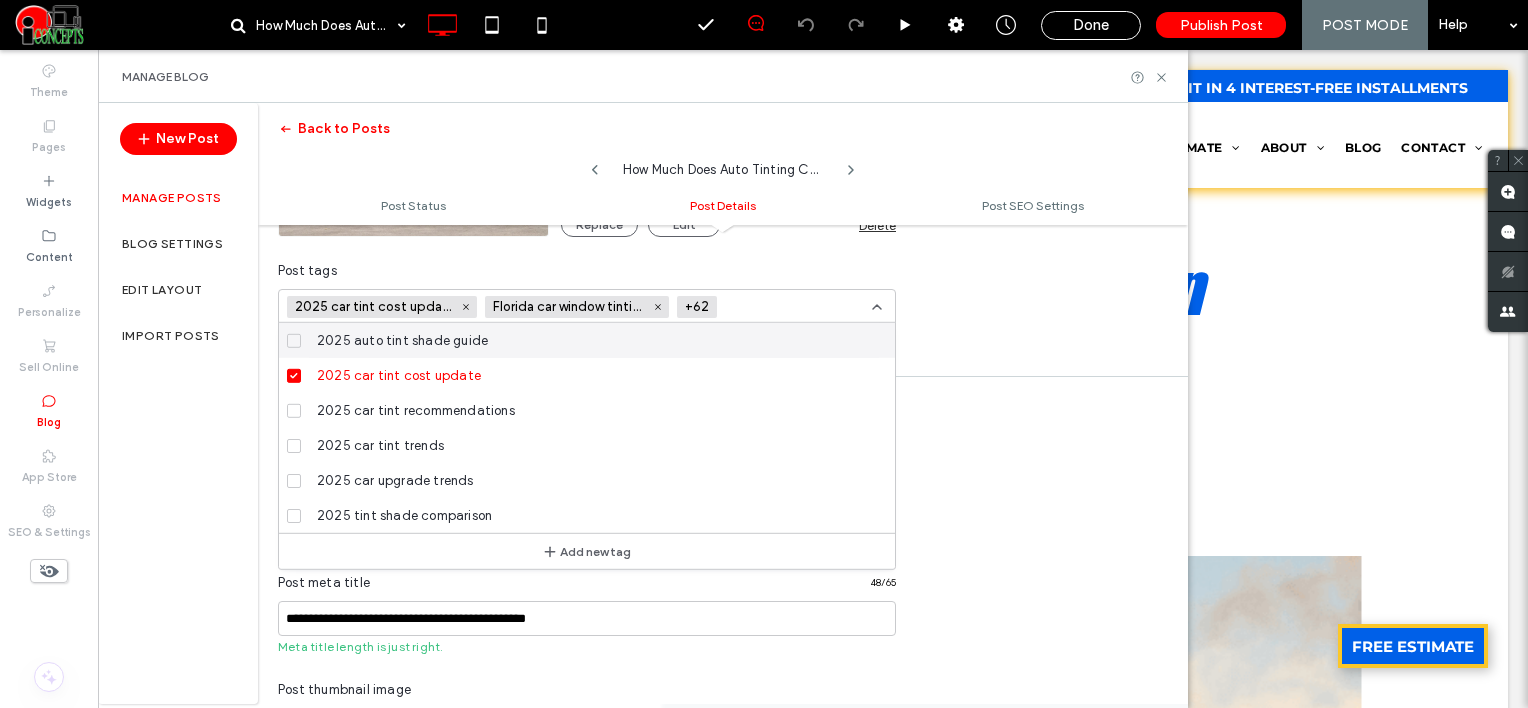 click at bounding box center (798, 307) 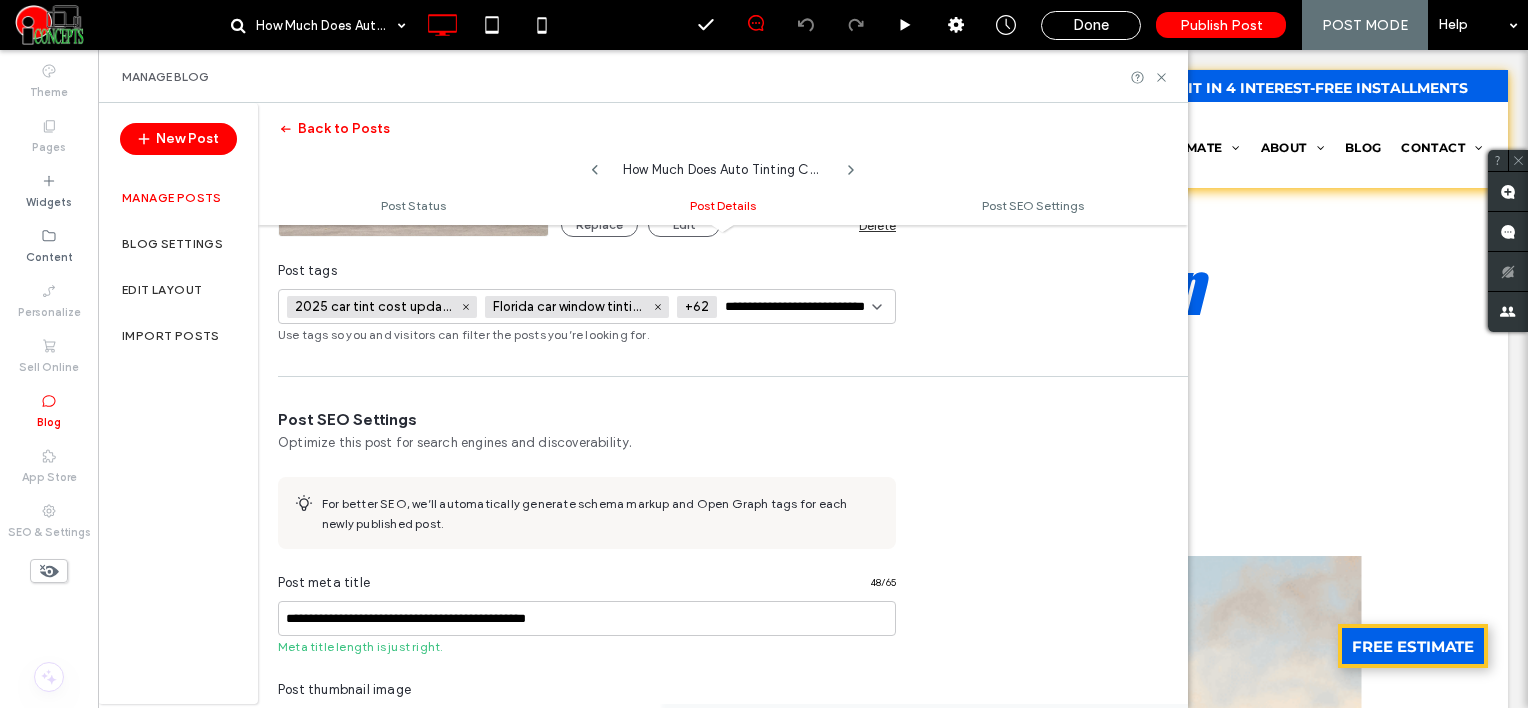 scroll, scrollTop: 0, scrollLeft: 21, axis: horizontal 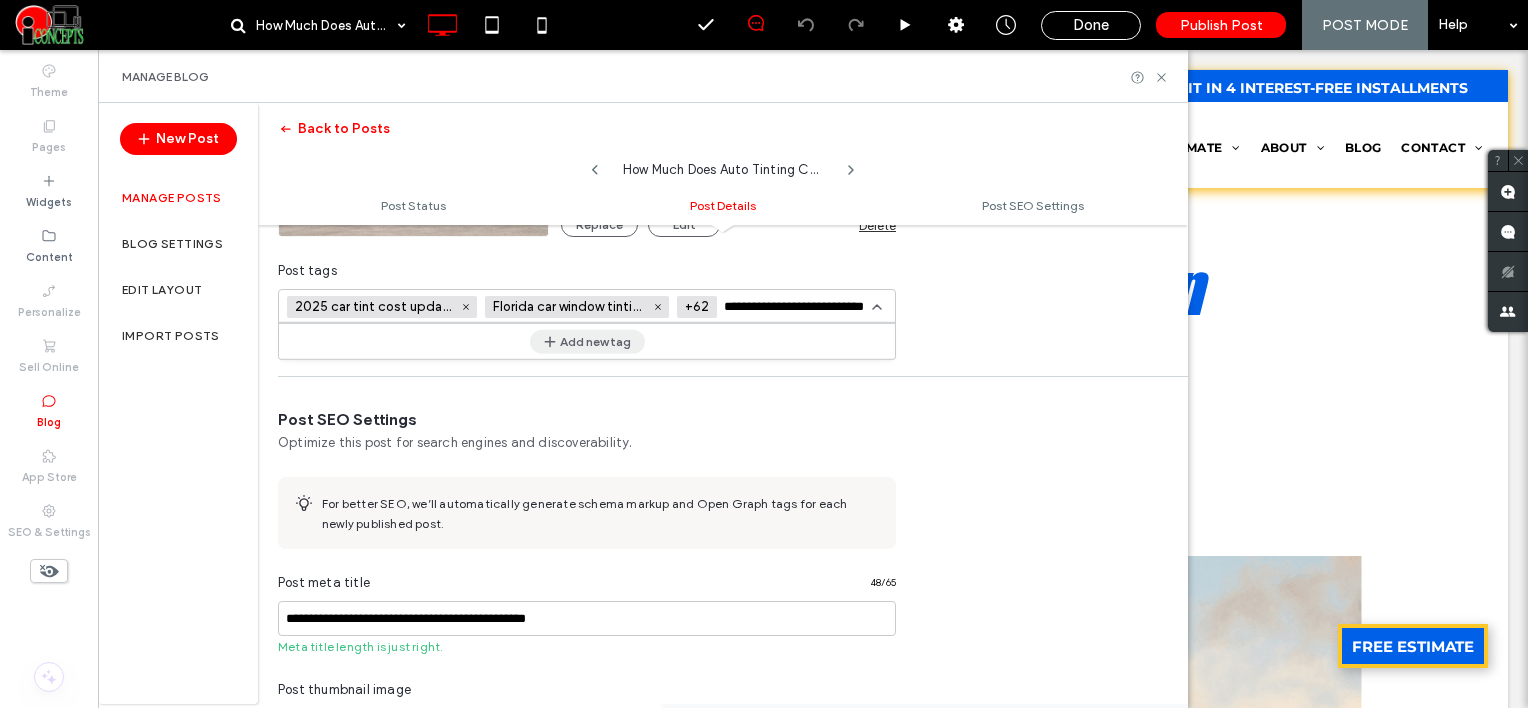 type on "**********" 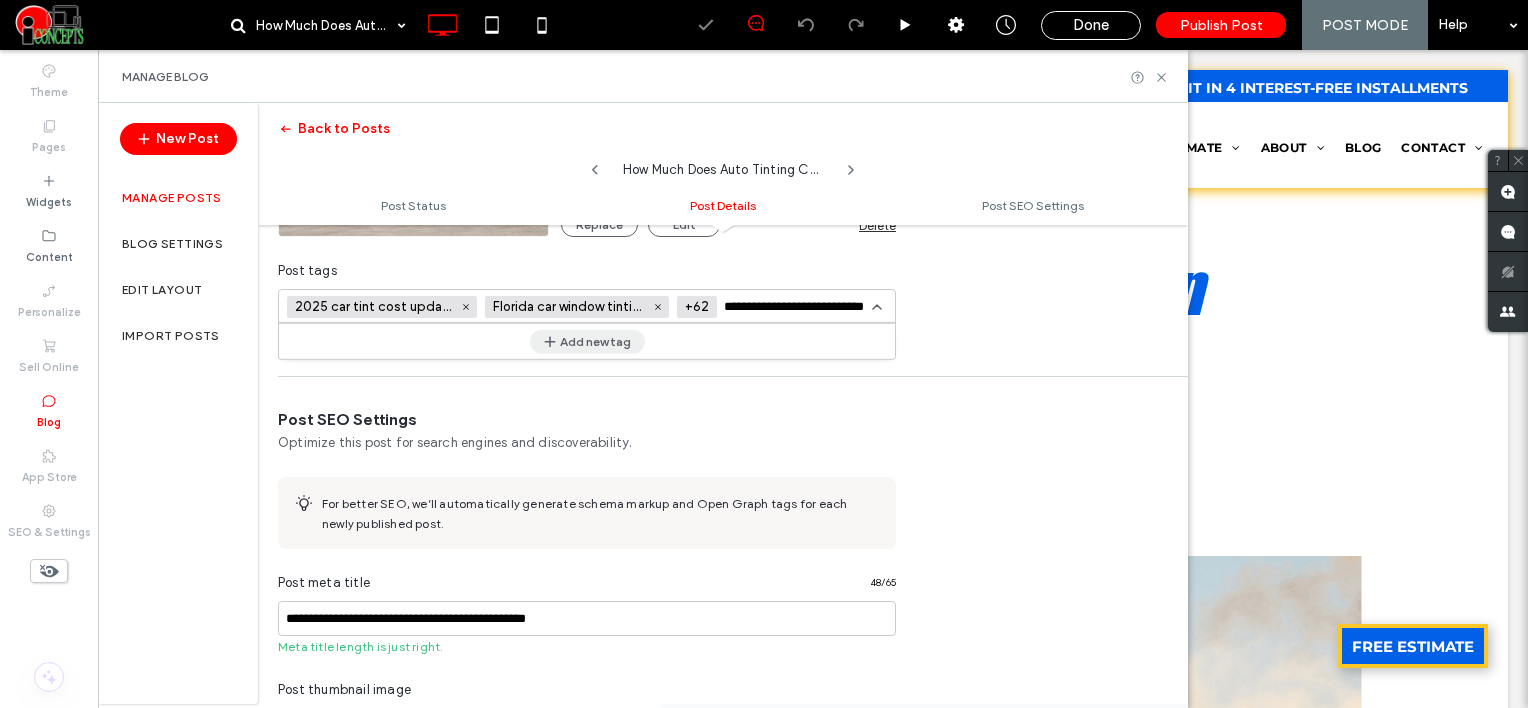 click on "Add new tag" at bounding box center [587, 341] 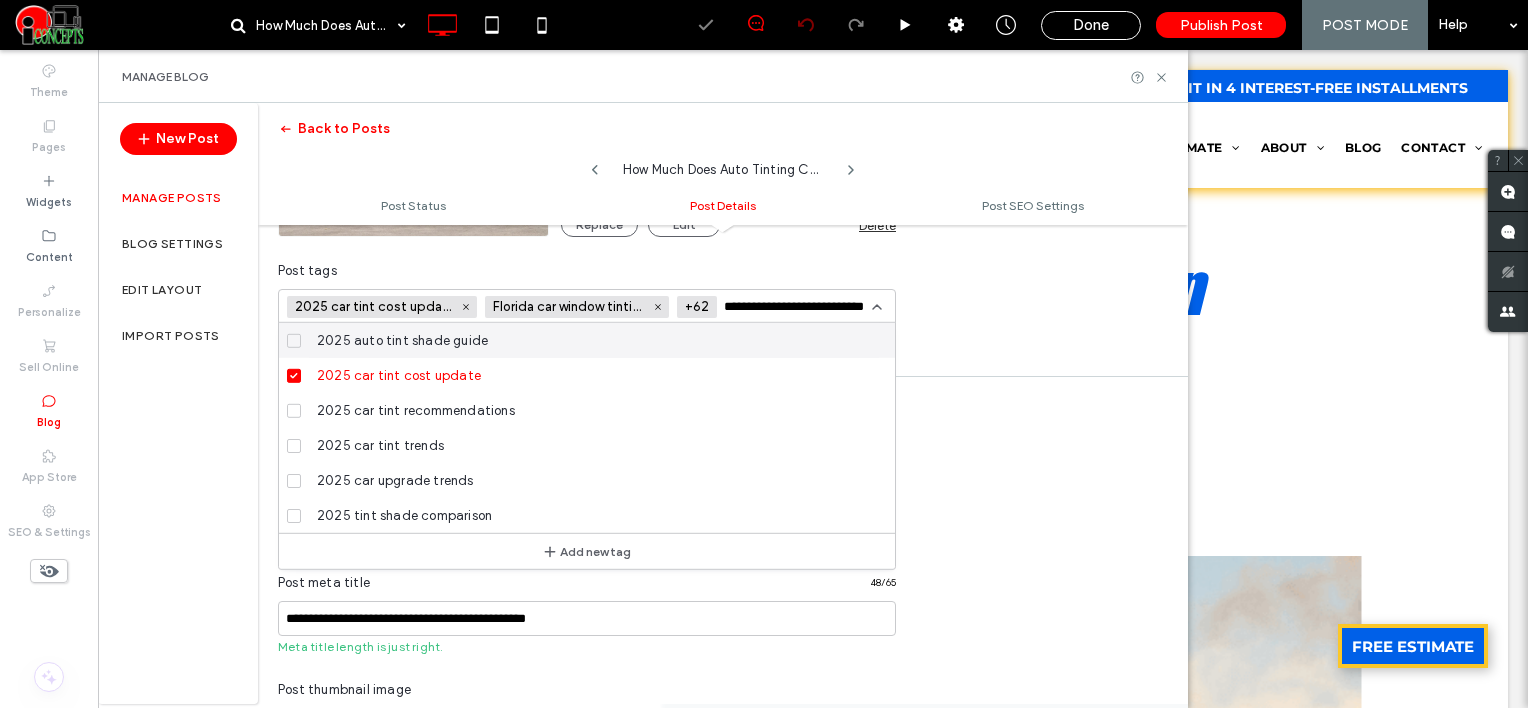 scroll, scrollTop: 0, scrollLeft: 0, axis: both 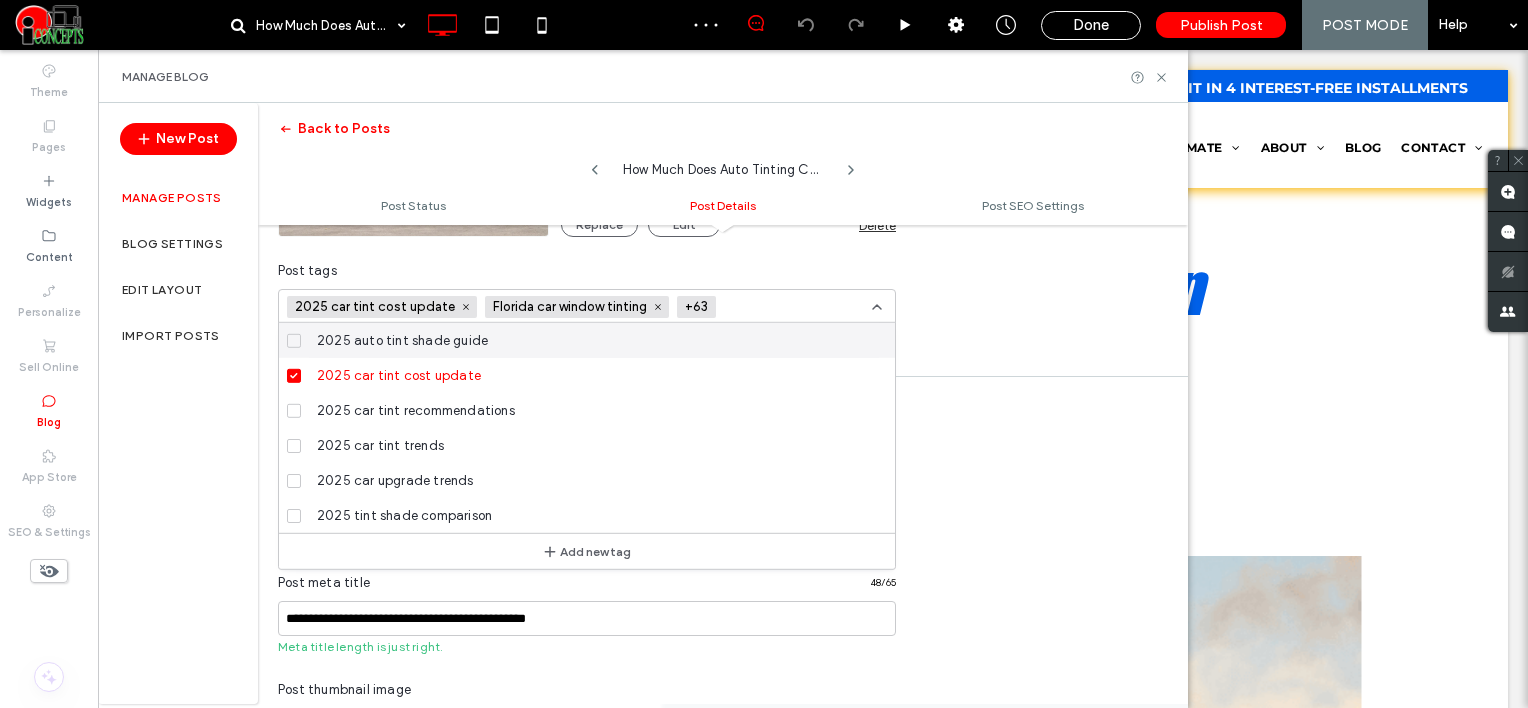 click at bounding box center (797, 307) 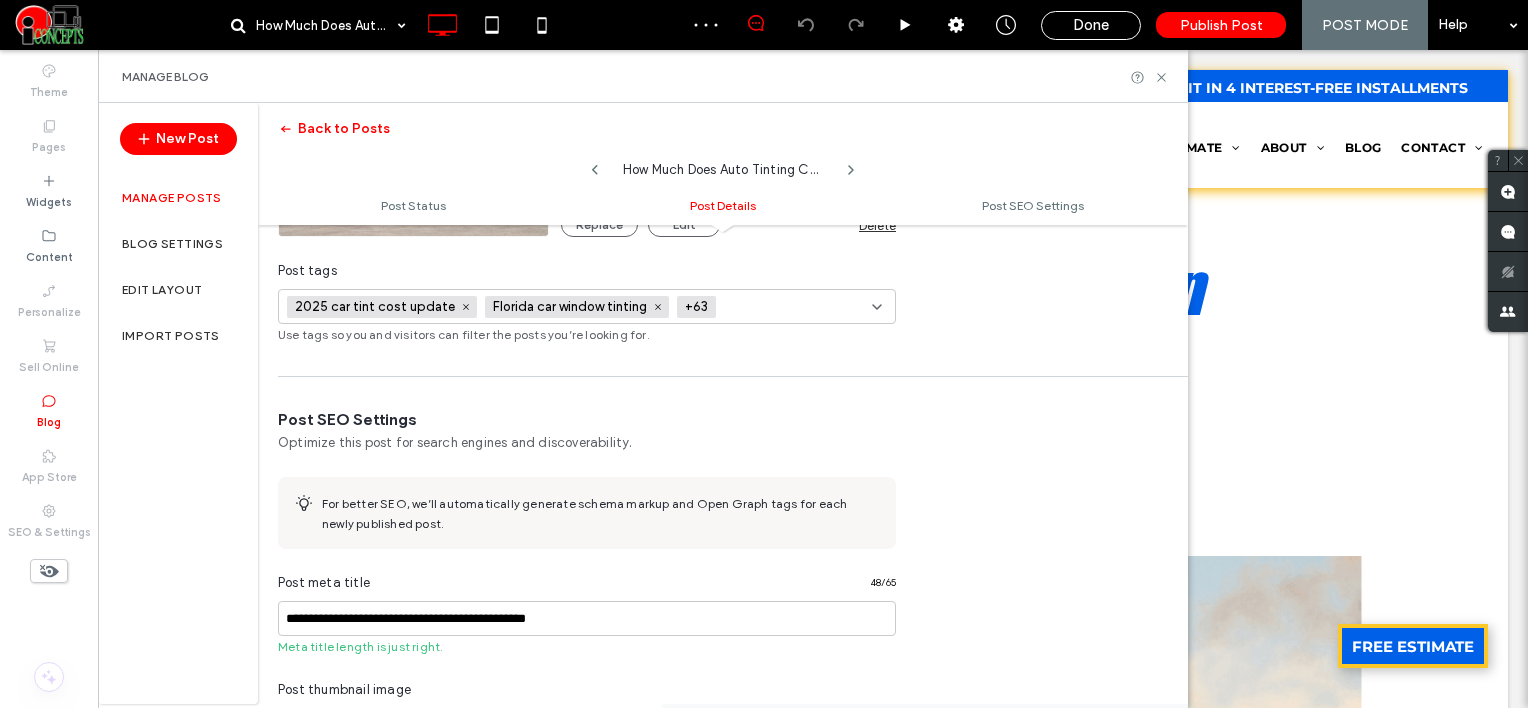paste on "**********" 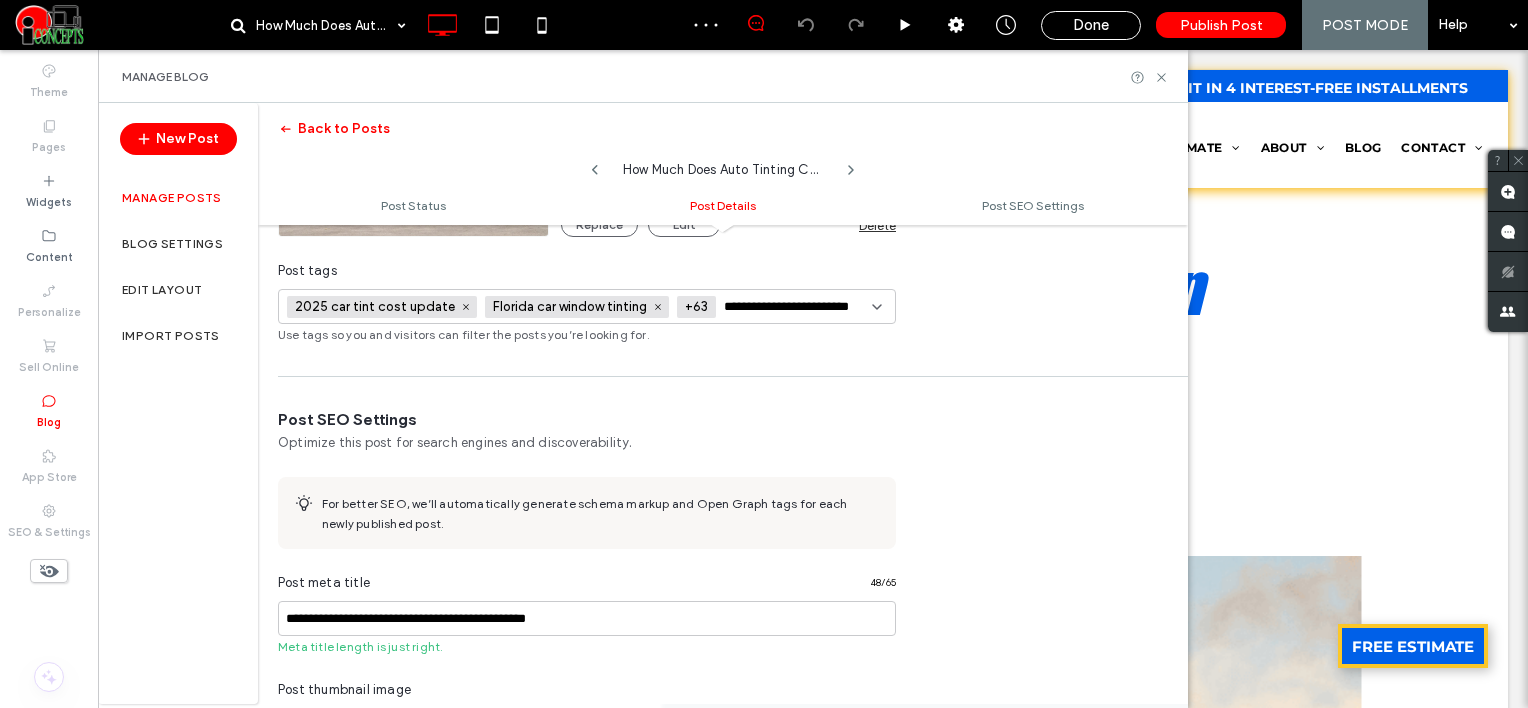 scroll, scrollTop: 0, scrollLeft: 1, axis: horizontal 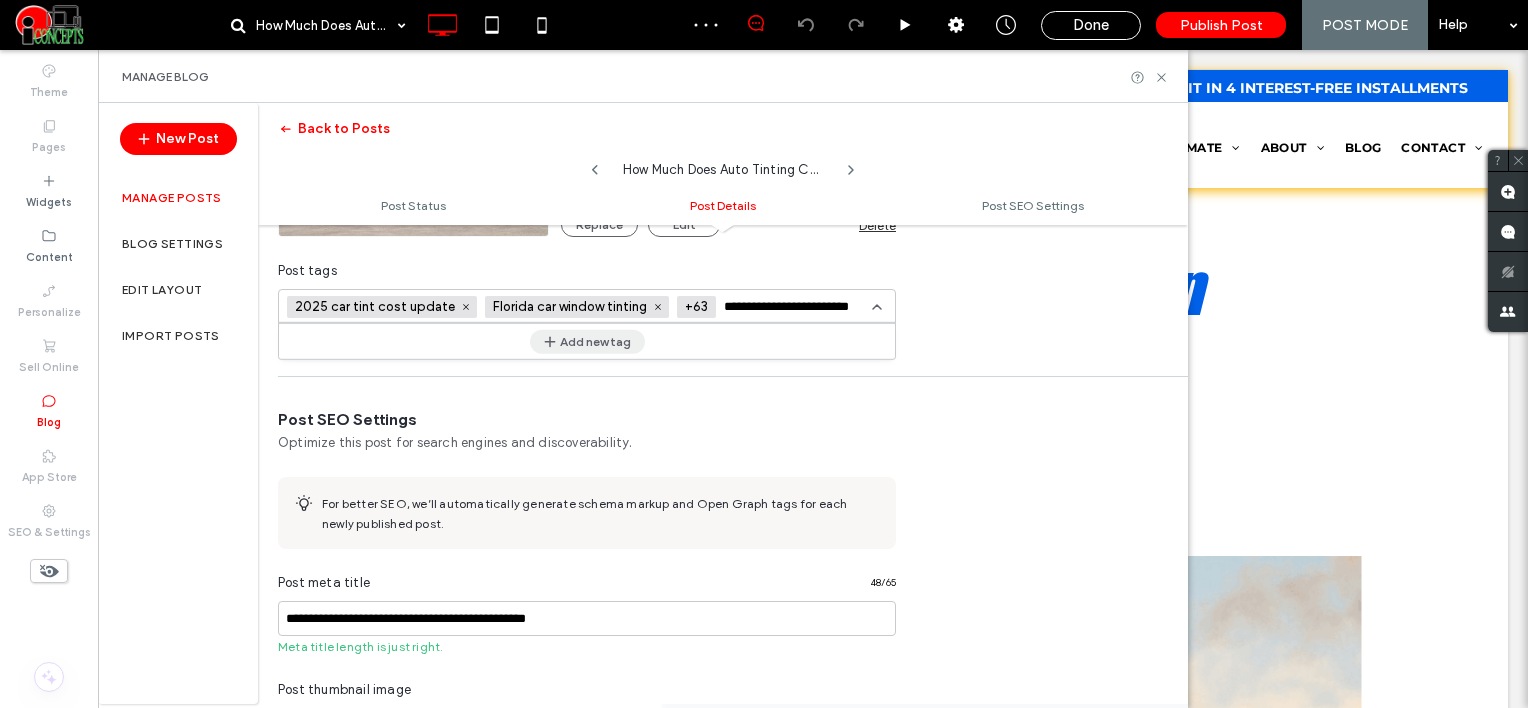 type on "**********" 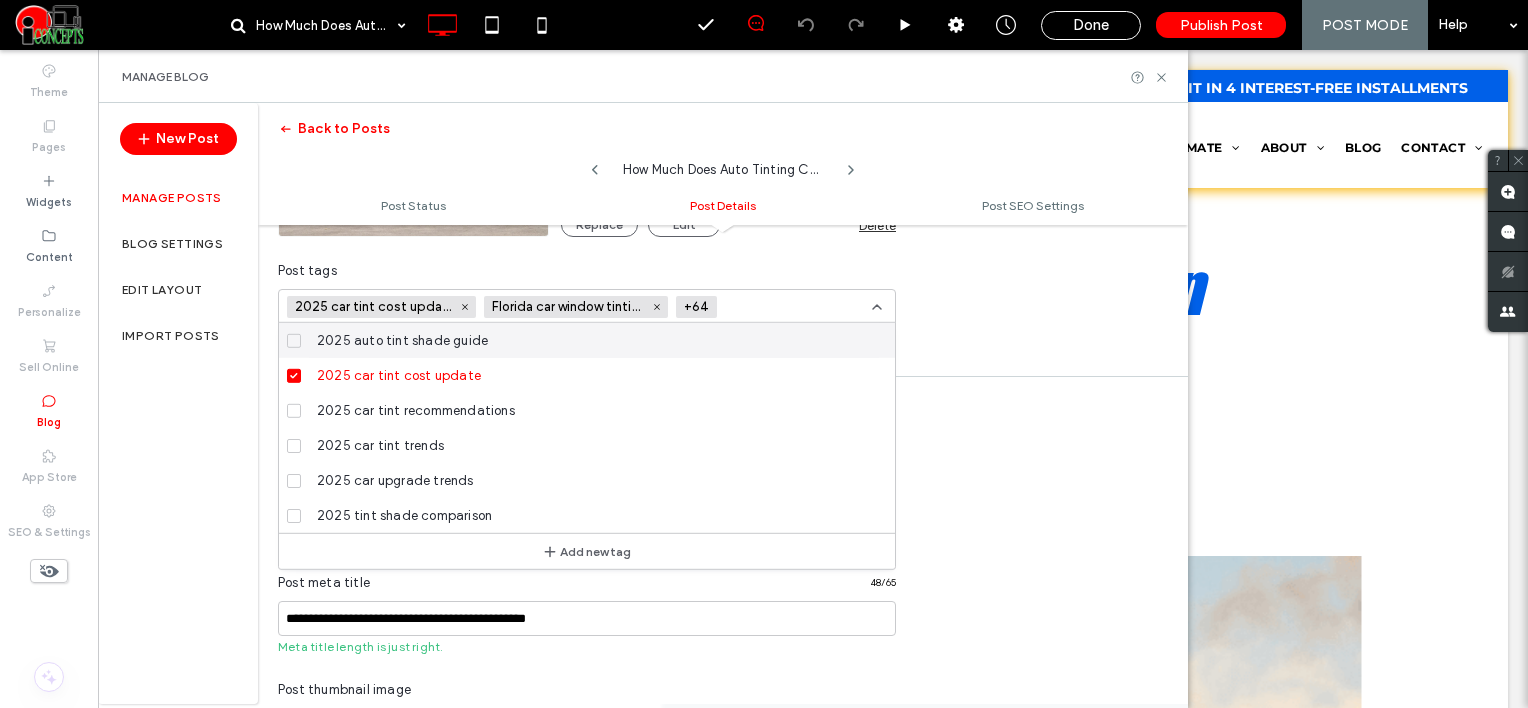 click at bounding box center (798, 307) 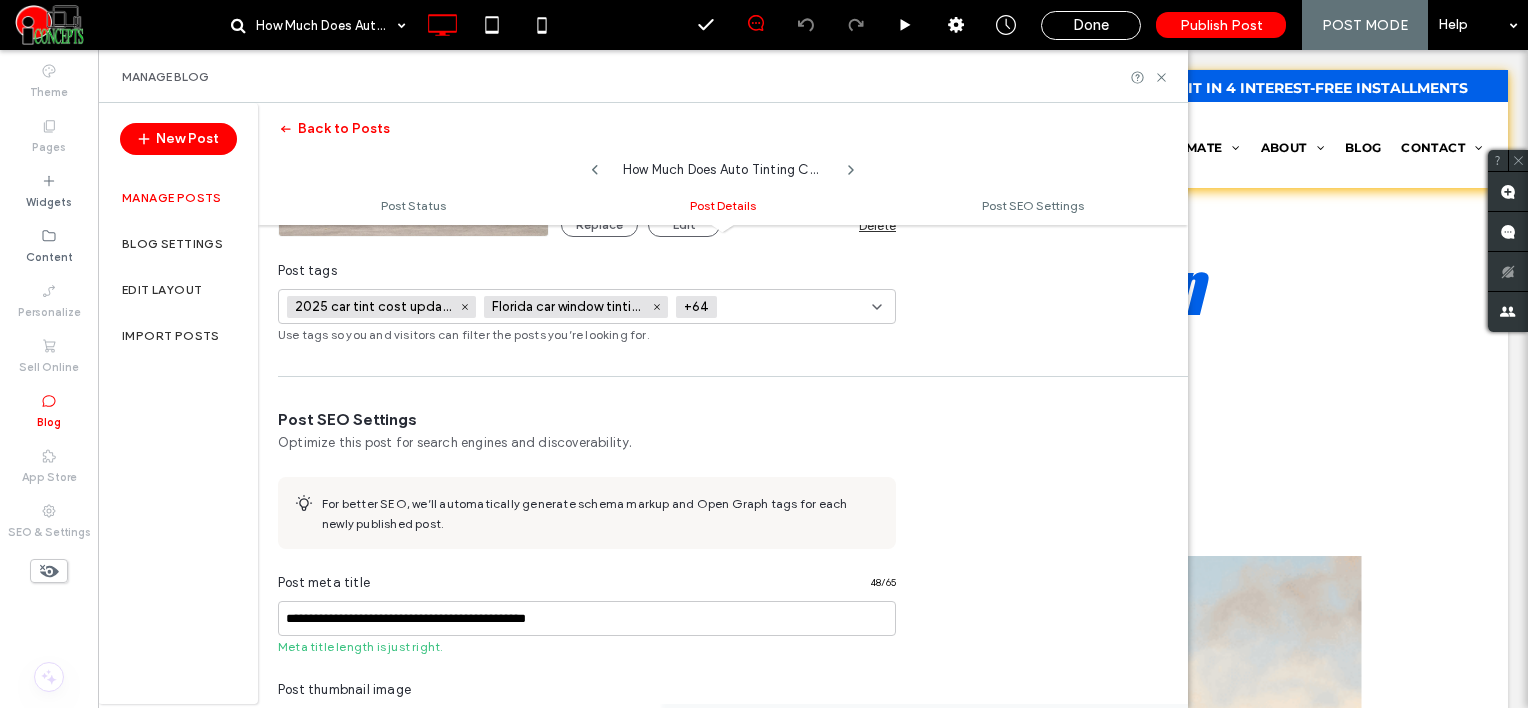 paste on "**********" 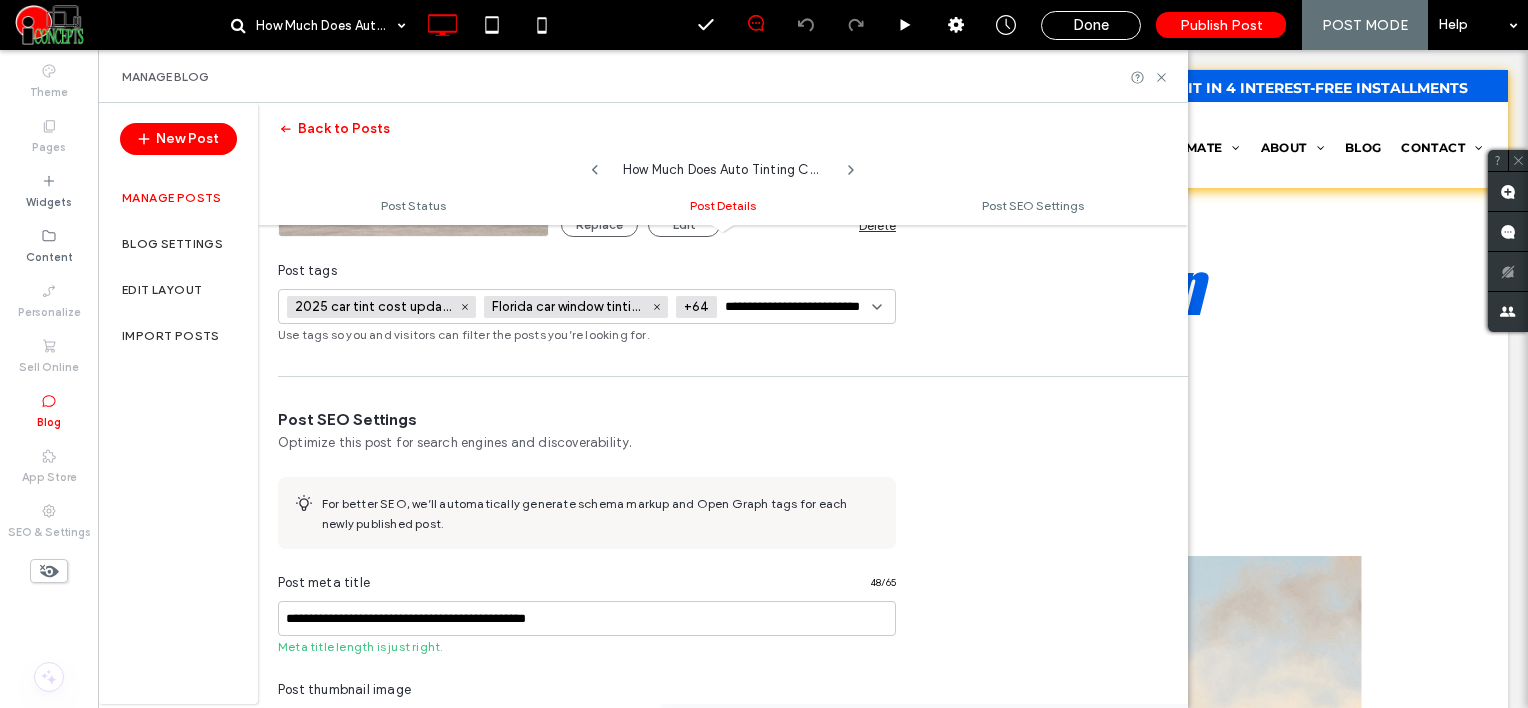scroll, scrollTop: 0, scrollLeft: 20, axis: horizontal 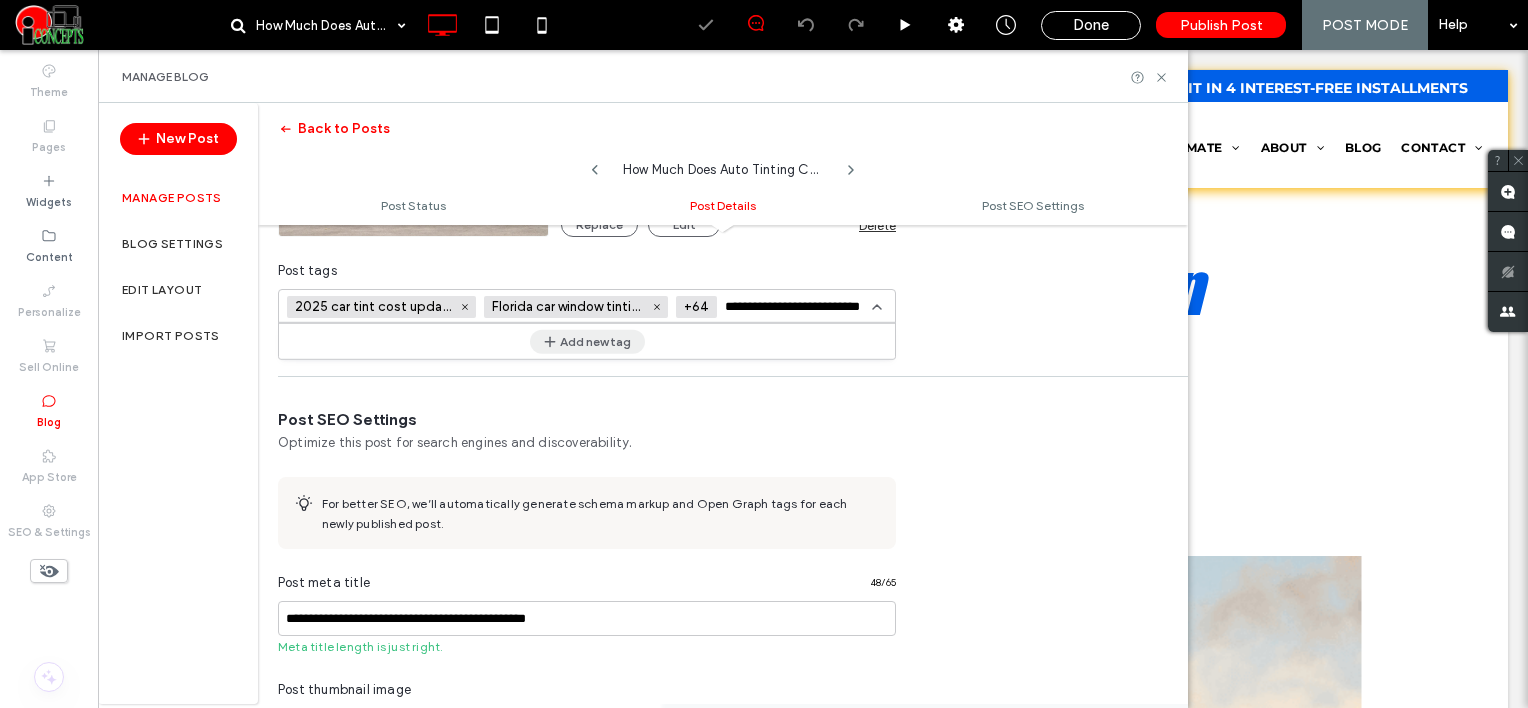 type on "**********" 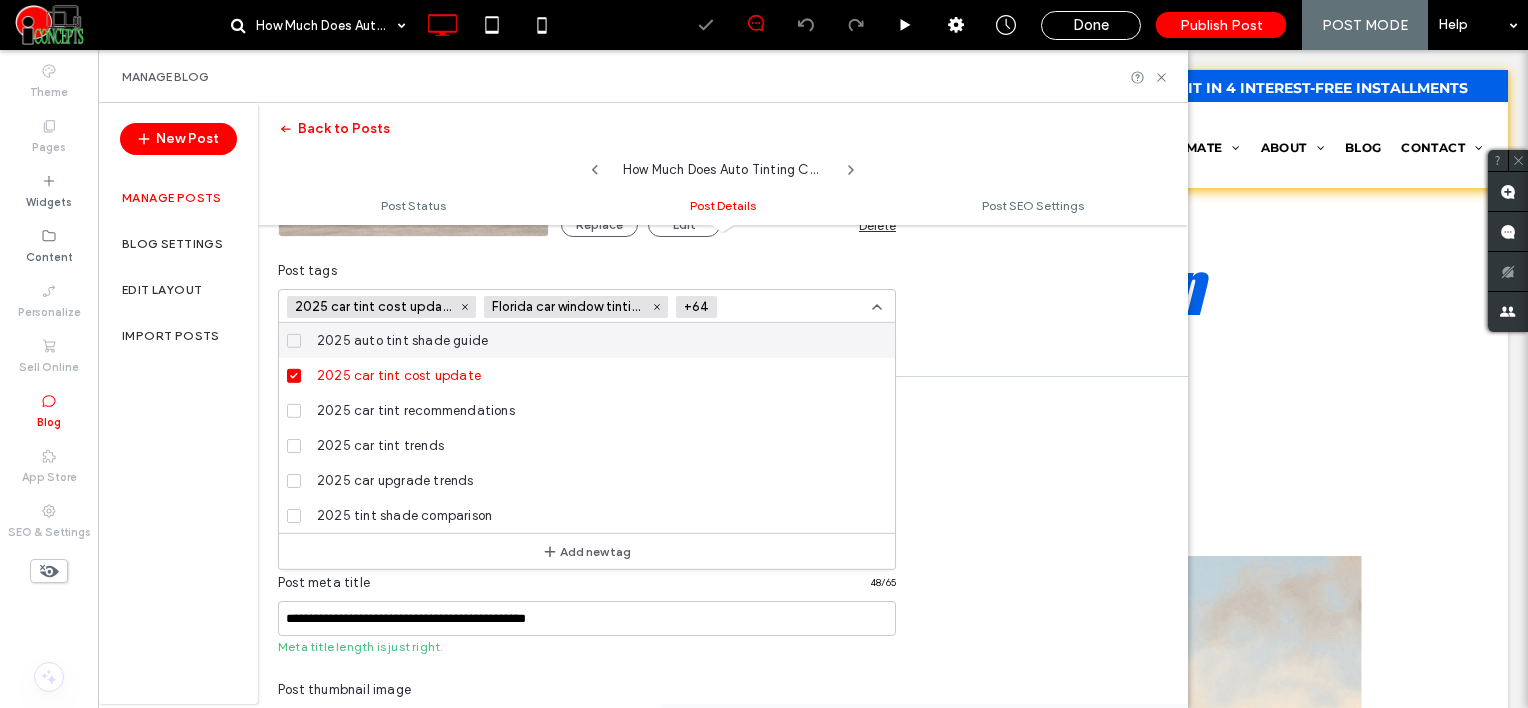 scroll, scrollTop: 0, scrollLeft: 0, axis: both 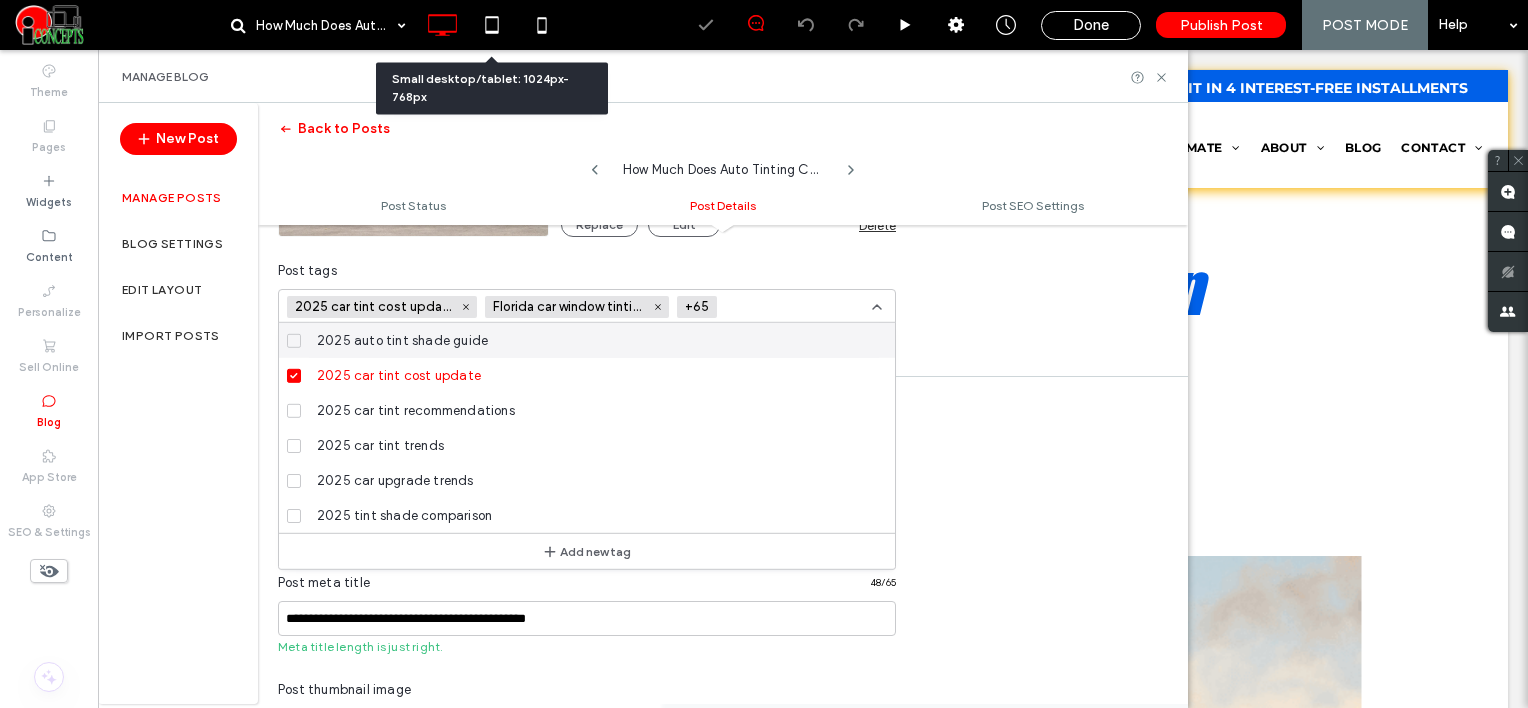click at bounding box center (798, 307) 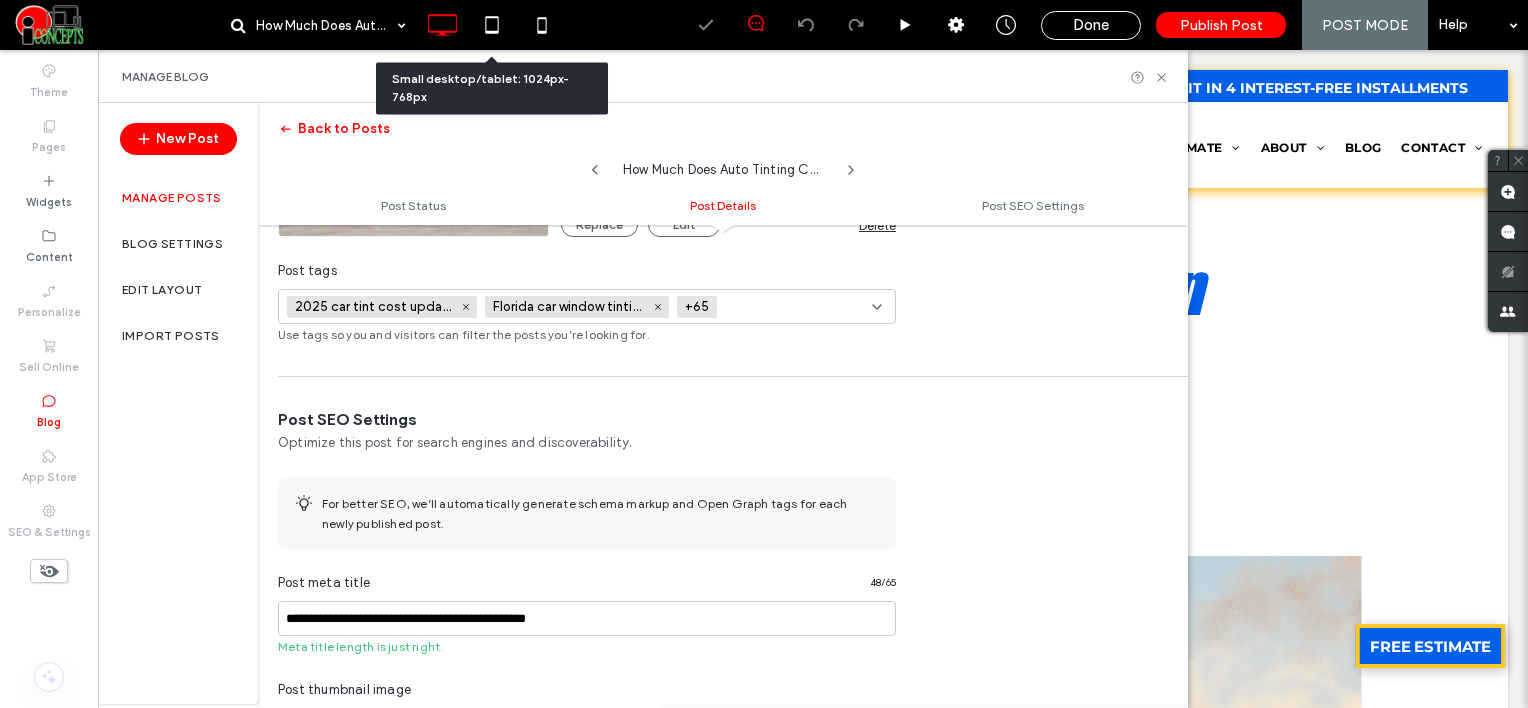 paste on "**********" 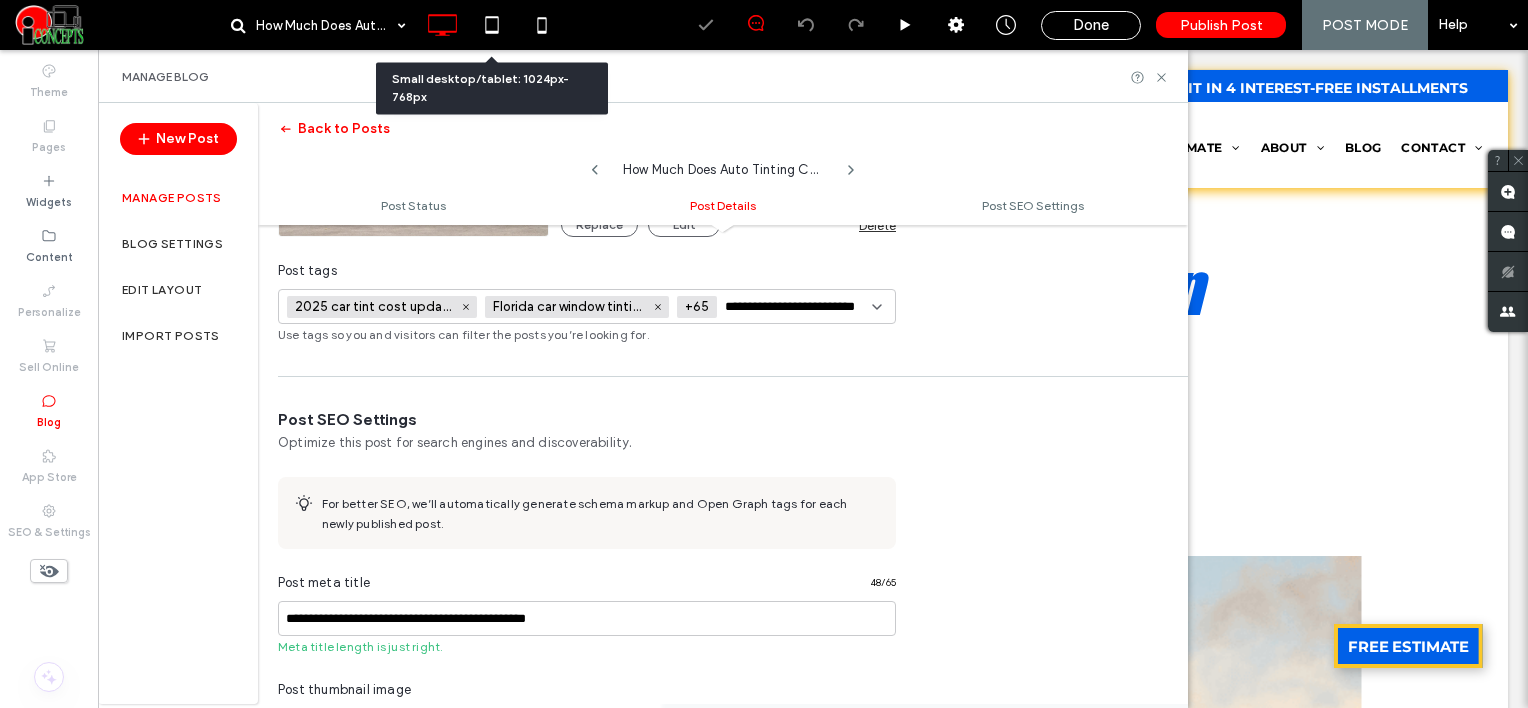 scroll, scrollTop: 0, scrollLeft: 12, axis: horizontal 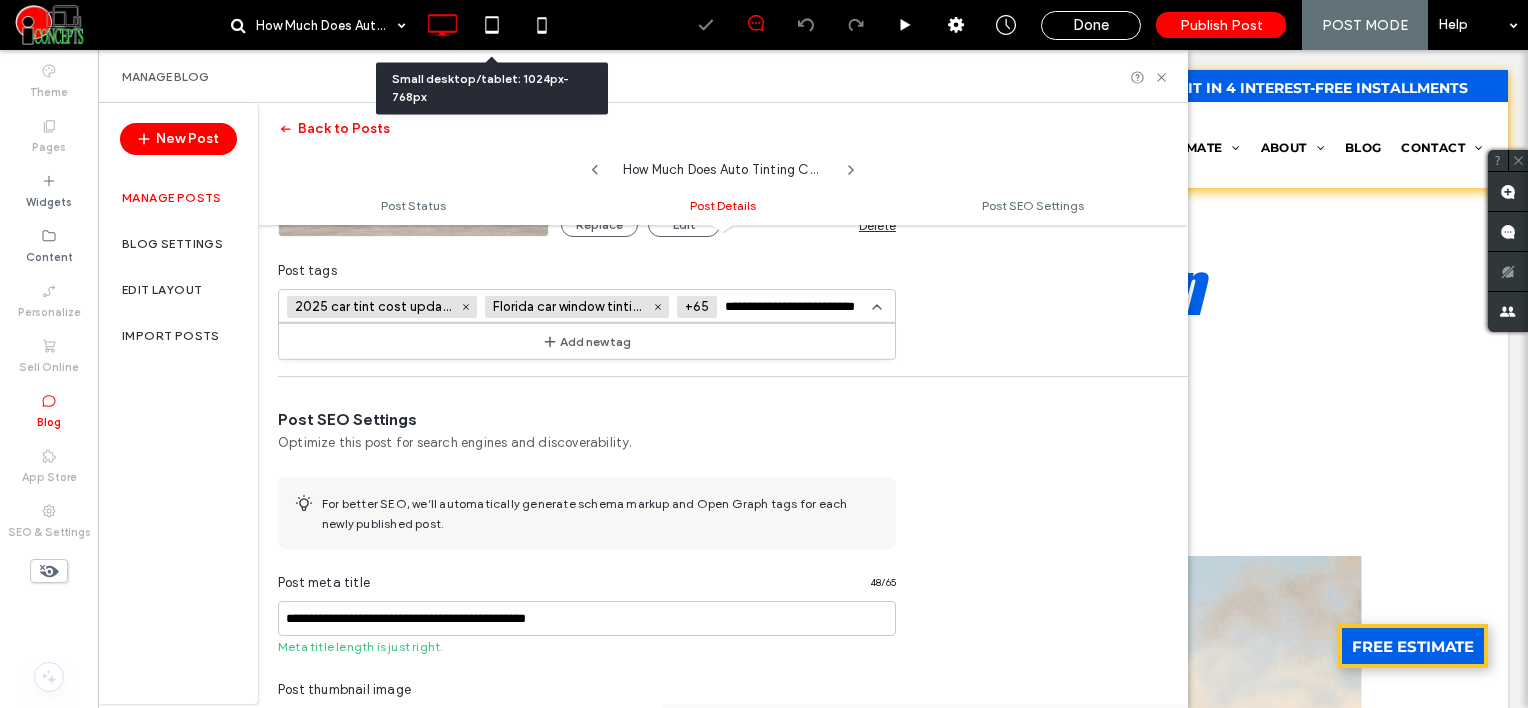 type on "**********" 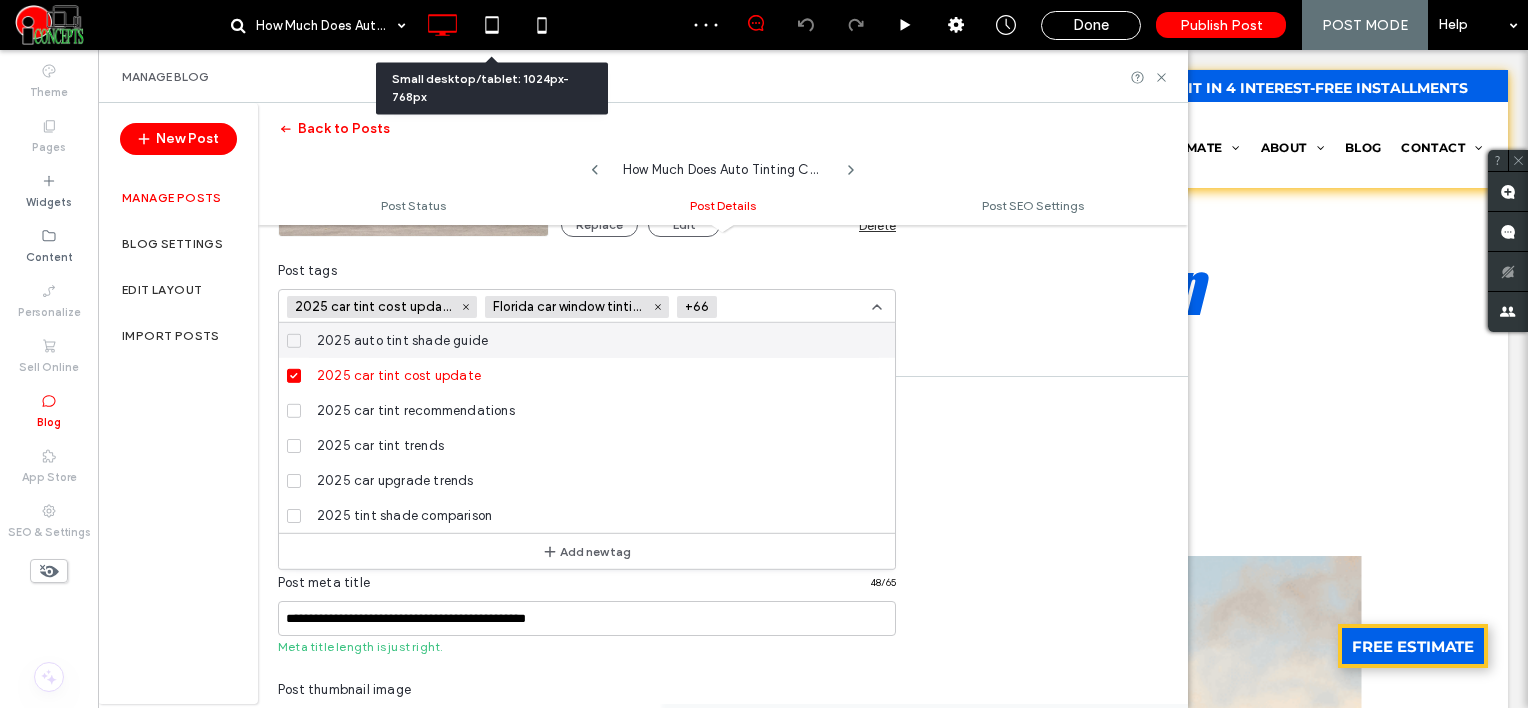 click at bounding box center [798, 307] 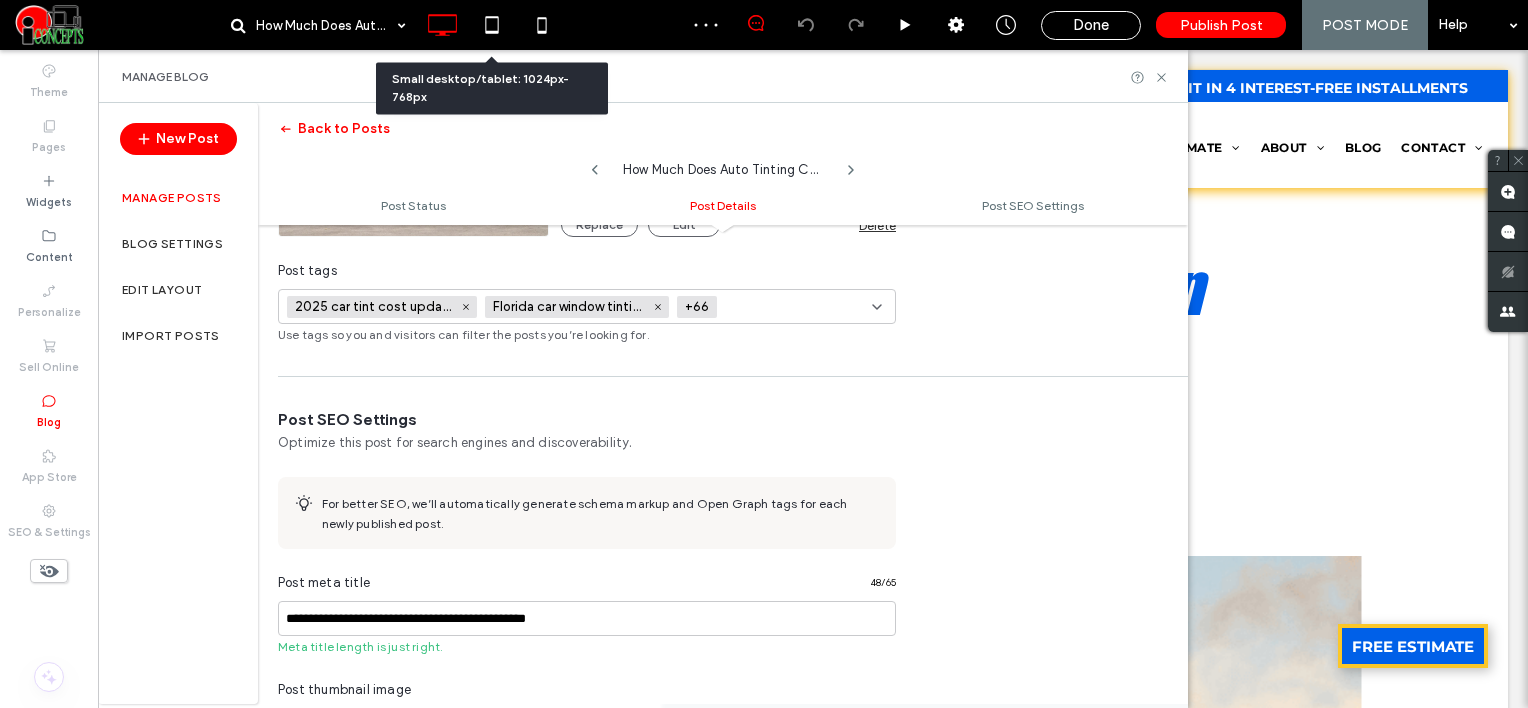 paste on "**********" 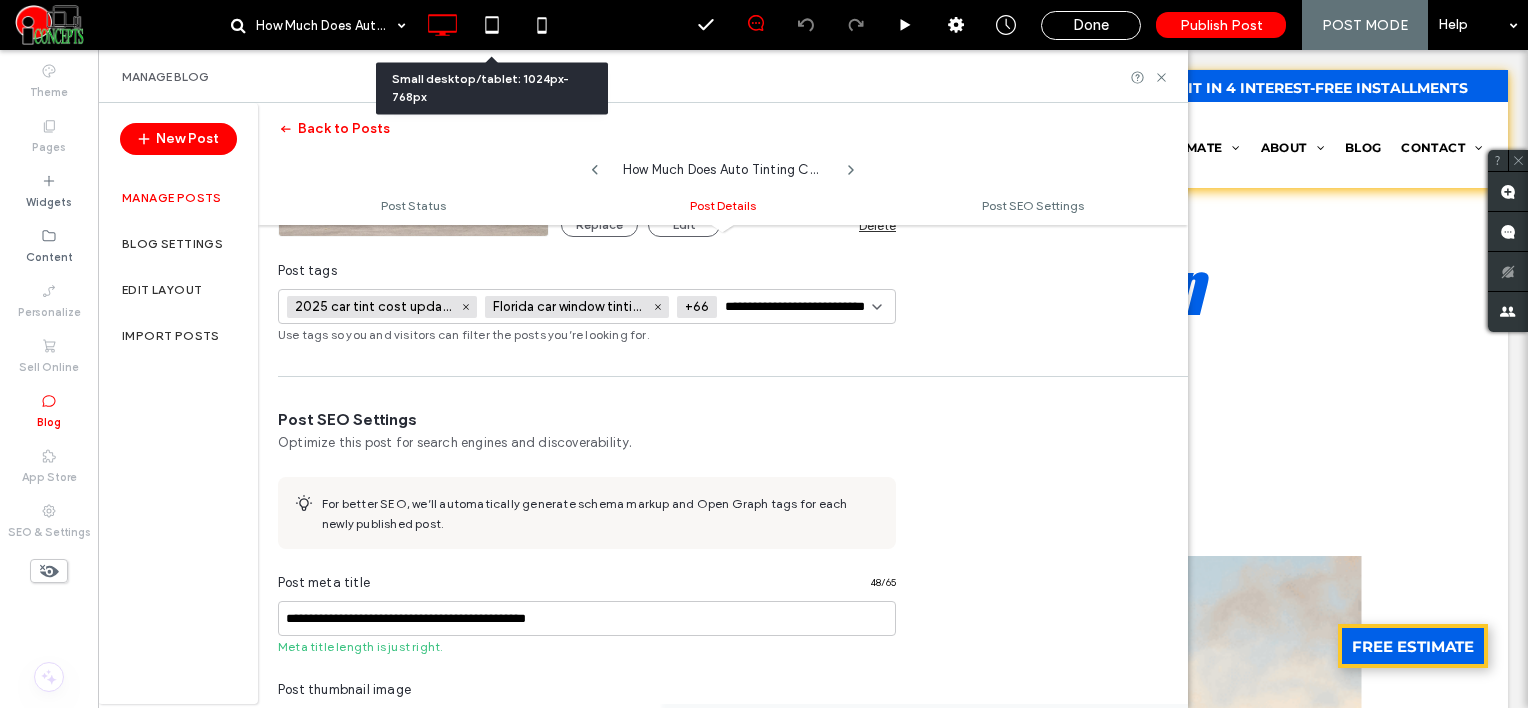 scroll, scrollTop: 0, scrollLeft: 27, axis: horizontal 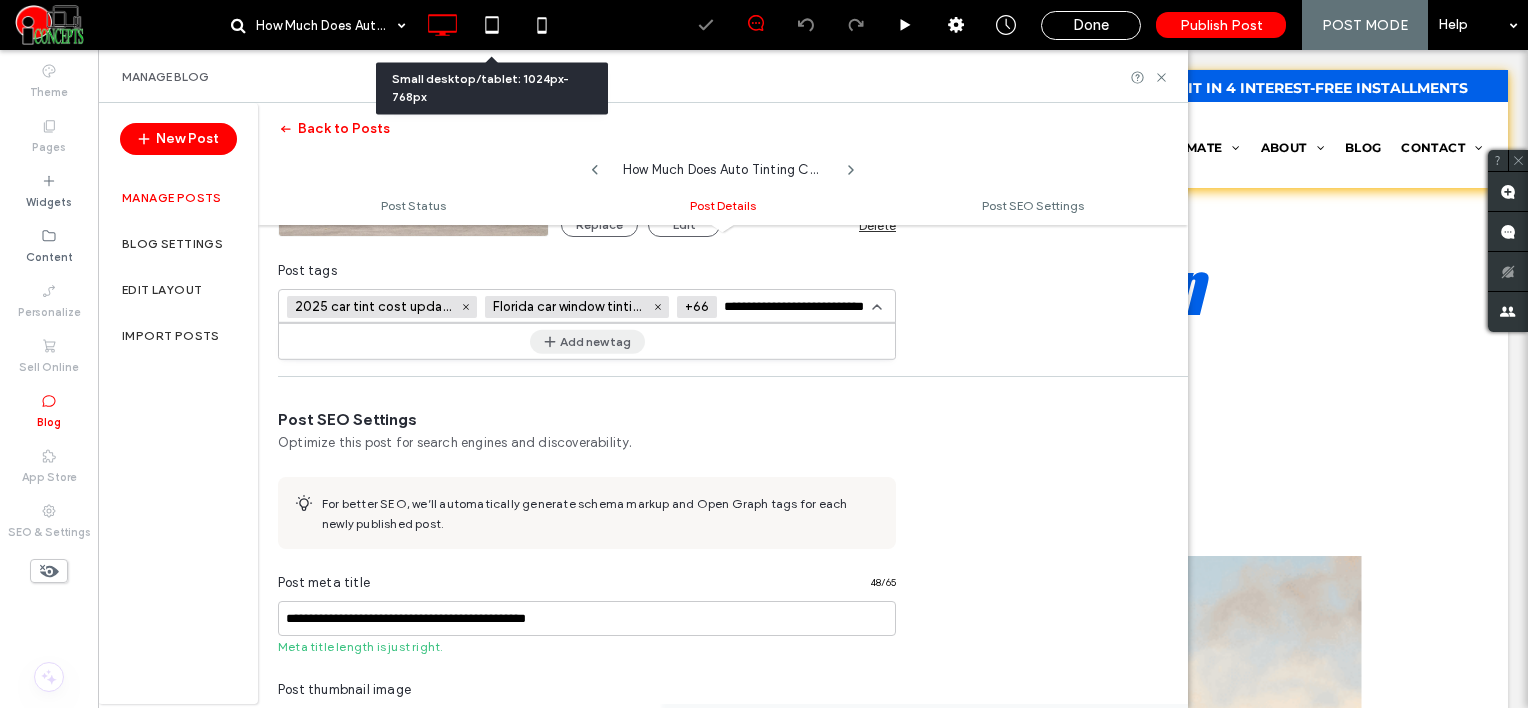 type on "**********" 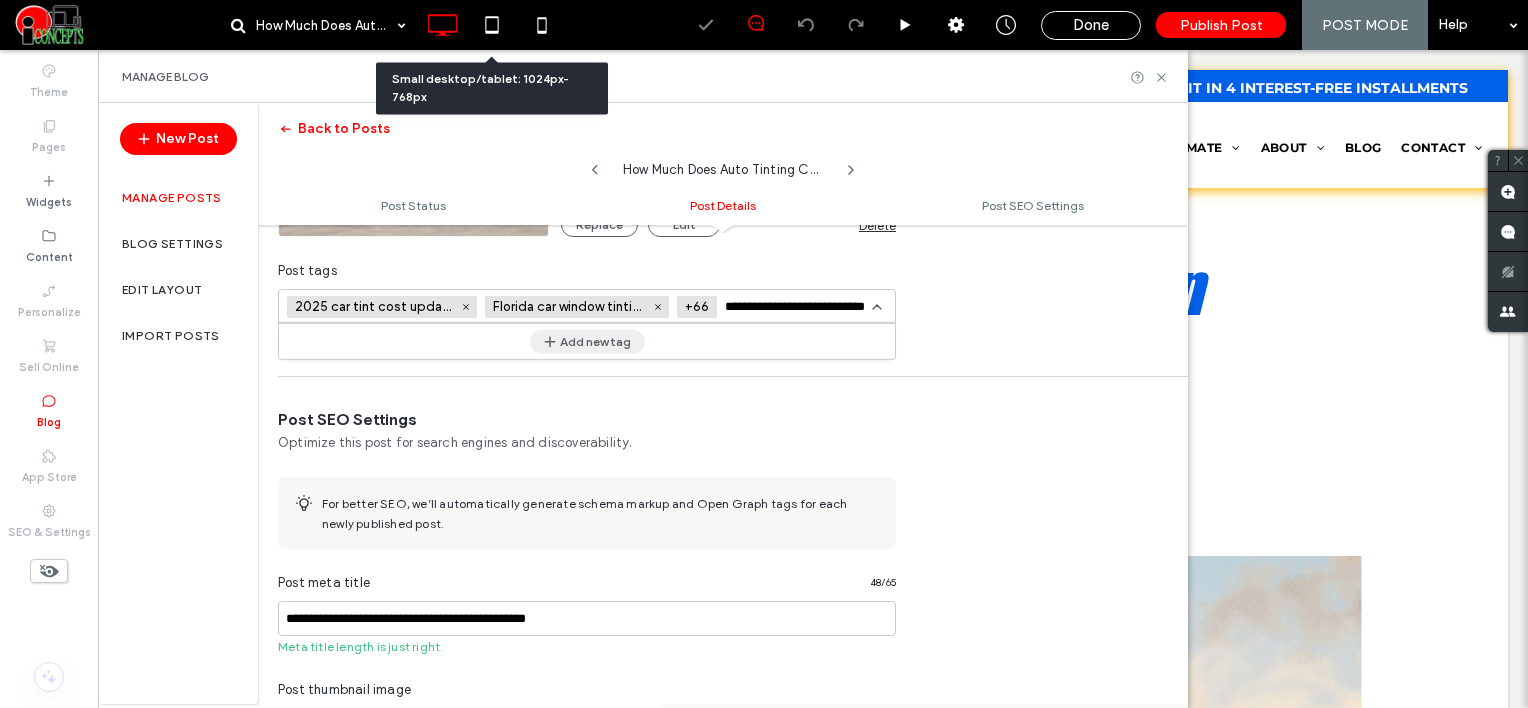 click on "Add new tag" at bounding box center (587, 341) 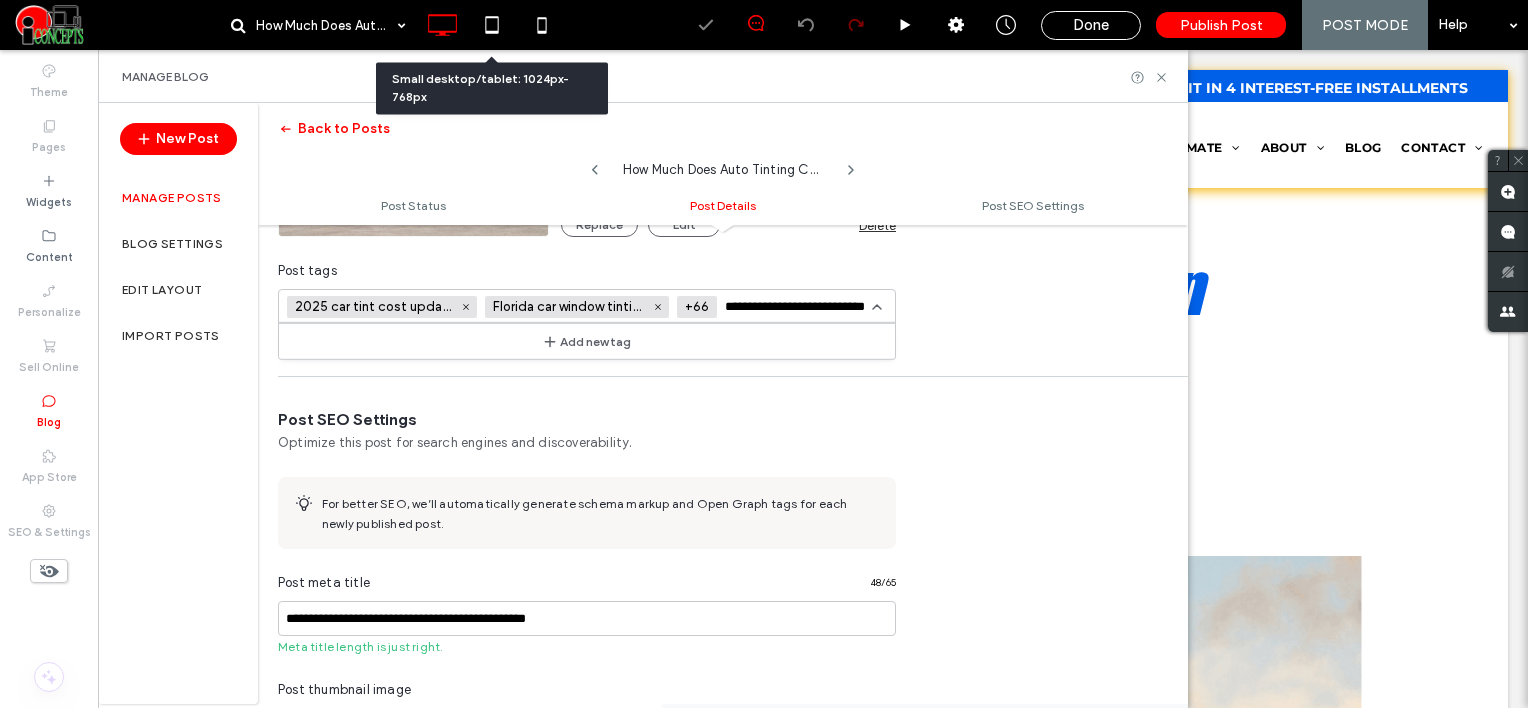 type 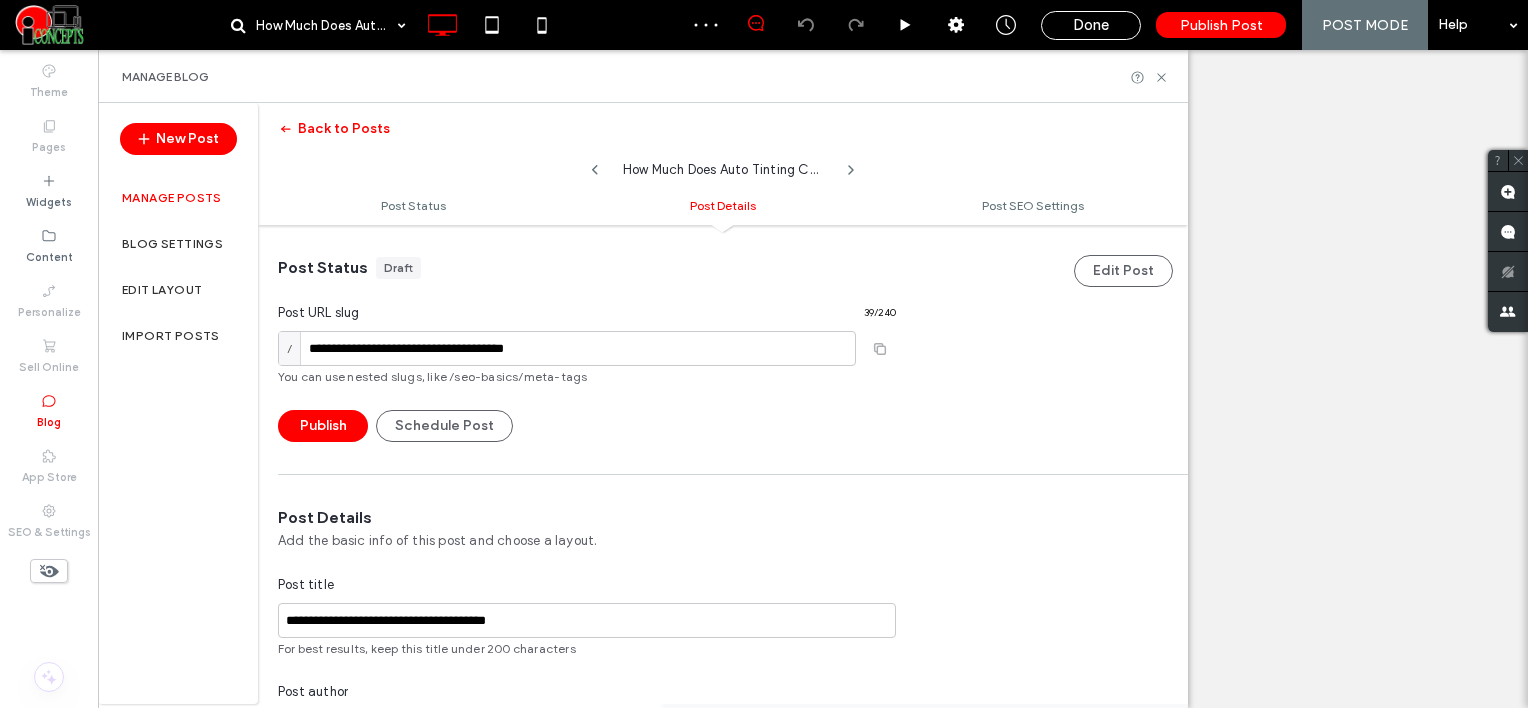 scroll, scrollTop: 0, scrollLeft: 0, axis: both 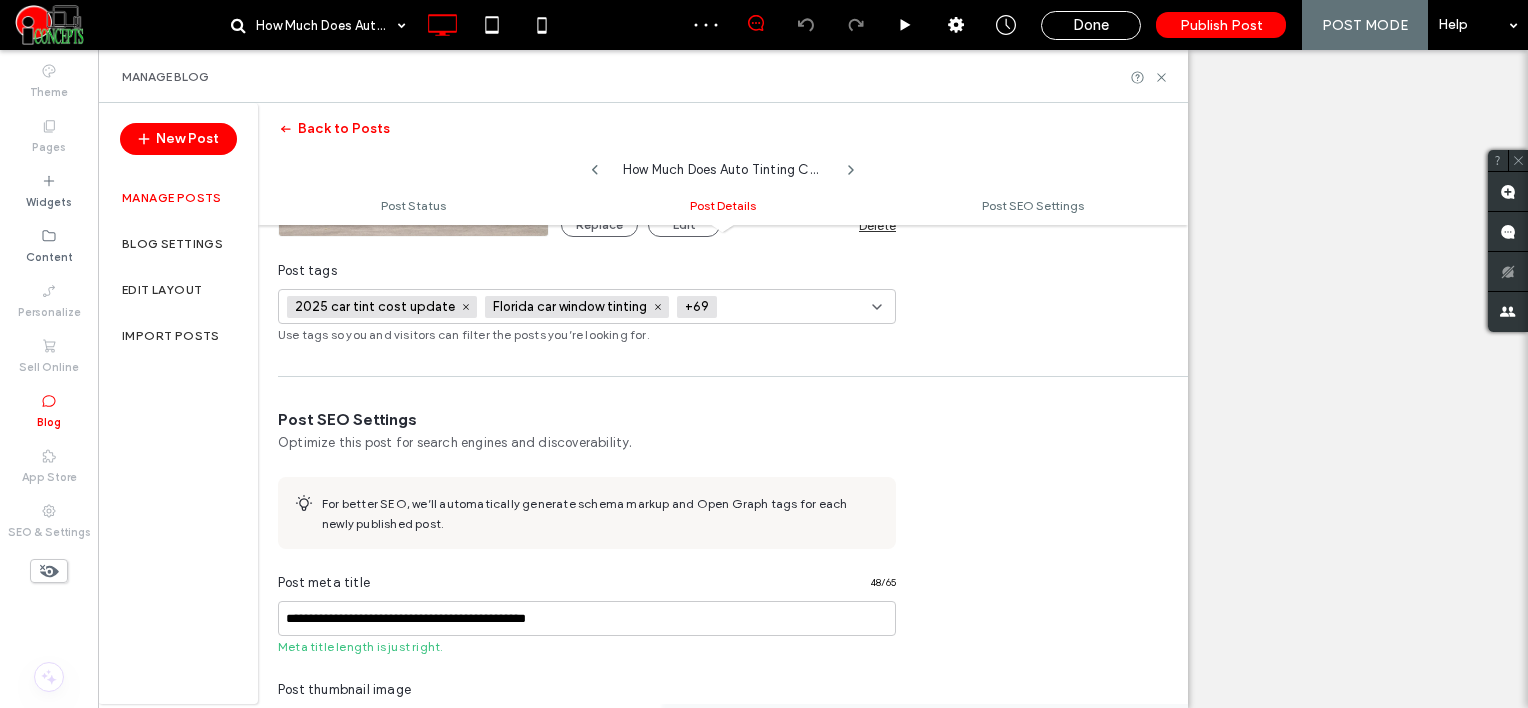 paste on "**********" 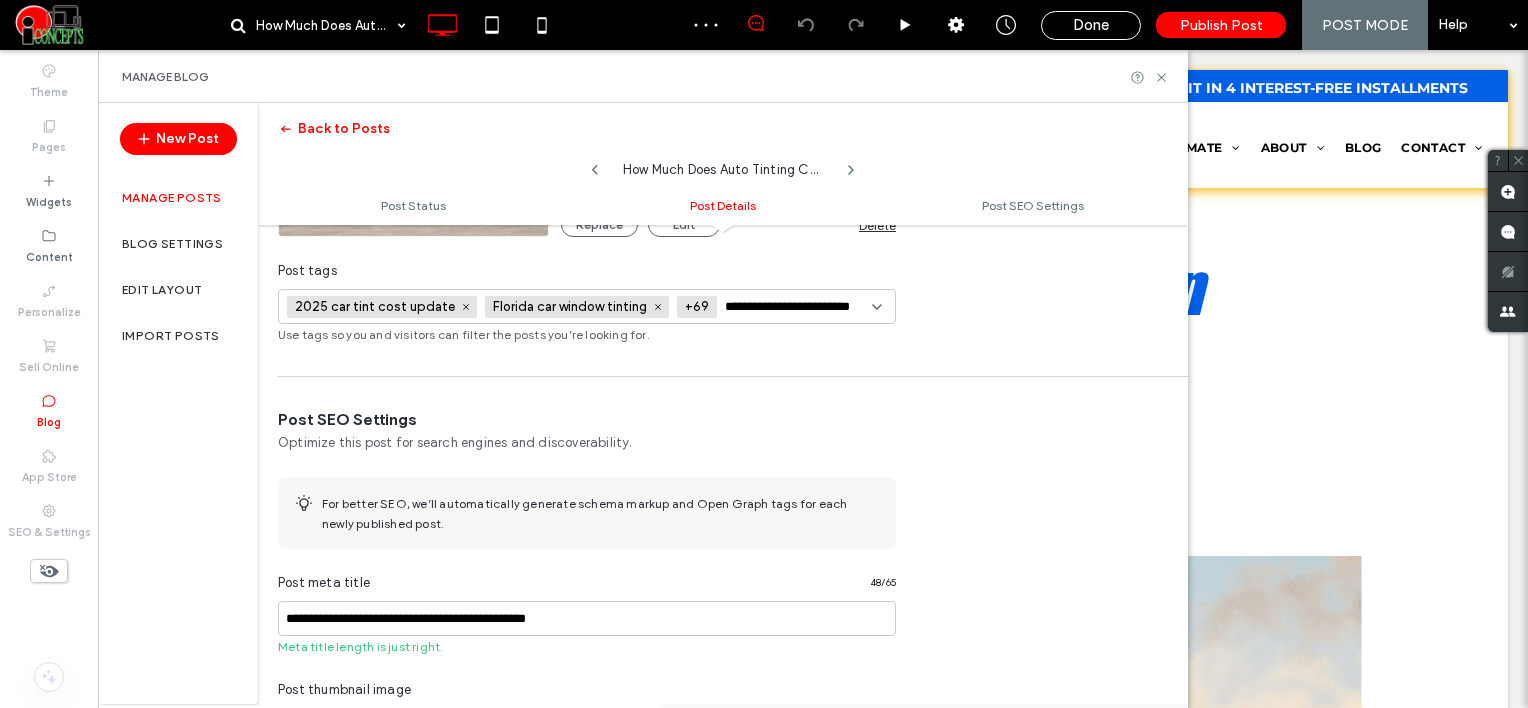 scroll, scrollTop: 0, scrollLeft: 10, axis: horizontal 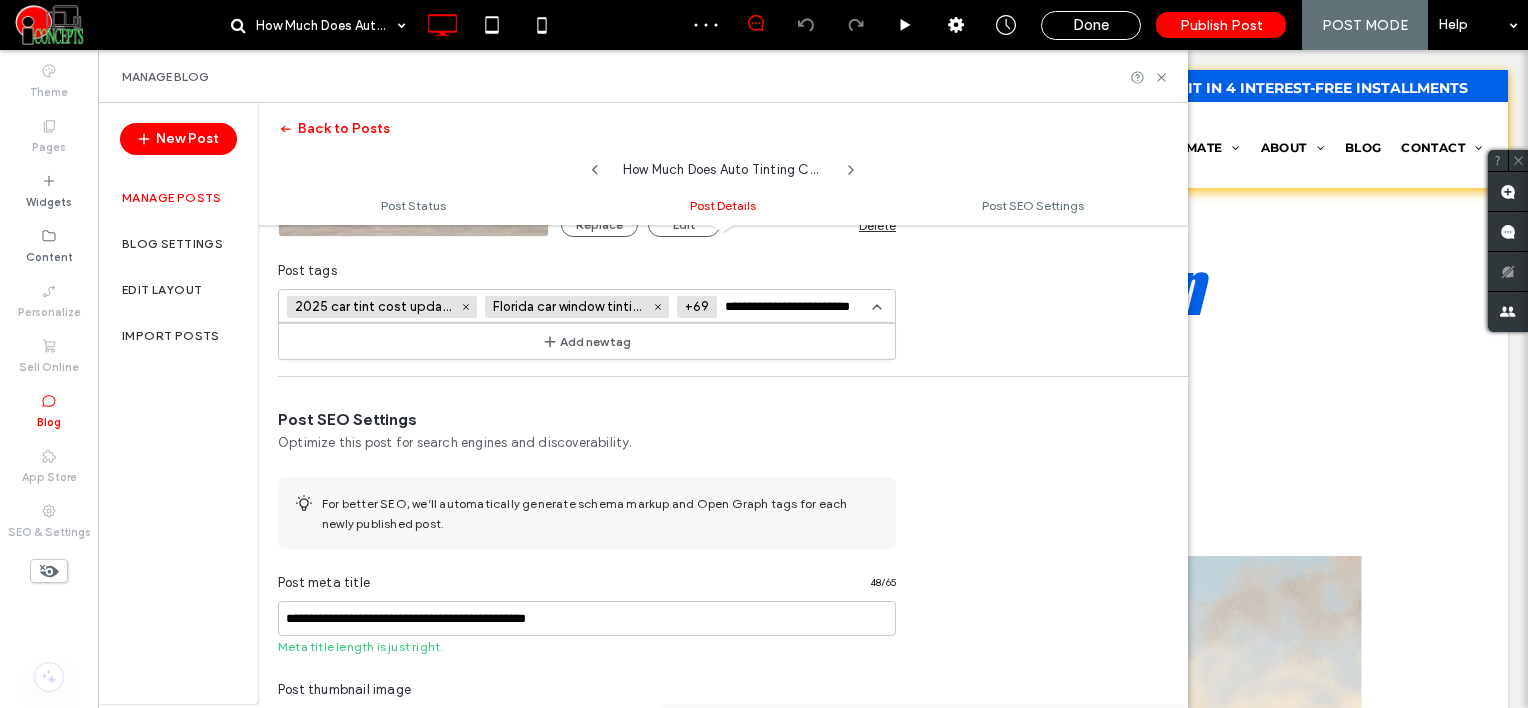 type on "**********" 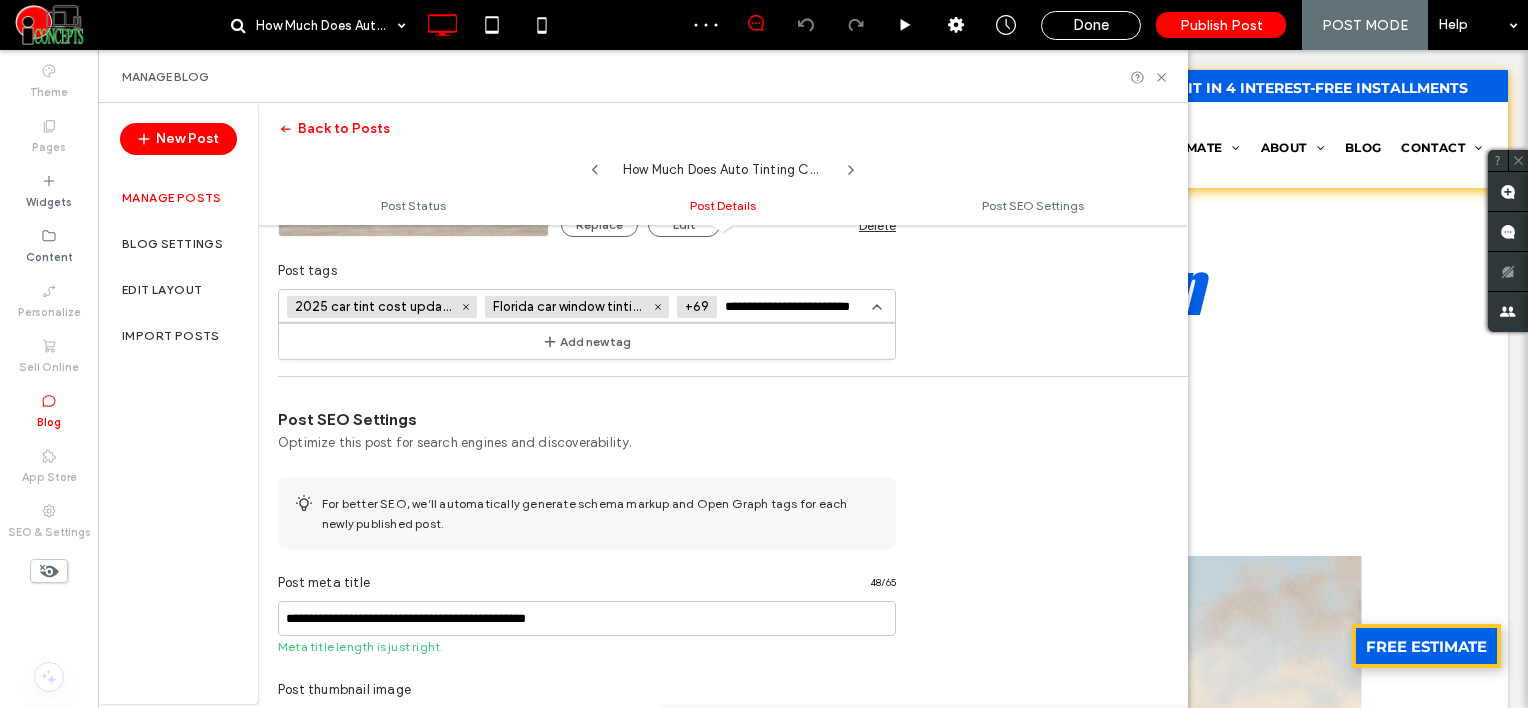scroll, scrollTop: 0, scrollLeft: 0, axis: both 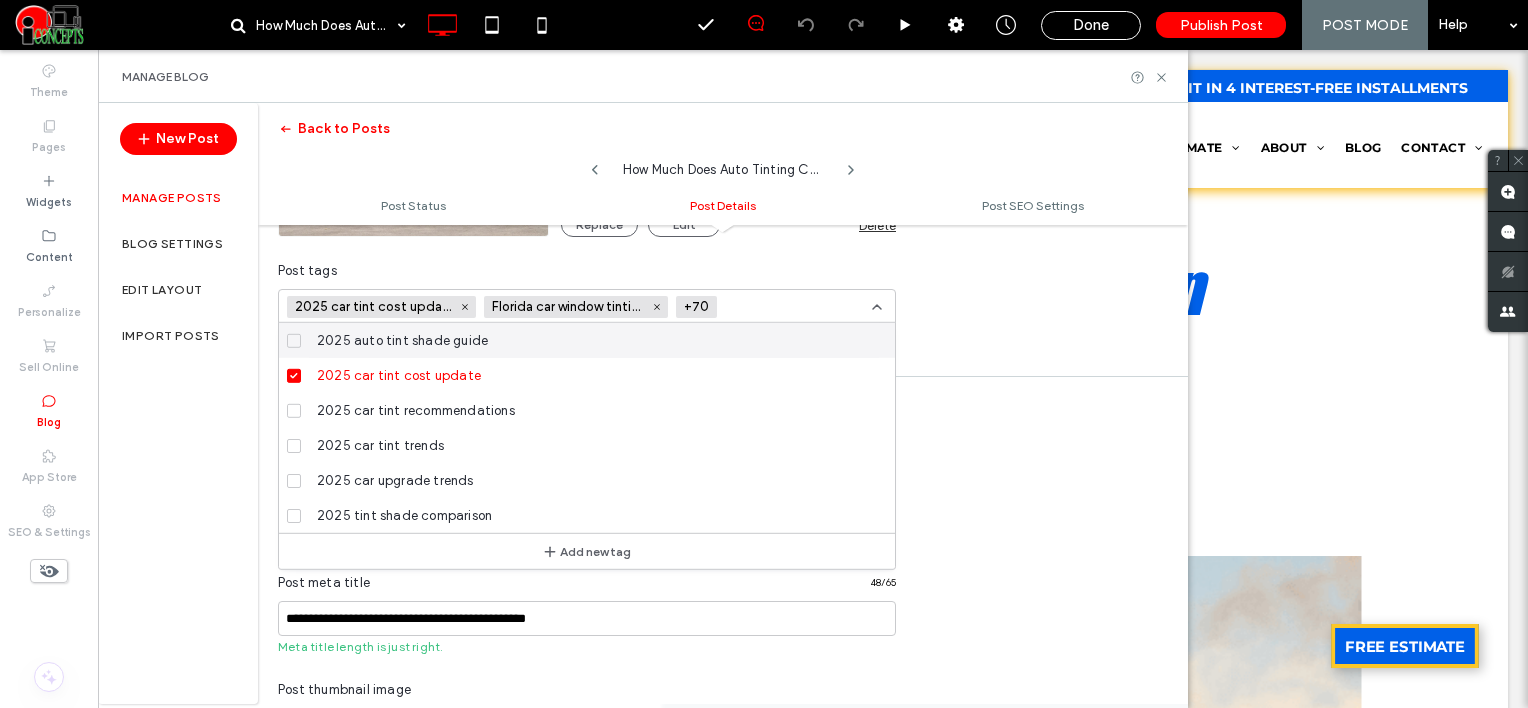 click at bounding box center (798, 307) 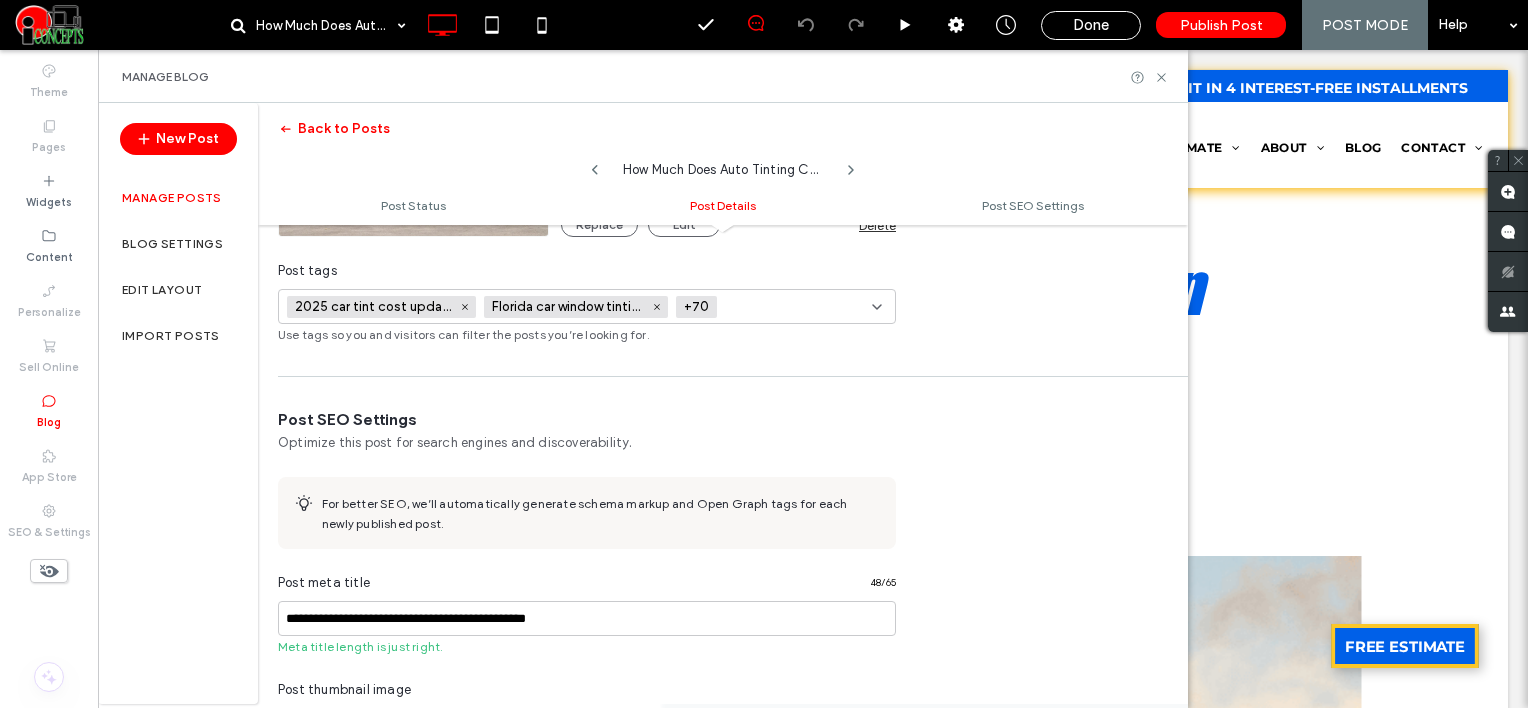 paste on "**********" 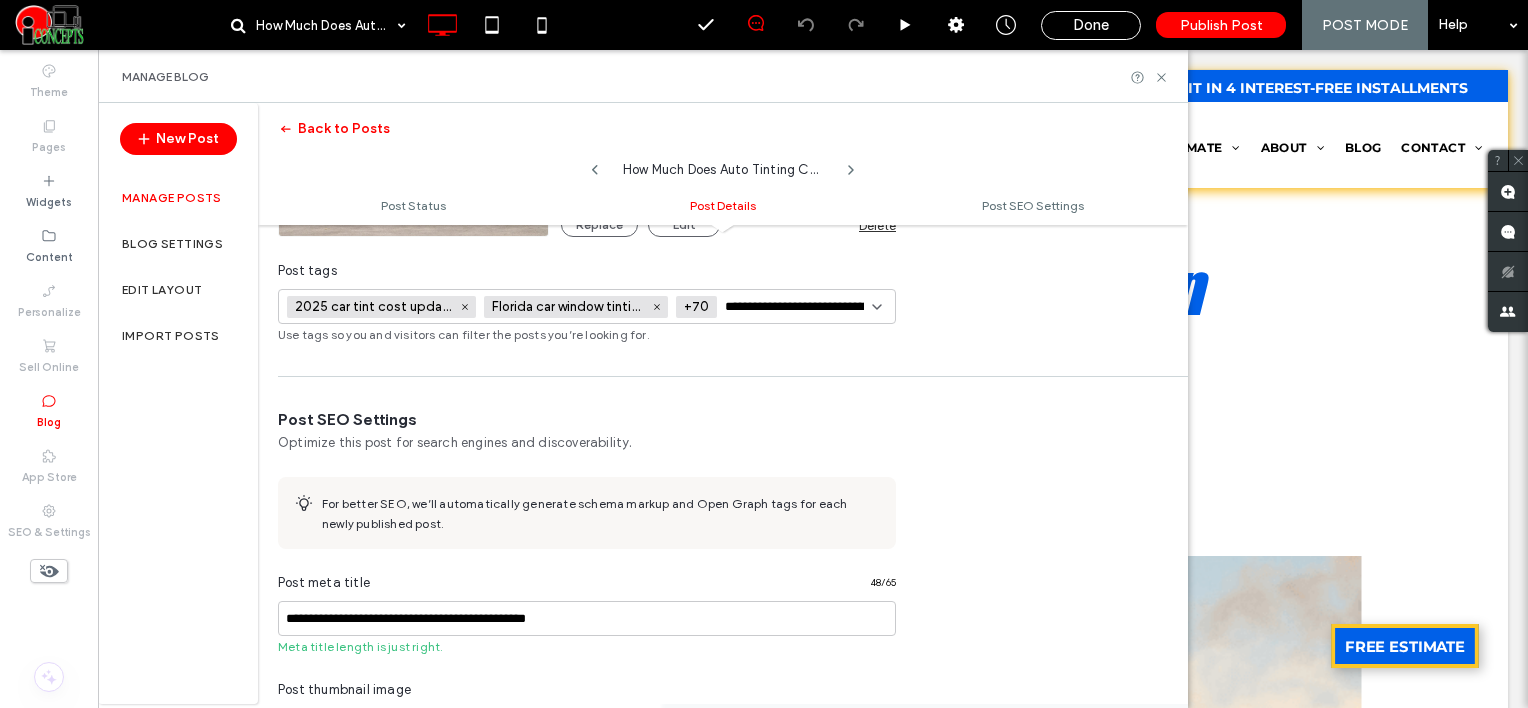 scroll, scrollTop: 0, scrollLeft: 56, axis: horizontal 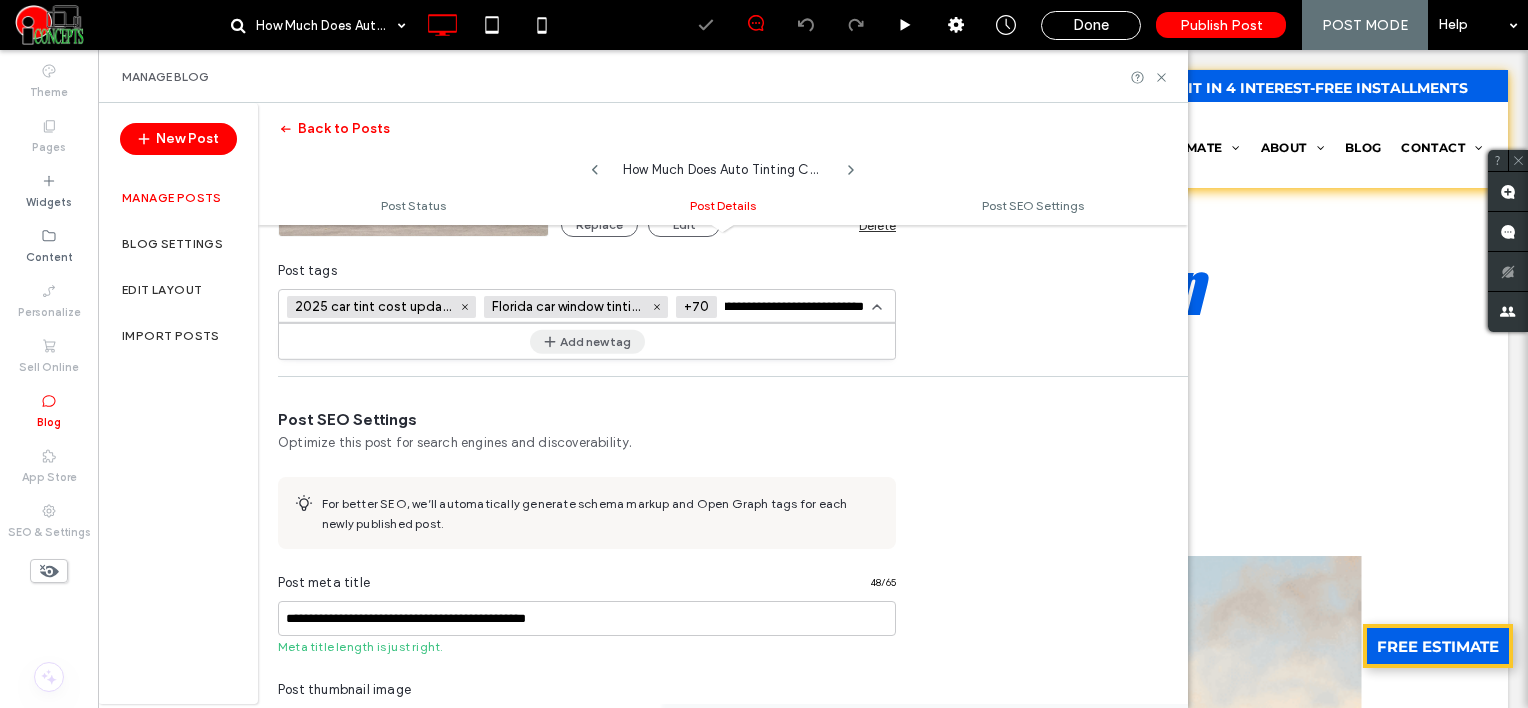 type on "**********" 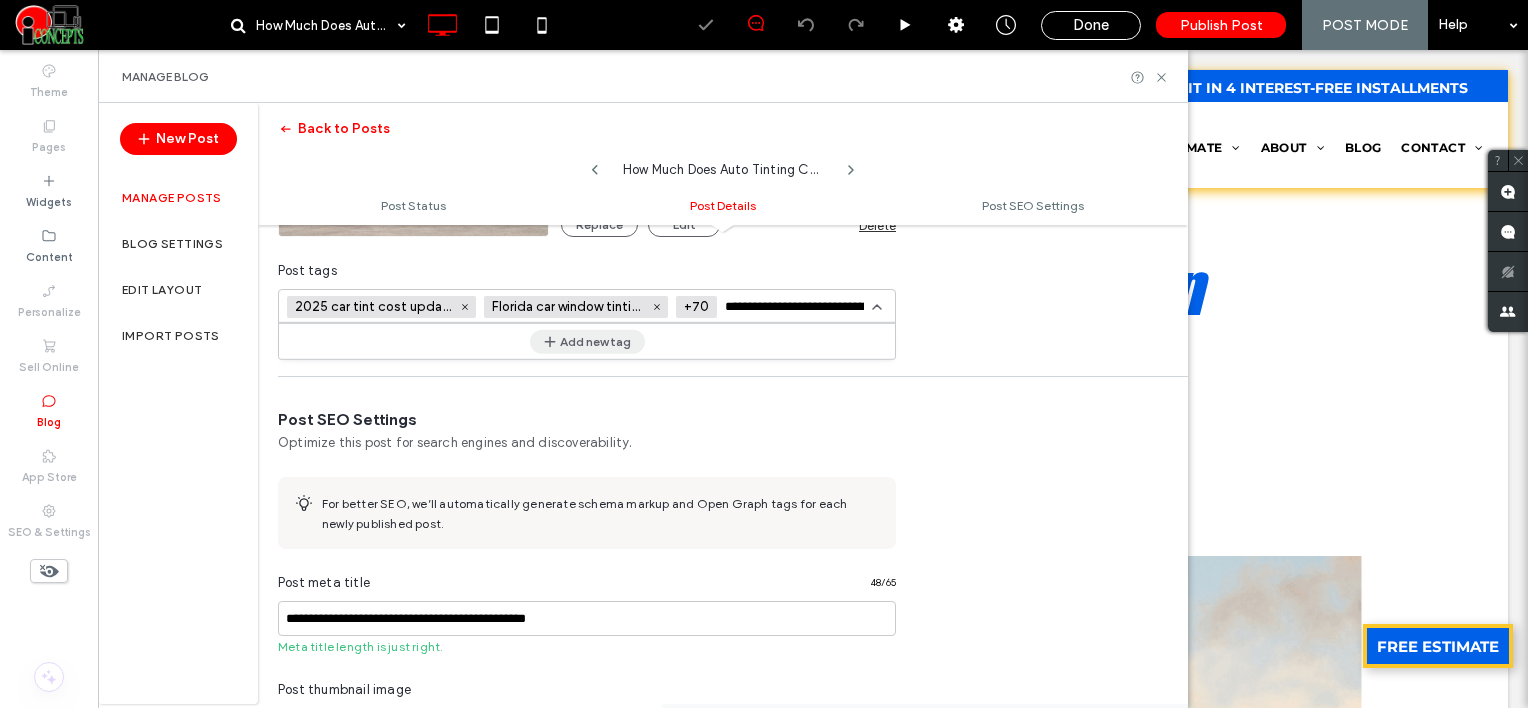 click on "Add new tag" at bounding box center [587, 341] 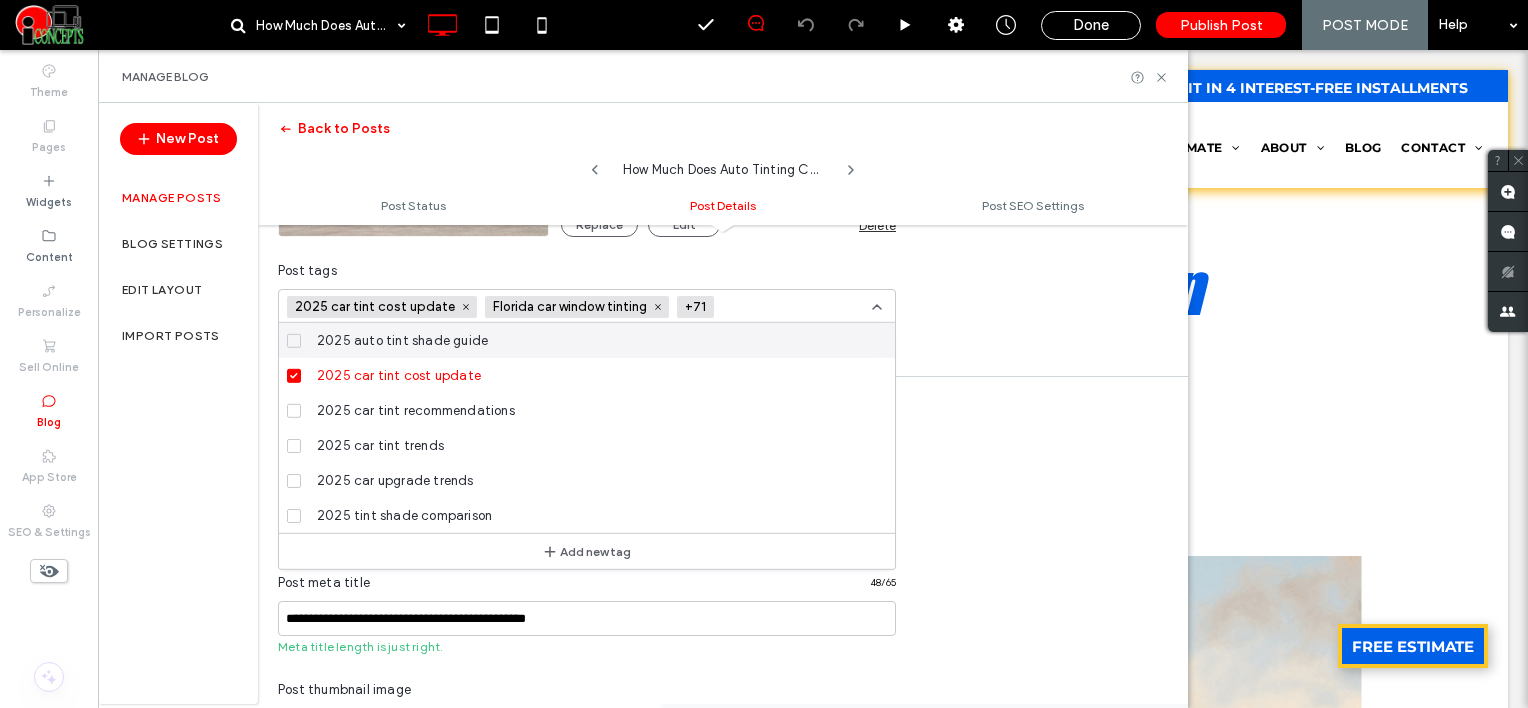 click at bounding box center (795, 307) 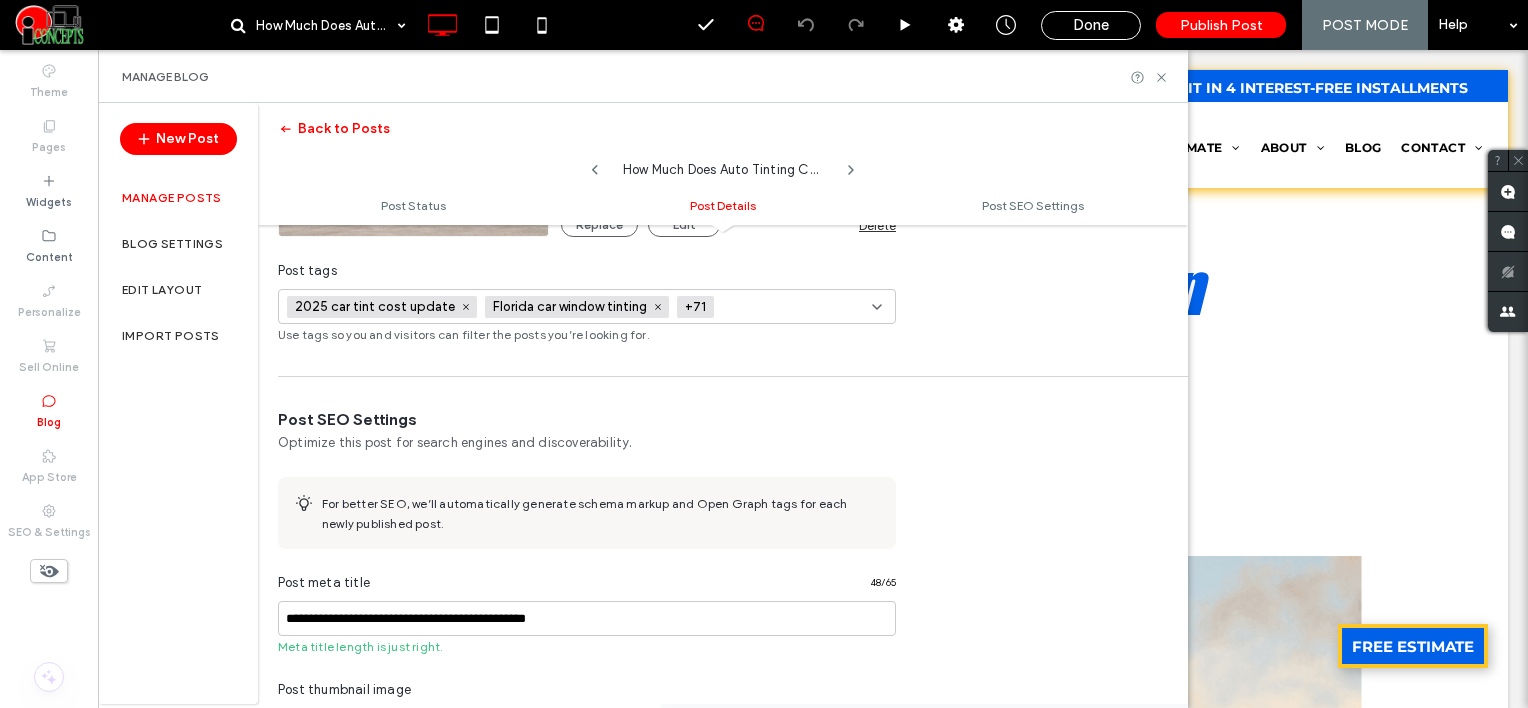 paste on "**********" 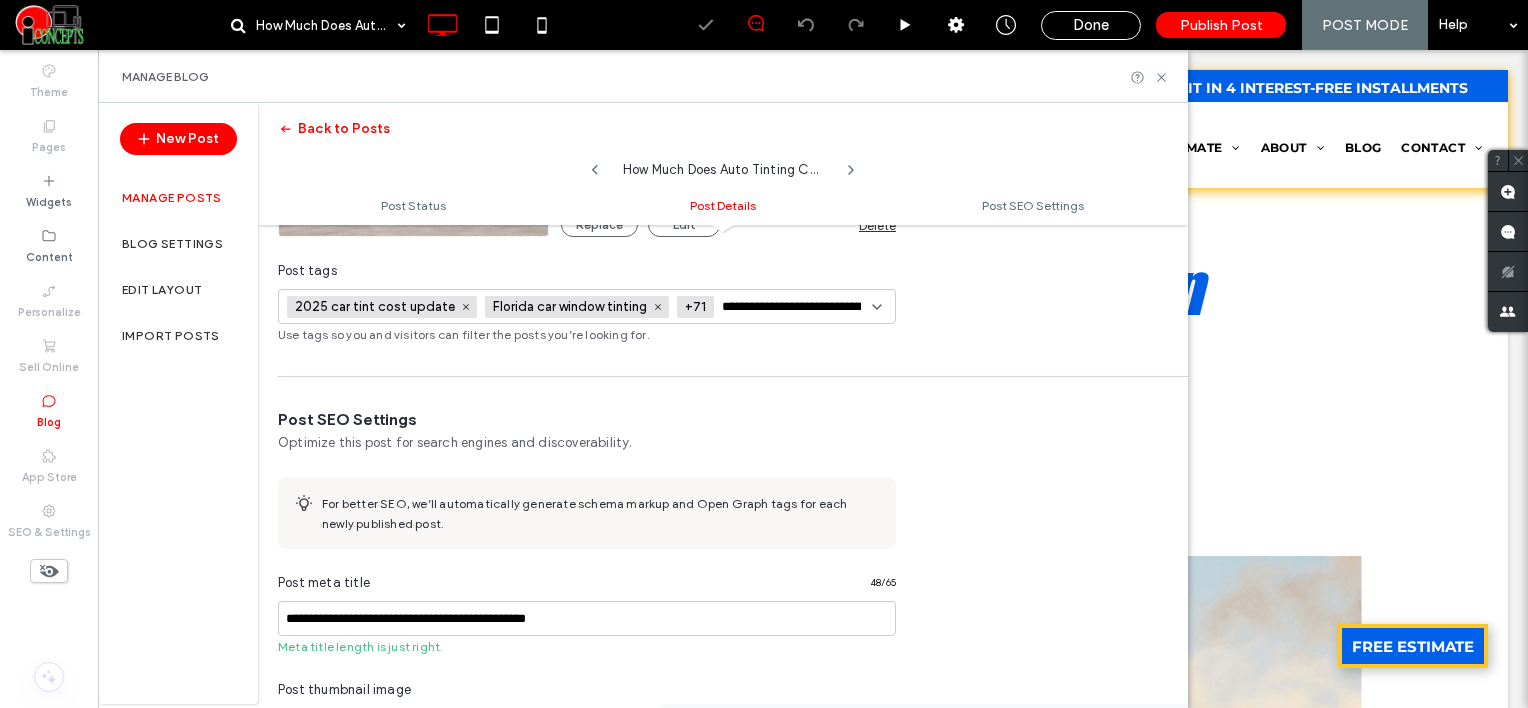 scroll, scrollTop: 0, scrollLeft: 69, axis: horizontal 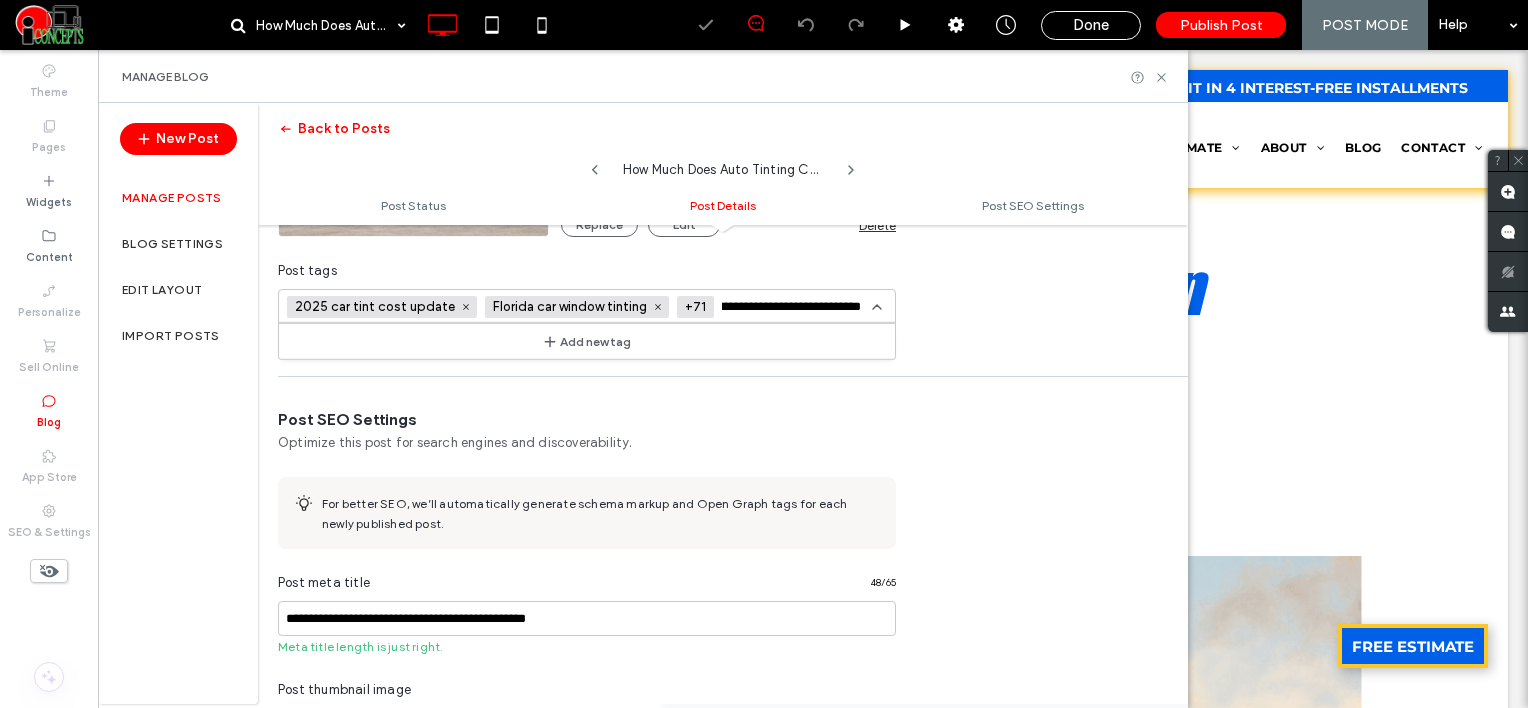 type on "**********" 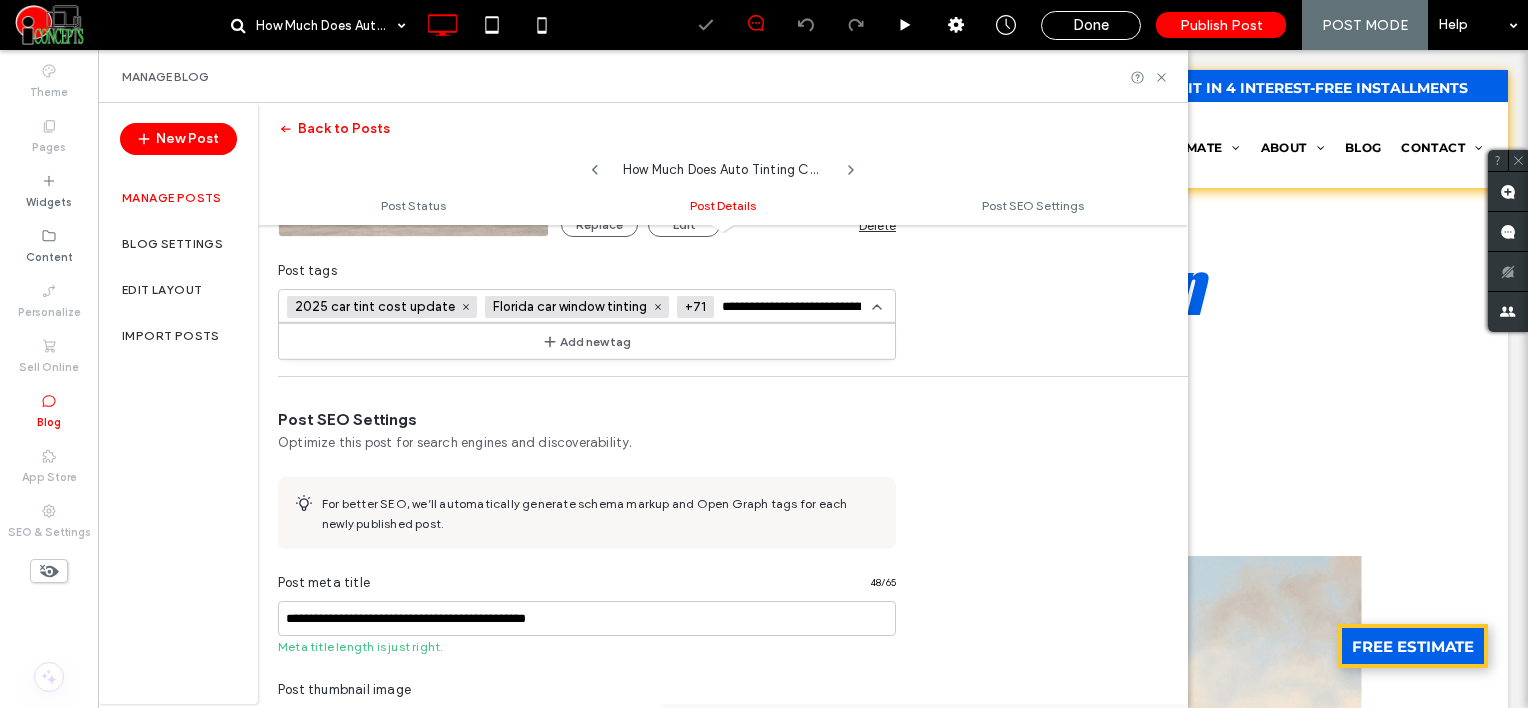 click on "Add new tag" at bounding box center [587, 341] 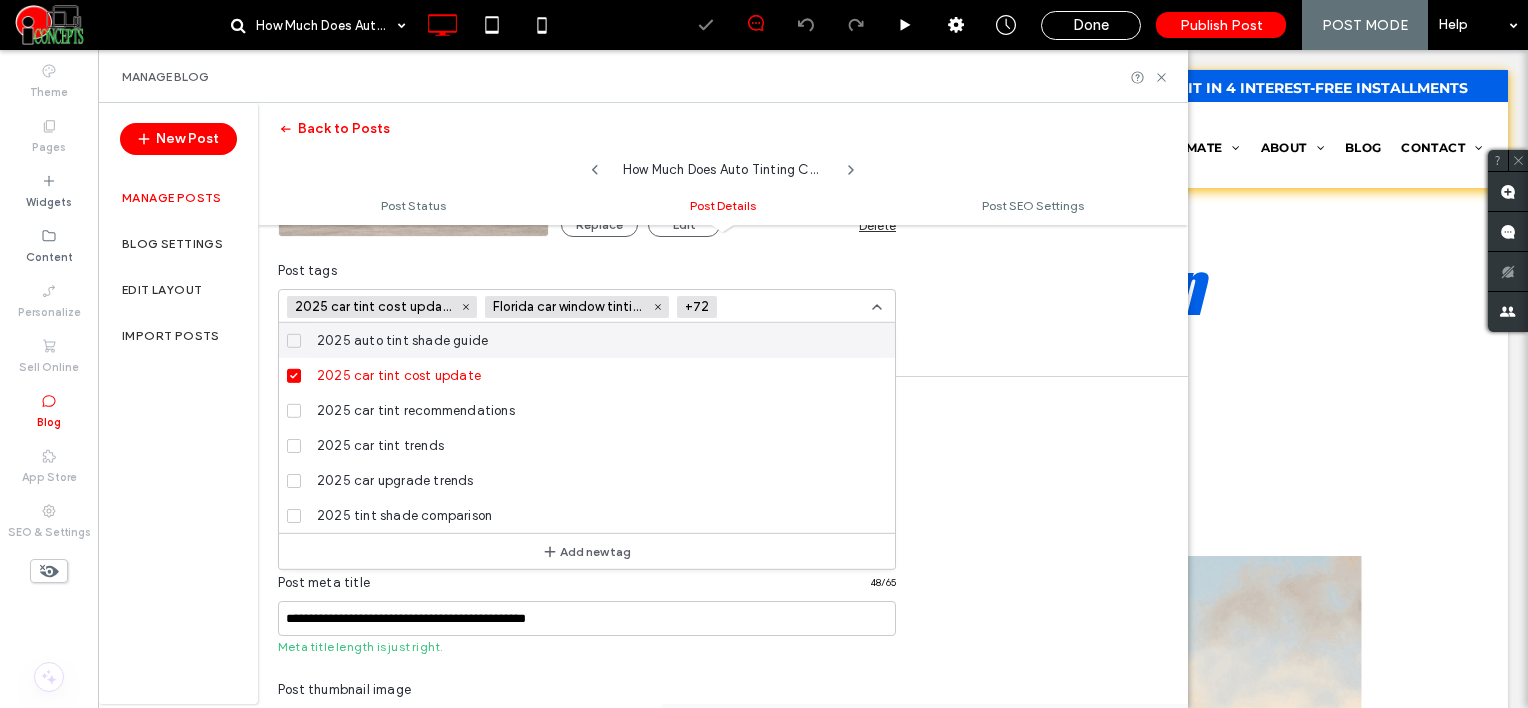 scroll, scrollTop: 0, scrollLeft: 0, axis: both 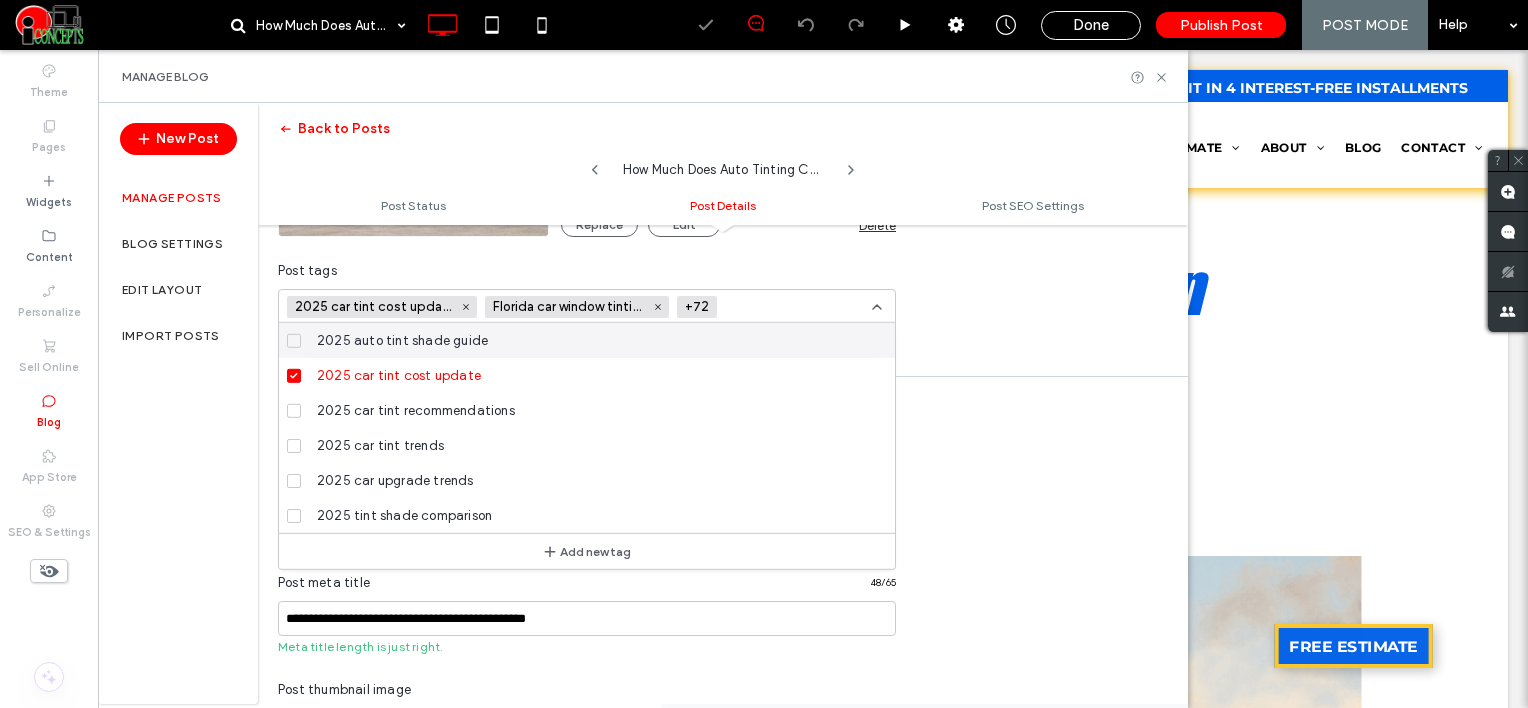 click at bounding box center (798, 307) 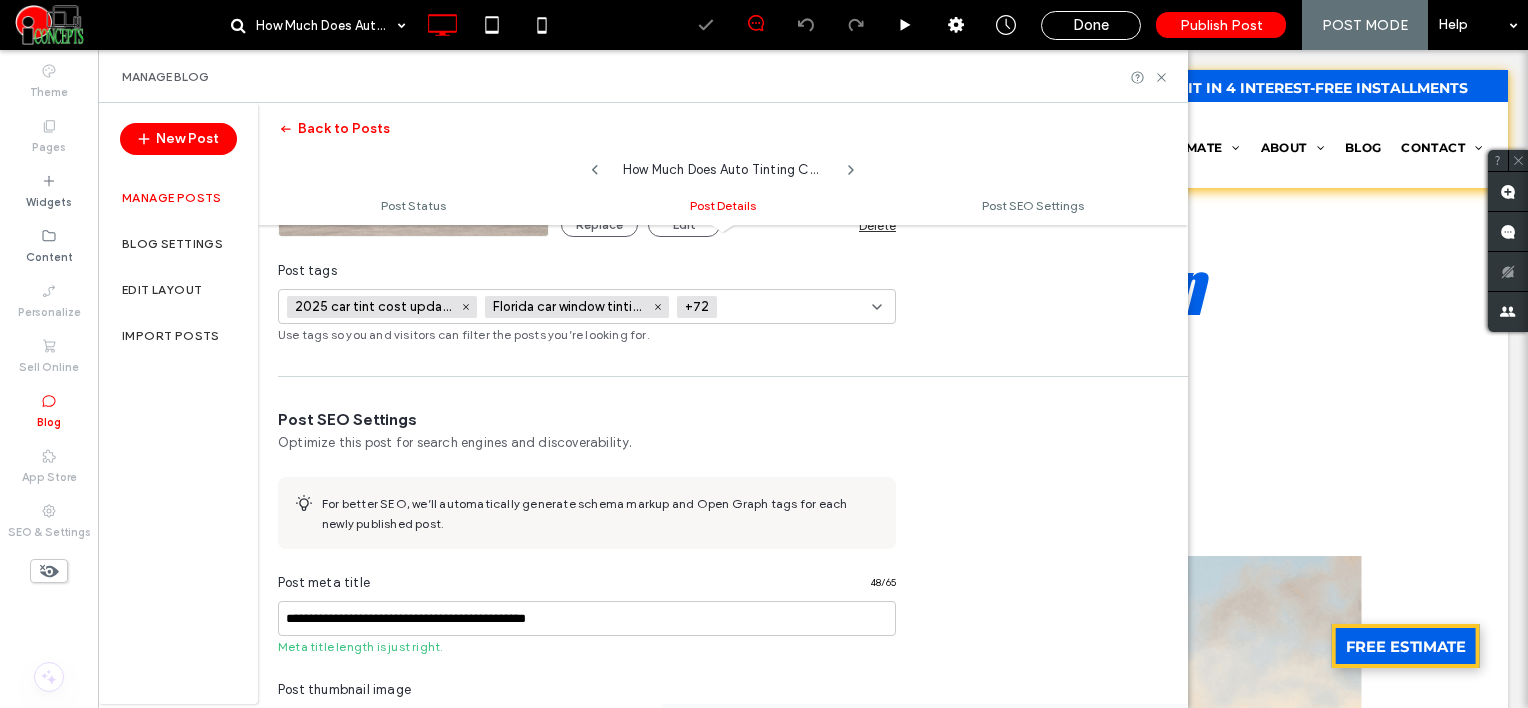 paste on "**********" 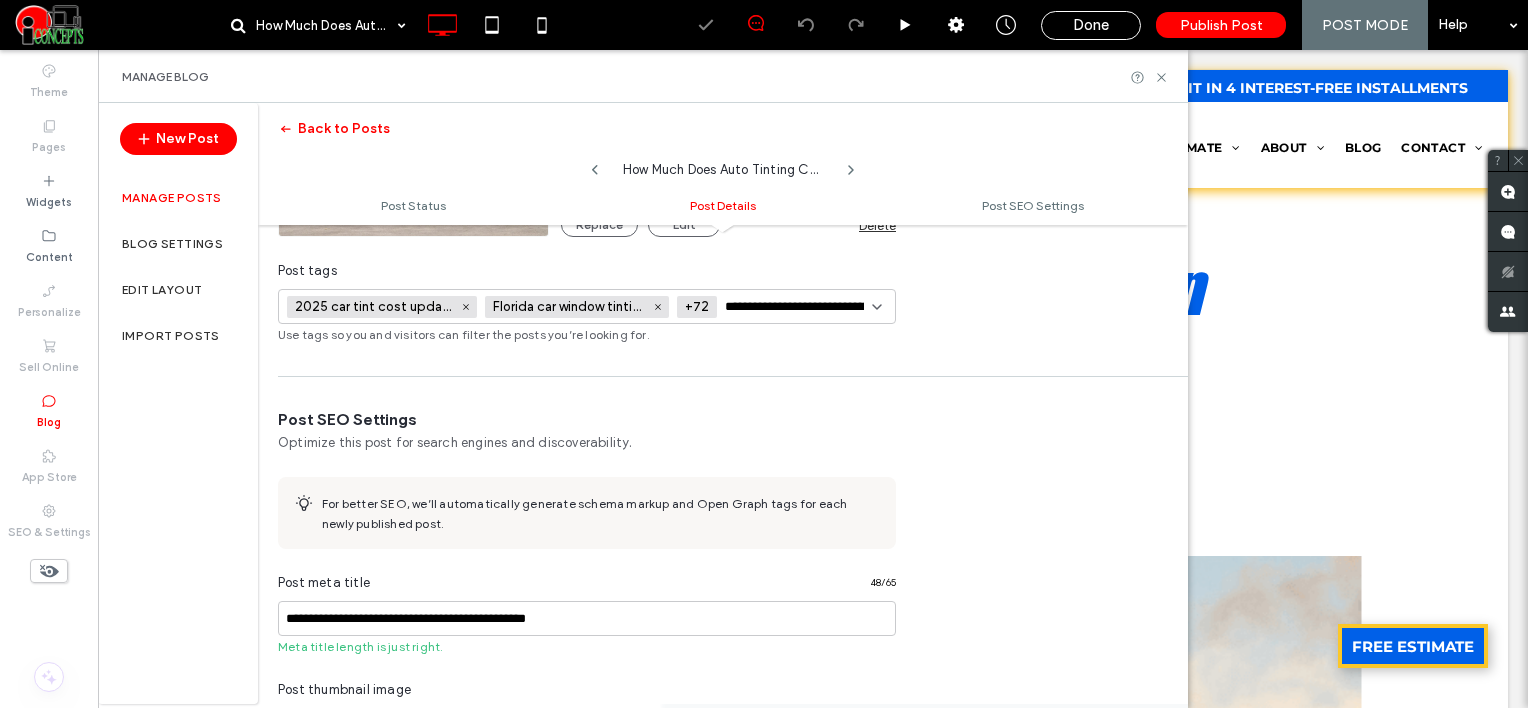 scroll, scrollTop: 0, scrollLeft: 82, axis: horizontal 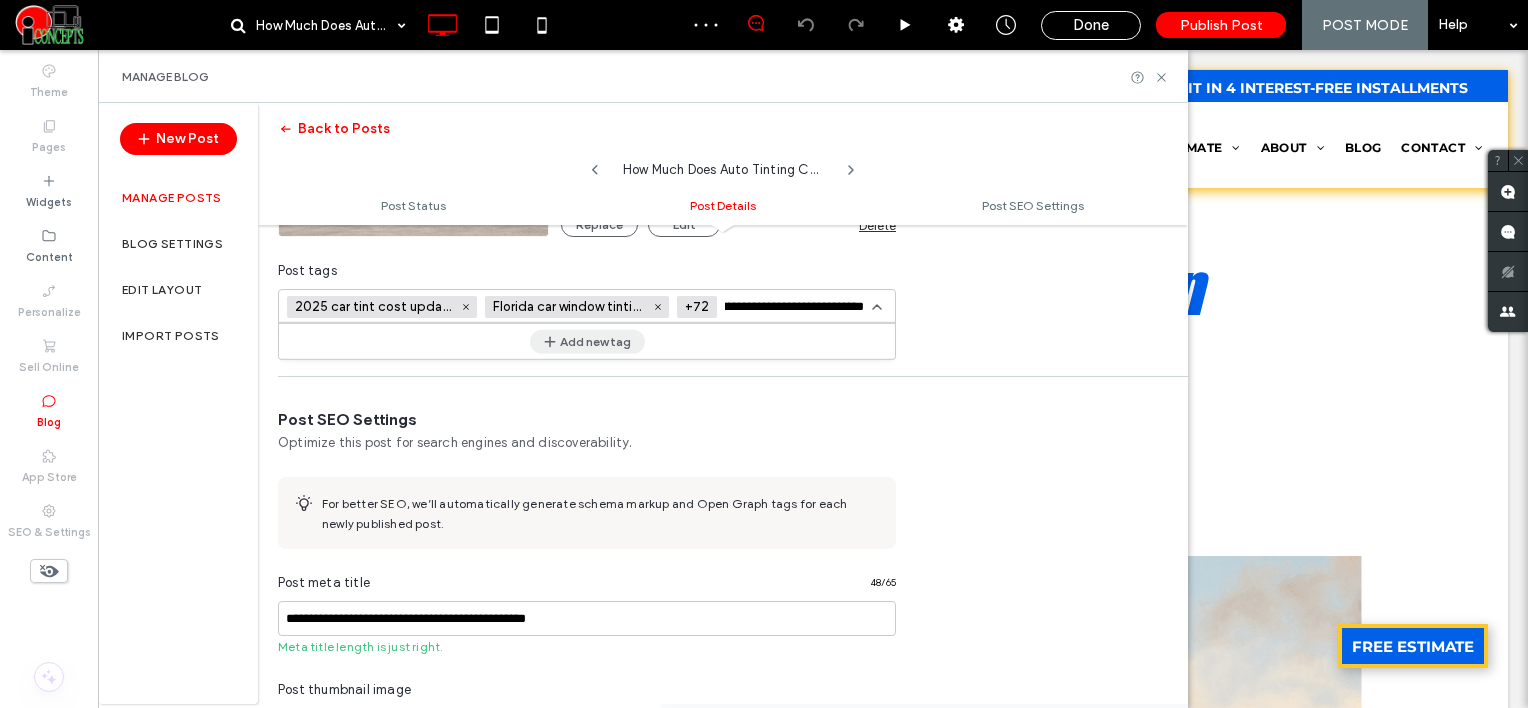 type on "**********" 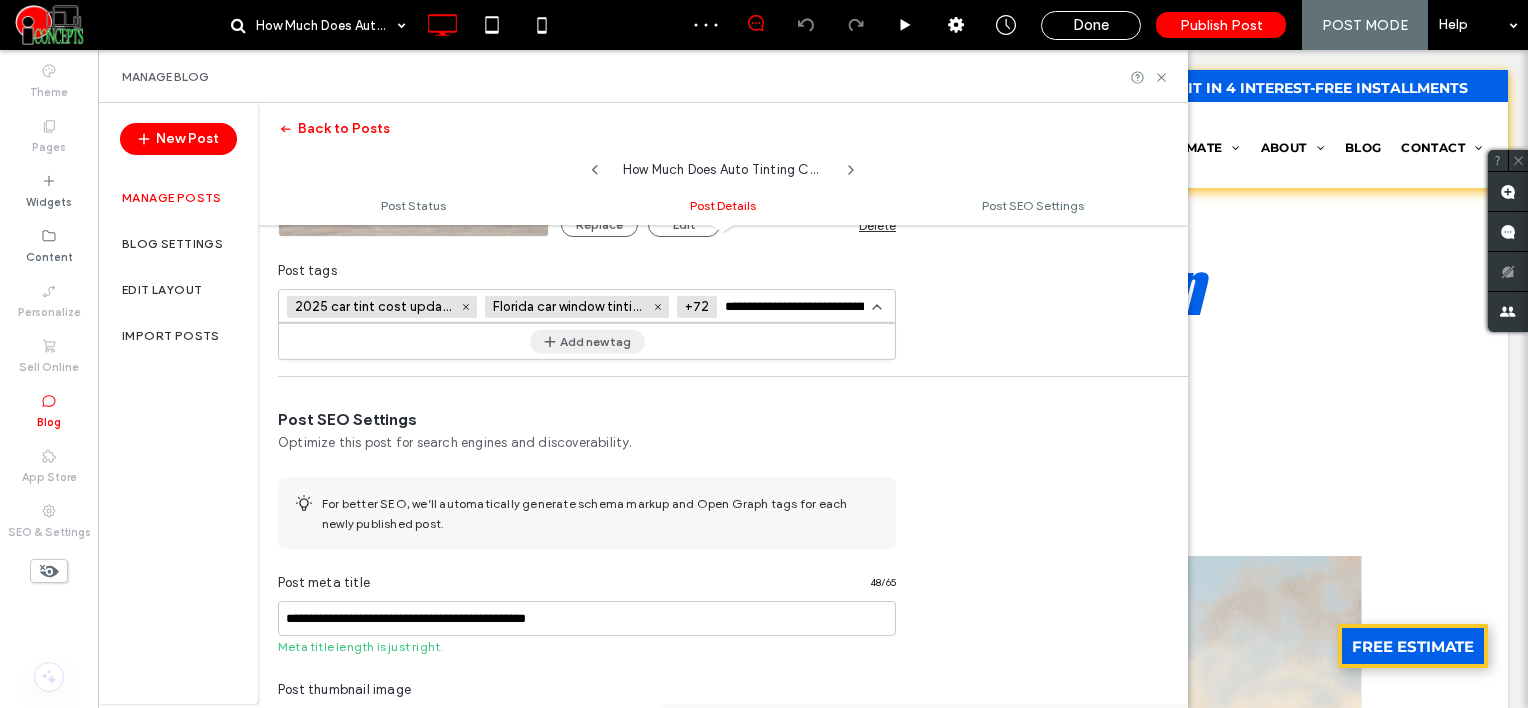 click on "Add new tag" at bounding box center (587, 341) 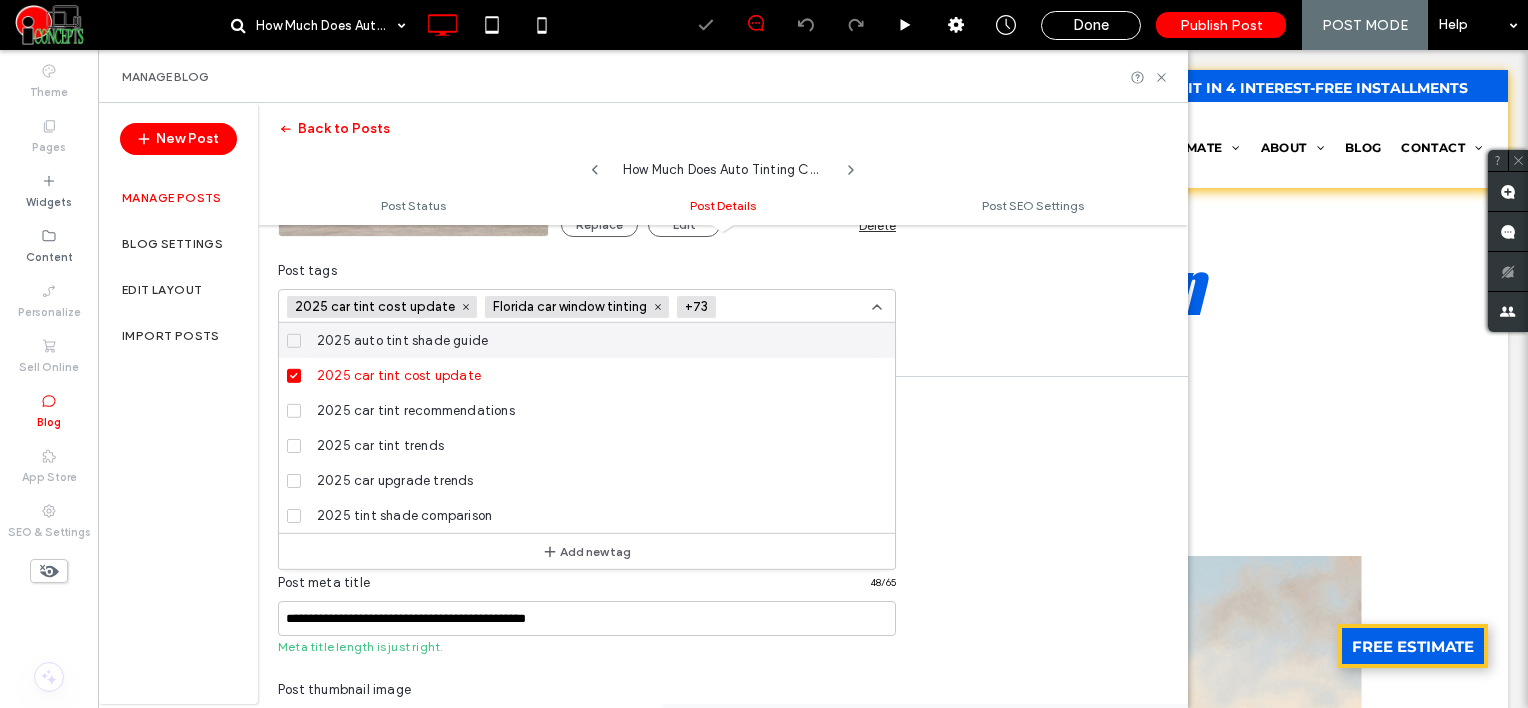 click at bounding box center (797, 307) 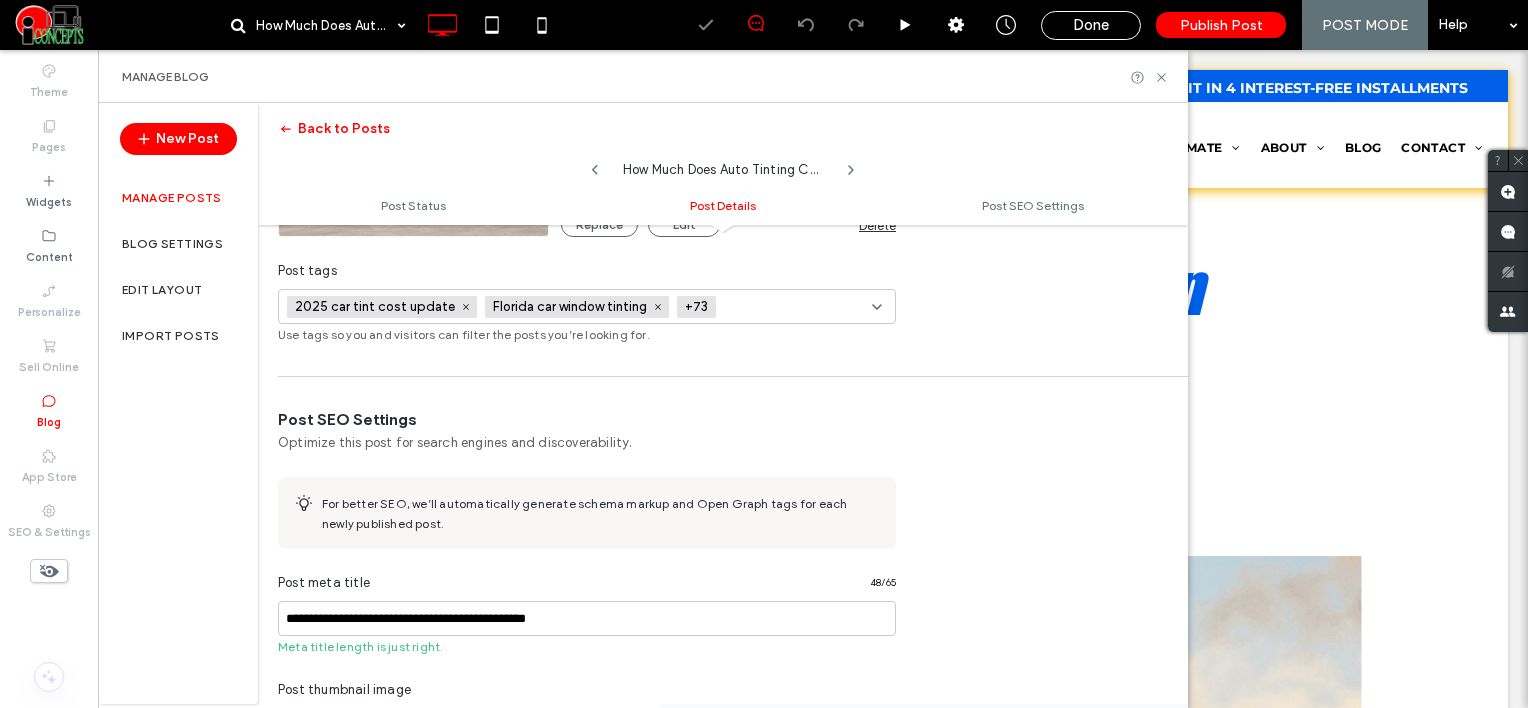 scroll, scrollTop: 0, scrollLeft: 0, axis: both 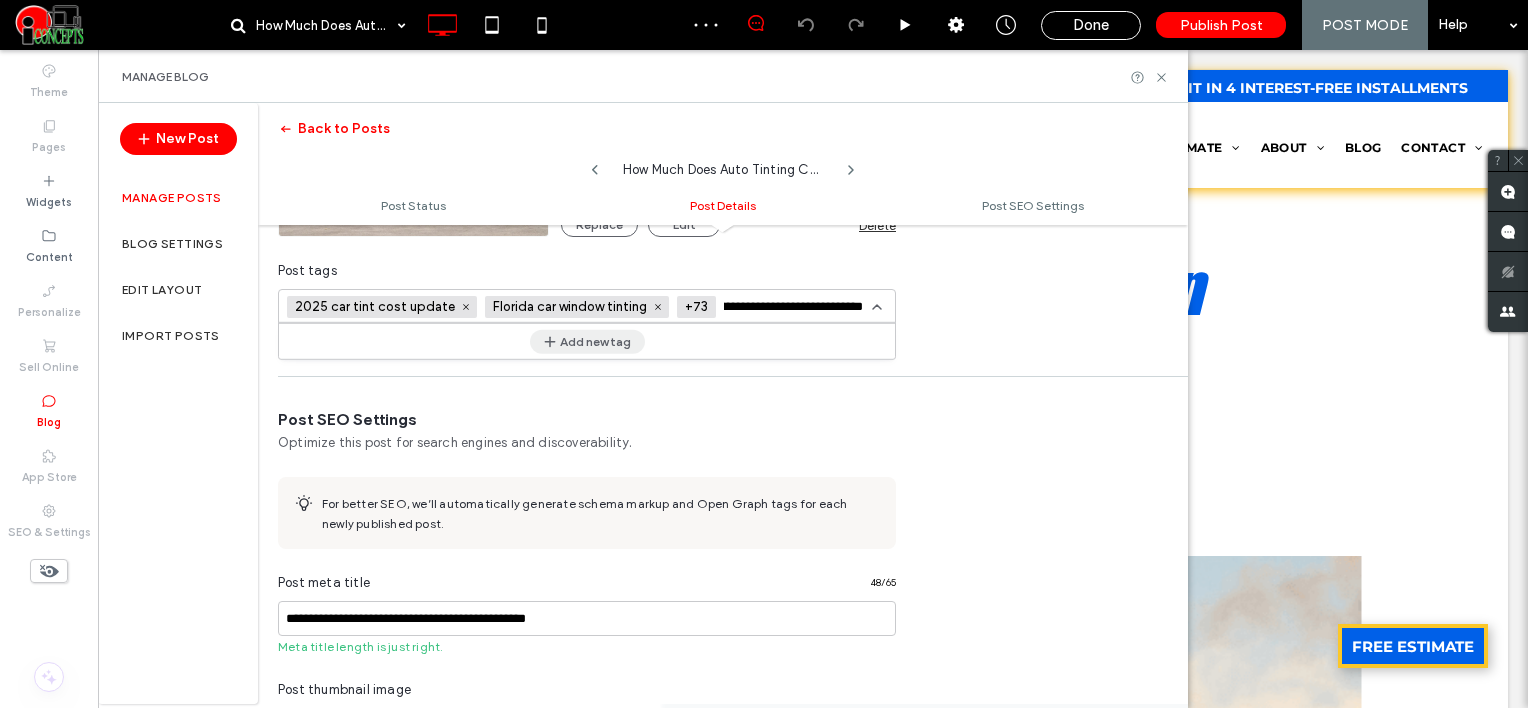 type on "**********" 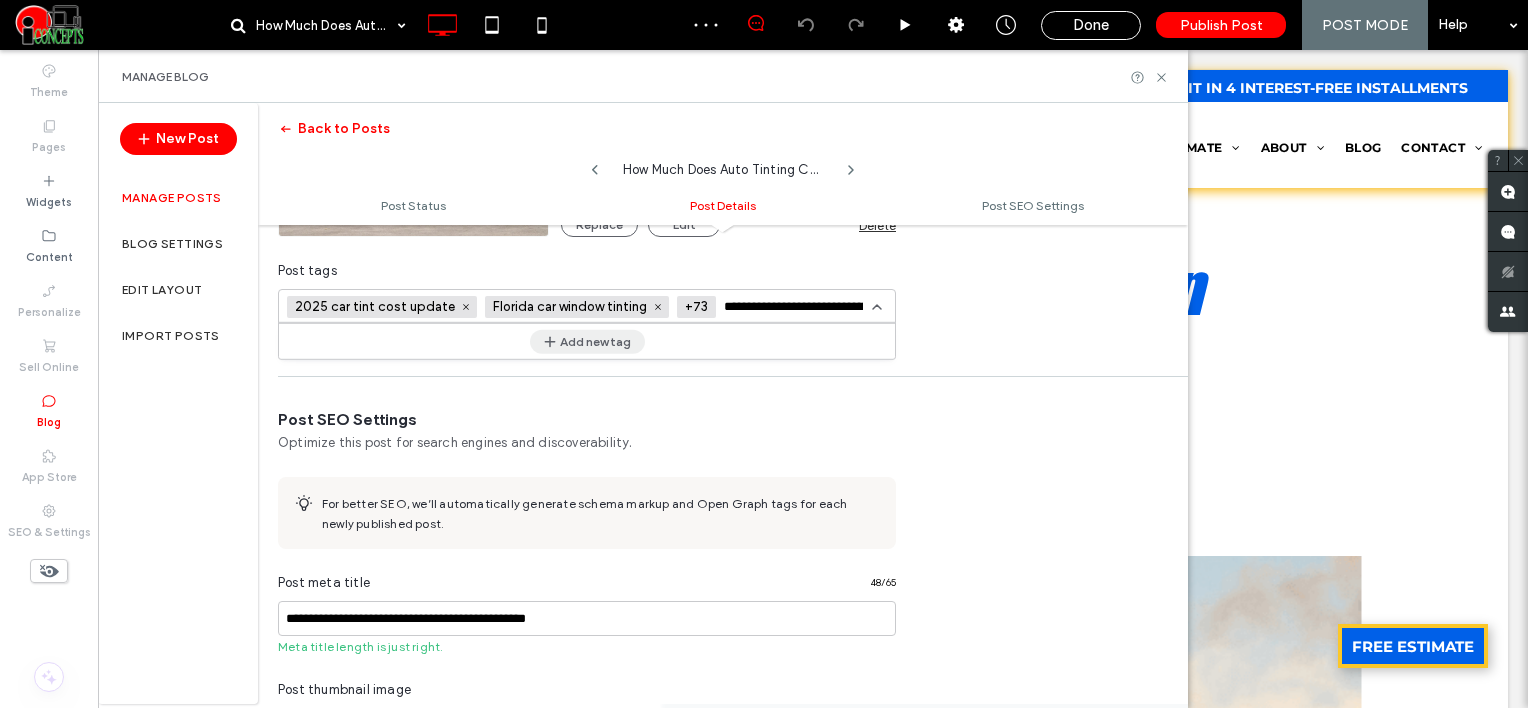 click on "Add new tag" at bounding box center (587, 341) 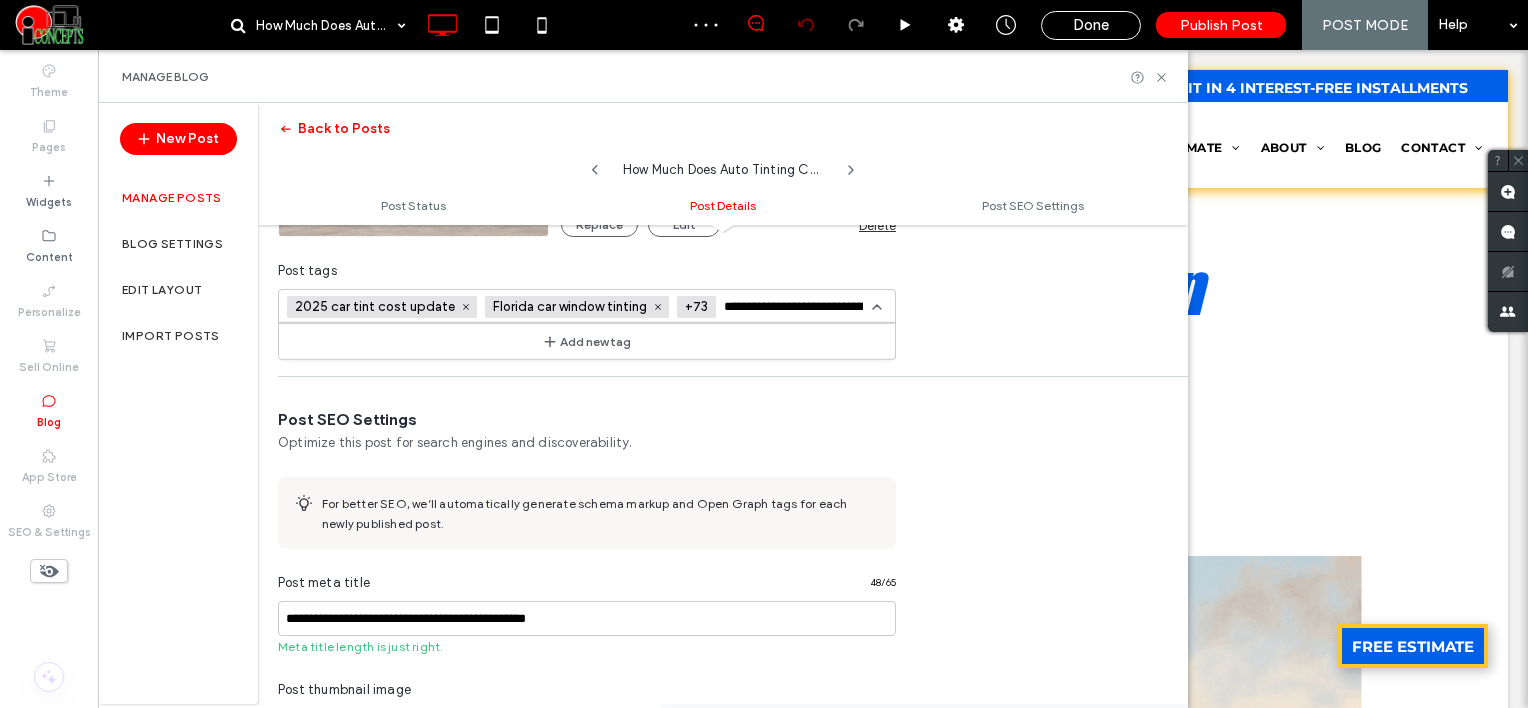 type 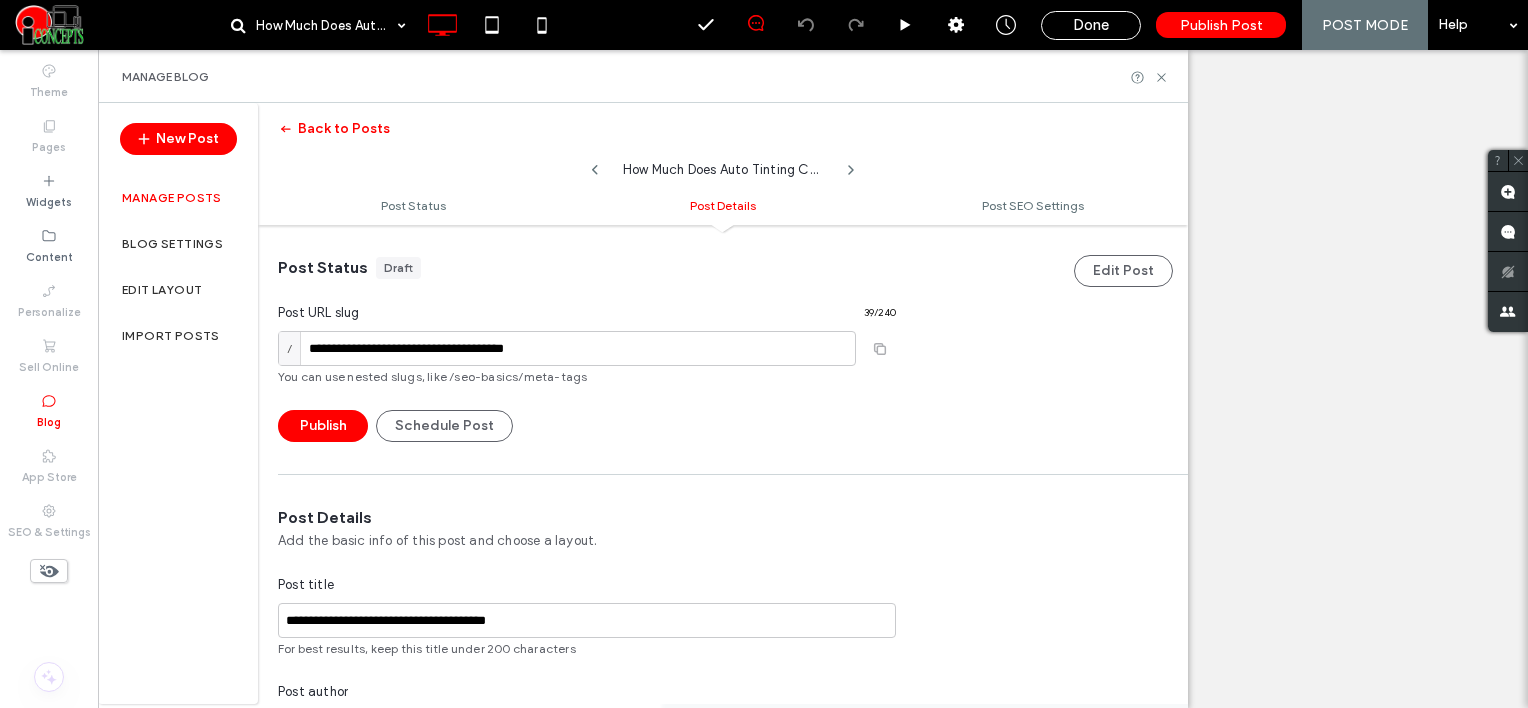 click at bounding box center [794, 1007] 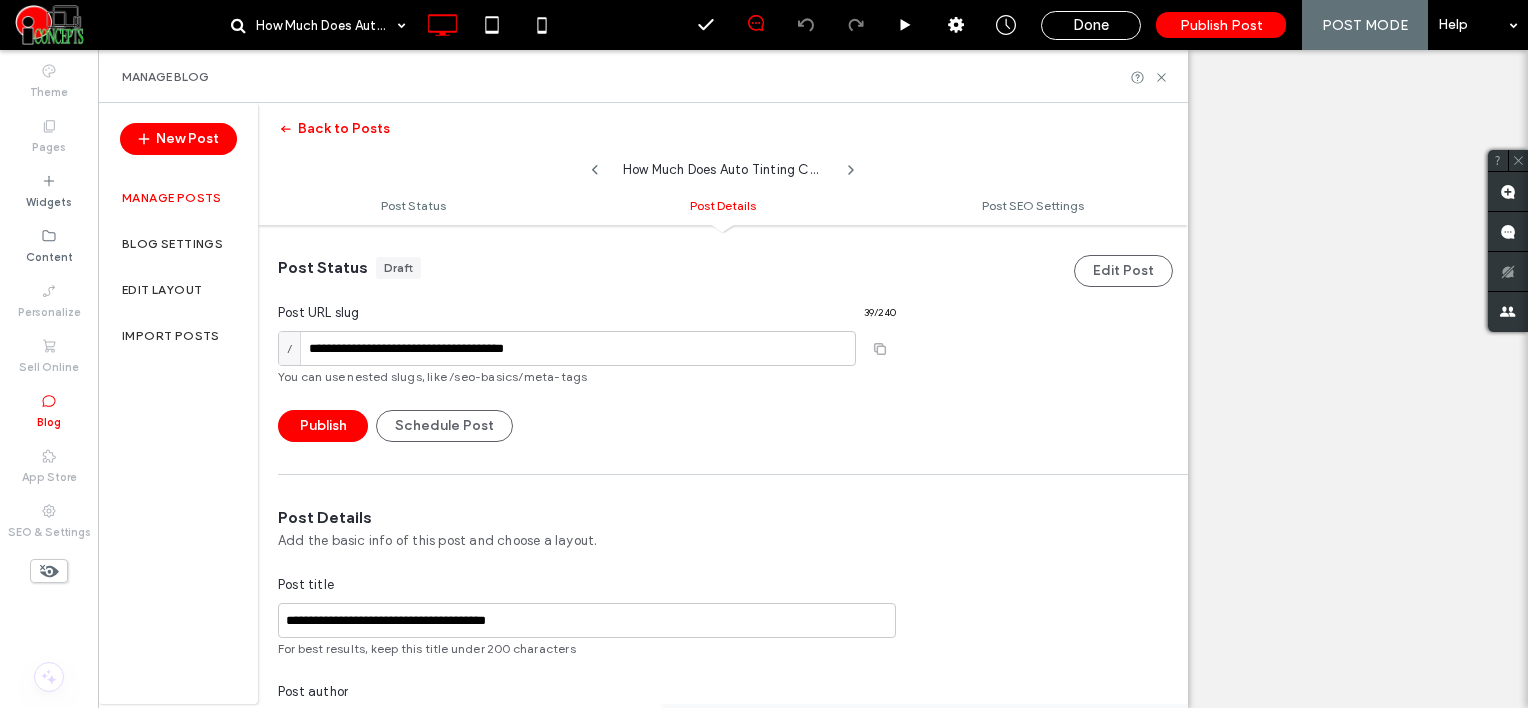 scroll, scrollTop: 0, scrollLeft: 0, axis: both 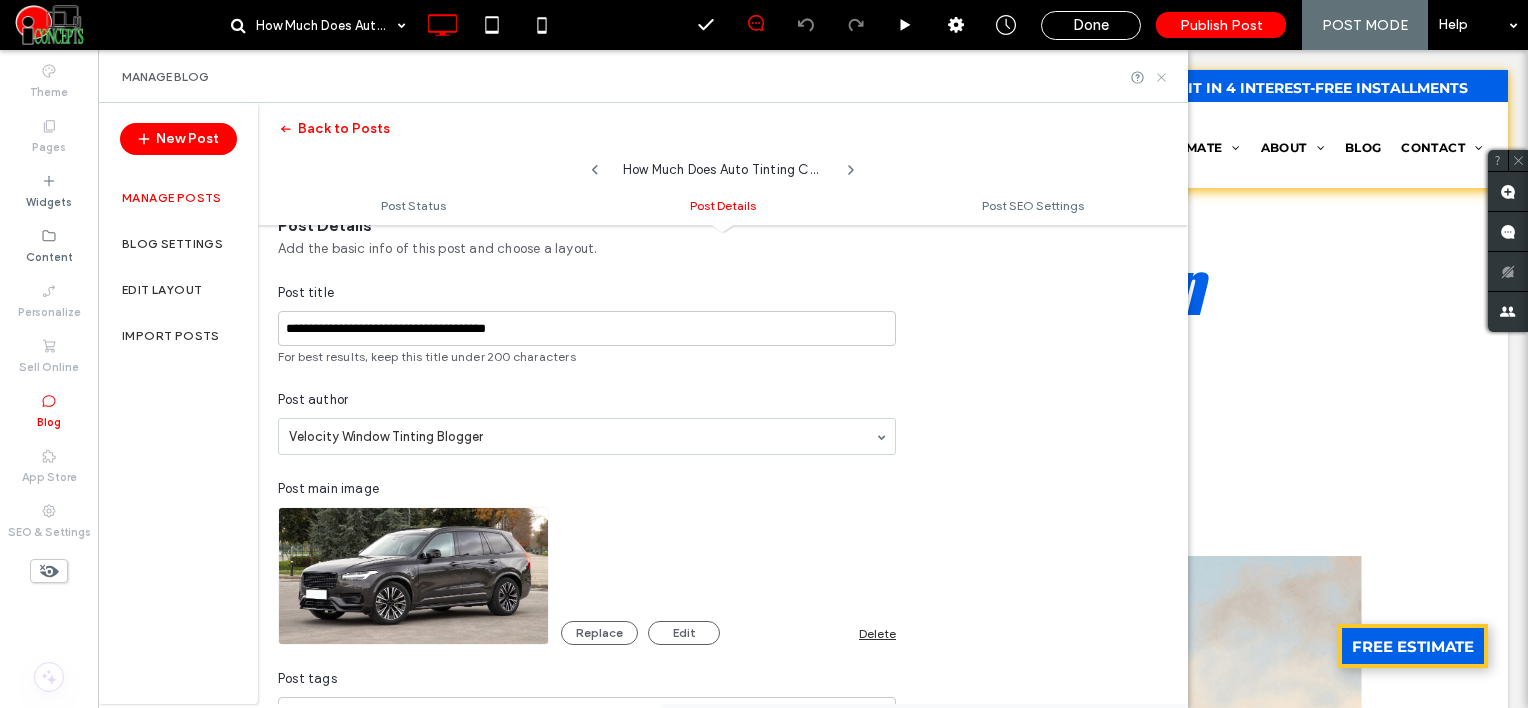 drag, startPoint x: 1160, startPoint y: 79, endPoint x: 737, endPoint y: 408, distance: 535.88245 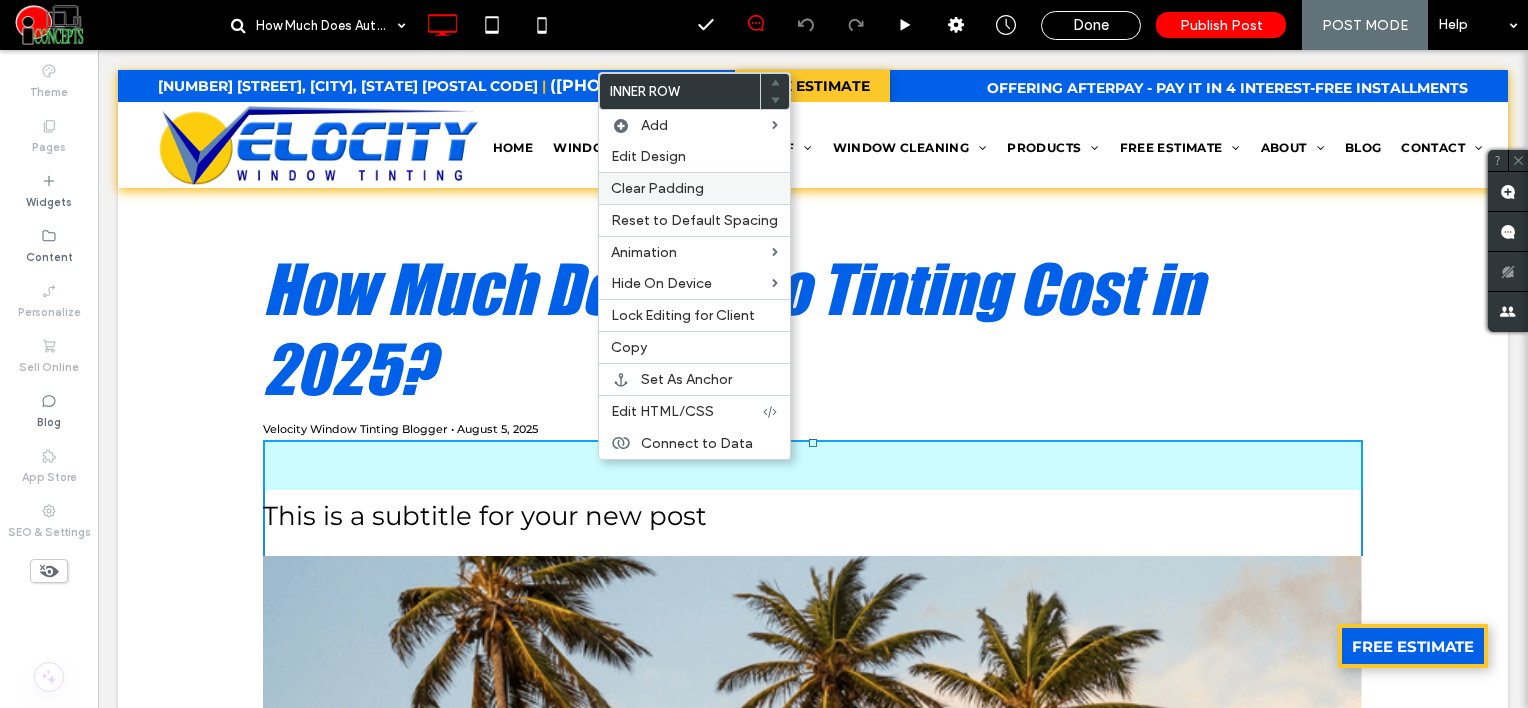 click on "Clear Padding" at bounding box center [657, 188] 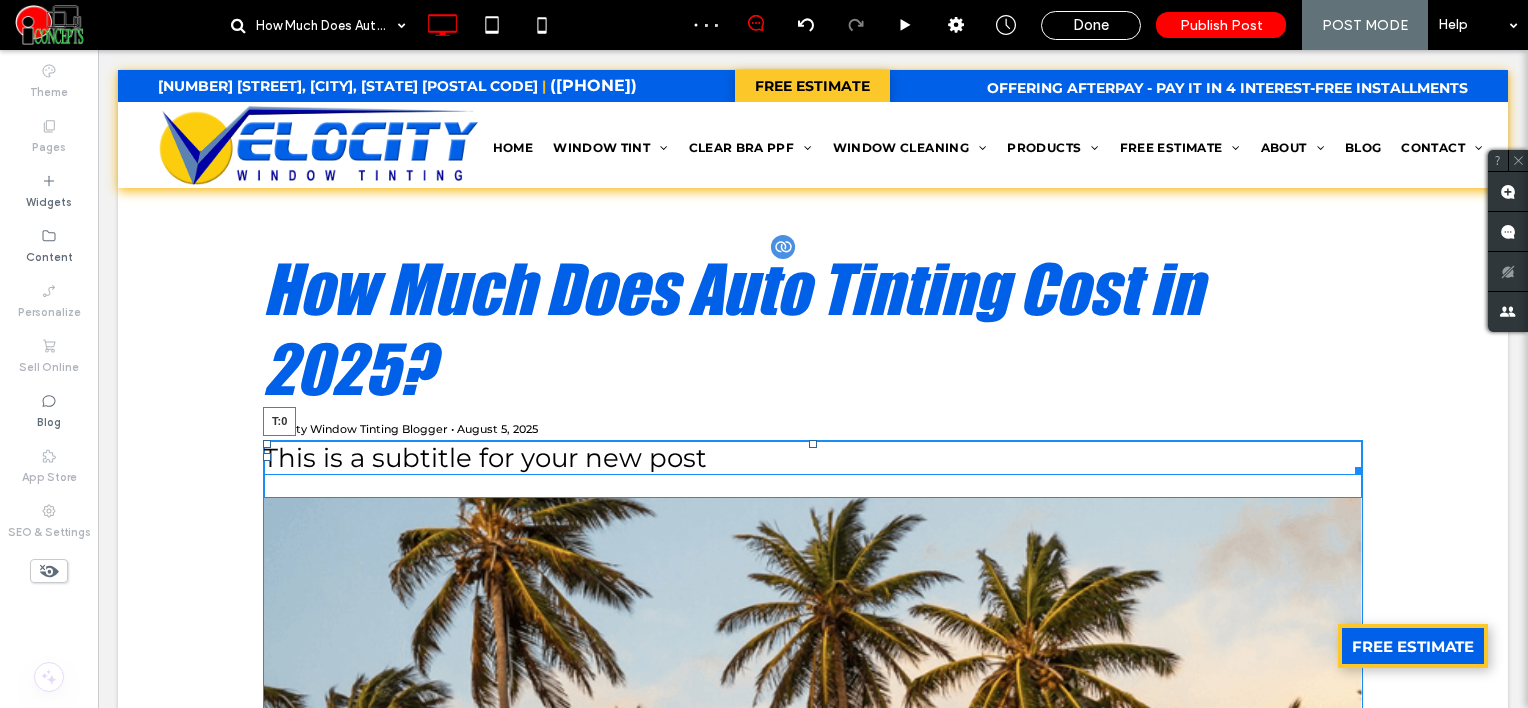 drag, startPoint x: 804, startPoint y: 449, endPoint x: 900, endPoint y: 438, distance: 96.62815 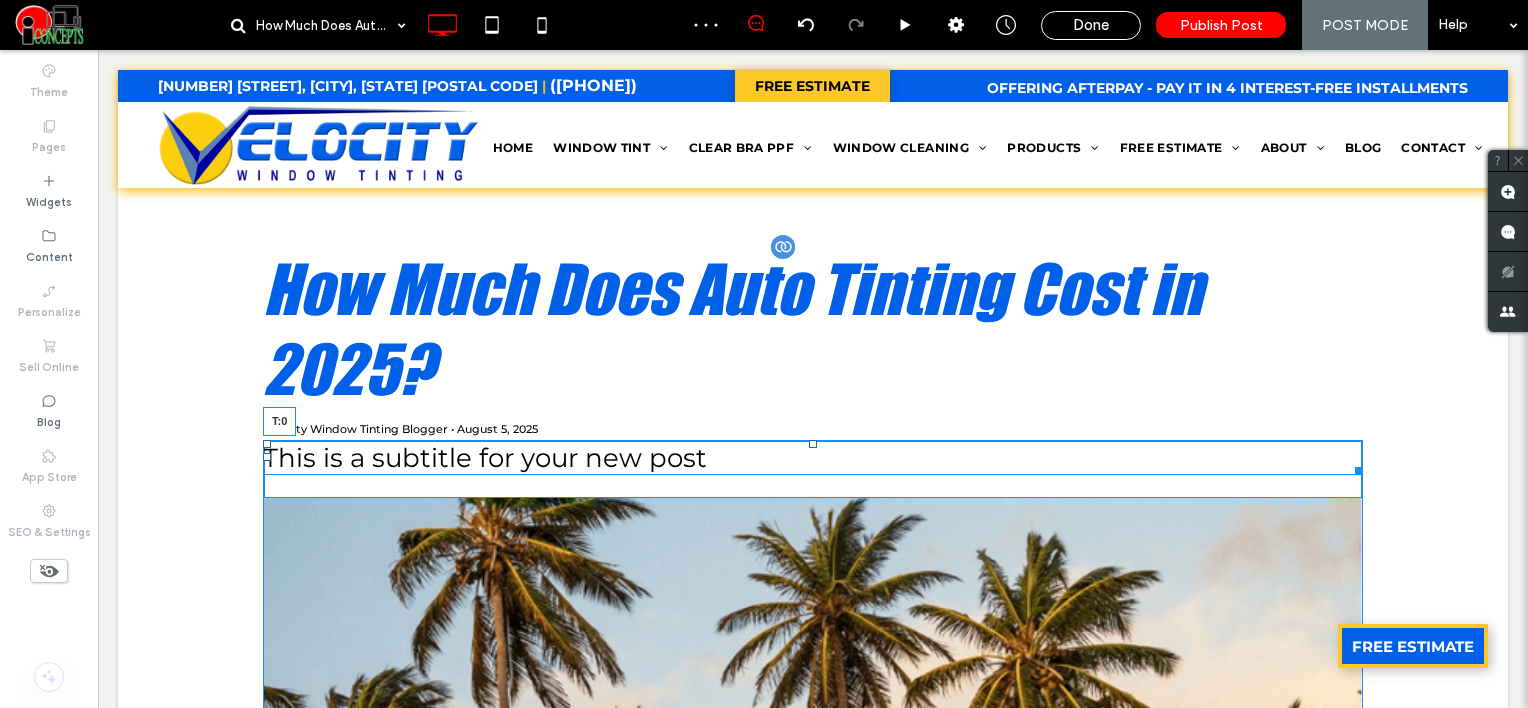 click on "How Much Does Auto Tinting Cost in 2025?   Velocity Window Tinting Blogger • August 5, 2025           This is a subtitle for your new post
T:0
The body content of your post goes here. To edit this text, click on it and delete this default text and start typing your own or paste your own from a different source. Click To Paste
Click To Paste" at bounding box center (813, 602) 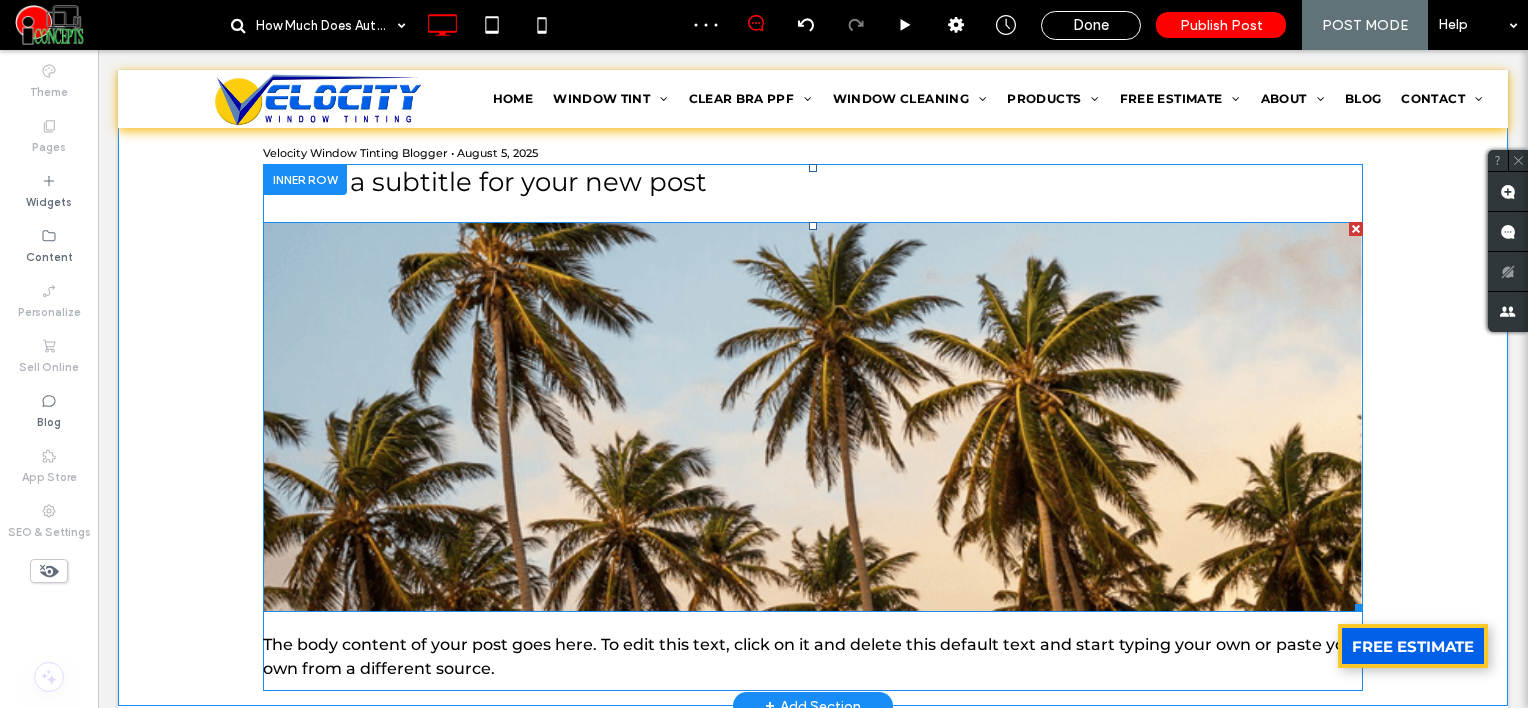 scroll, scrollTop: 300, scrollLeft: 0, axis: vertical 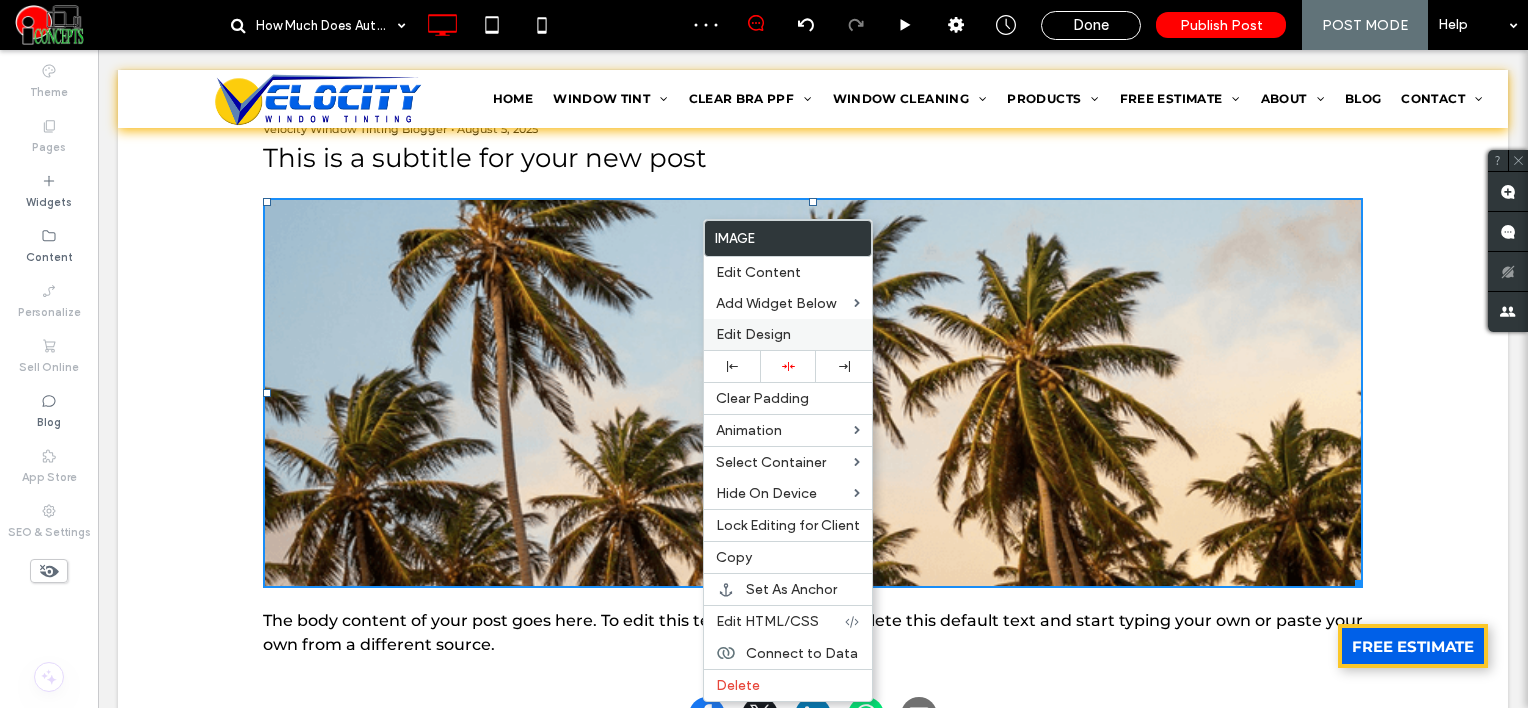 click on "Edit Design" at bounding box center (753, 334) 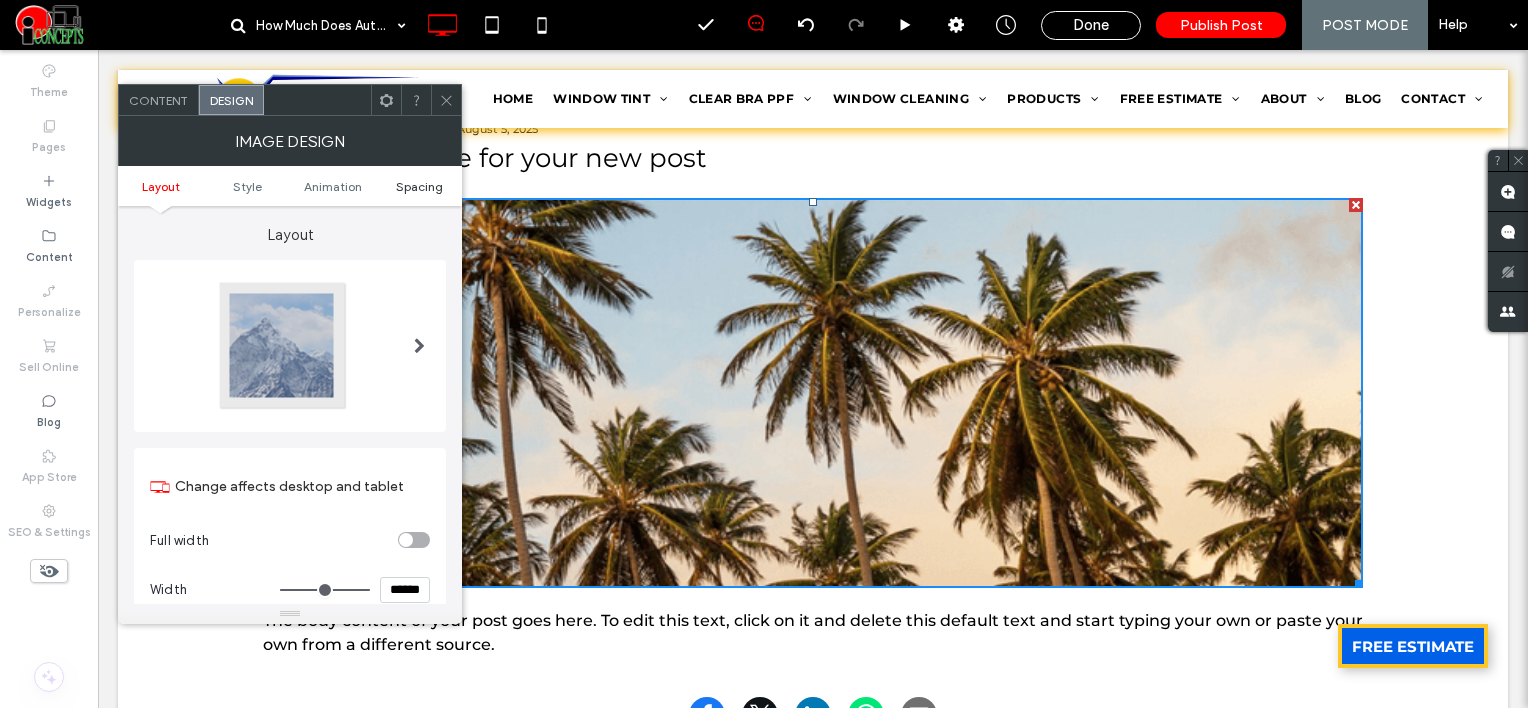 click on "Spacing" at bounding box center (419, 186) 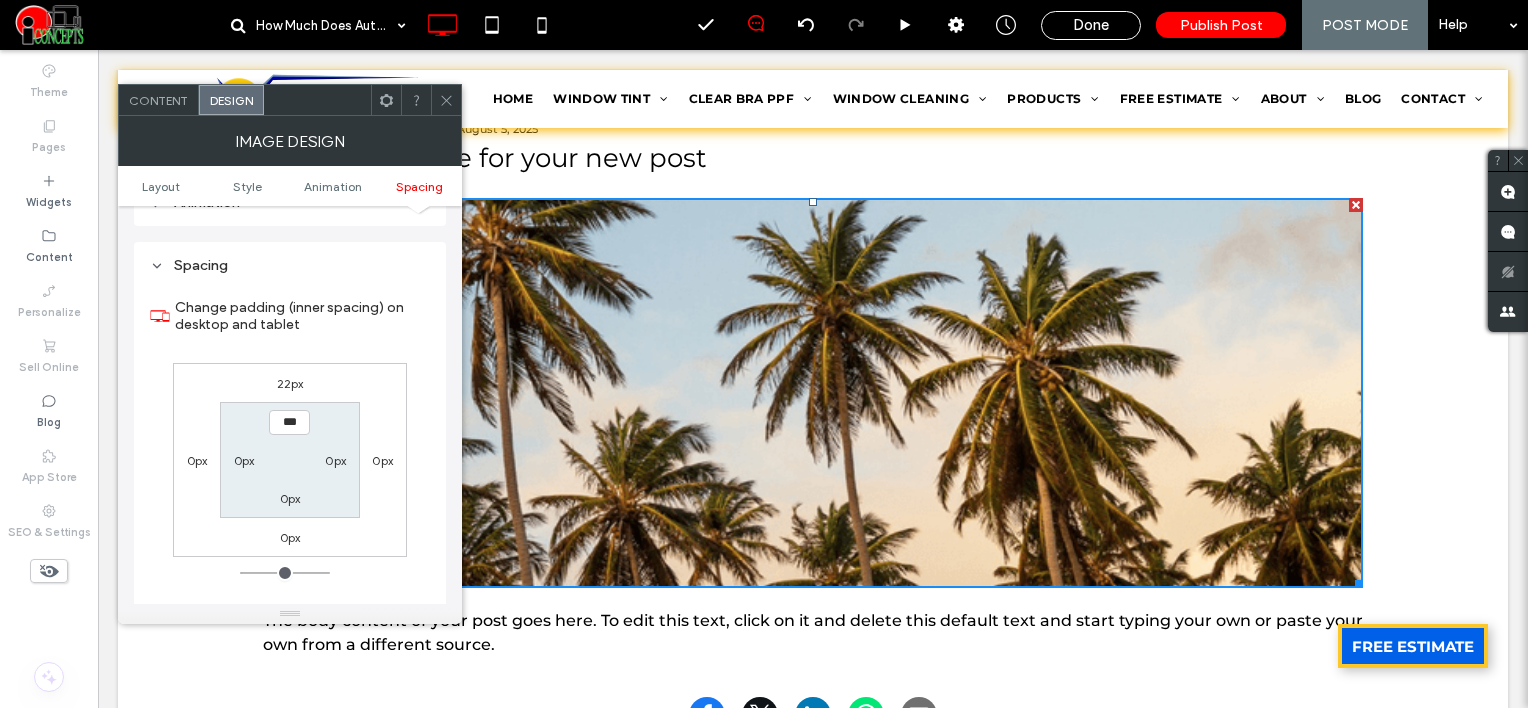 scroll, scrollTop: 1006, scrollLeft: 0, axis: vertical 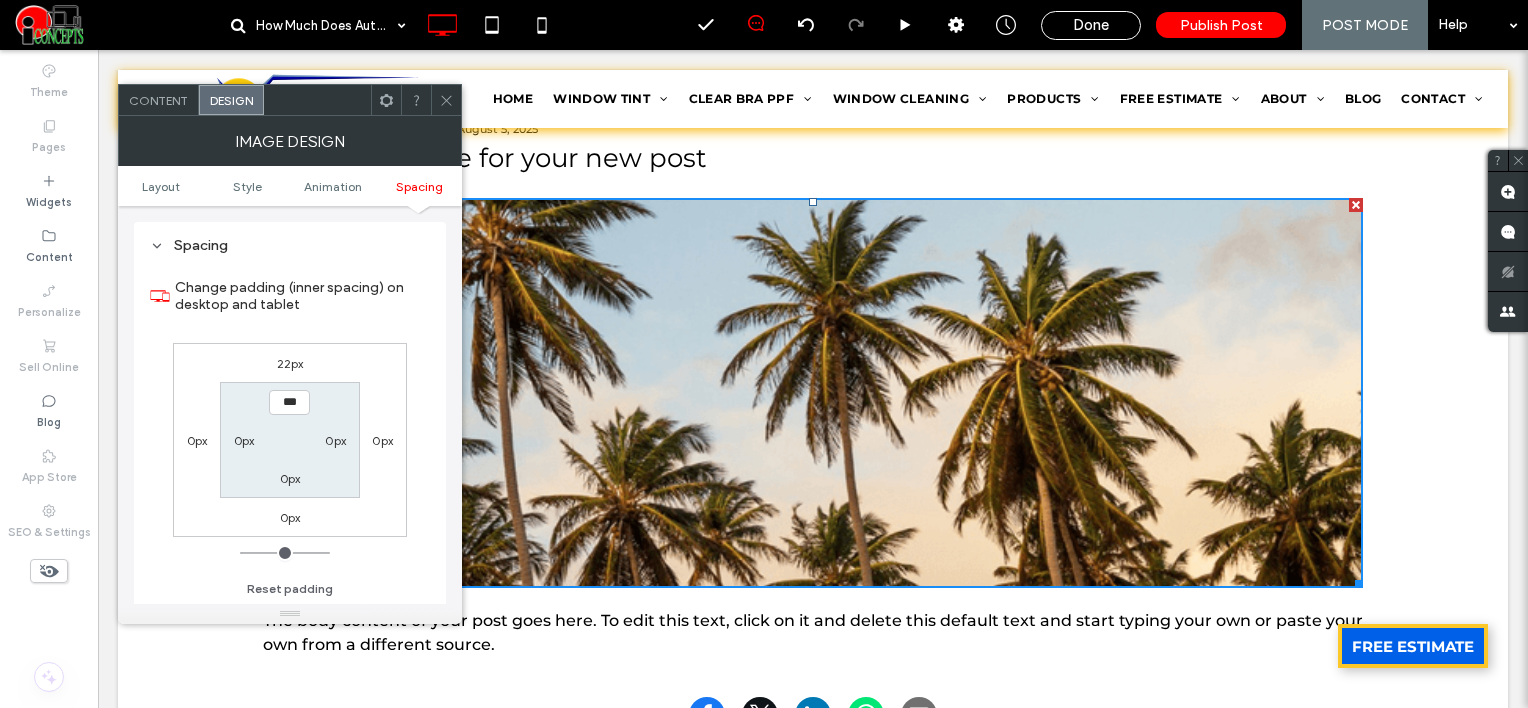 click on "22px" at bounding box center [290, 363] 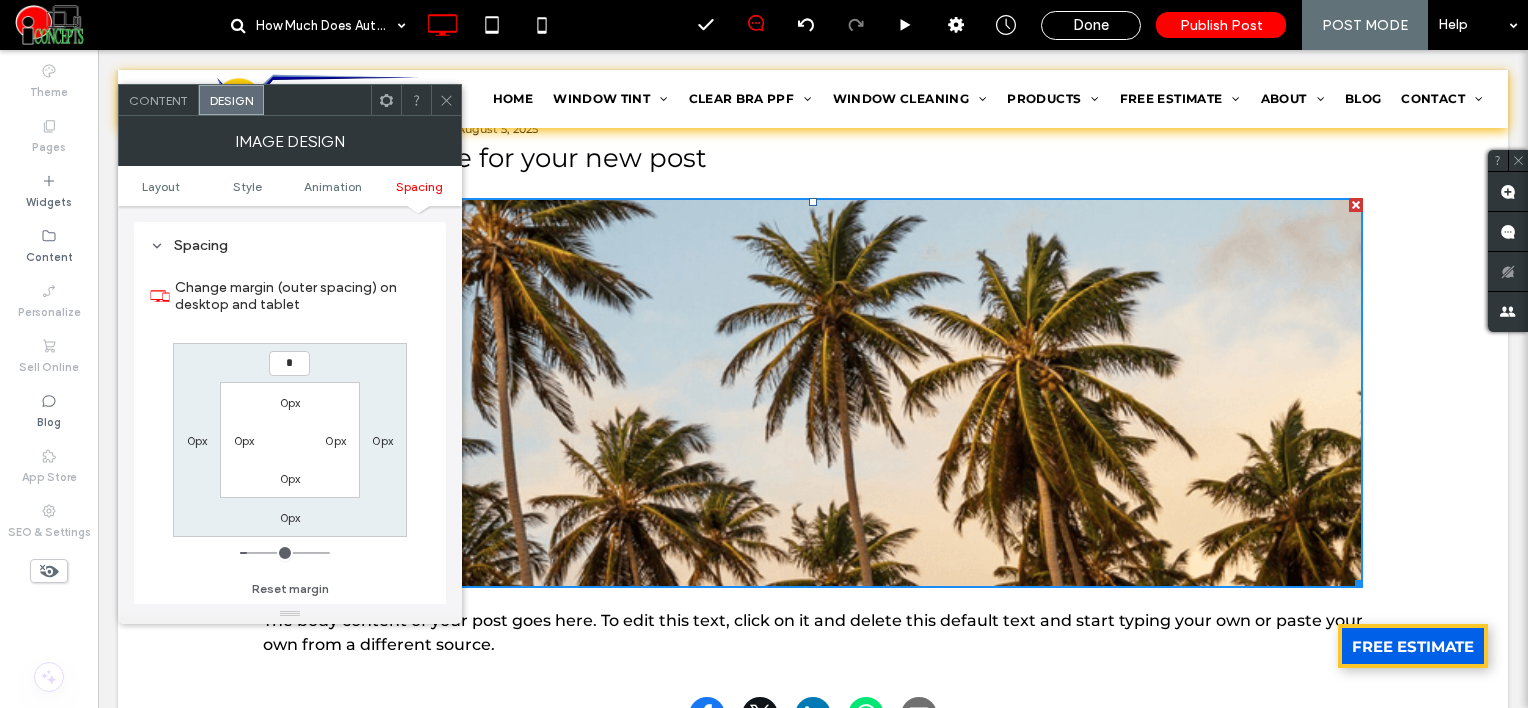 type on "*" 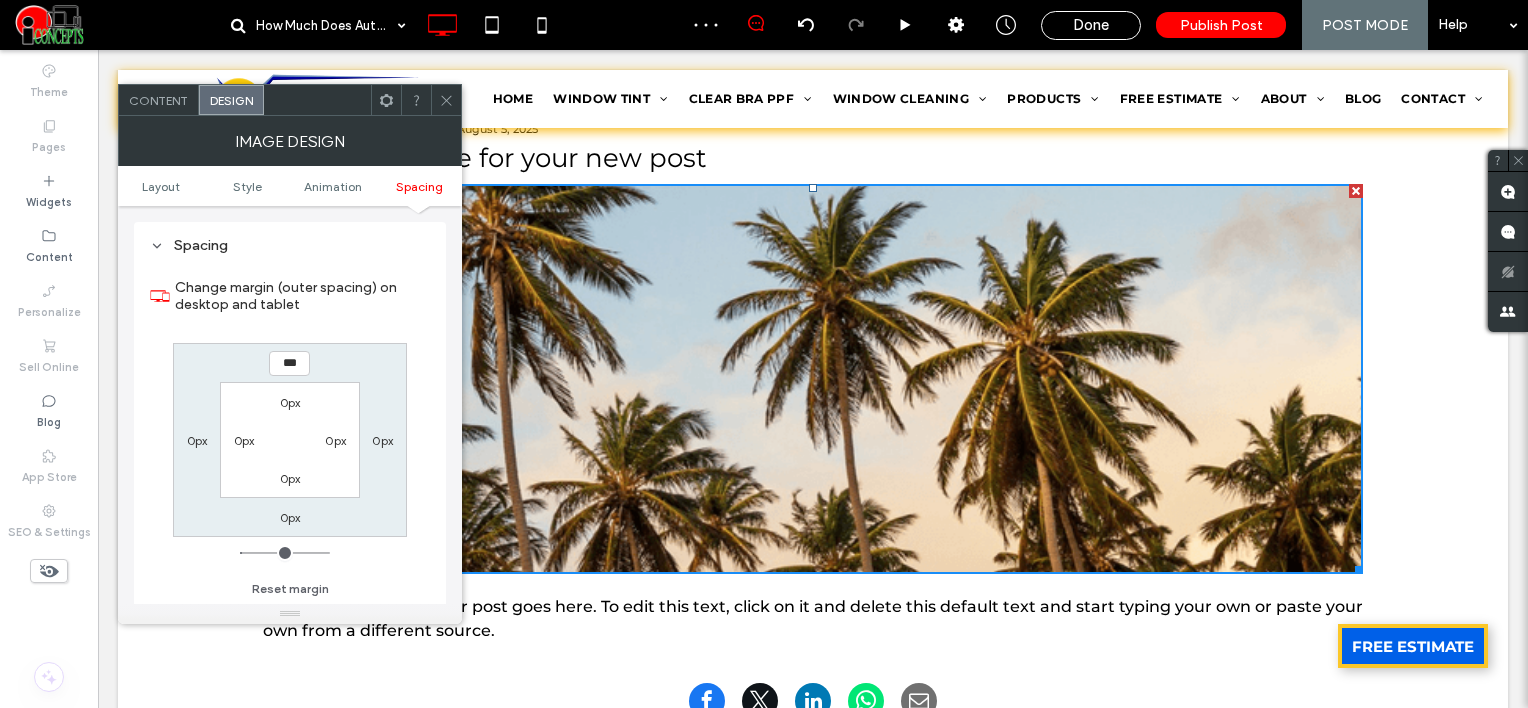 click 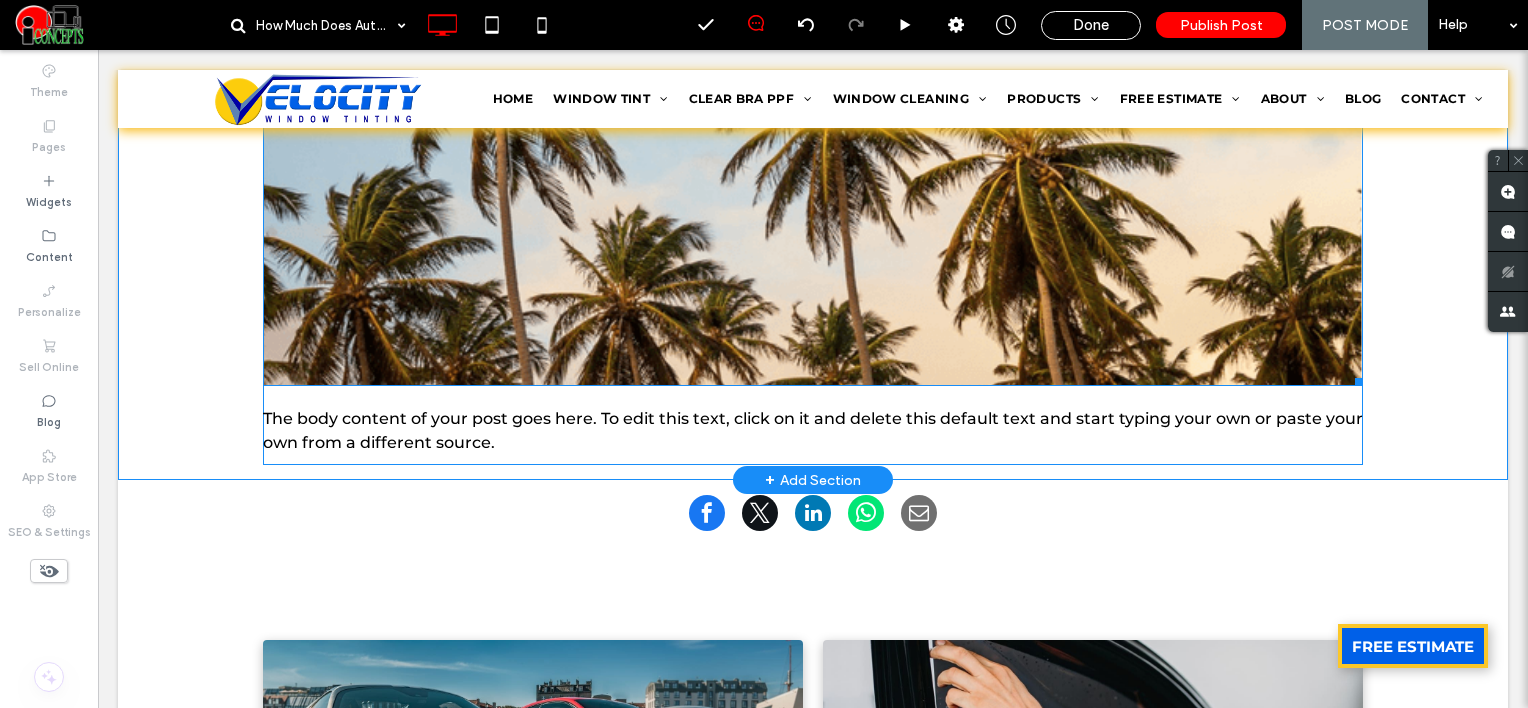 scroll, scrollTop: 500, scrollLeft: 0, axis: vertical 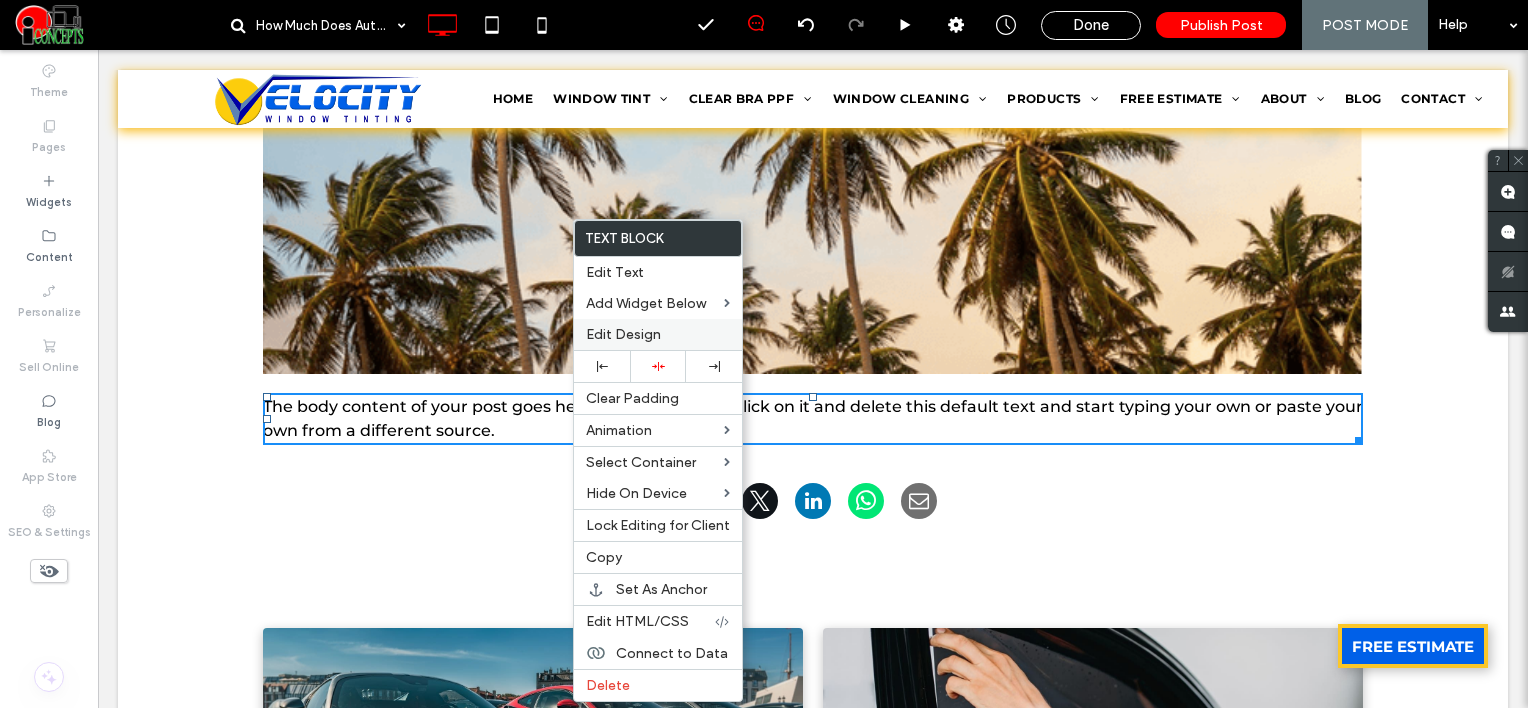 click on "Edit Design" at bounding box center [658, 334] 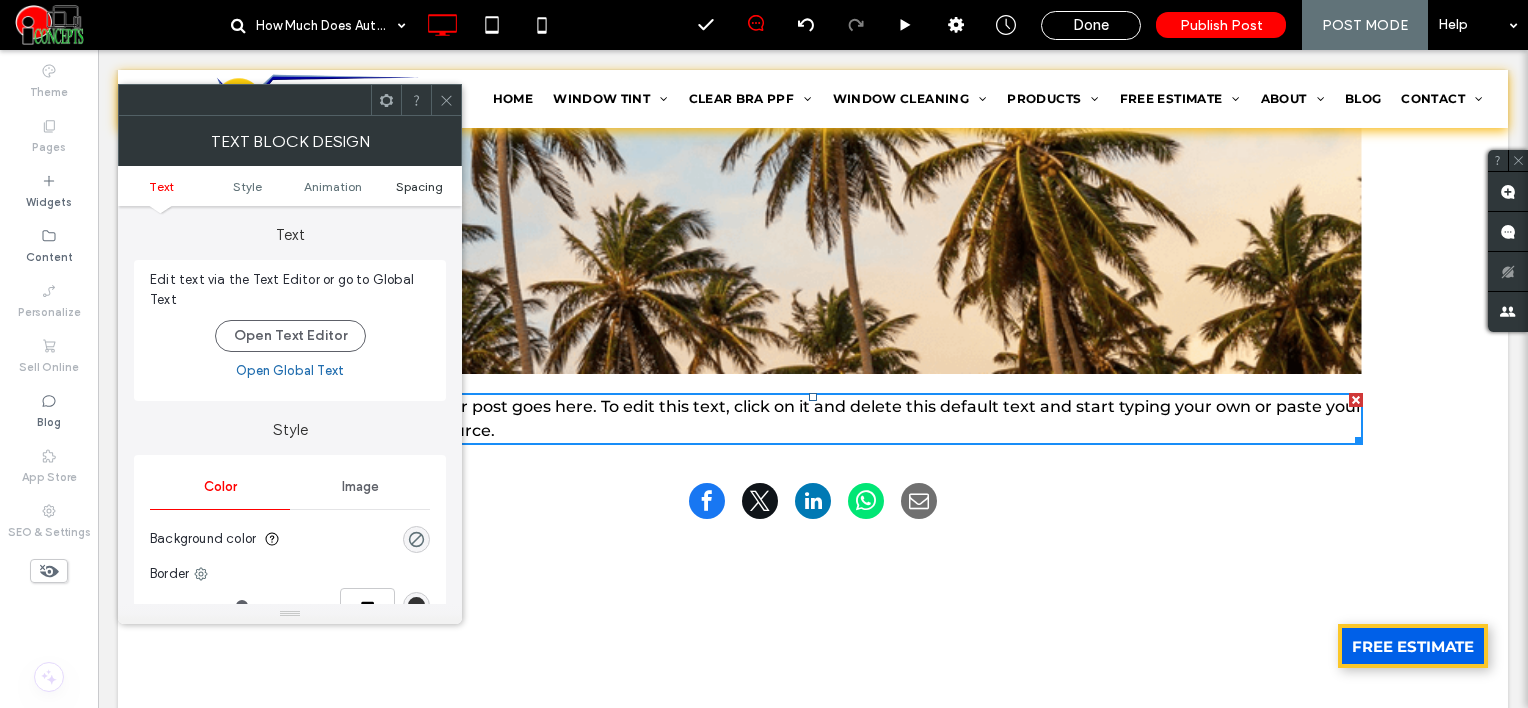 click on "Spacing" at bounding box center (419, 186) 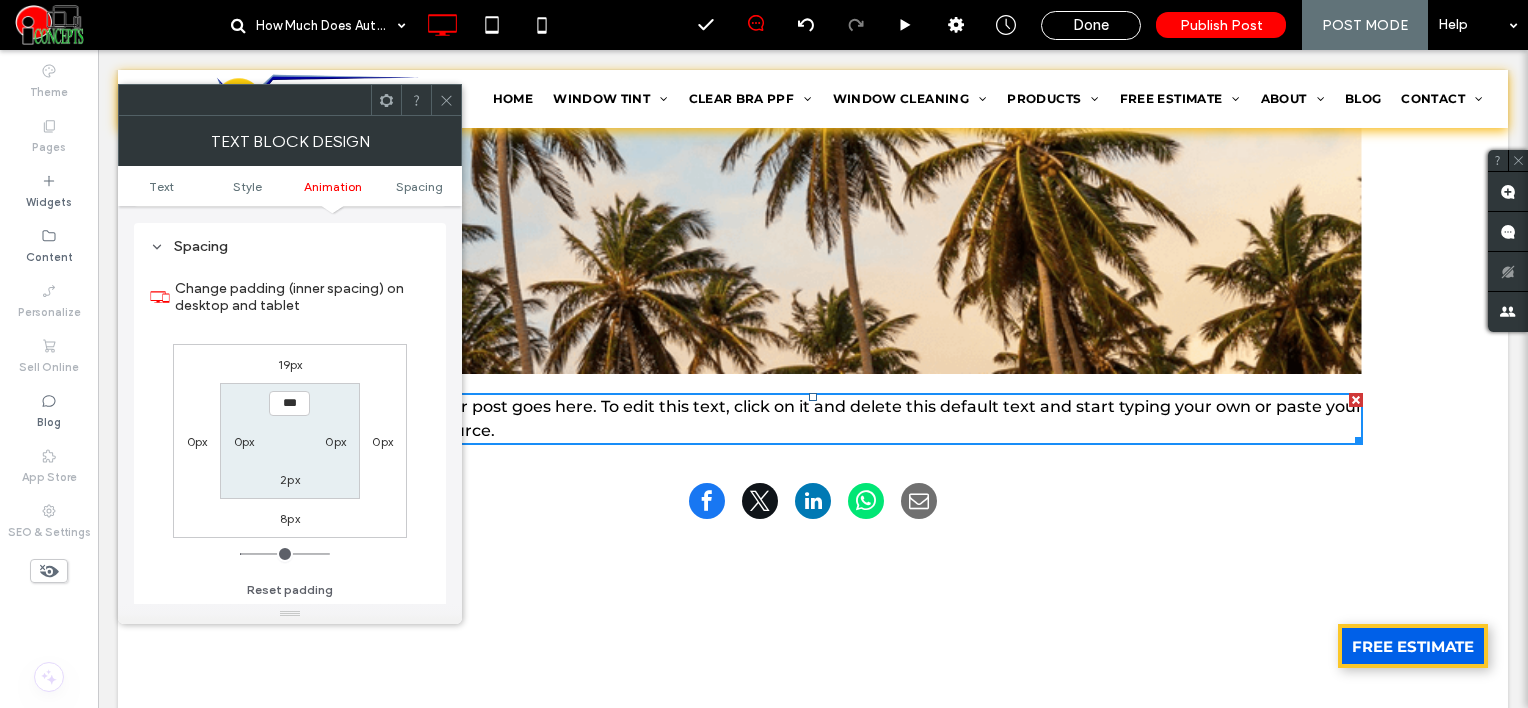 scroll, scrollTop: 572, scrollLeft: 0, axis: vertical 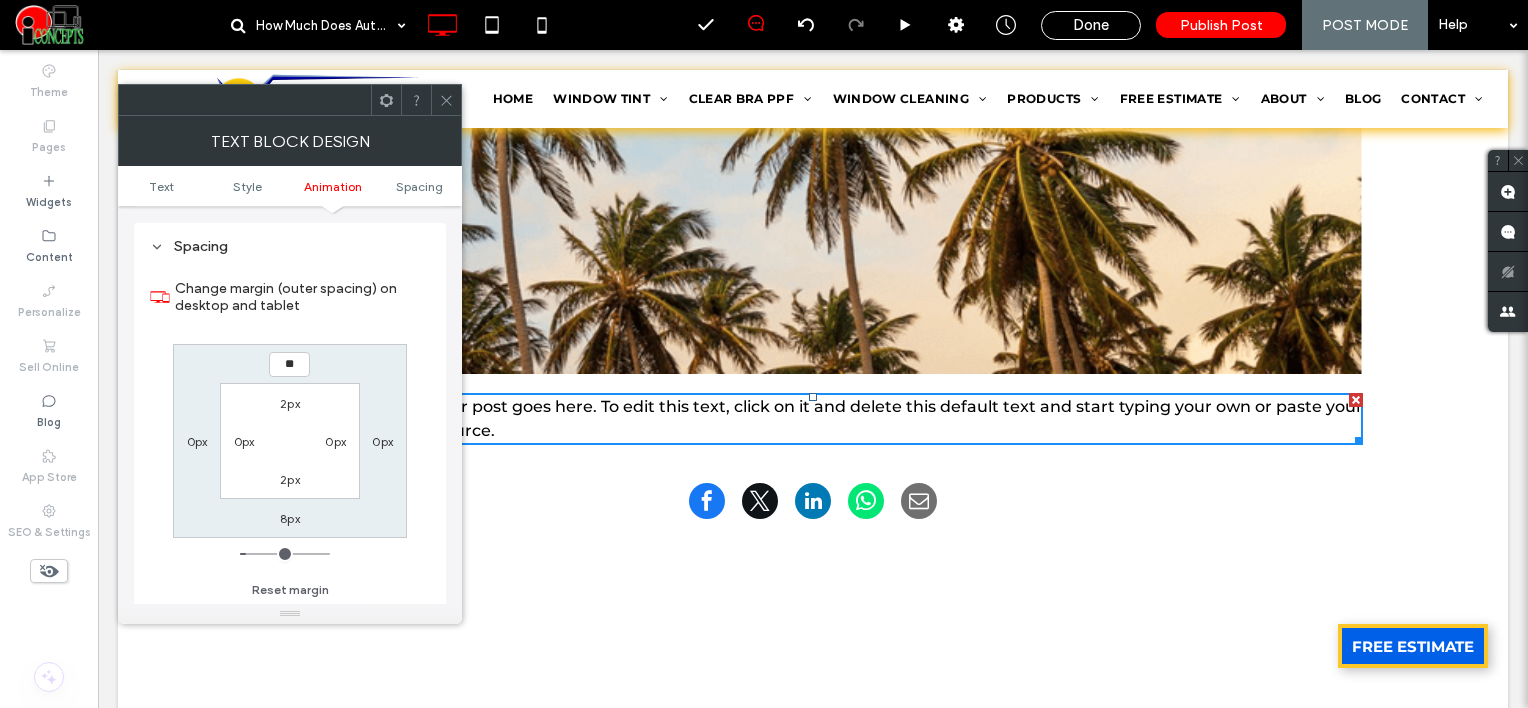 type on "**" 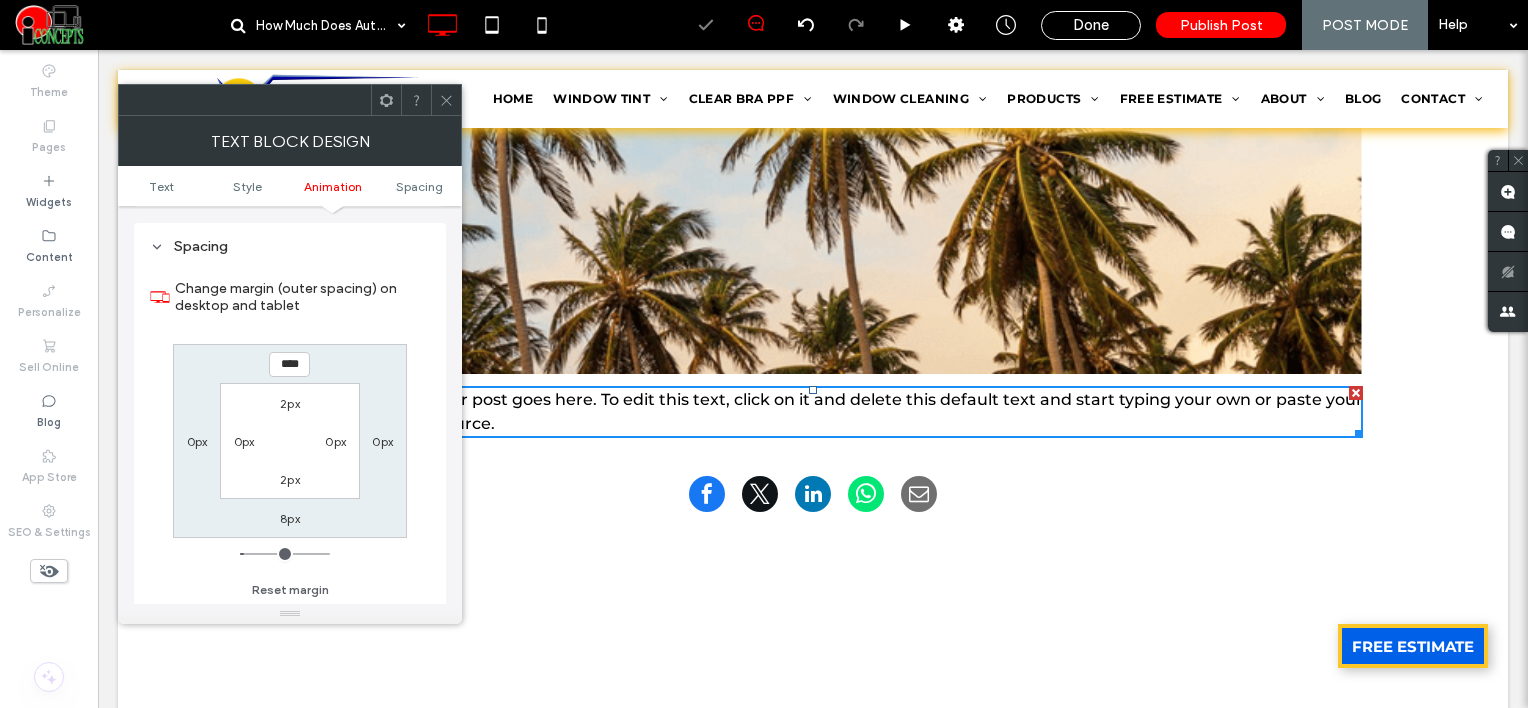 click 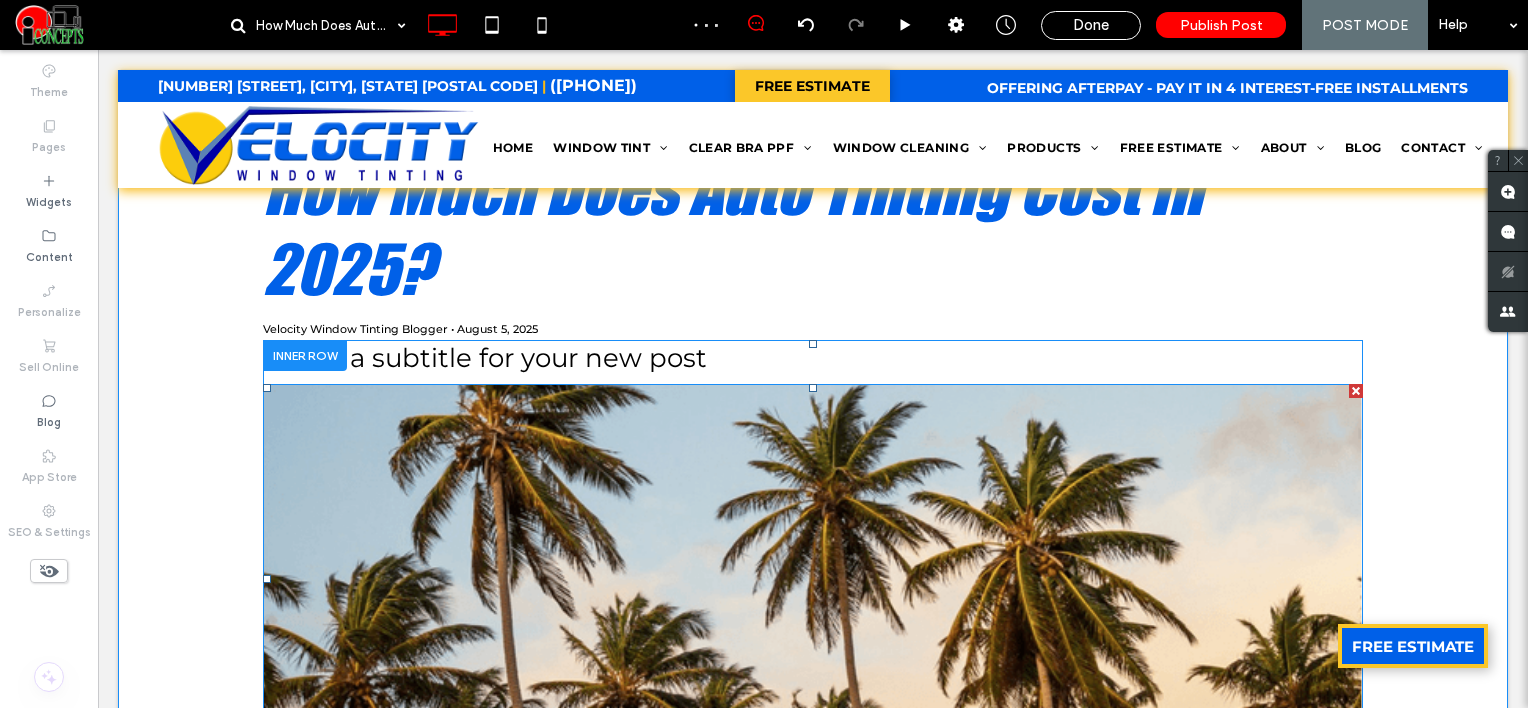 scroll, scrollTop: 0, scrollLeft: 0, axis: both 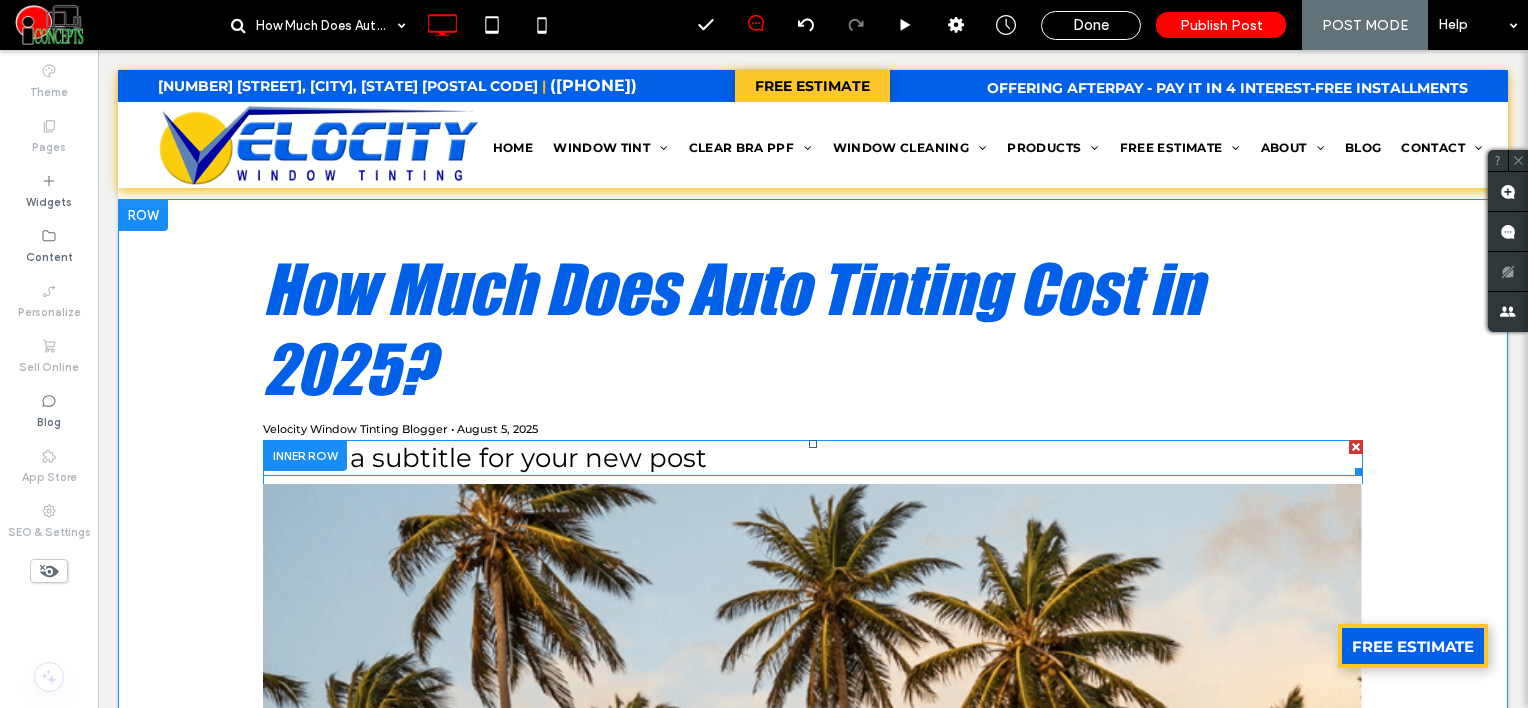 click on "This is a subtitle for your new post" at bounding box center [485, 458] 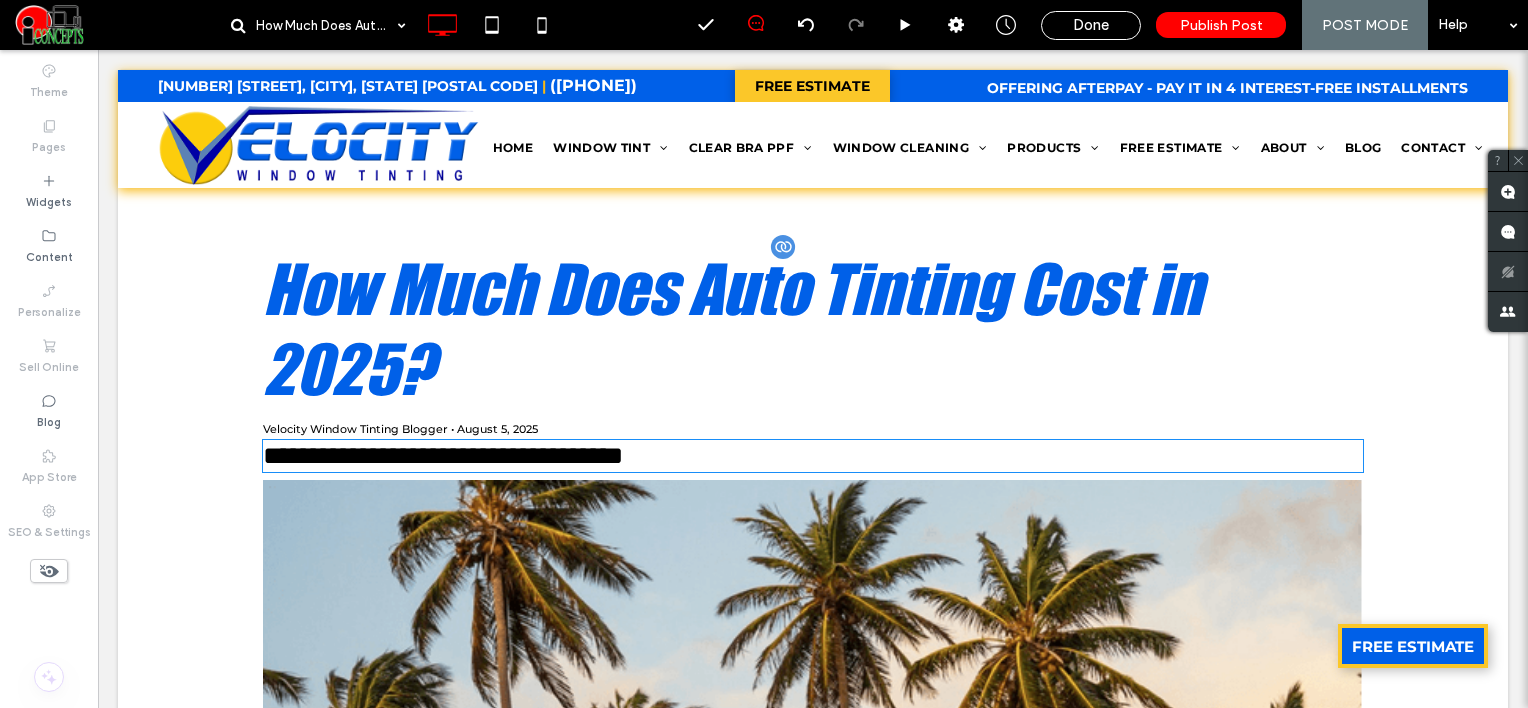 type on "**********" 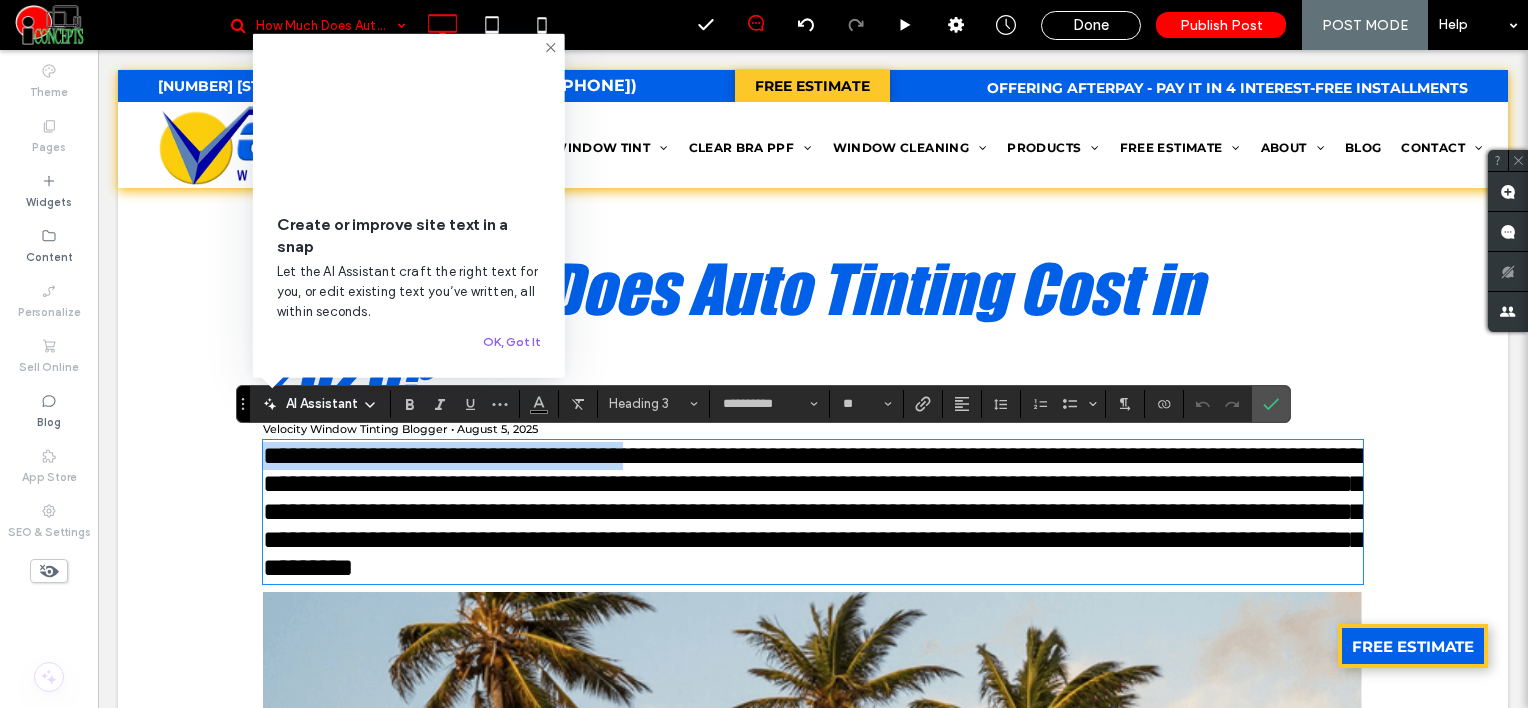 scroll, scrollTop: 0, scrollLeft: 0, axis: both 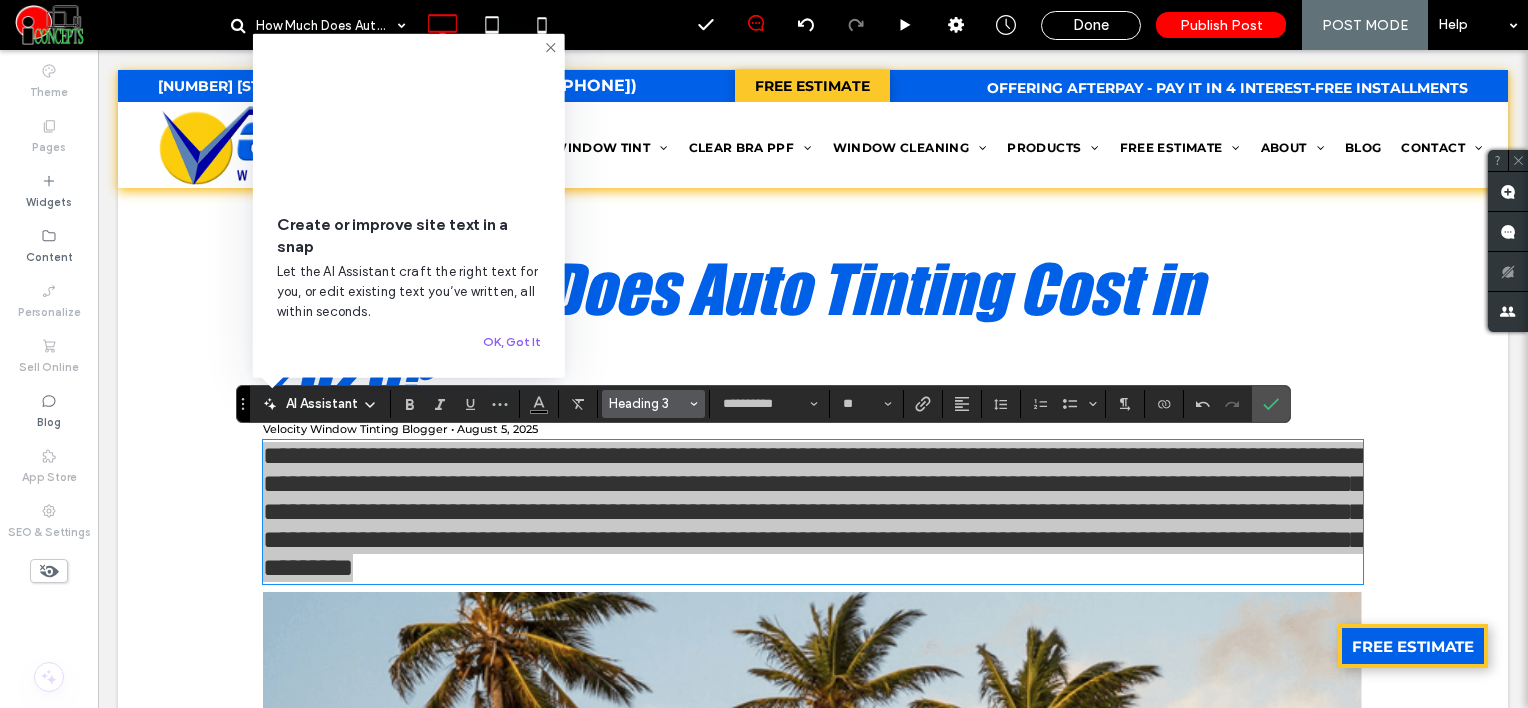 click on "Heading 3" at bounding box center [648, 403] 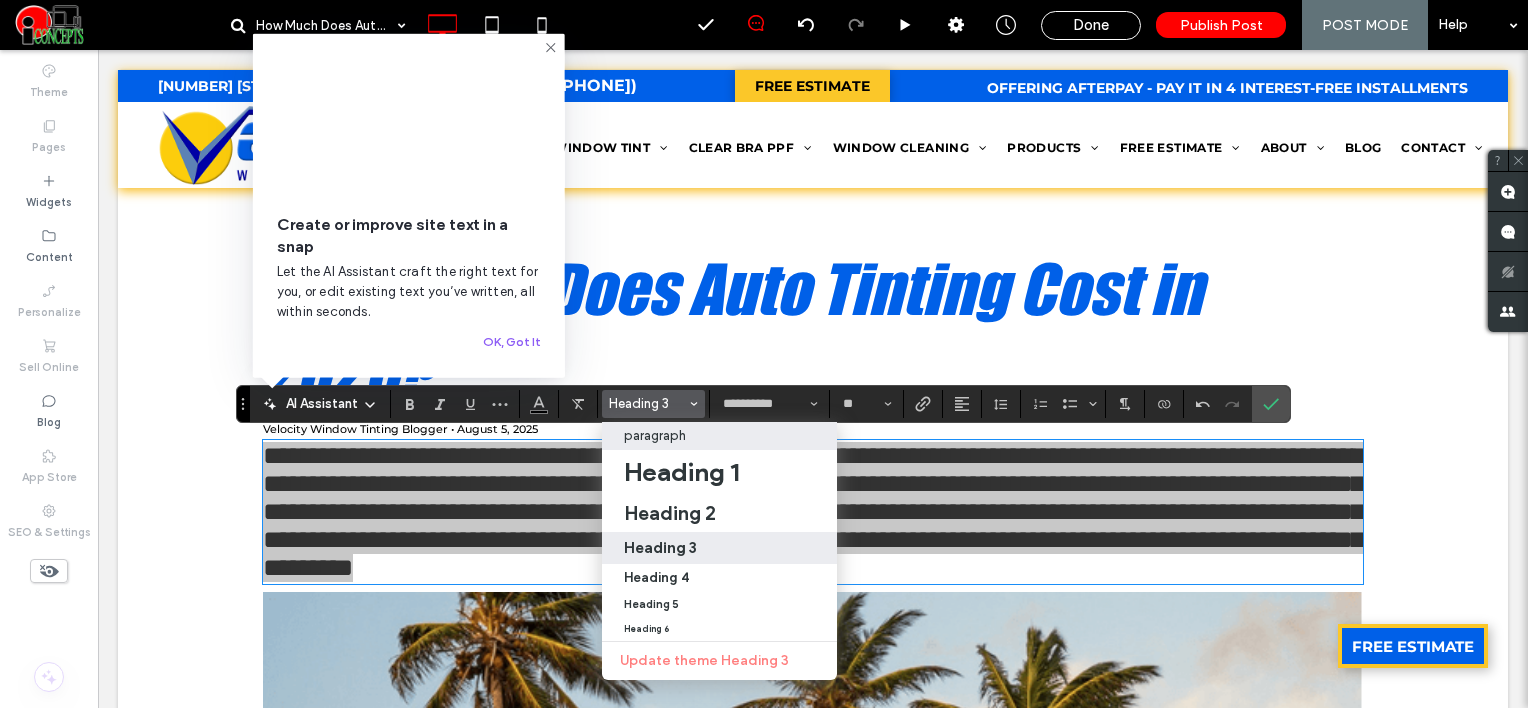 click on "paragraph" at bounding box center (719, 435) 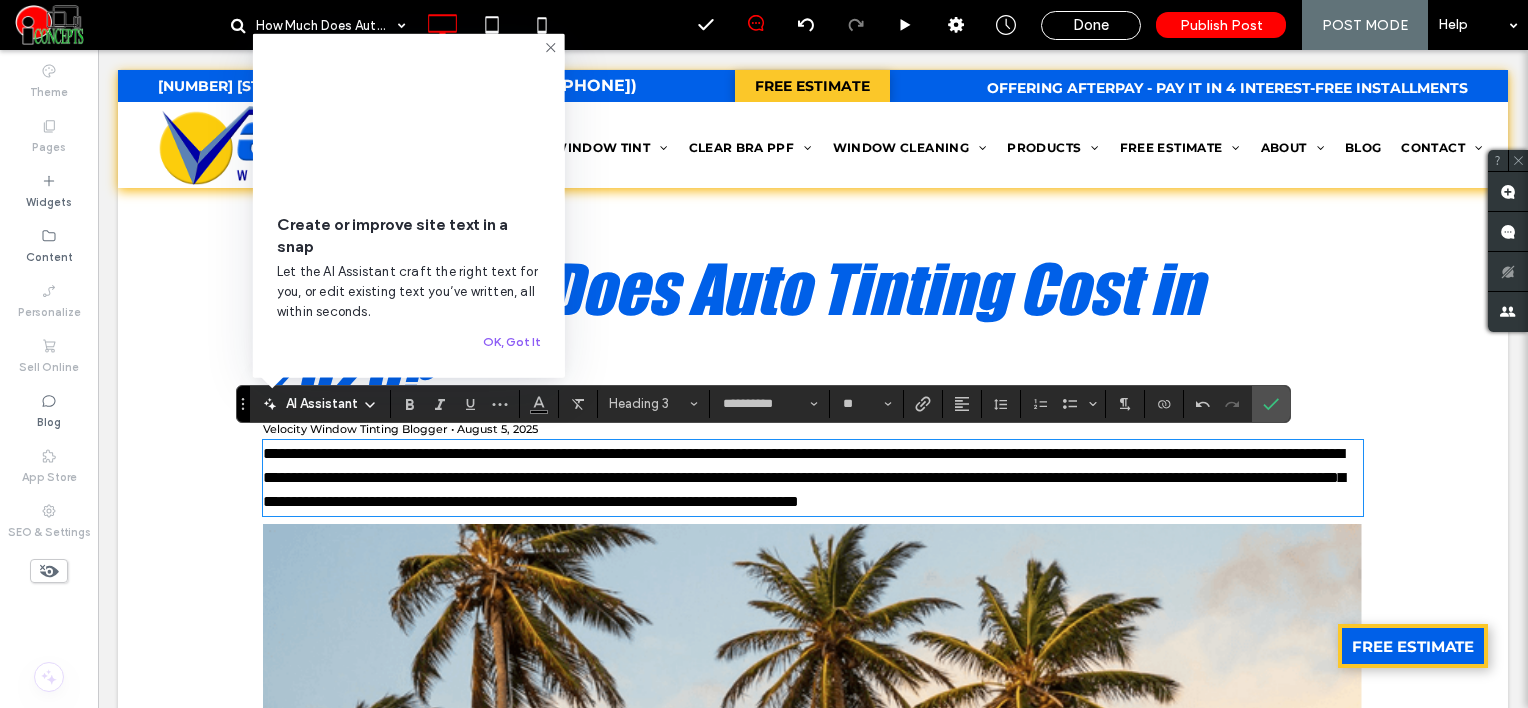 type on "**" 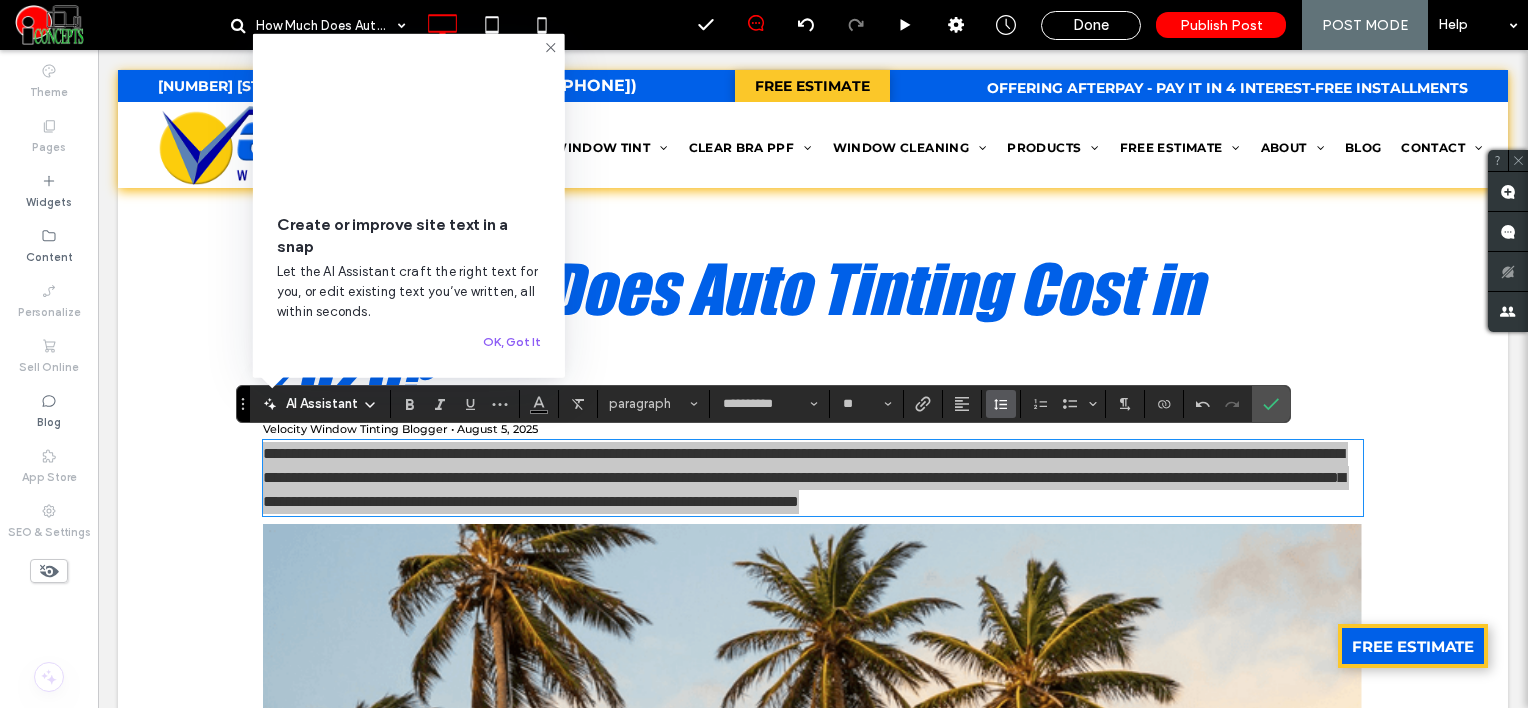 click 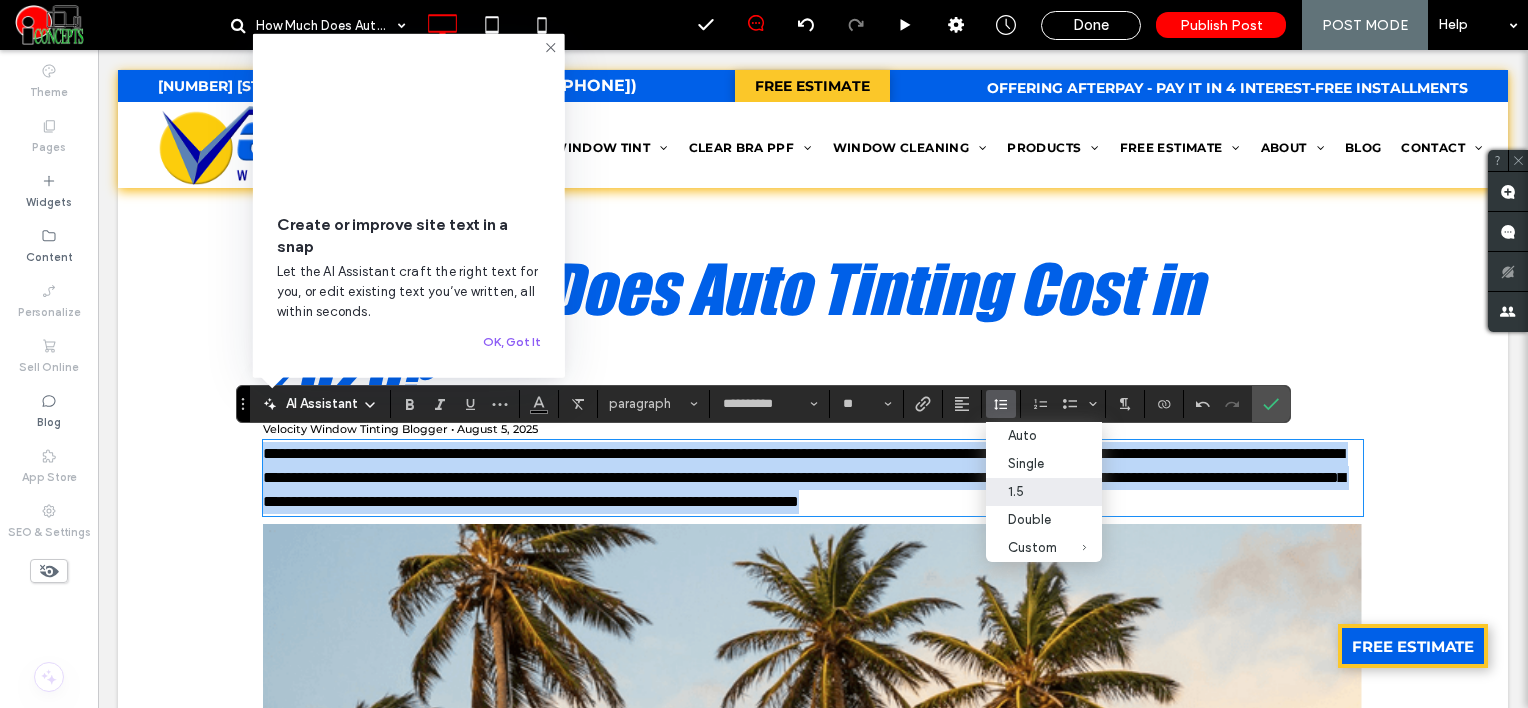 click on "**********" at bounding box center (804, 477) 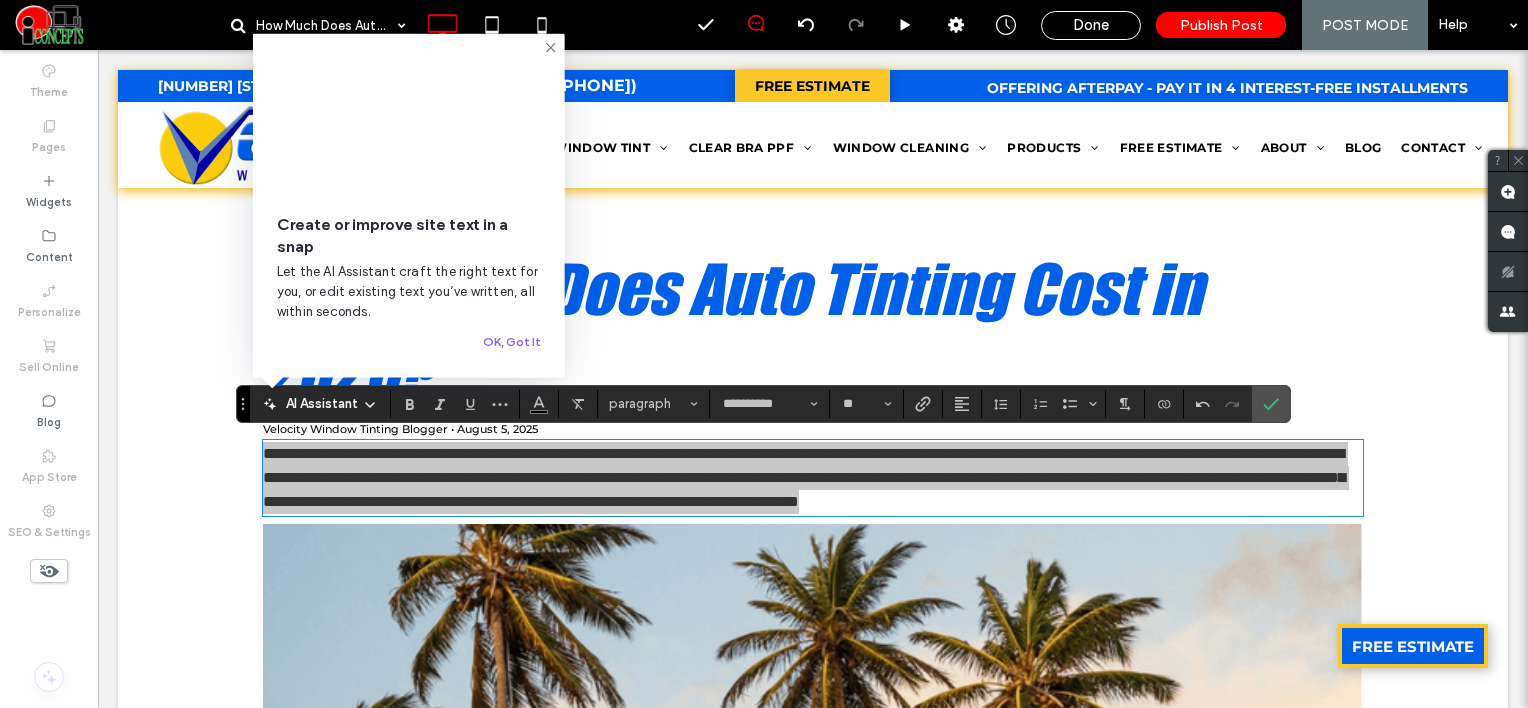 click 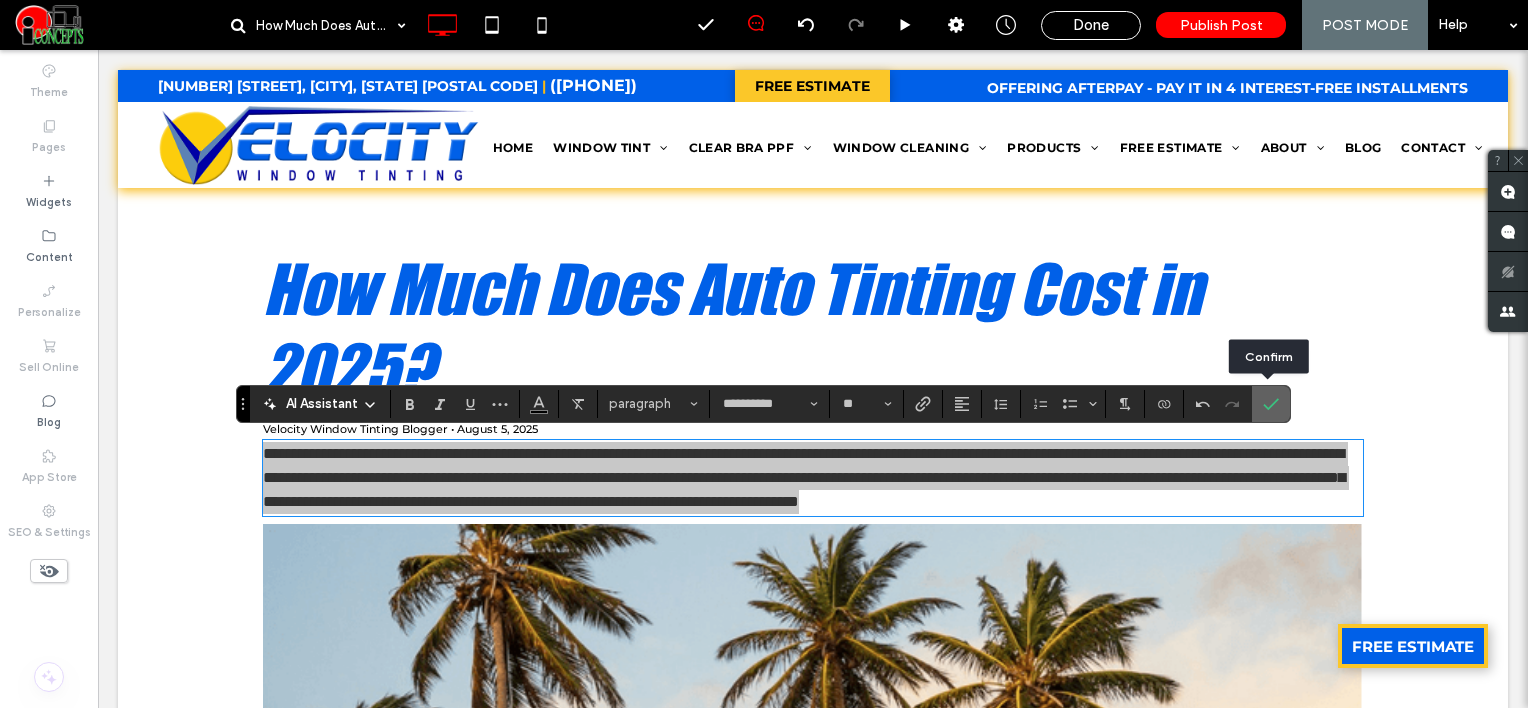click at bounding box center (1271, 404) 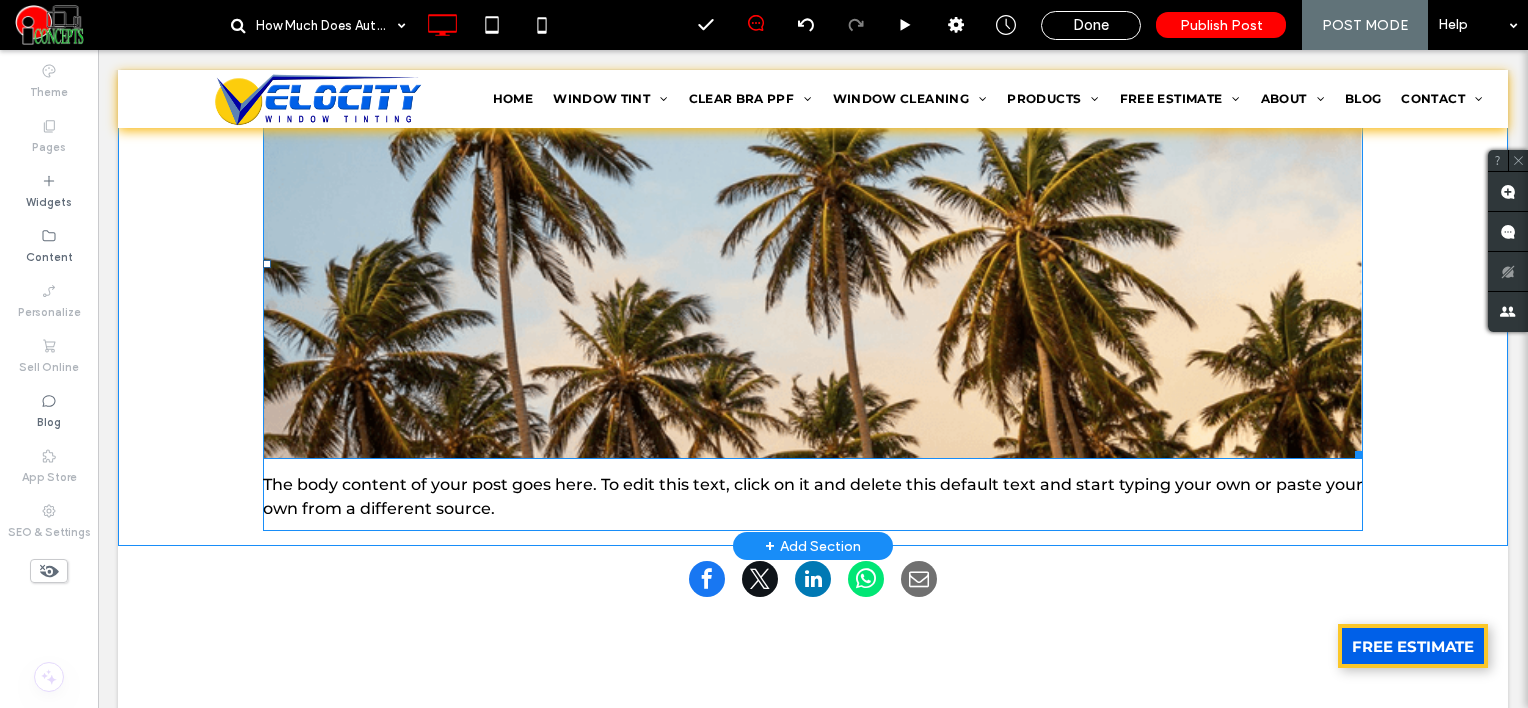 scroll, scrollTop: 600, scrollLeft: 0, axis: vertical 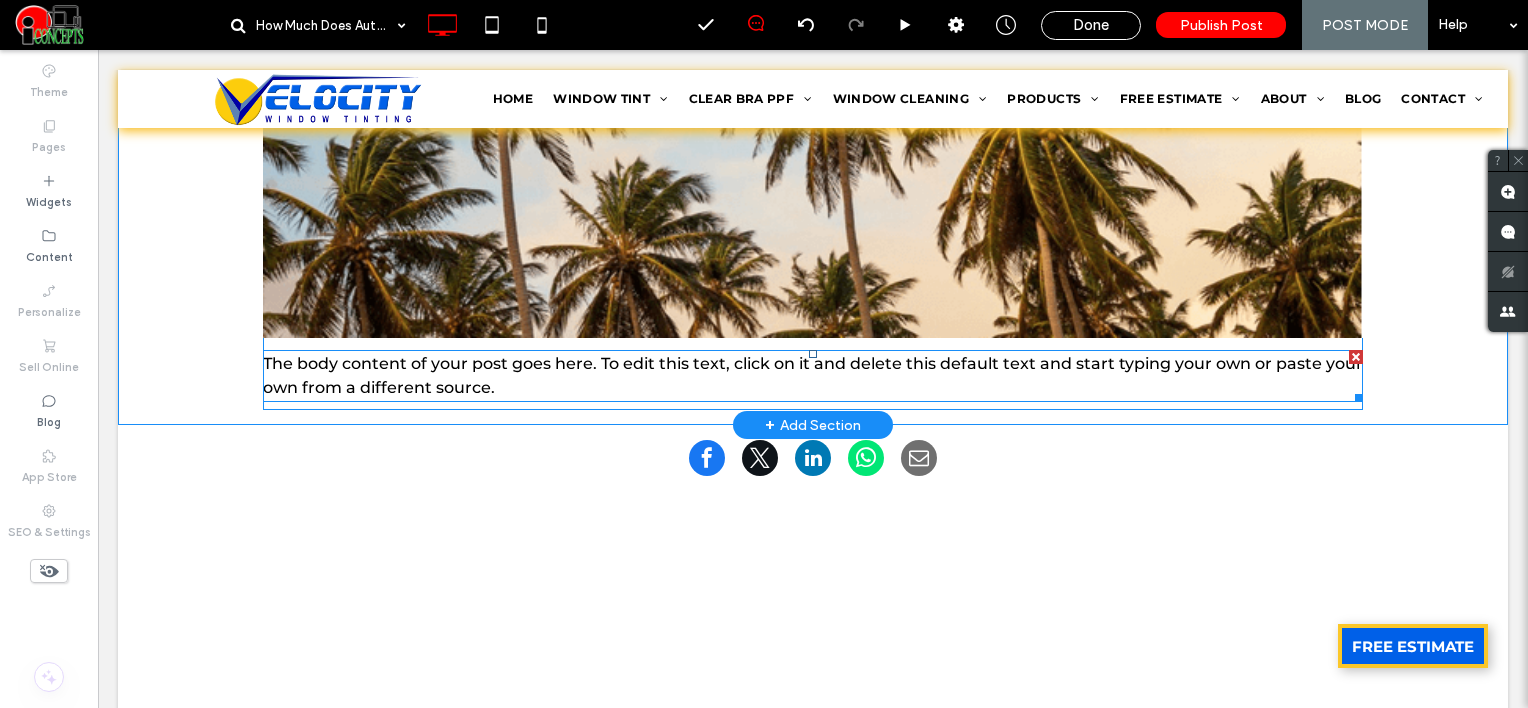 click on "The body content of your post goes here. To edit this text, click on it and delete this default text and start typing your own or paste your own from a different source." at bounding box center [813, 376] 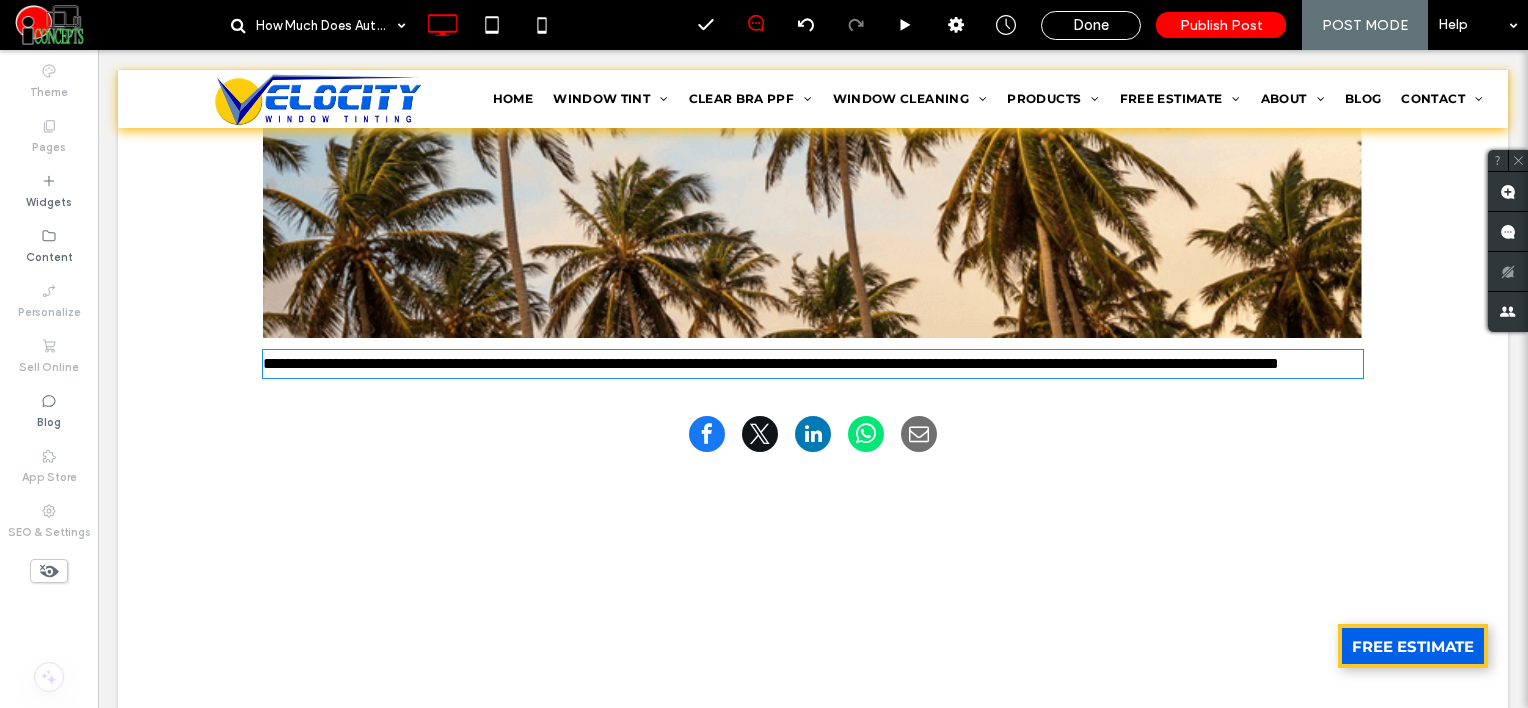 type on "**********" 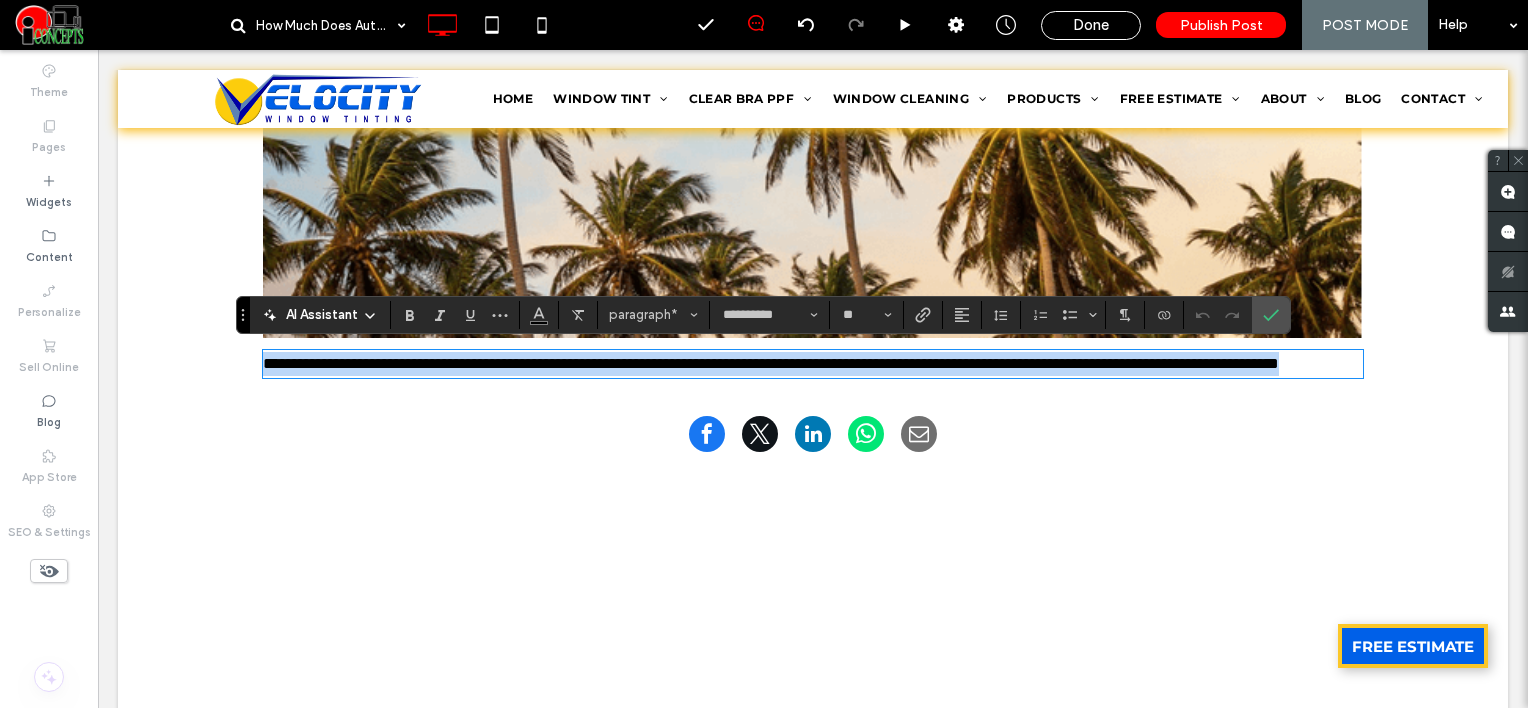 paste 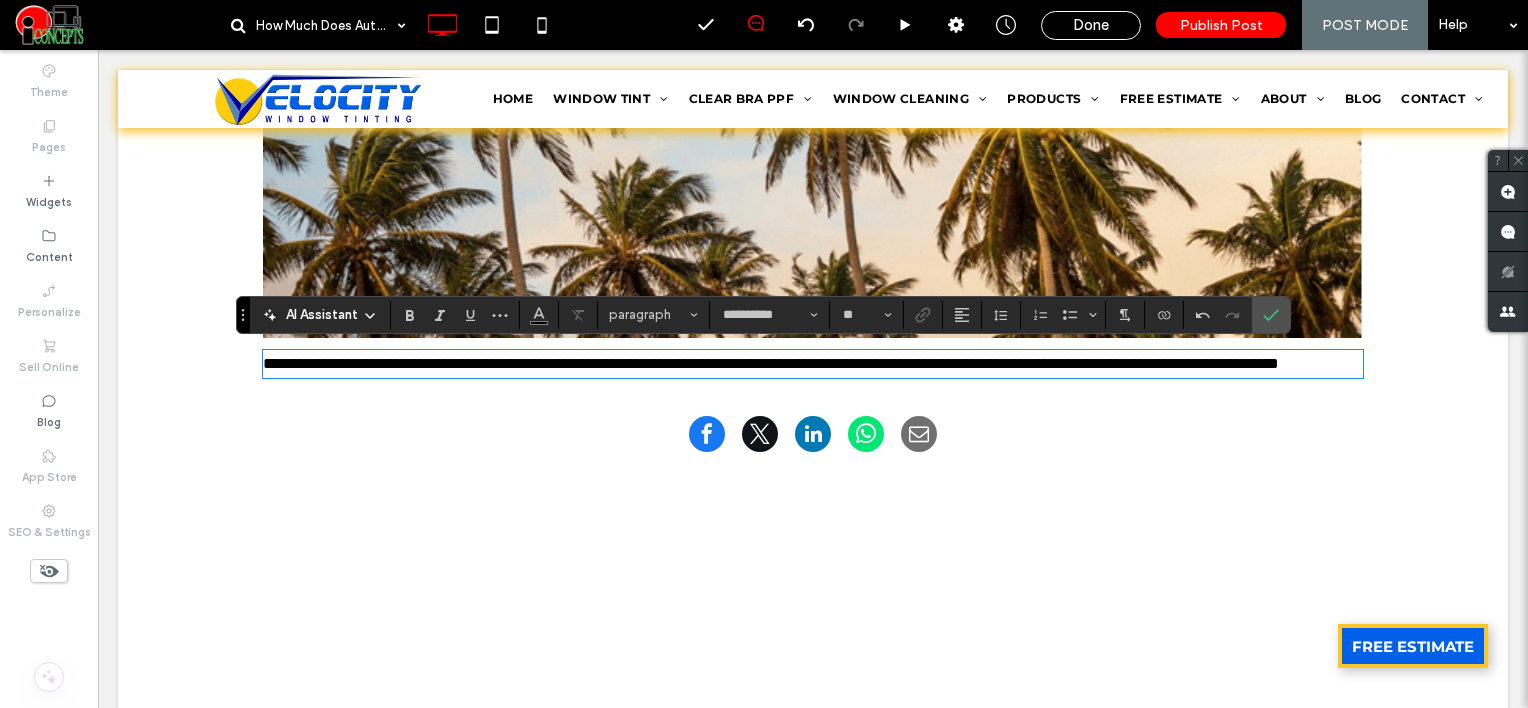 scroll, scrollTop: 0, scrollLeft: 0, axis: both 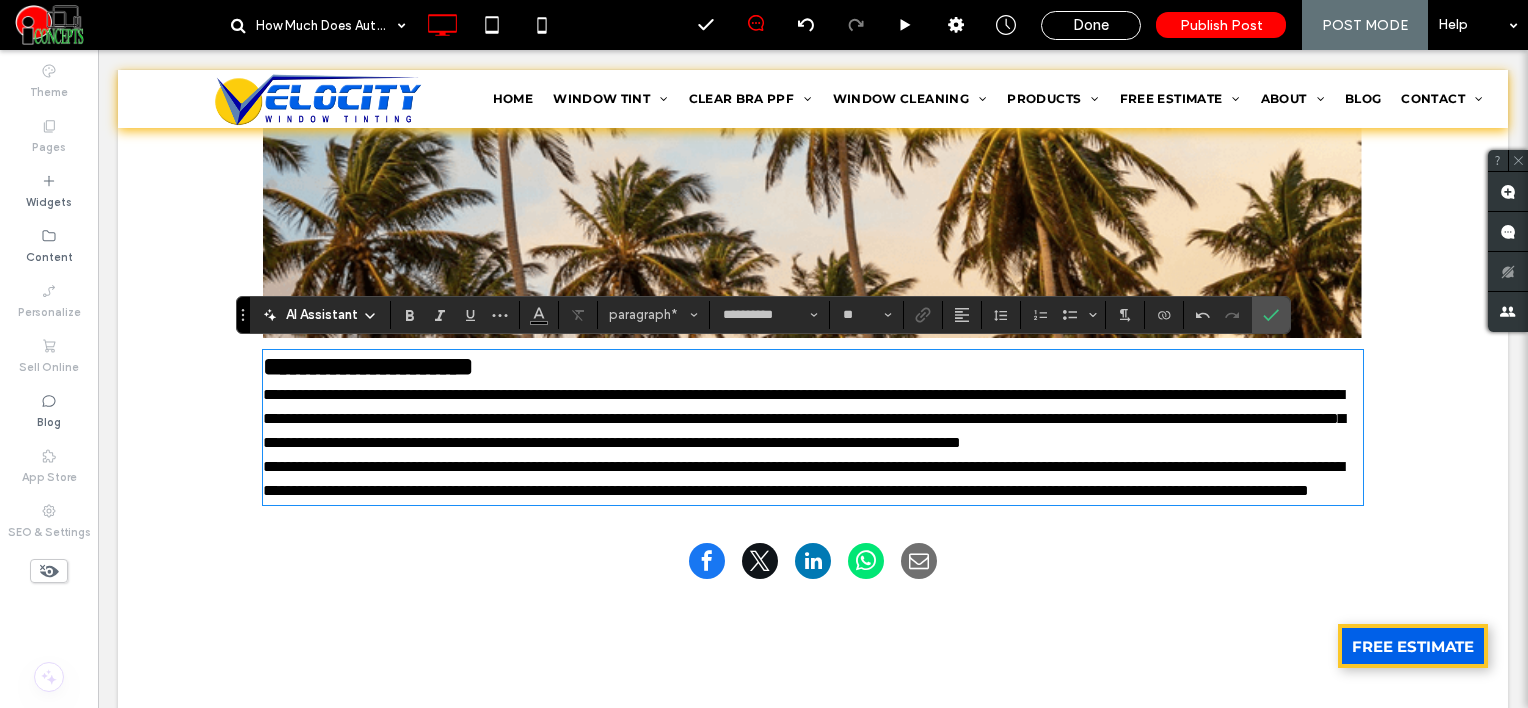 click on "**********" at bounding box center (813, 419) 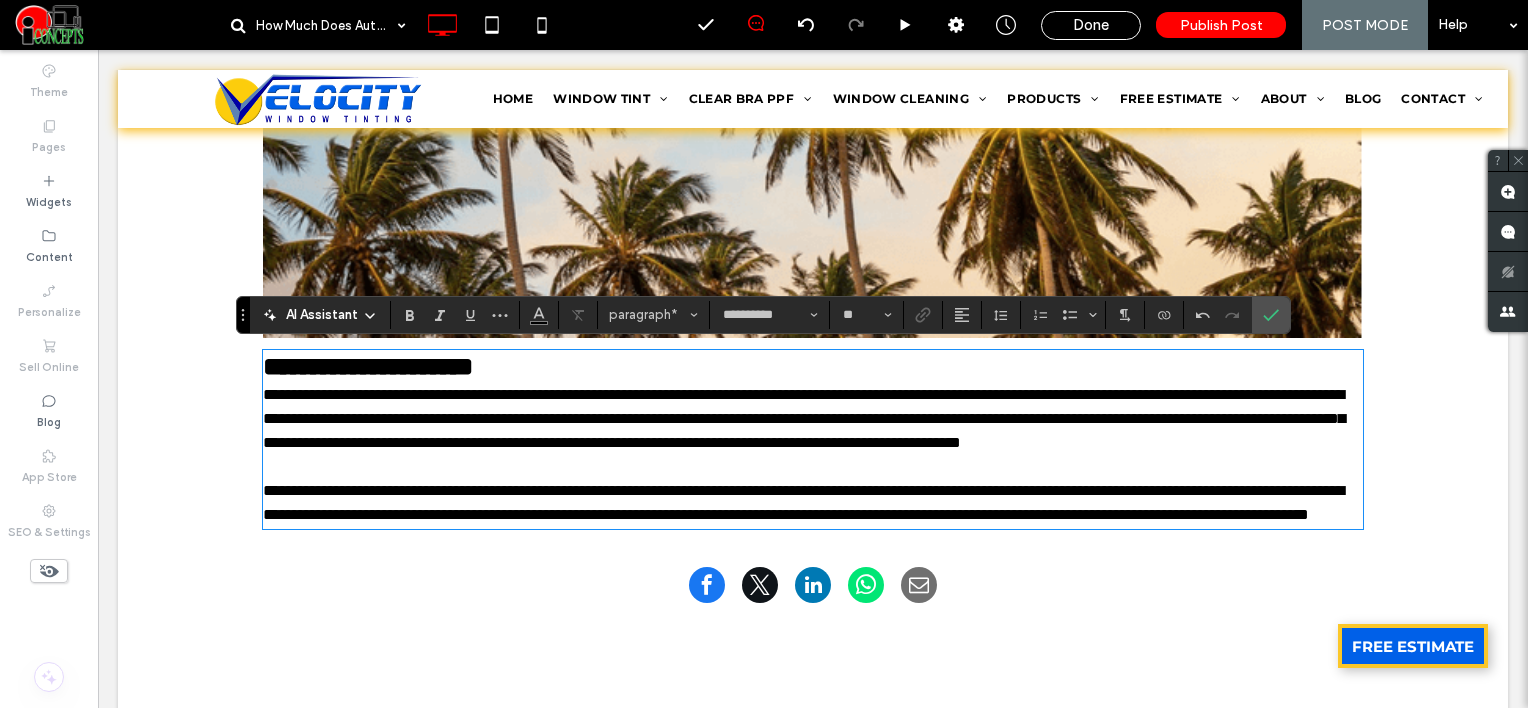 type on "**" 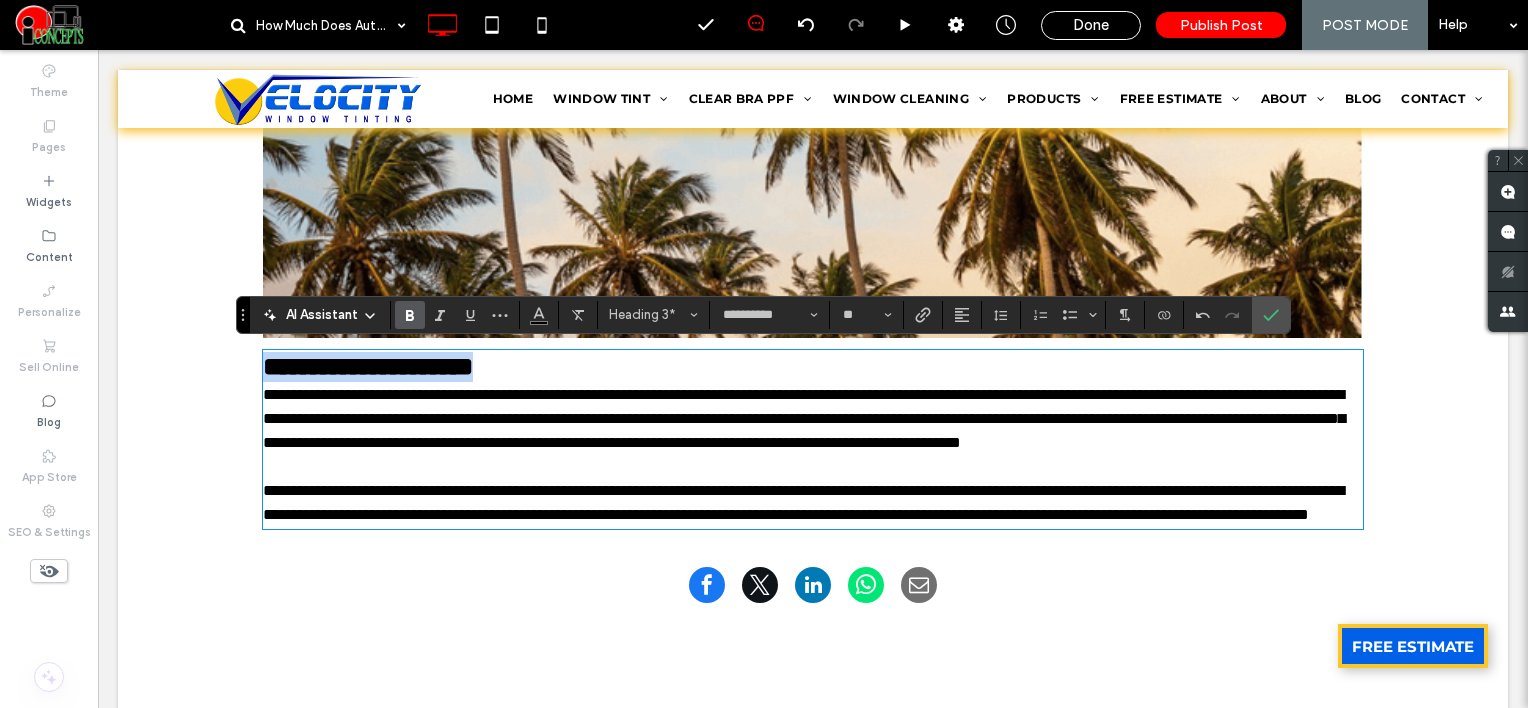 drag, startPoint x: 572, startPoint y: 371, endPoint x: 233, endPoint y: 356, distance: 339.3317 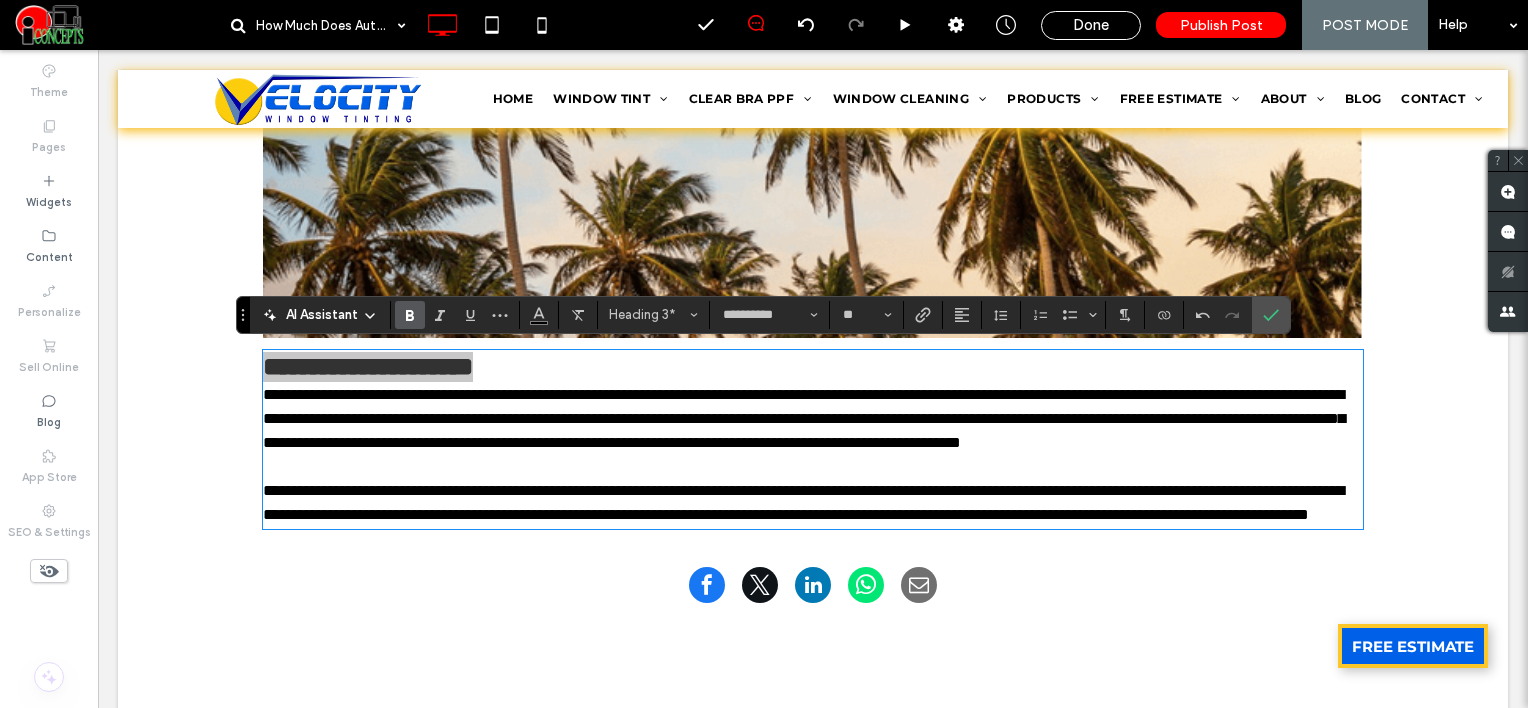 click 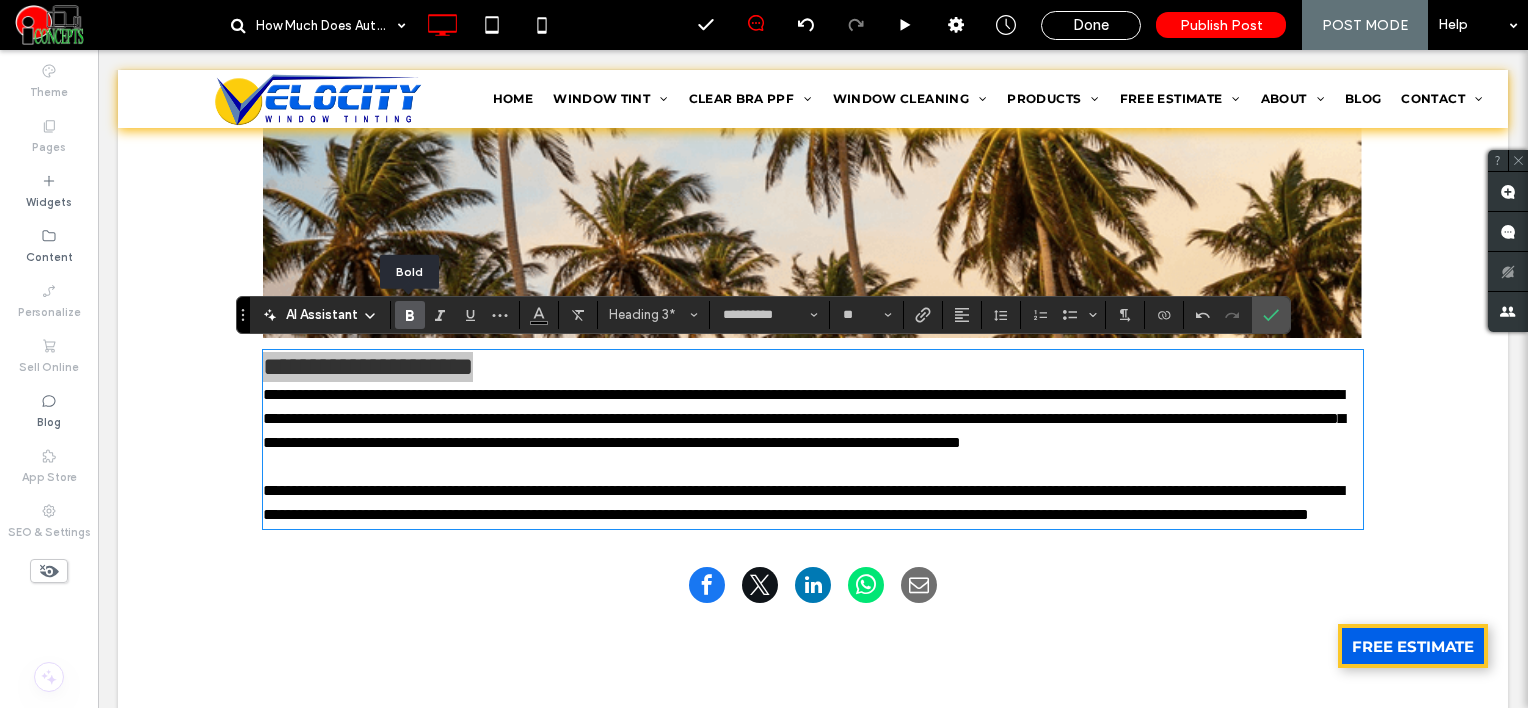 click 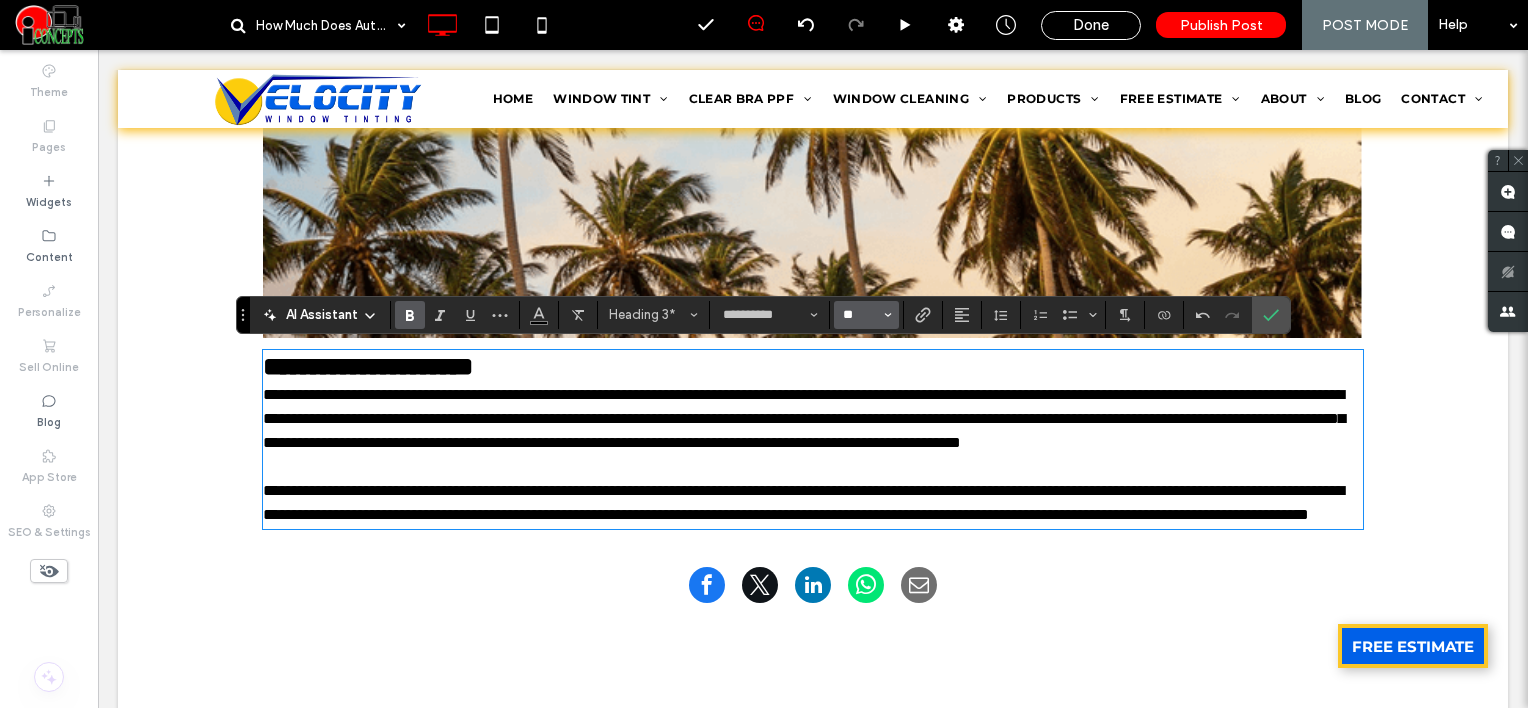 click on "**" at bounding box center (860, 315) 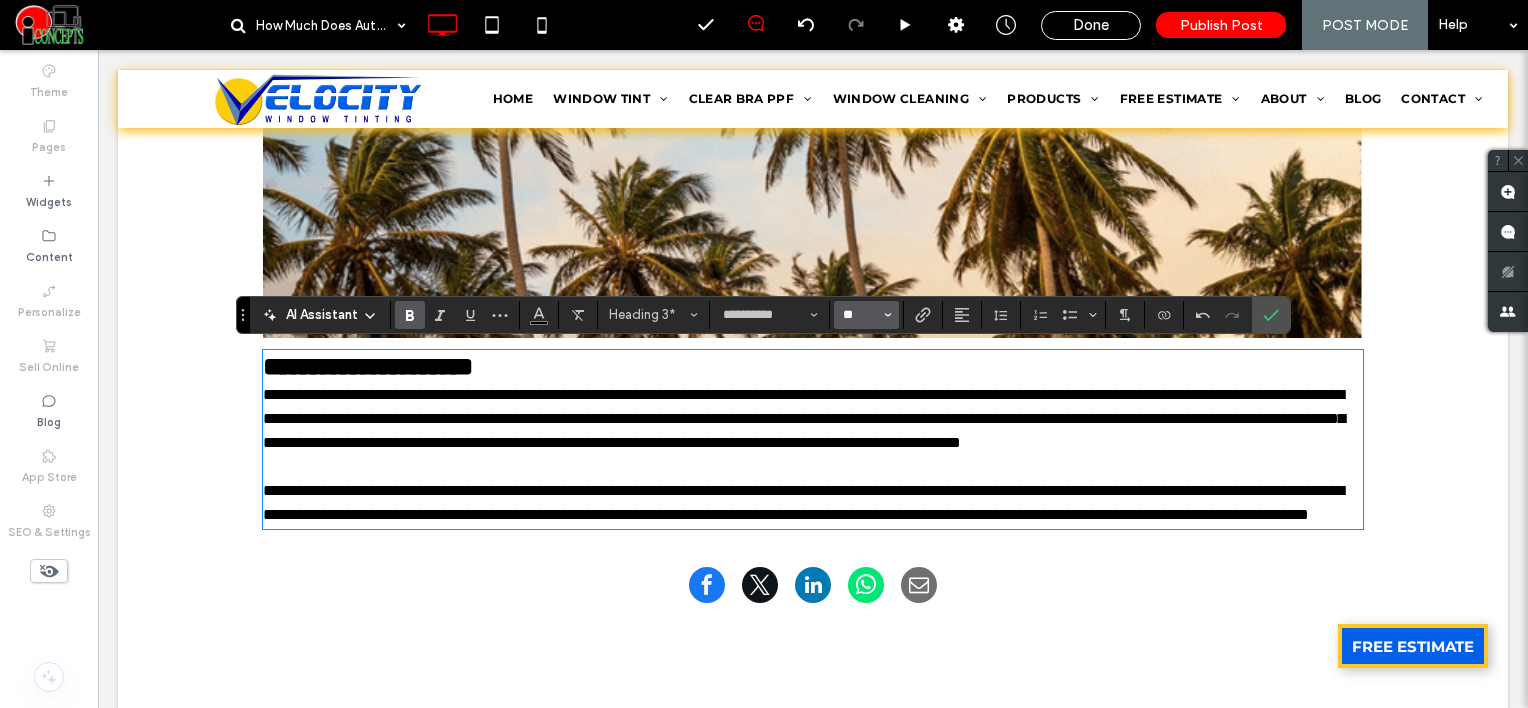 type on "**" 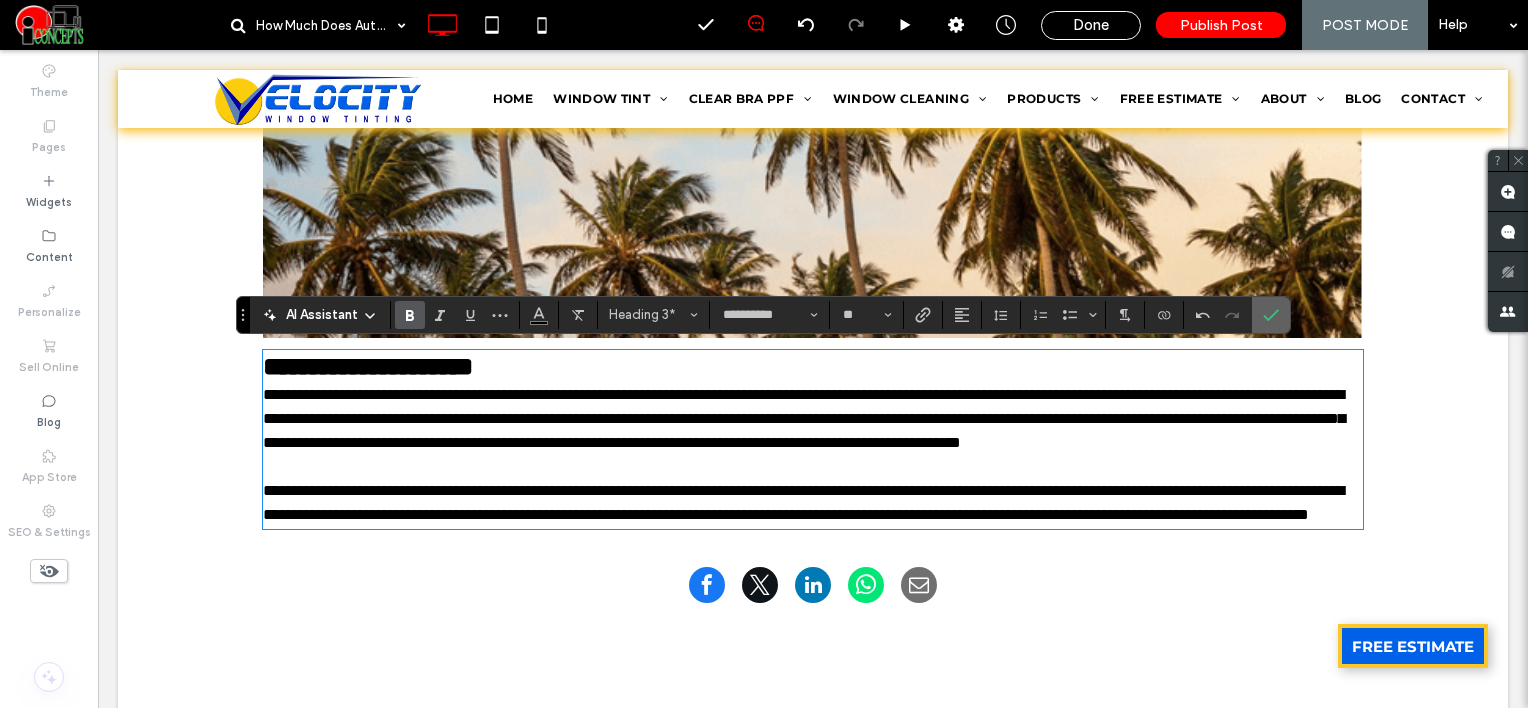 click at bounding box center [1271, 315] 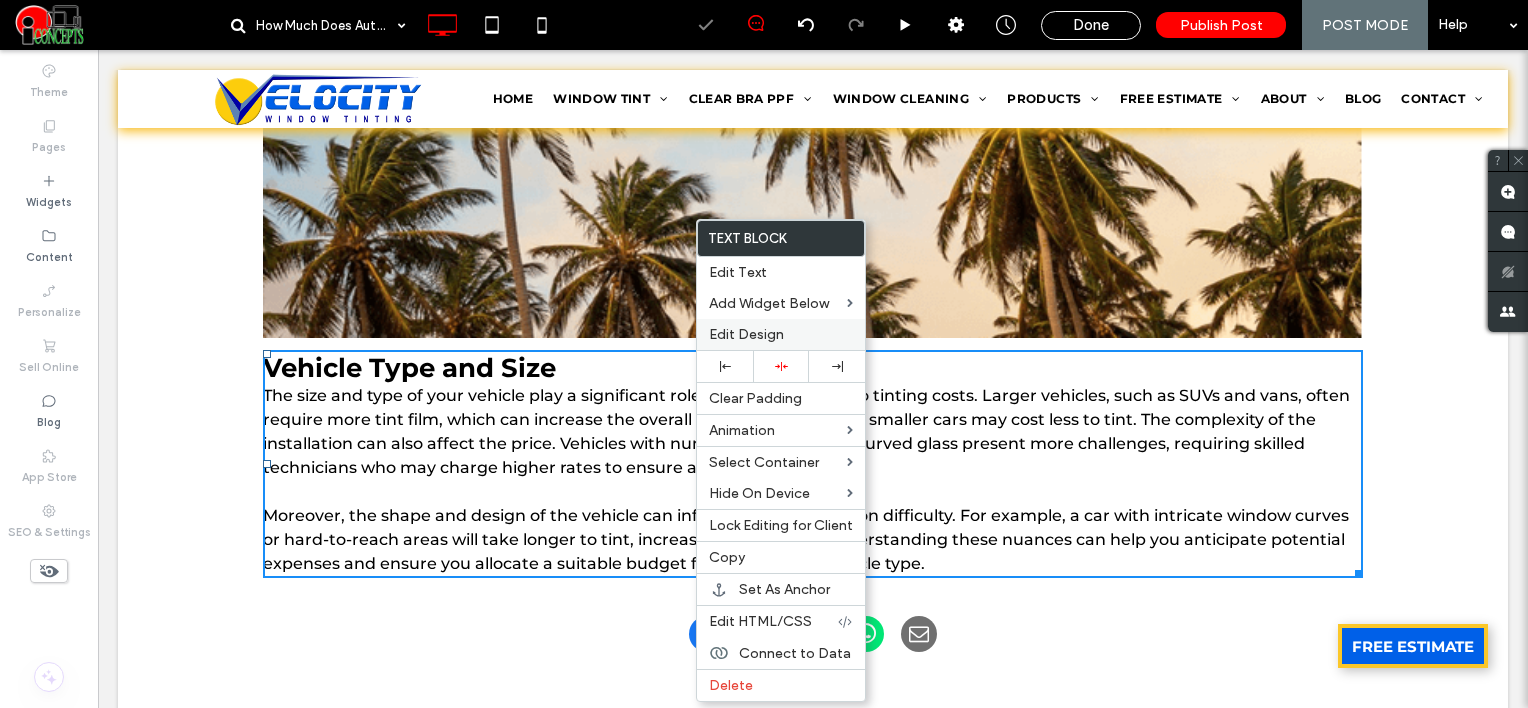 click on "Edit Design" at bounding box center [746, 334] 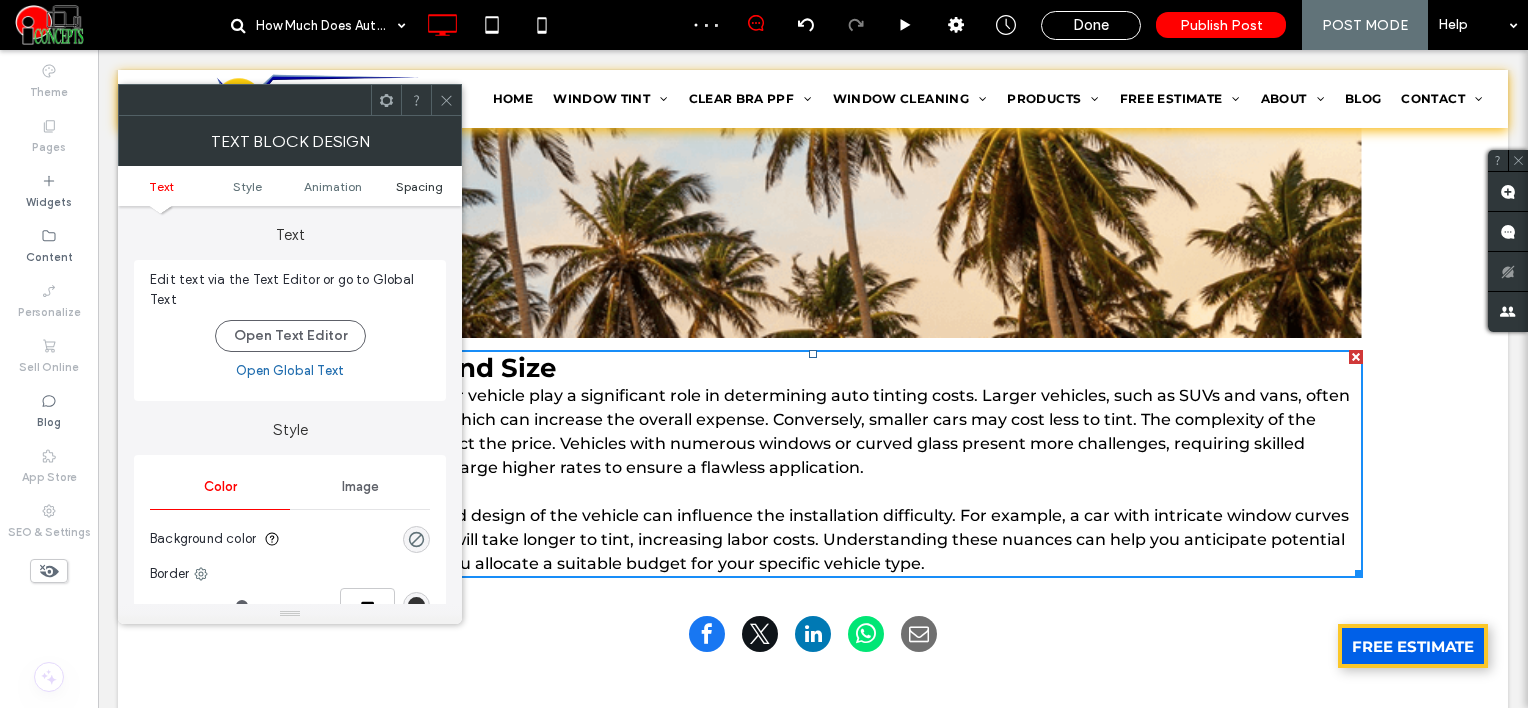 click on "Spacing" at bounding box center (419, 186) 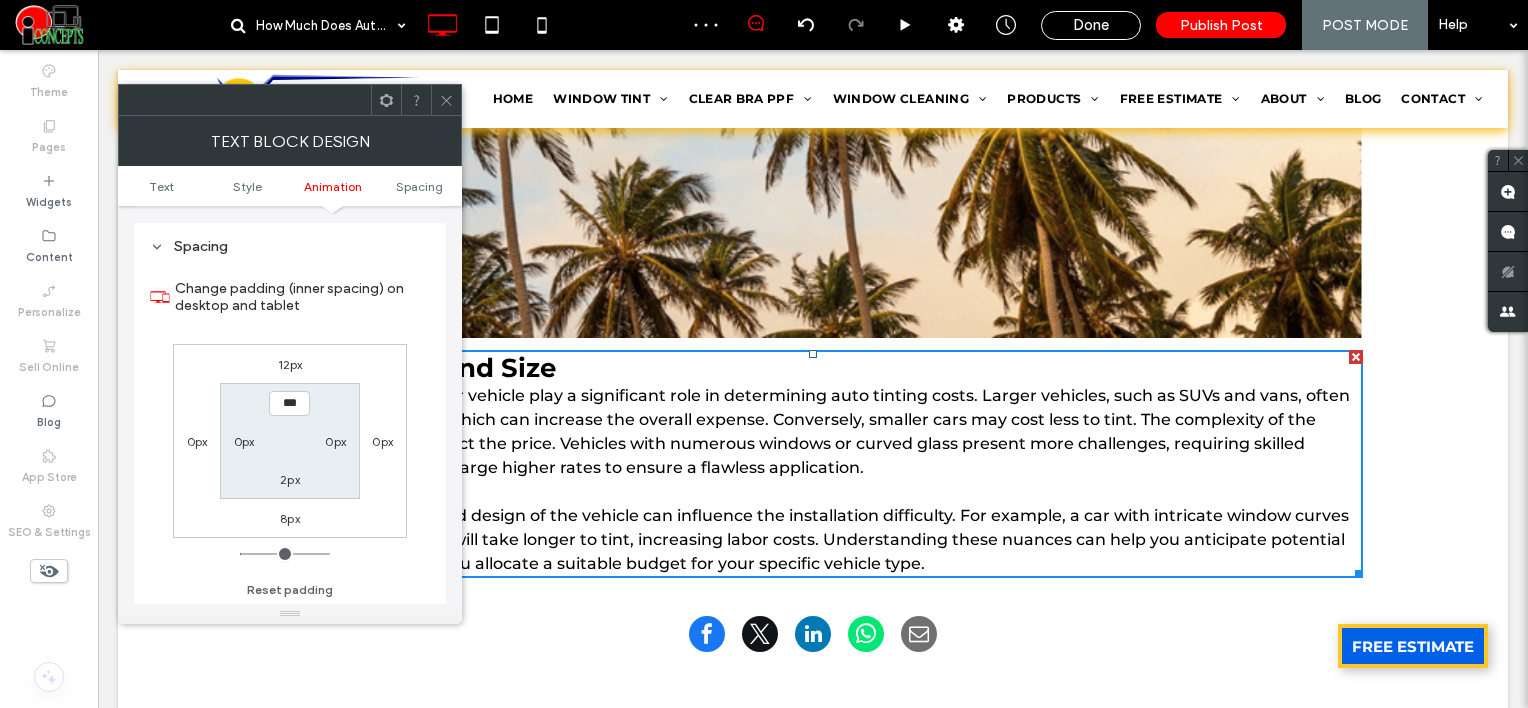 scroll, scrollTop: 572, scrollLeft: 0, axis: vertical 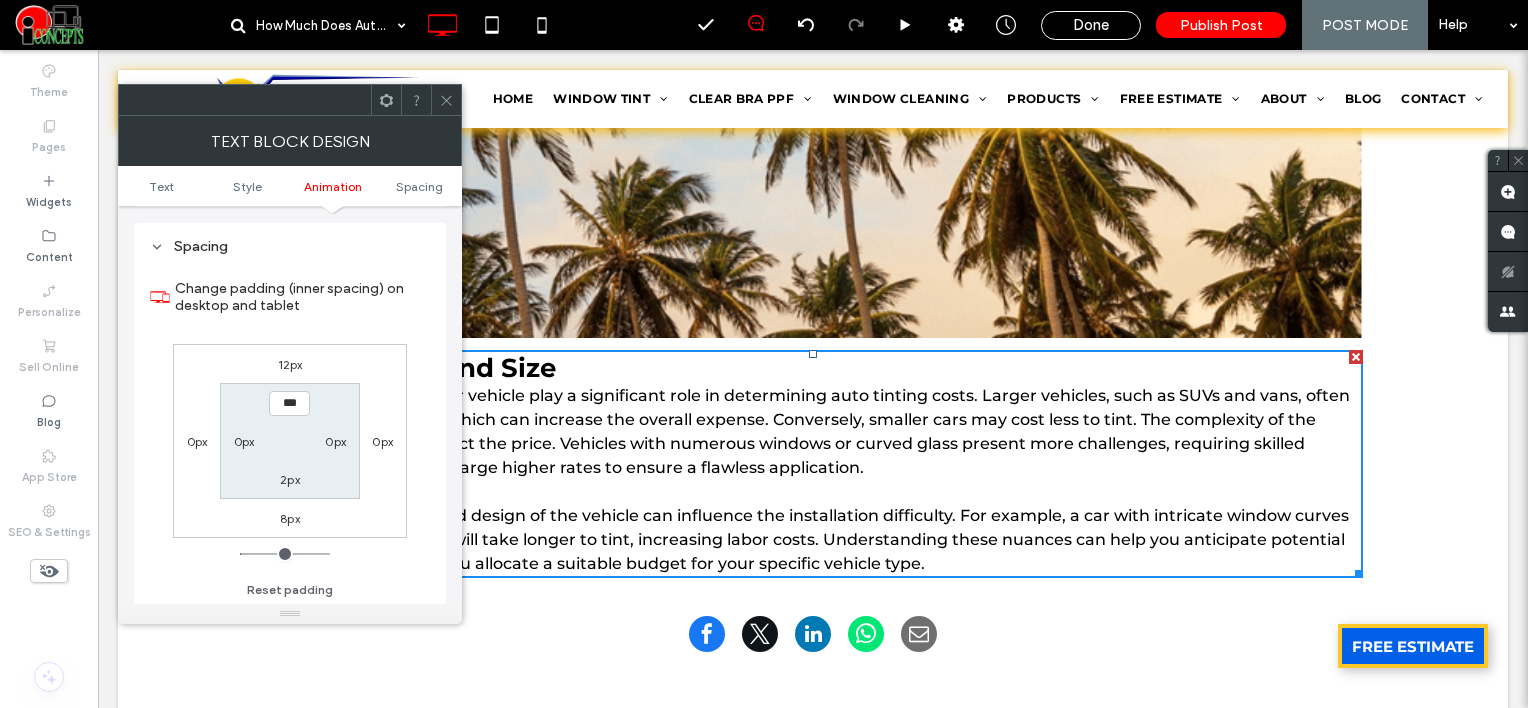 click 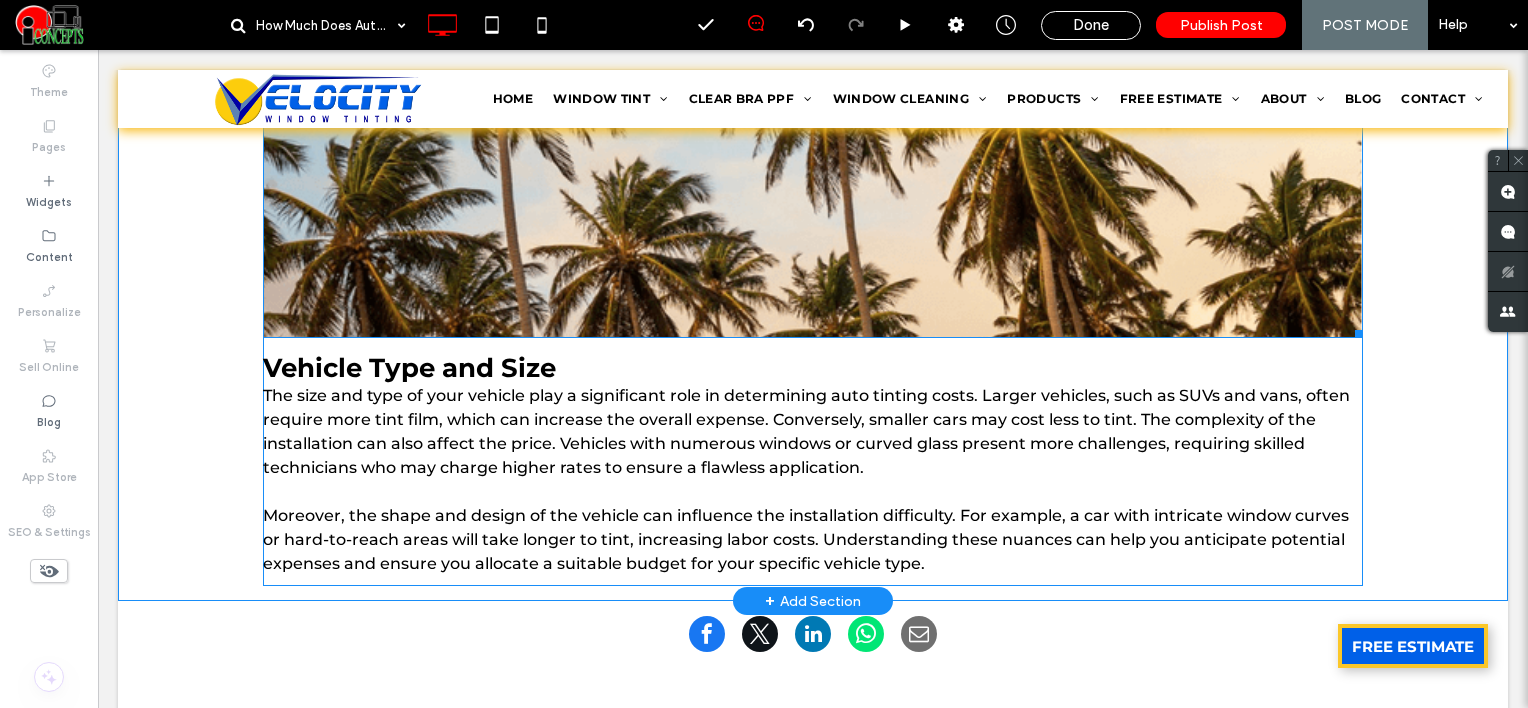click at bounding box center (813, 143) 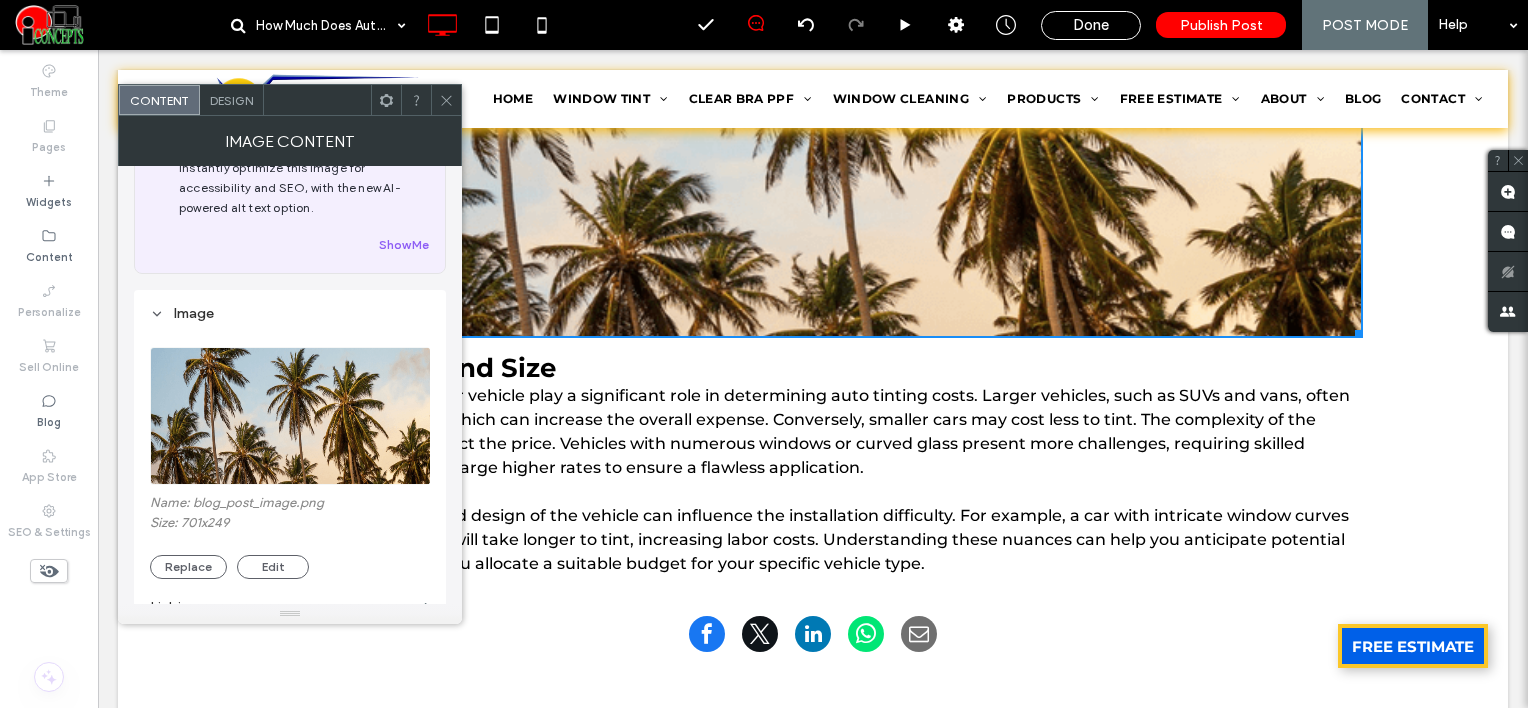 scroll, scrollTop: 300, scrollLeft: 0, axis: vertical 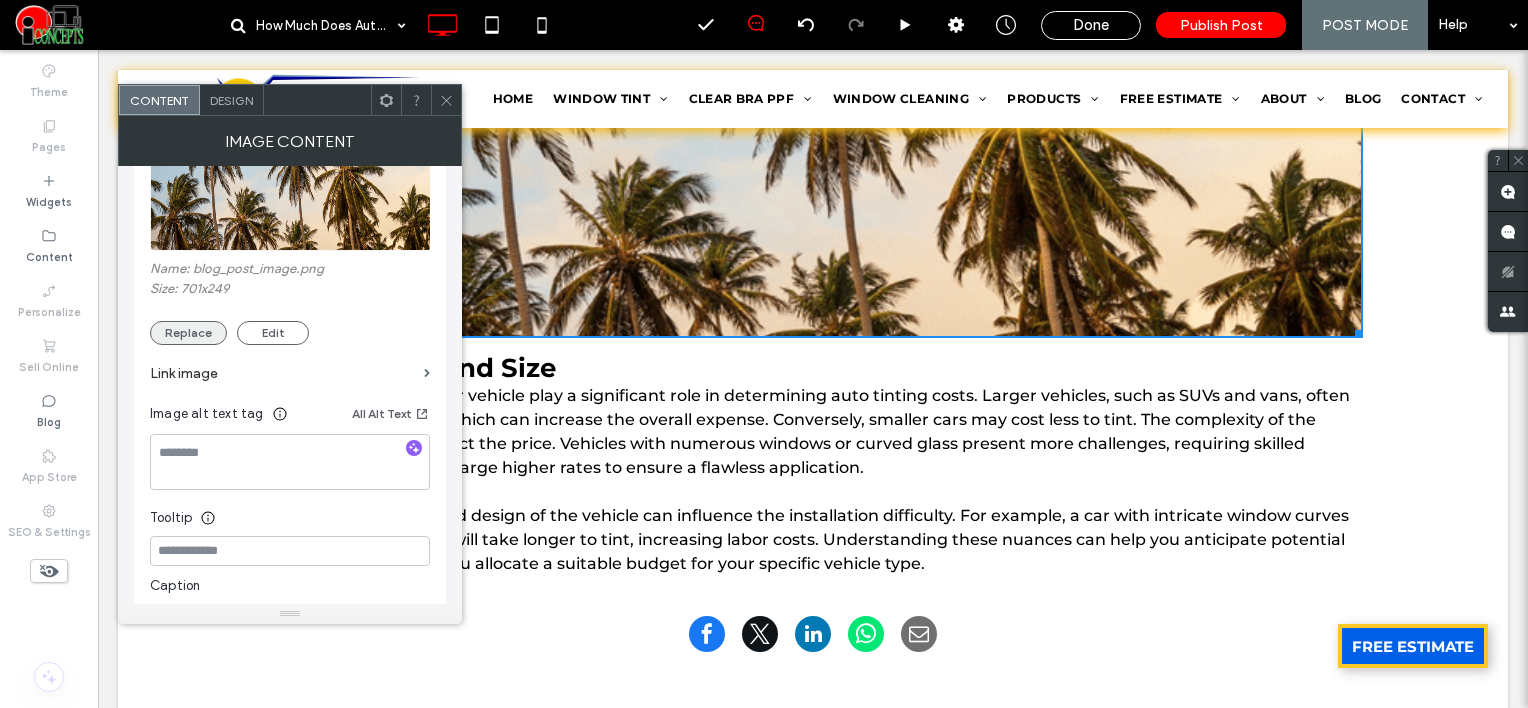 click on "Replace" at bounding box center [188, 333] 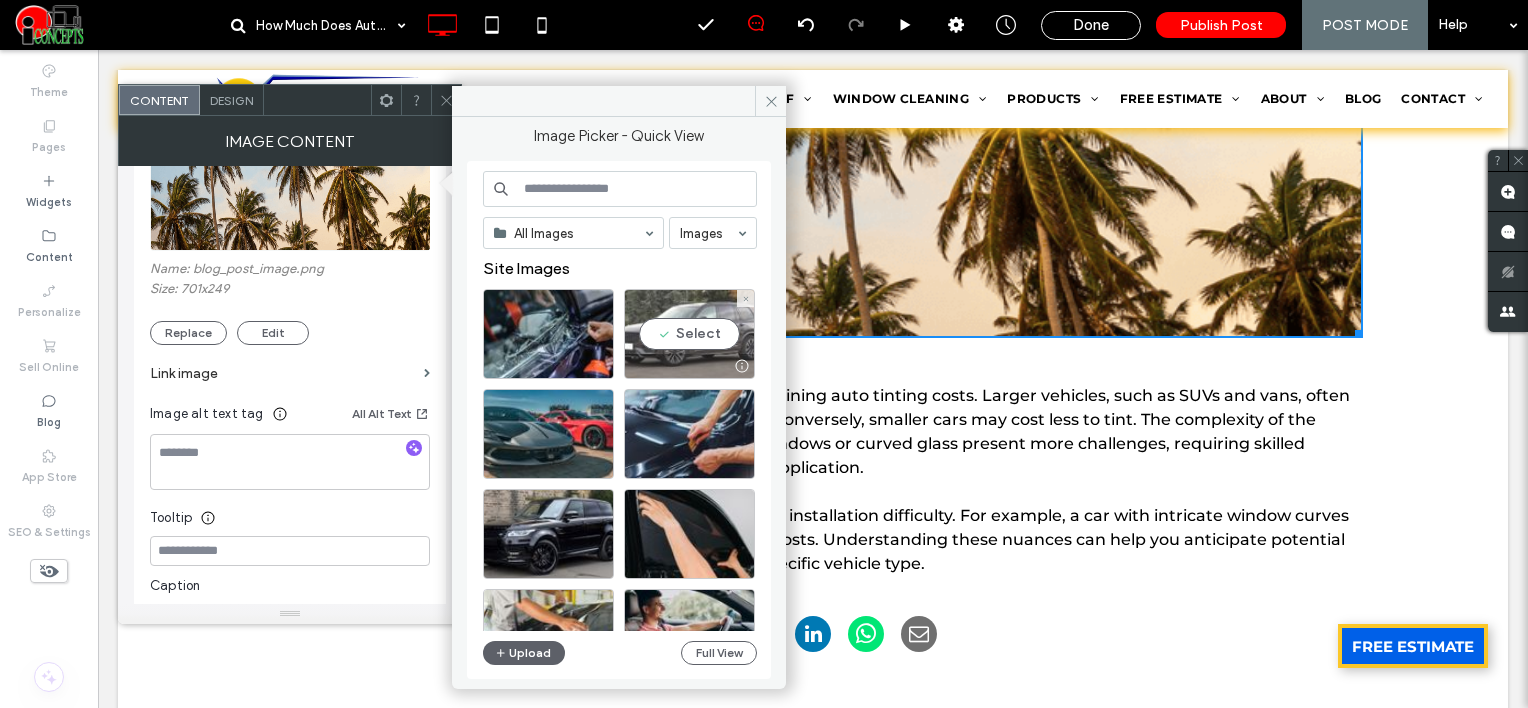 click on "Select" at bounding box center (689, 334) 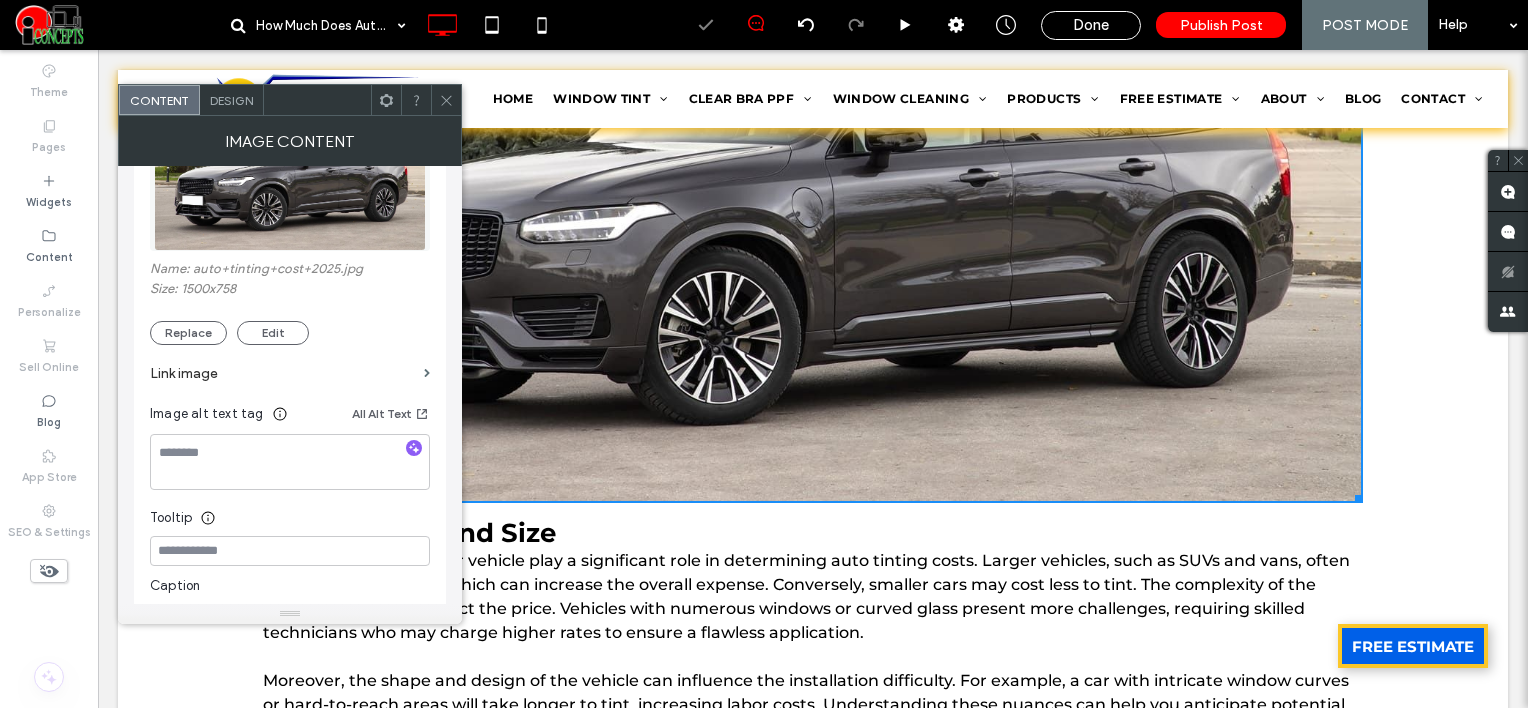 scroll, scrollTop: 765, scrollLeft: 0, axis: vertical 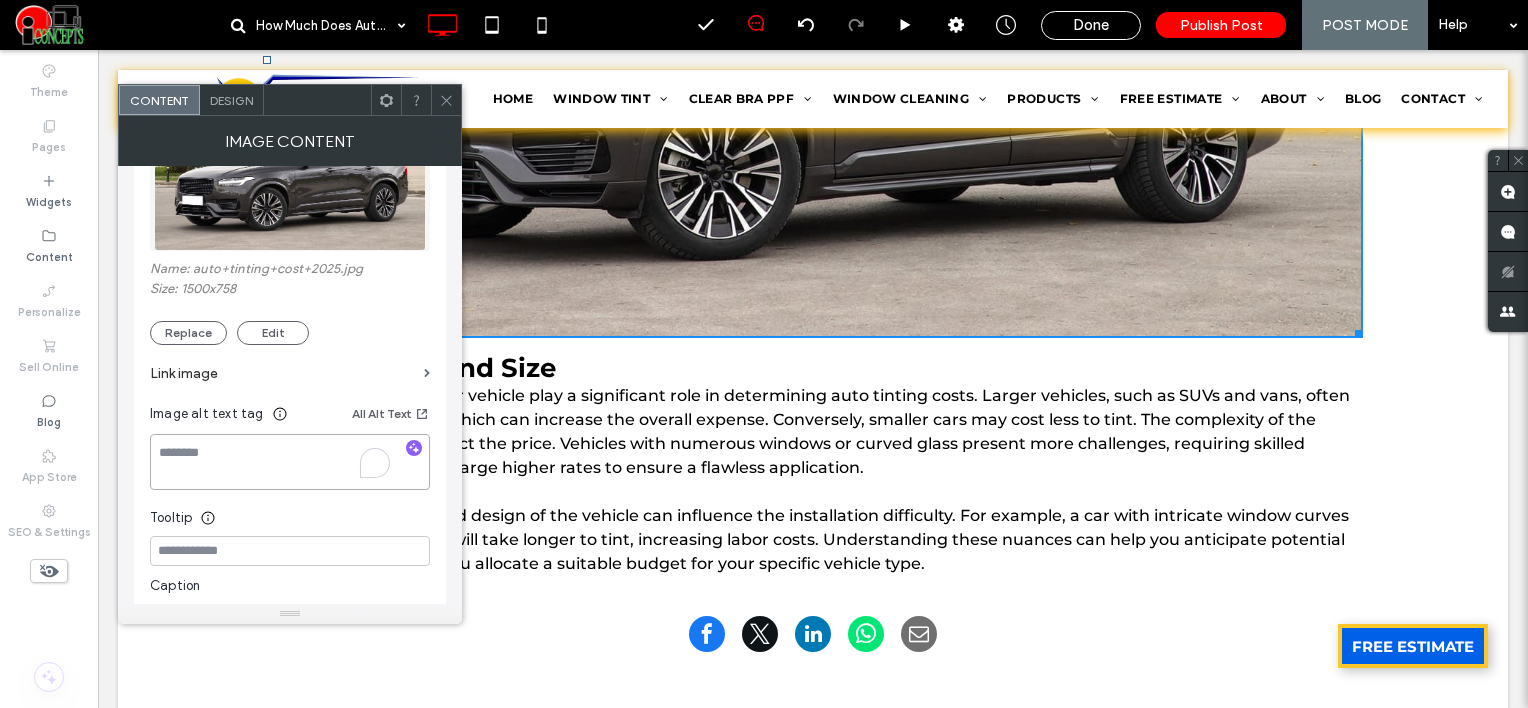 click at bounding box center [290, 462] 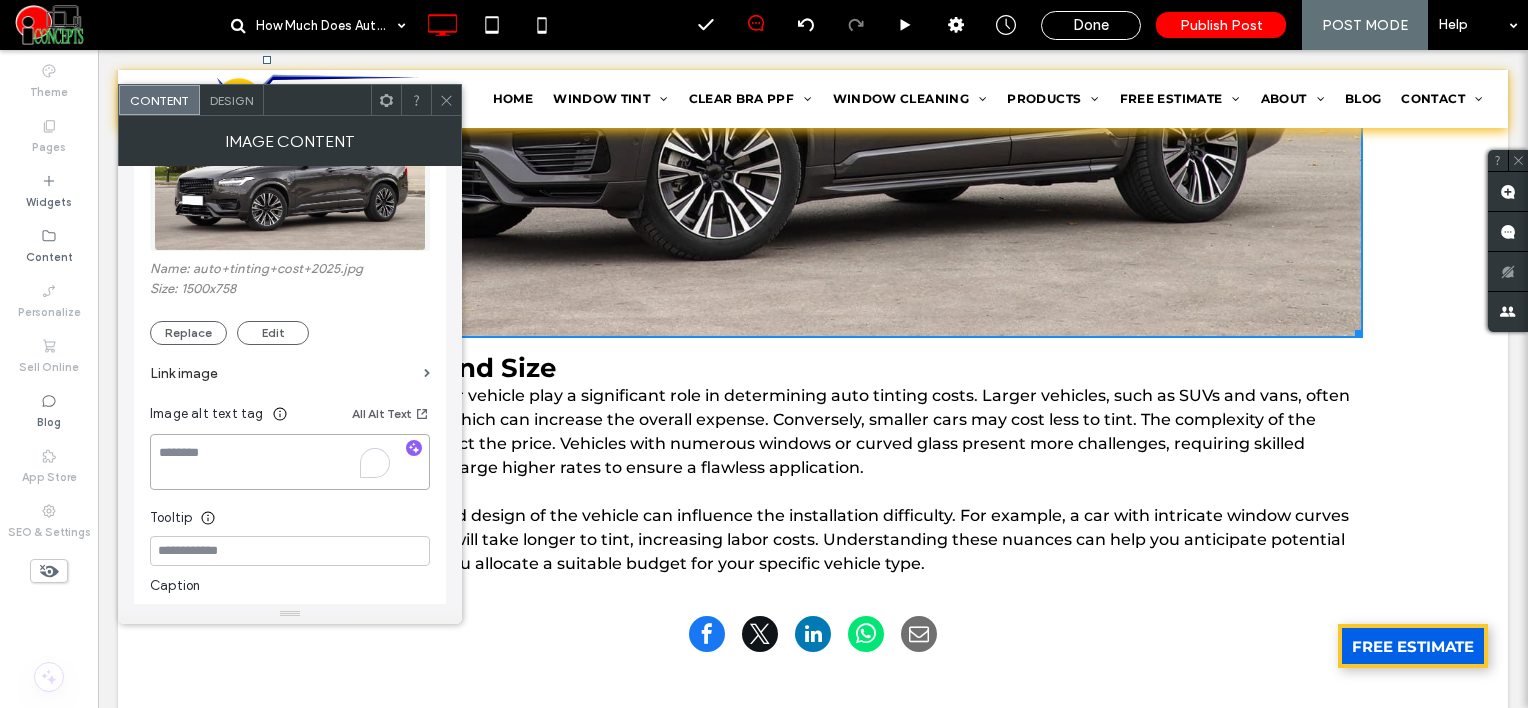 paste on "**********" 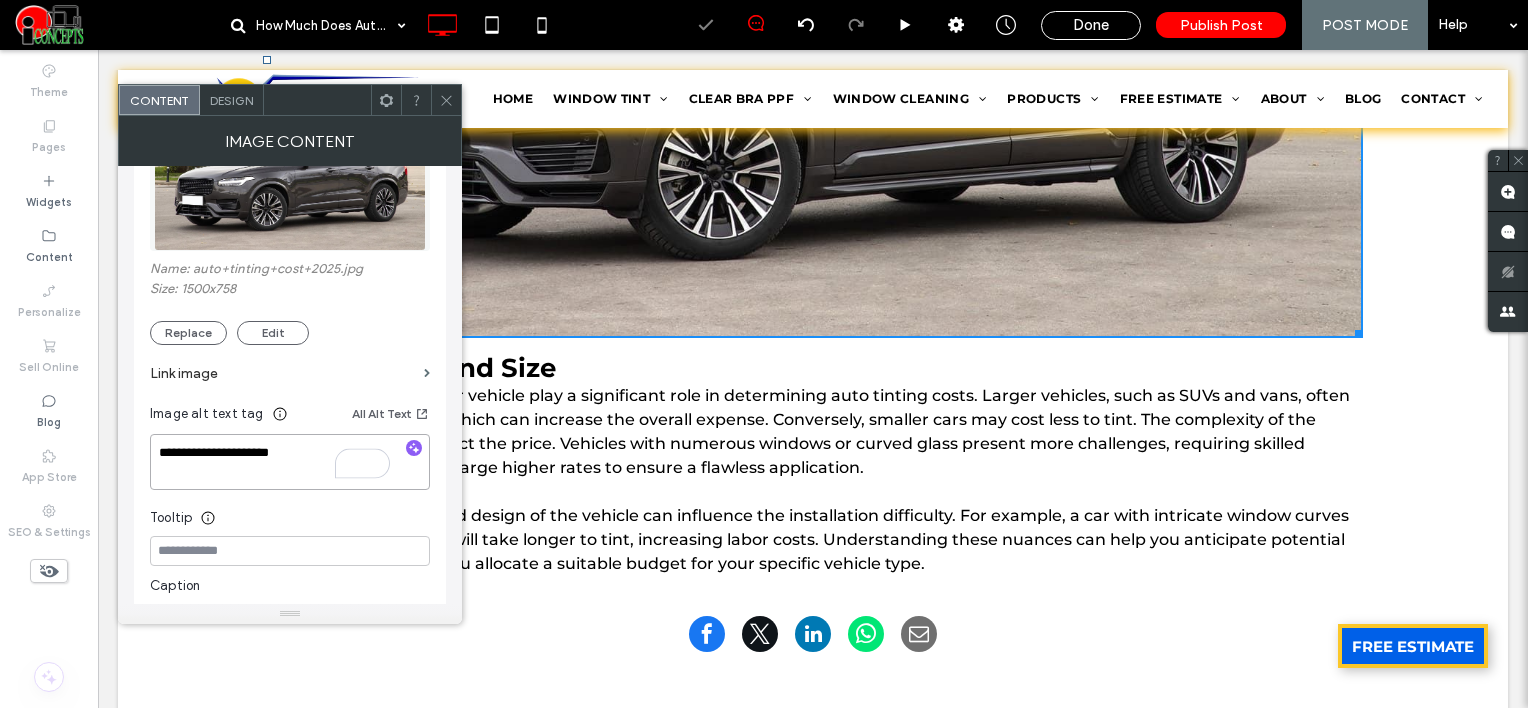 type on "**********" 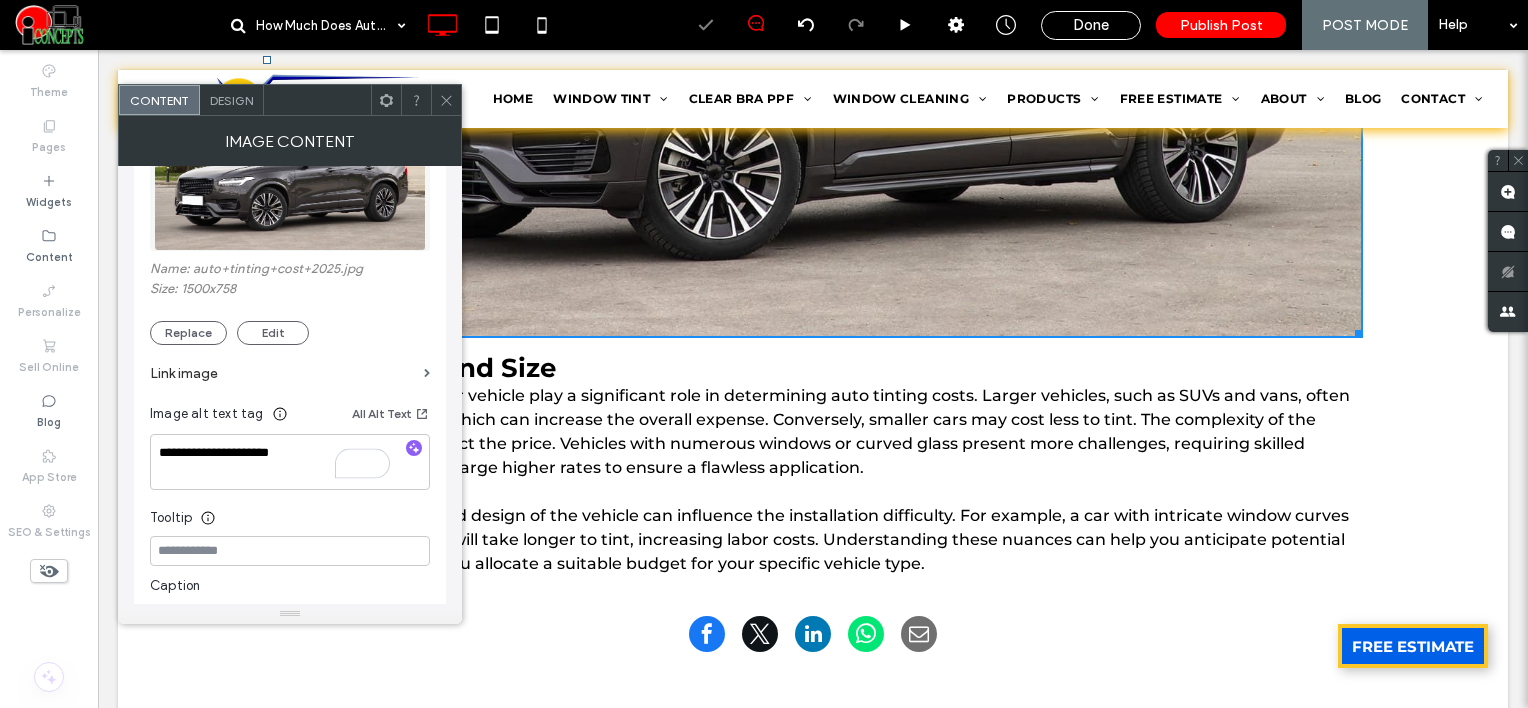 click on "Design" at bounding box center [231, 100] 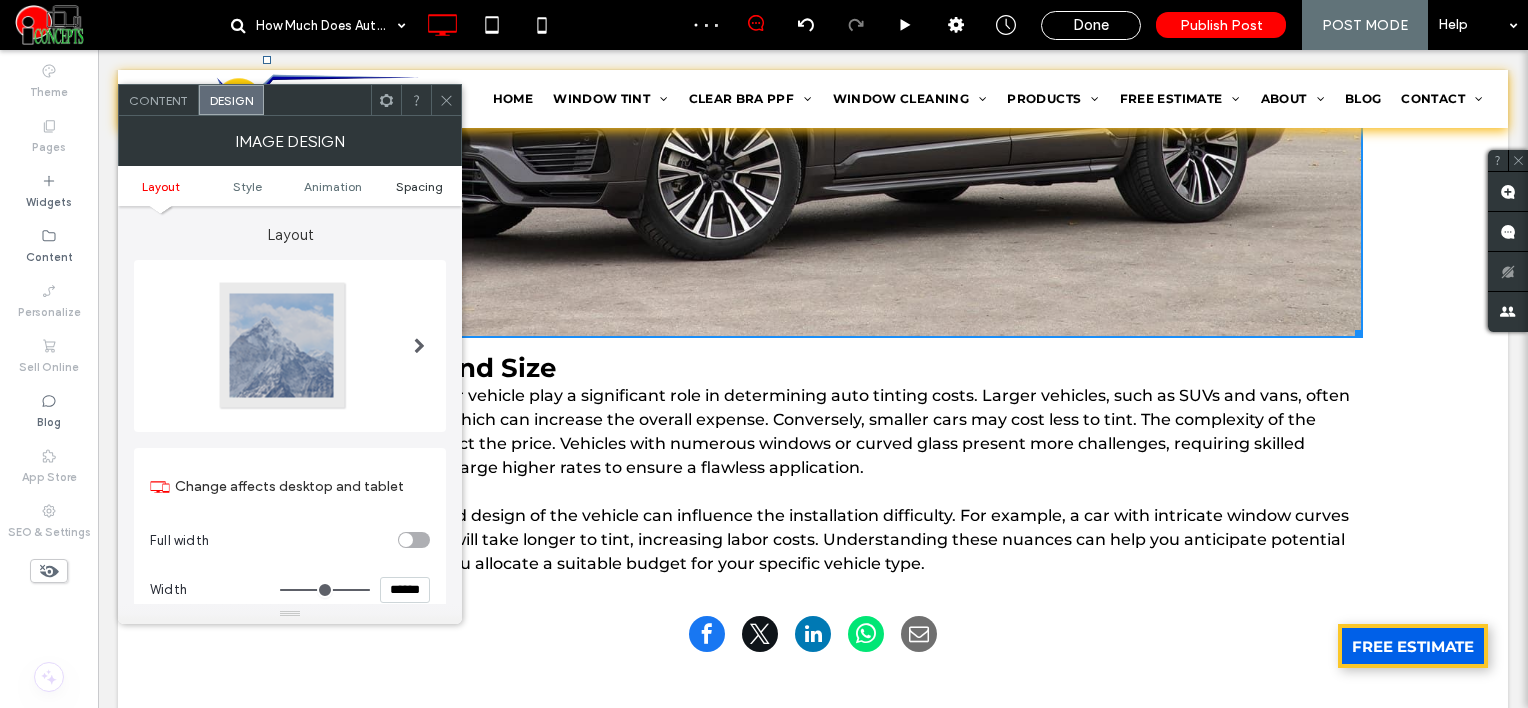 click on "Spacing" at bounding box center [419, 186] 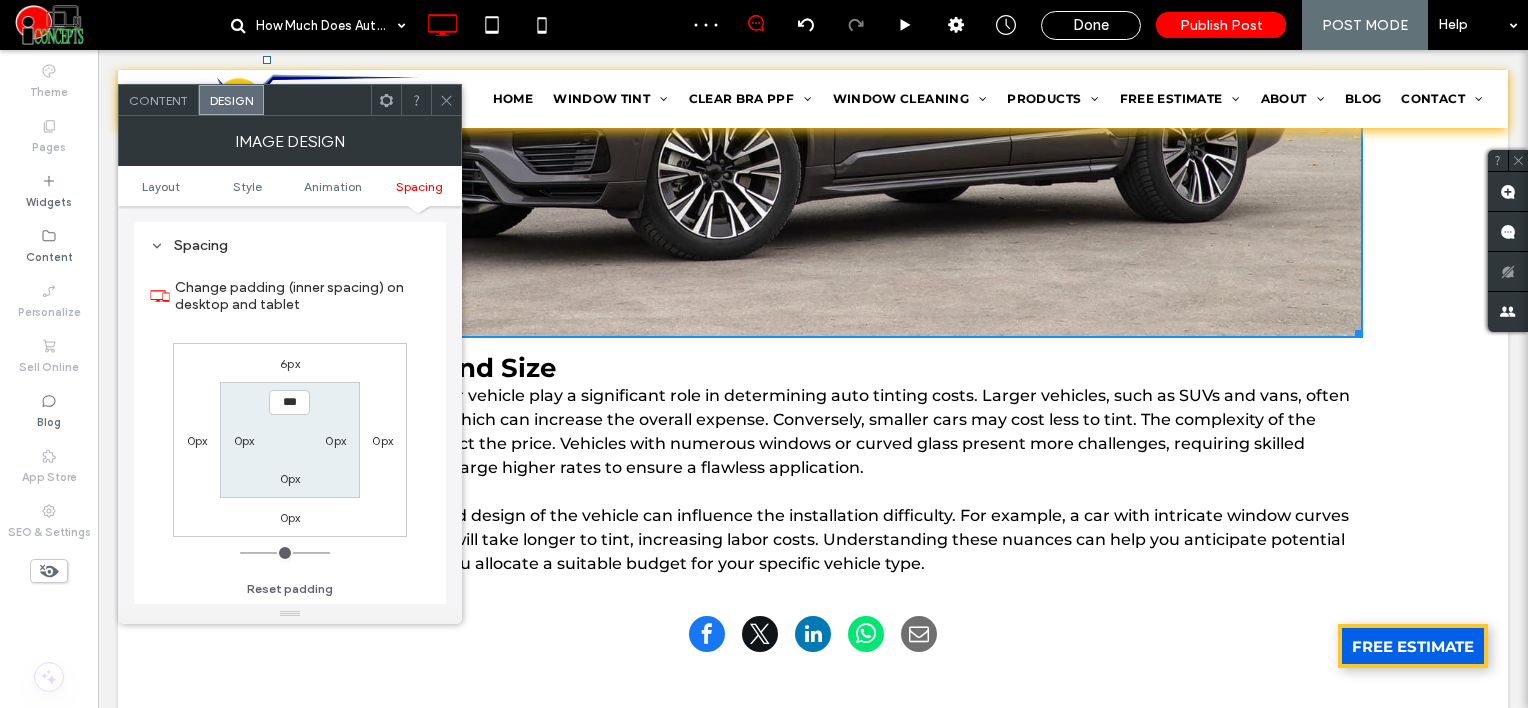 scroll, scrollTop: 1006, scrollLeft: 0, axis: vertical 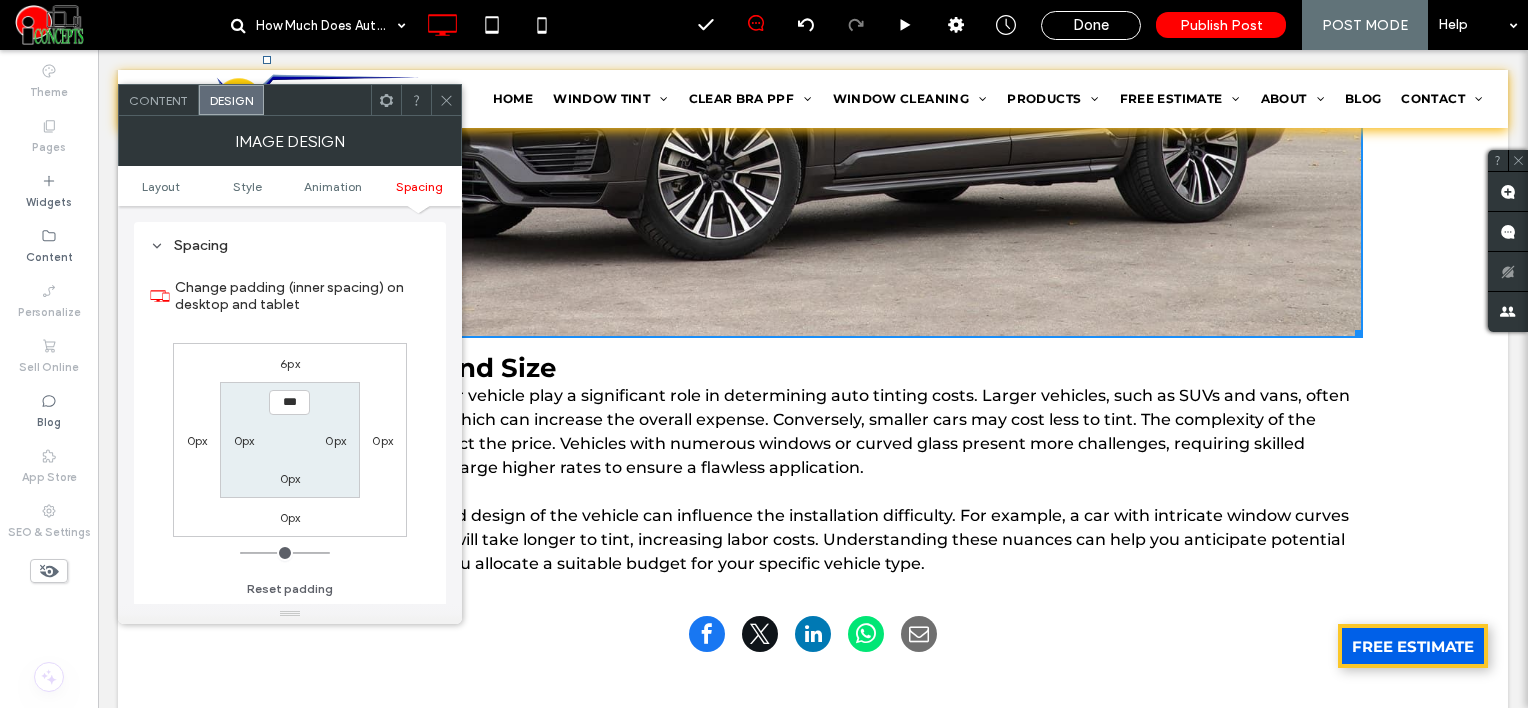 click at bounding box center [446, 100] 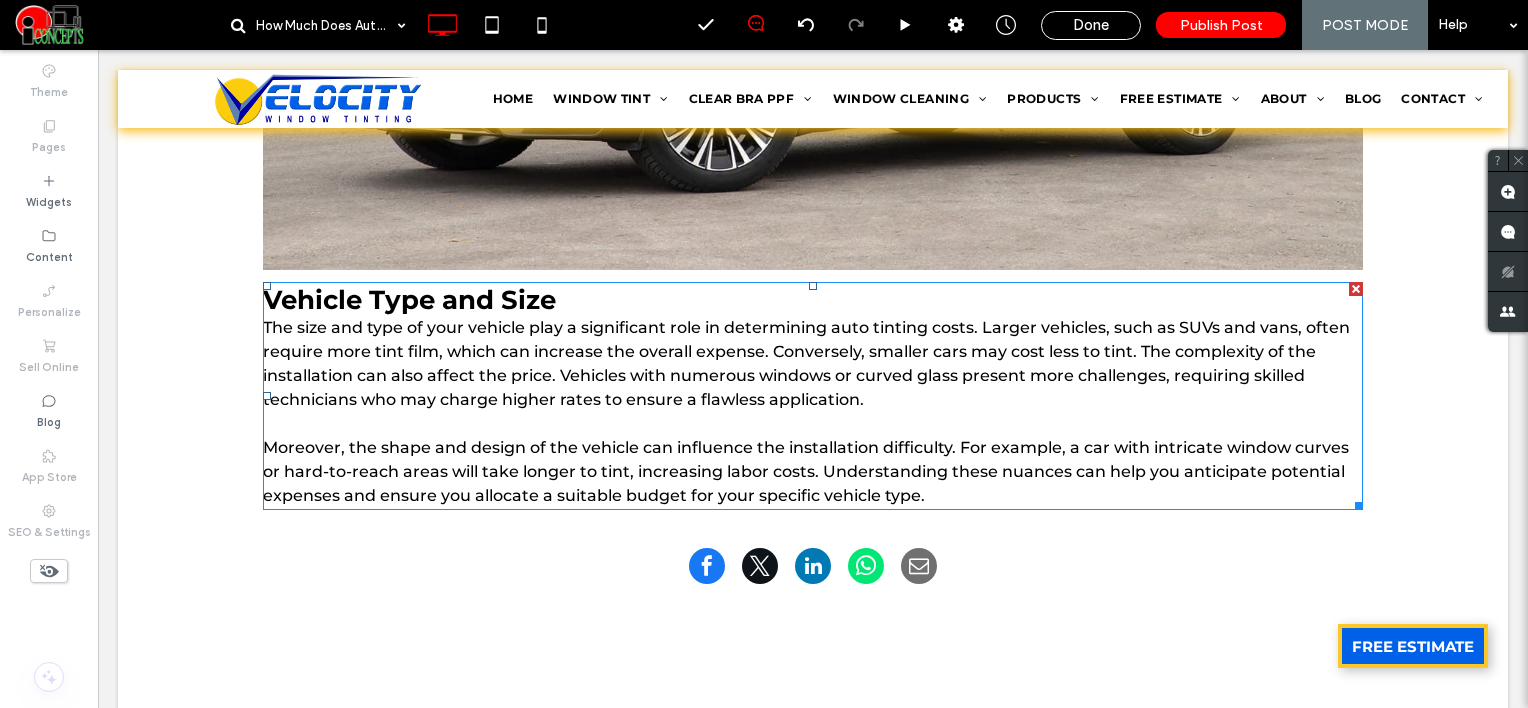 scroll, scrollTop: 965, scrollLeft: 0, axis: vertical 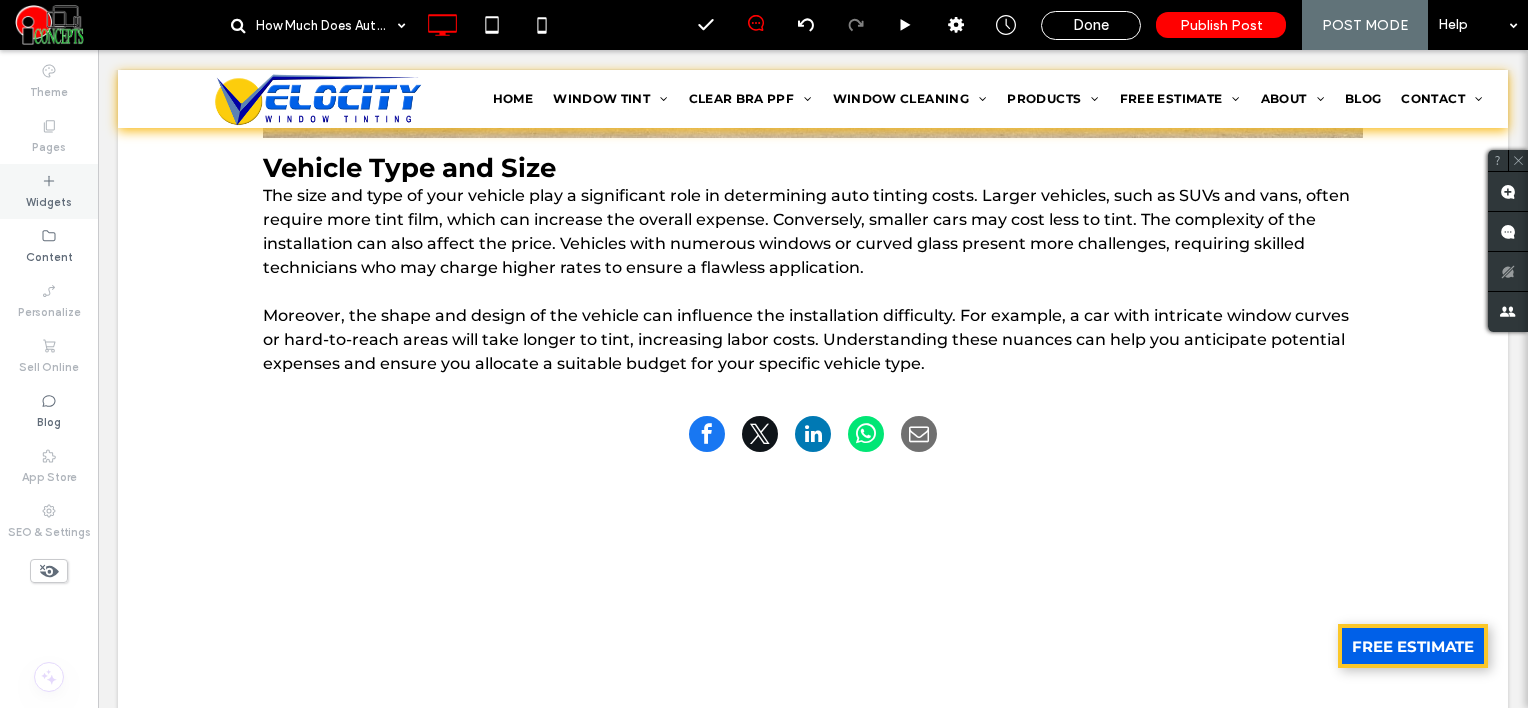 click on "Widgets" at bounding box center [49, 200] 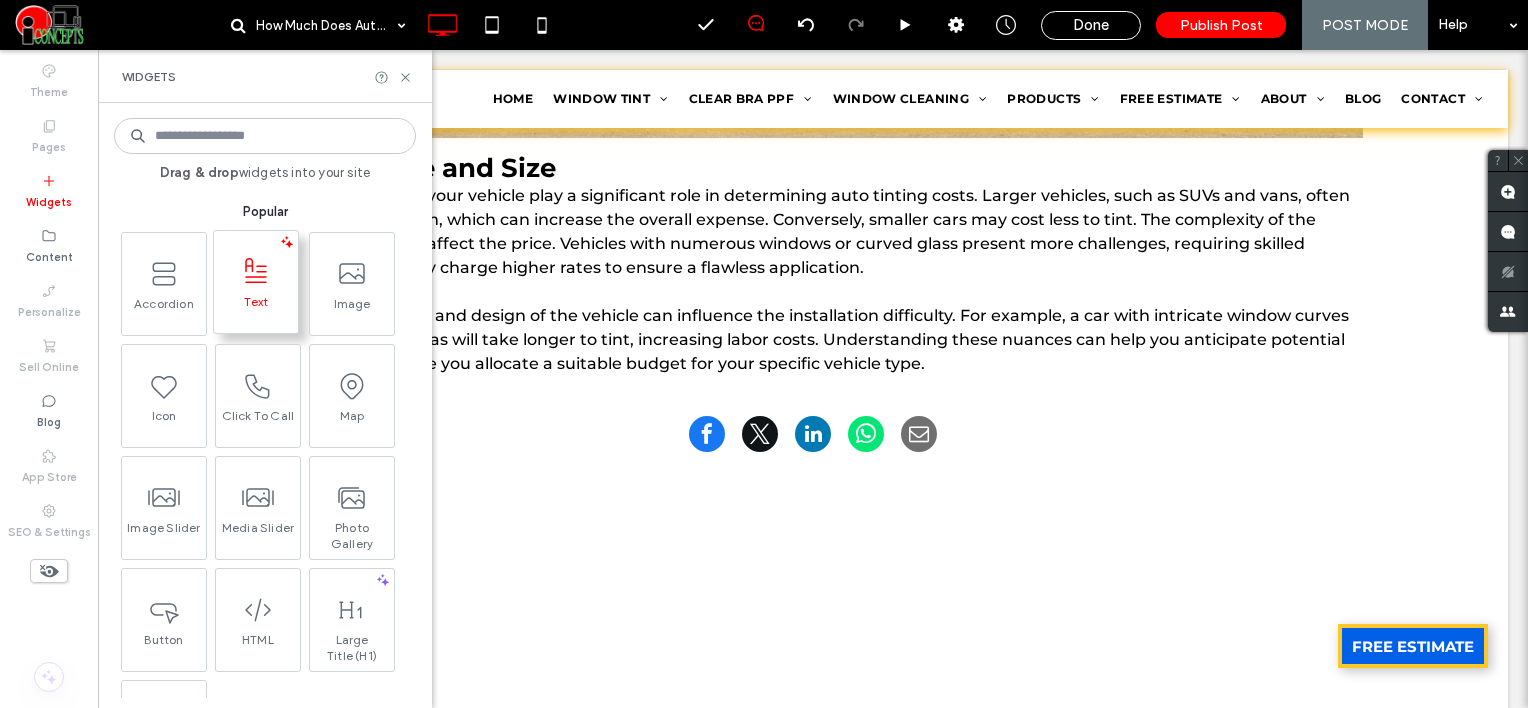 click on "Text" at bounding box center (256, 308) 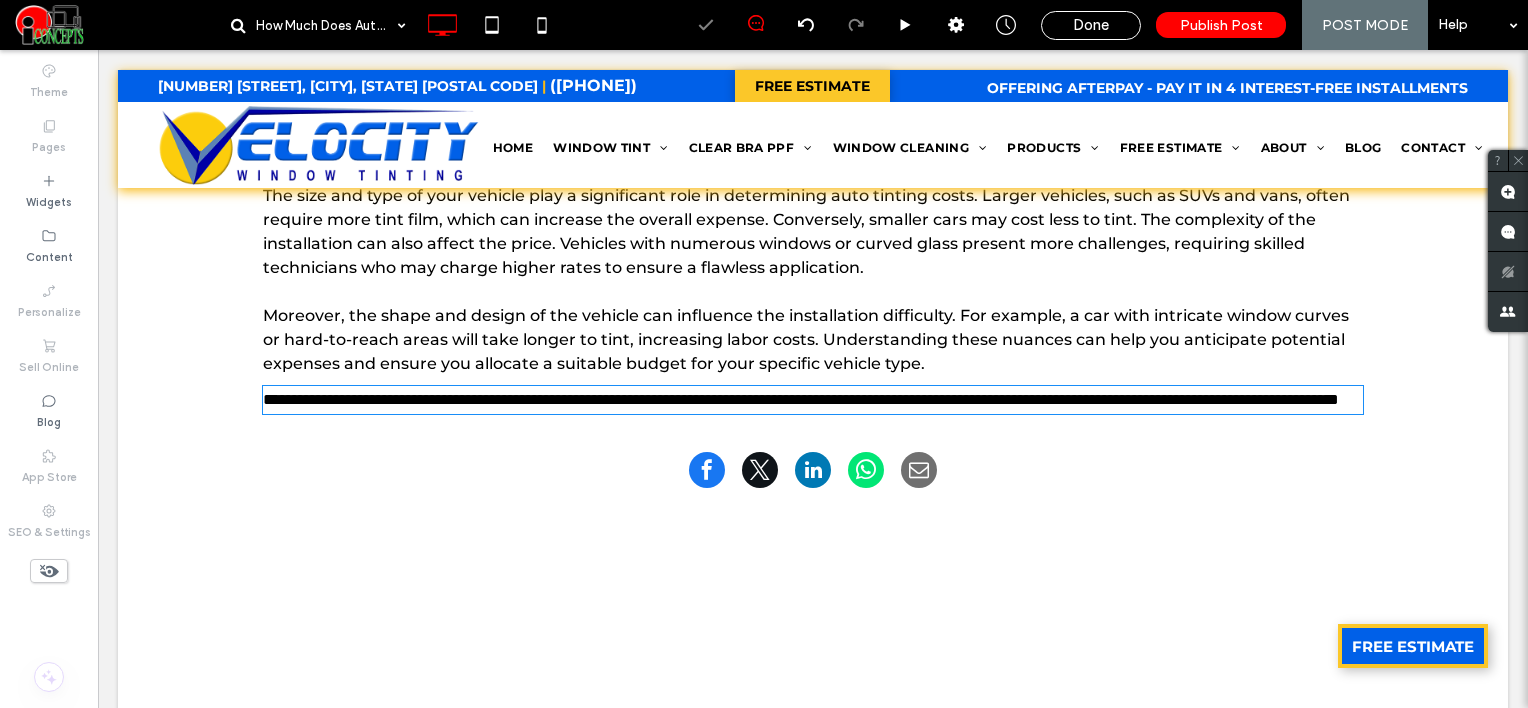 type on "**********" 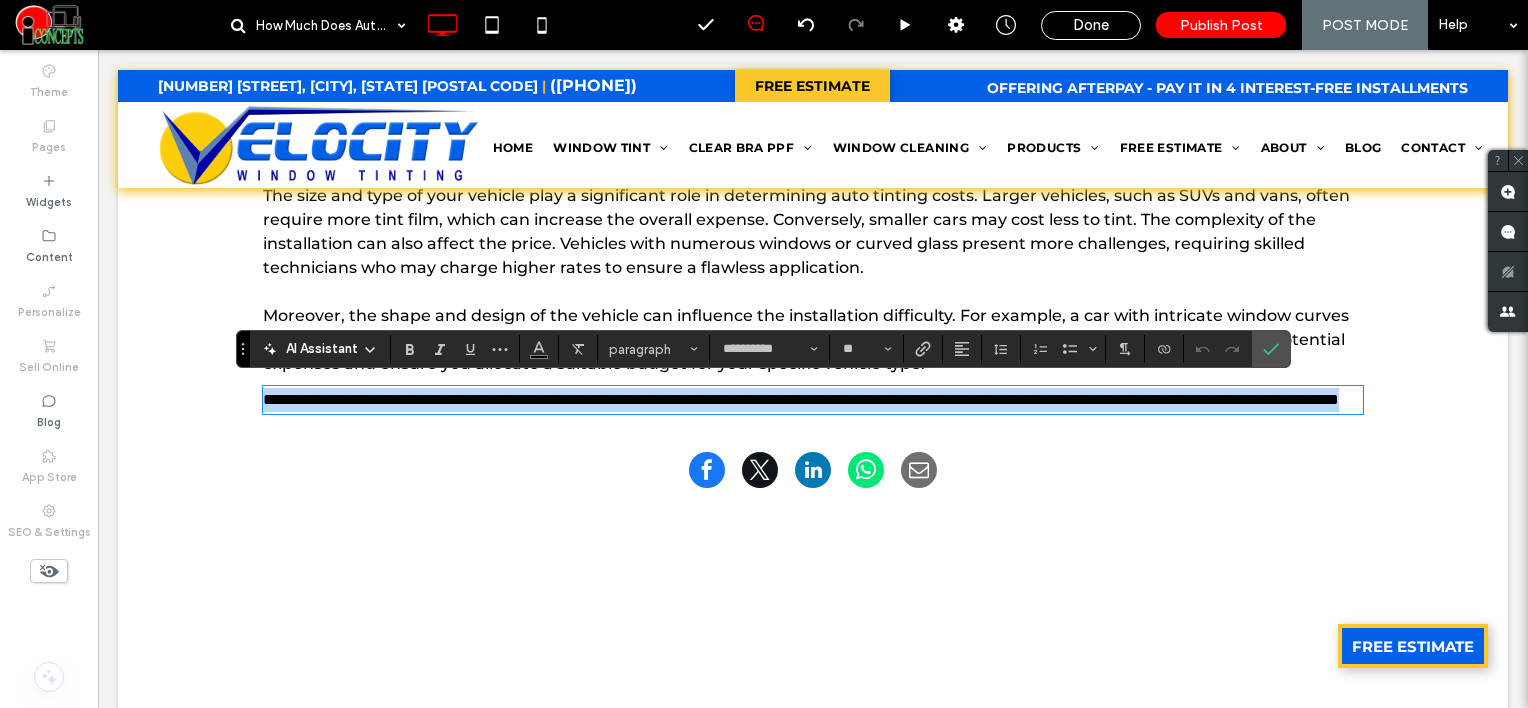 paste 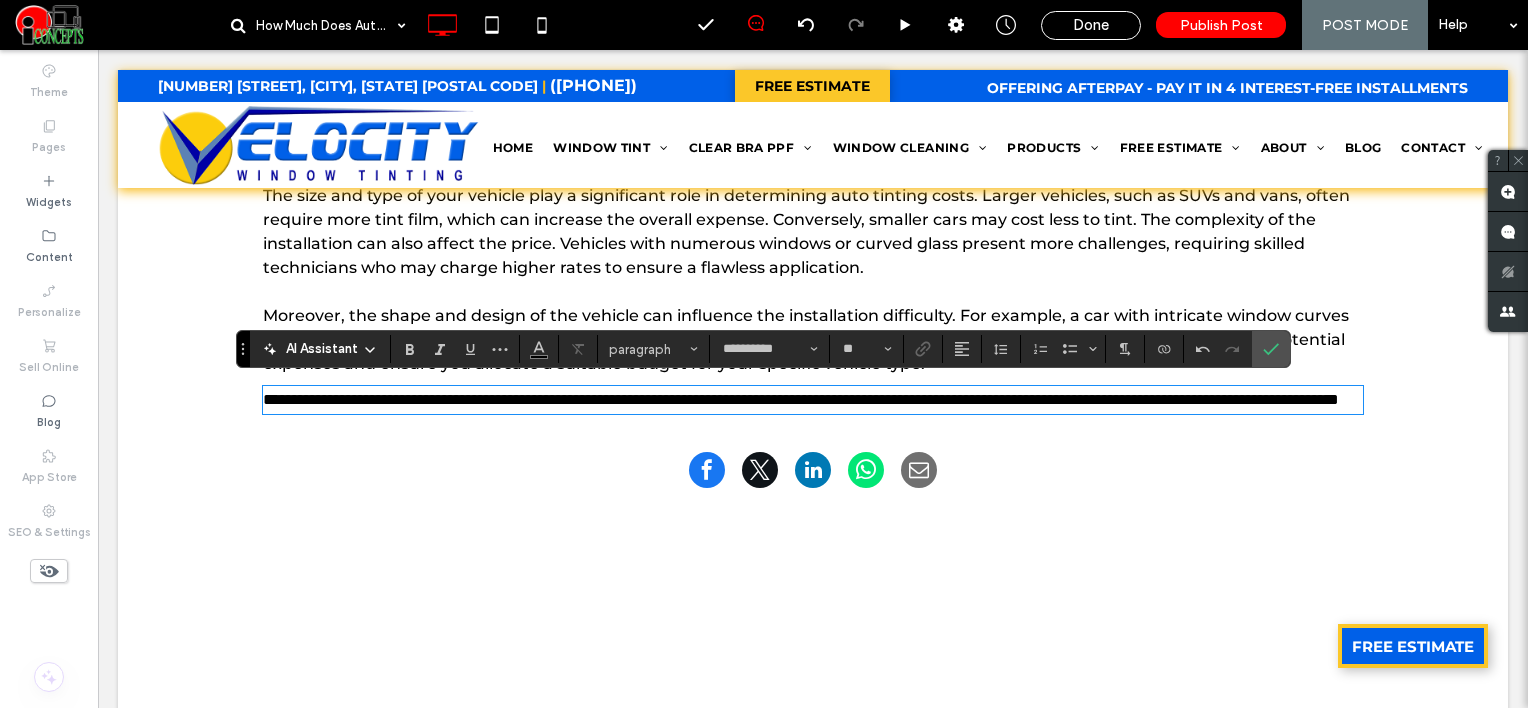 scroll, scrollTop: 0, scrollLeft: 0, axis: both 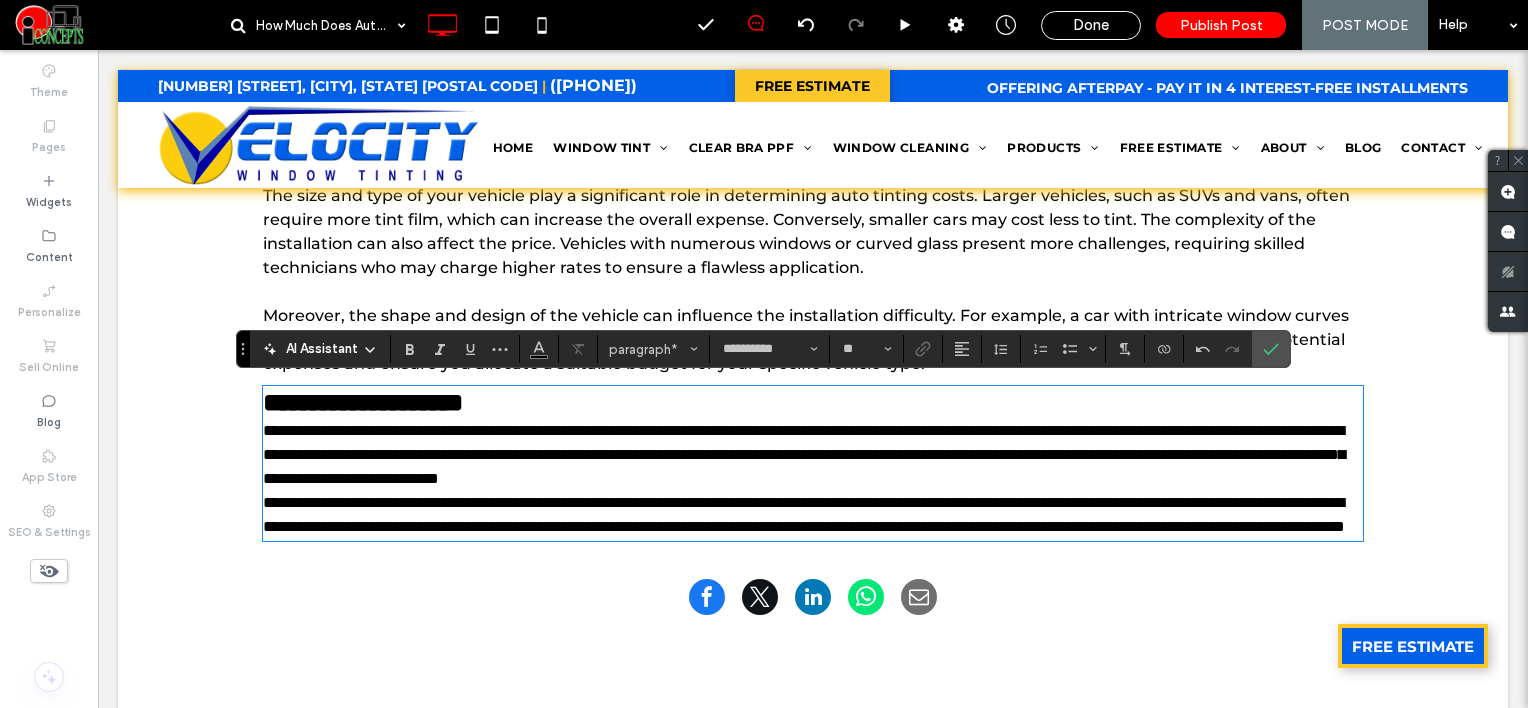 click on "**********" at bounding box center (813, 455) 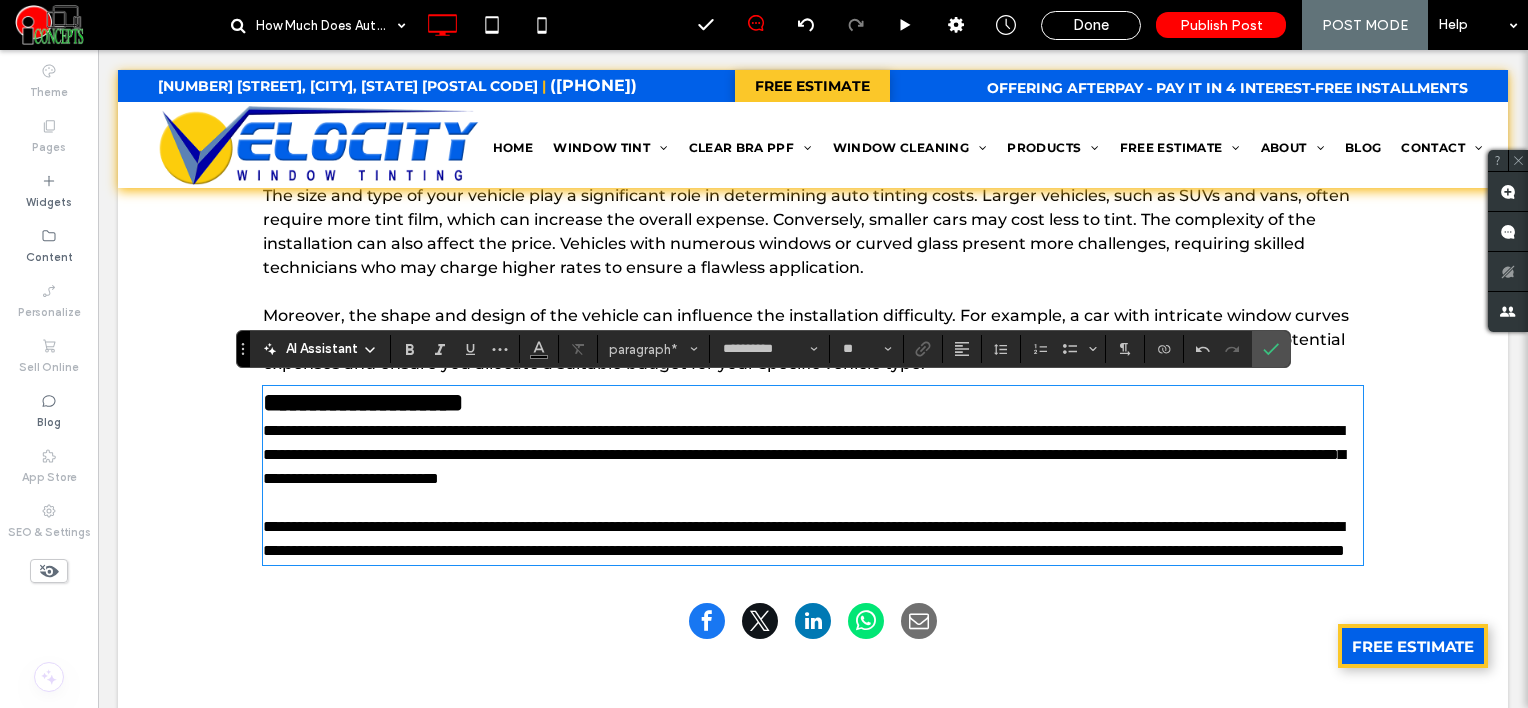 type on "**" 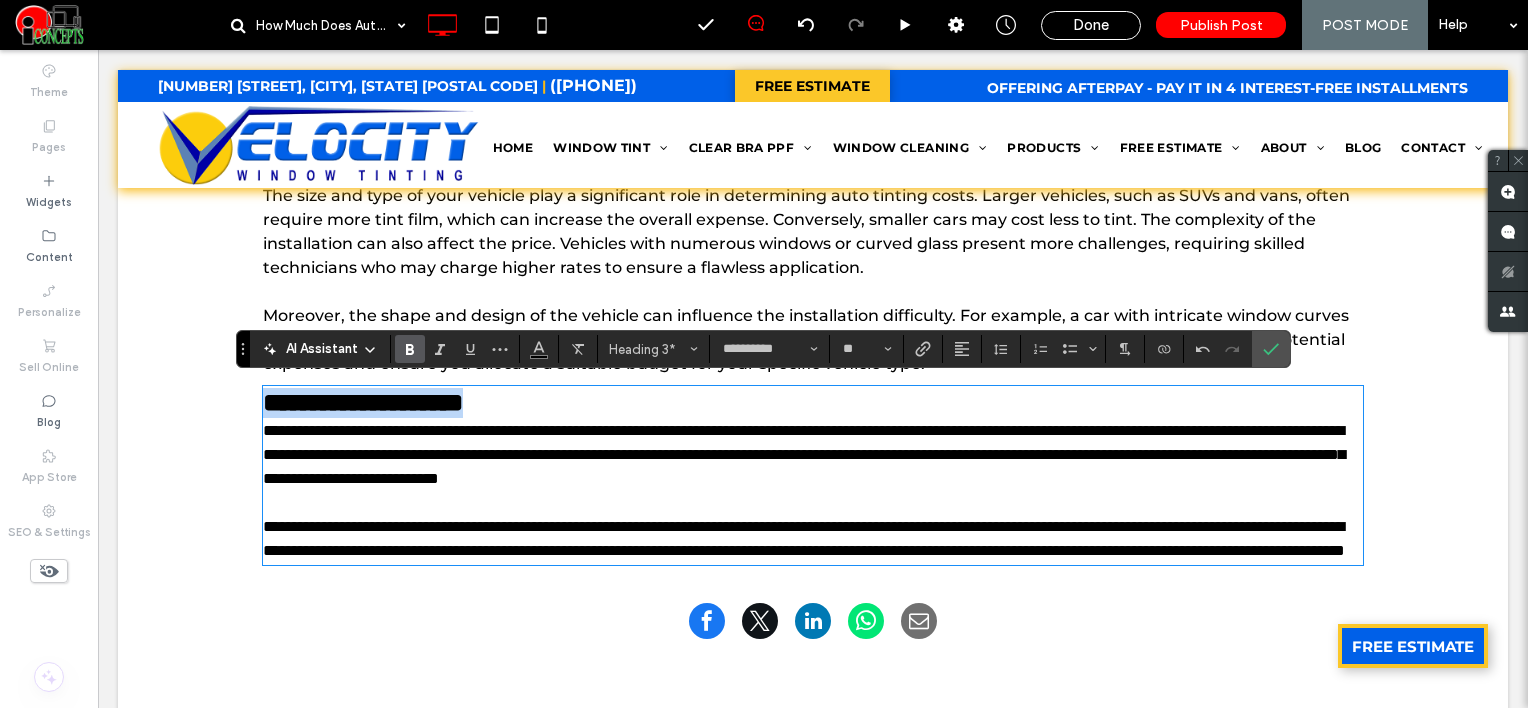 drag, startPoint x: 547, startPoint y: 407, endPoint x: 300, endPoint y: 320, distance: 261.87402 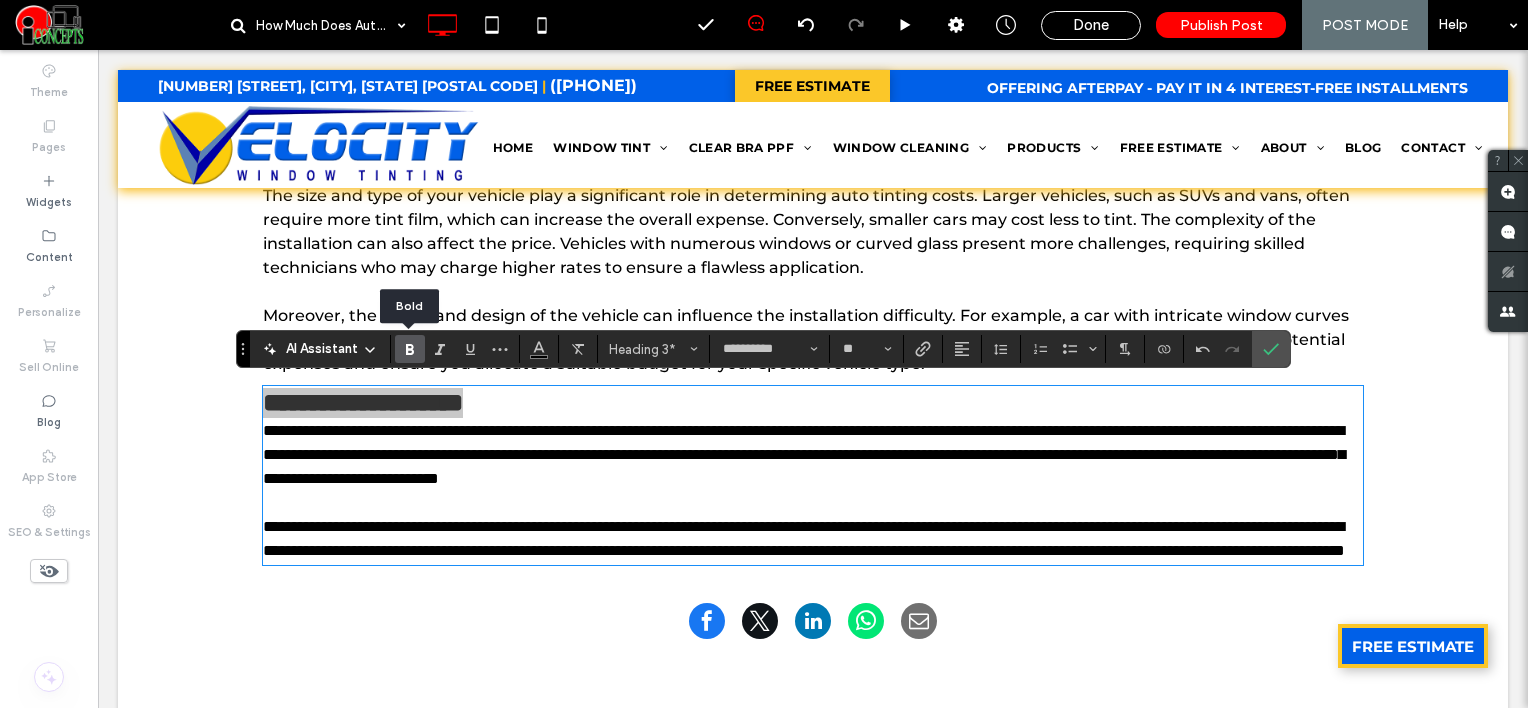 click 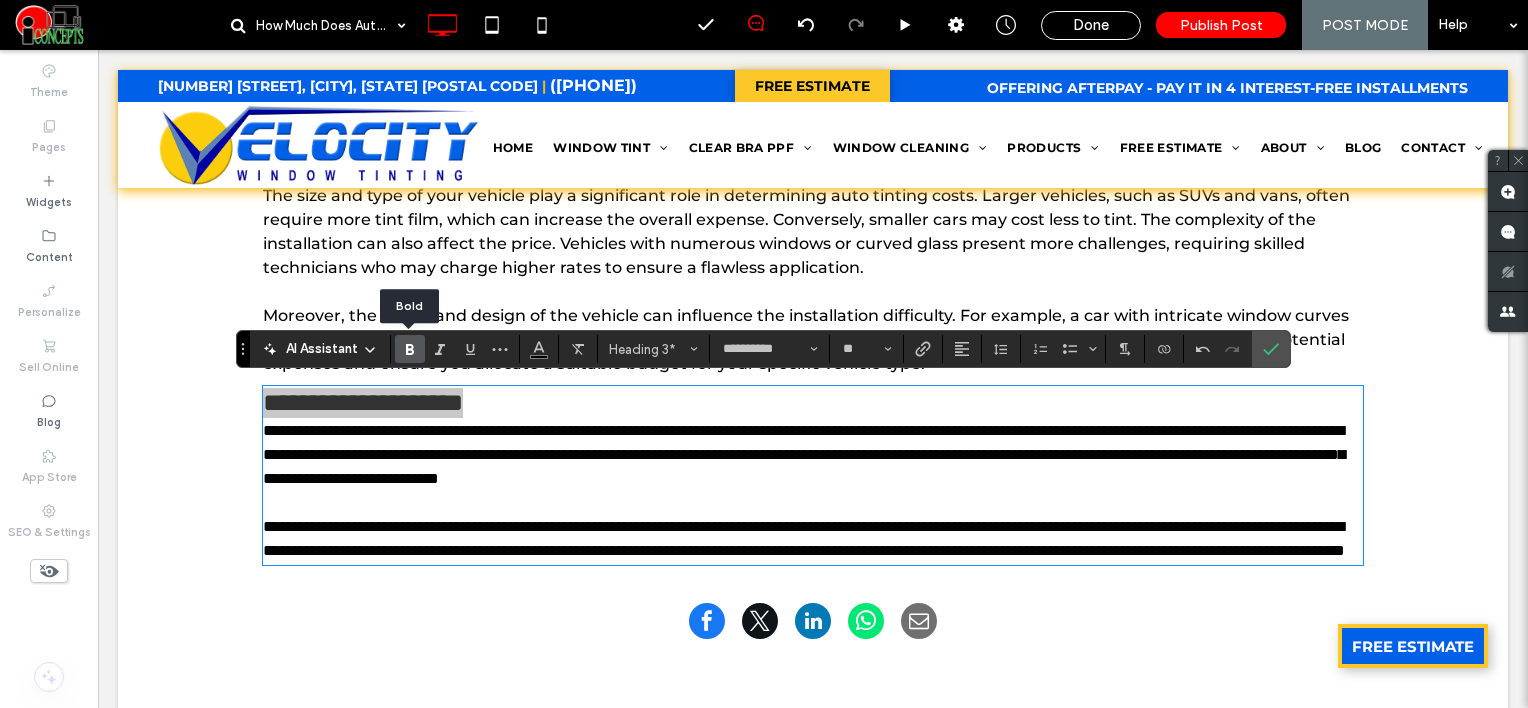 click 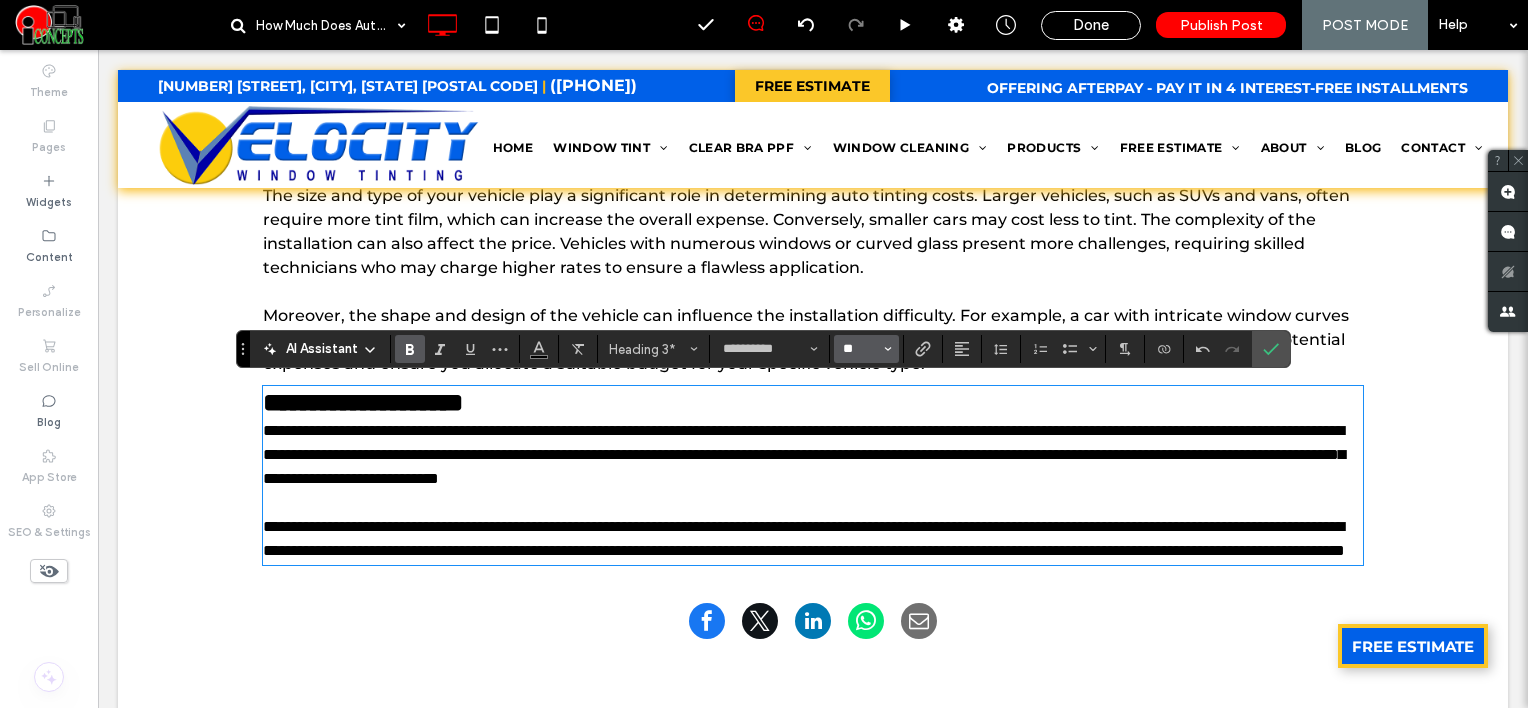 click on "**" at bounding box center (860, 349) 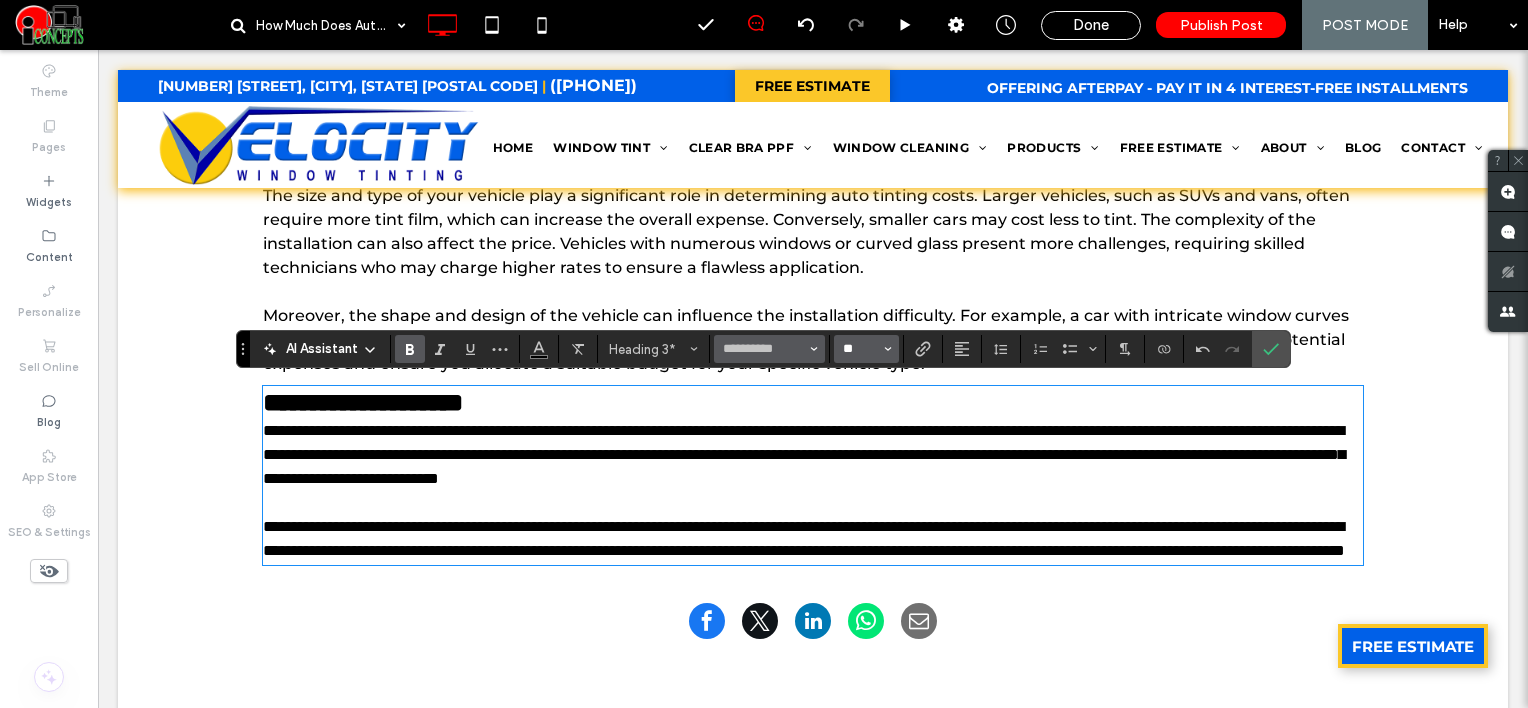 type on "**" 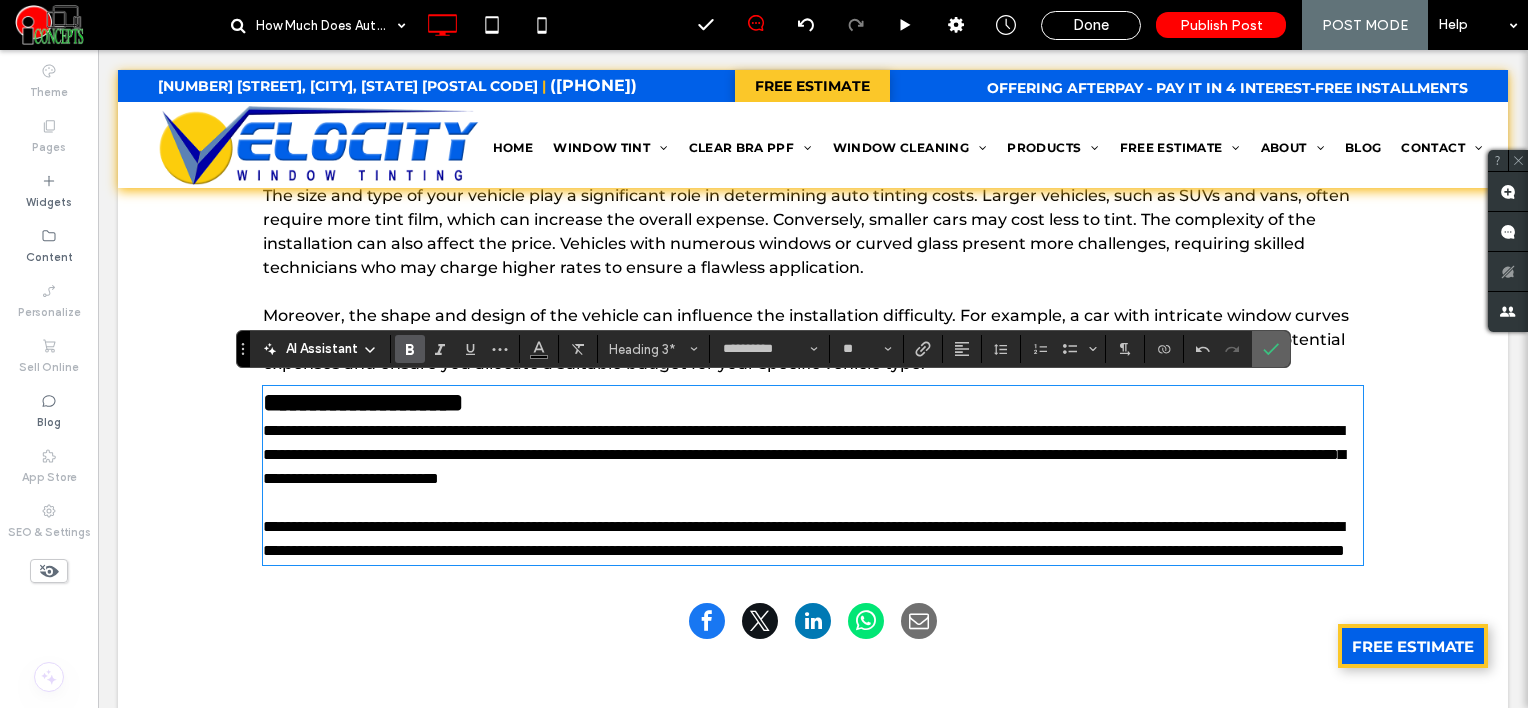 click 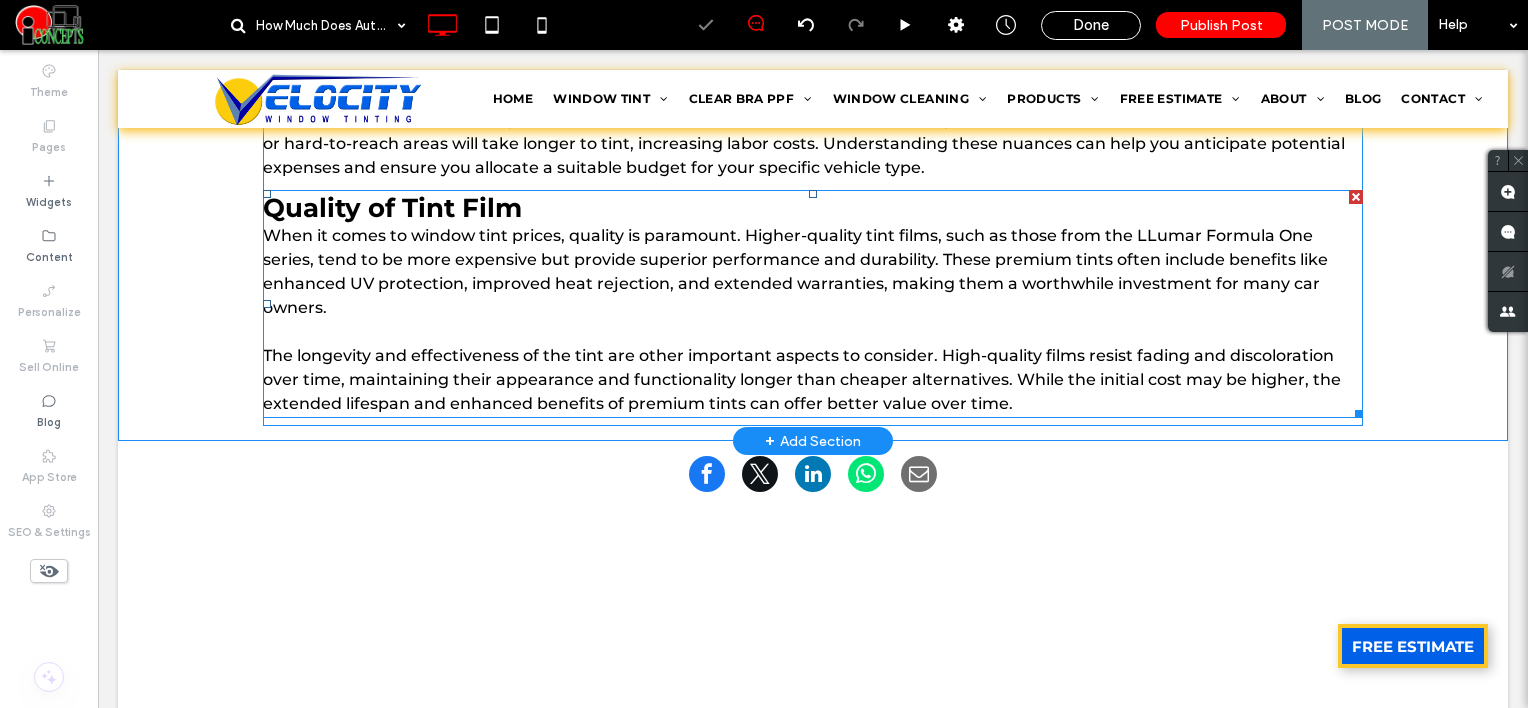 scroll, scrollTop: 1165, scrollLeft: 0, axis: vertical 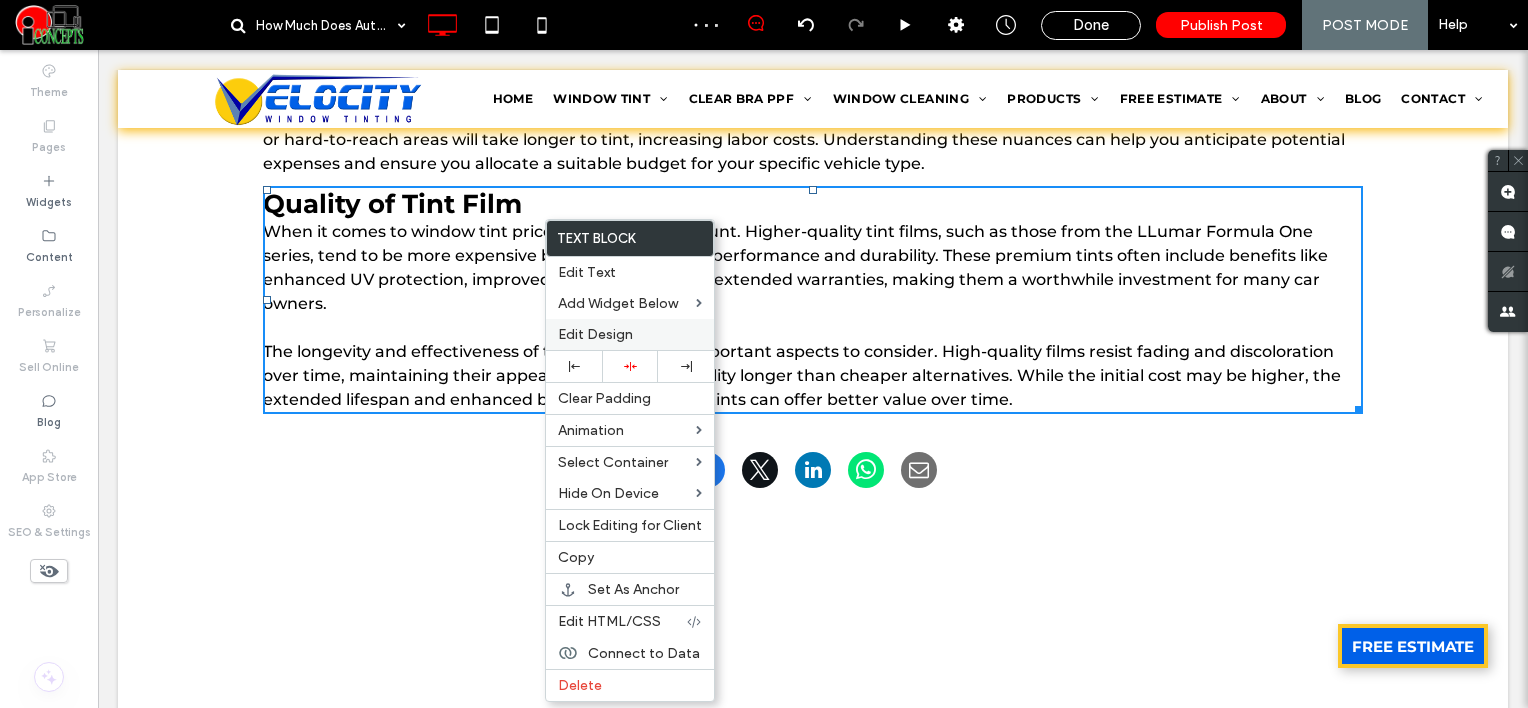 click on "Edit Design" at bounding box center (595, 334) 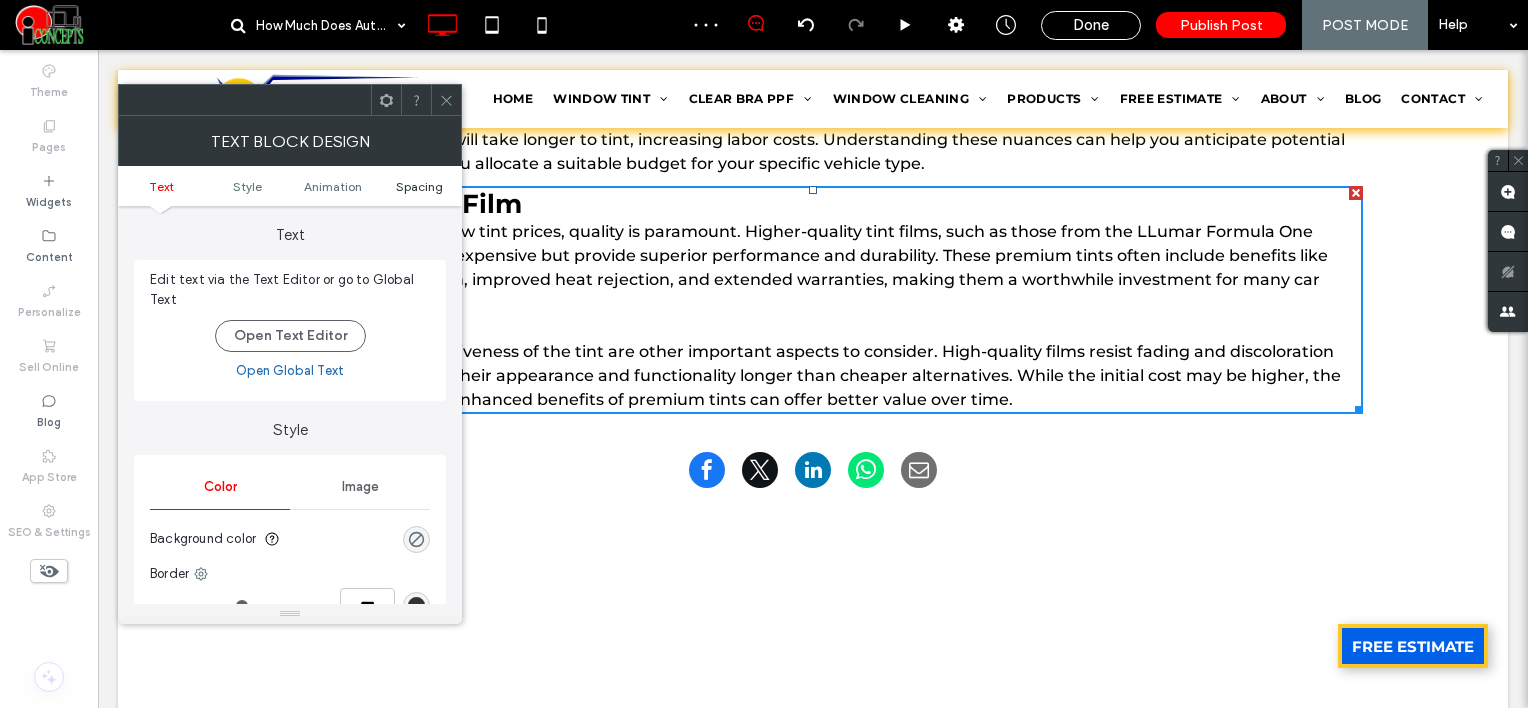 click on "Spacing" at bounding box center [419, 186] 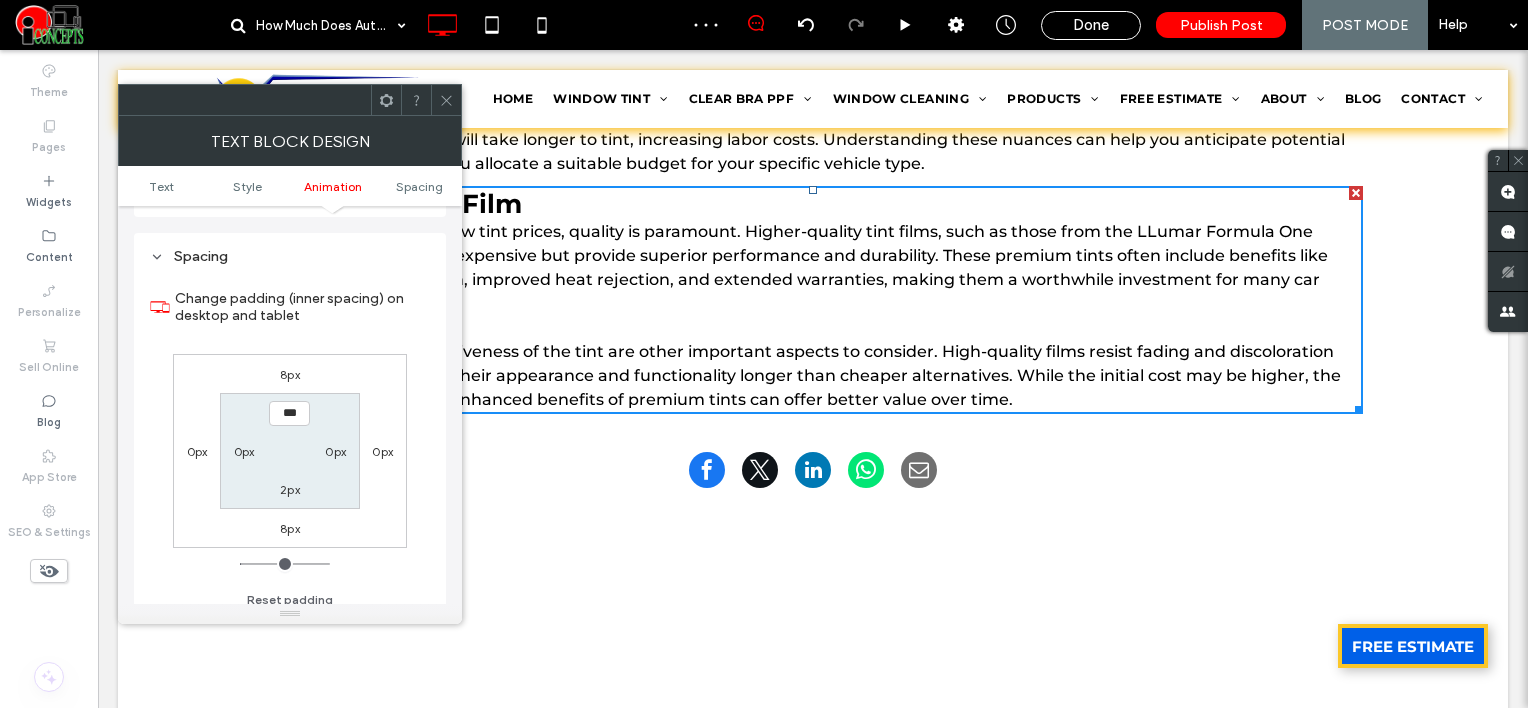 scroll, scrollTop: 572, scrollLeft: 0, axis: vertical 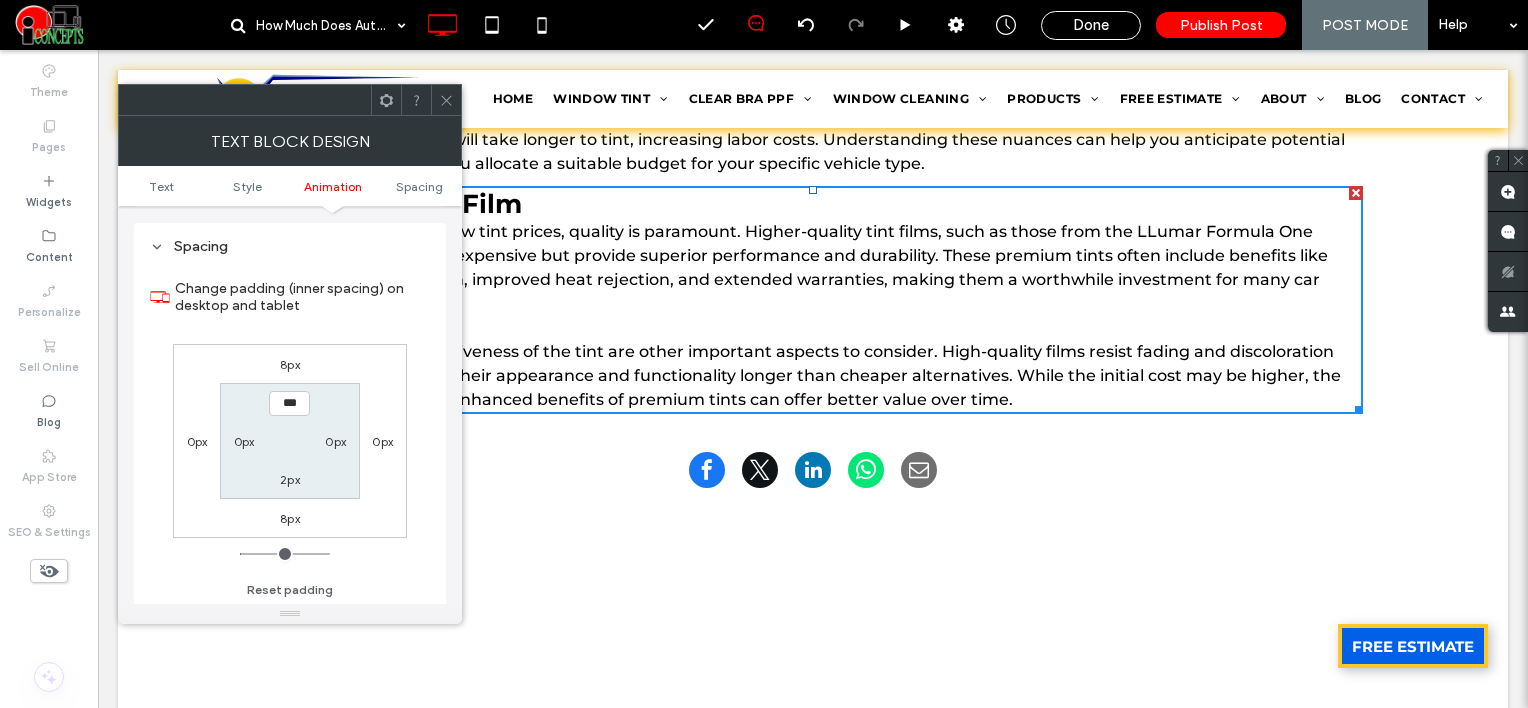 click on "8px" at bounding box center (290, 364) 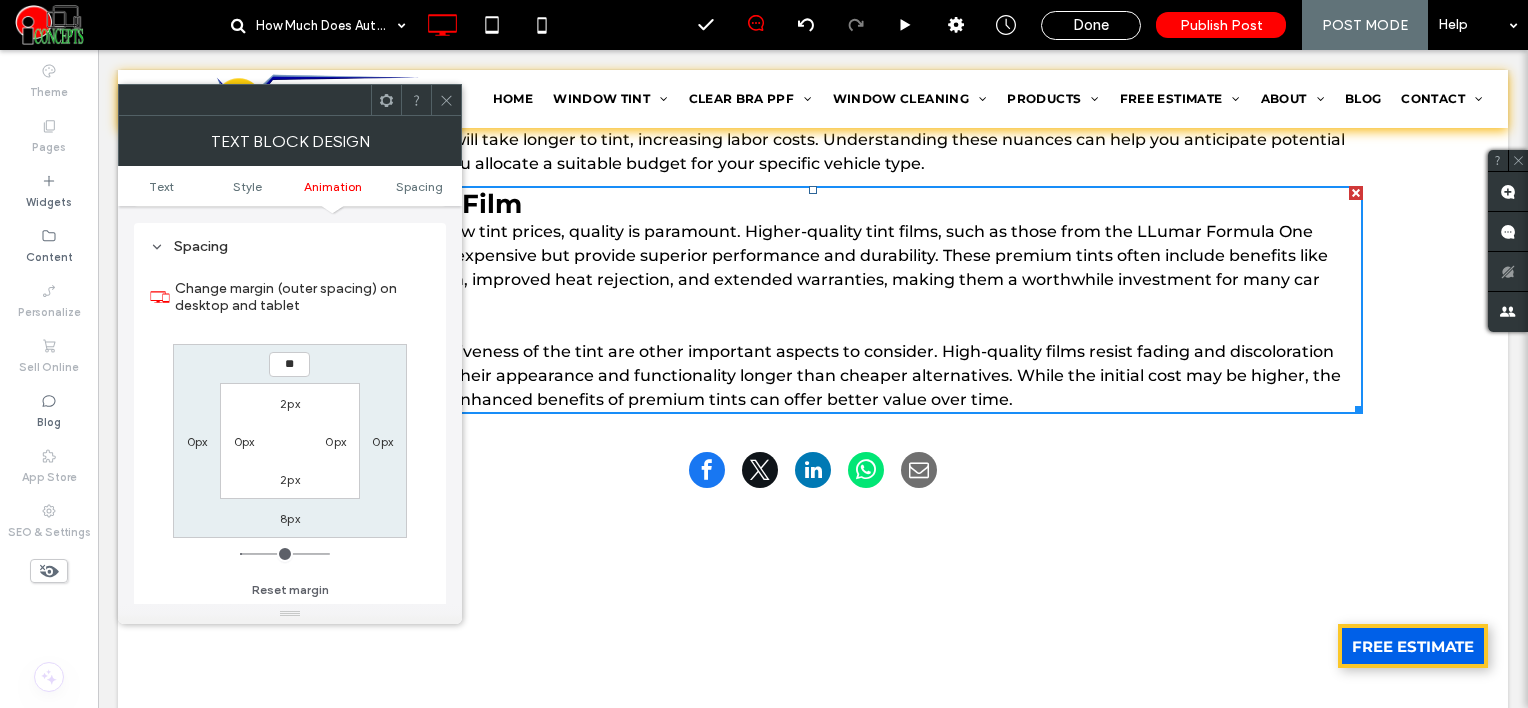 type on "**" 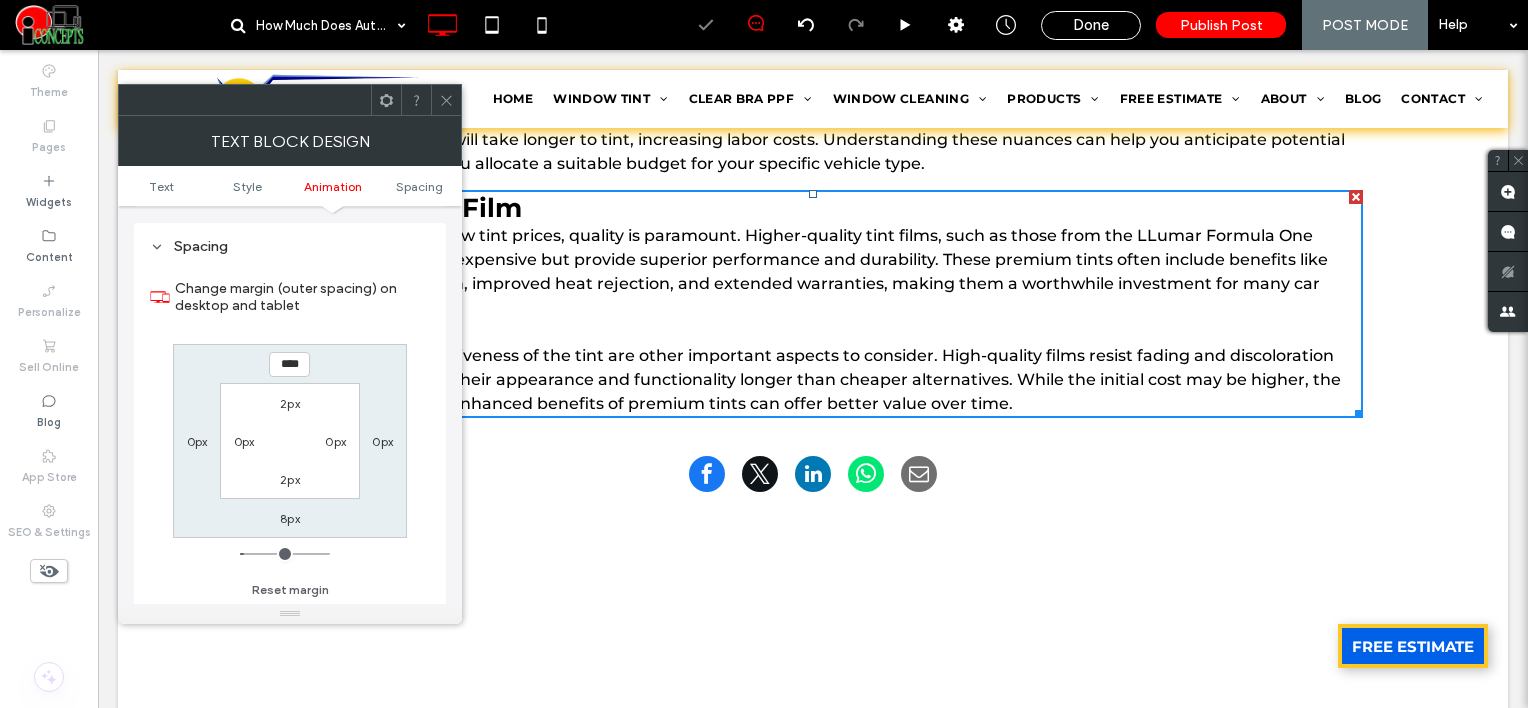 click 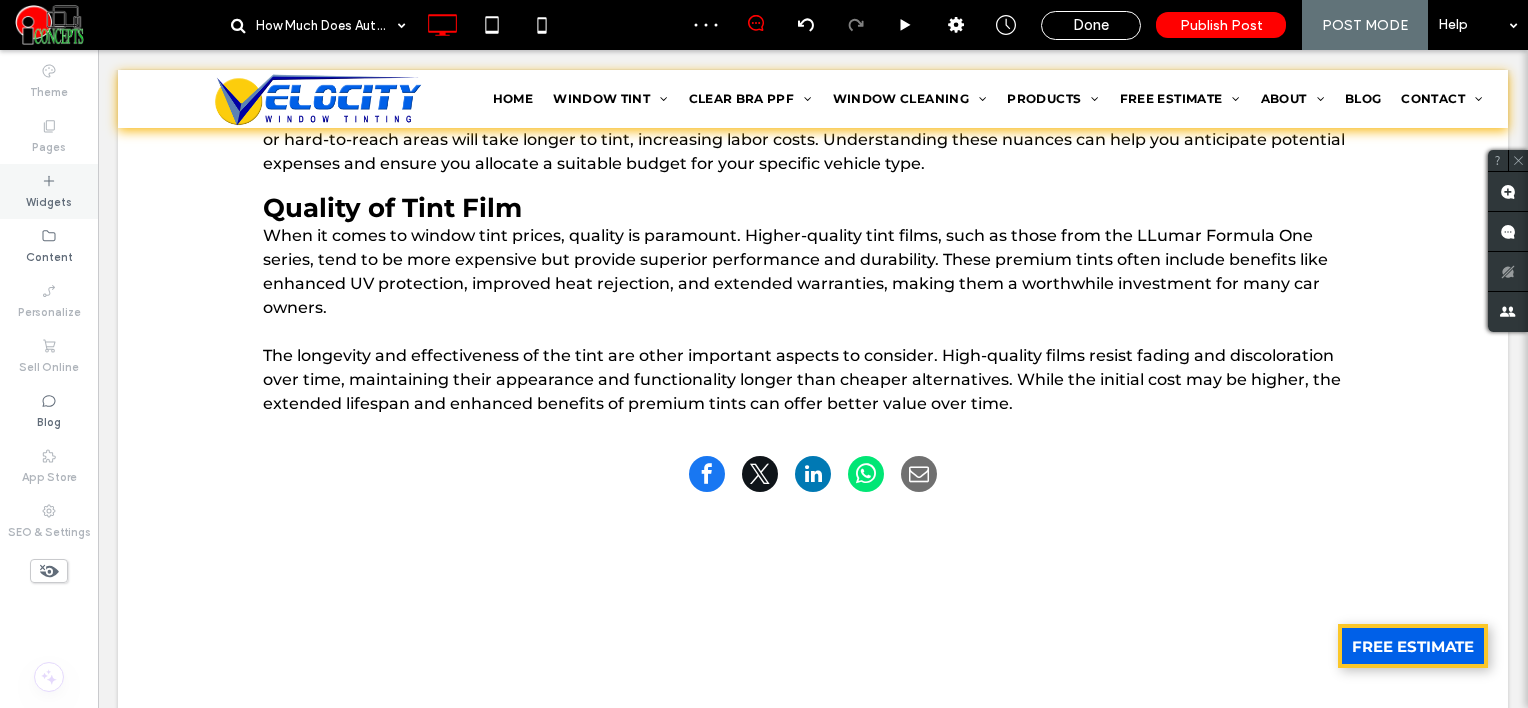 click on "Widgets" at bounding box center [49, 200] 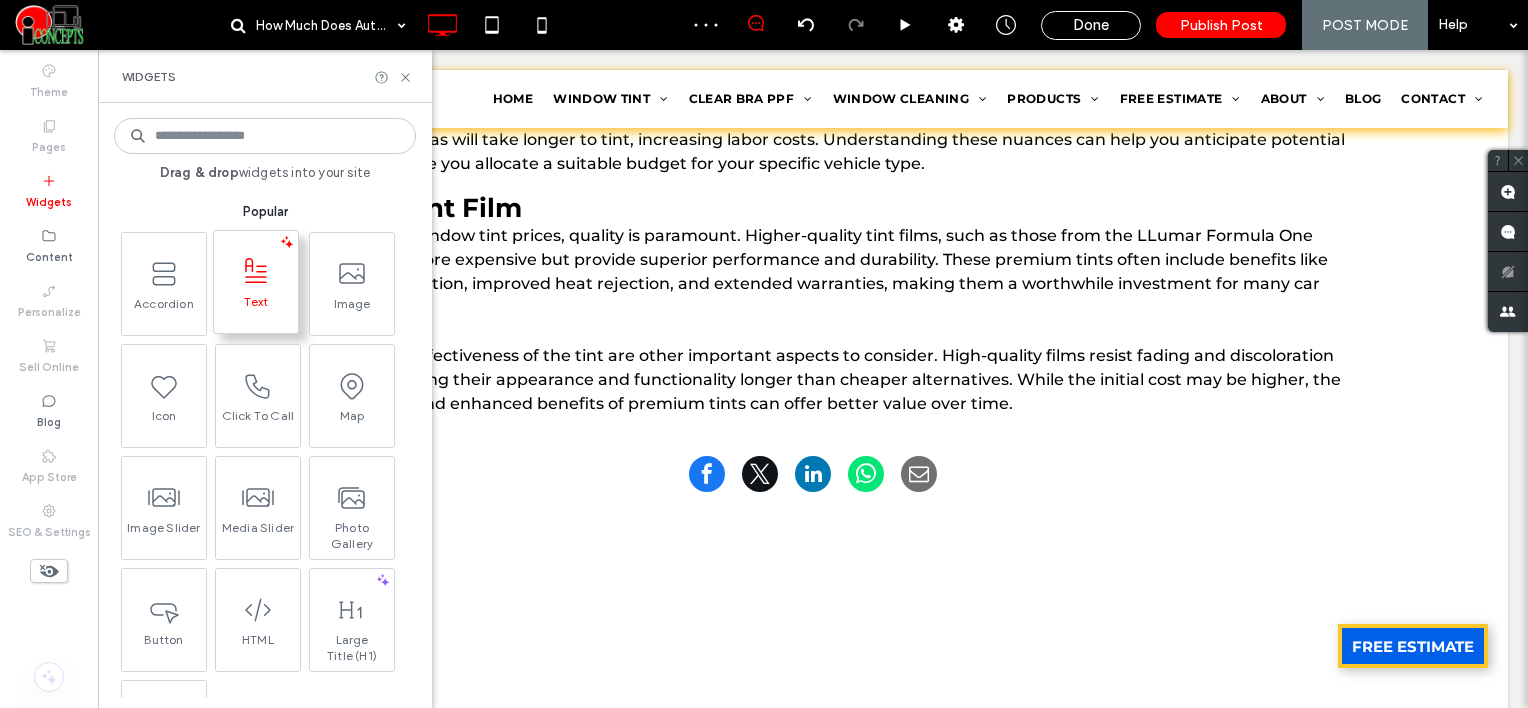 click 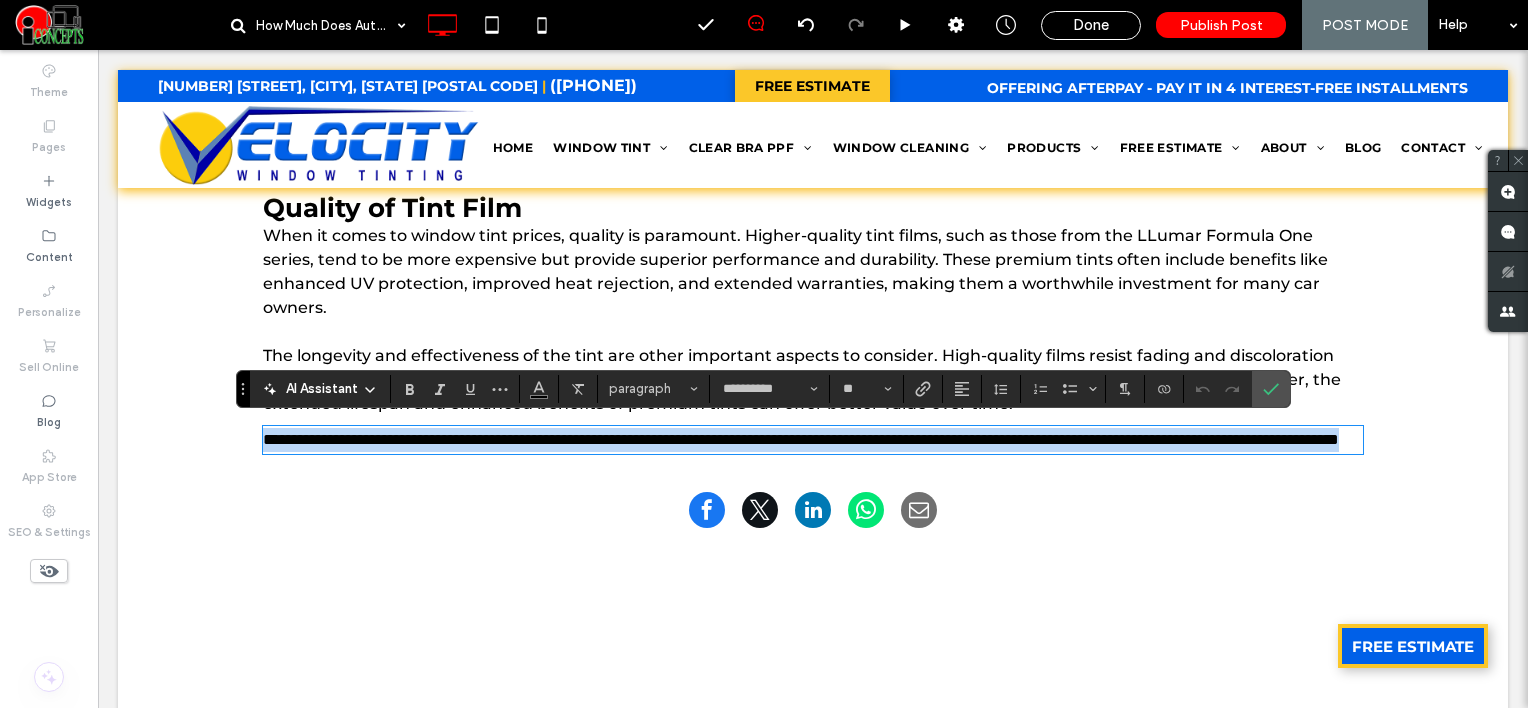 scroll, scrollTop: 0, scrollLeft: 0, axis: both 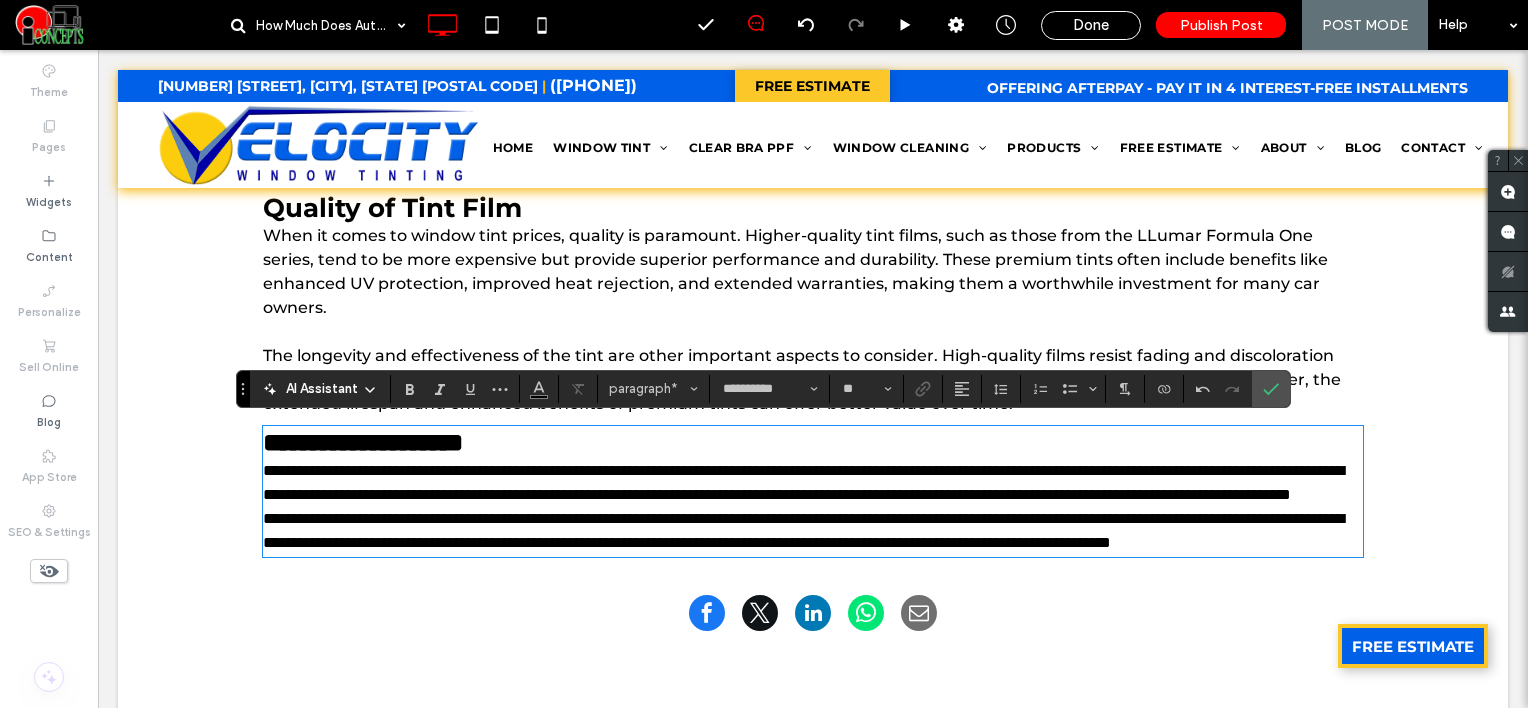 click on "**********" at bounding box center (813, 483) 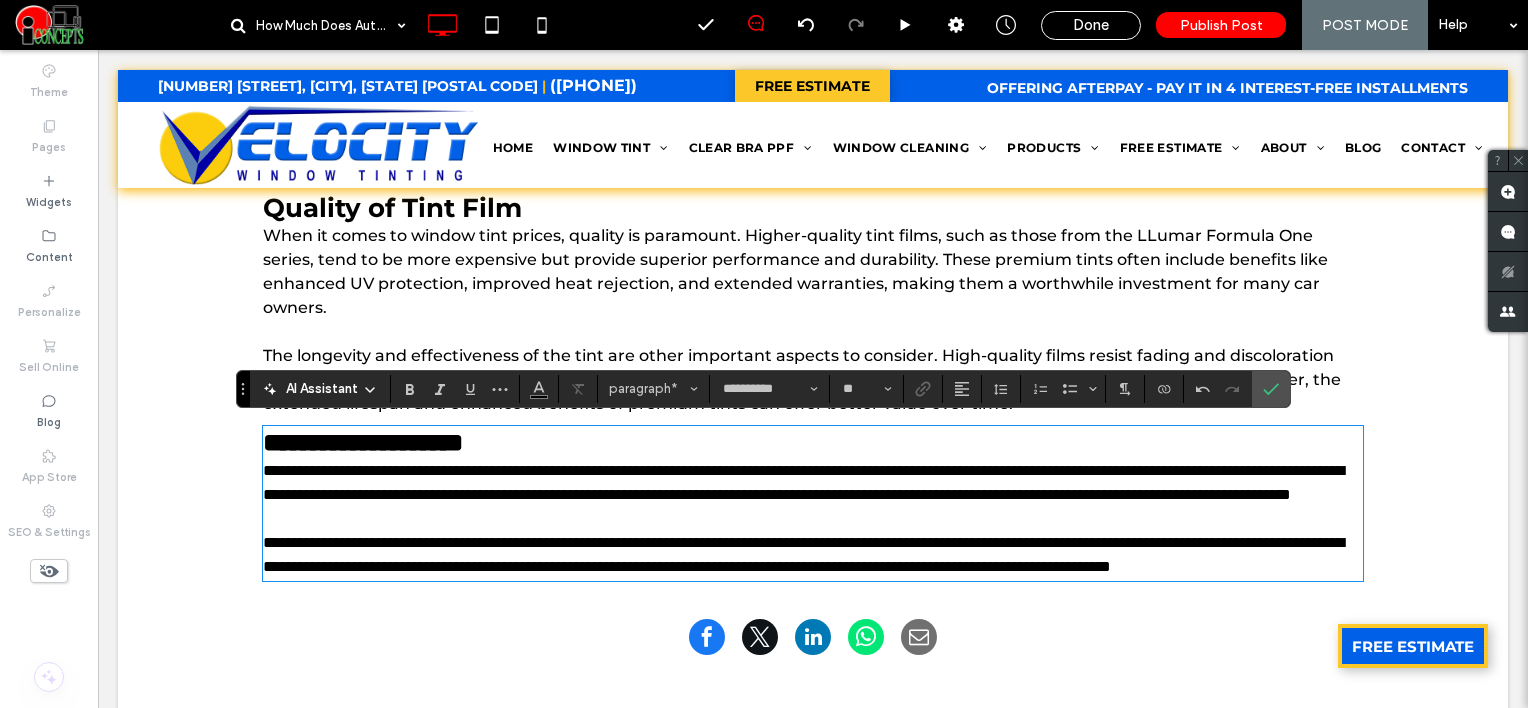 type on "**" 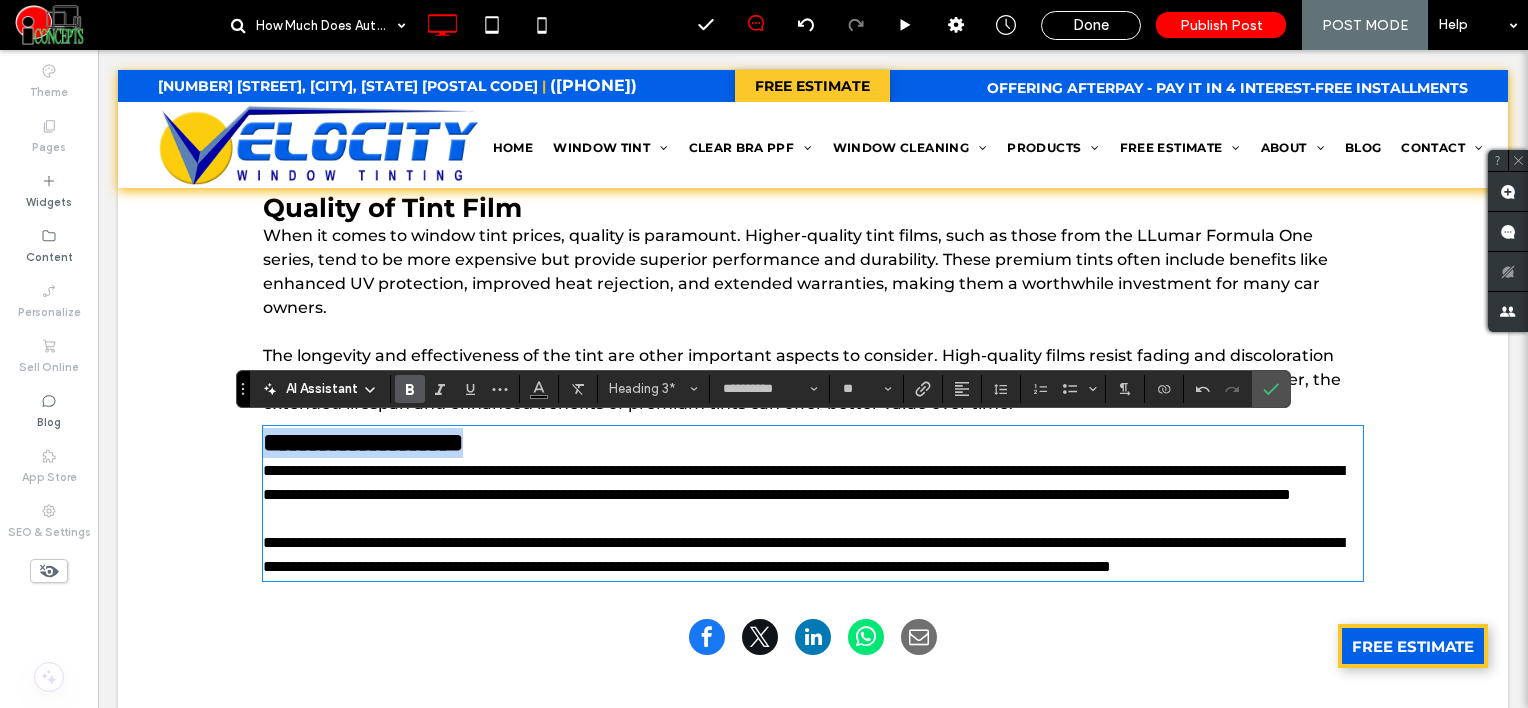 drag, startPoint x: 536, startPoint y: 424, endPoint x: 180, endPoint y: 400, distance: 356.80807 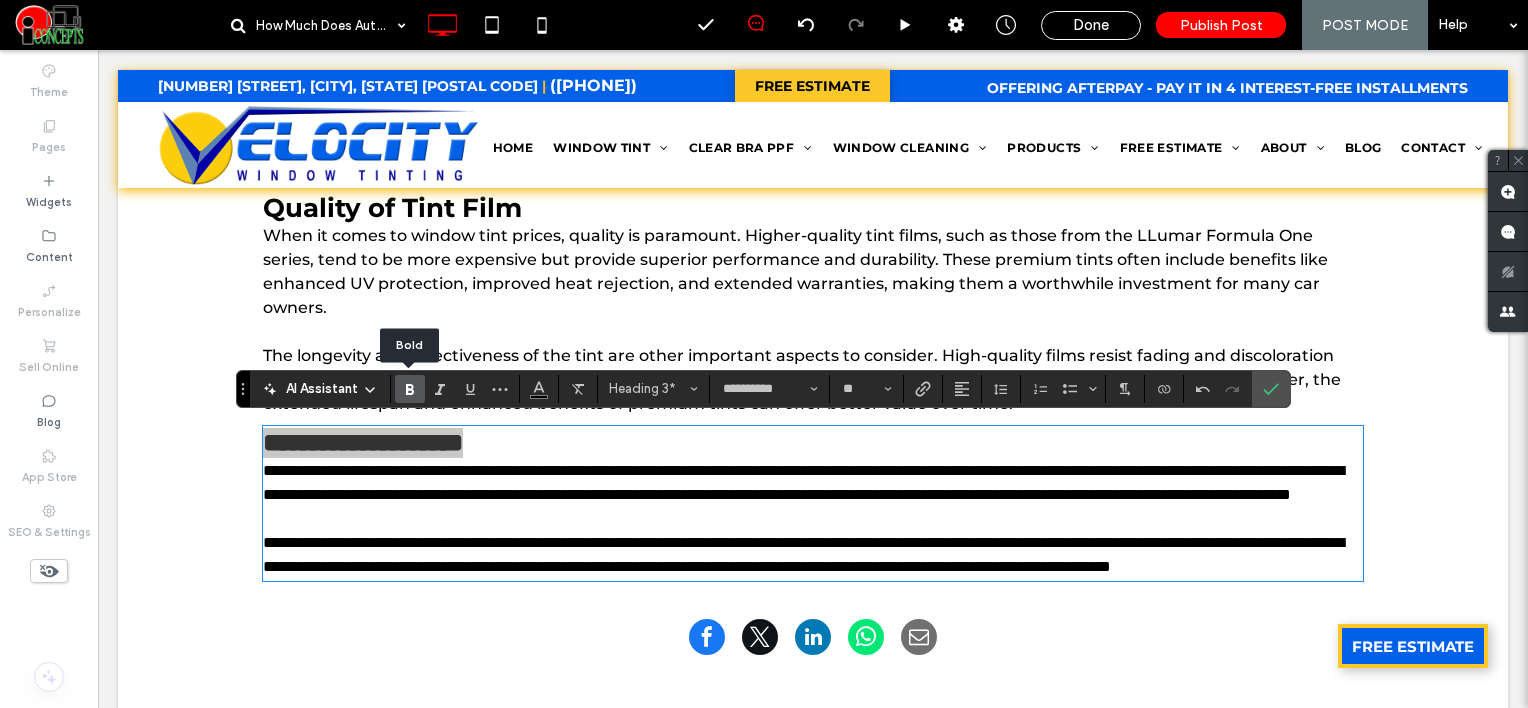 click 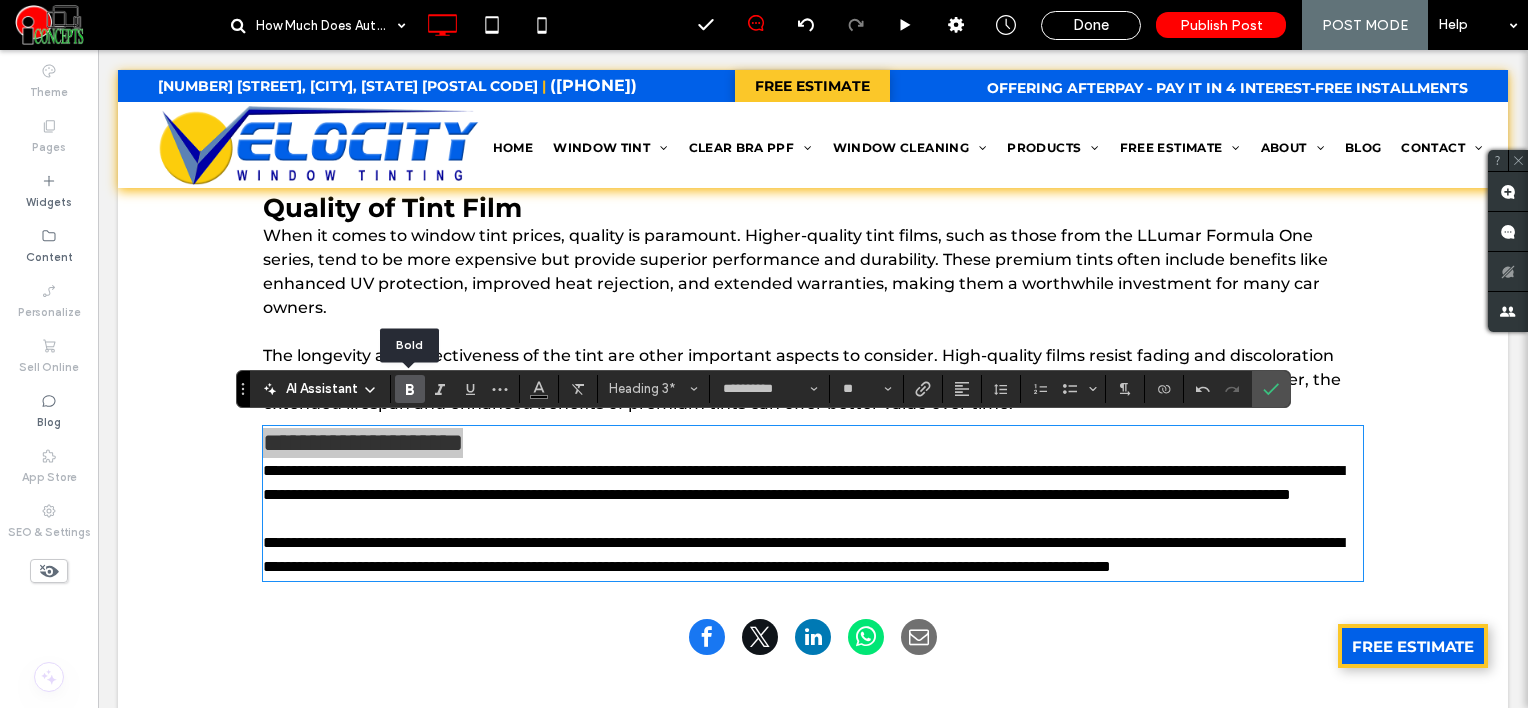 click 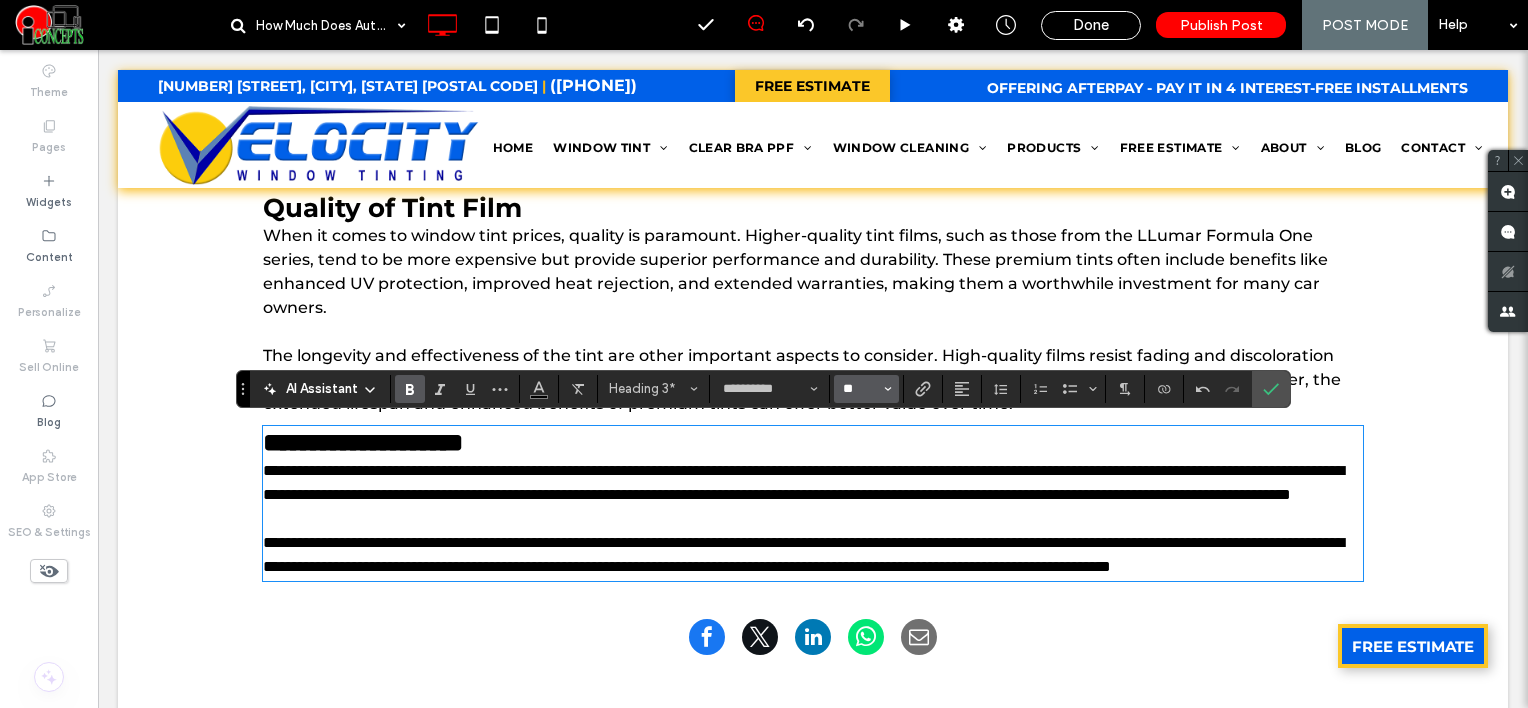 click on "**" at bounding box center [860, 389] 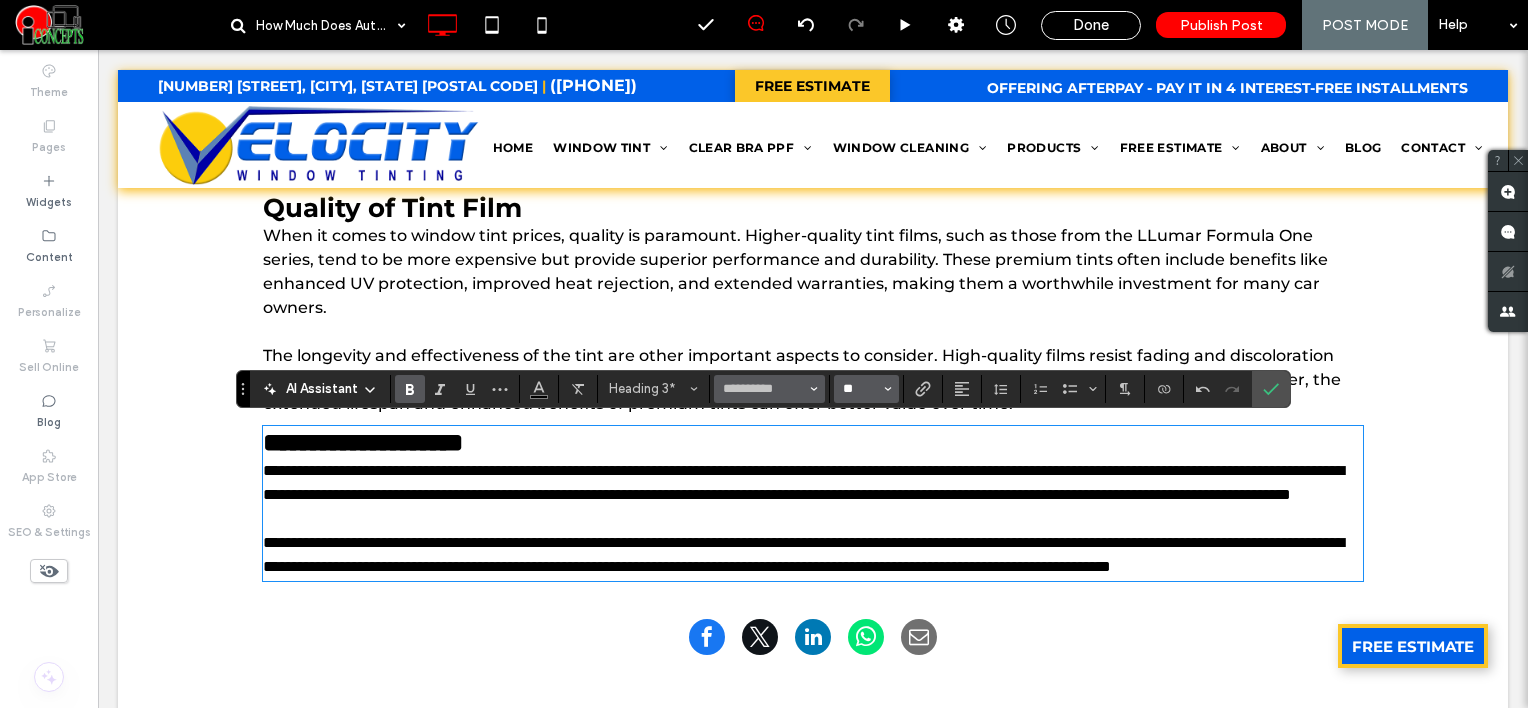 type on "**" 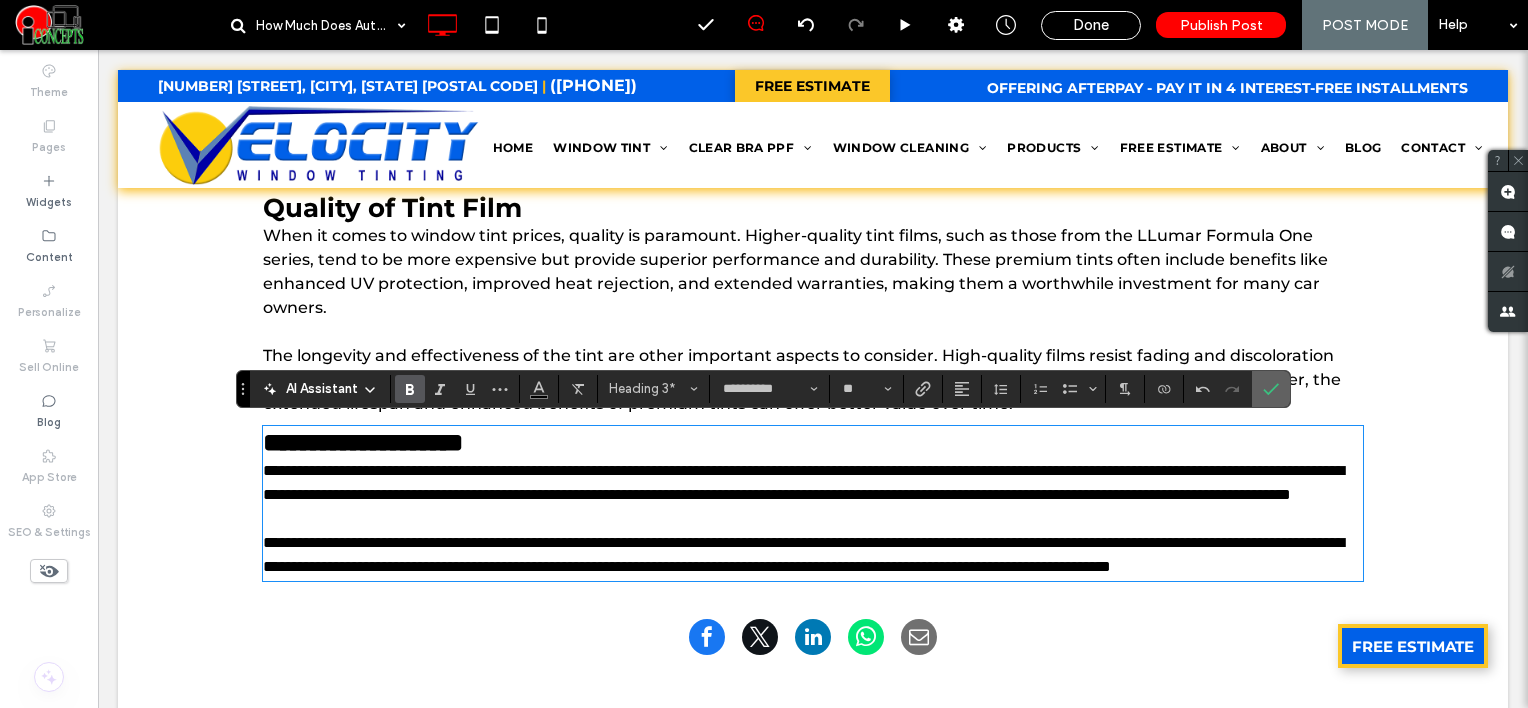 click at bounding box center [1267, 389] 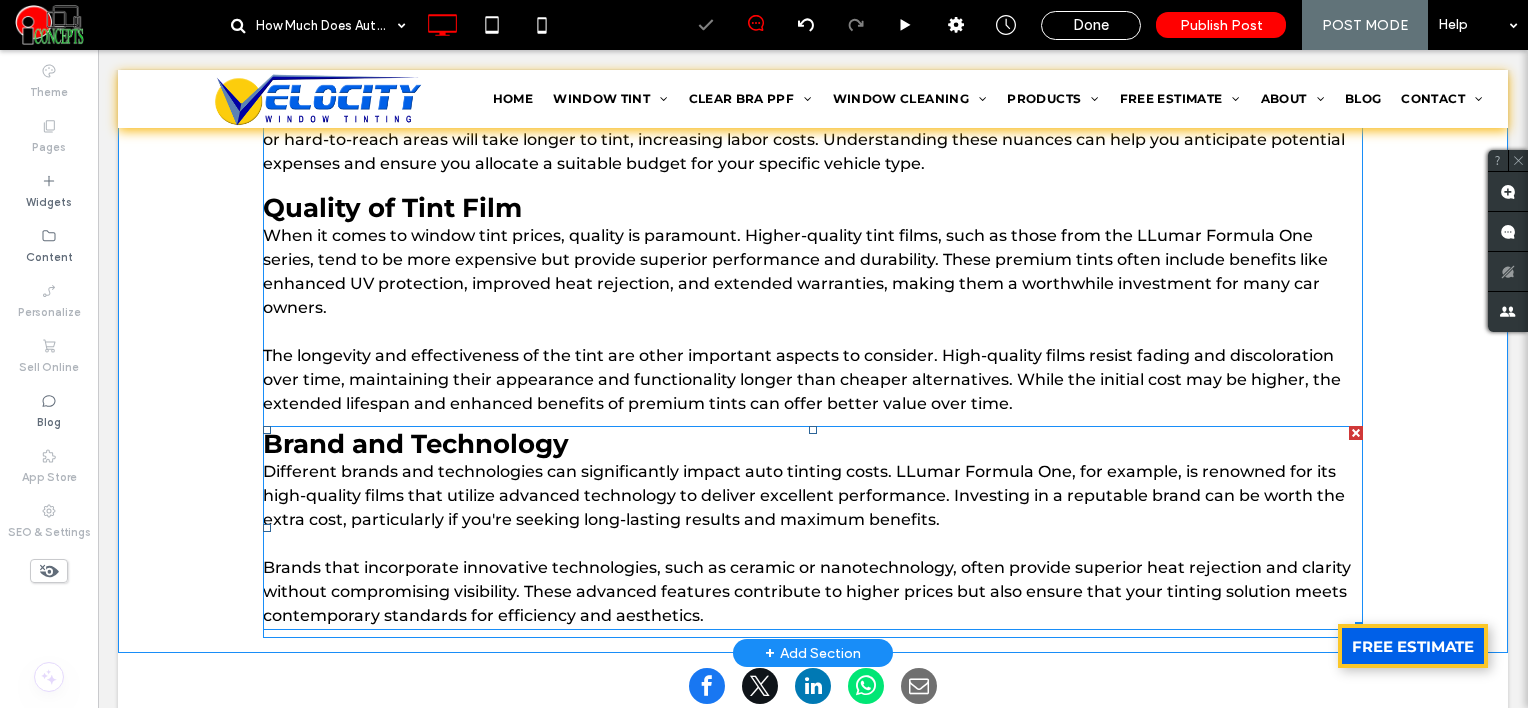 scroll, scrollTop: 1265, scrollLeft: 0, axis: vertical 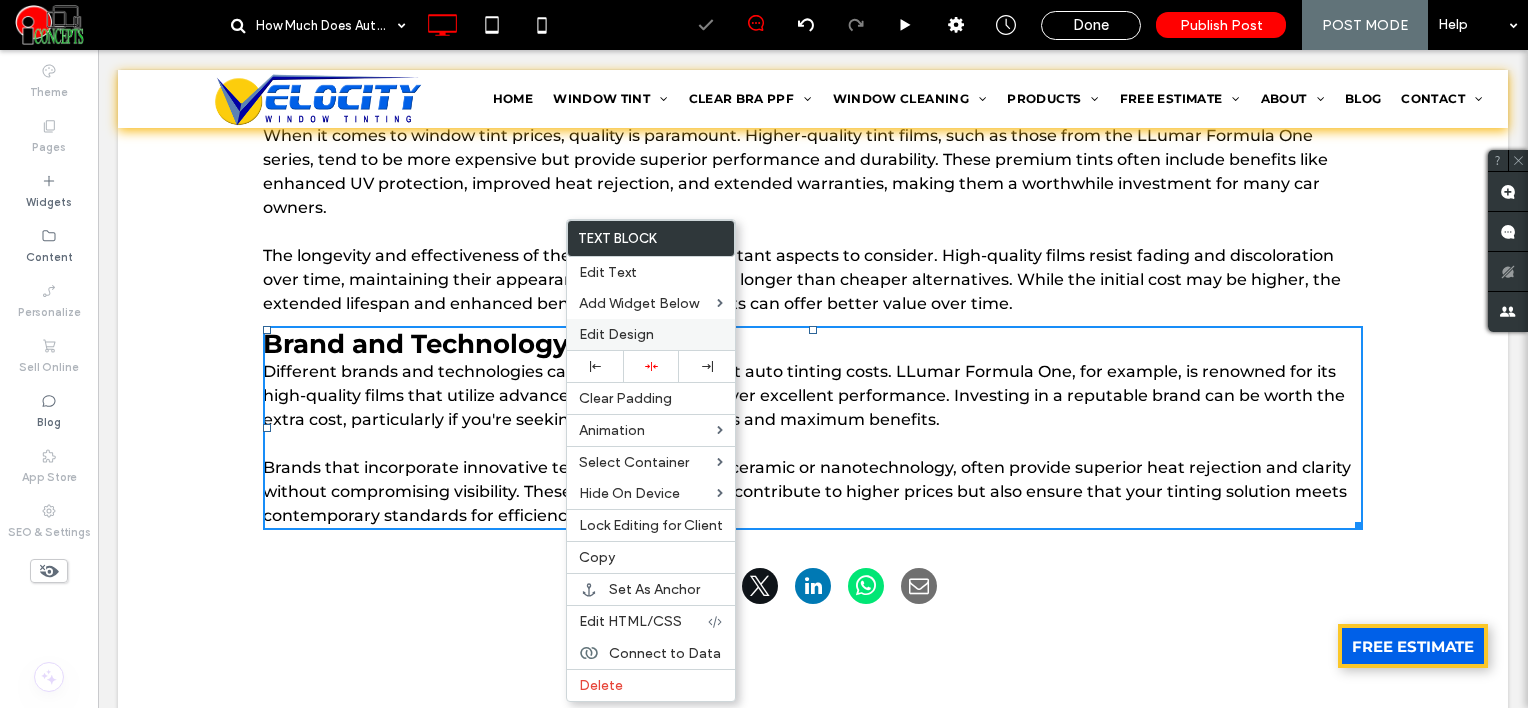click on "Edit Design" at bounding box center (616, 334) 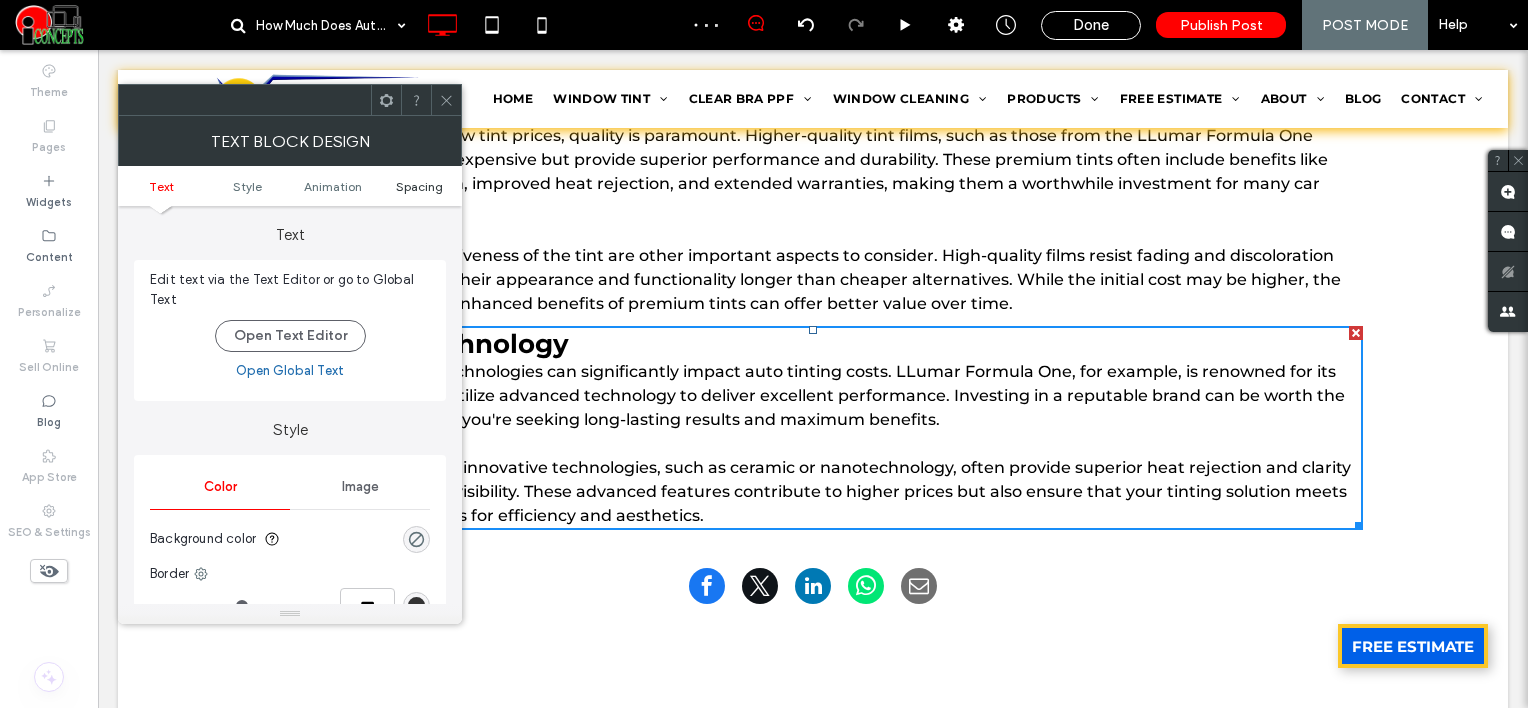 click on "Spacing" at bounding box center [419, 186] 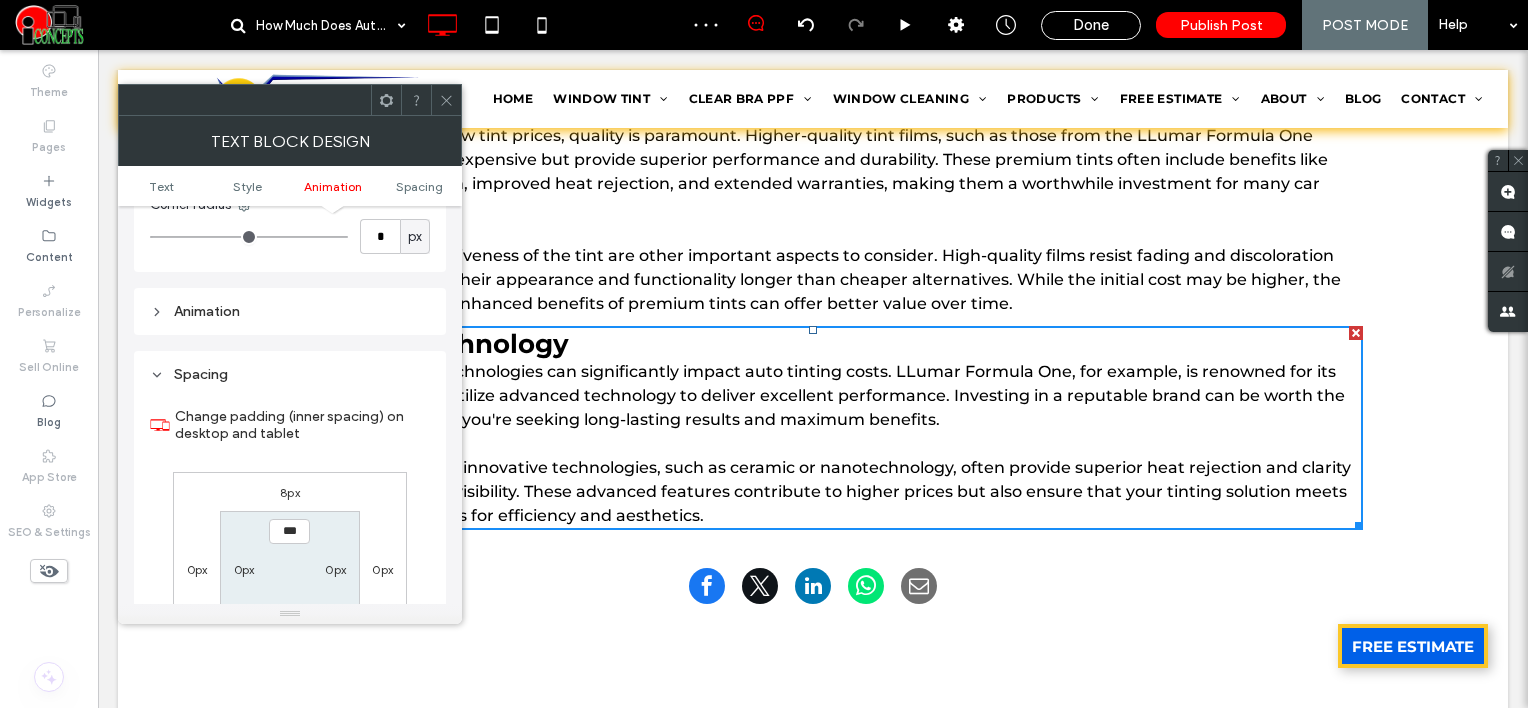 scroll, scrollTop: 572, scrollLeft: 0, axis: vertical 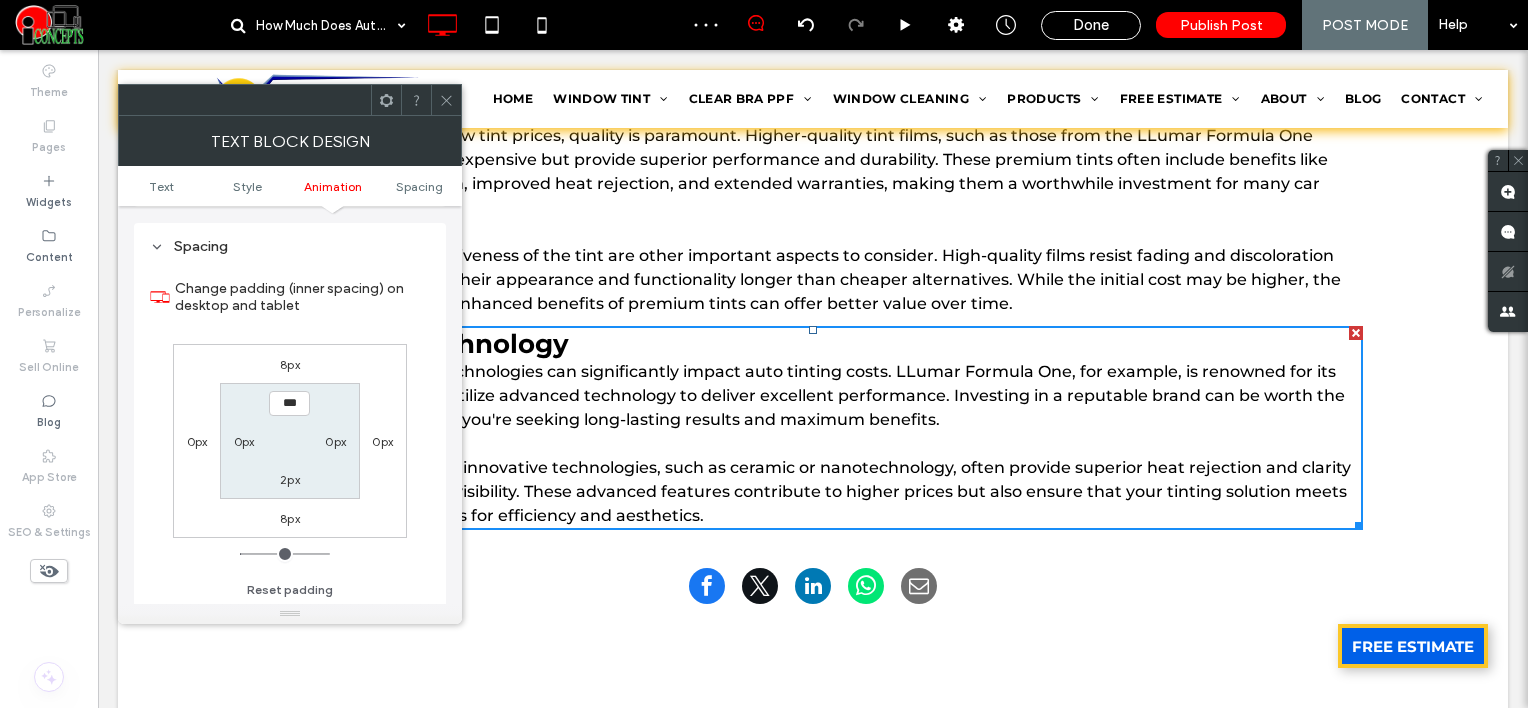 click on "8px" at bounding box center [290, 364] 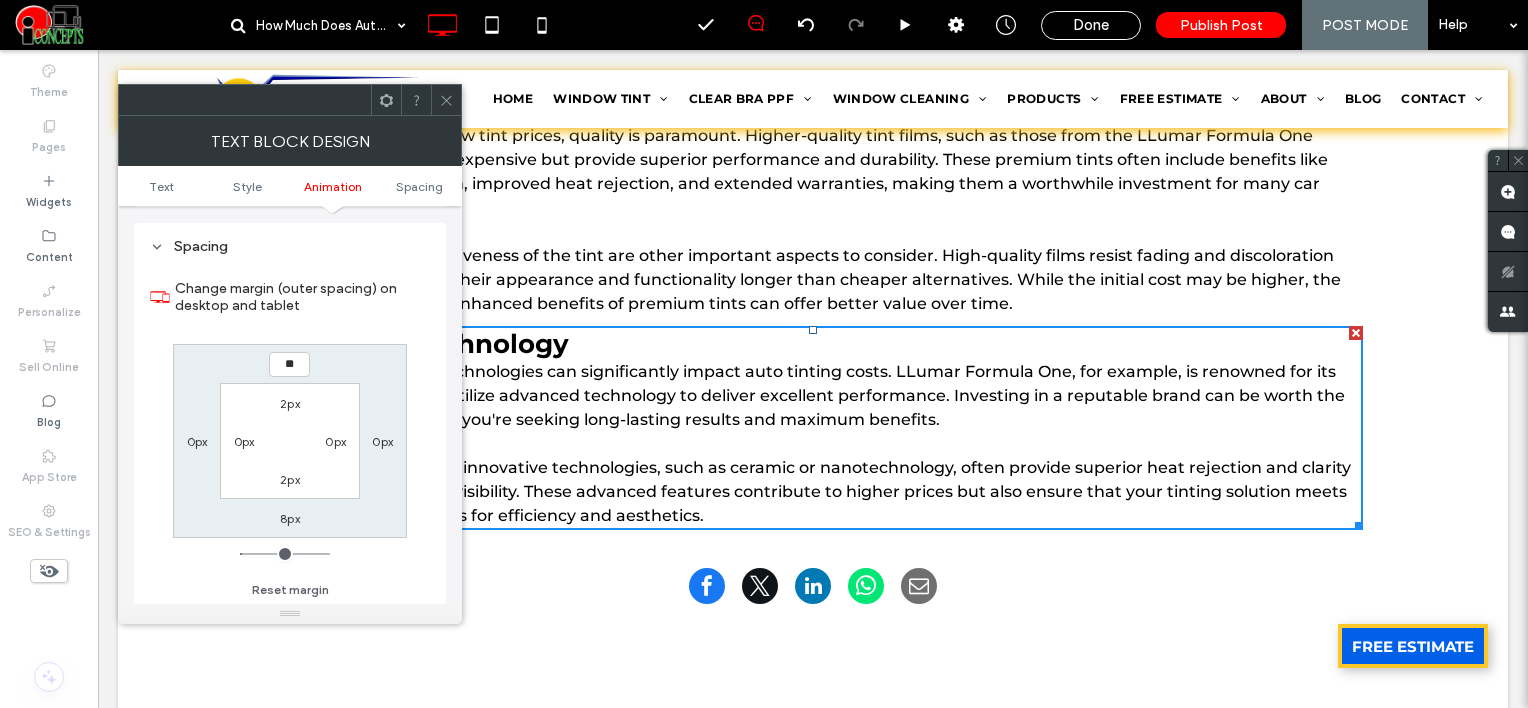 type on "**" 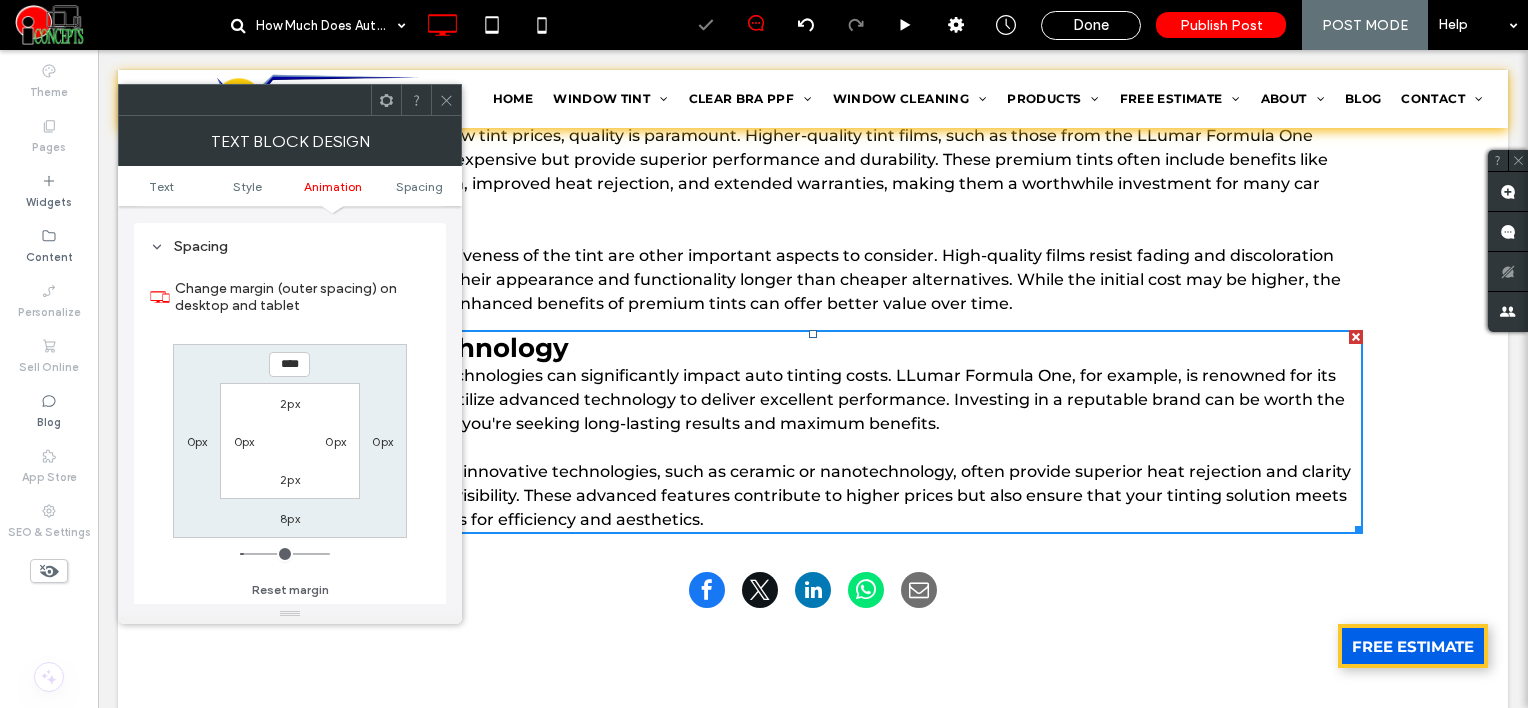 click 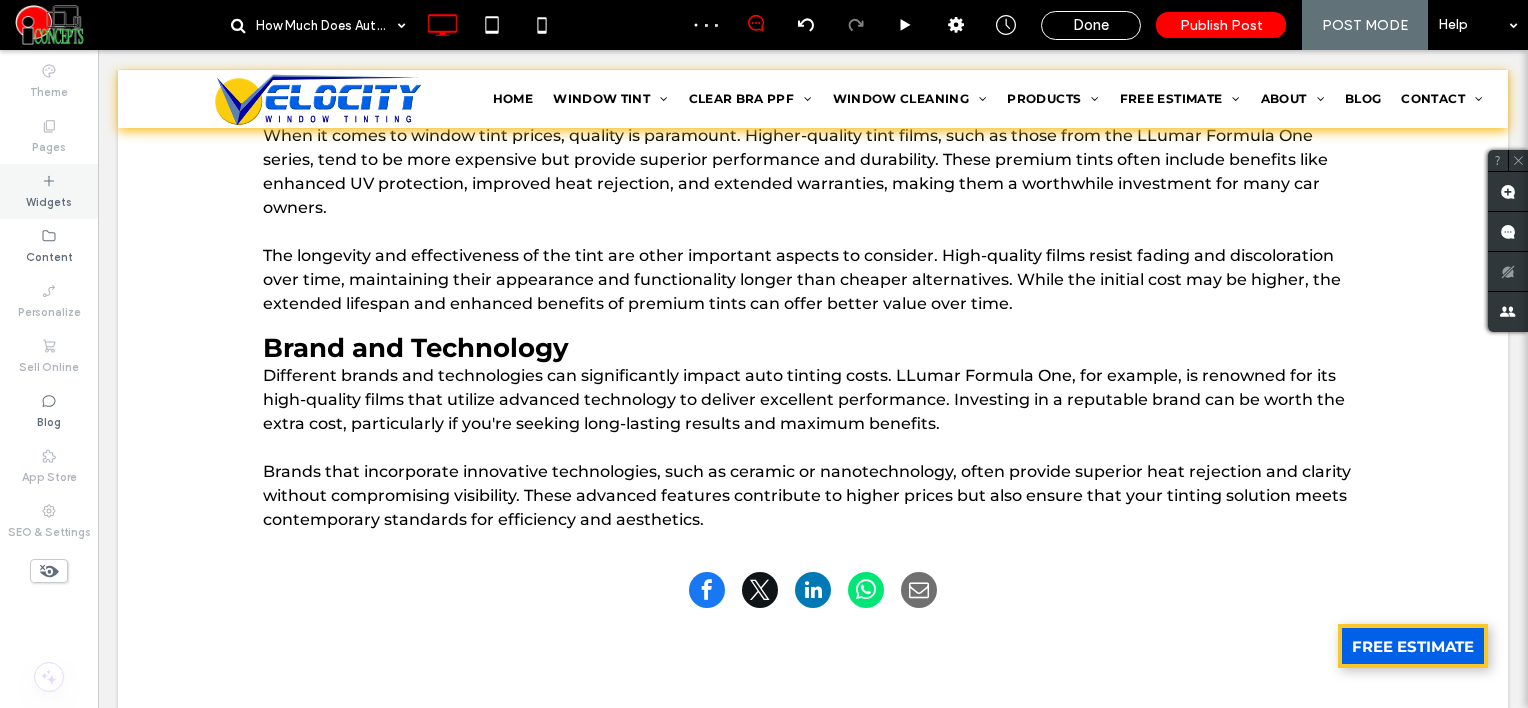 click on "Widgets" at bounding box center (49, 191) 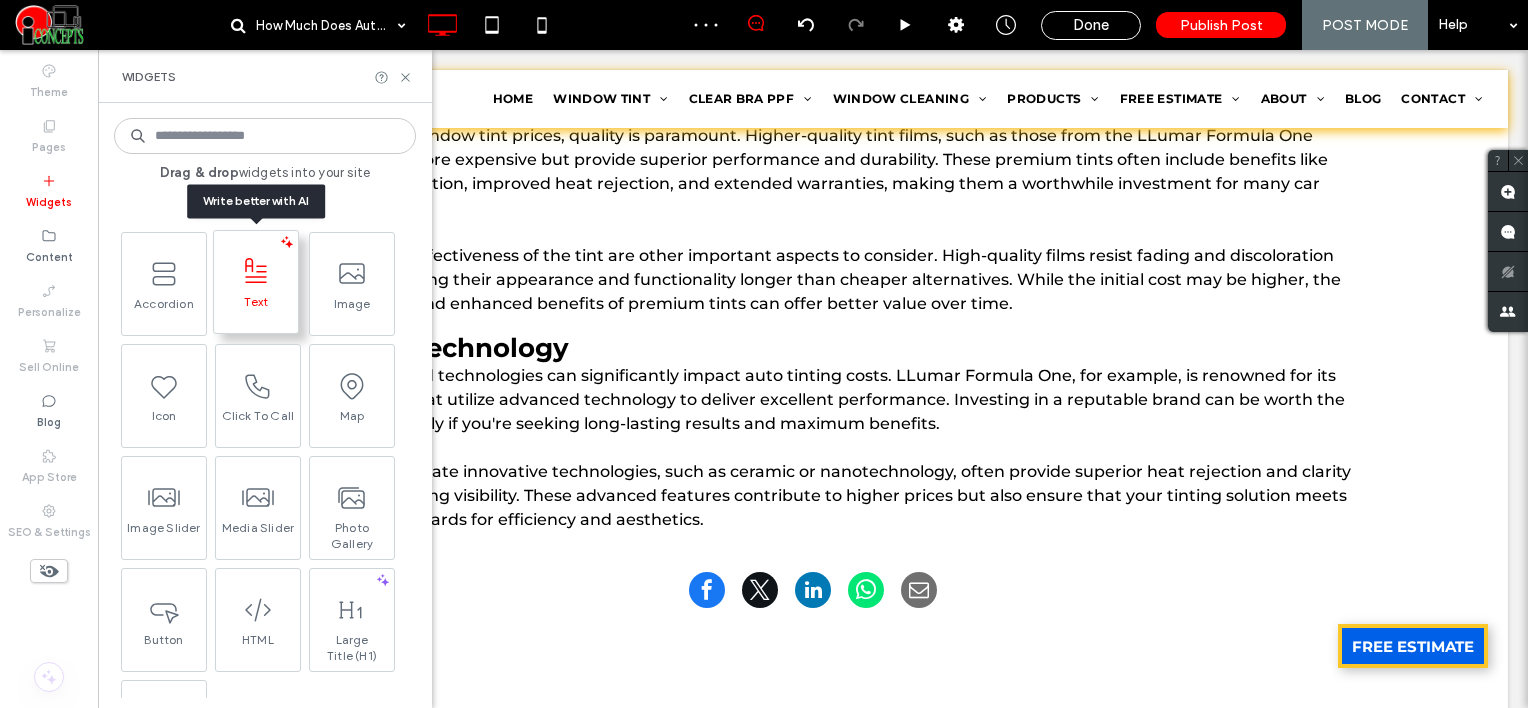 click 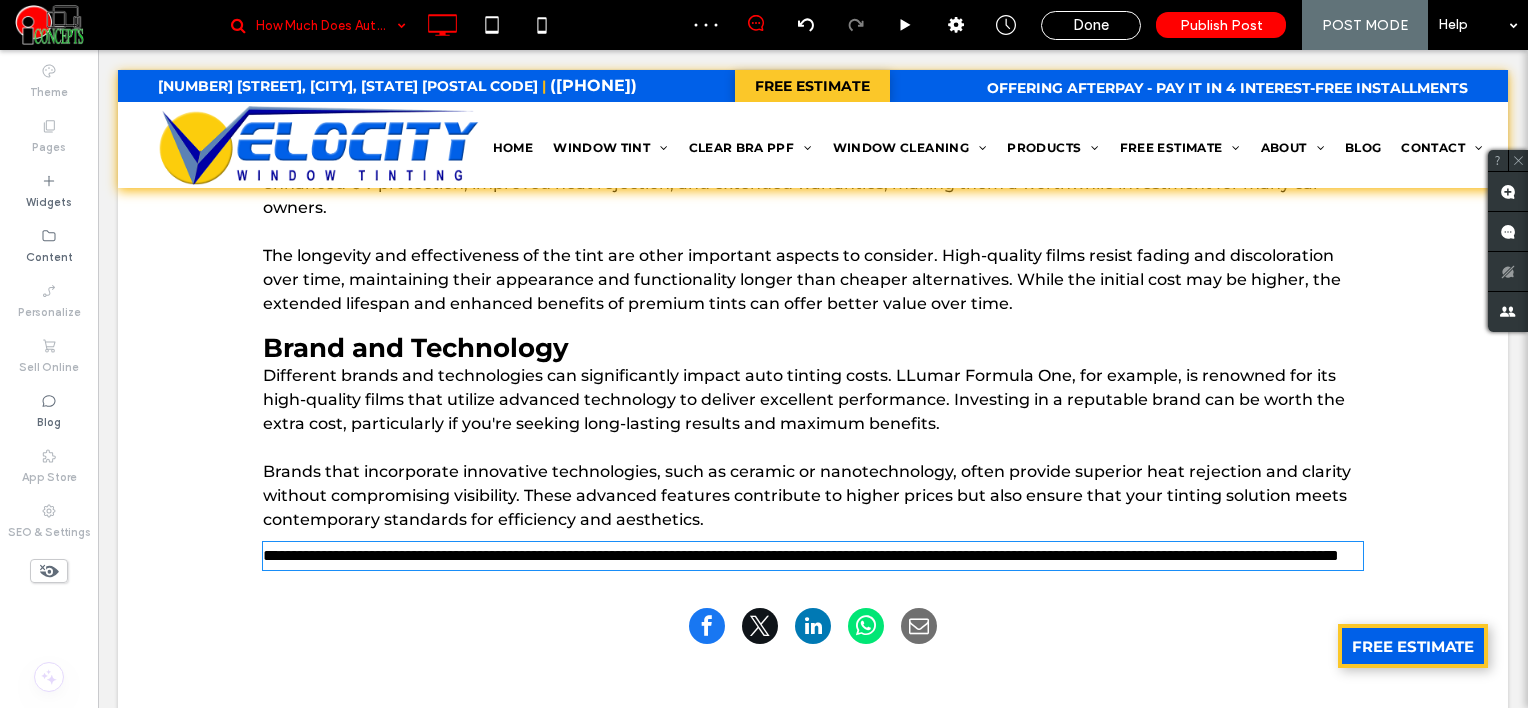 type on "**********" 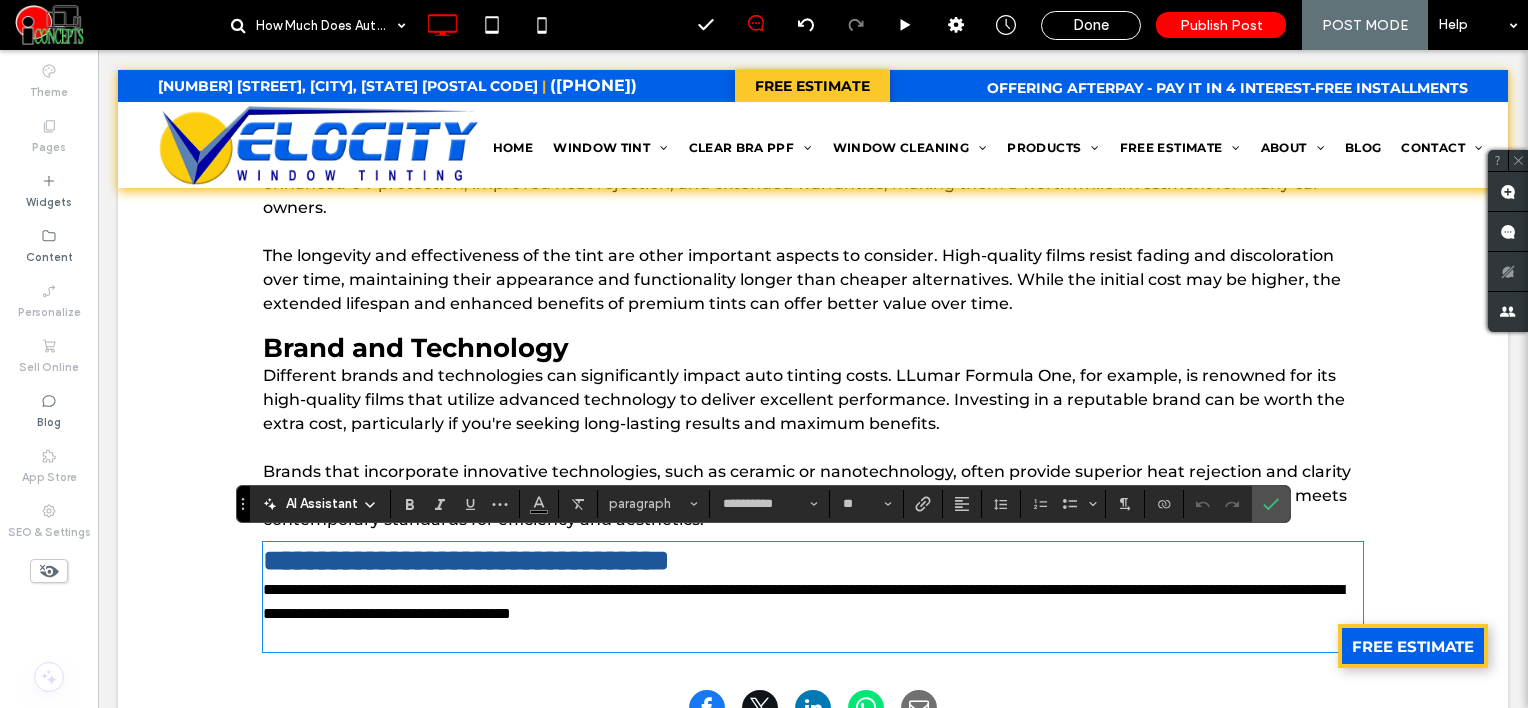 scroll, scrollTop: 0, scrollLeft: 0, axis: both 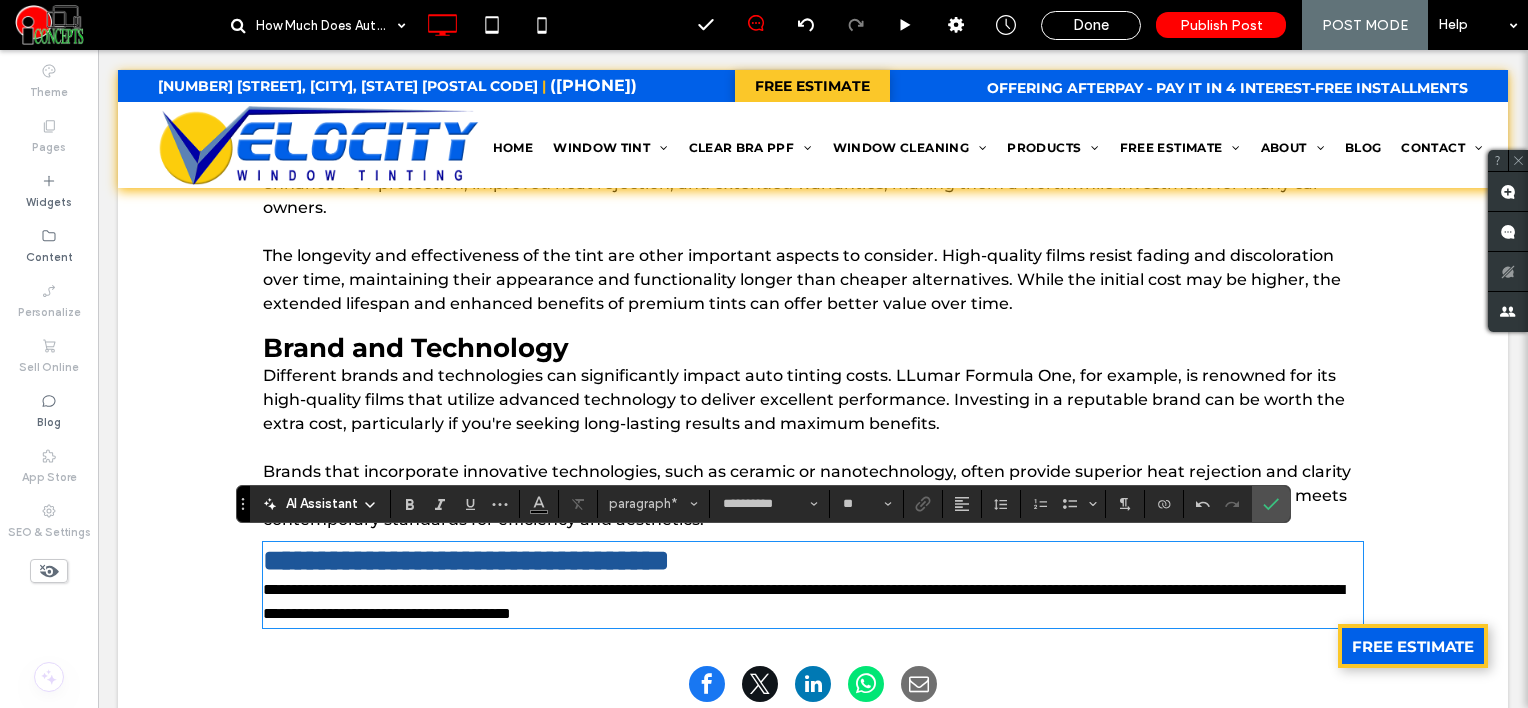 type 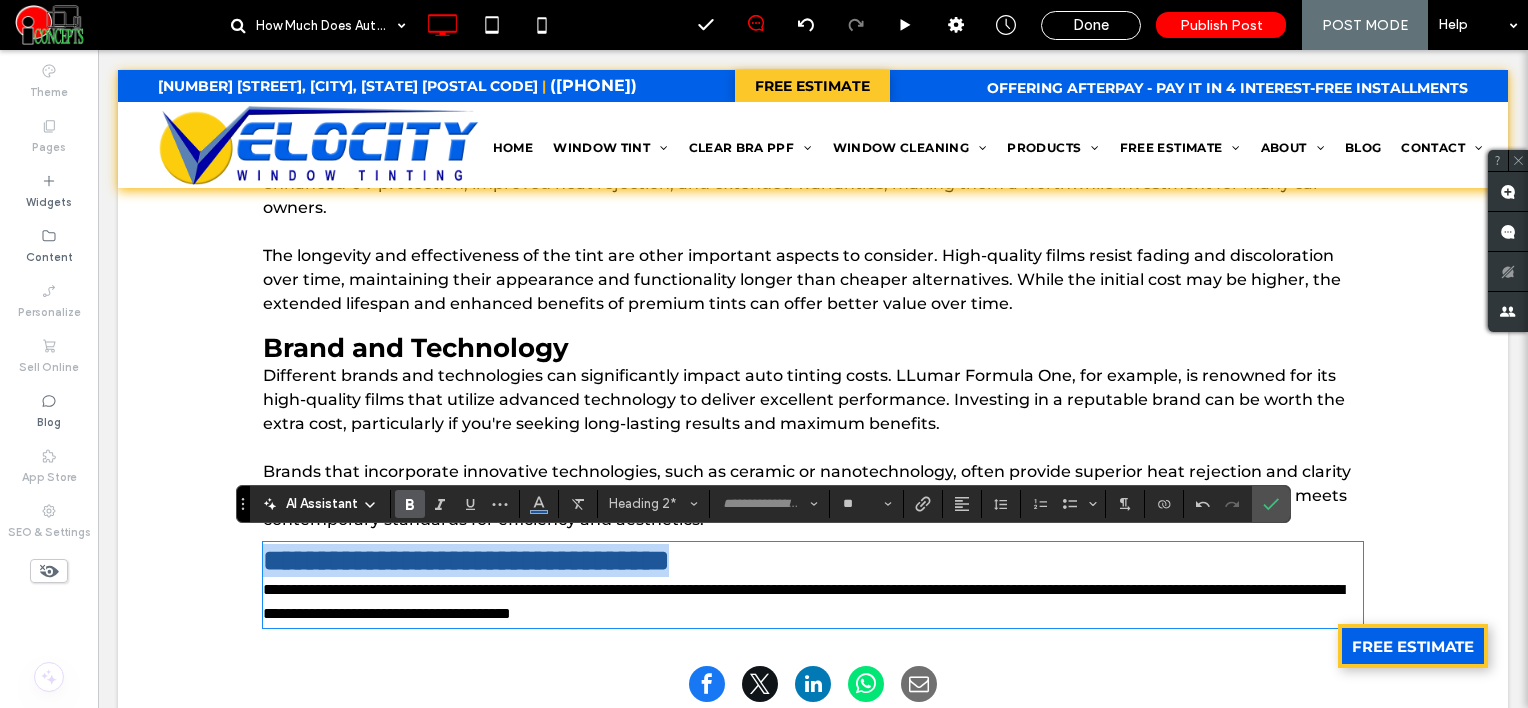 drag, startPoint x: 713, startPoint y: 560, endPoint x: 82, endPoint y: 572, distance: 631.1141 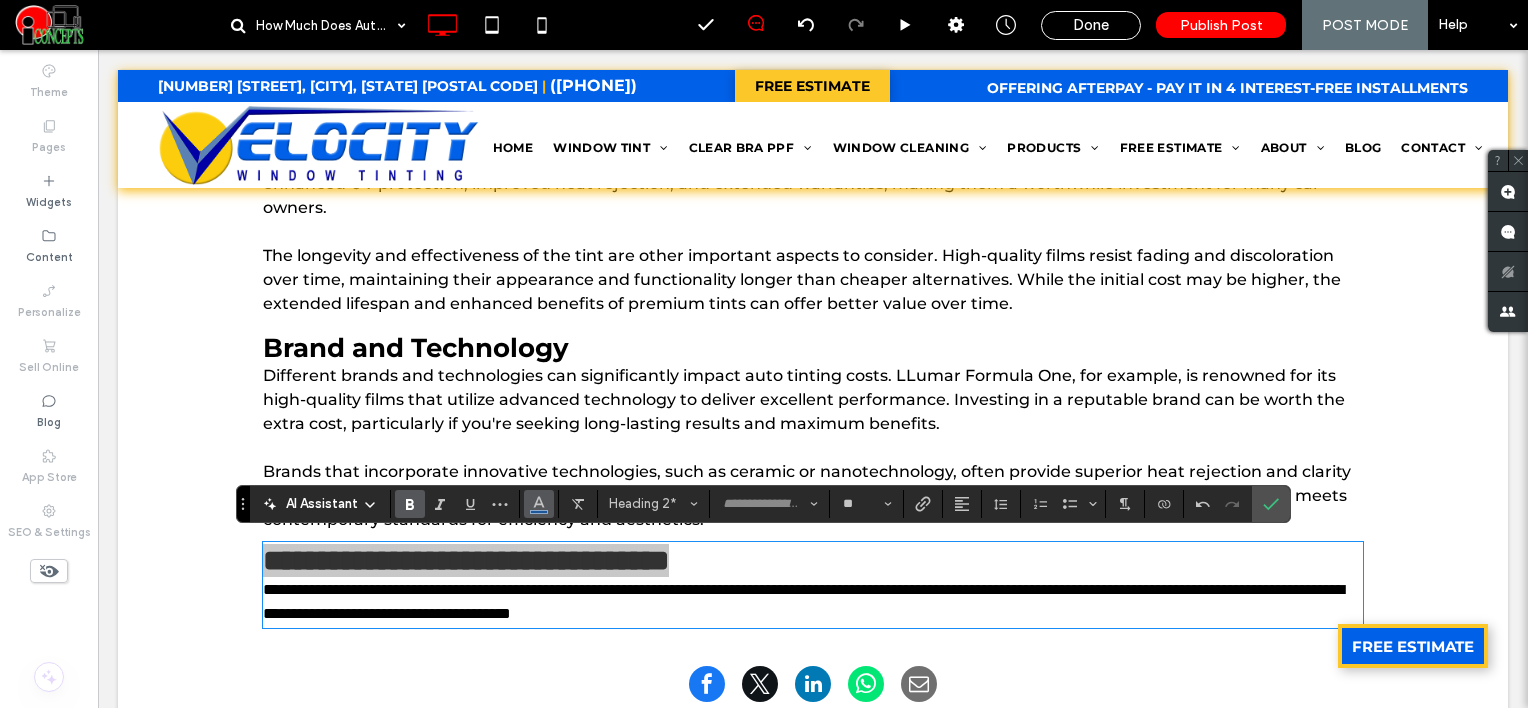 click 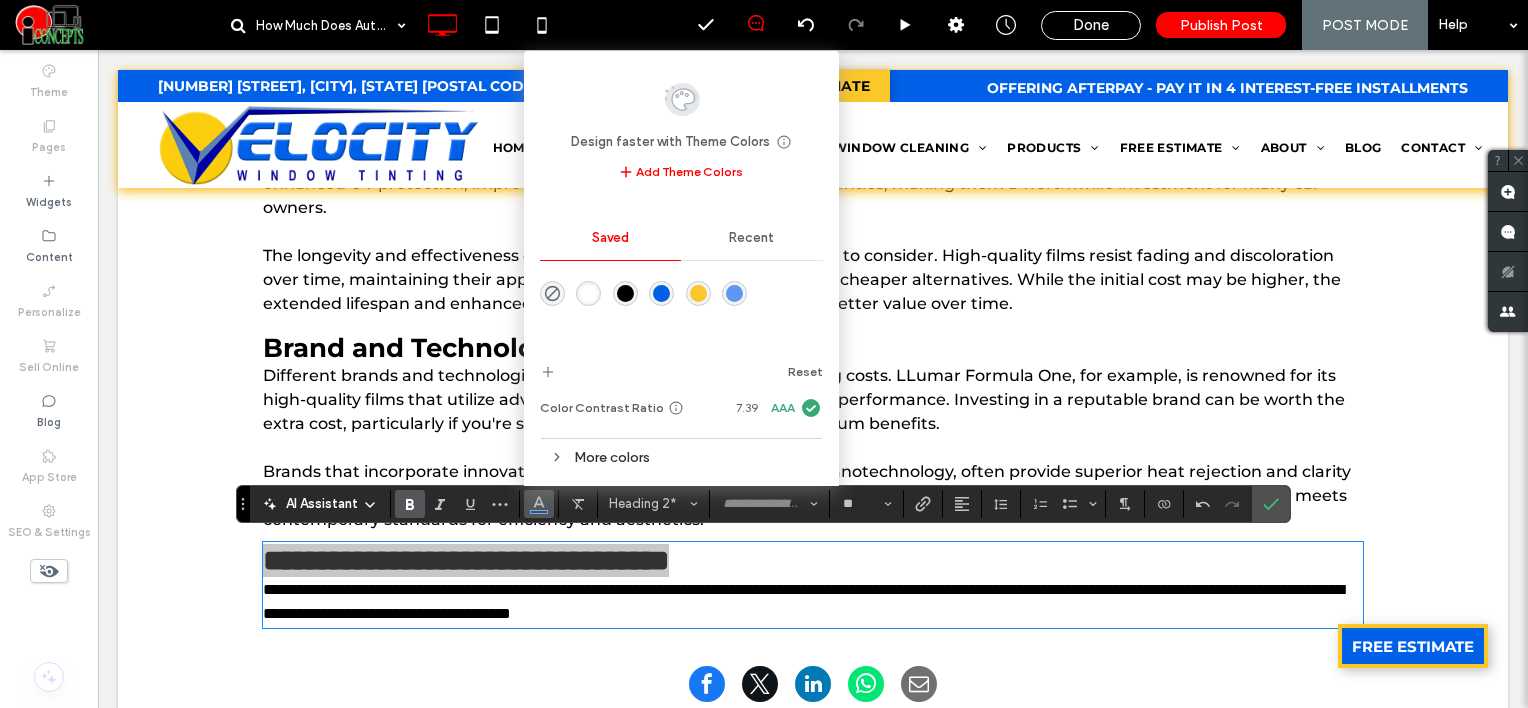 click at bounding box center (625, 293) 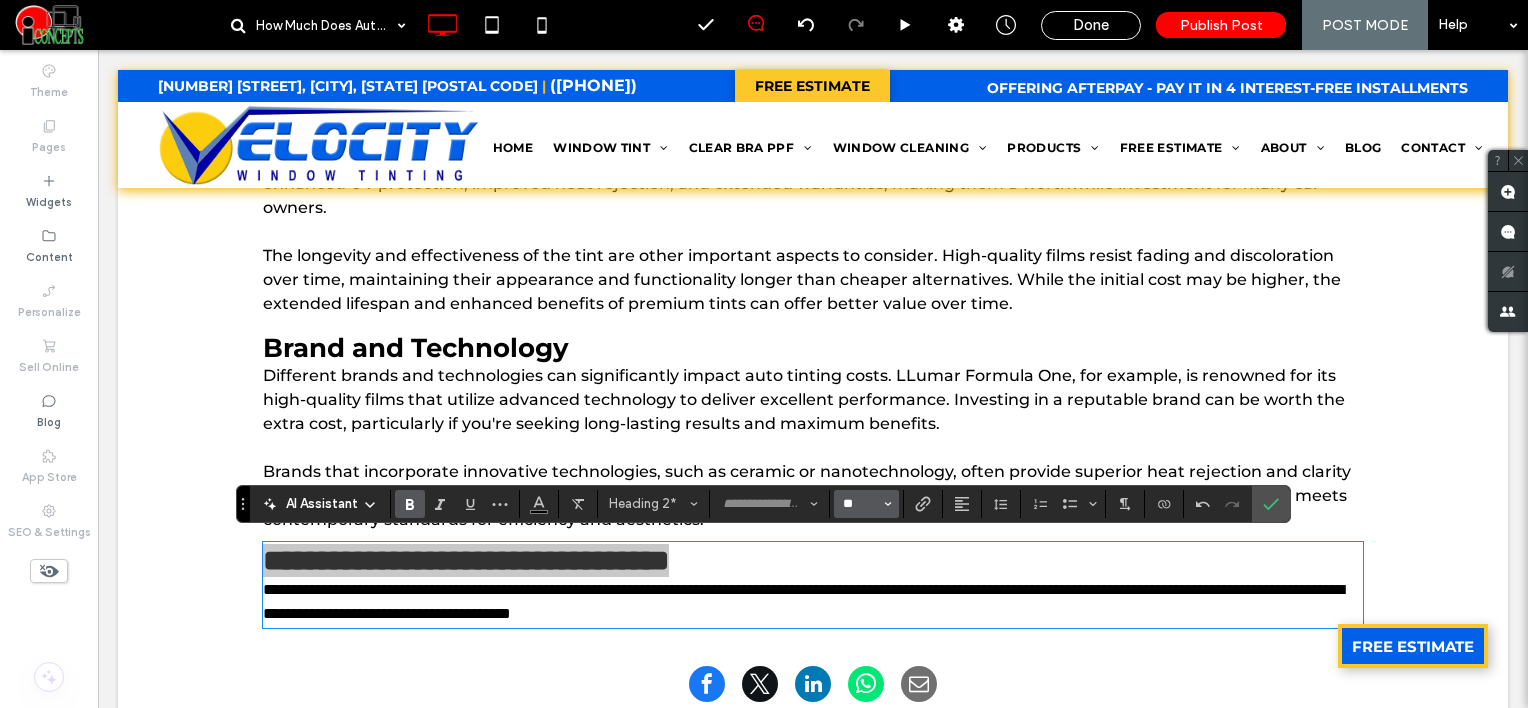 click on "**" at bounding box center (860, 504) 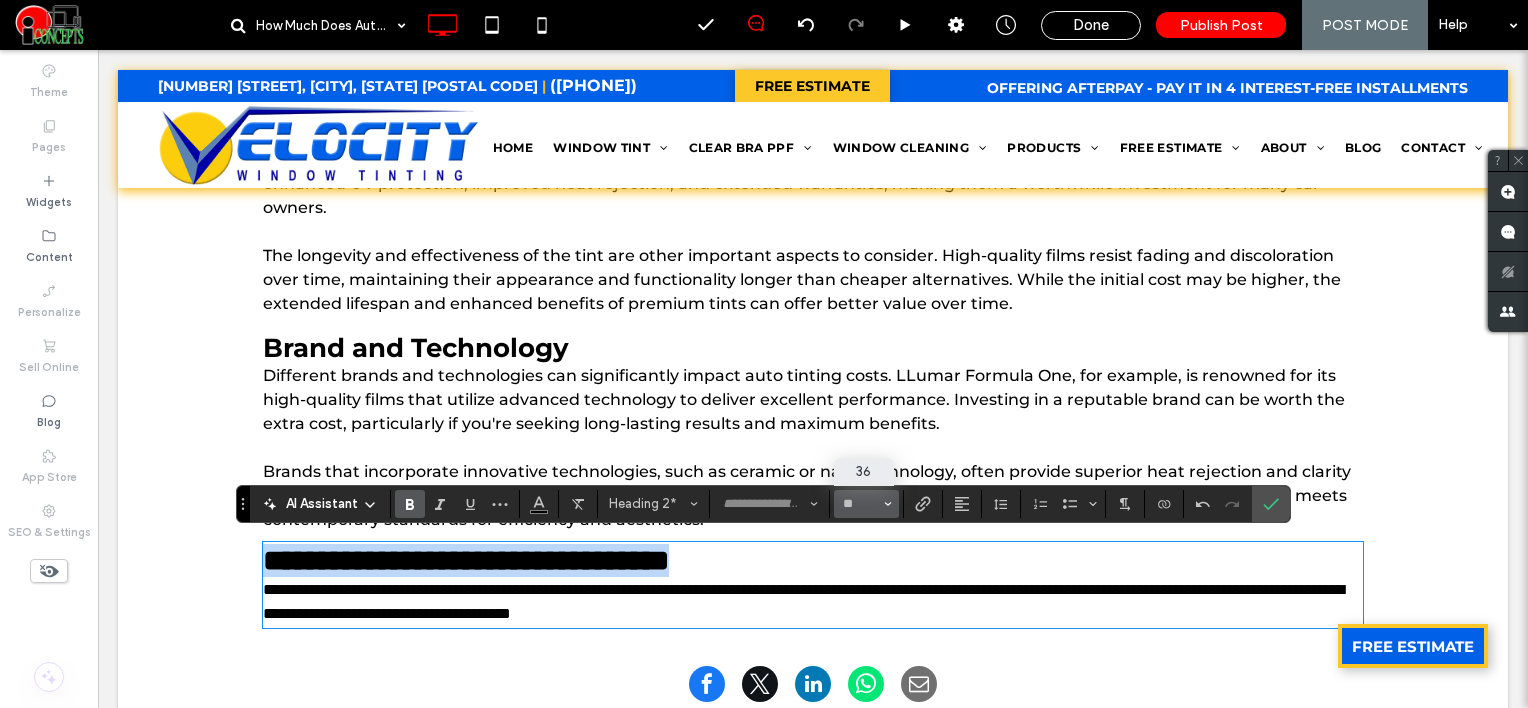 type on "**" 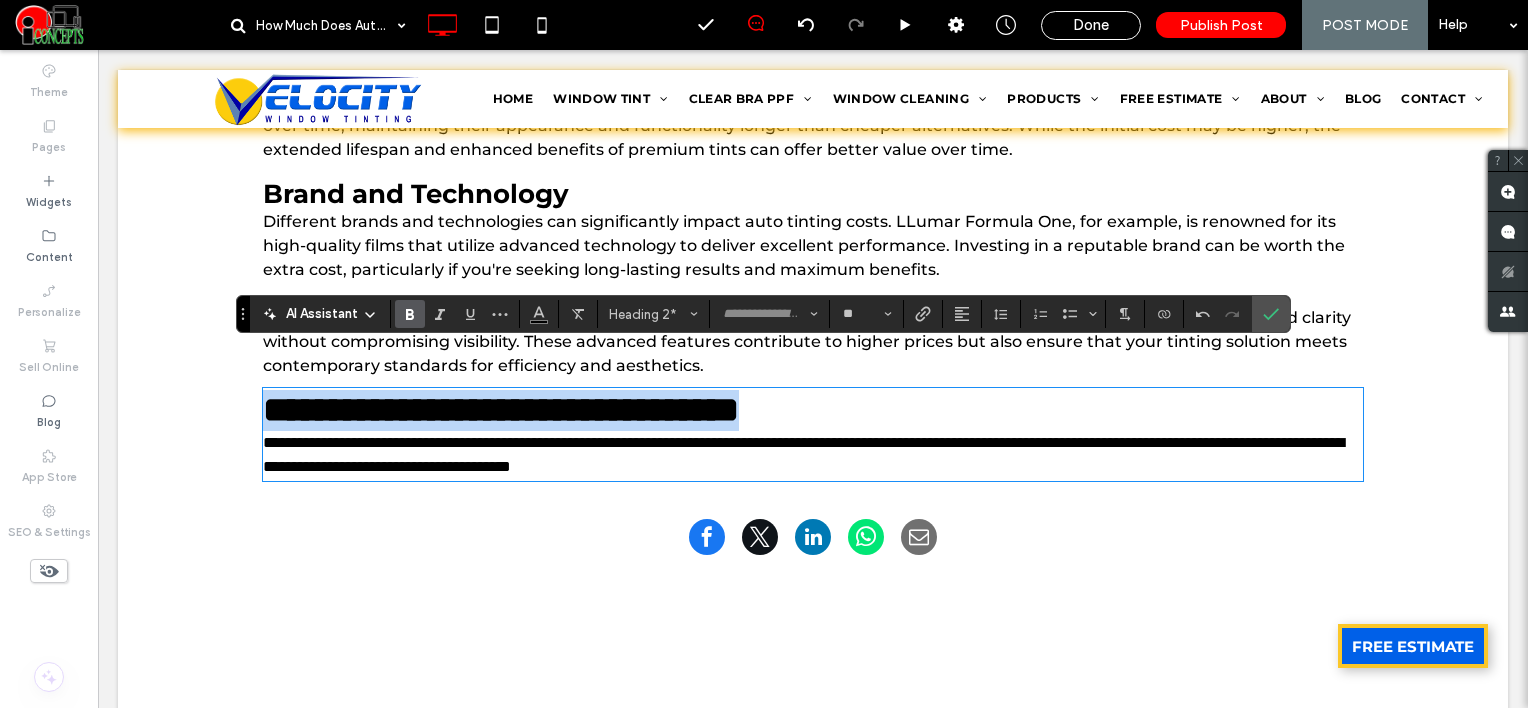 scroll, scrollTop: 1465, scrollLeft: 0, axis: vertical 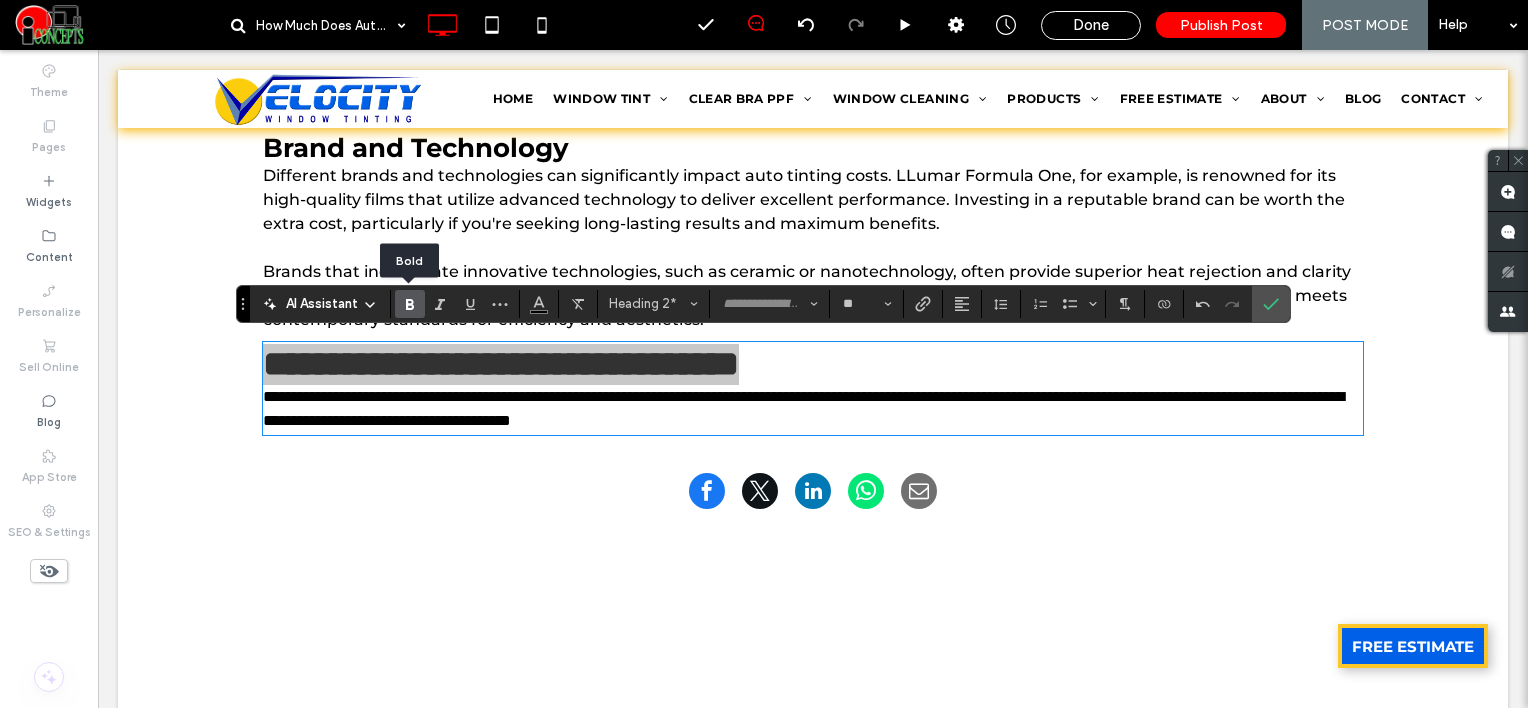 click 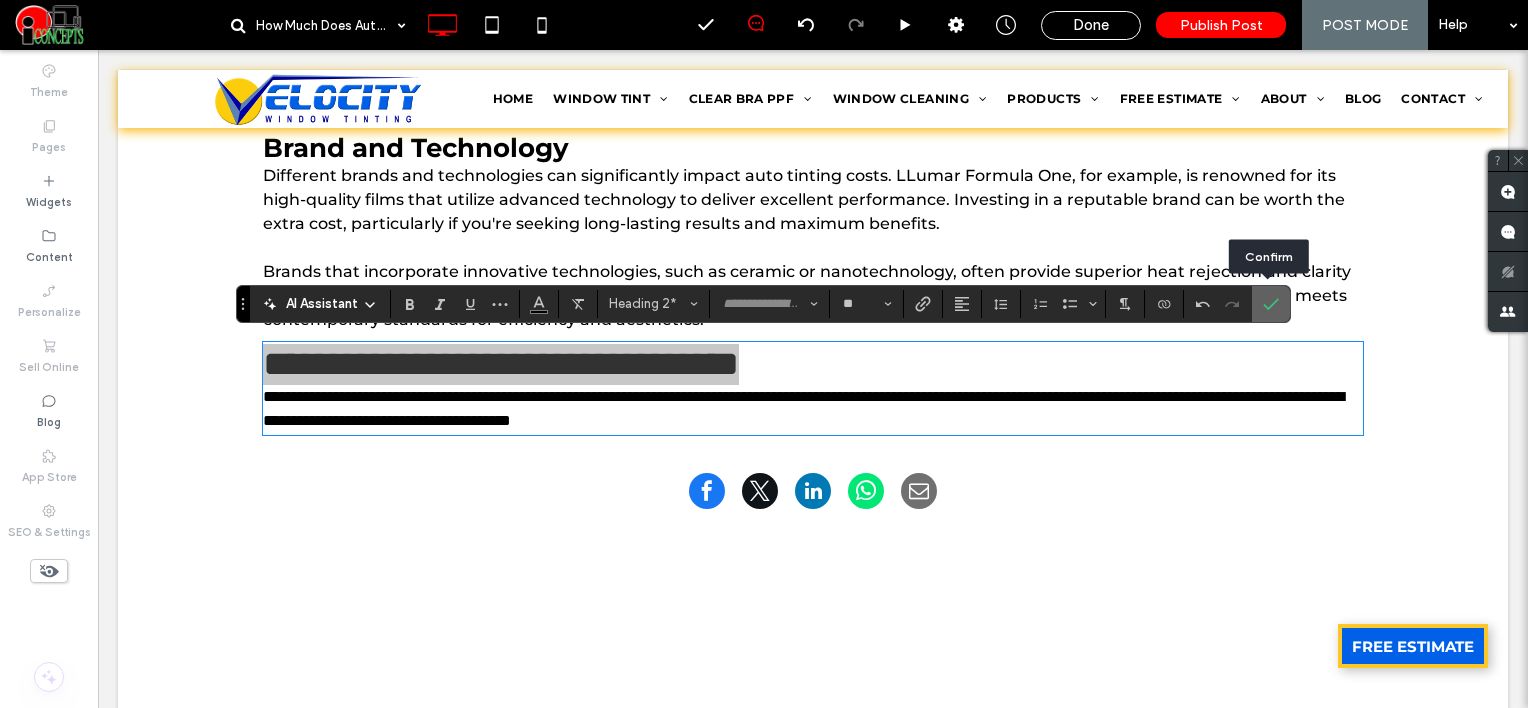 drag, startPoint x: 1275, startPoint y: 293, endPoint x: 1152, endPoint y: 239, distance: 134.33168 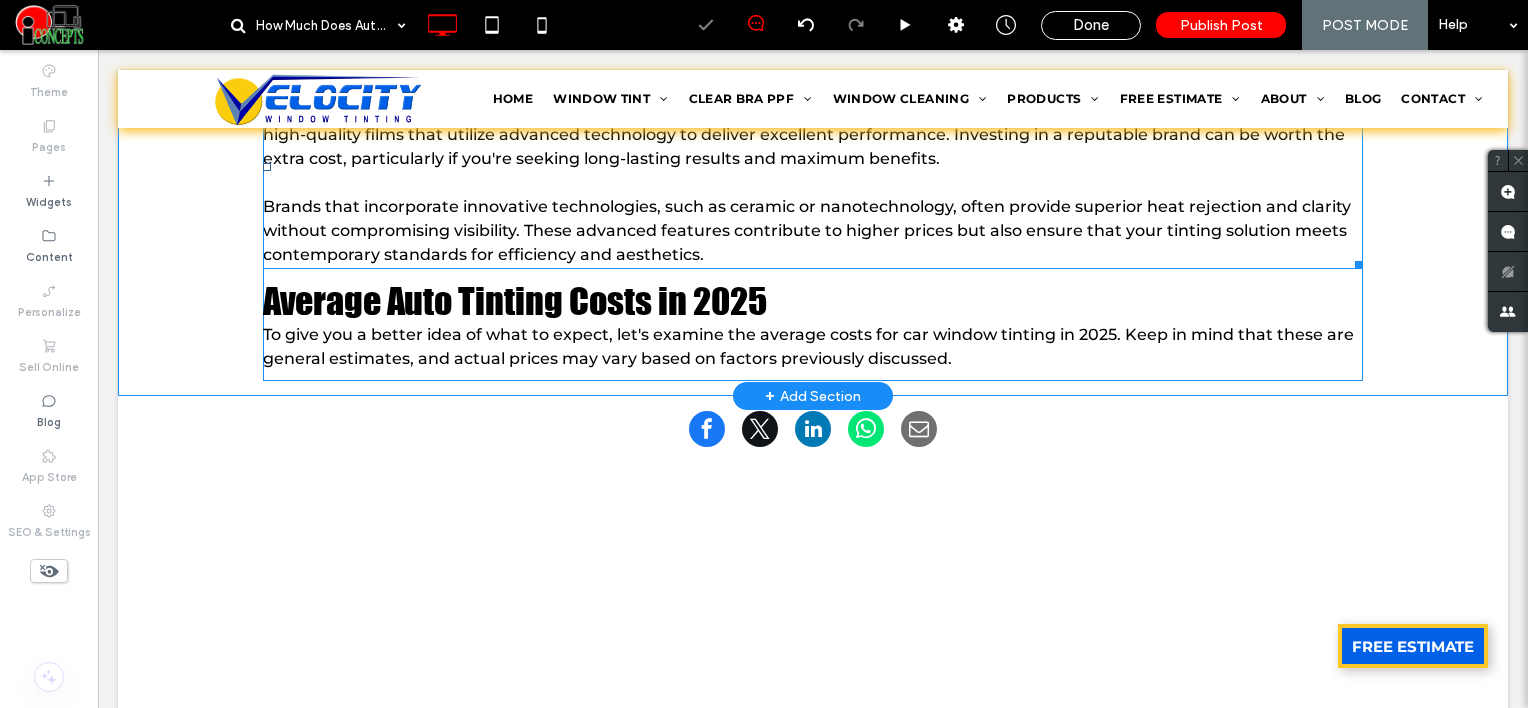 scroll, scrollTop: 1565, scrollLeft: 0, axis: vertical 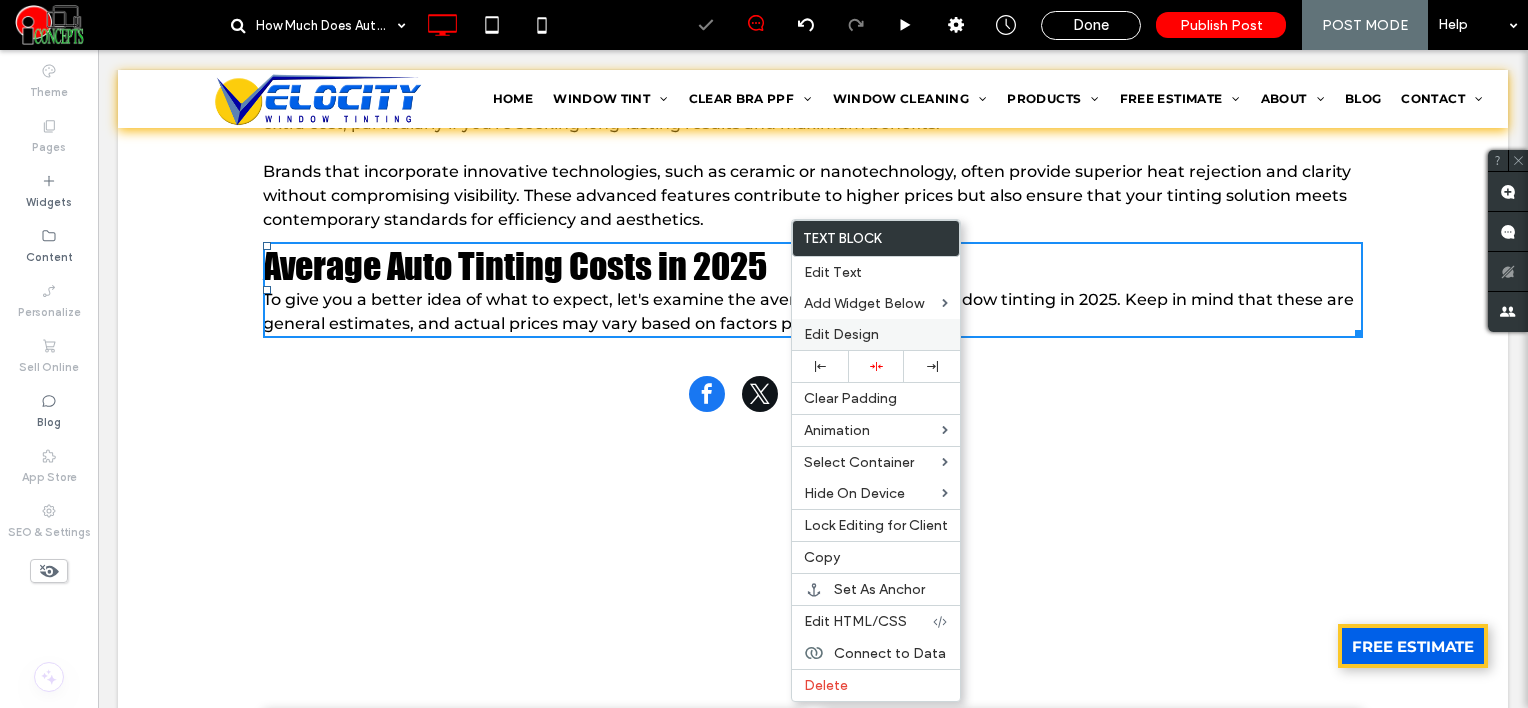 click on "Edit Design" at bounding box center [876, 334] 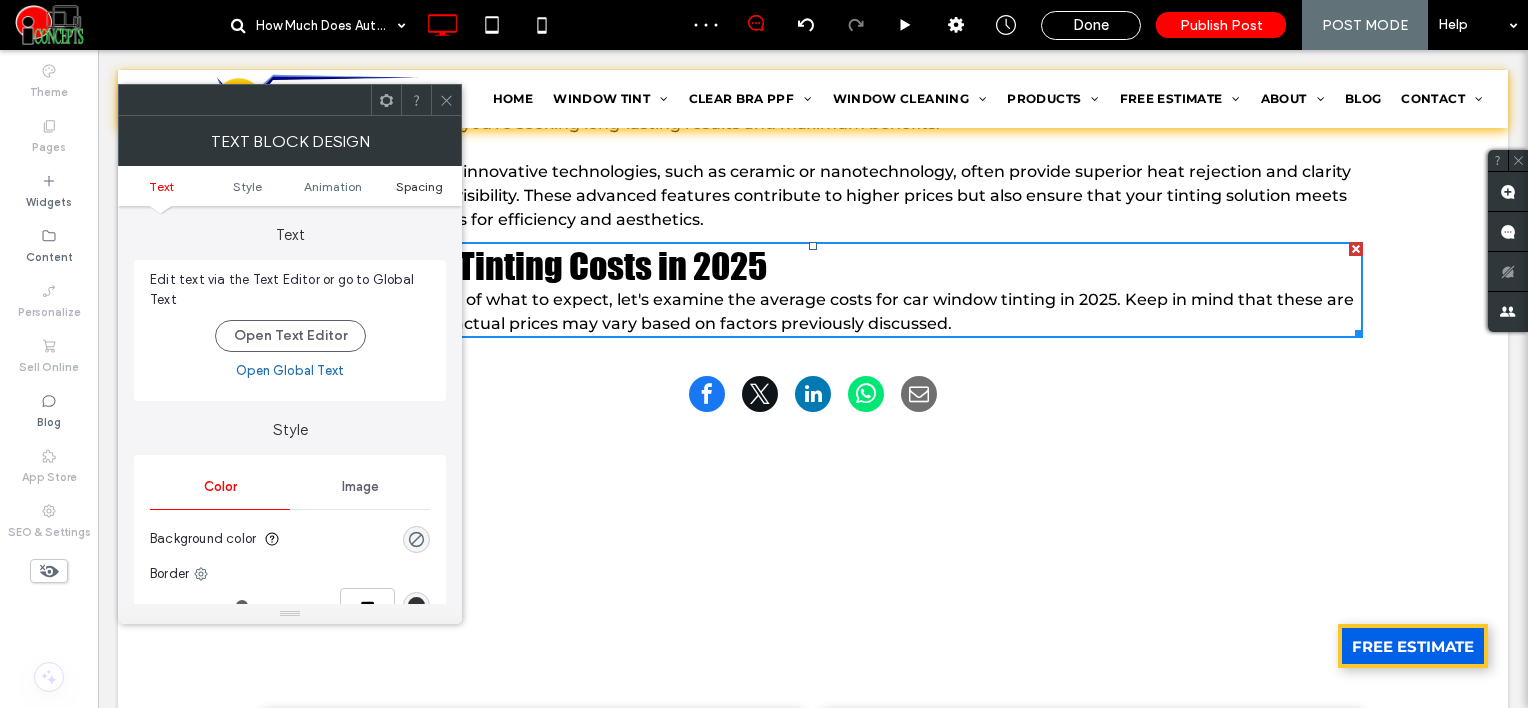 click on "Spacing" at bounding box center [419, 186] 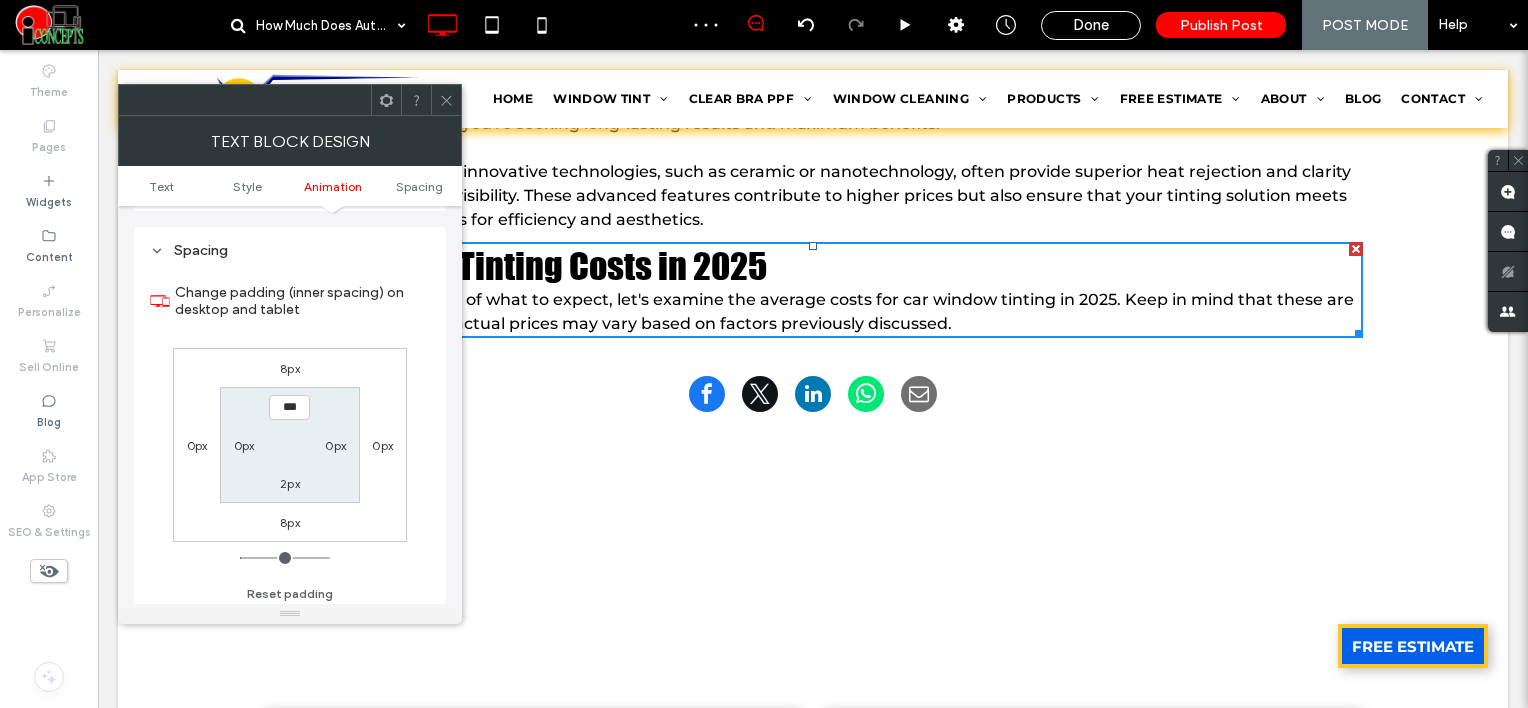 scroll, scrollTop: 572, scrollLeft: 0, axis: vertical 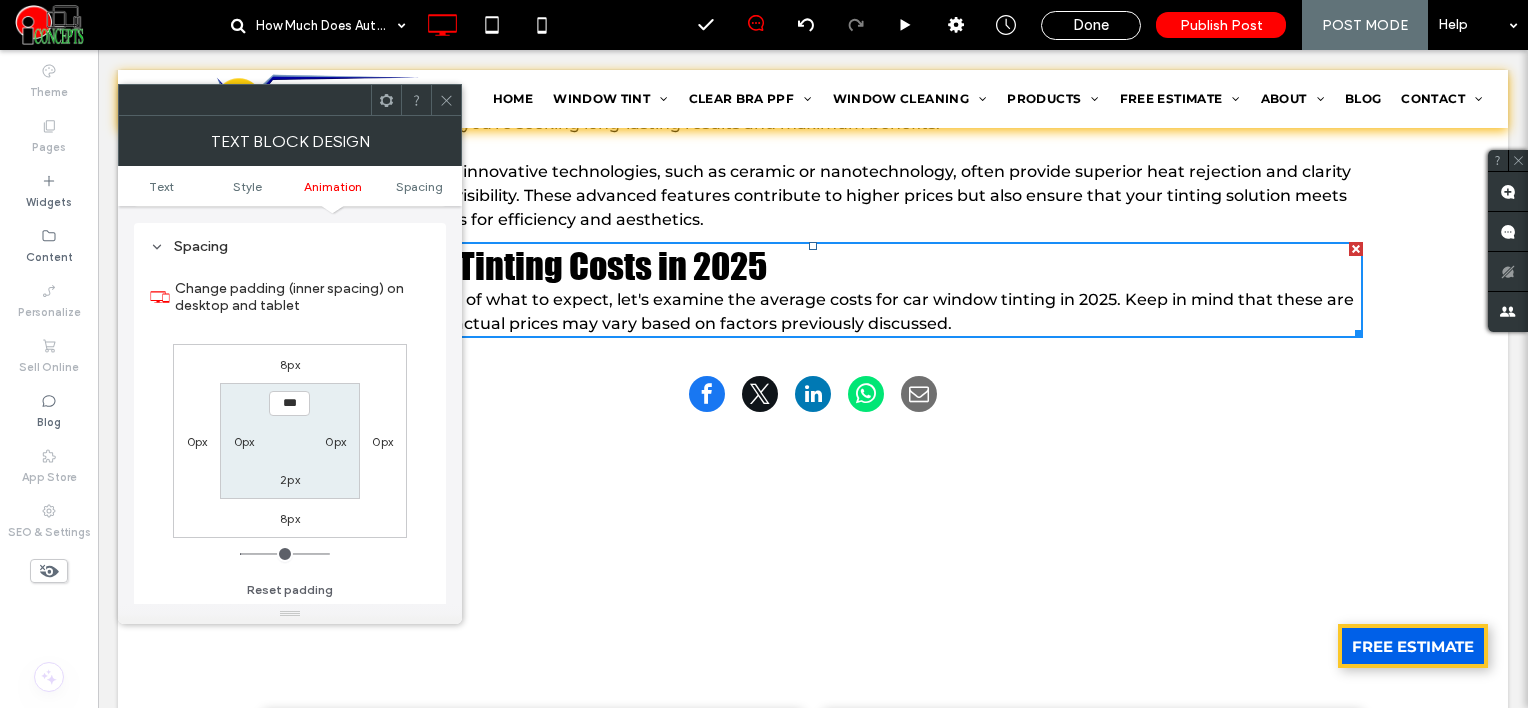 click on "8px" at bounding box center (290, 364) 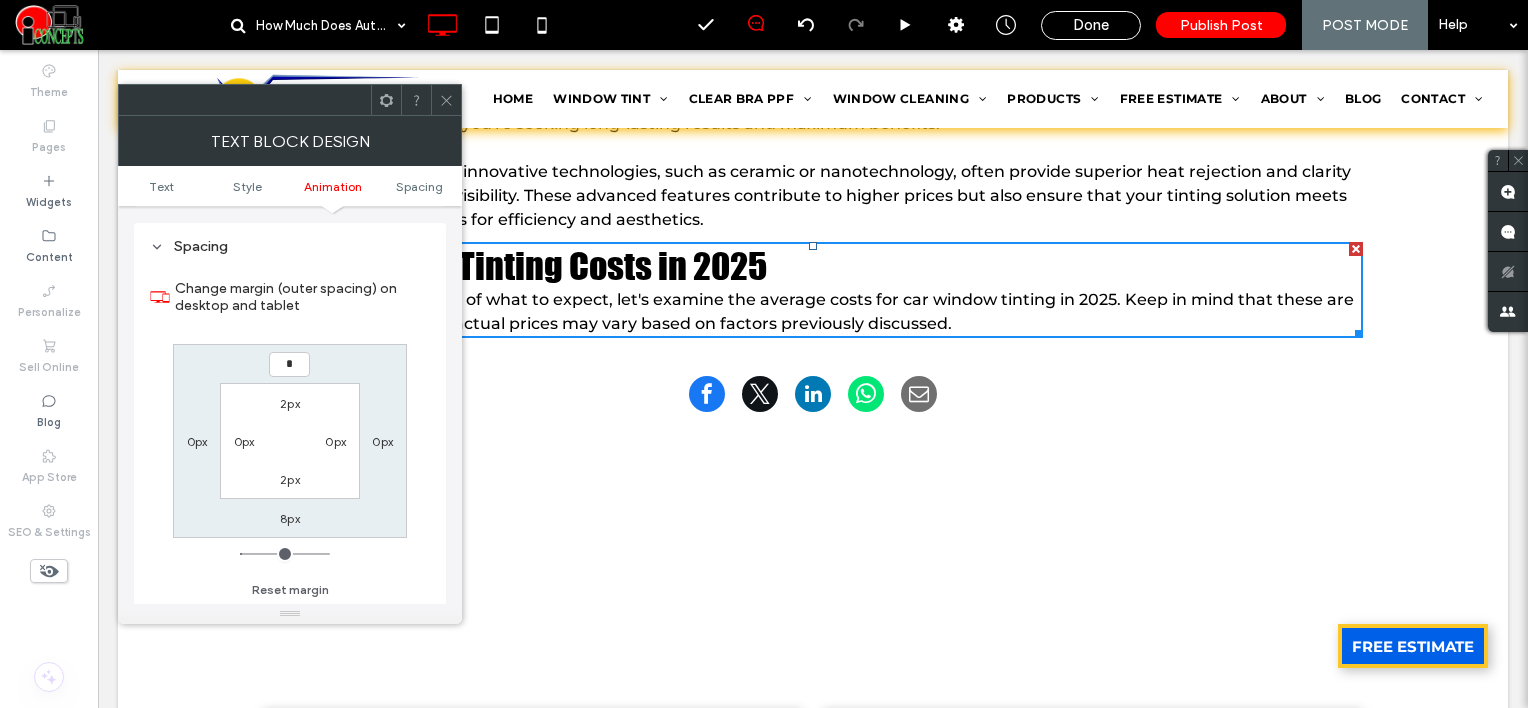 type on "*" 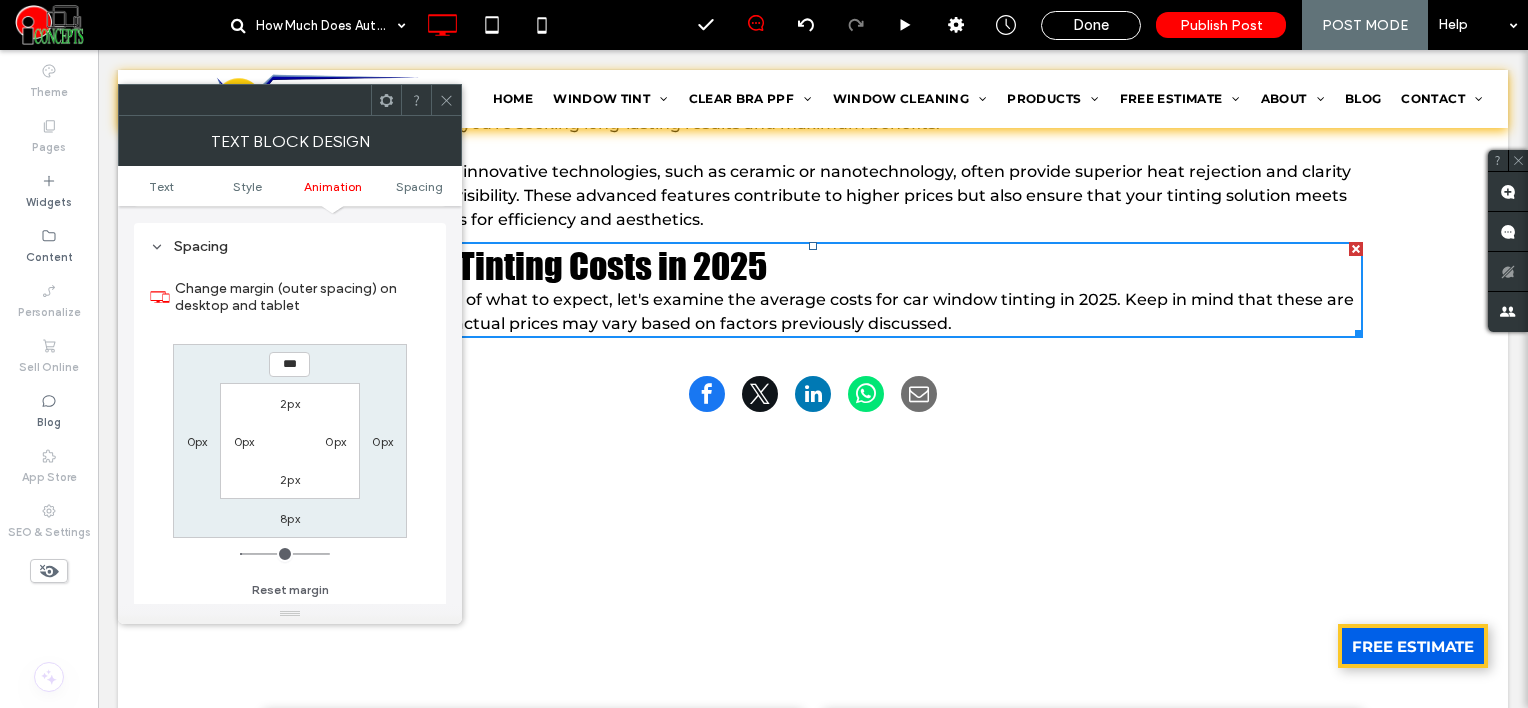 click 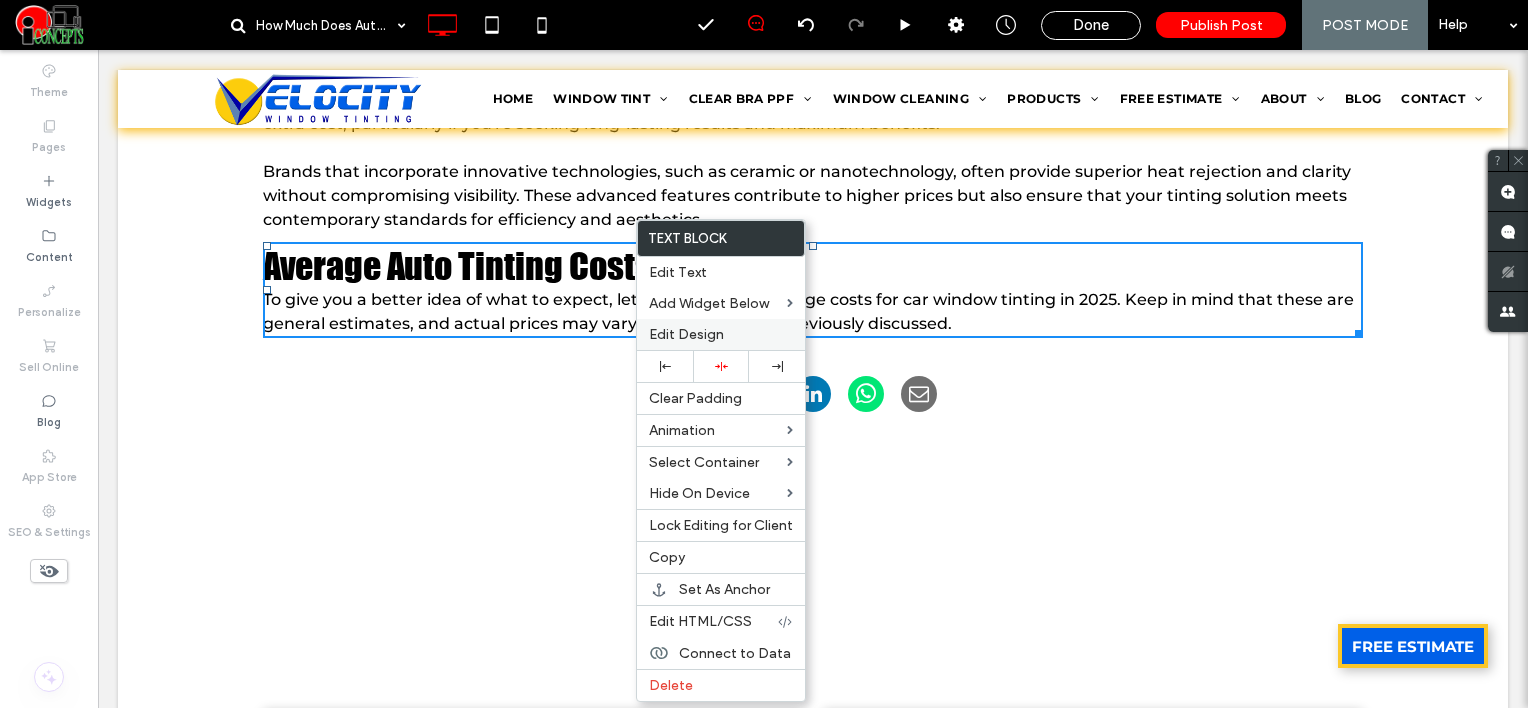 click on "Edit Design" at bounding box center [686, 334] 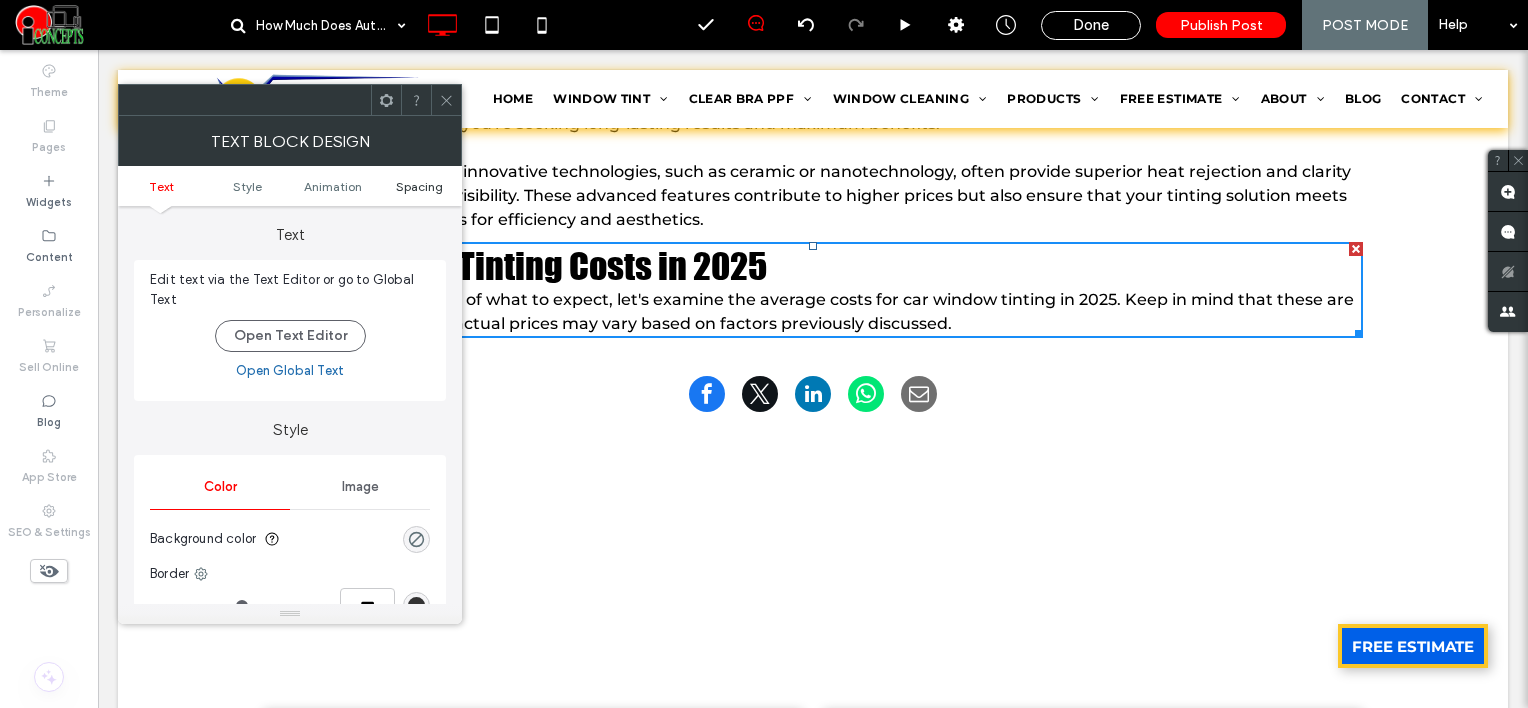 click on "Spacing" at bounding box center (419, 186) 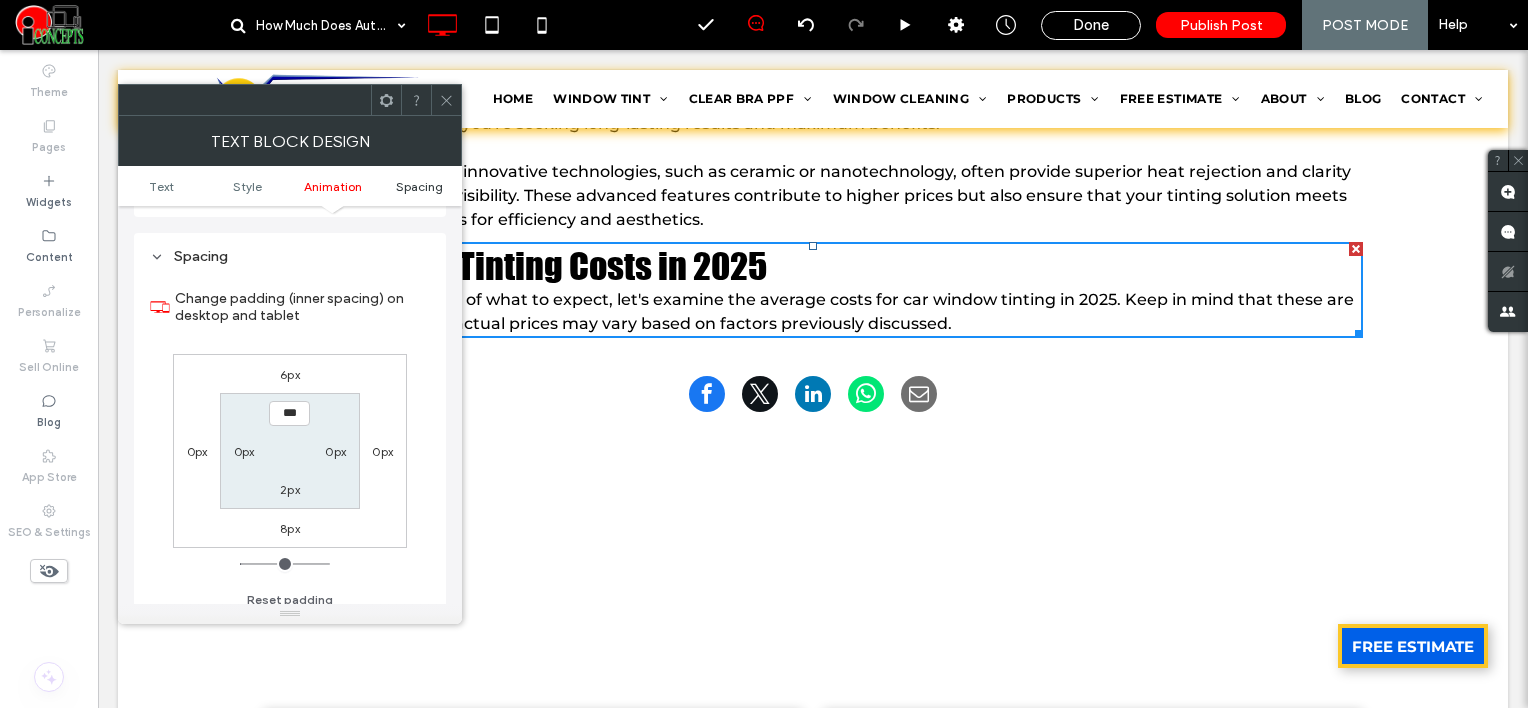 scroll, scrollTop: 572, scrollLeft: 0, axis: vertical 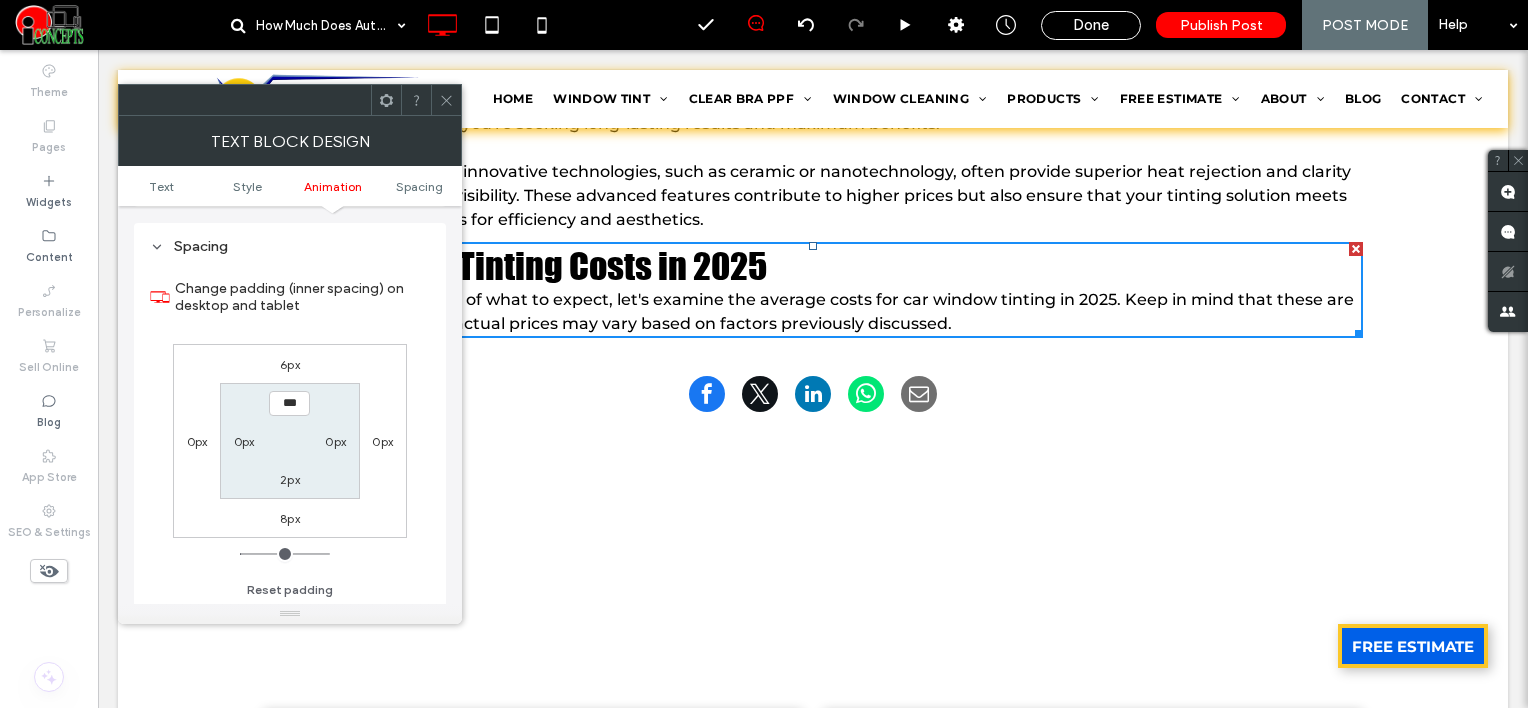 click at bounding box center [446, 100] 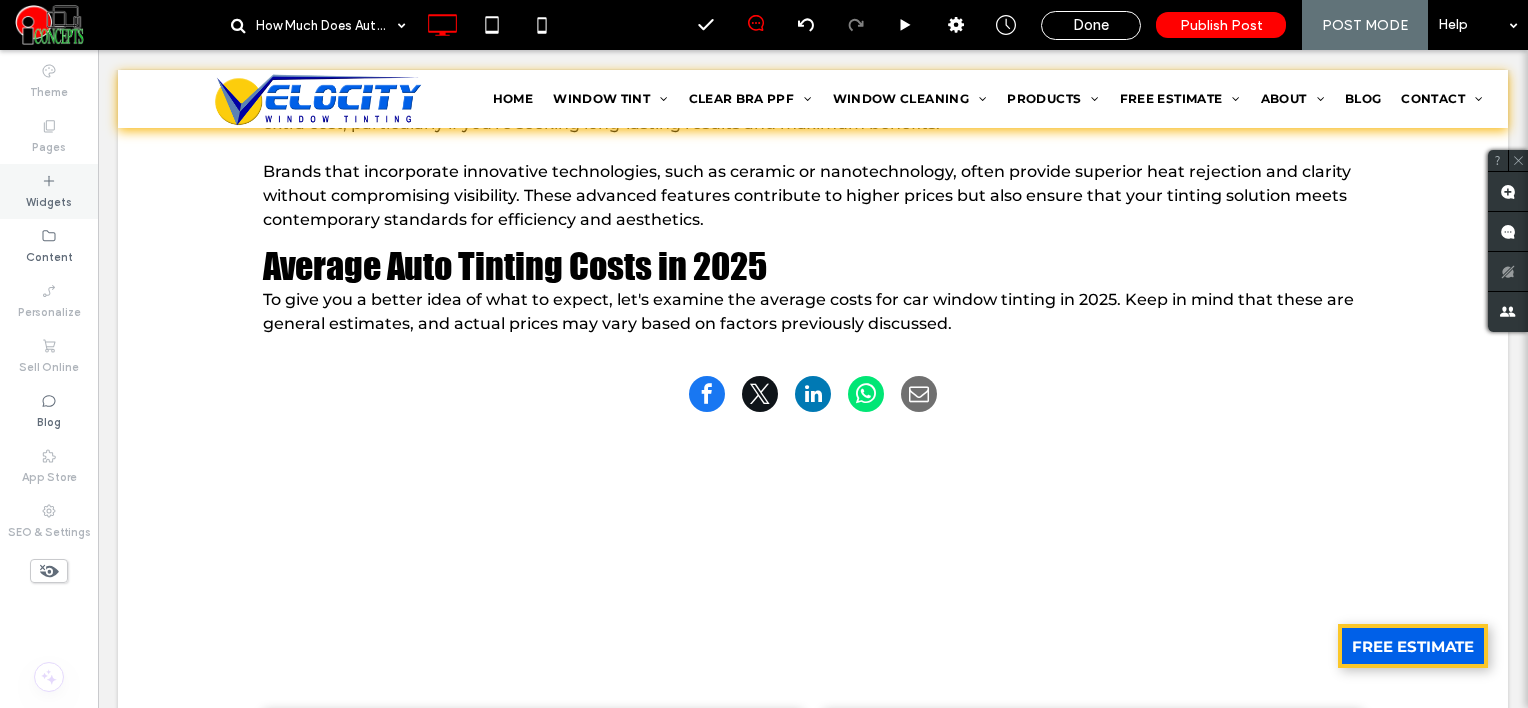 click on "Widgets" at bounding box center [49, 200] 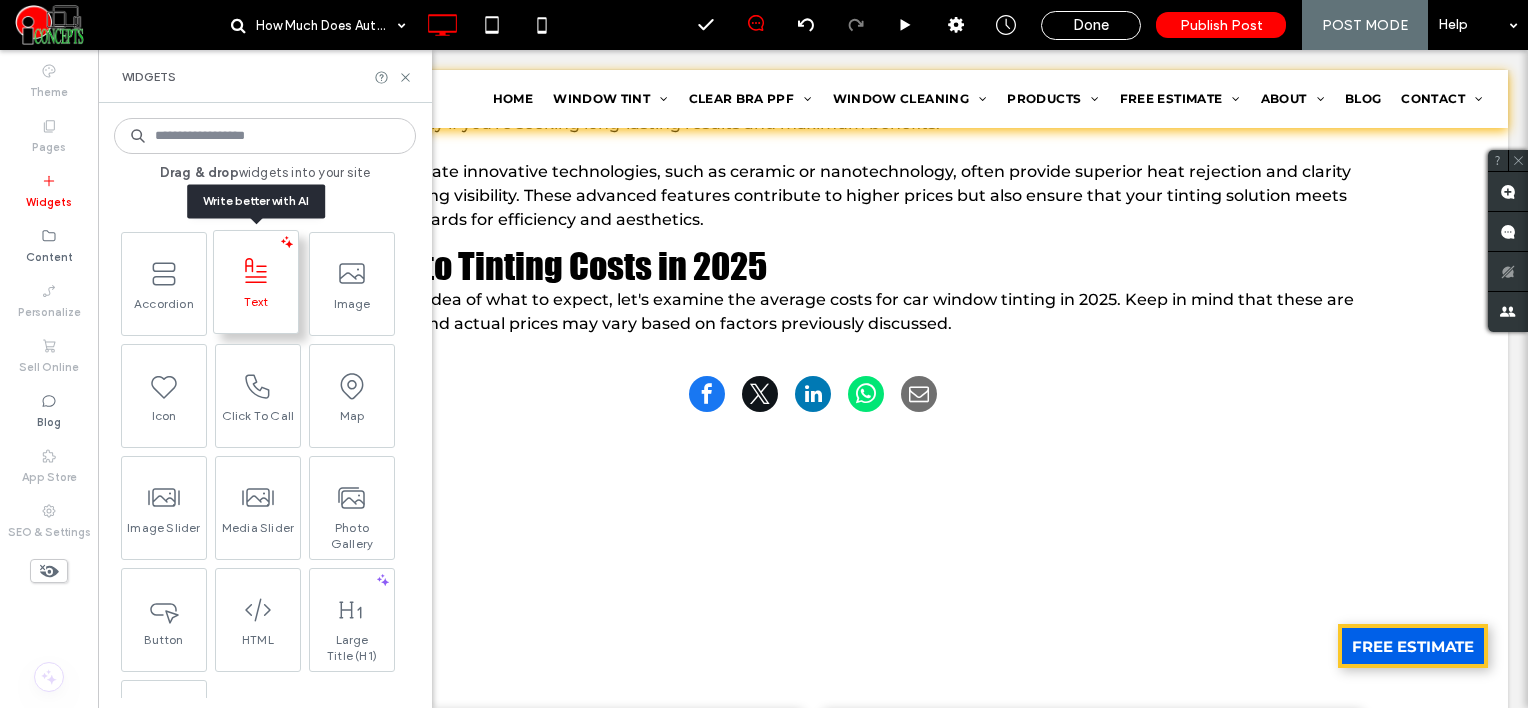 click 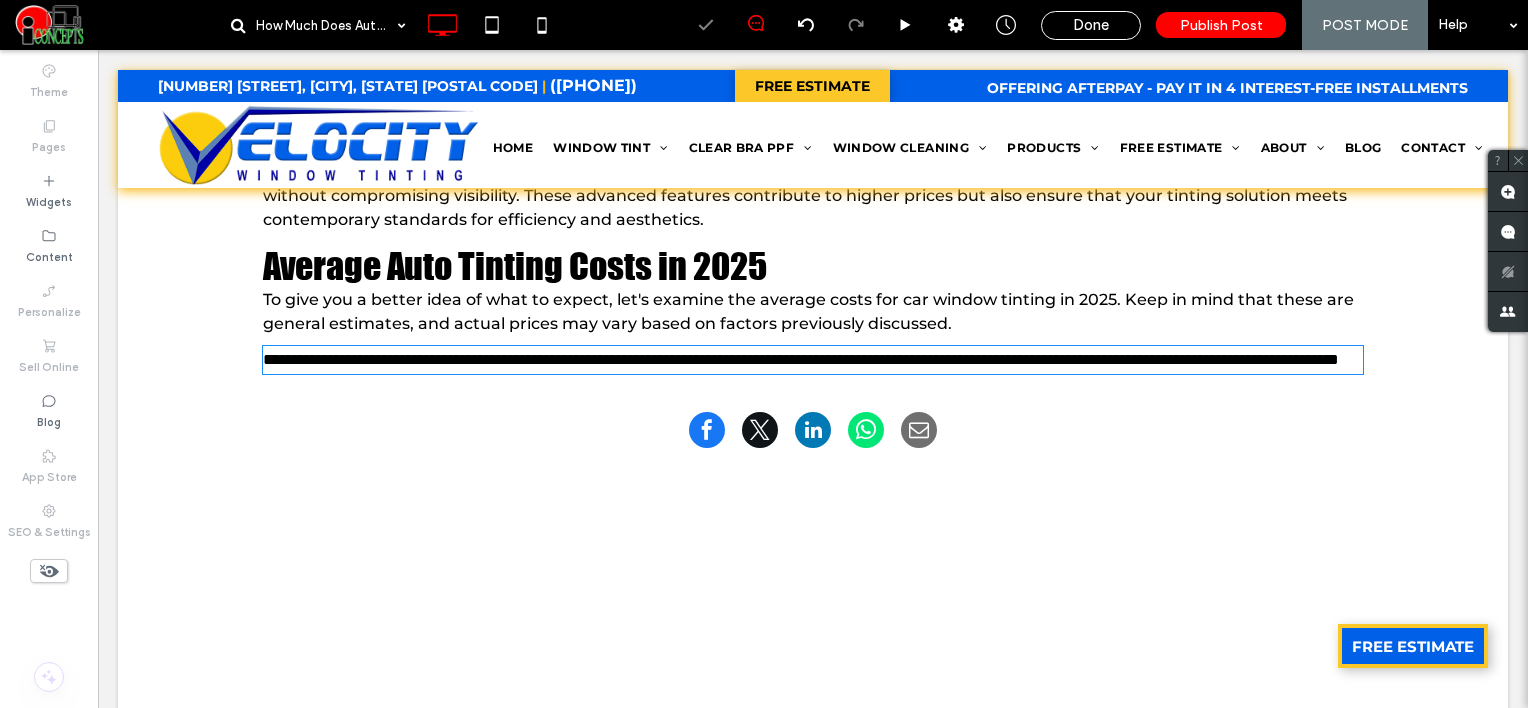 type on "**********" 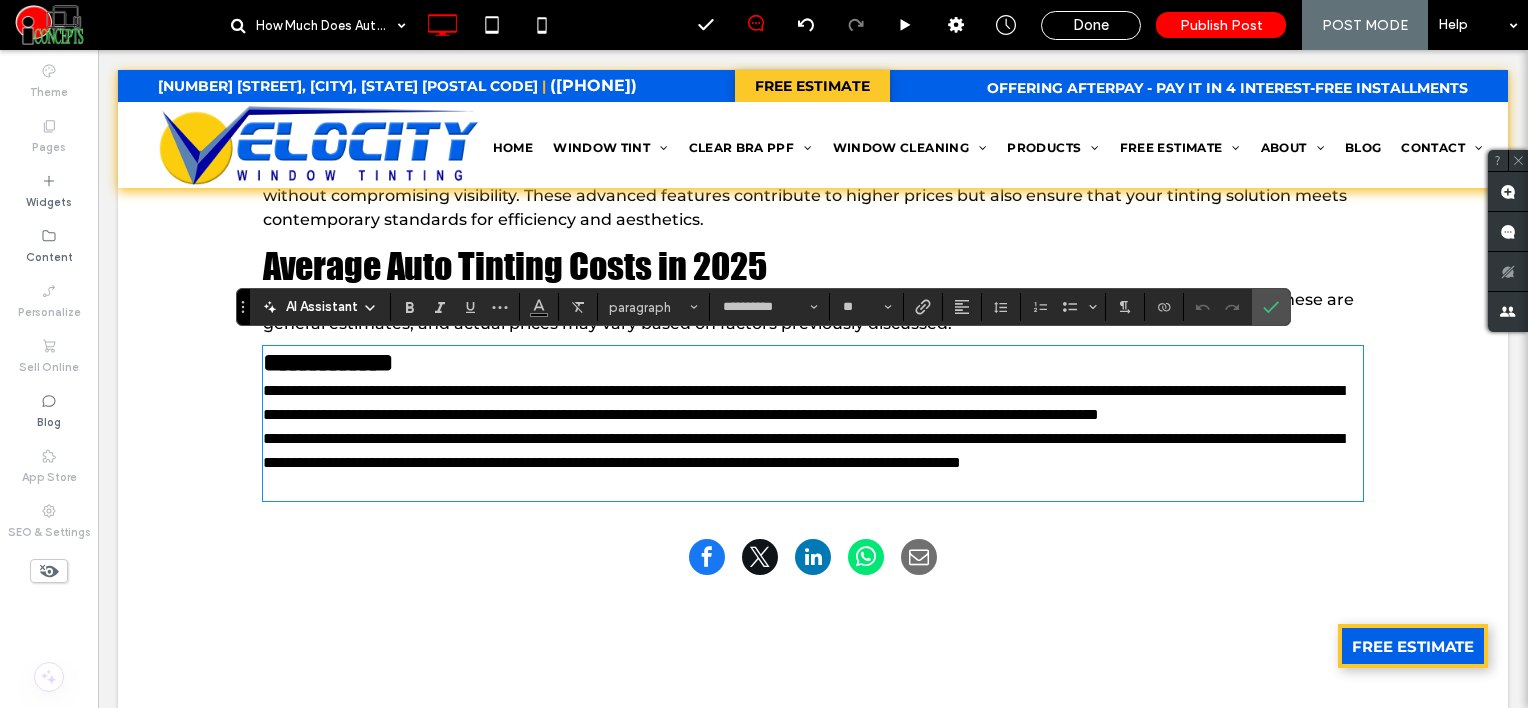 scroll, scrollTop: 0, scrollLeft: 0, axis: both 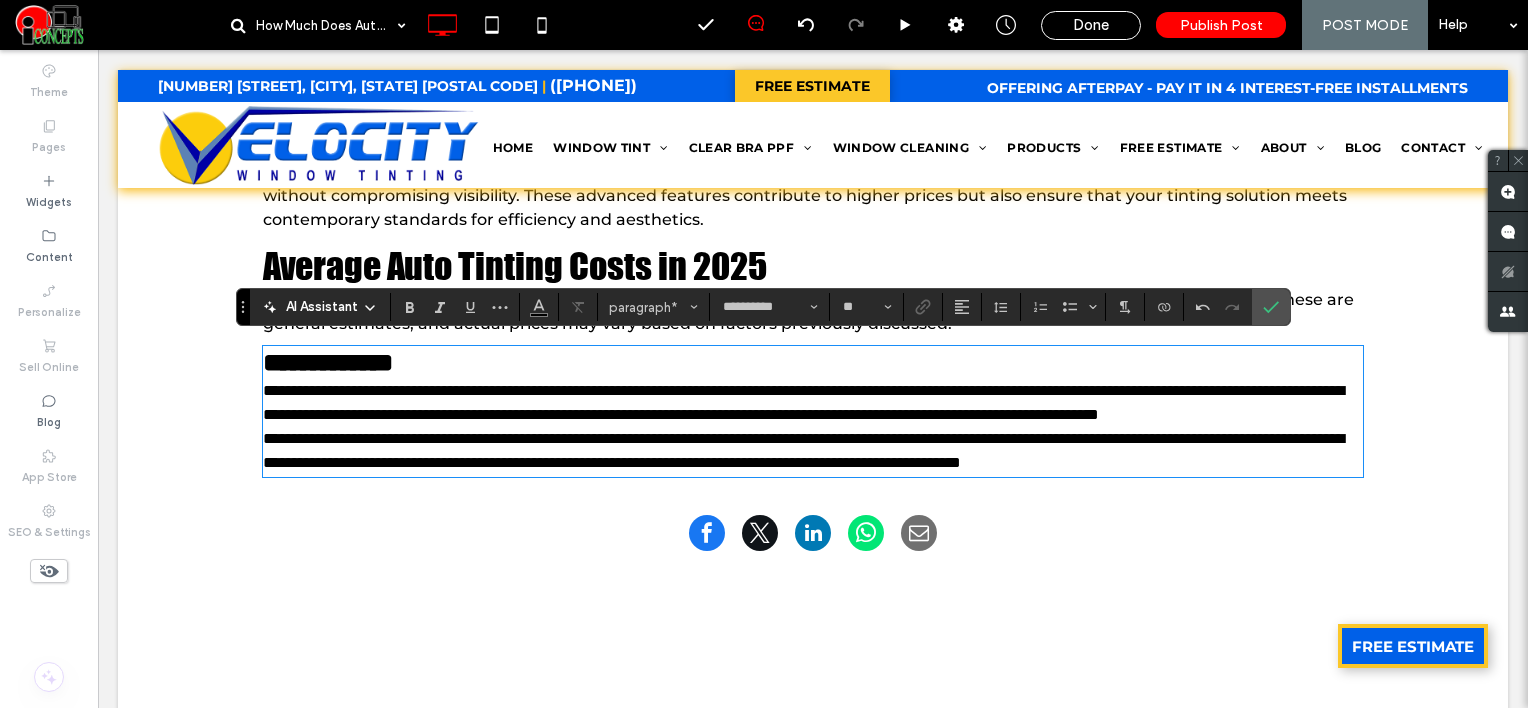 click on "**********" at bounding box center (813, 403) 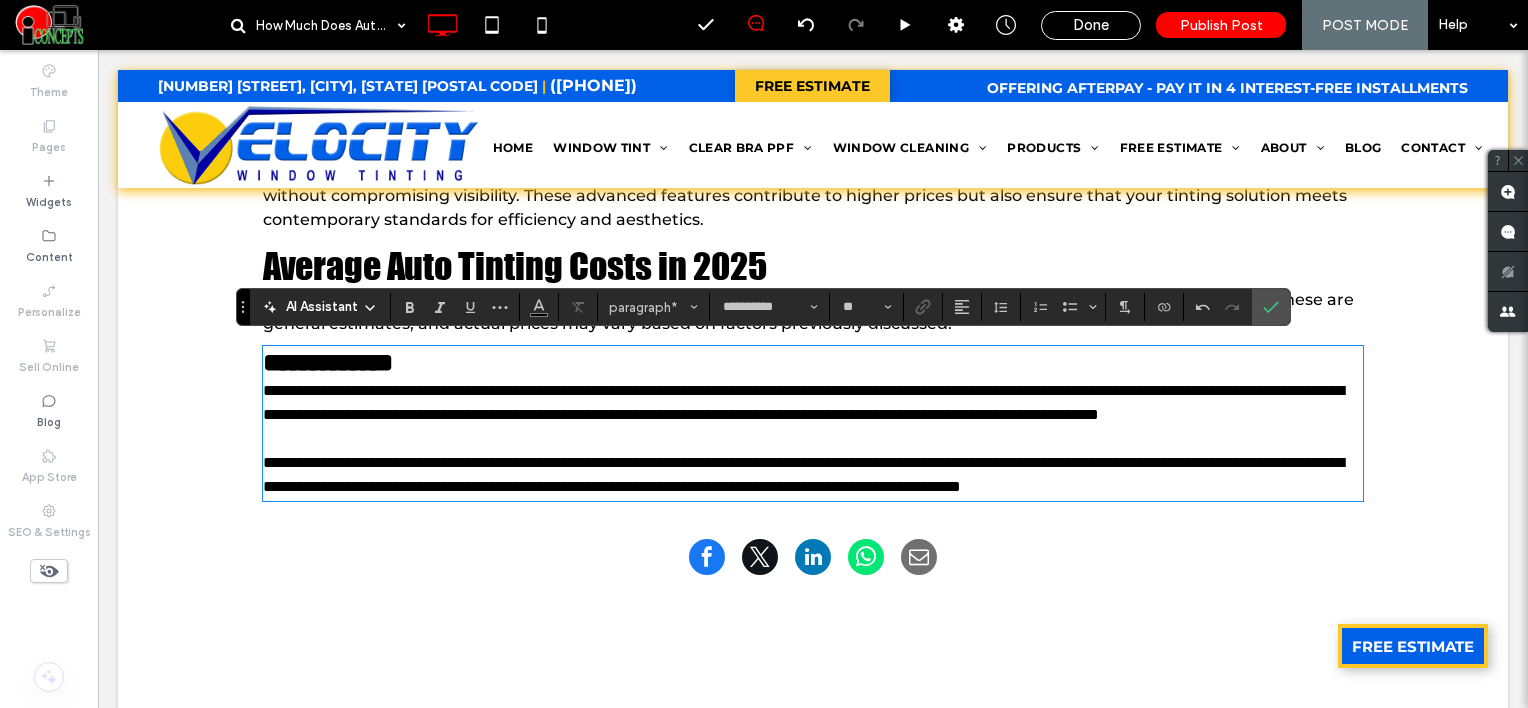 type on "**" 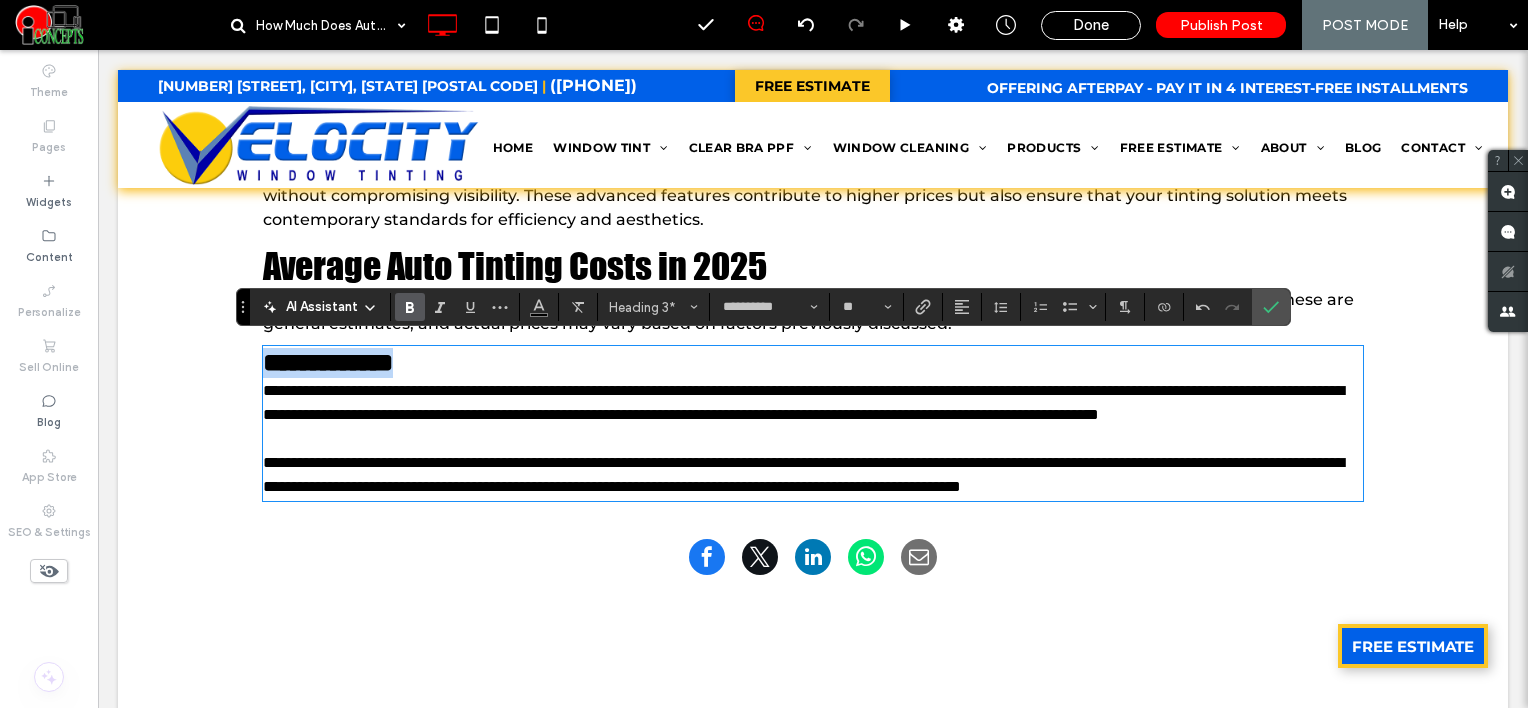 drag, startPoint x: 434, startPoint y: 349, endPoint x: 148, endPoint y: 356, distance: 286.08566 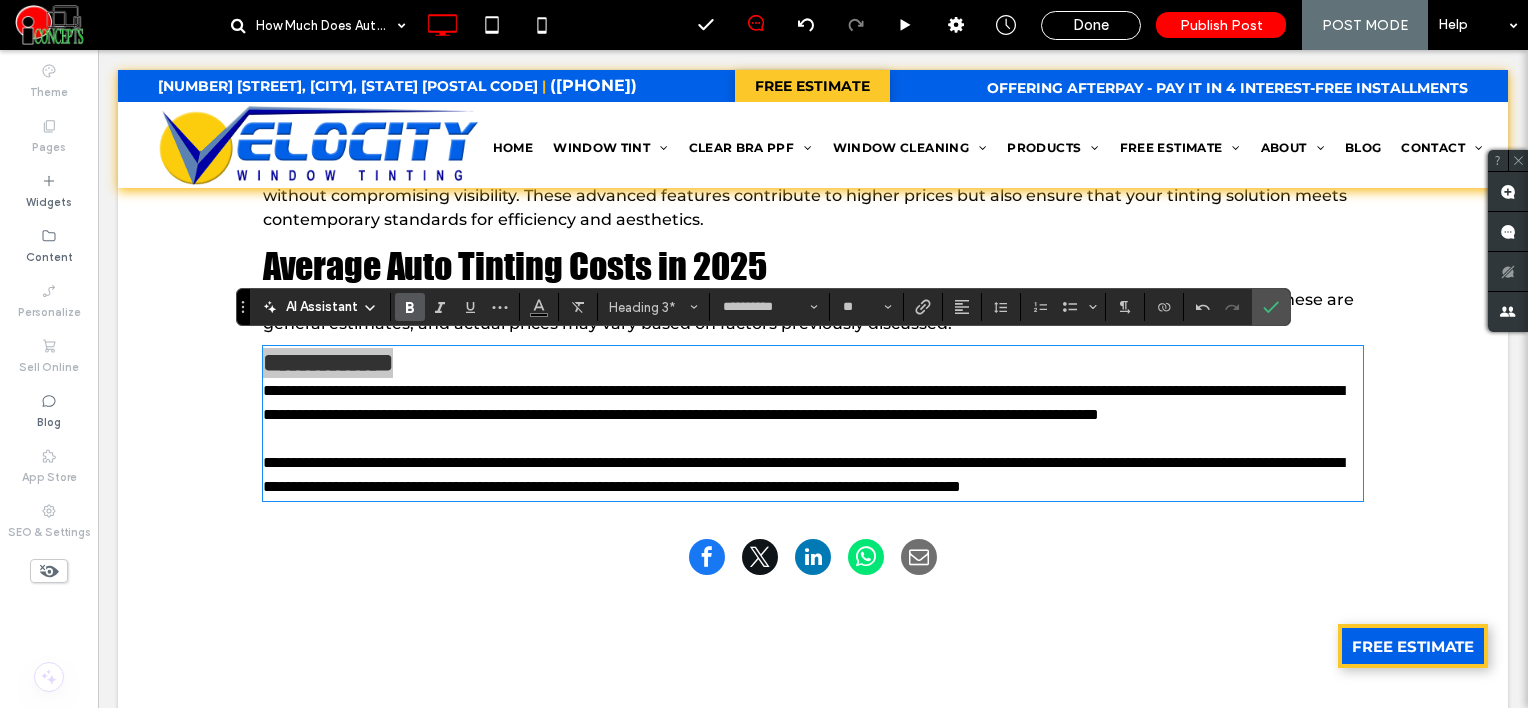 click 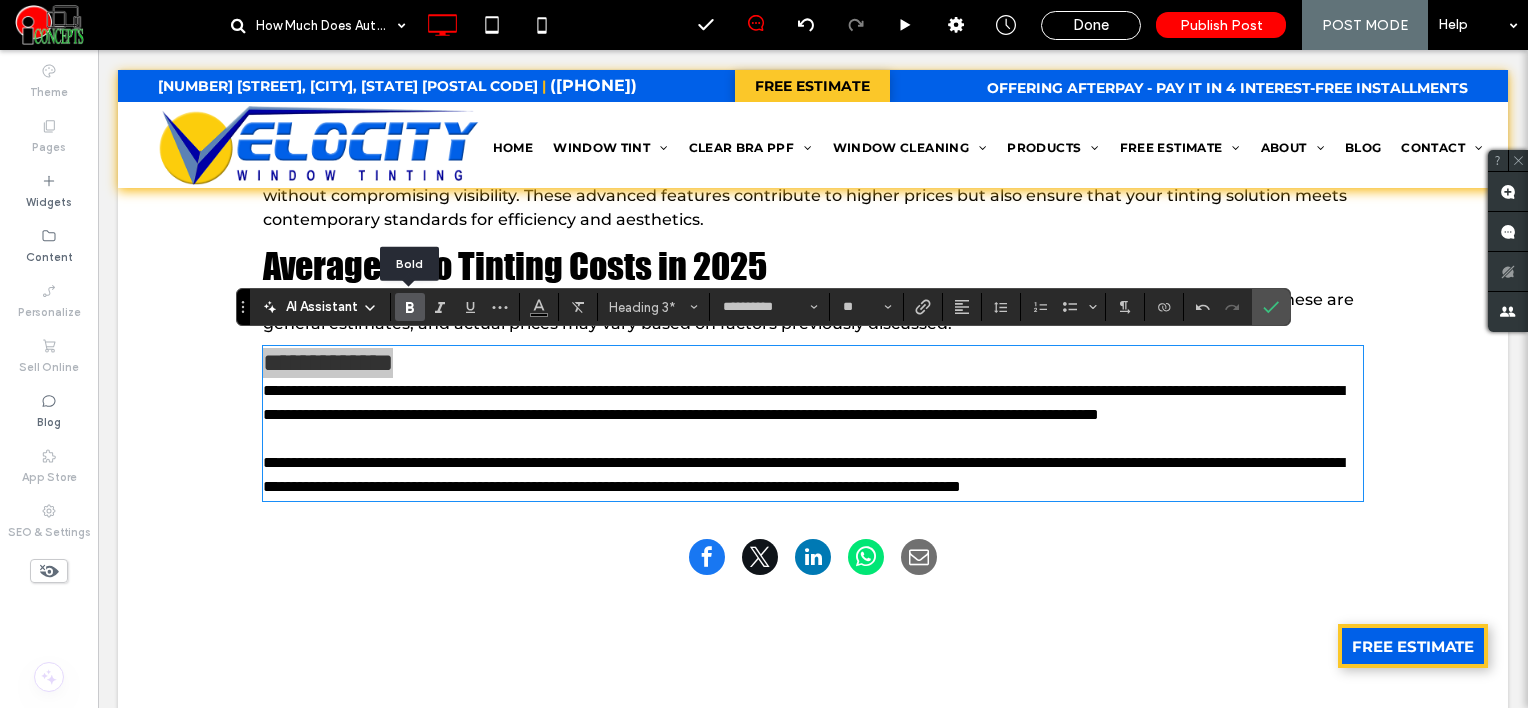 click 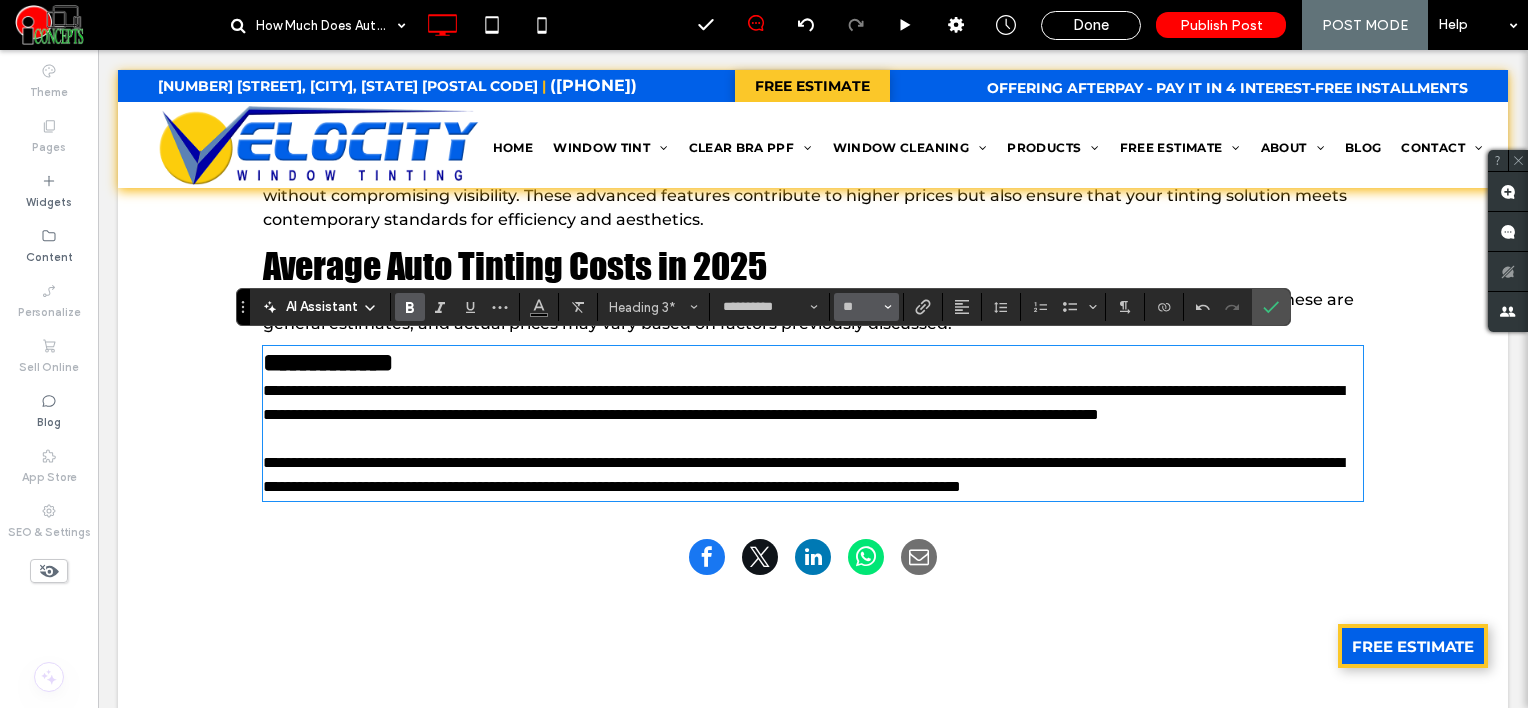 click on "**" at bounding box center (866, 307) 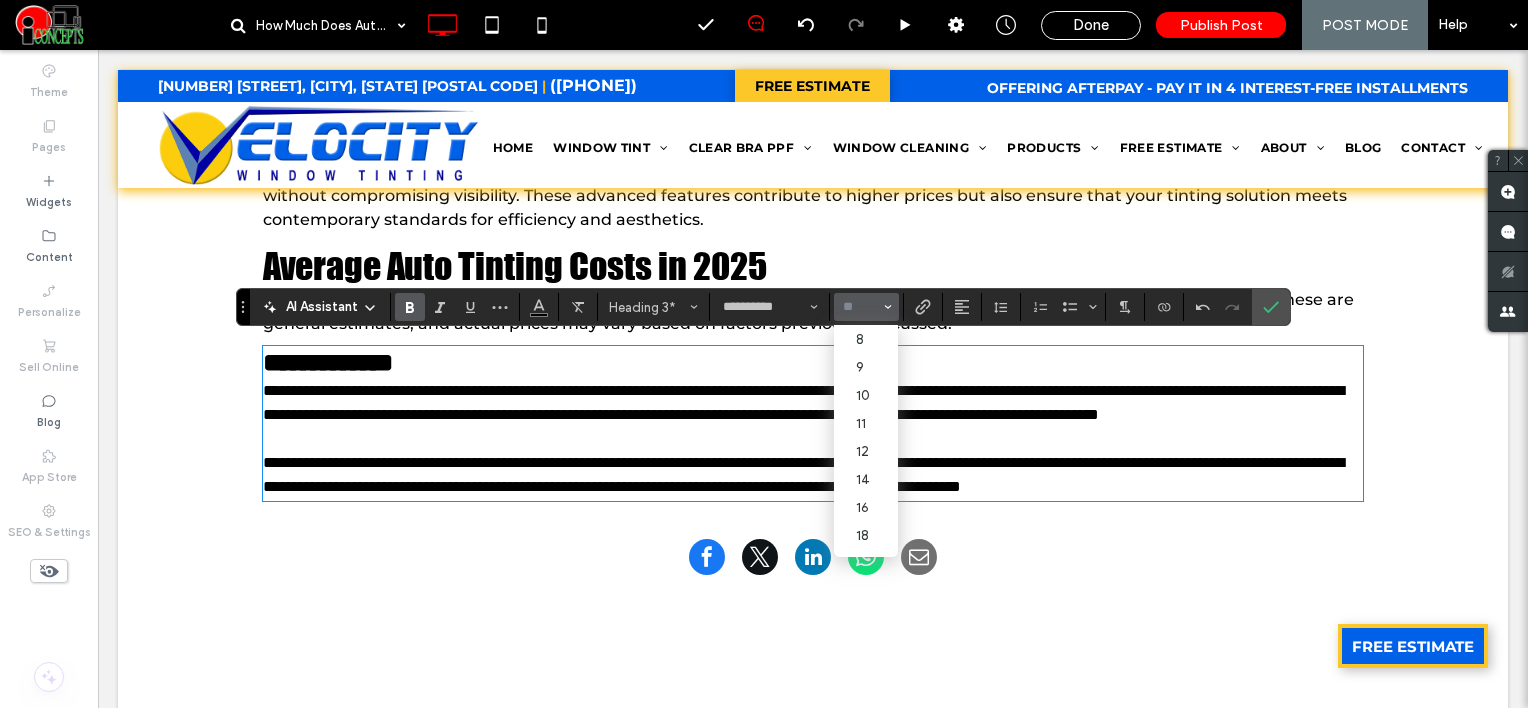 click at bounding box center [860, 307] 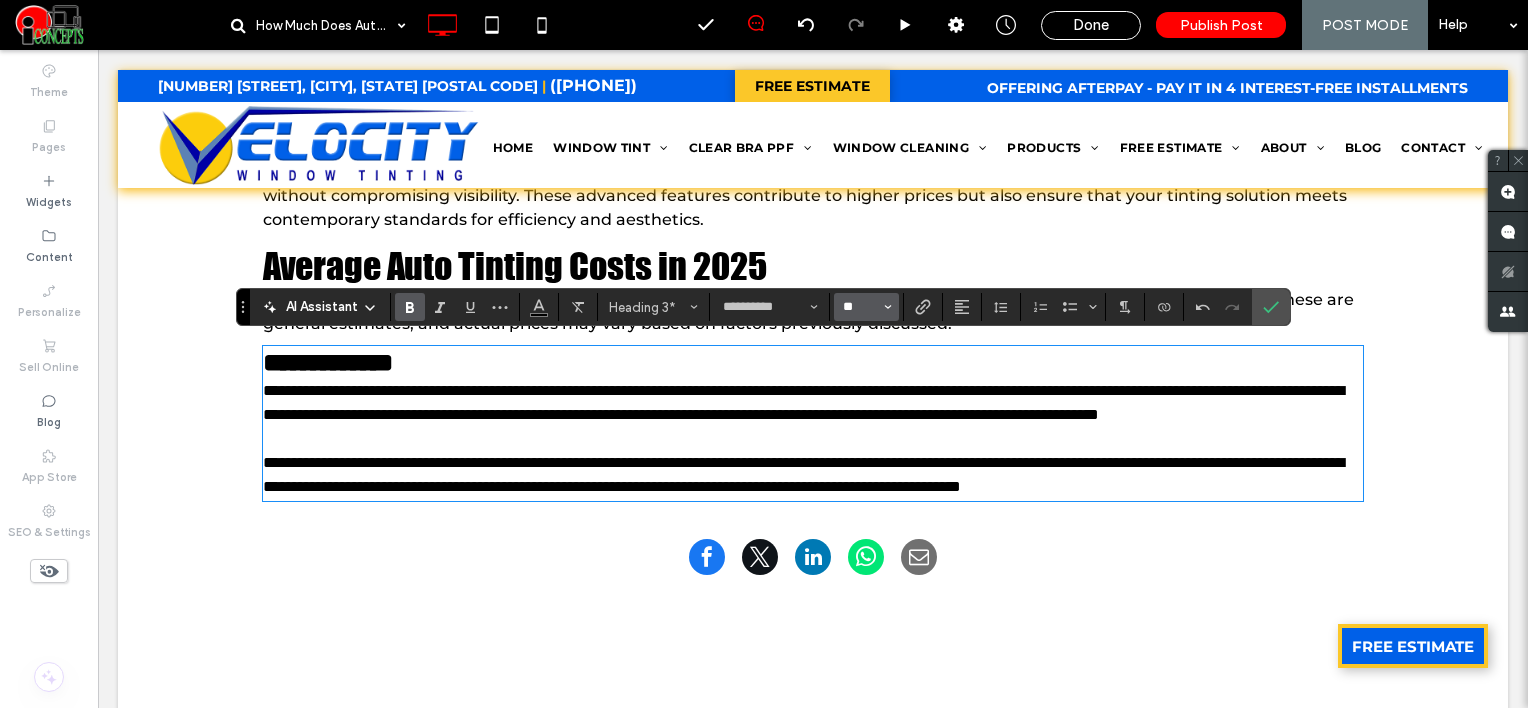 type on "**" 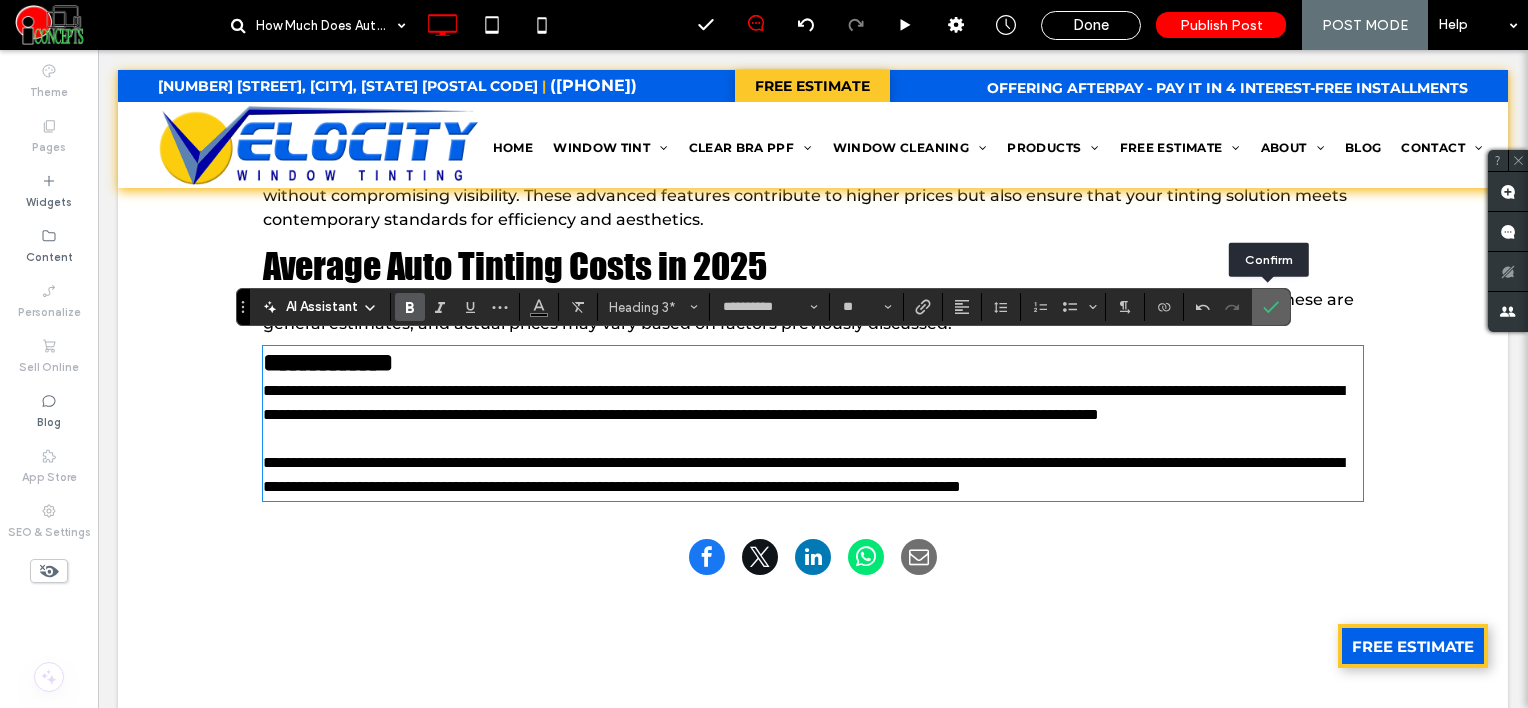 drag, startPoint x: 1264, startPoint y: 311, endPoint x: 685, endPoint y: 231, distance: 584.5007 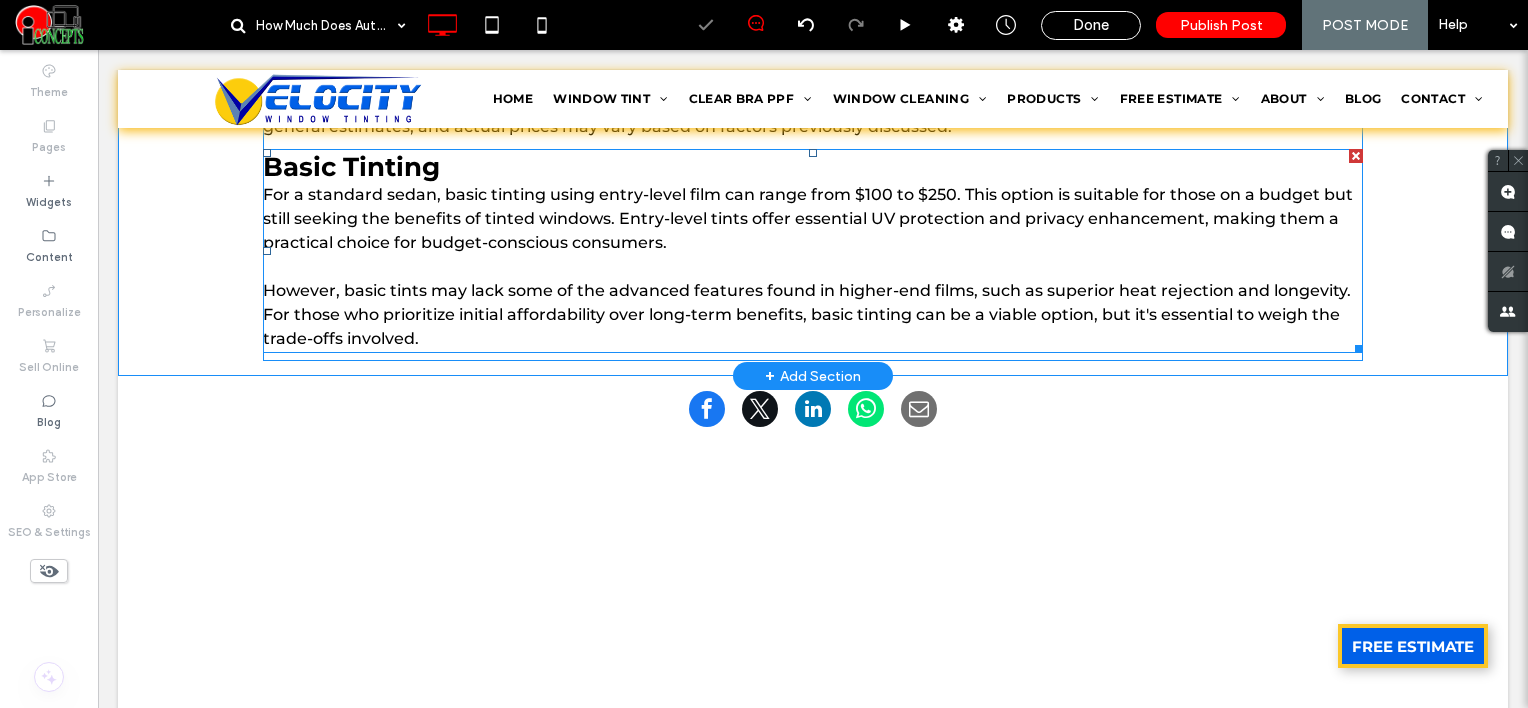 scroll, scrollTop: 1765, scrollLeft: 0, axis: vertical 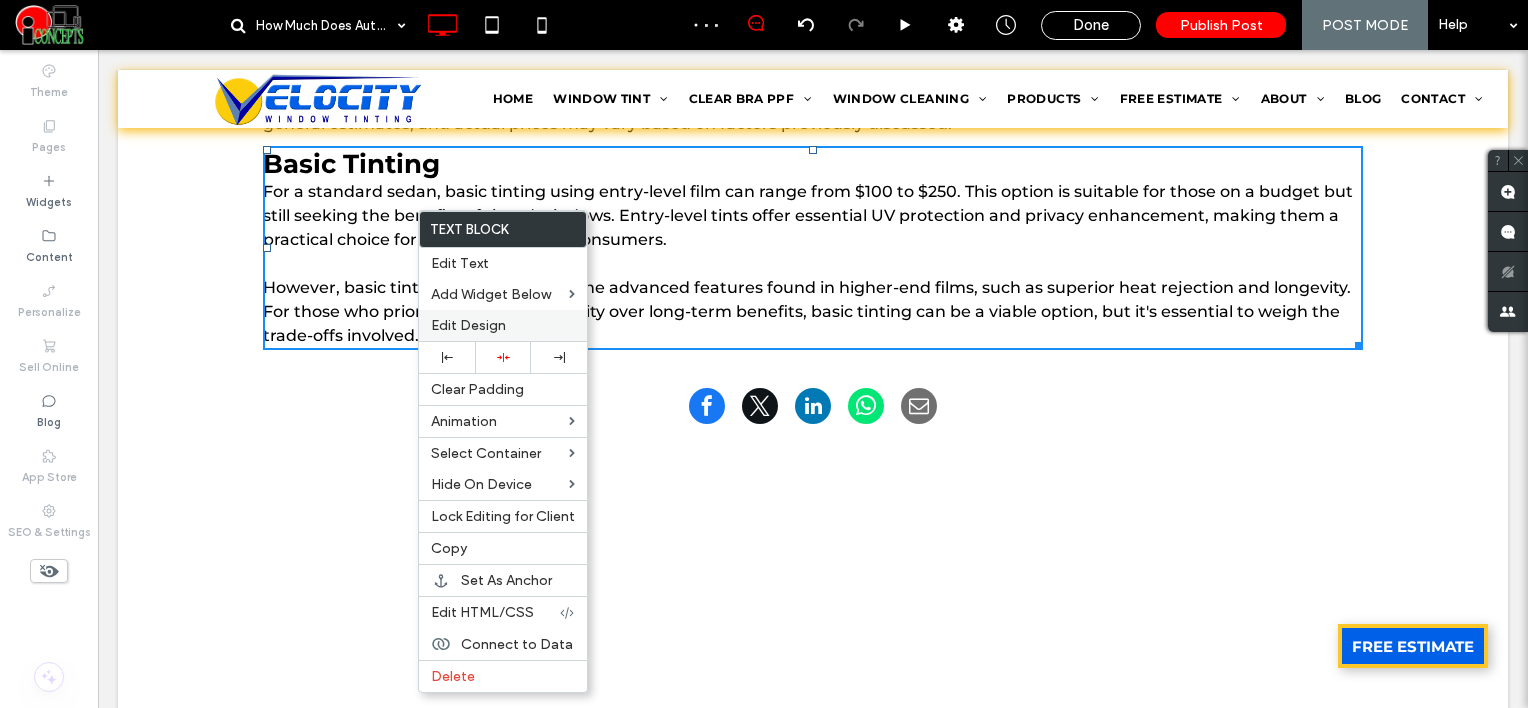 click on "Edit Design" at bounding box center (468, 325) 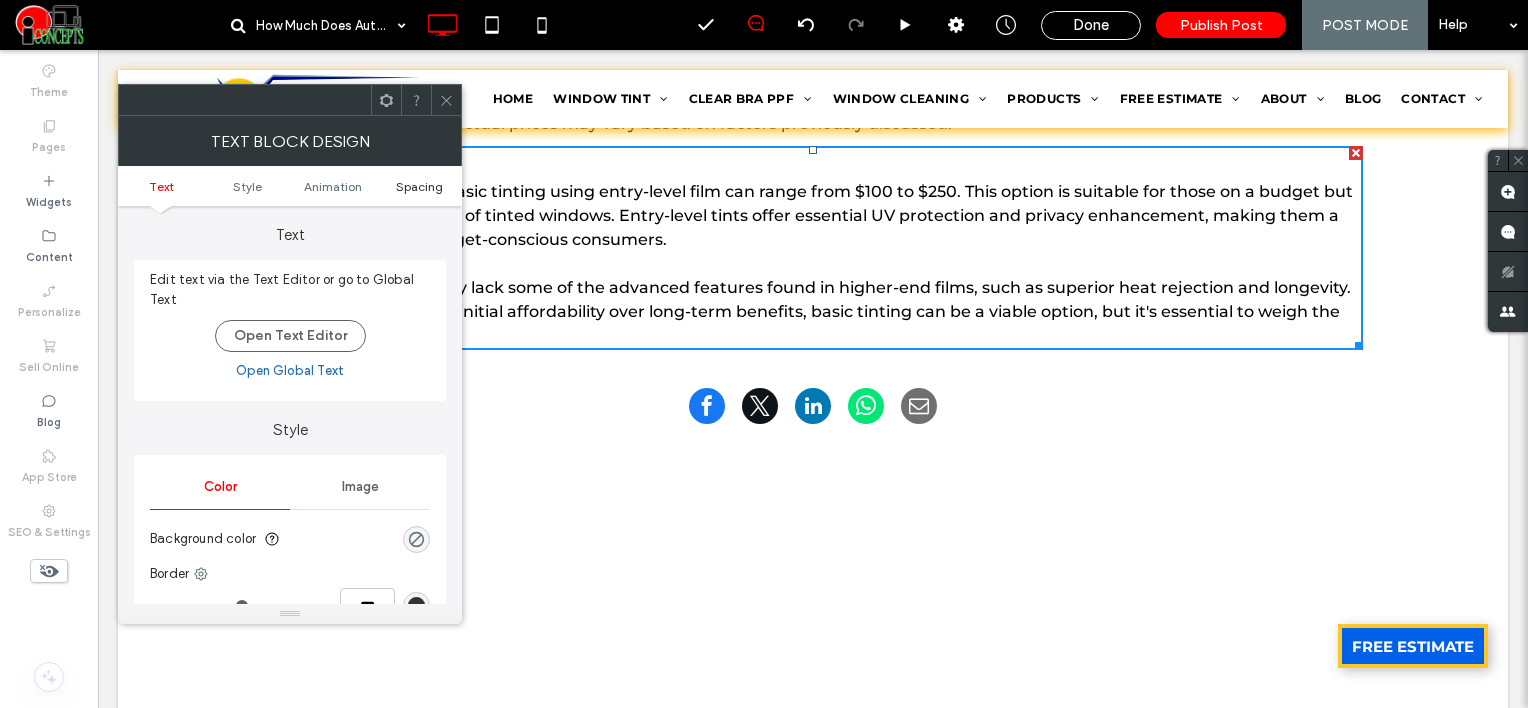 click on "Spacing" at bounding box center (419, 186) 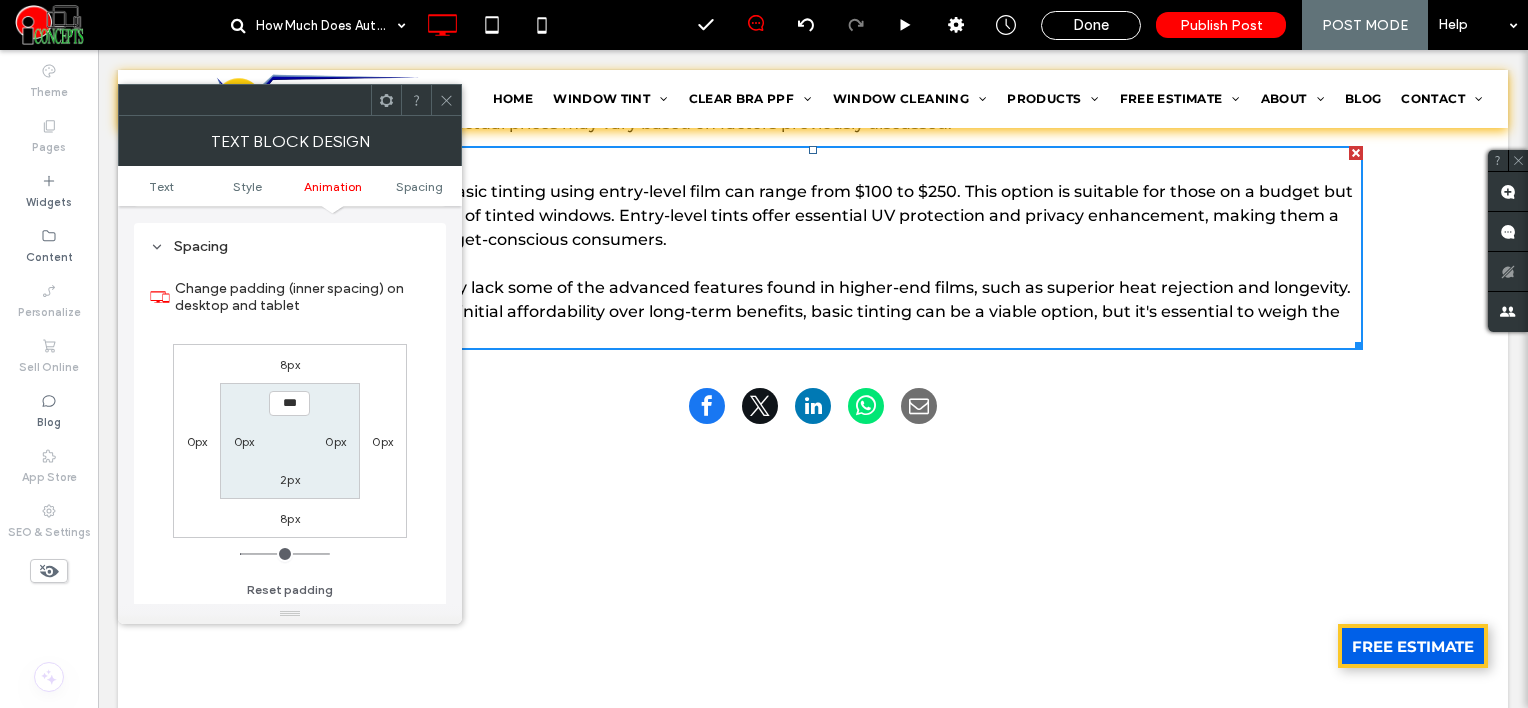 scroll, scrollTop: 572, scrollLeft: 0, axis: vertical 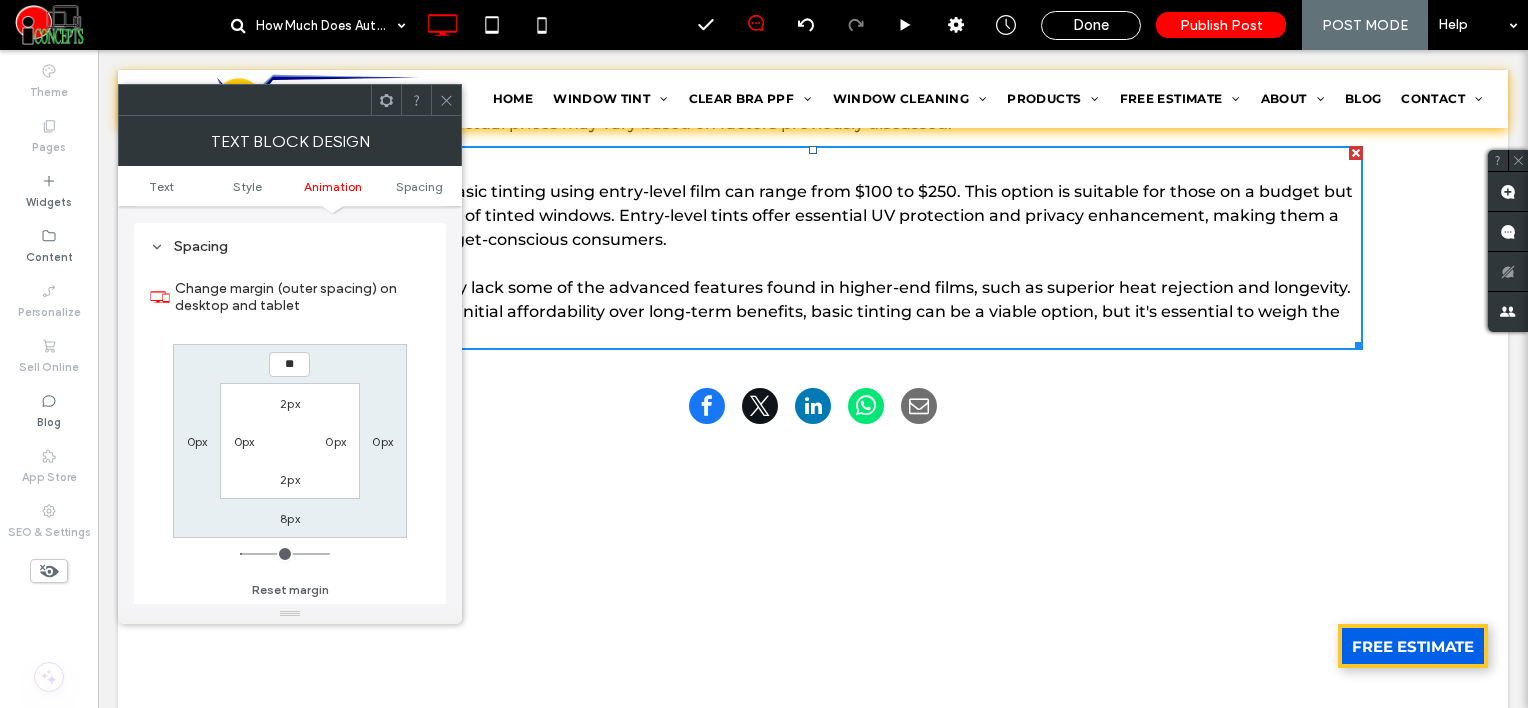 type on "**" 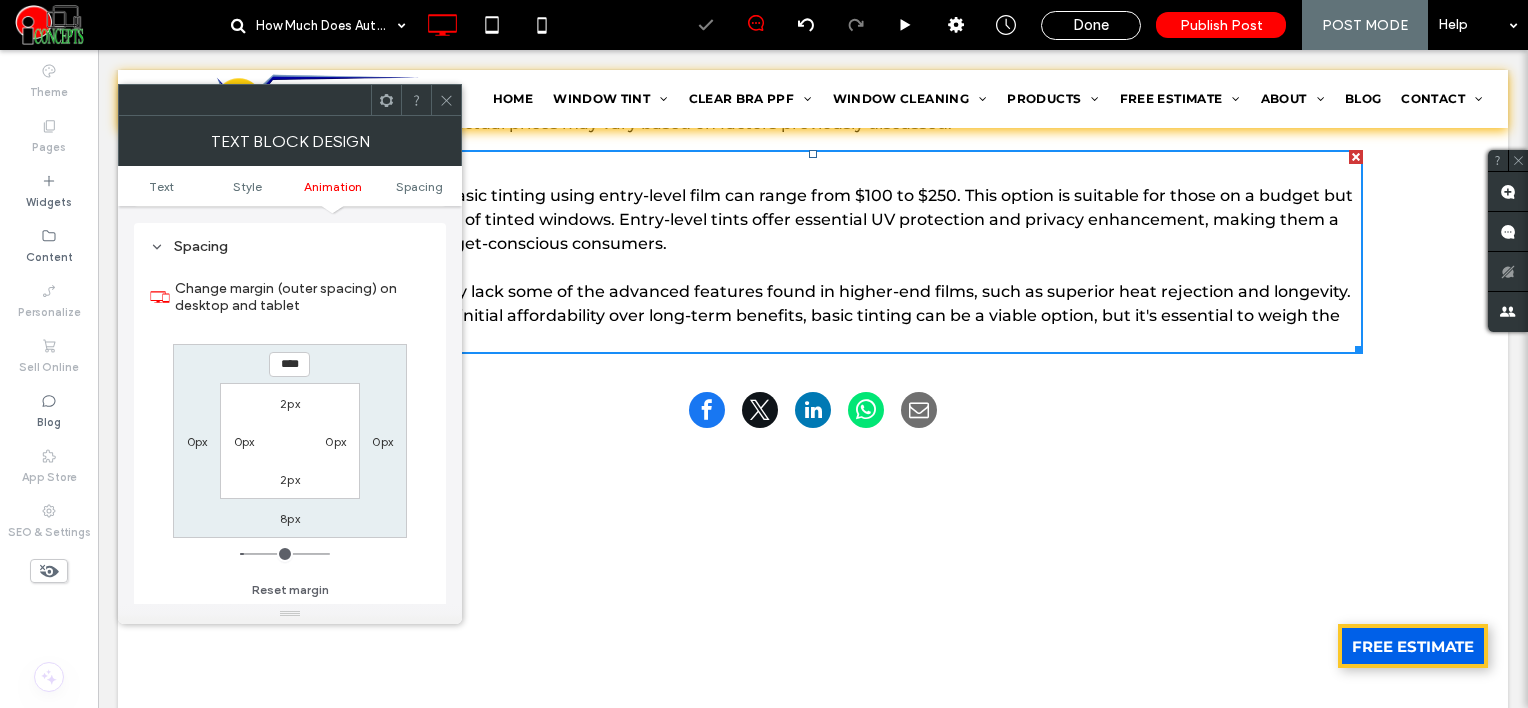 click 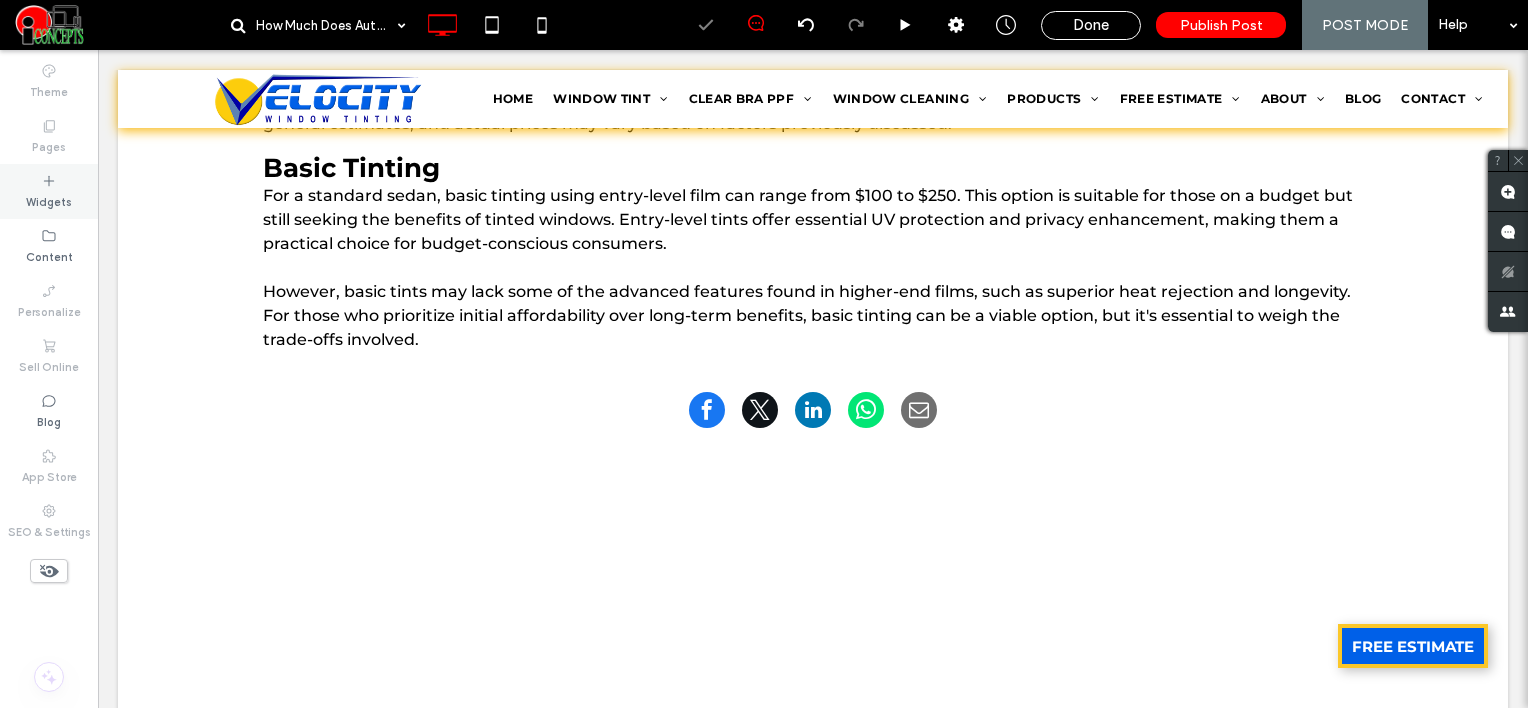 click on "Widgets" at bounding box center [49, 191] 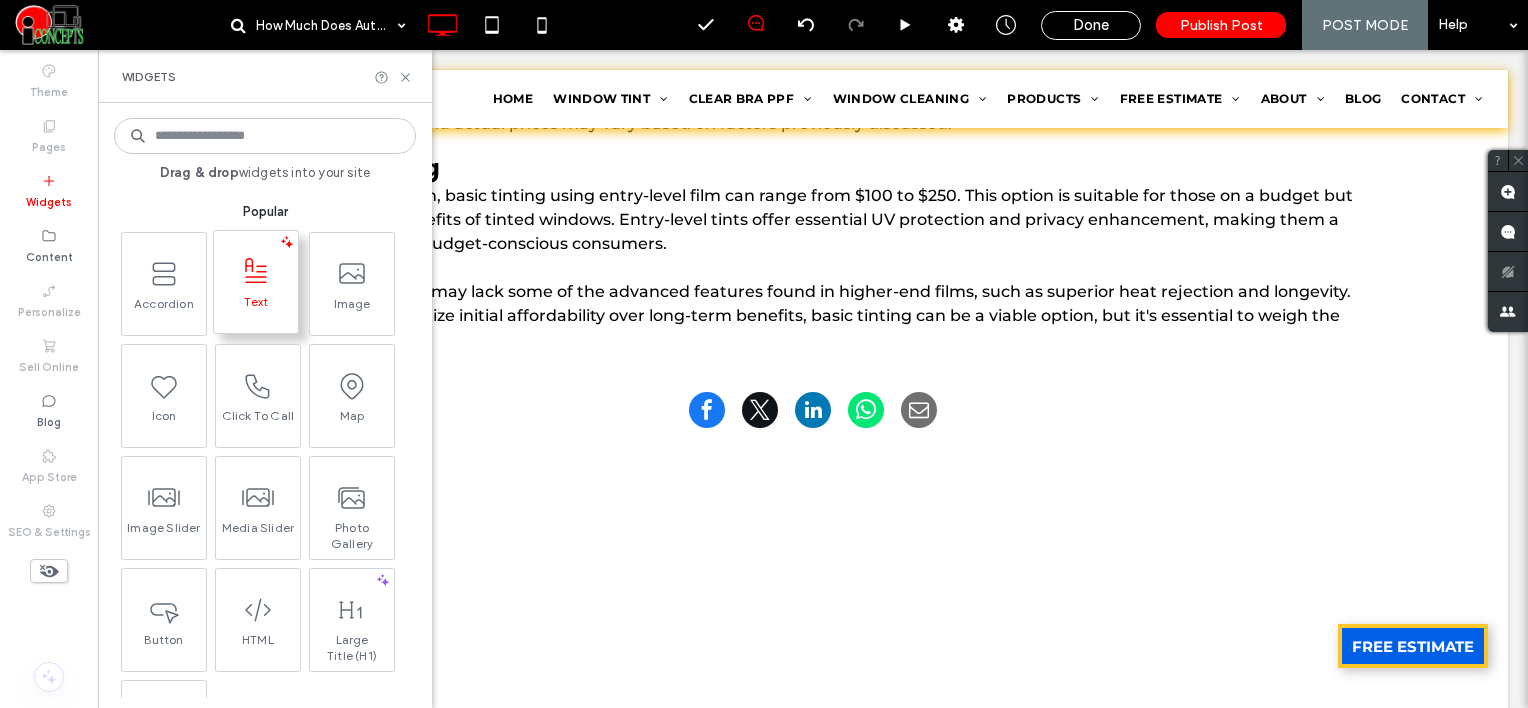 click at bounding box center (256, 271) 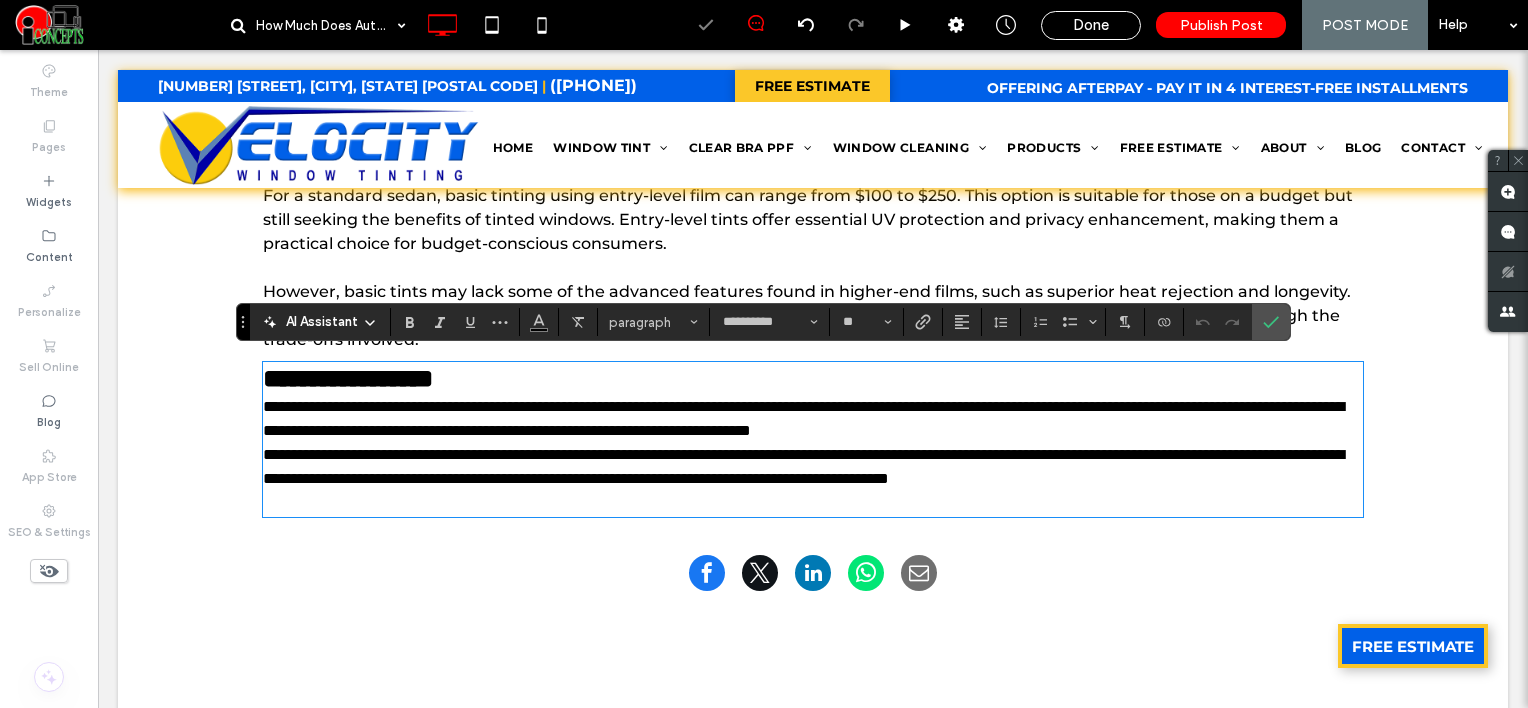 scroll, scrollTop: 0, scrollLeft: 0, axis: both 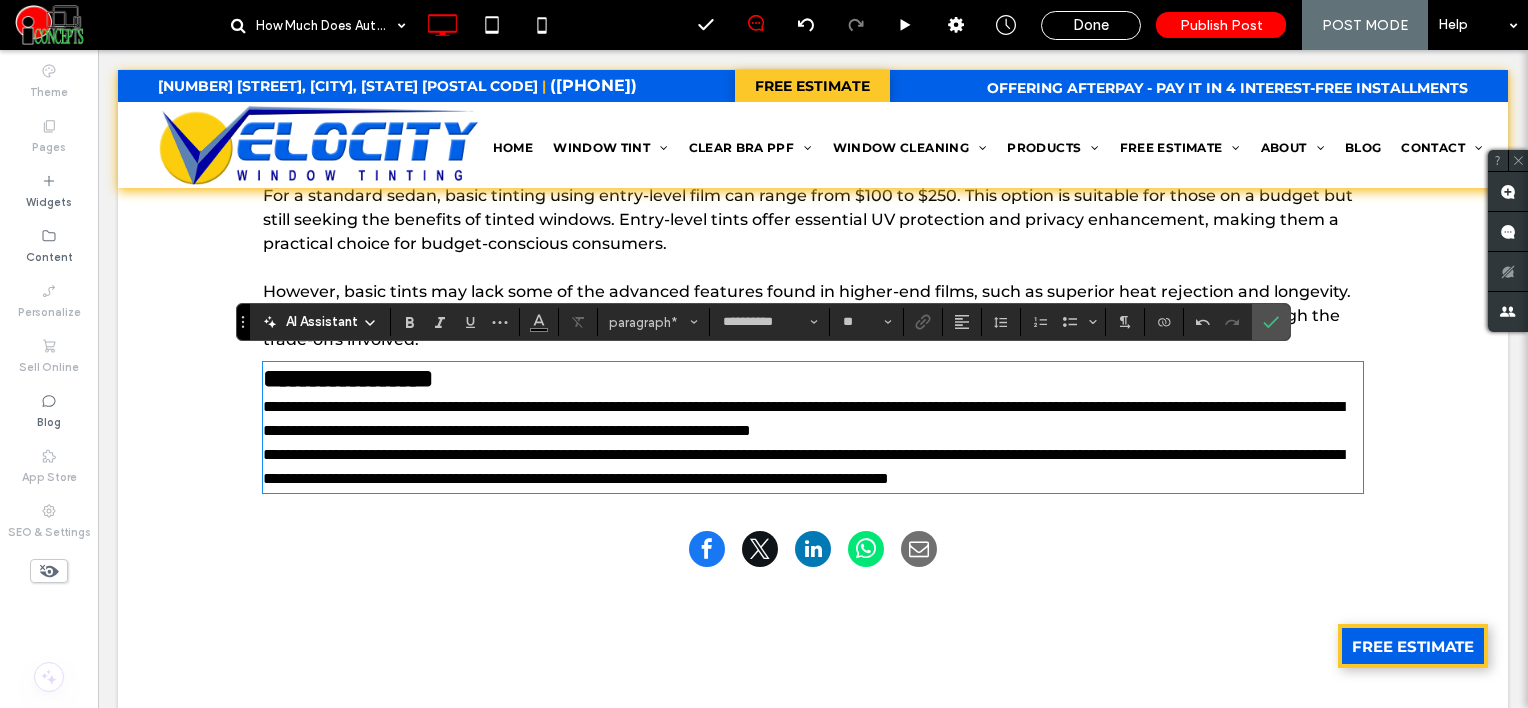click on "**********" at bounding box center (813, 419) 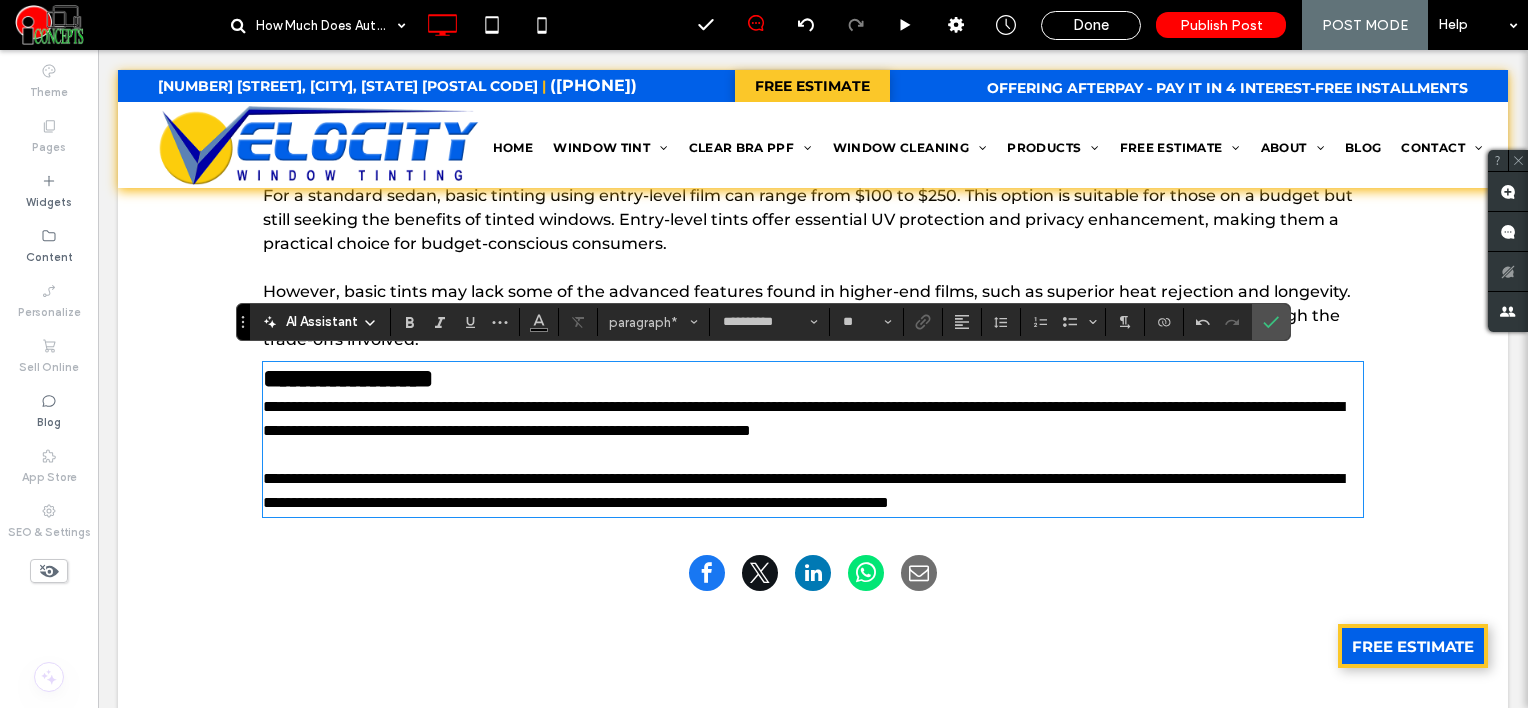 type on "**" 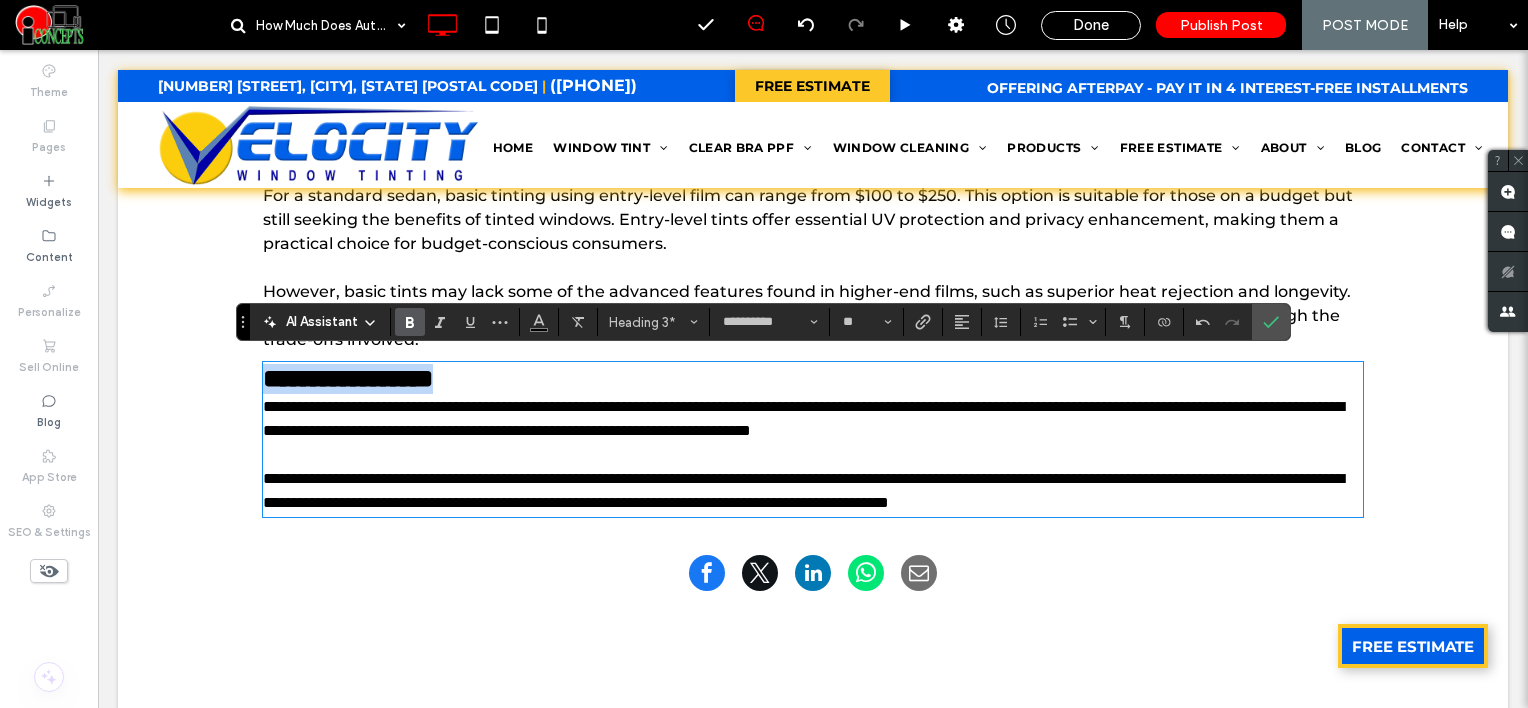 drag, startPoint x: 516, startPoint y: 381, endPoint x: 335, endPoint y: 280, distance: 207.27277 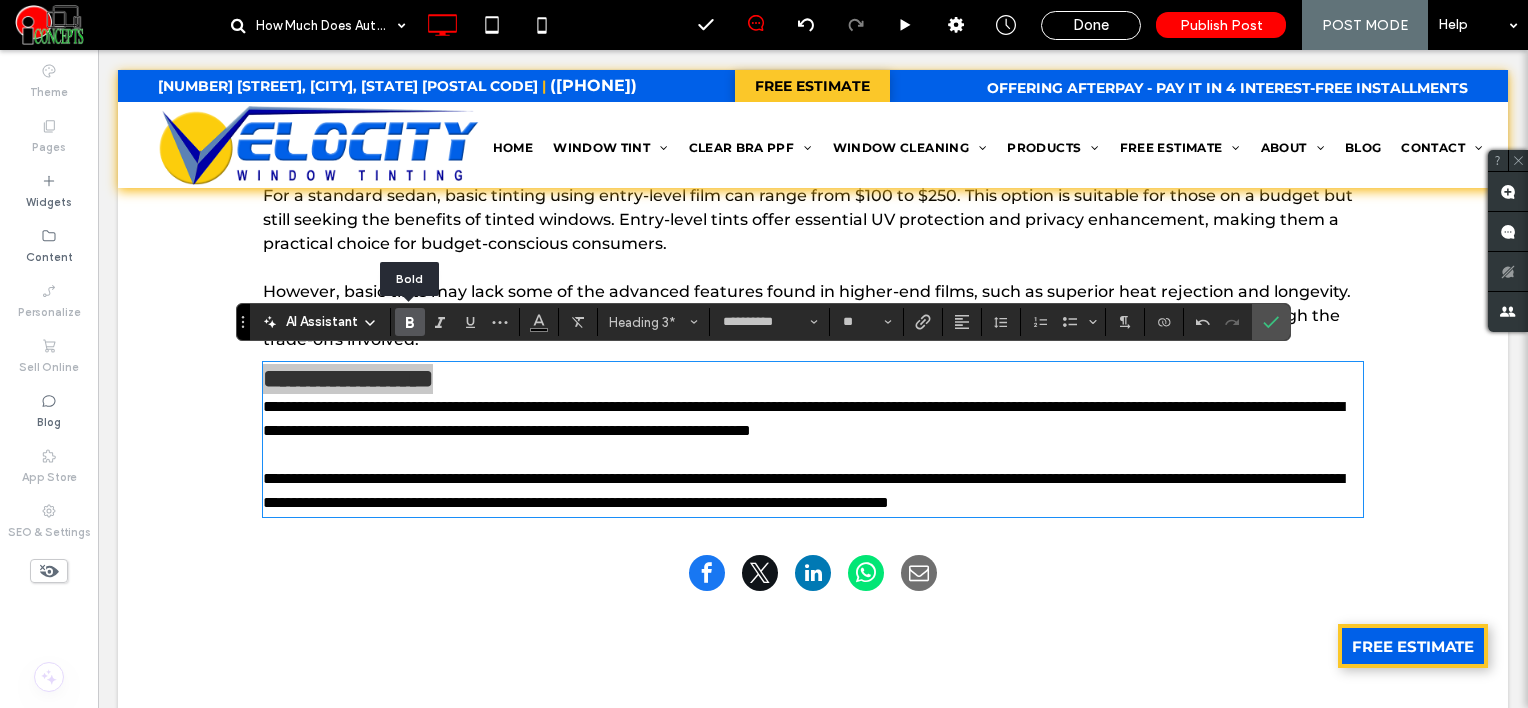 click at bounding box center (410, 322) 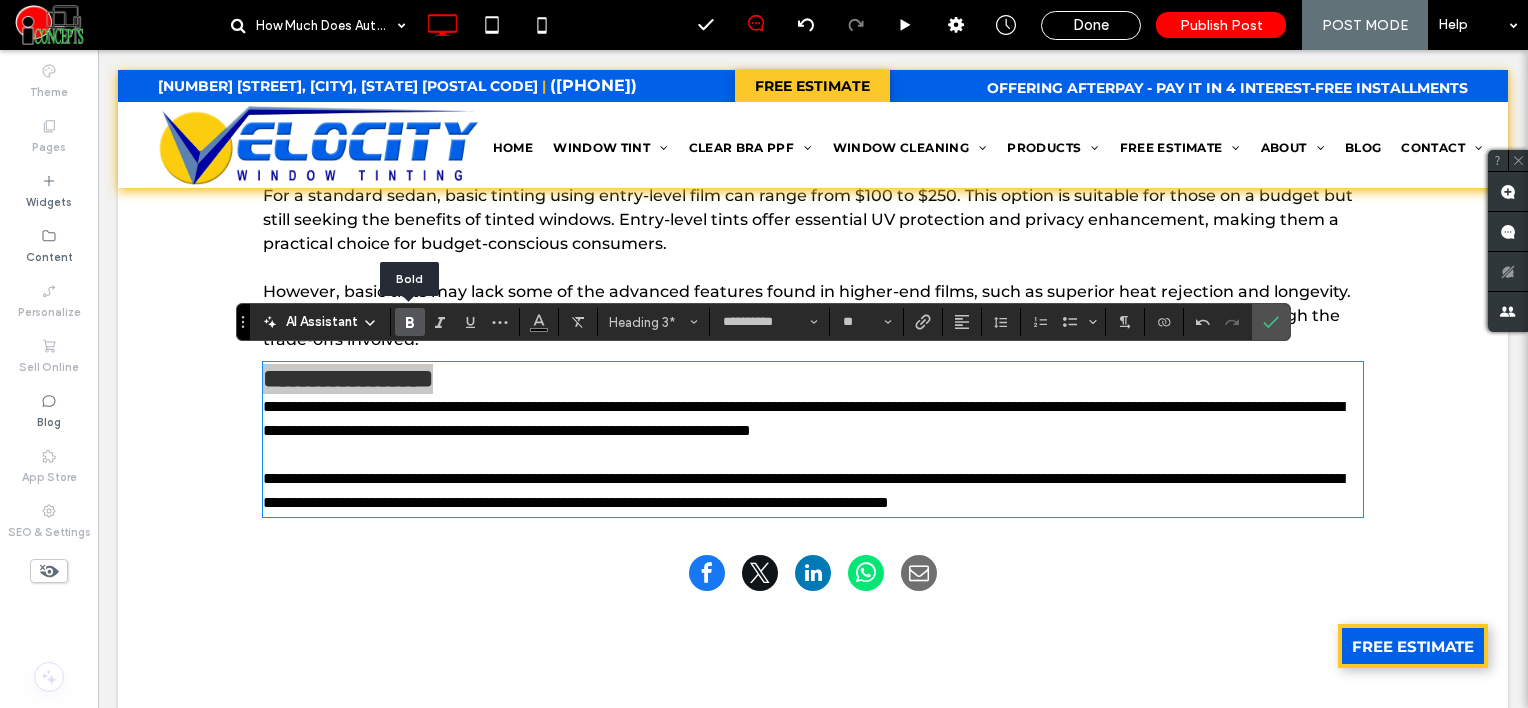 click at bounding box center (410, 322) 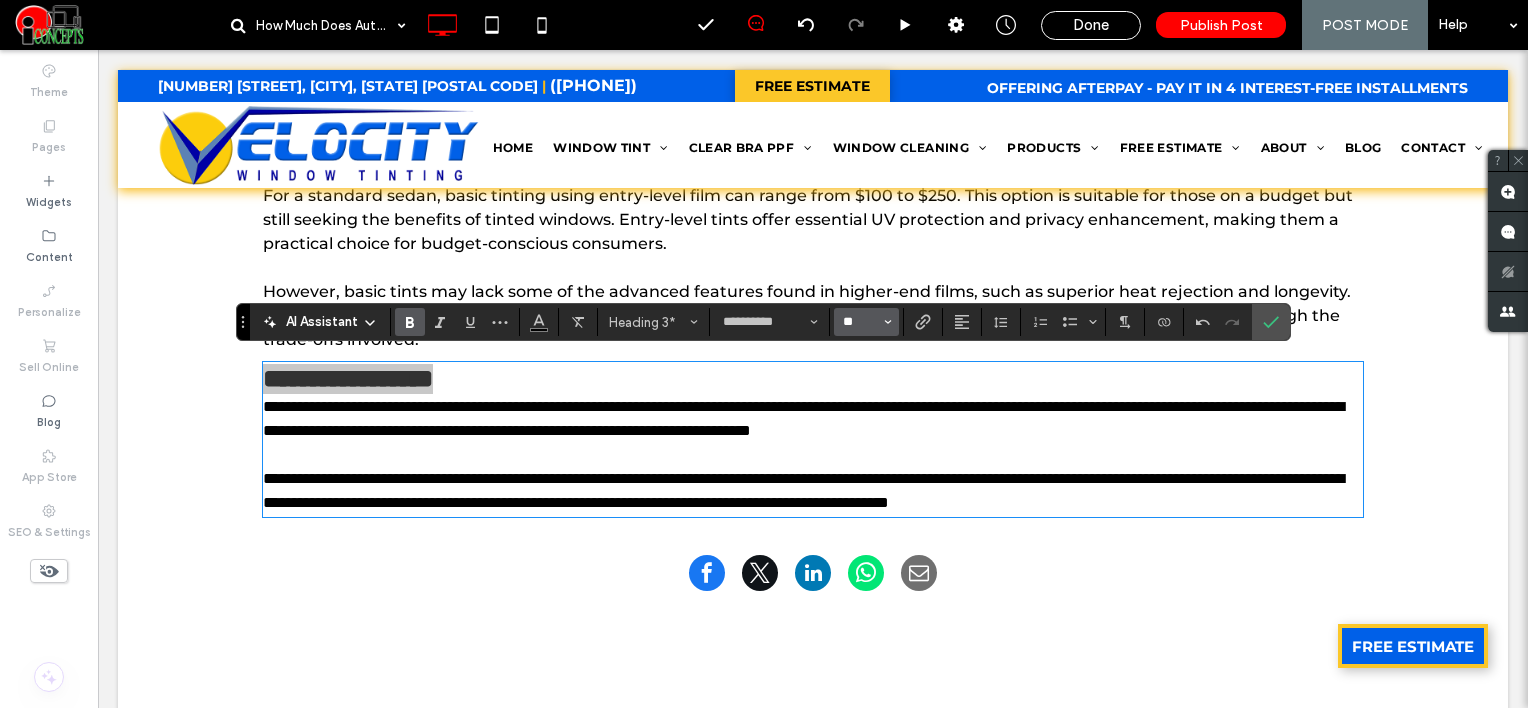 click on "**" at bounding box center (860, 322) 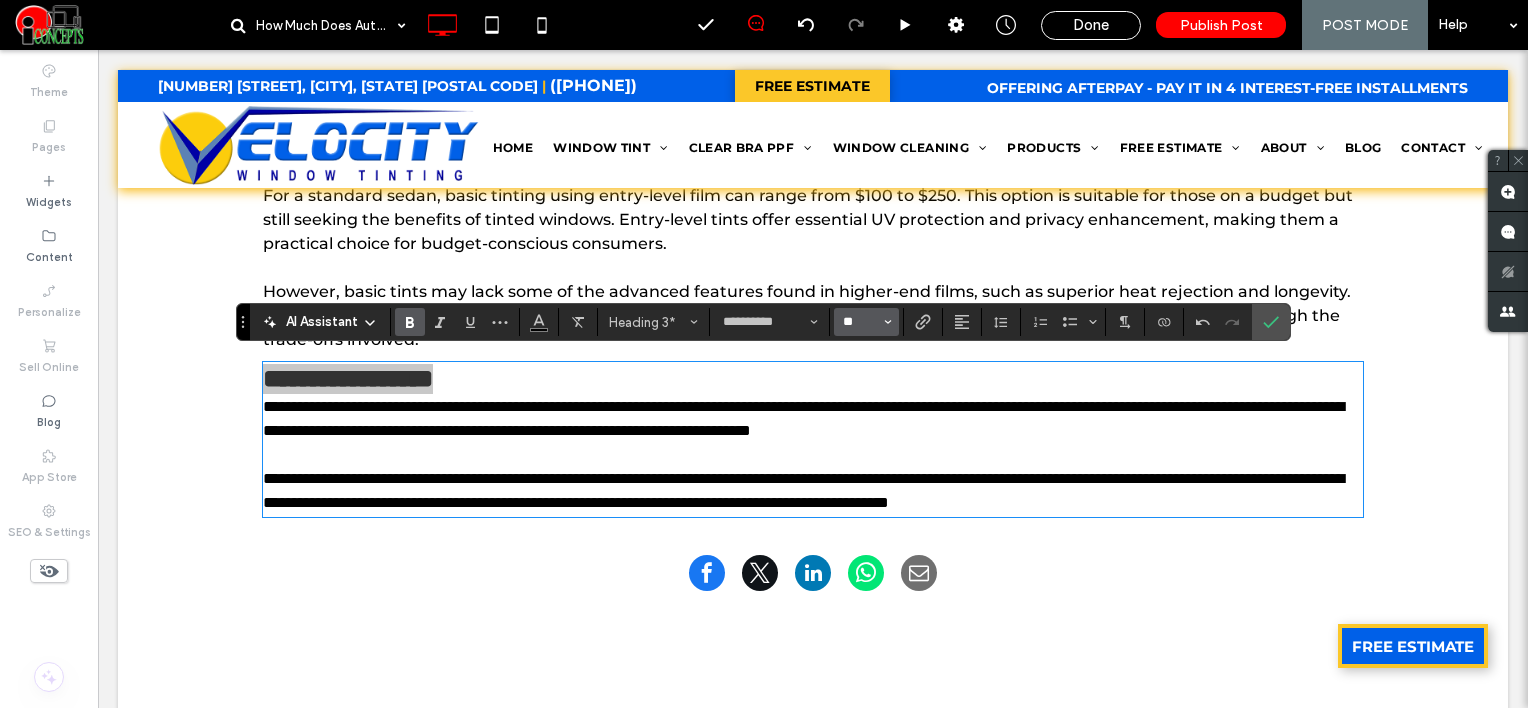 type on "**" 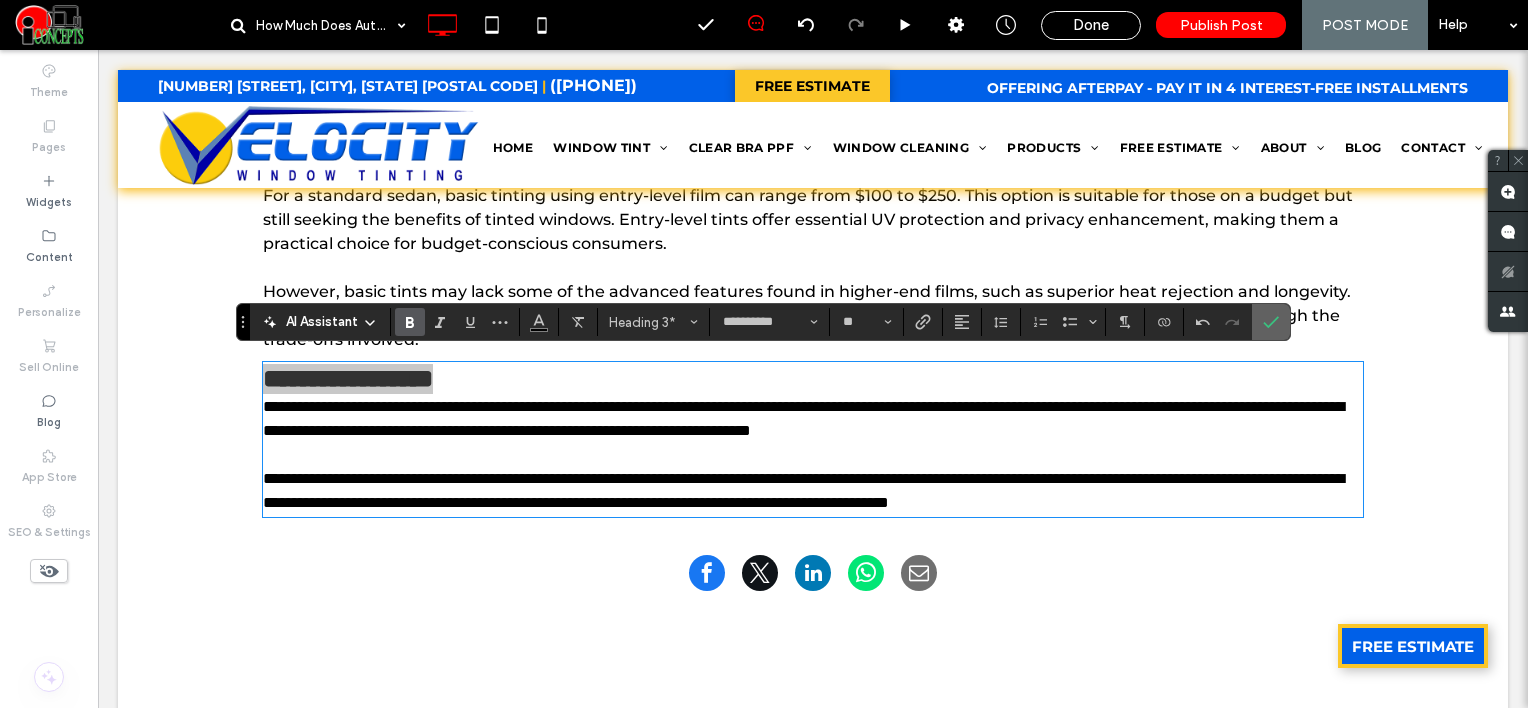 click at bounding box center [1271, 322] 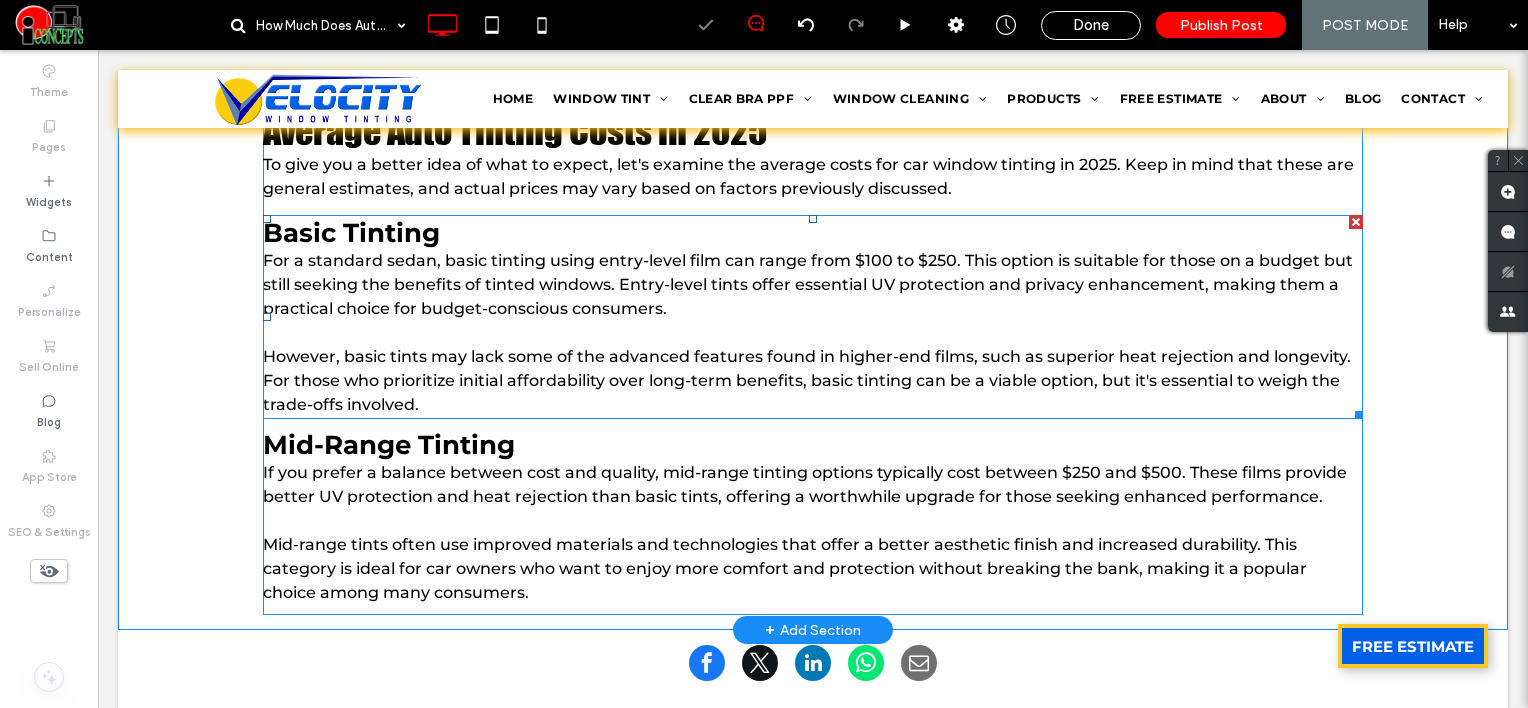 scroll, scrollTop: 1865, scrollLeft: 0, axis: vertical 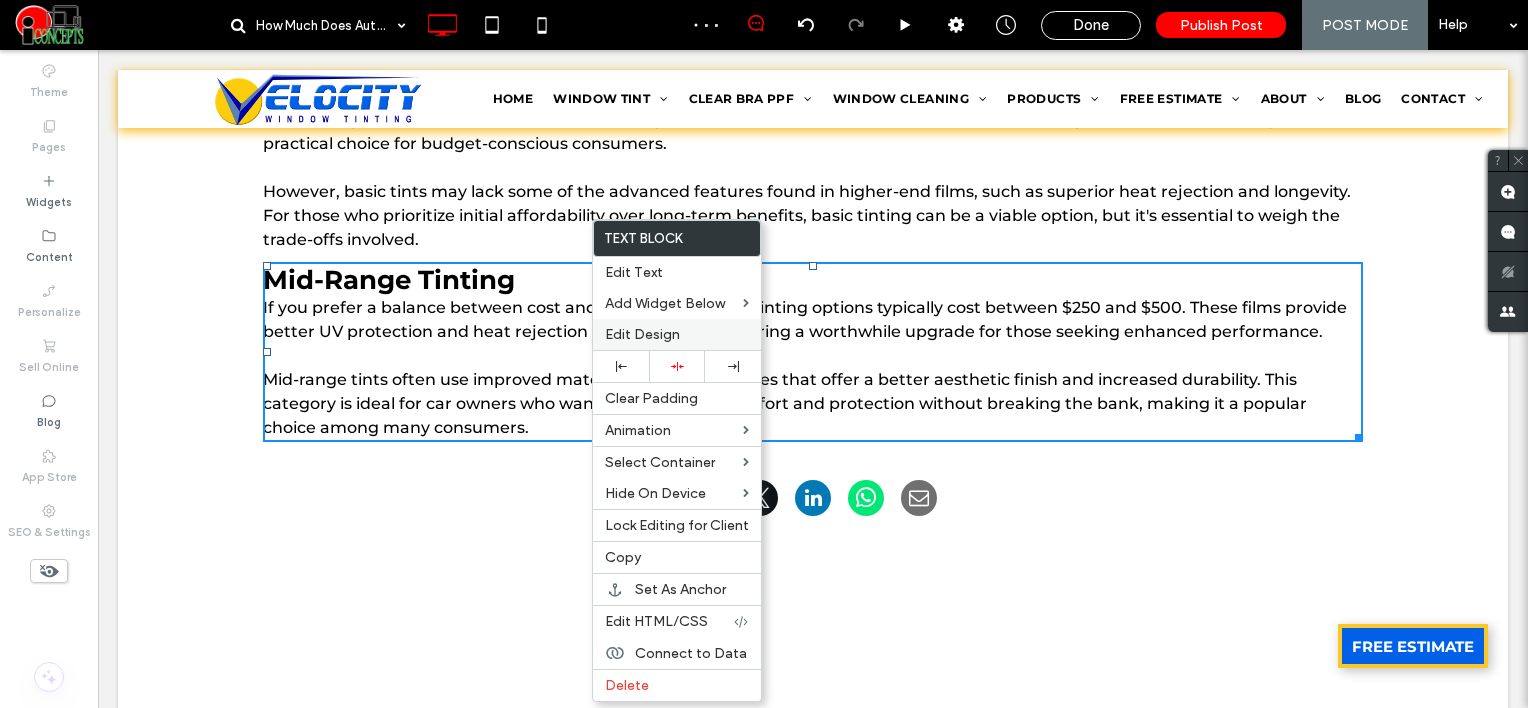 click on "Edit Design" at bounding box center [677, 334] 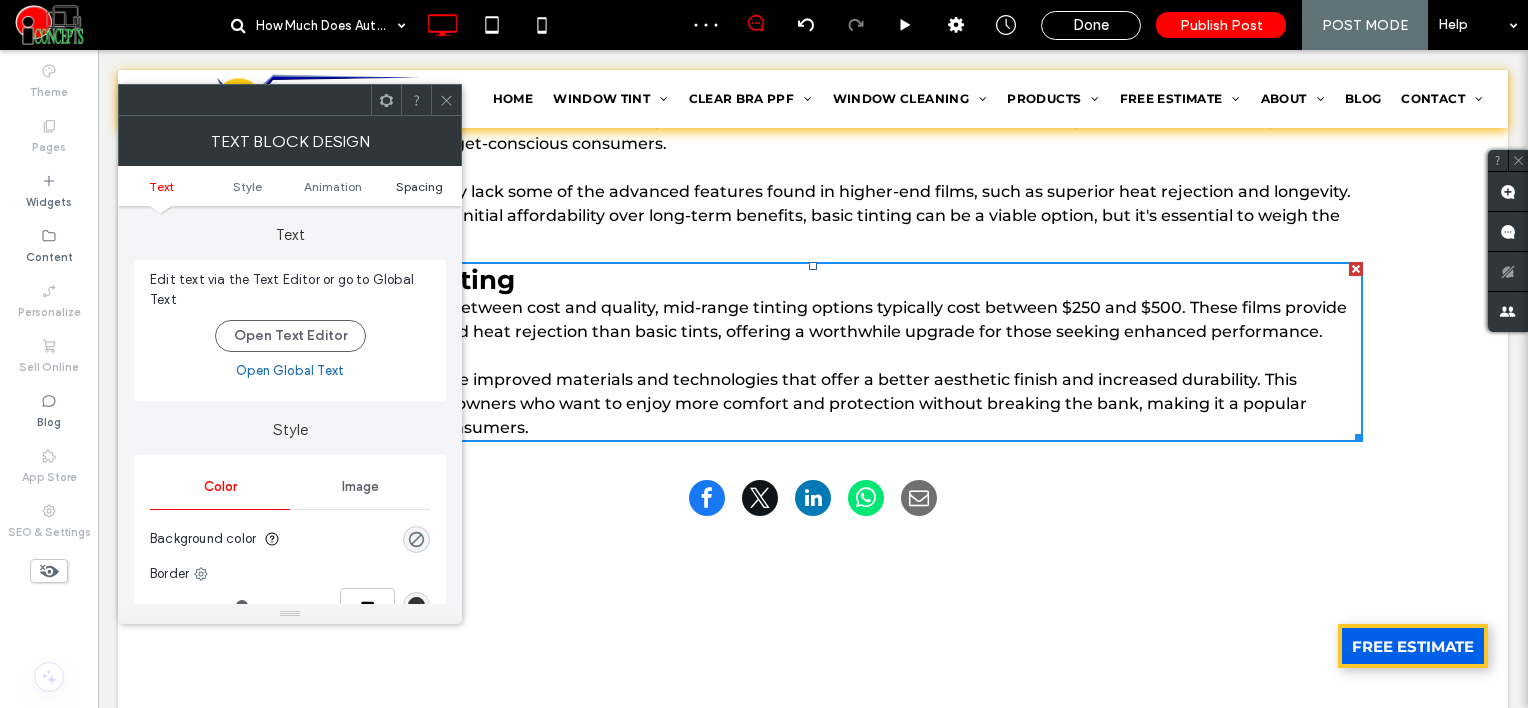 click on "Spacing" at bounding box center [419, 186] 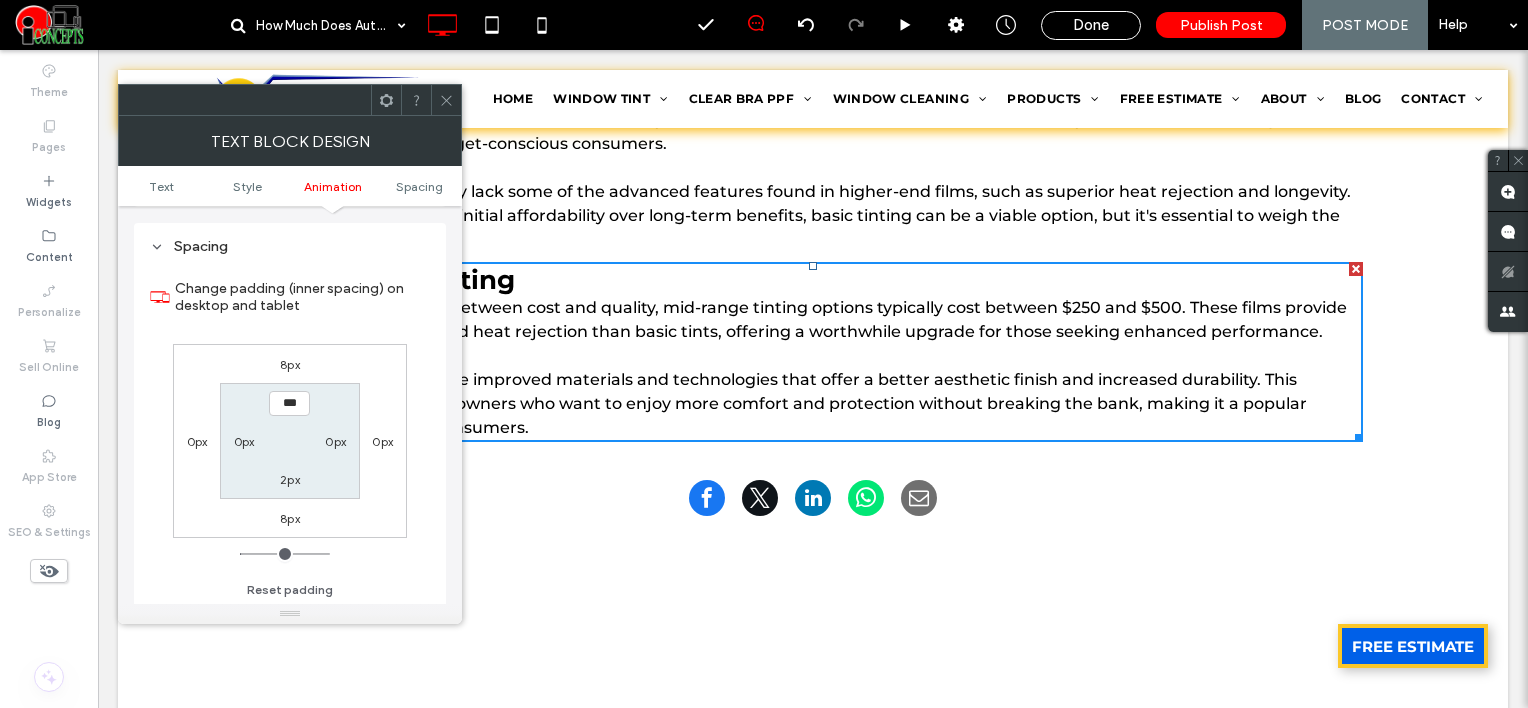 scroll, scrollTop: 572, scrollLeft: 0, axis: vertical 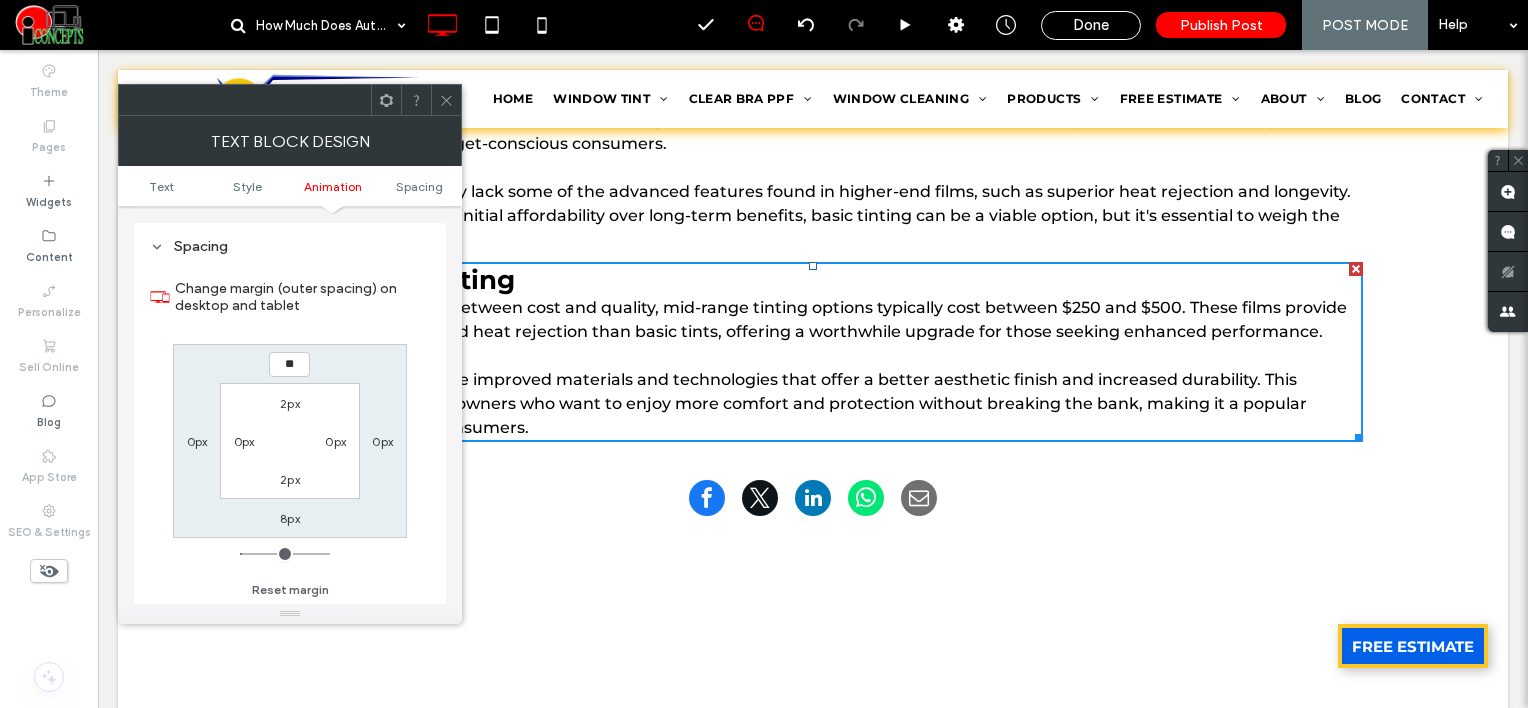 type on "**" 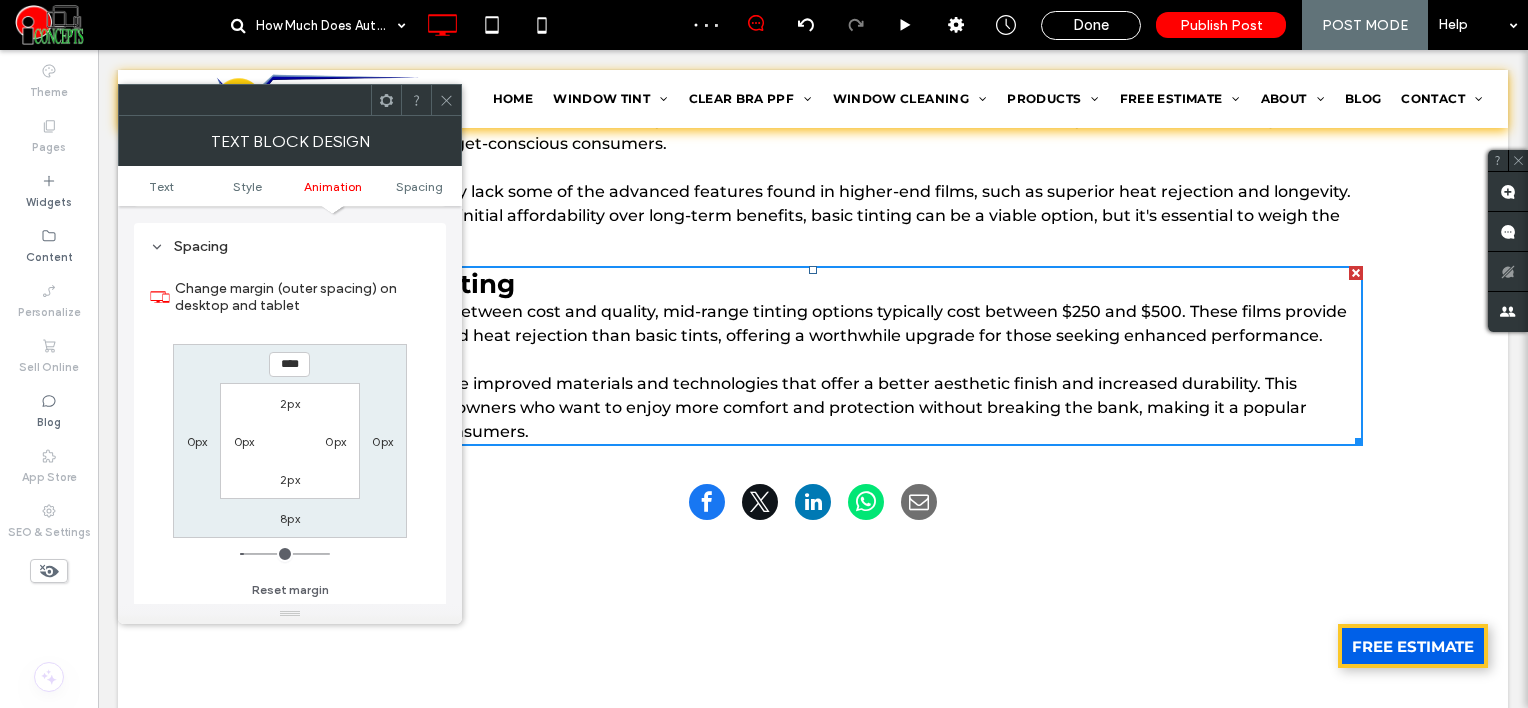 click 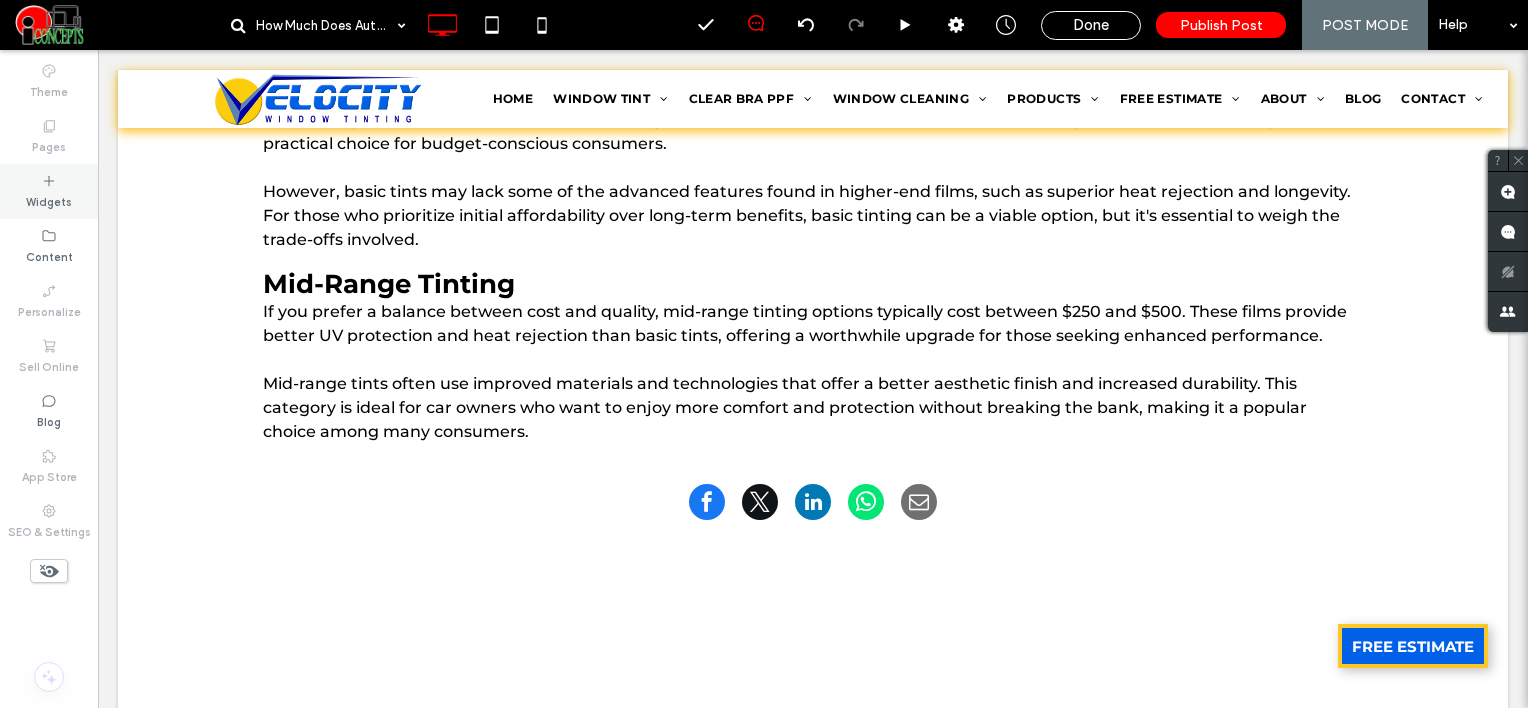 click on "Widgets" at bounding box center (49, 191) 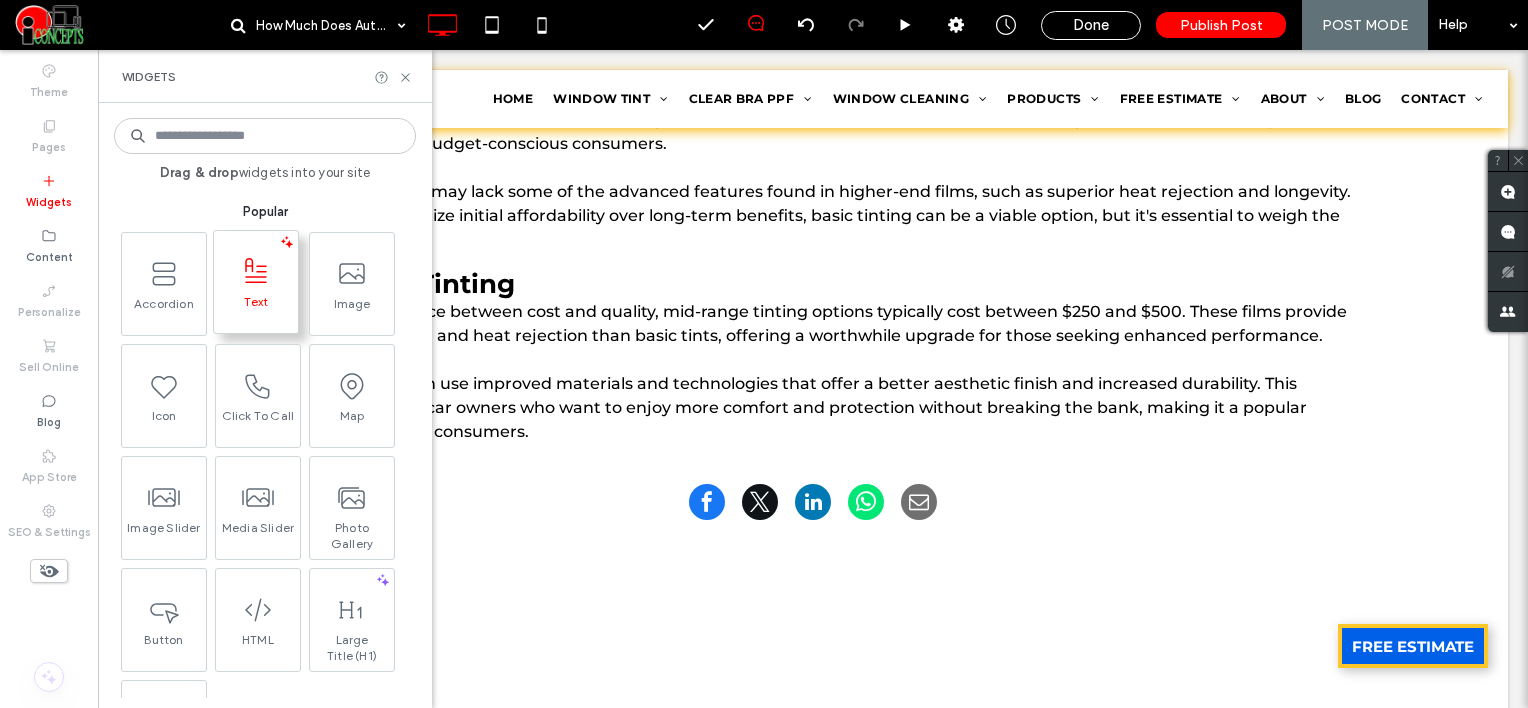 click at bounding box center (256, 271) 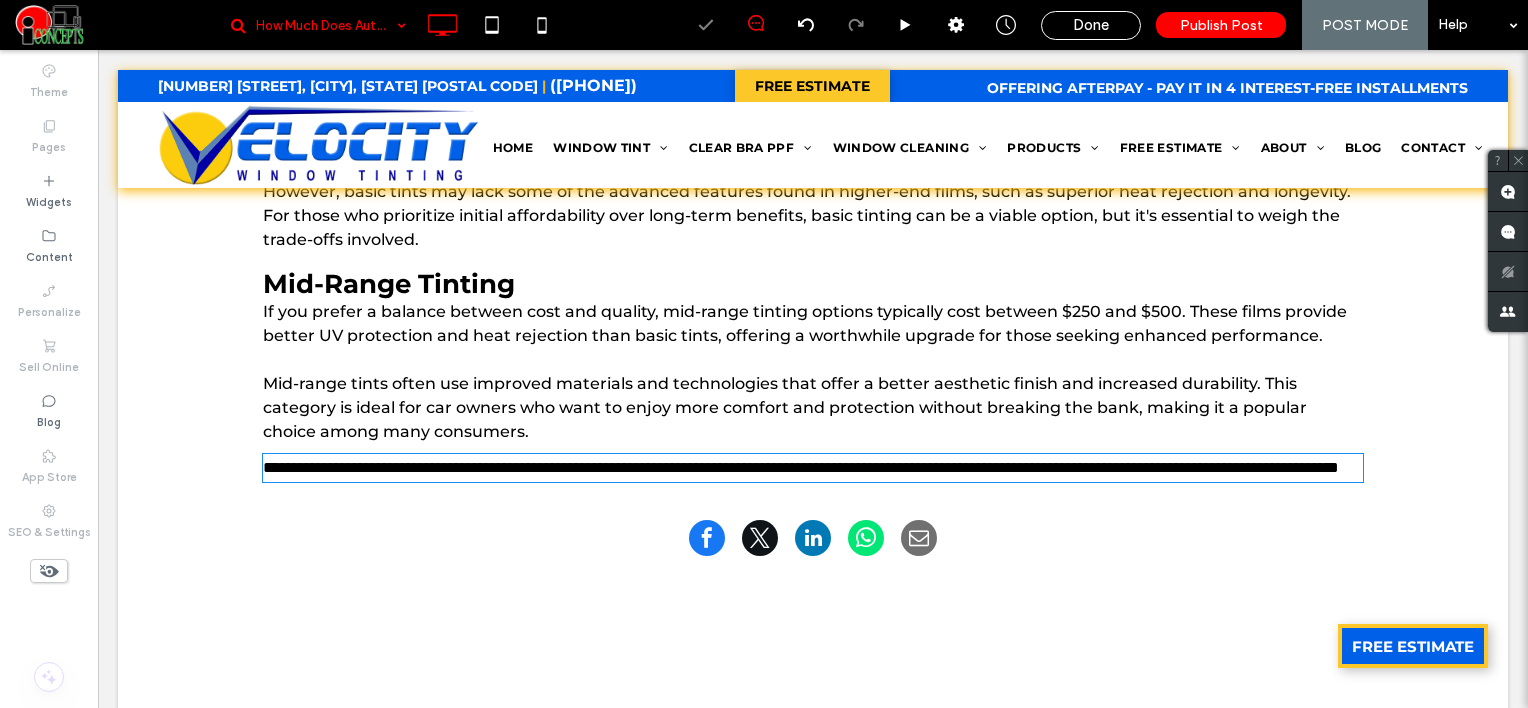 type on "**********" 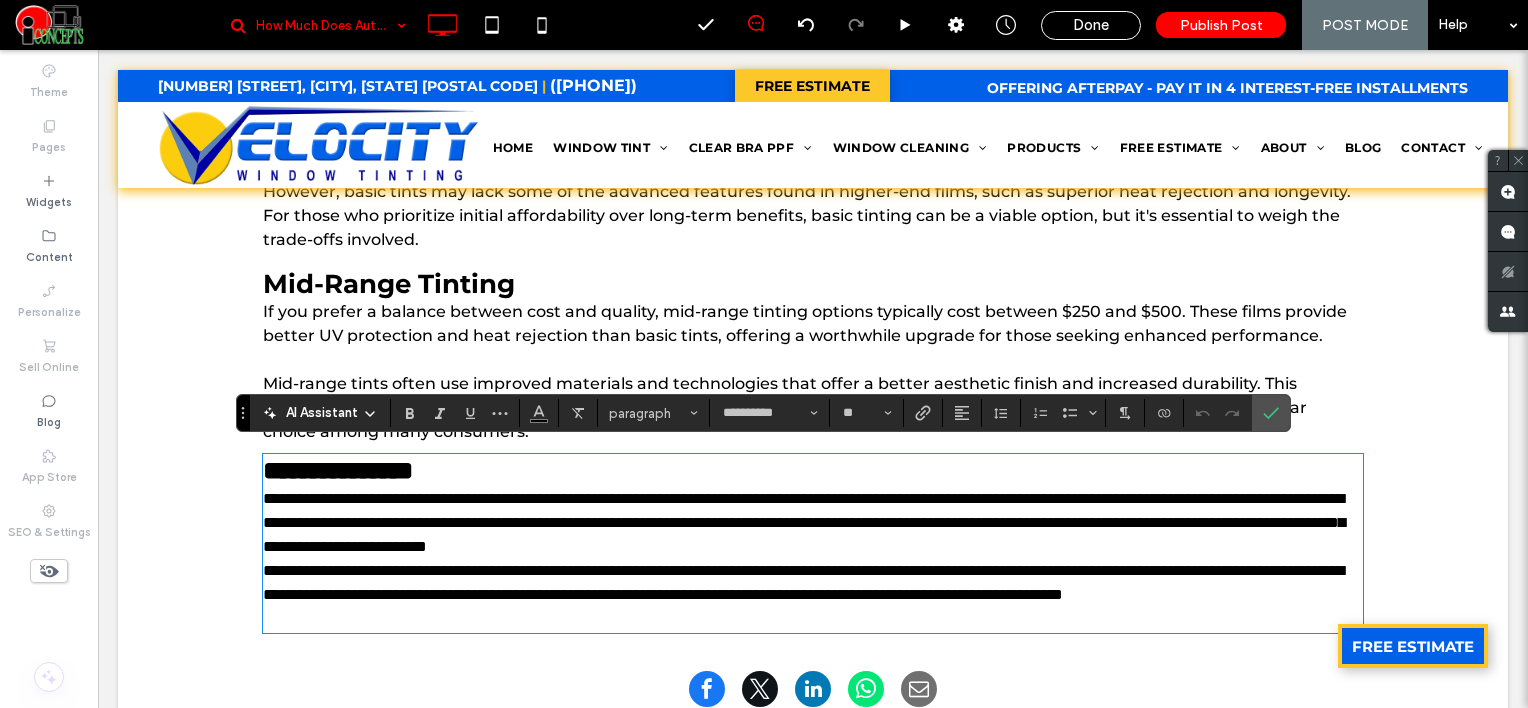 scroll, scrollTop: 0, scrollLeft: 0, axis: both 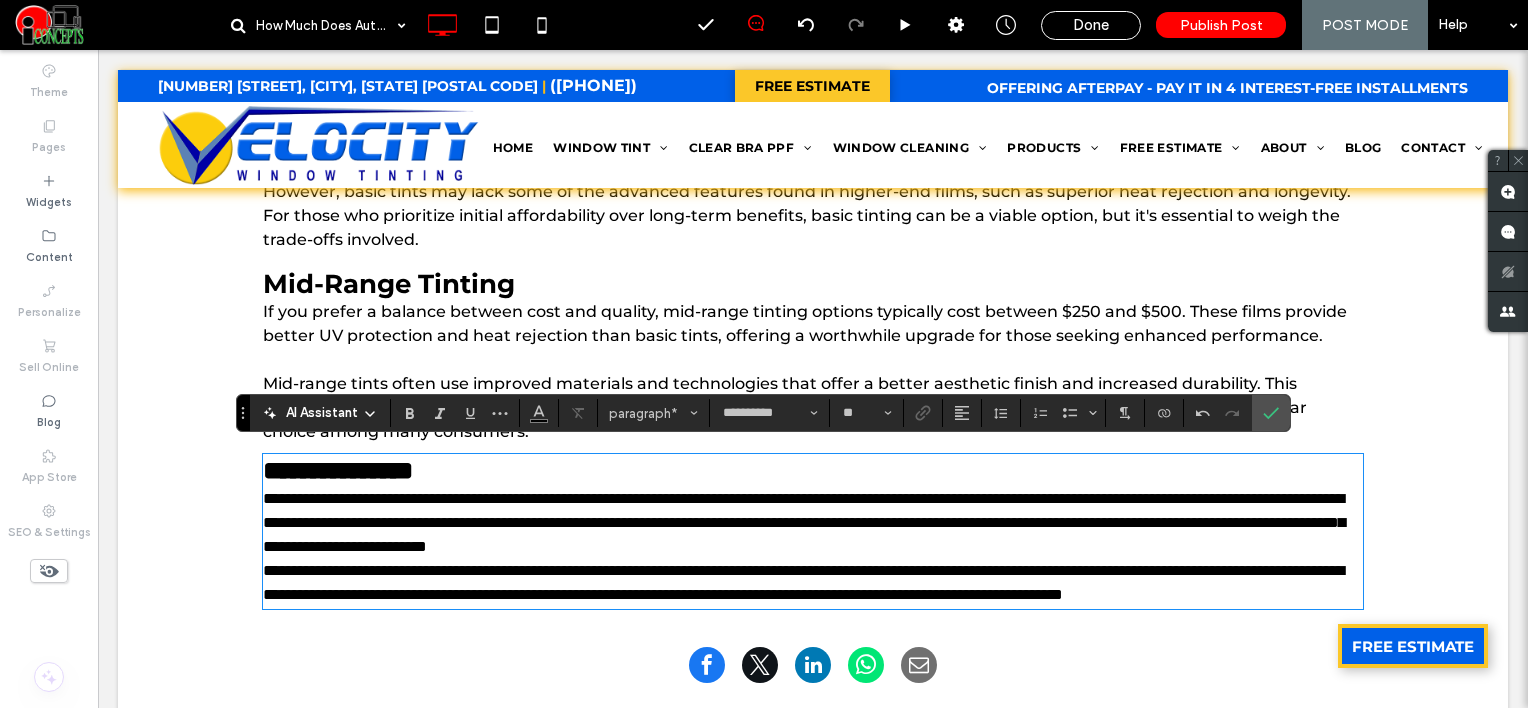 click on "**********" at bounding box center [813, 523] 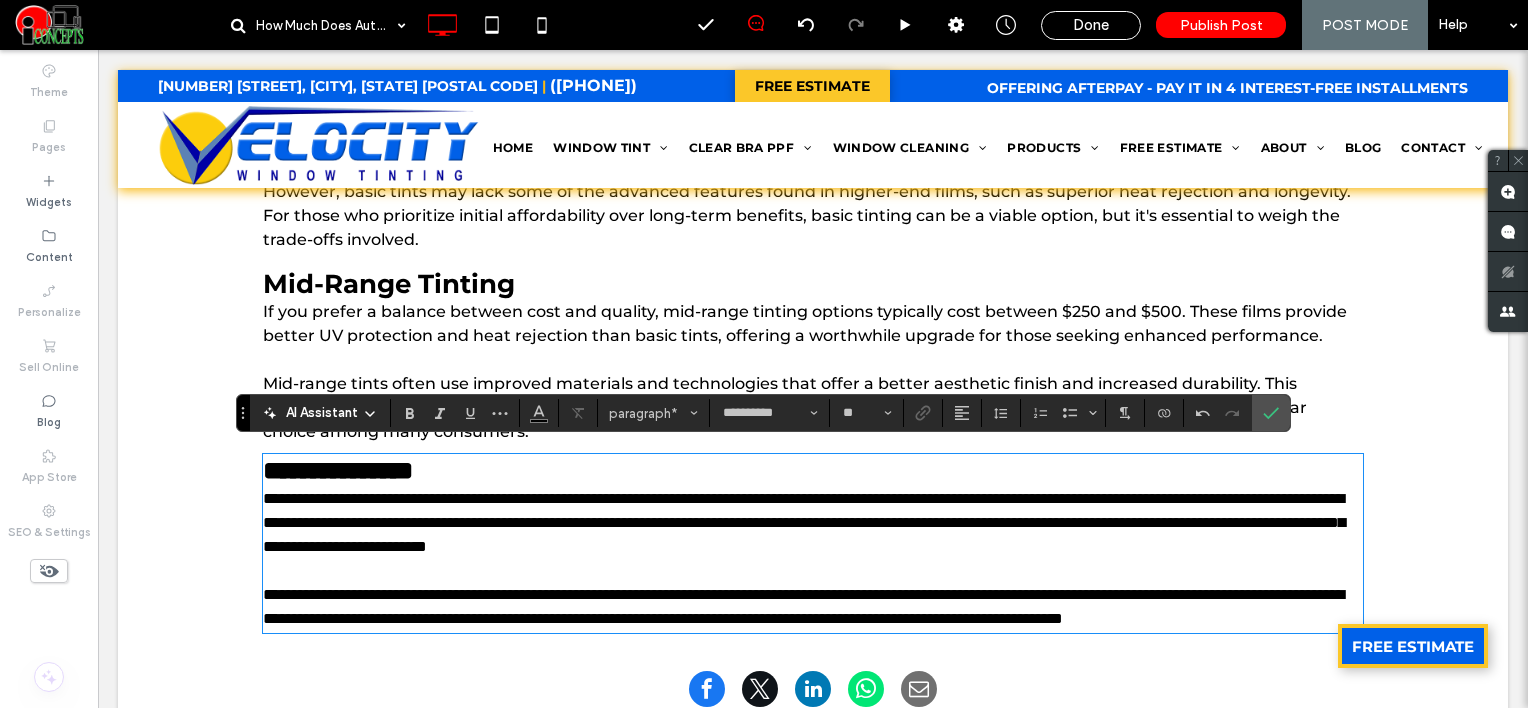 type on "**" 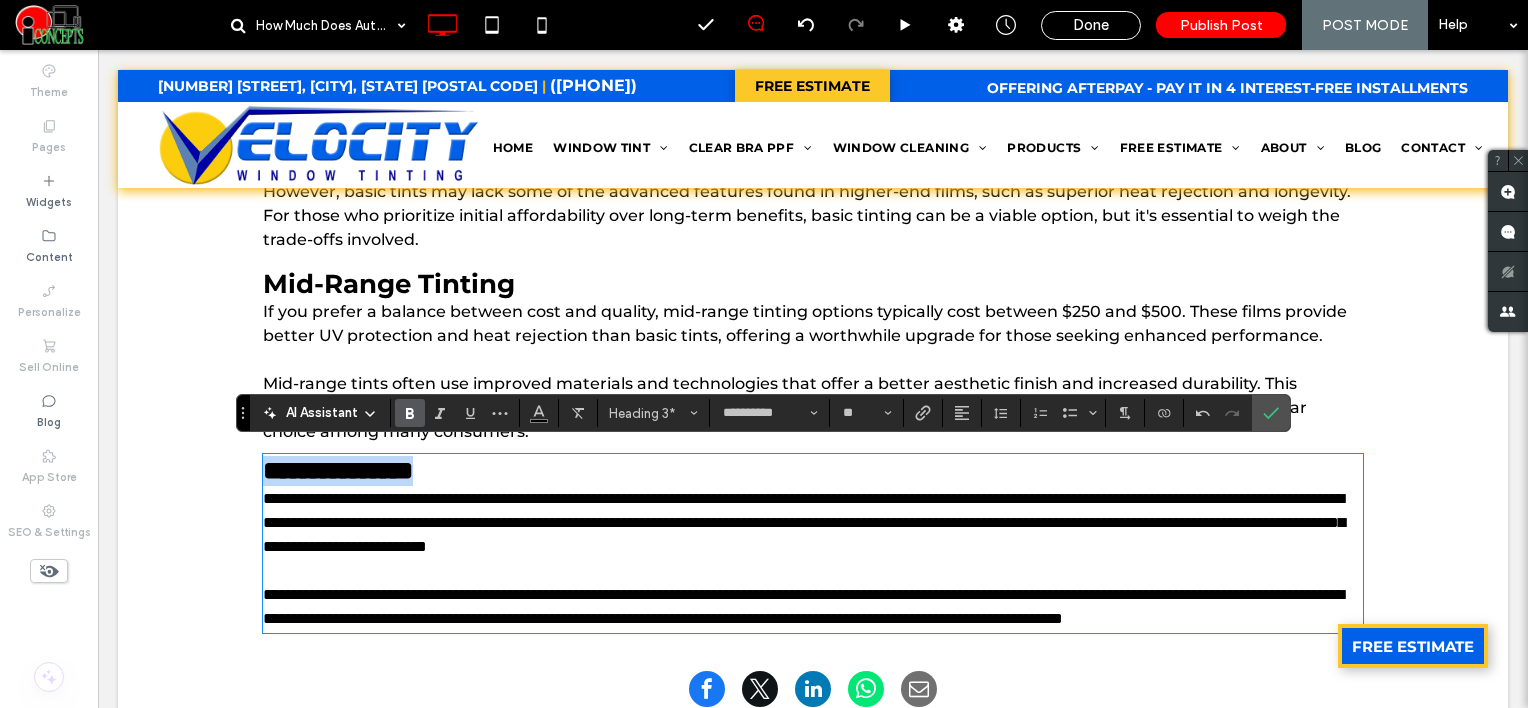 drag, startPoint x: 530, startPoint y: 464, endPoint x: 204, endPoint y: 445, distance: 326.55322 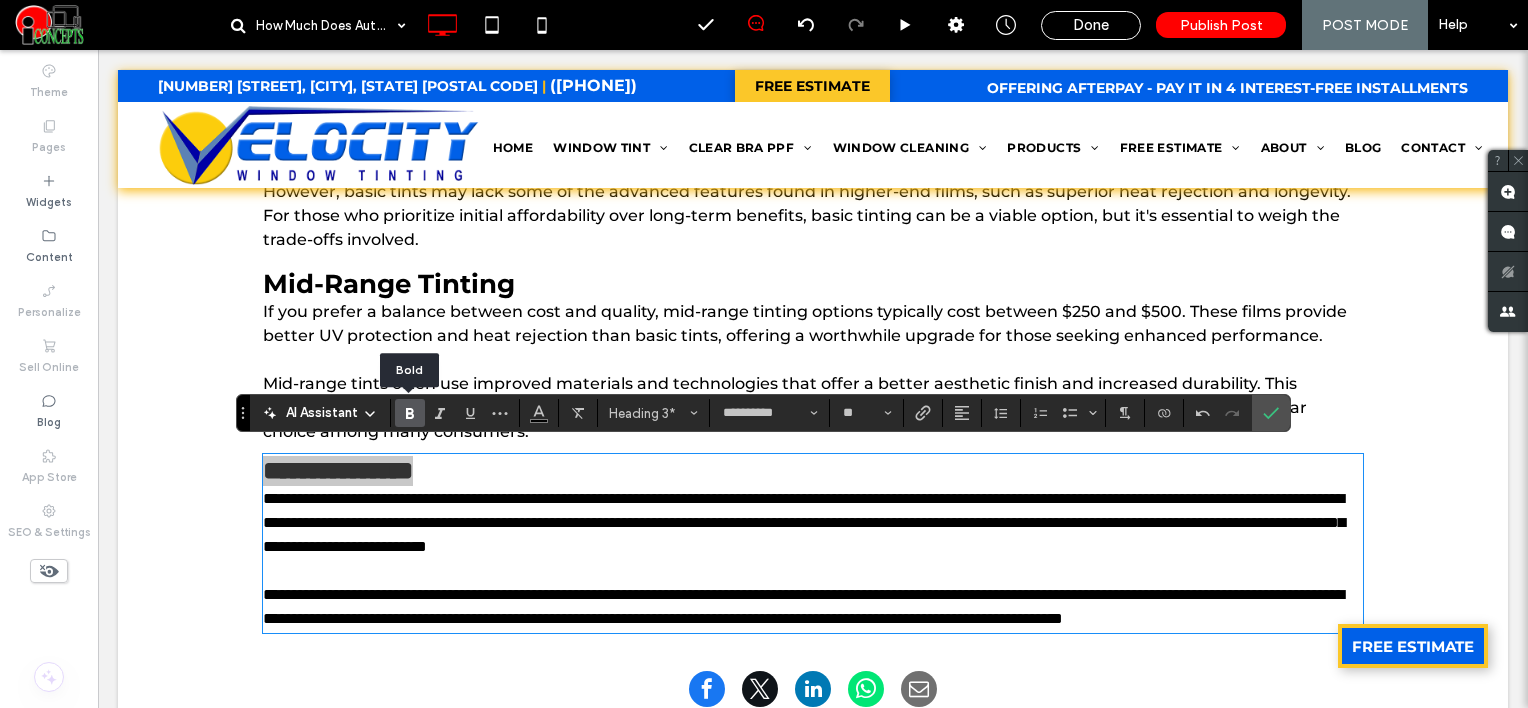 click 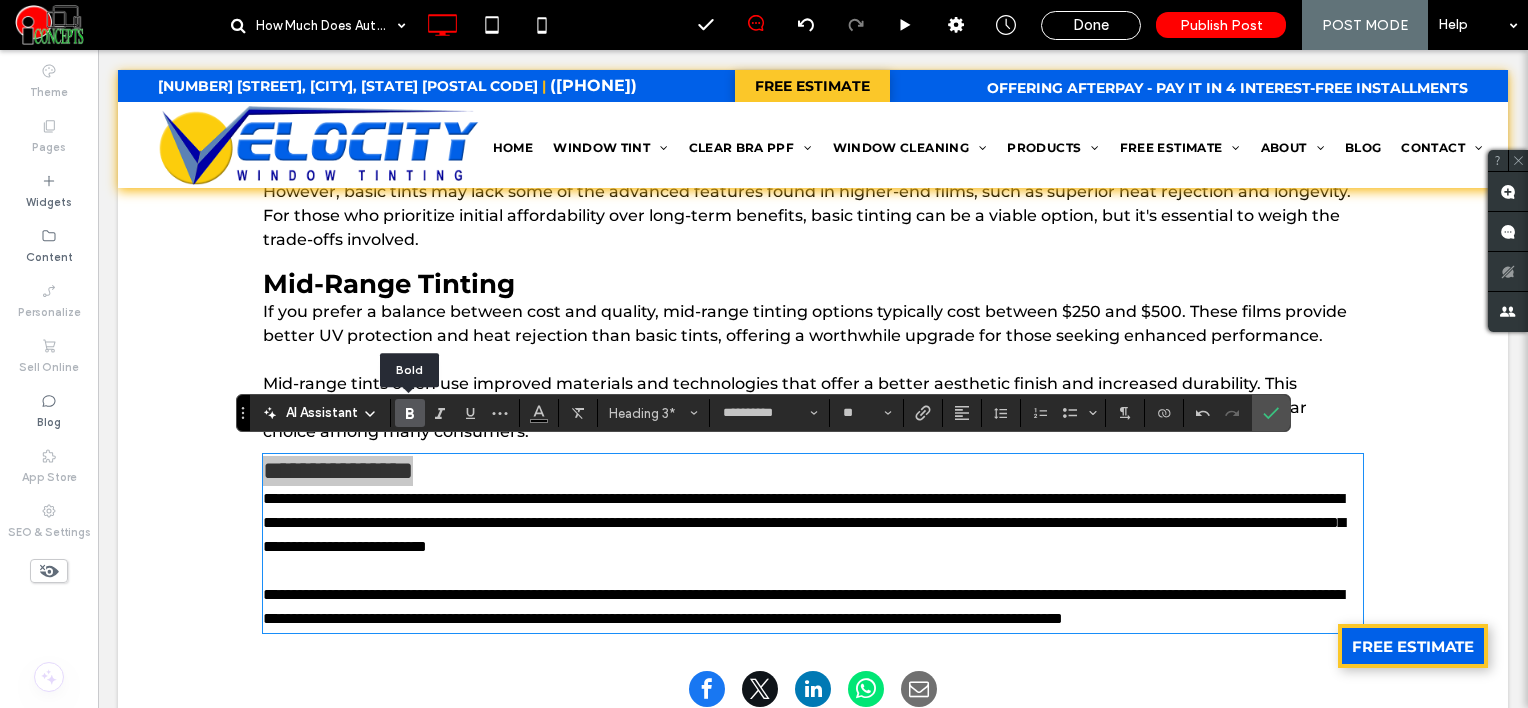 click 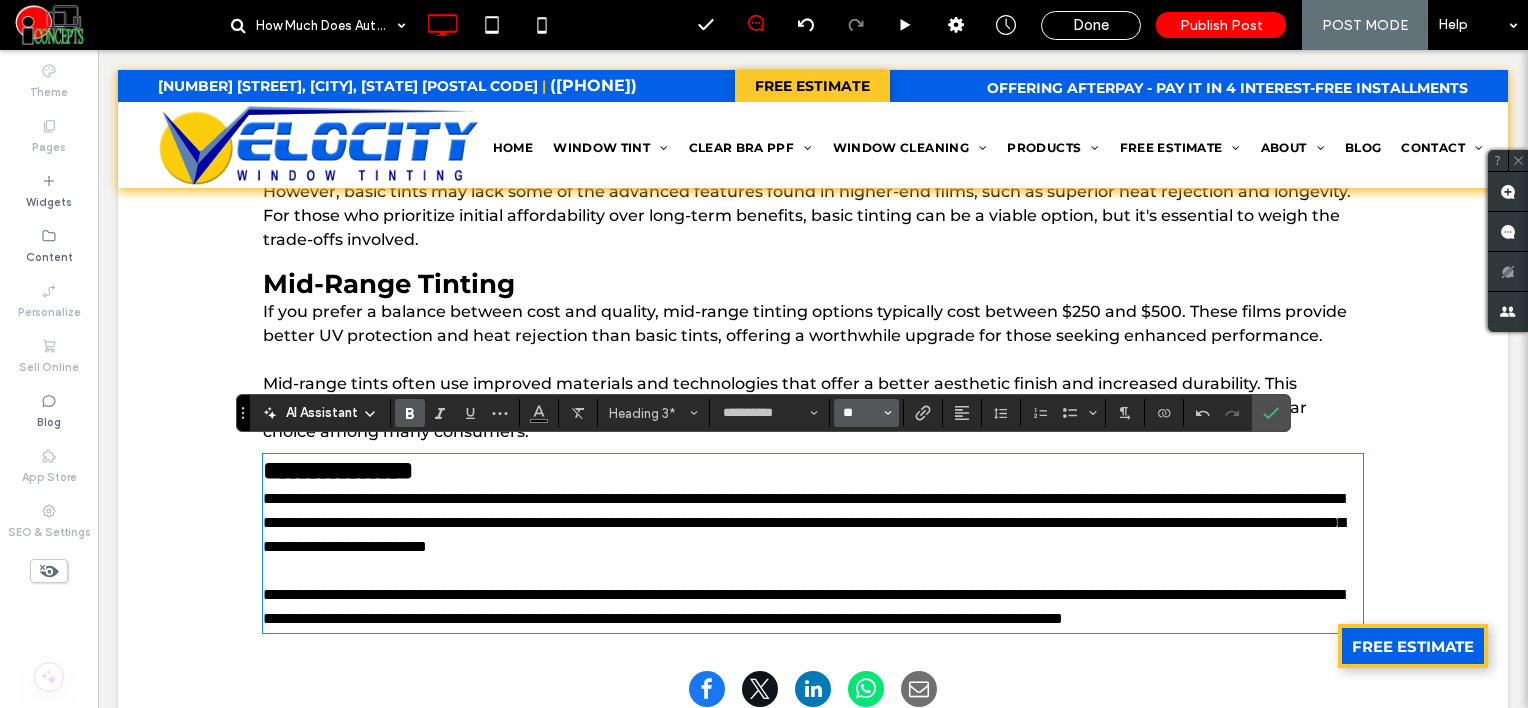 click on "**" at bounding box center (860, 413) 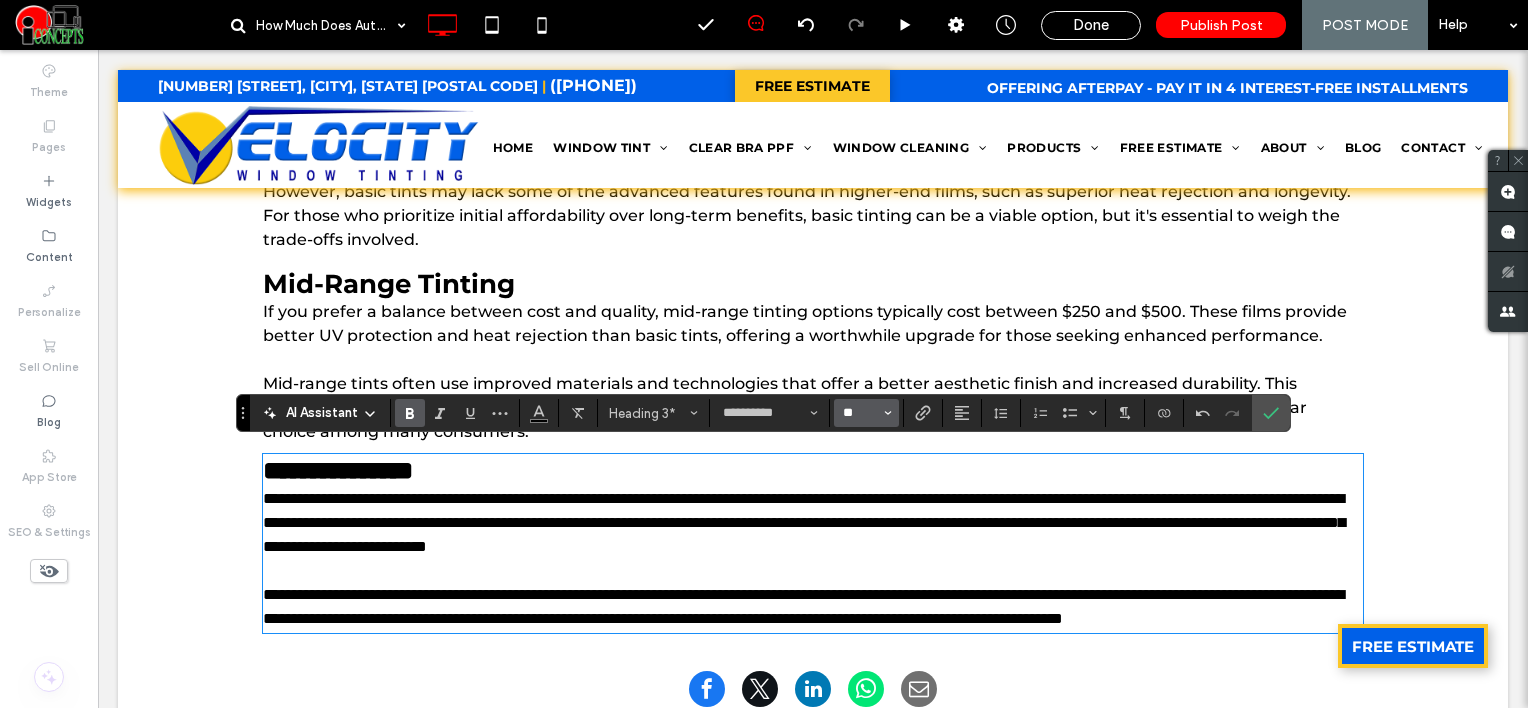 type on "**" 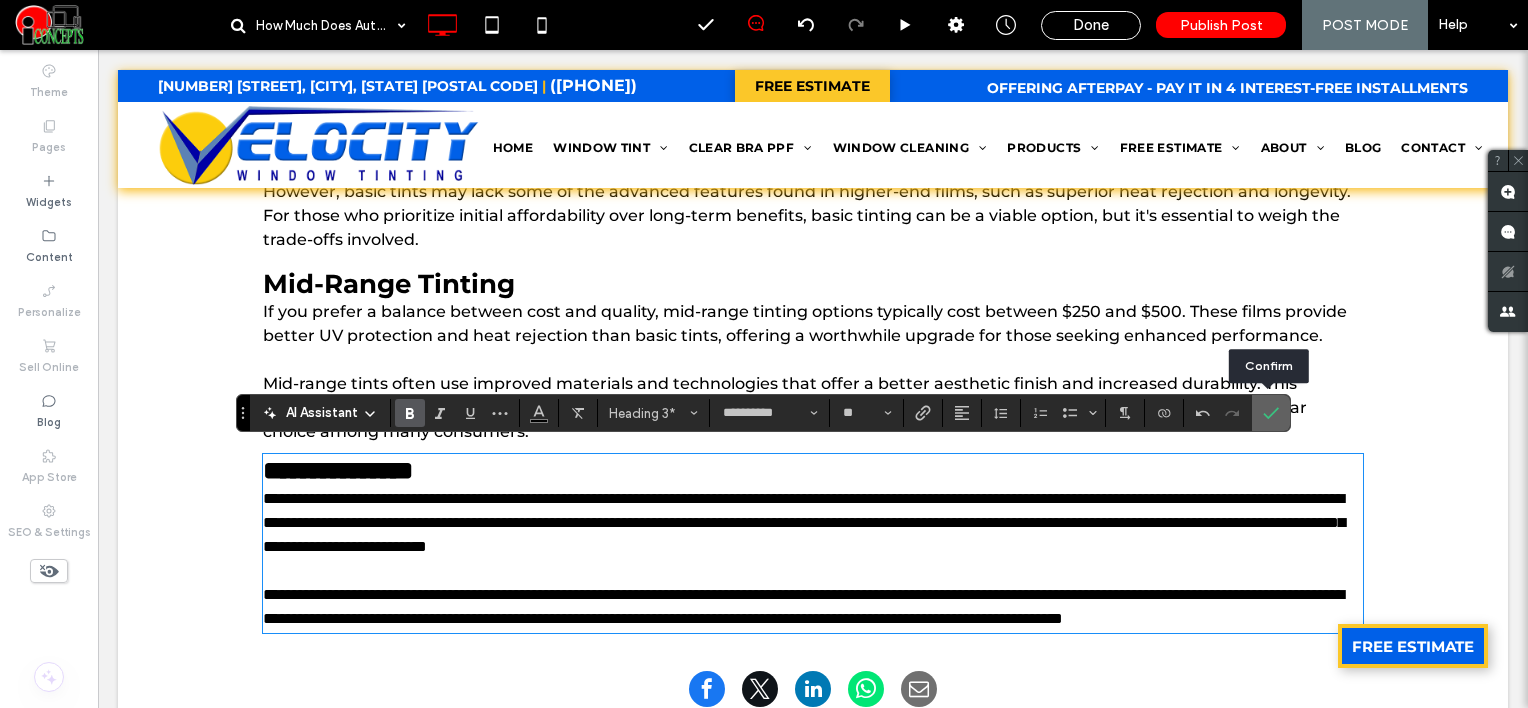 click at bounding box center (1271, 413) 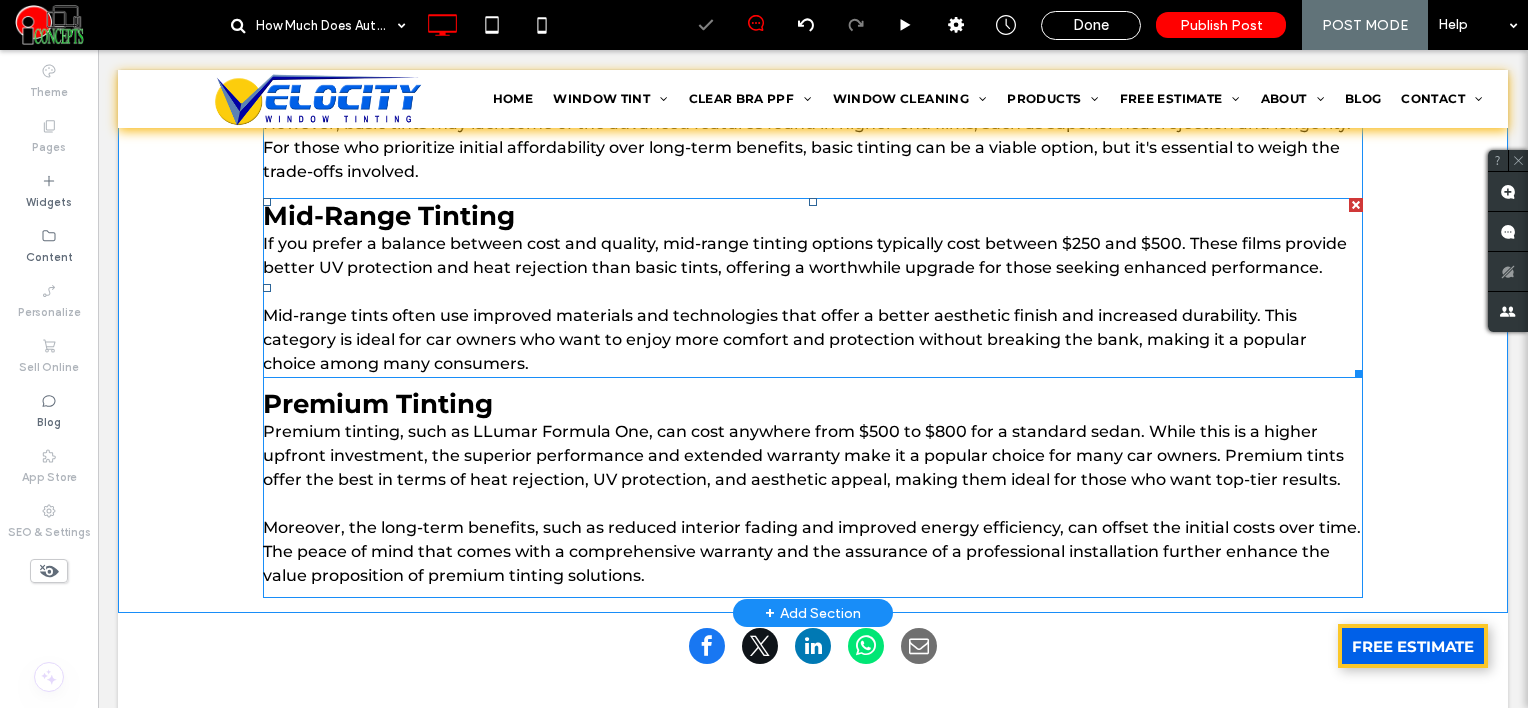 scroll, scrollTop: 2065, scrollLeft: 0, axis: vertical 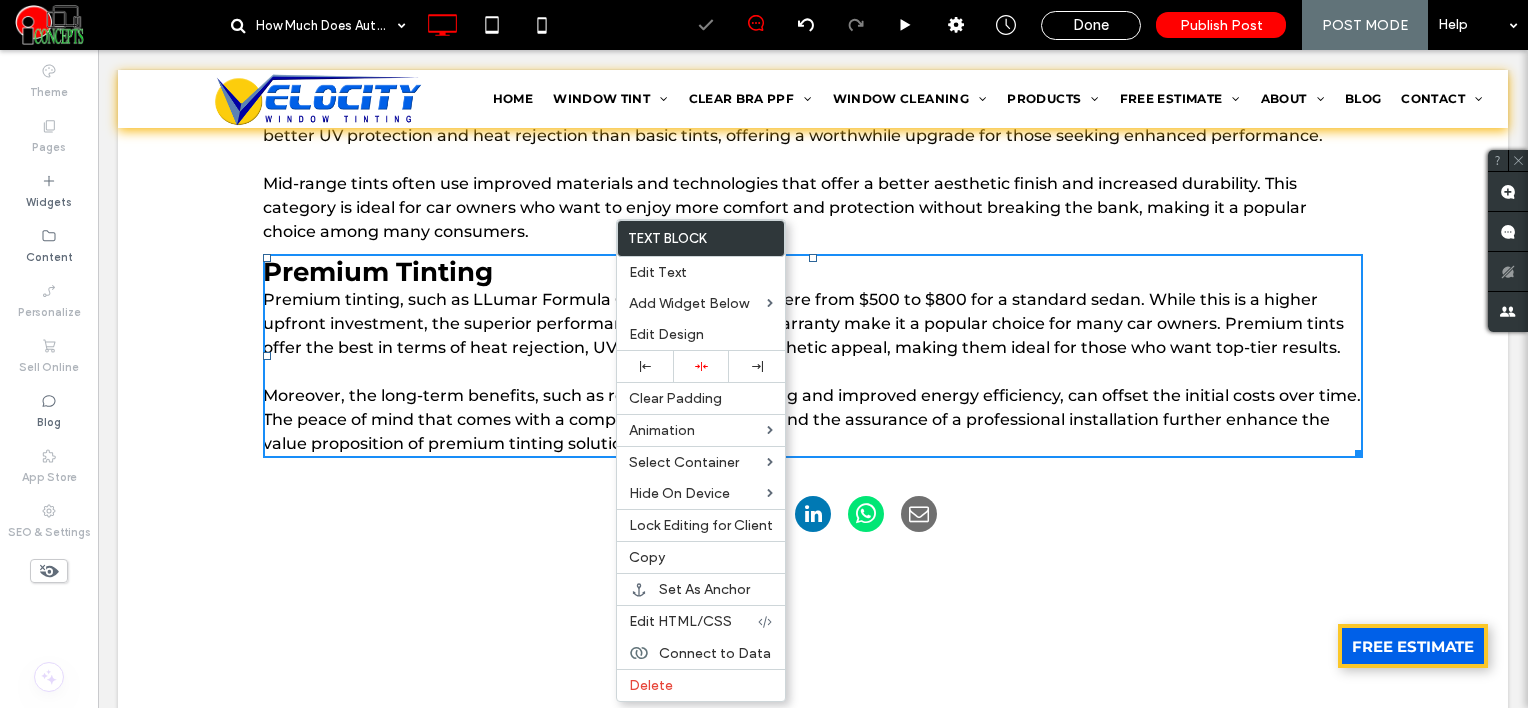 click on "Edit Design" at bounding box center [701, 334] 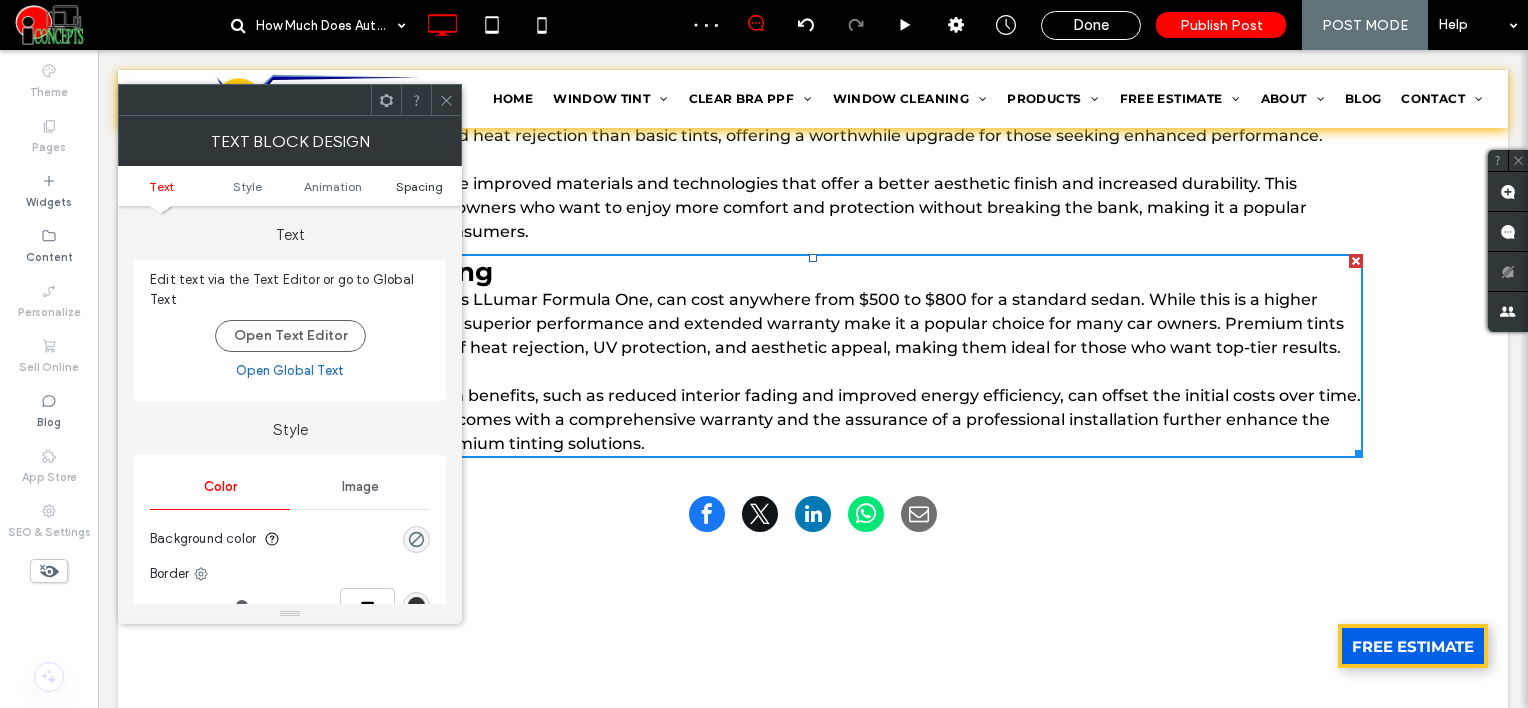 click on "Spacing" at bounding box center [419, 186] 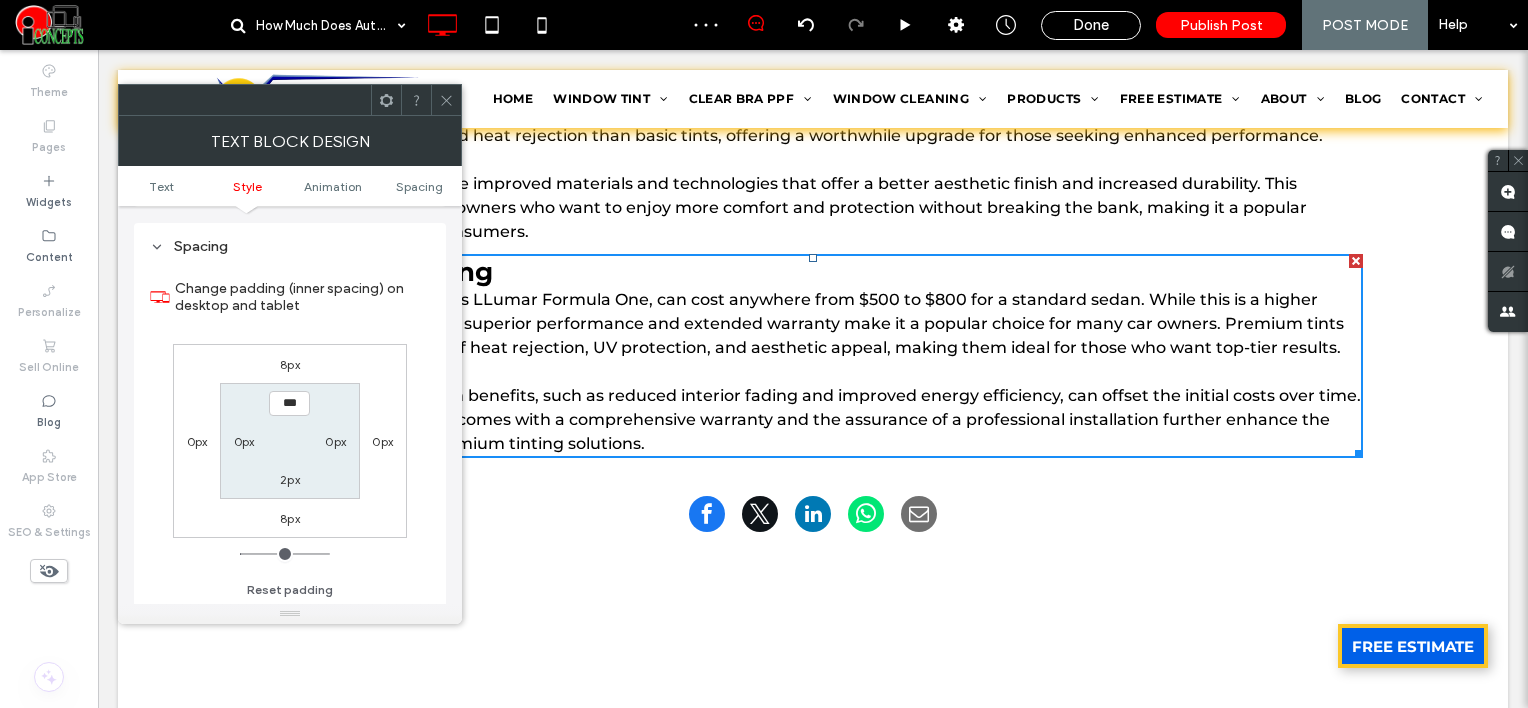 scroll, scrollTop: 572, scrollLeft: 0, axis: vertical 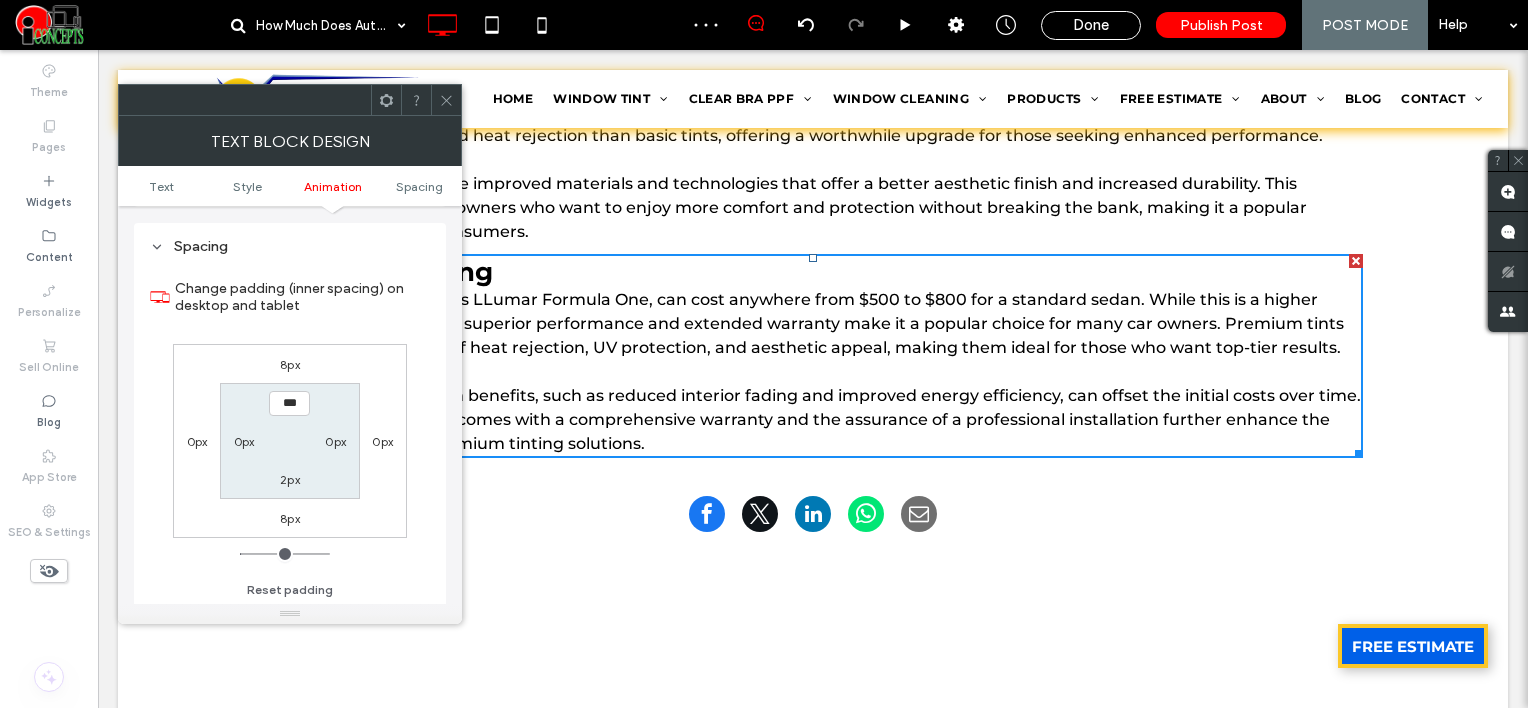 click on "8px" at bounding box center [290, 364] 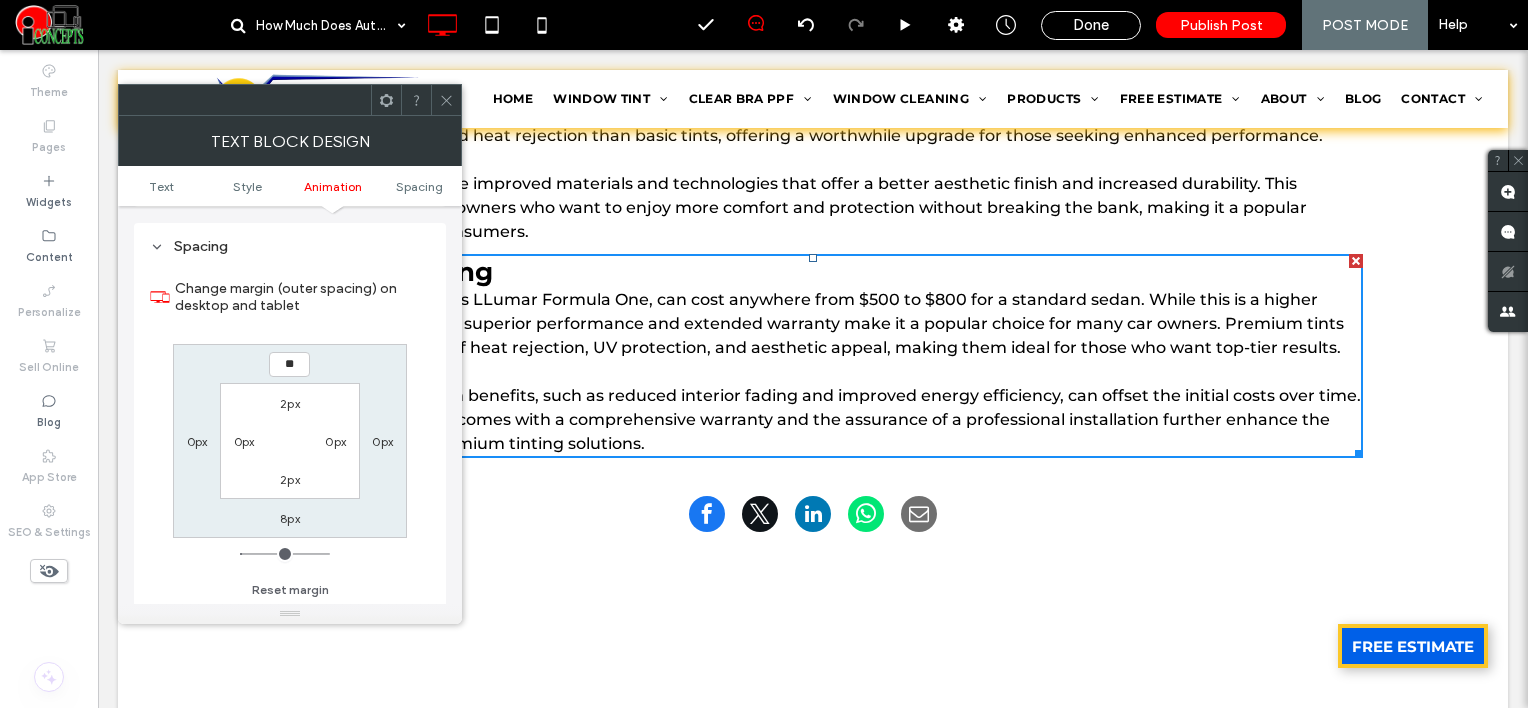type on "**" 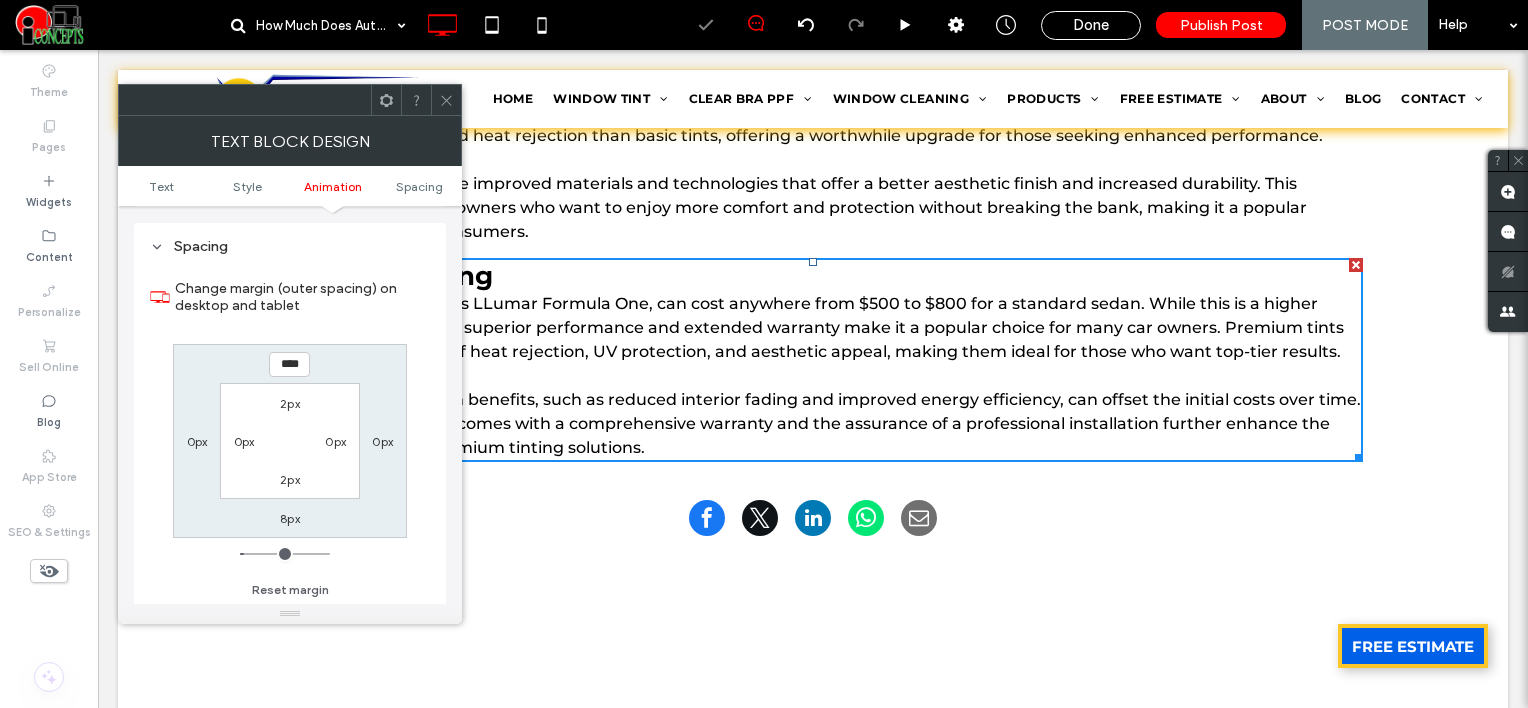 click 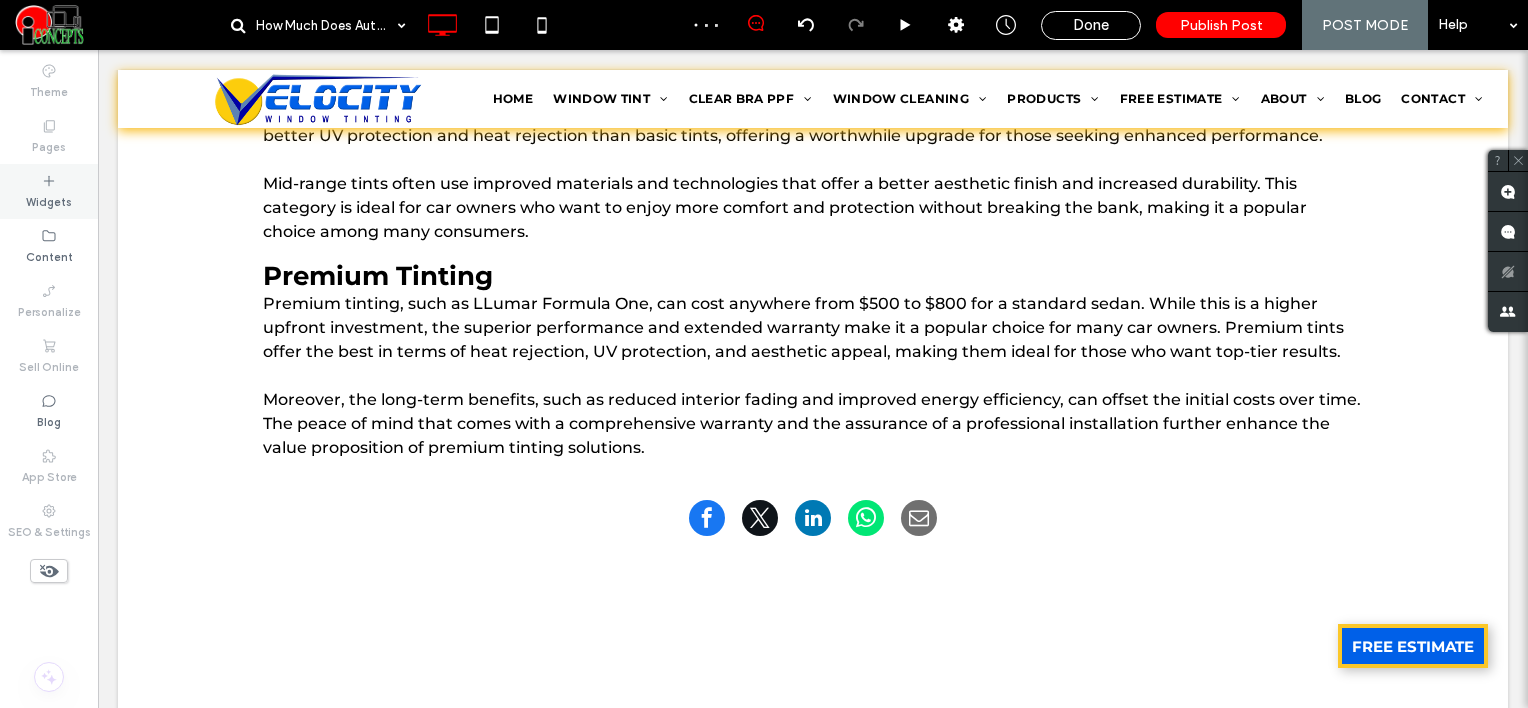 click 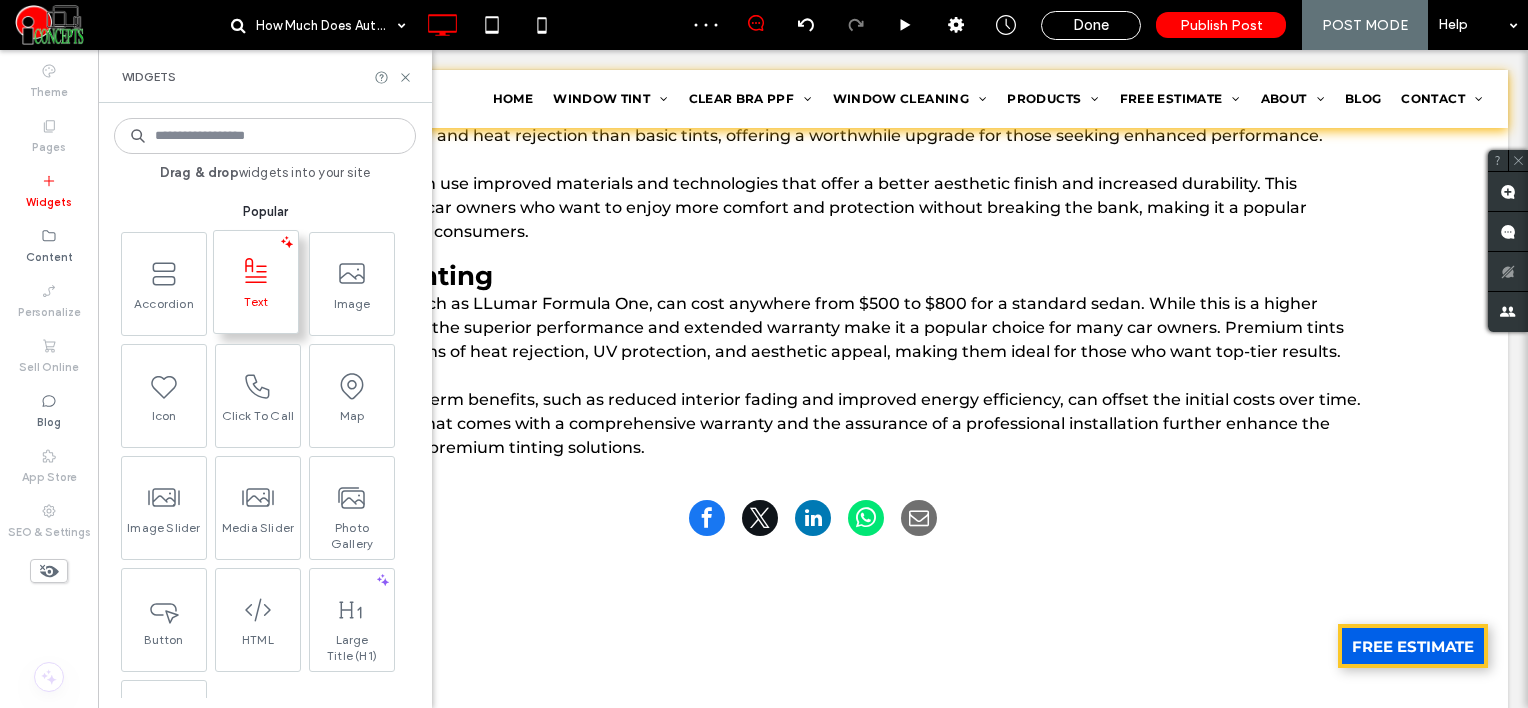 click on "Text" at bounding box center [256, 308] 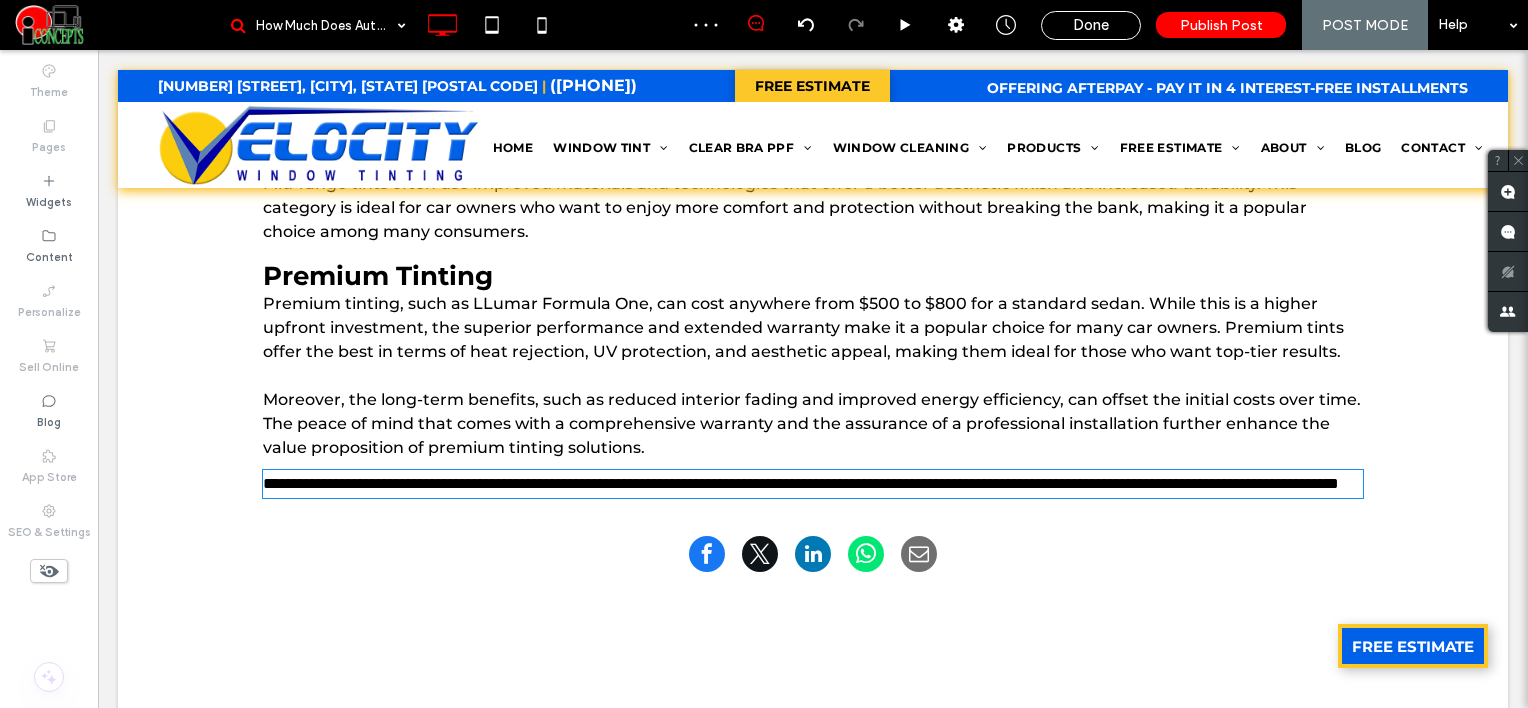 type on "**********" 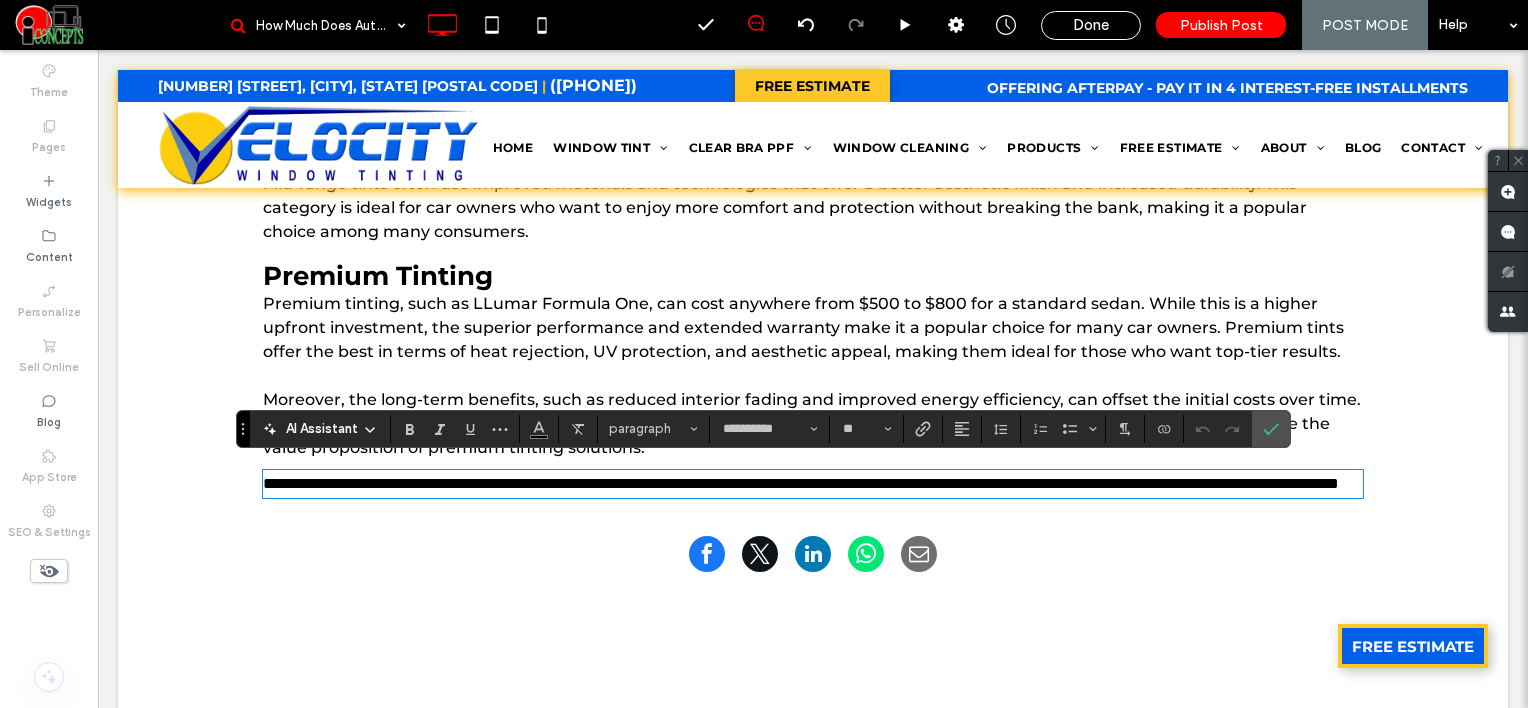 scroll, scrollTop: 0, scrollLeft: 0, axis: both 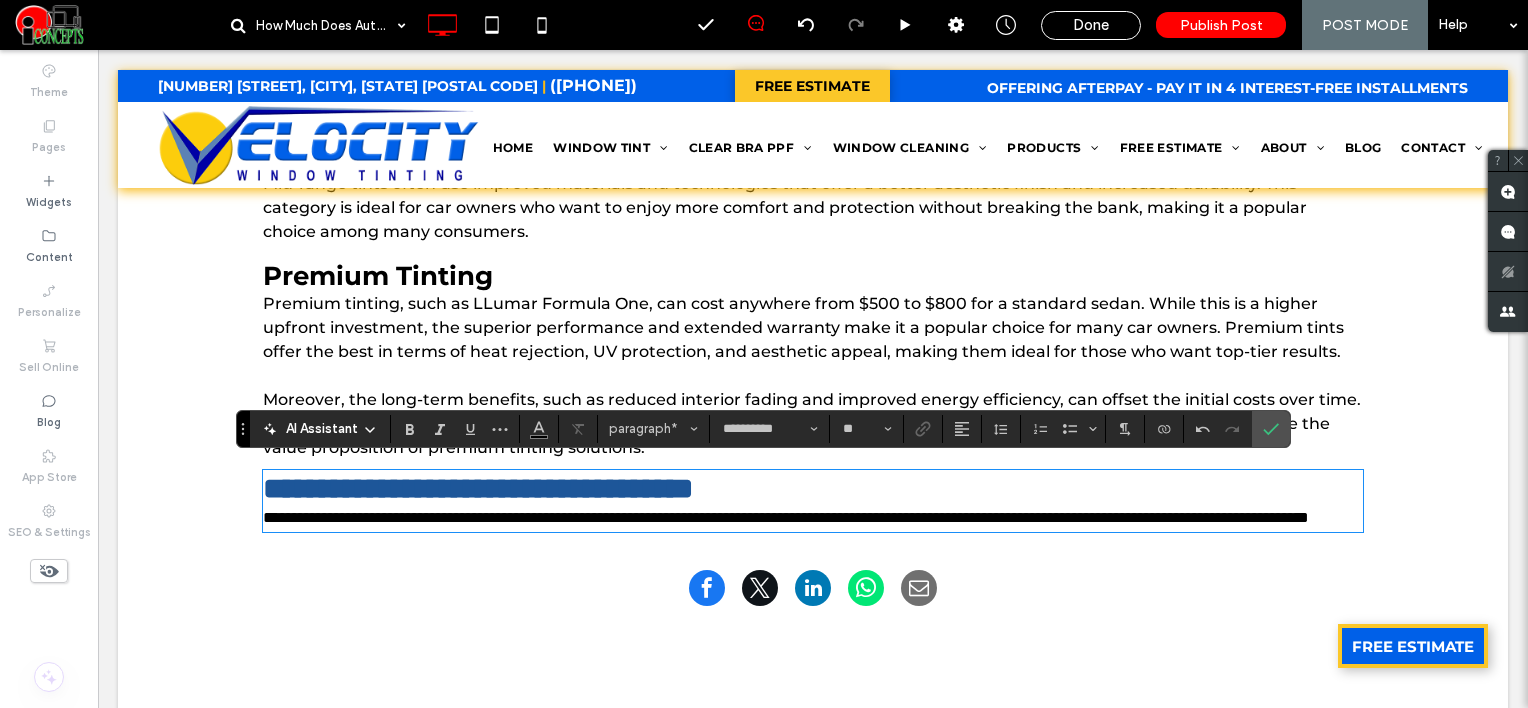 type 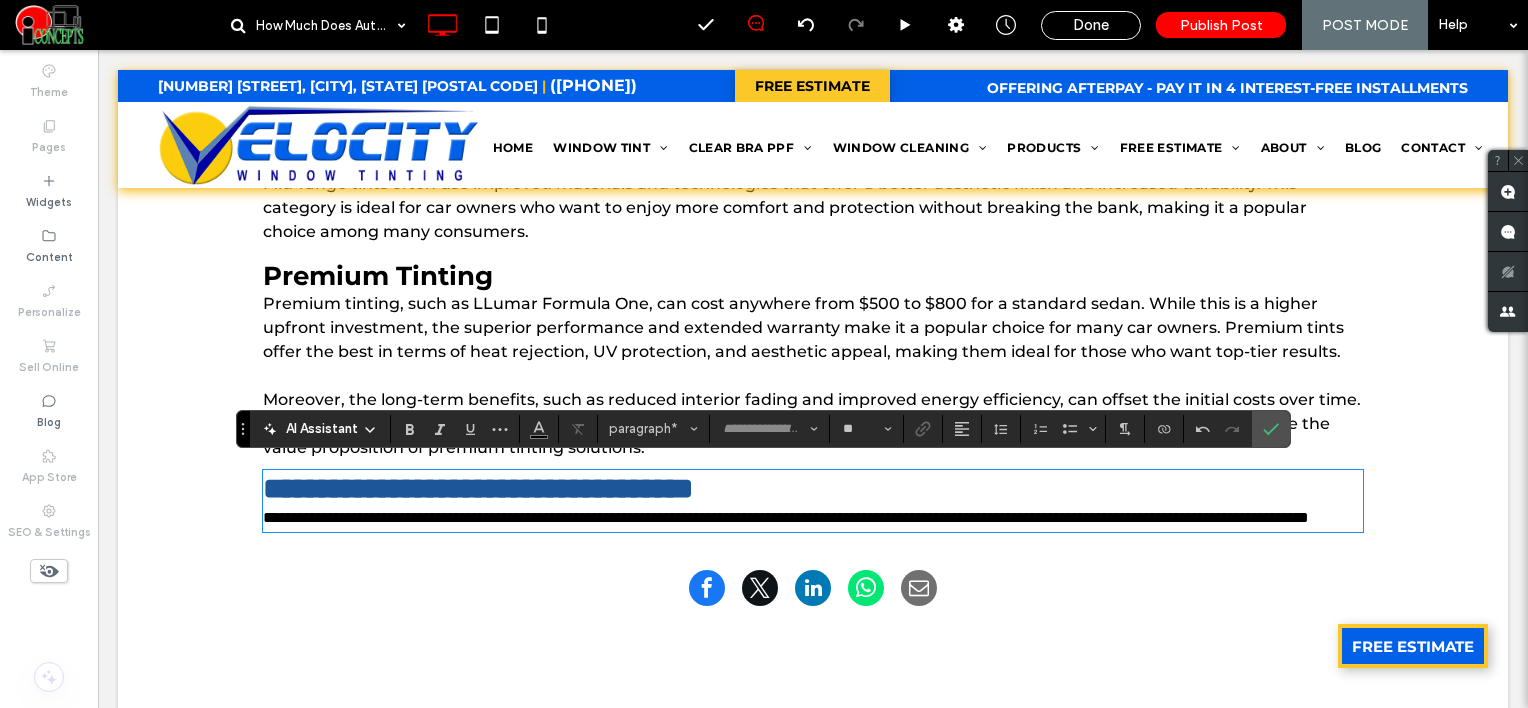 type on "**" 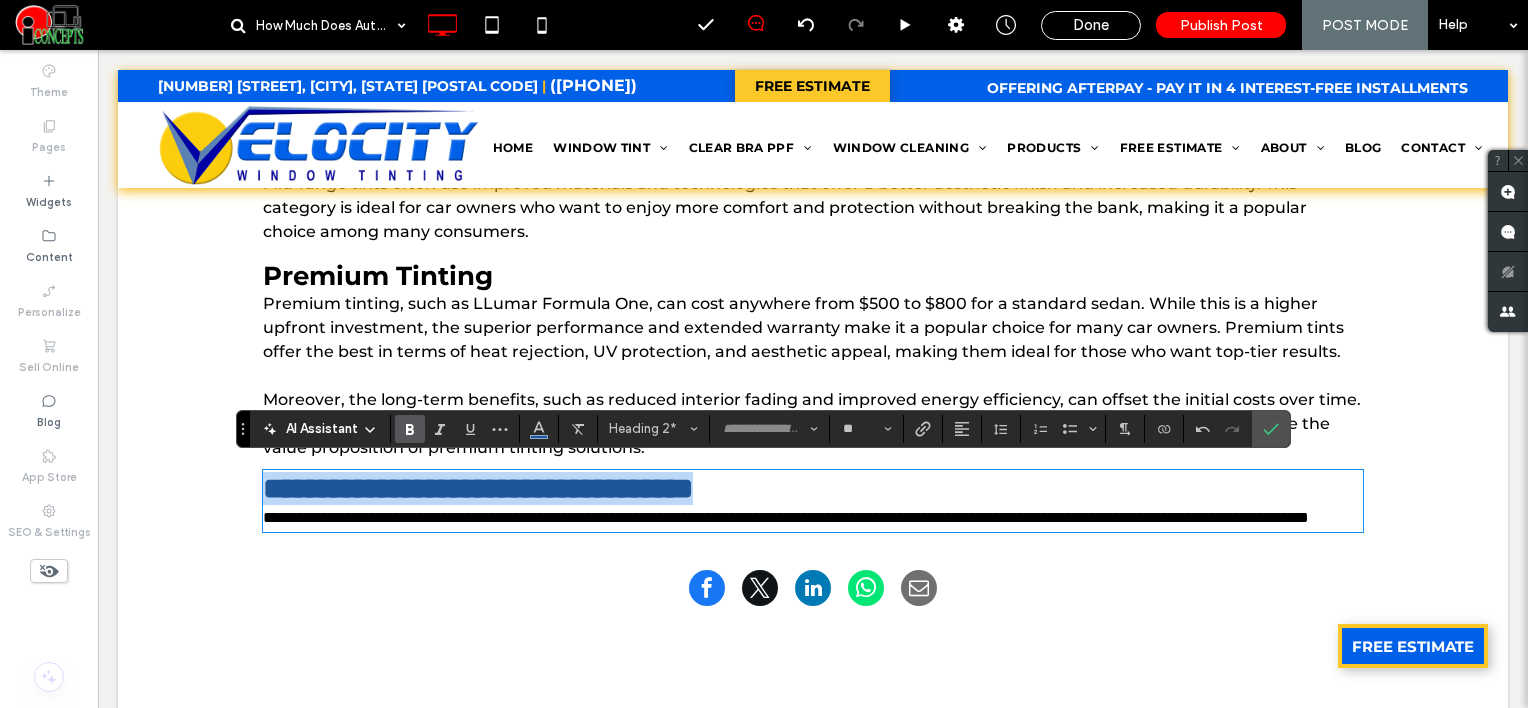 drag, startPoint x: 717, startPoint y: 485, endPoint x: 222, endPoint y: 464, distance: 495.44525 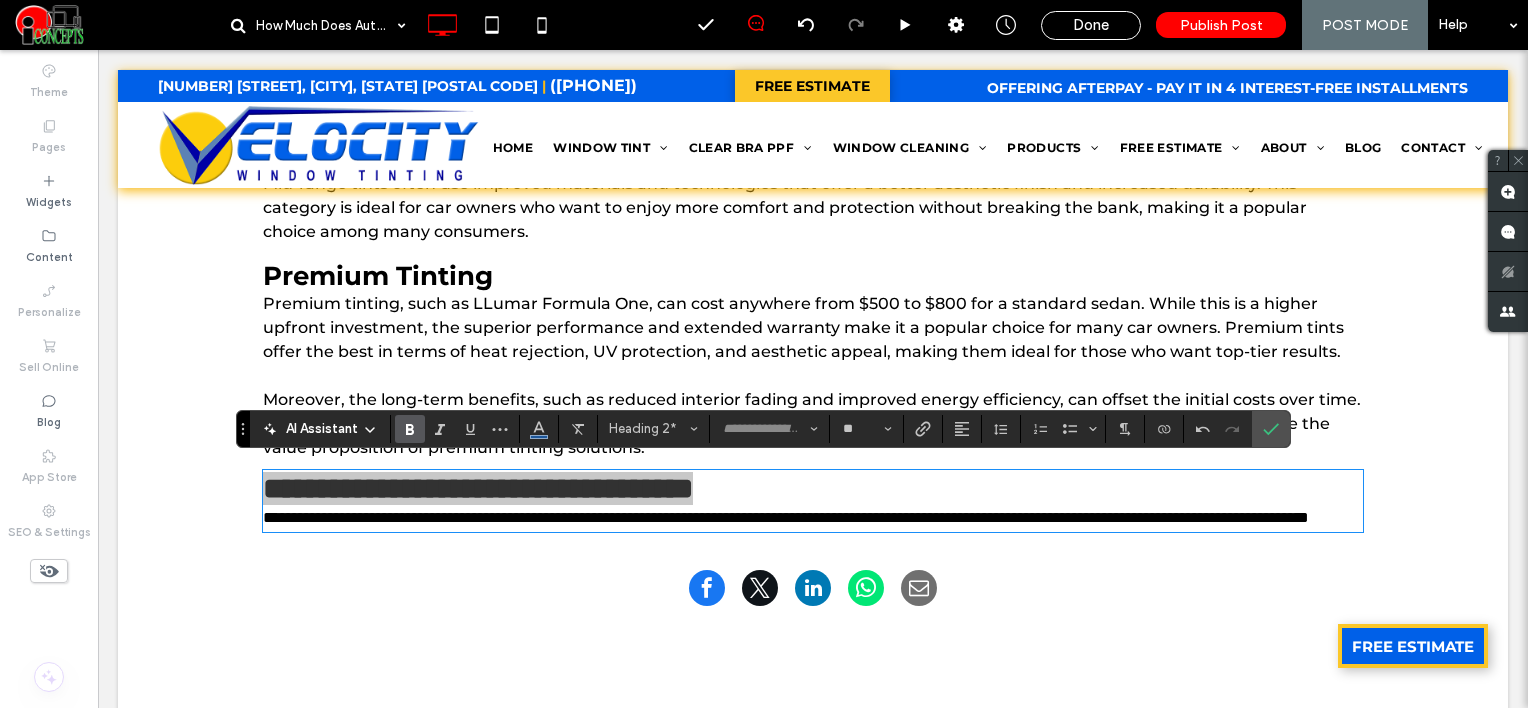 click at bounding box center [406, 429] 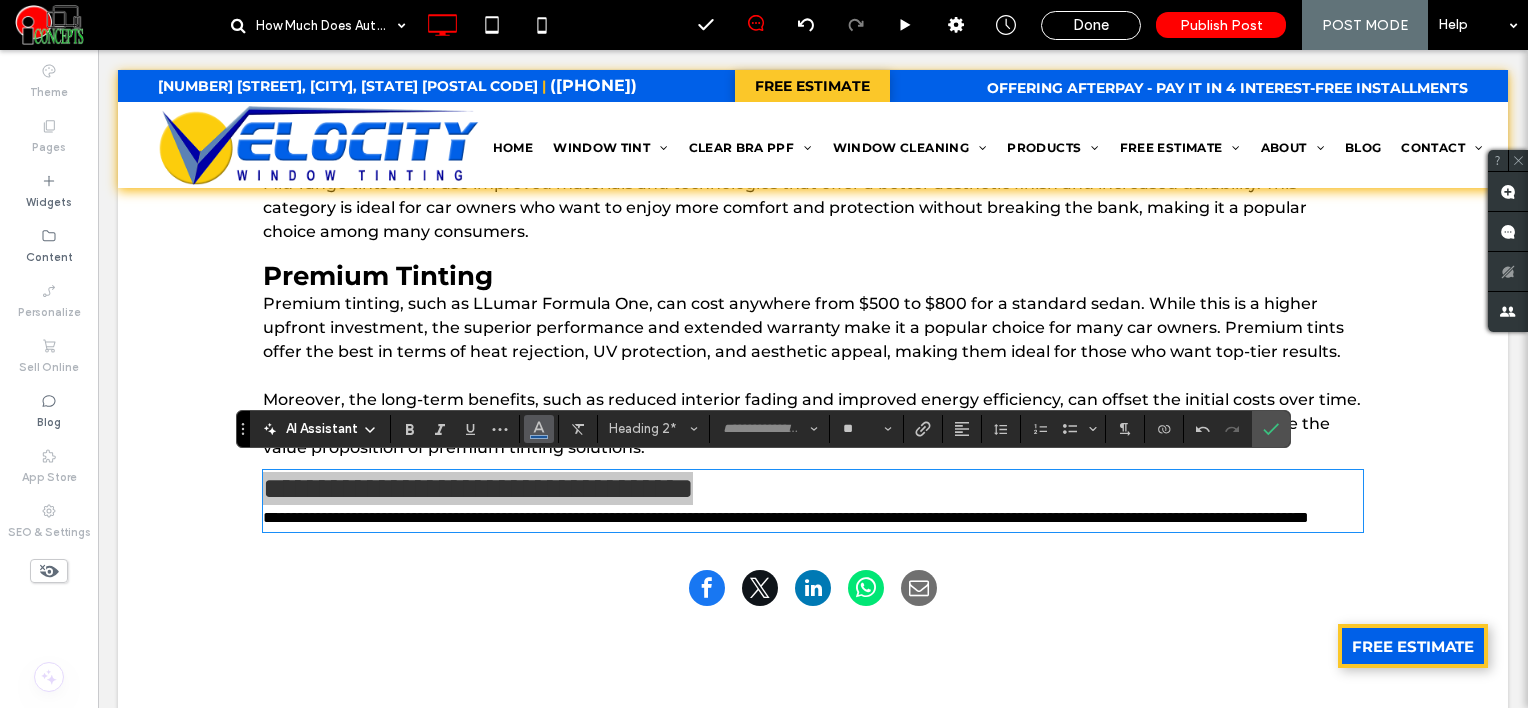 click 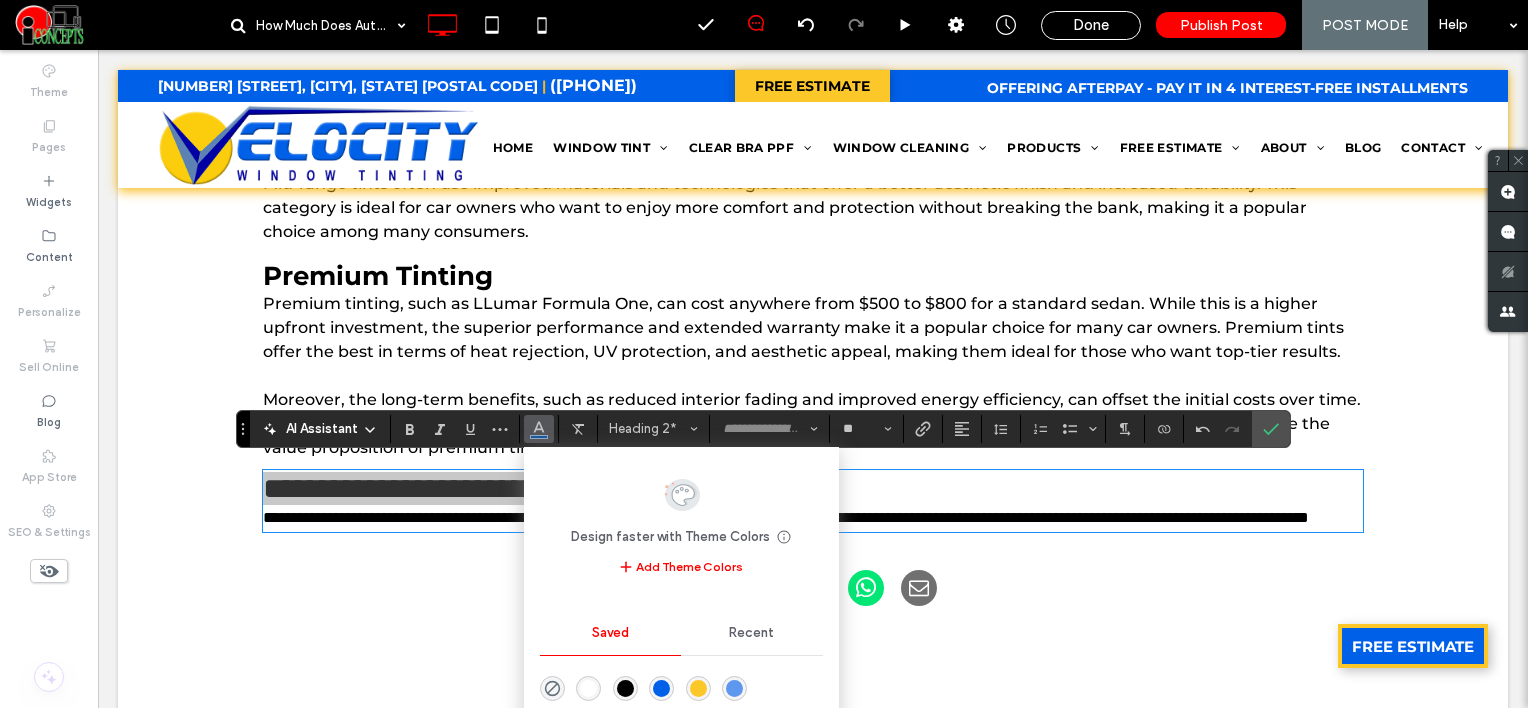 click at bounding box center (625, 688) 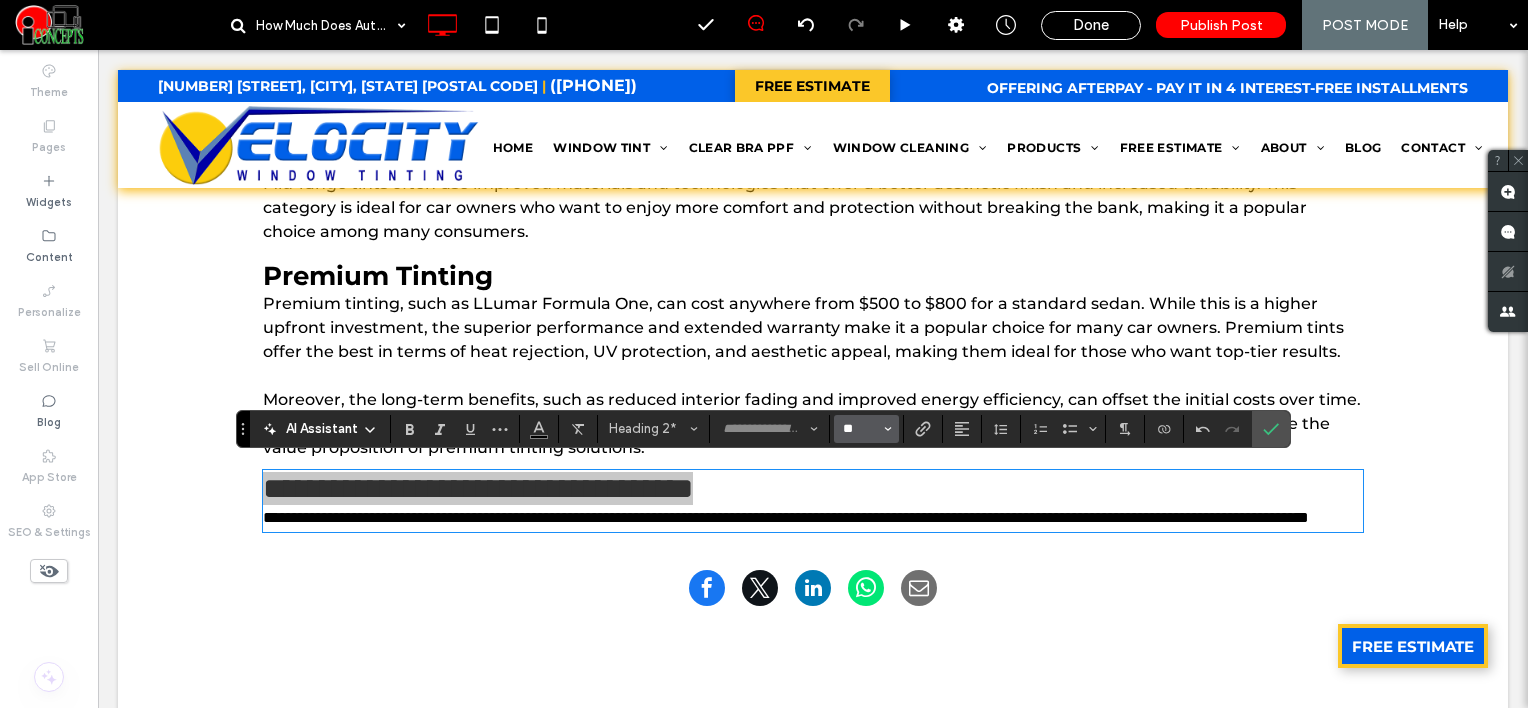 click on "**" at bounding box center (860, 429) 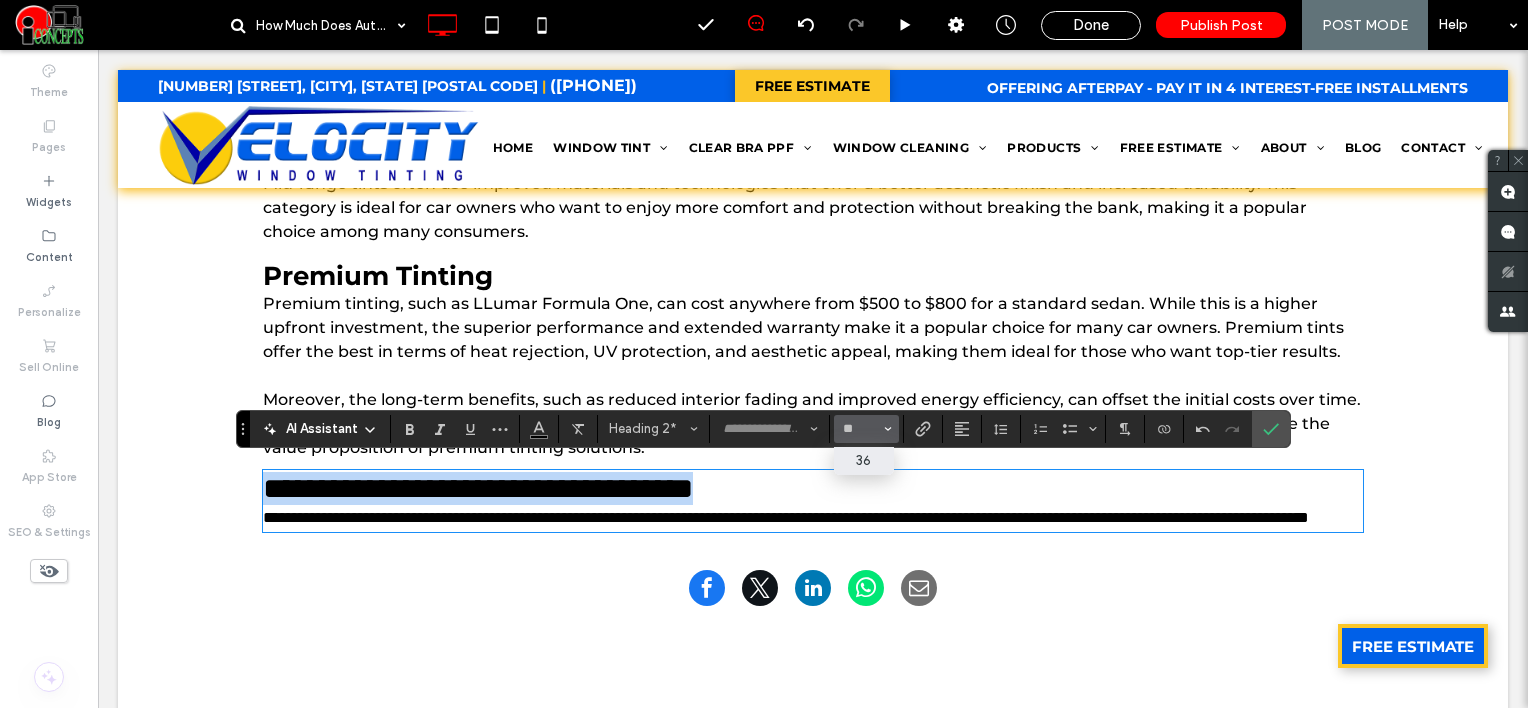 type on "**" 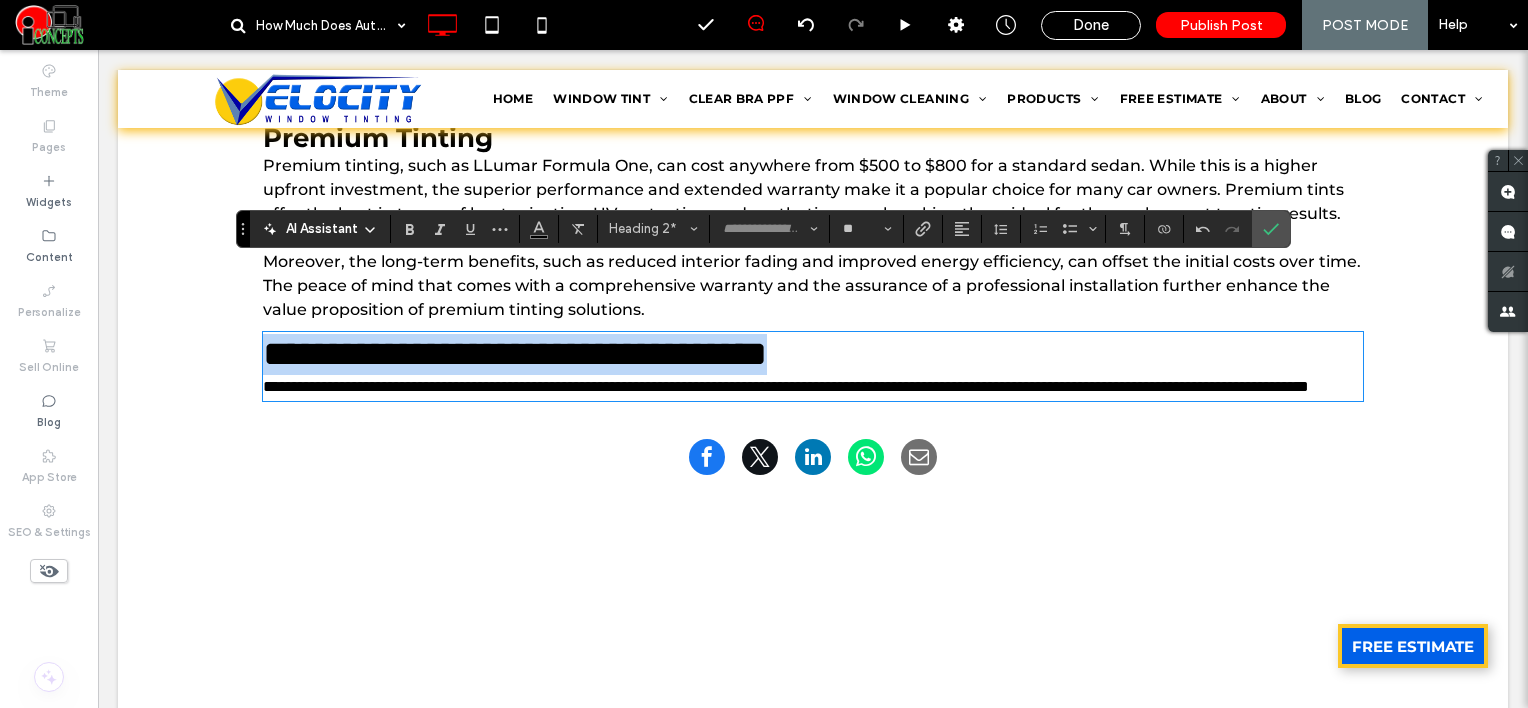 scroll, scrollTop: 2265, scrollLeft: 0, axis: vertical 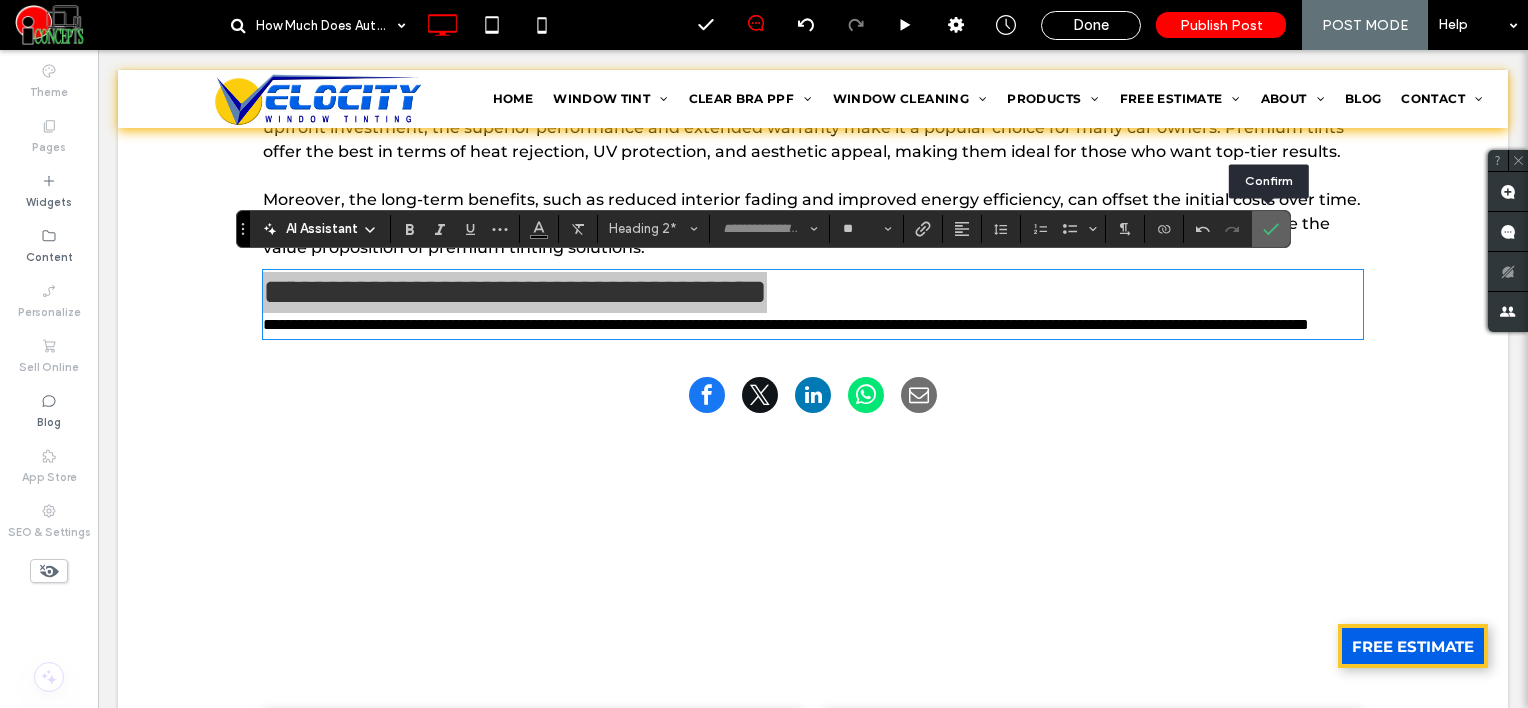 click 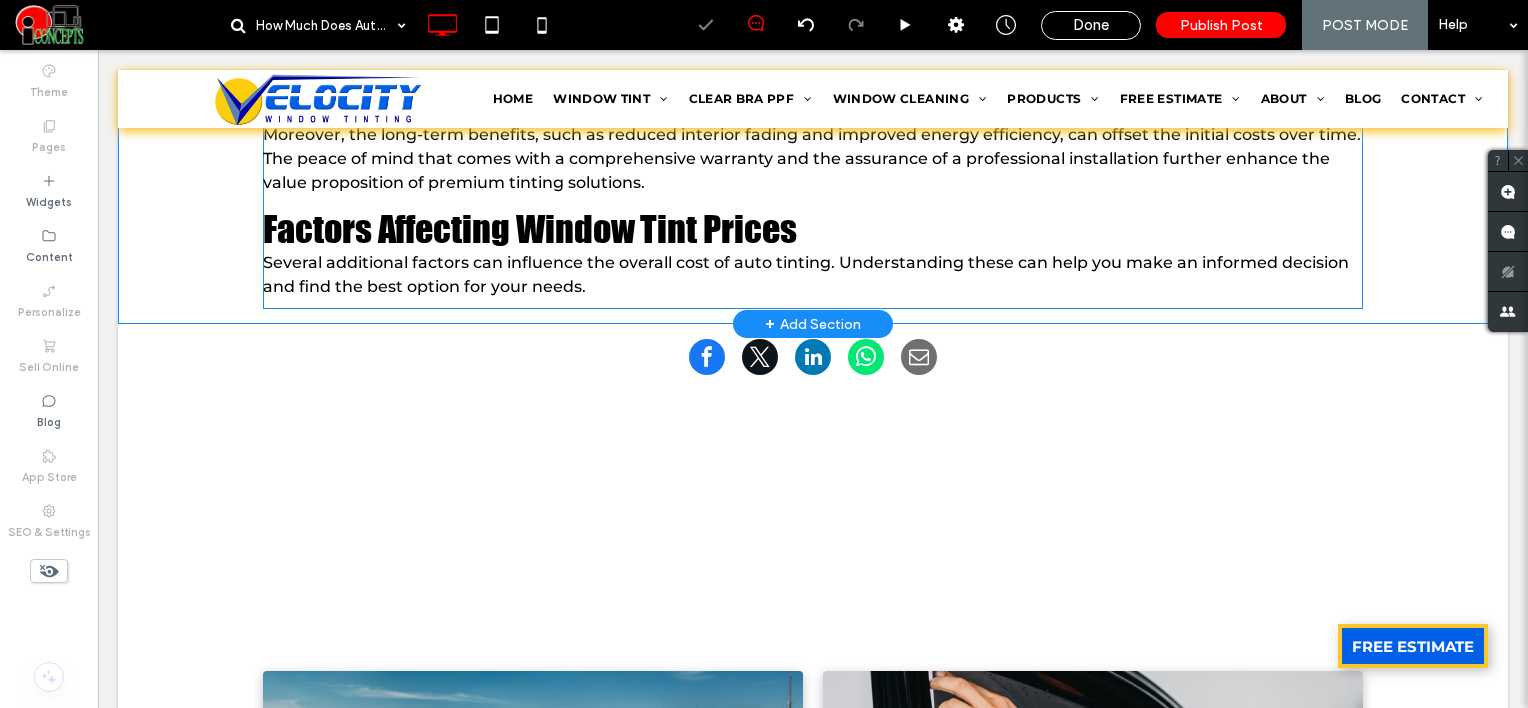 scroll, scrollTop: 2365, scrollLeft: 0, axis: vertical 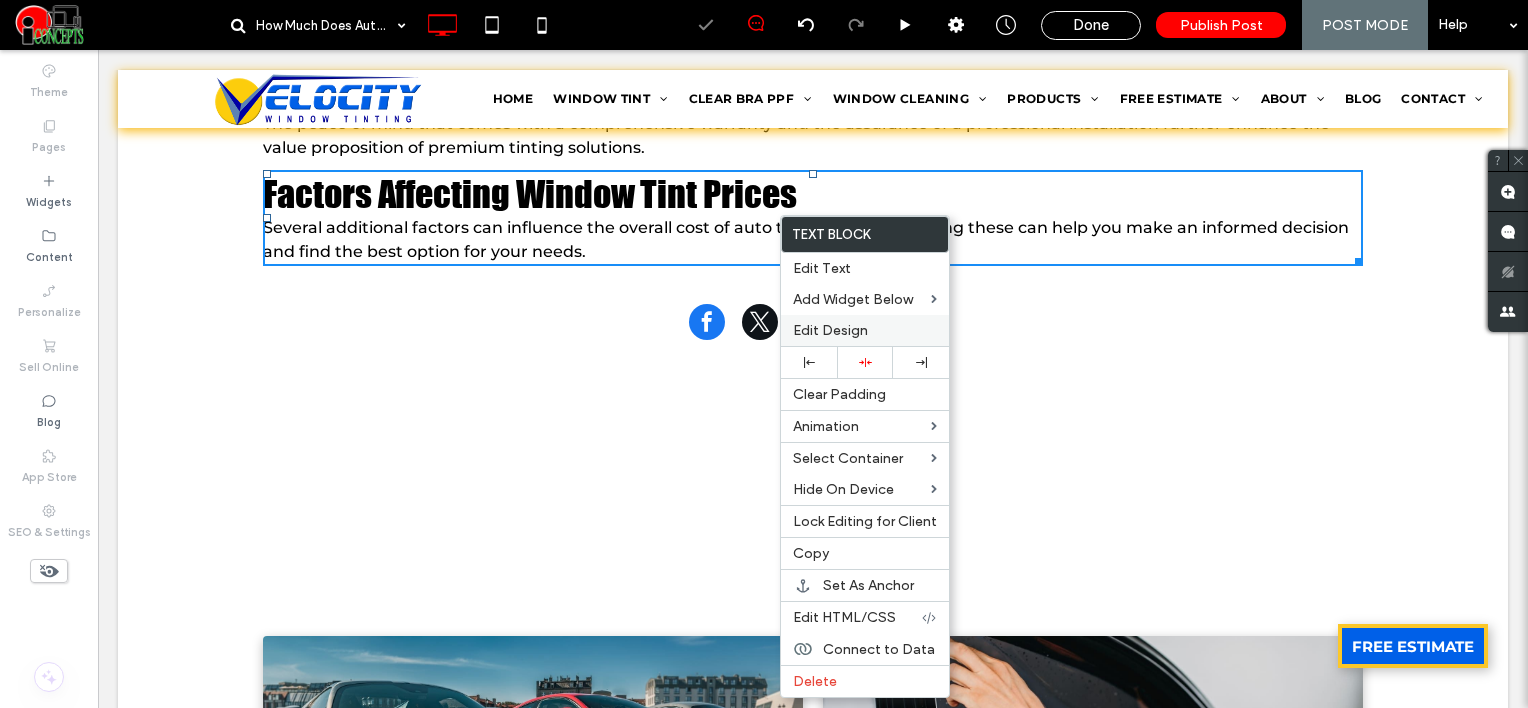click on "Edit Design" at bounding box center [830, 330] 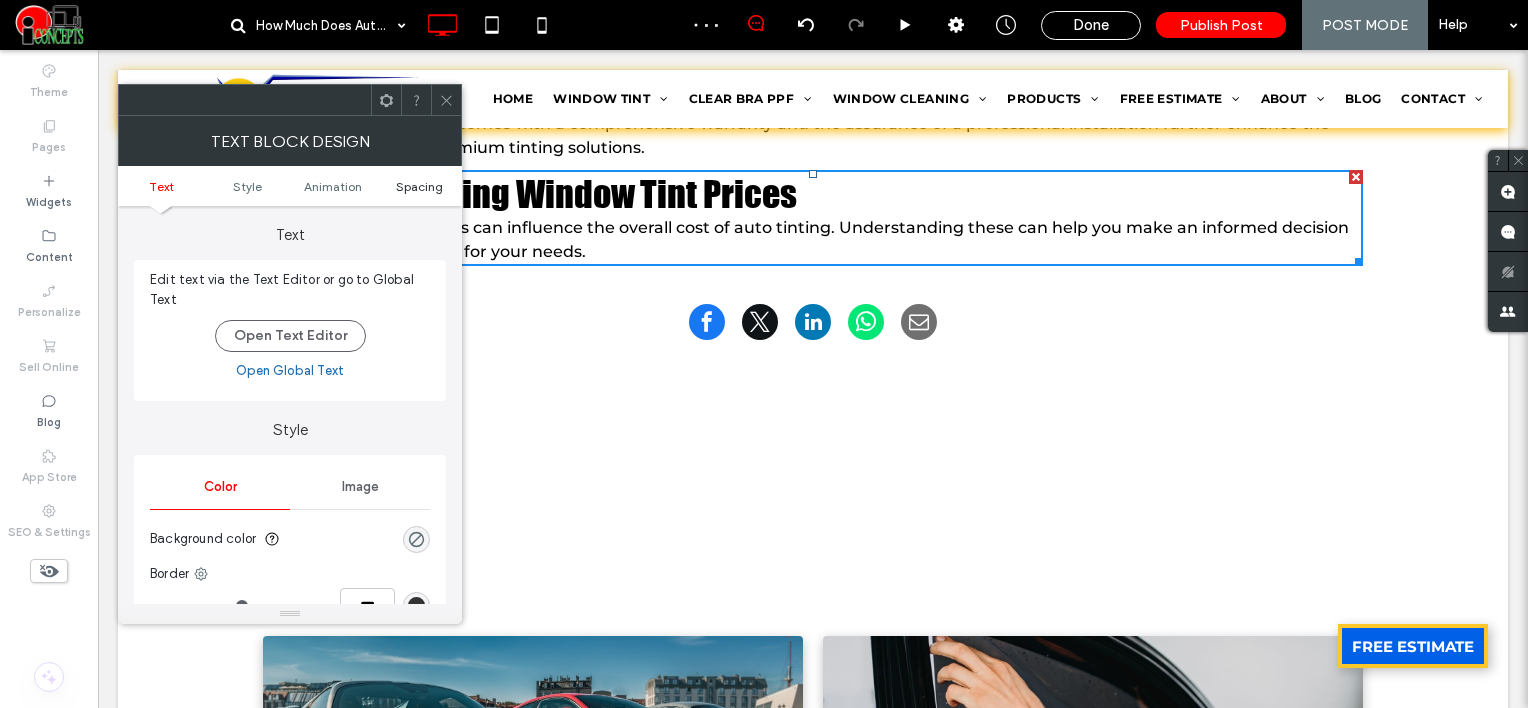 click on "Spacing" at bounding box center [419, 186] 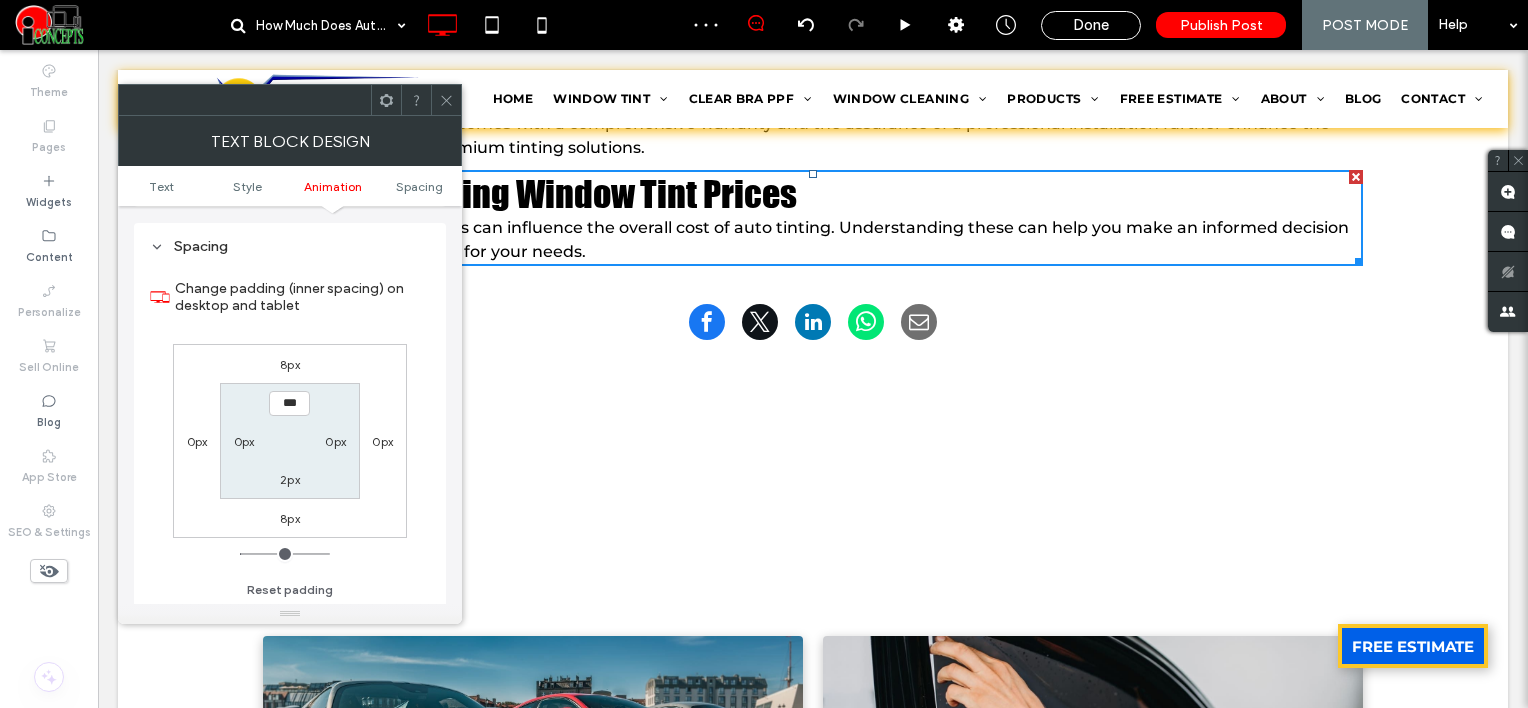 scroll, scrollTop: 572, scrollLeft: 0, axis: vertical 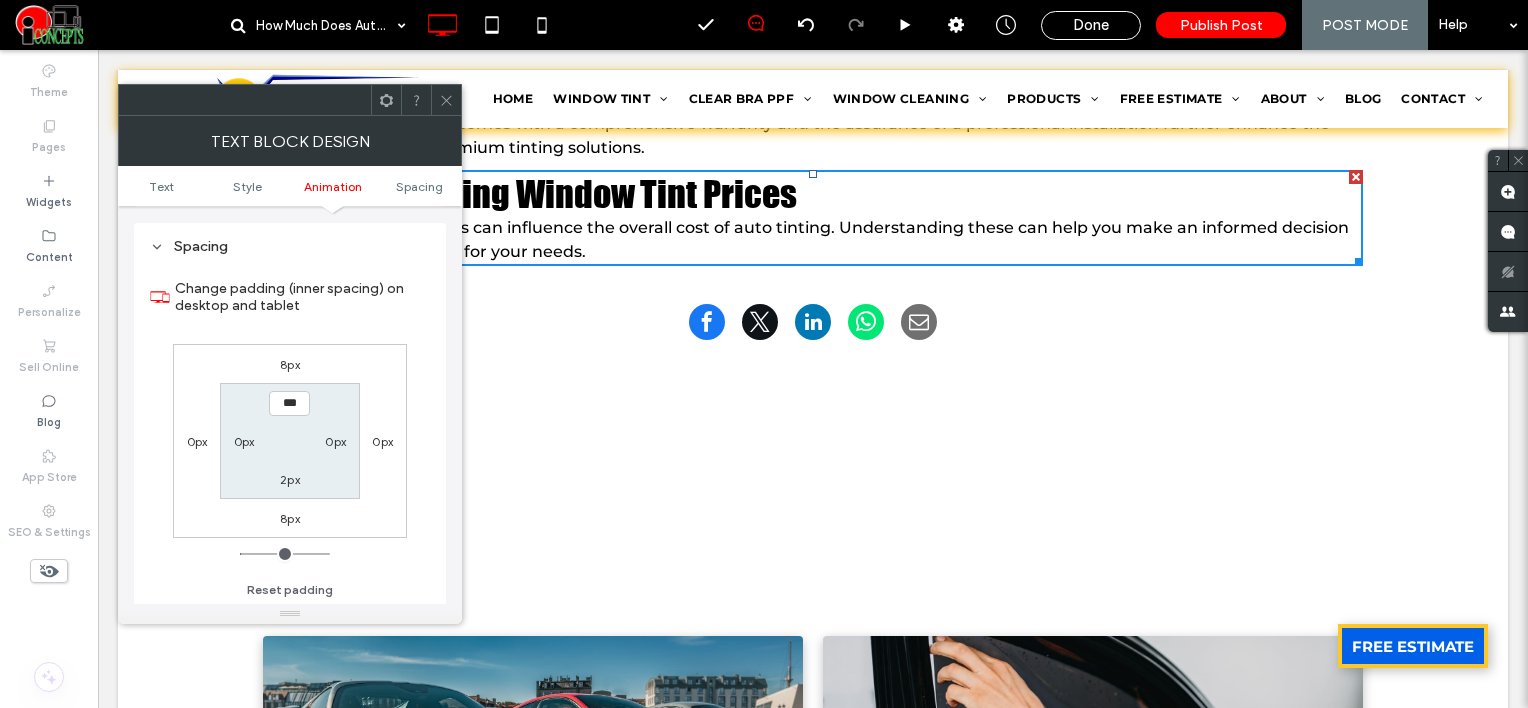 click on "8px" at bounding box center (290, 364) 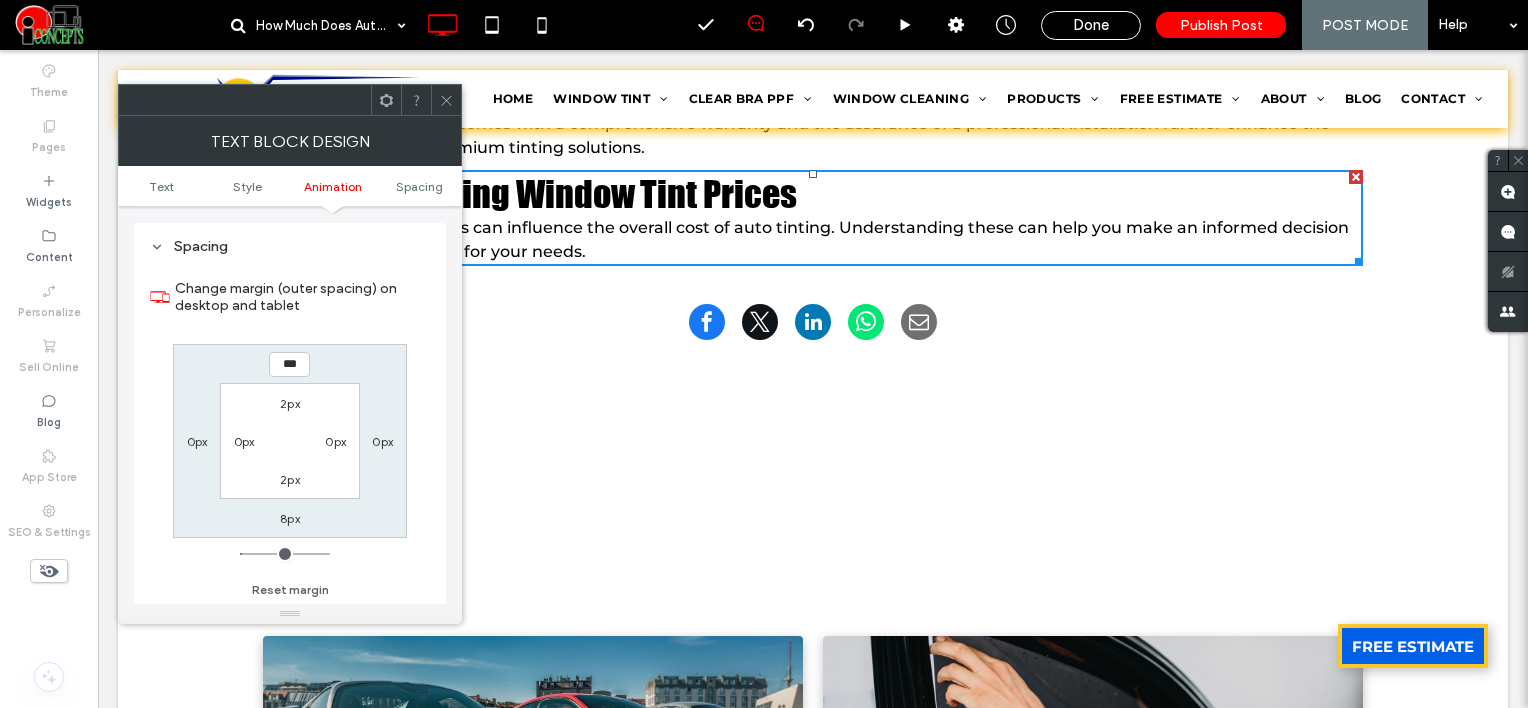 type on "*" 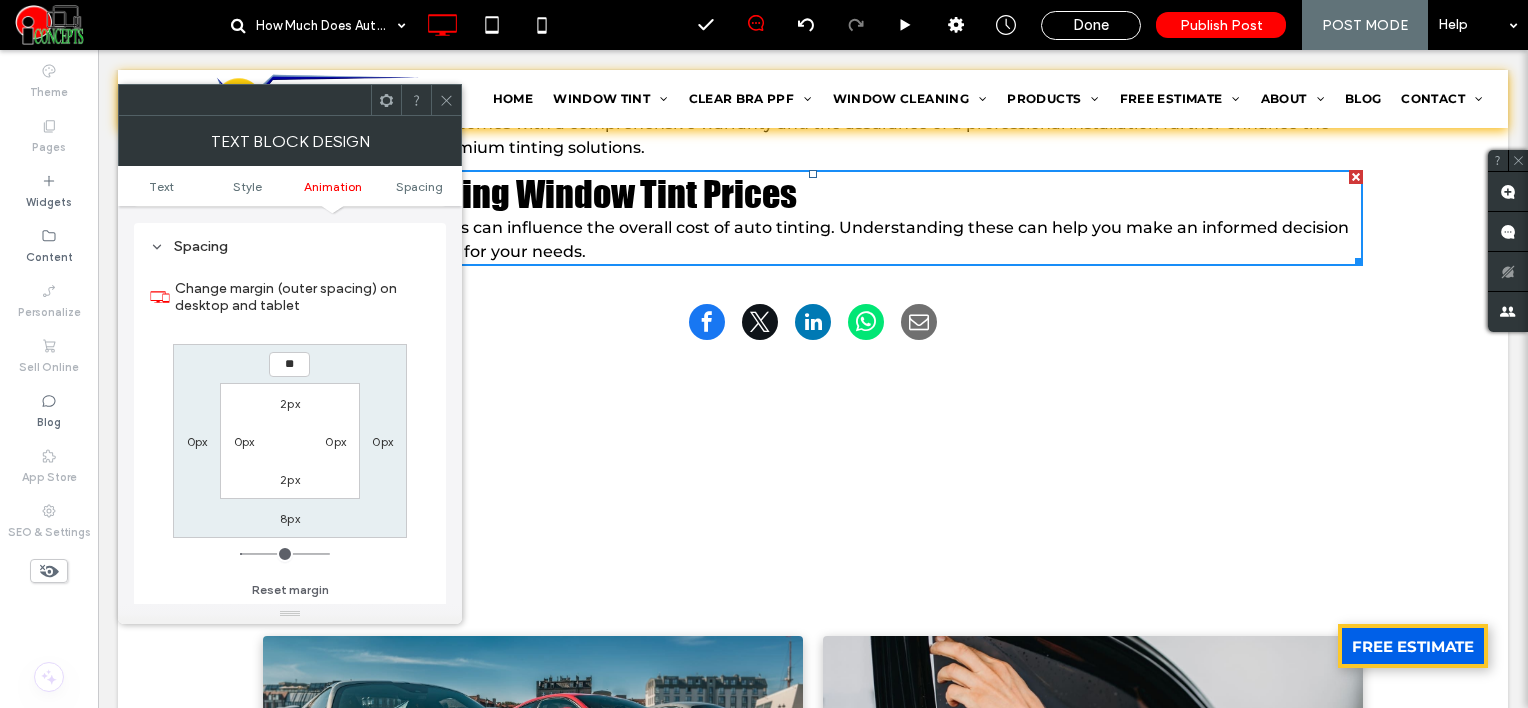 type on "**" 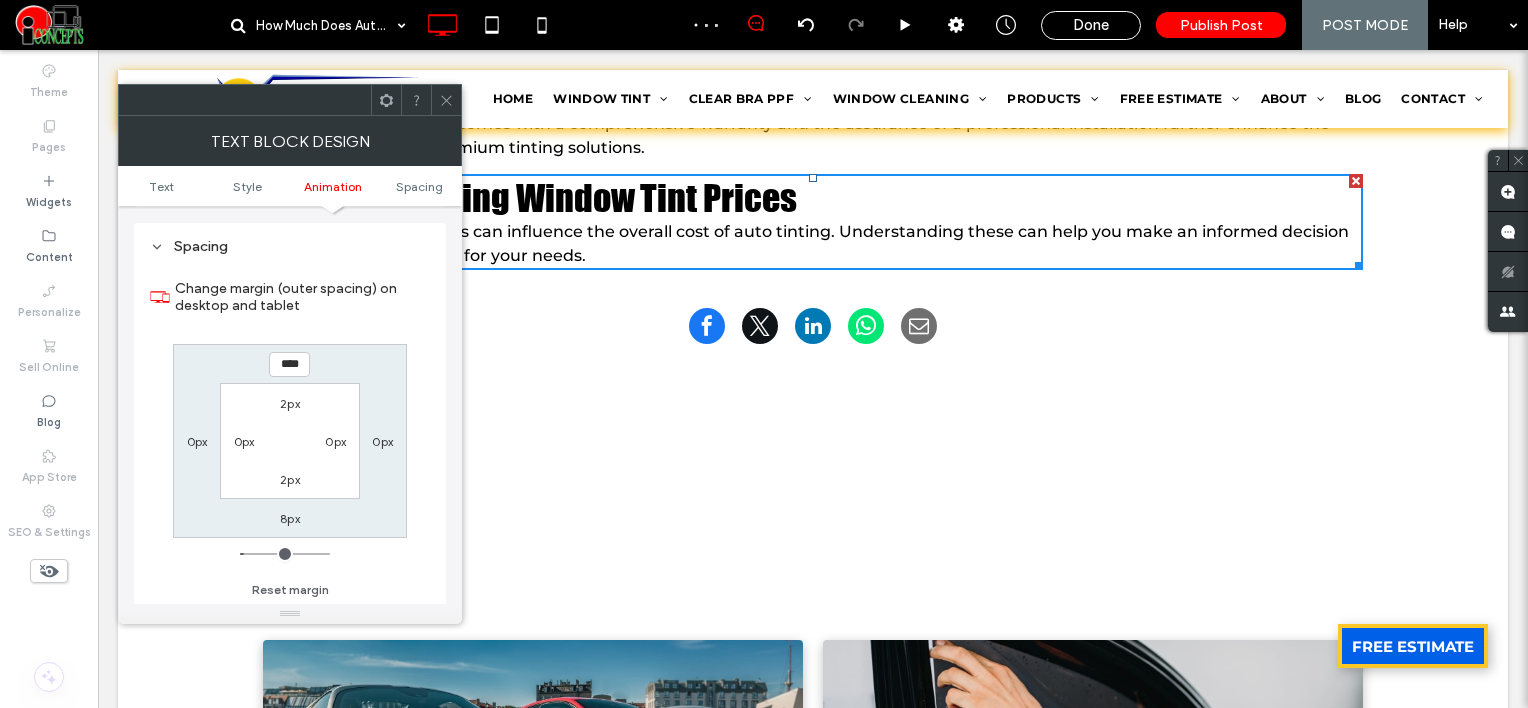 click 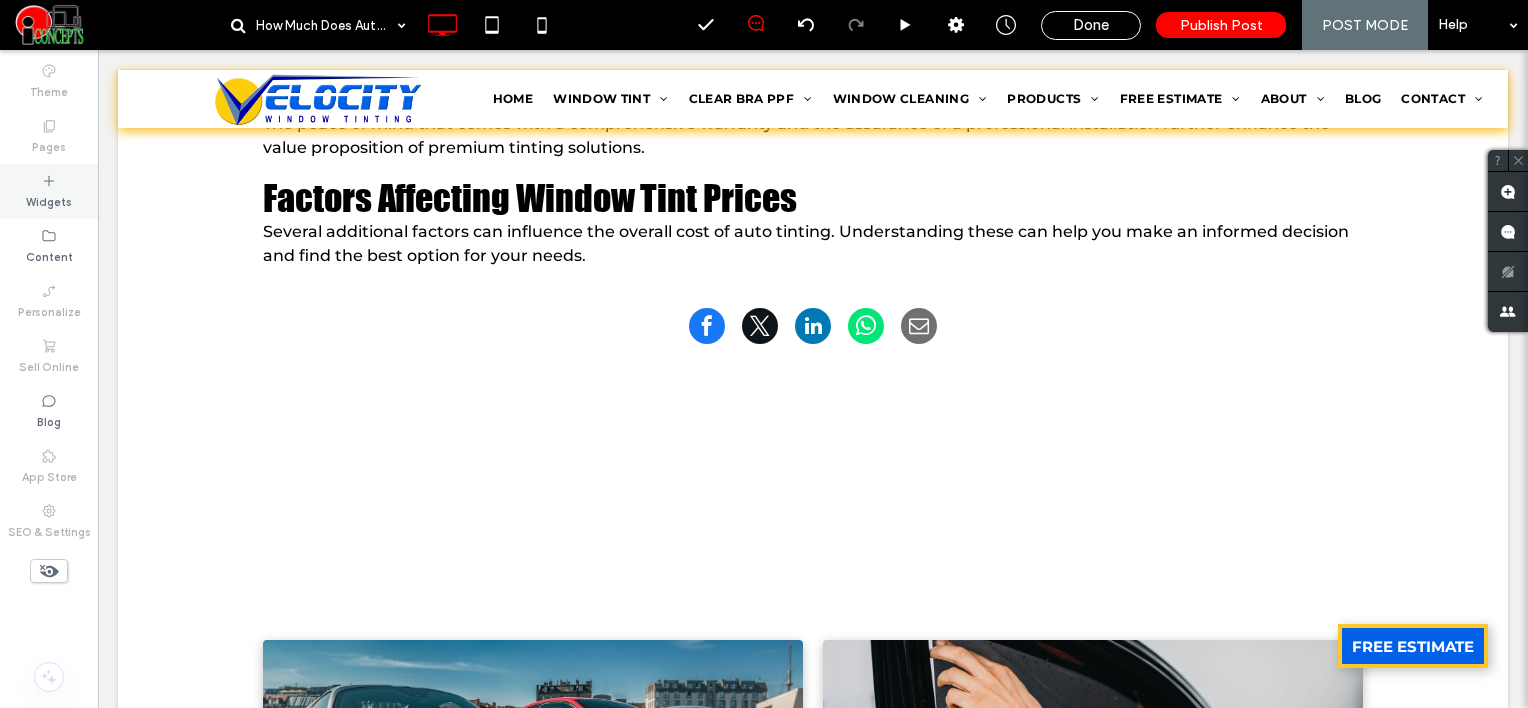 click on "Widgets" at bounding box center [49, 200] 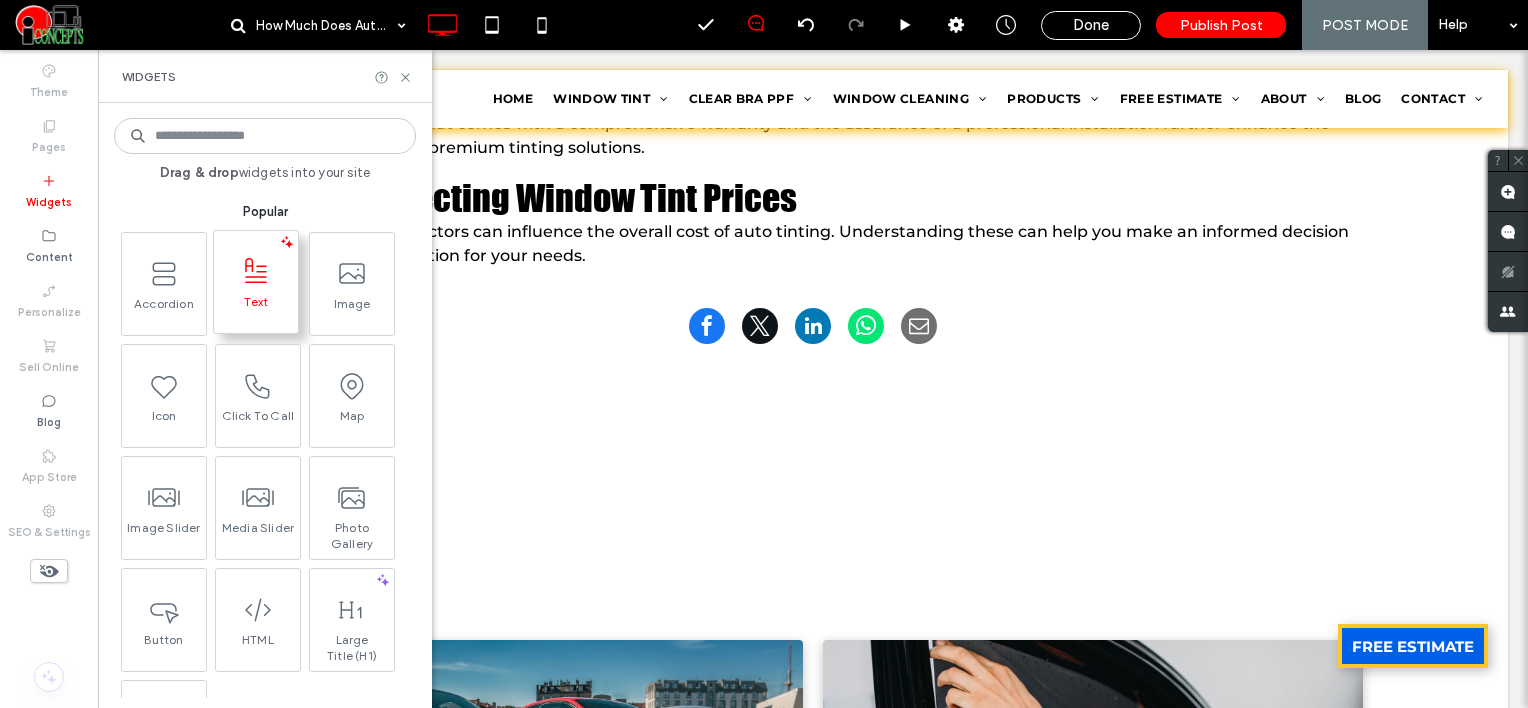 click 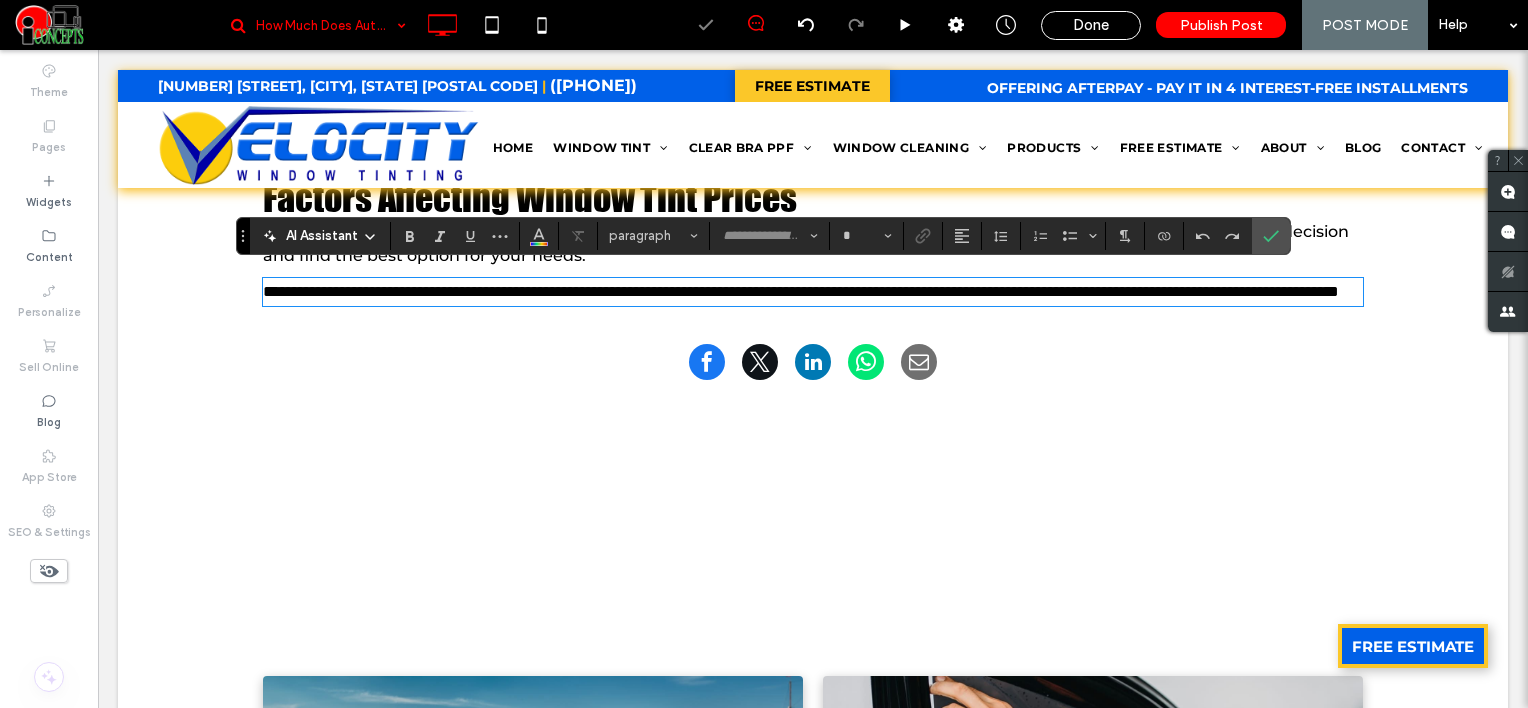 type on "**********" 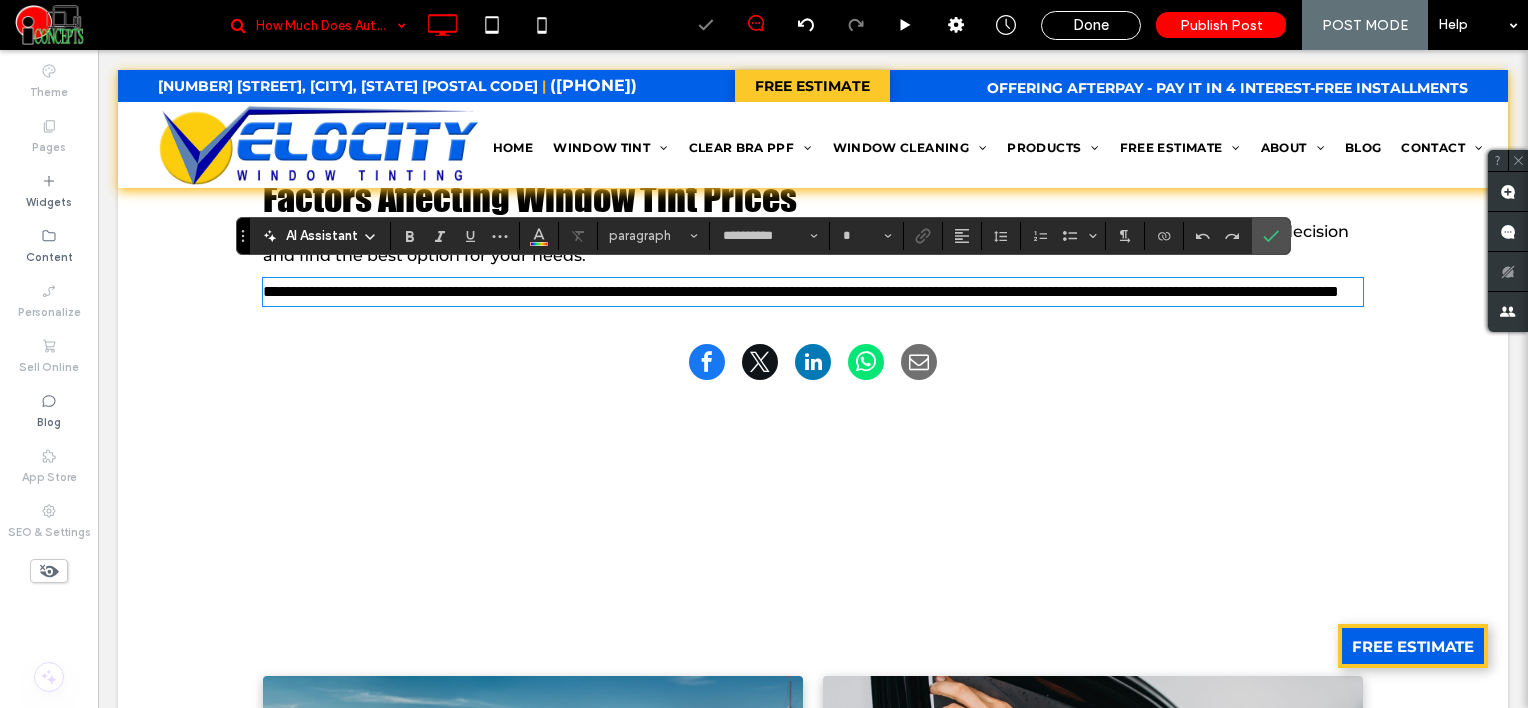type on "**" 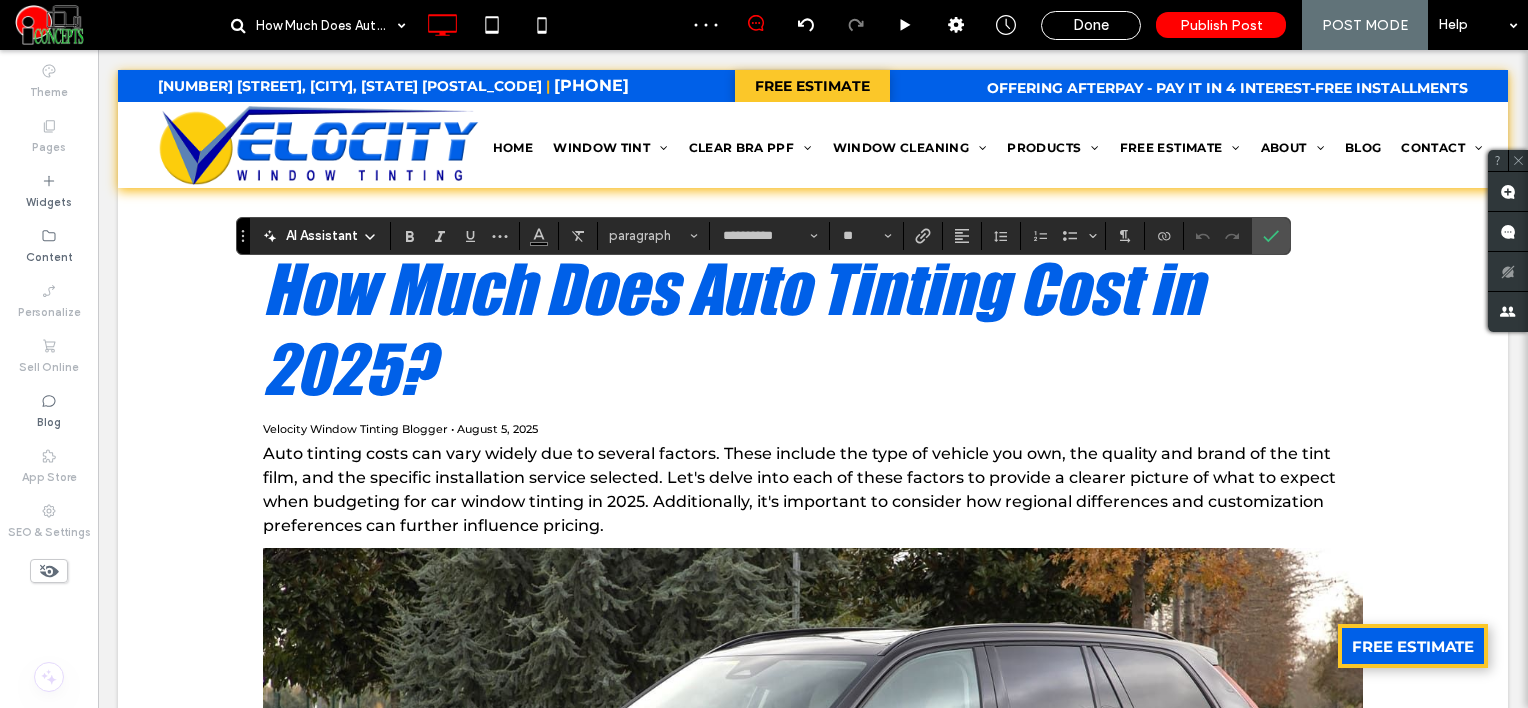 scroll, scrollTop: 2365, scrollLeft: 0, axis: vertical 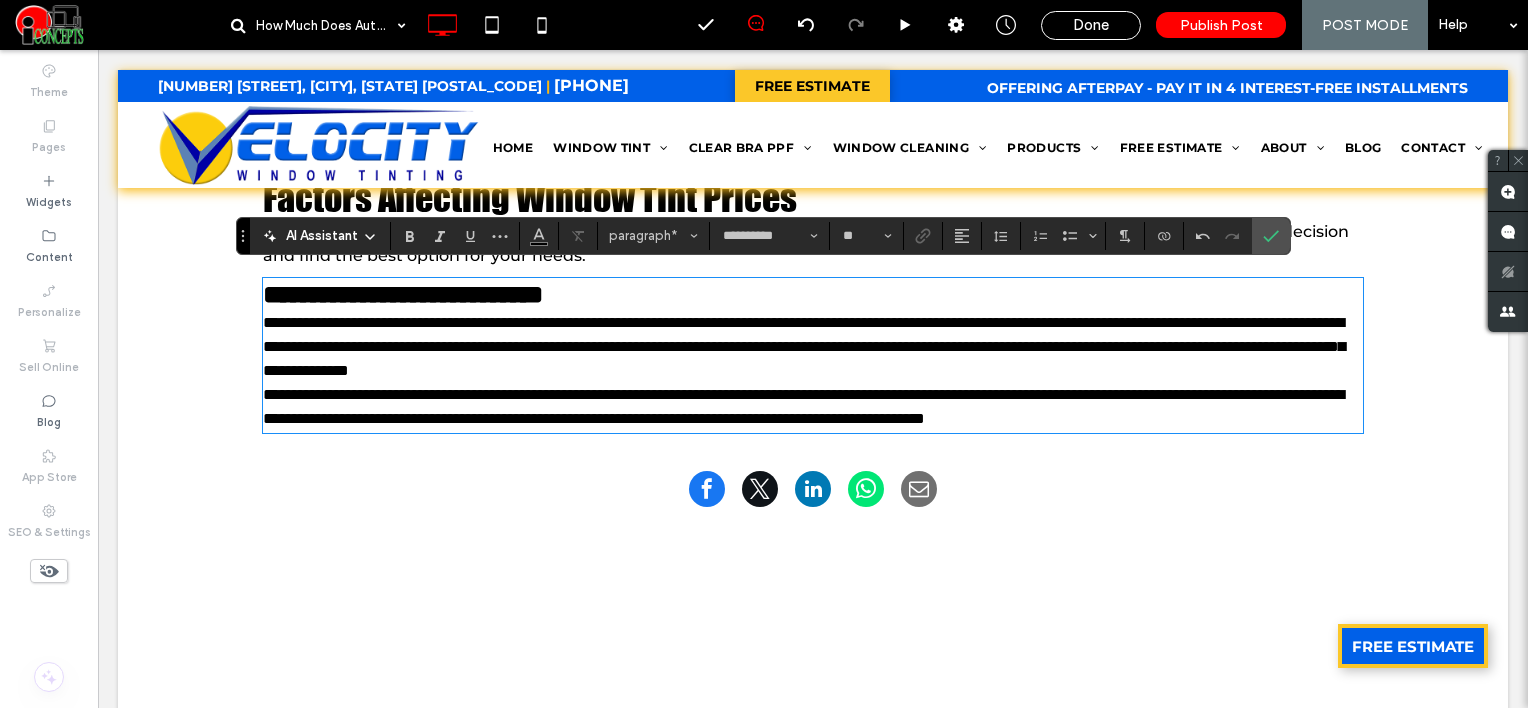 click on "**********" at bounding box center [813, 347] 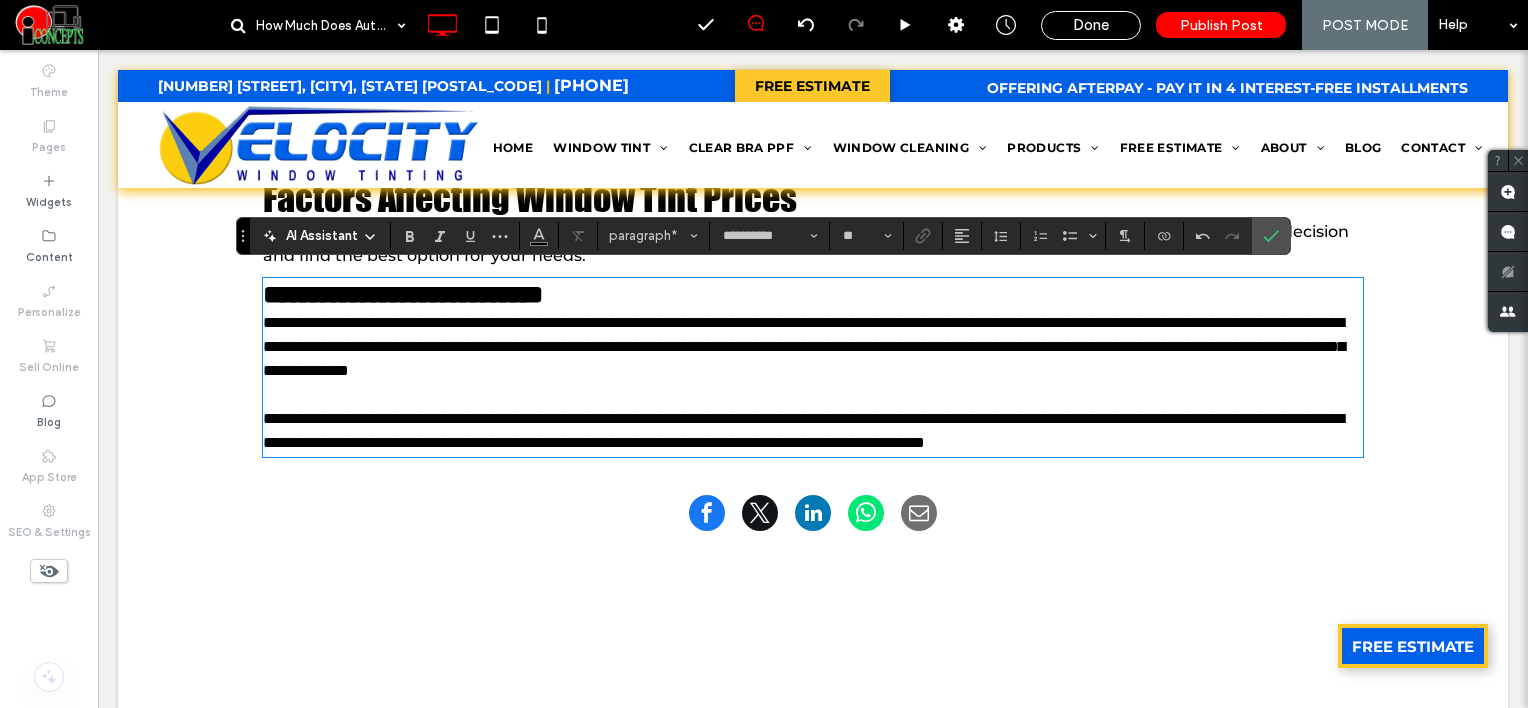 type on "**" 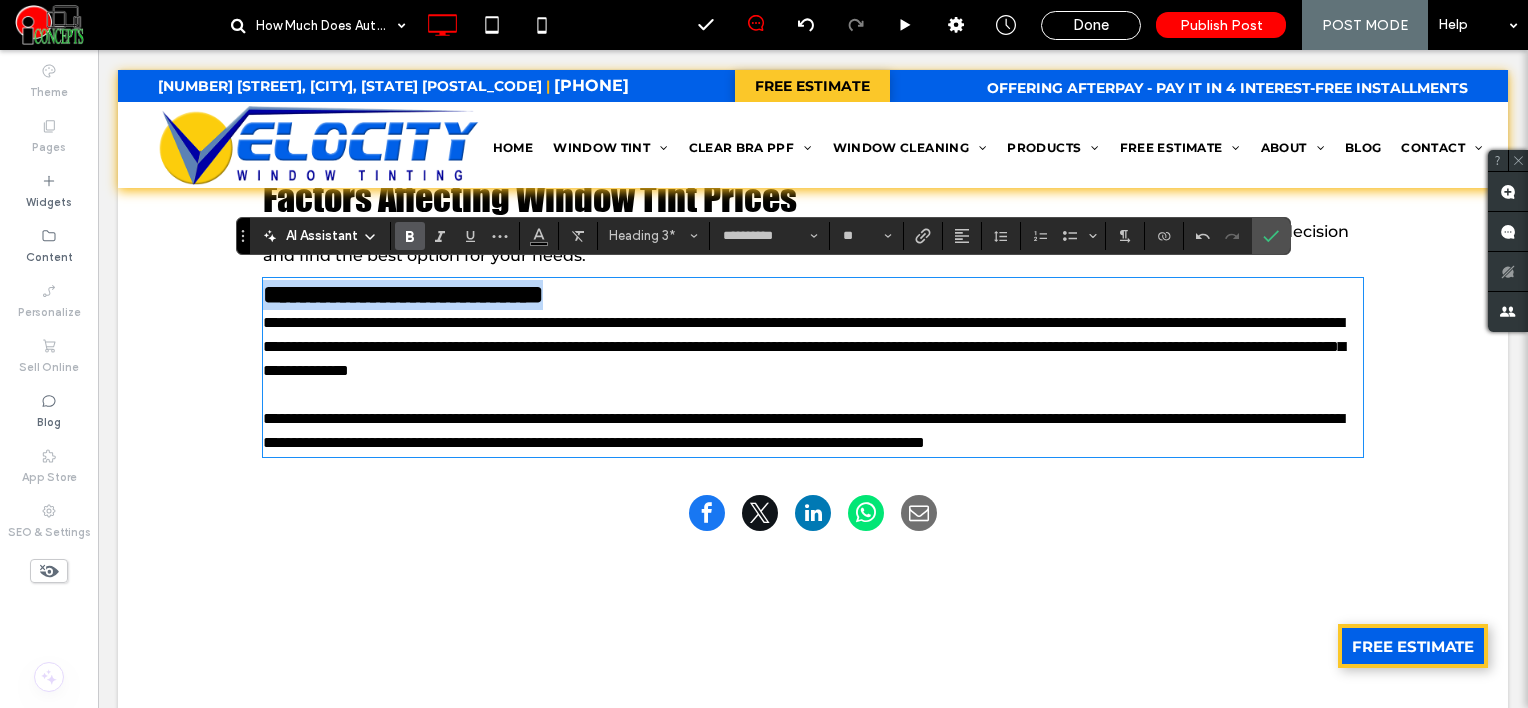 drag, startPoint x: 661, startPoint y: 280, endPoint x: 185, endPoint y: 242, distance: 477.5144 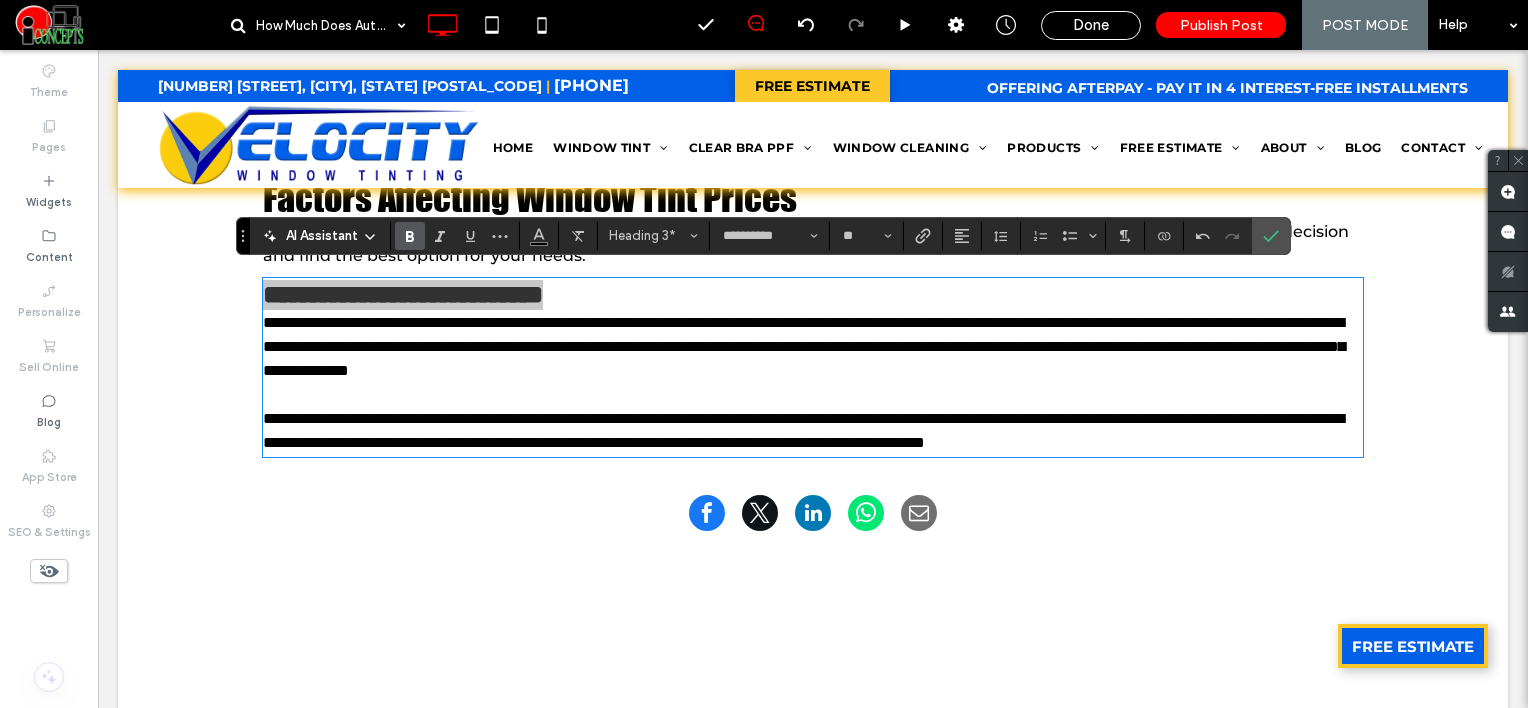 click at bounding box center [410, 236] 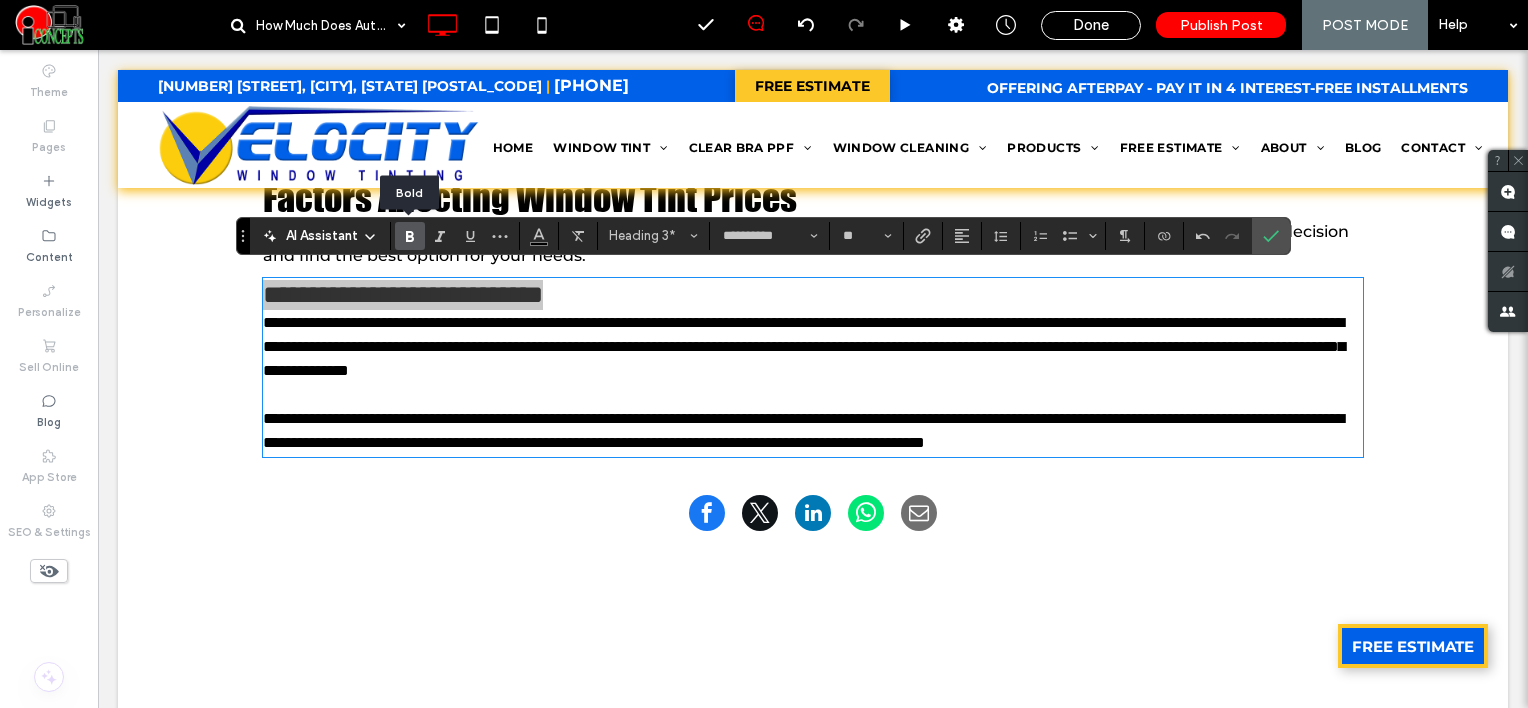 click at bounding box center [410, 236] 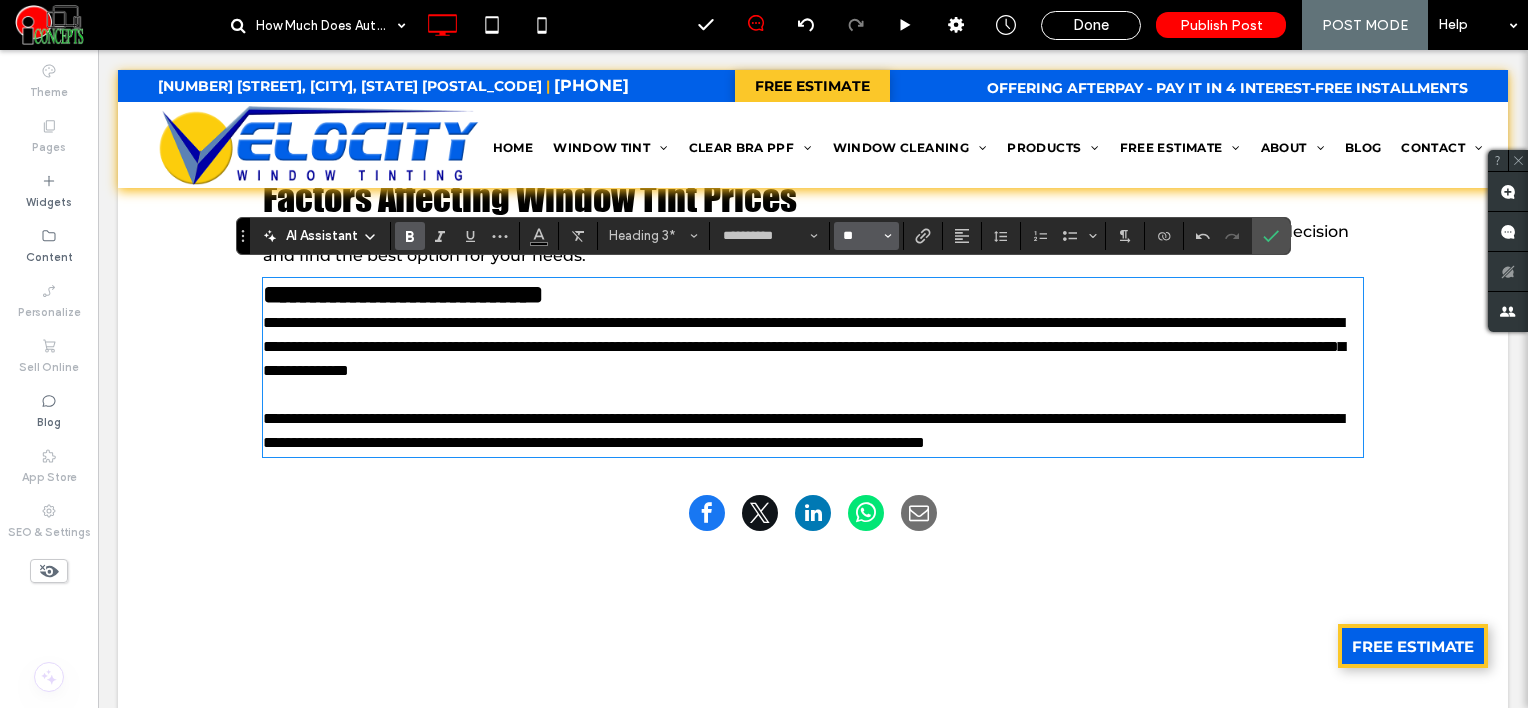 click on "**" at bounding box center (860, 236) 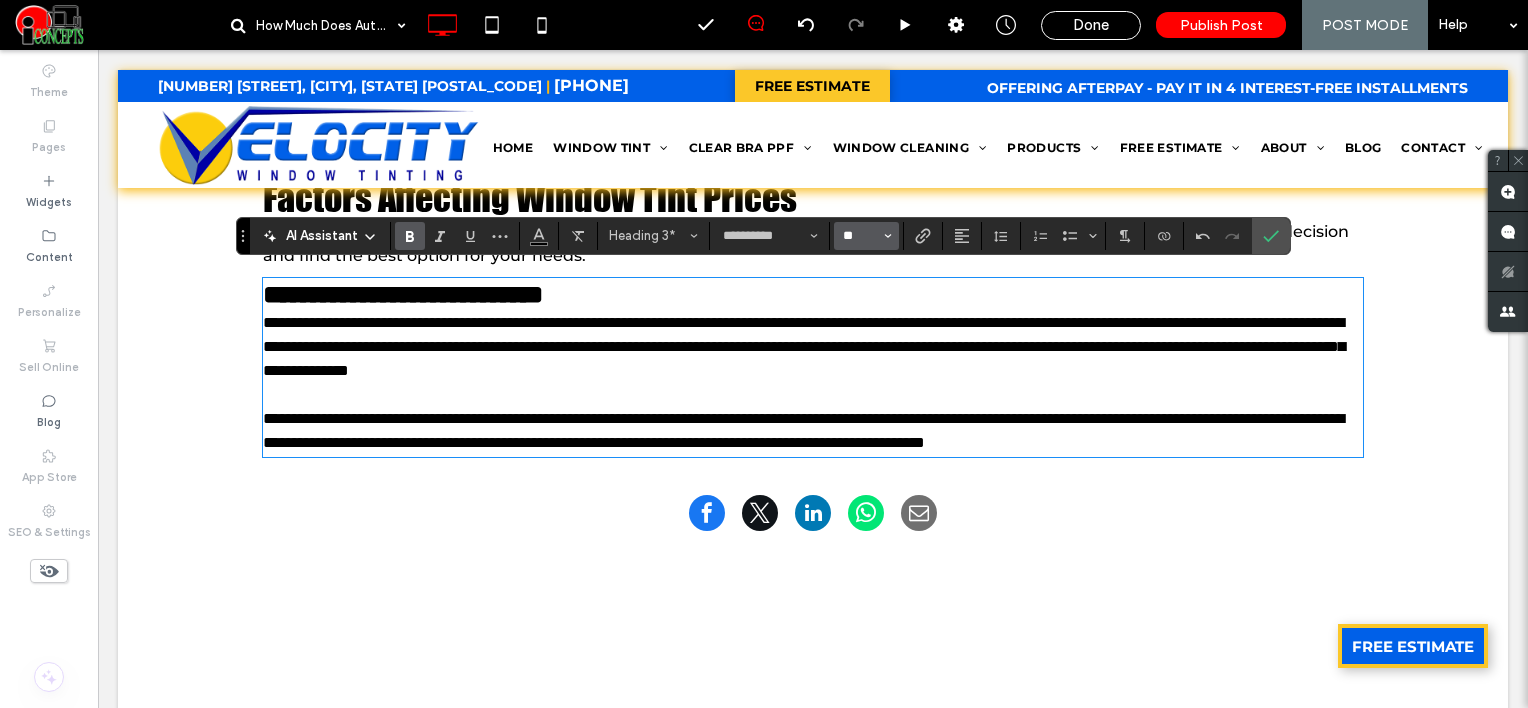 type on "**" 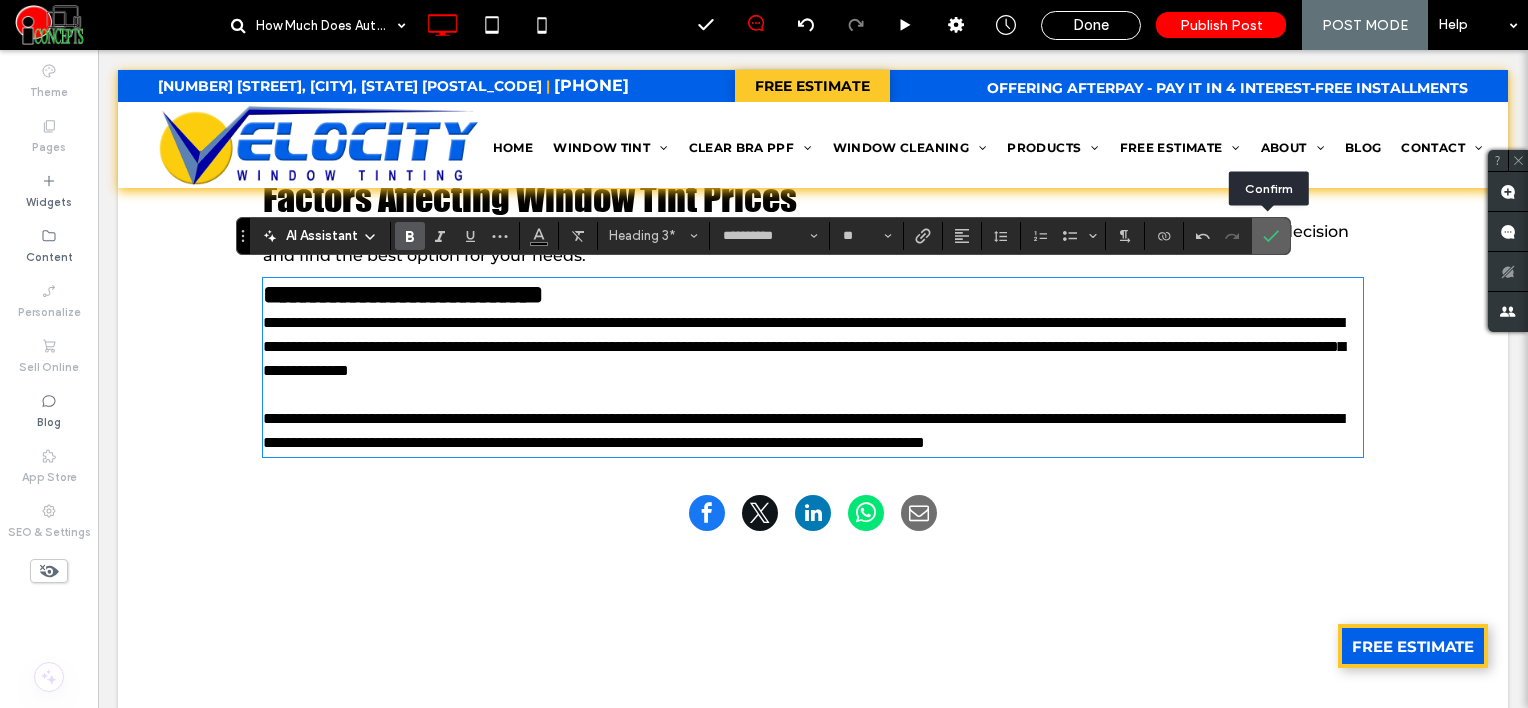 drag, startPoint x: 1274, startPoint y: 235, endPoint x: 1007, endPoint y: 202, distance: 269.0316 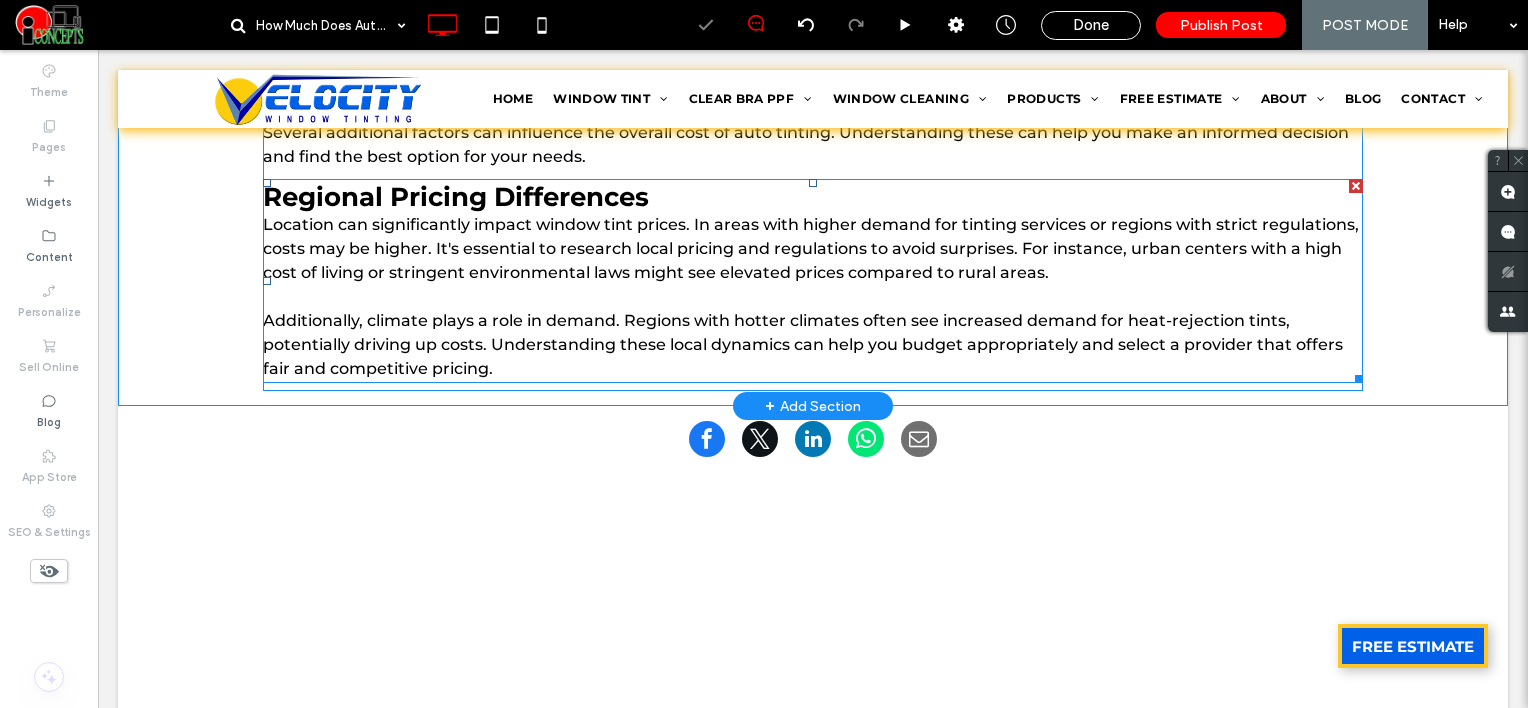 scroll, scrollTop: 2465, scrollLeft: 0, axis: vertical 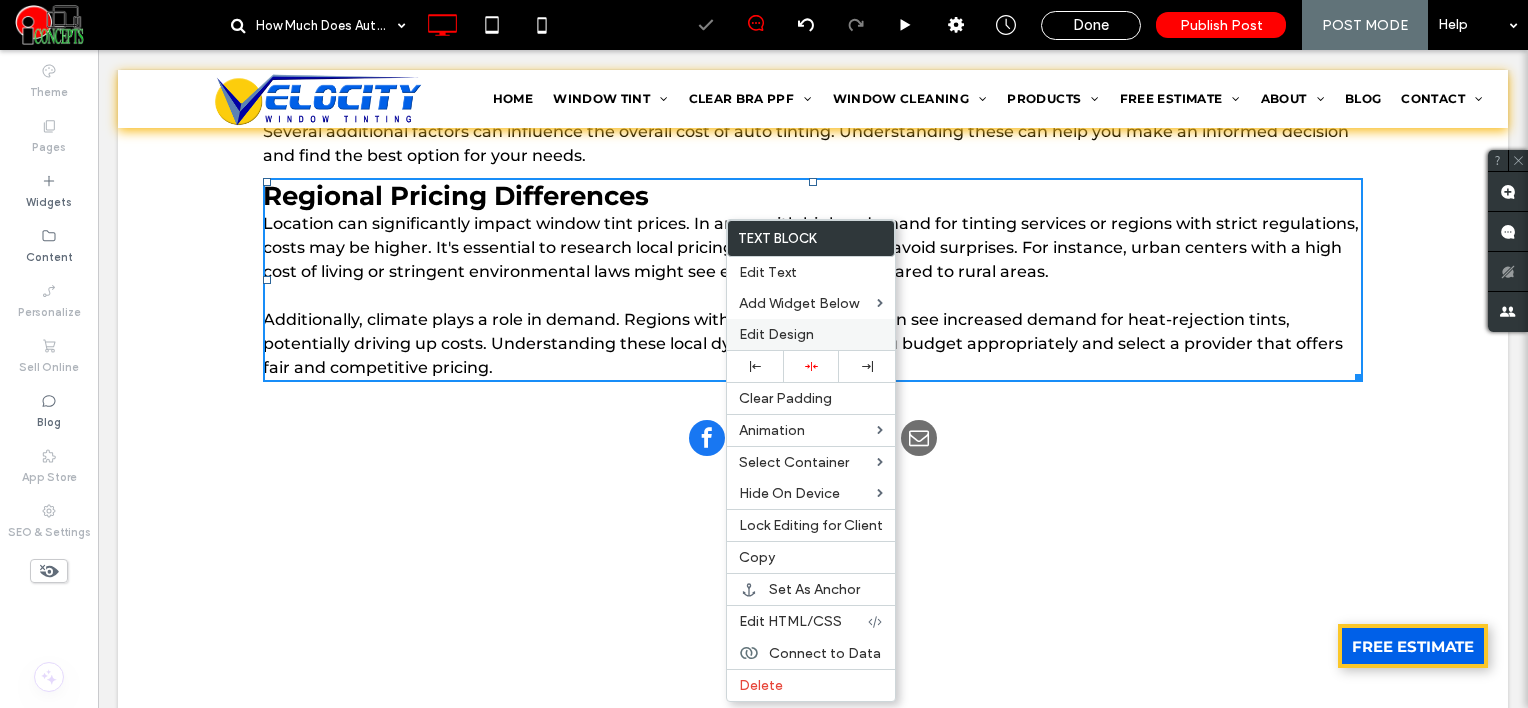 click on "Edit Design" at bounding box center [776, 334] 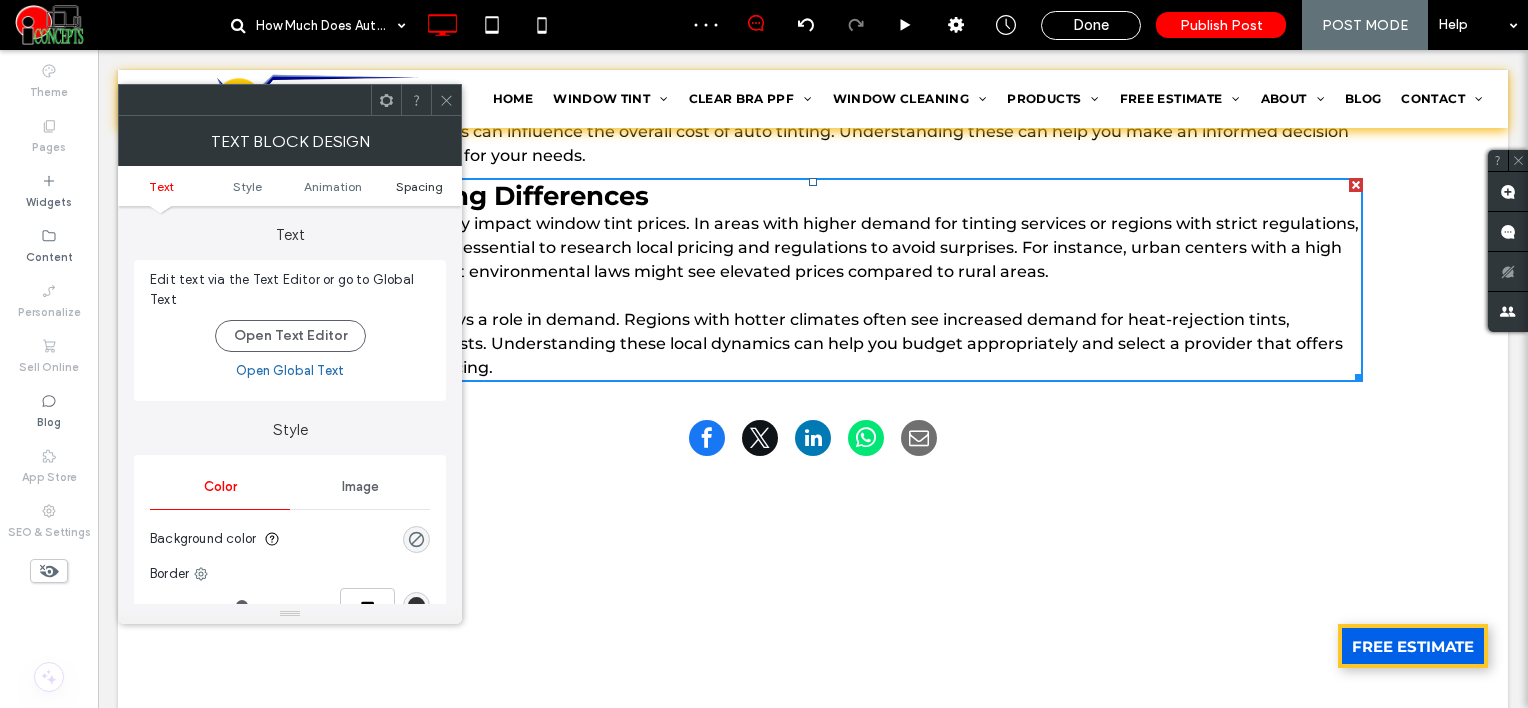 click on "Spacing" at bounding box center [419, 186] 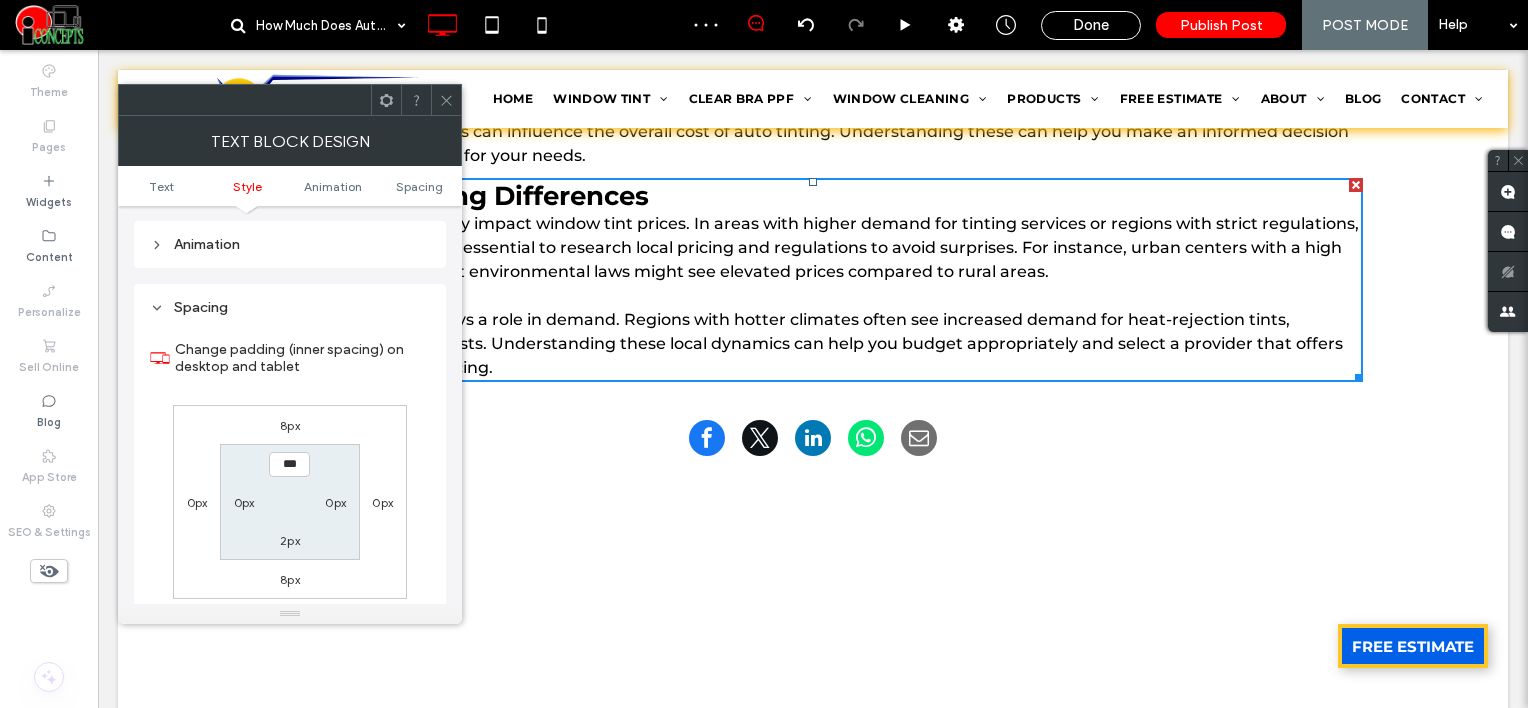 scroll, scrollTop: 572, scrollLeft: 0, axis: vertical 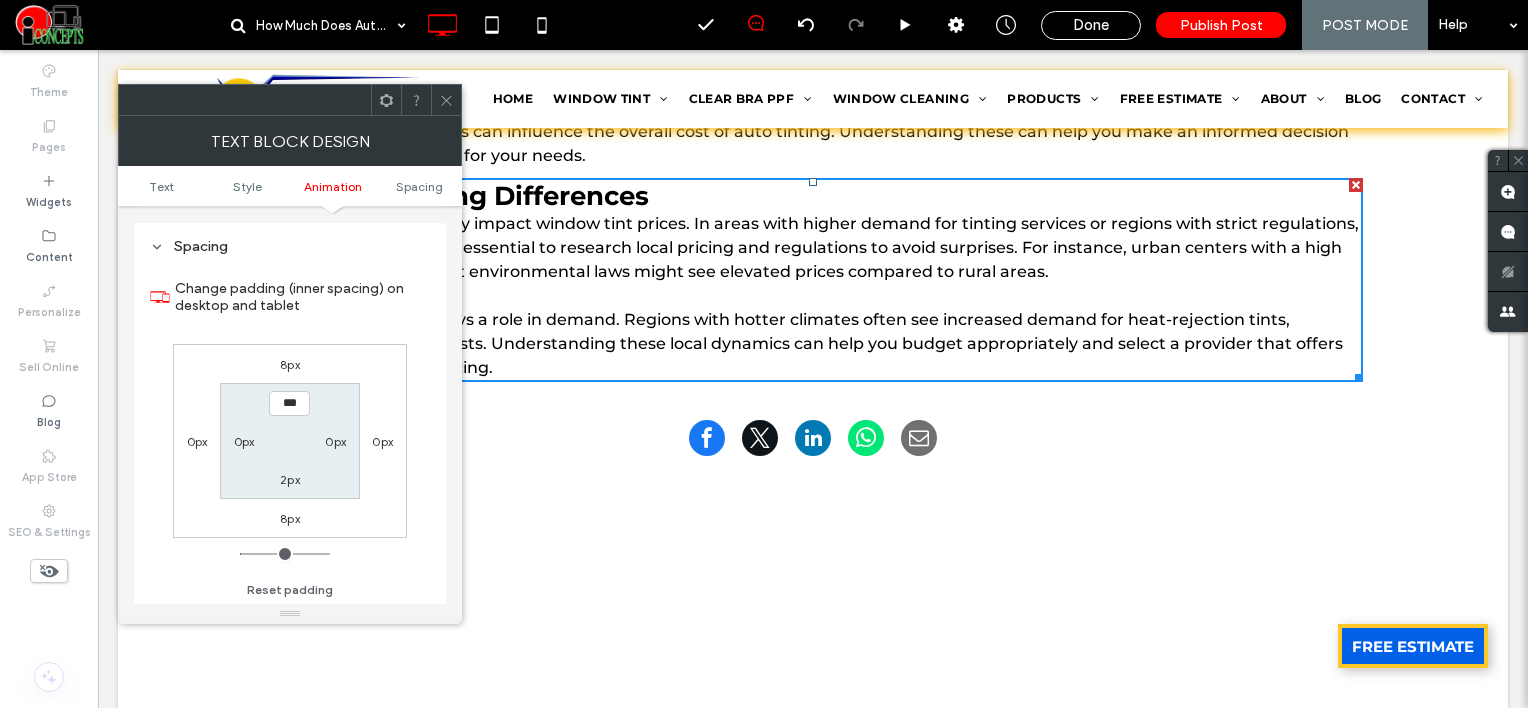 click on "8px" at bounding box center (290, 364) 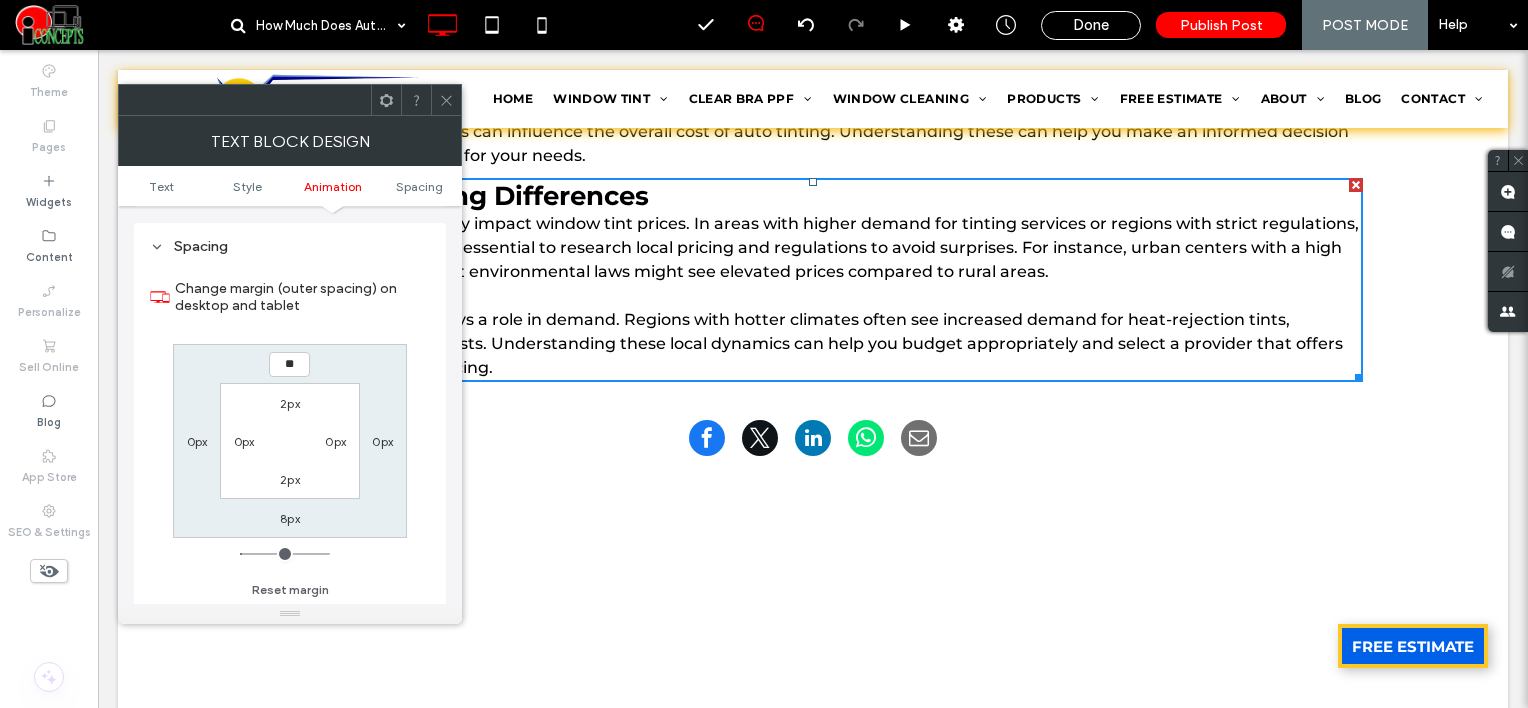 type on "**" 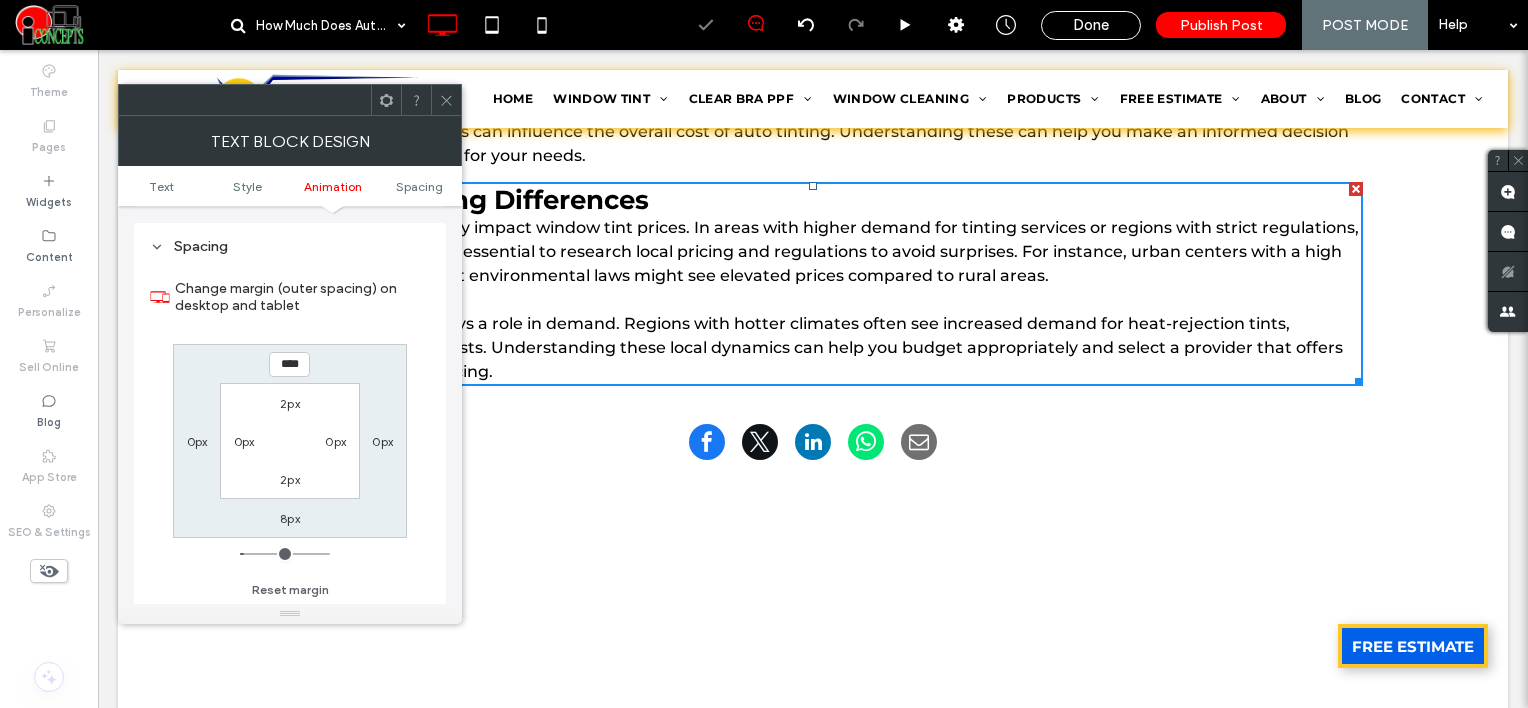 click 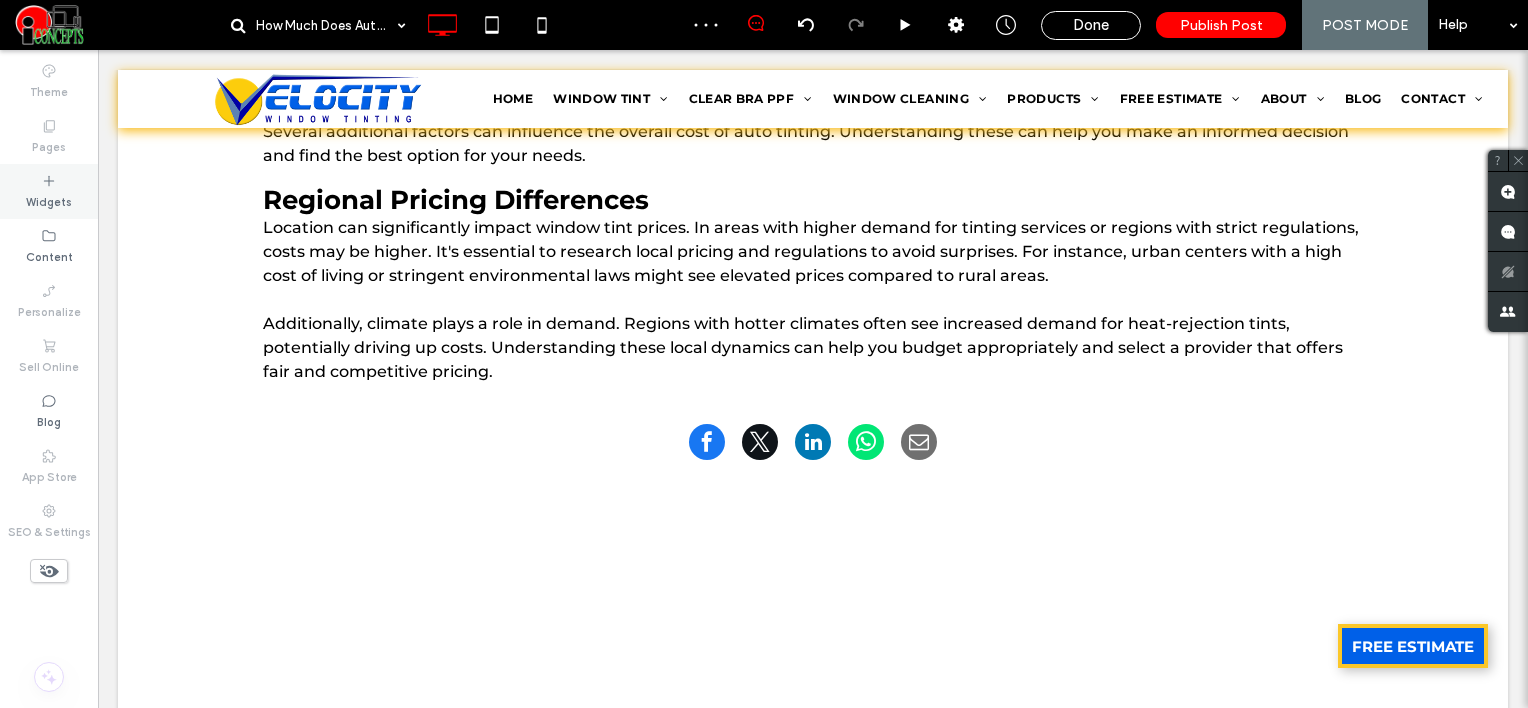 click 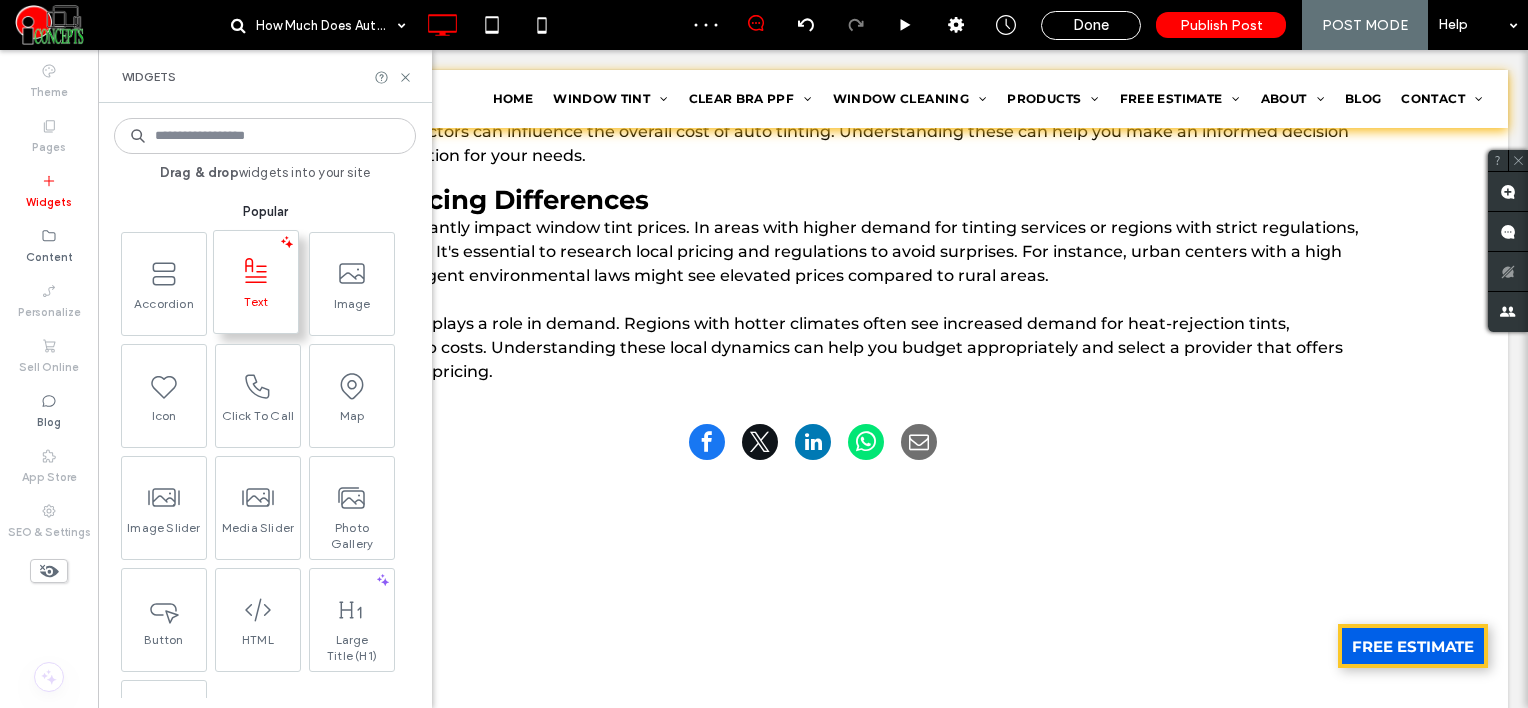 click on "Text" at bounding box center (256, 308) 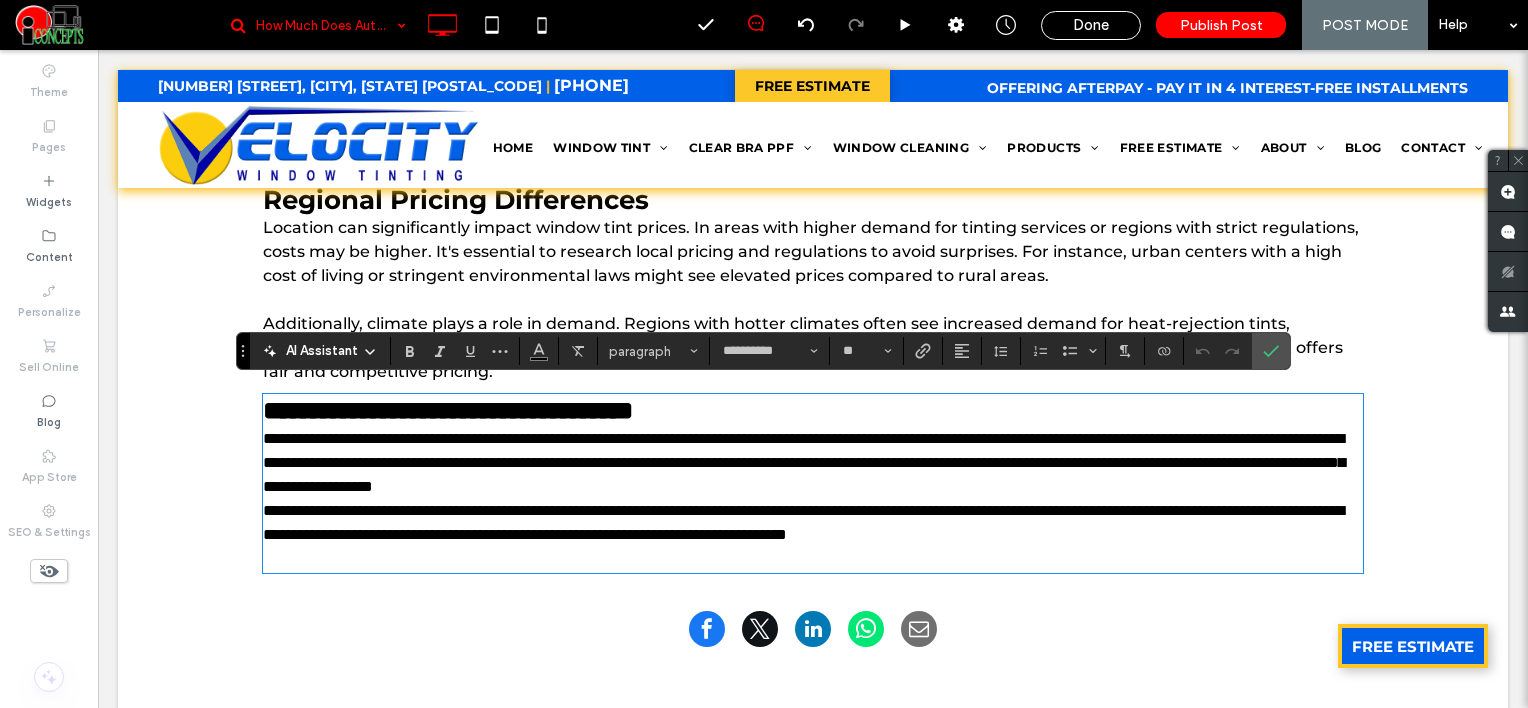 scroll, scrollTop: 0, scrollLeft: 0, axis: both 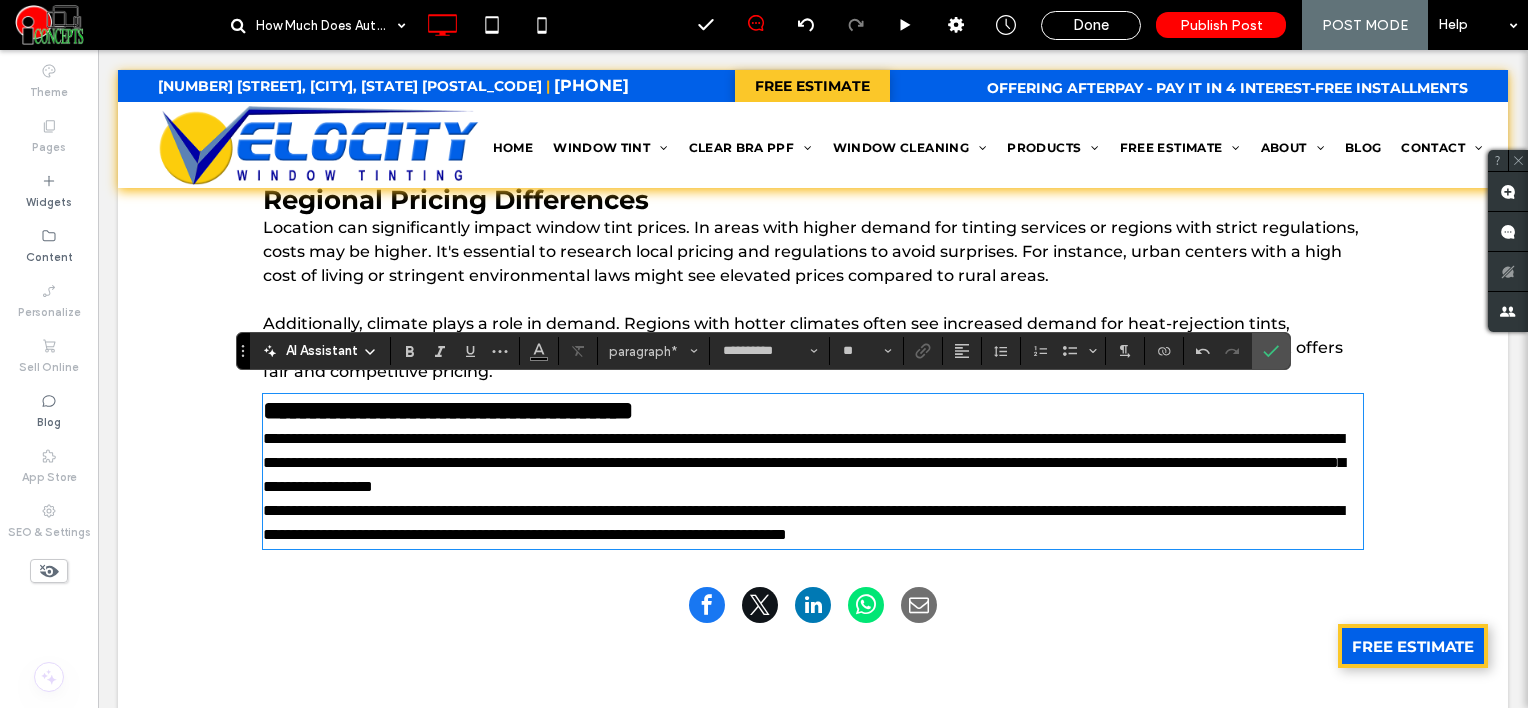 click on "**********" at bounding box center [813, 463] 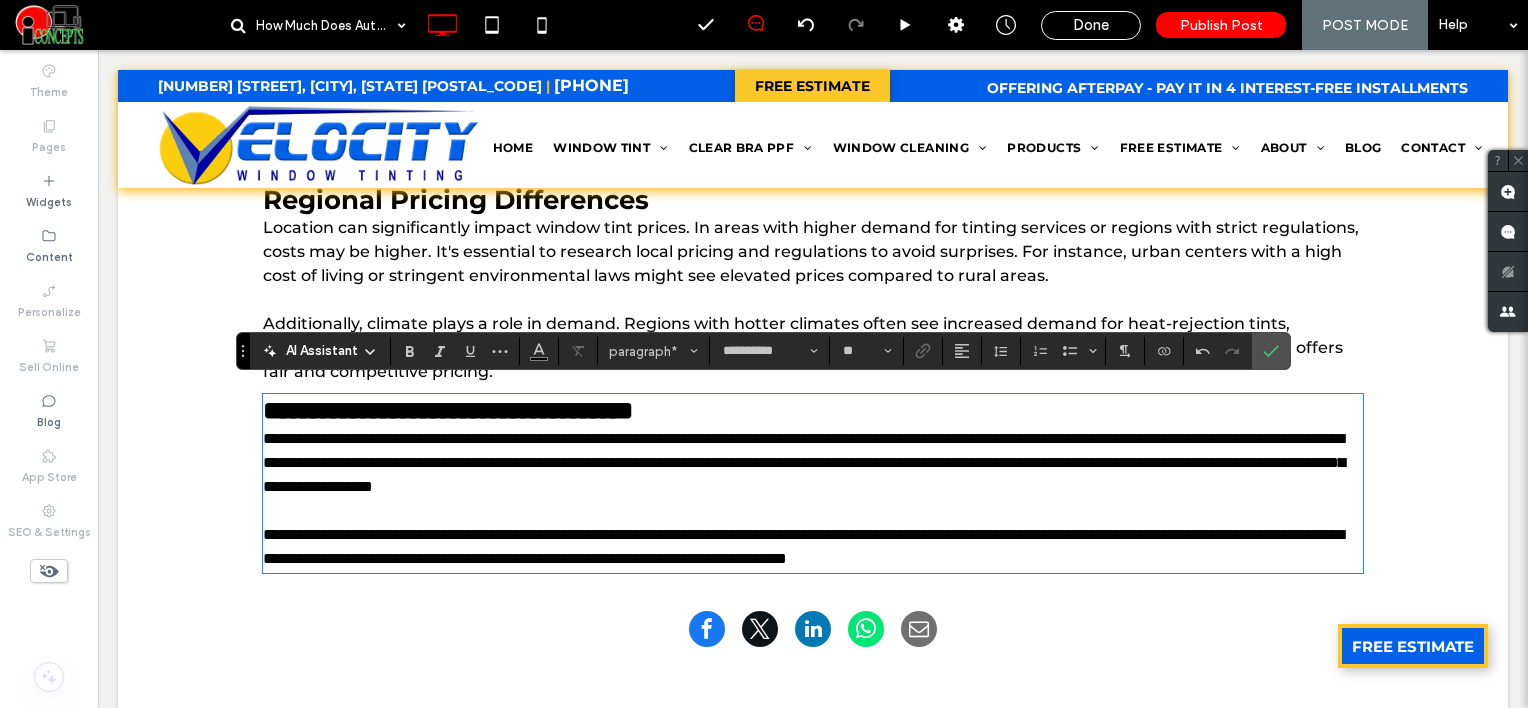 type on "**" 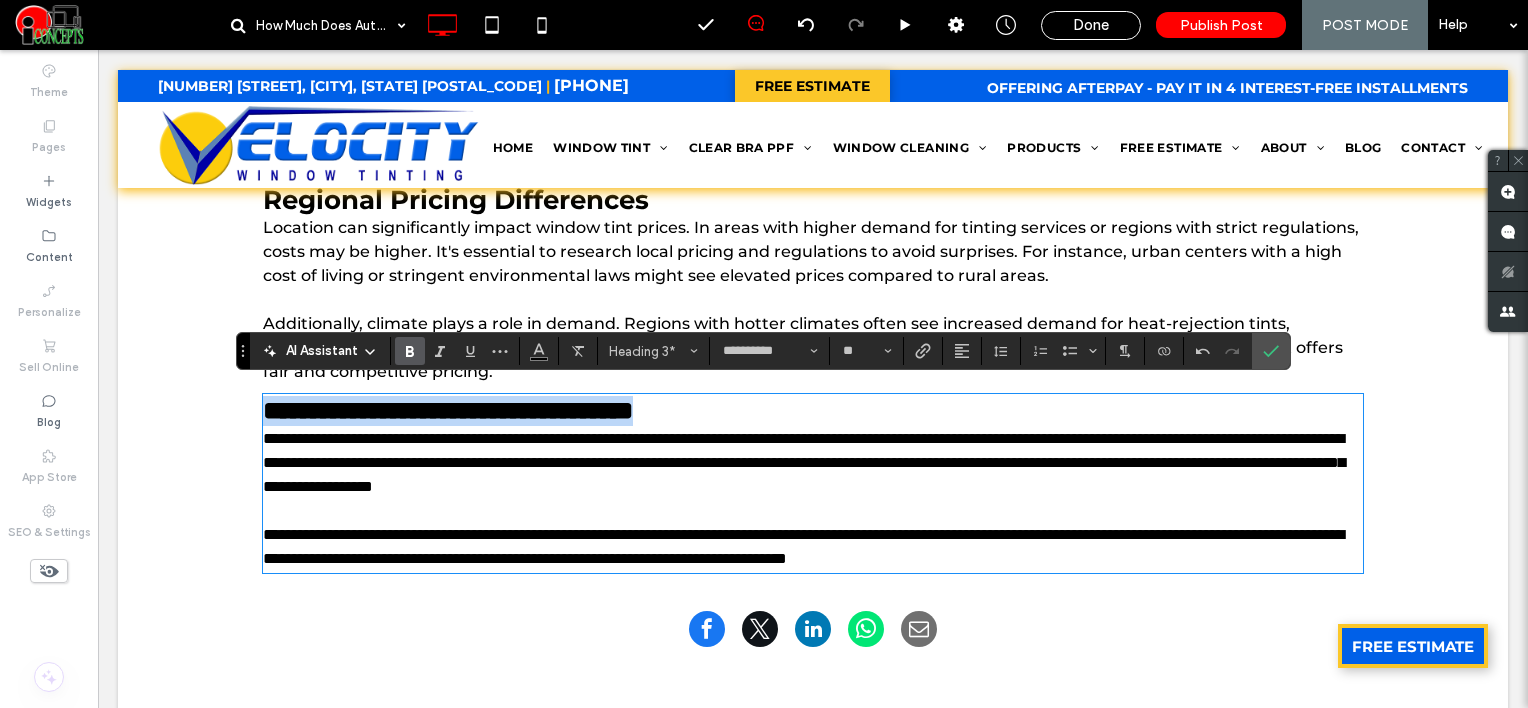 drag, startPoint x: 777, startPoint y: 409, endPoint x: 263, endPoint y: 410, distance: 514.001 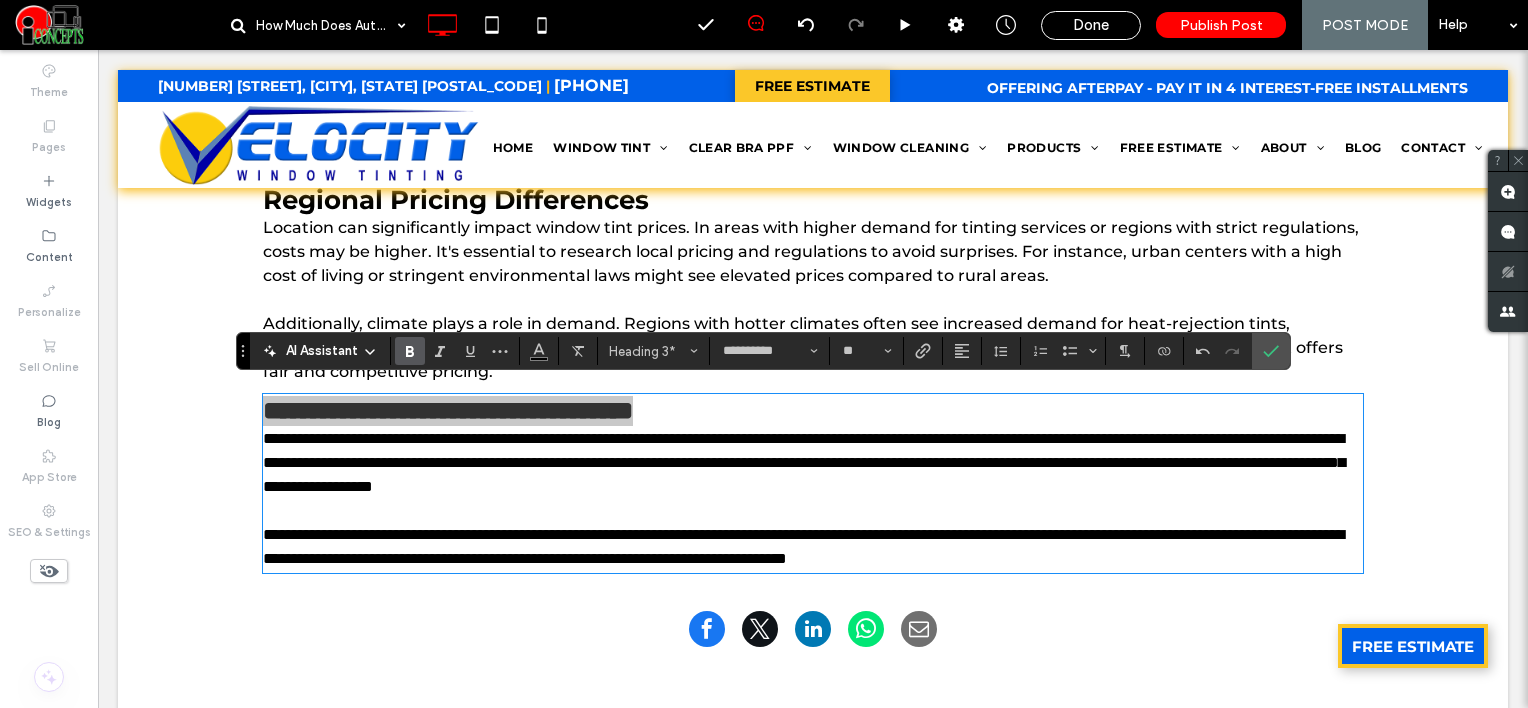 click 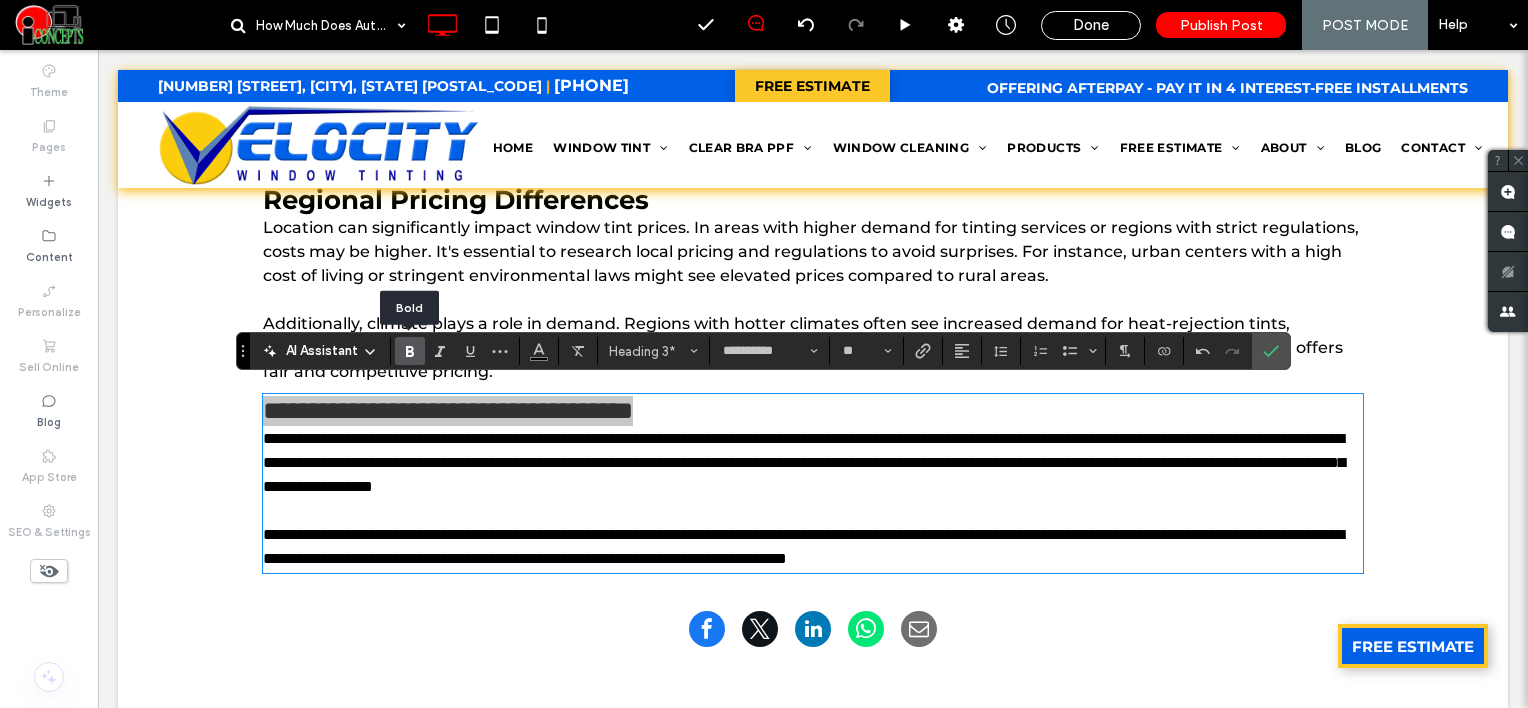 click 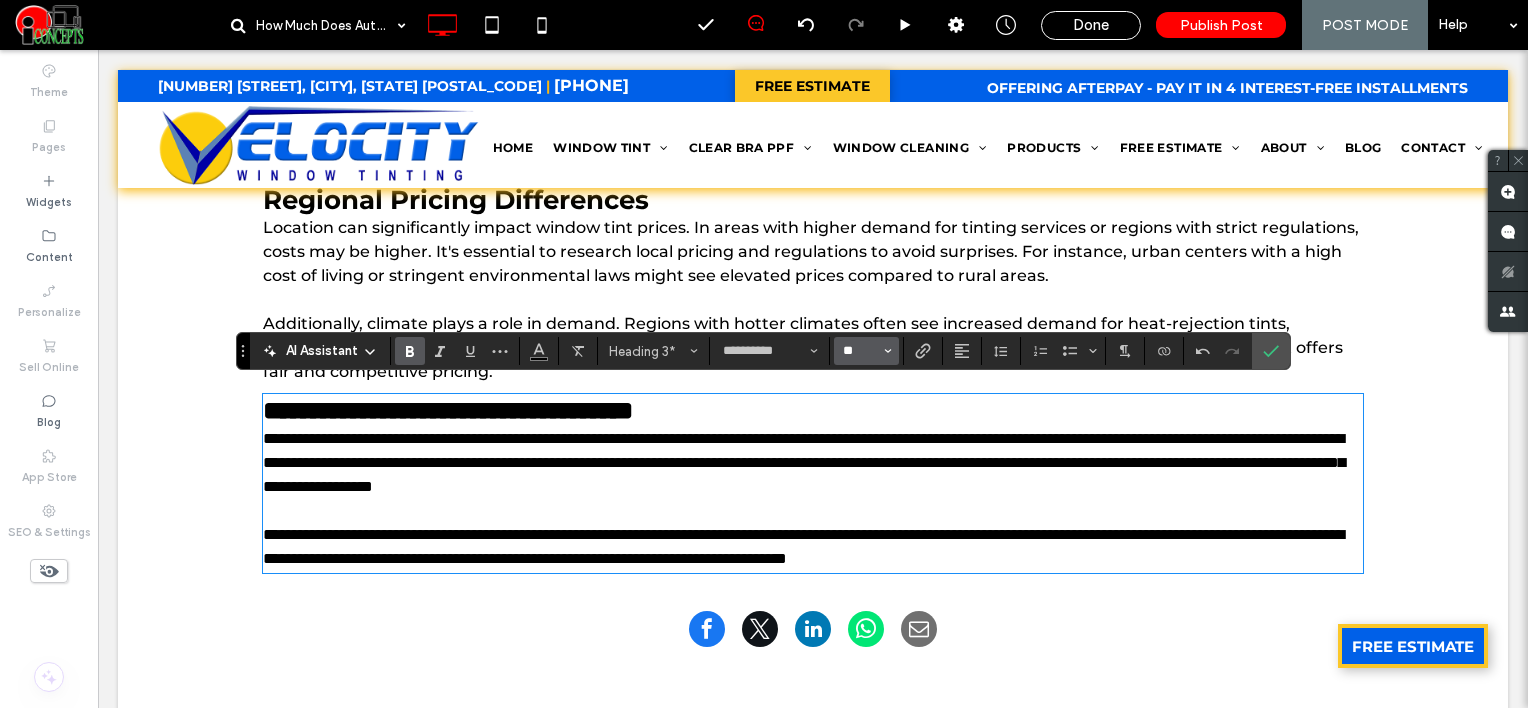 click on "**" at bounding box center [860, 351] 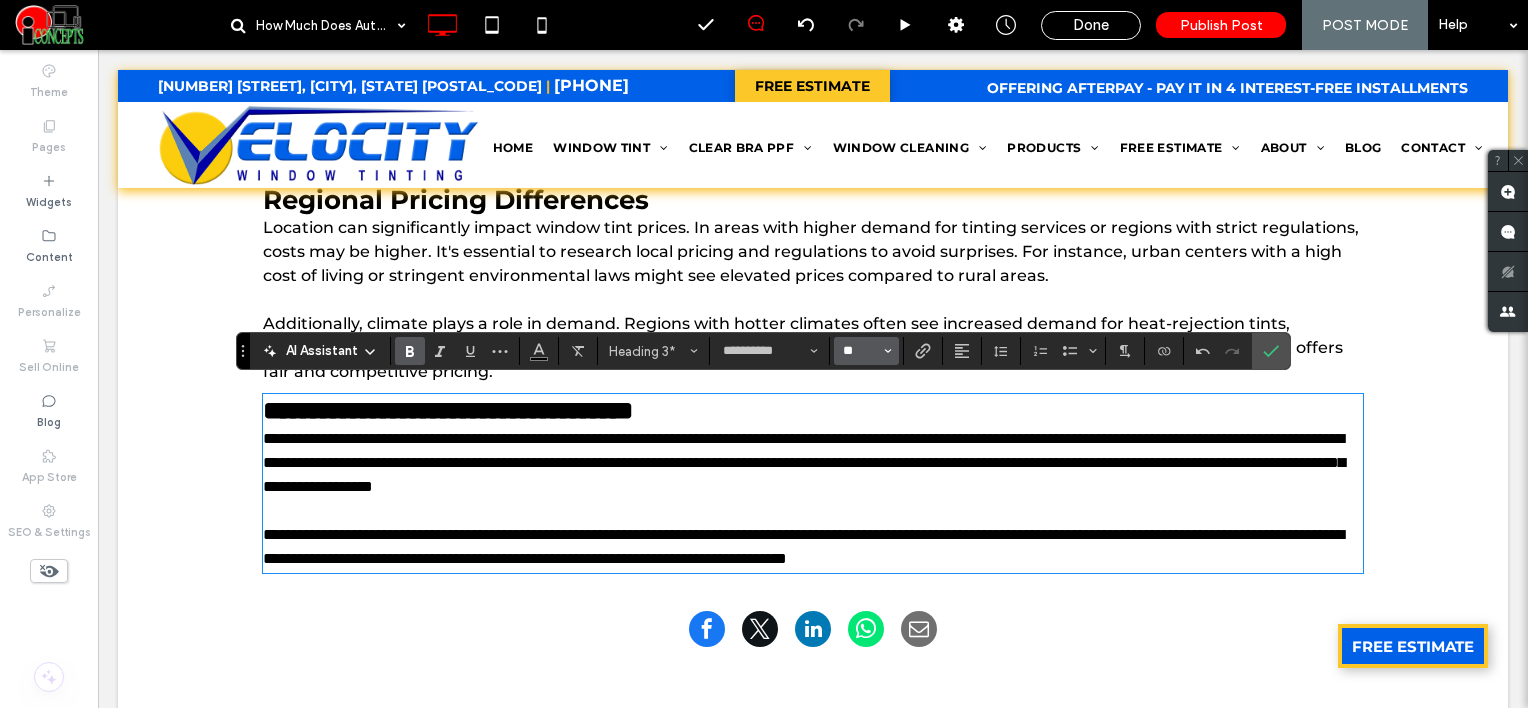type on "**" 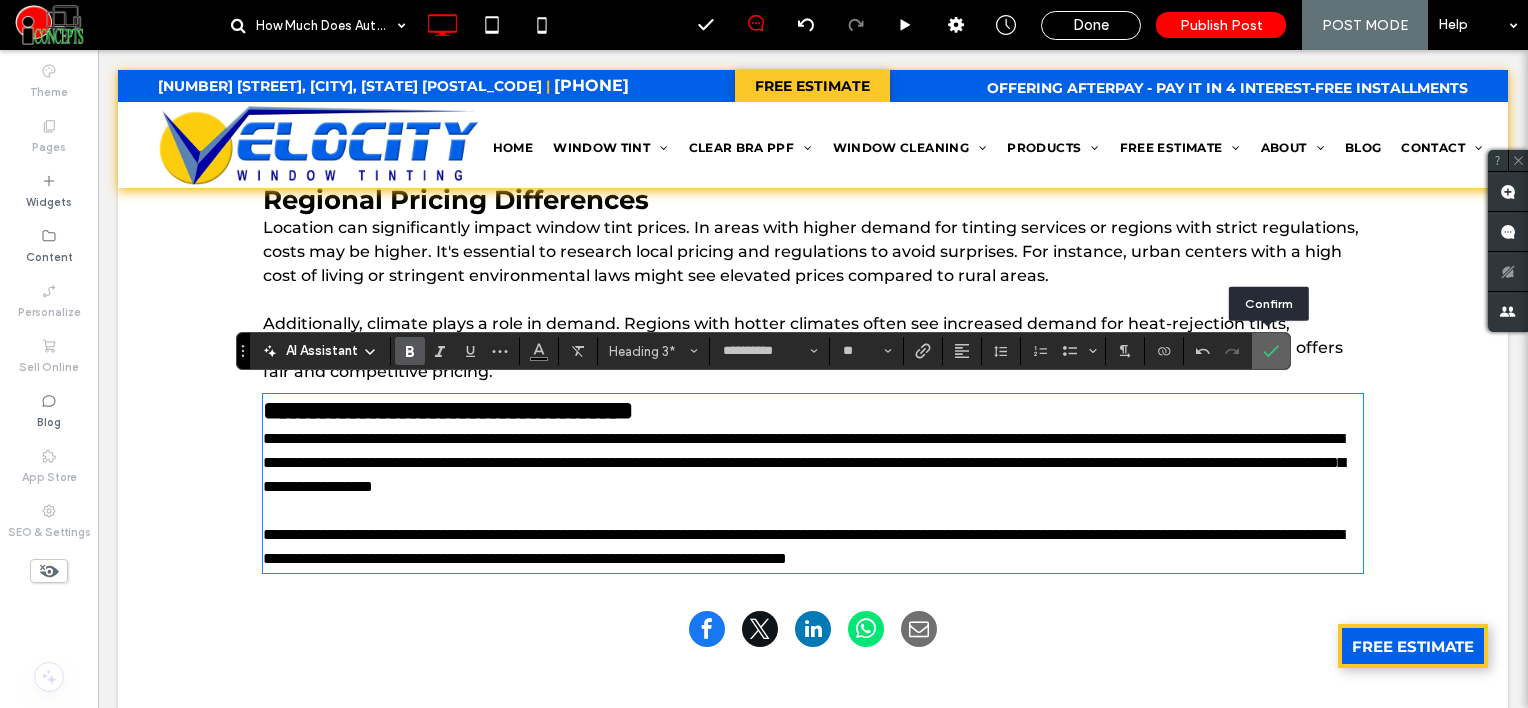 drag, startPoint x: 1264, startPoint y: 352, endPoint x: 1138, endPoint y: 293, distance: 139.12944 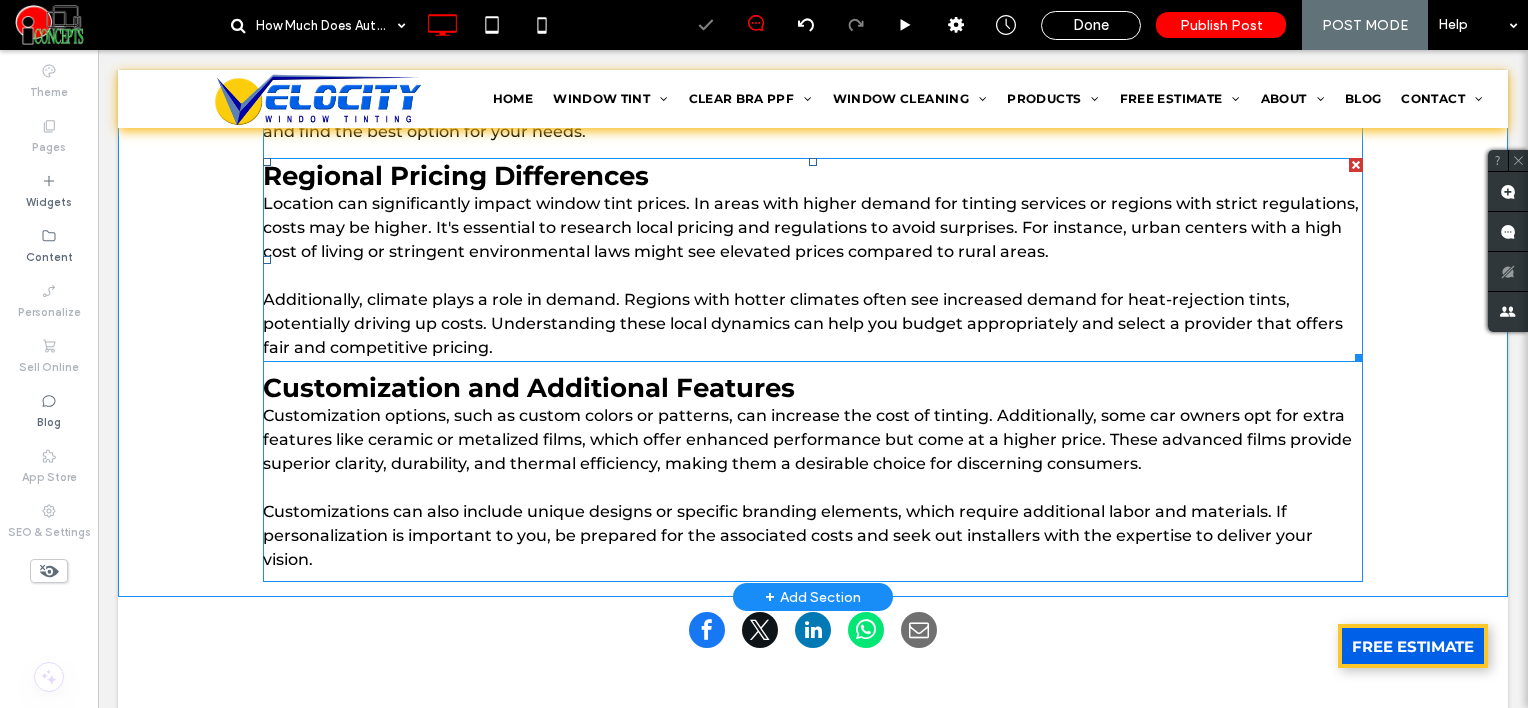 scroll, scrollTop: 2665, scrollLeft: 0, axis: vertical 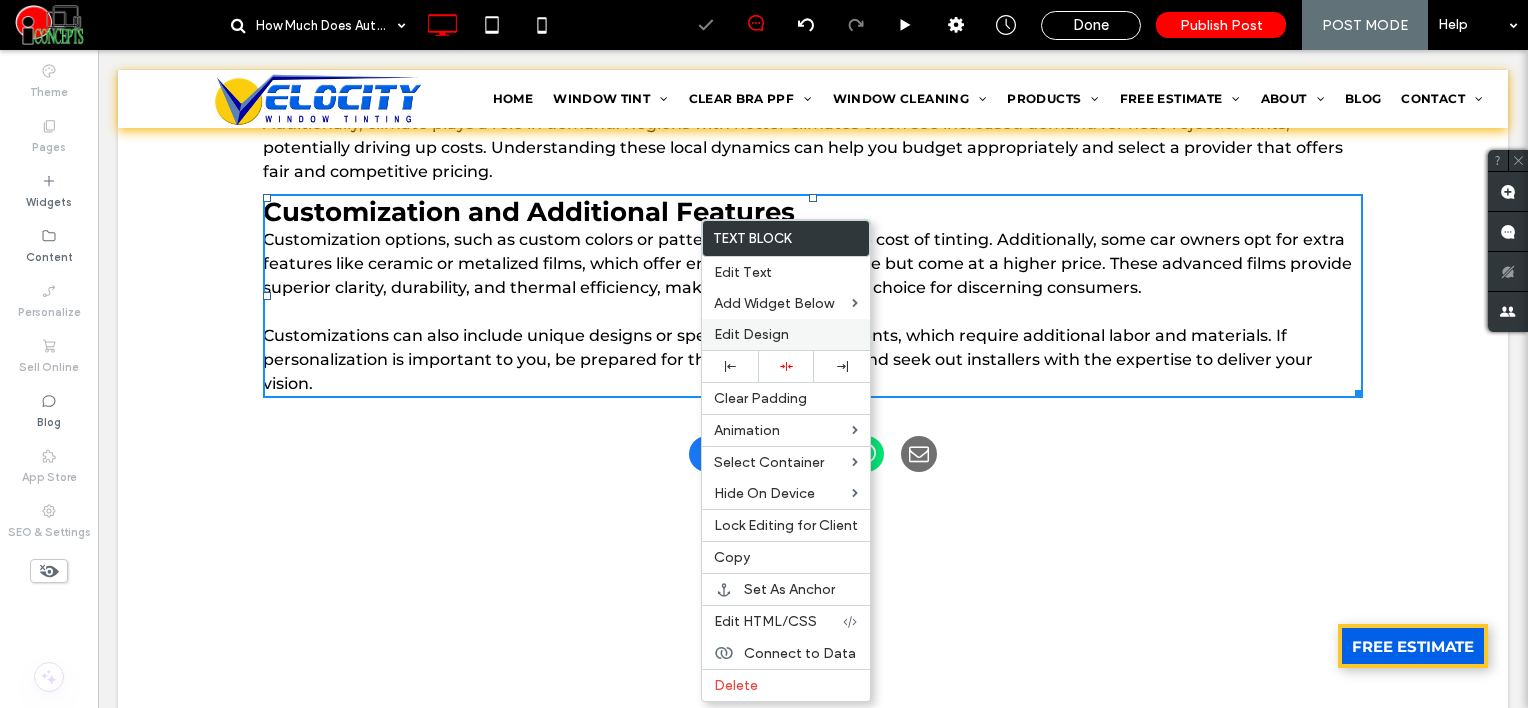 click on "Edit Design" at bounding box center [751, 334] 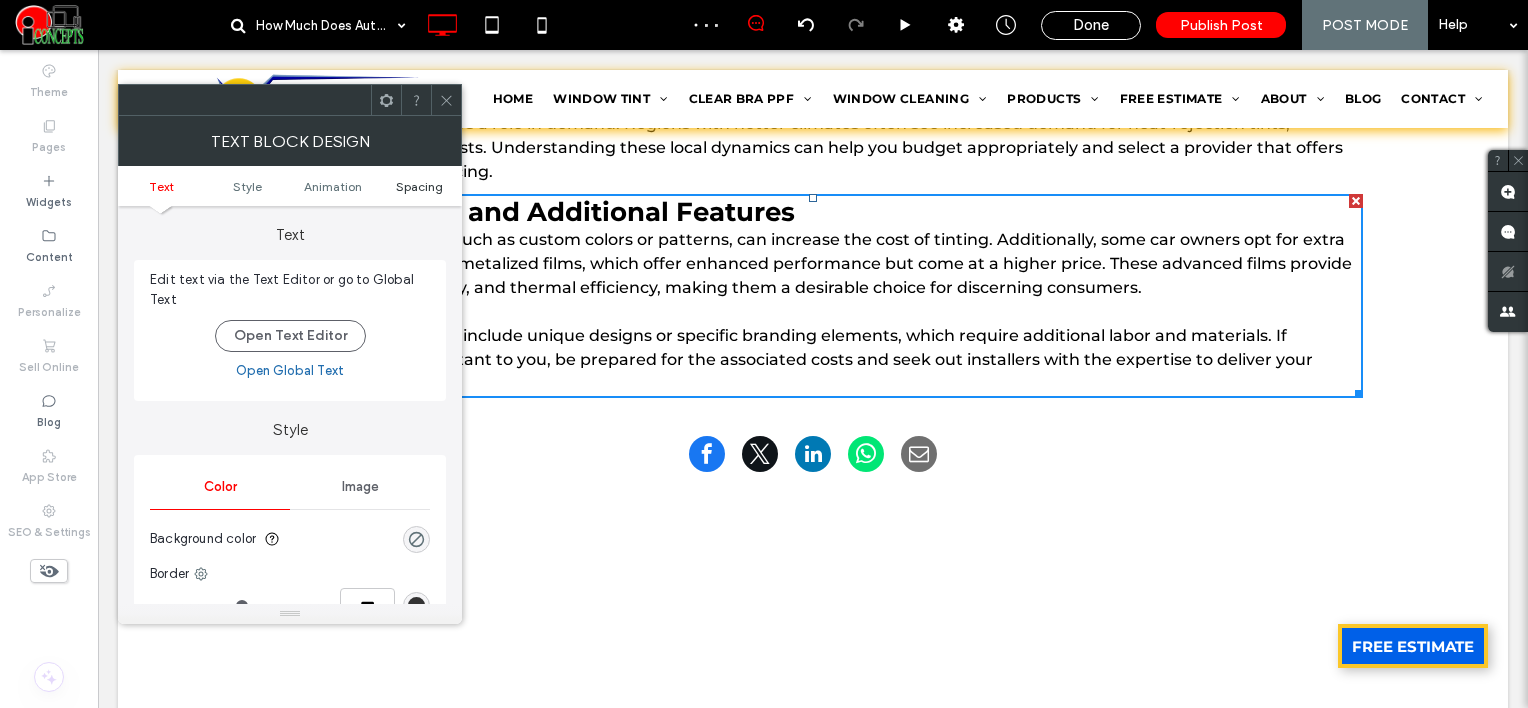 click on "Spacing" at bounding box center (419, 186) 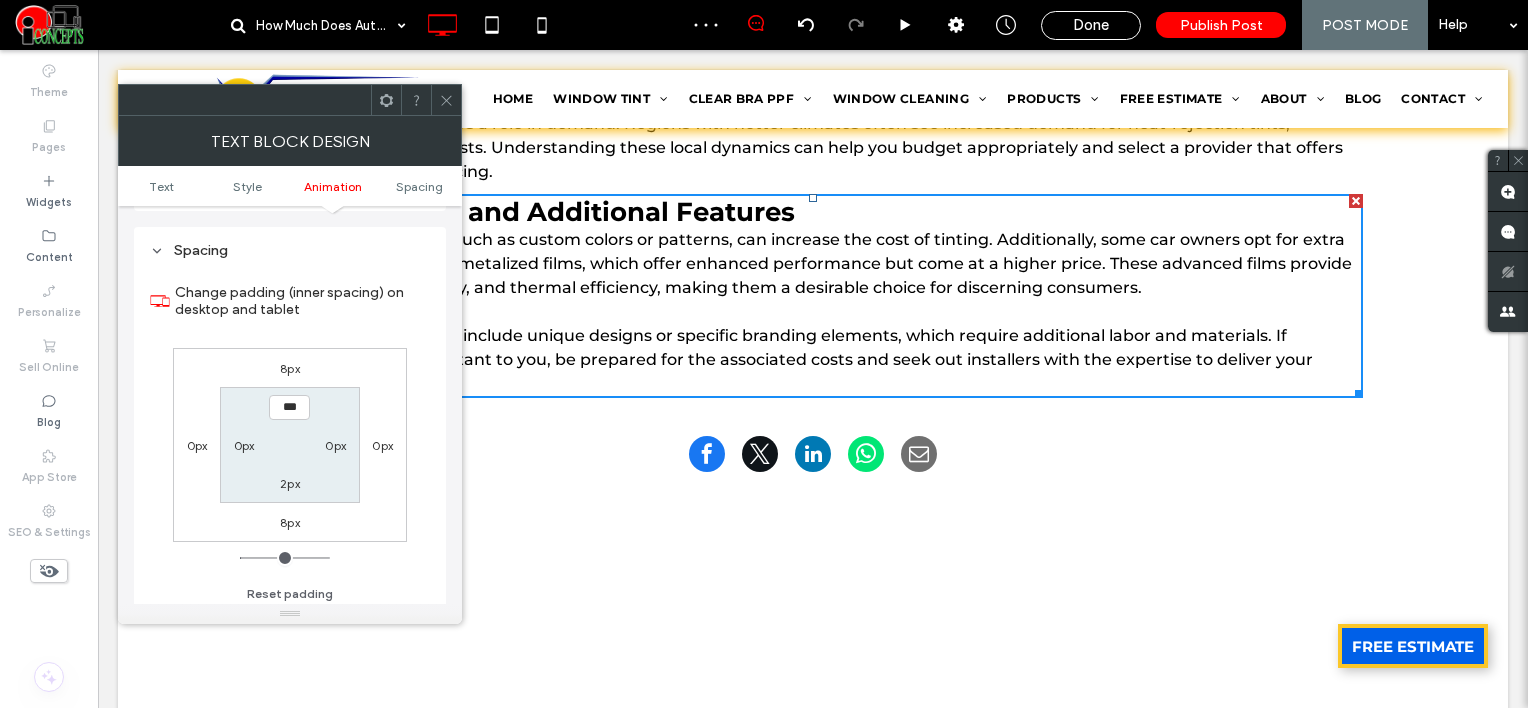 scroll, scrollTop: 572, scrollLeft: 0, axis: vertical 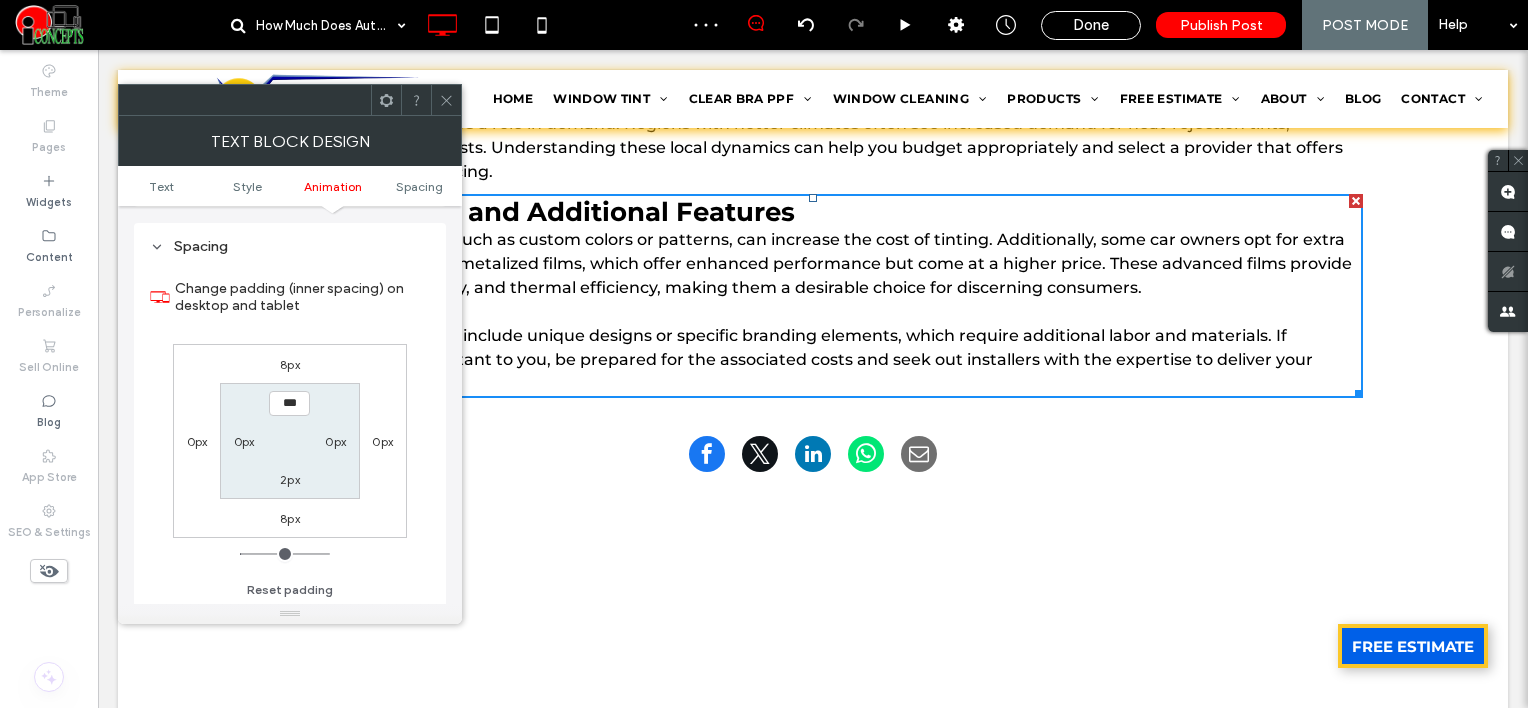 click on "8px" at bounding box center [290, 364] 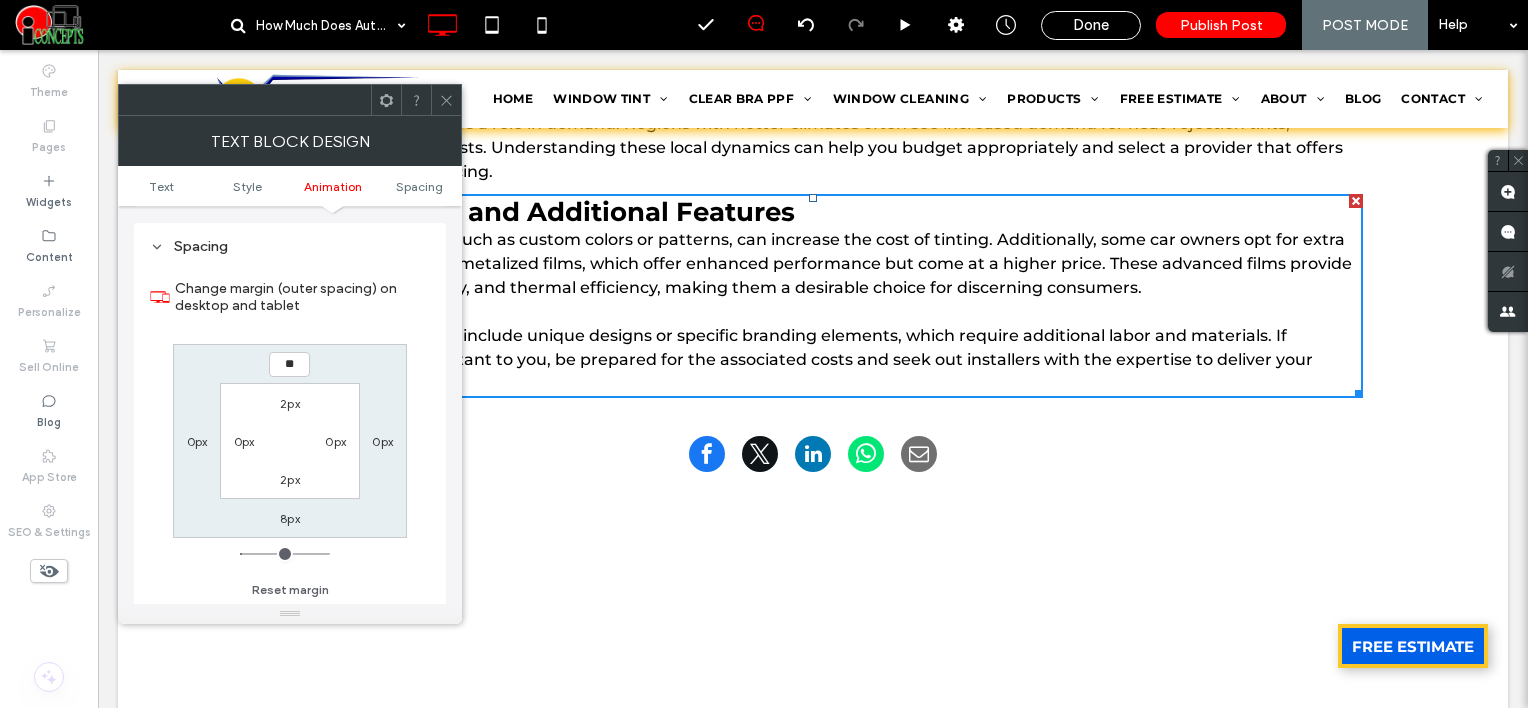 type on "**" 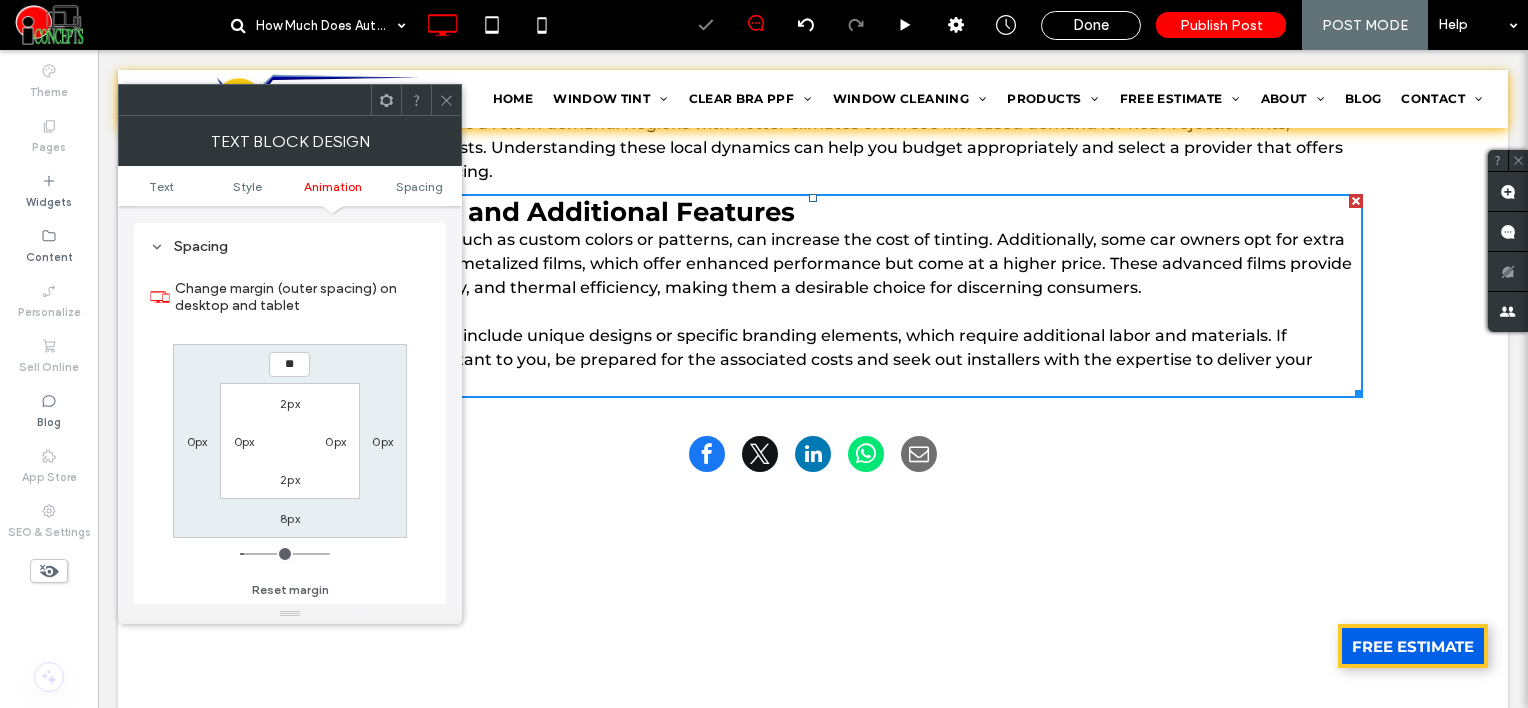 type on "**" 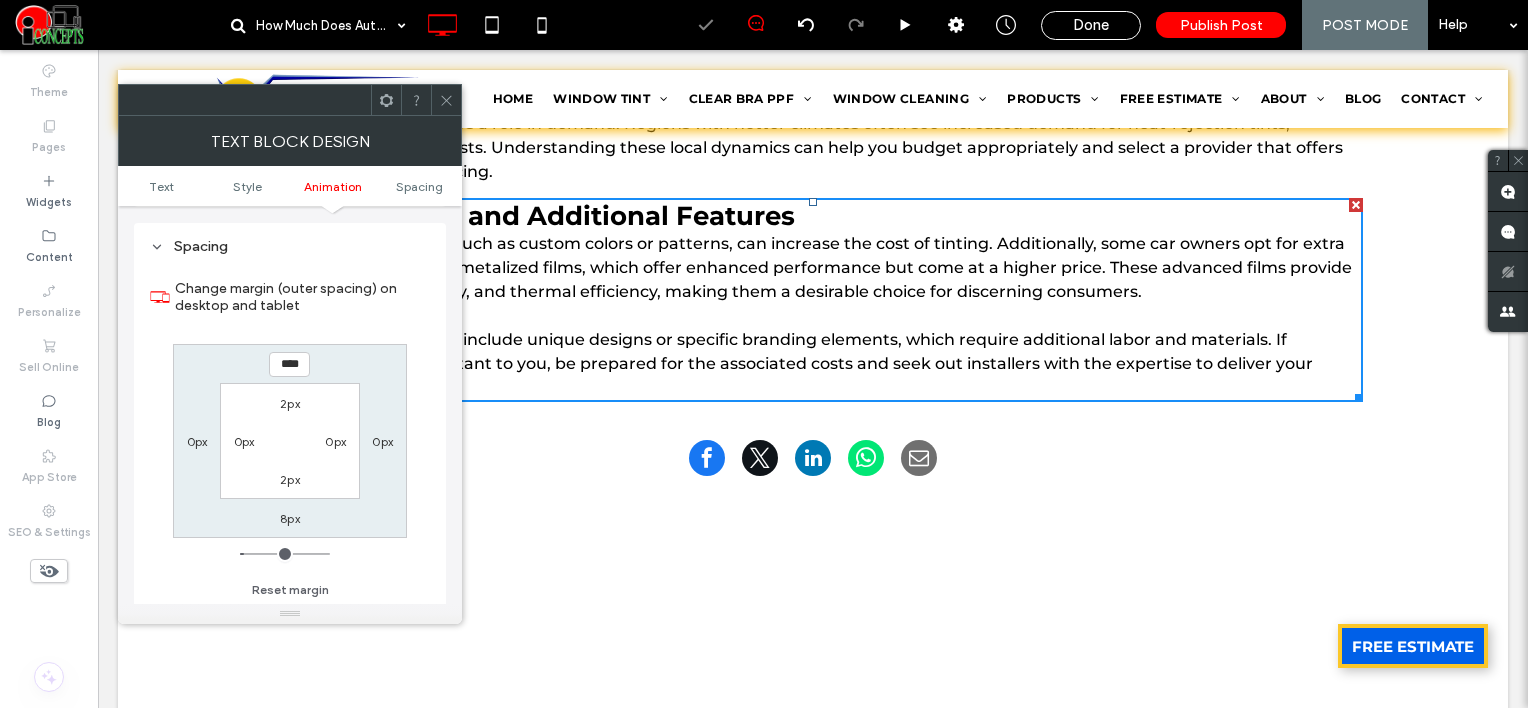 click 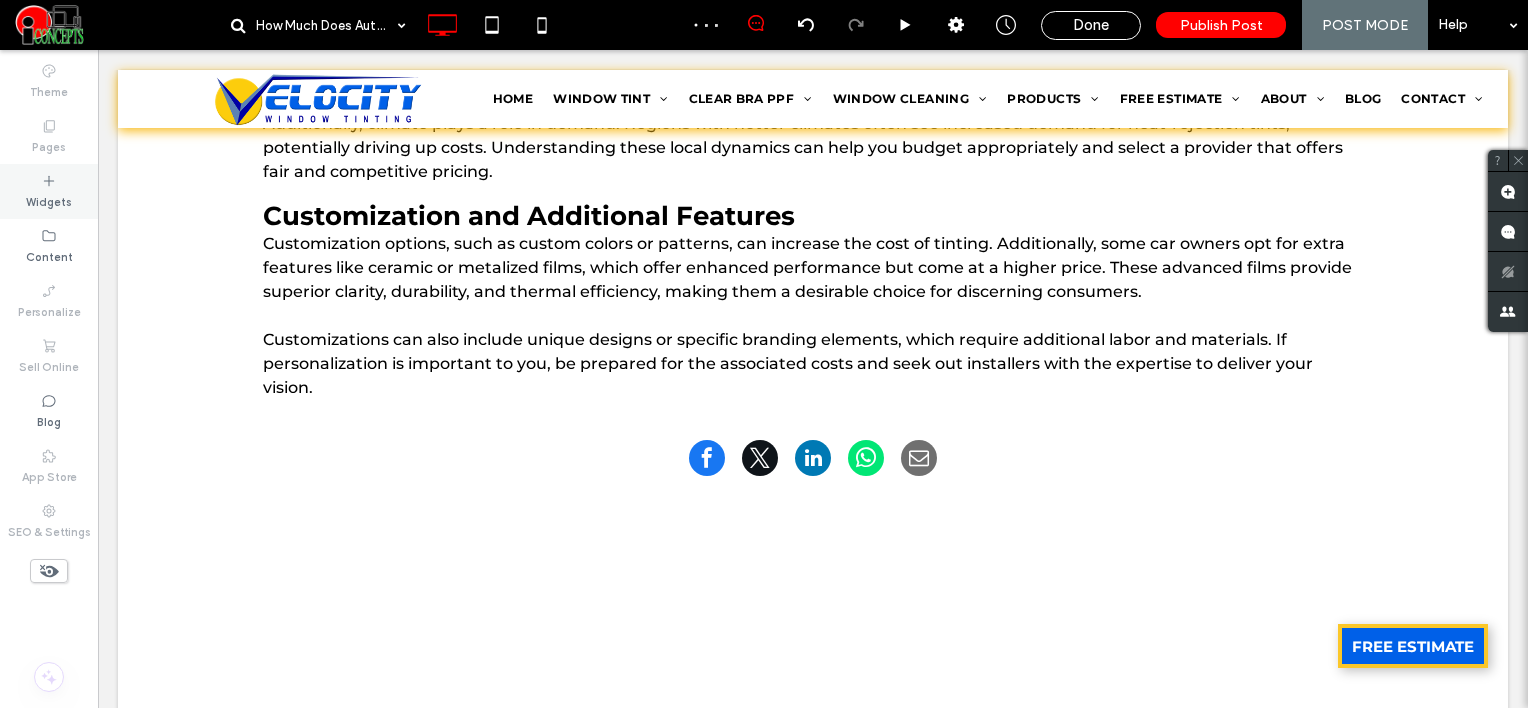 click 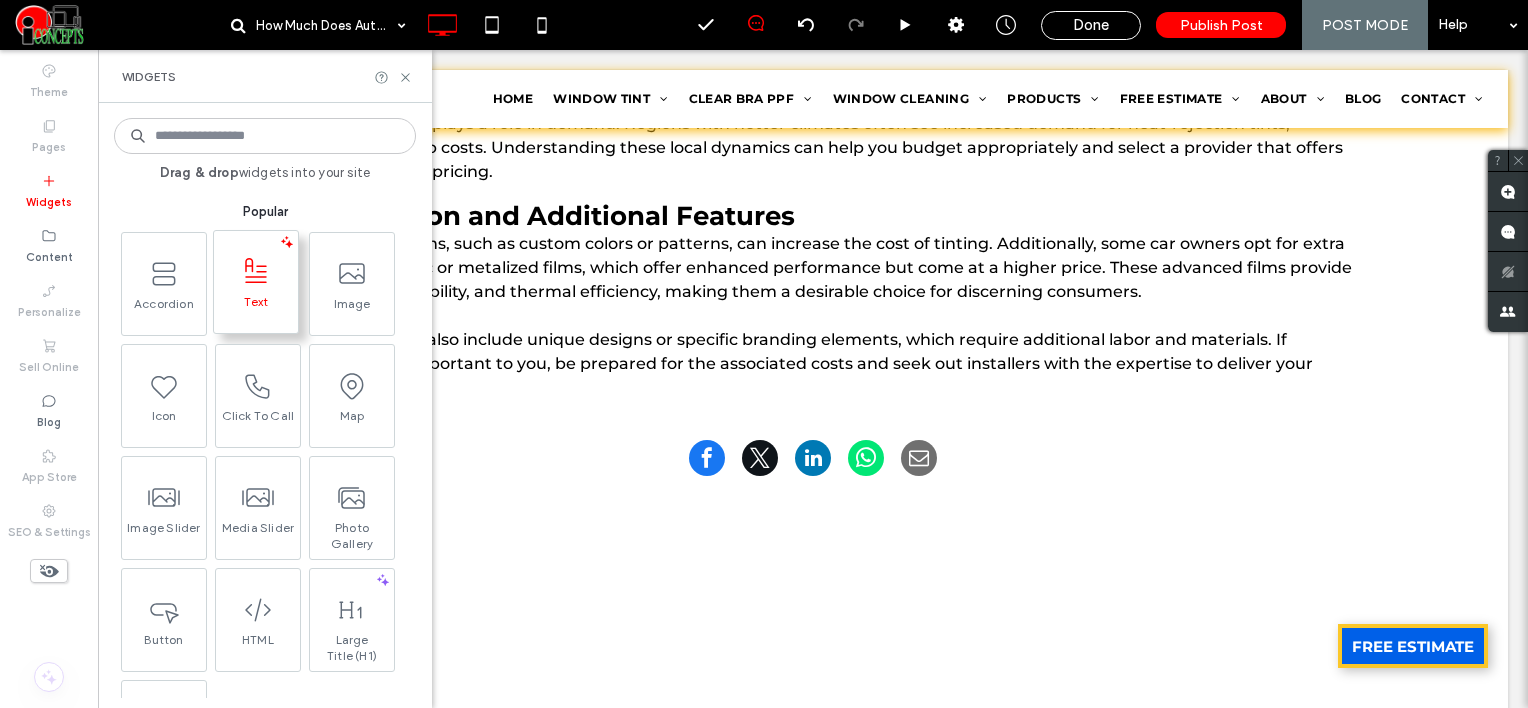 click on "Text" at bounding box center (256, 308) 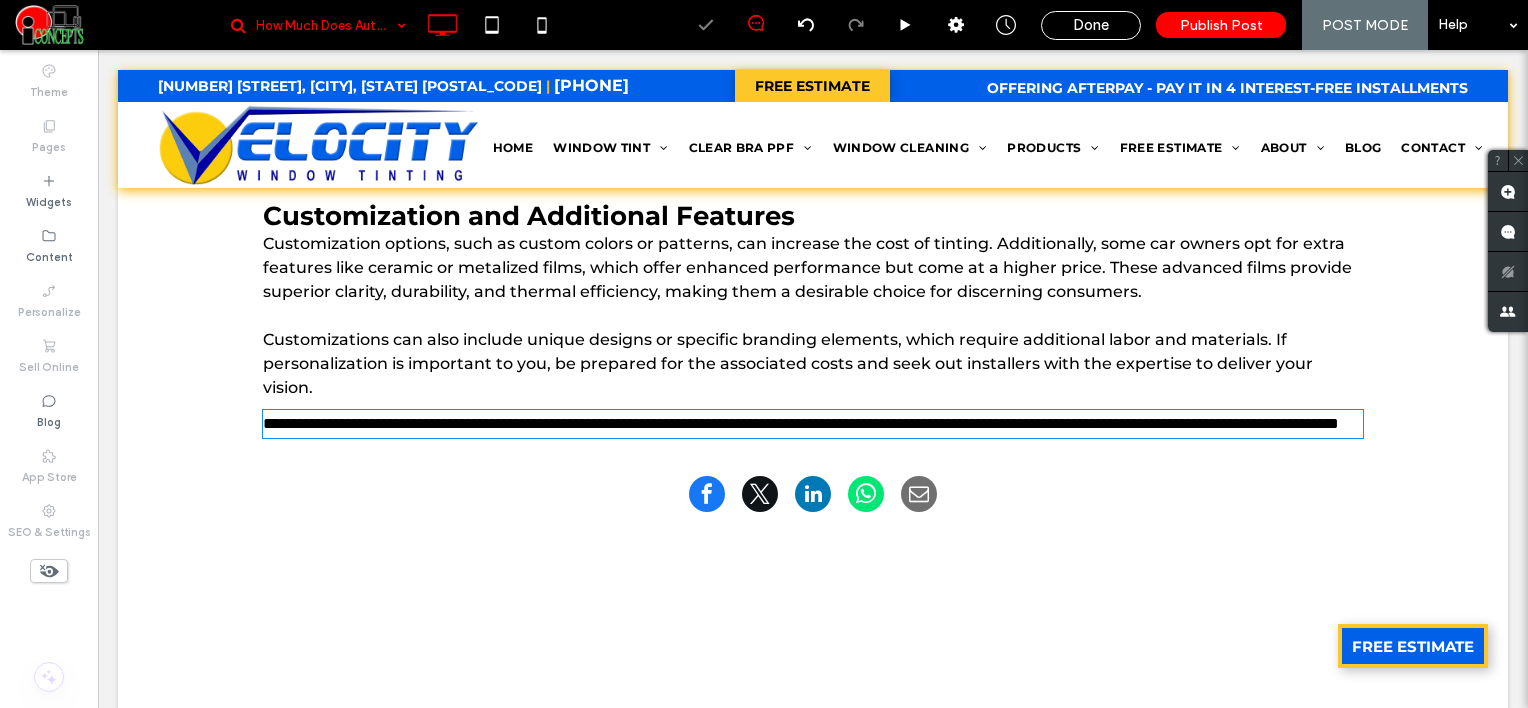 type on "**********" 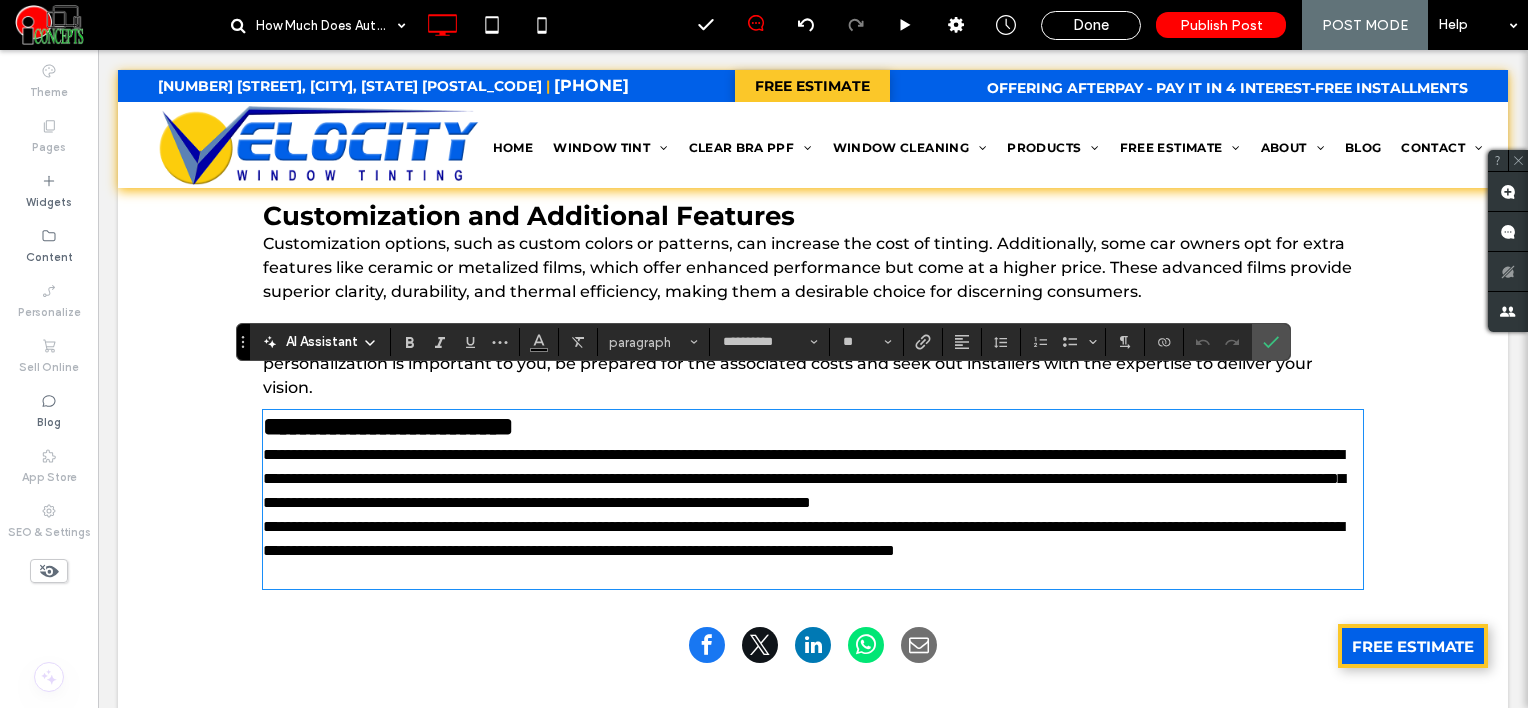 scroll, scrollTop: 0, scrollLeft: 0, axis: both 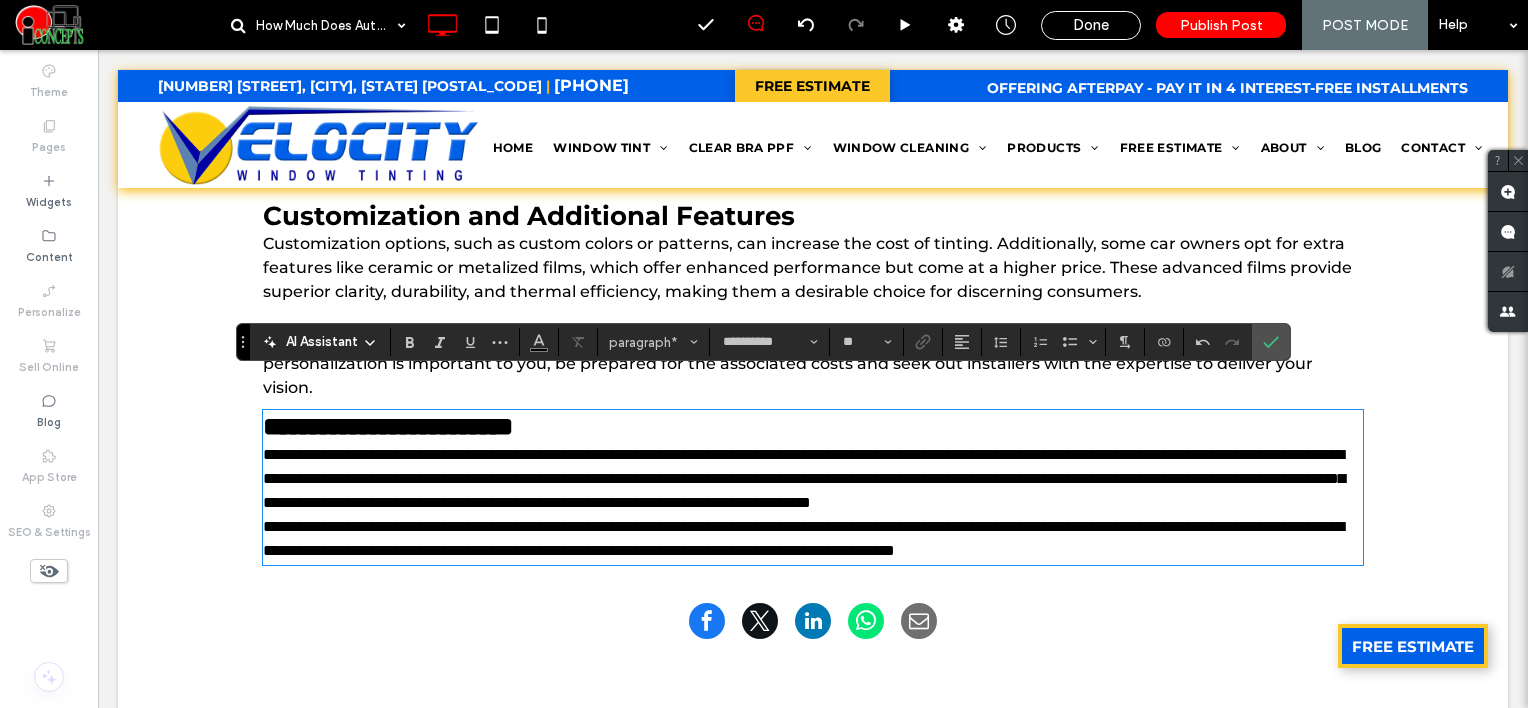click on "**********" at bounding box center (813, 479) 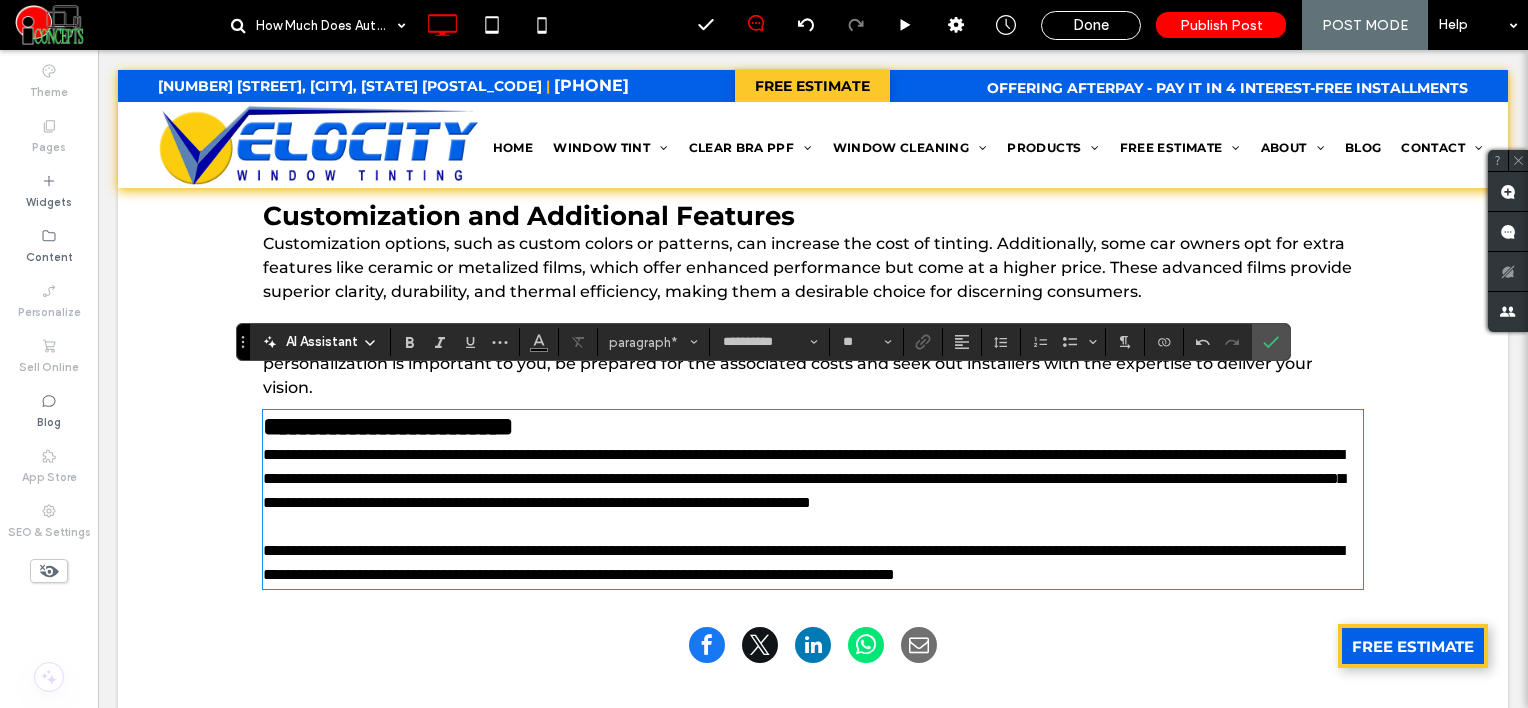 type on "**" 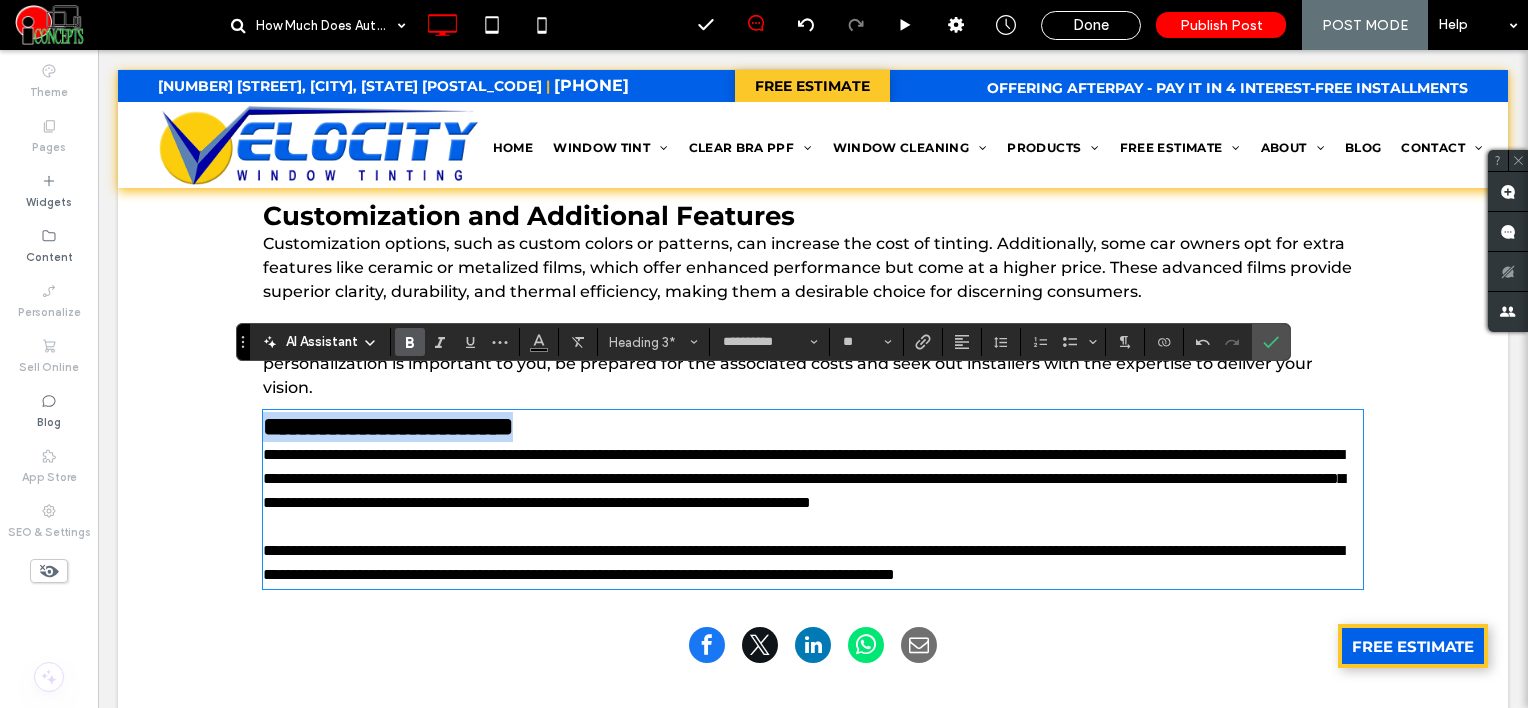 drag, startPoint x: 597, startPoint y: 396, endPoint x: 126, endPoint y: 376, distance: 471.42444 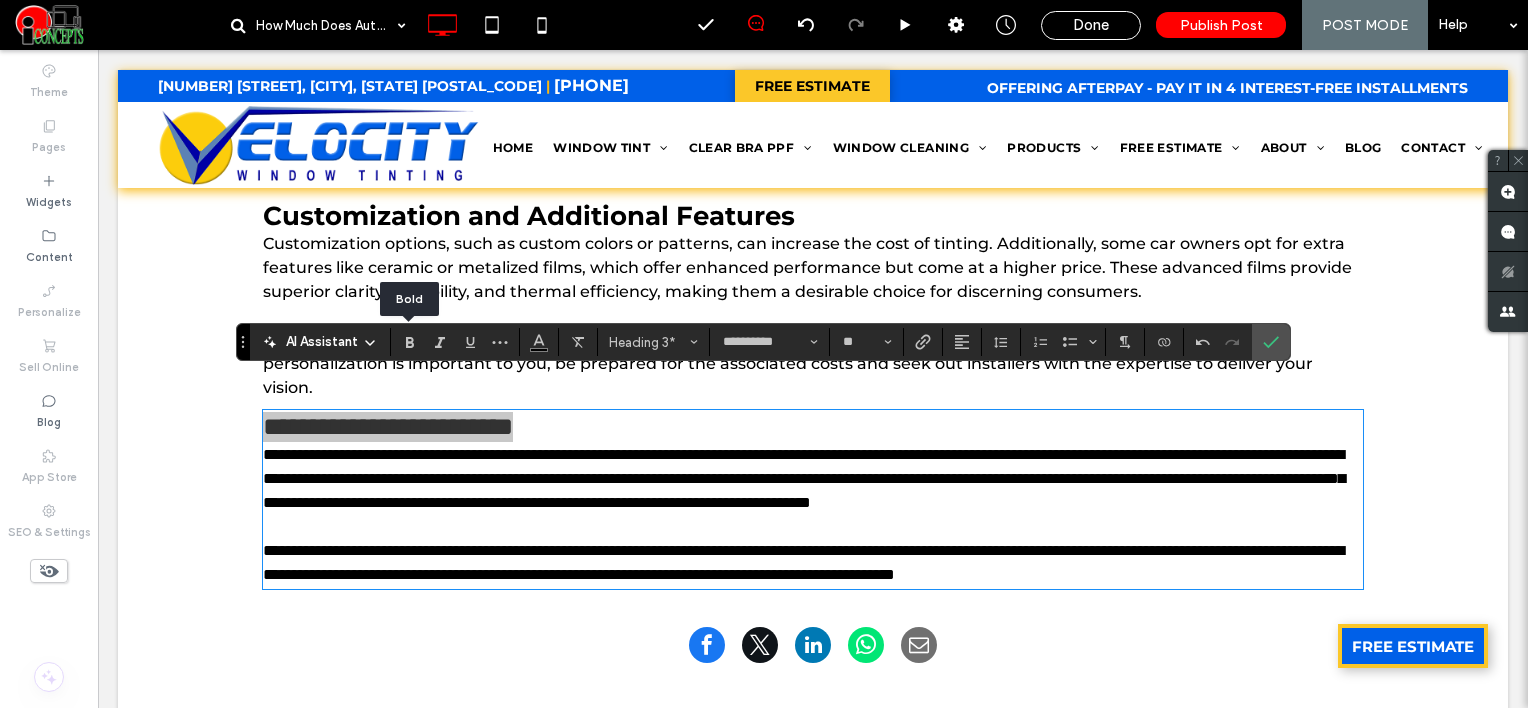 click on "**********" at bounding box center [763, 342] 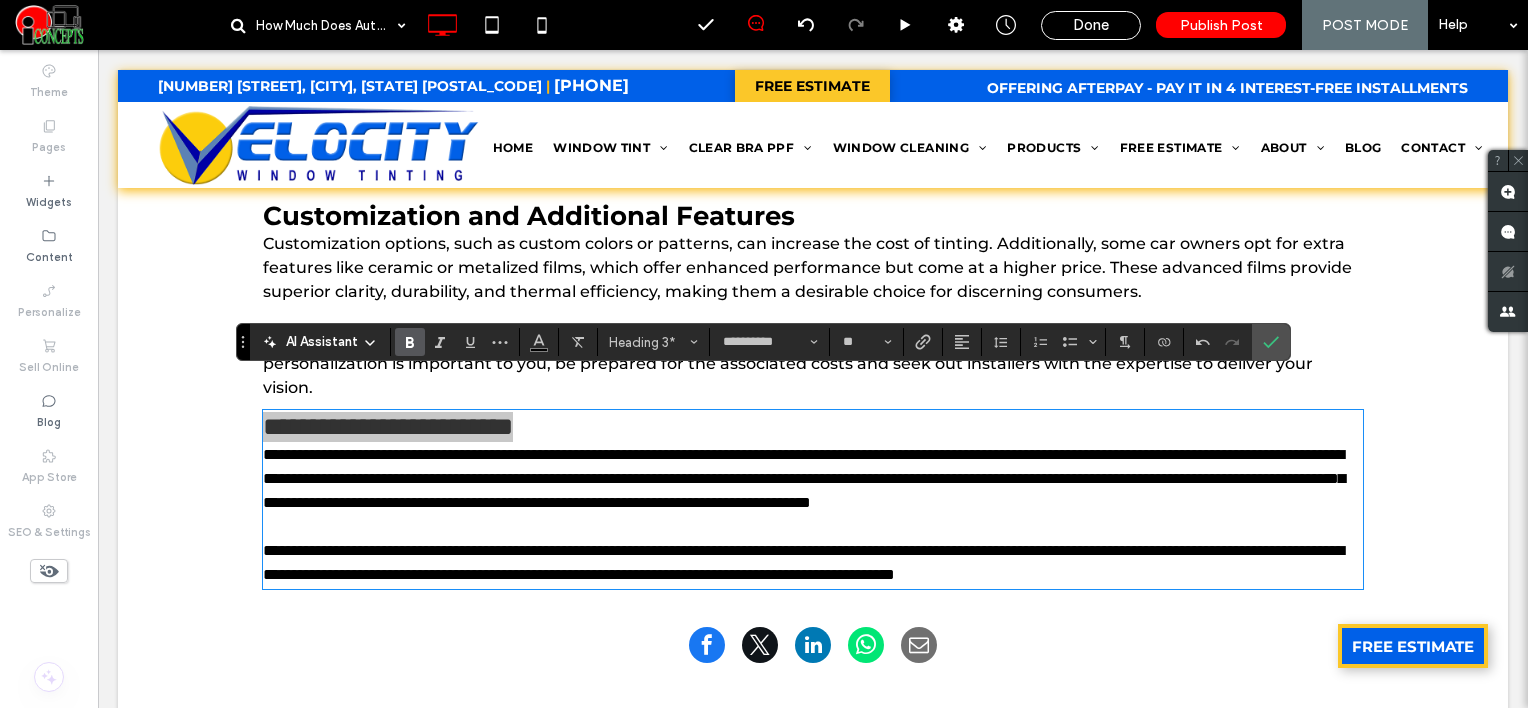 click 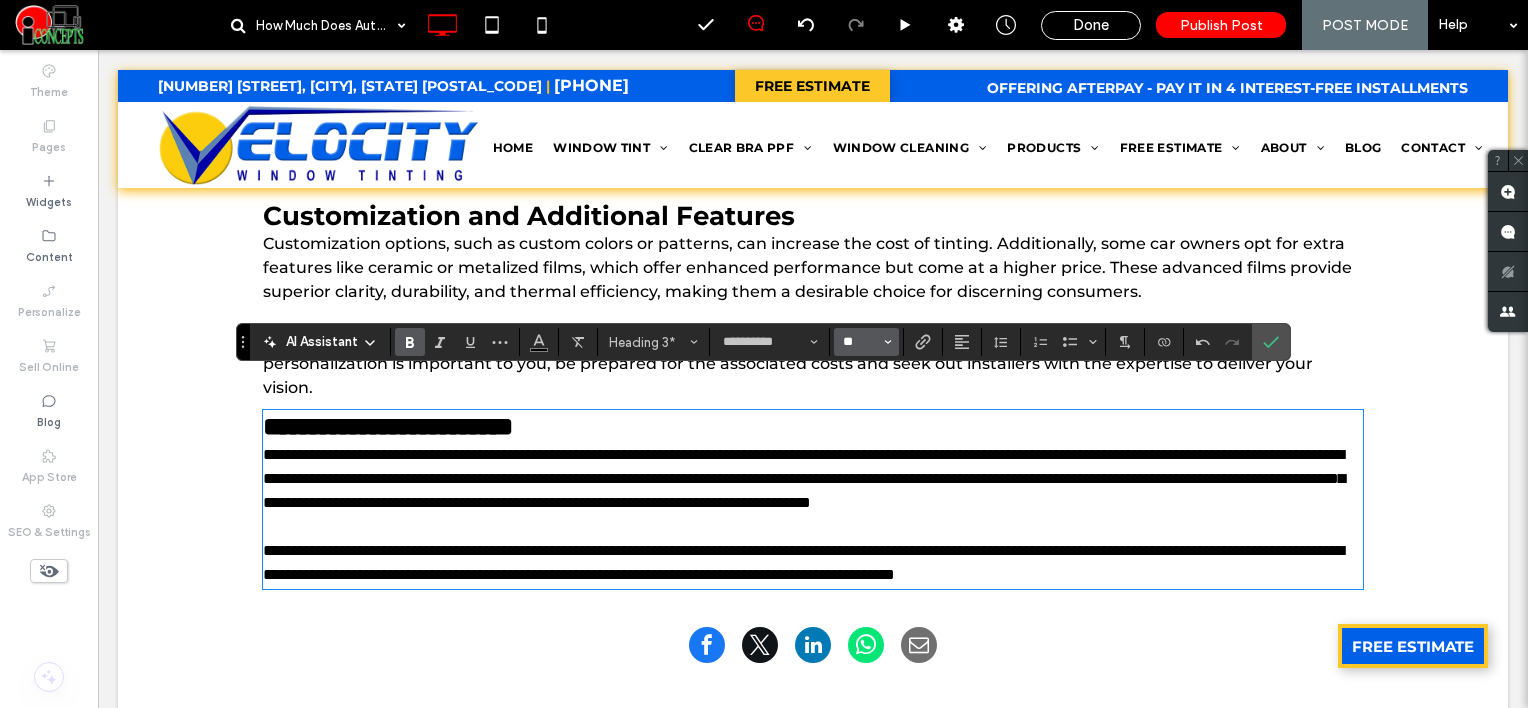 click on "**" at bounding box center [860, 342] 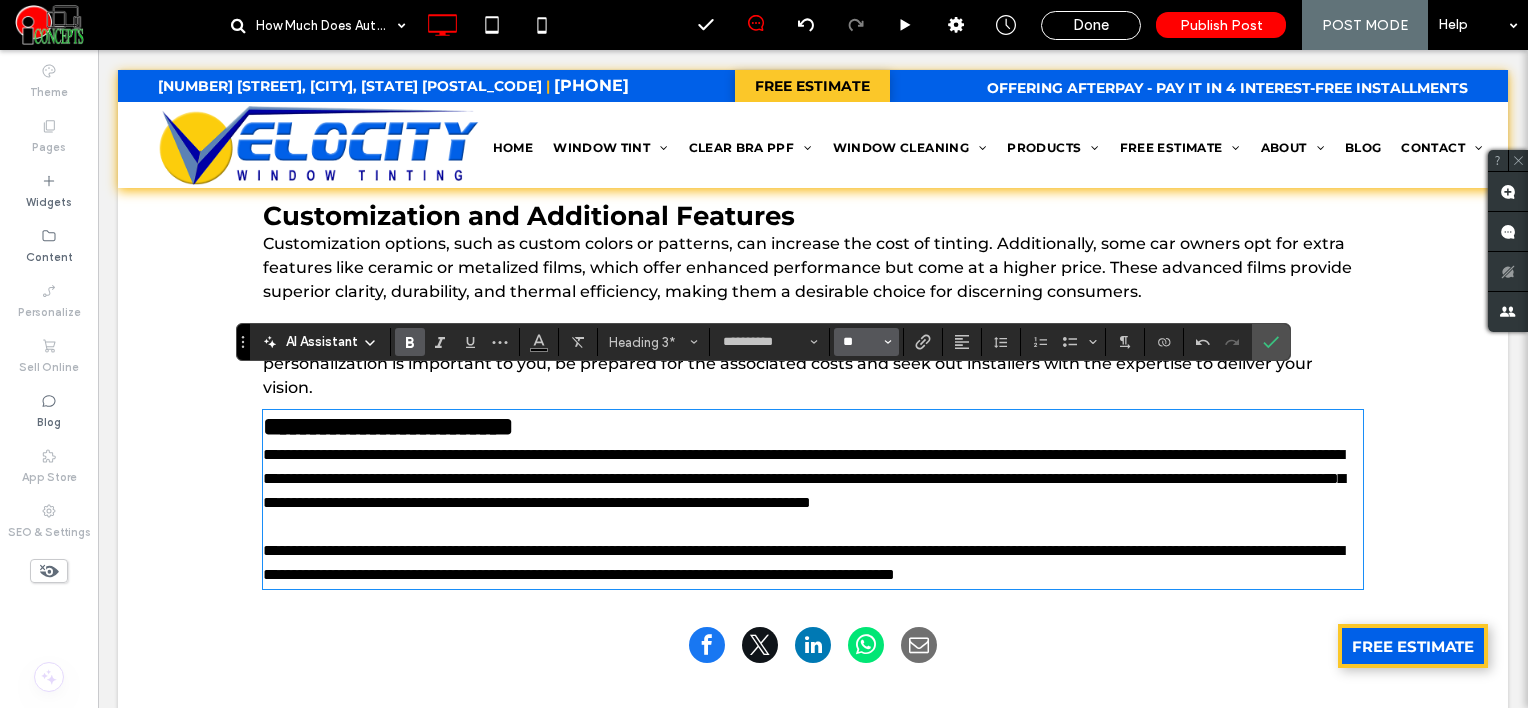 type on "**" 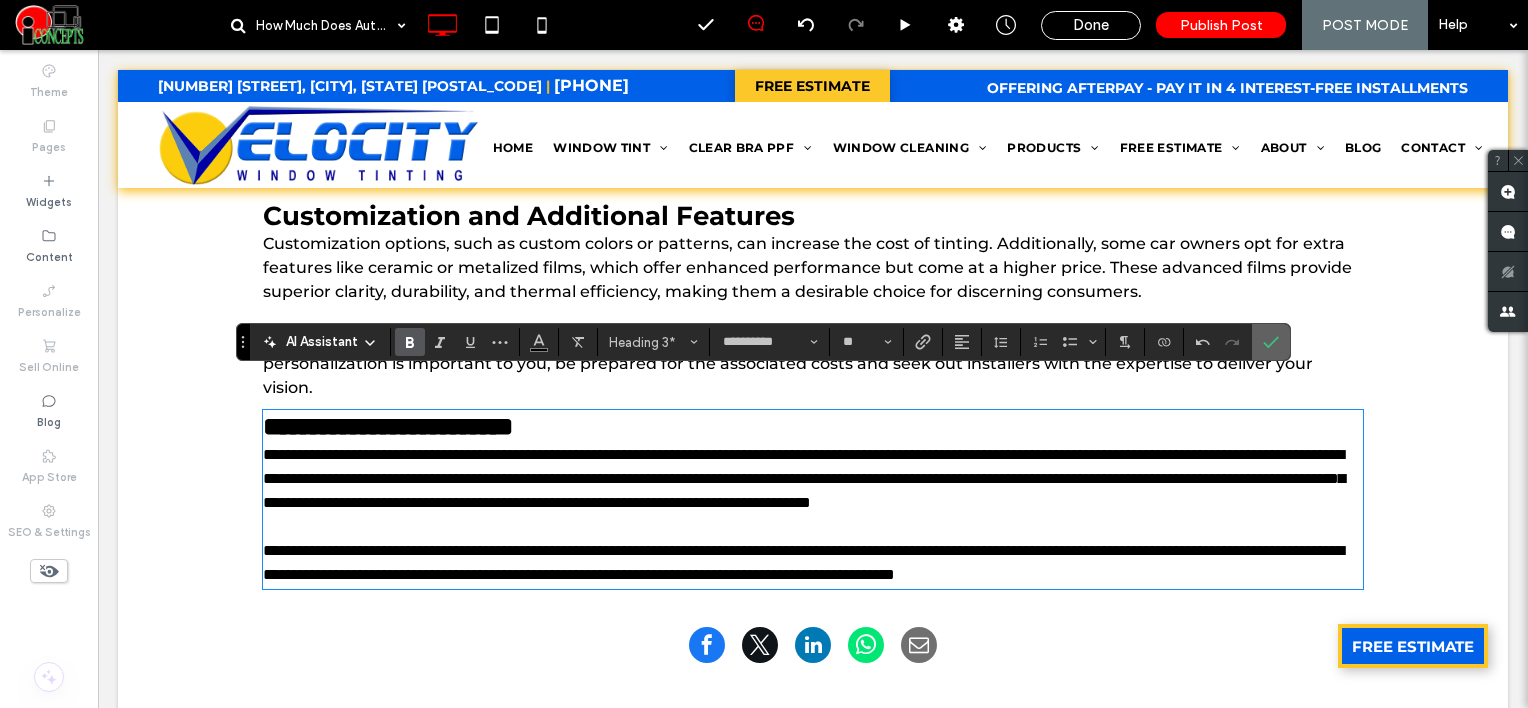 click 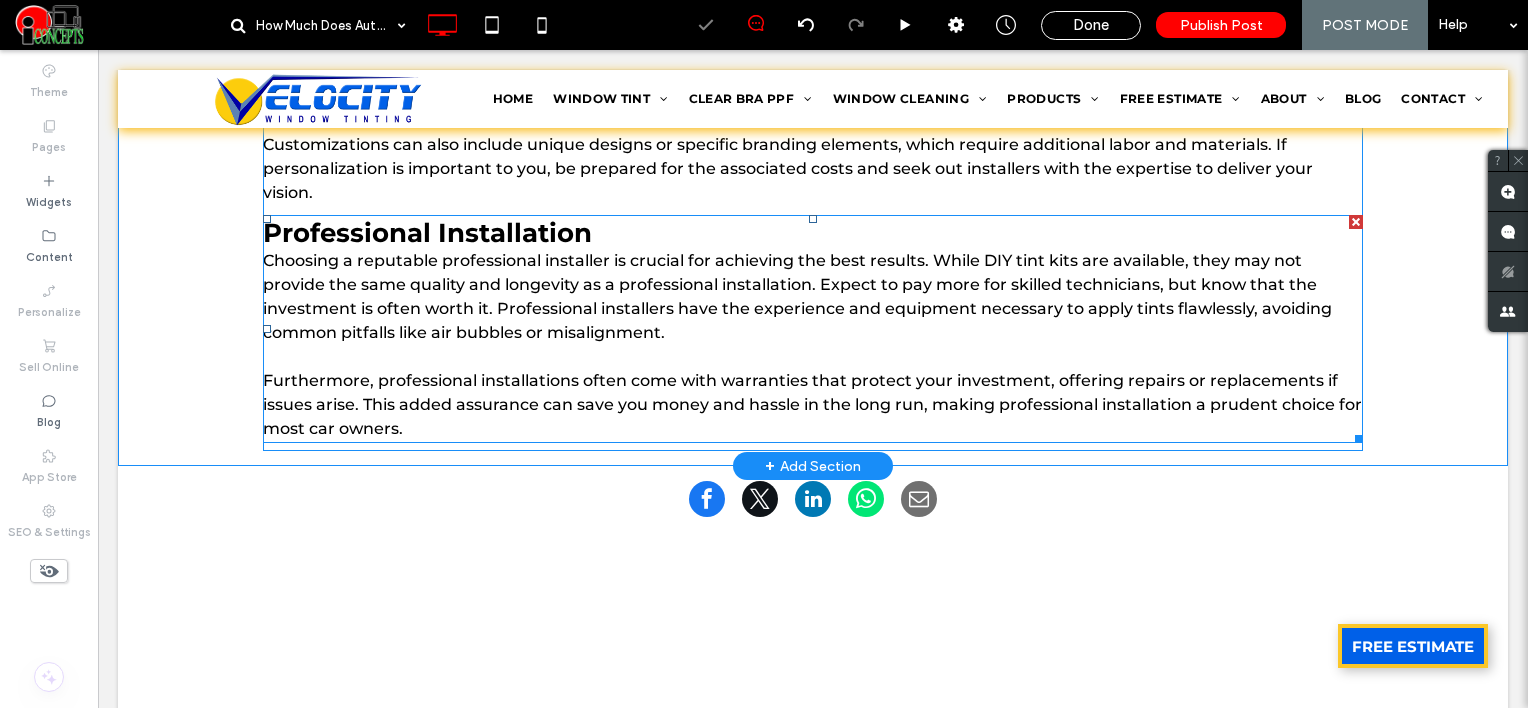 scroll, scrollTop: 2865, scrollLeft: 0, axis: vertical 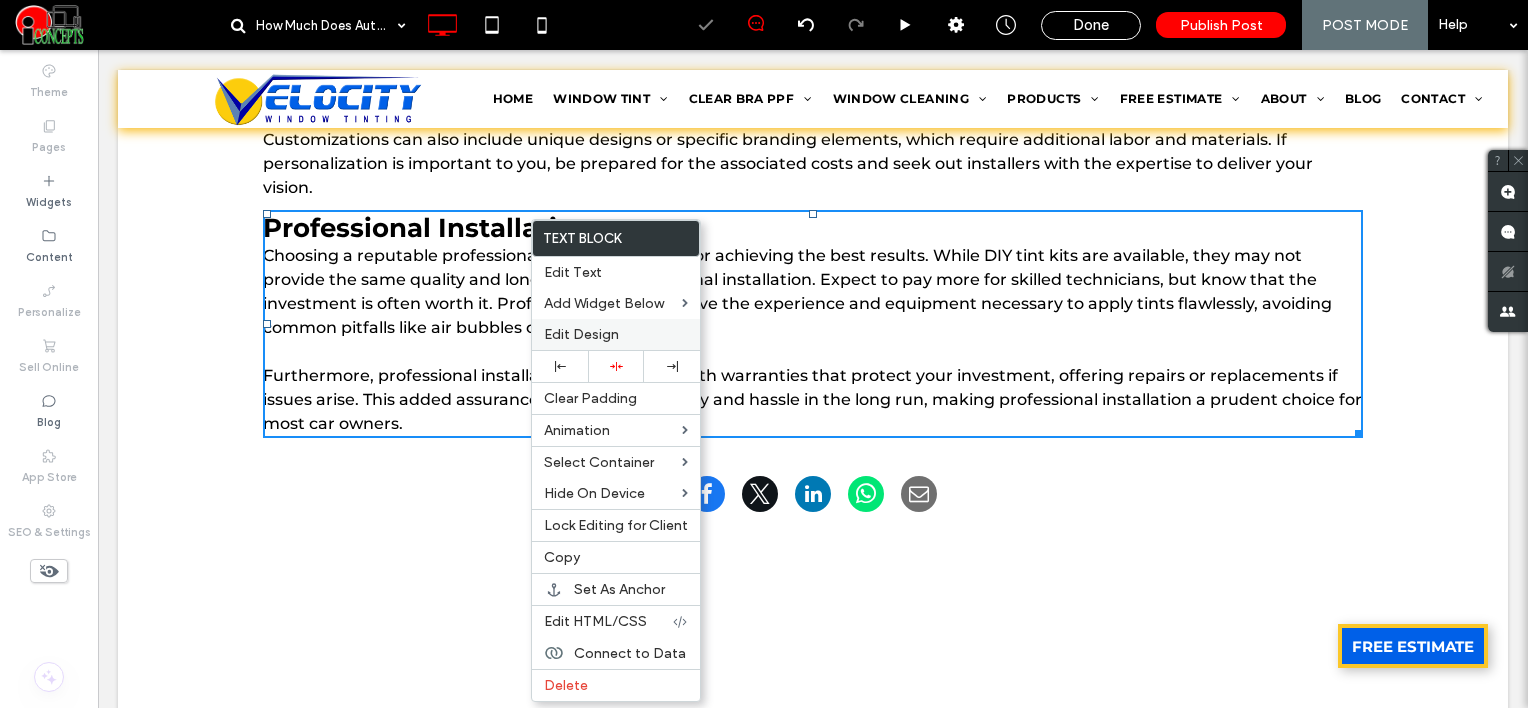 click on "Edit Design" at bounding box center (581, 334) 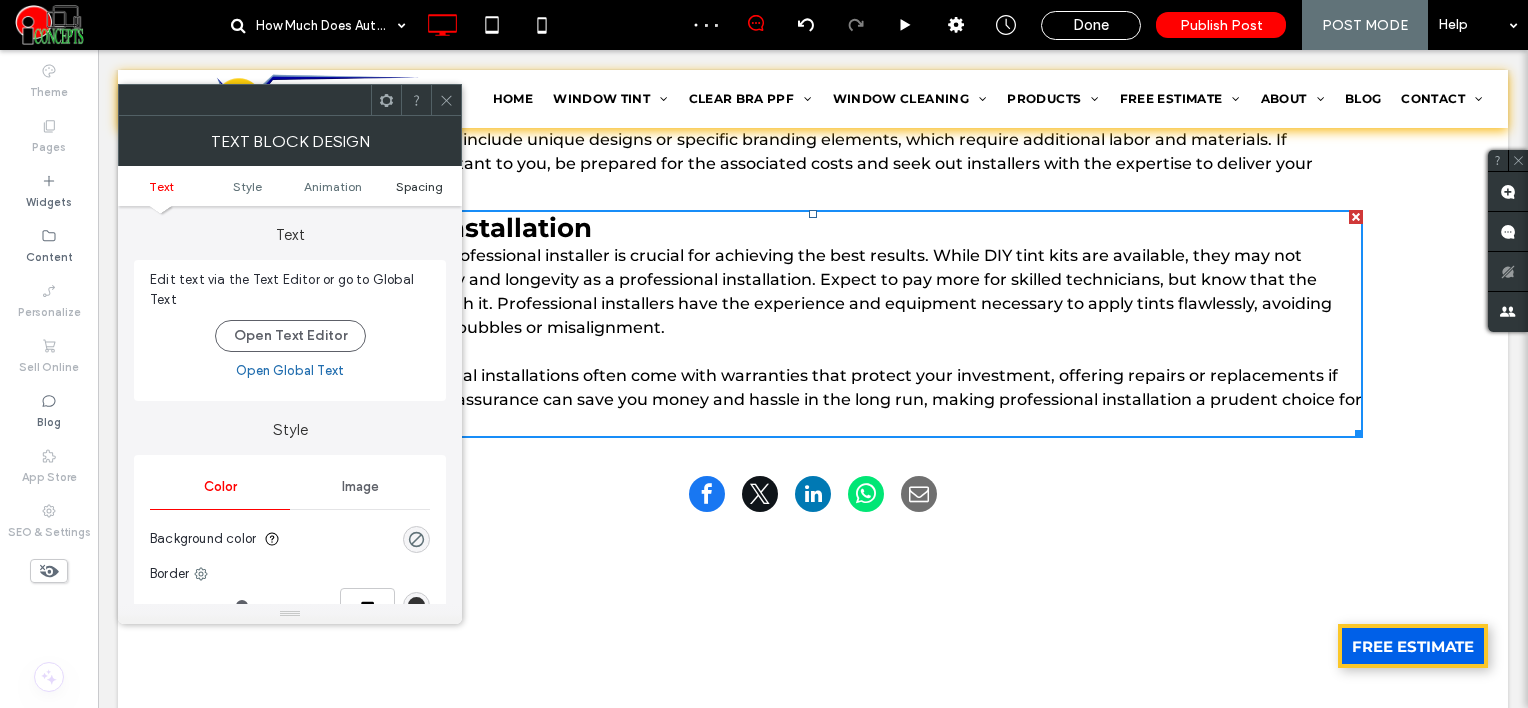 click on "Spacing" at bounding box center (419, 186) 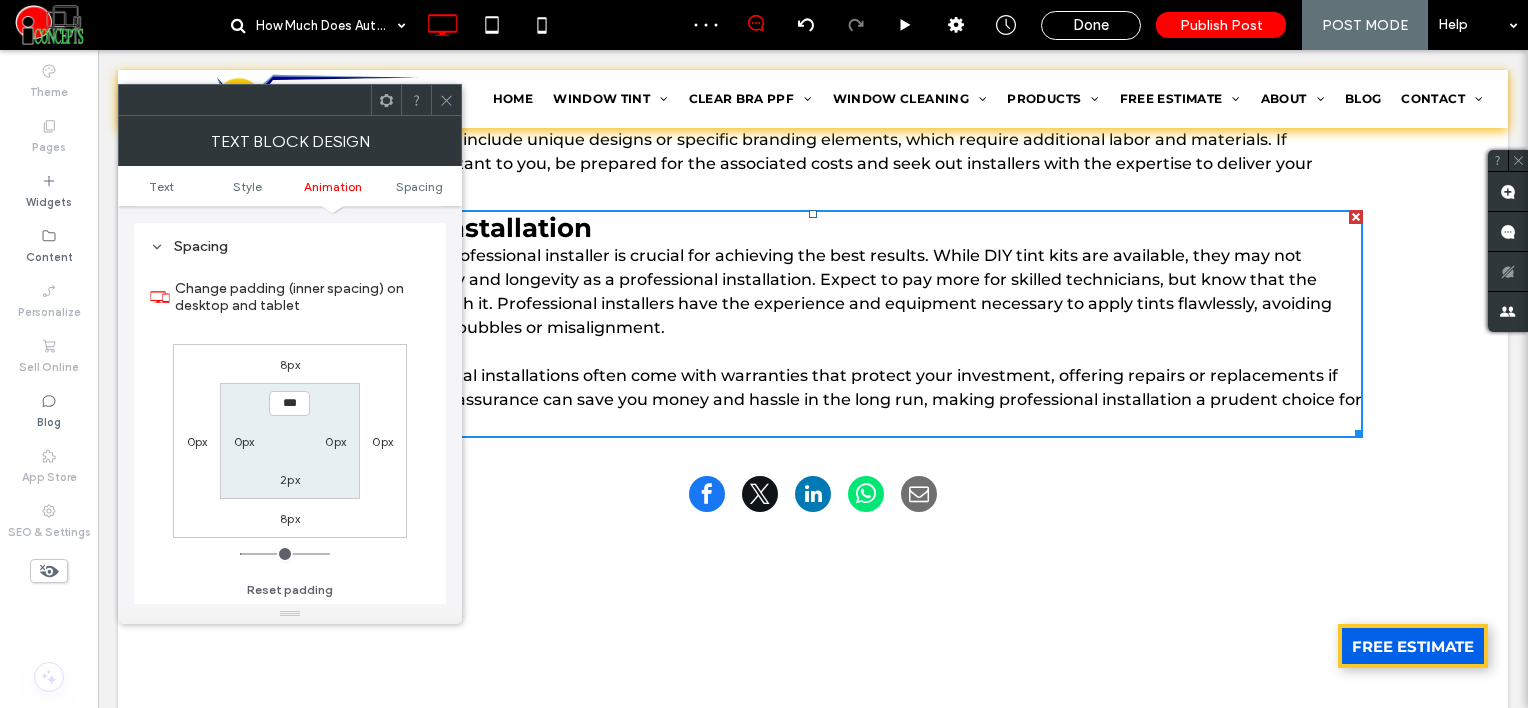 scroll, scrollTop: 572, scrollLeft: 0, axis: vertical 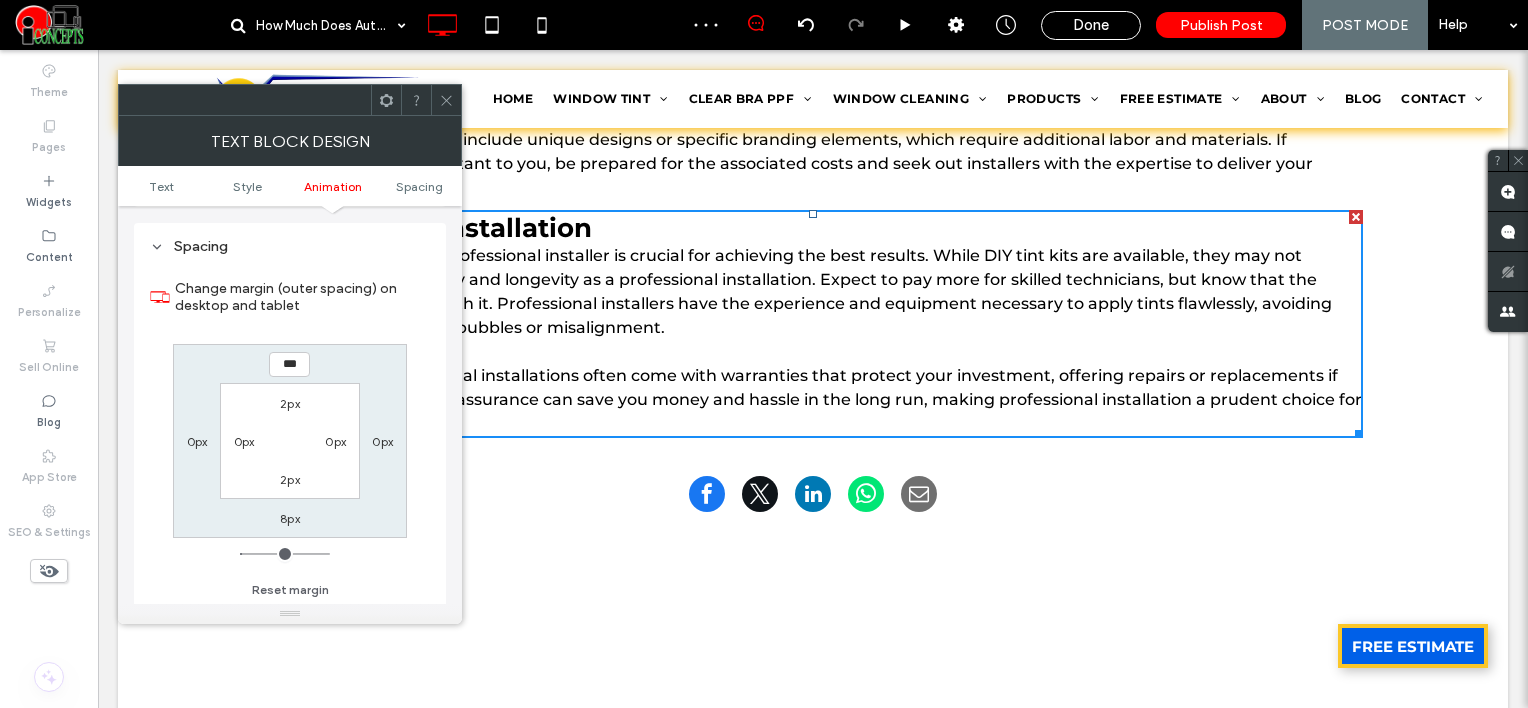 type on "*" 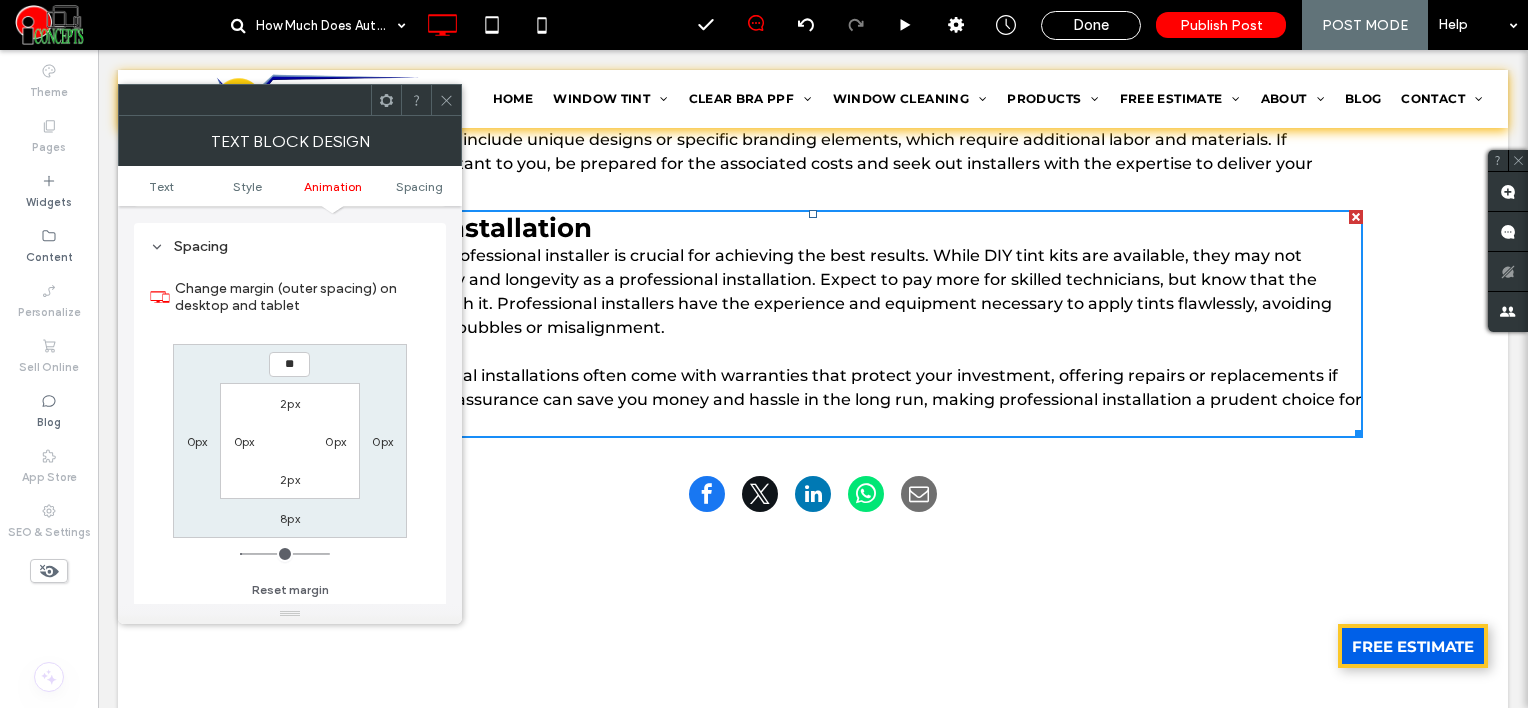 type on "**" 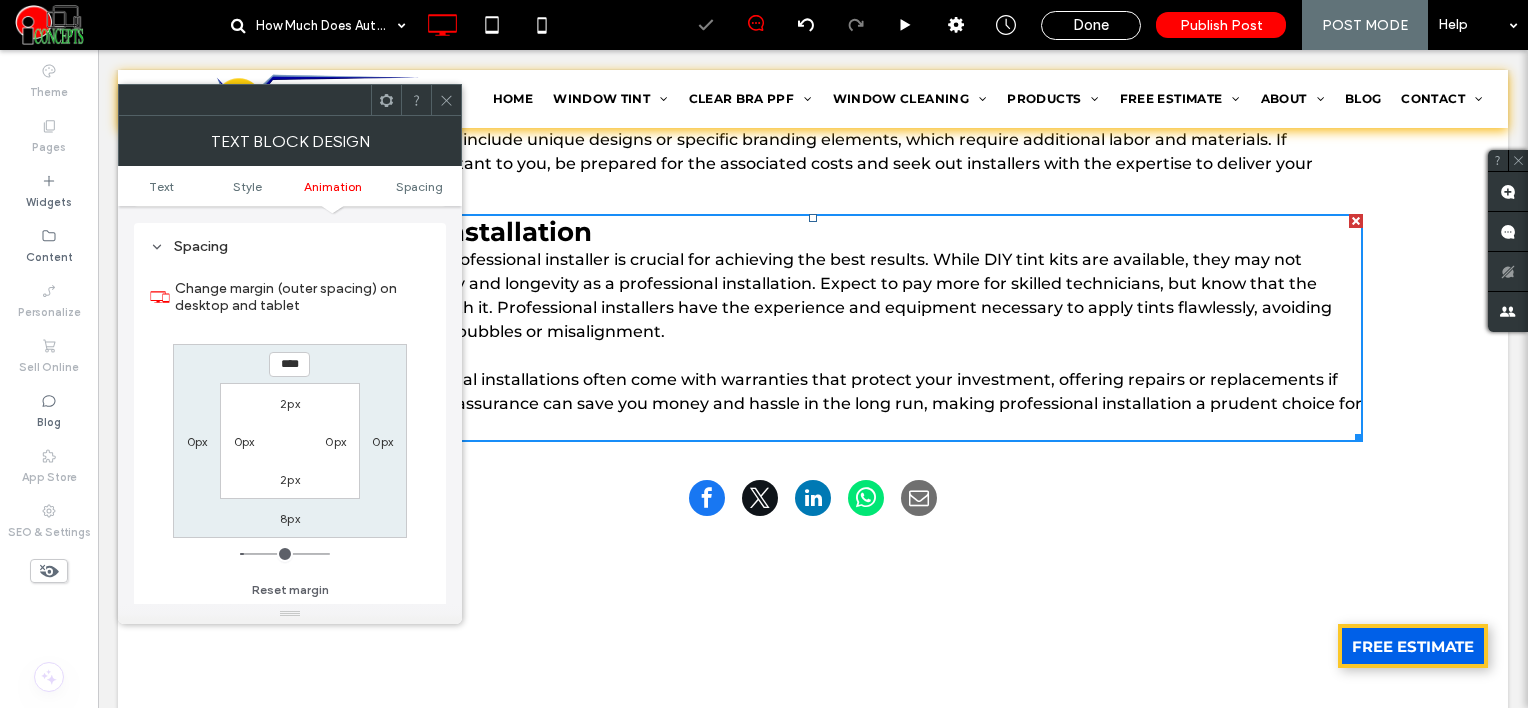 click at bounding box center [446, 100] 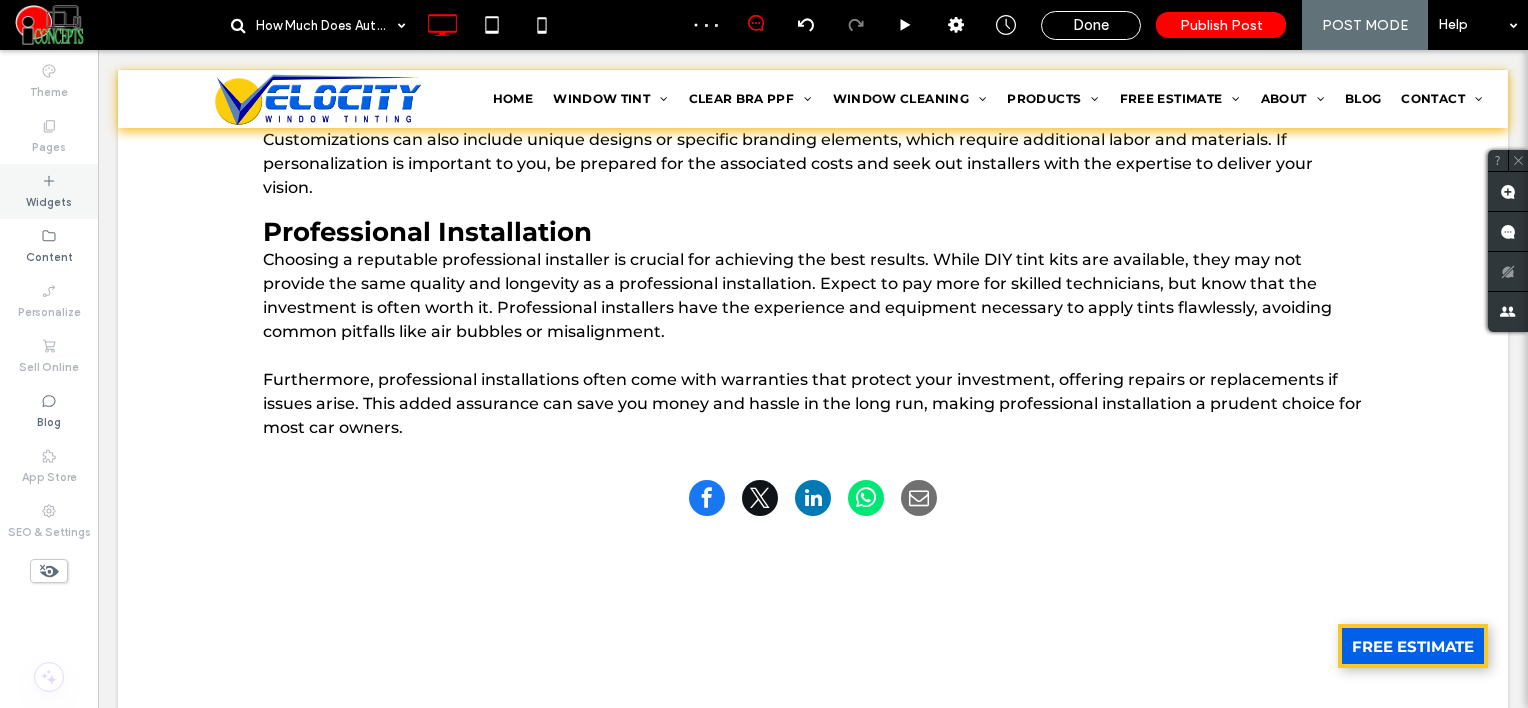click 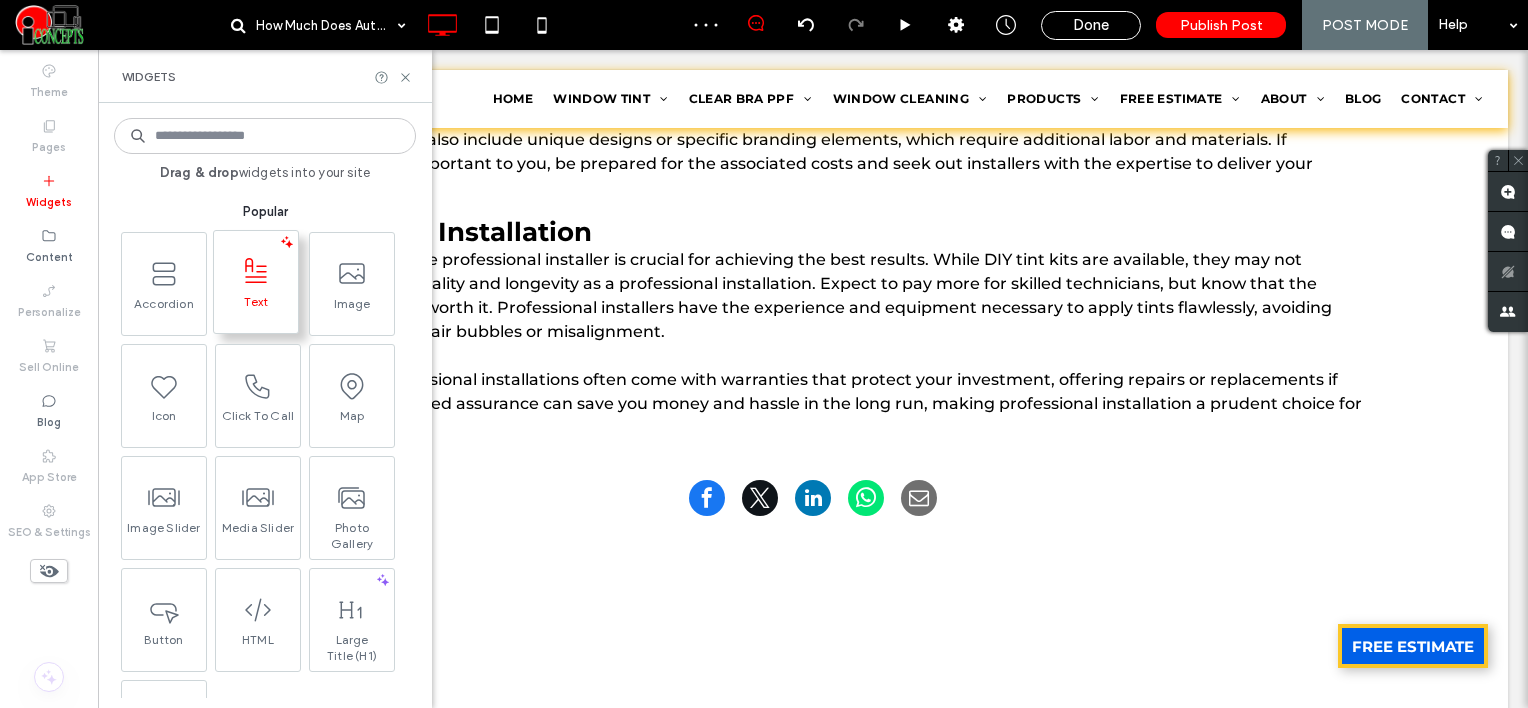 click on "Text" at bounding box center (256, 308) 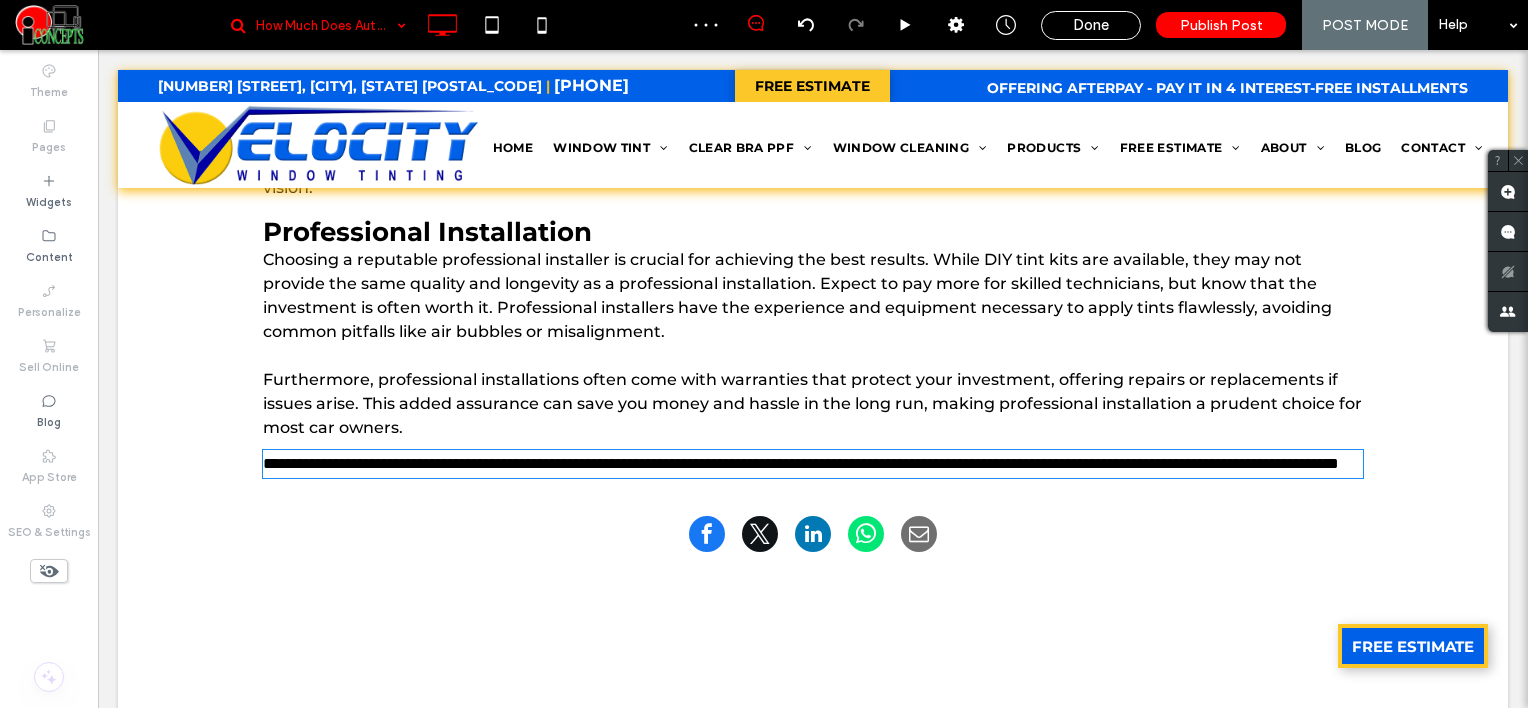type on "**********" 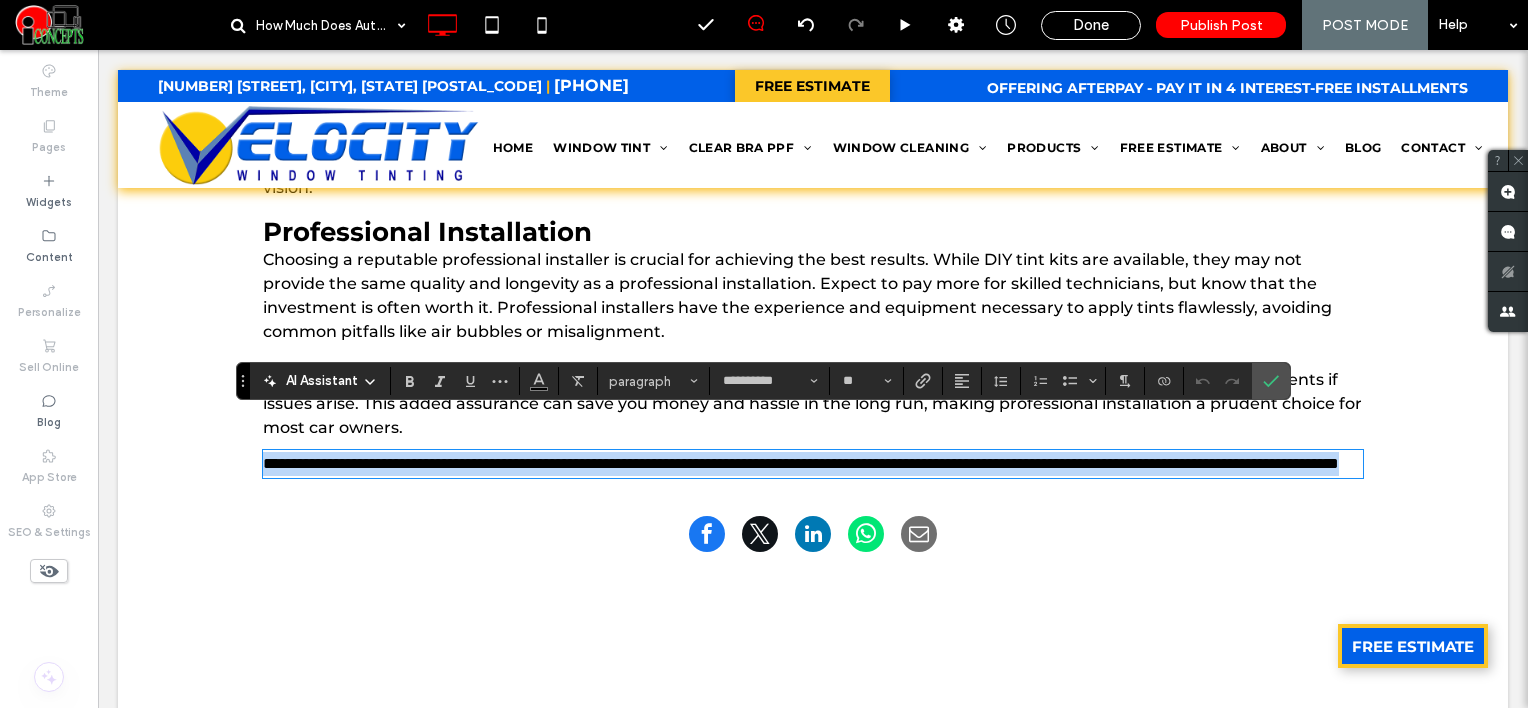 paste 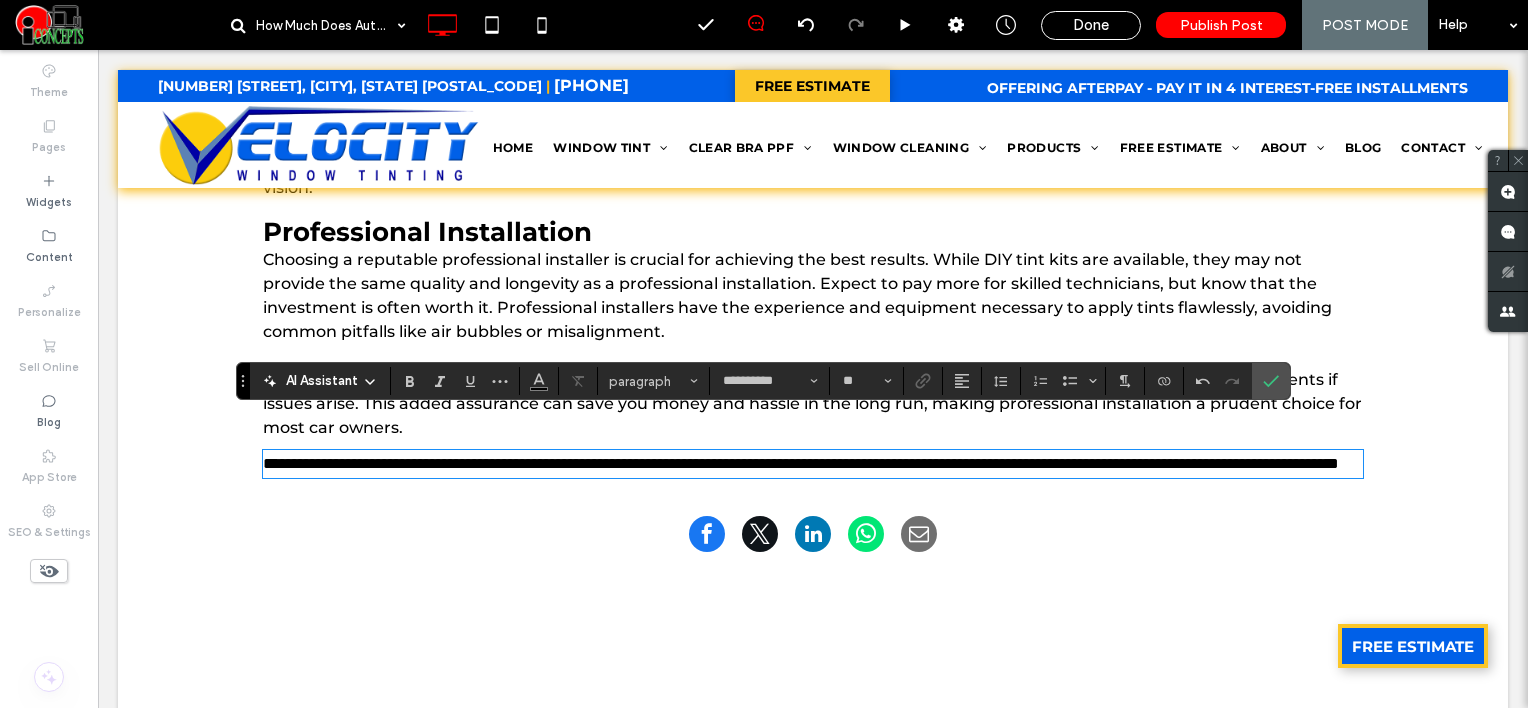 scroll, scrollTop: 0, scrollLeft: 0, axis: both 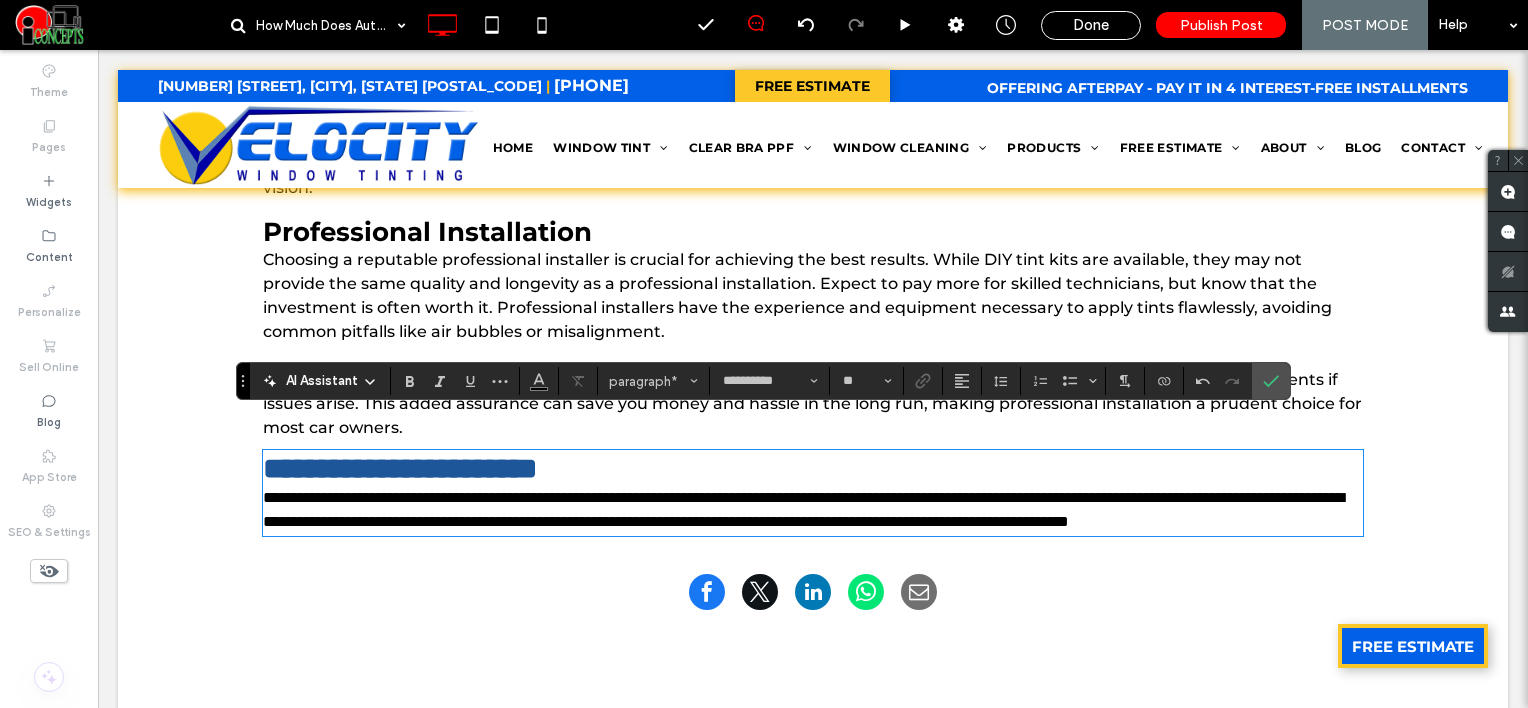 type 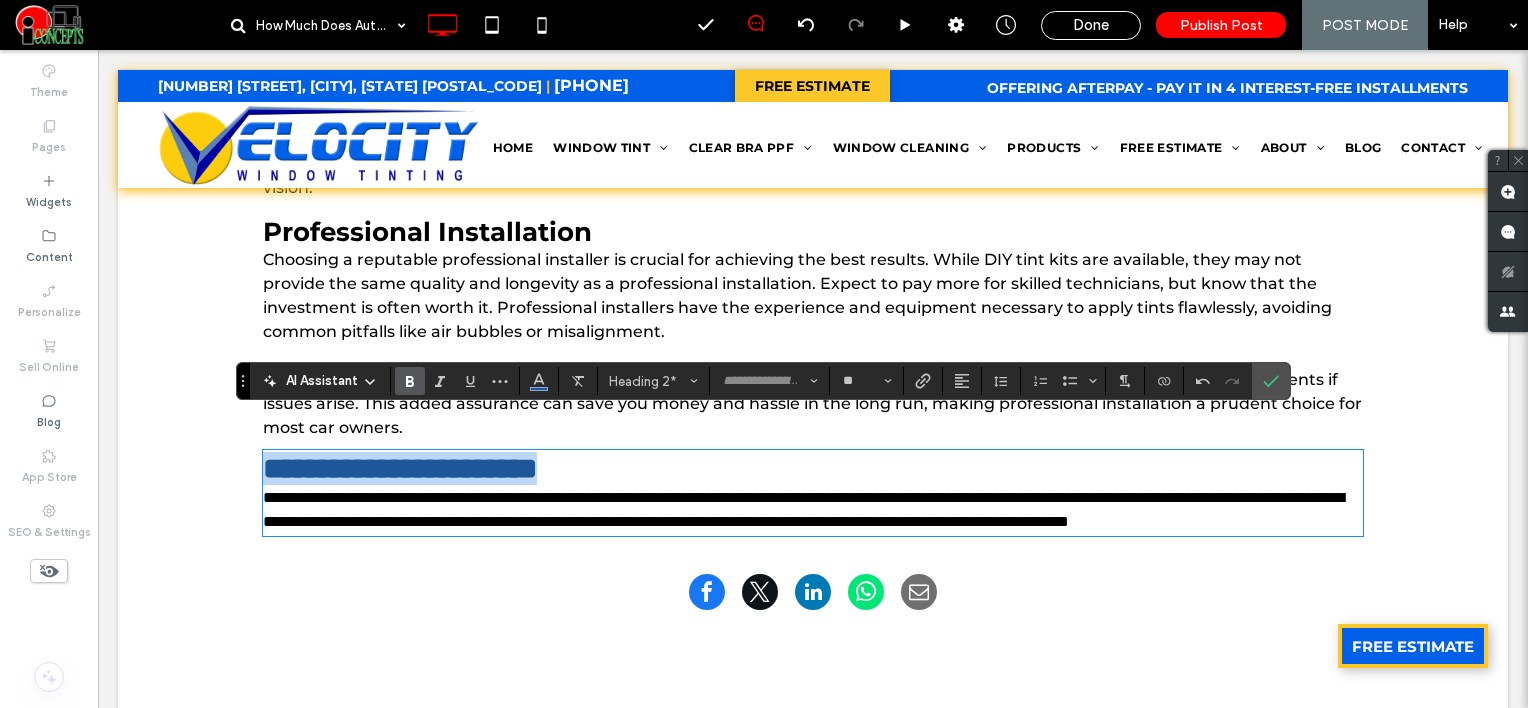 drag, startPoint x: 556, startPoint y: 447, endPoint x: 216, endPoint y: 447, distance: 340 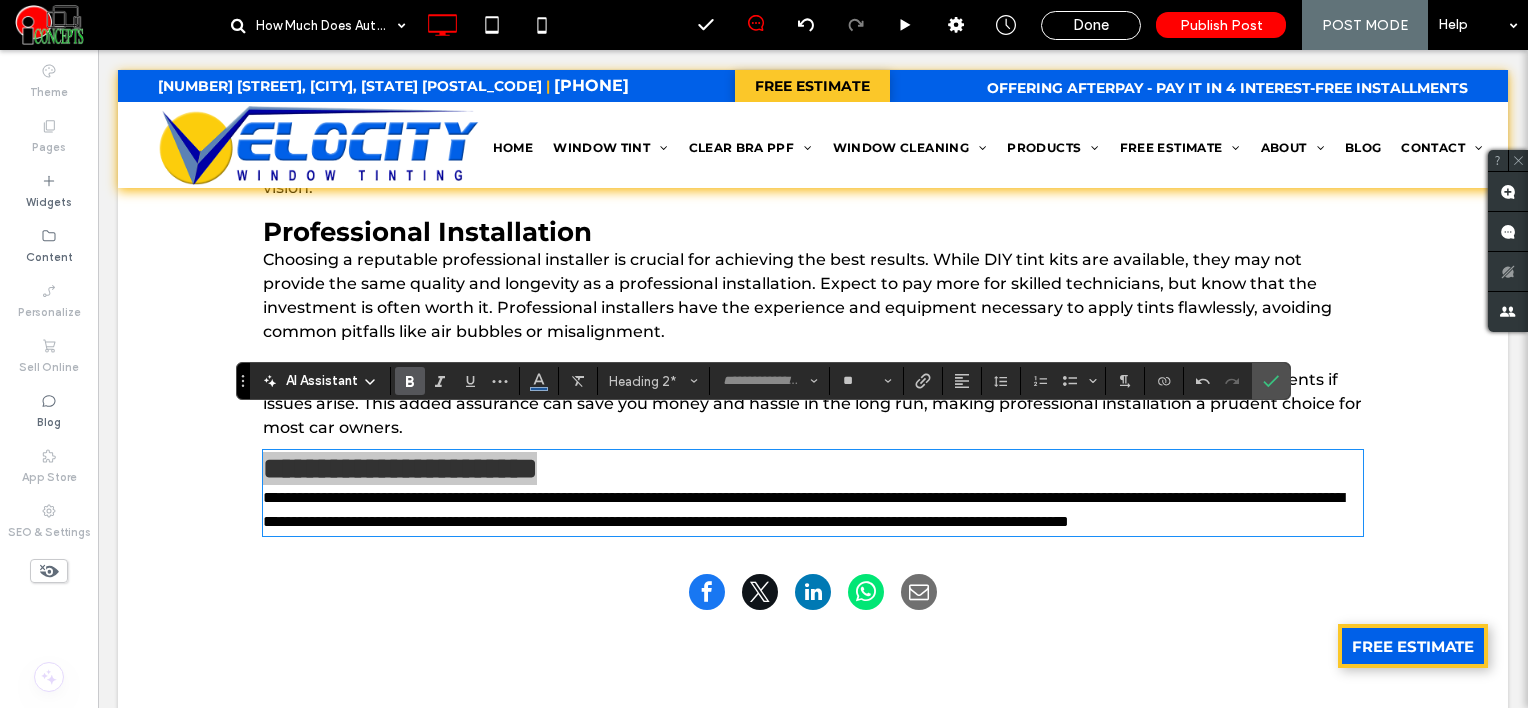 click 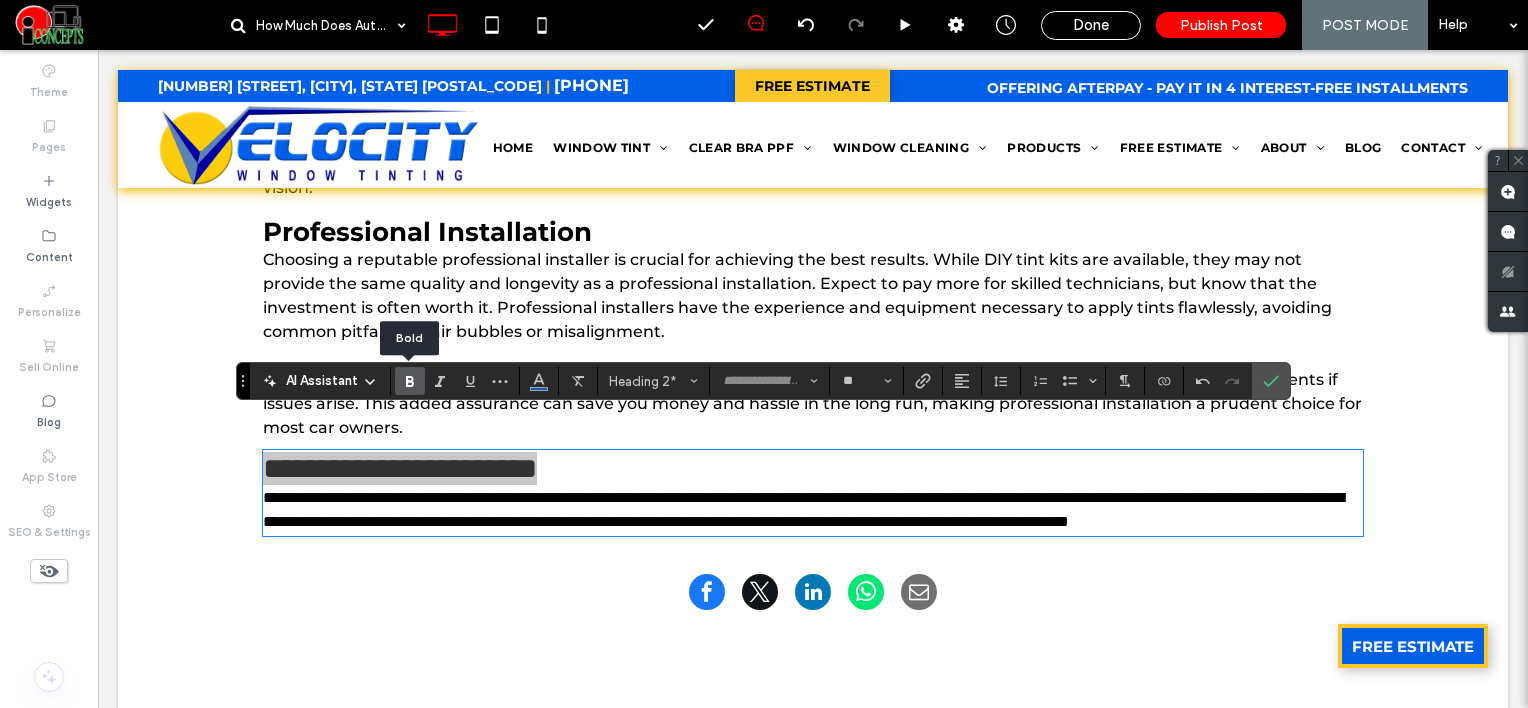 click 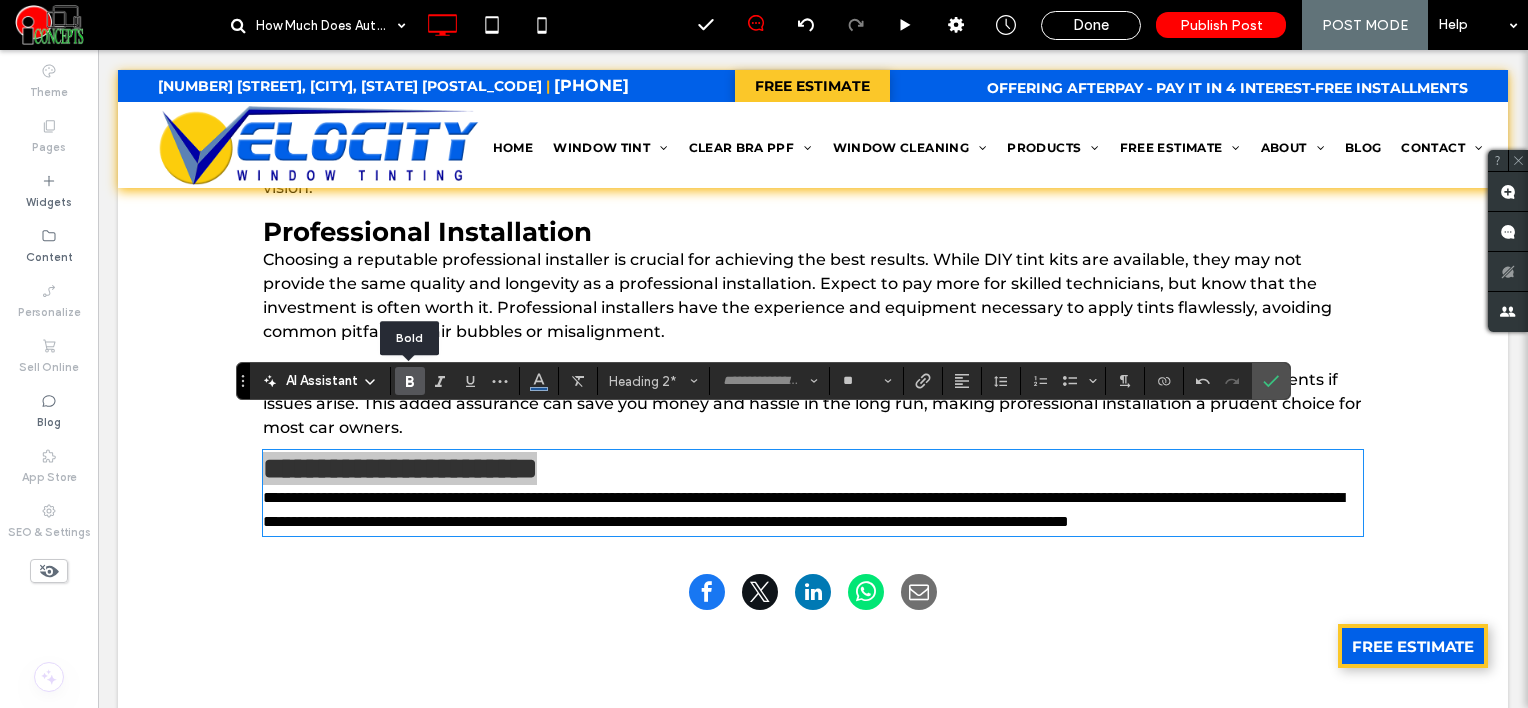 click 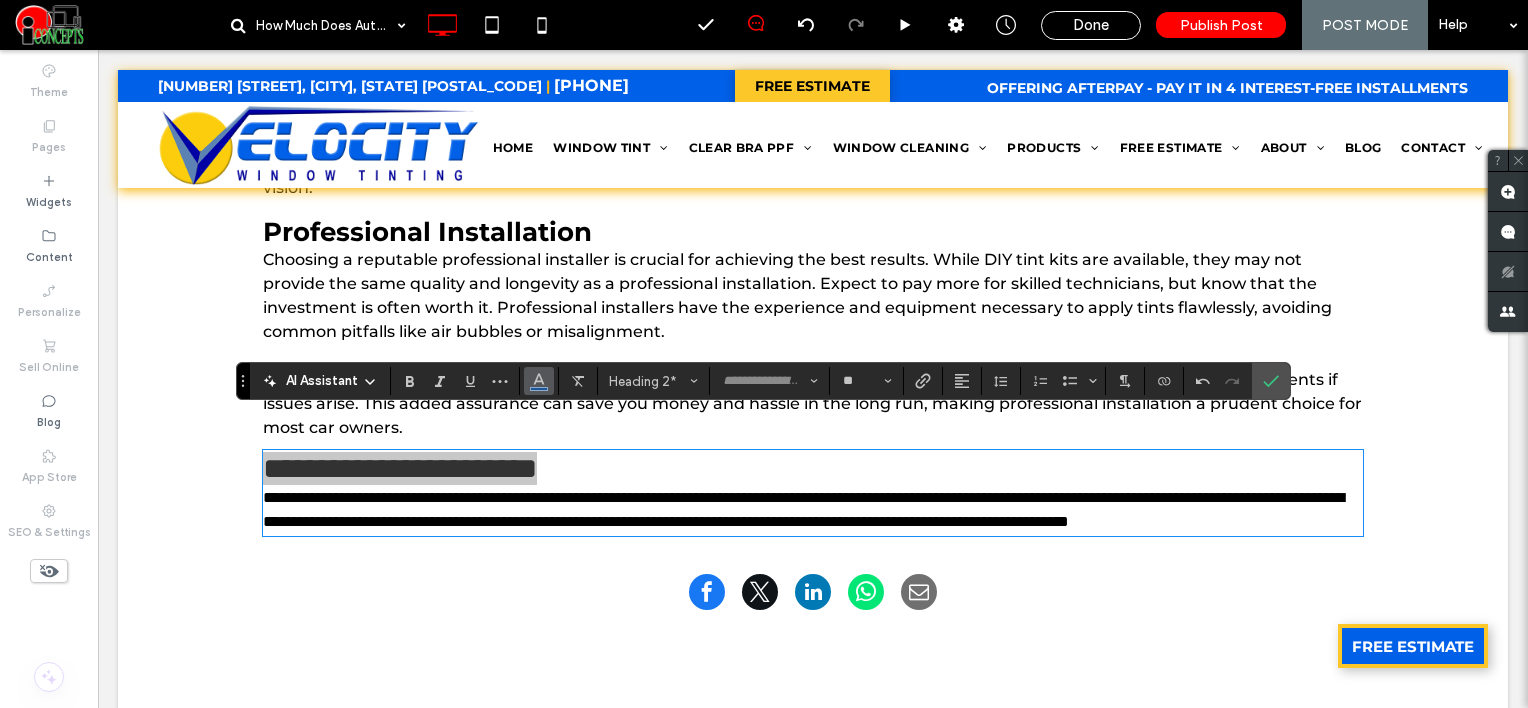 click 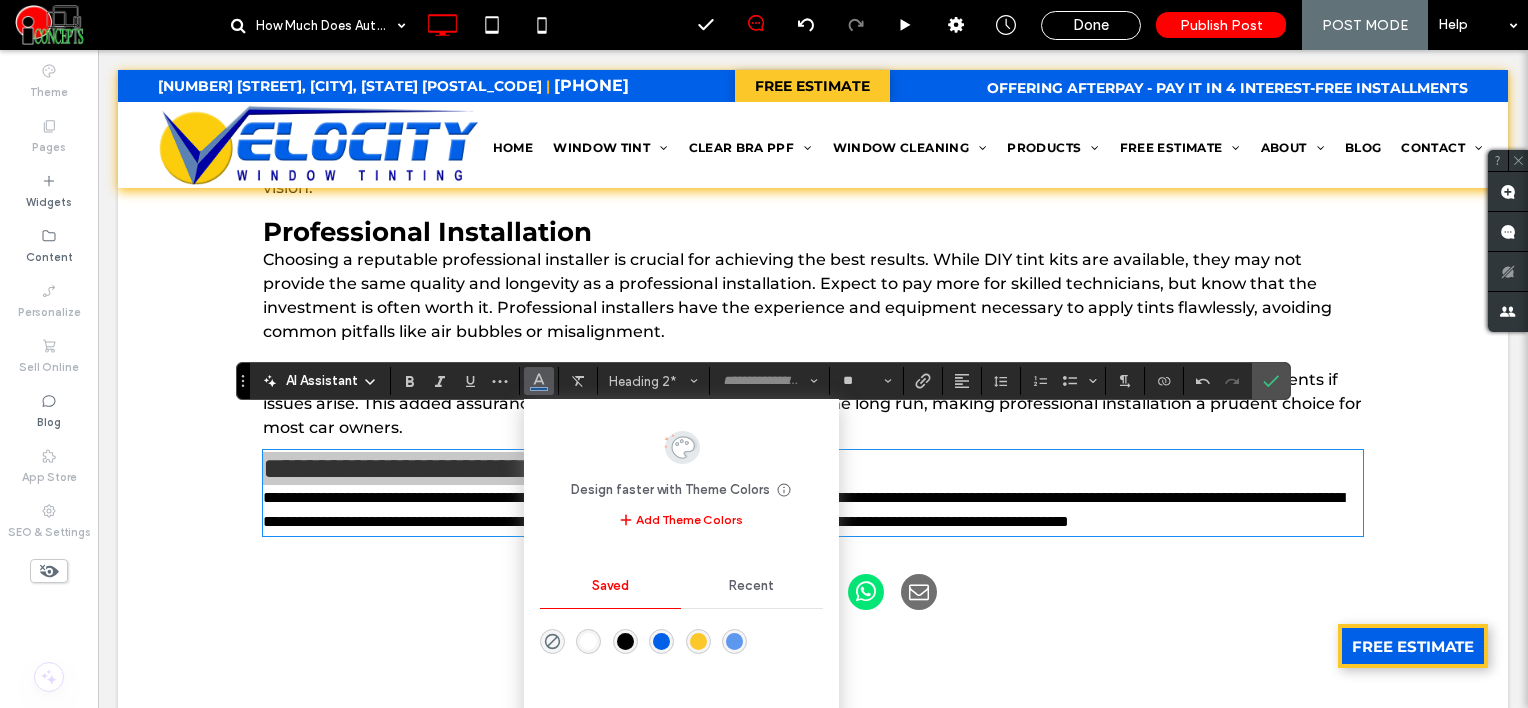 drag, startPoint x: 626, startPoint y: 640, endPoint x: 685, endPoint y: 435, distance: 213.32135 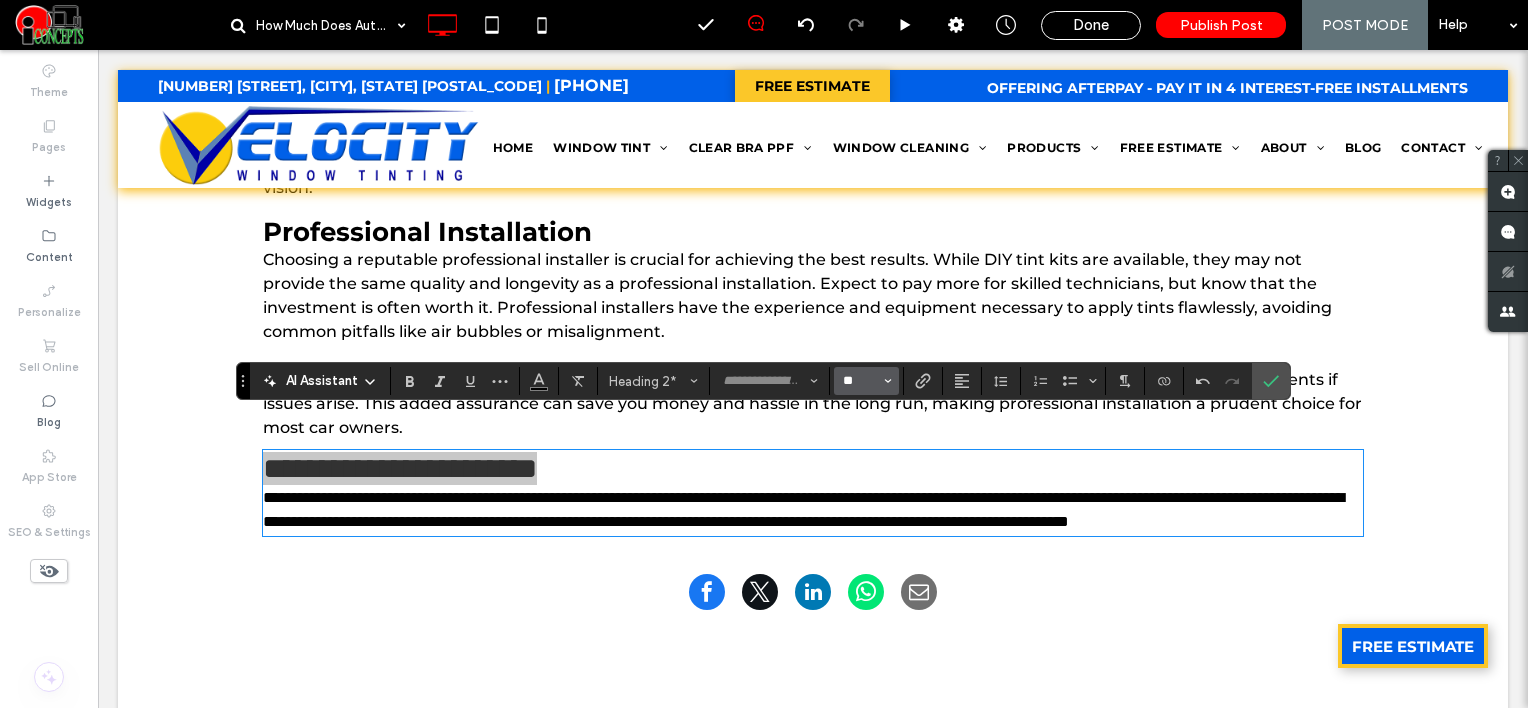 click on "**" at bounding box center (860, 381) 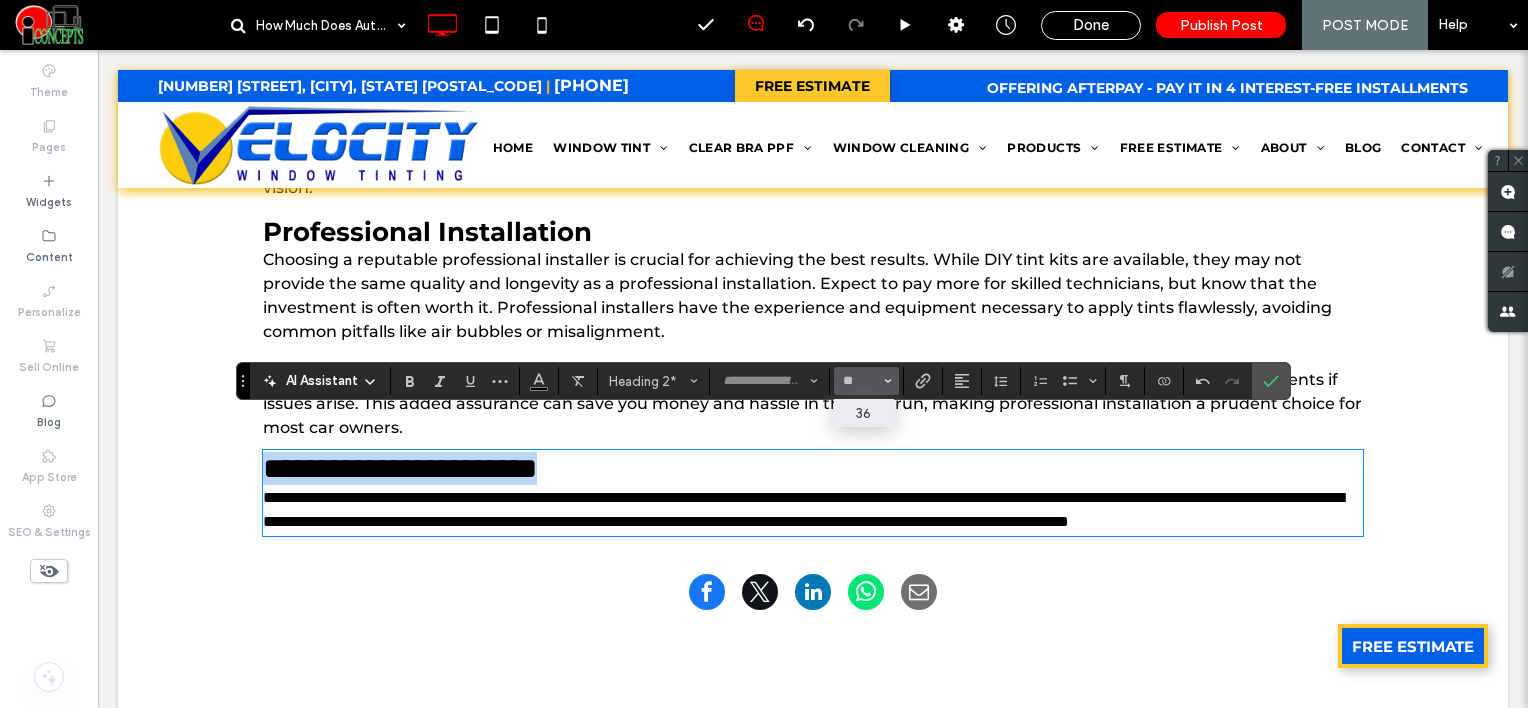 type on "**" 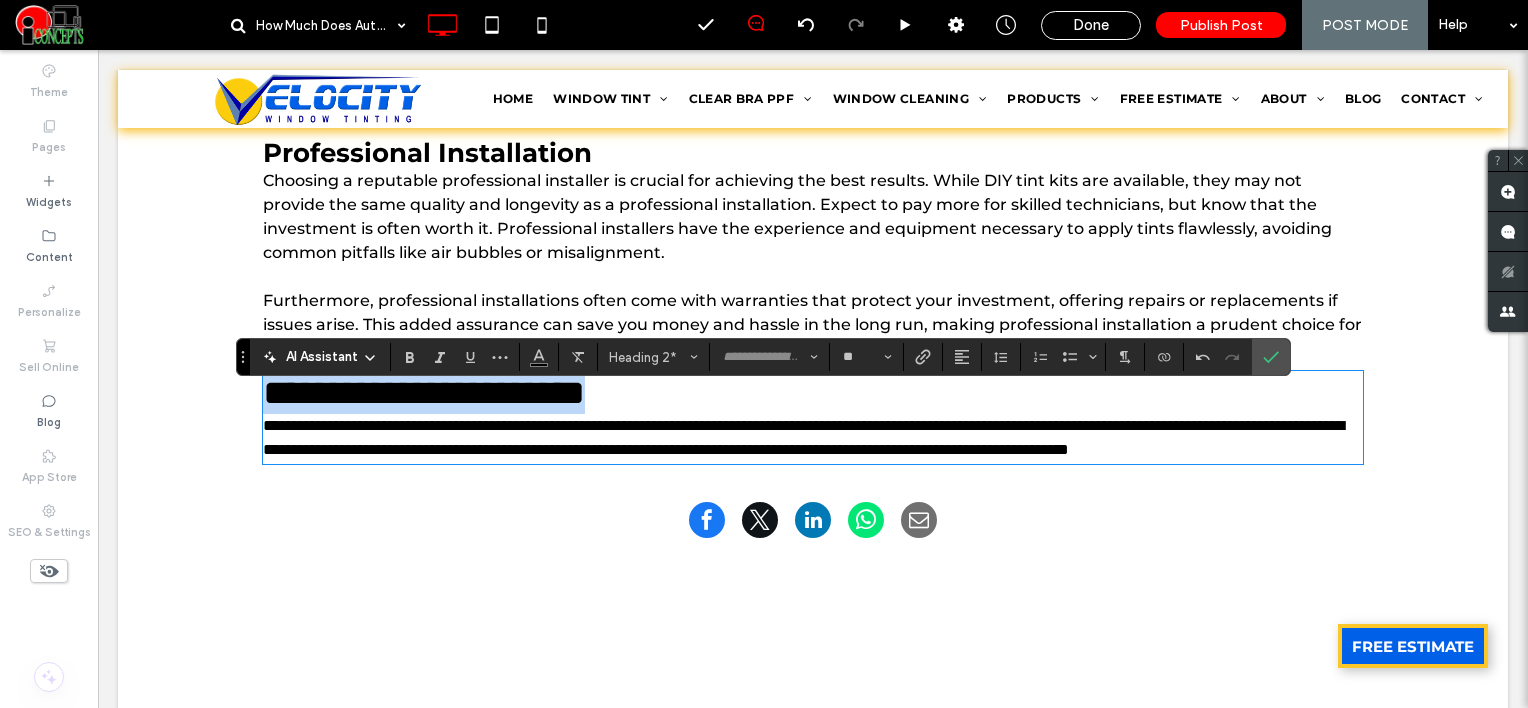 scroll, scrollTop: 2965, scrollLeft: 0, axis: vertical 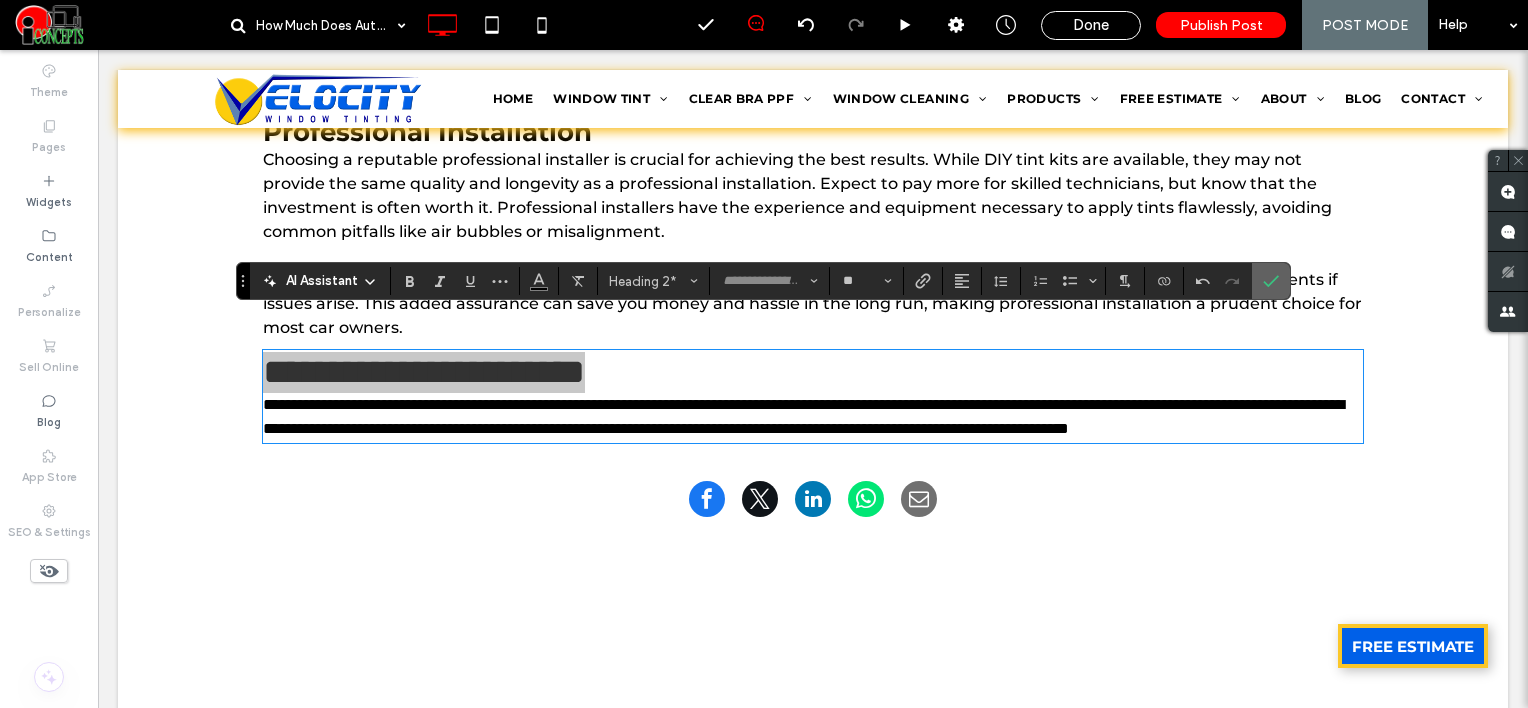 click 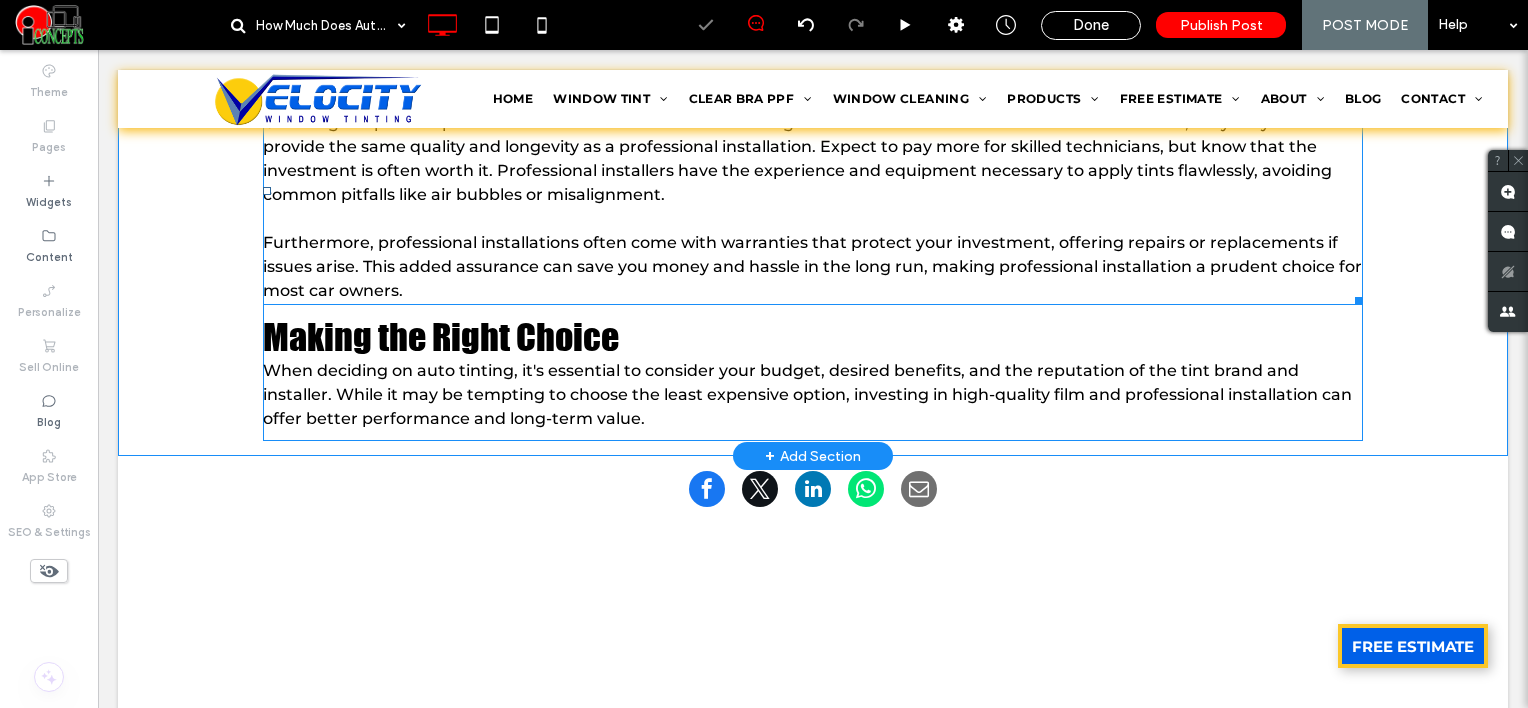 scroll, scrollTop: 3065, scrollLeft: 0, axis: vertical 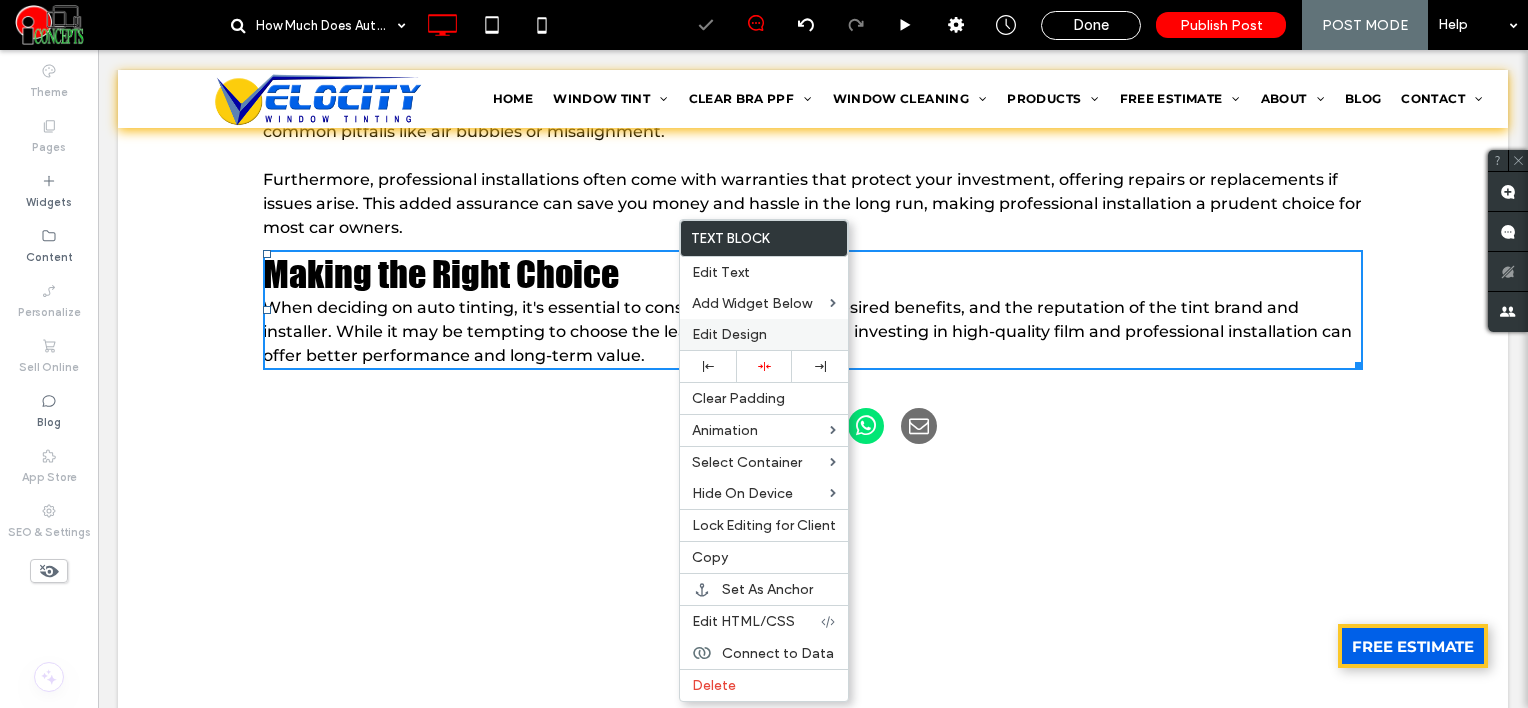 click on "Edit Design" at bounding box center (729, 334) 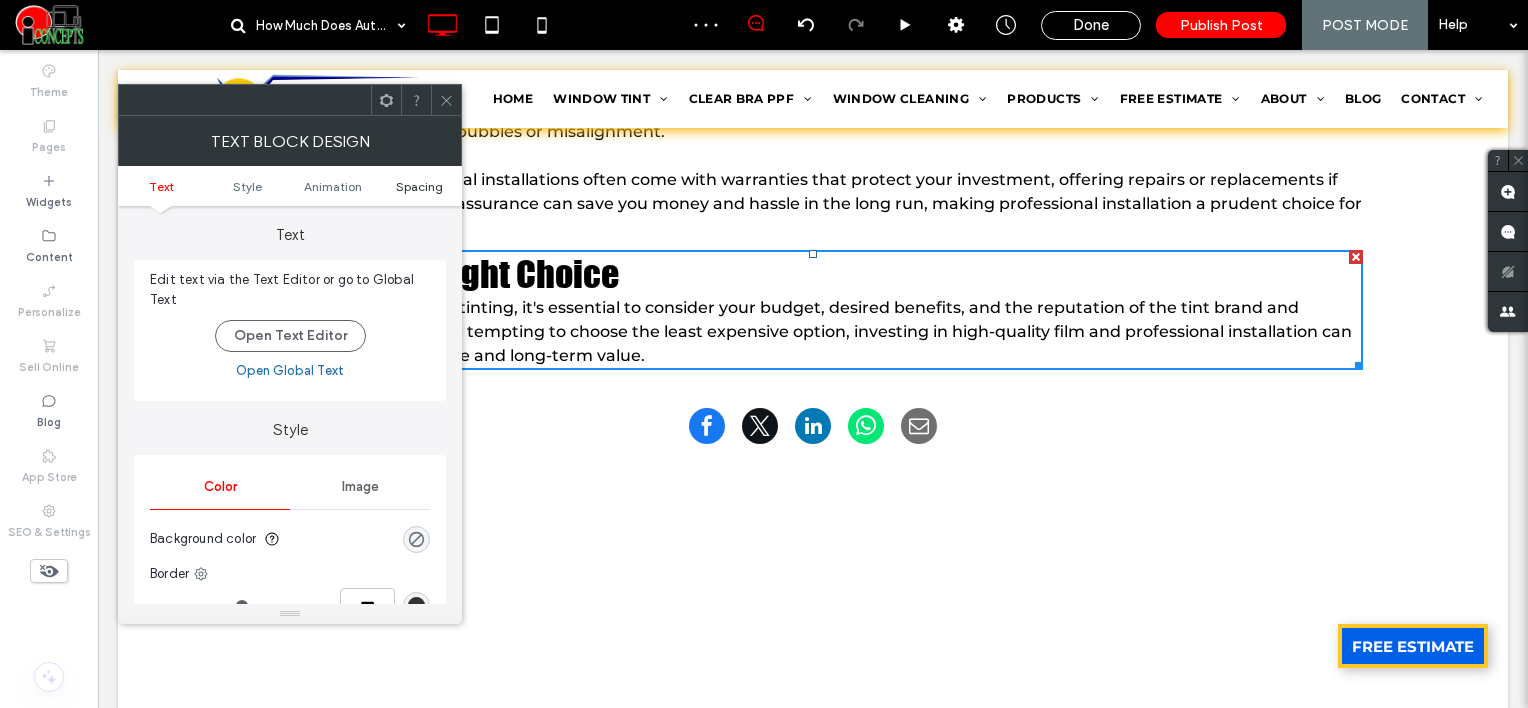 click on "Spacing" at bounding box center (419, 186) 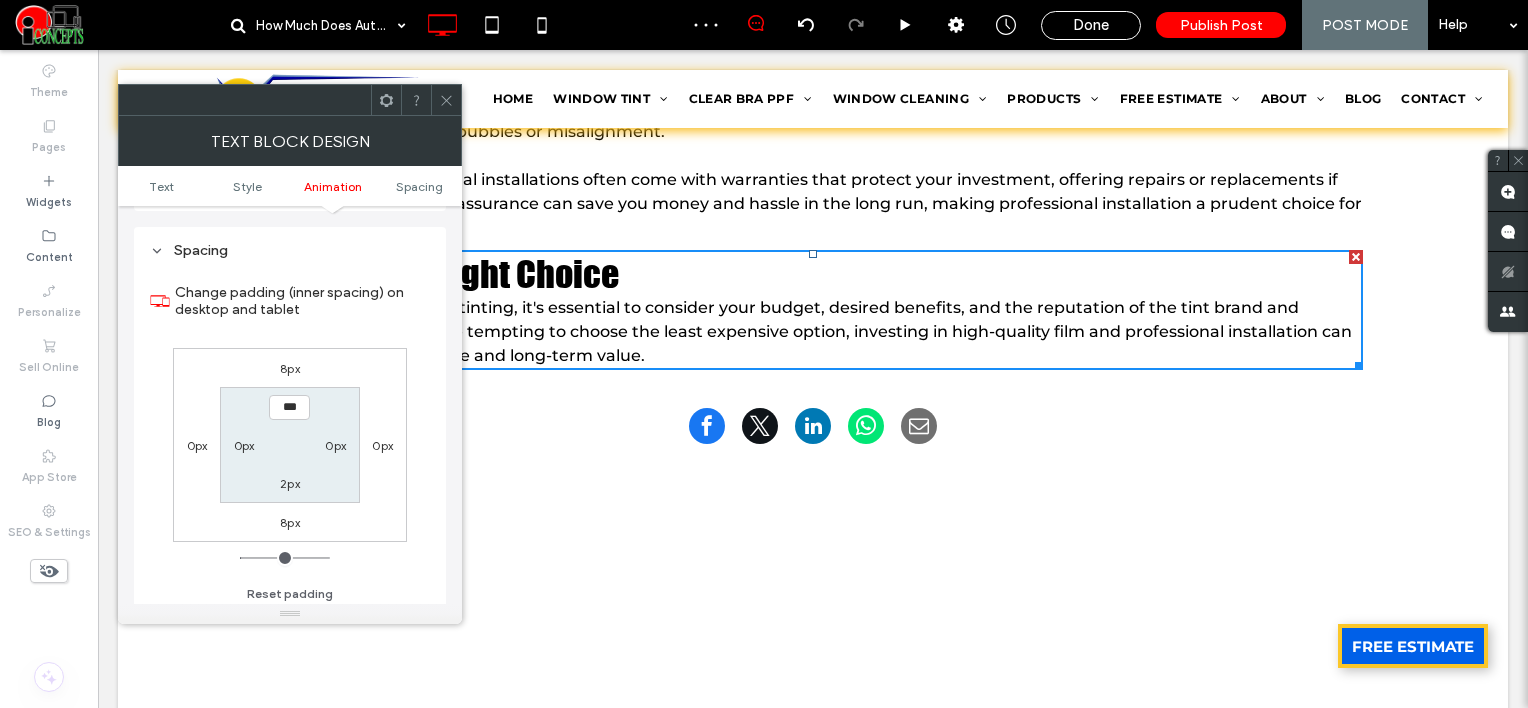 scroll, scrollTop: 572, scrollLeft: 0, axis: vertical 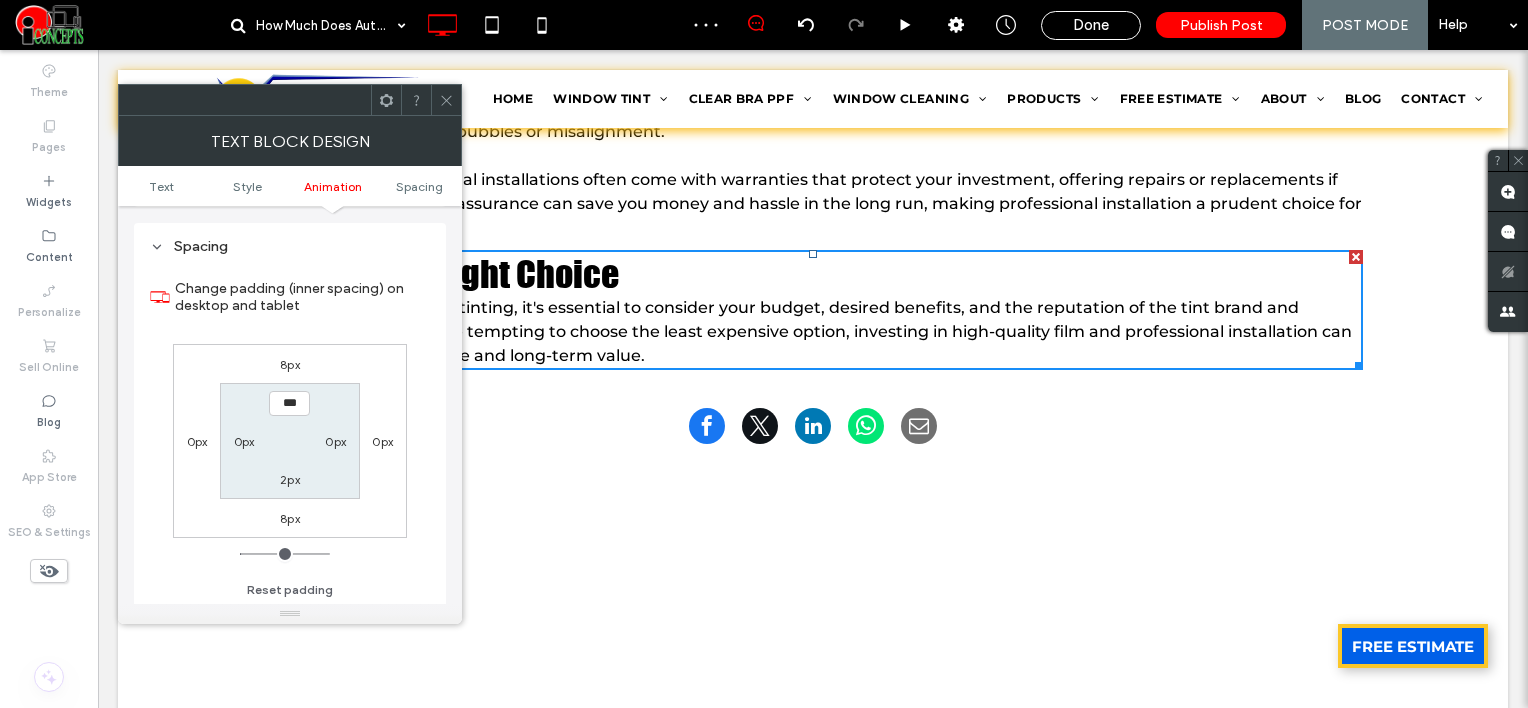 click on "8px" at bounding box center [290, 364] 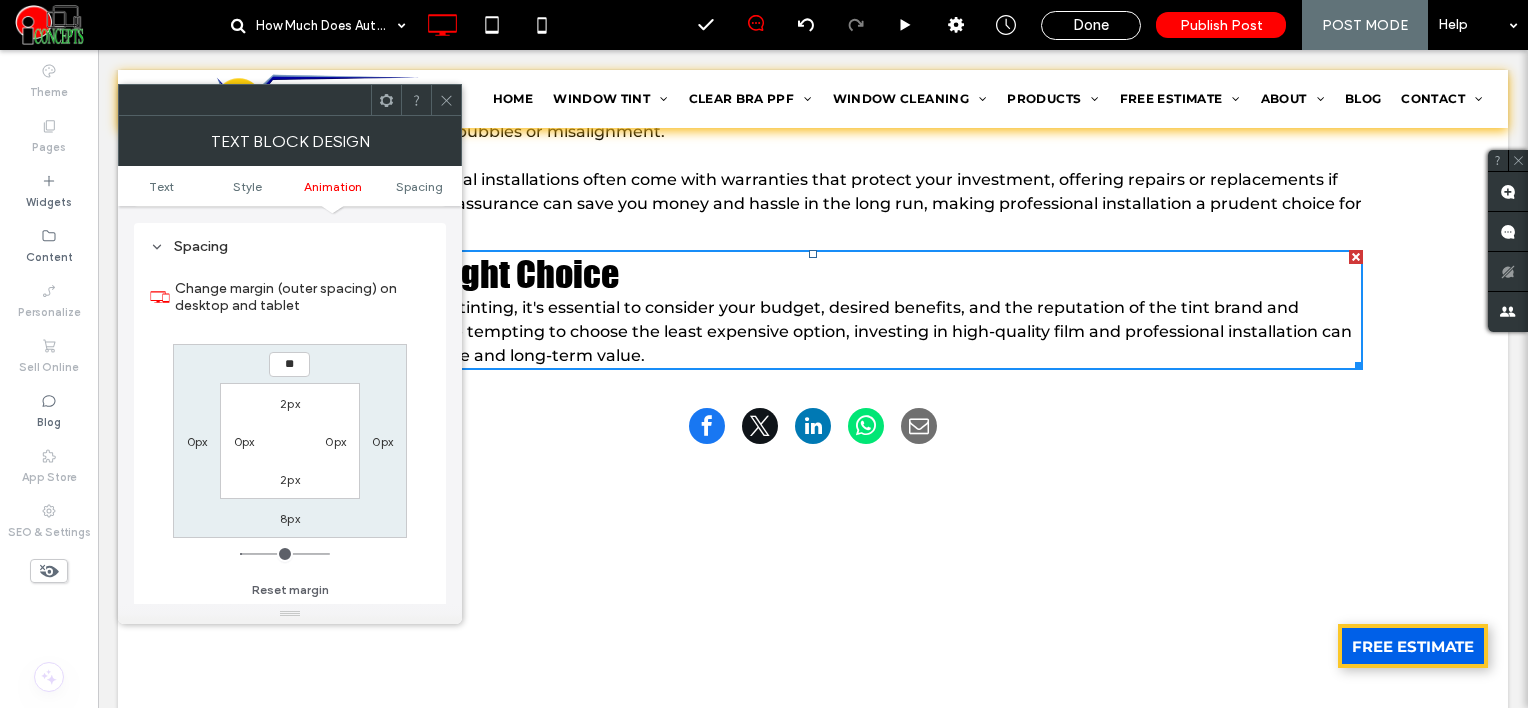 type on "**" 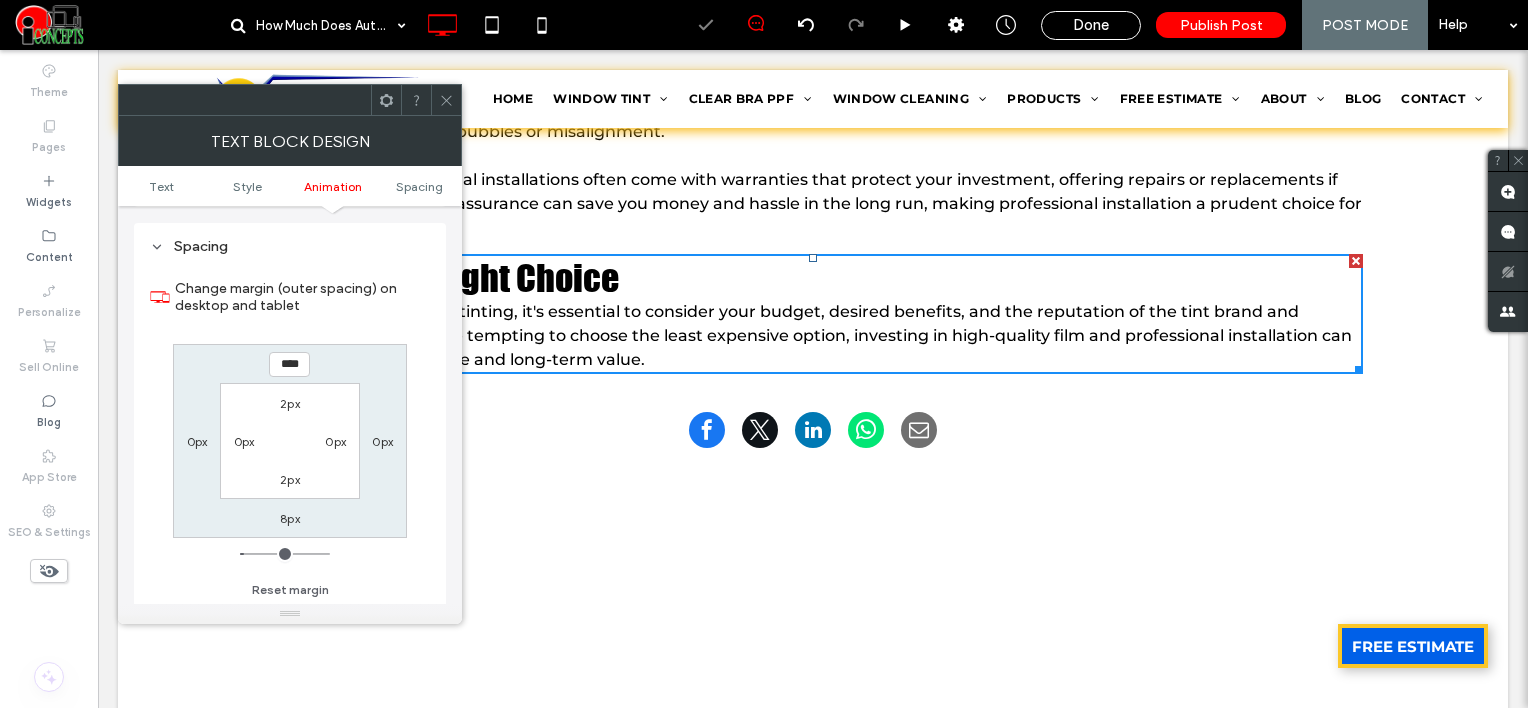 click 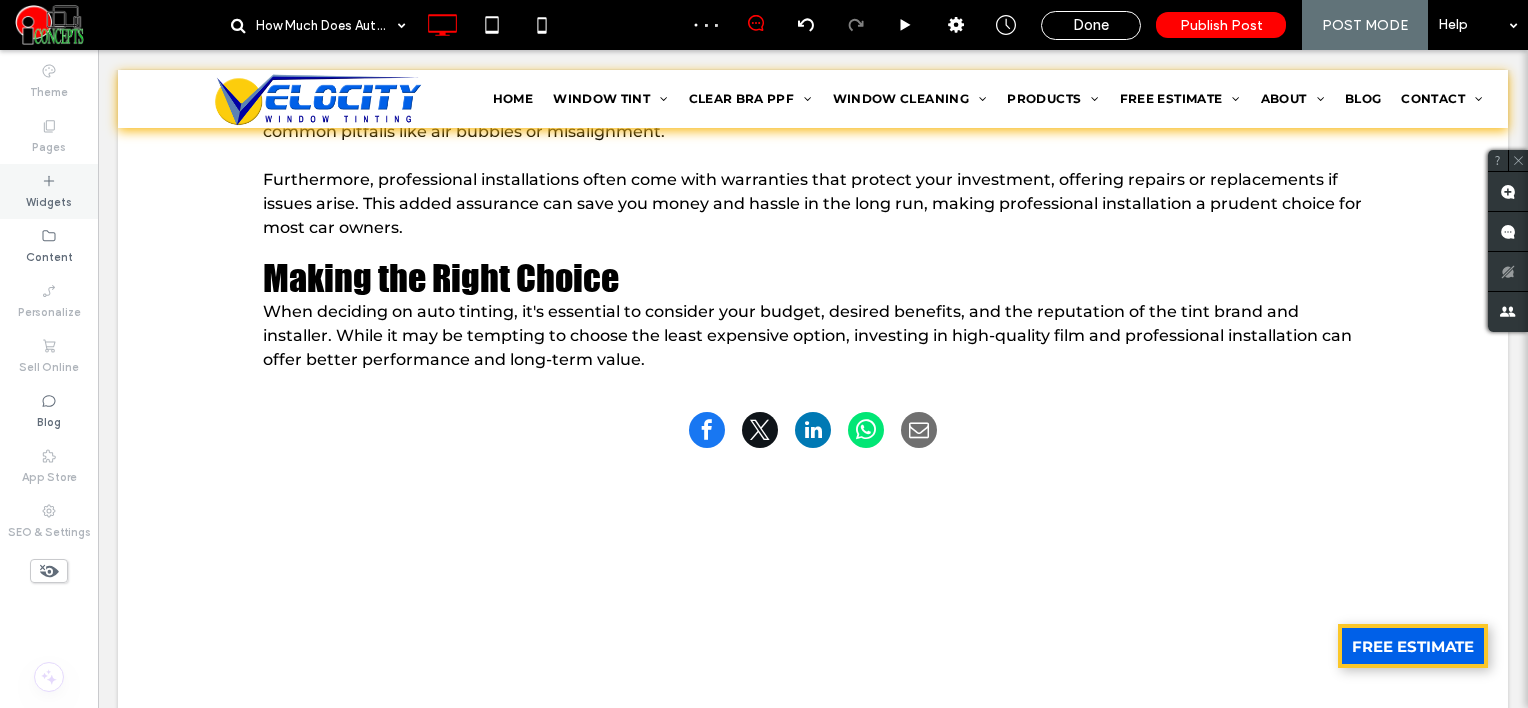 click on "Widgets" at bounding box center [49, 200] 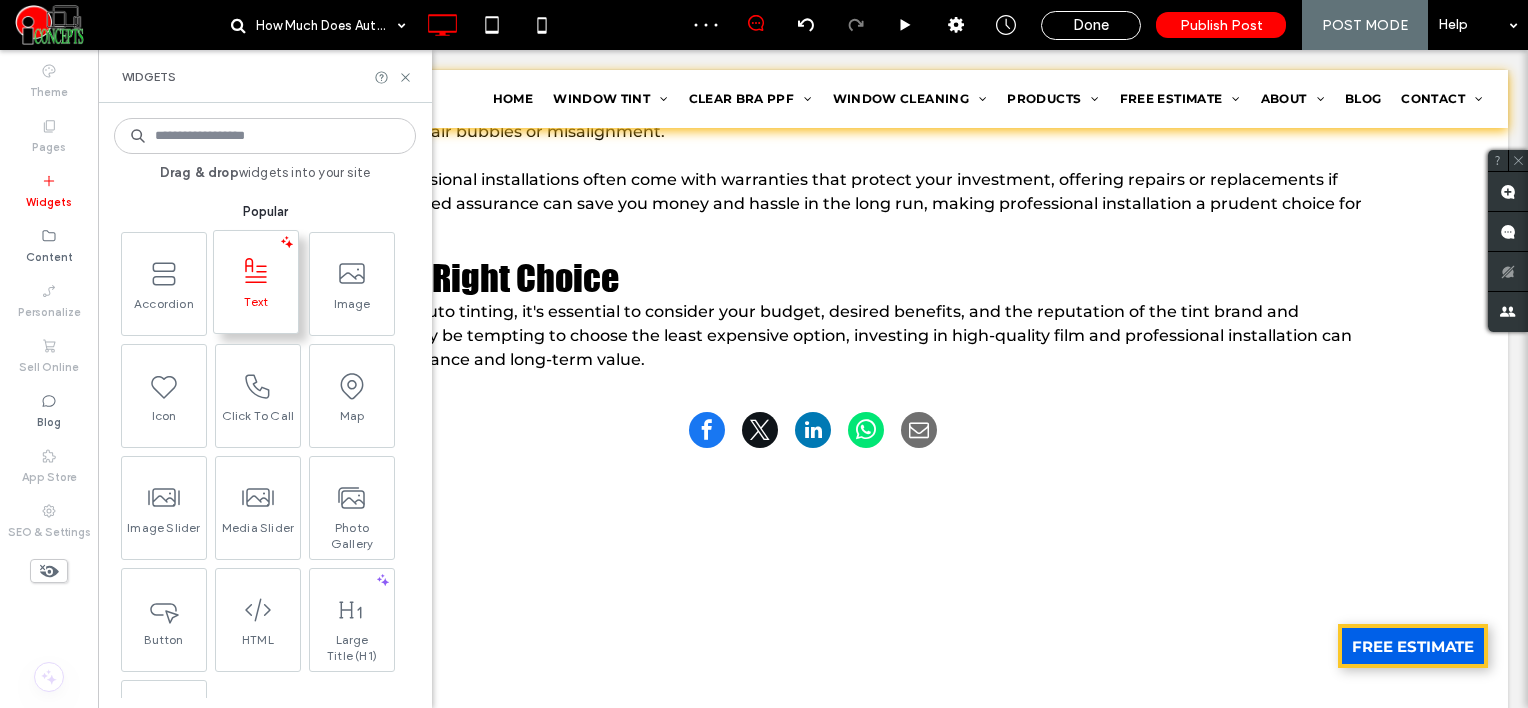 click on "Text" at bounding box center [256, 308] 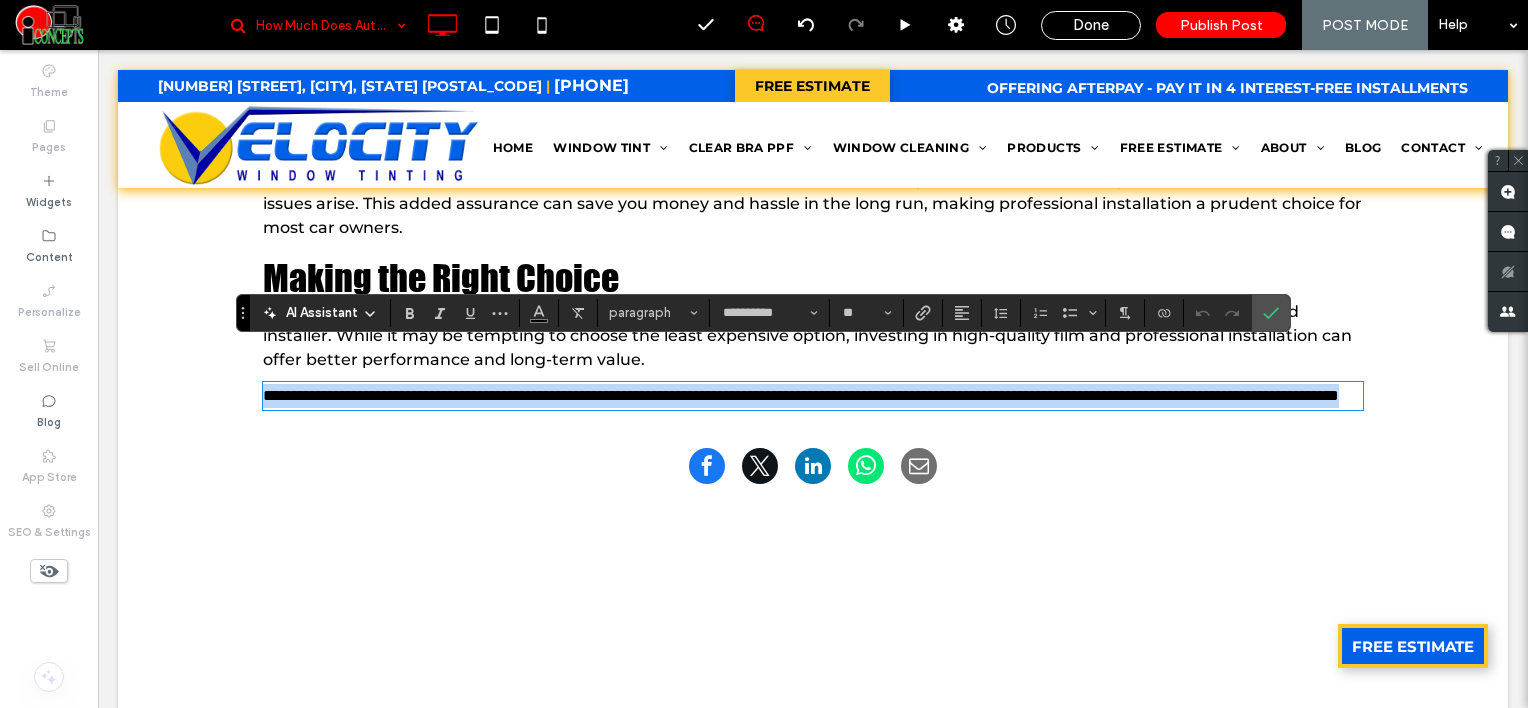 scroll, scrollTop: 0, scrollLeft: 0, axis: both 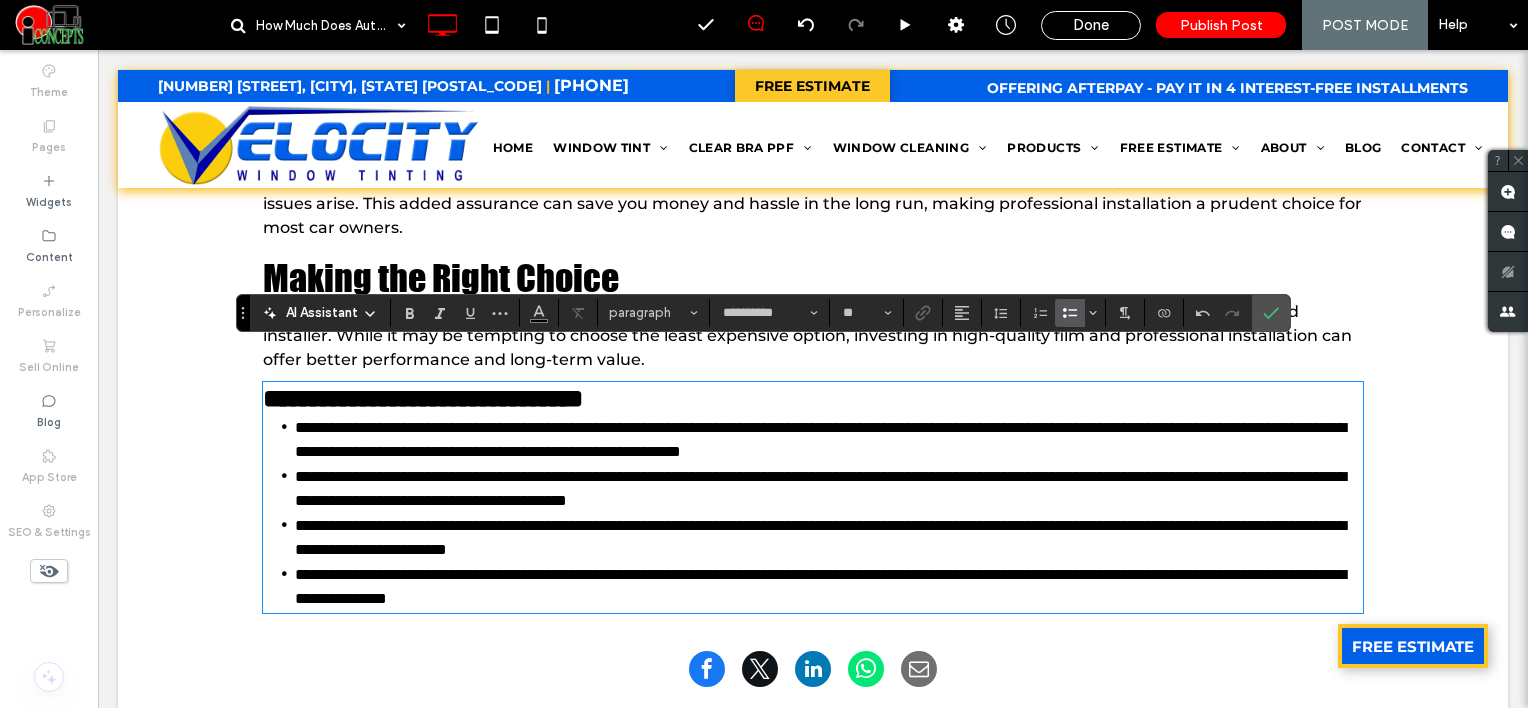 type on "**" 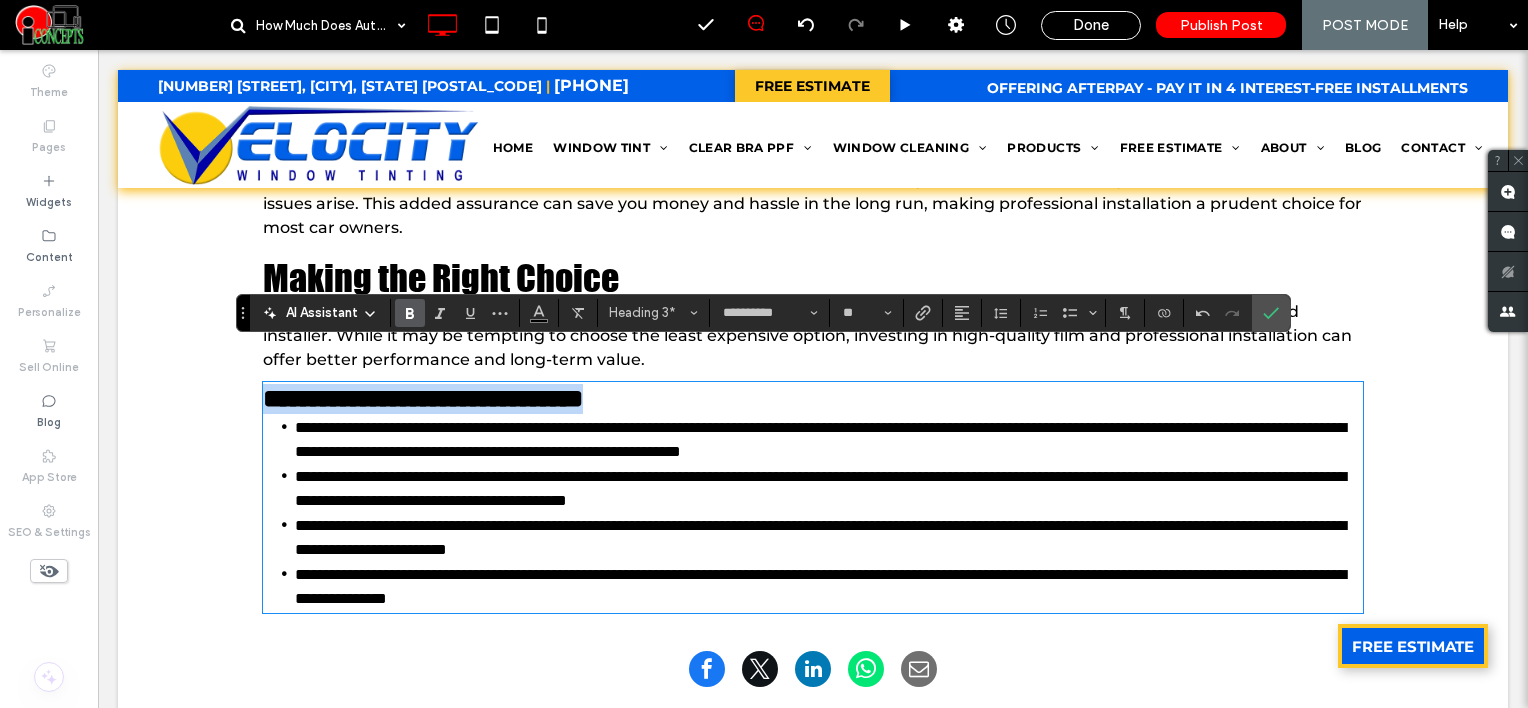 drag, startPoint x: 703, startPoint y: 354, endPoint x: 143, endPoint y: 344, distance: 560.0893 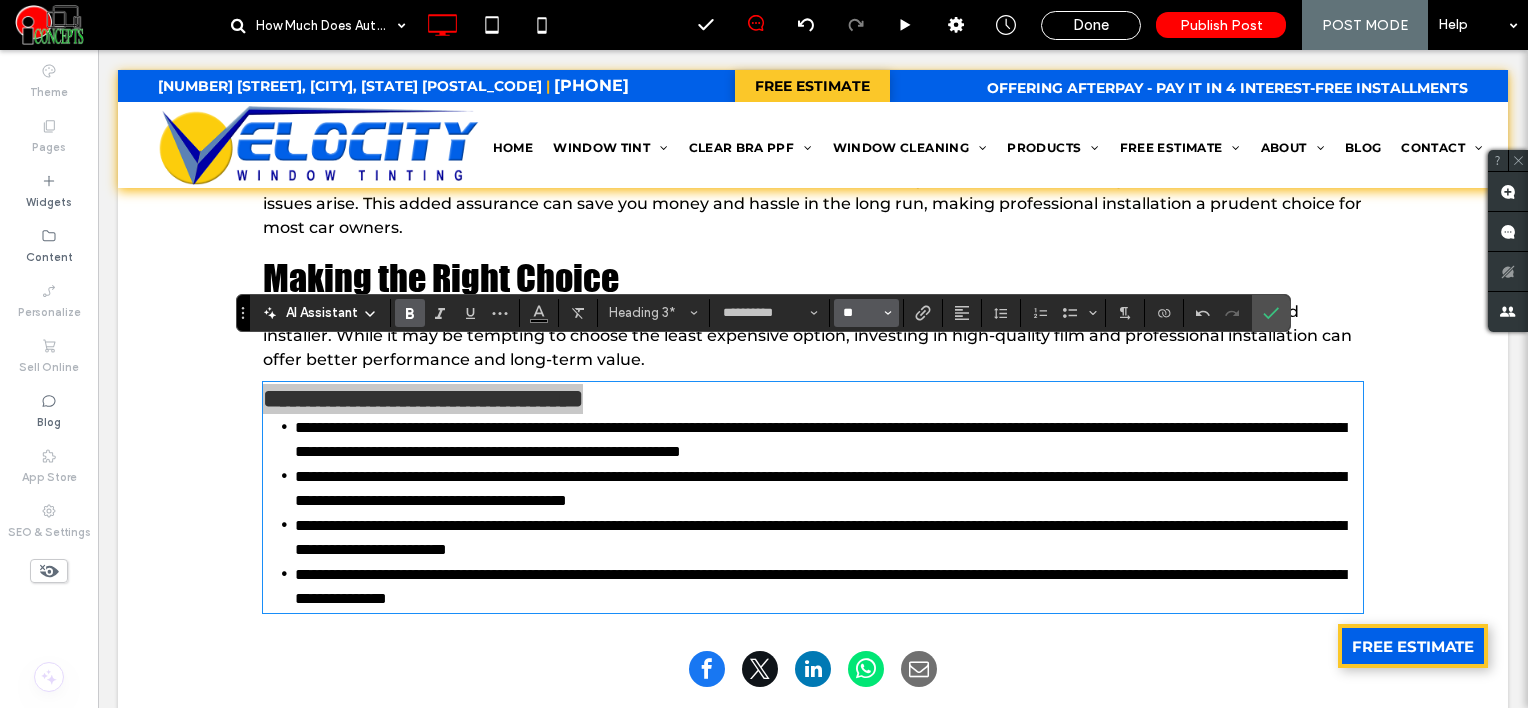 click on "**" at bounding box center (860, 313) 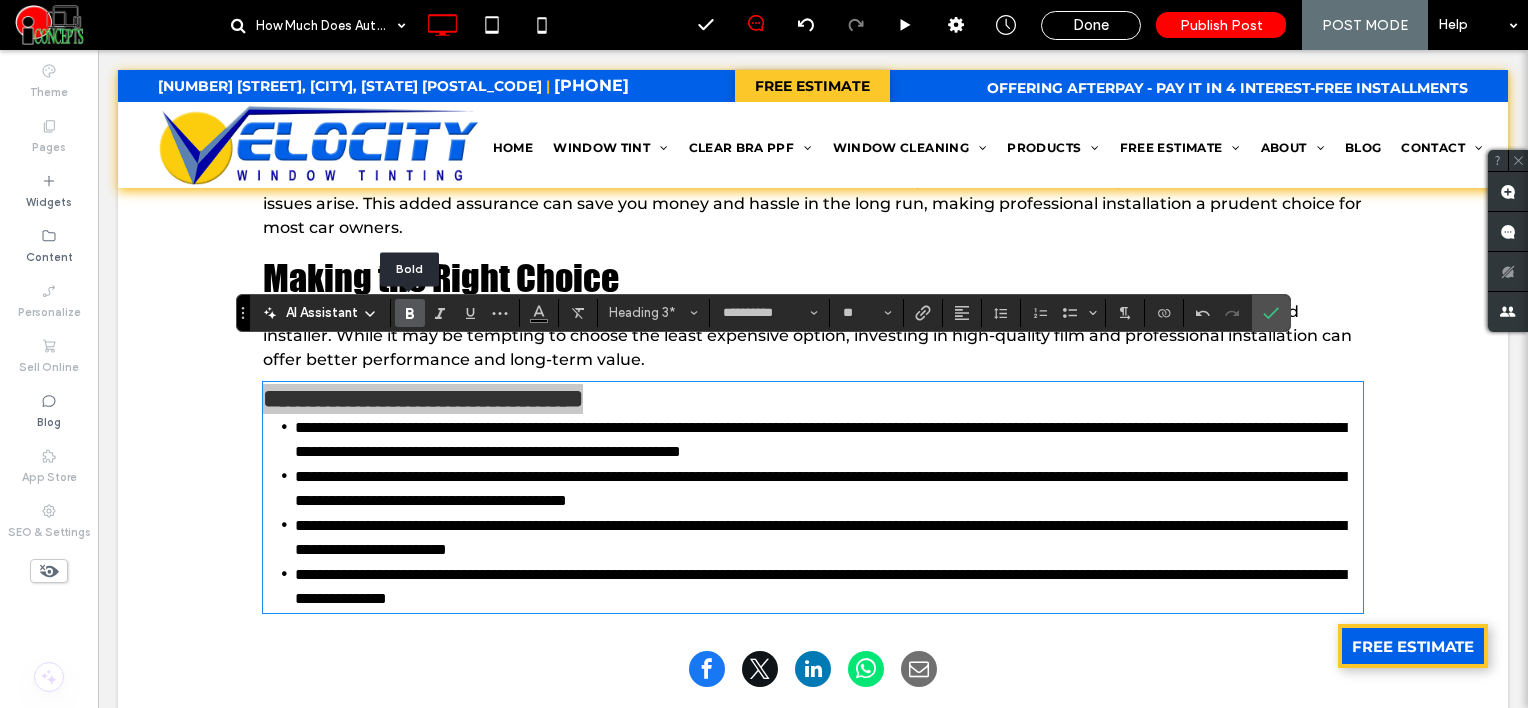 click at bounding box center (410, 313) 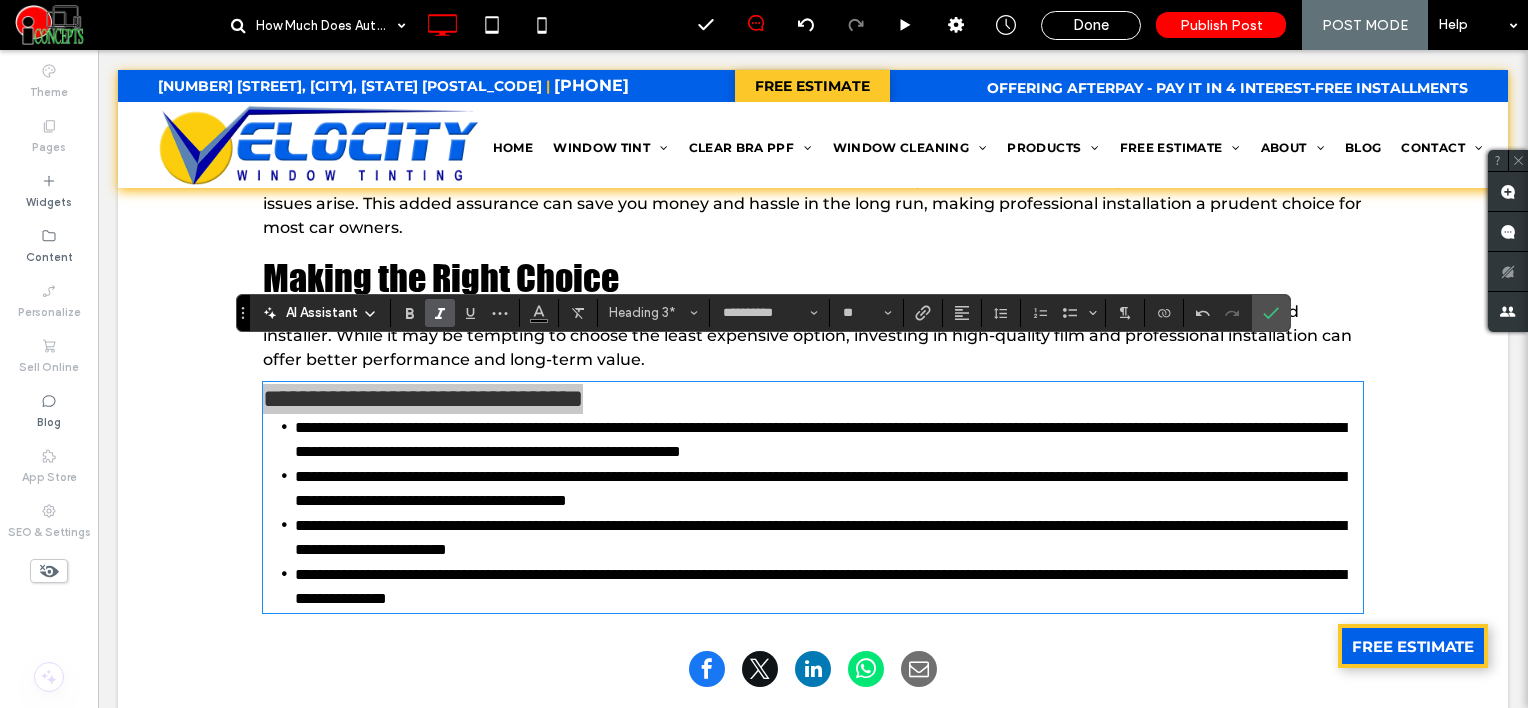 click at bounding box center [440, 313] 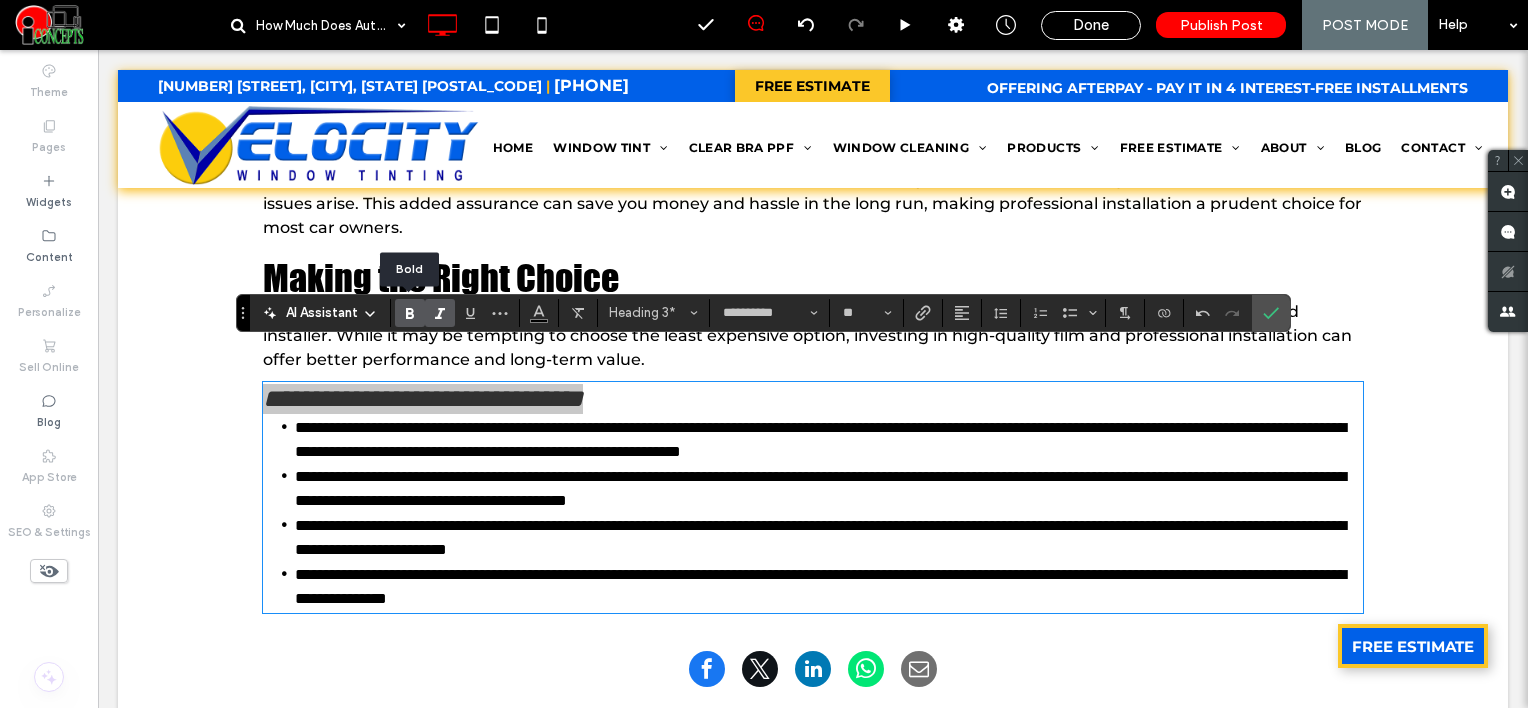 click at bounding box center (410, 313) 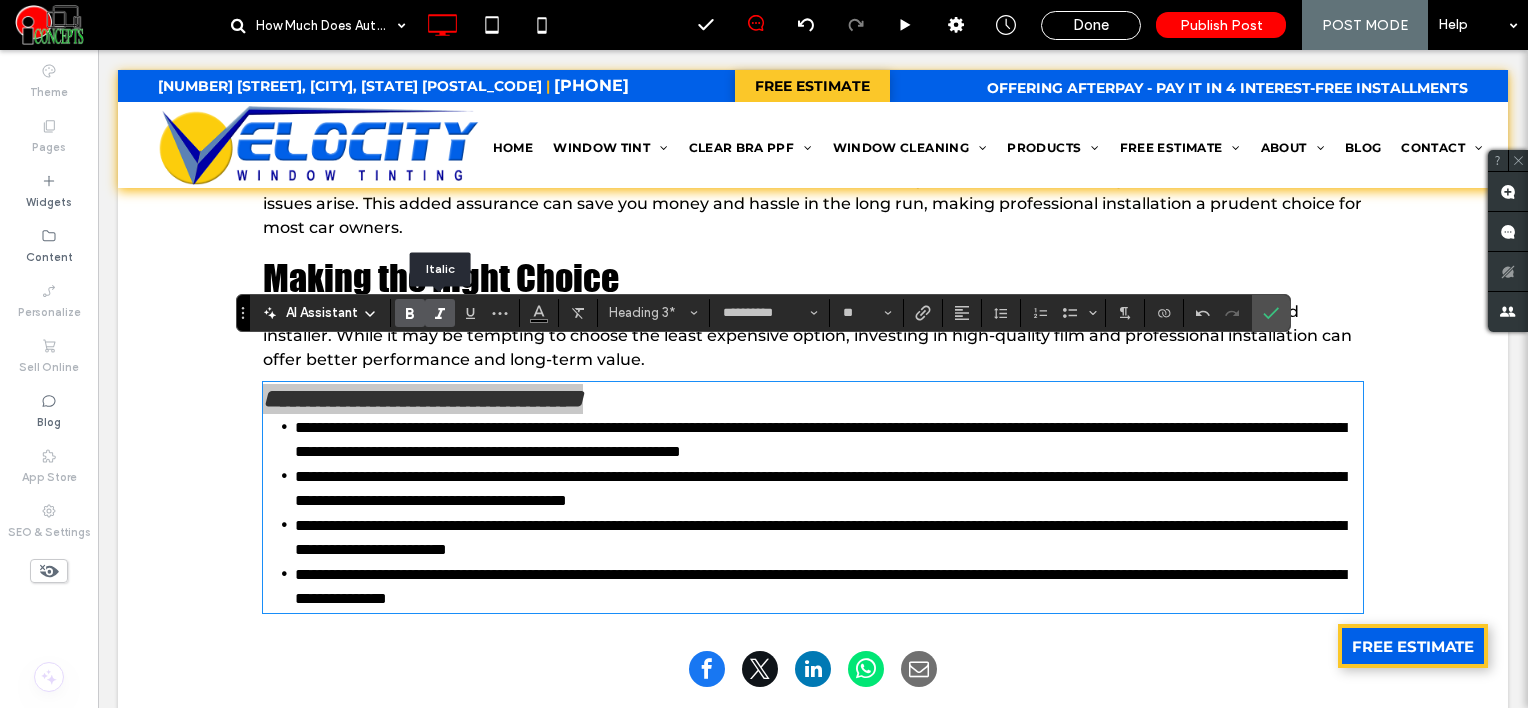 click 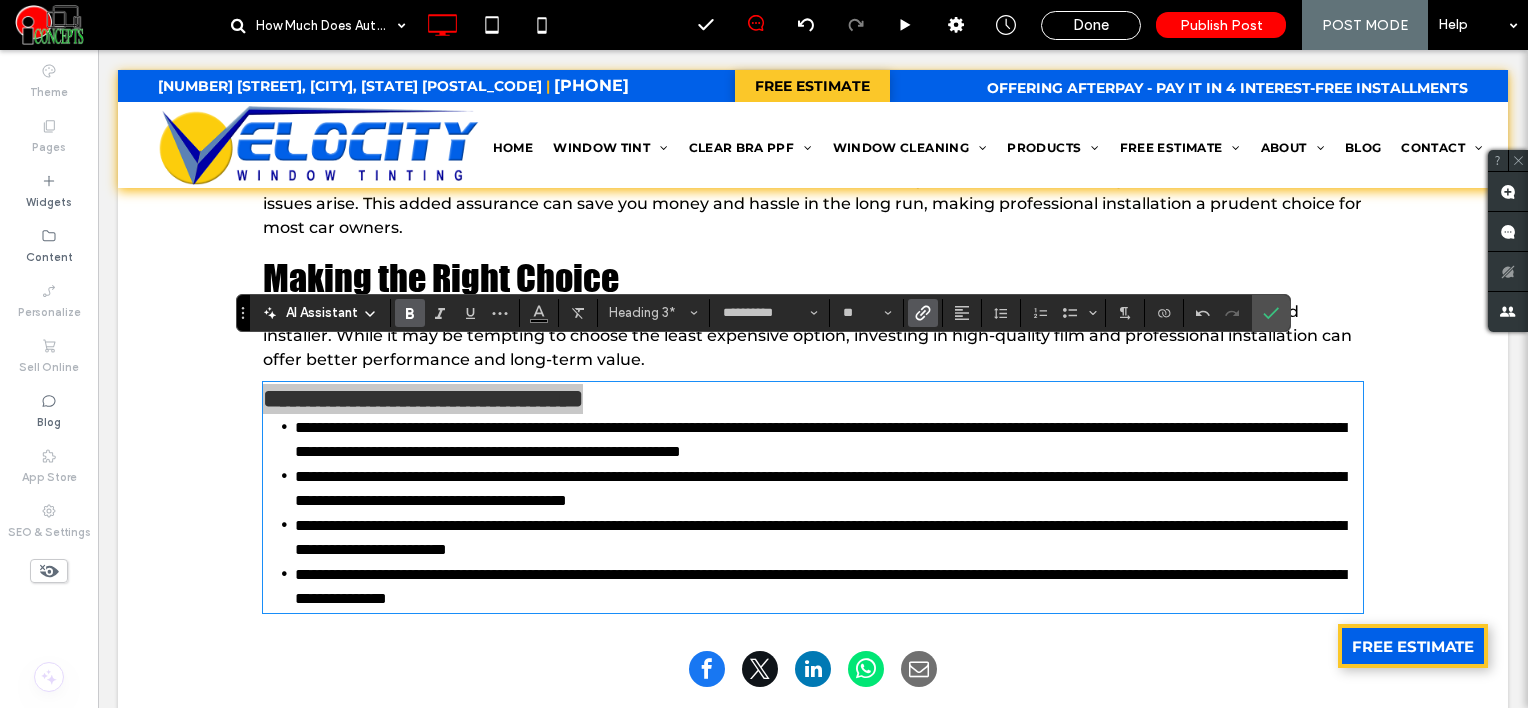 drag, startPoint x: 1274, startPoint y: 306, endPoint x: 932, endPoint y: 299, distance: 342.07162 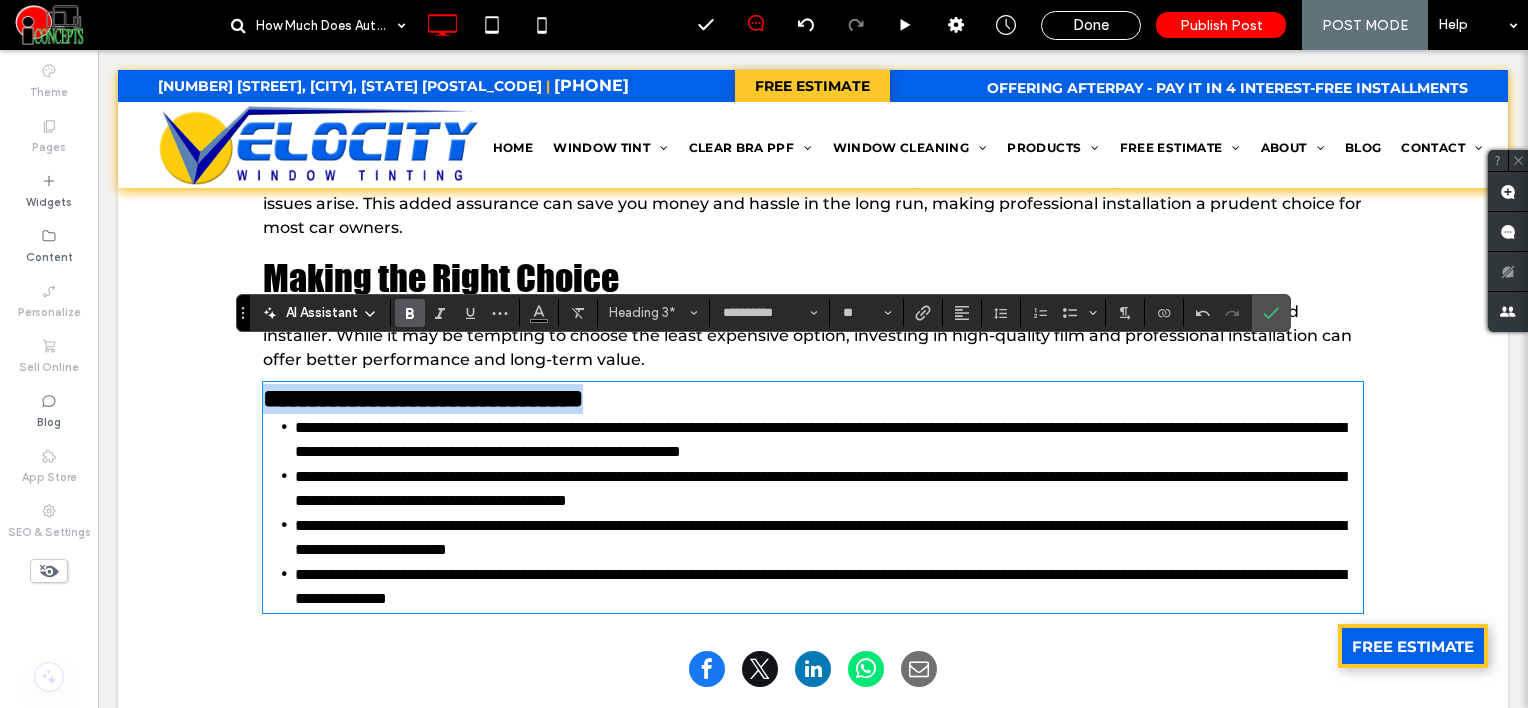 type on "**" 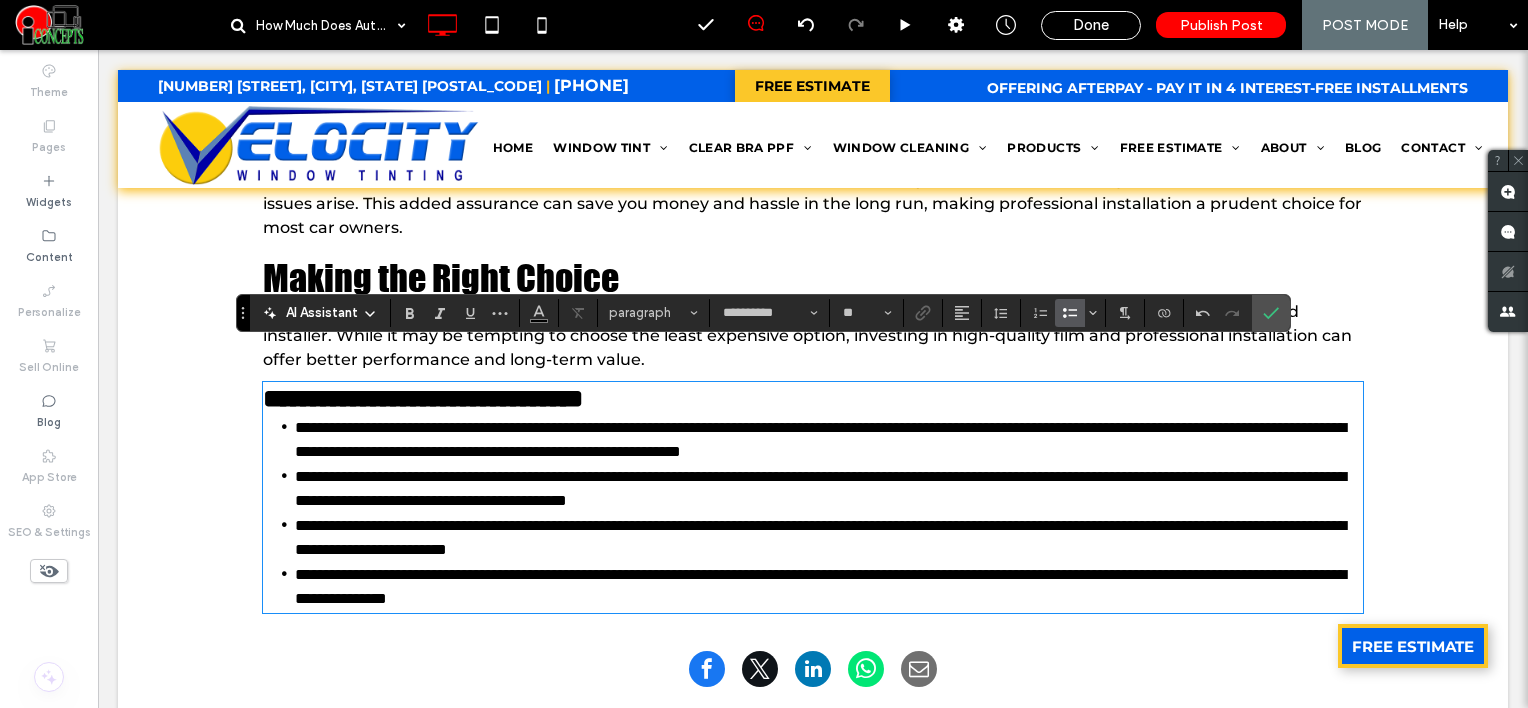 drag, startPoint x: 355, startPoint y: 451, endPoint x: 322, endPoint y: 433, distance: 37.589893 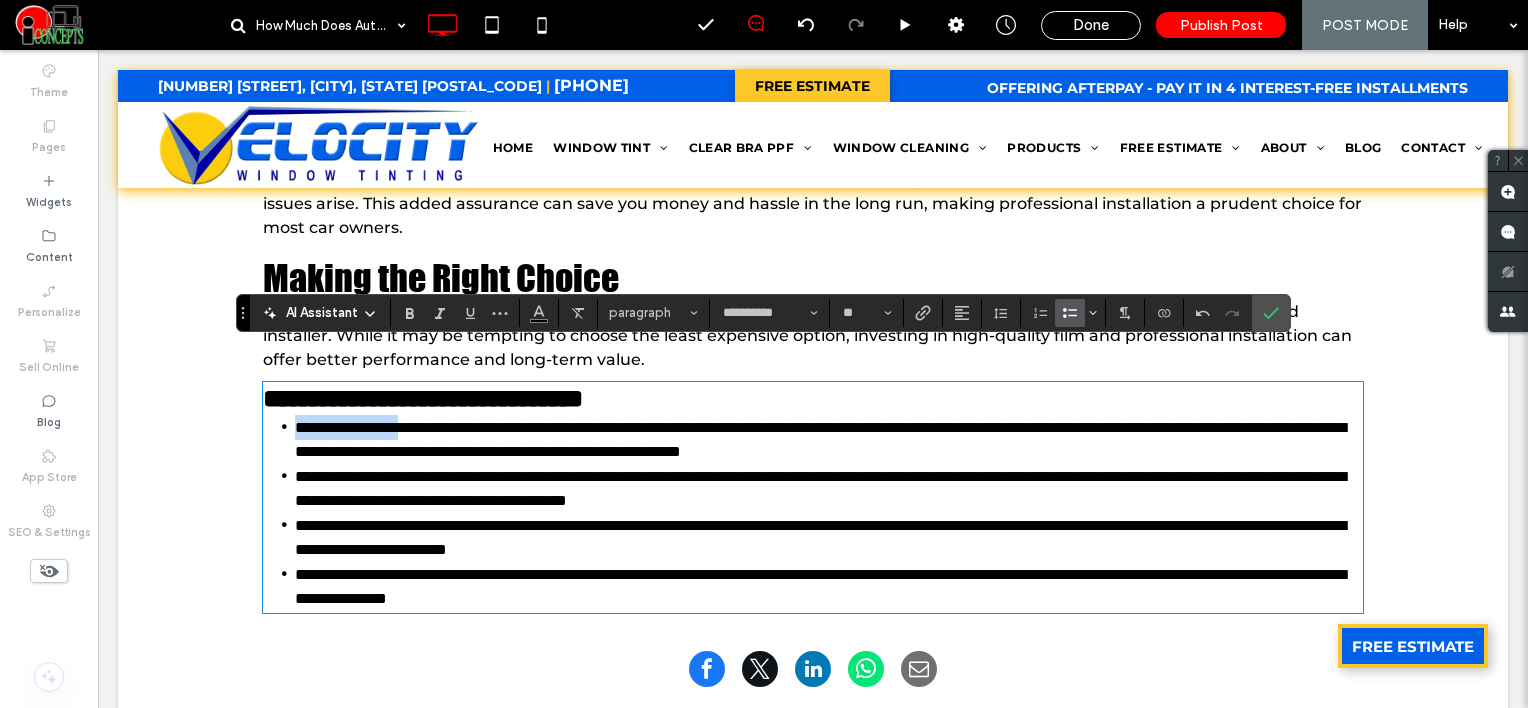 drag, startPoint x: 282, startPoint y: 392, endPoint x: 443, endPoint y: 388, distance: 161.04968 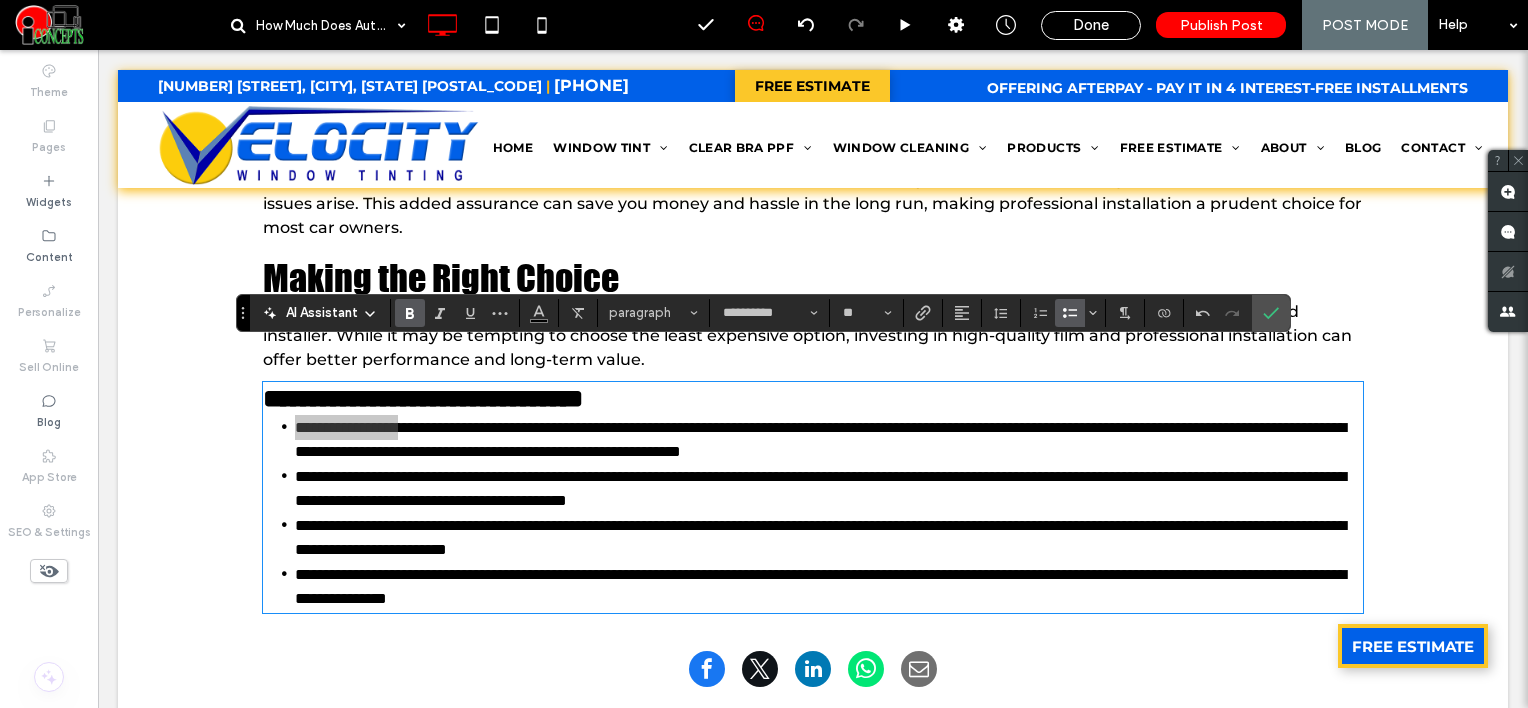 click at bounding box center (410, 313) 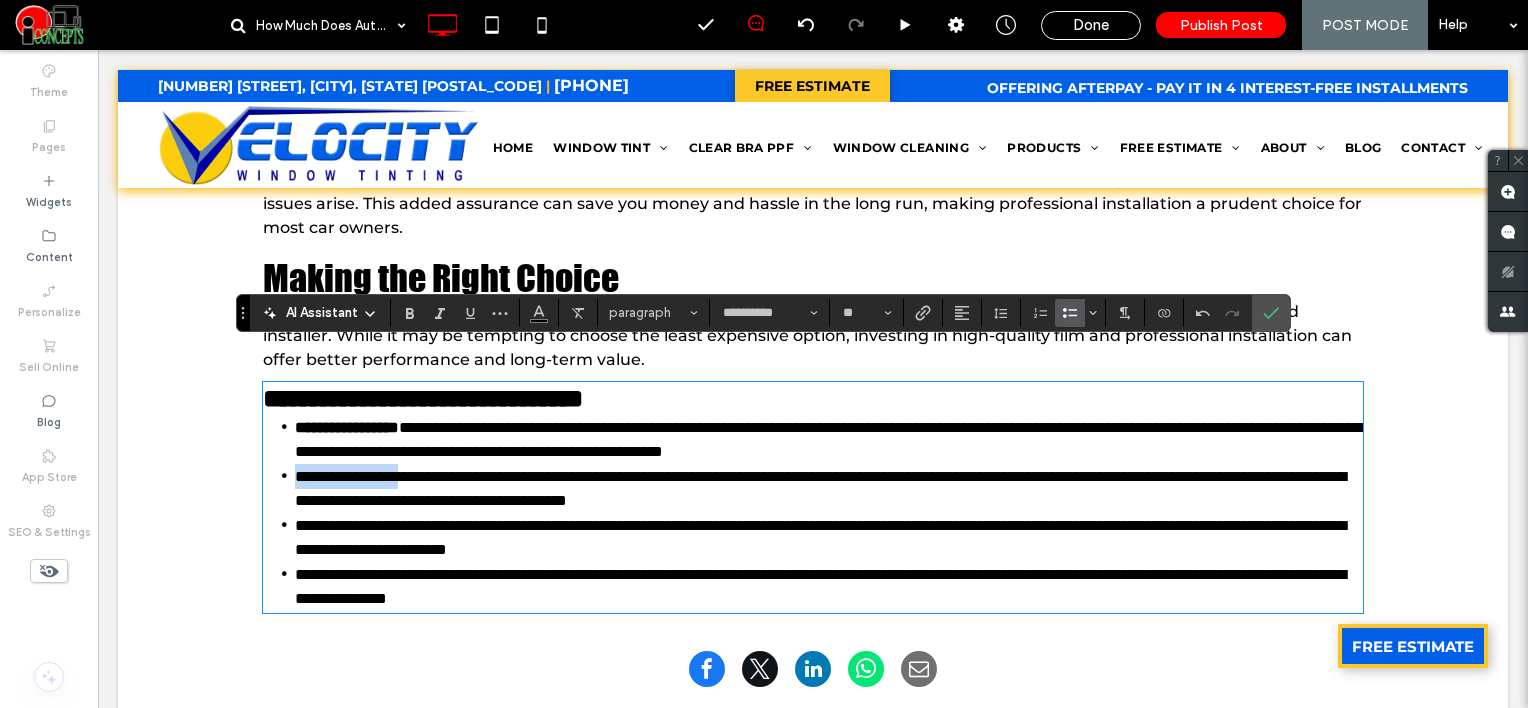 drag, startPoint x: 280, startPoint y: 440, endPoint x: 436, endPoint y: 446, distance: 156.11534 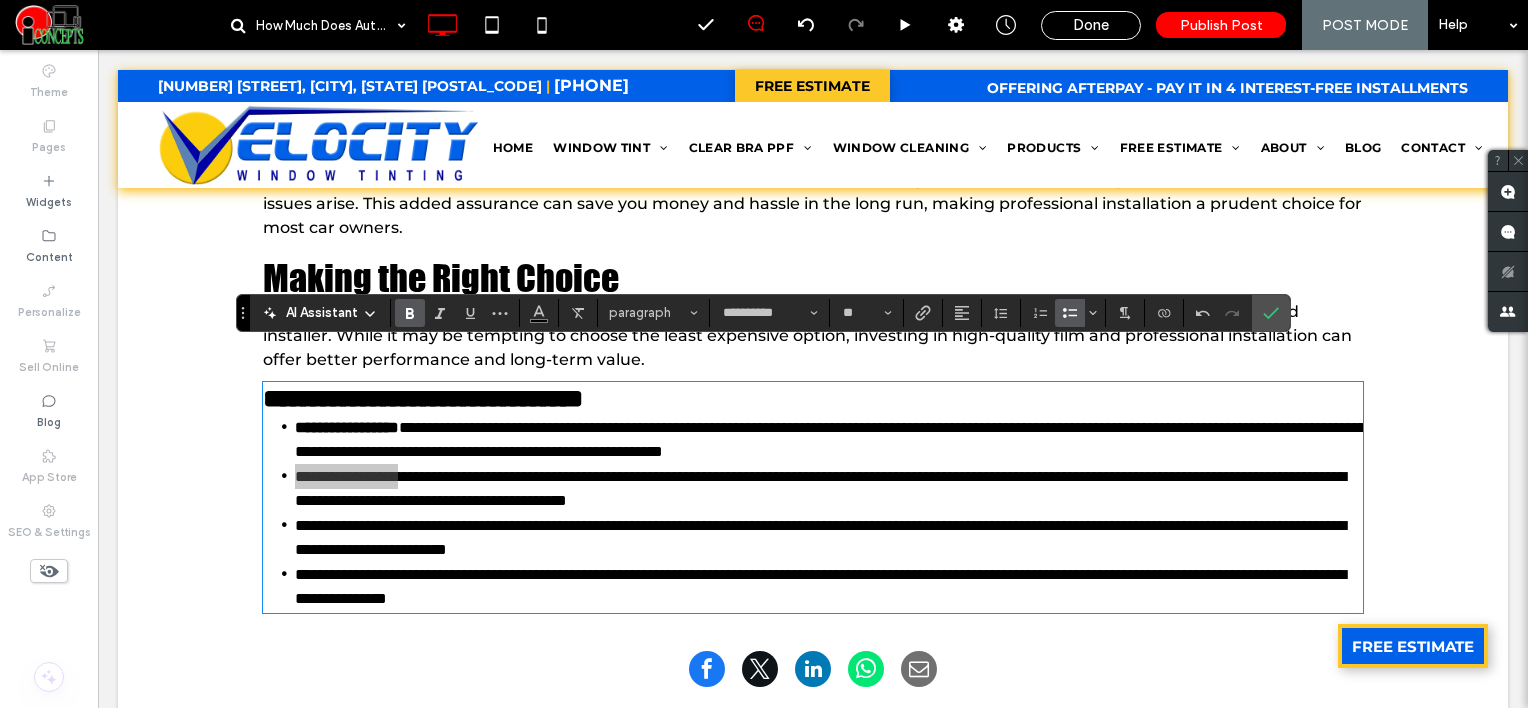 click at bounding box center [410, 313] 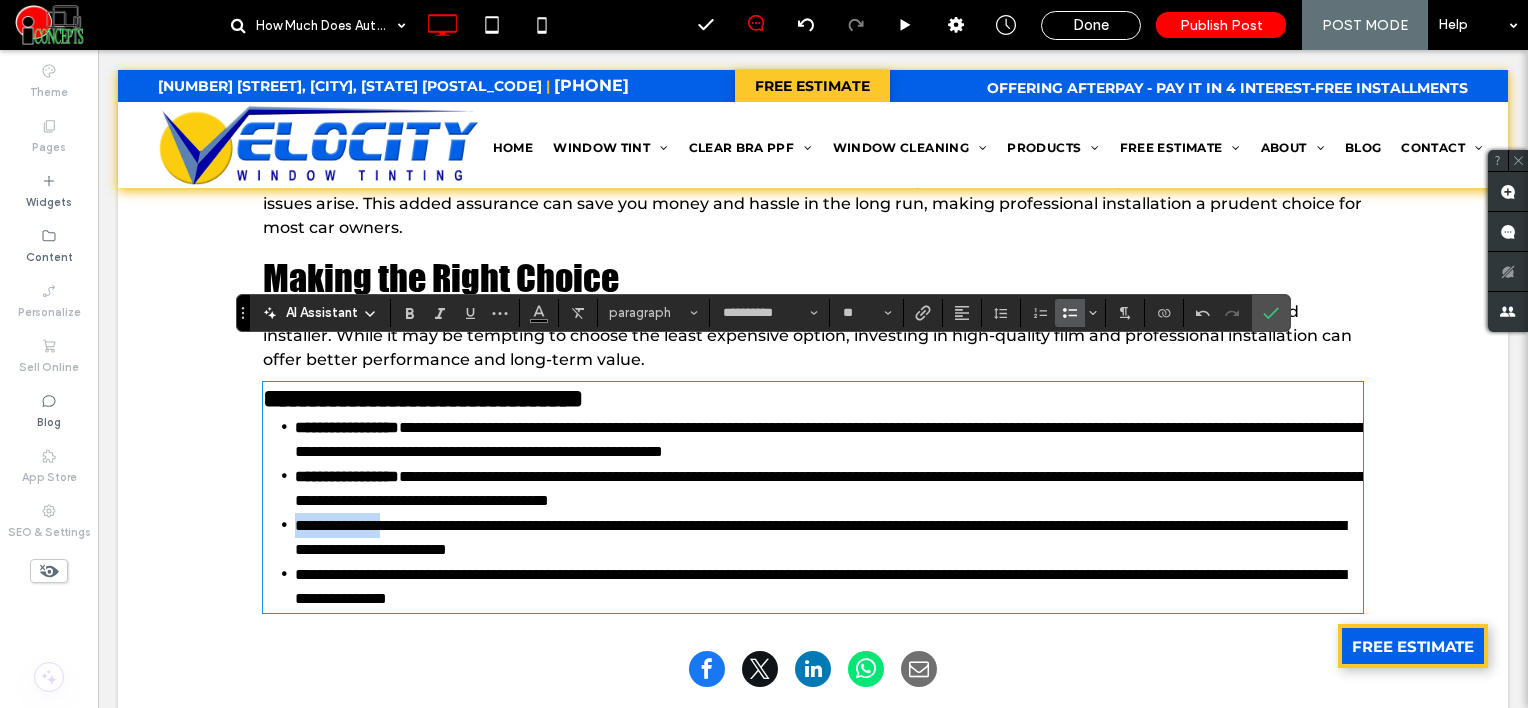 drag, startPoint x: 288, startPoint y: 484, endPoint x: 403, endPoint y: 485, distance: 115.00435 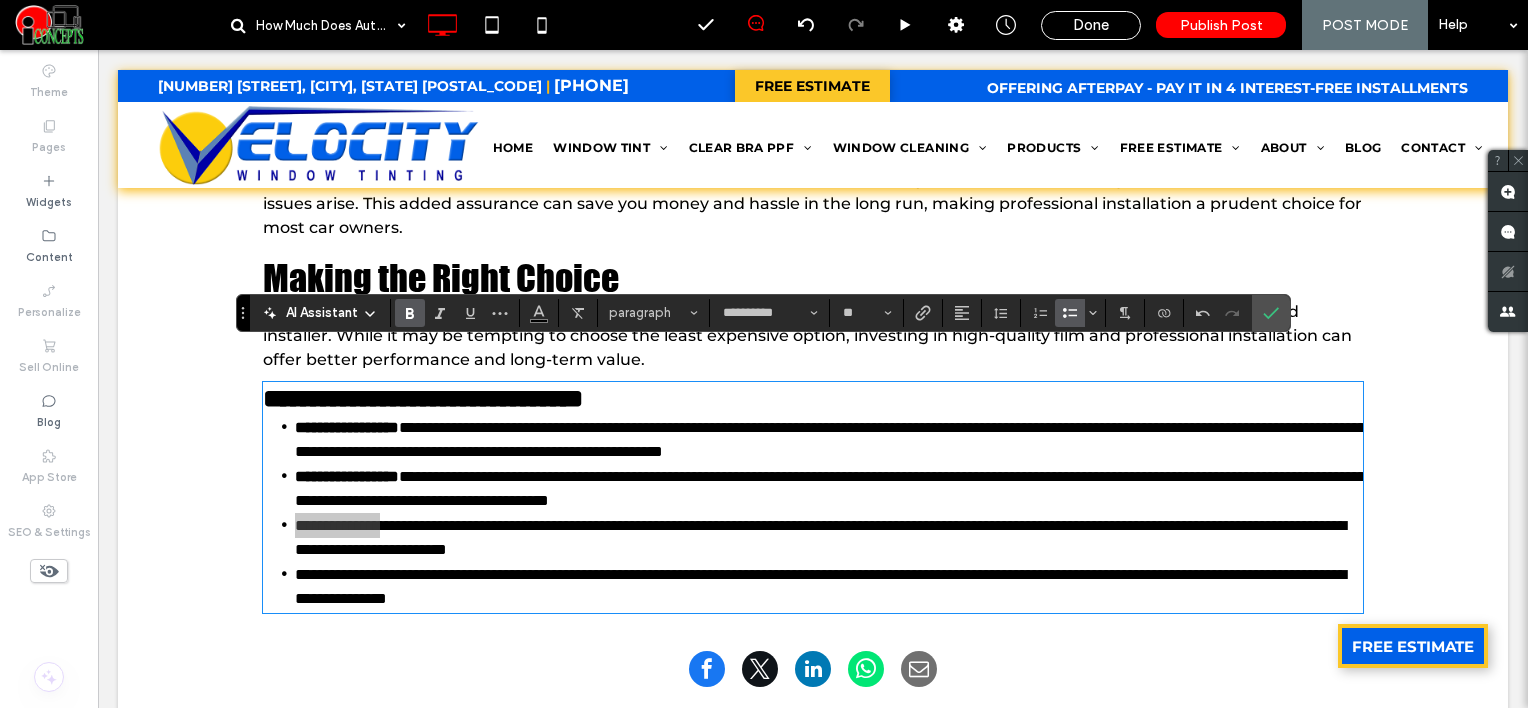 click at bounding box center [406, 313] 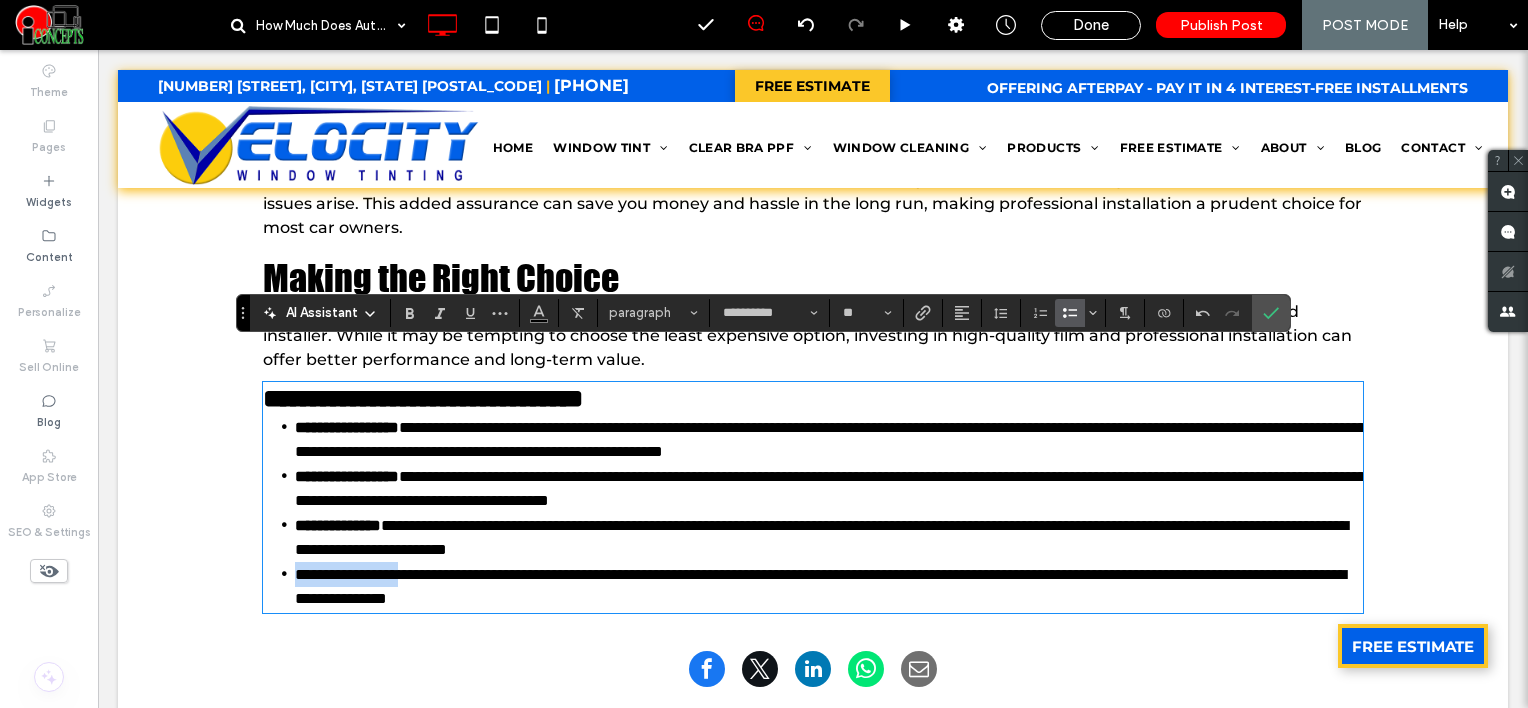 drag, startPoint x: 280, startPoint y: 539, endPoint x: 428, endPoint y: 540, distance: 148.00337 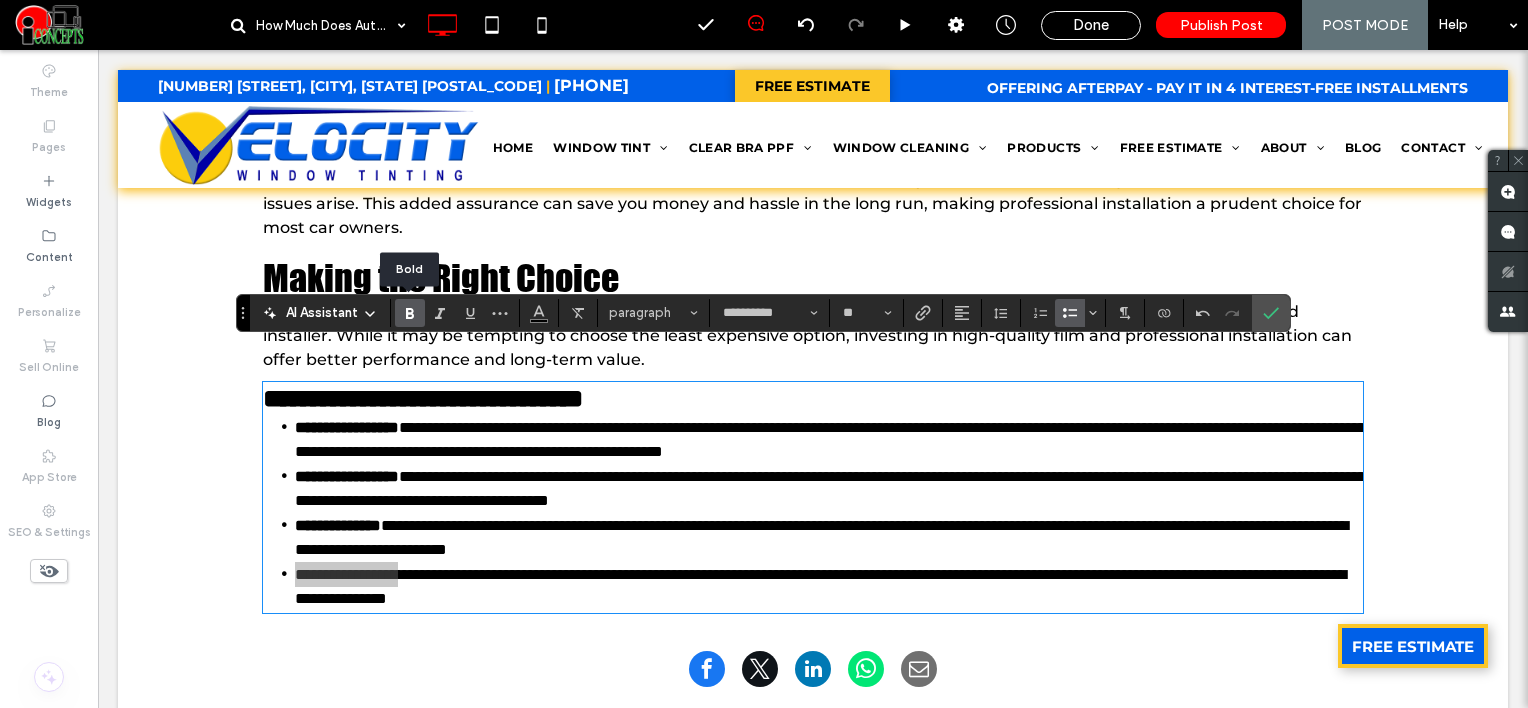 click 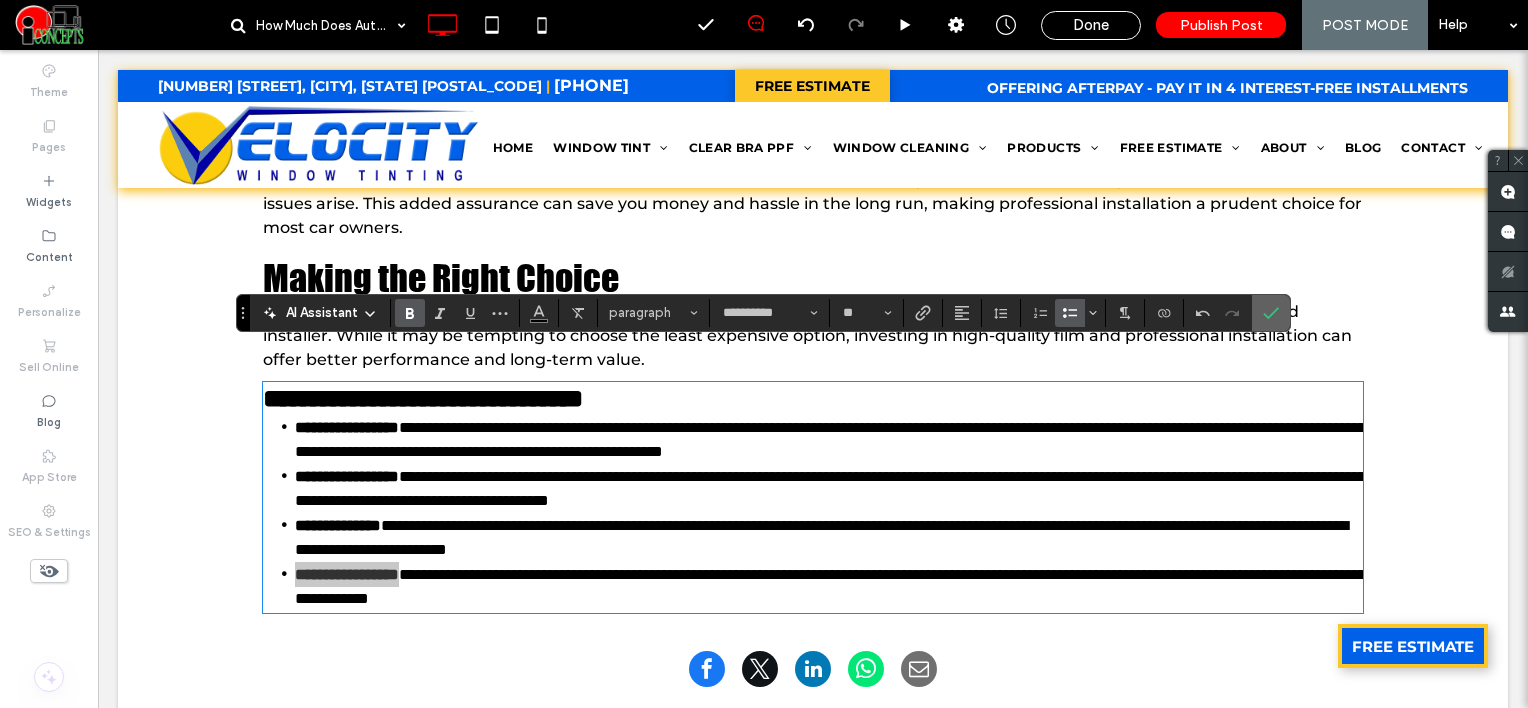 click 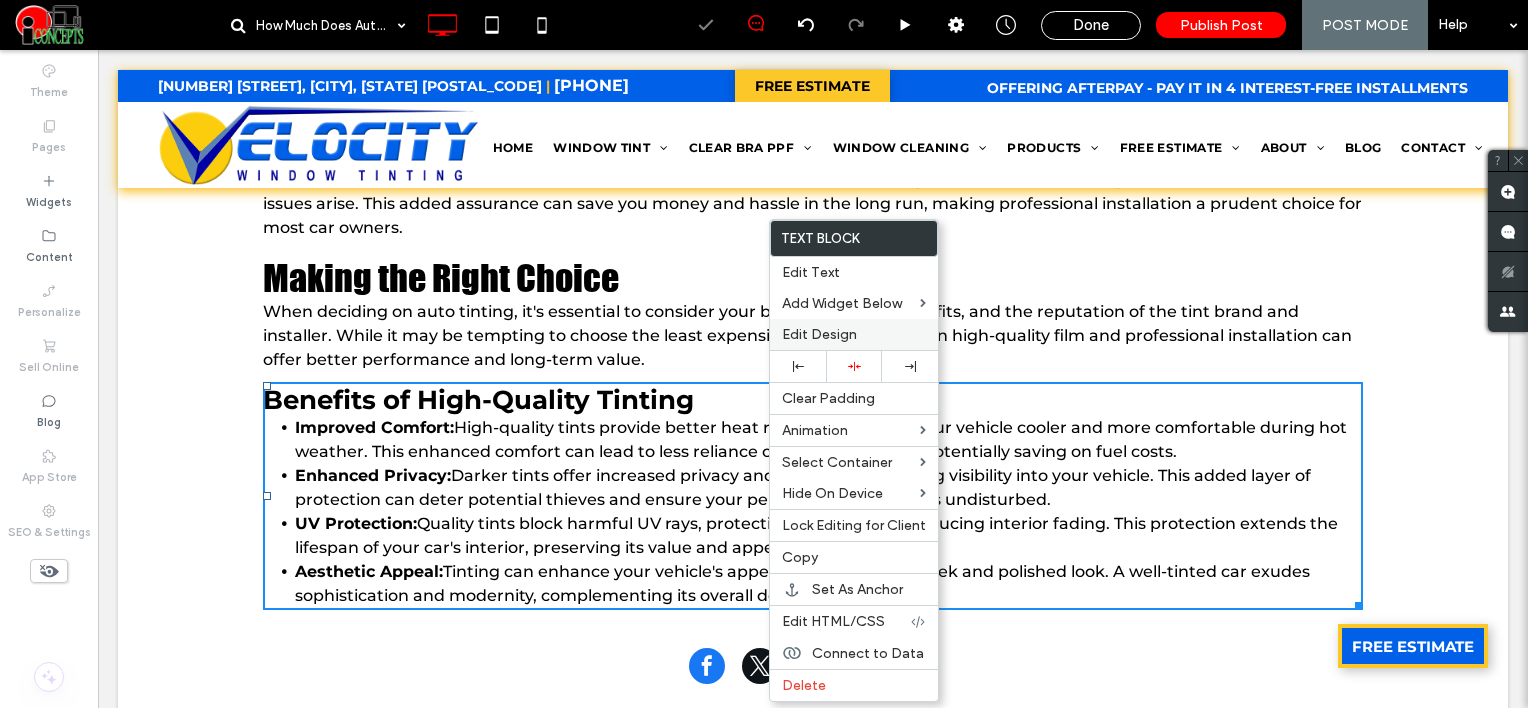 click on "Edit Design" at bounding box center (819, 334) 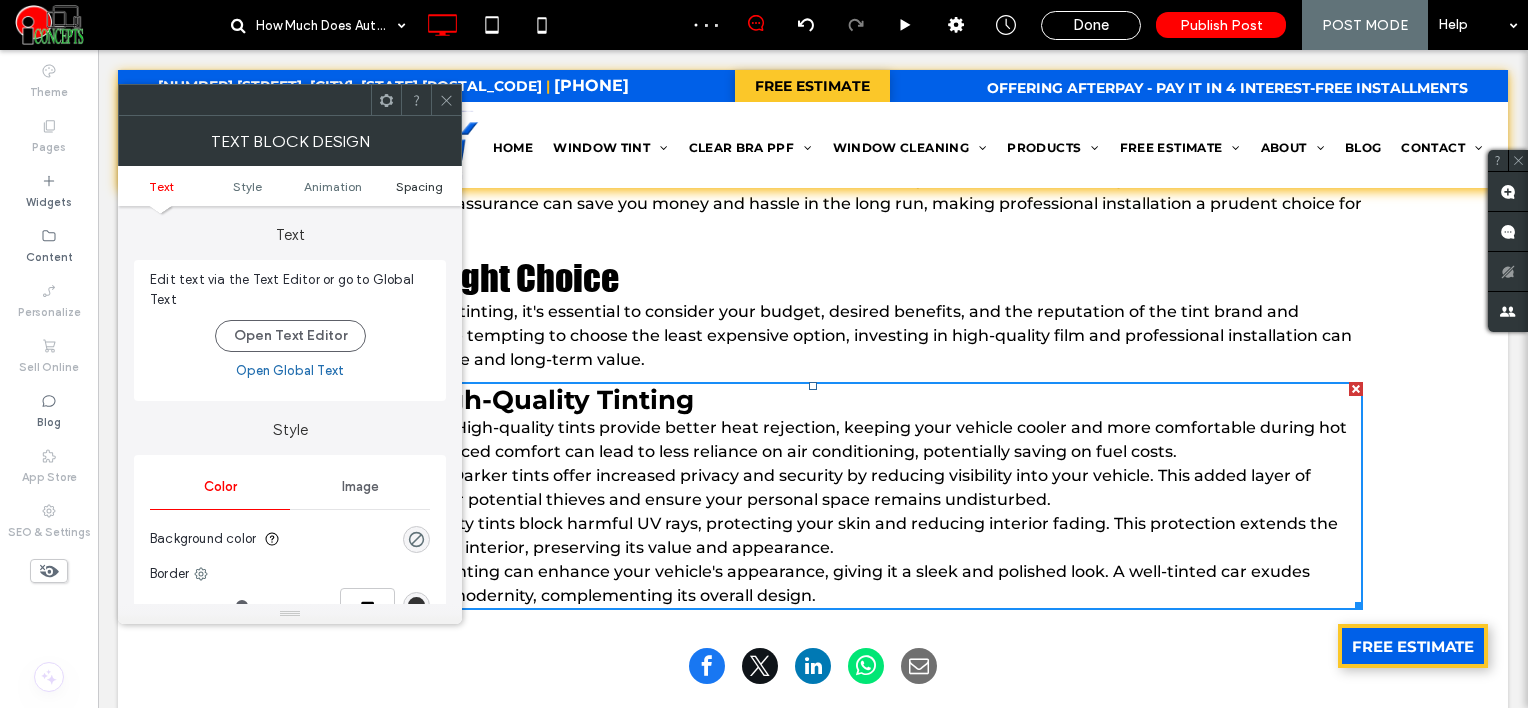 click on "Spacing" at bounding box center [419, 186] 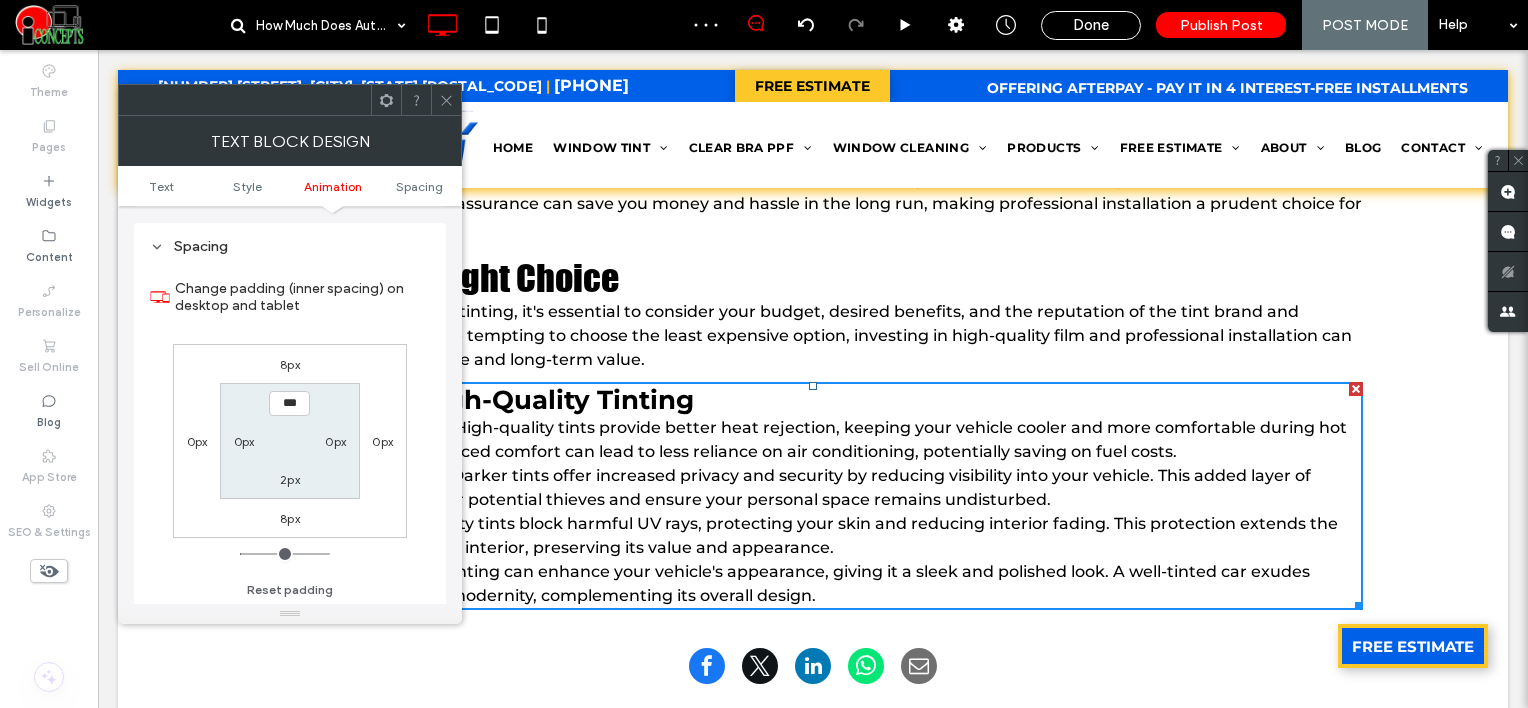 scroll, scrollTop: 572, scrollLeft: 0, axis: vertical 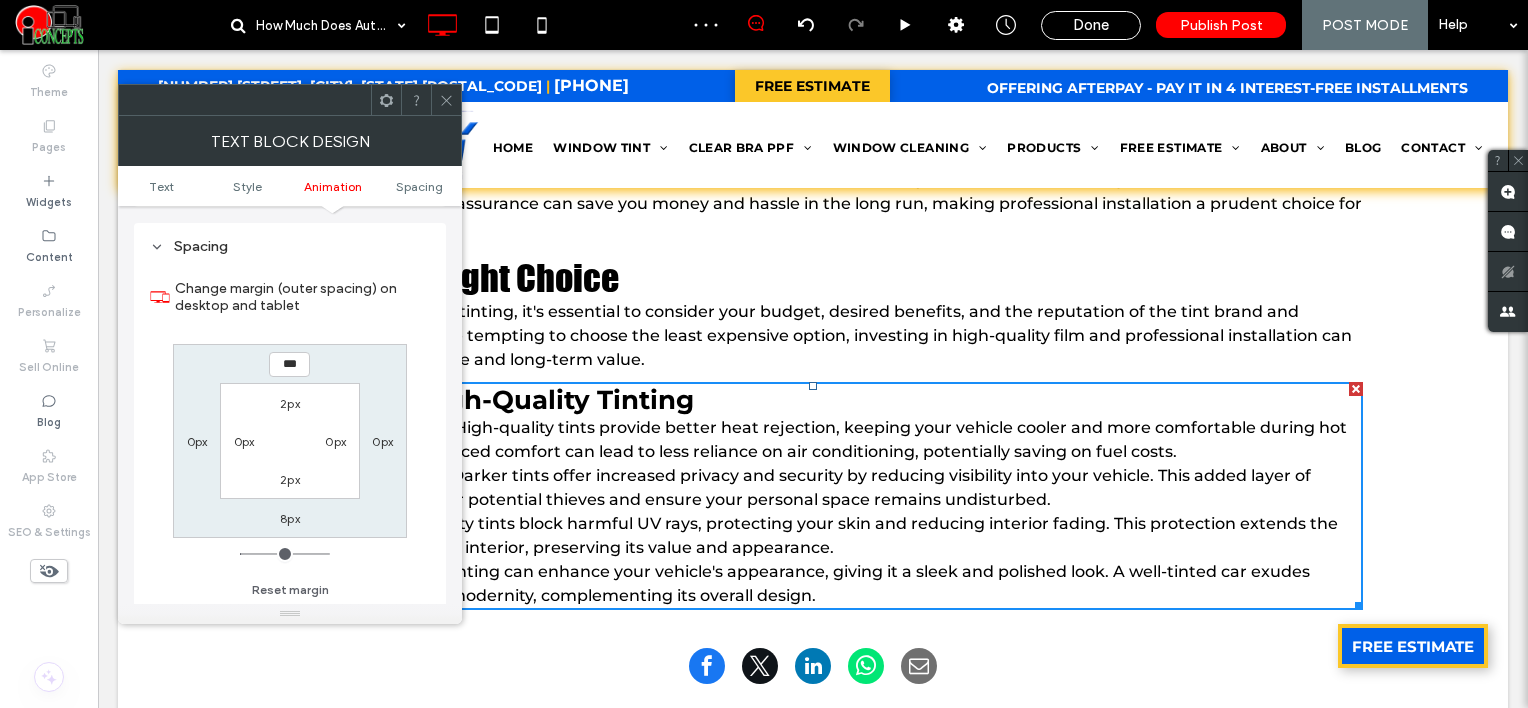 type on "*" 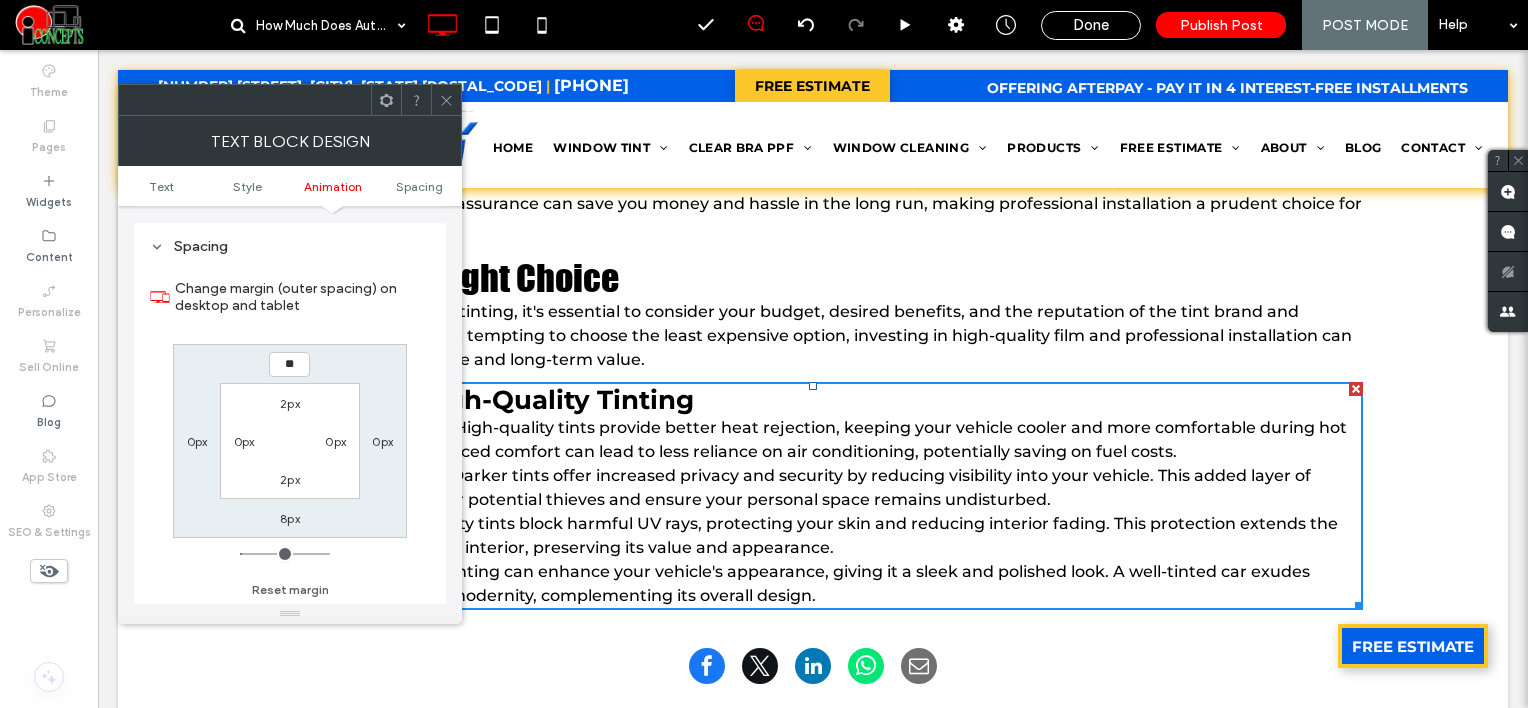 type on "**" 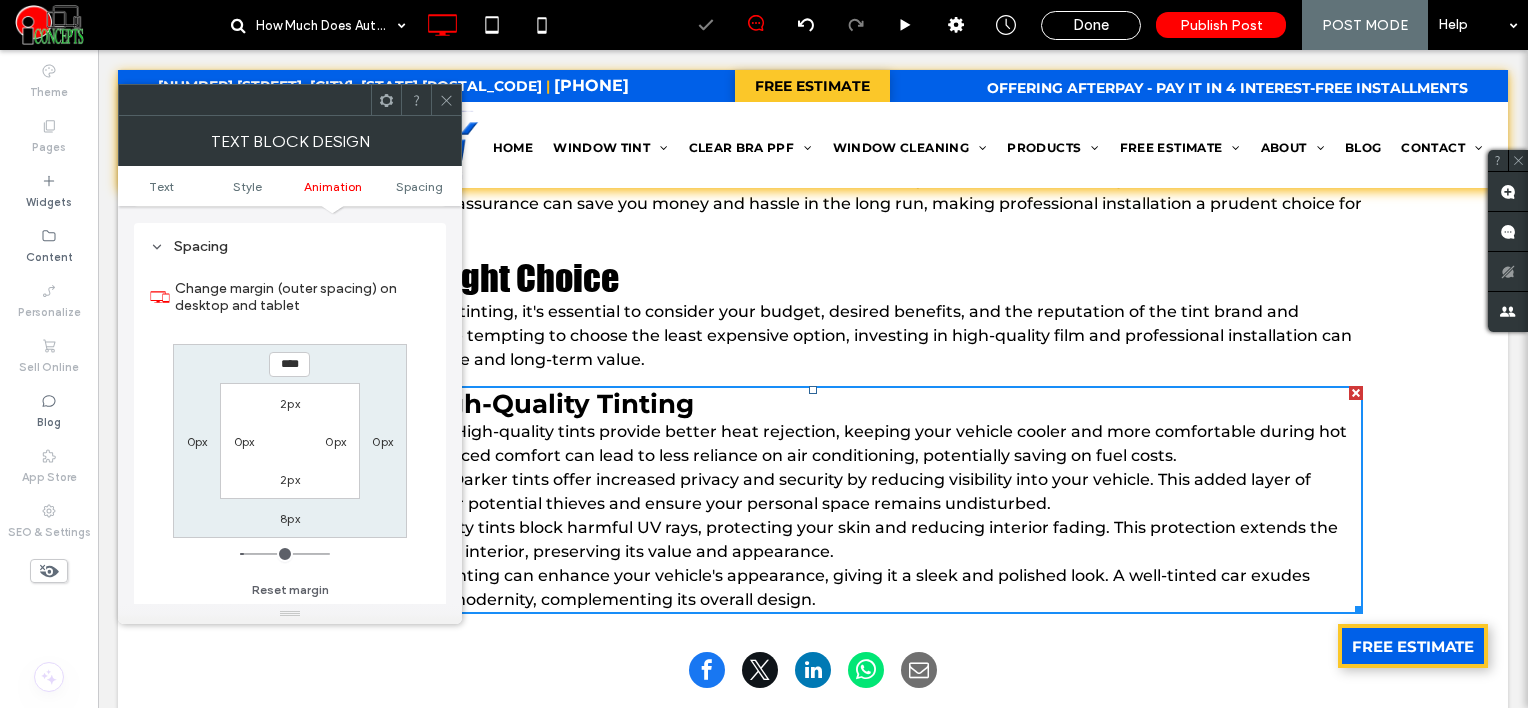 drag, startPoint x: 447, startPoint y: 88, endPoint x: 340, endPoint y: 33, distance: 120.30794 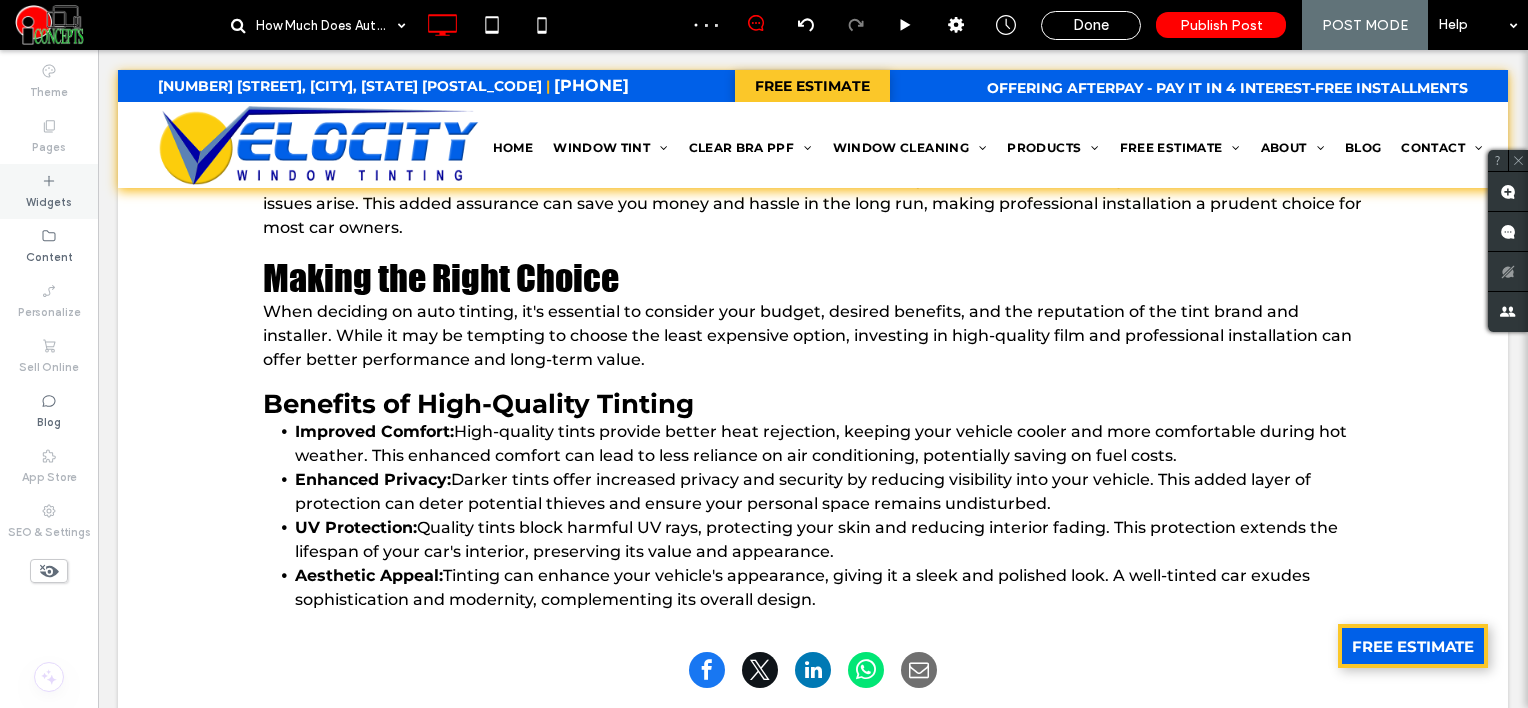 click 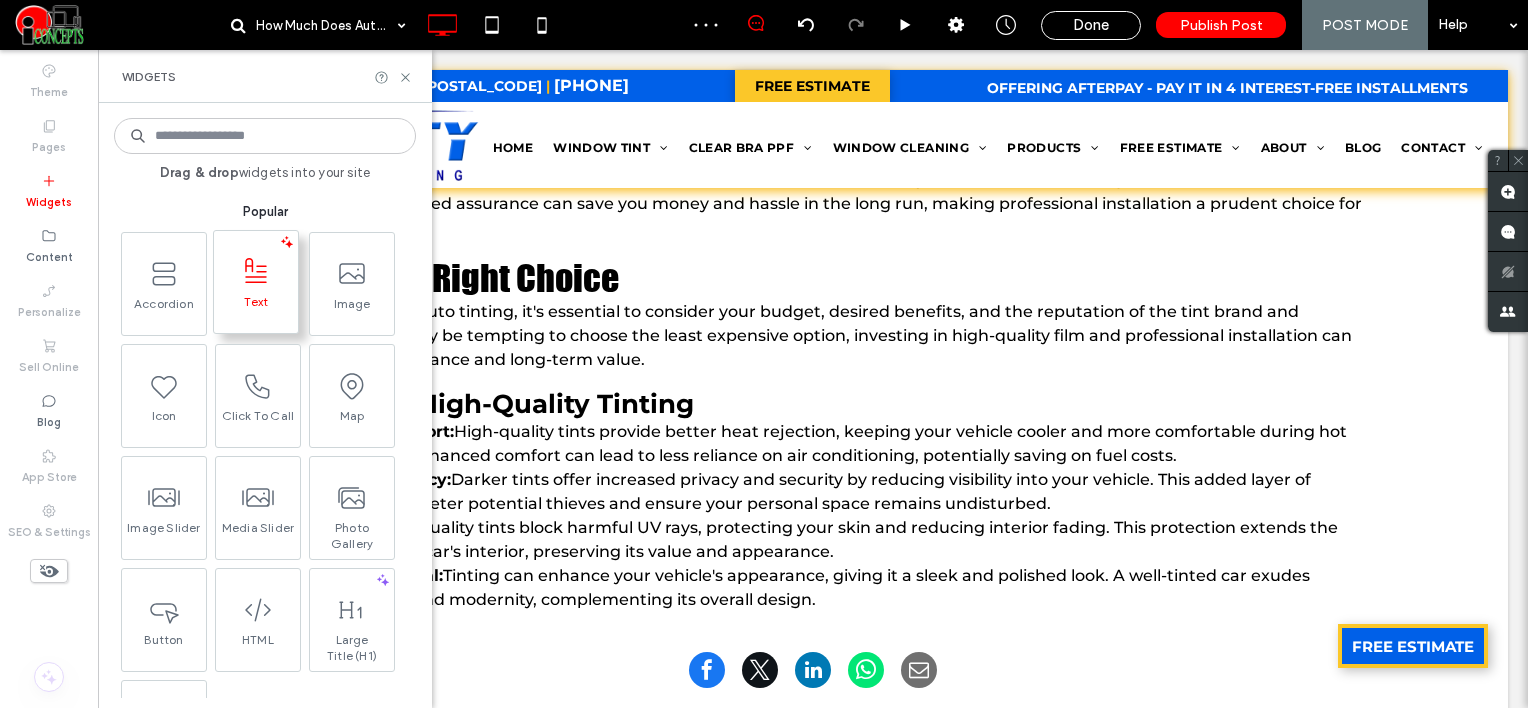 click on "Text" at bounding box center [256, 284] 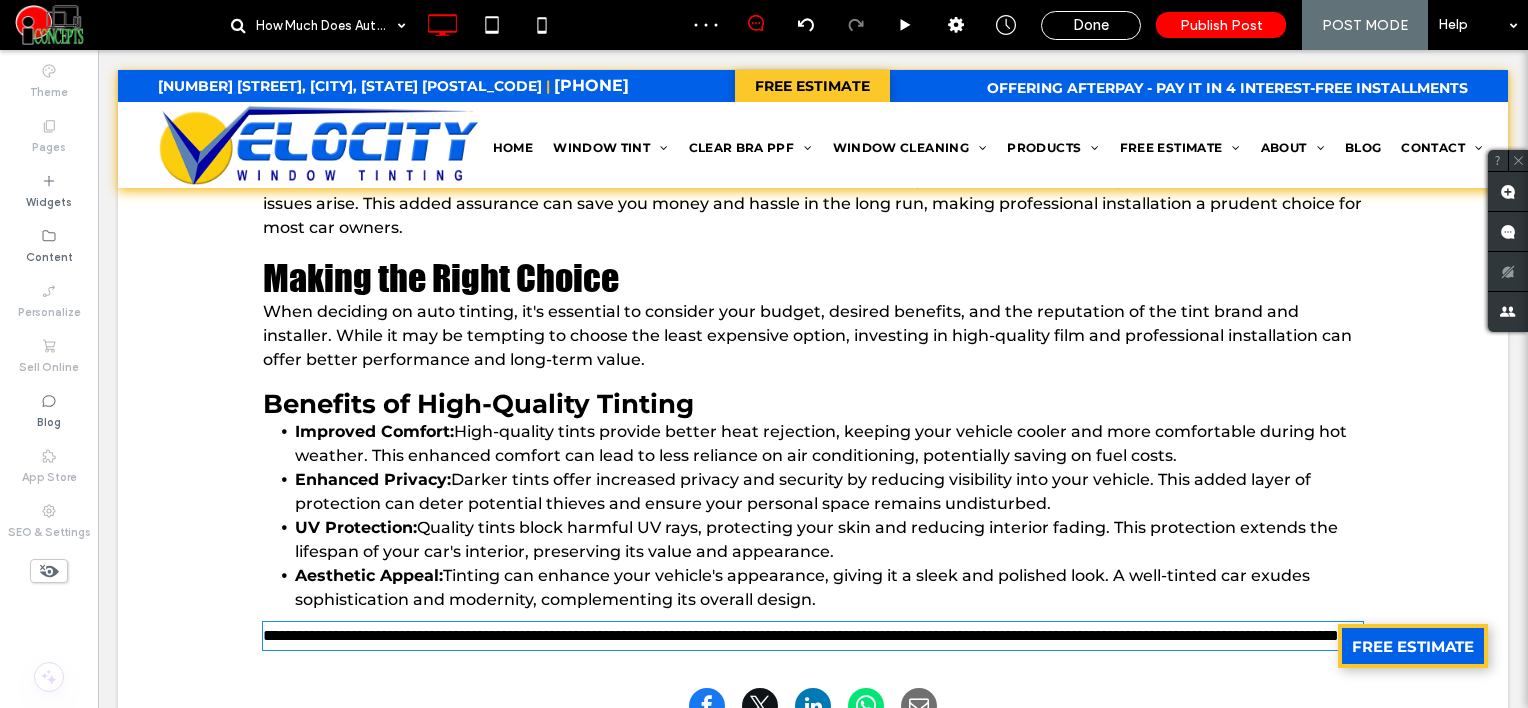 type on "**********" 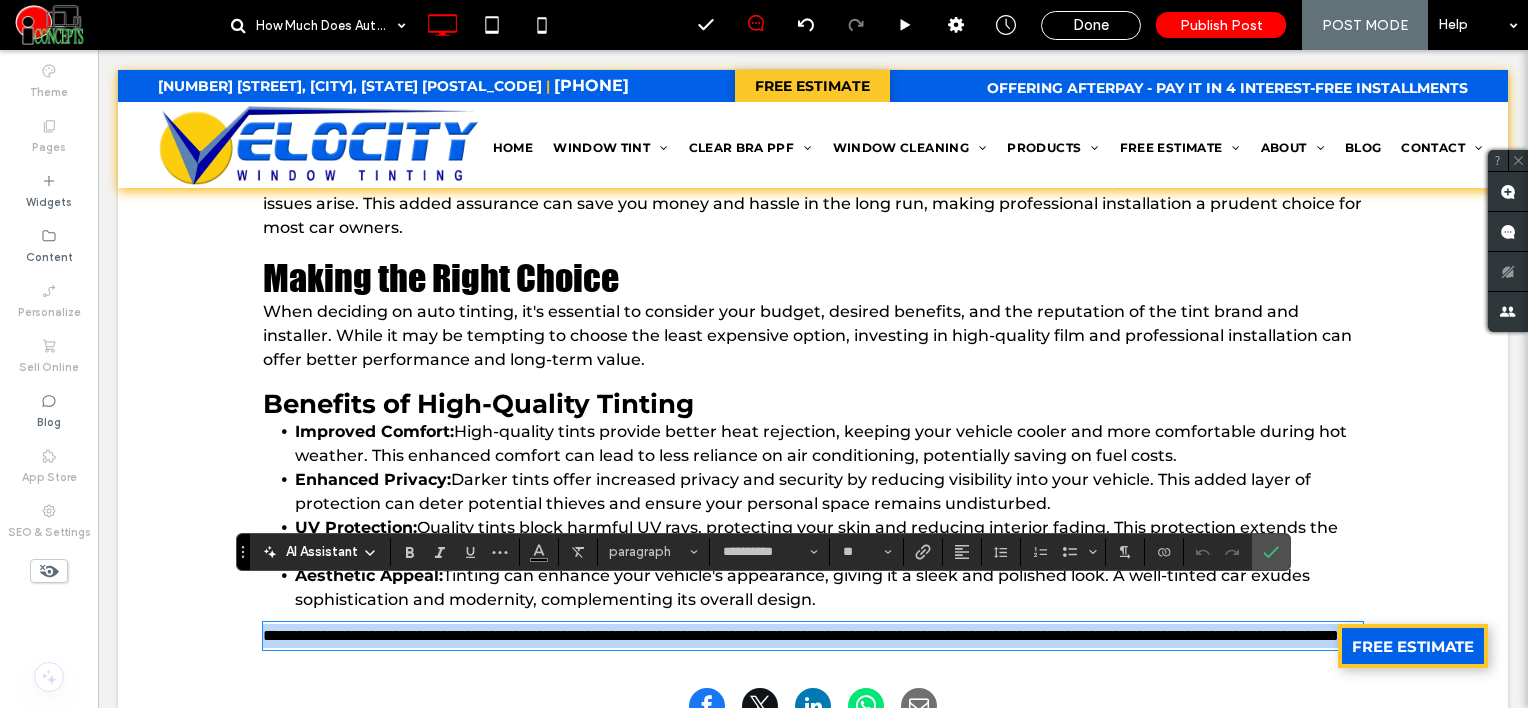 paste 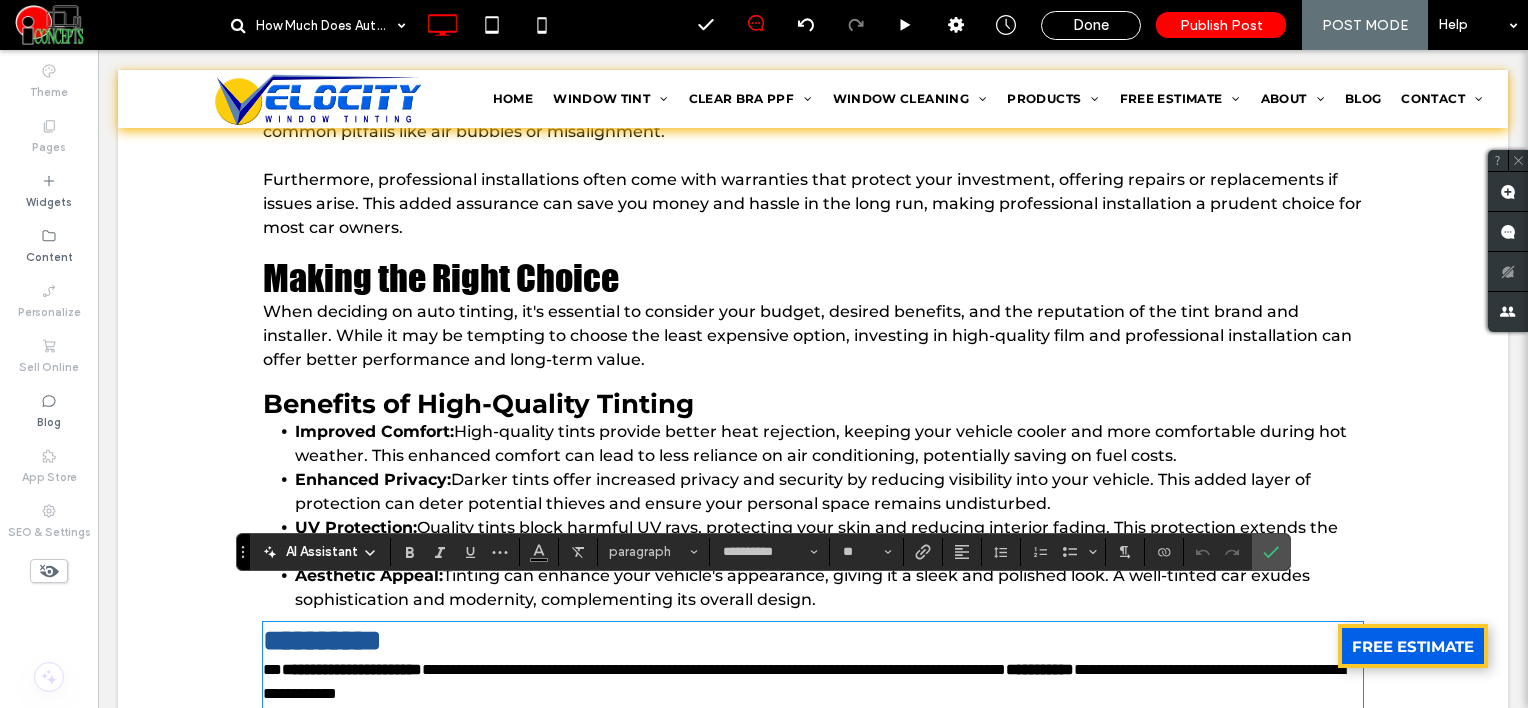 scroll, scrollTop: 0, scrollLeft: 0, axis: both 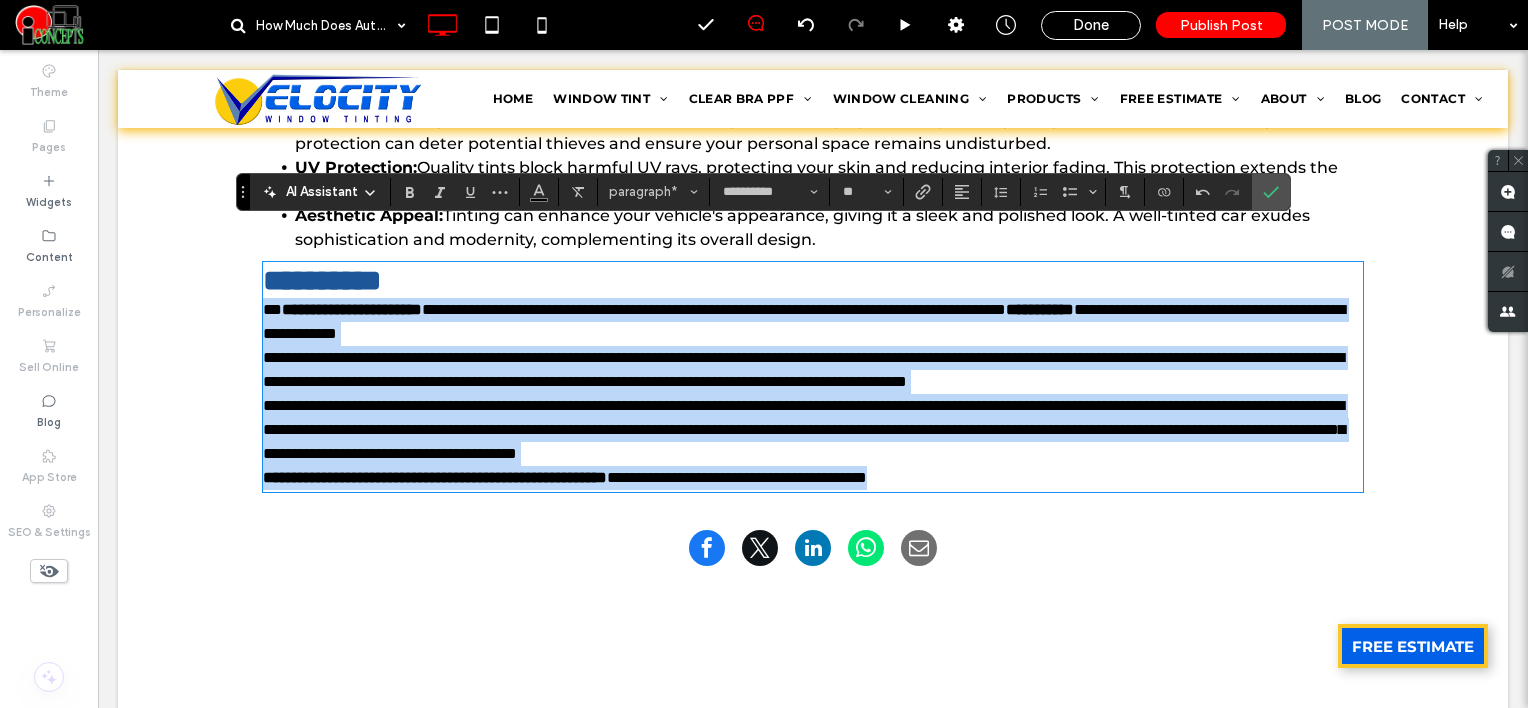 drag, startPoint x: 256, startPoint y: 272, endPoint x: 1120, endPoint y: 464, distance: 885.0763 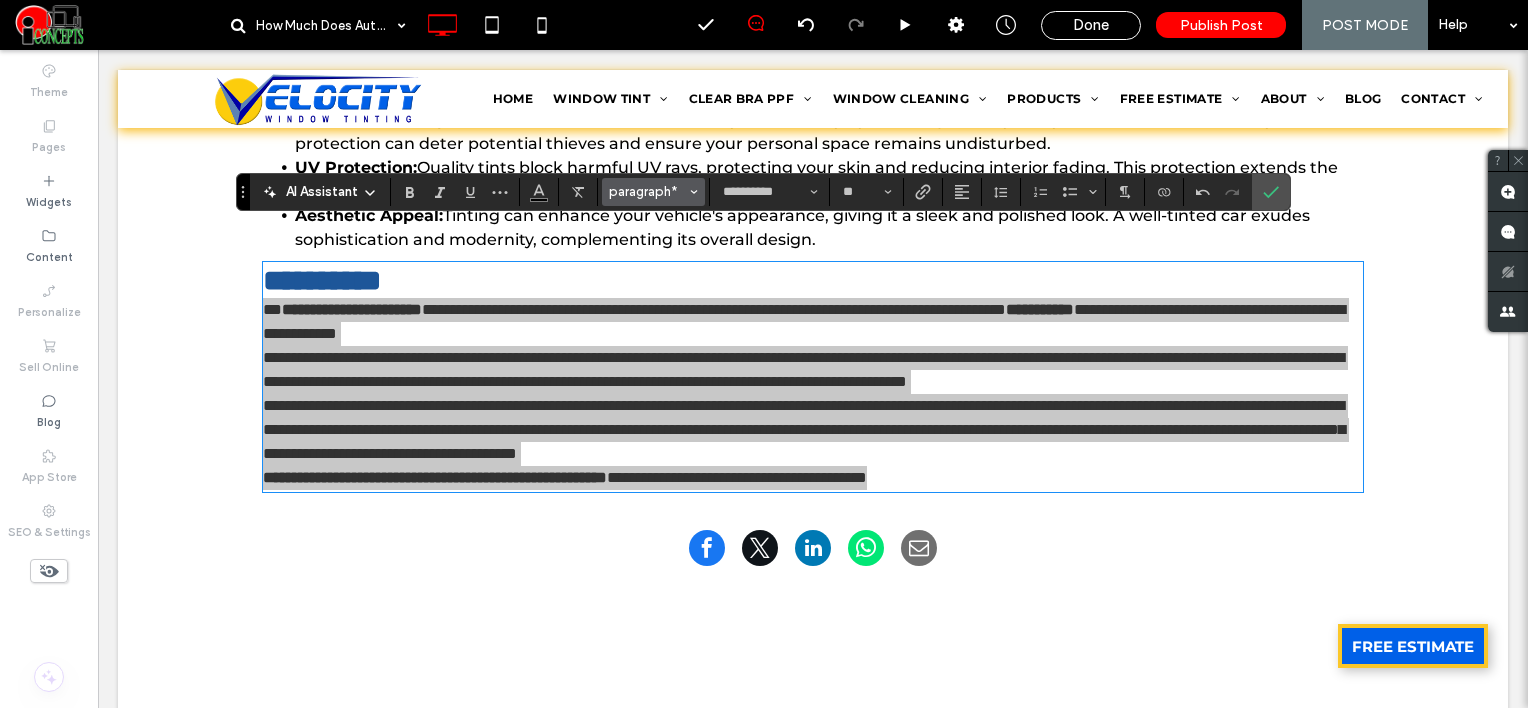 click on "paragraph*" at bounding box center (648, 191) 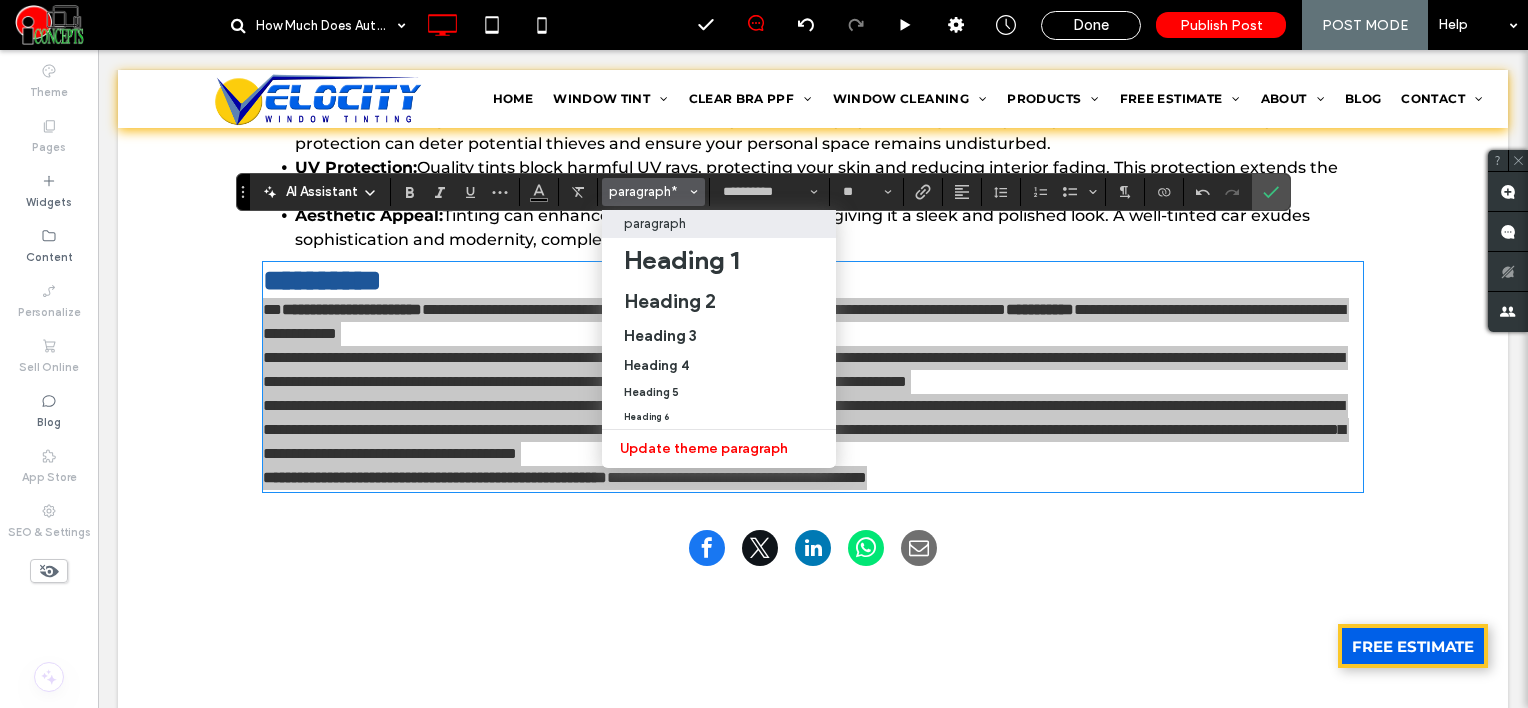 click on "paragraph" at bounding box center (655, 223) 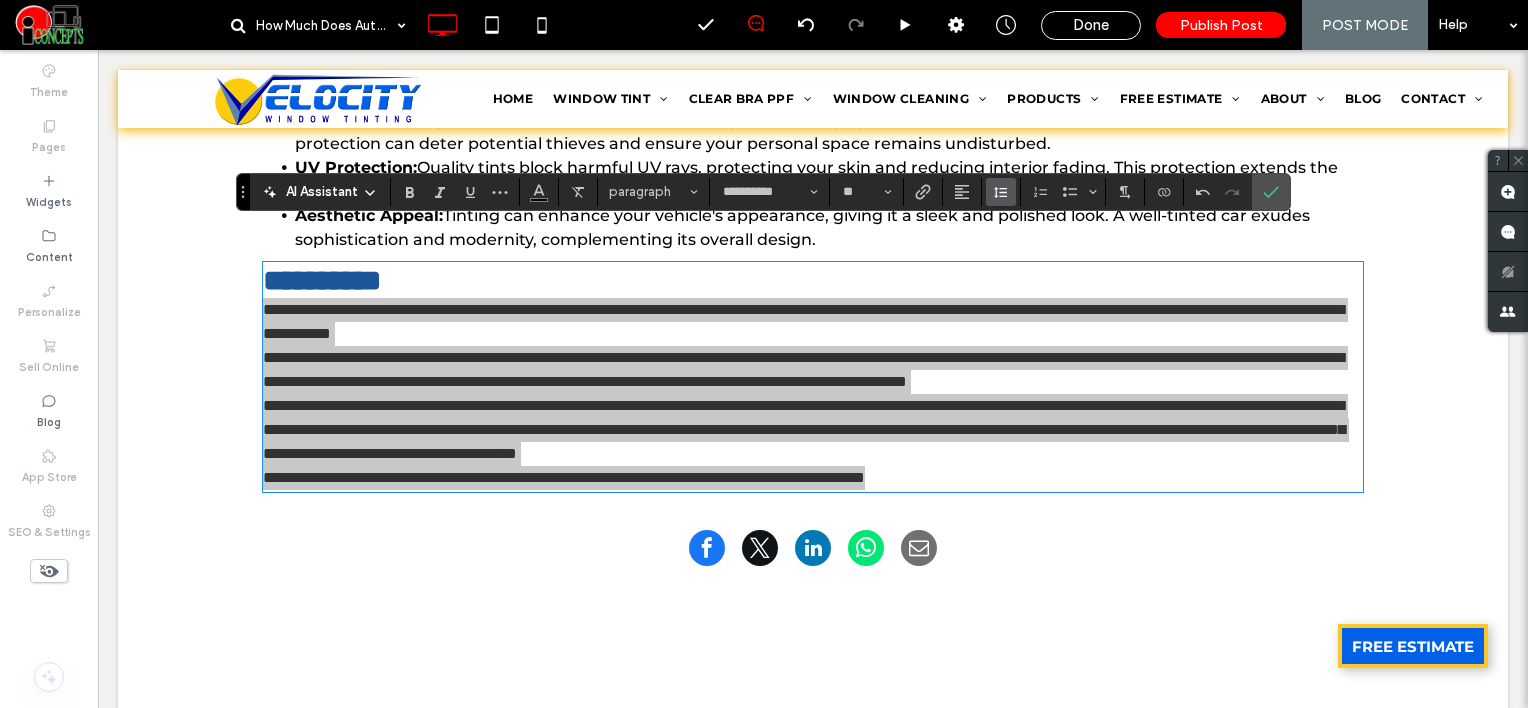 click 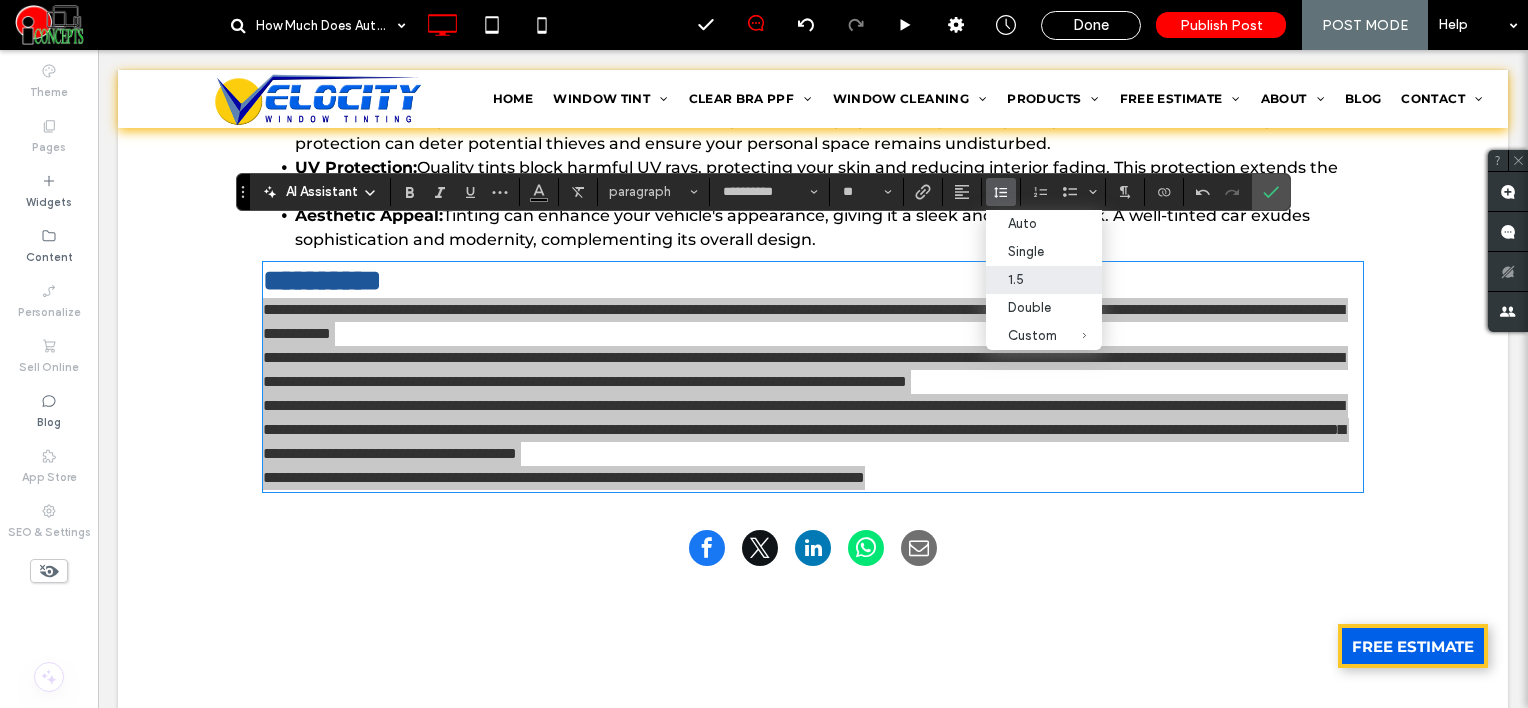click on "1.5" at bounding box center [1032, 279] 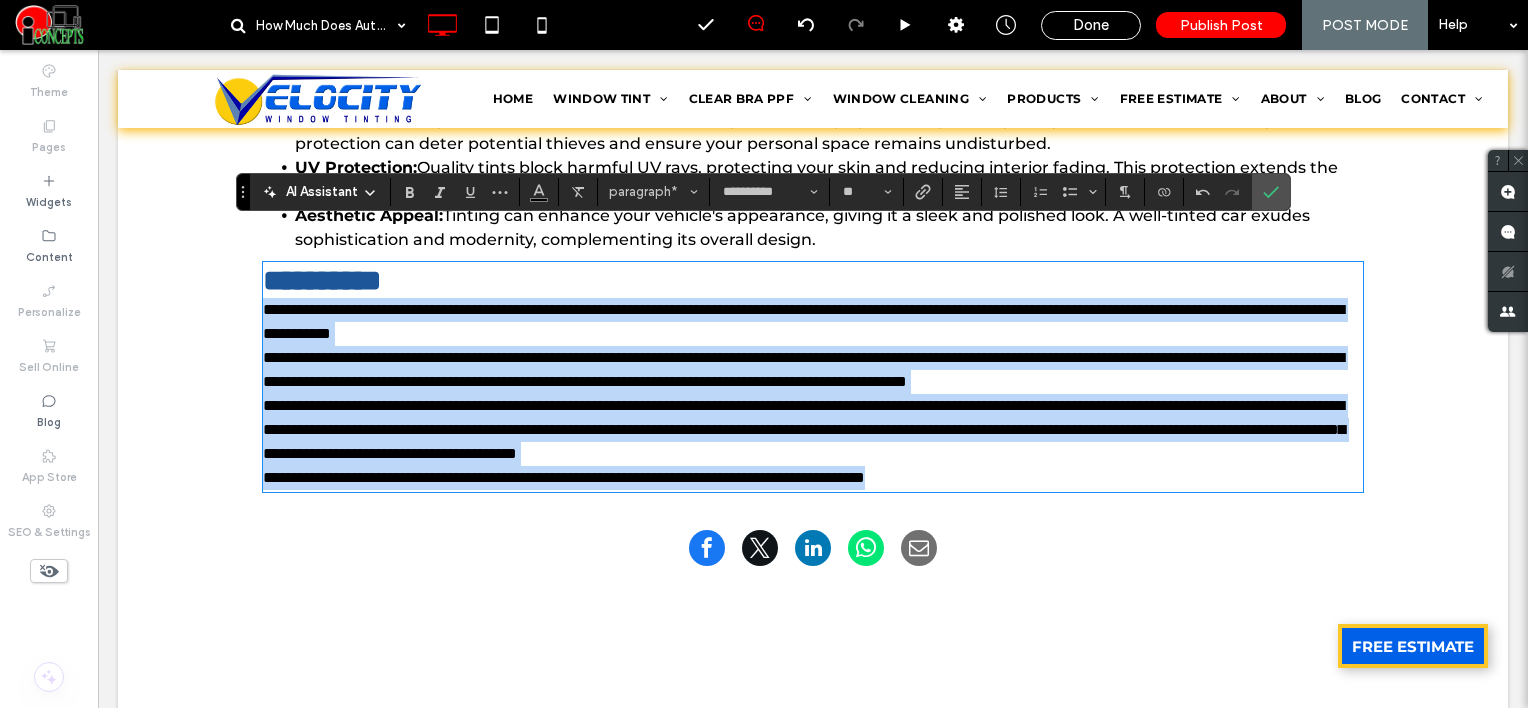 click on "**********" at bounding box center (813, 322) 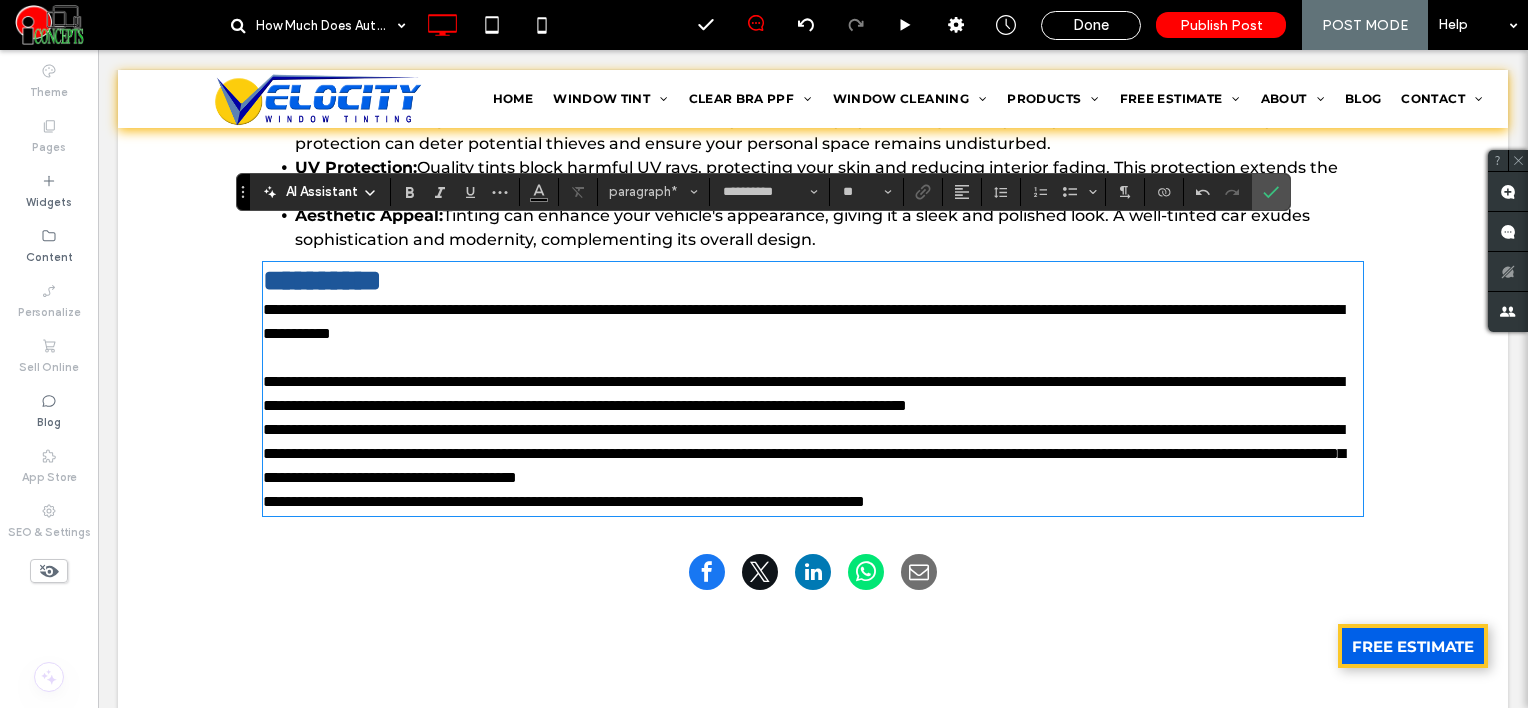 click on "**********" at bounding box center [813, 394] 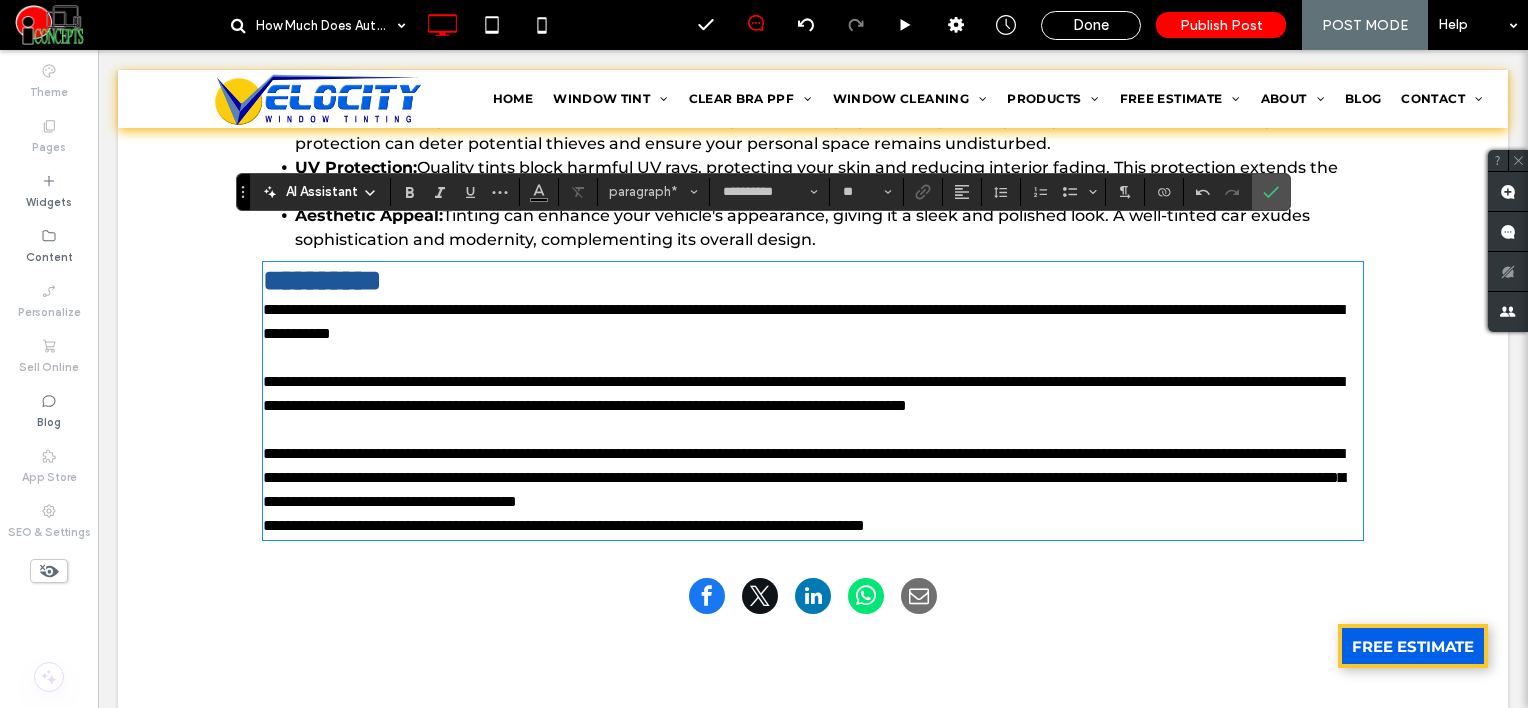 click on "**********" at bounding box center (813, 478) 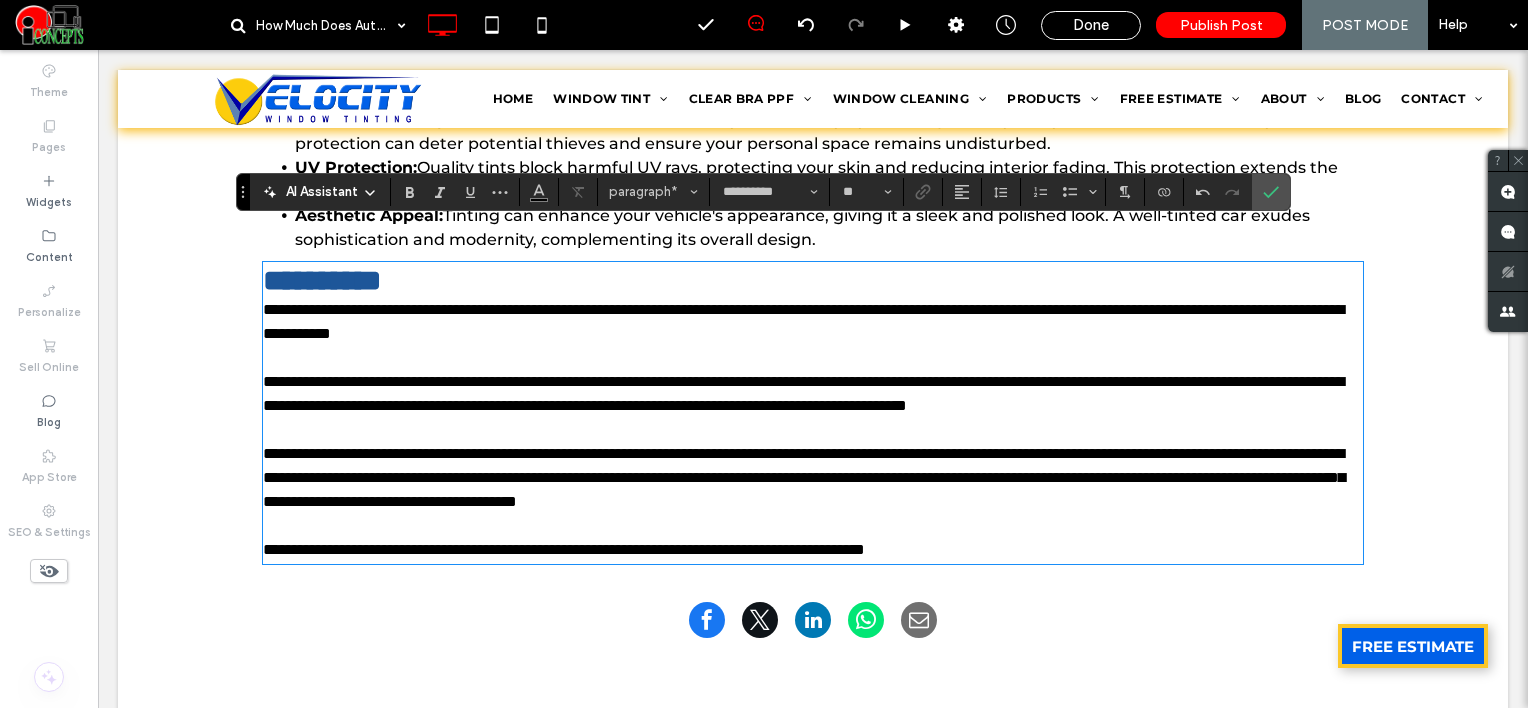 type 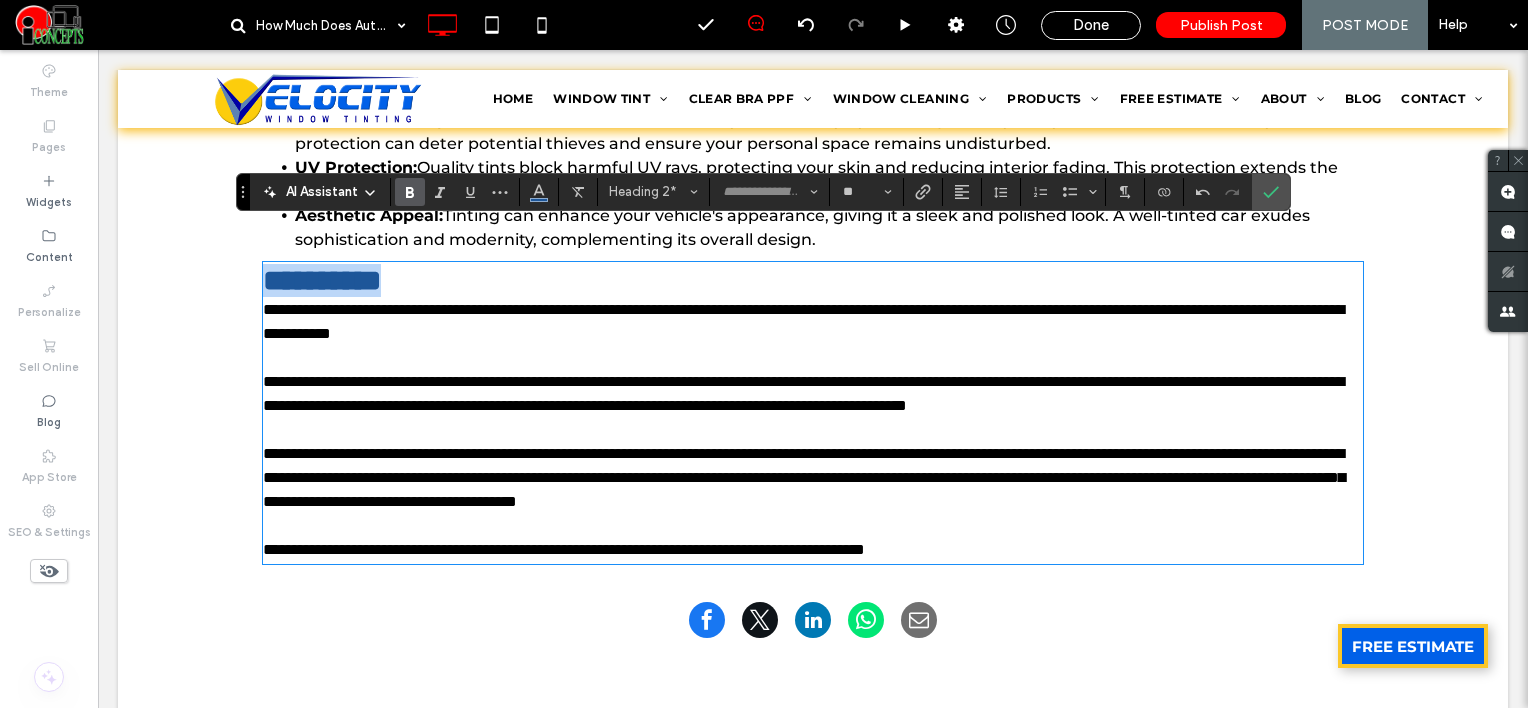 drag, startPoint x: 424, startPoint y: 232, endPoint x: 470, endPoint y: 254, distance: 50.990196 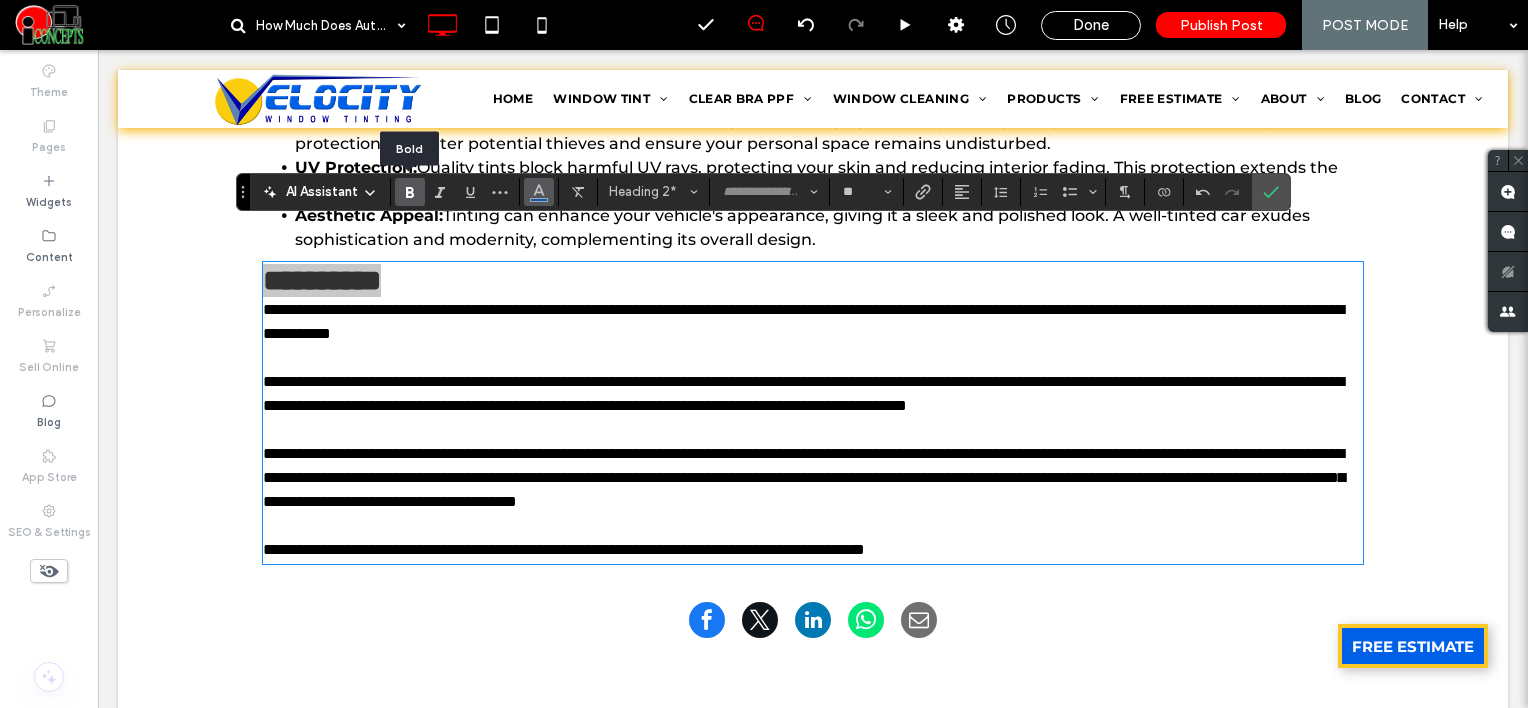 drag, startPoint x: 402, startPoint y: 185, endPoint x: 544, endPoint y: 183, distance: 142.01408 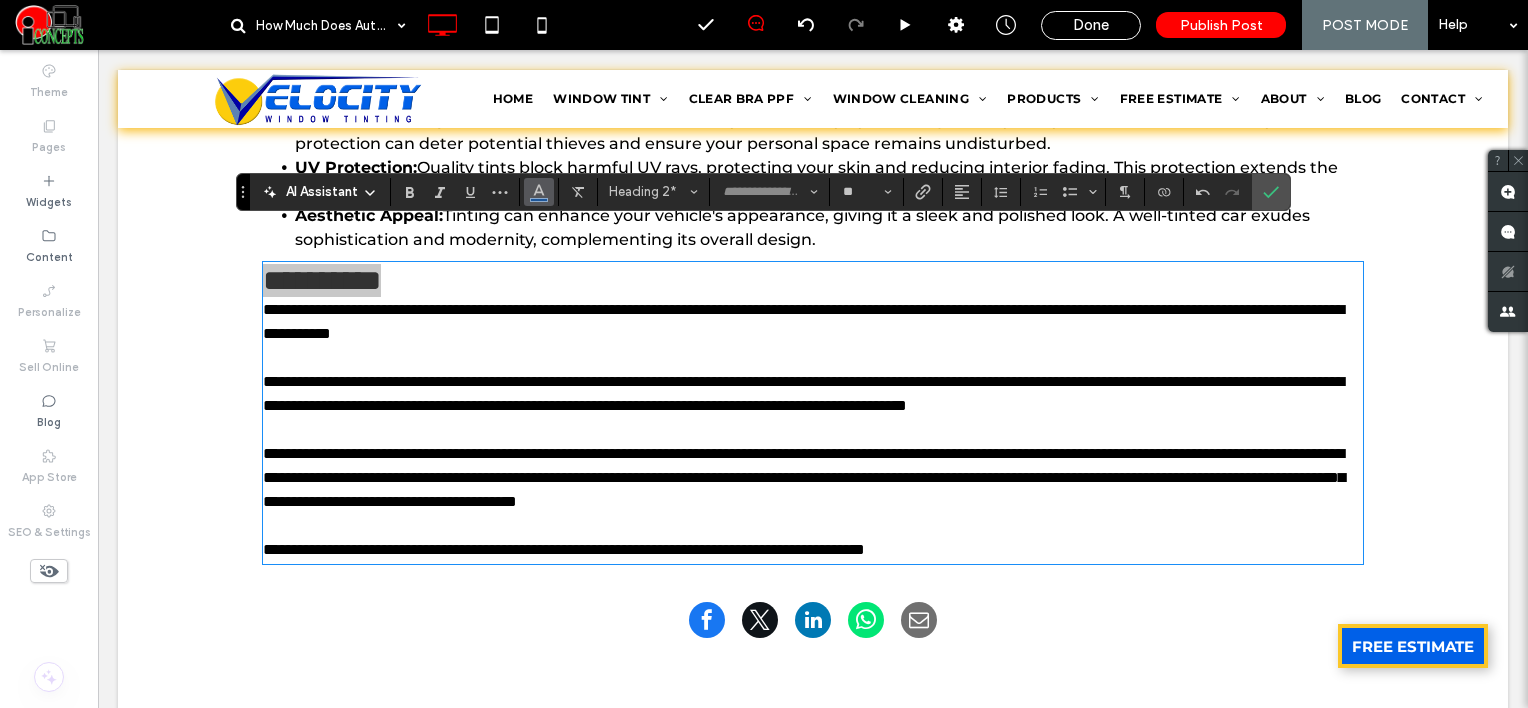 click 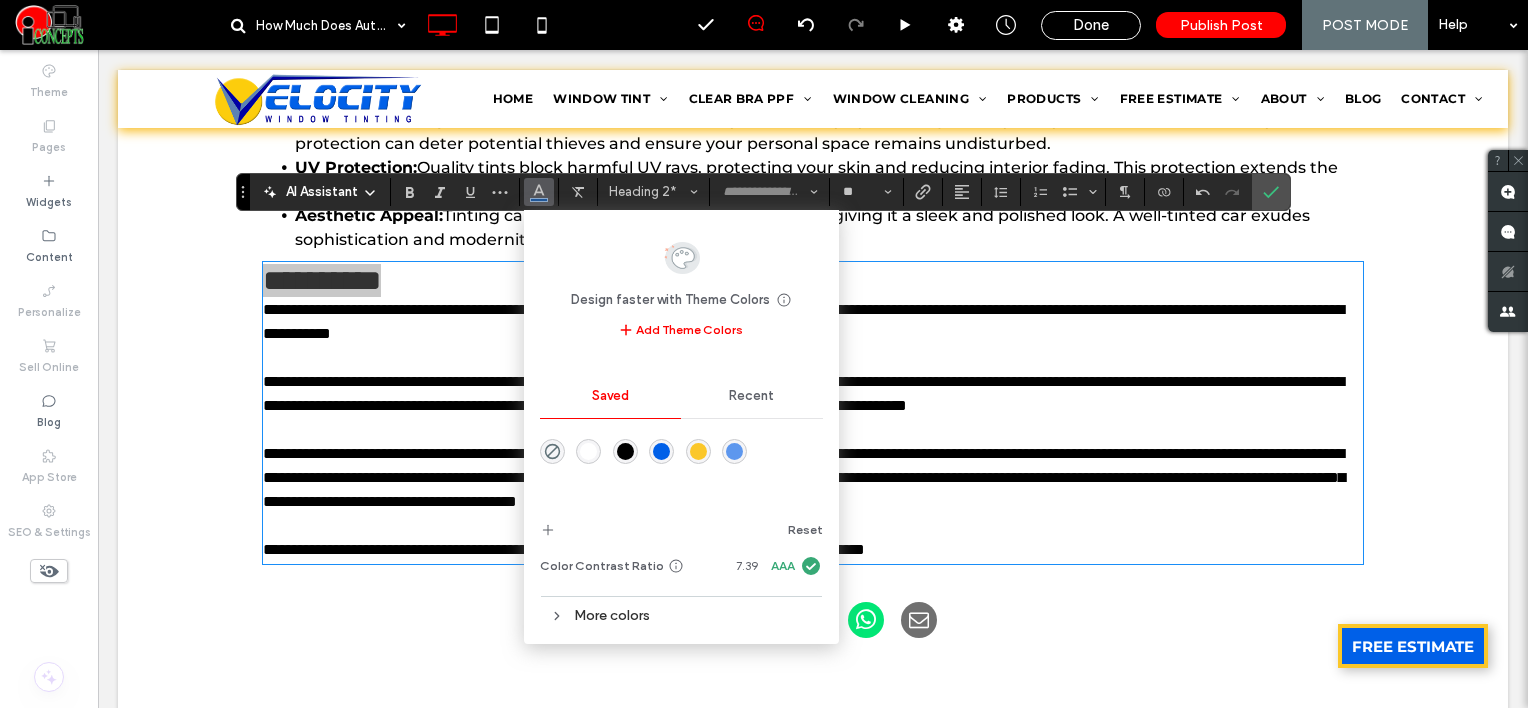 click at bounding box center [625, 451] 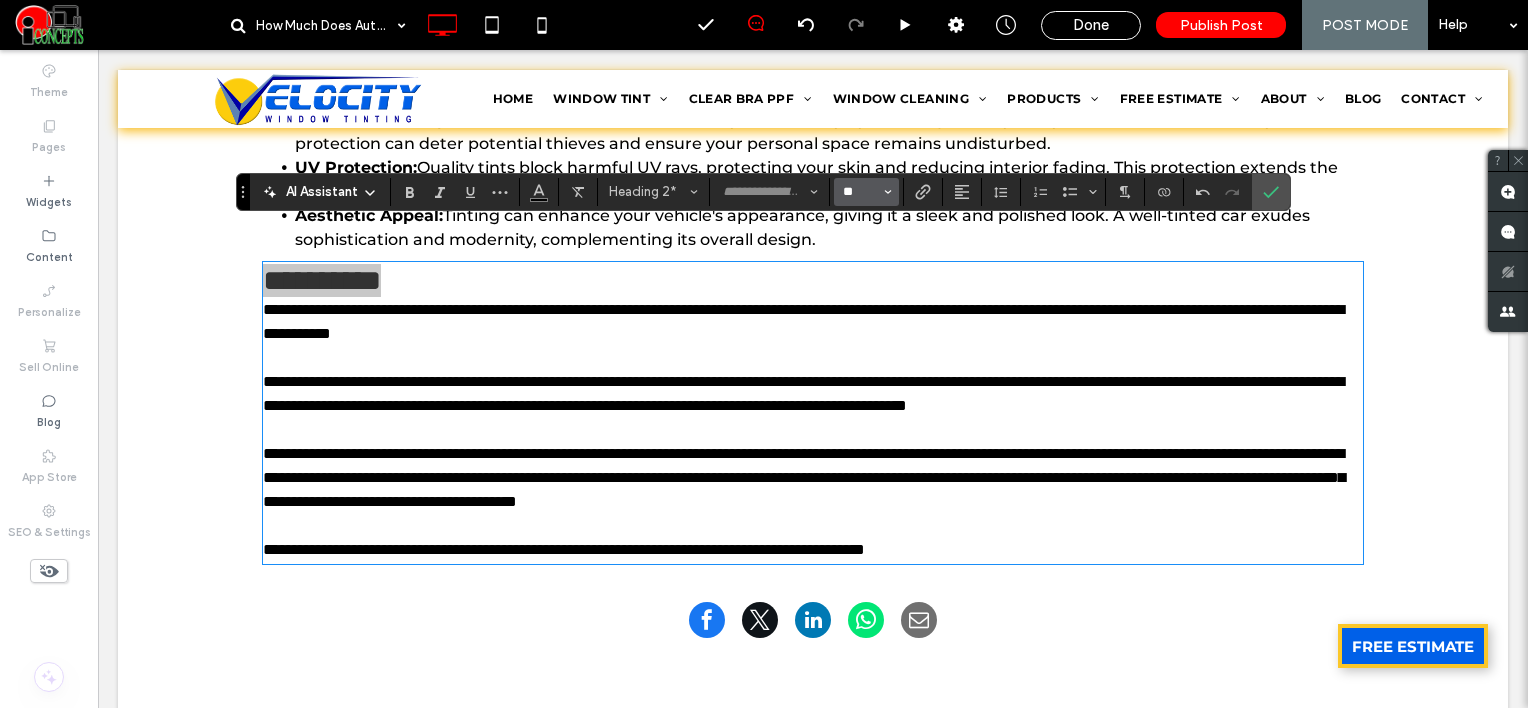 click on "**" at bounding box center (860, 192) 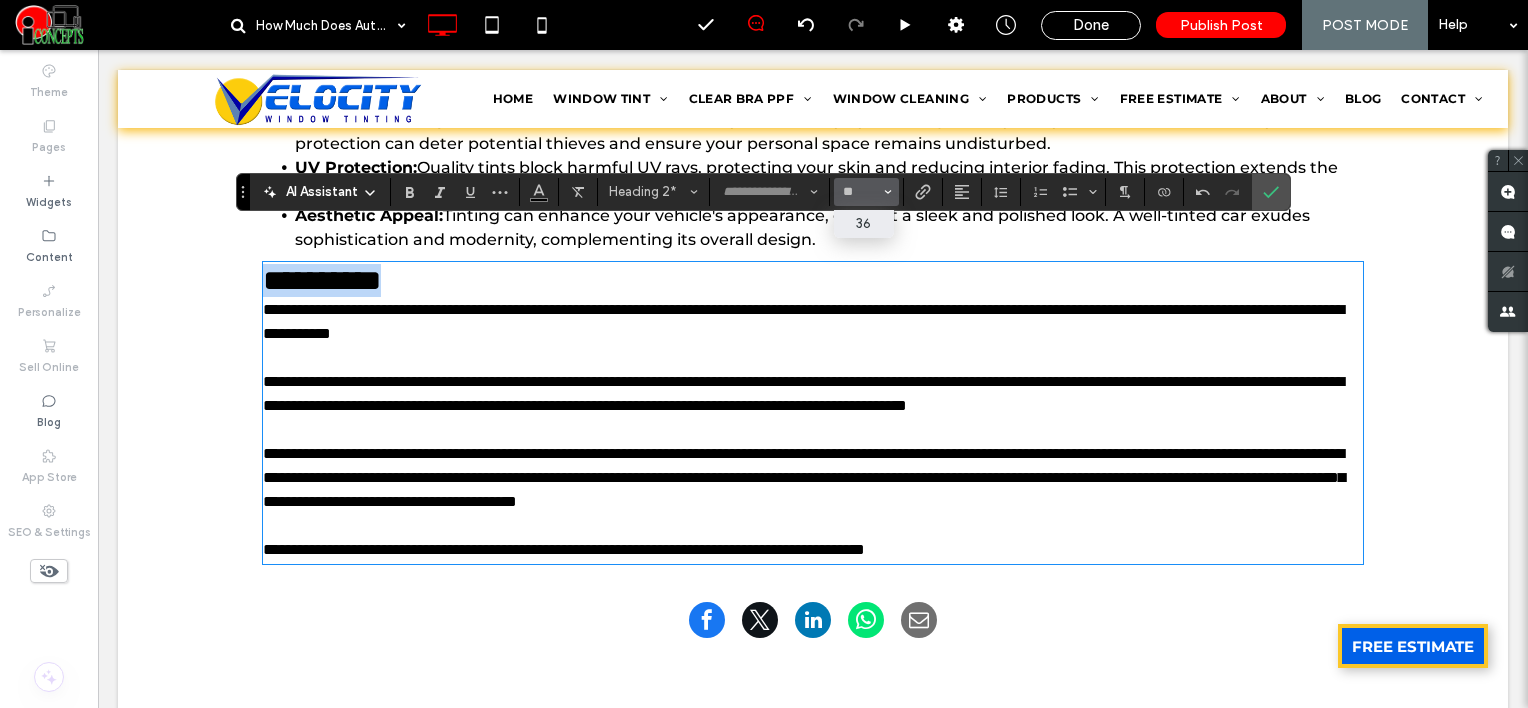 type on "**" 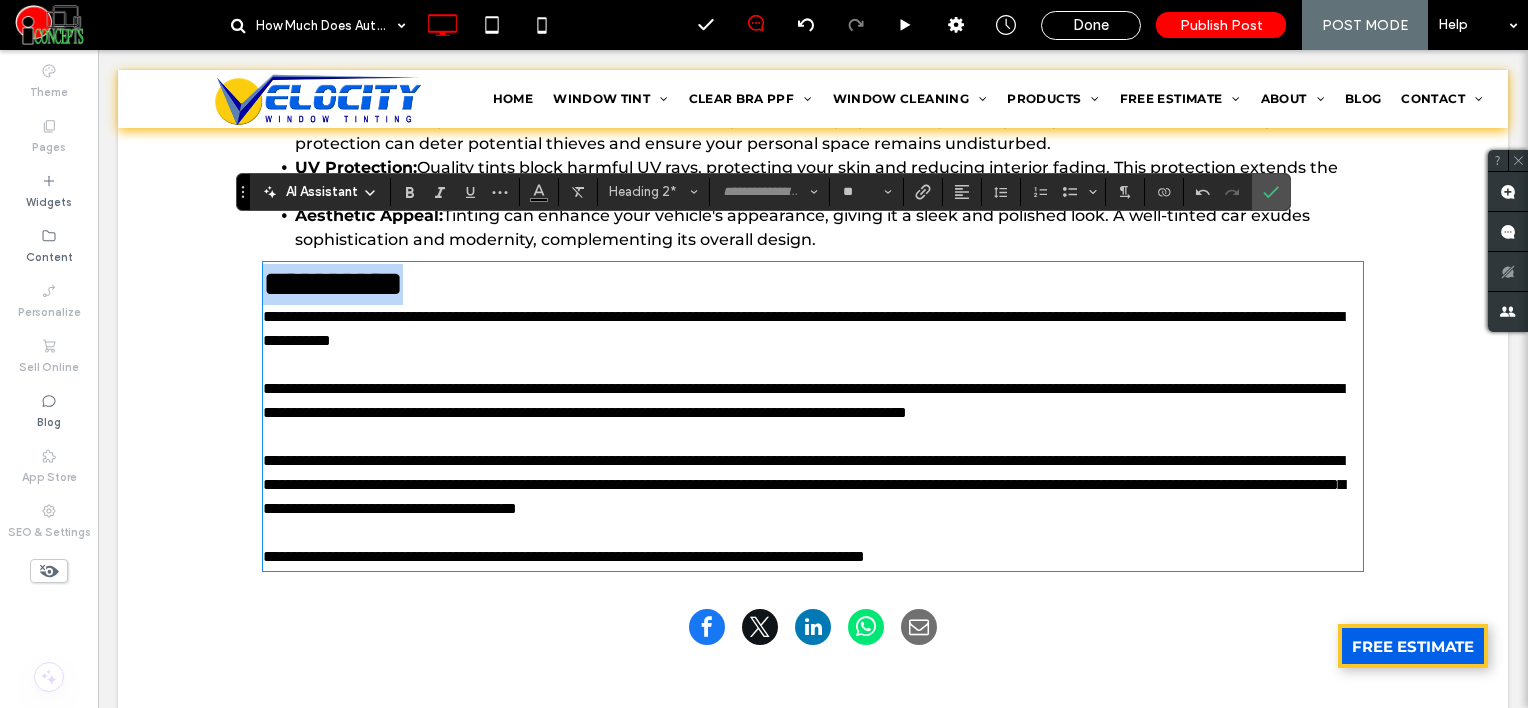 type on "**********" 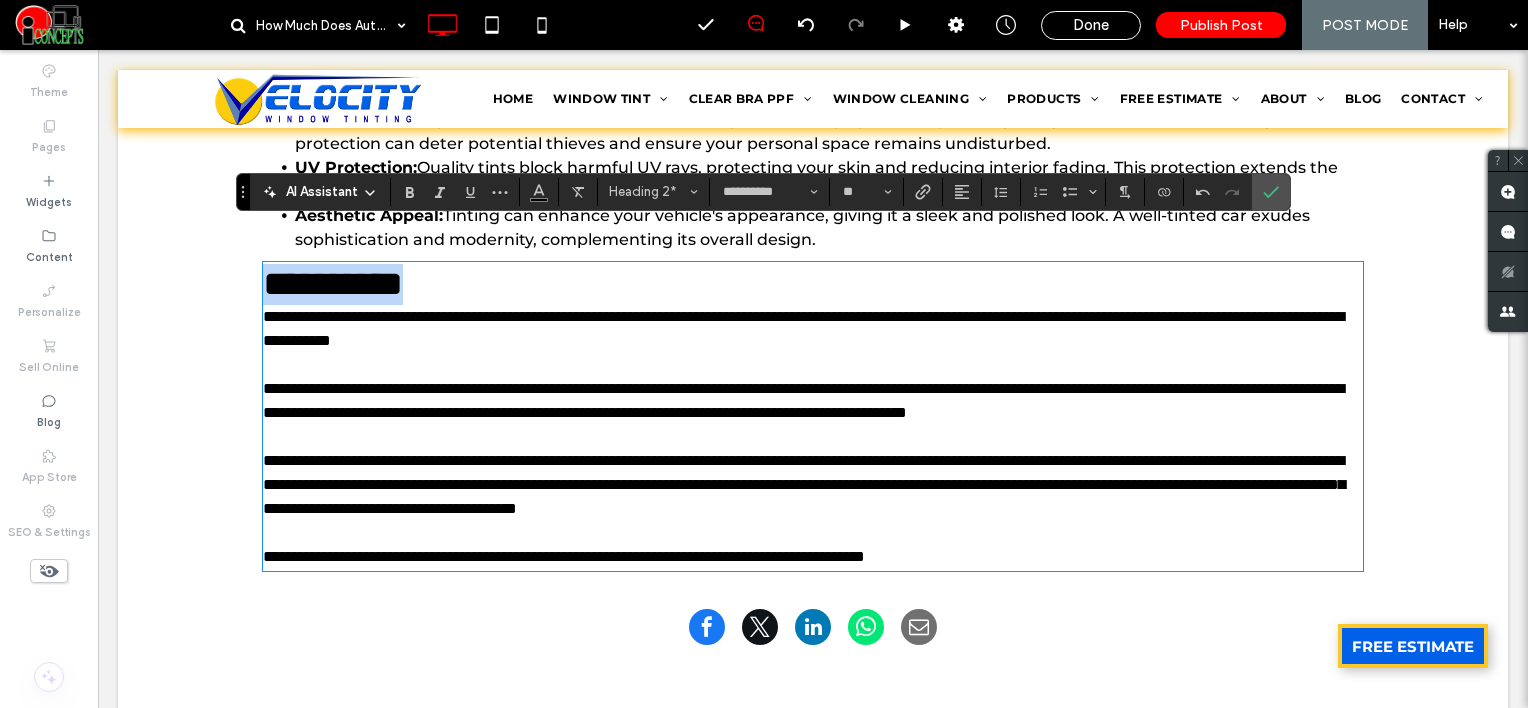 type on "**" 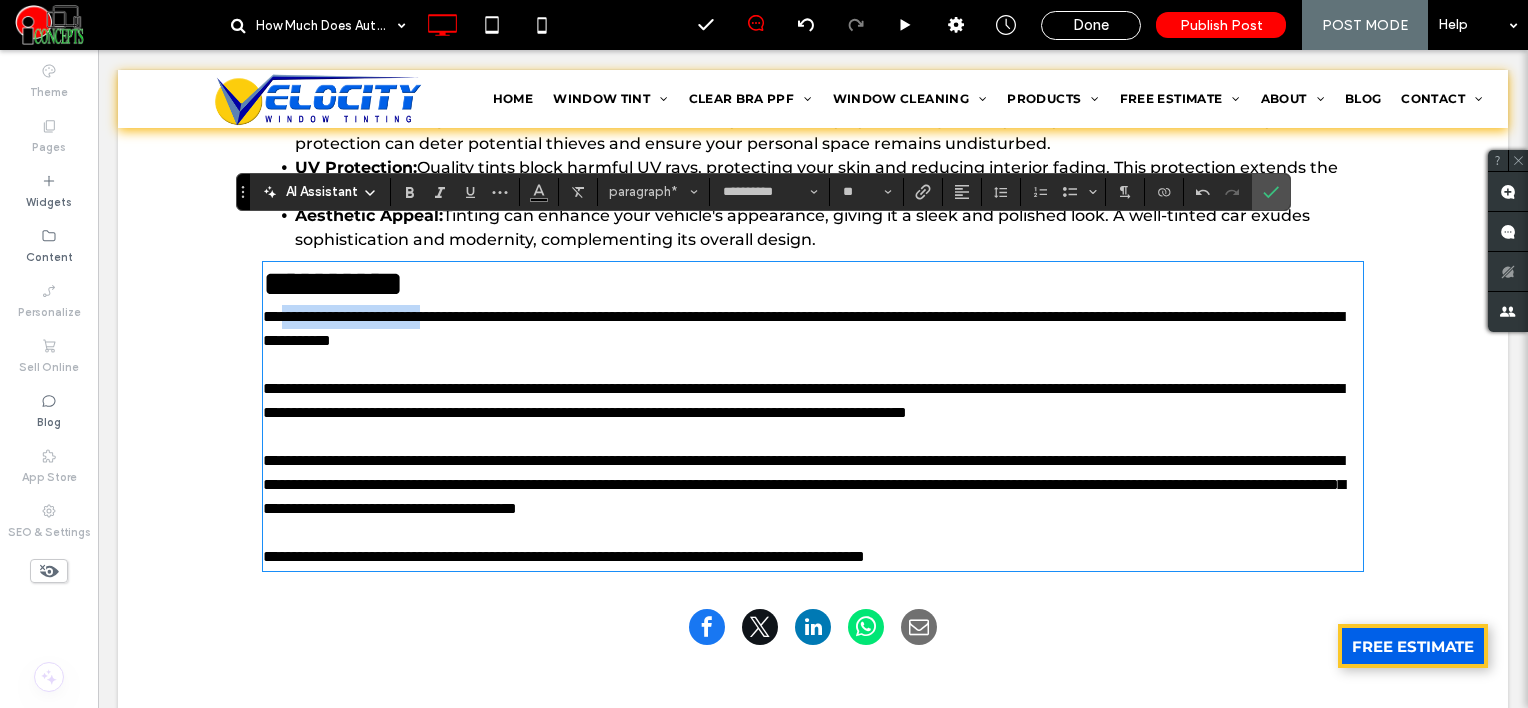 drag, startPoint x: 278, startPoint y: 281, endPoint x: 472, endPoint y: 282, distance: 194.00258 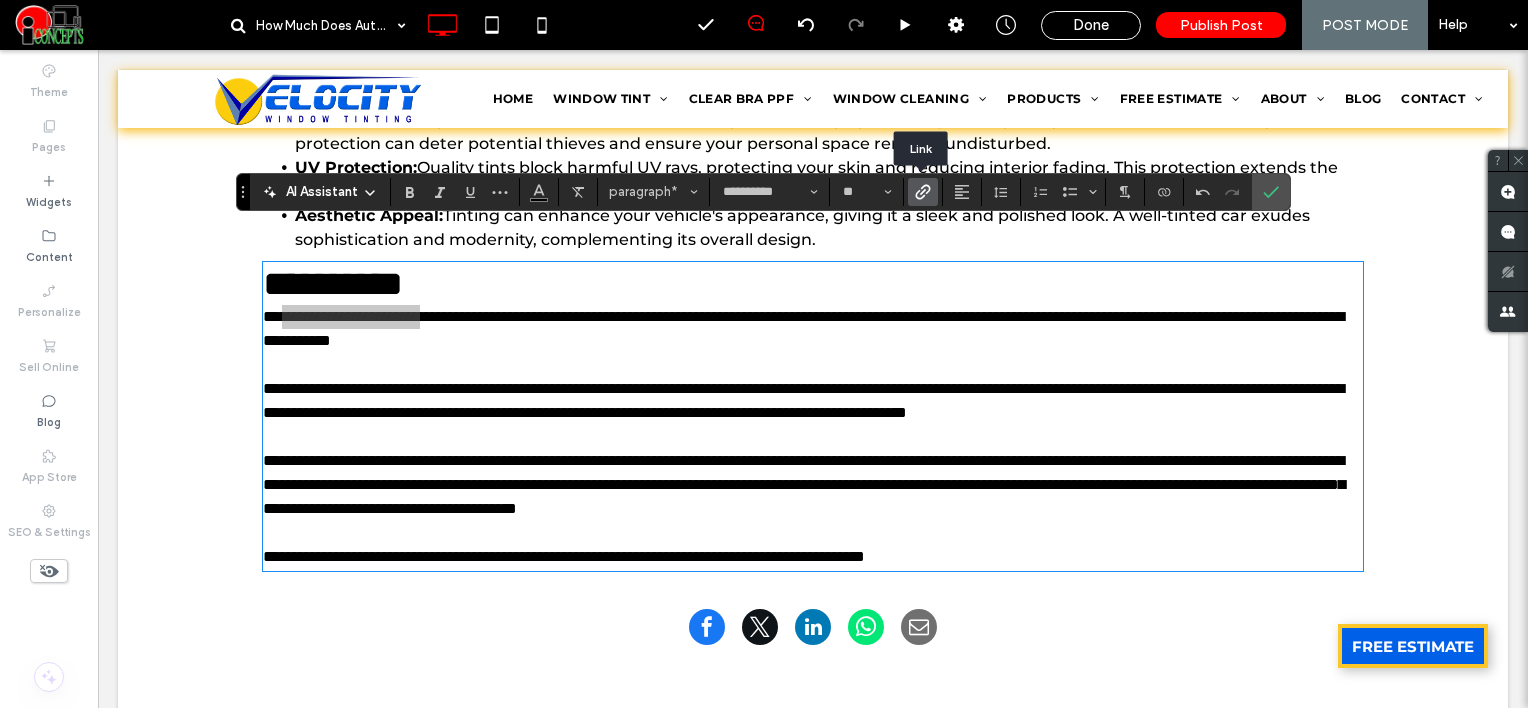 click 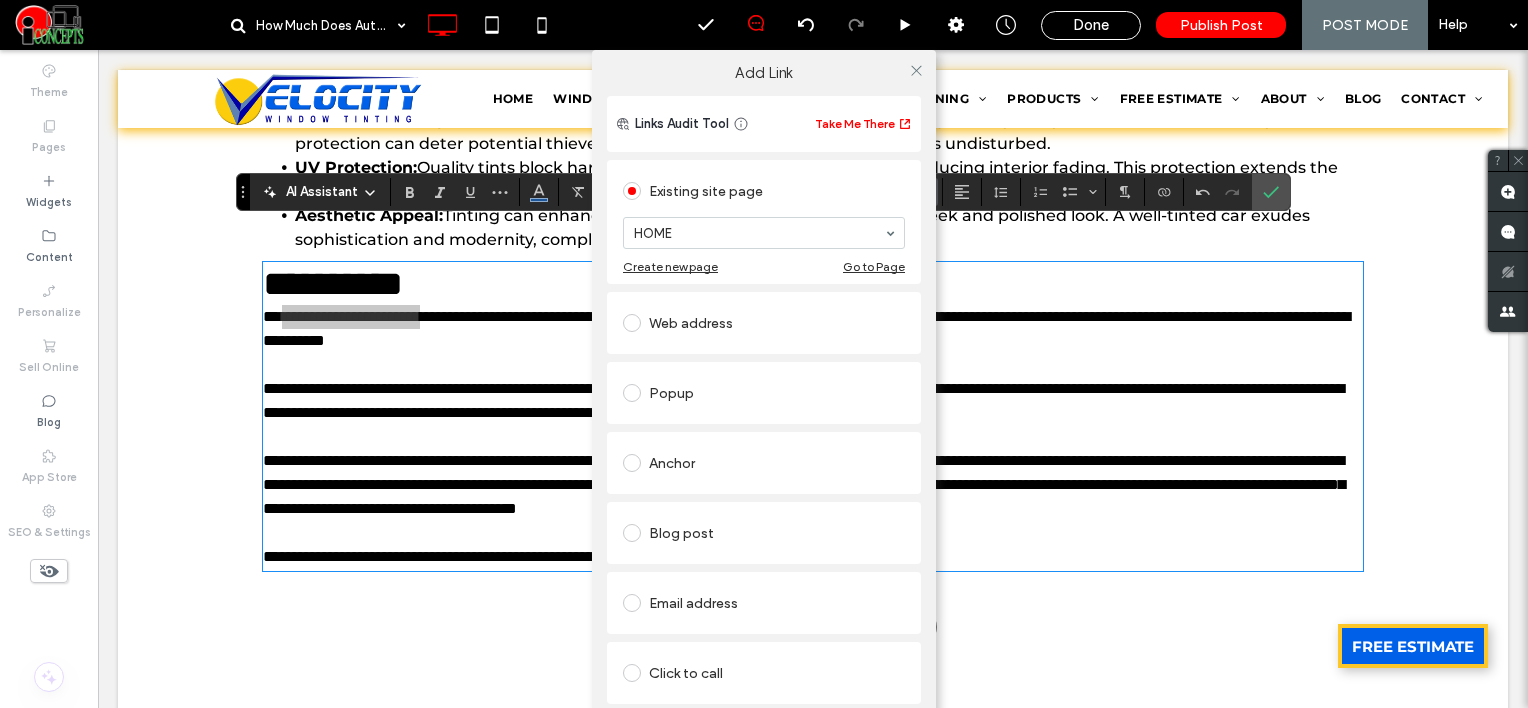 click on "Web address" at bounding box center [764, 323] 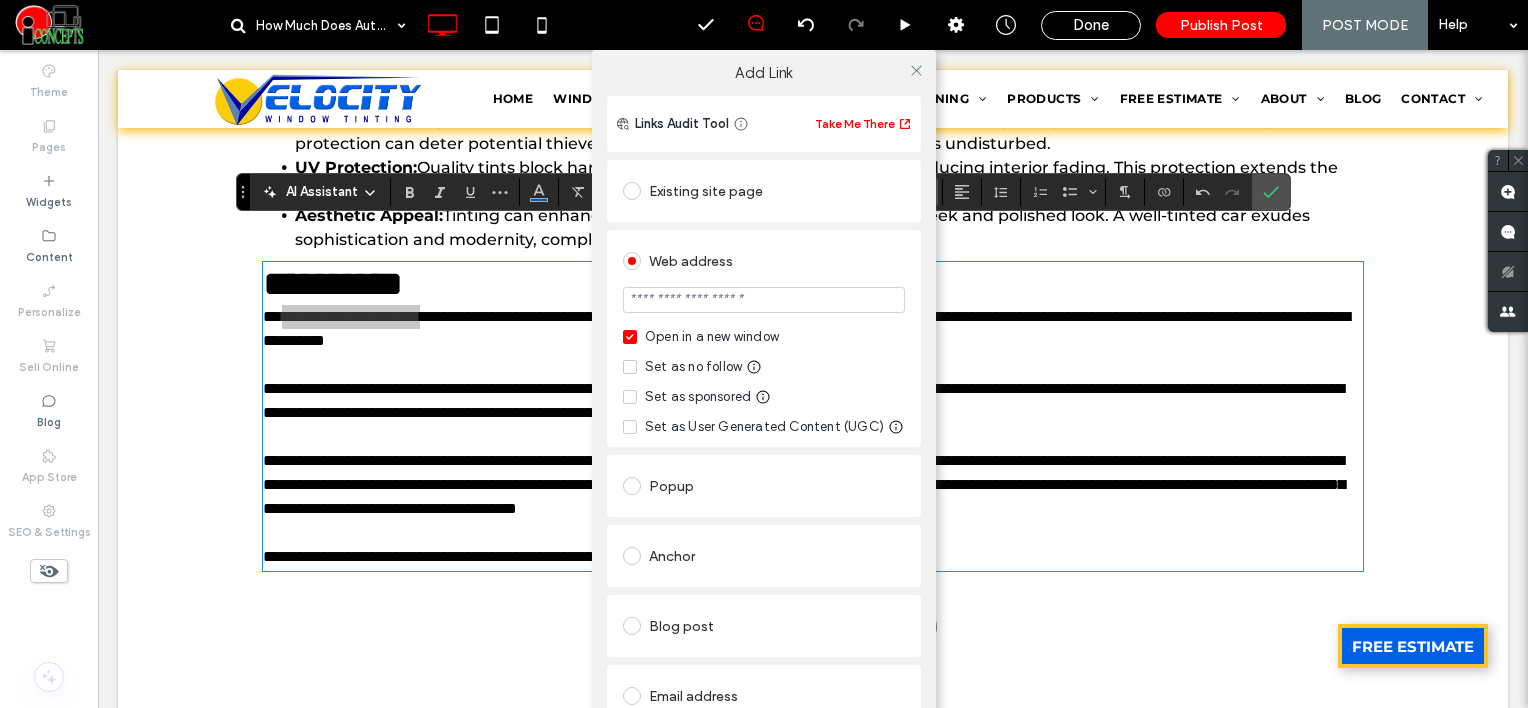 click at bounding box center (764, 300) 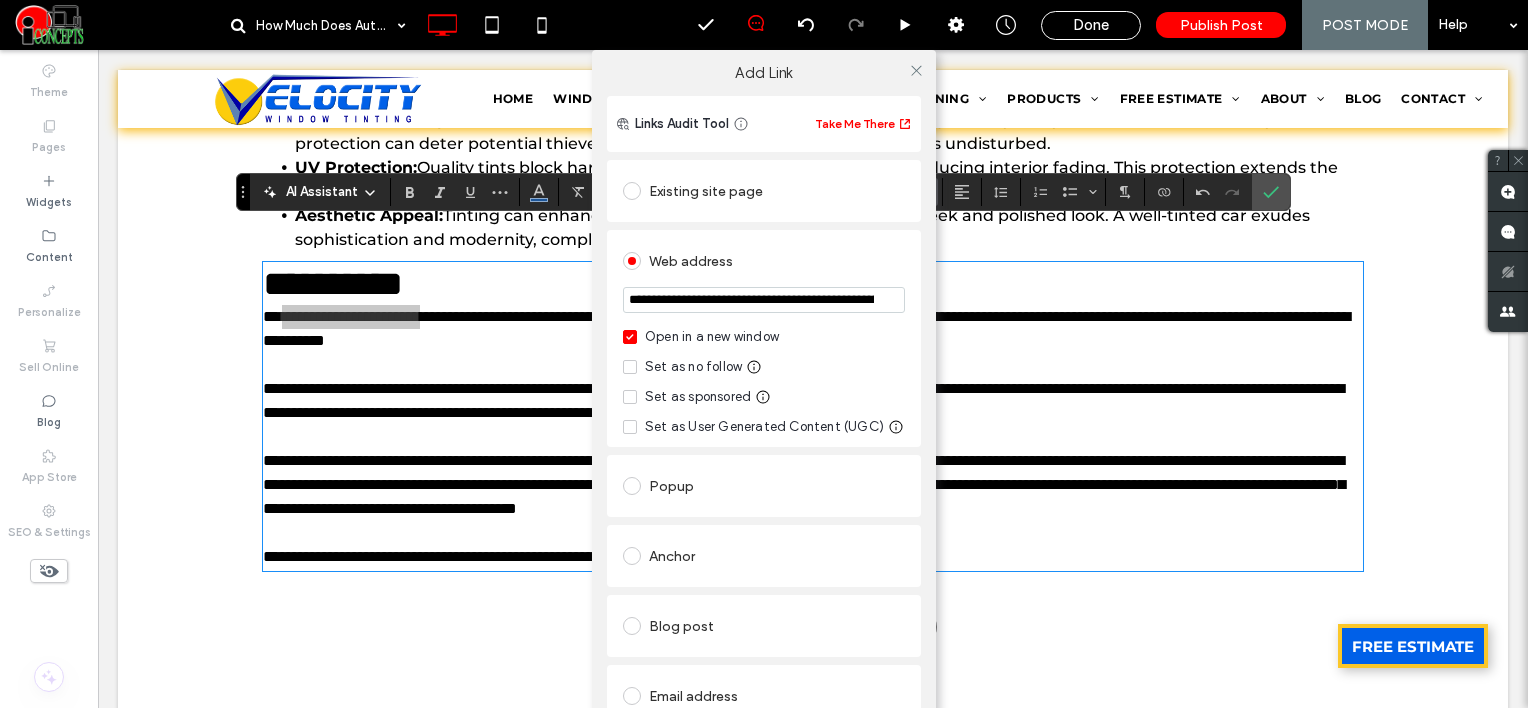 scroll, scrollTop: 0, scrollLeft: 260, axis: horizontal 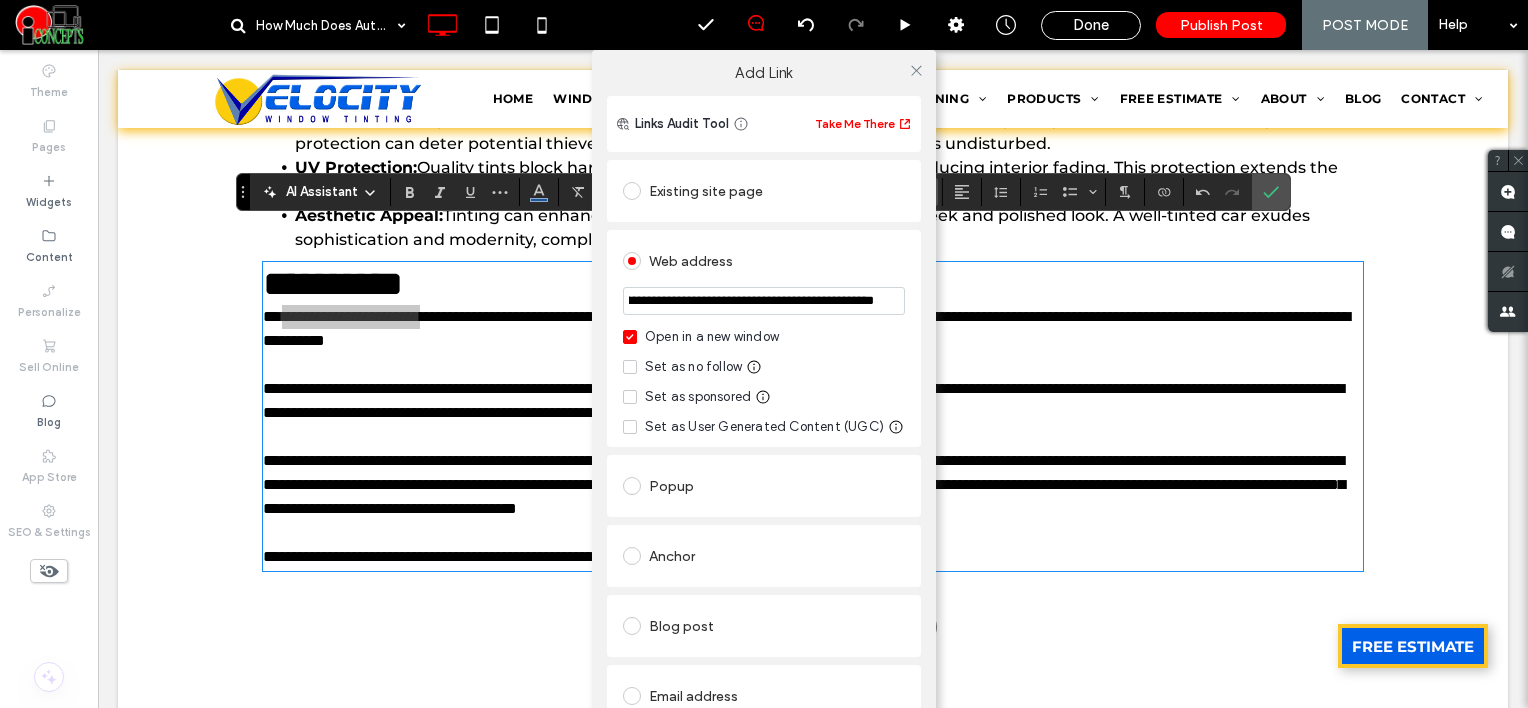 type on "**********" 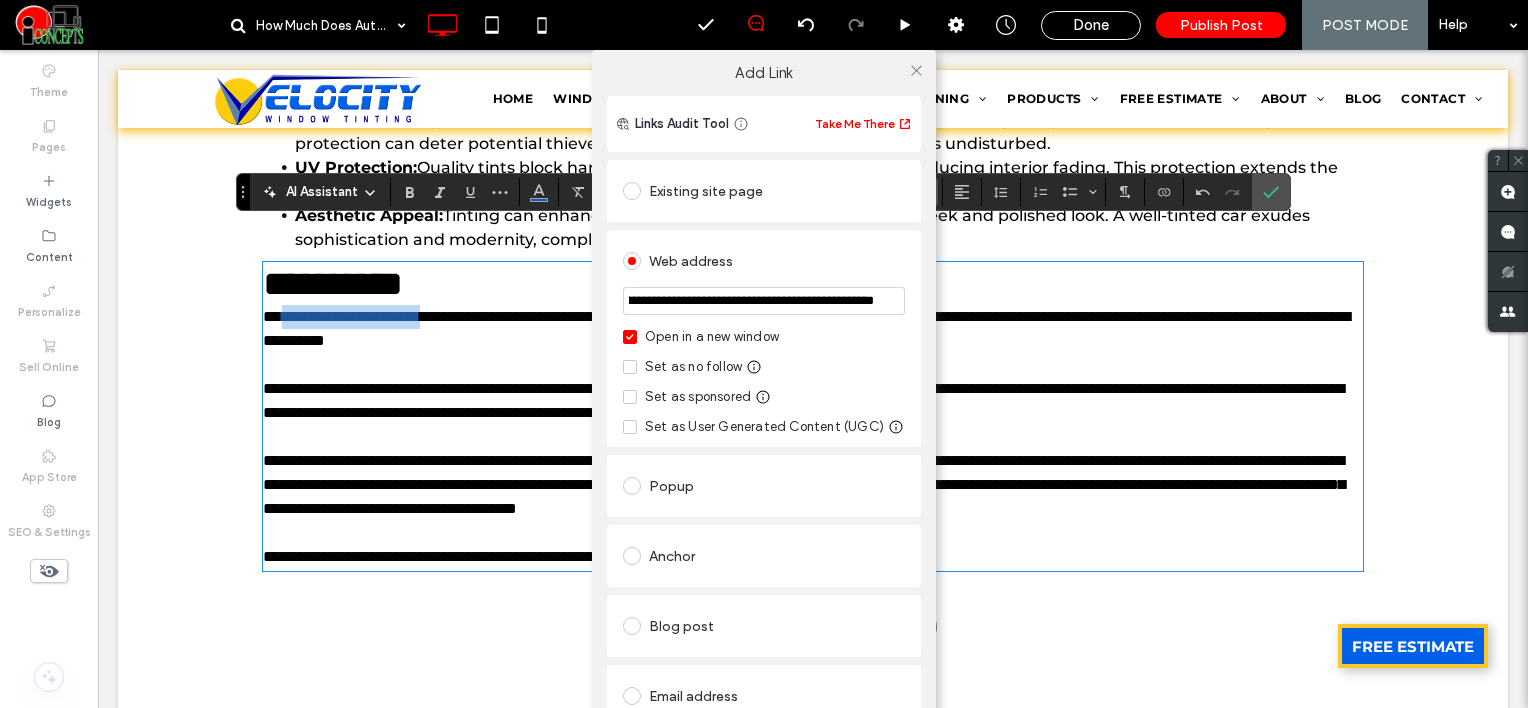 scroll, scrollTop: 0, scrollLeft: 0, axis: both 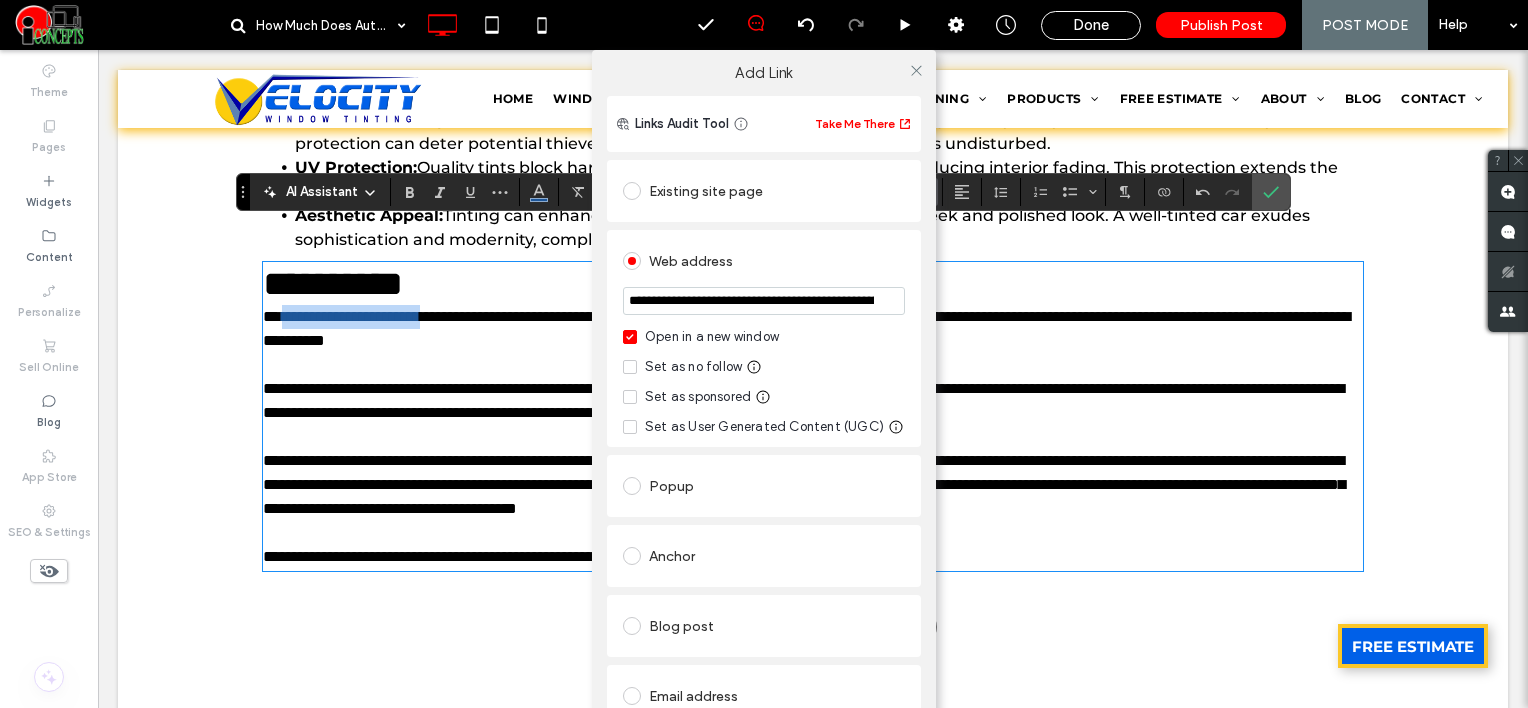 click at bounding box center [916, 70] 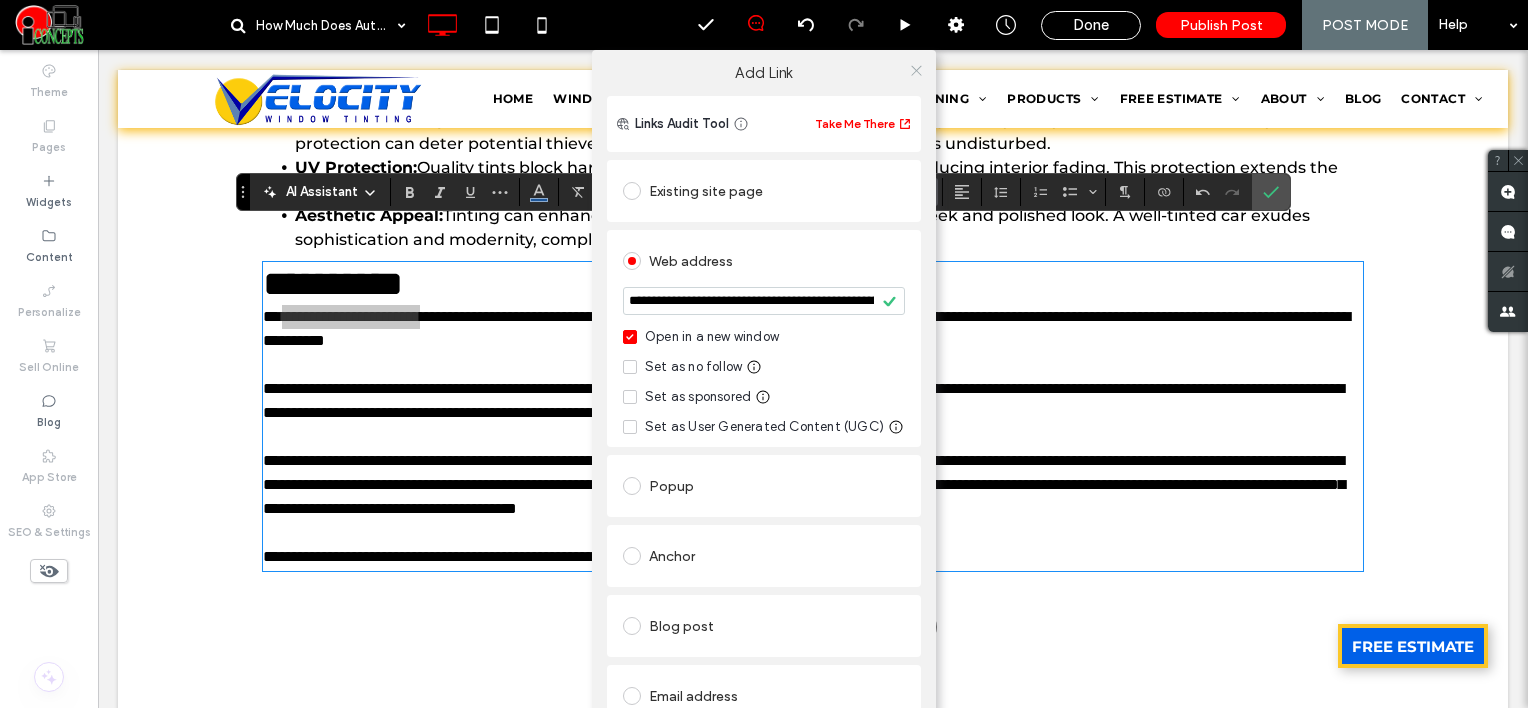 click 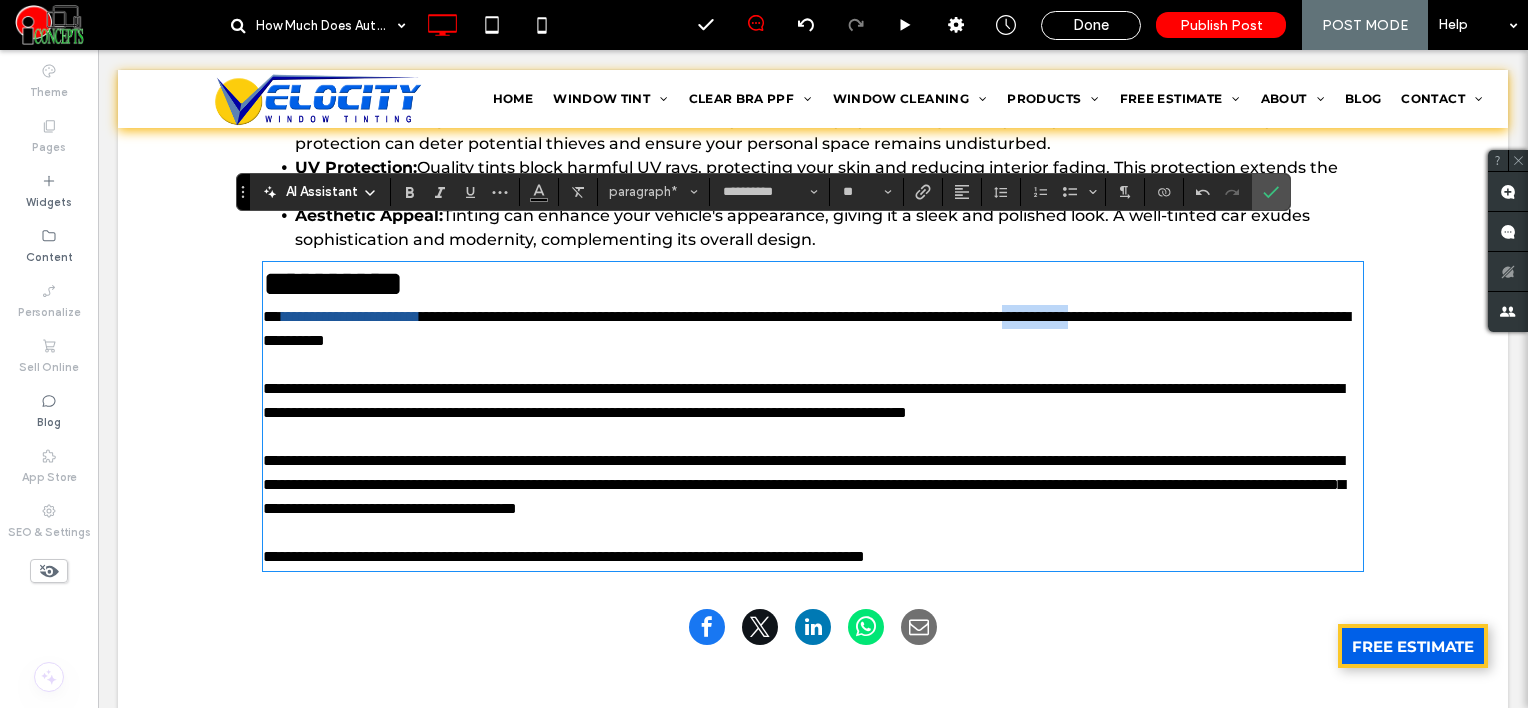 drag, startPoint x: 1278, startPoint y: 281, endPoint x: 274, endPoint y: 313, distance: 1004.5098 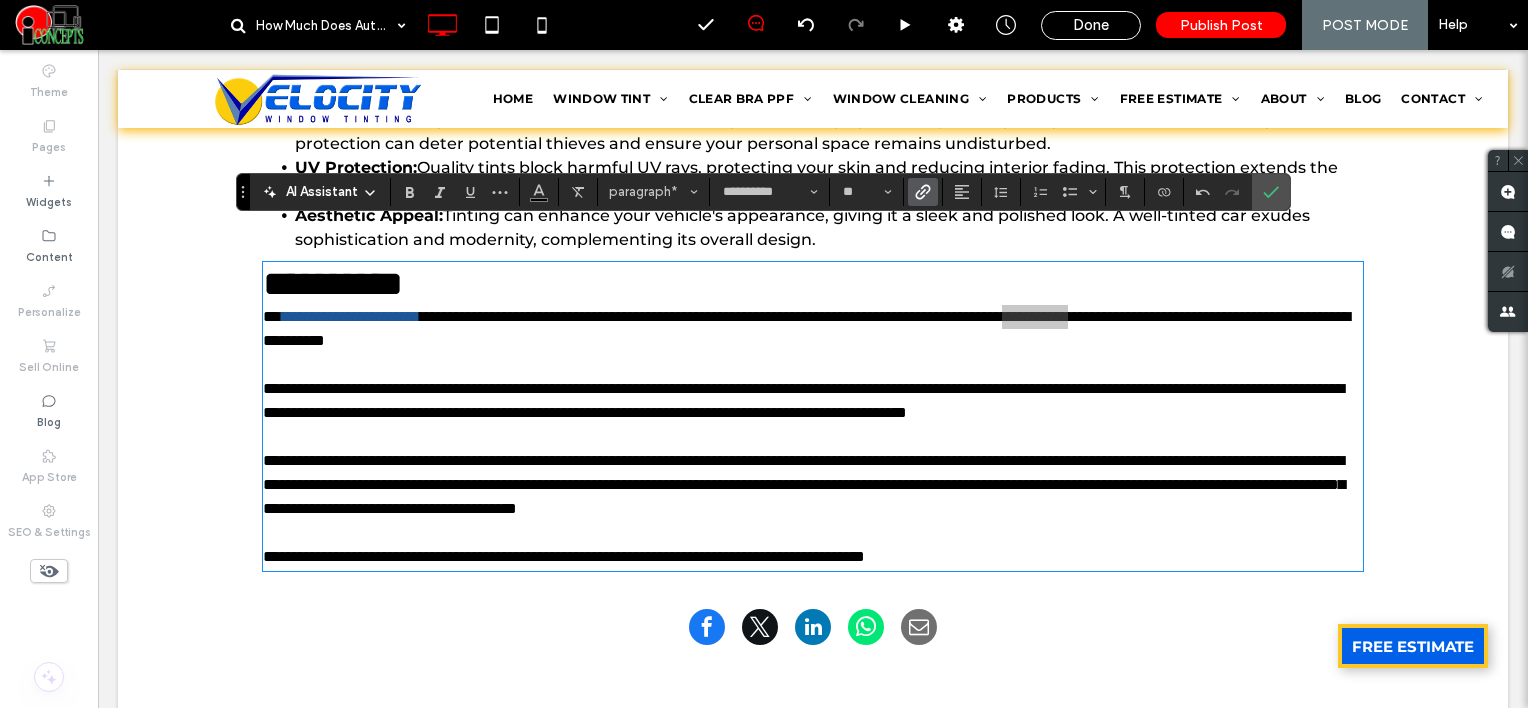 click 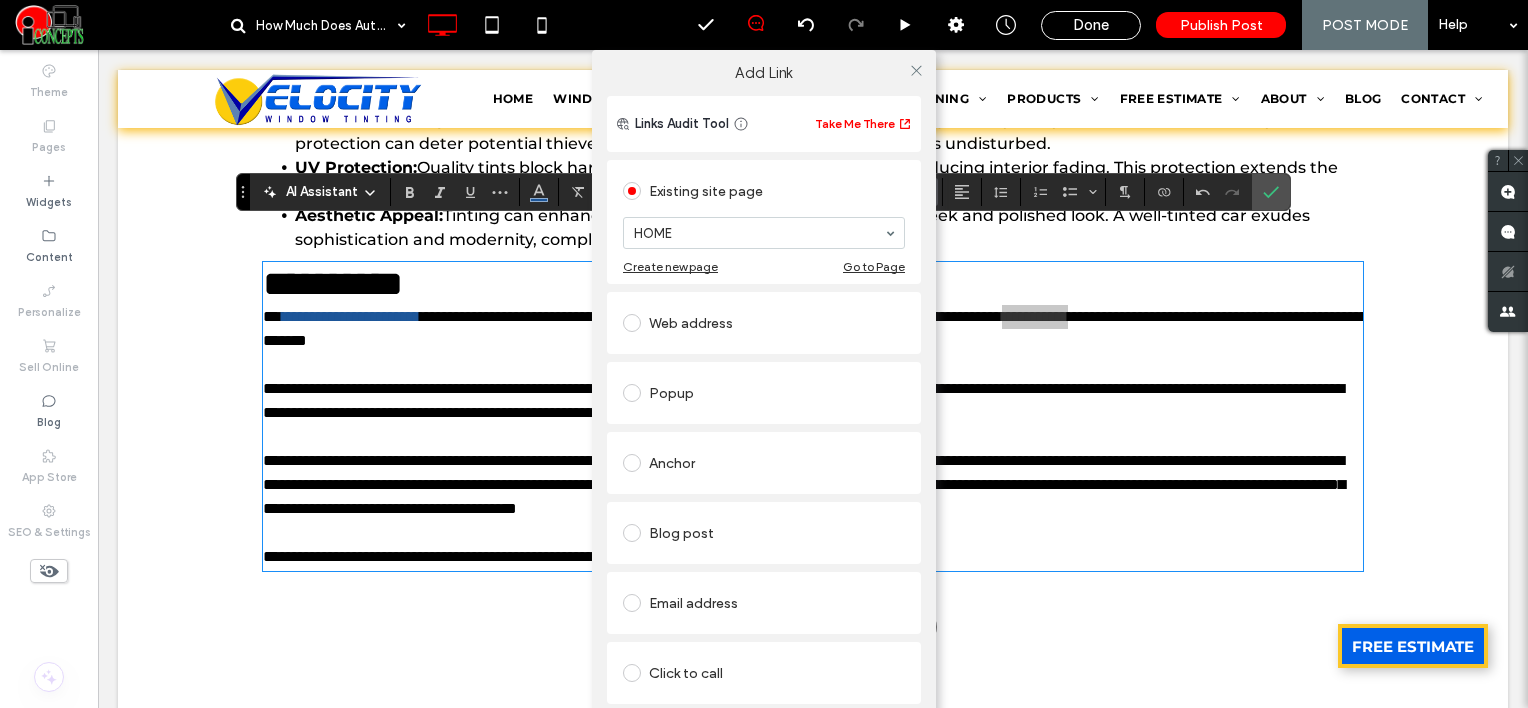click on "Web address" at bounding box center [764, 323] 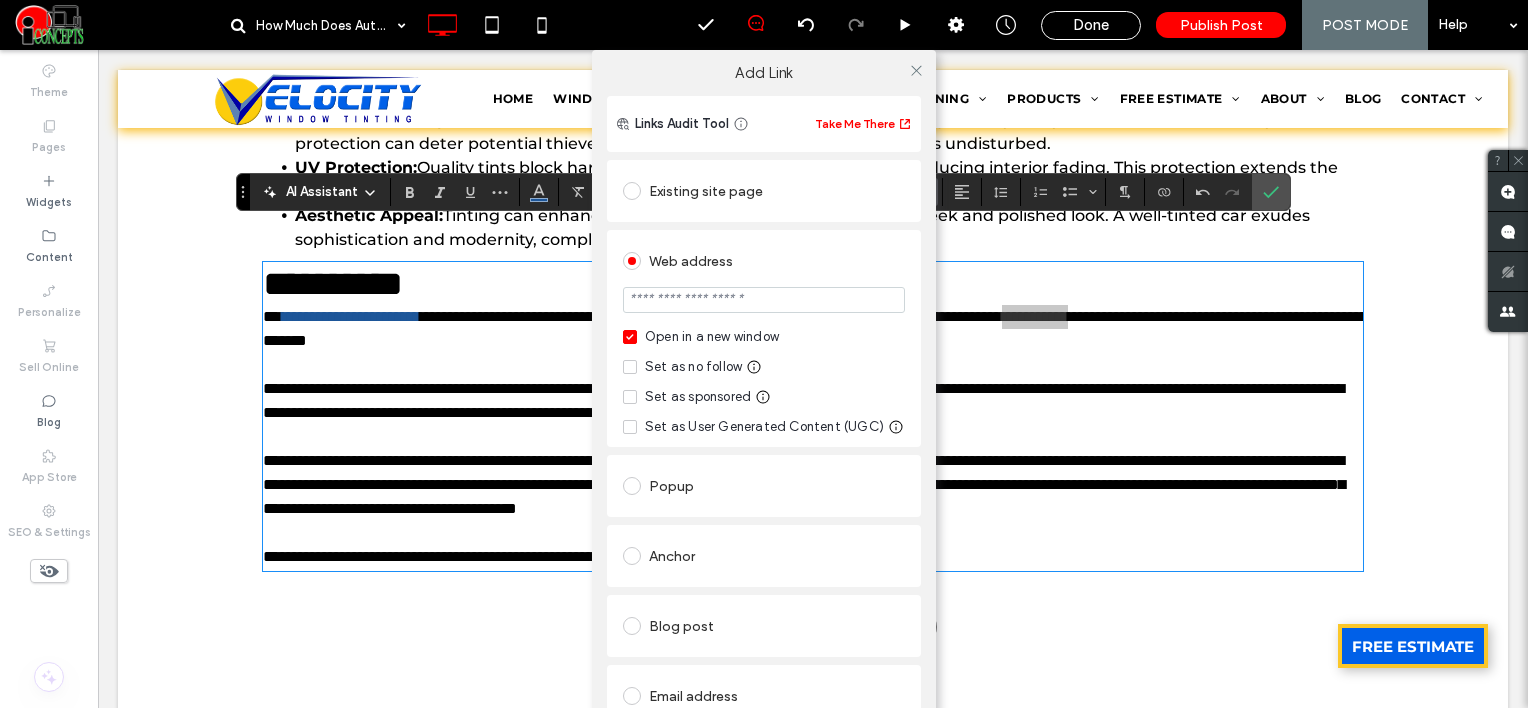 click at bounding box center [764, 300] 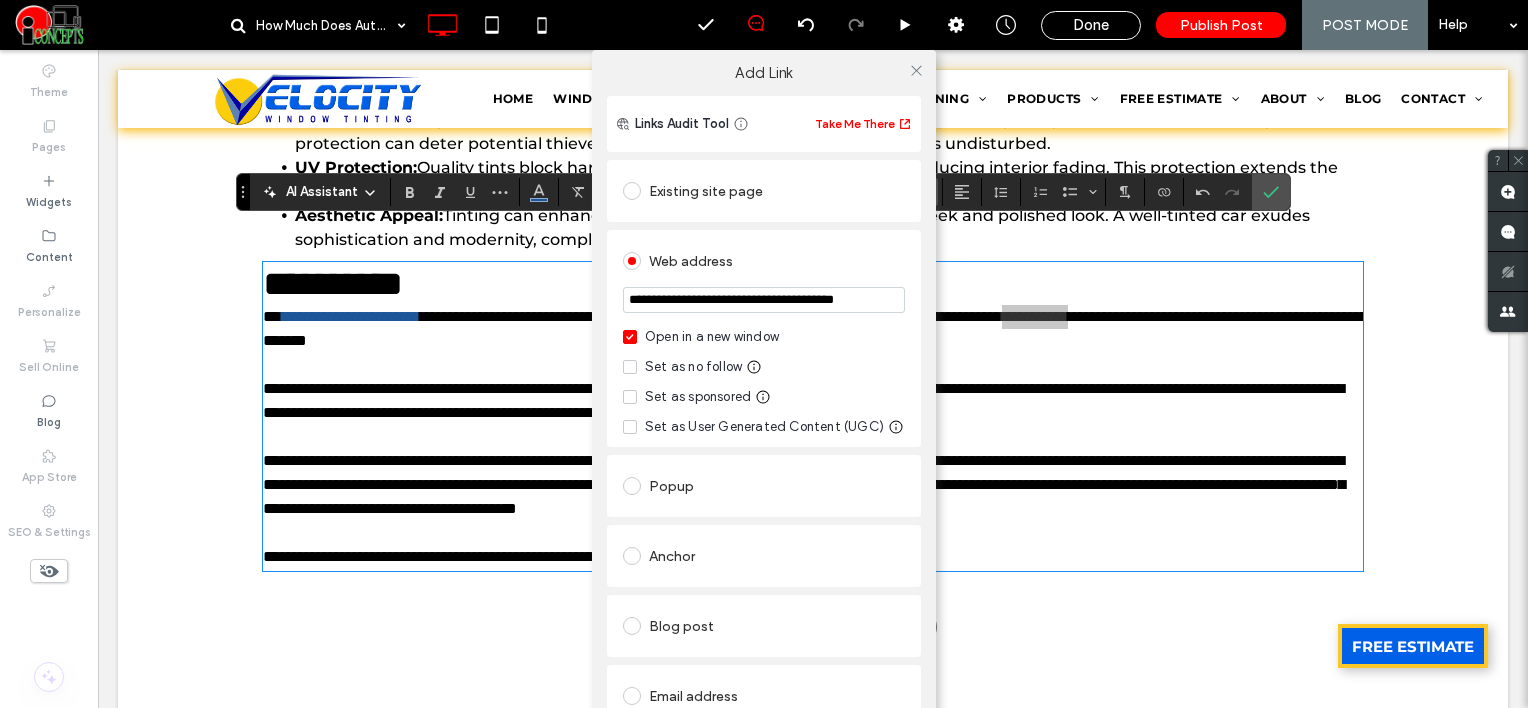 scroll, scrollTop: 0, scrollLeft: 40, axis: horizontal 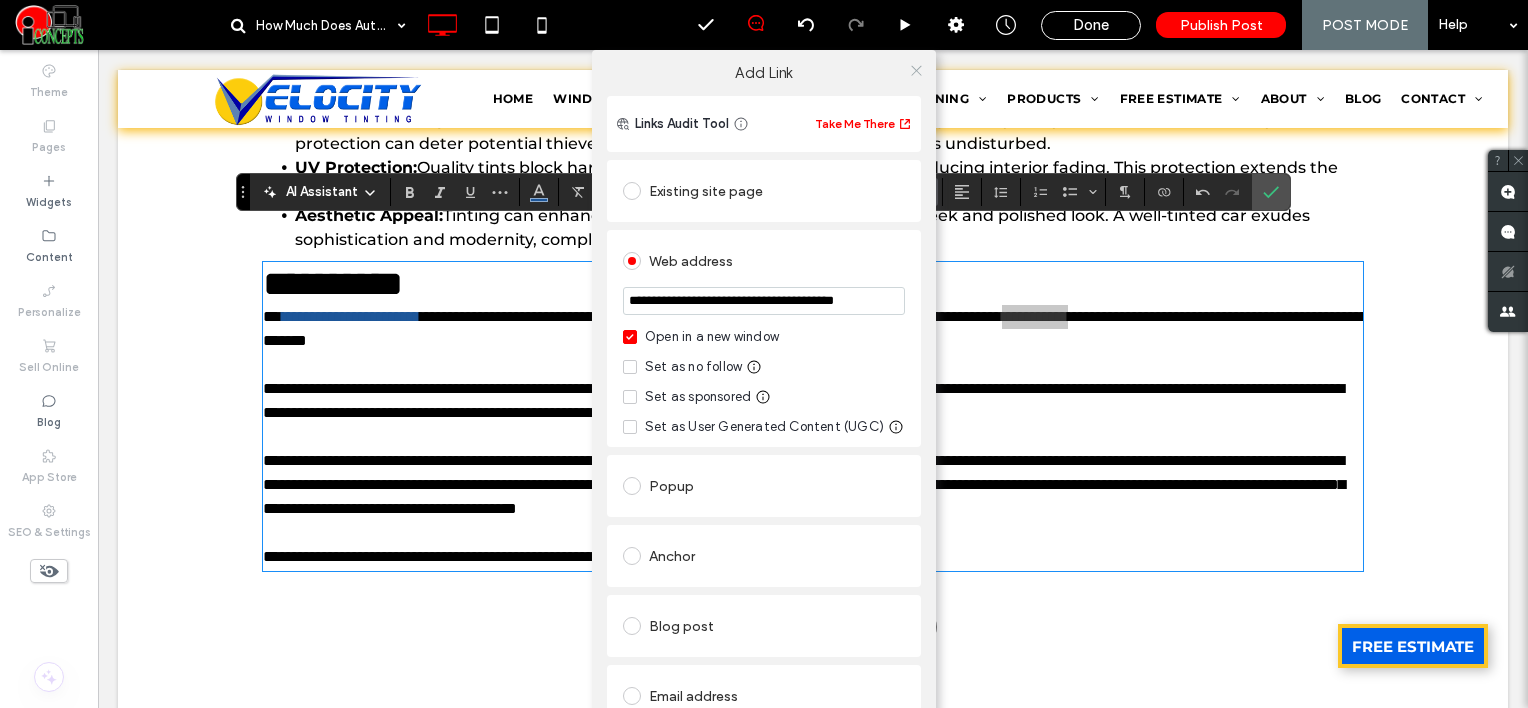 type on "**********" 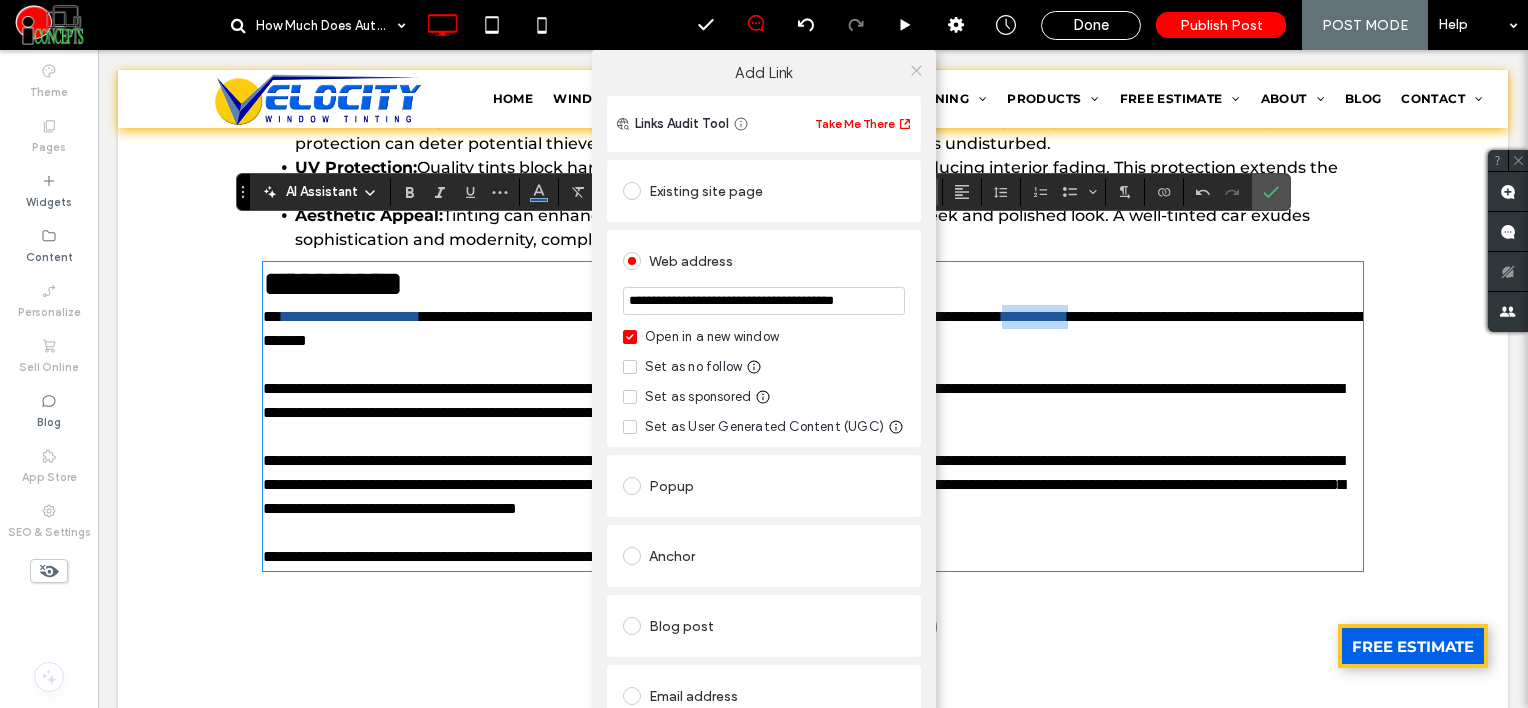 scroll, scrollTop: 0, scrollLeft: 0, axis: both 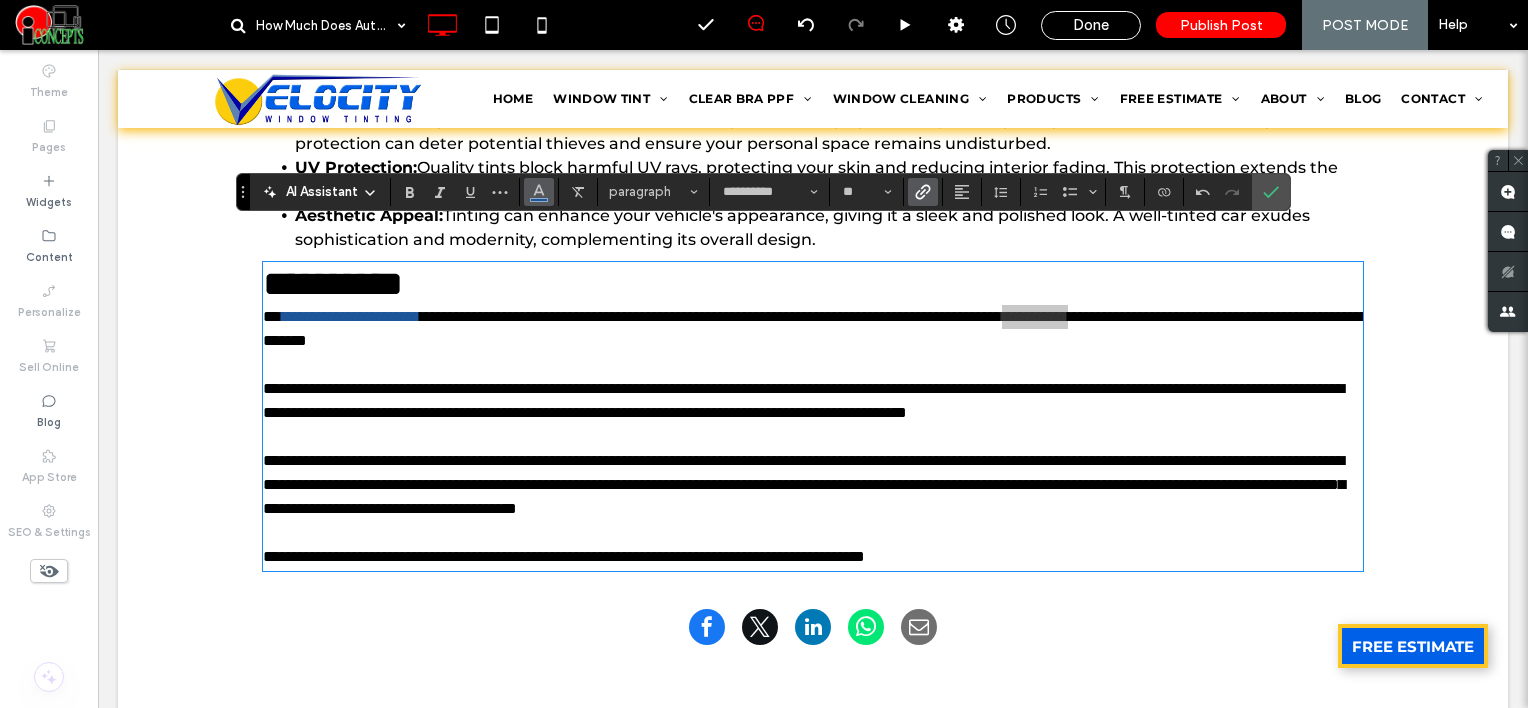 click 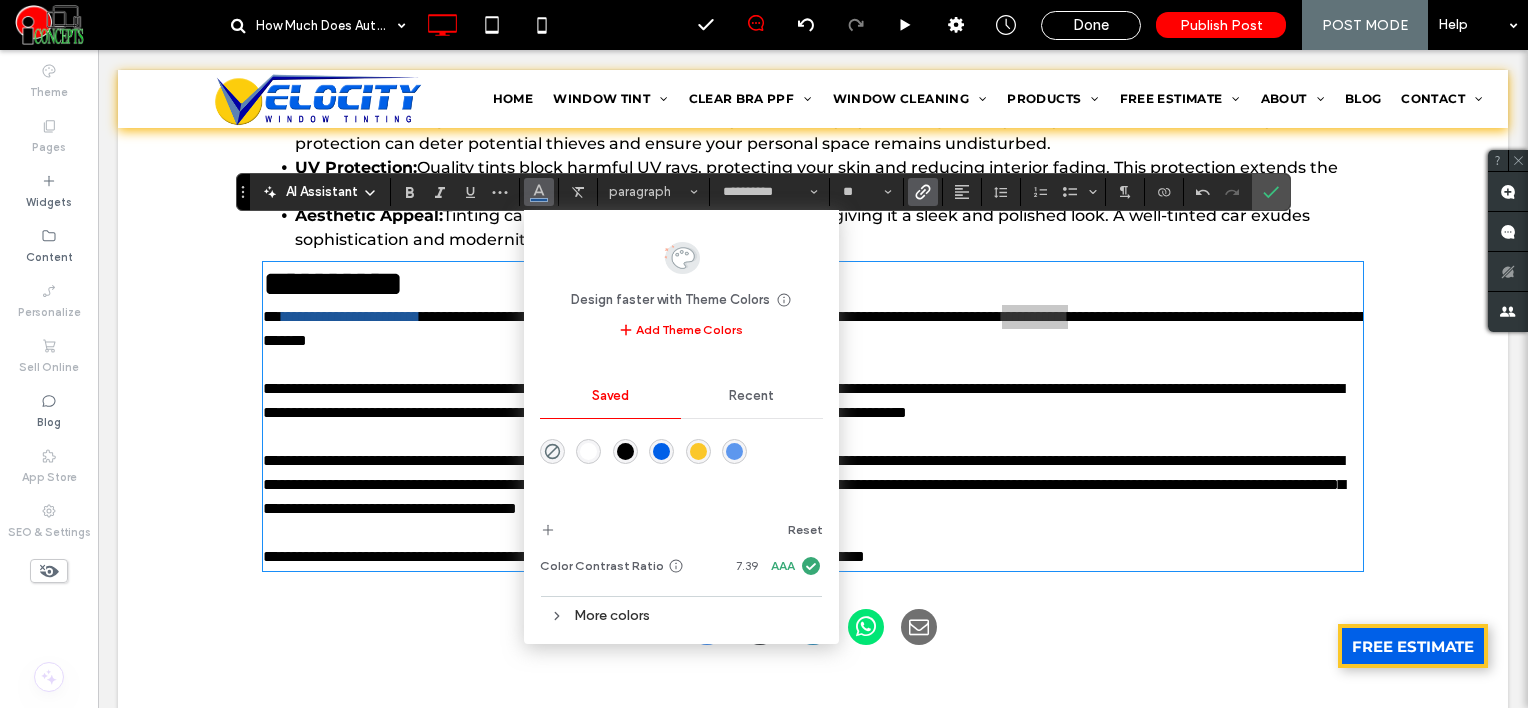 click at bounding box center (661, 451) 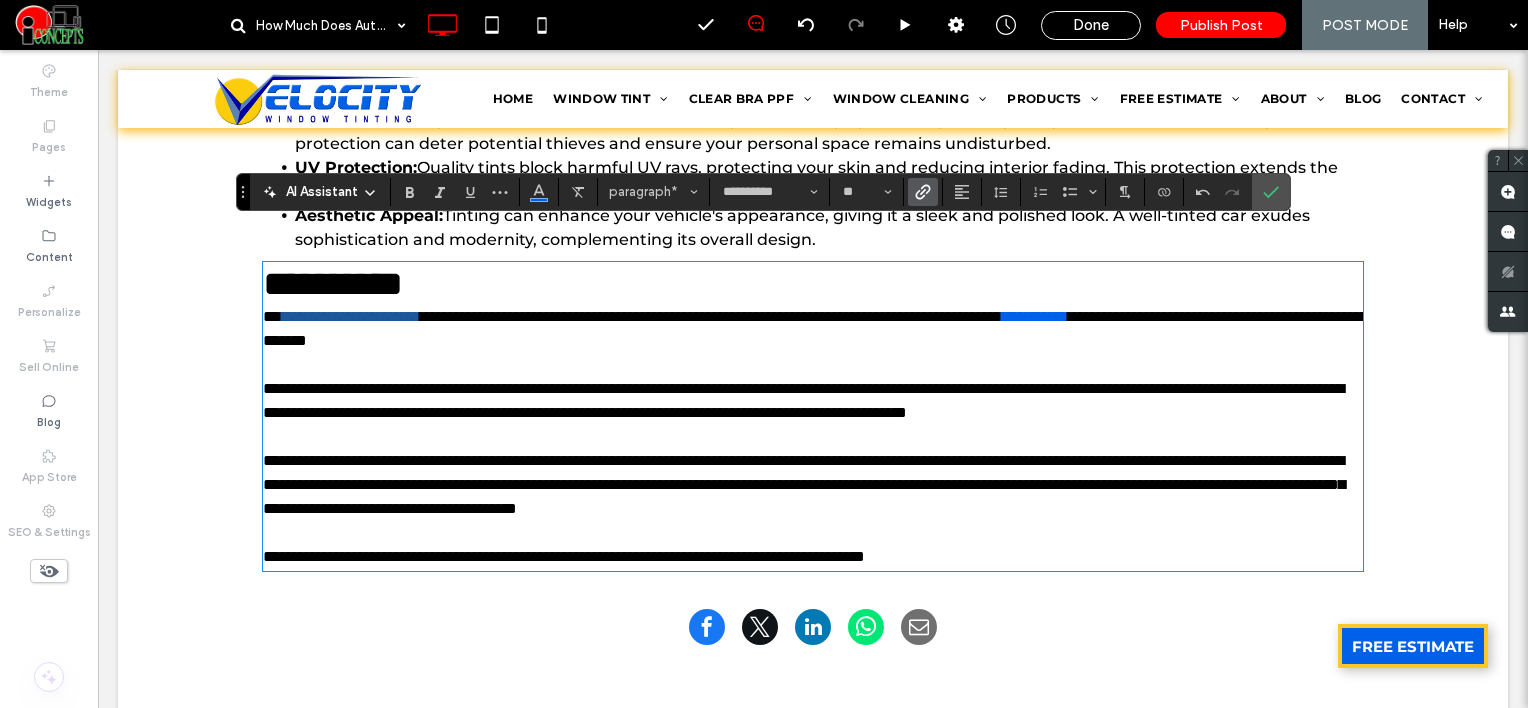 click on "﻿" at bounding box center [813, 437] 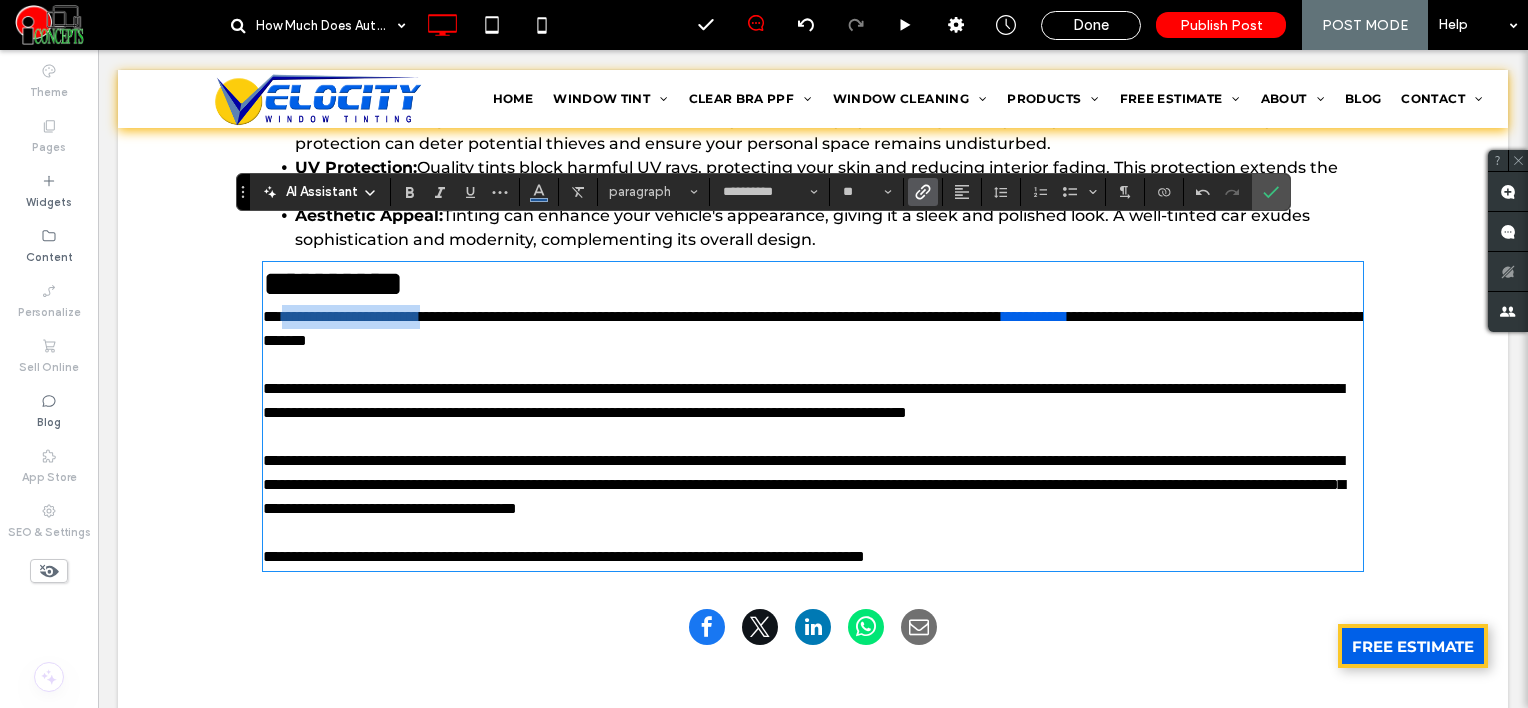 drag, startPoint x: 474, startPoint y: 290, endPoint x: 280, endPoint y: 291, distance: 194.00258 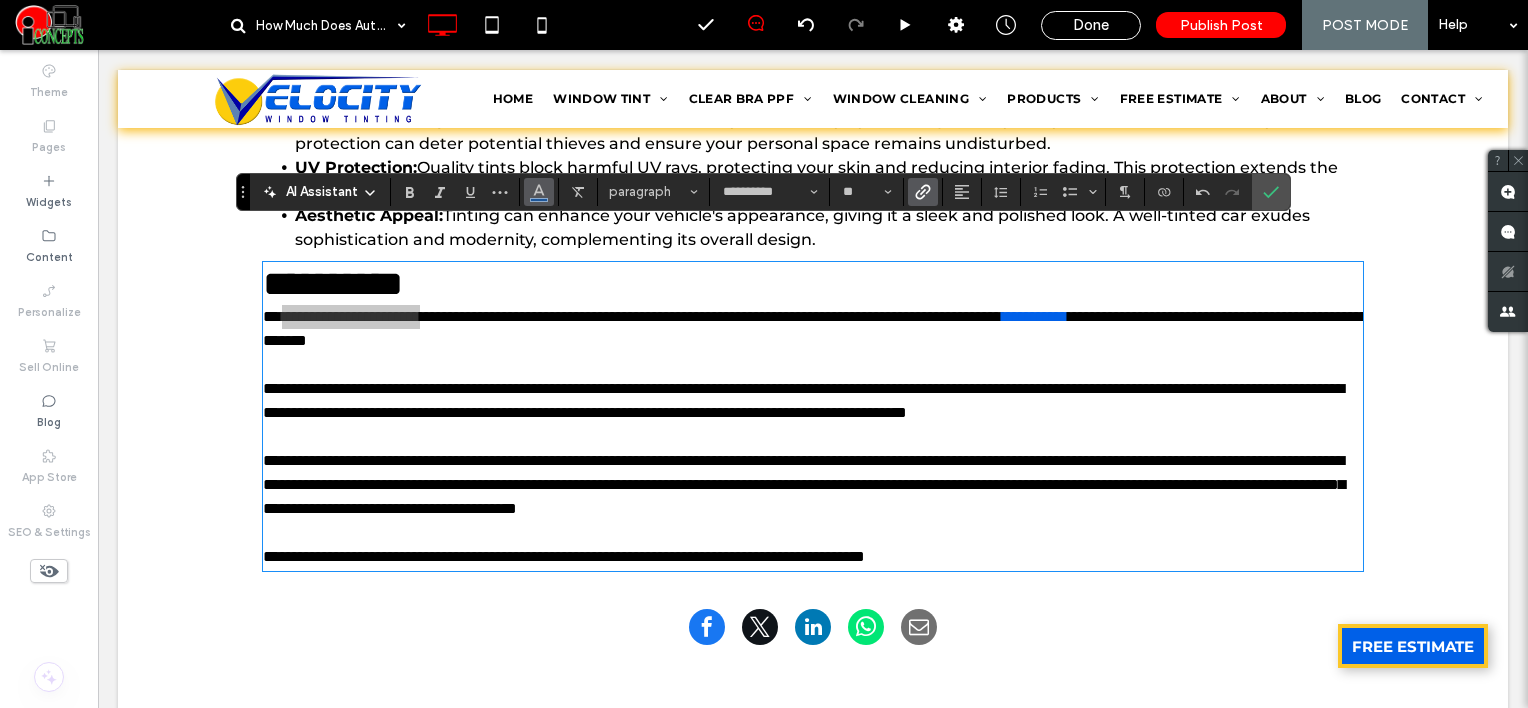 click 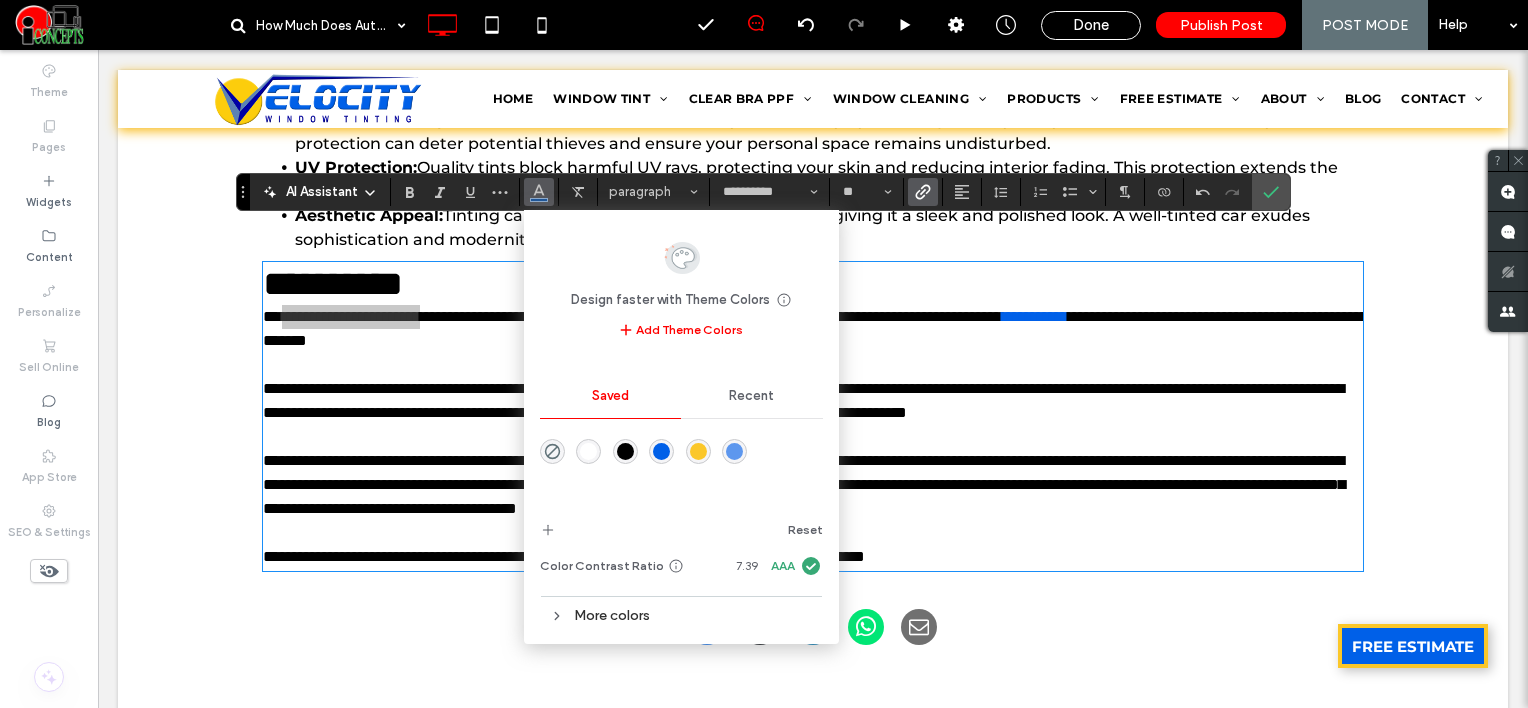 click at bounding box center (661, 451) 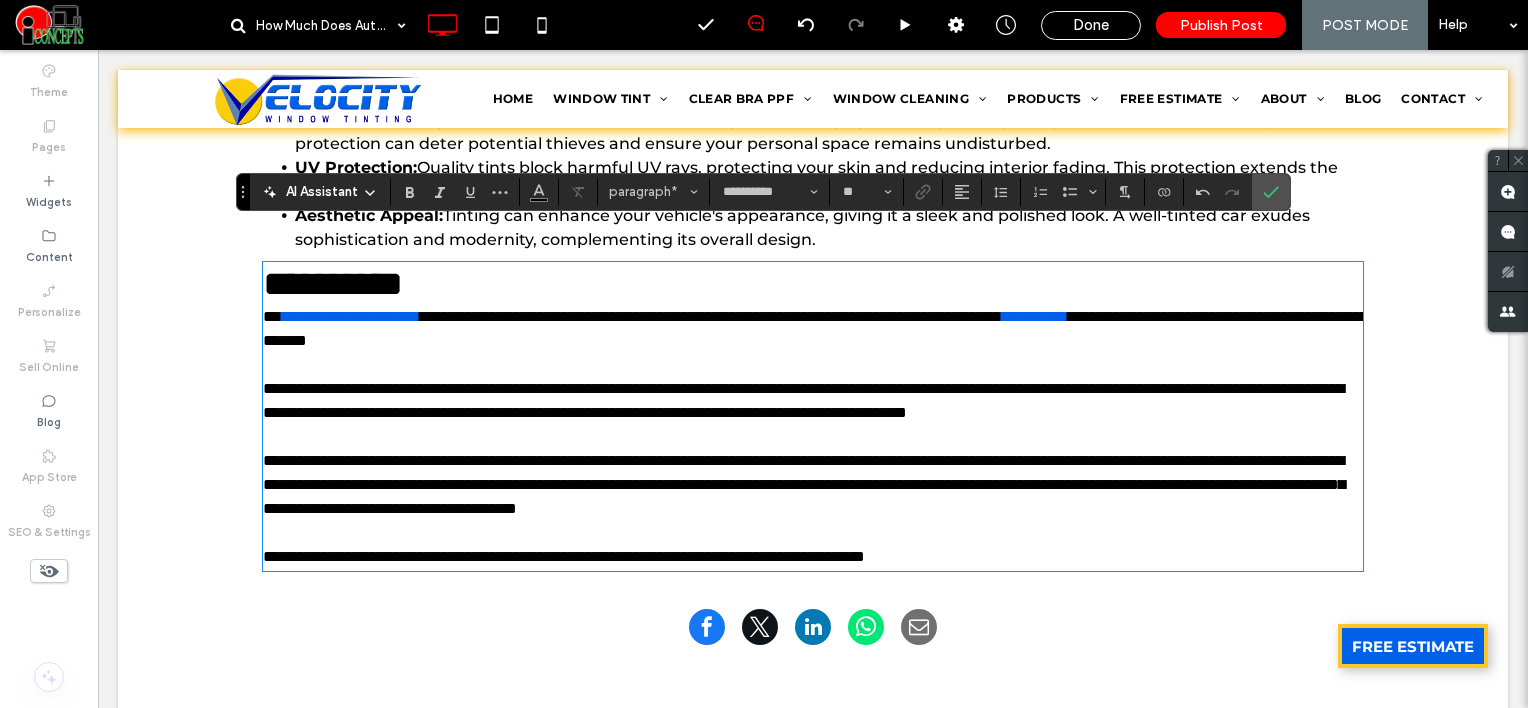 click on "**********" at bounding box center [803, 400] 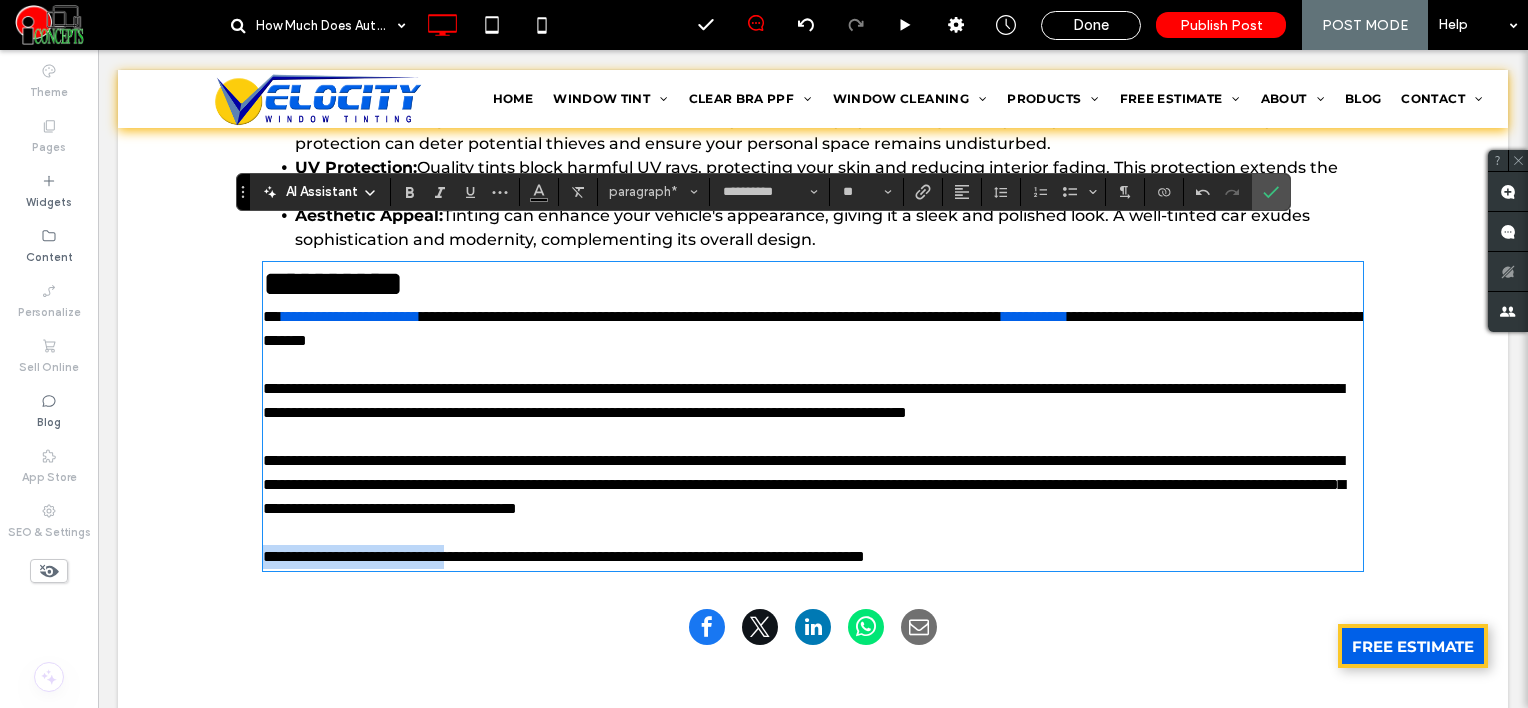 drag, startPoint x: 256, startPoint y: 556, endPoint x: 514, endPoint y: 556, distance: 258 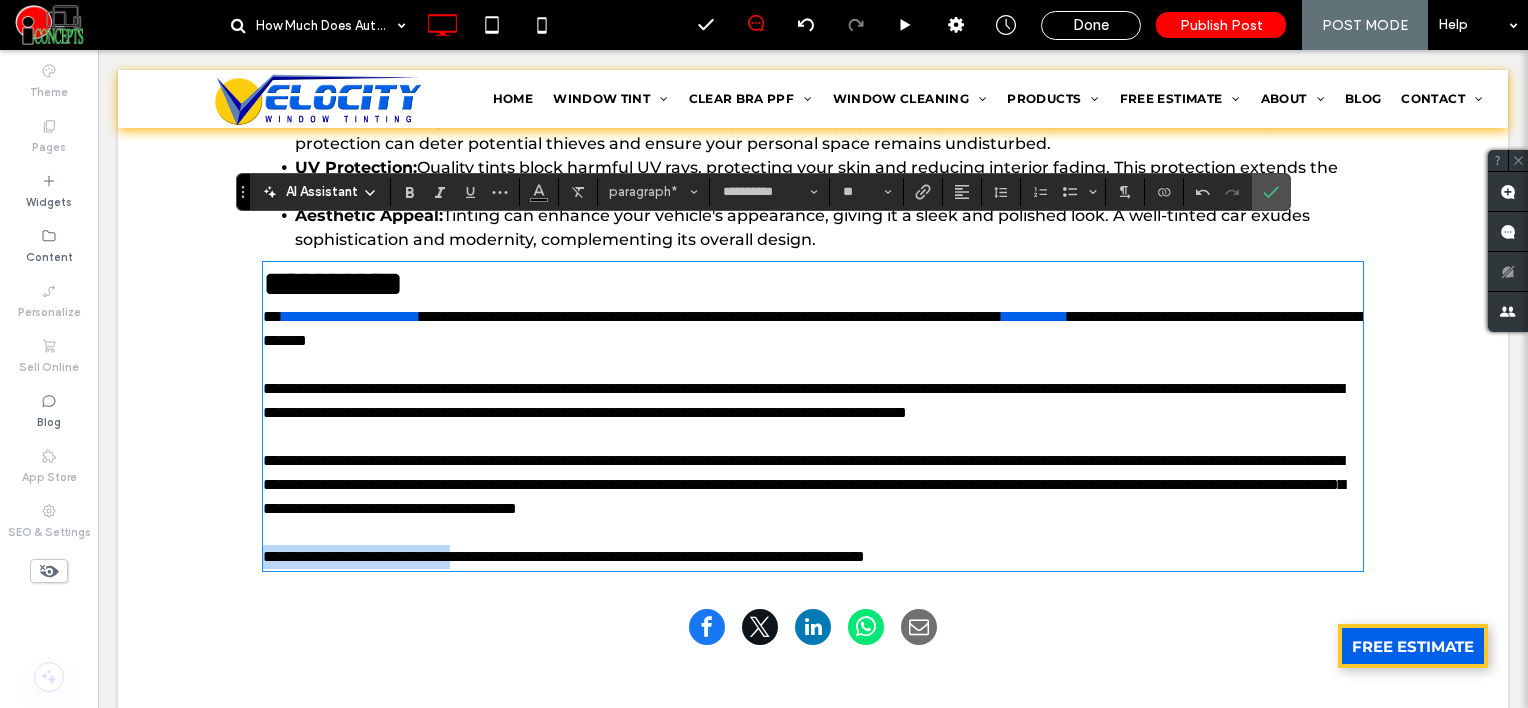 drag, startPoint x: 519, startPoint y: 549, endPoint x: 258, endPoint y: 578, distance: 262.60617 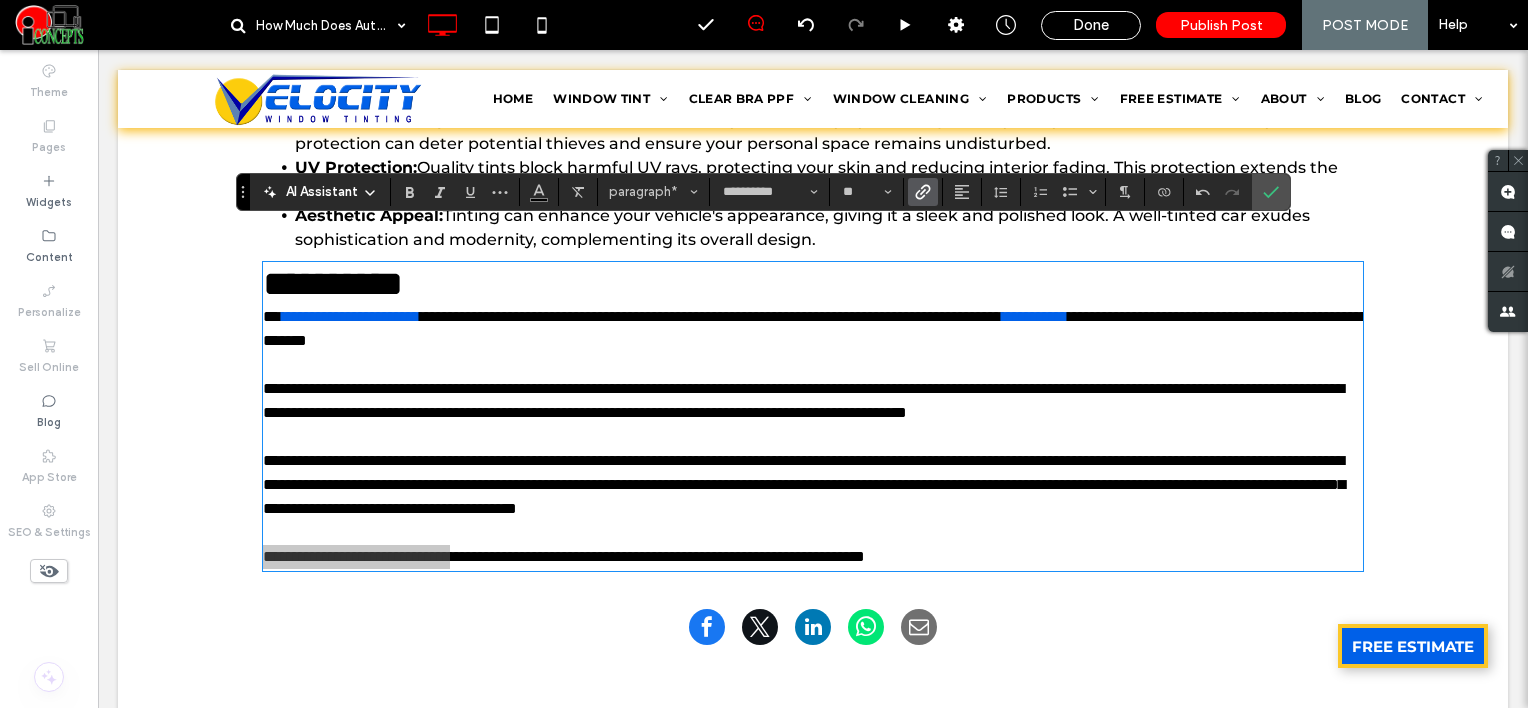 click 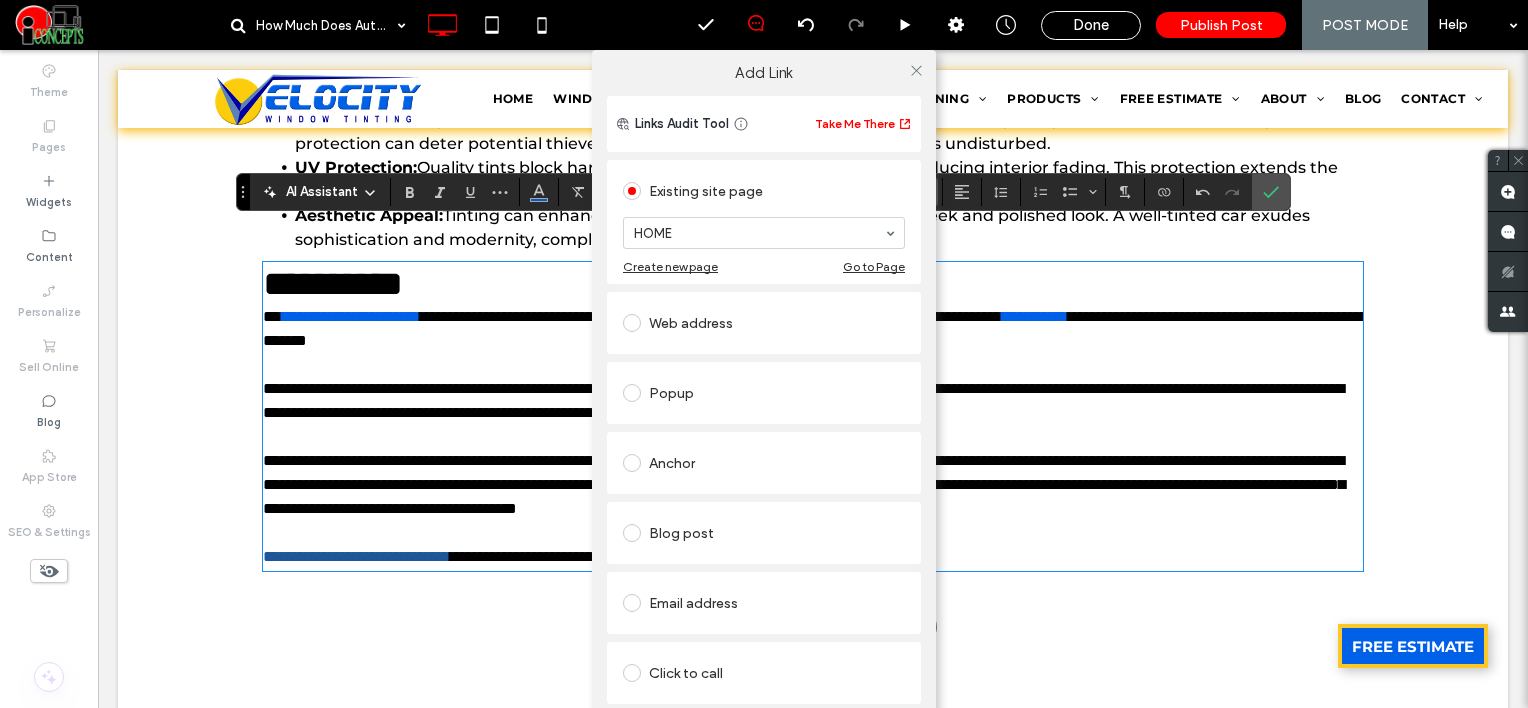 click on "Web address" at bounding box center [764, 323] 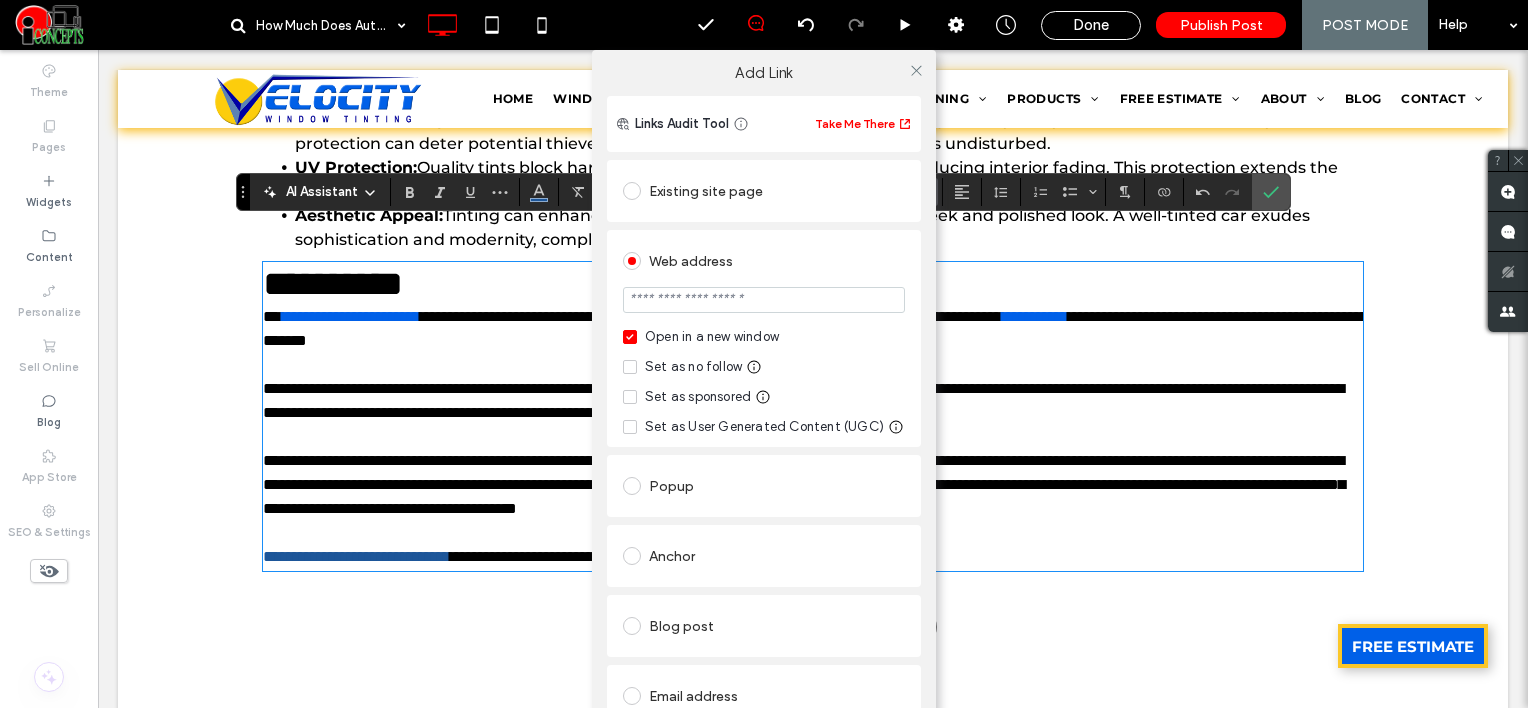 click at bounding box center [764, 300] 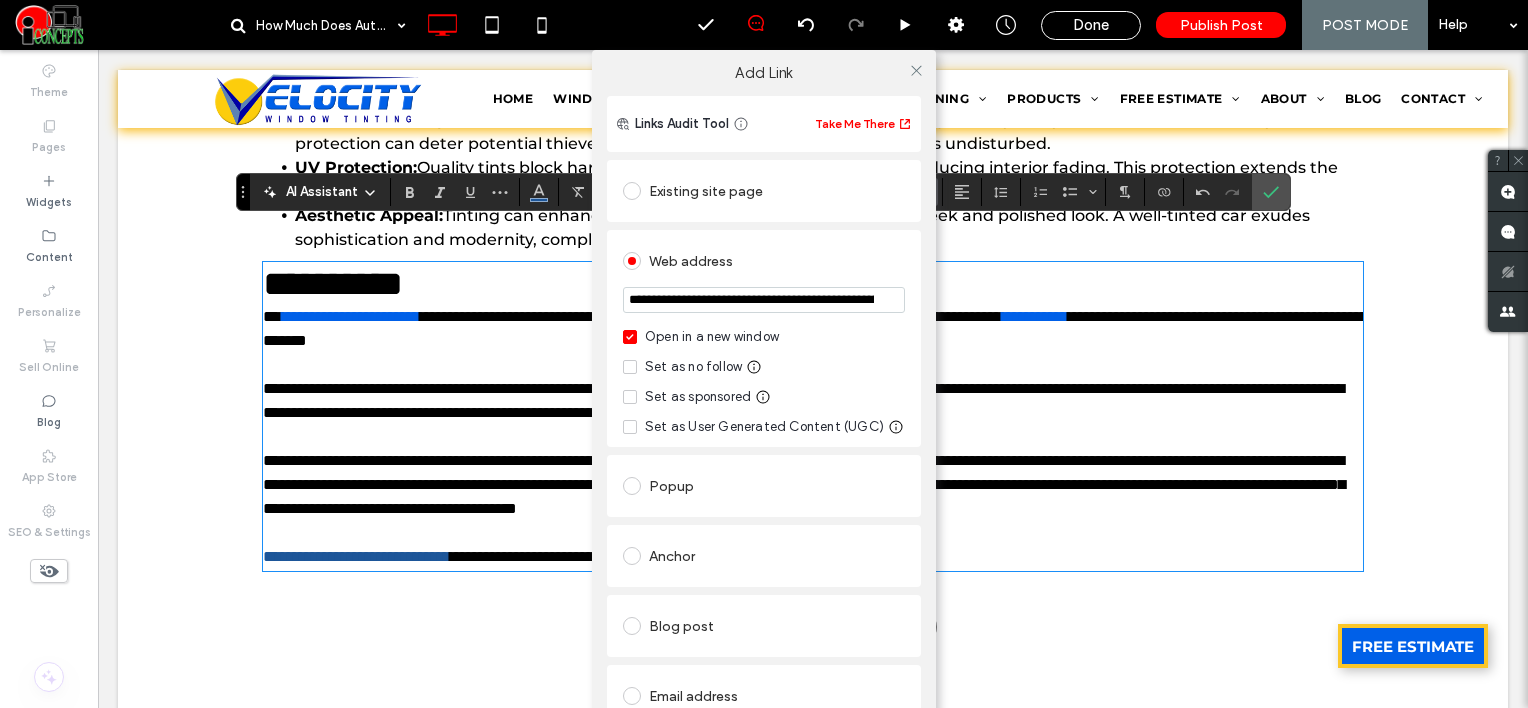 scroll, scrollTop: 0, scrollLeft: 272, axis: horizontal 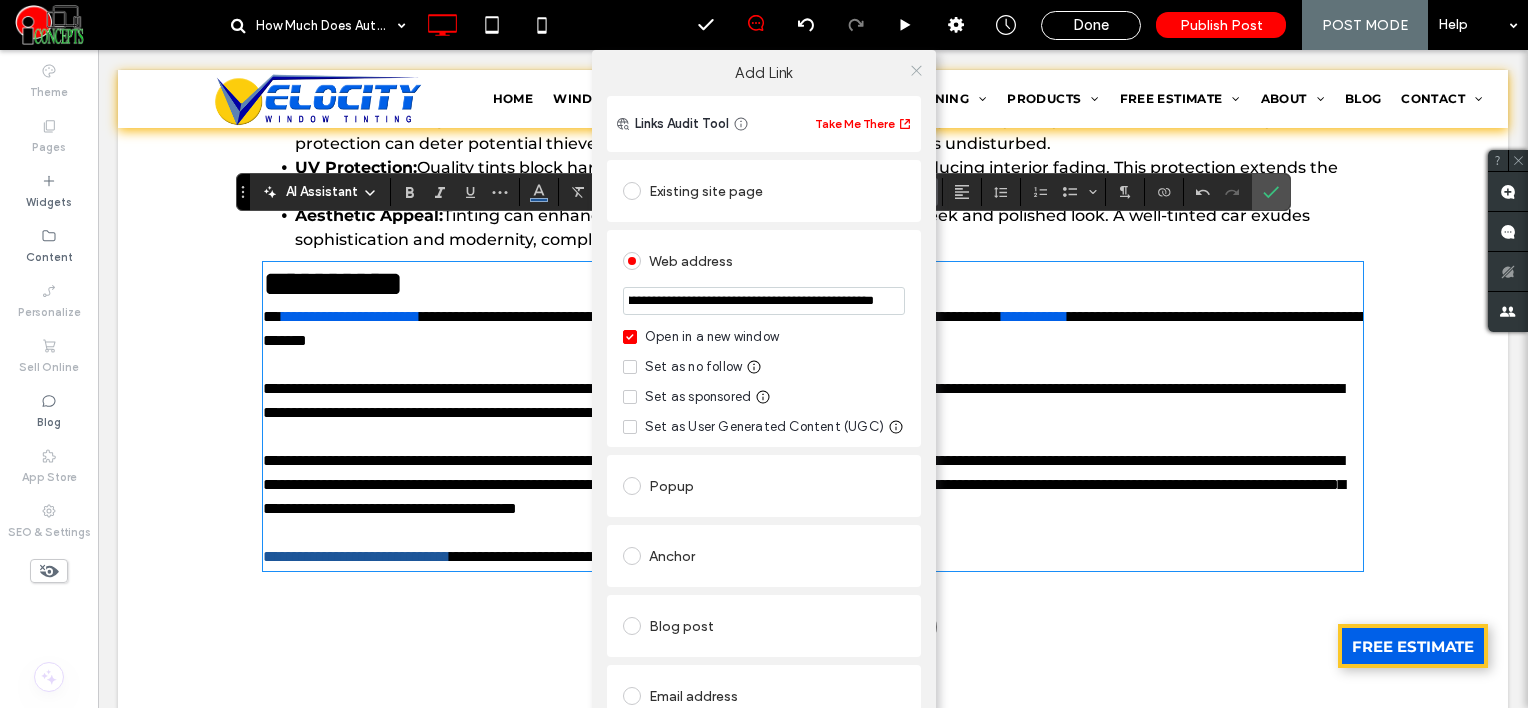 type on "**********" 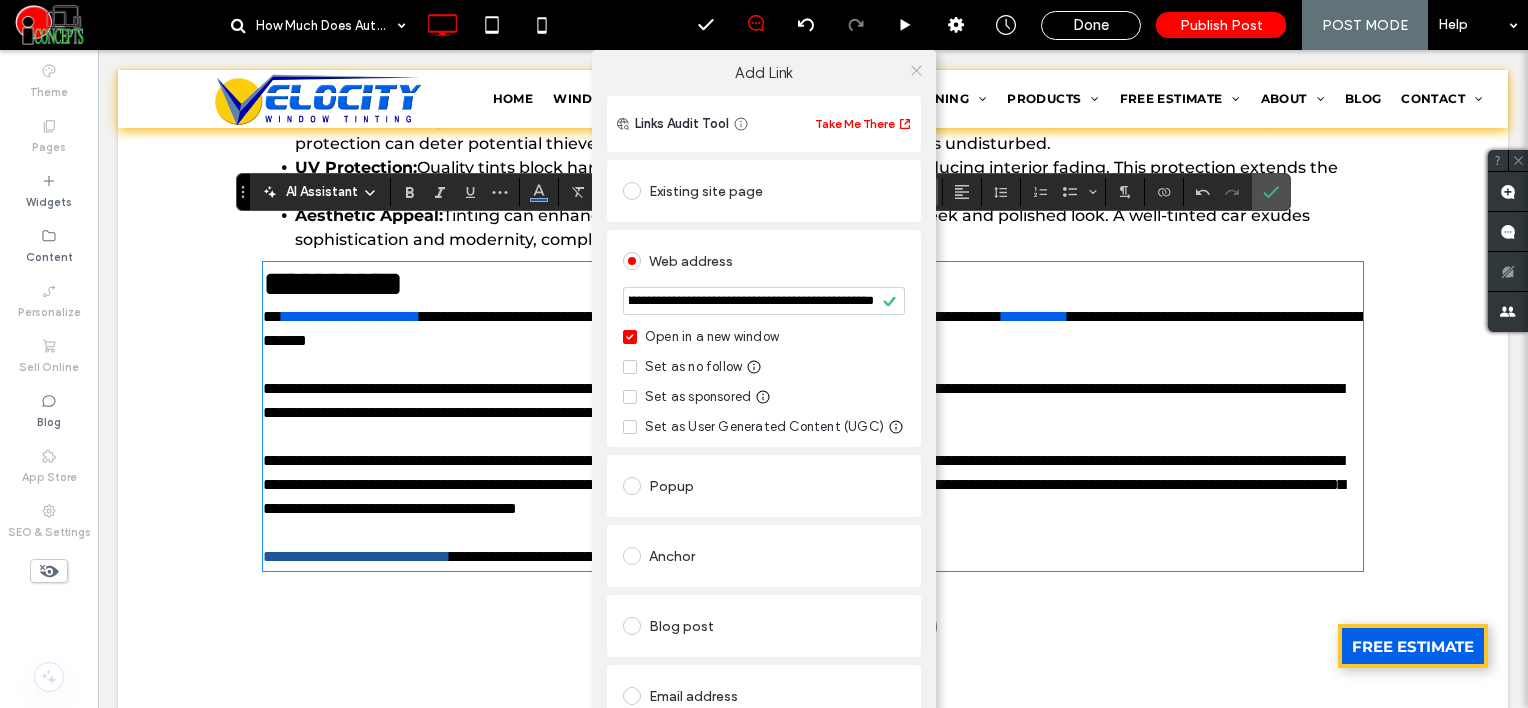 scroll, scrollTop: 0, scrollLeft: 0, axis: both 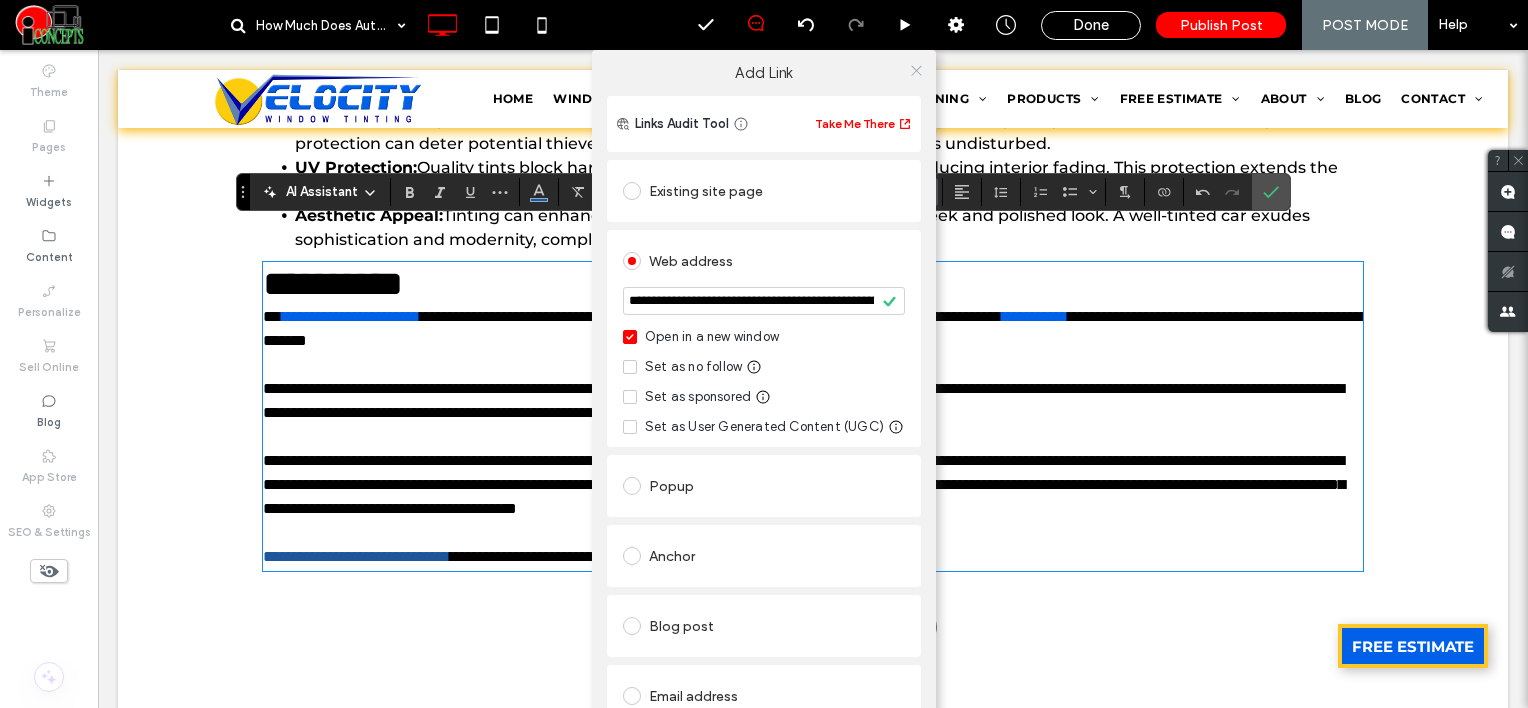 click 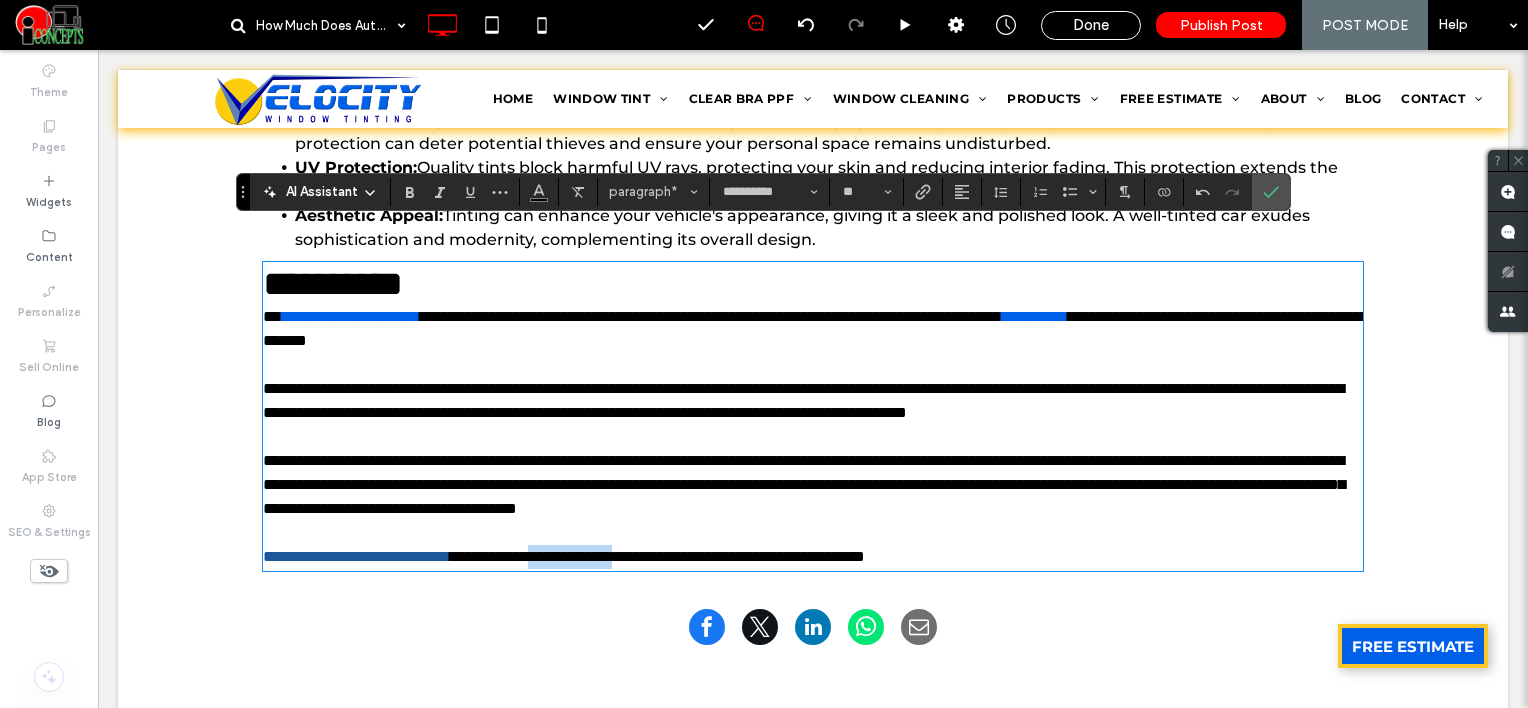drag, startPoint x: 616, startPoint y: 540, endPoint x: 730, endPoint y: 540, distance: 114 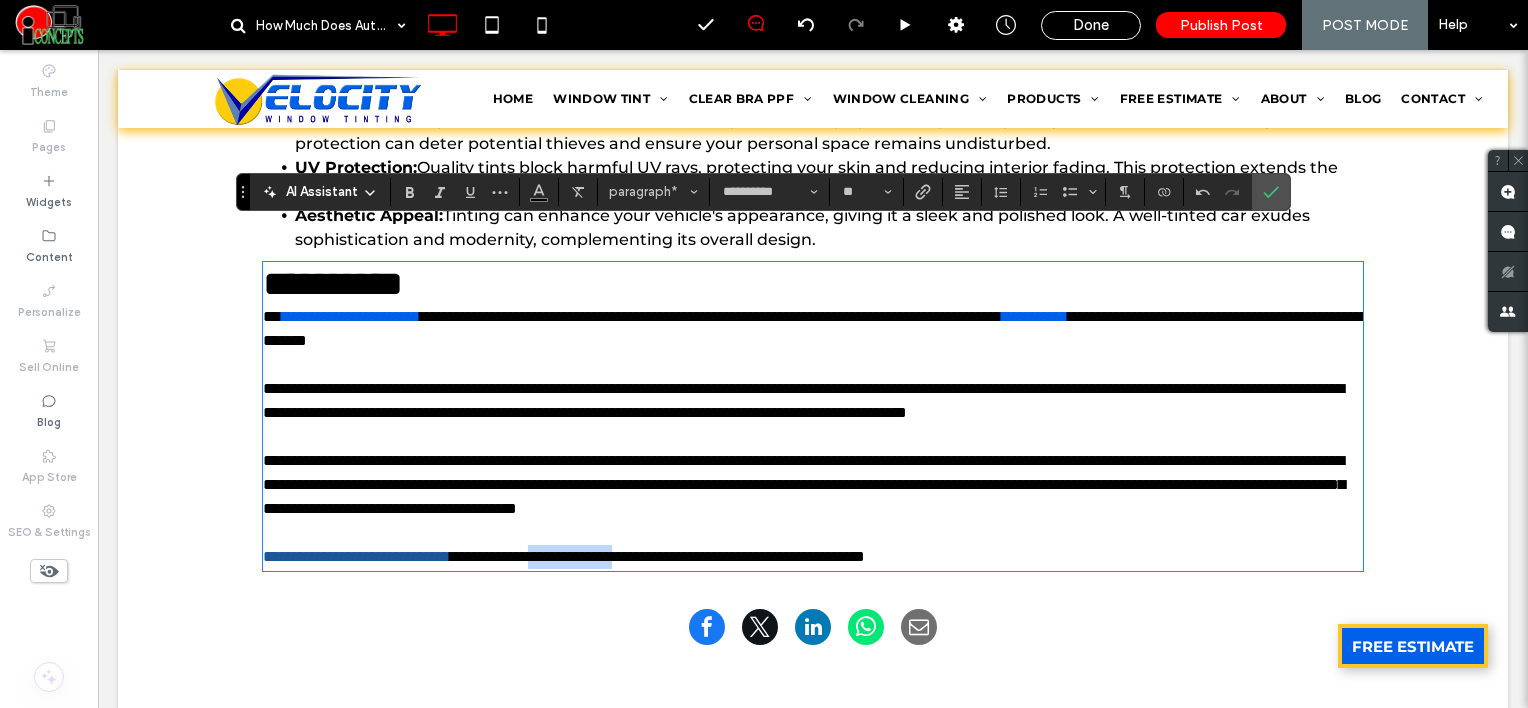 click on "**********" at bounding box center [657, 556] 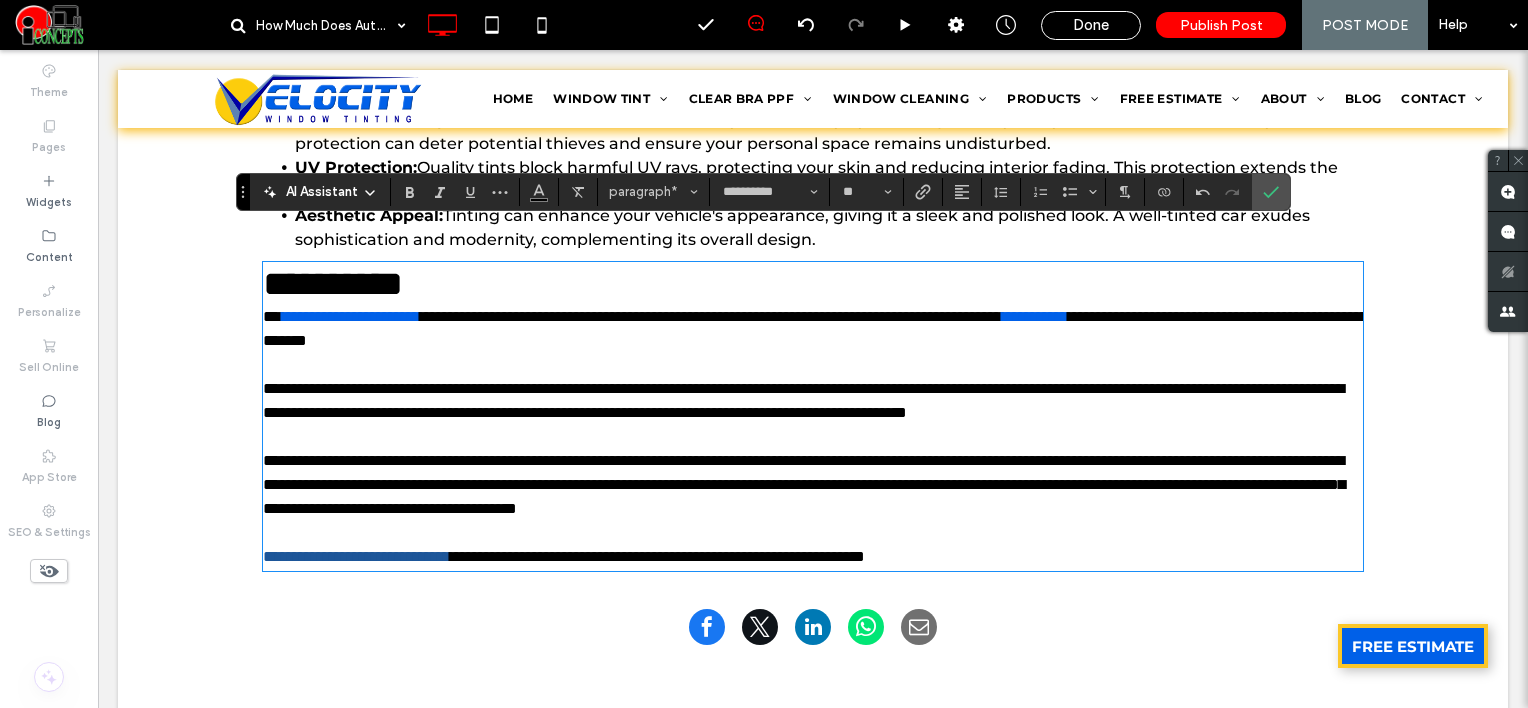 click on "﻿" at bounding box center [813, 533] 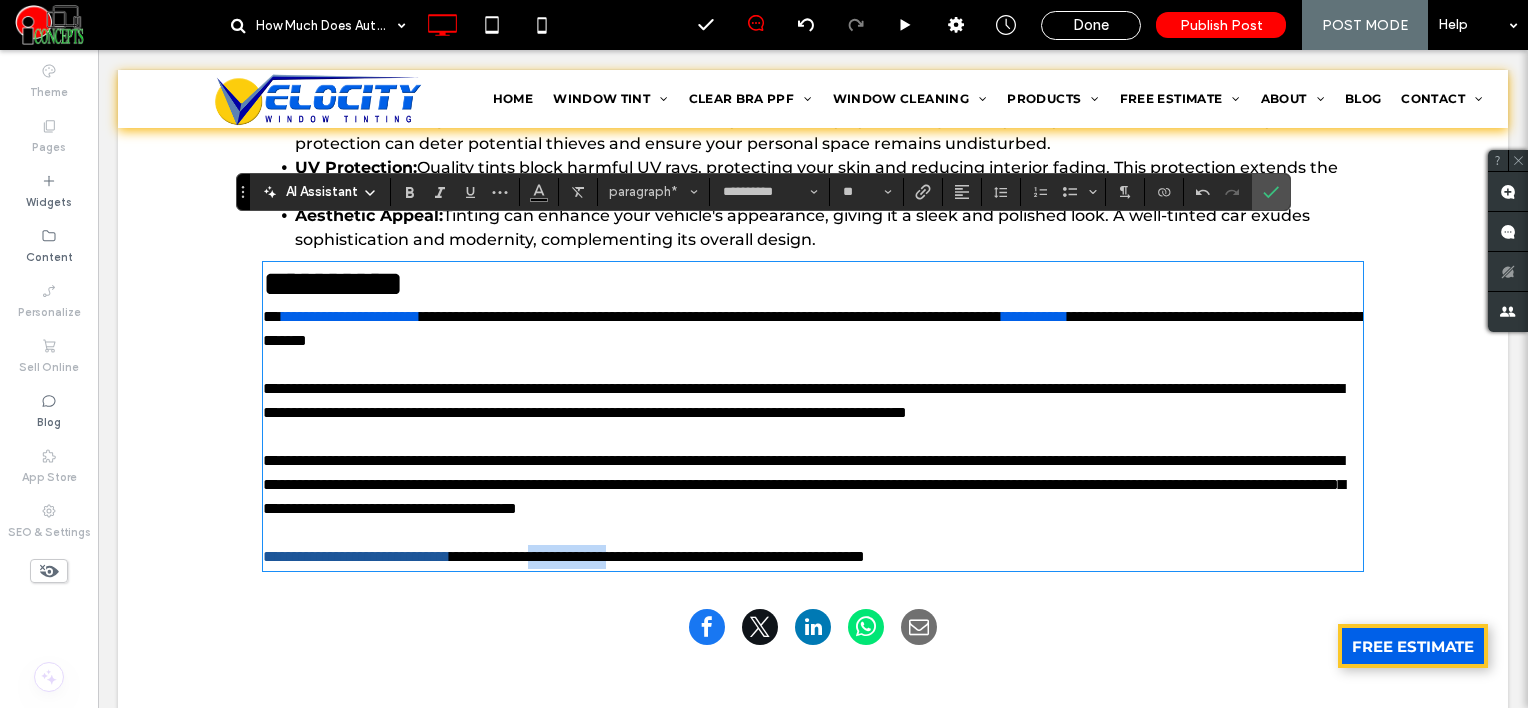 drag, startPoint x: 617, startPoint y: 541, endPoint x: 724, endPoint y: 536, distance: 107.11676 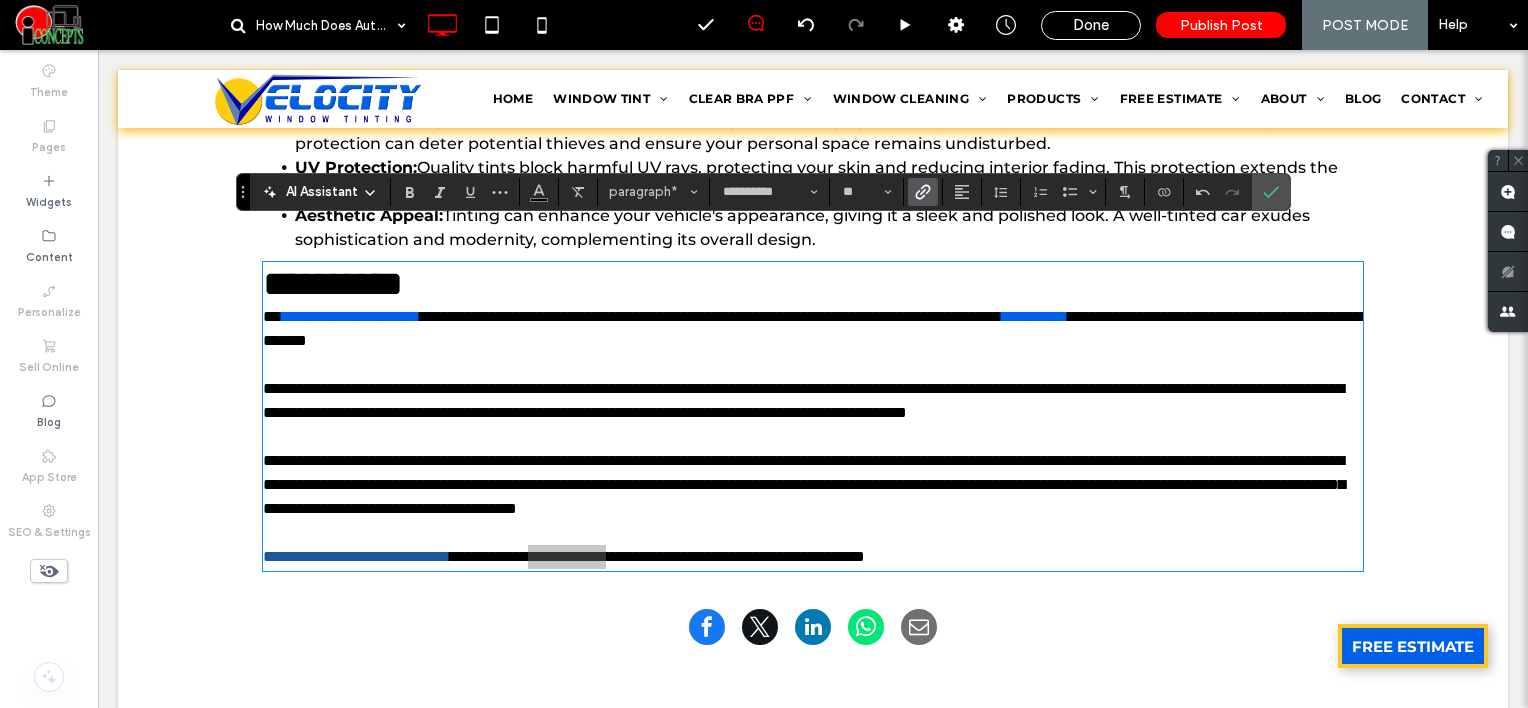 click 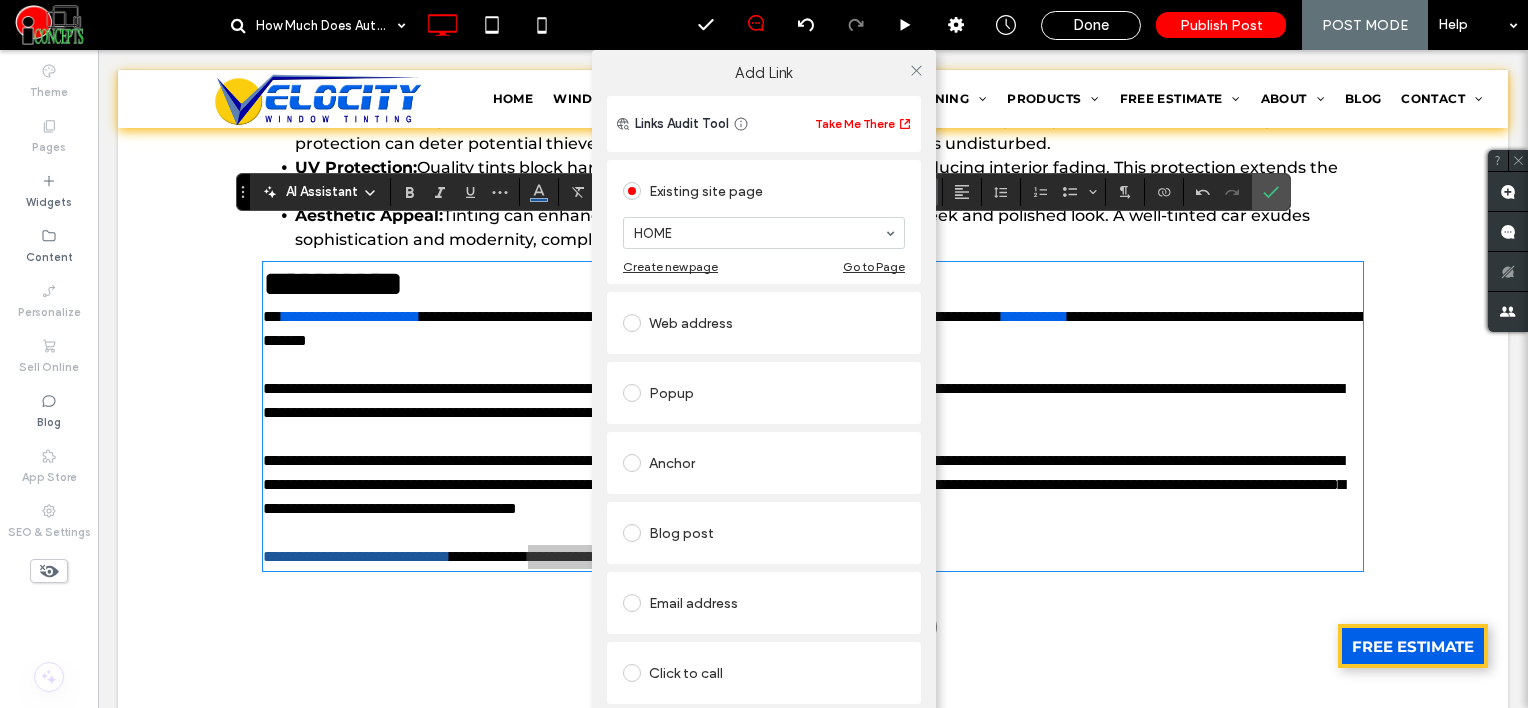 click on "Web address" at bounding box center [764, 323] 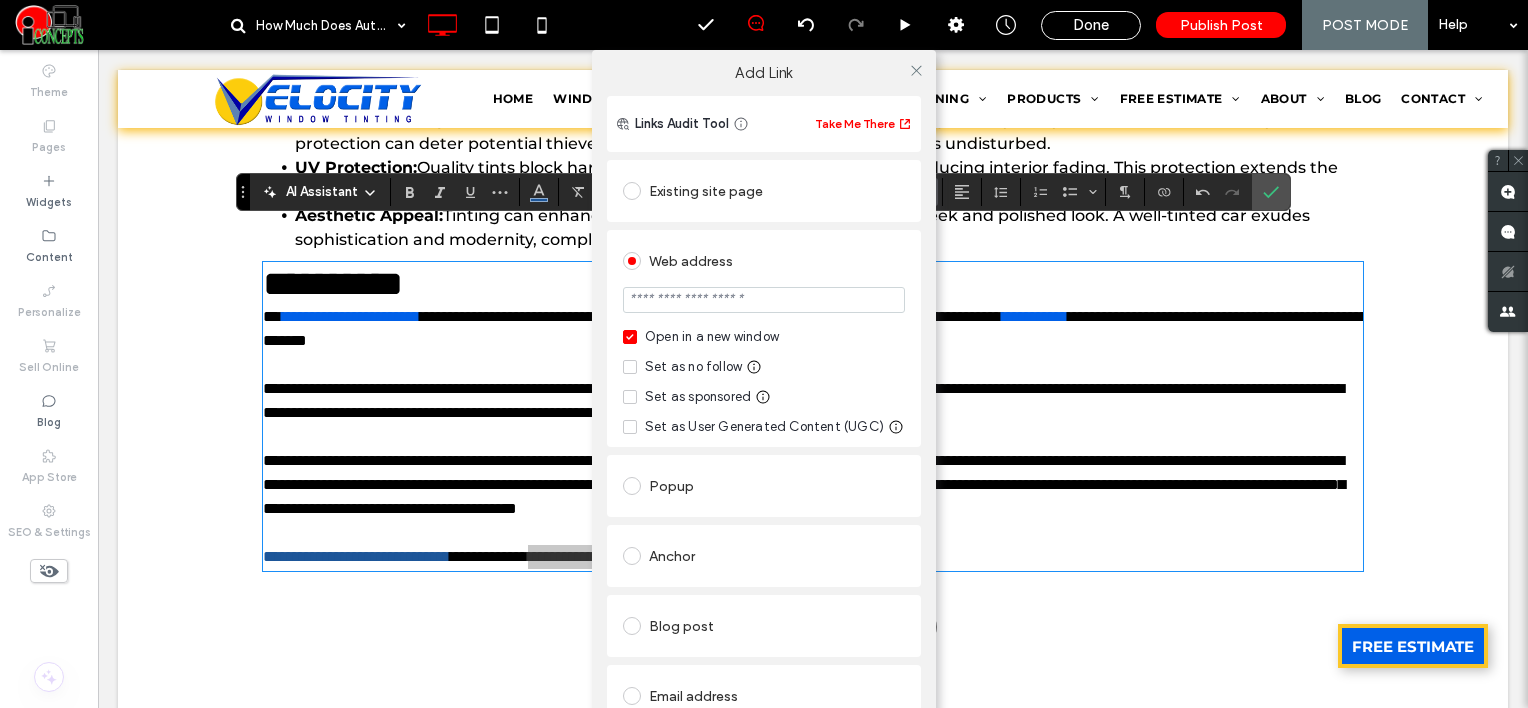 click at bounding box center (764, 300) 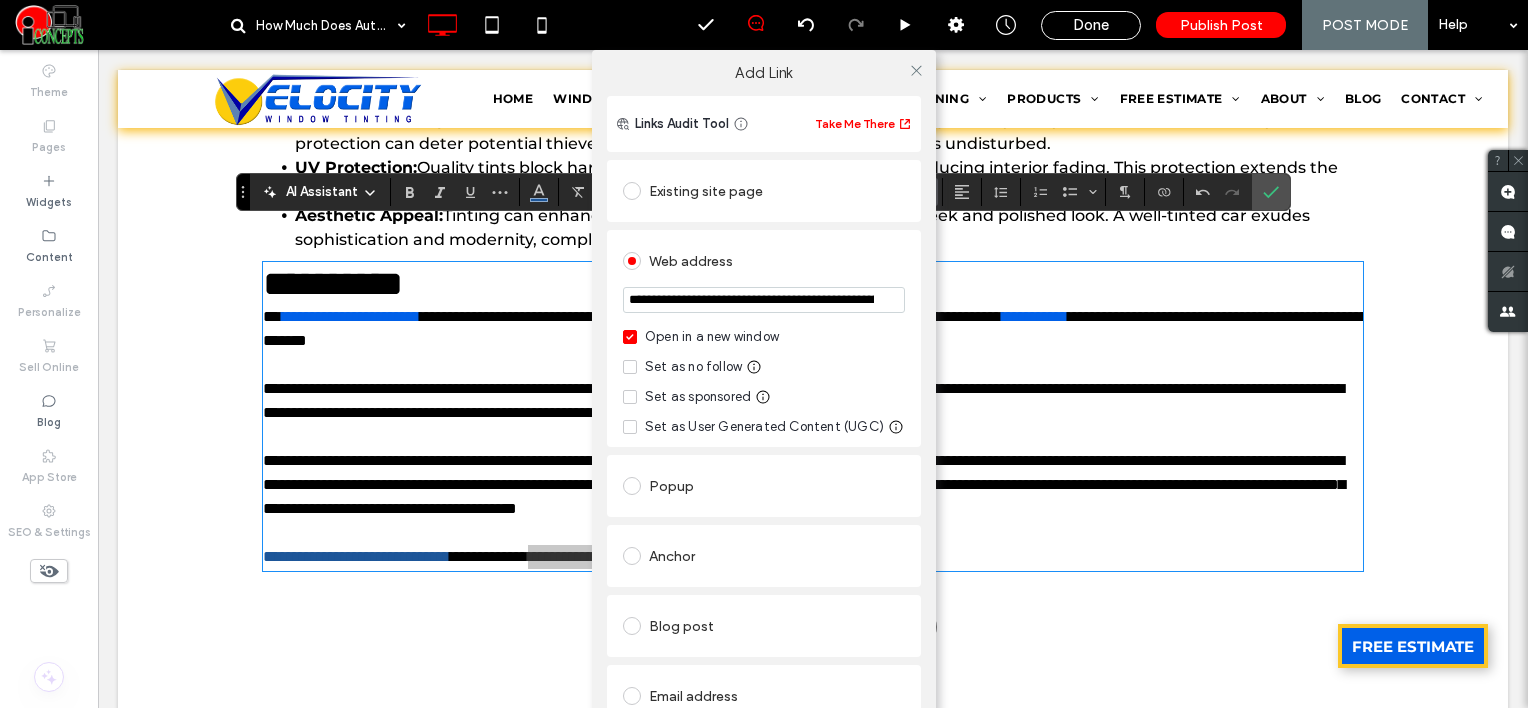 scroll, scrollTop: 0, scrollLeft: 164, axis: horizontal 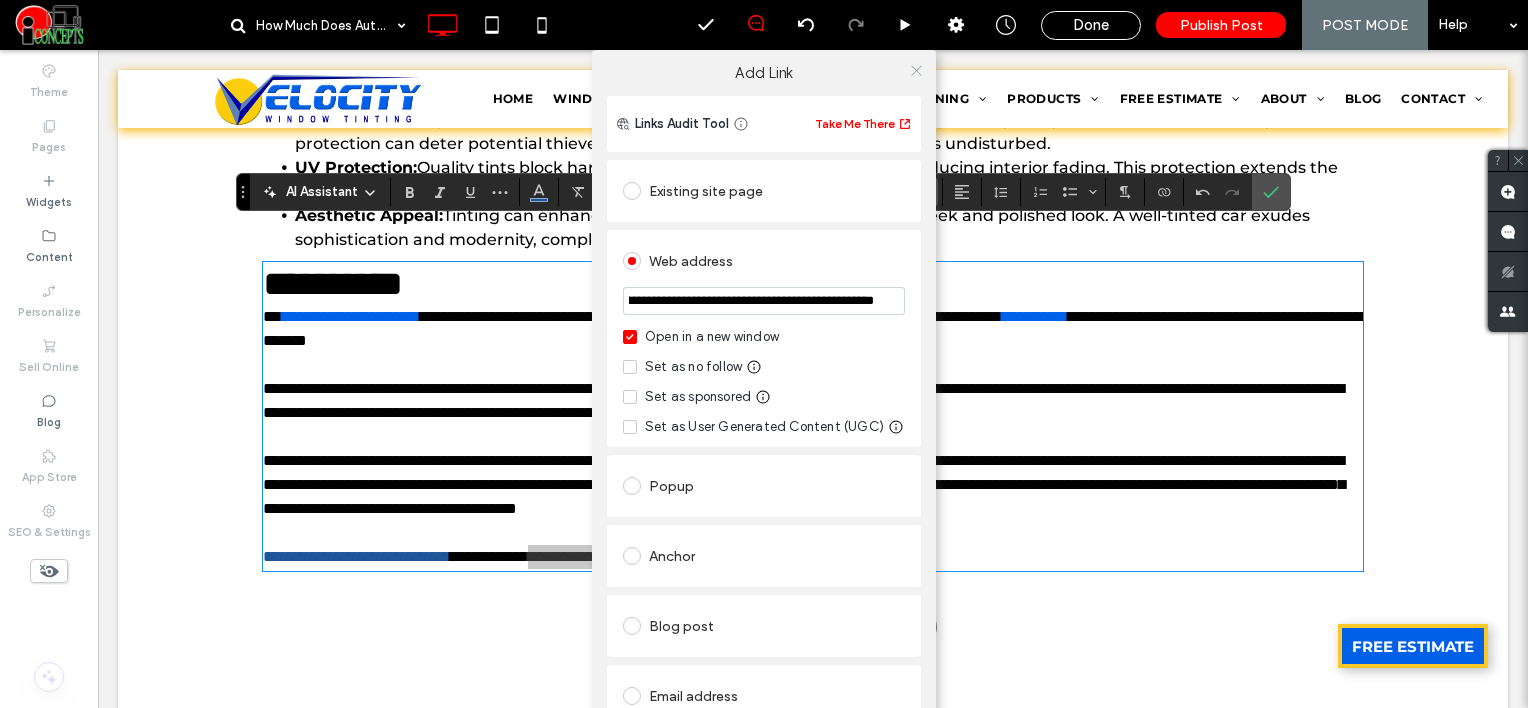 type on "**********" 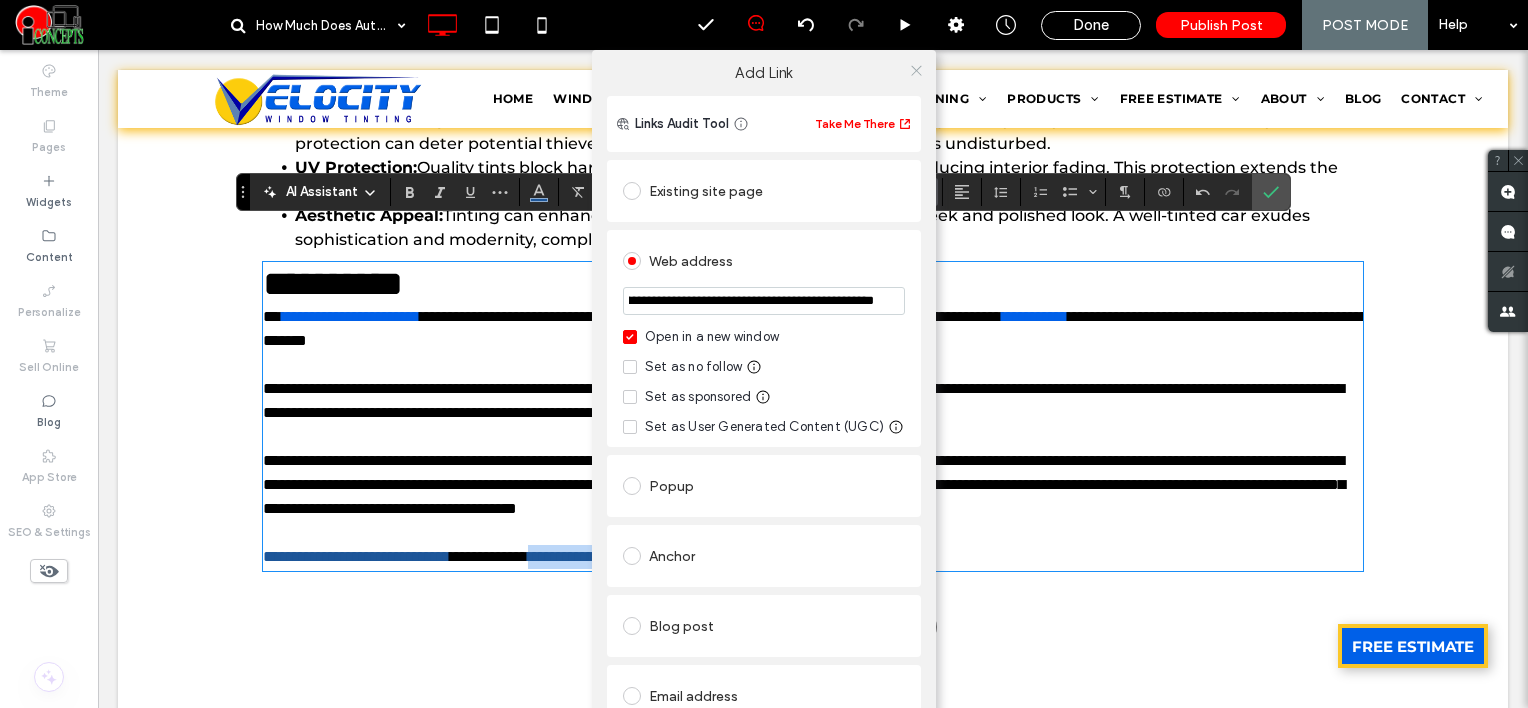 scroll, scrollTop: 0, scrollLeft: 0, axis: both 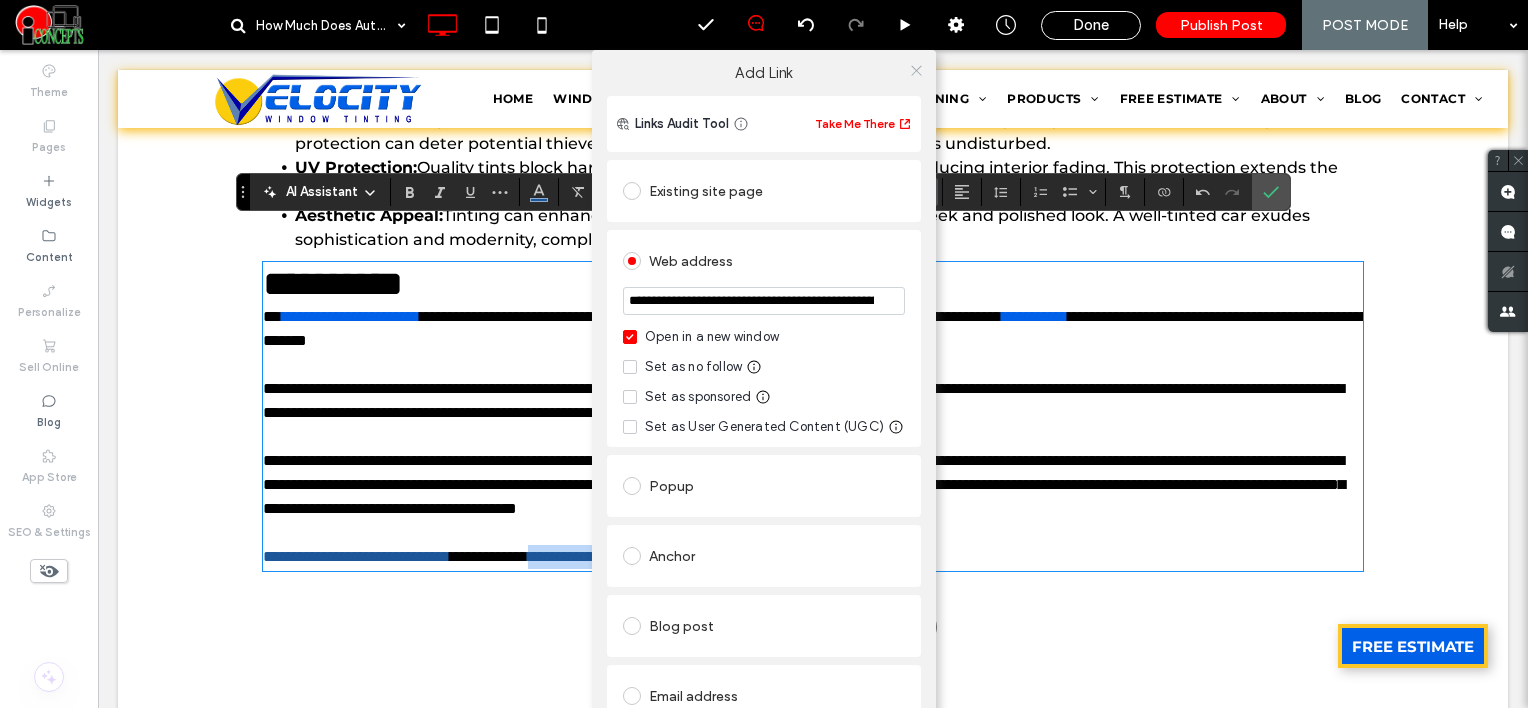 click 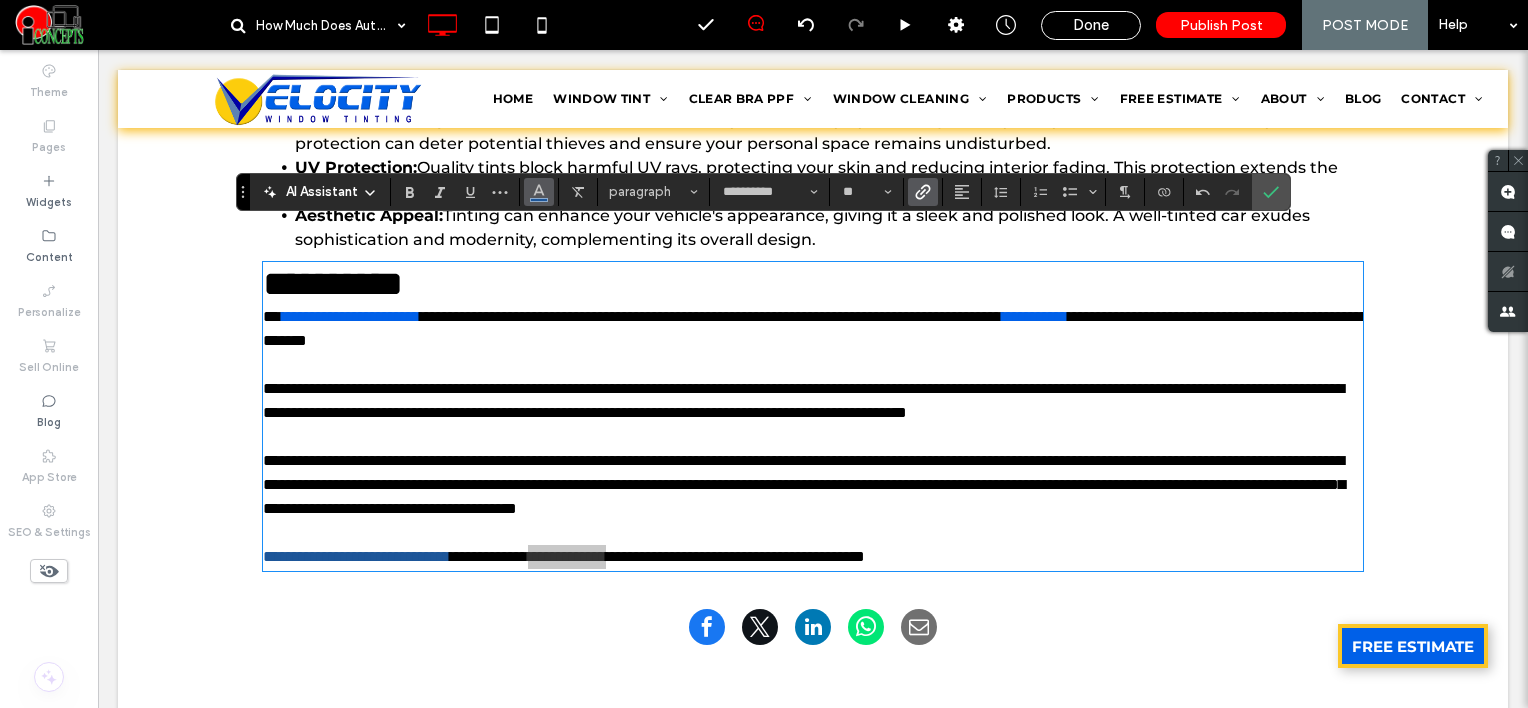 click 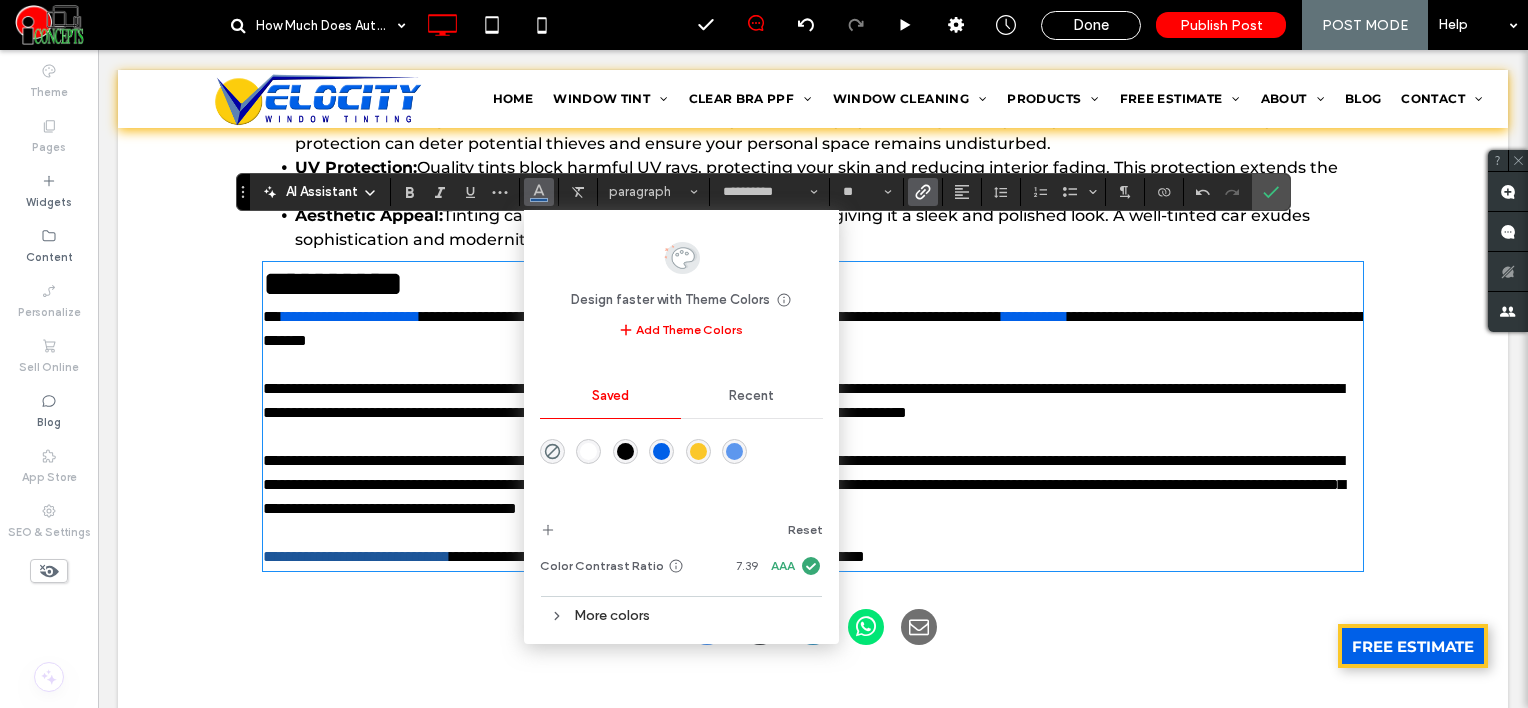 click at bounding box center (661, 451) 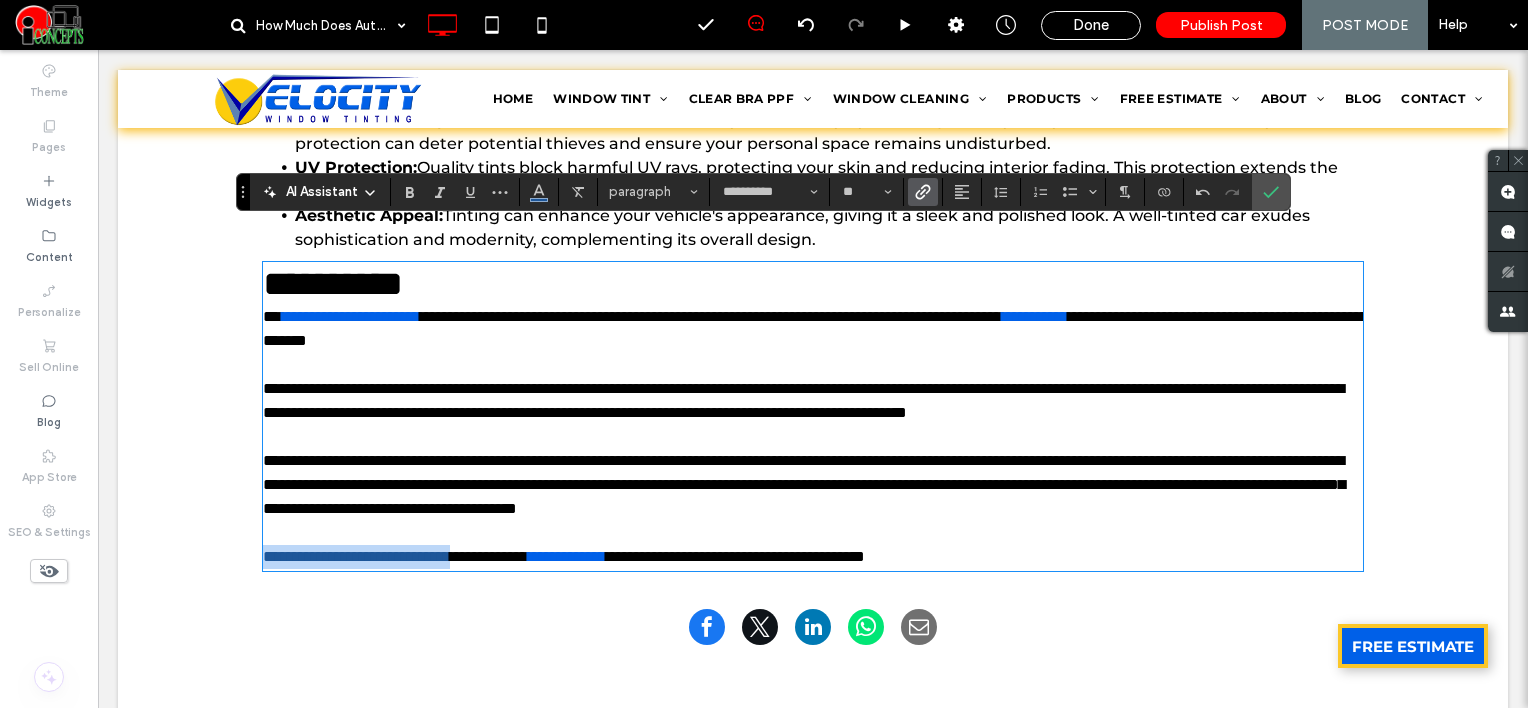 drag, startPoint x: 520, startPoint y: 550, endPoint x: 249, endPoint y: 544, distance: 271.0664 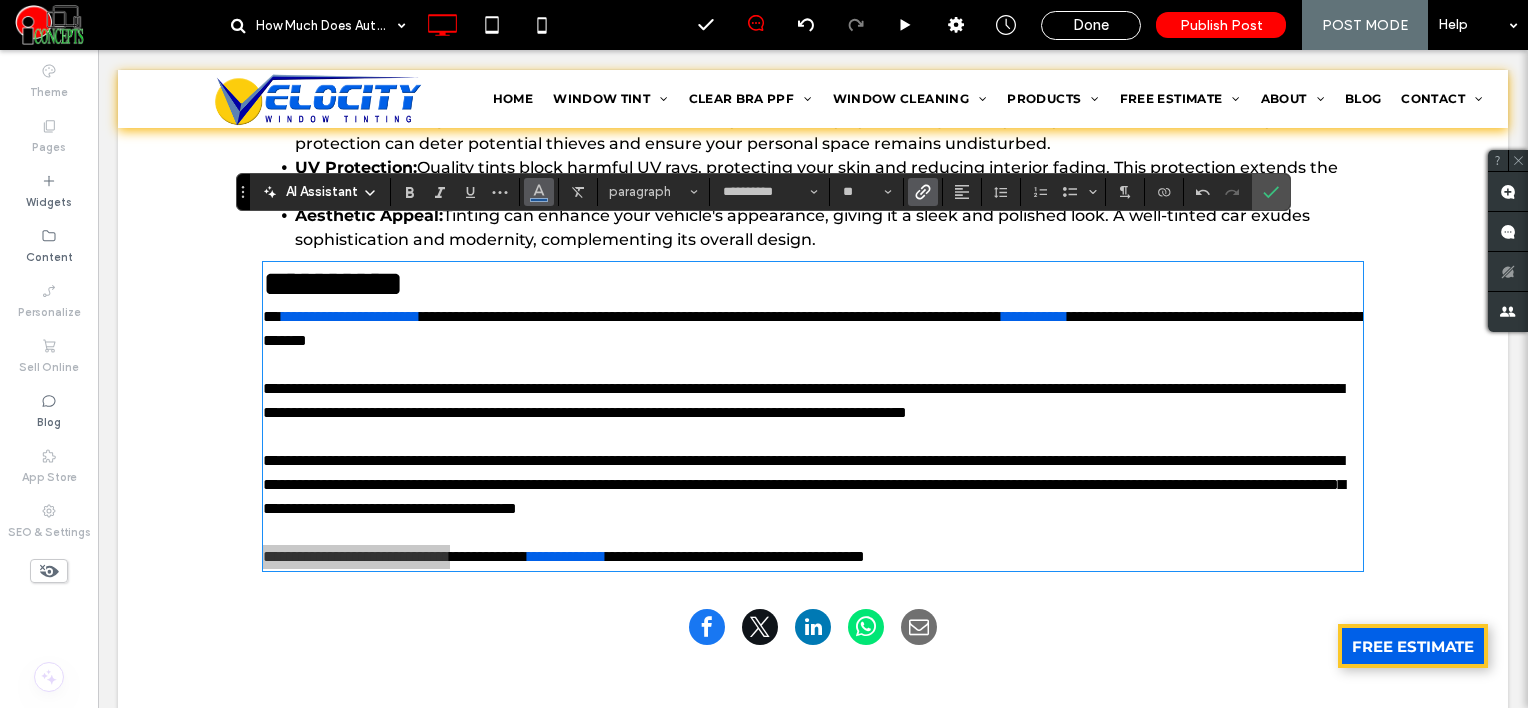 click 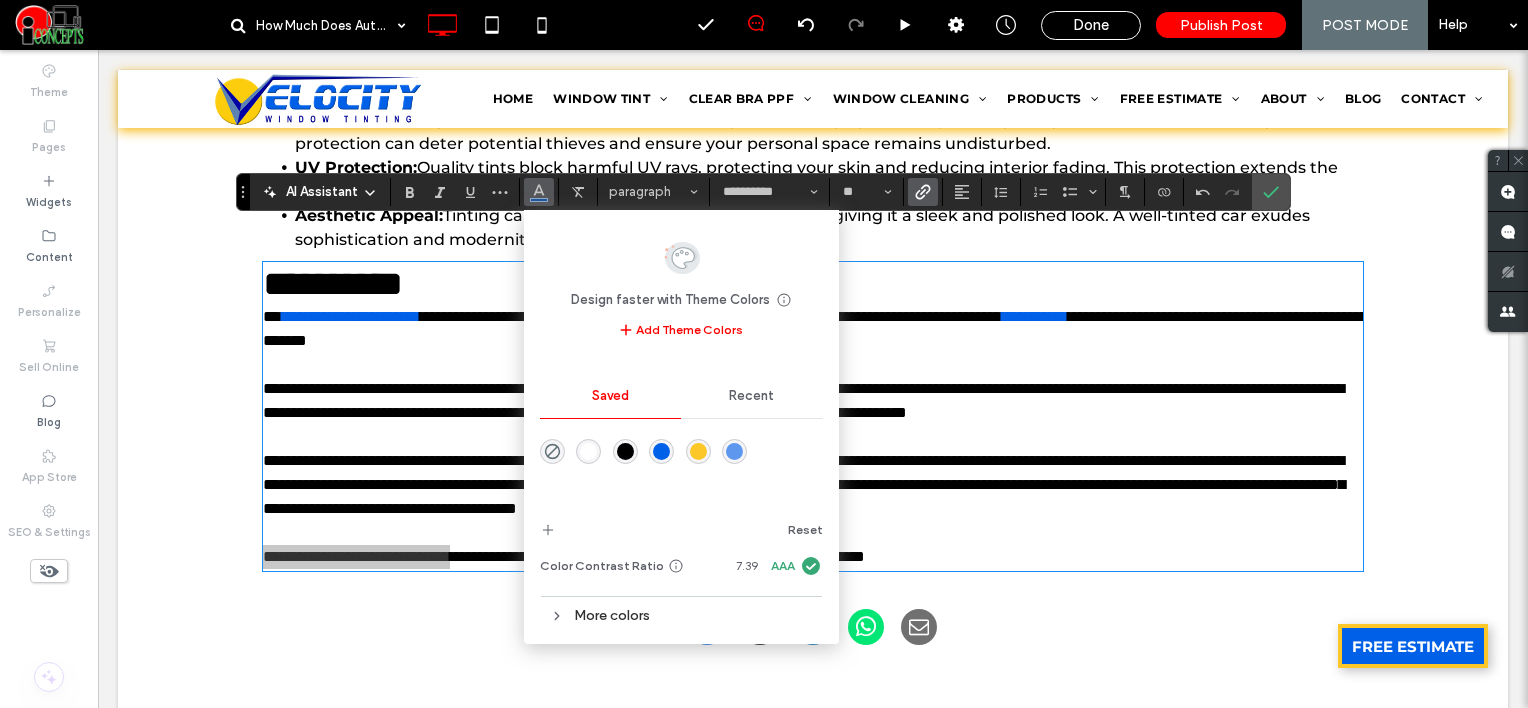 click at bounding box center [661, 451] 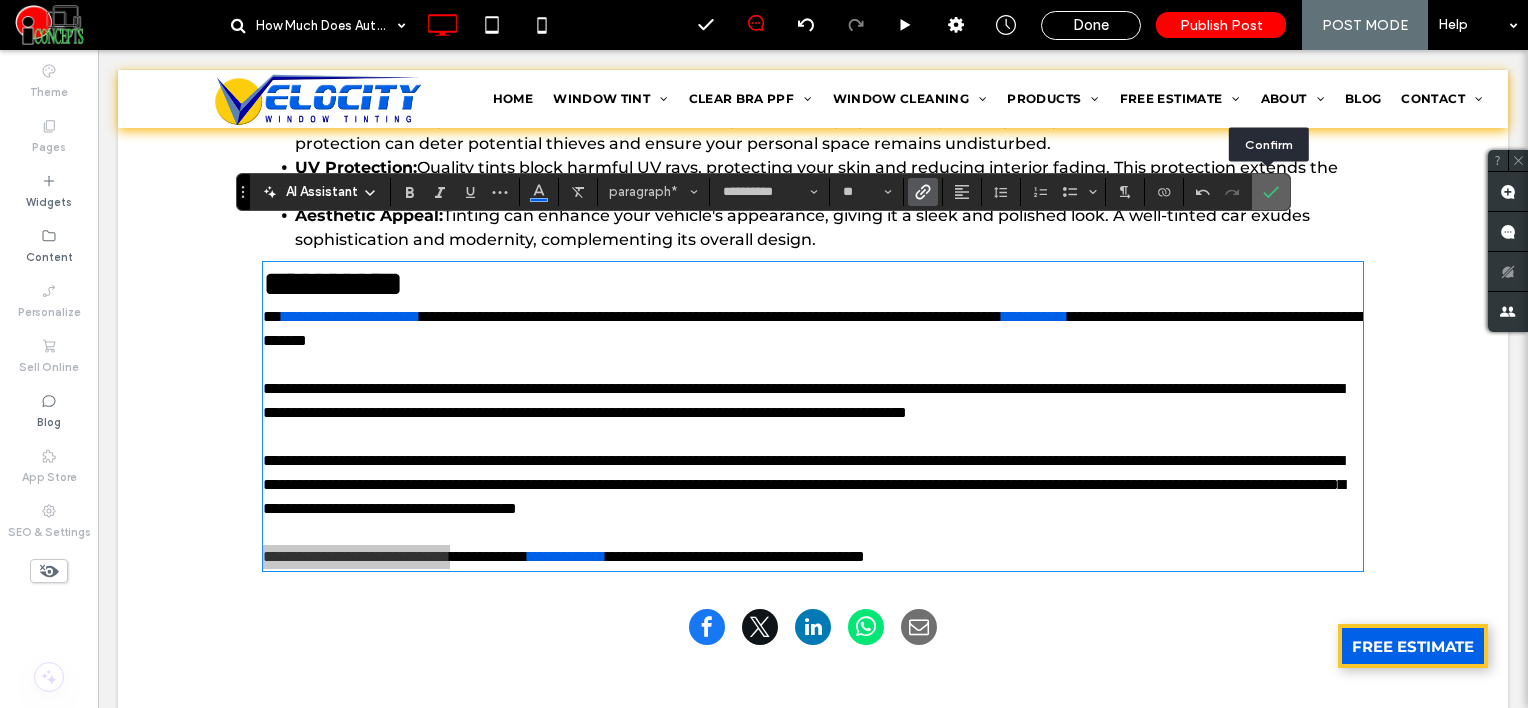 drag, startPoint x: 1279, startPoint y: 196, endPoint x: 1269, endPoint y: 188, distance: 12.806249 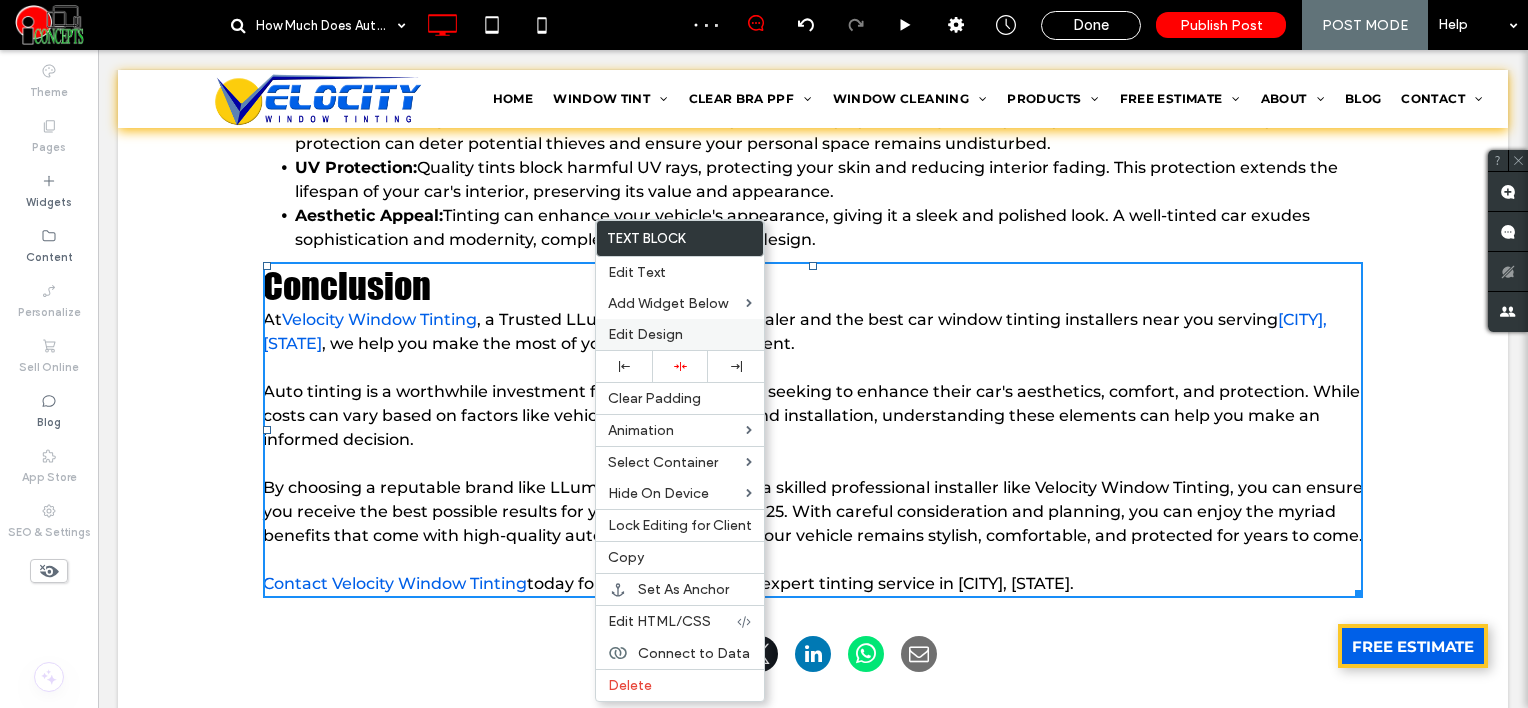 click on "Edit Design" at bounding box center (645, 334) 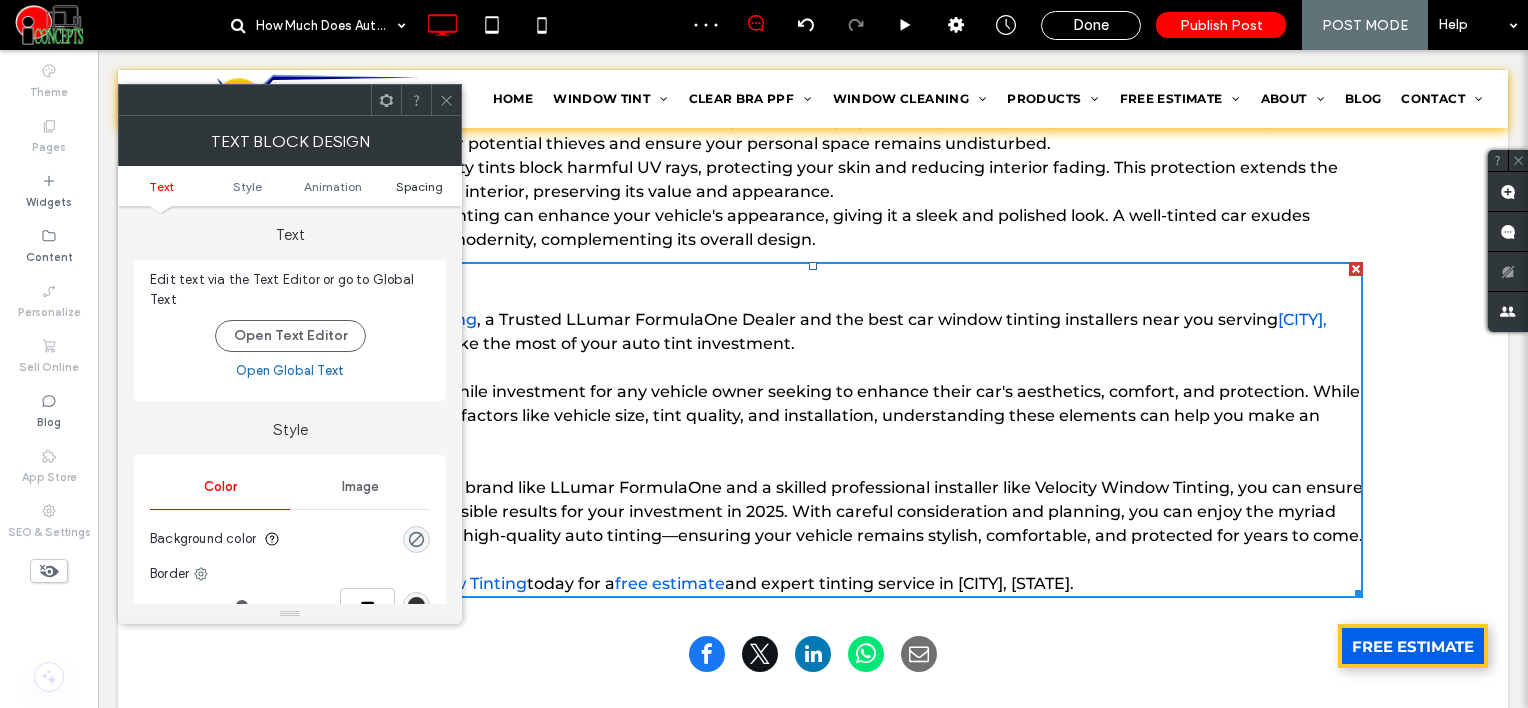 click on "Spacing" at bounding box center [419, 186] 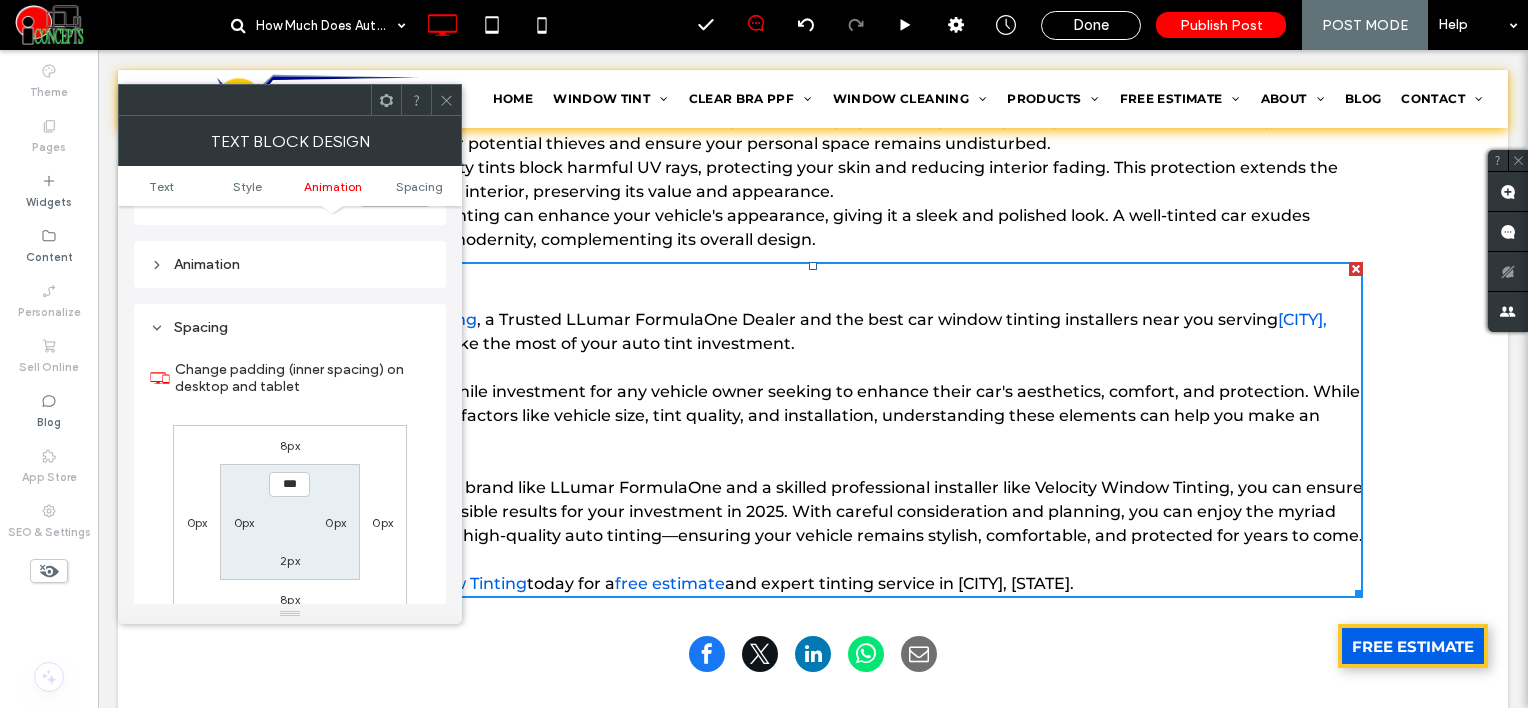 scroll, scrollTop: 572, scrollLeft: 0, axis: vertical 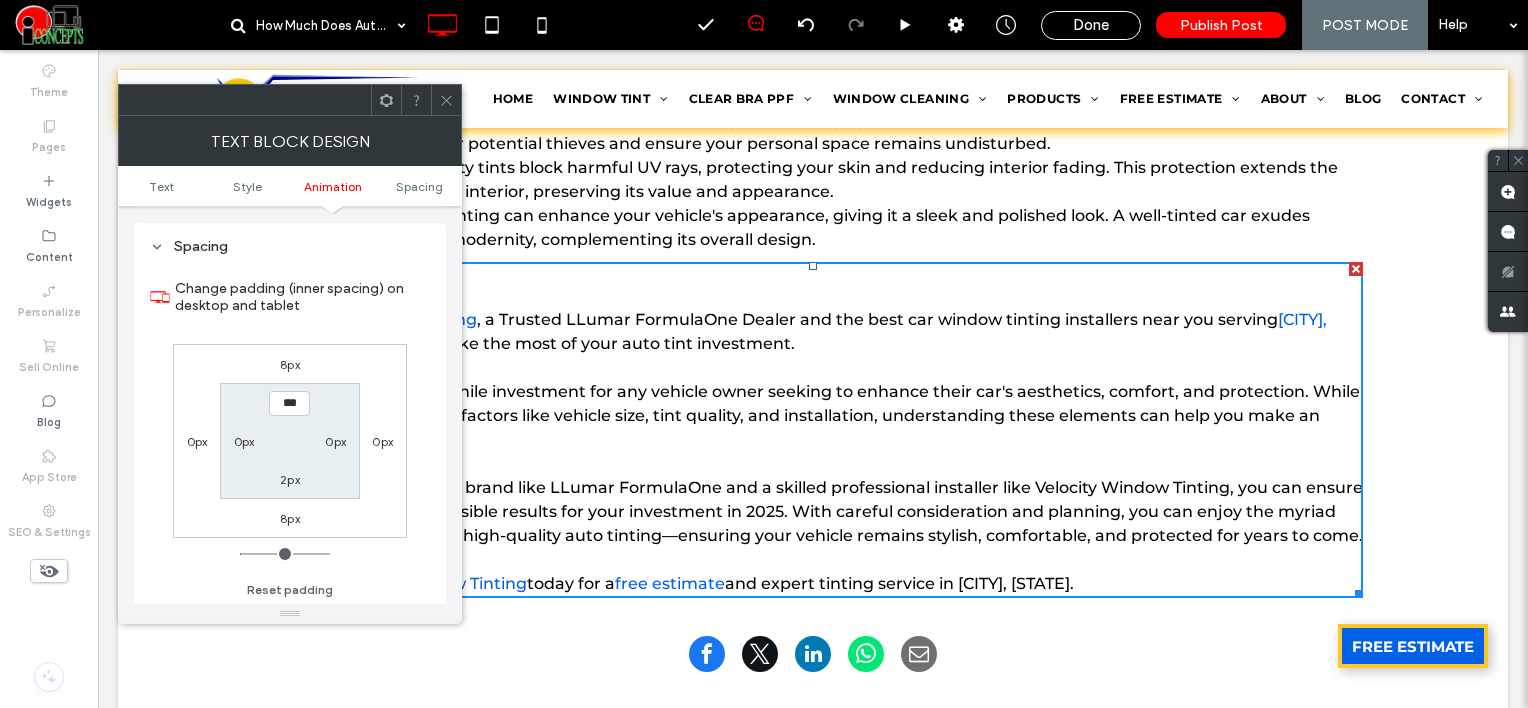 click on "8px" at bounding box center [290, 364] 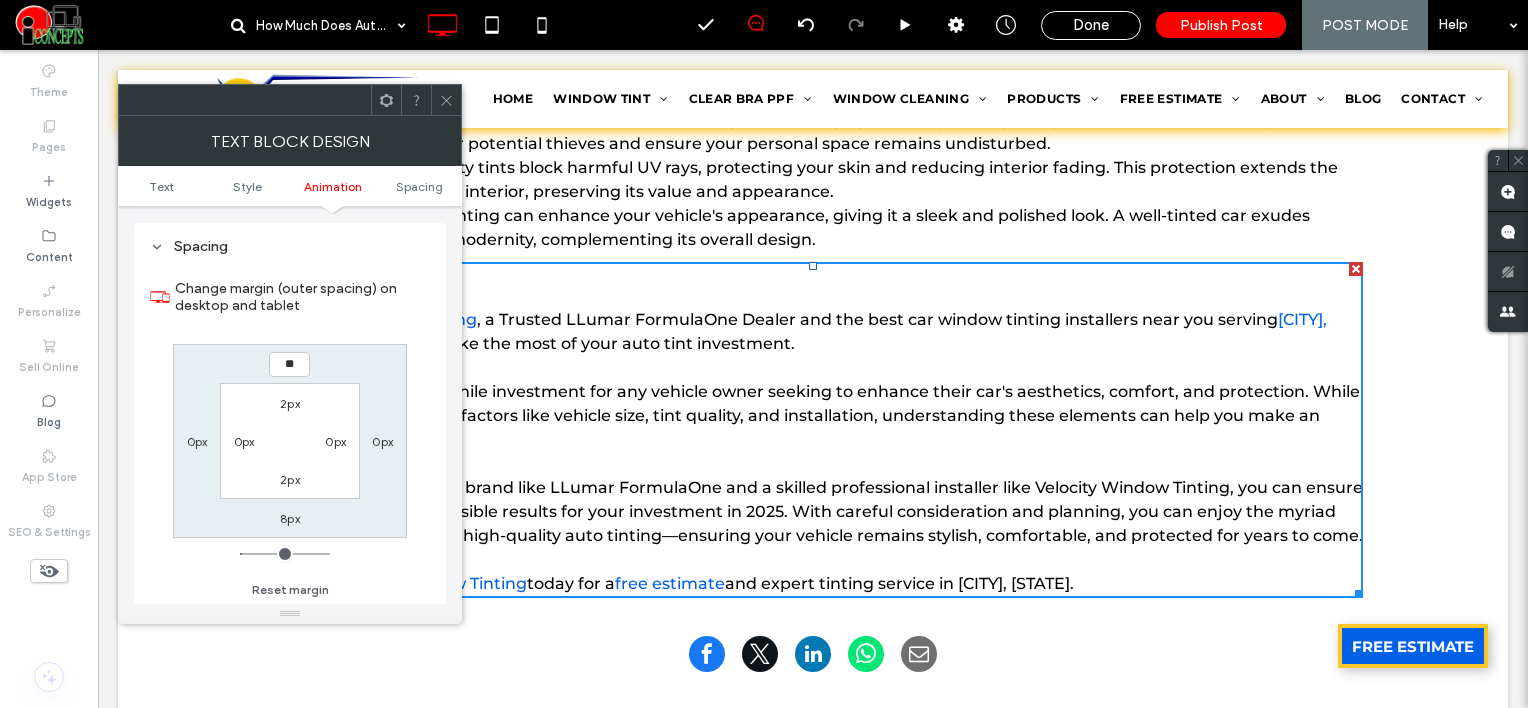 type on "**" 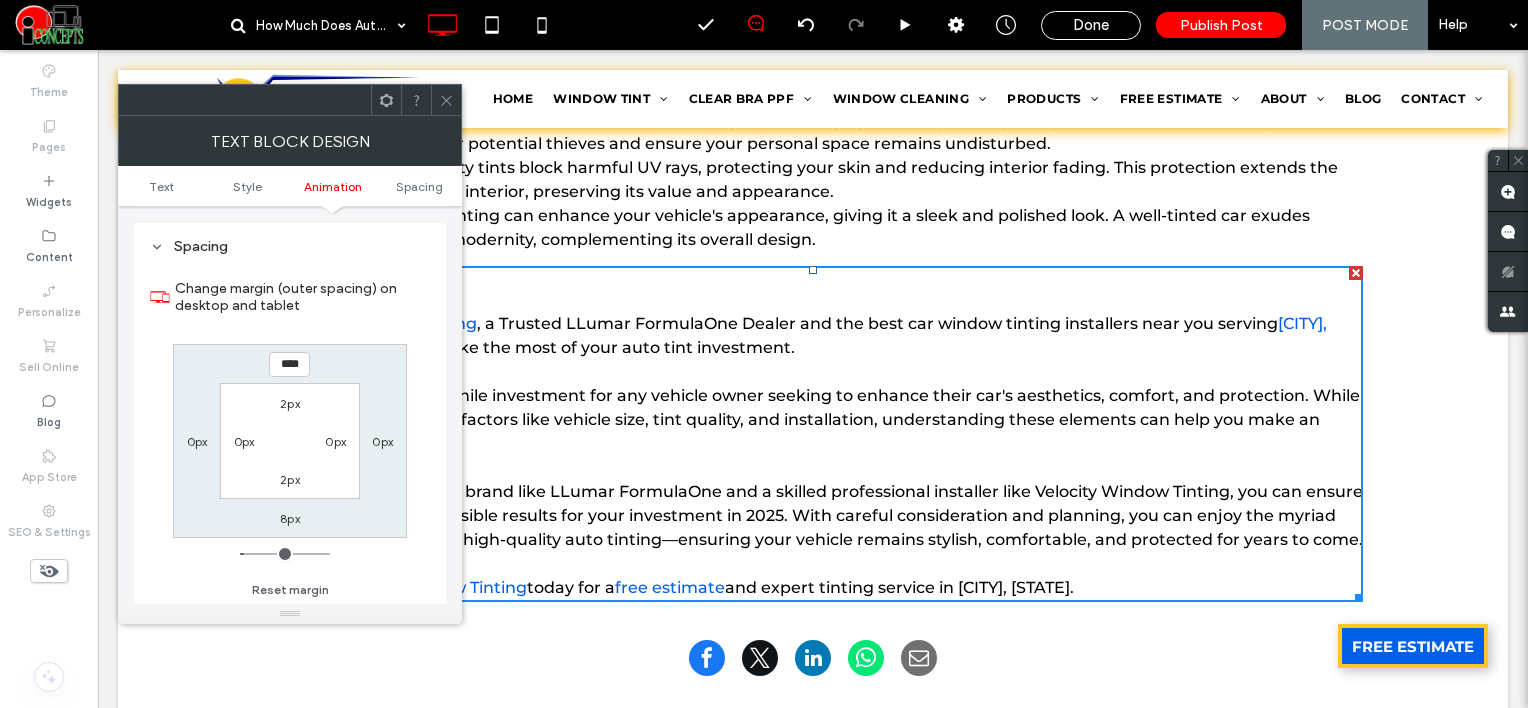 click 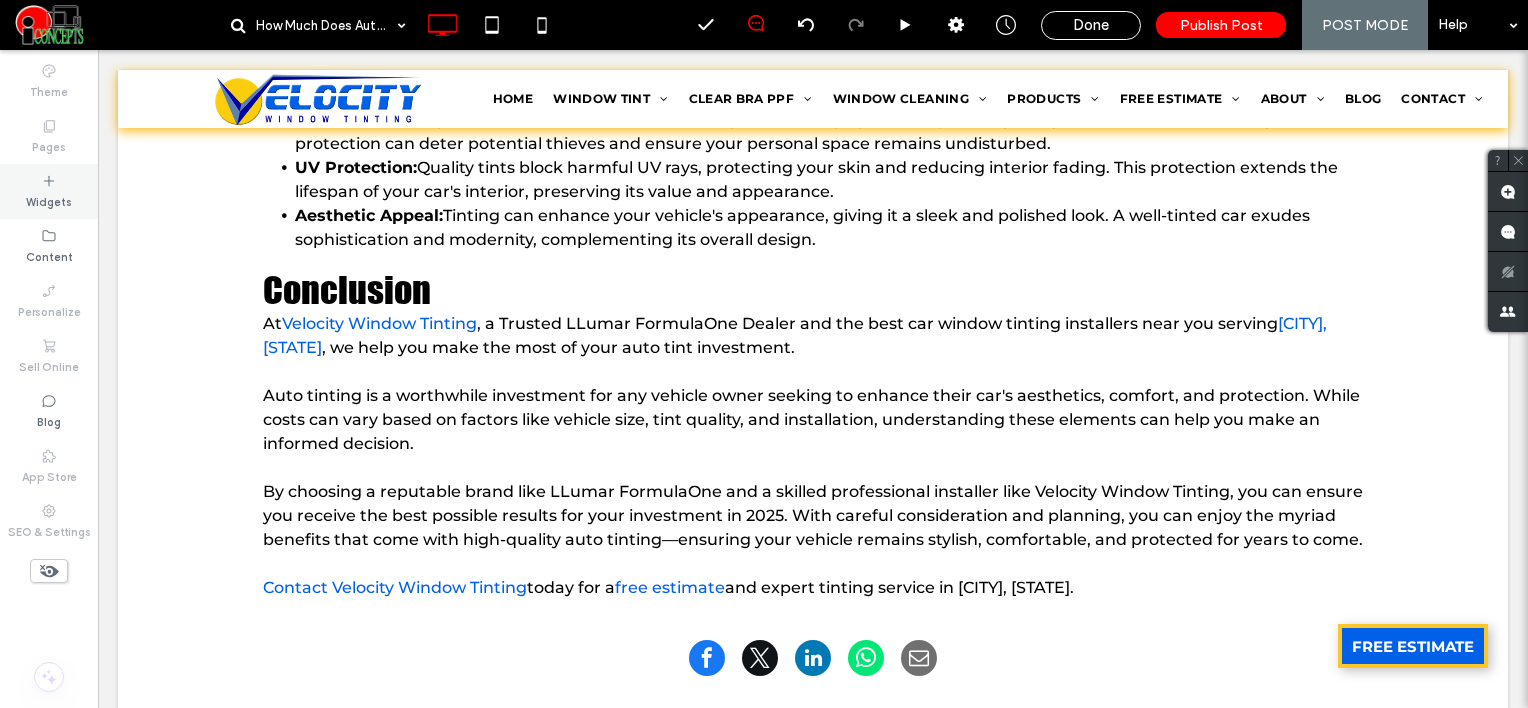 click on "Widgets" at bounding box center [49, 191] 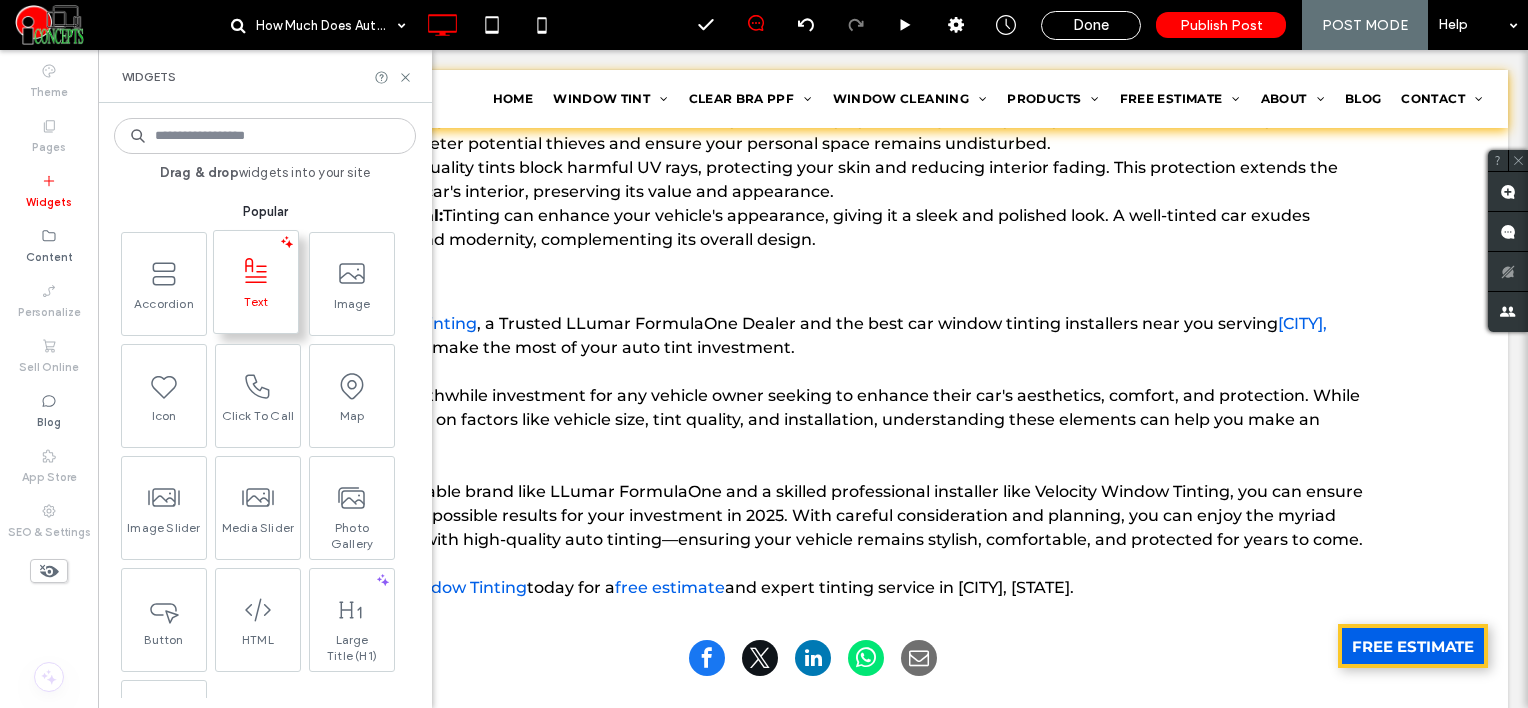 click on "Text" at bounding box center (256, 308) 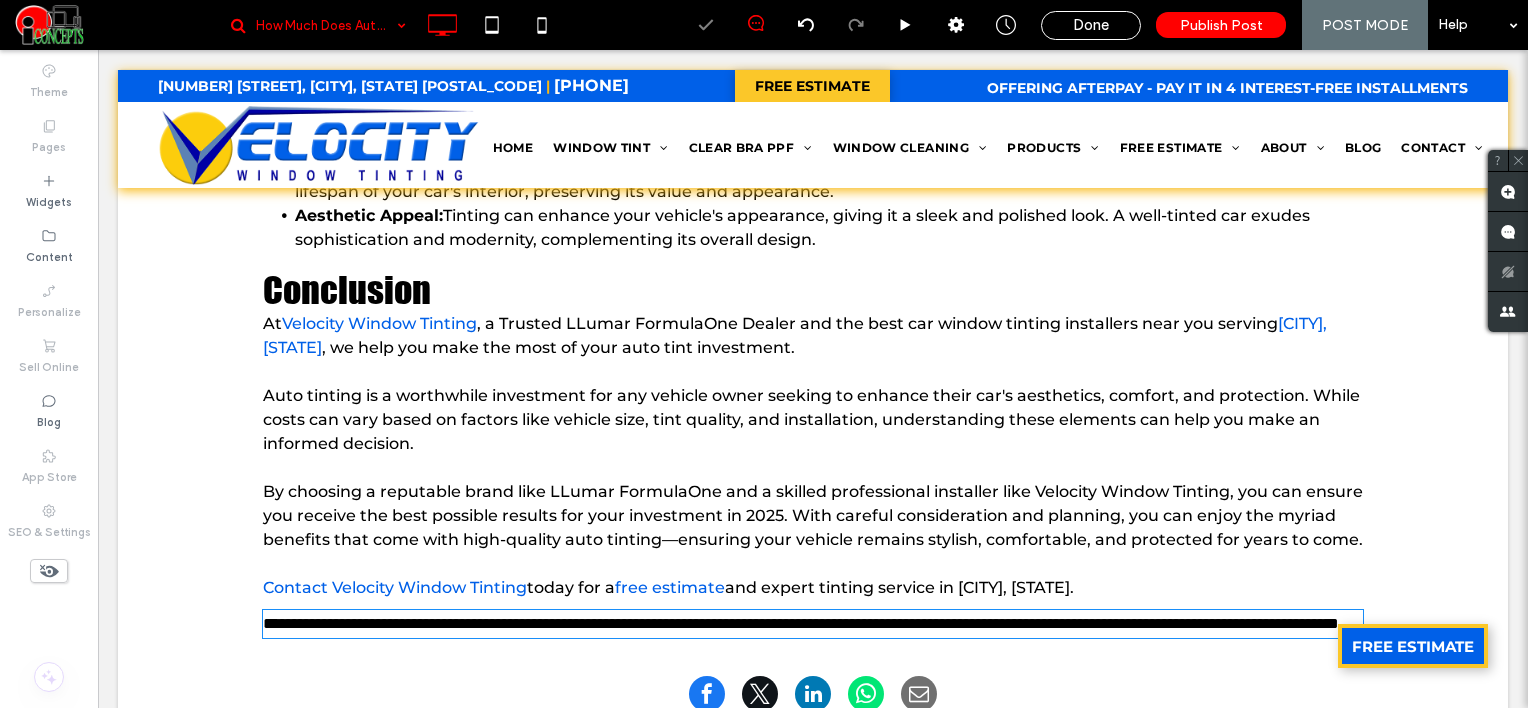 type on "**********" 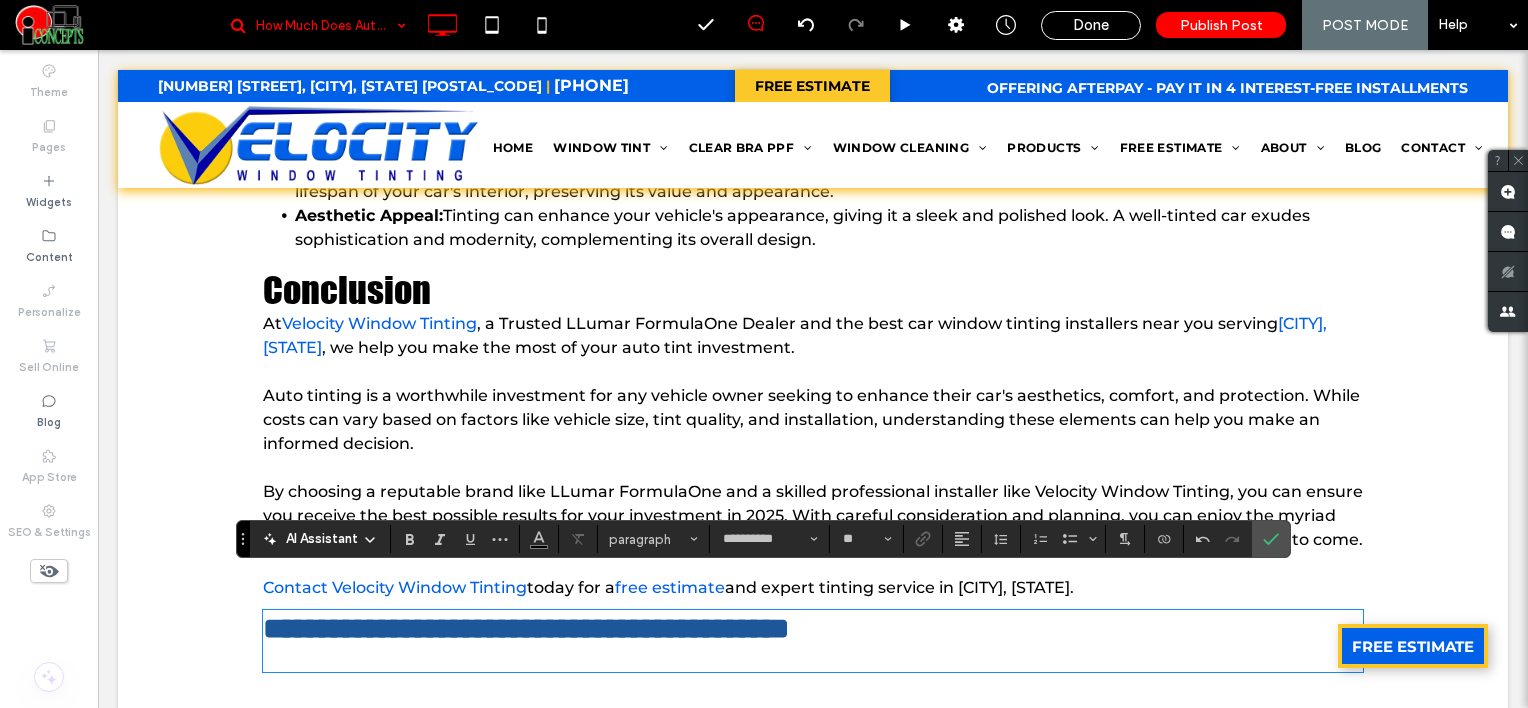 type 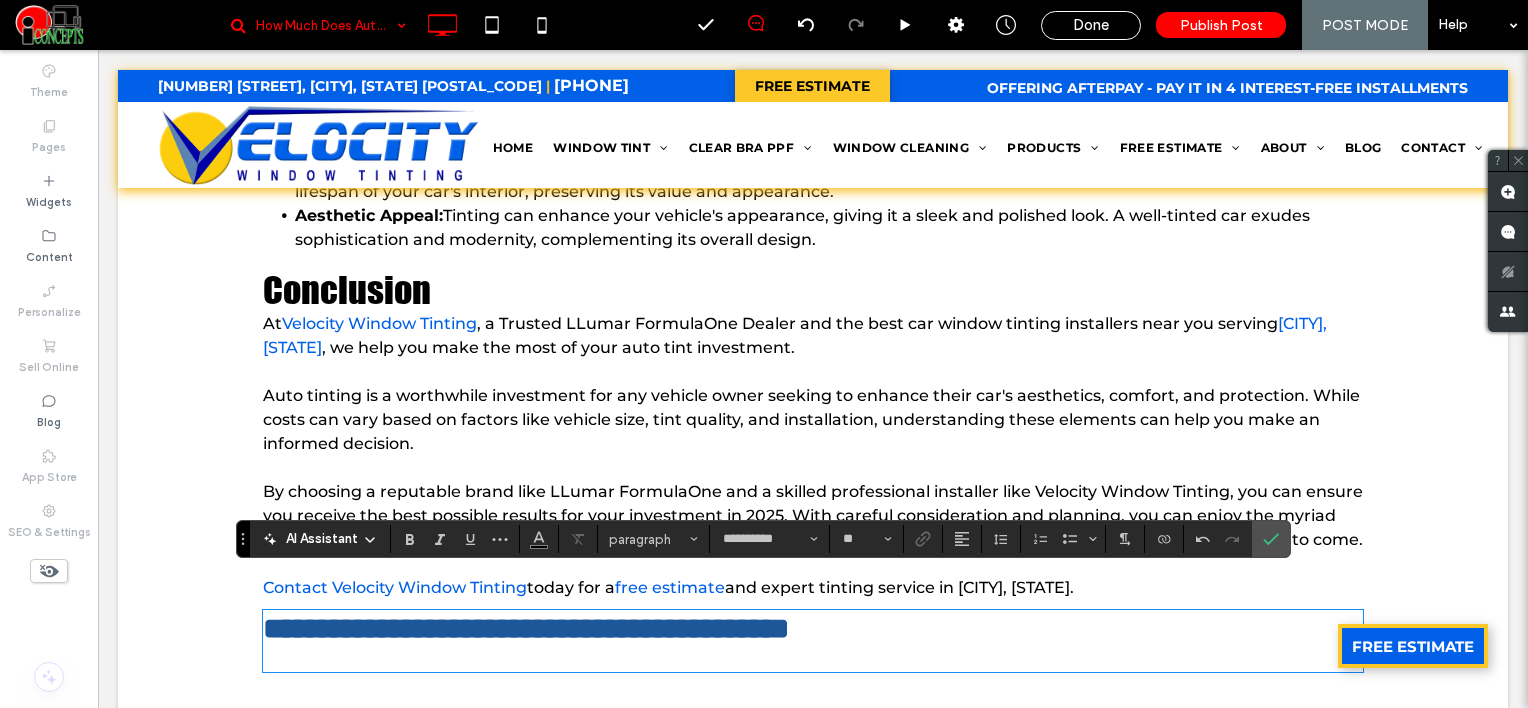type on "**" 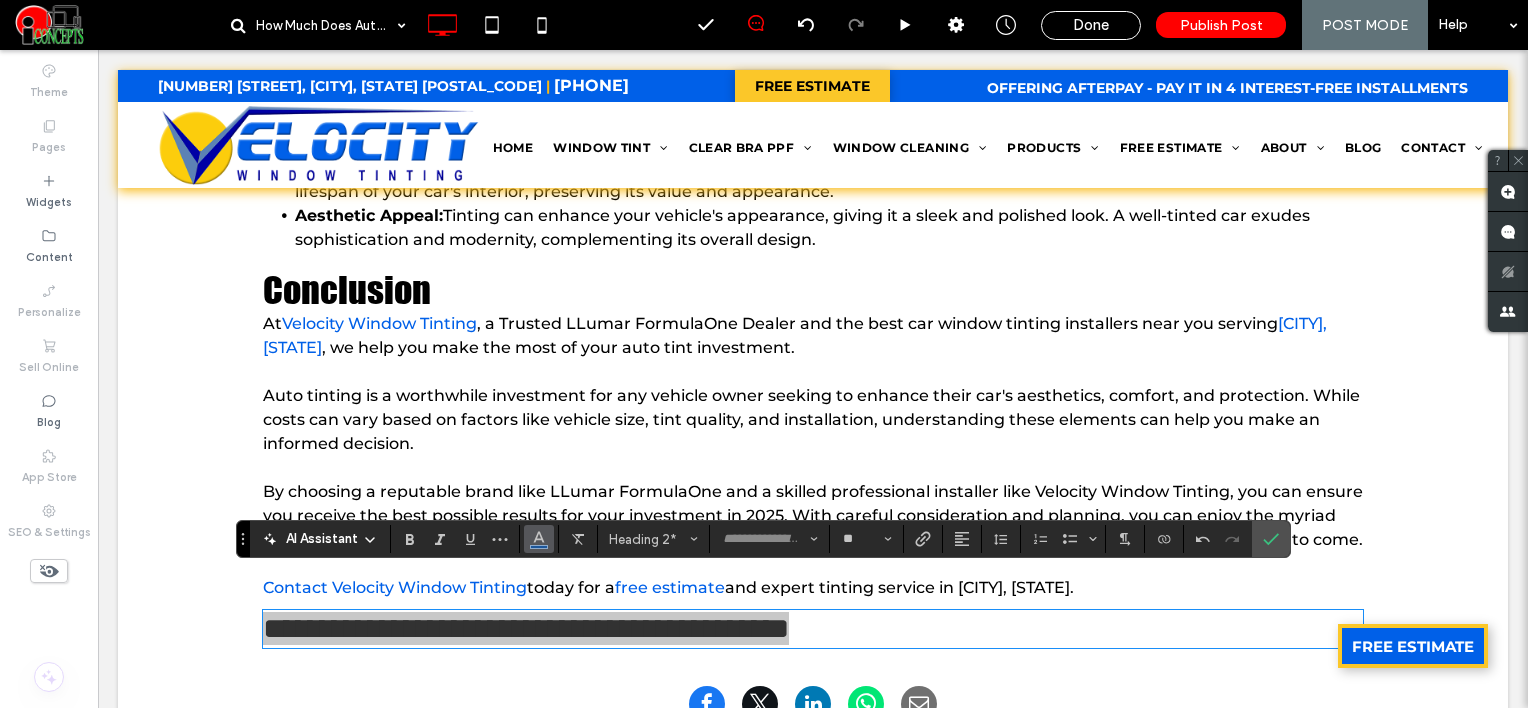 click at bounding box center [539, 539] 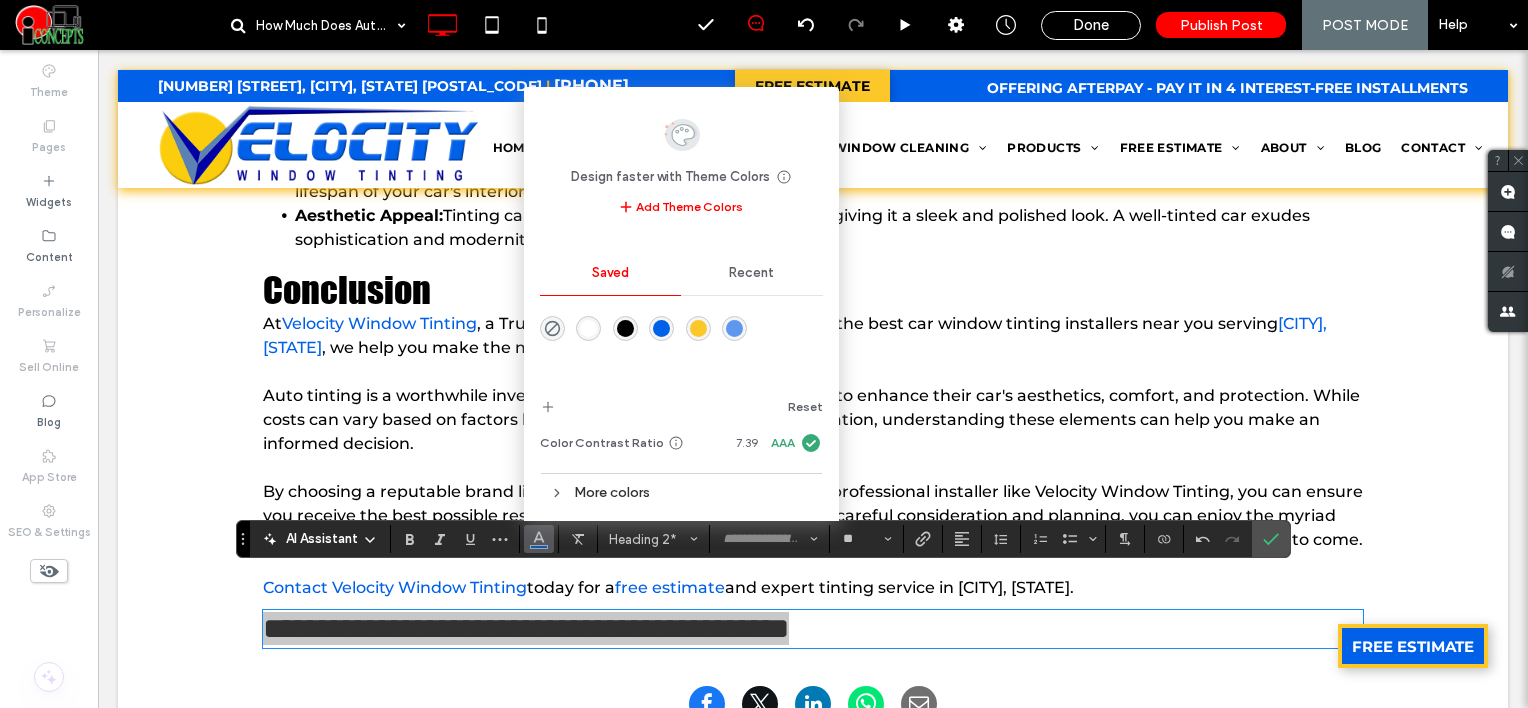 click at bounding box center (661, 328) 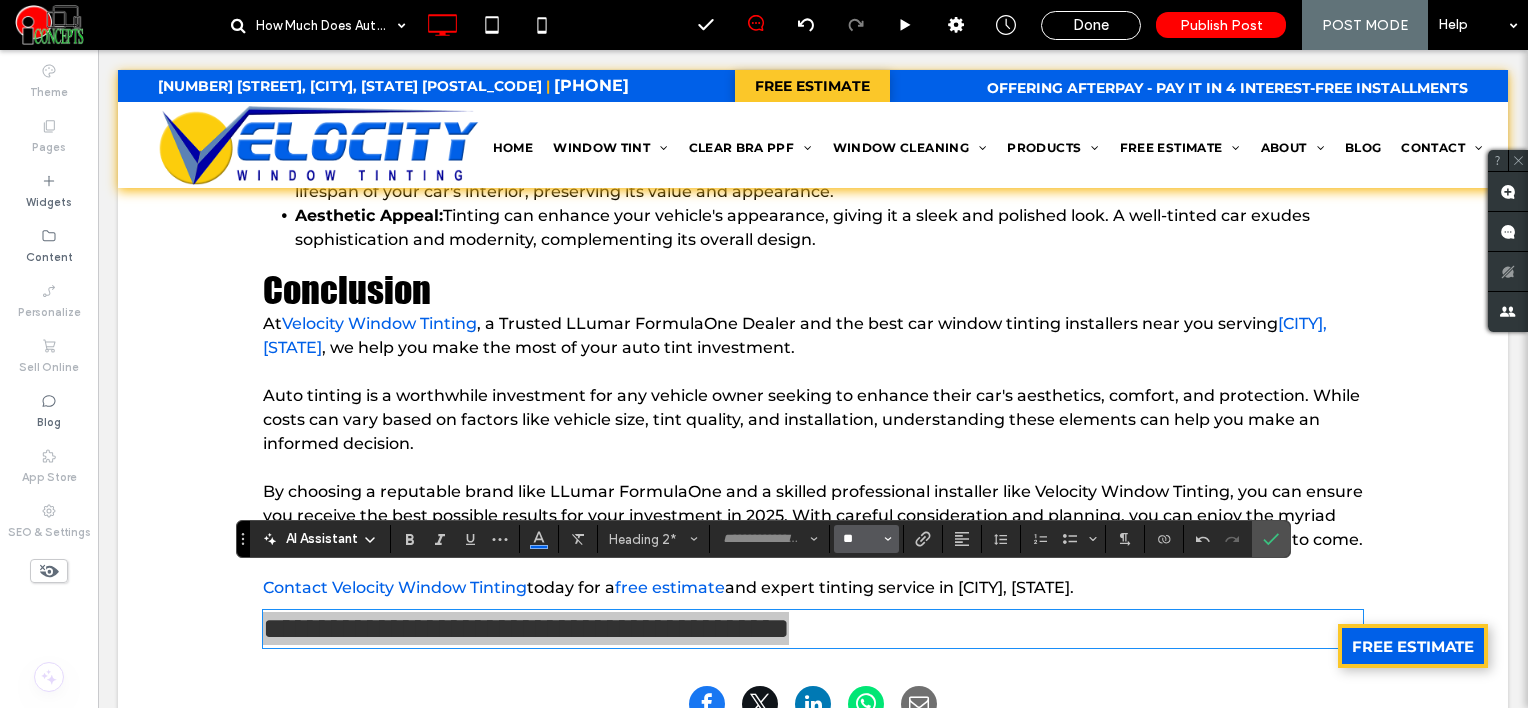 click on "**" at bounding box center [860, 539] 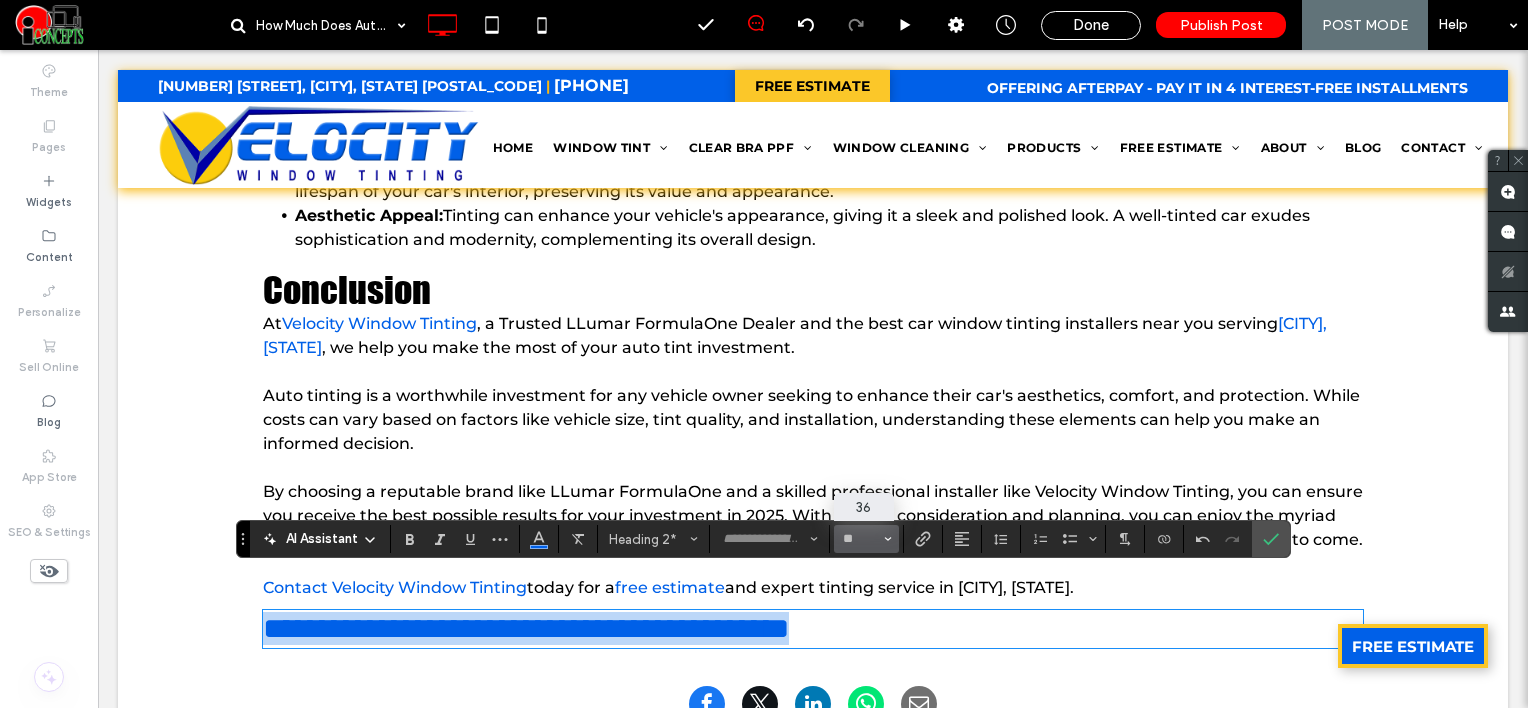 type on "**" 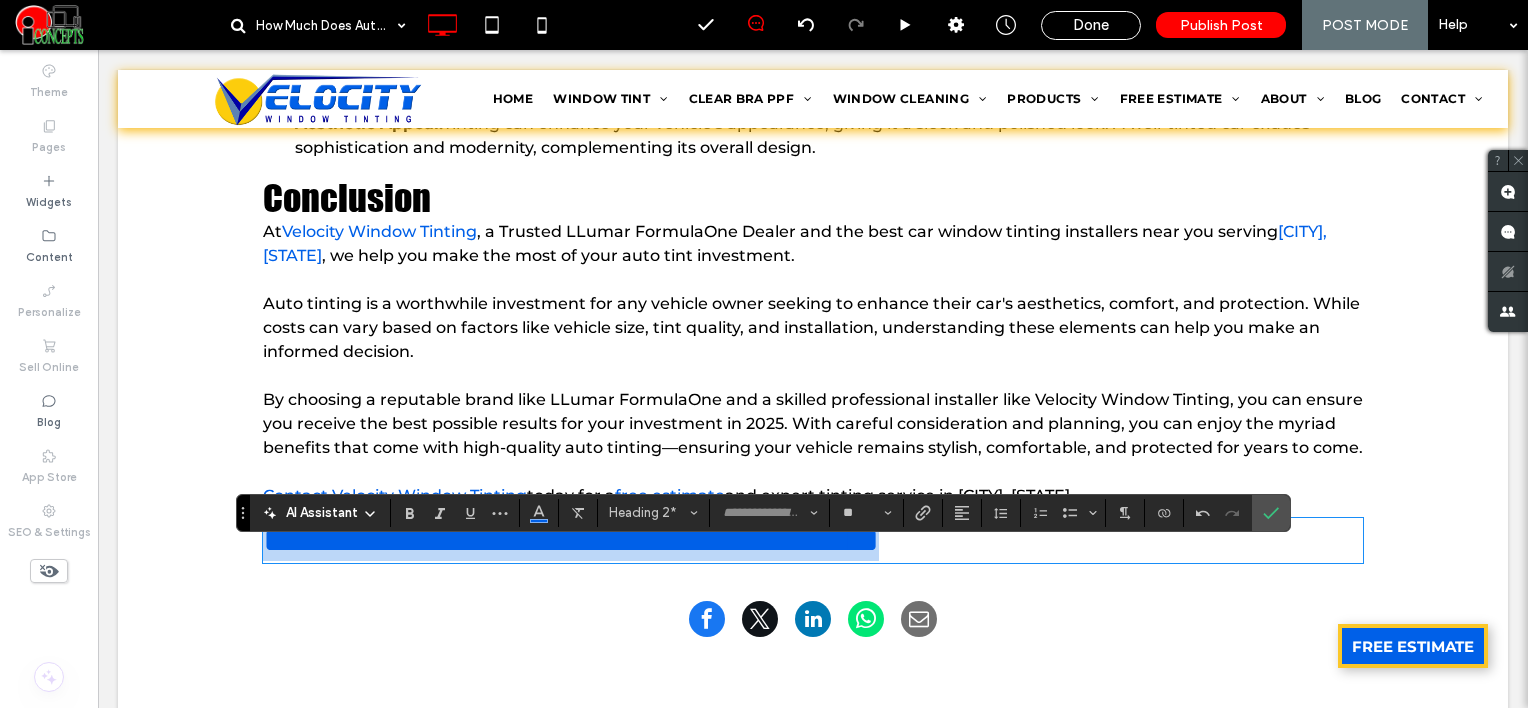 scroll, scrollTop: 3525, scrollLeft: 0, axis: vertical 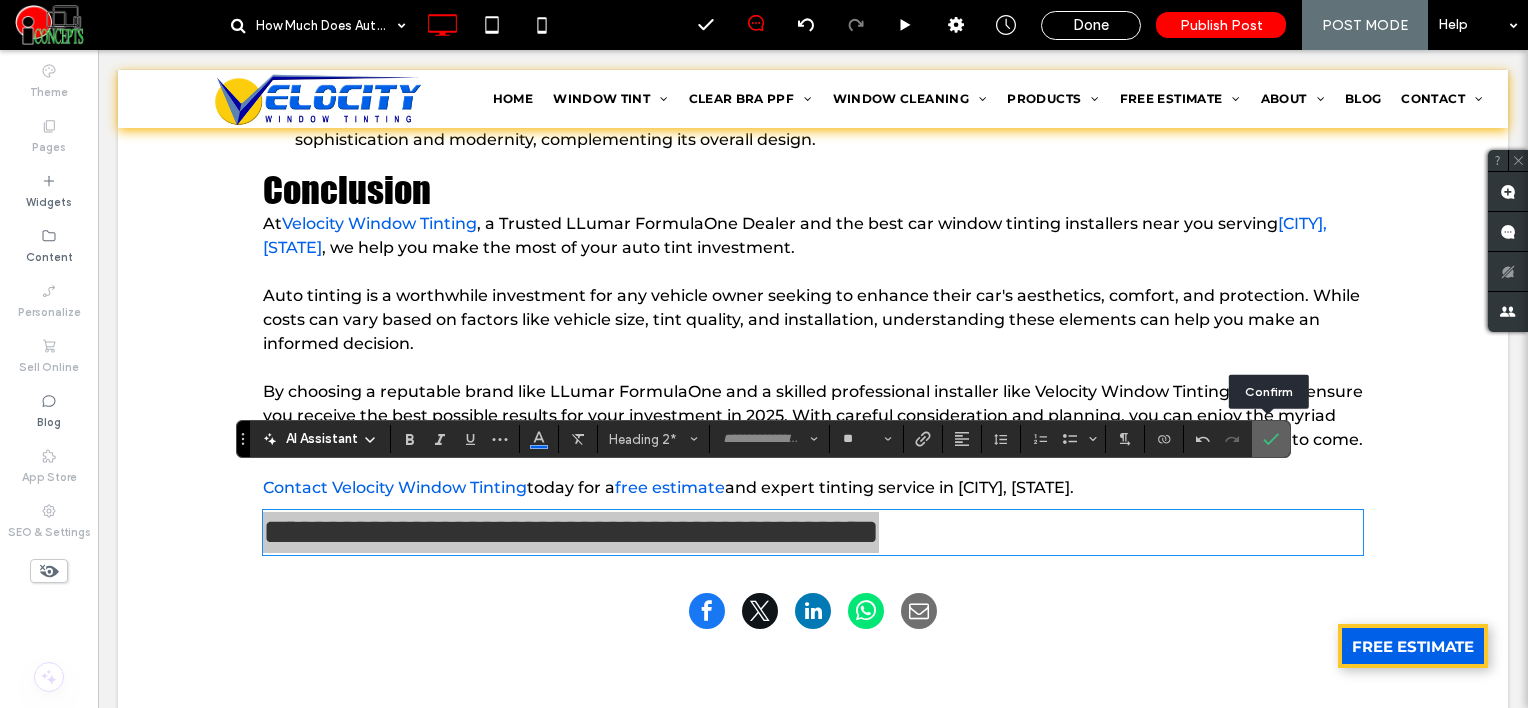 drag, startPoint x: 1257, startPoint y: 444, endPoint x: 1145, endPoint y: 390, distance: 124.33825 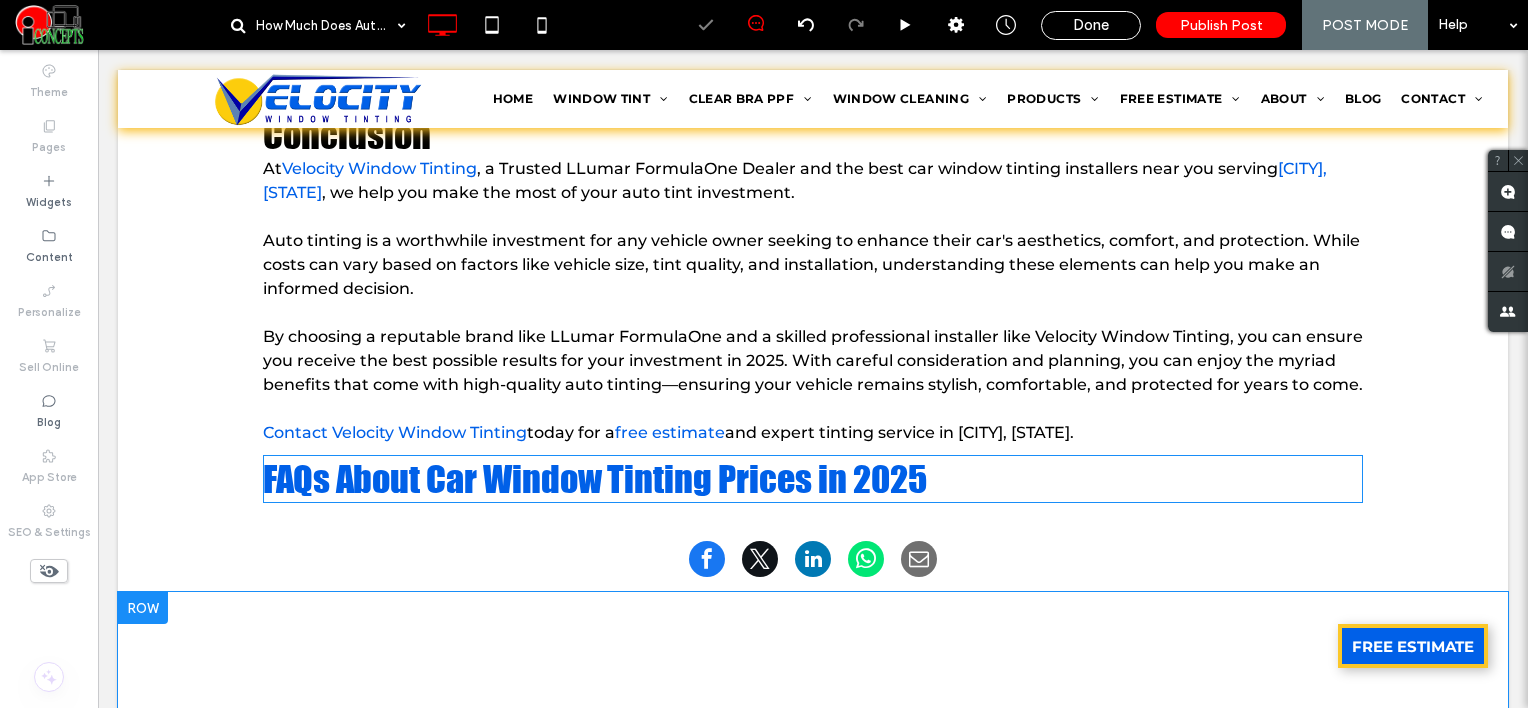 scroll, scrollTop: 3725, scrollLeft: 0, axis: vertical 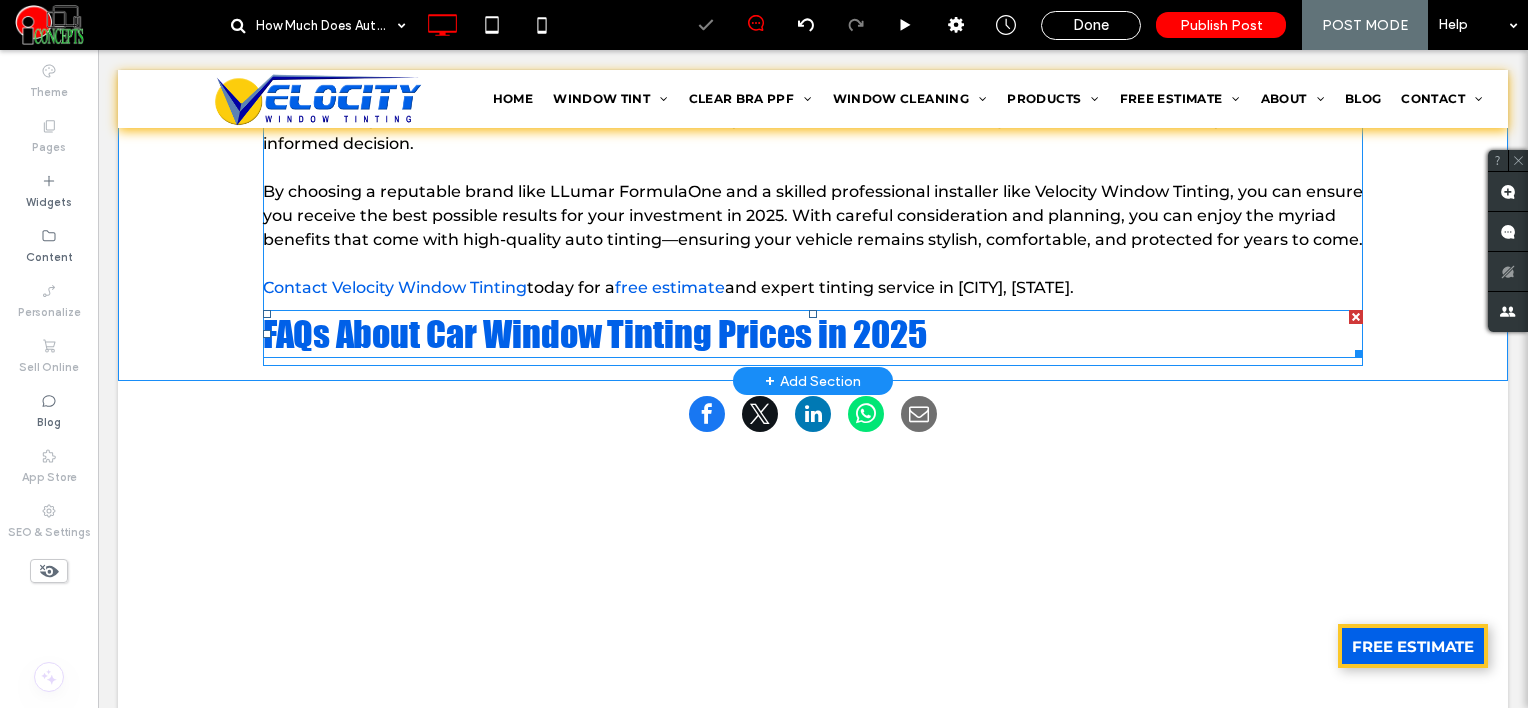 click on "FAQs About Car Window Tinting Prices in 2025" at bounding box center [813, 334] 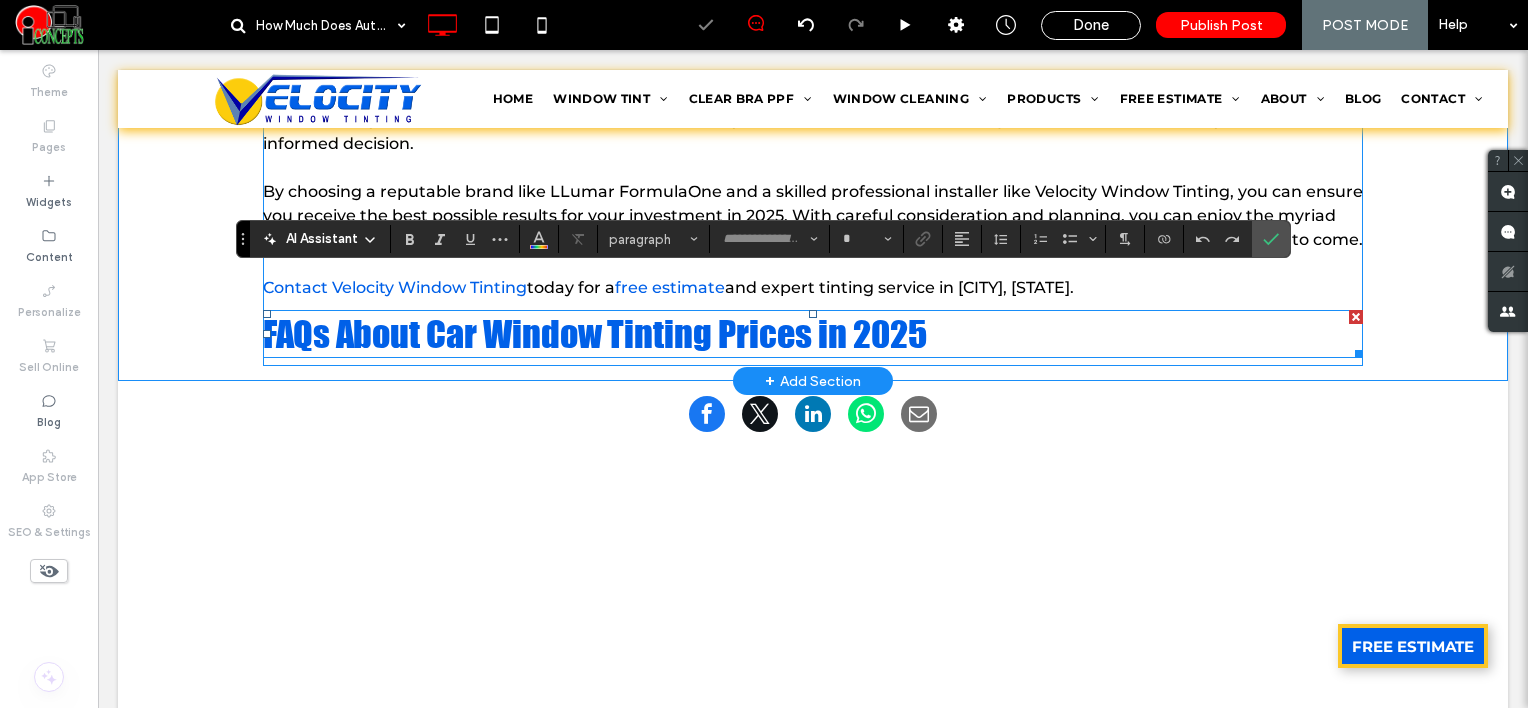 type on "**" 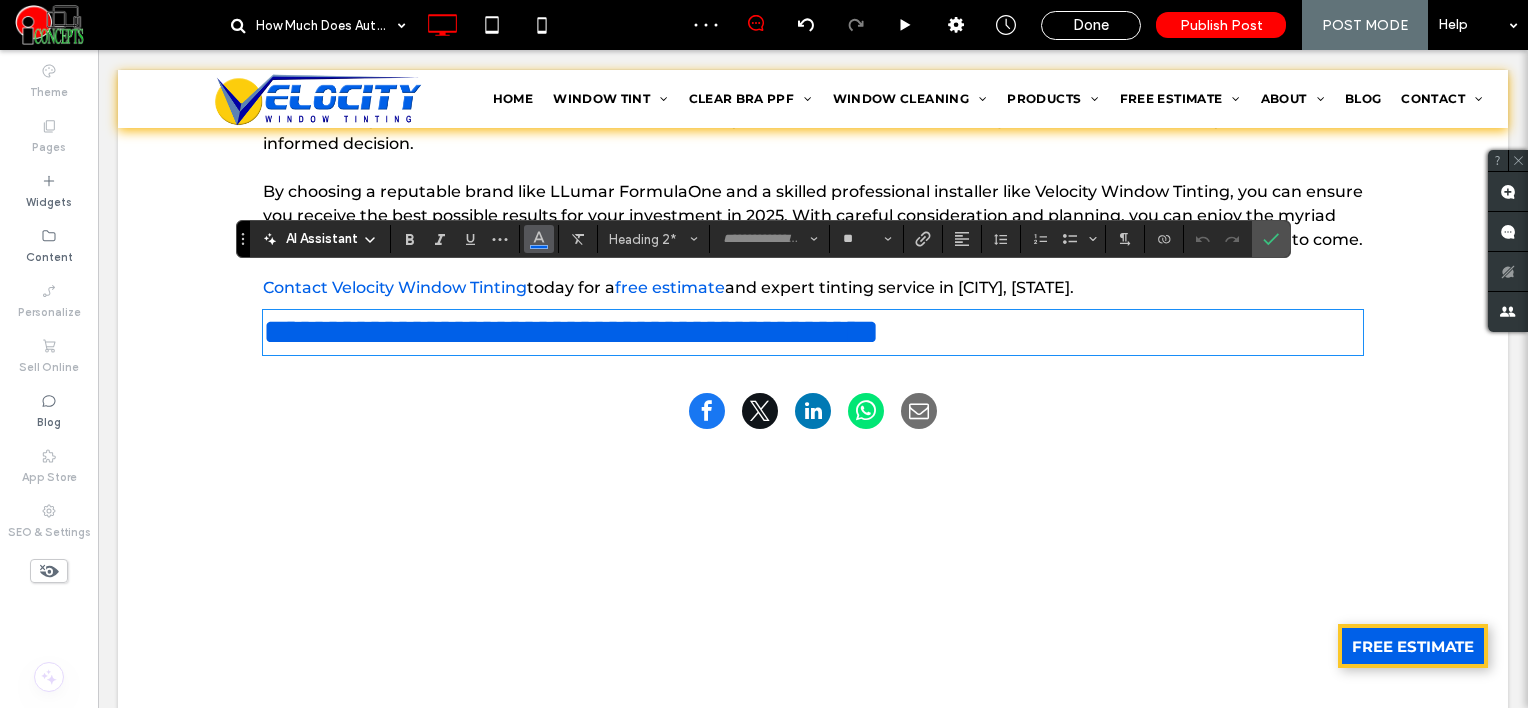 click 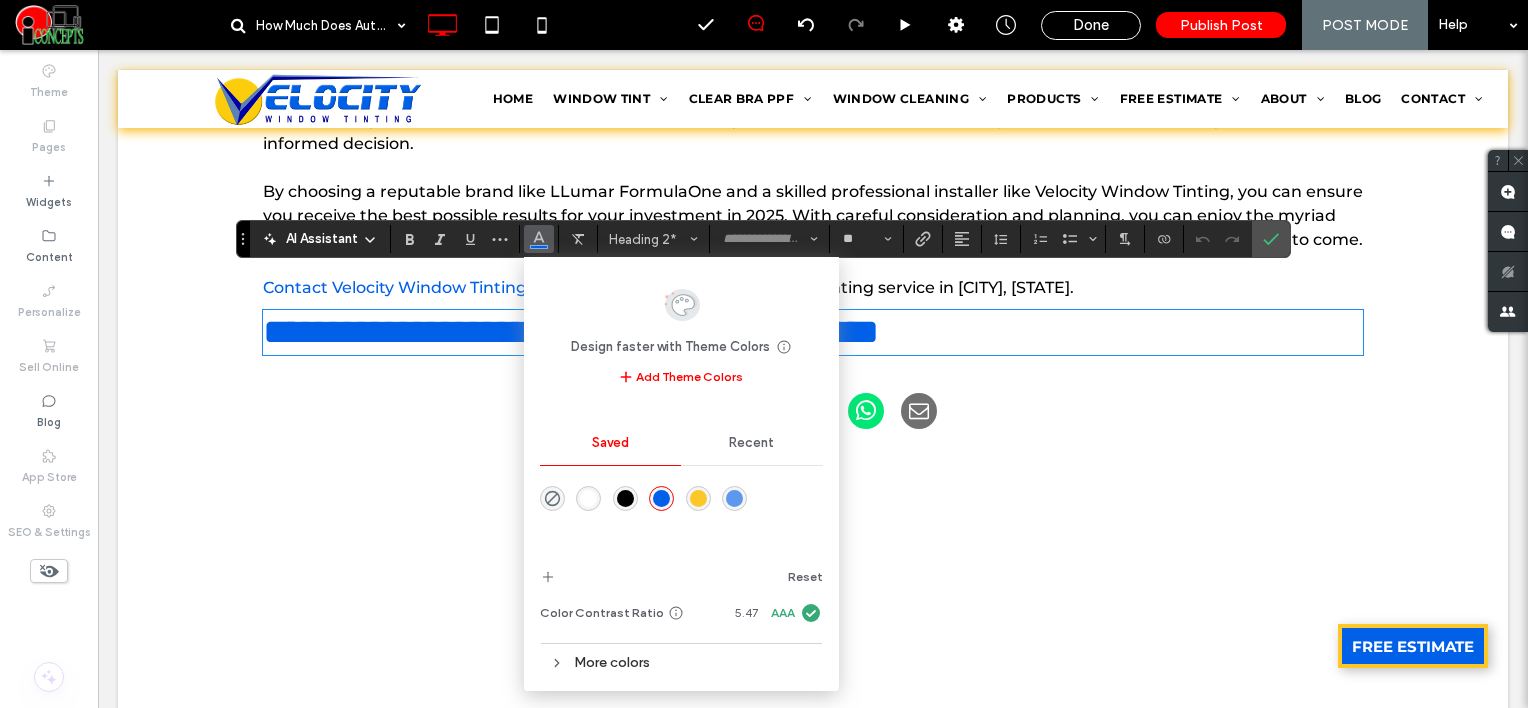 drag, startPoint x: 631, startPoint y: 497, endPoint x: 533, endPoint y: 448, distance: 109.56733 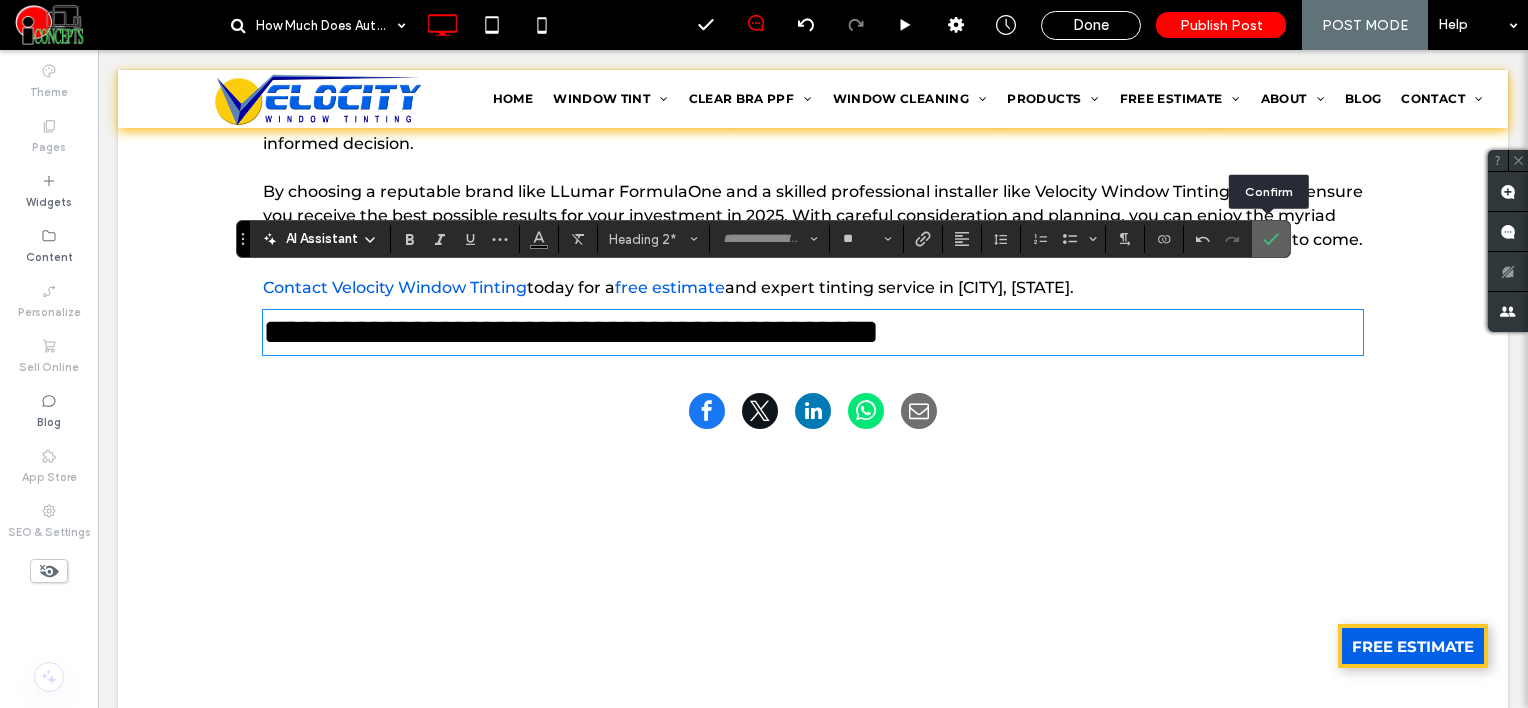 click at bounding box center [1271, 239] 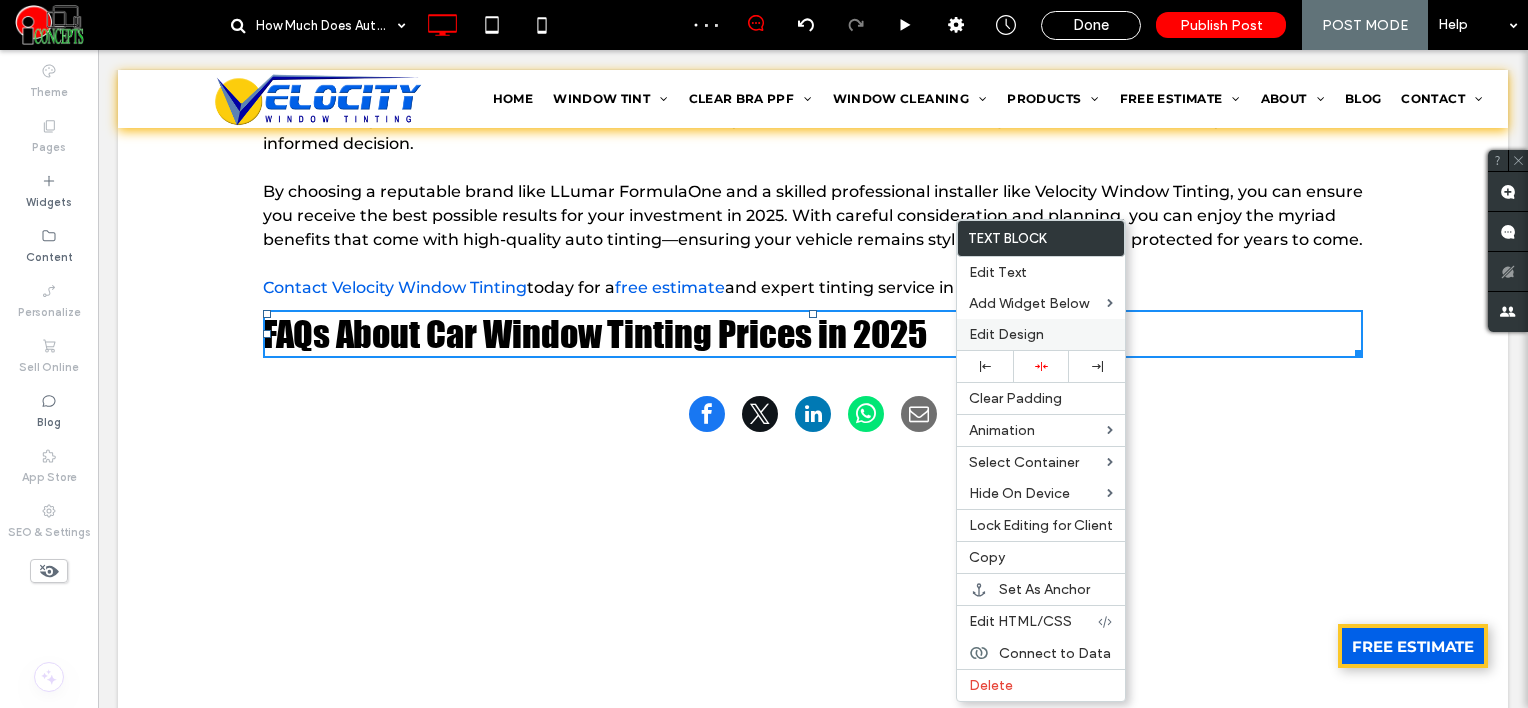 click on "Edit Design" at bounding box center [1006, 334] 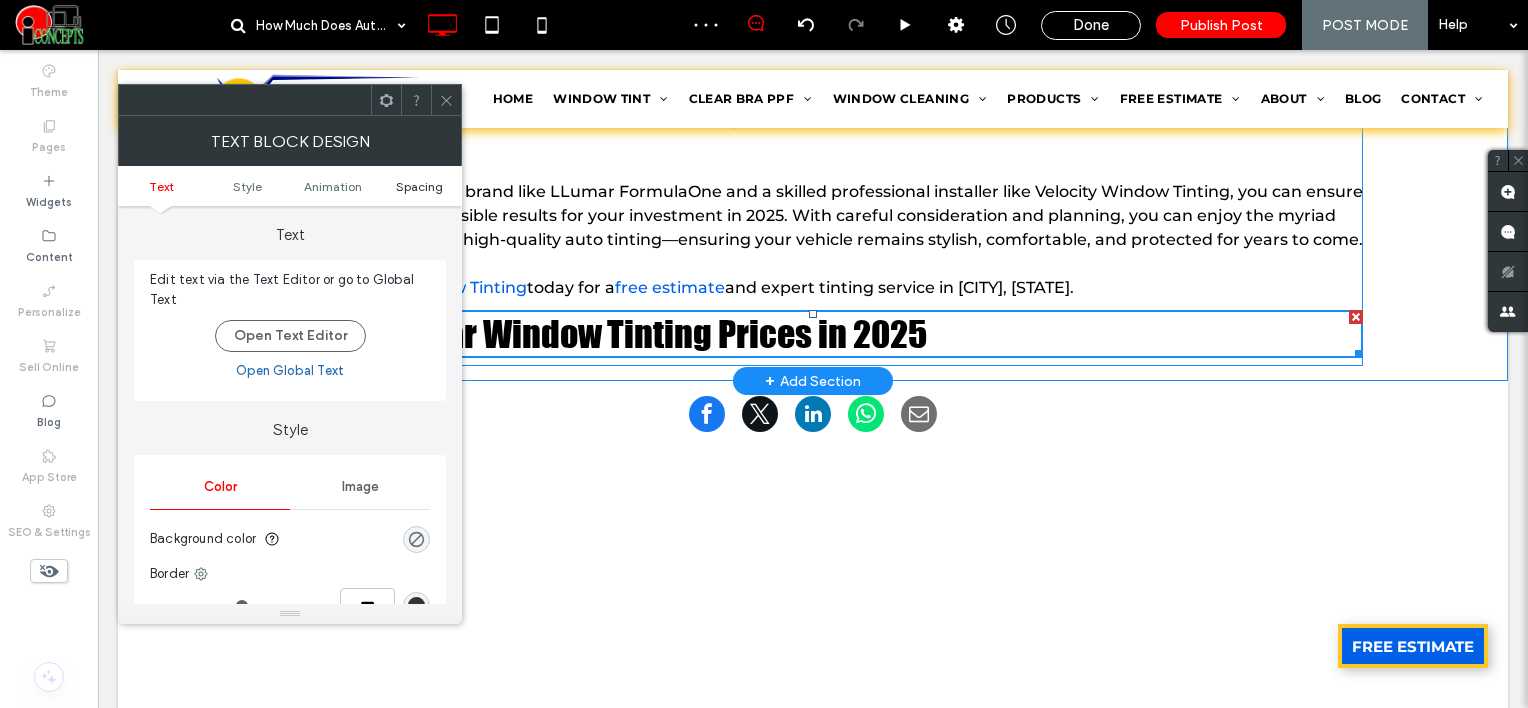 click on "Spacing" at bounding box center [419, 186] 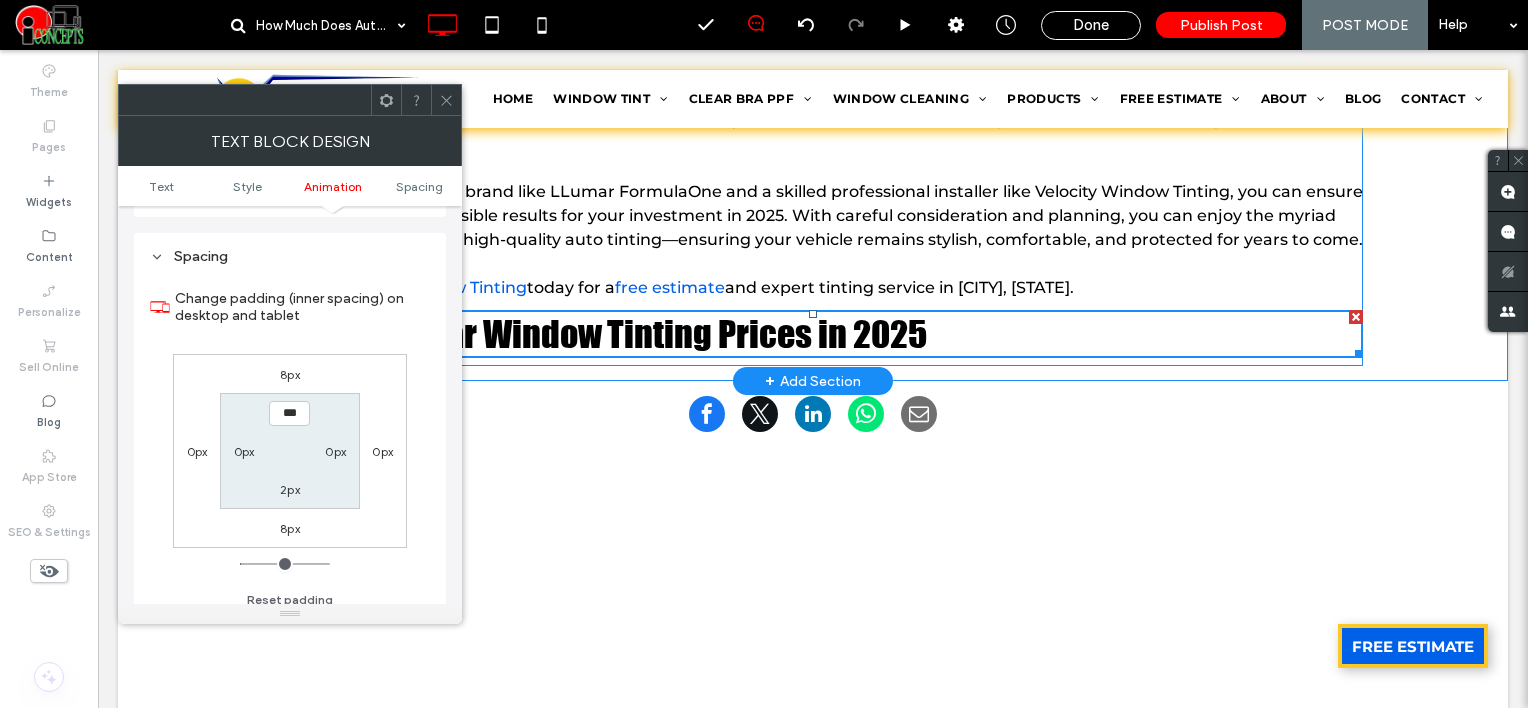 scroll, scrollTop: 572, scrollLeft: 0, axis: vertical 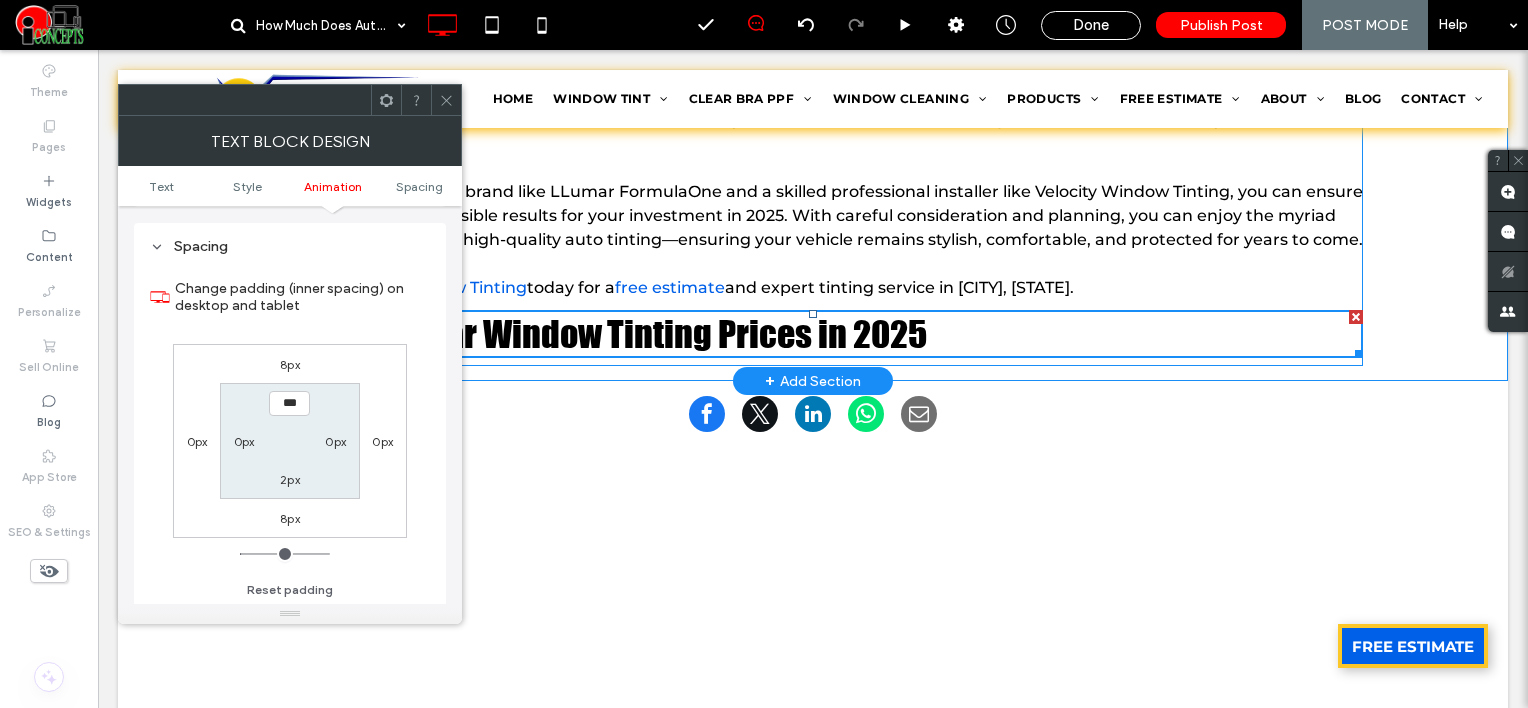 click on "8px" at bounding box center (290, 364) 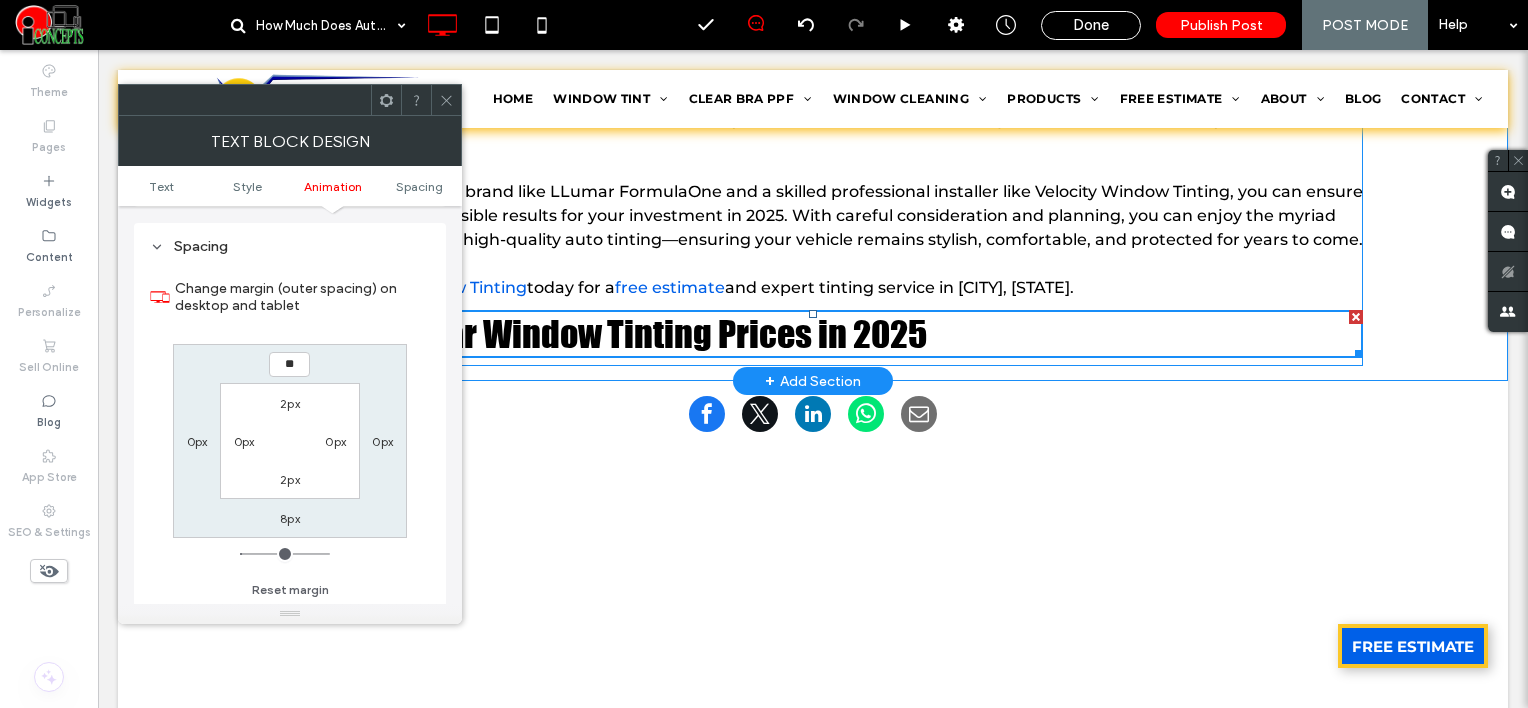 type on "**" 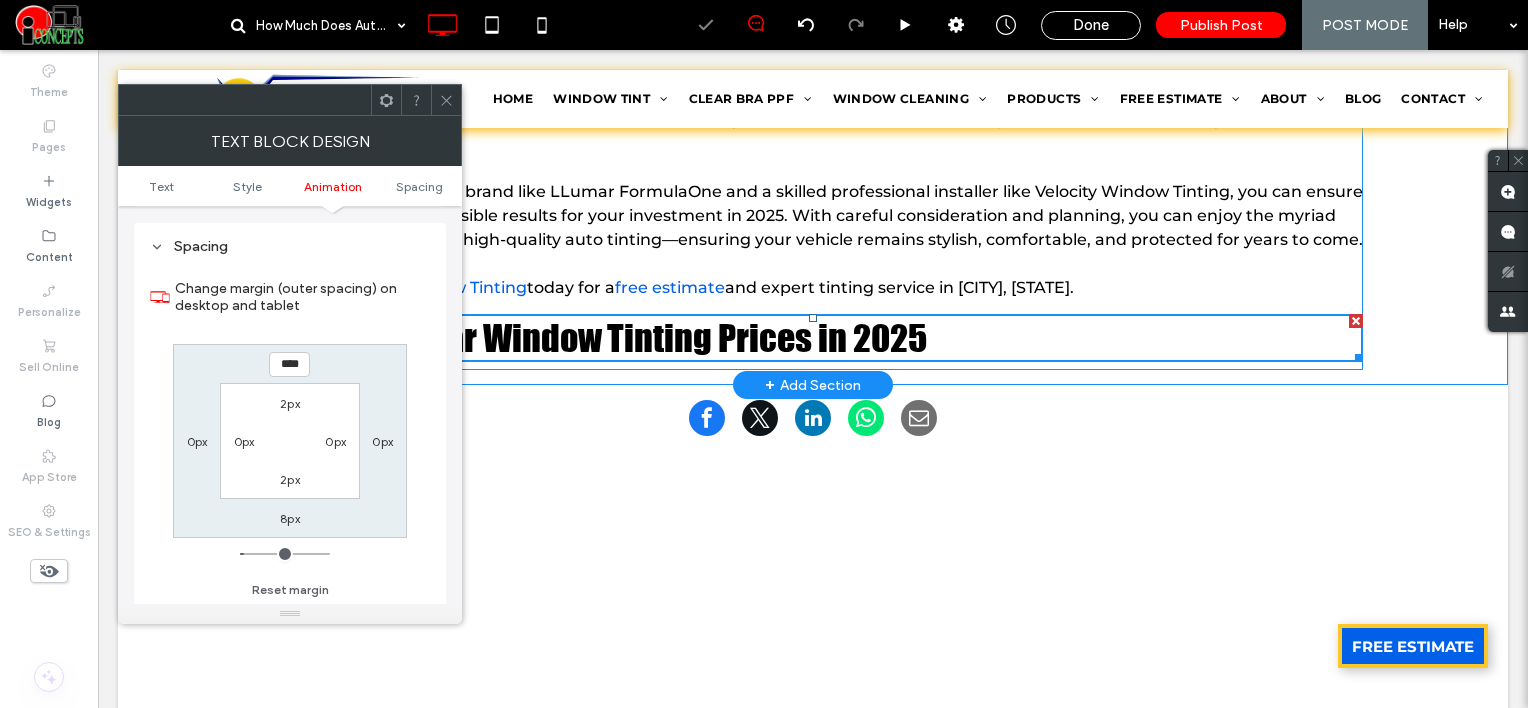 click at bounding box center (446, 100) 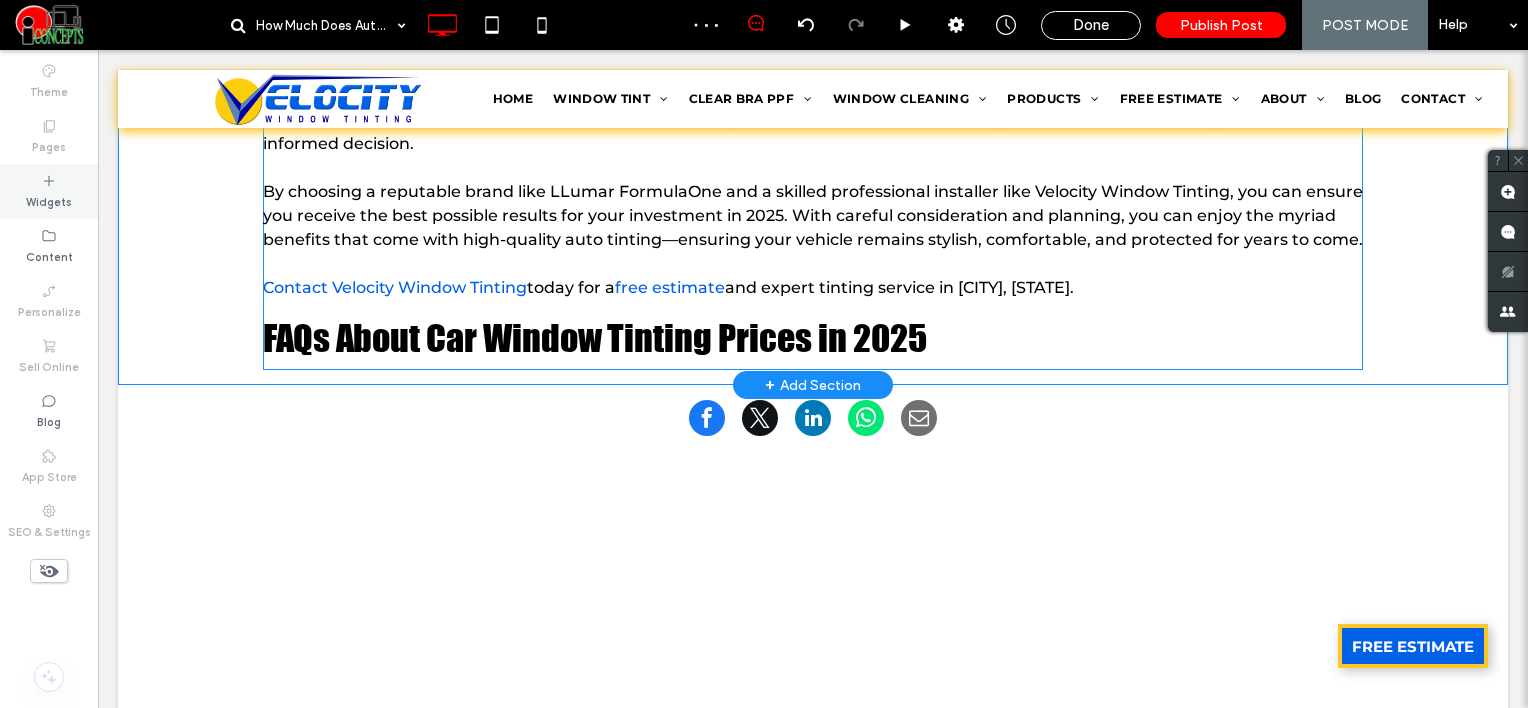 click on "Widgets" at bounding box center (49, 191) 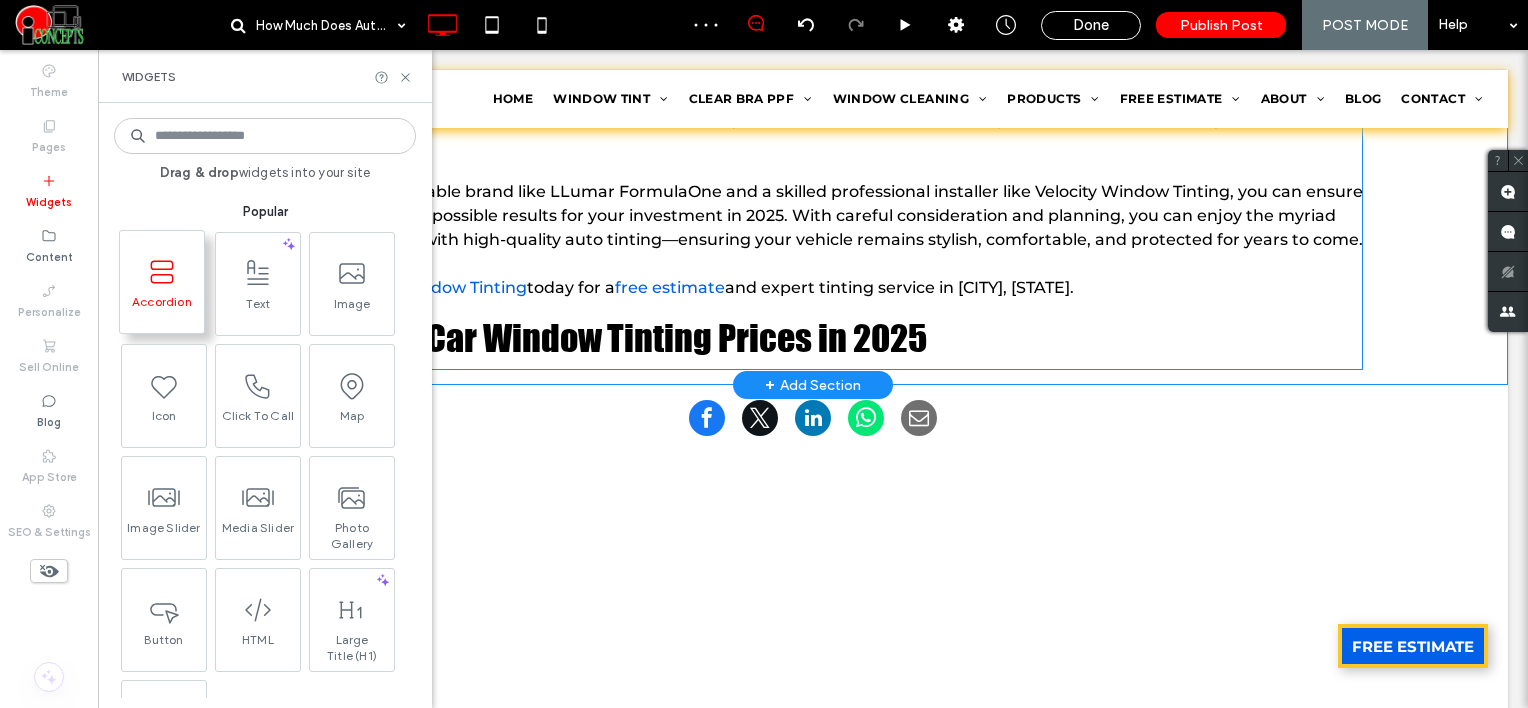 click 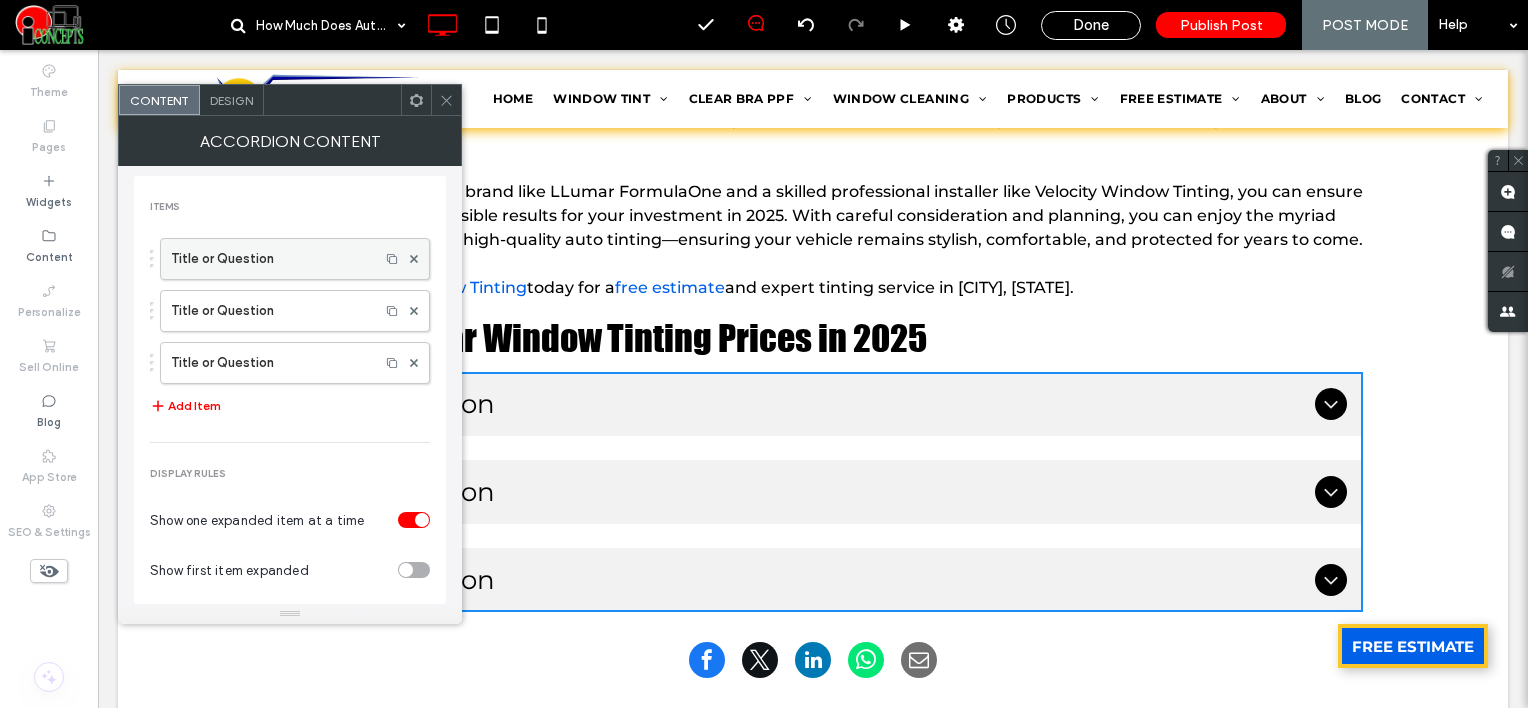 click on "Title or Question" at bounding box center (270, 259) 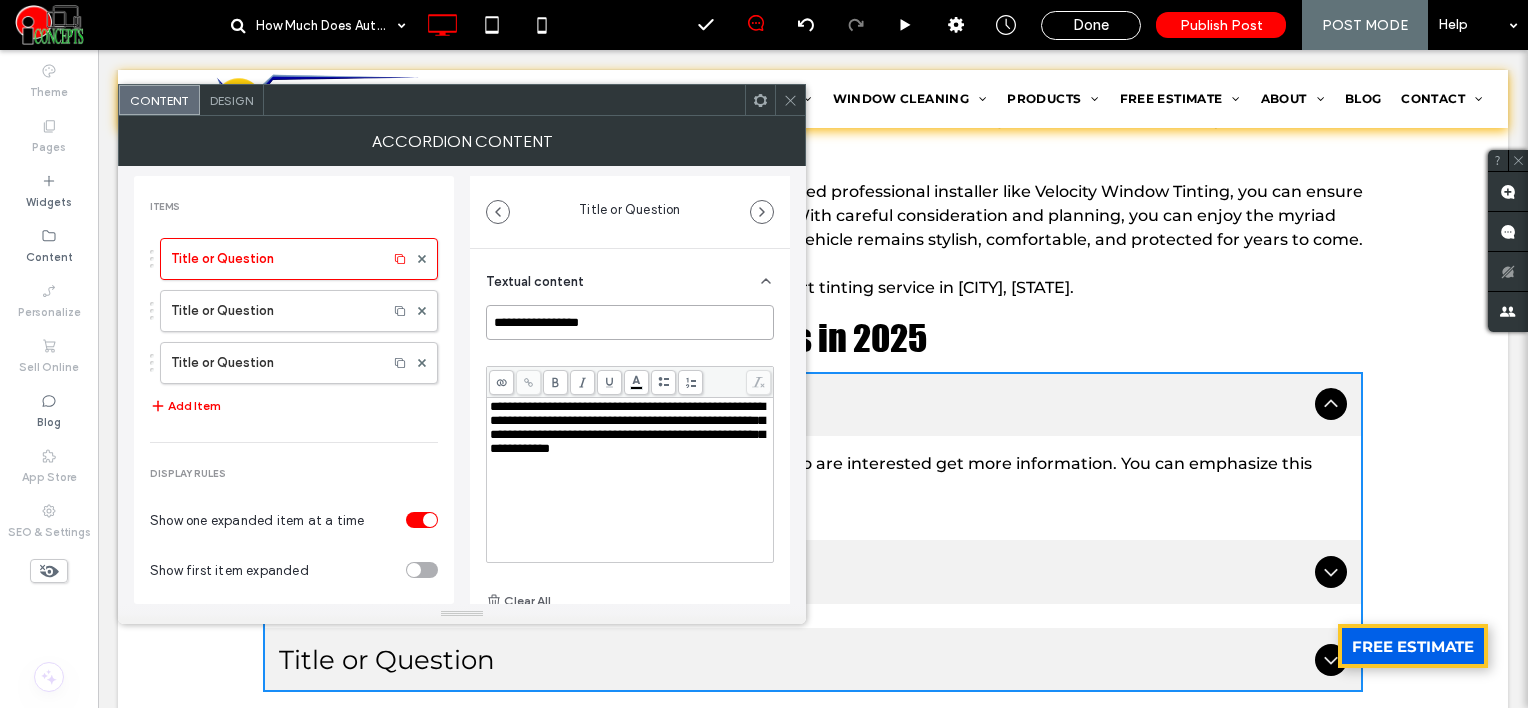 drag, startPoint x: 603, startPoint y: 324, endPoint x: 438, endPoint y: 317, distance: 165.14842 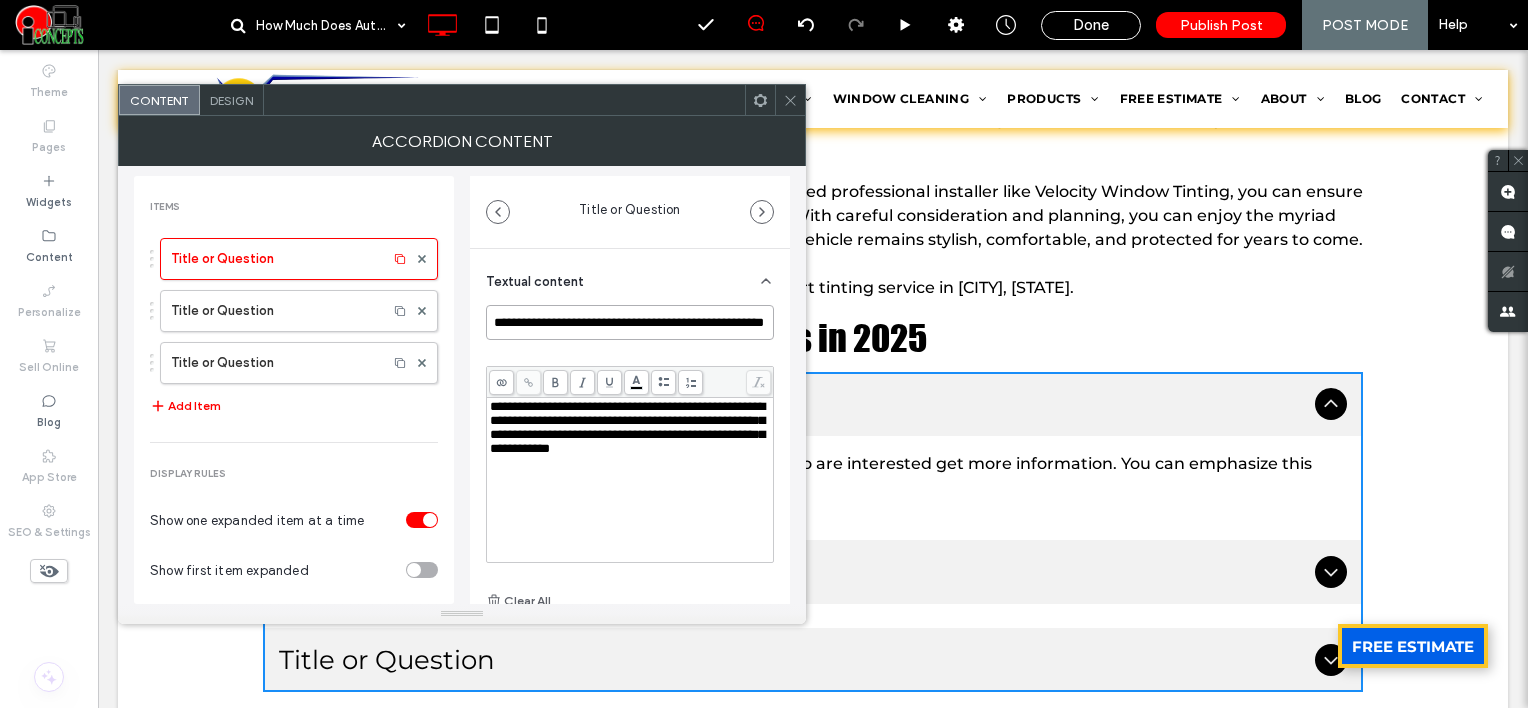 scroll, scrollTop: 0, scrollLeft: 62, axis: horizontal 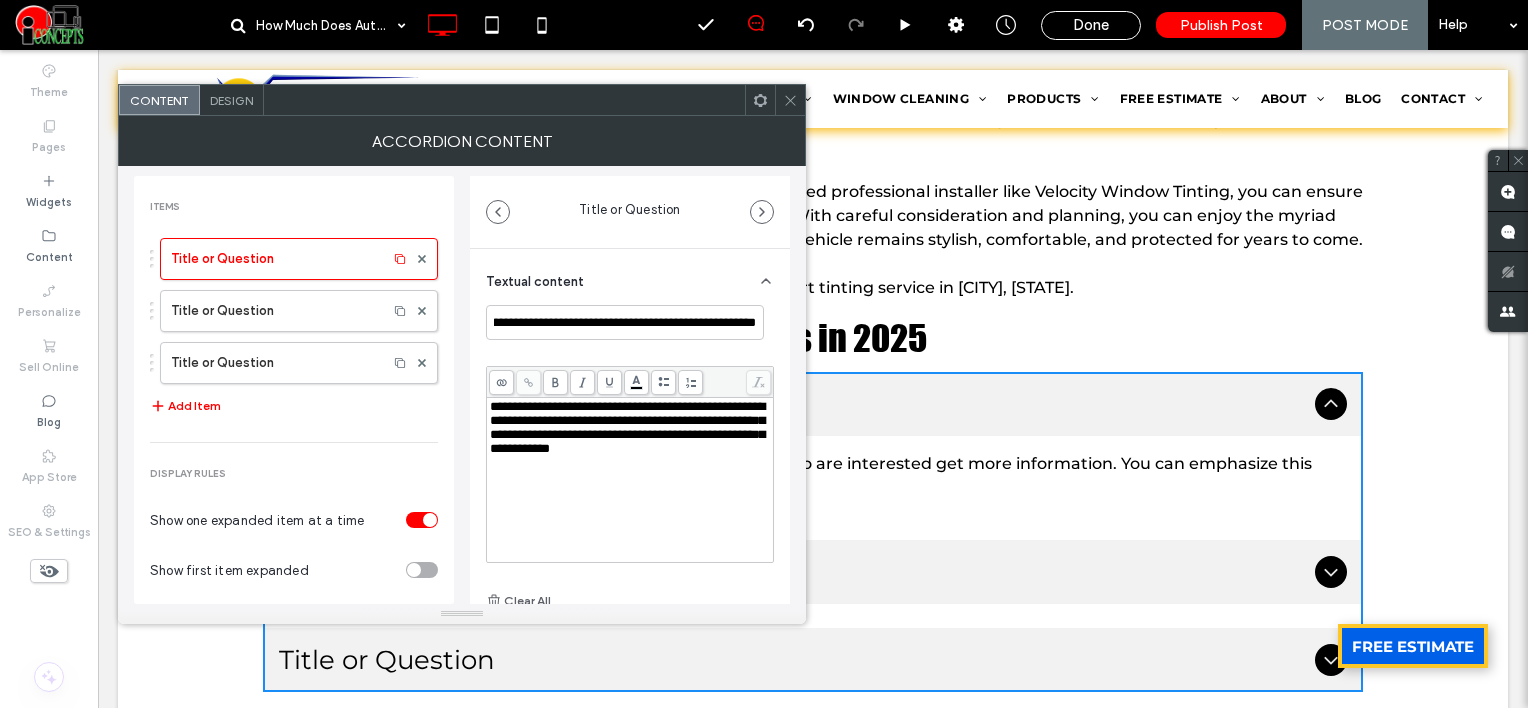 click on "**********" at bounding box center (627, 427) 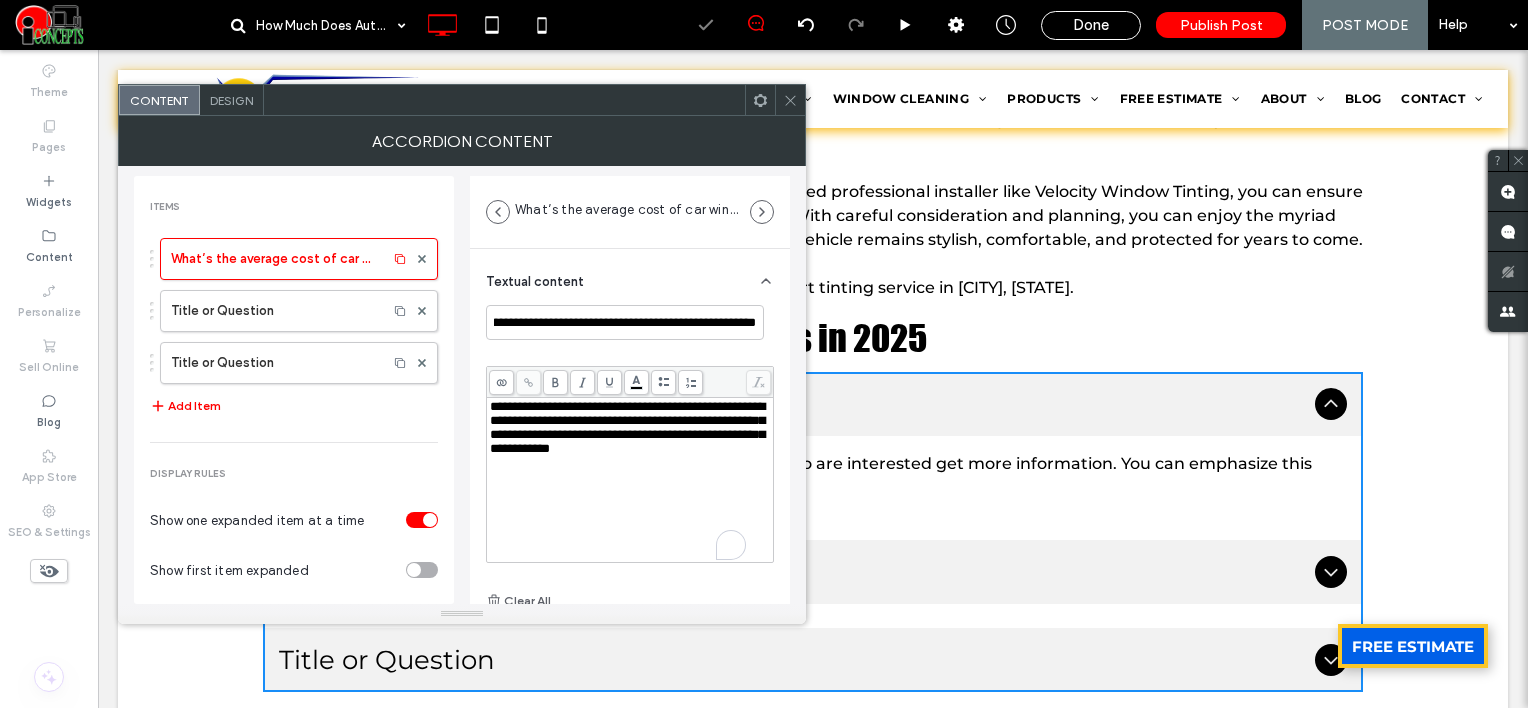scroll, scrollTop: 0, scrollLeft: 0, axis: both 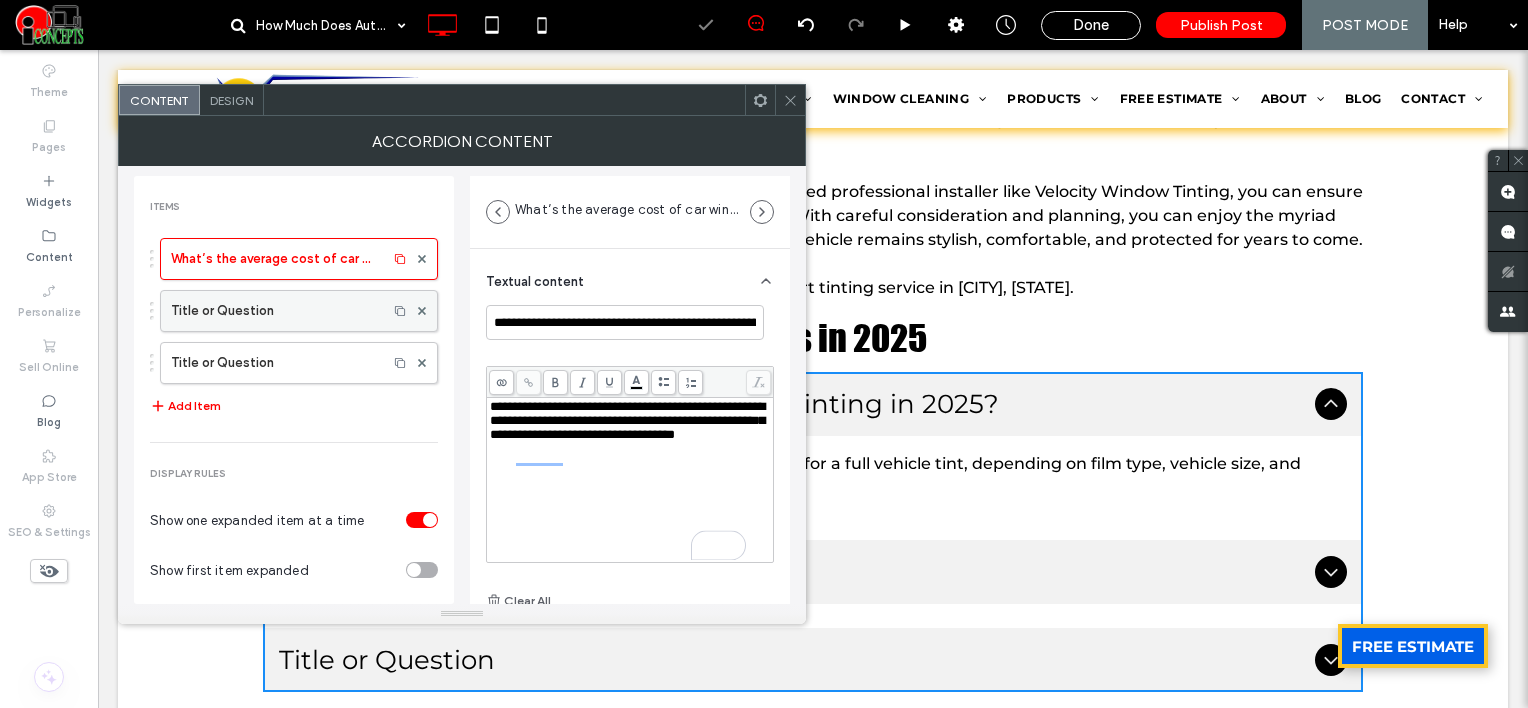 click on "Title or Question" at bounding box center [274, 311] 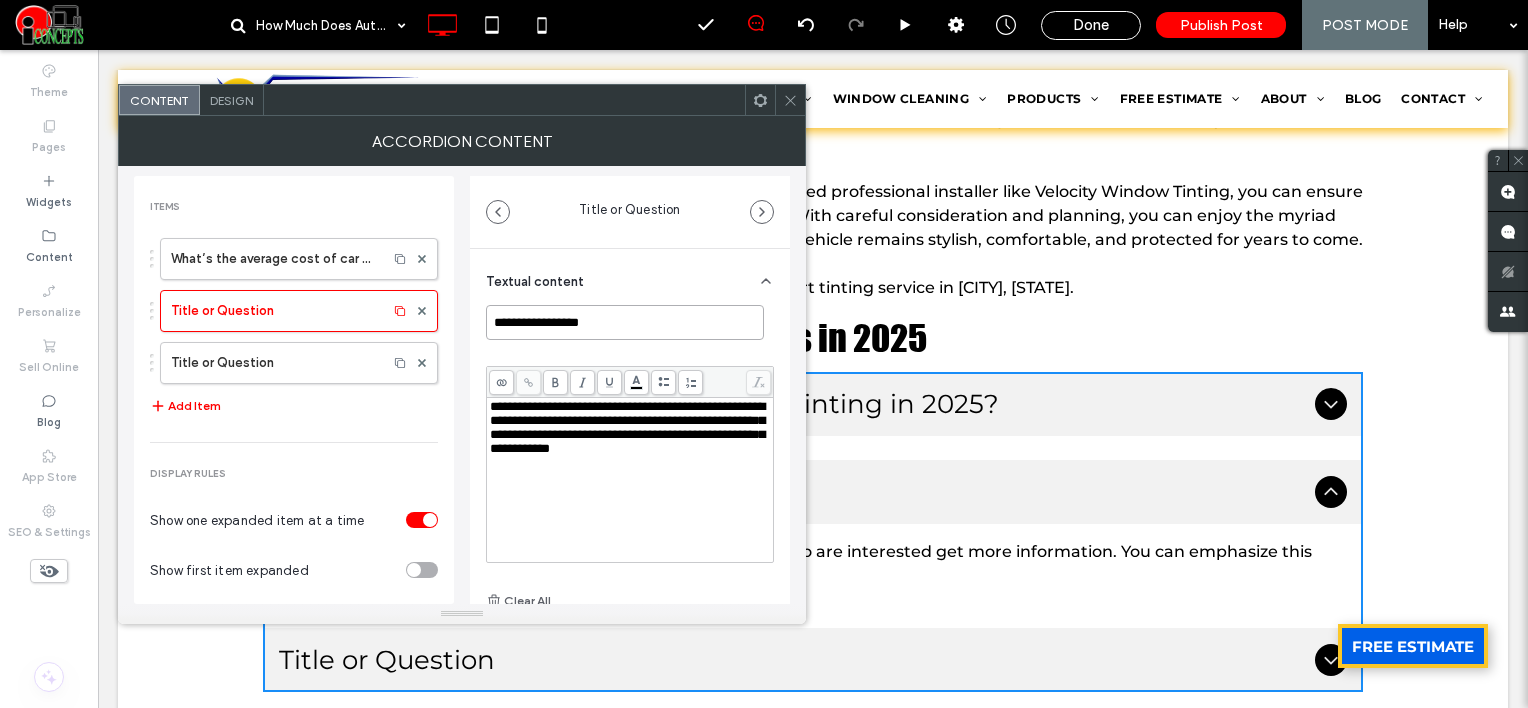 drag, startPoint x: 600, startPoint y: 325, endPoint x: 465, endPoint y: 329, distance: 135.05925 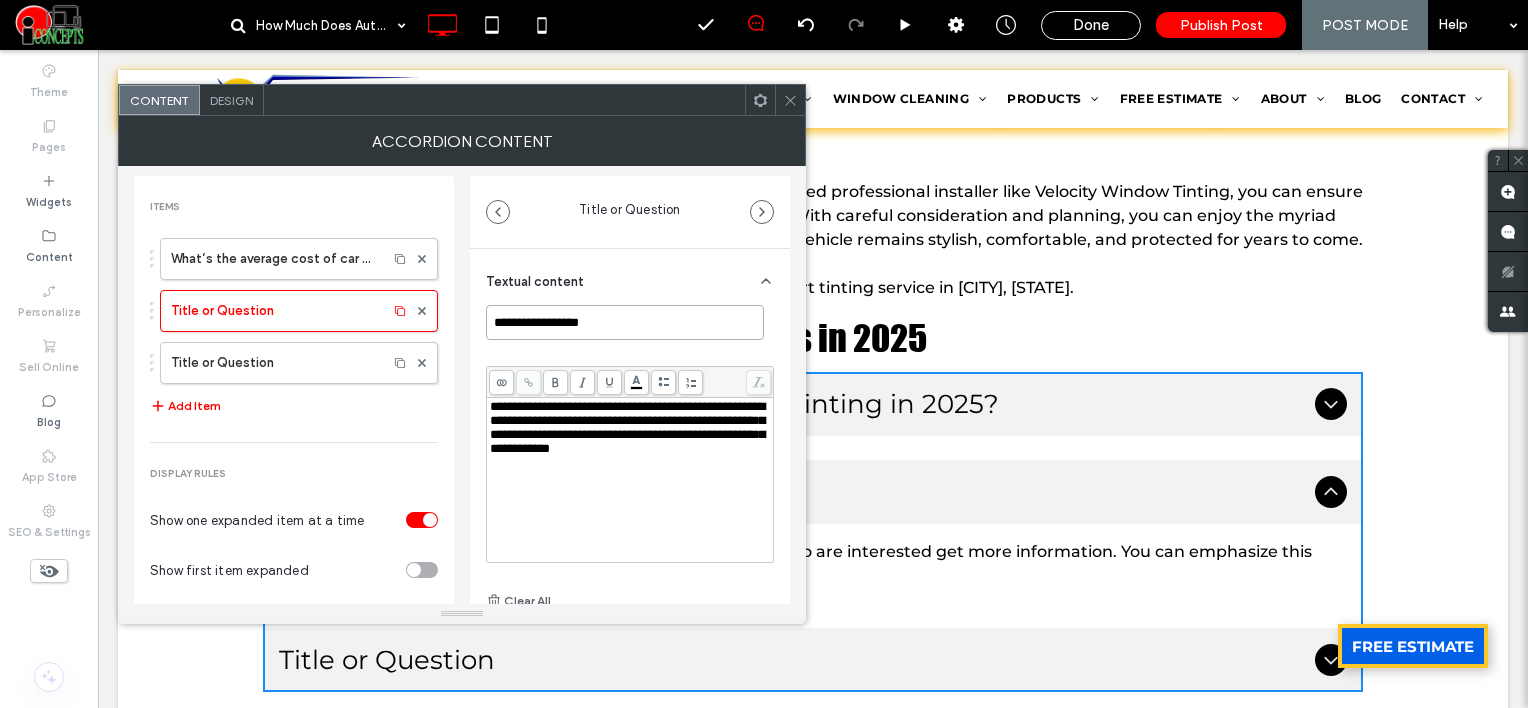 click on "**********" at bounding box center (462, 385) 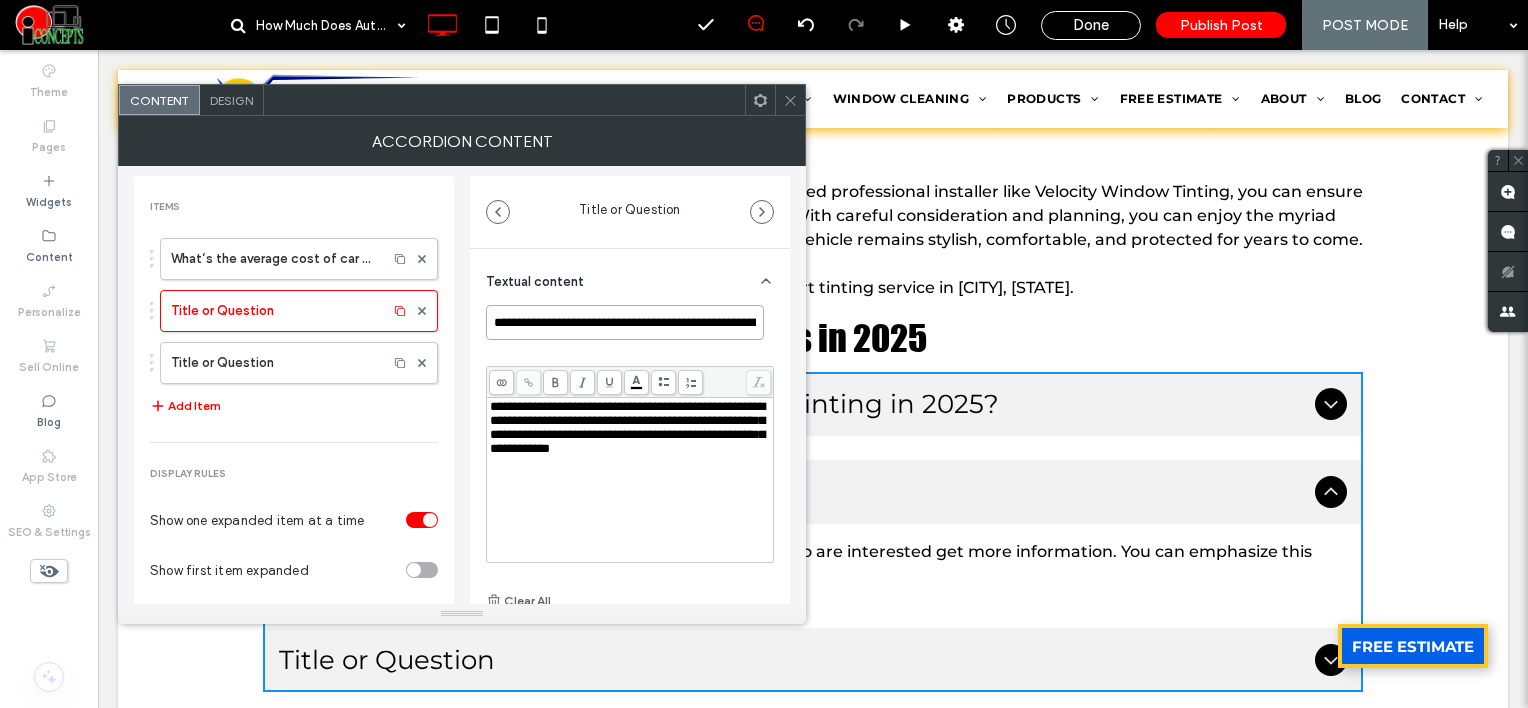 scroll, scrollTop: 0, scrollLeft: 51, axis: horizontal 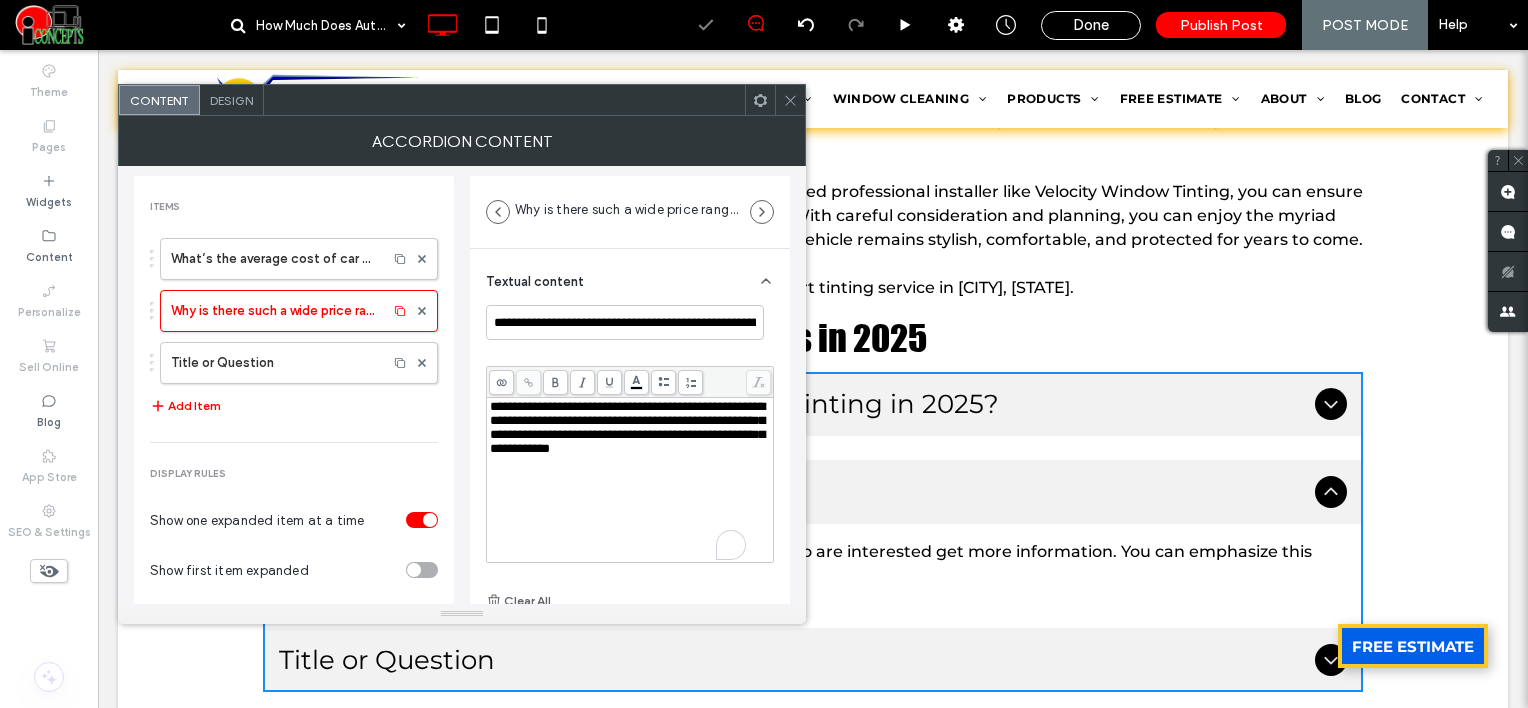 click on "**********" at bounding box center (627, 427) 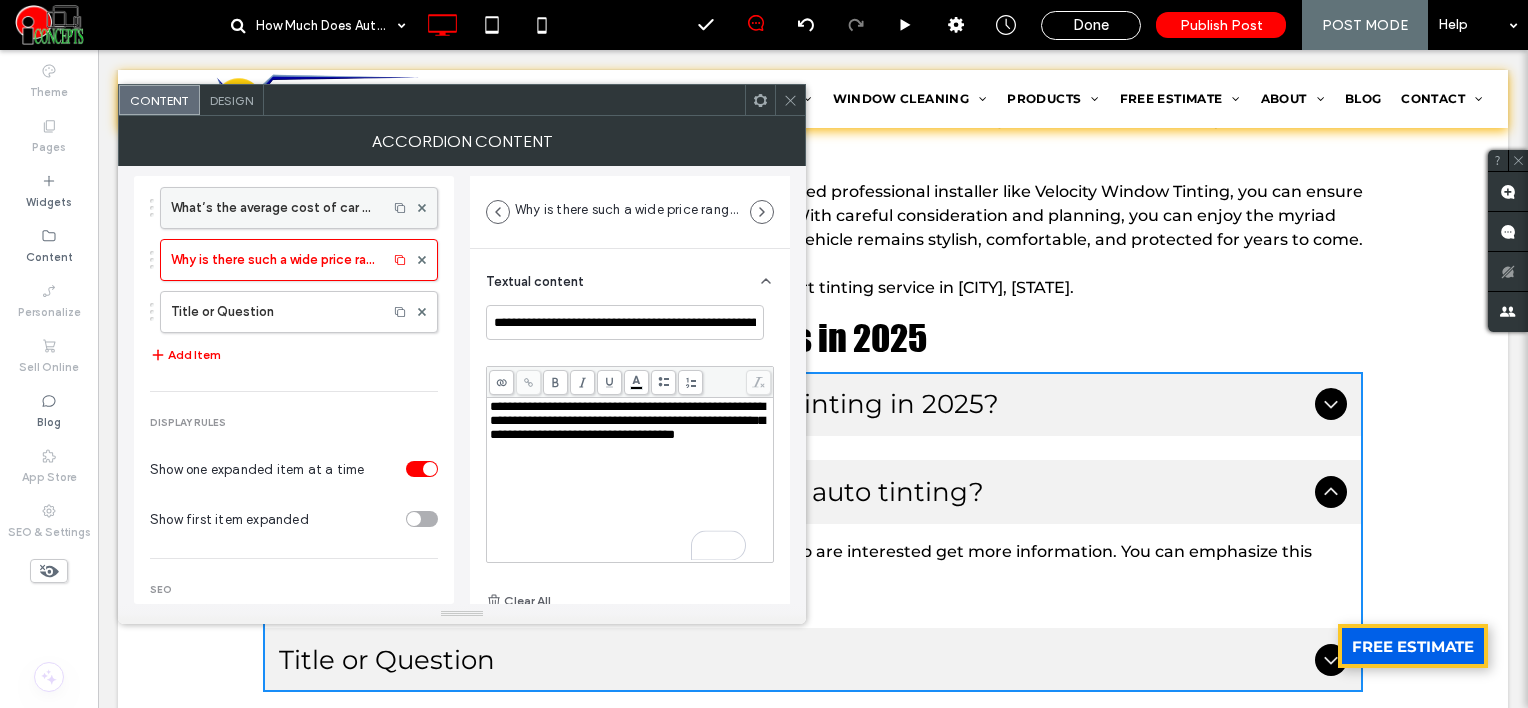 scroll, scrollTop: 100, scrollLeft: 0, axis: vertical 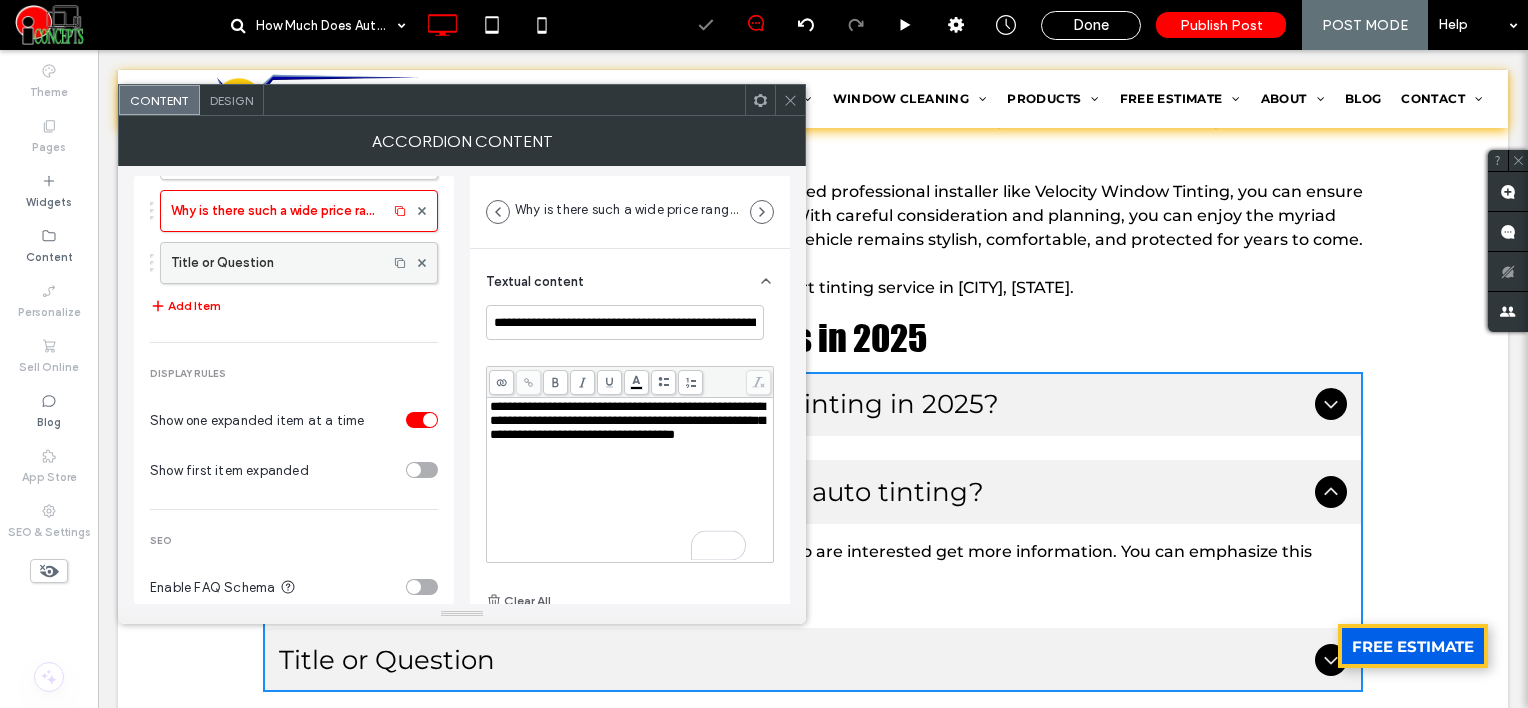 click on "Title or Question" at bounding box center [274, 263] 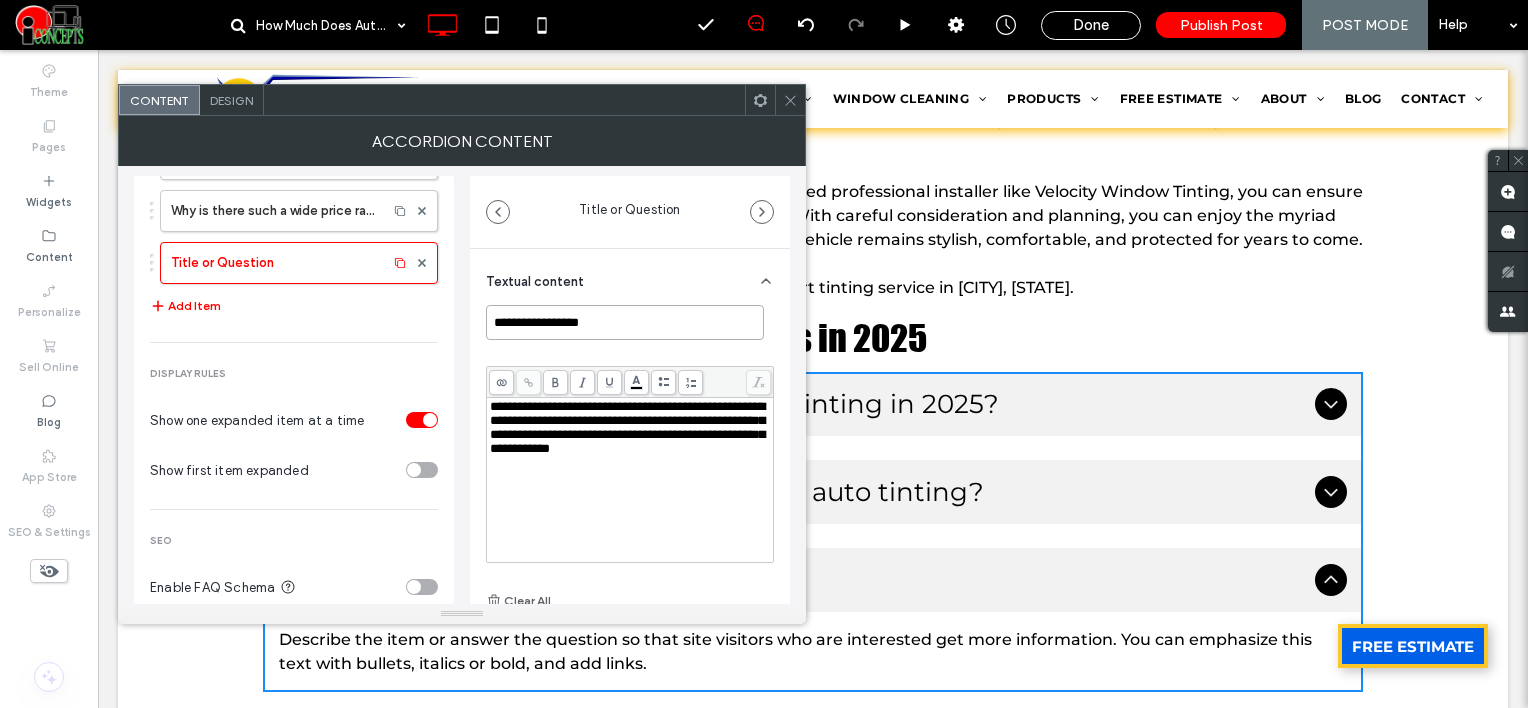 drag, startPoint x: 640, startPoint y: 314, endPoint x: 423, endPoint y: 332, distance: 217.74527 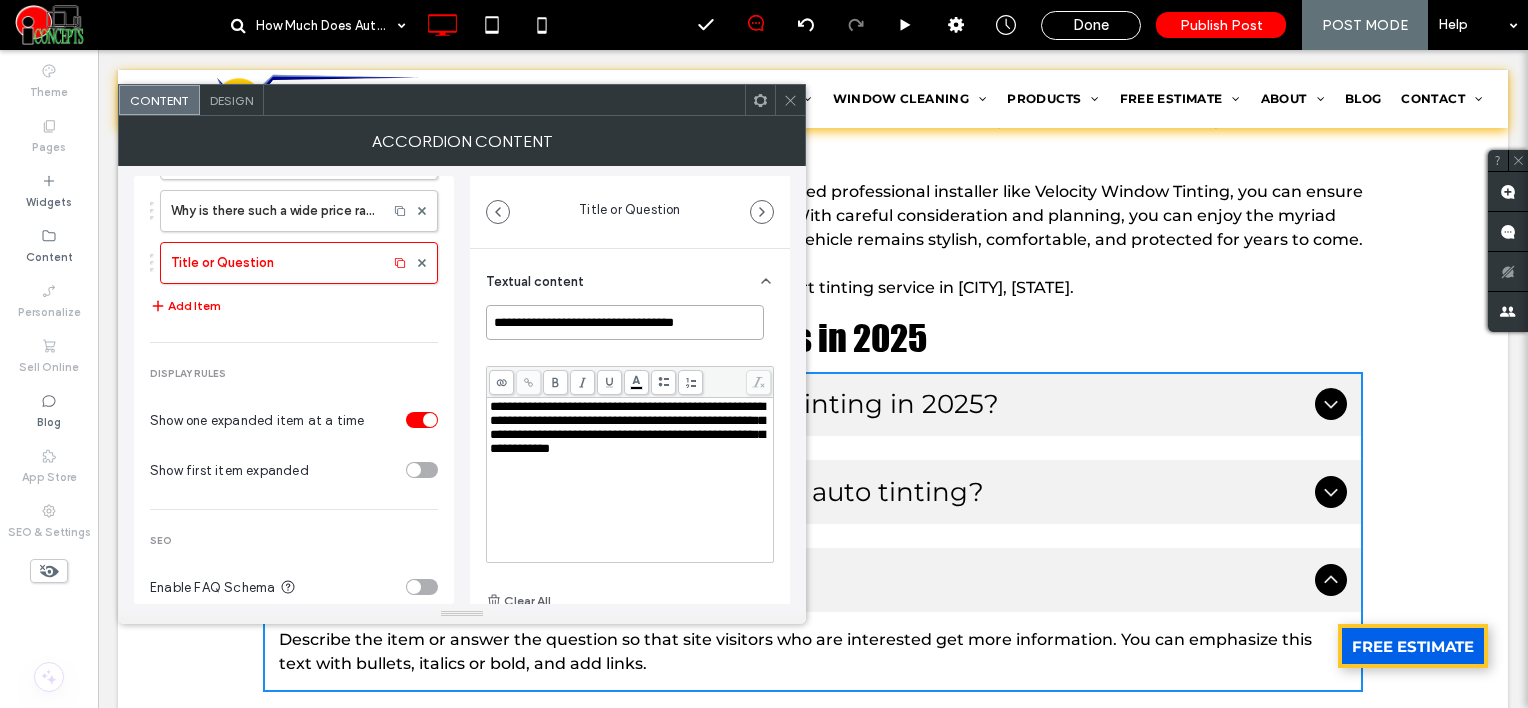 type on "**********" 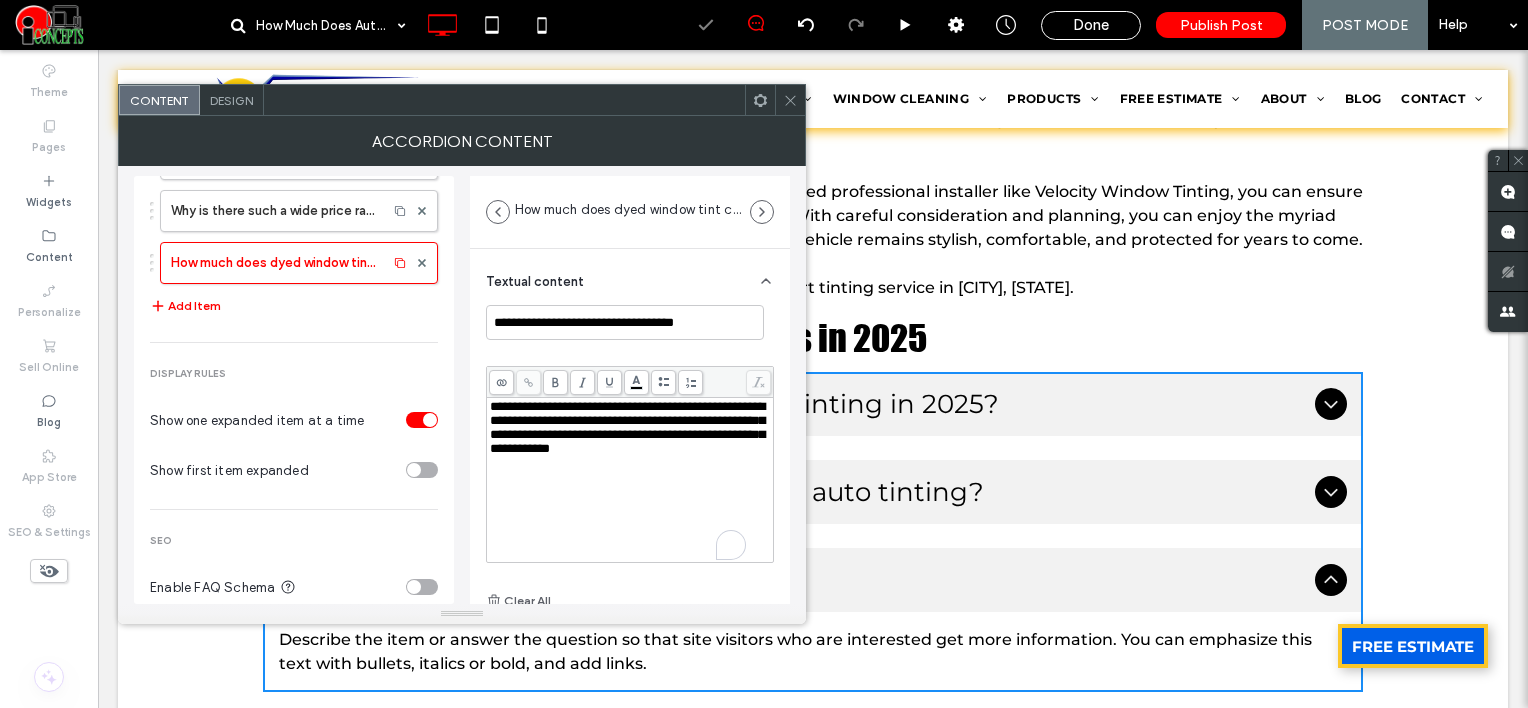 click on "**********" at bounding box center (627, 427) 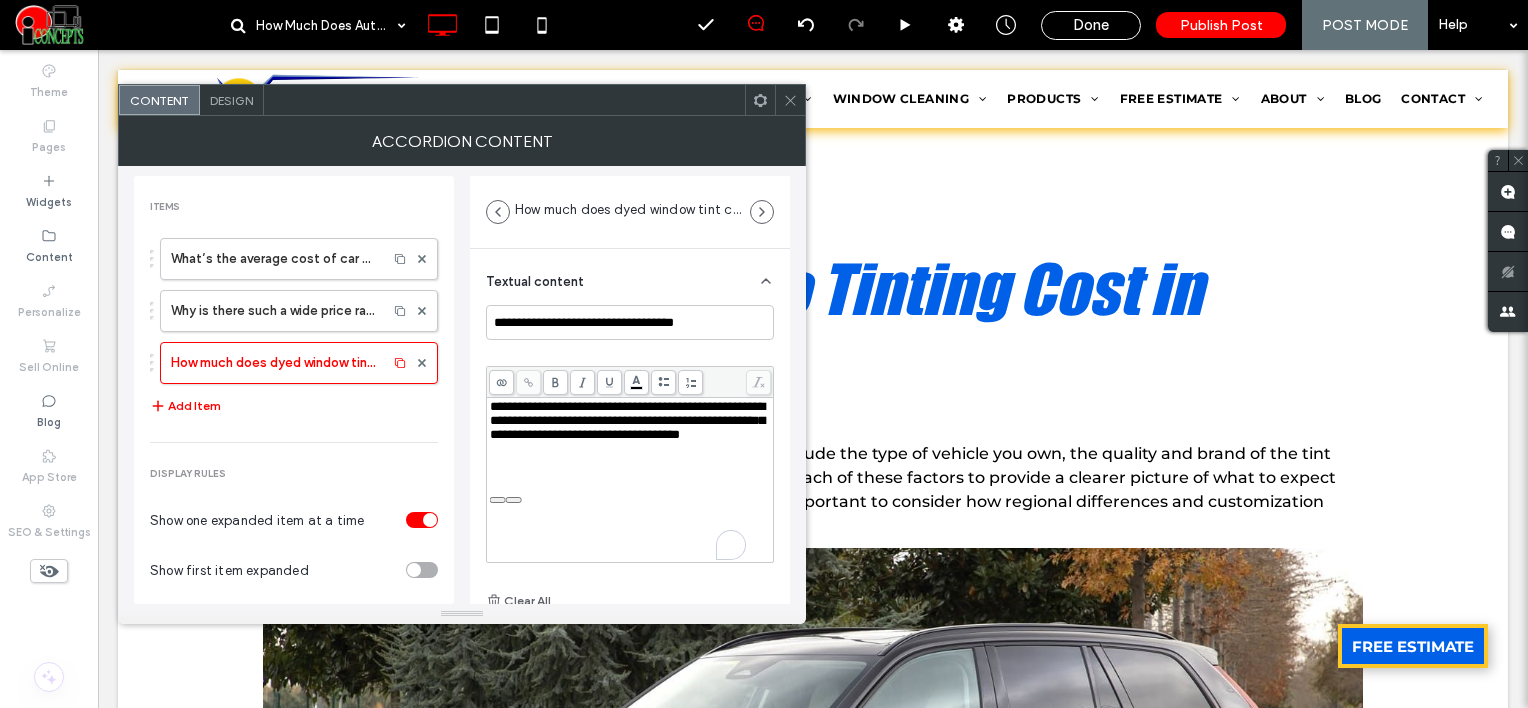 scroll, scrollTop: 3725, scrollLeft: 0, axis: vertical 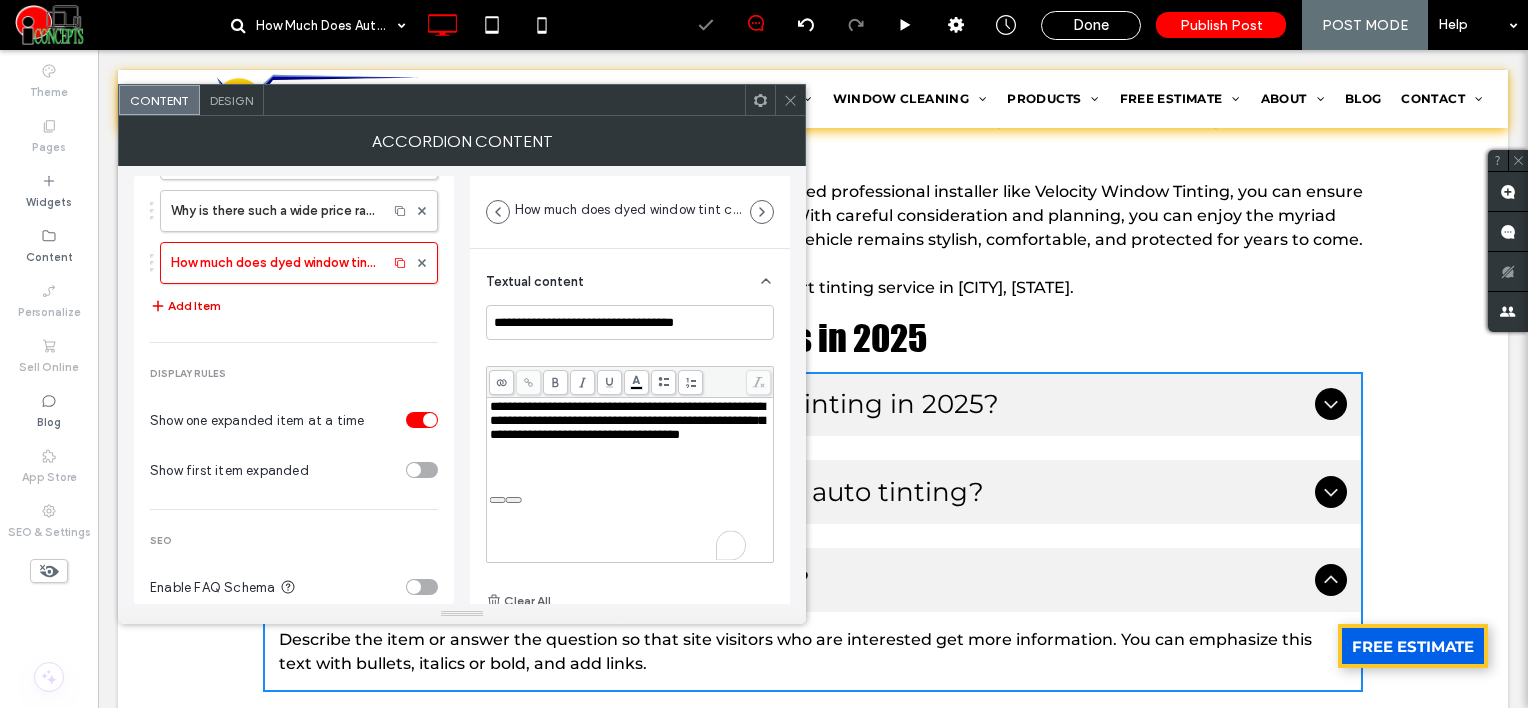 click on "Add Item" at bounding box center [185, 306] 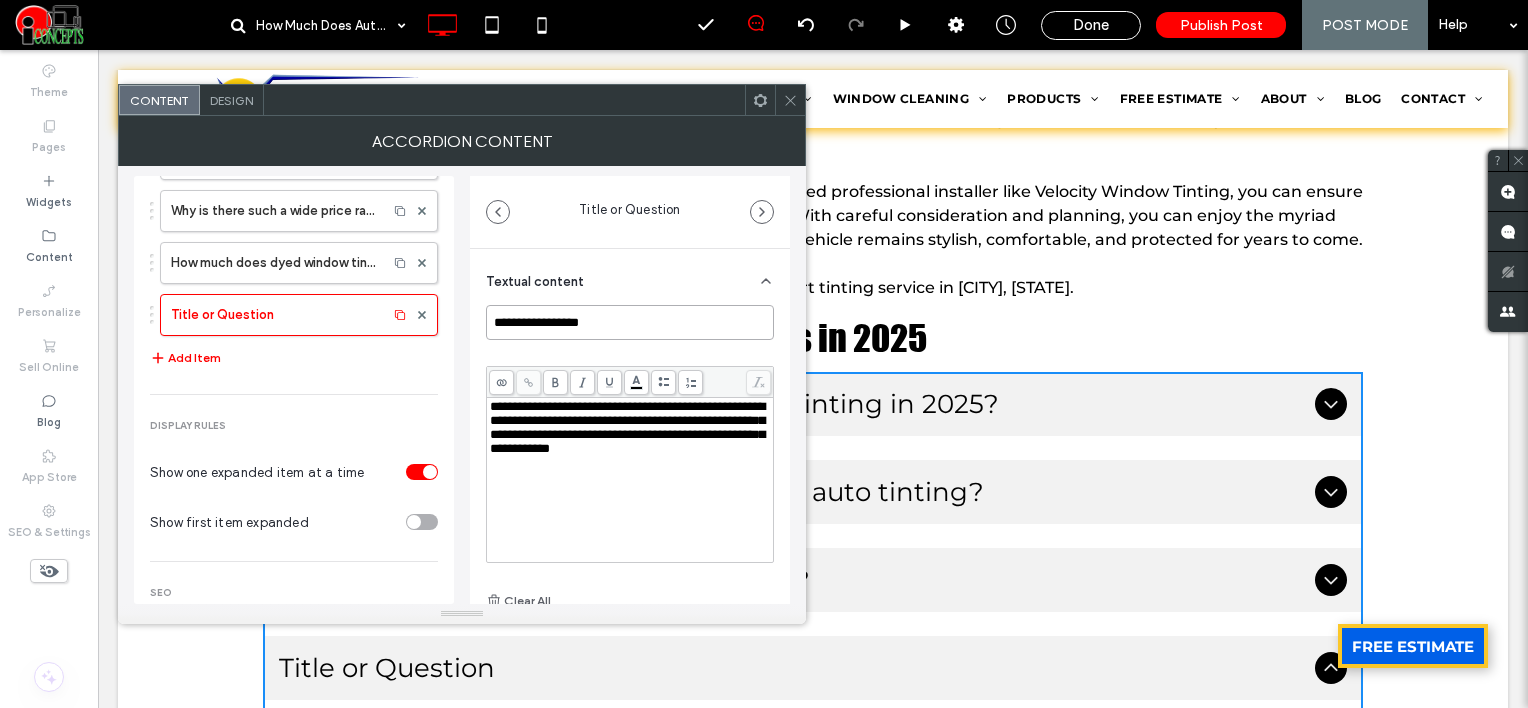 drag, startPoint x: 621, startPoint y: 320, endPoint x: 476, endPoint y: 261, distance: 156.54393 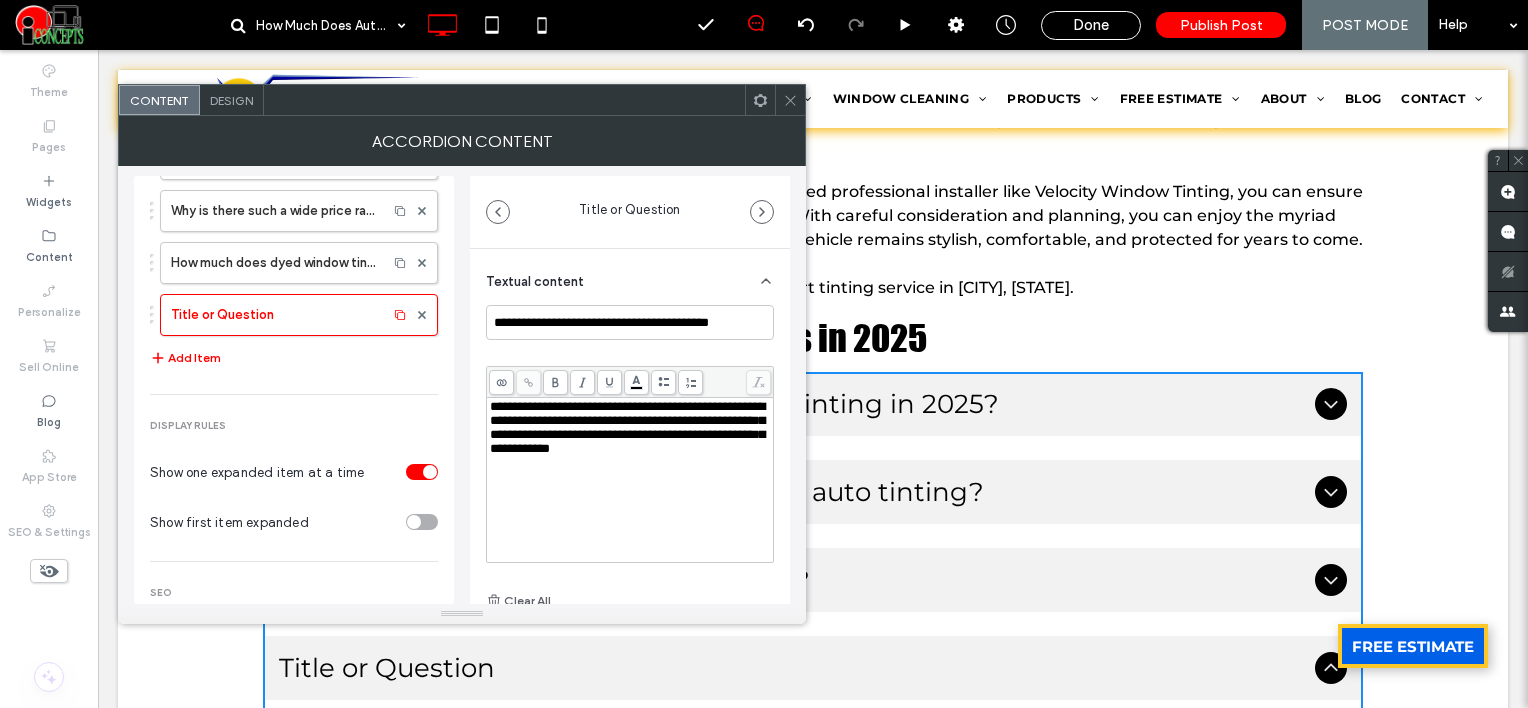 click on "**********" at bounding box center [630, 428] 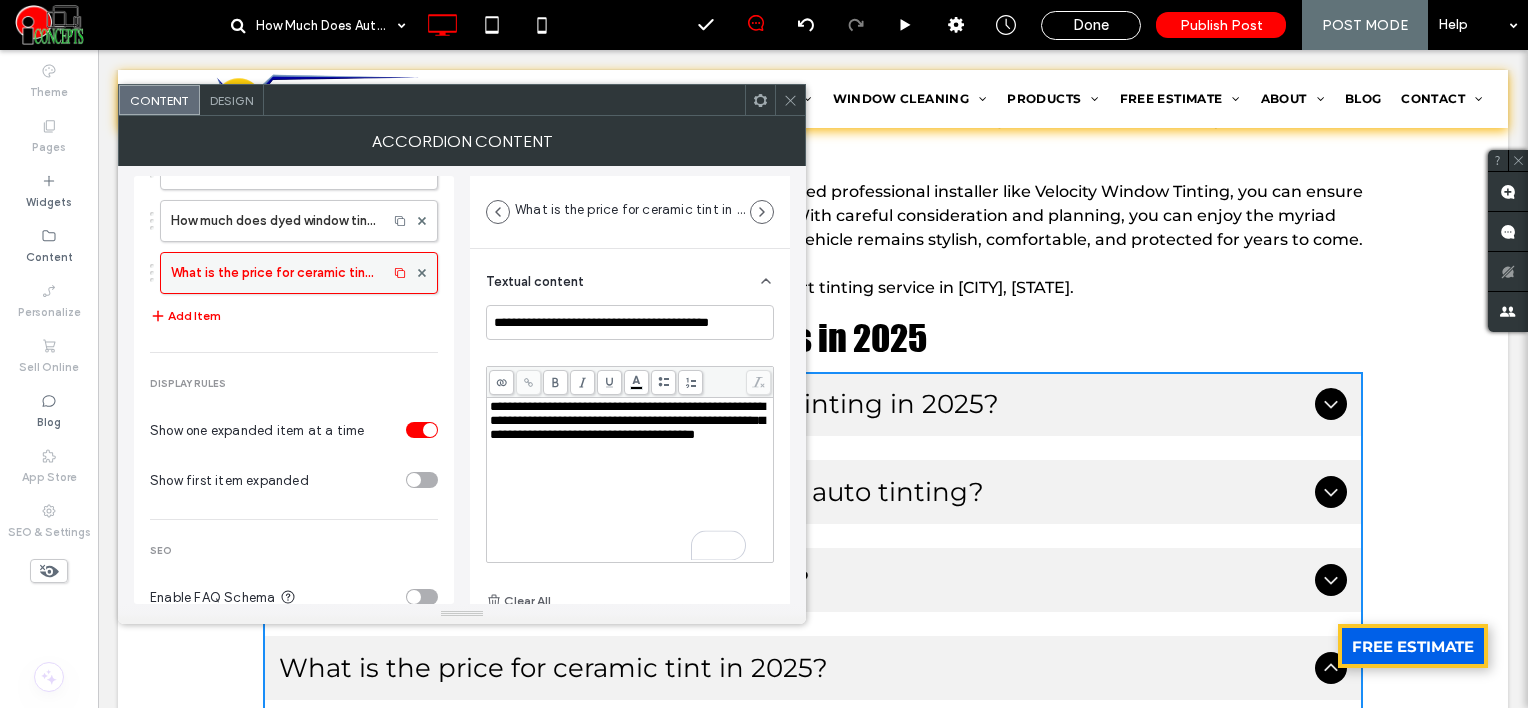 scroll, scrollTop: 177, scrollLeft: 0, axis: vertical 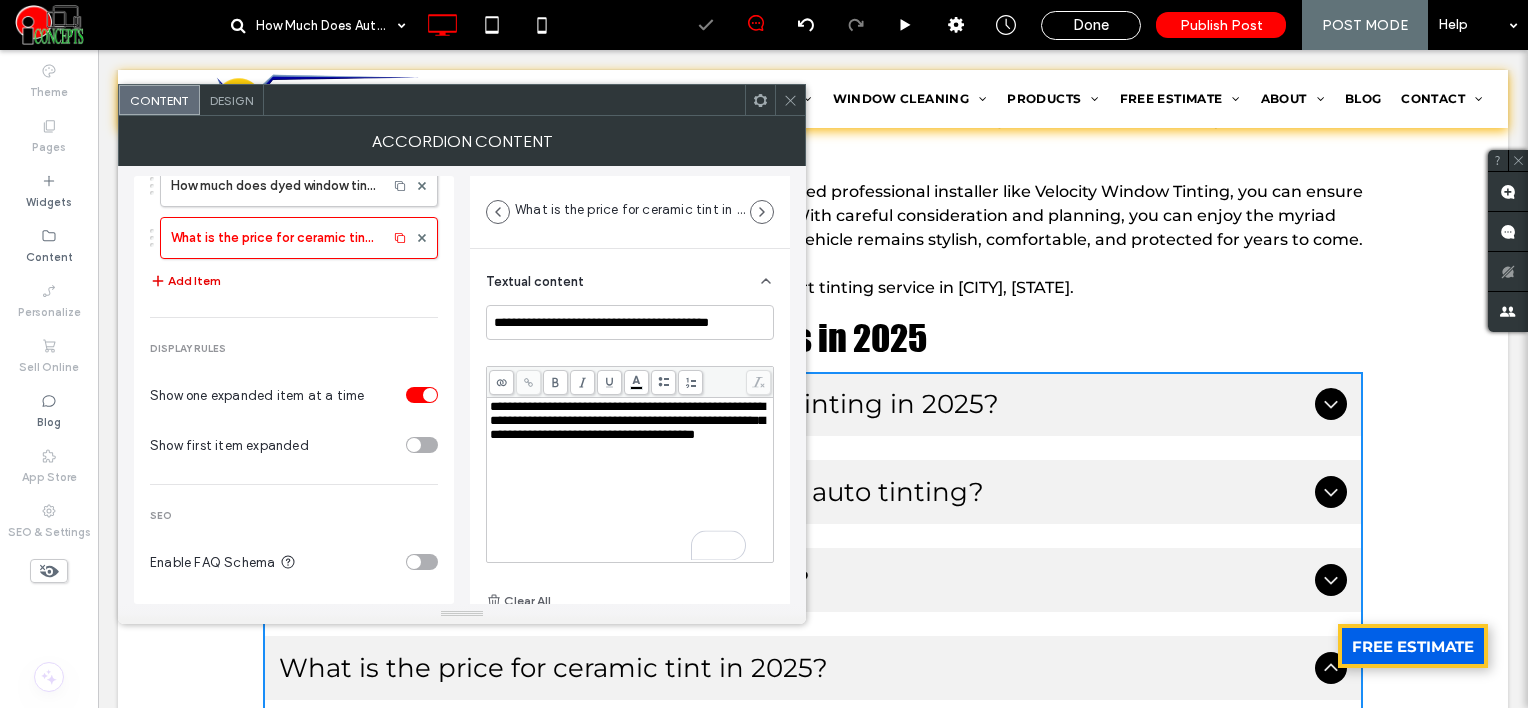 click on "Add Item" at bounding box center (185, 281) 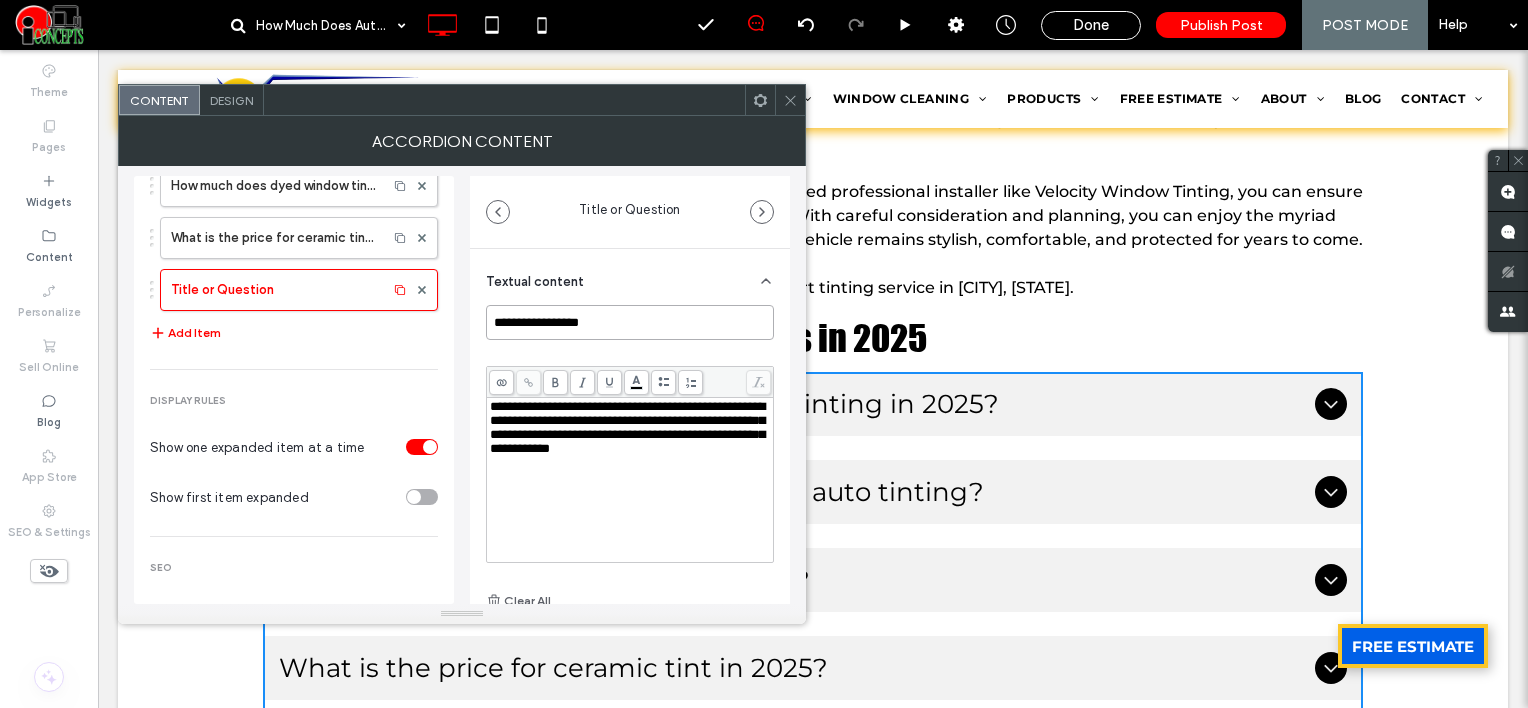 drag, startPoint x: 611, startPoint y: 330, endPoint x: 472, endPoint y: 317, distance: 139.60658 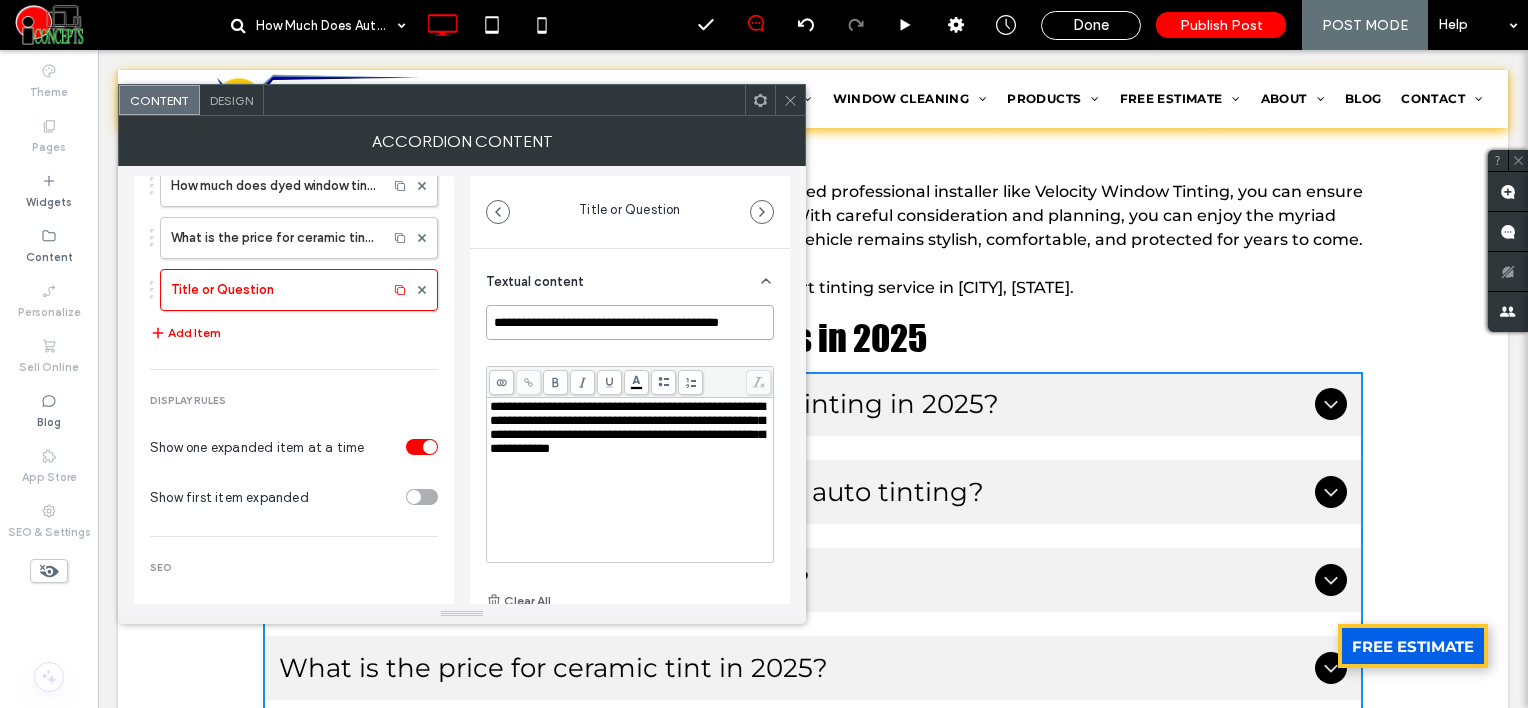 scroll, scrollTop: 0, scrollLeft: 7, axis: horizontal 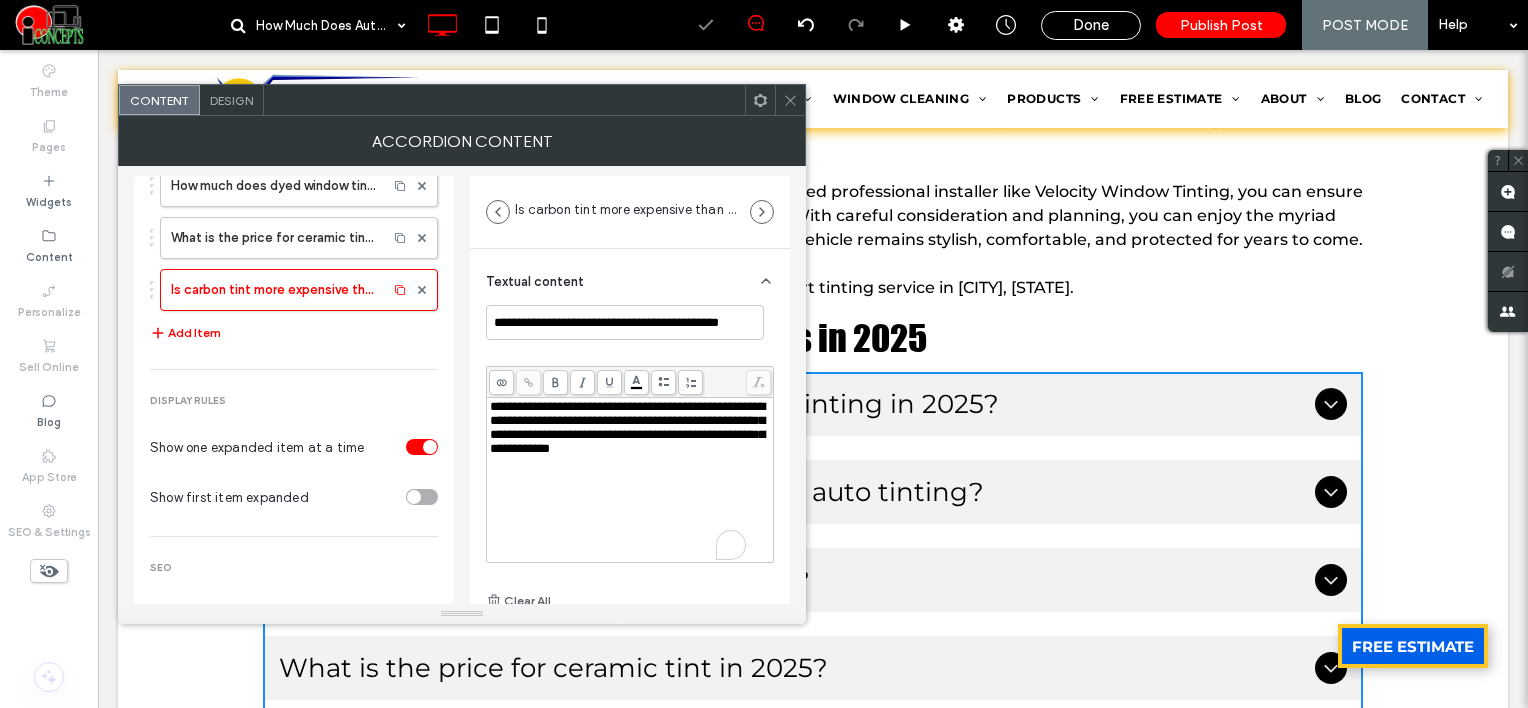 click on "**********" at bounding box center [627, 427] 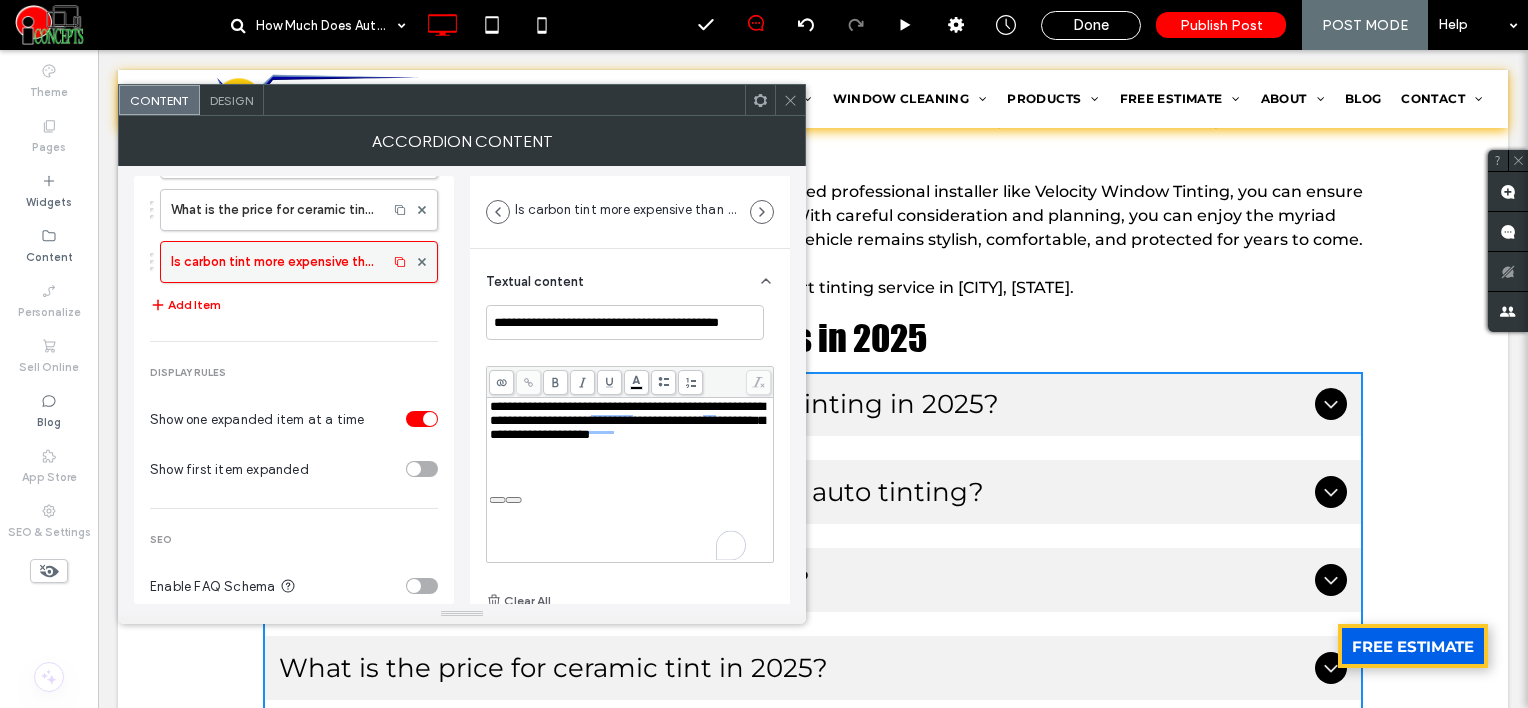 scroll, scrollTop: 228, scrollLeft: 0, axis: vertical 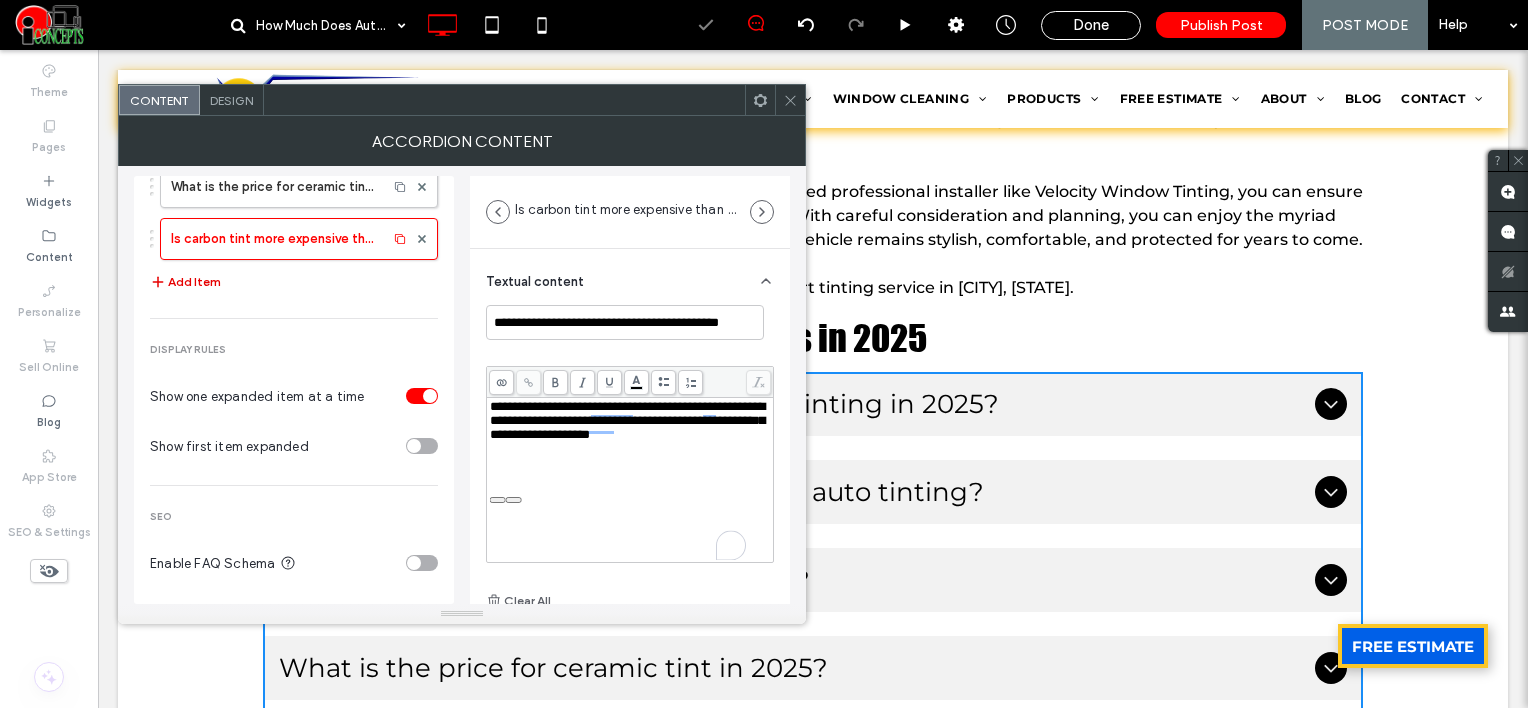 click on "Add Item" at bounding box center (185, 282) 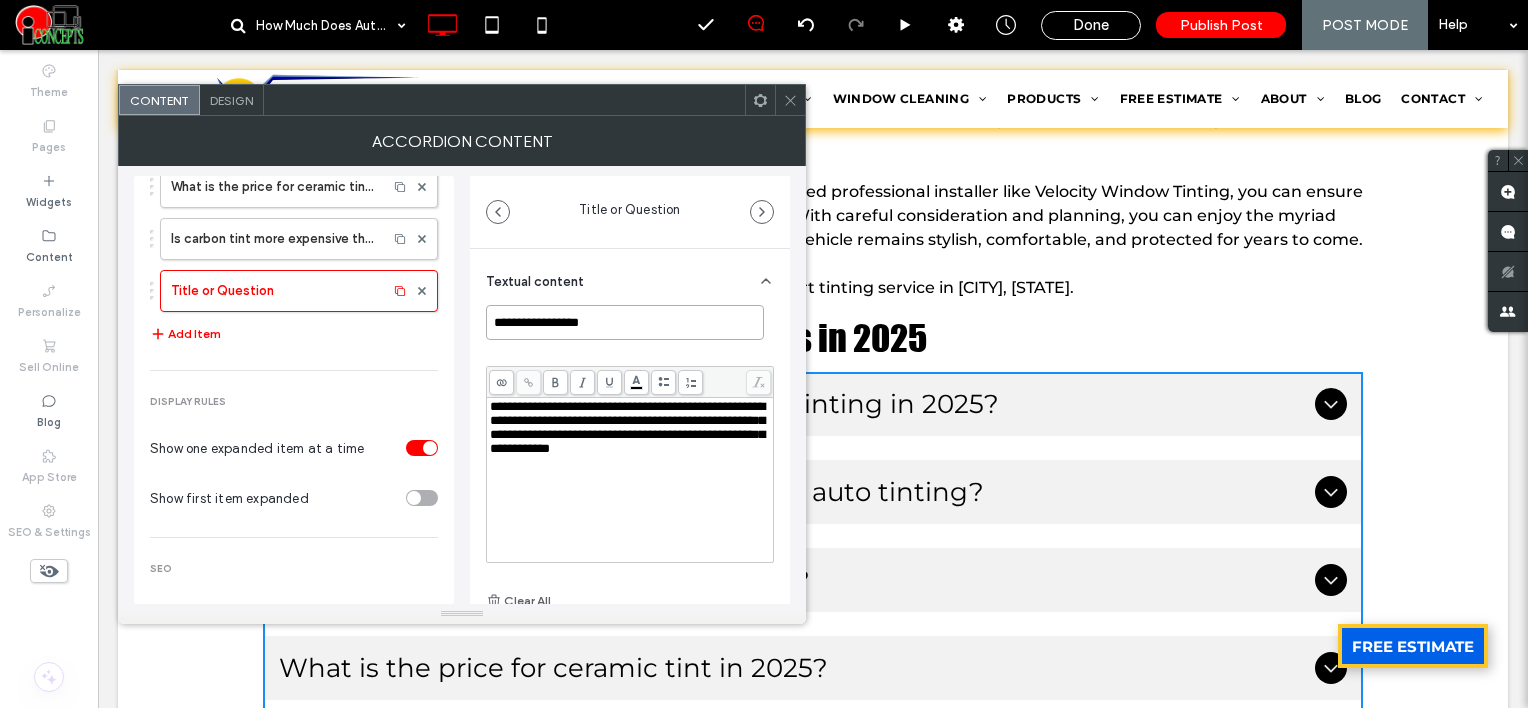 drag, startPoint x: 610, startPoint y: 328, endPoint x: 477, endPoint y: 324, distance: 133.06013 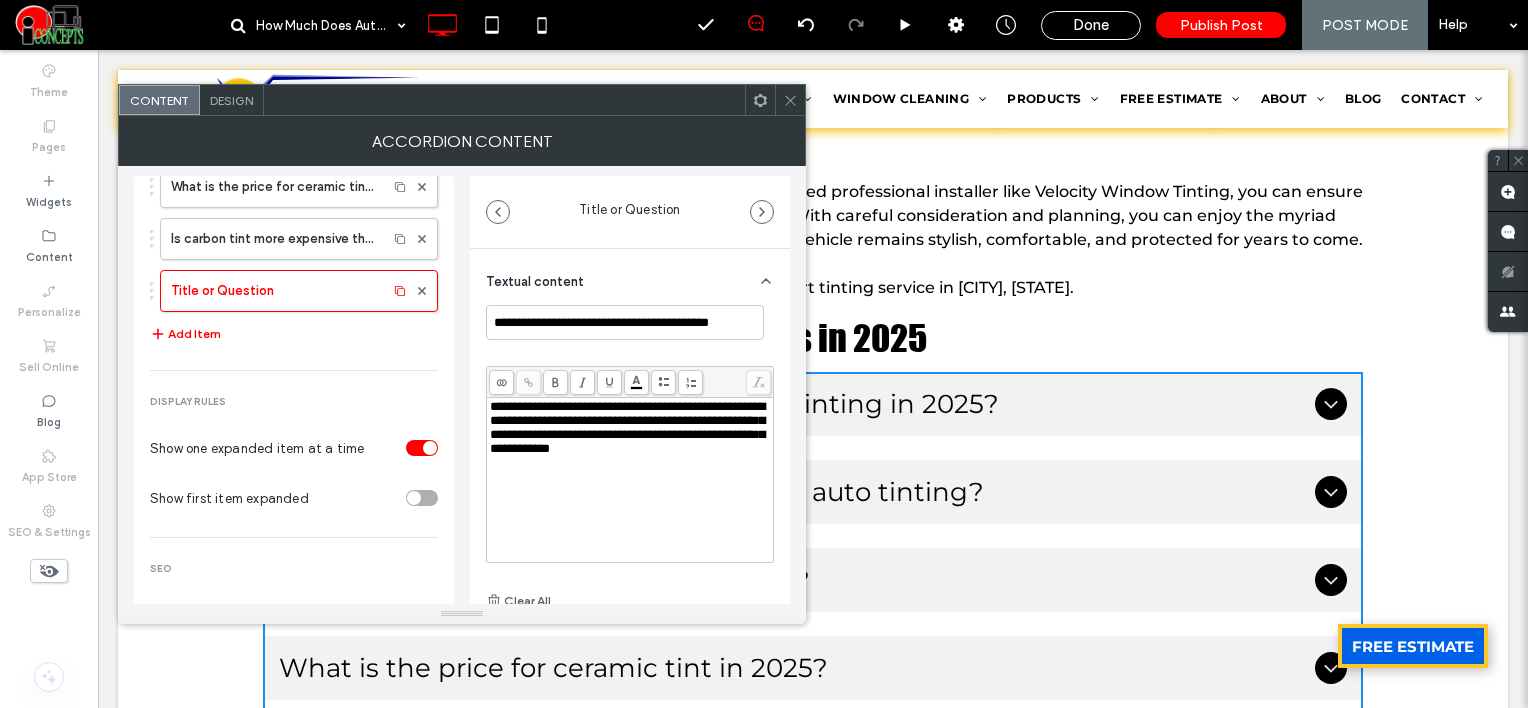 click on "**********" at bounding box center [627, 427] 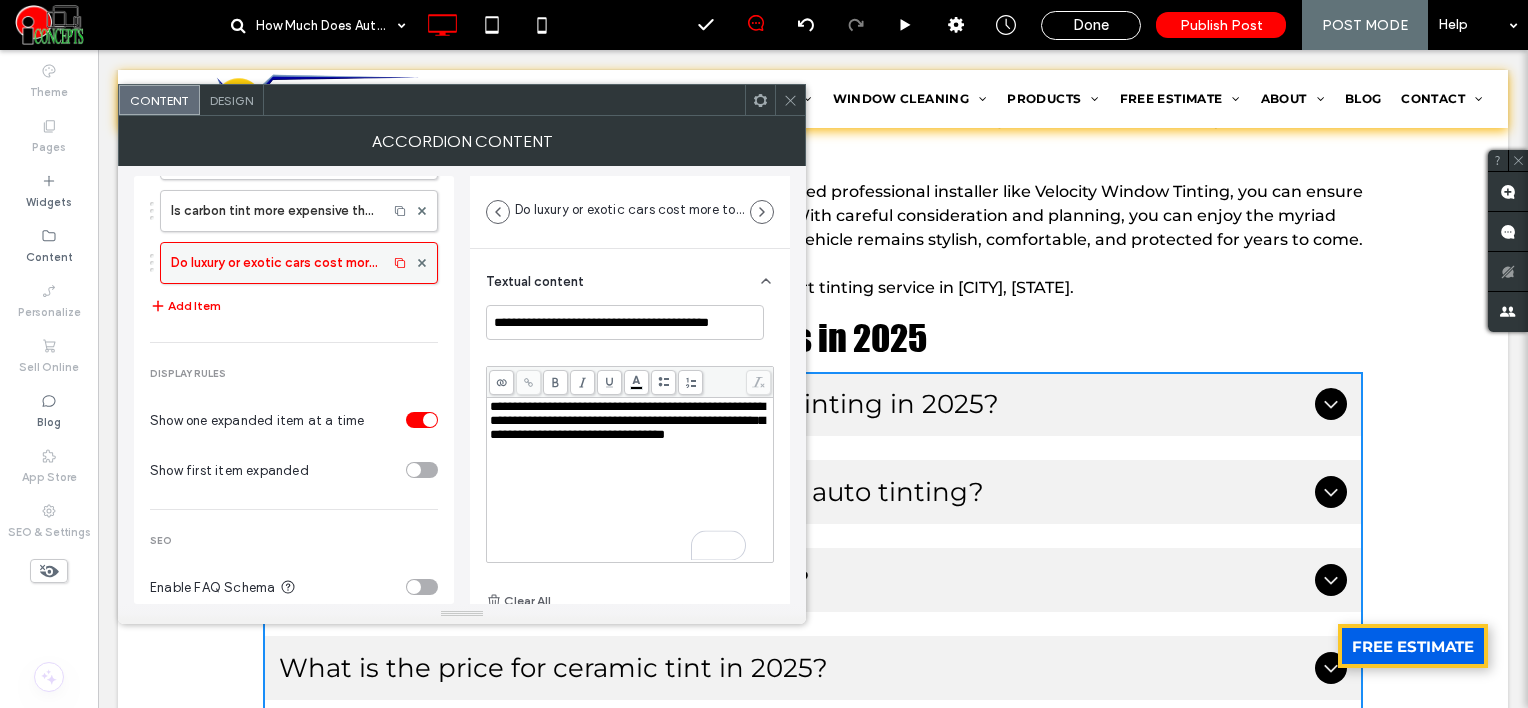 scroll, scrollTop: 280, scrollLeft: 0, axis: vertical 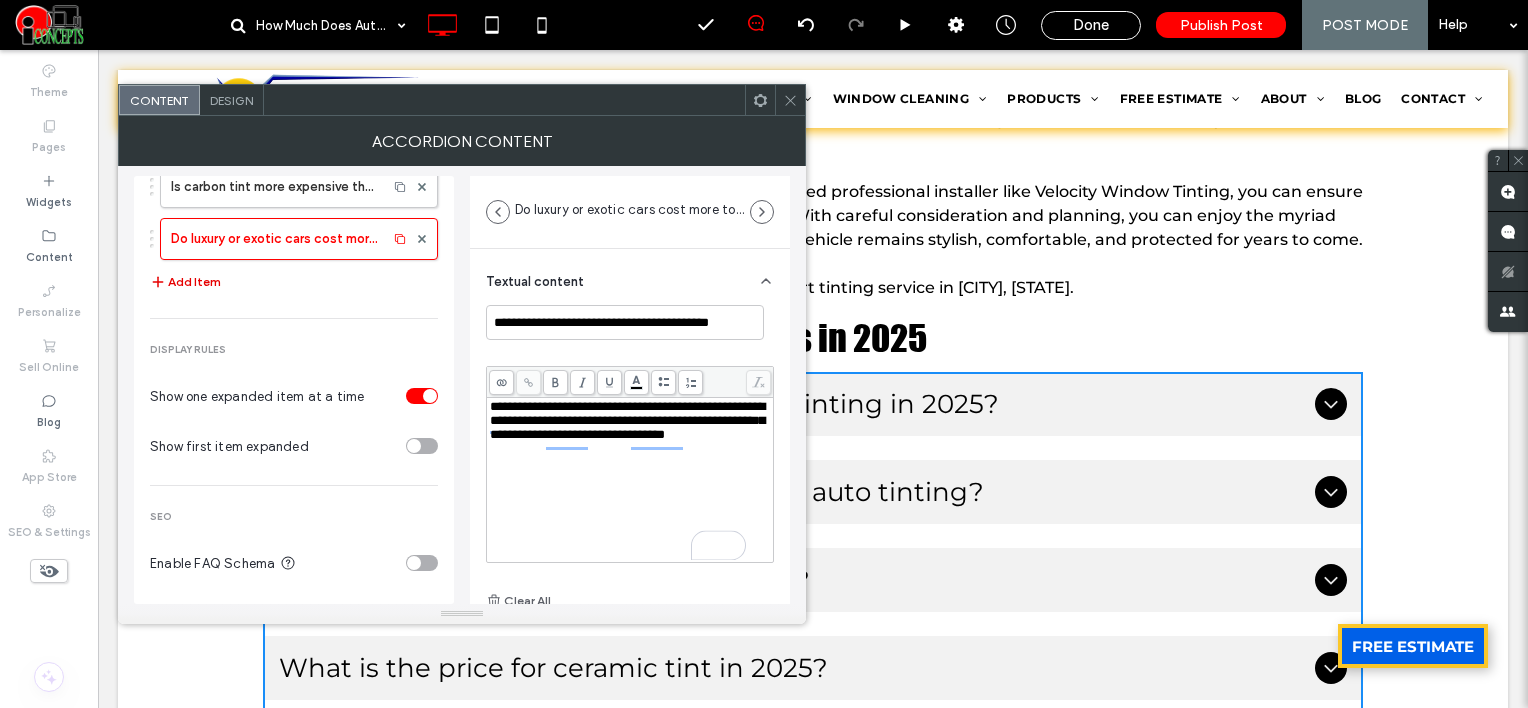 click on "Add Item" at bounding box center [185, 282] 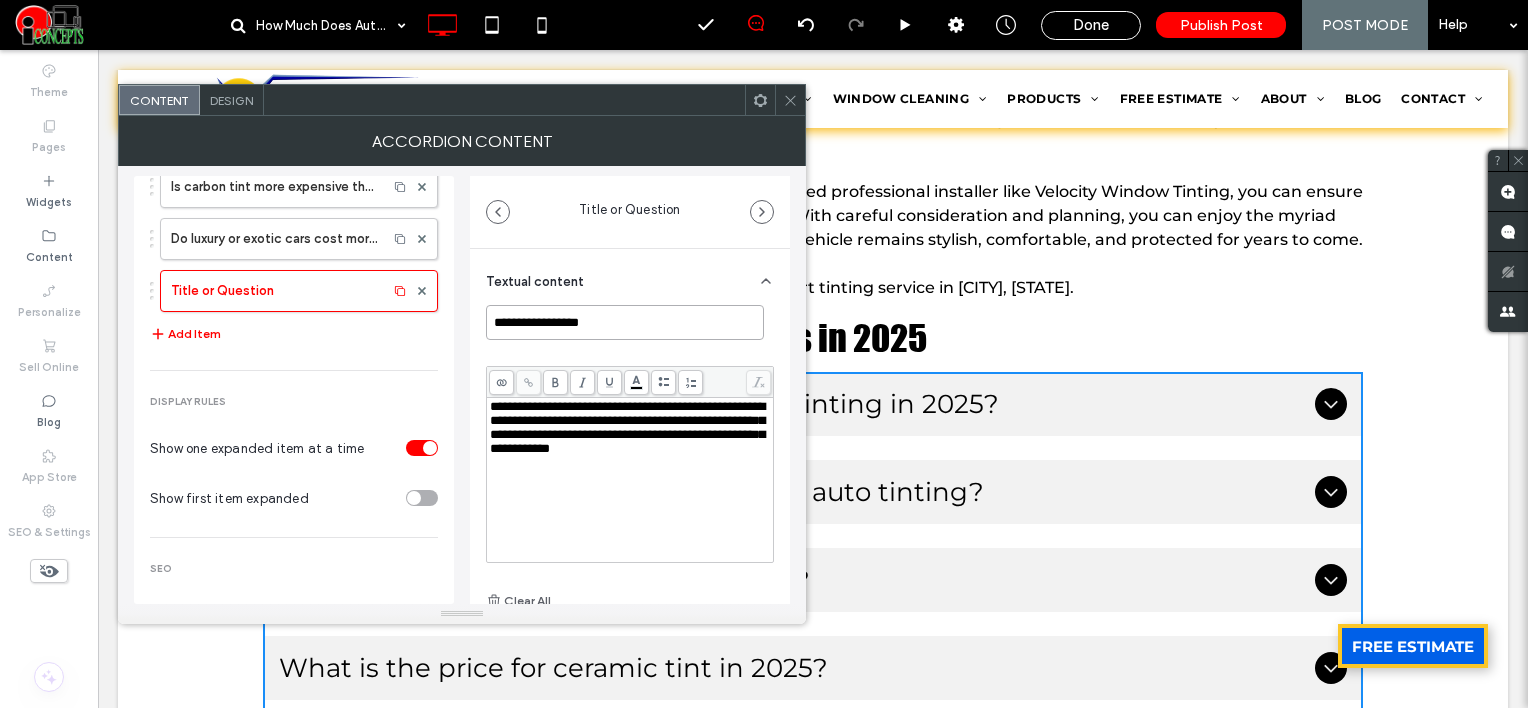 drag, startPoint x: 604, startPoint y: 326, endPoint x: 482, endPoint y: 313, distance: 122.69067 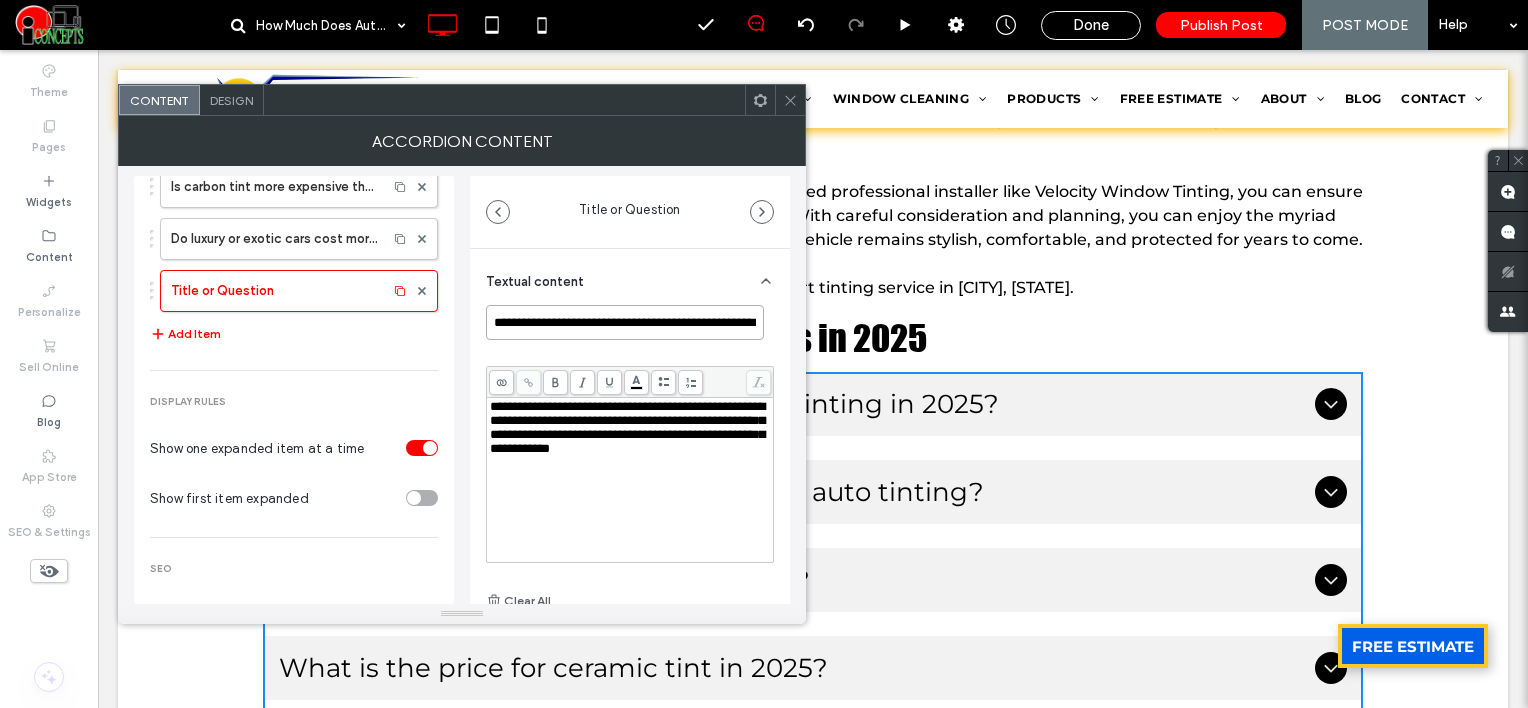 scroll, scrollTop: 0, scrollLeft: 52, axis: horizontal 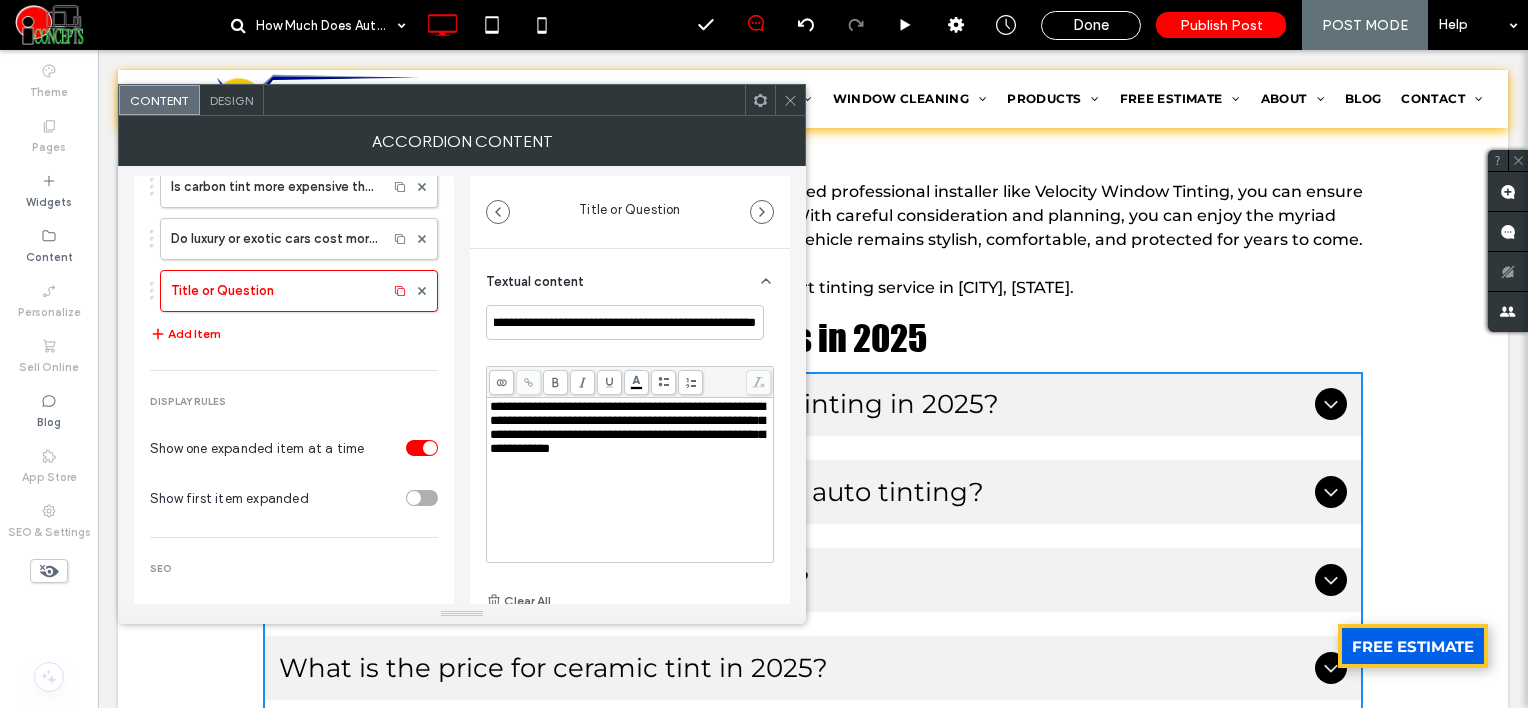 click on "**********" at bounding box center [630, 428] 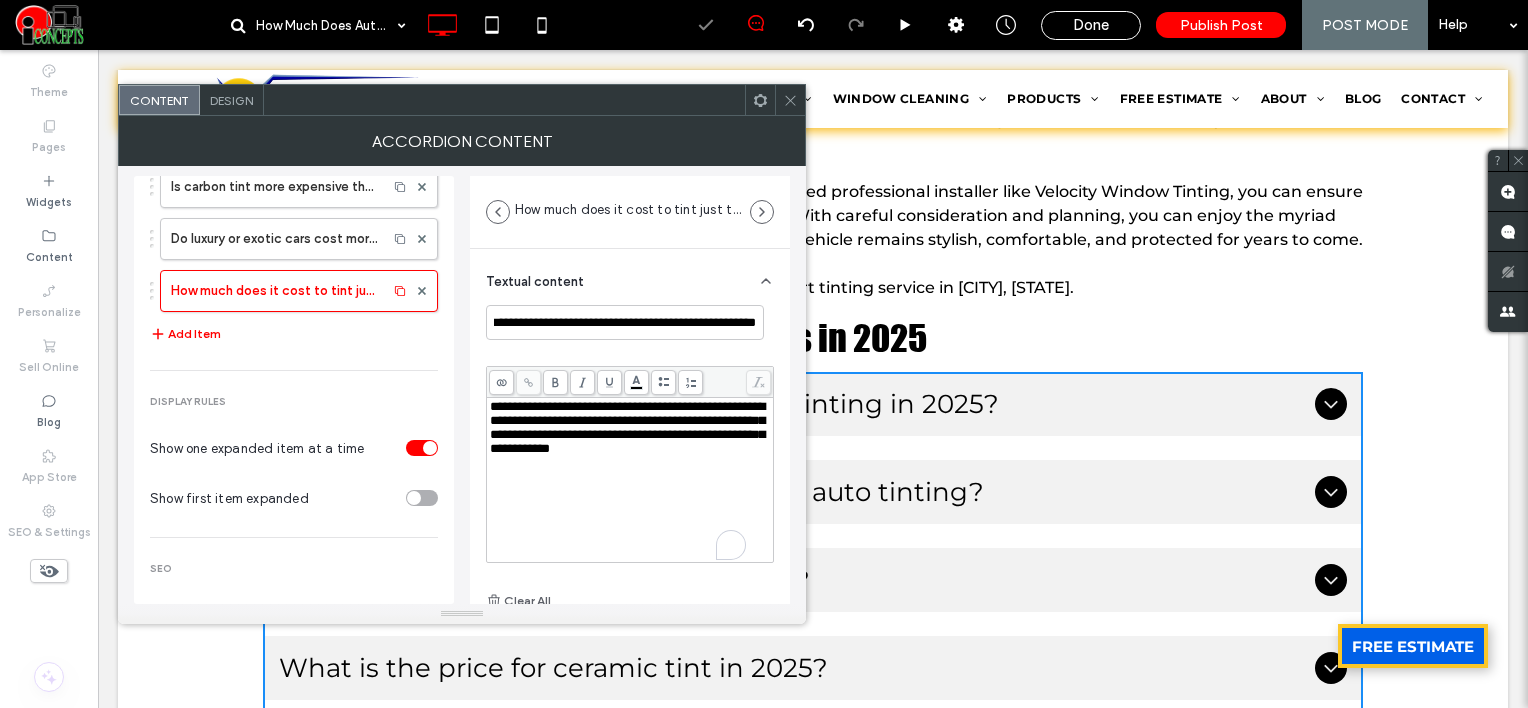 scroll, scrollTop: 0, scrollLeft: 0, axis: both 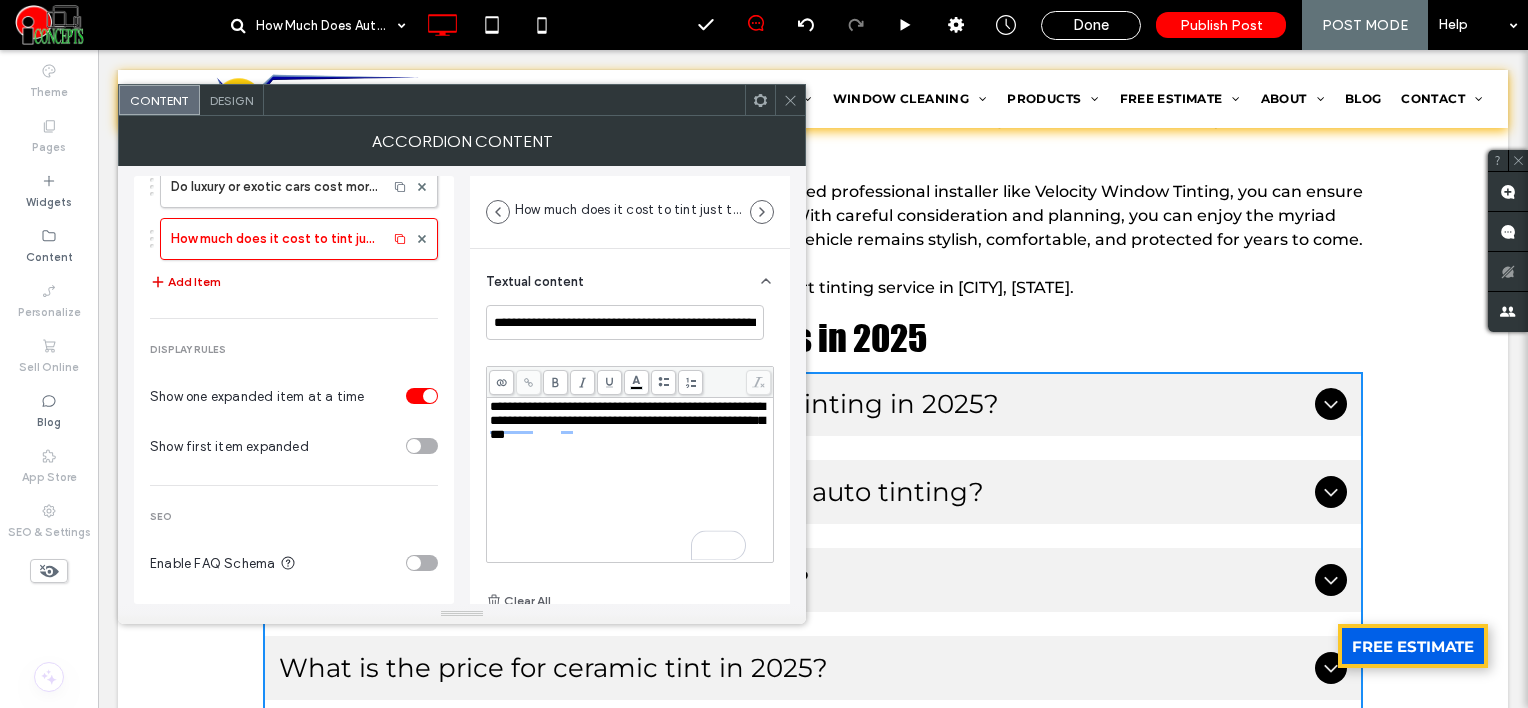 click on "Add Item" at bounding box center (185, 282) 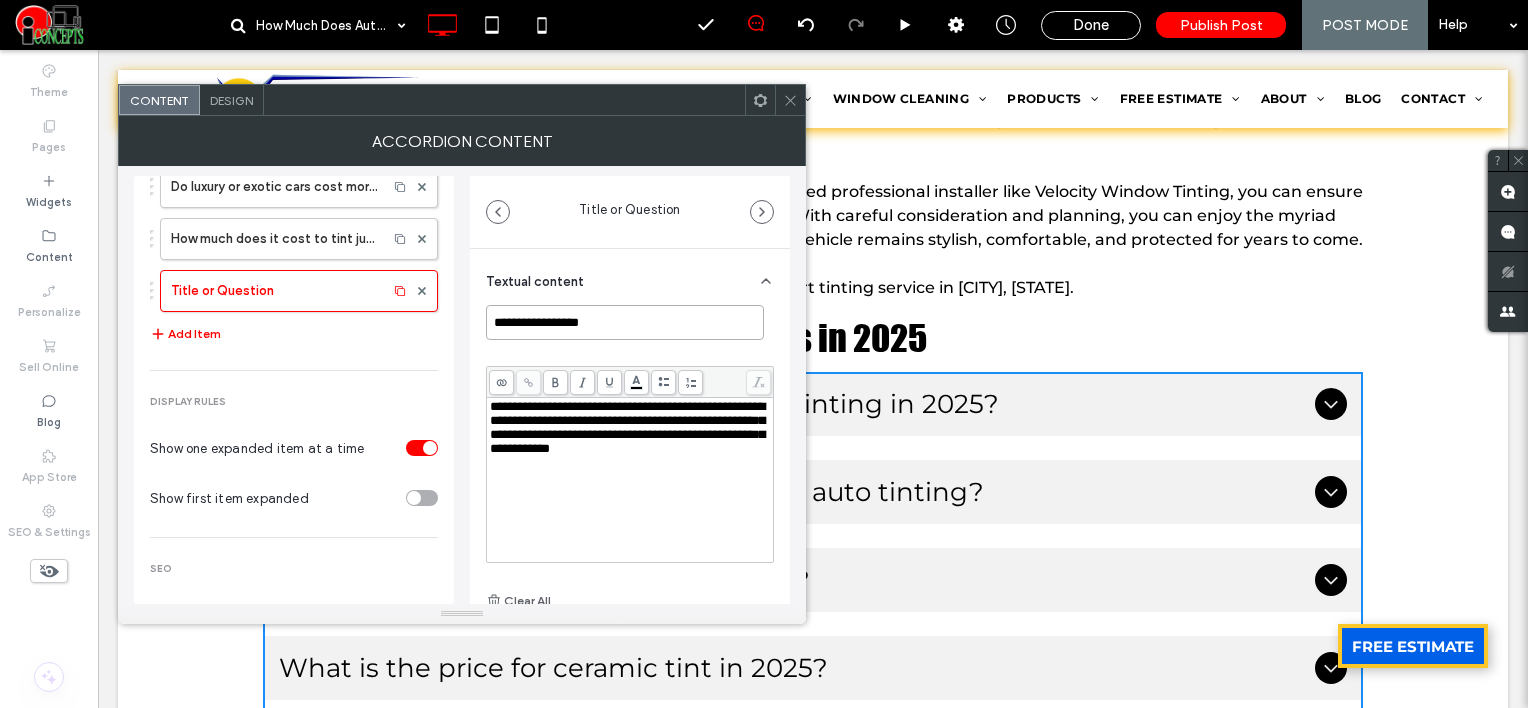 drag, startPoint x: 612, startPoint y: 328, endPoint x: 429, endPoint y: 318, distance: 183.27303 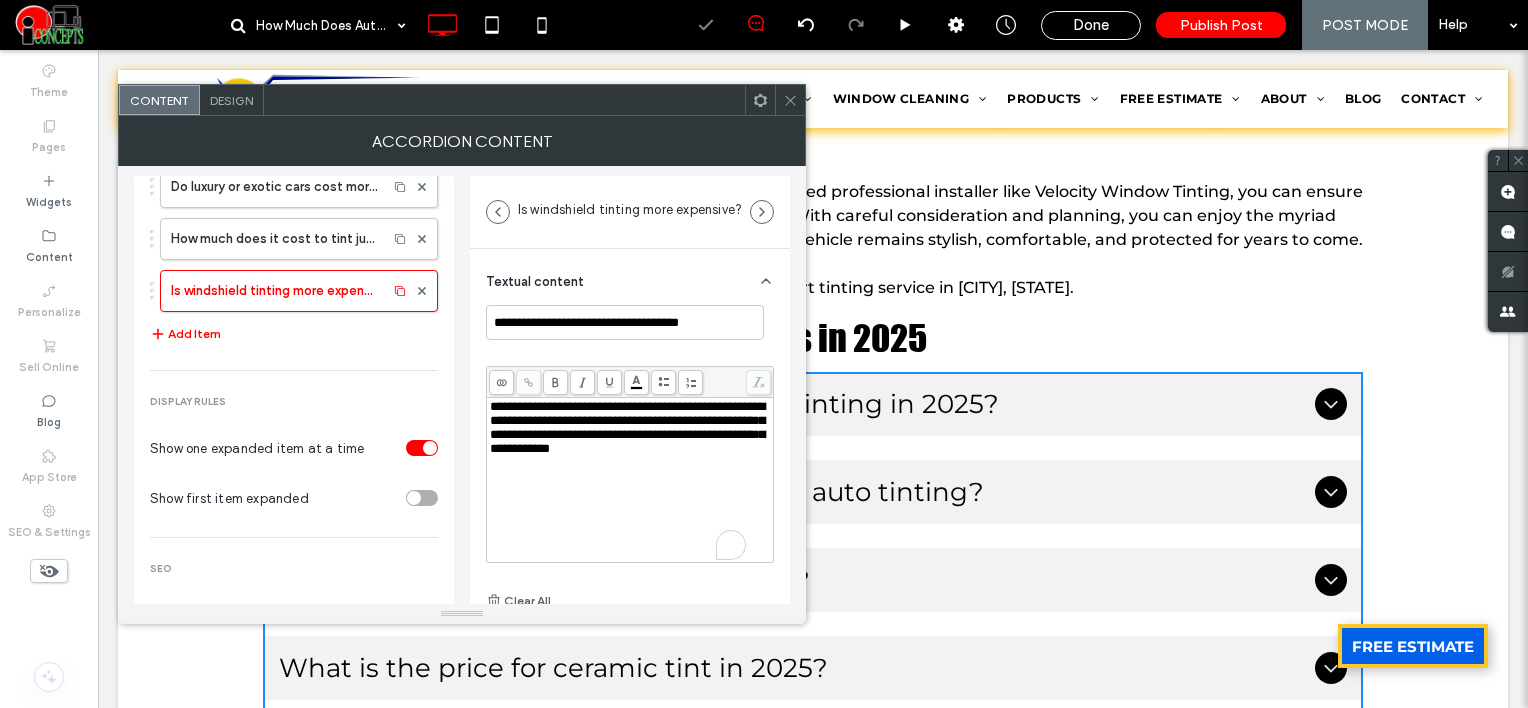 click on "**********" at bounding box center [630, 428] 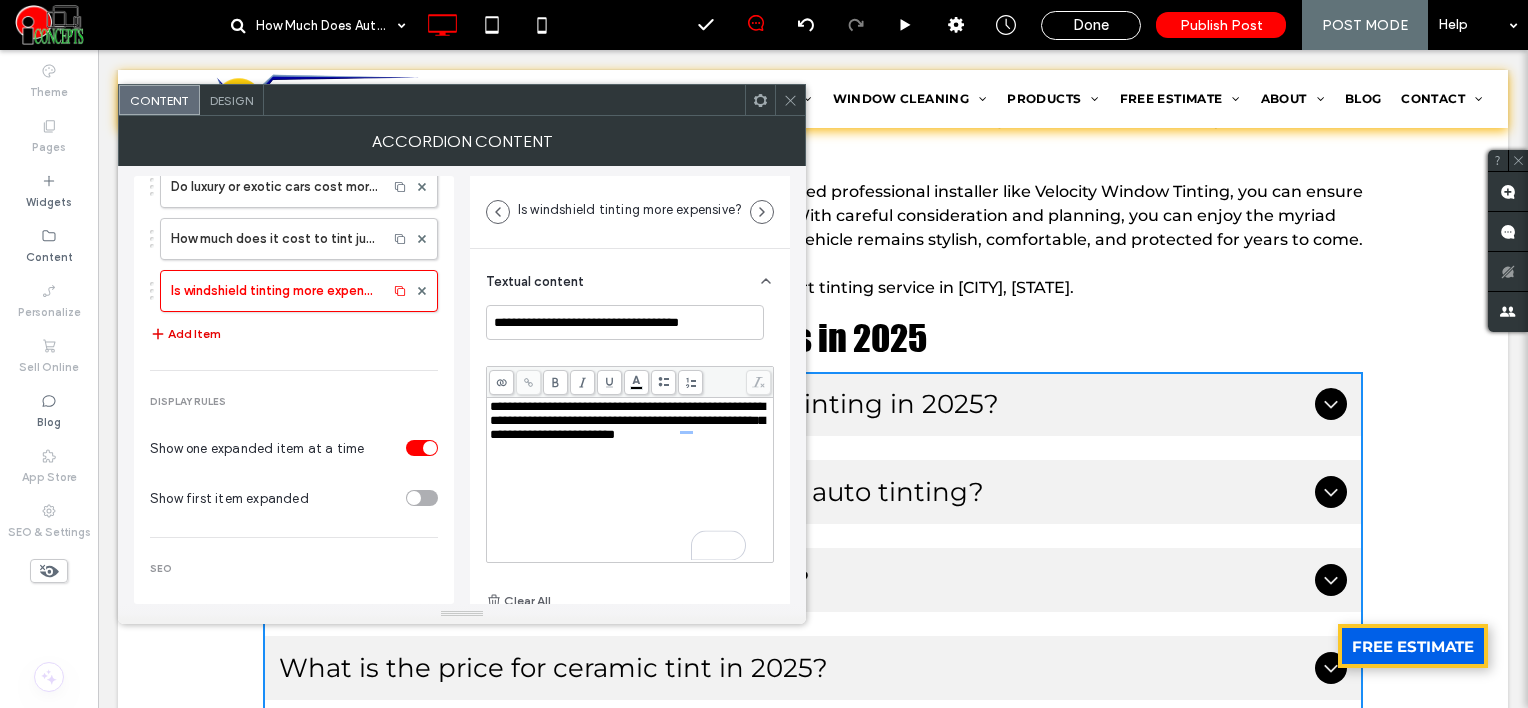 click on "Add Item" at bounding box center (185, 334) 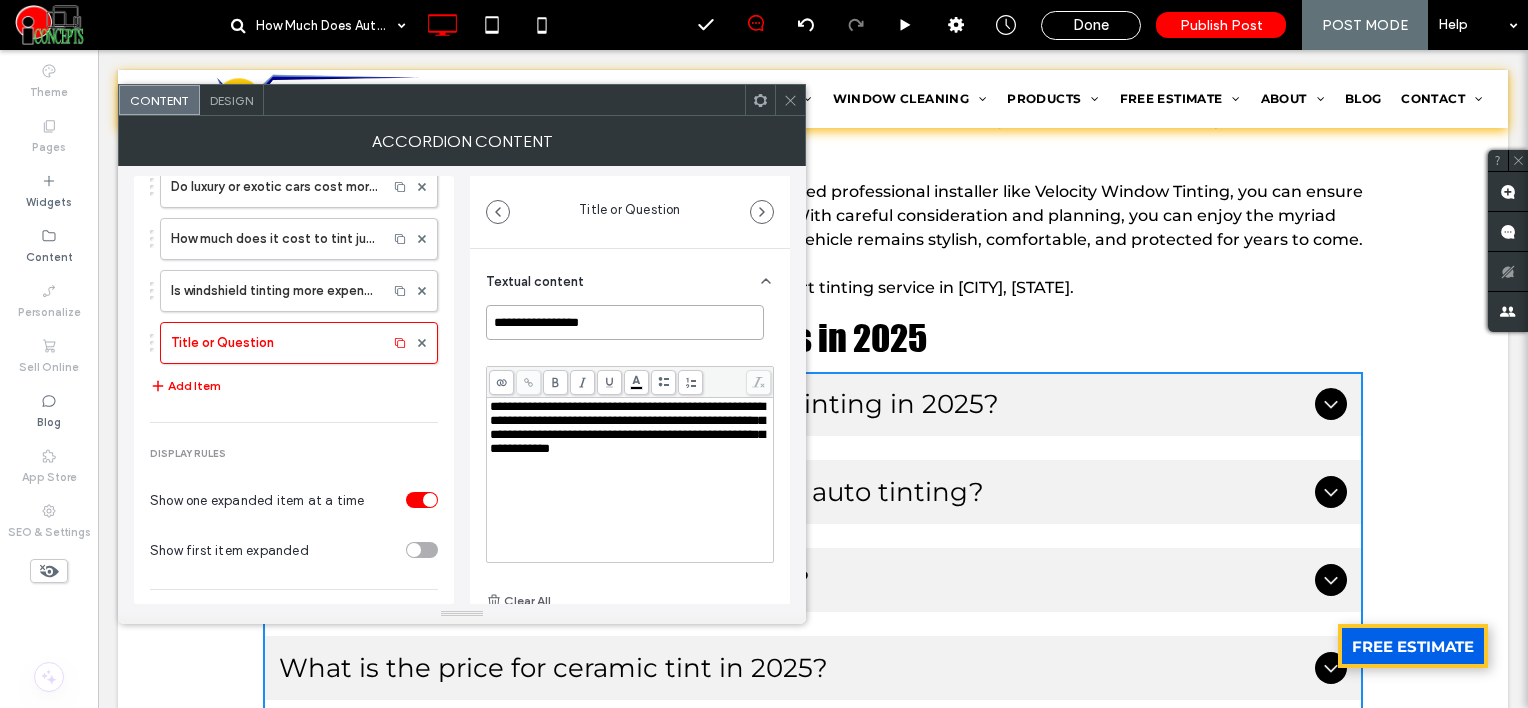 drag, startPoint x: 577, startPoint y: 316, endPoint x: 478, endPoint y: 309, distance: 99.24717 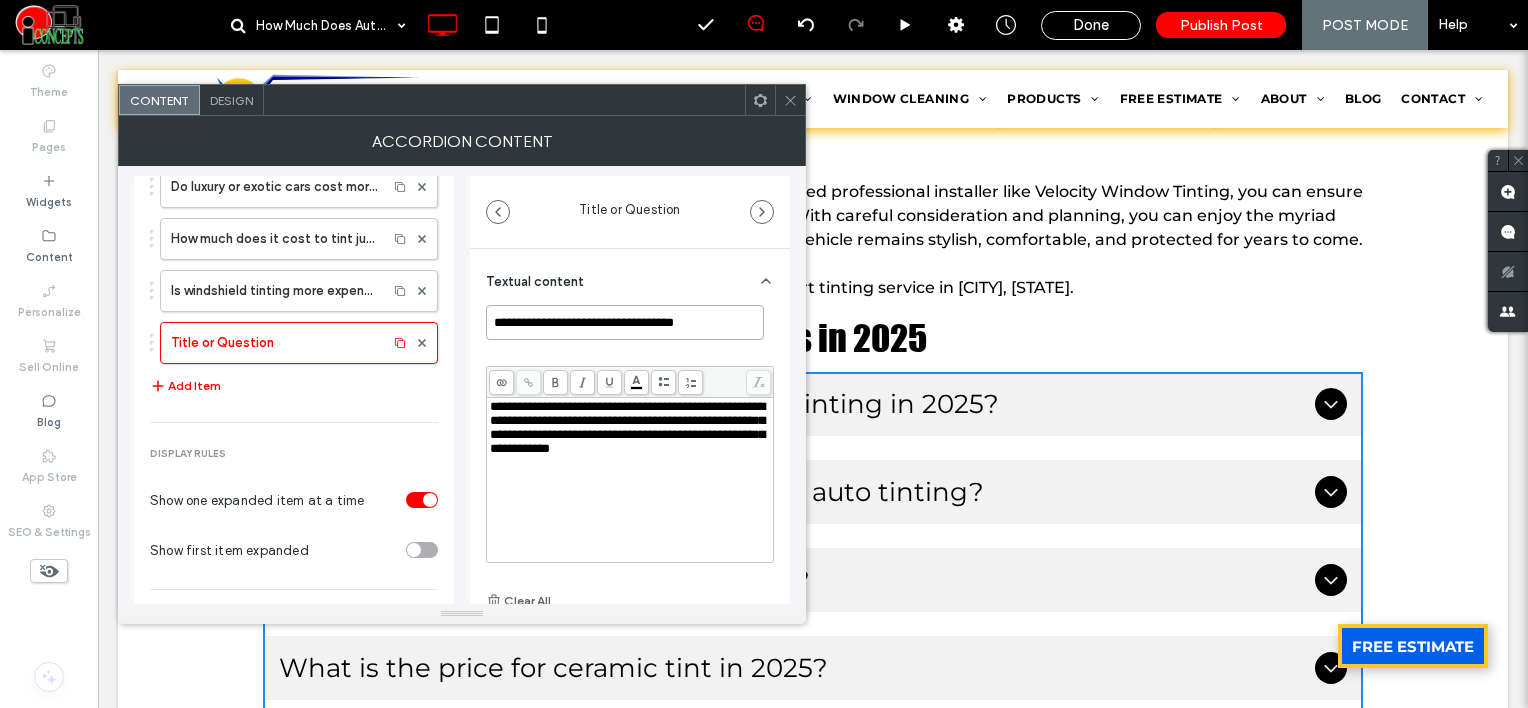 type on "**********" 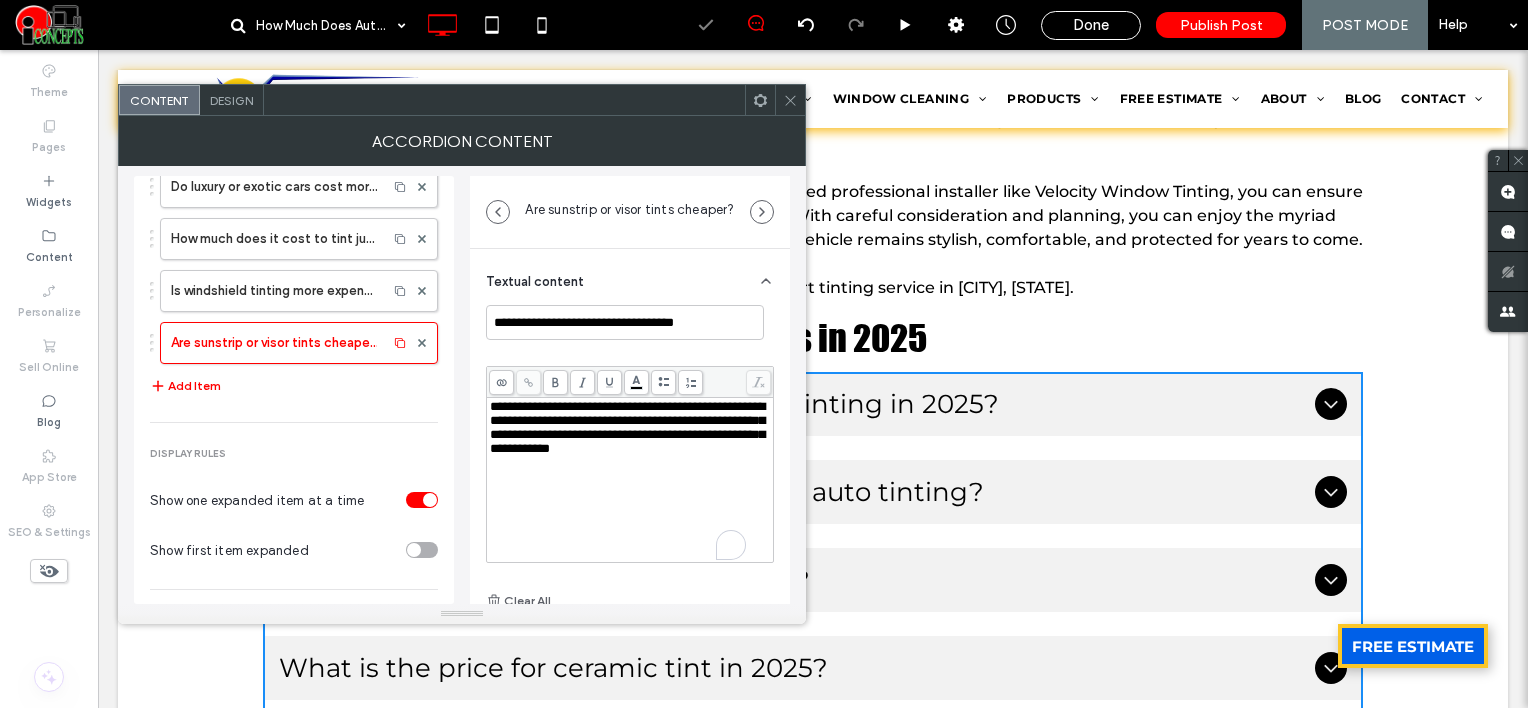 click on "**********" at bounding box center [627, 427] 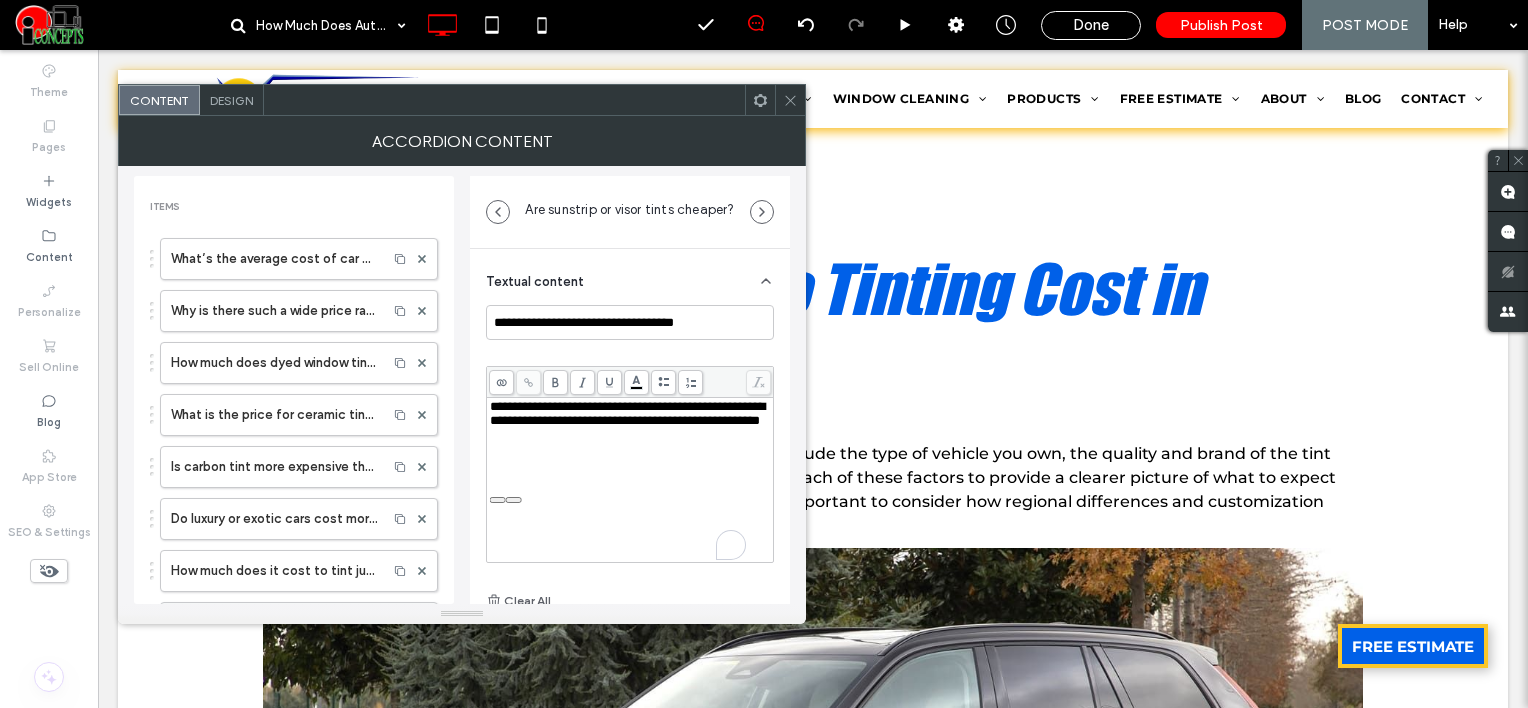 scroll, scrollTop: 3725, scrollLeft: 0, axis: vertical 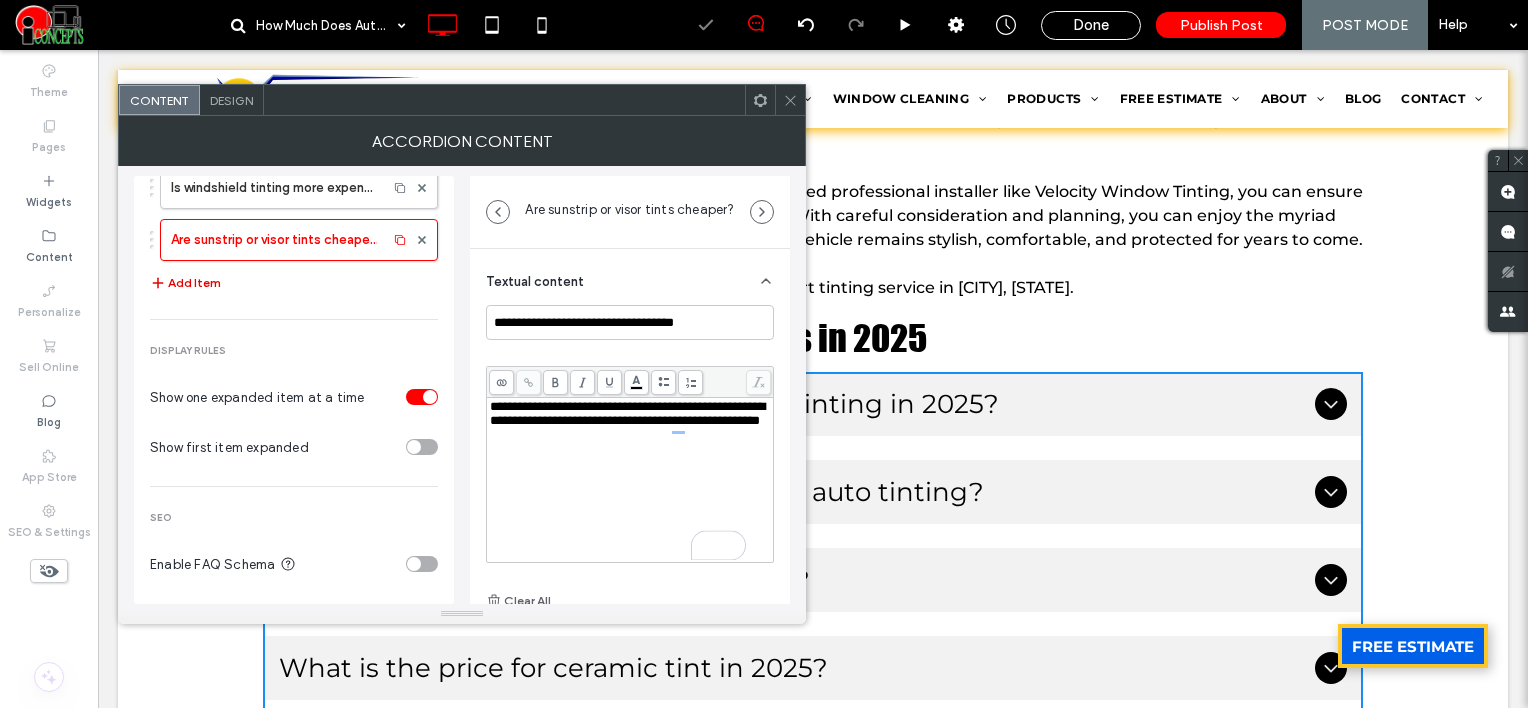 click on "Add Item" at bounding box center (185, 283) 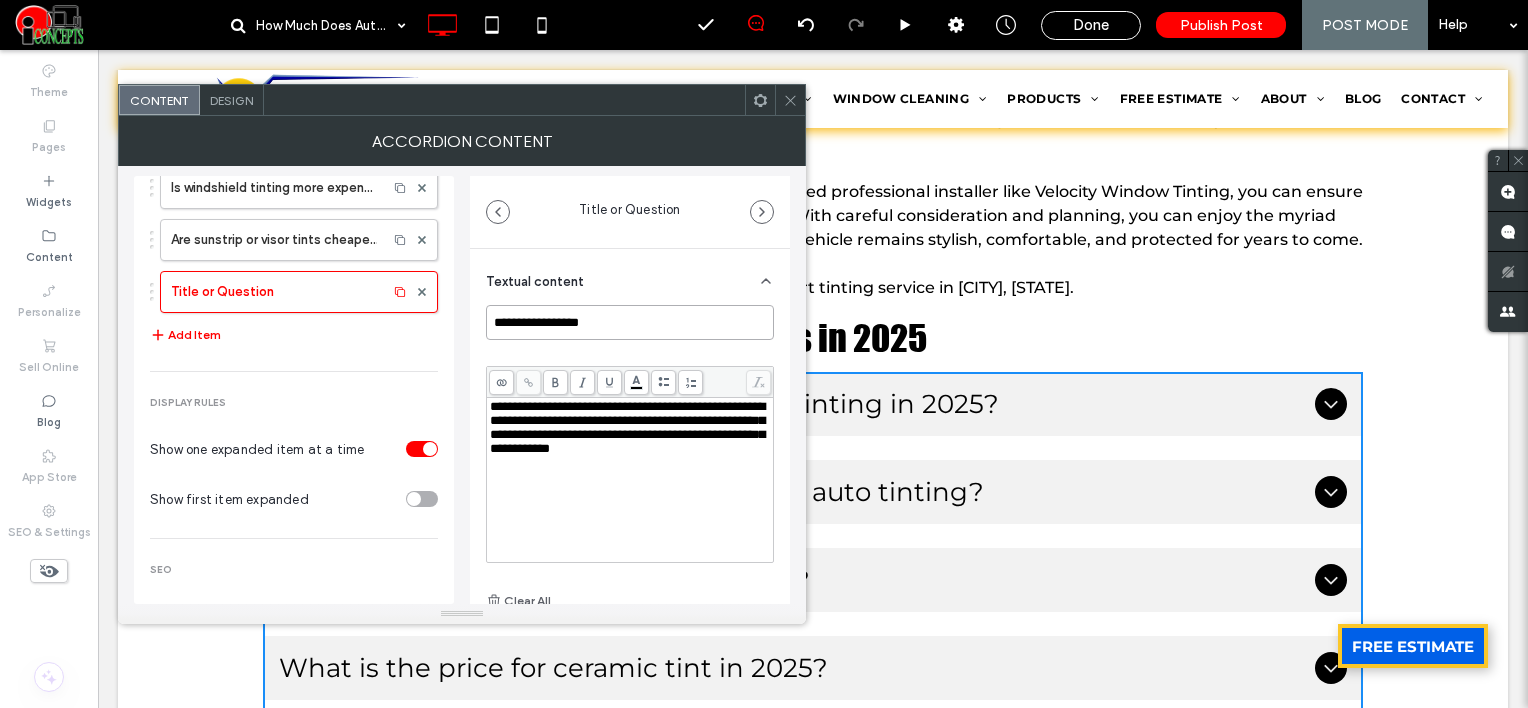 drag, startPoint x: 609, startPoint y: 324, endPoint x: 467, endPoint y: 309, distance: 142.79005 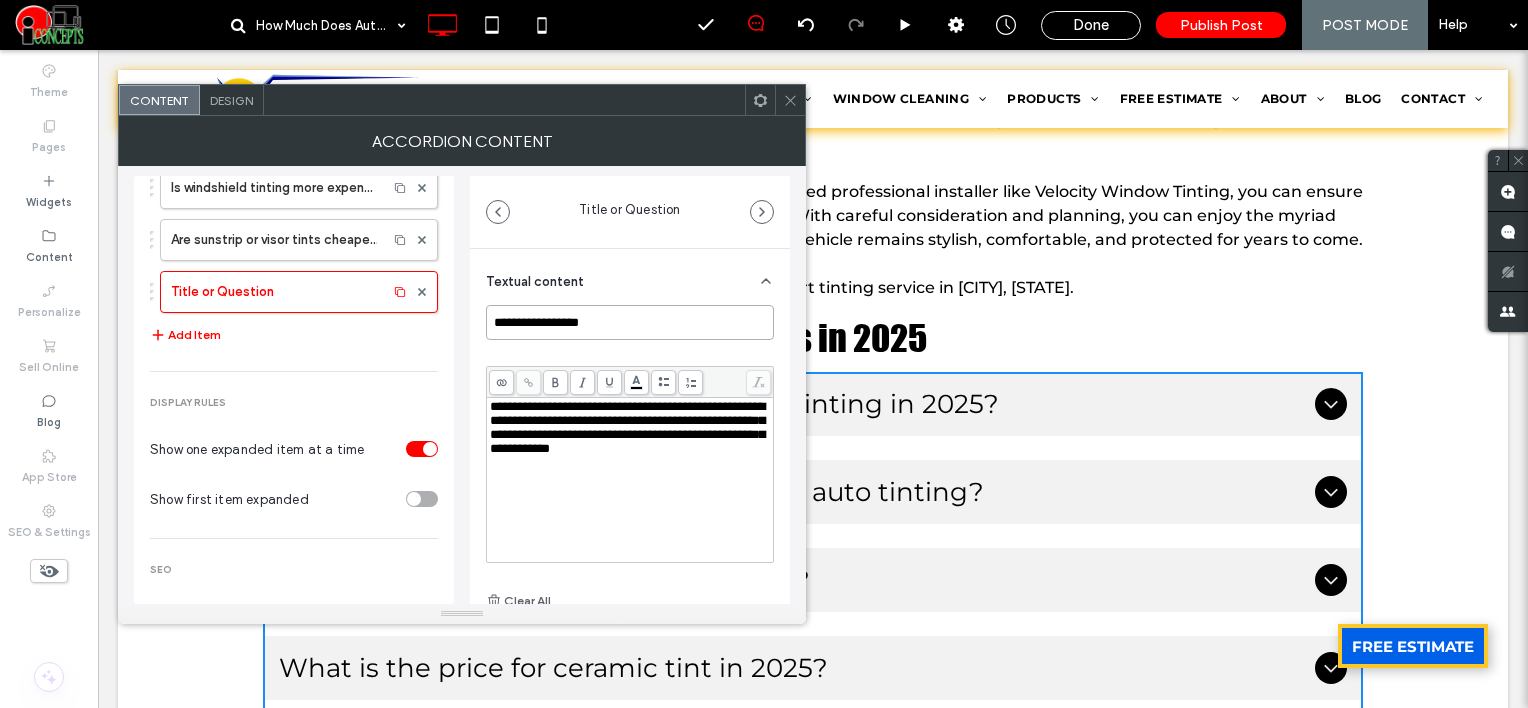 click on "**********" at bounding box center (462, 385) 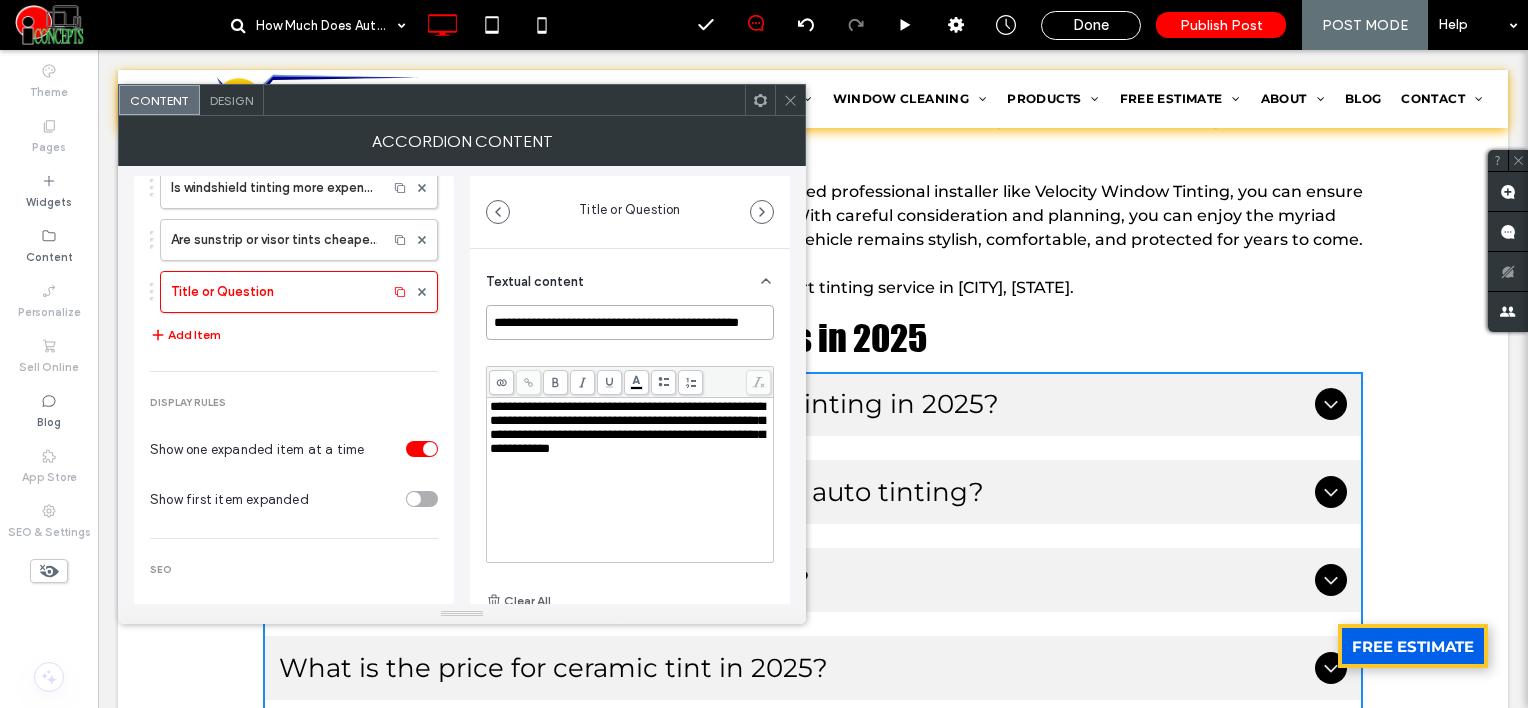scroll, scrollTop: 0, scrollLeft: 38, axis: horizontal 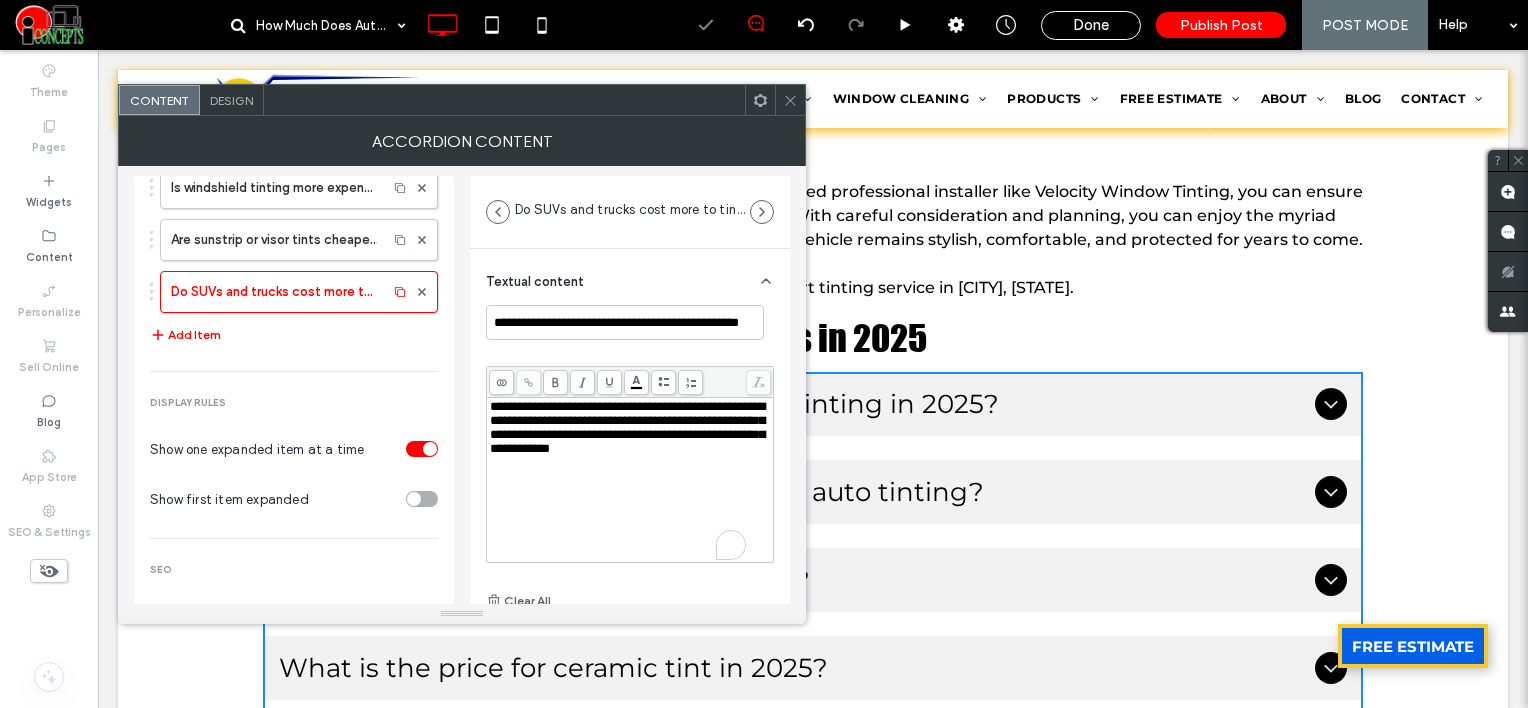 click on "**********" at bounding box center [627, 427] 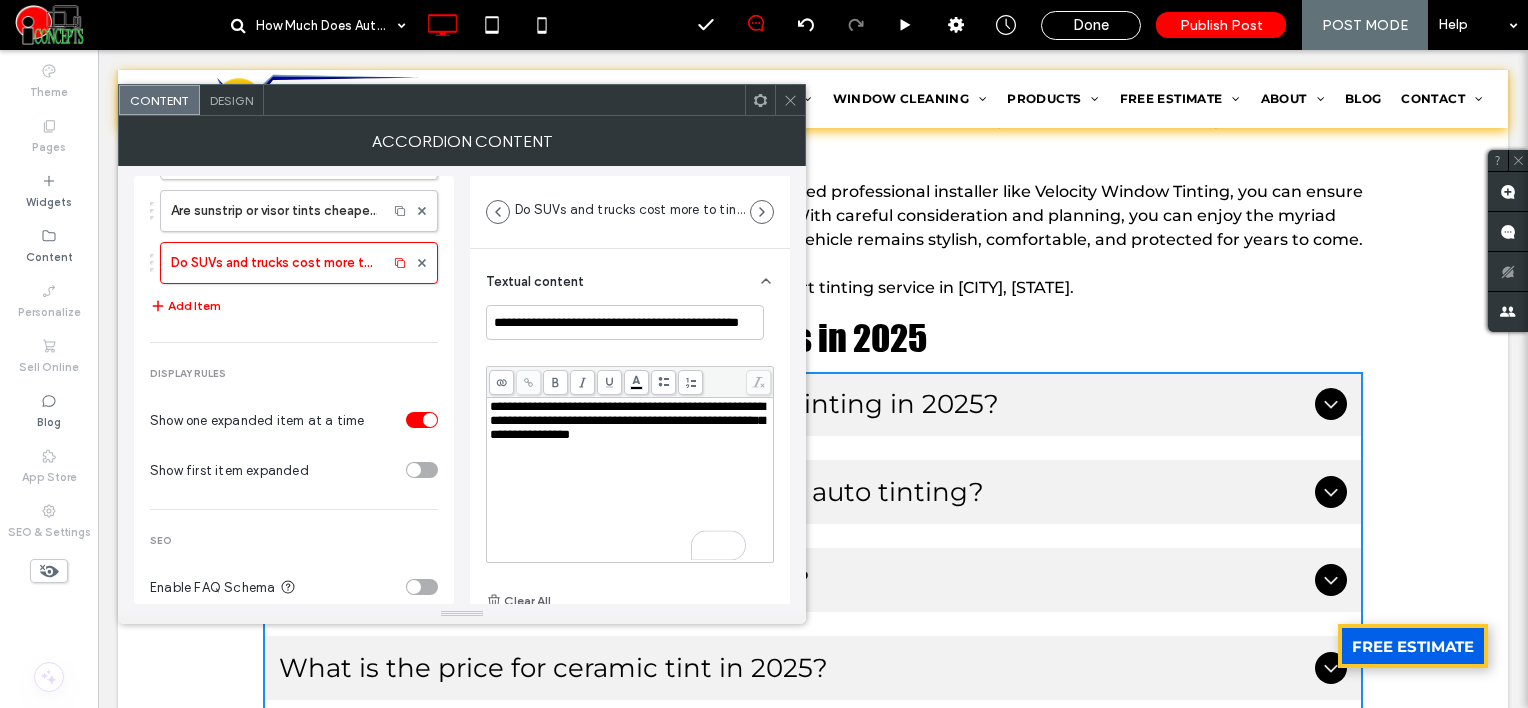 scroll, scrollTop: 487, scrollLeft: 0, axis: vertical 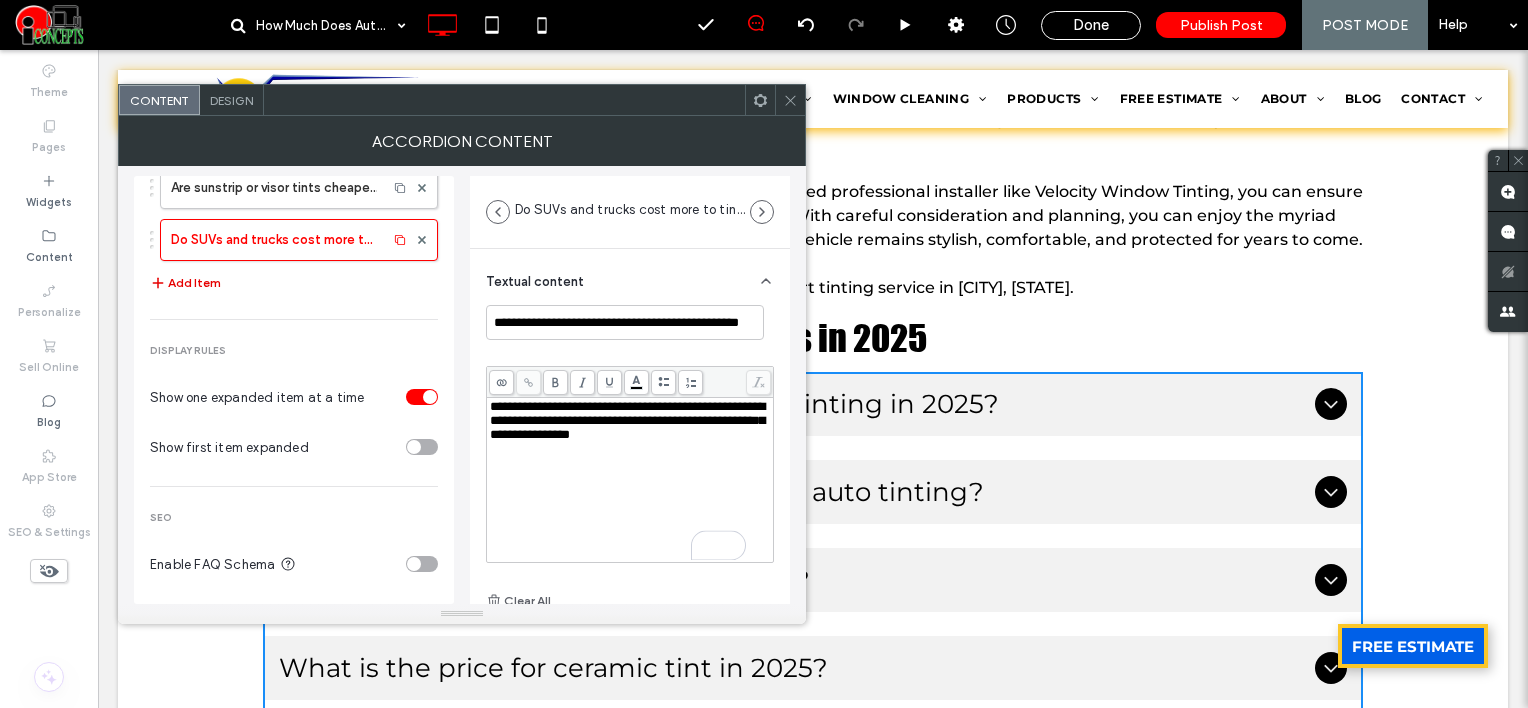 click on "Add Item" at bounding box center (185, 283) 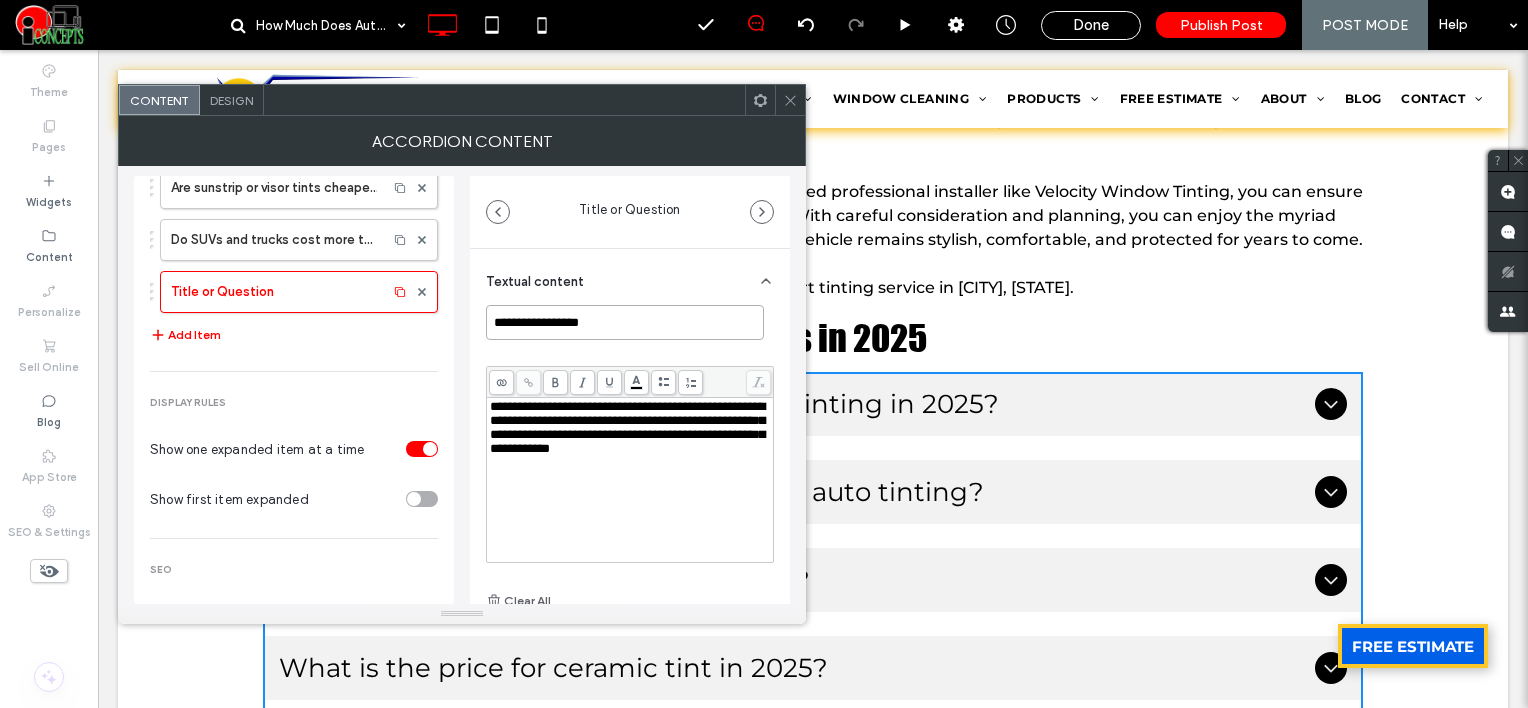 drag, startPoint x: 607, startPoint y: 324, endPoint x: 450, endPoint y: 316, distance: 157.20369 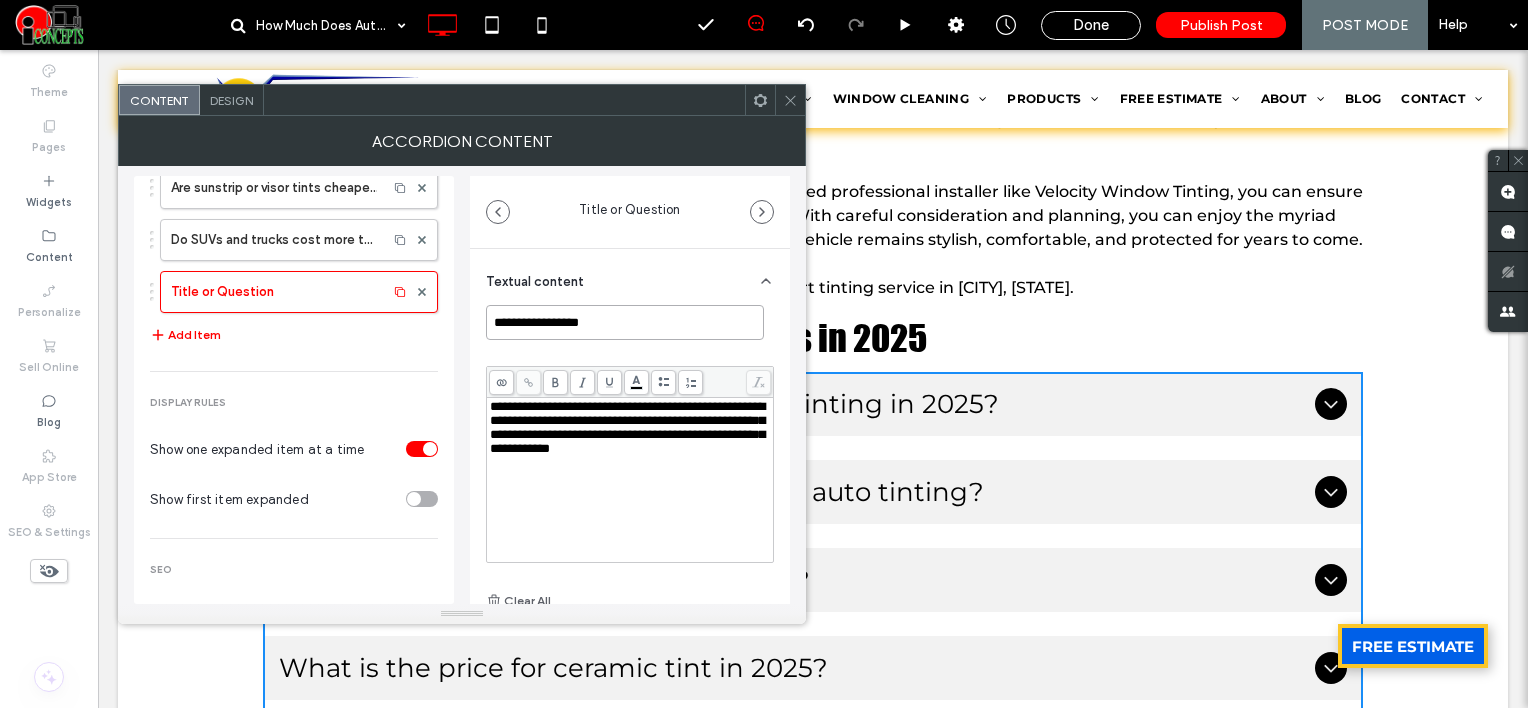 click on "**********" at bounding box center [462, 385] 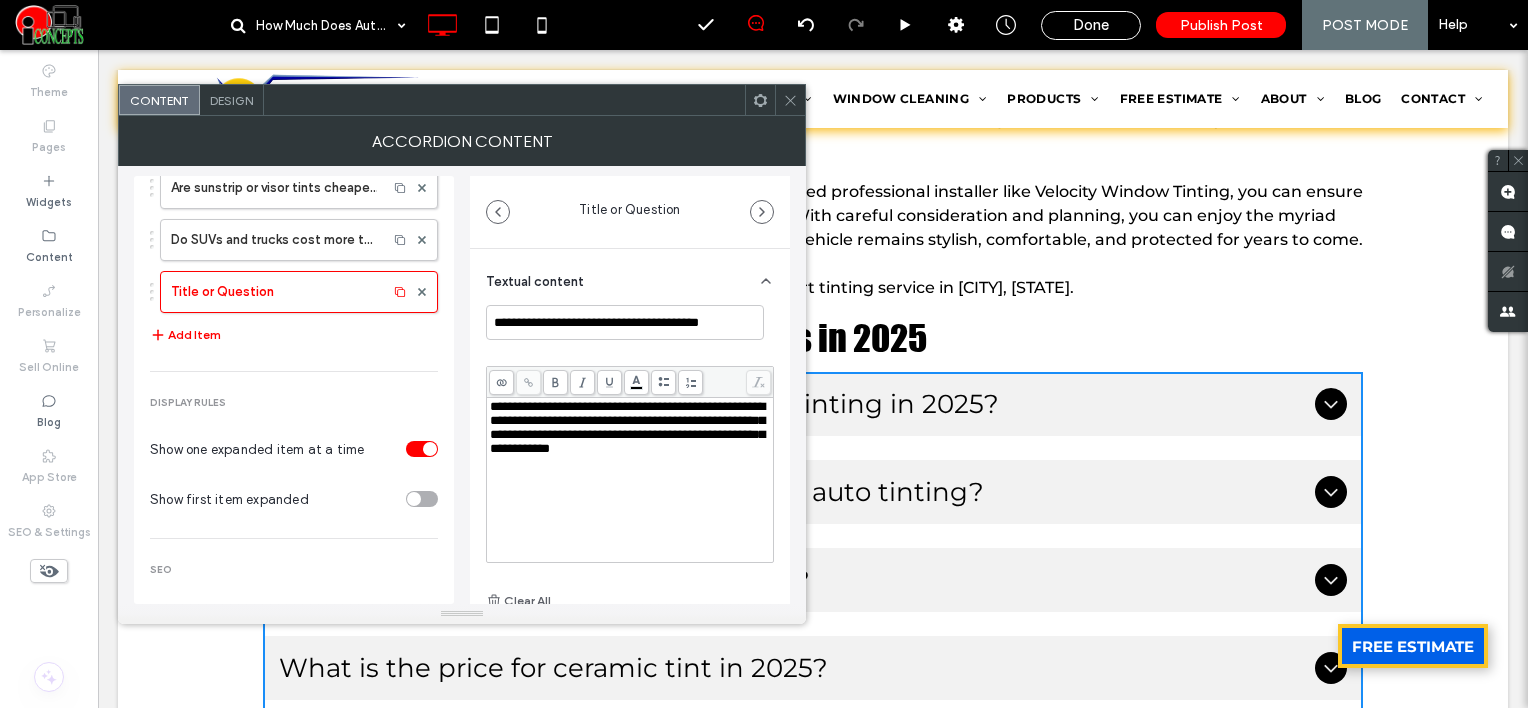 click on "**********" at bounding box center (627, 427) 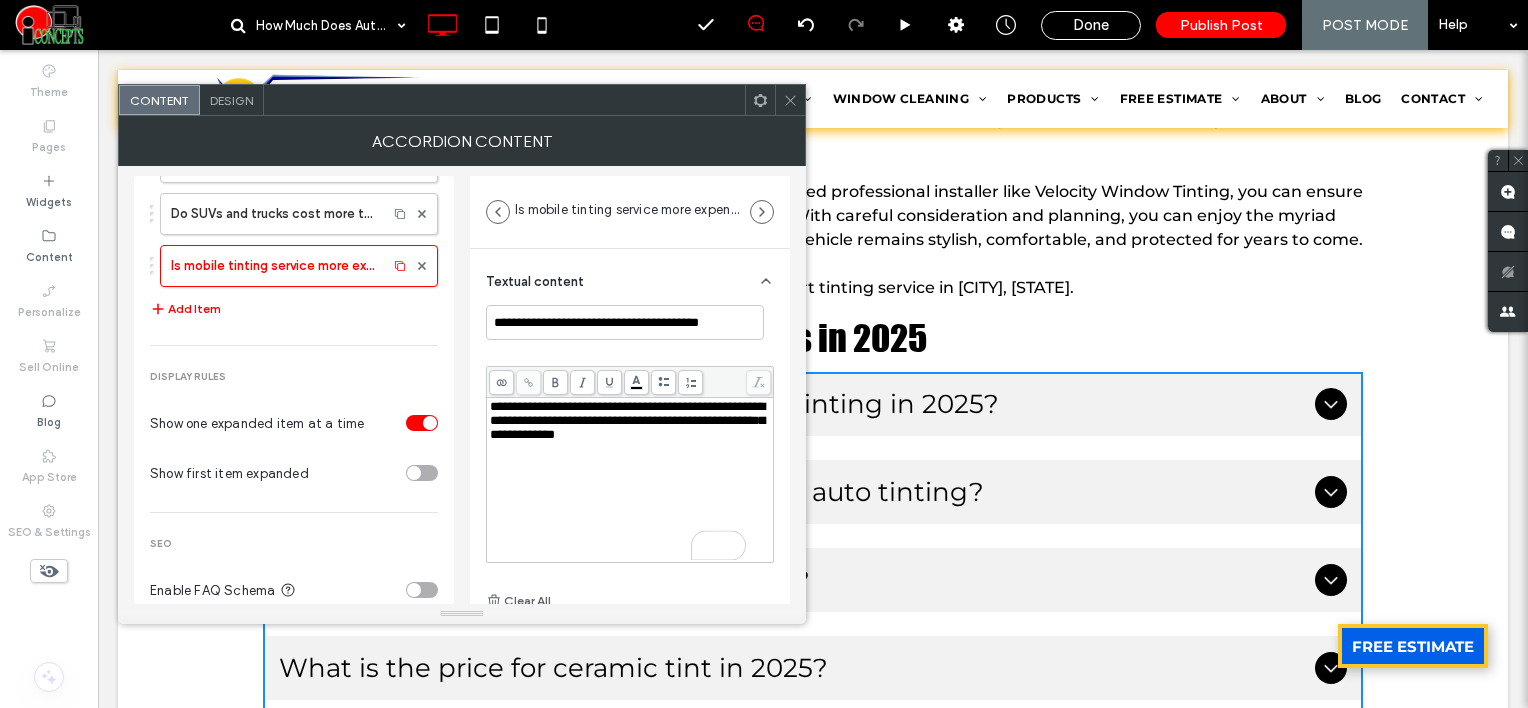 scroll, scrollTop: 538, scrollLeft: 0, axis: vertical 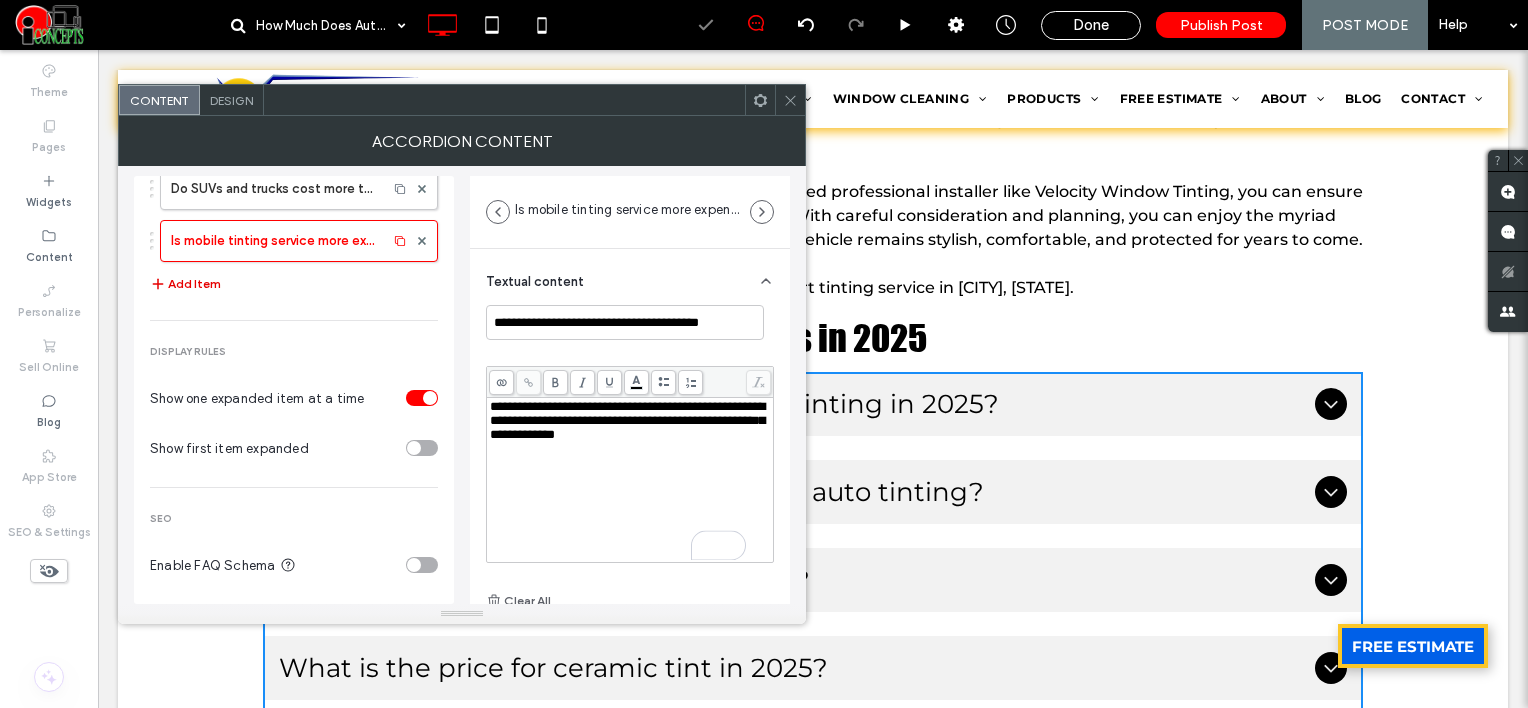 click on "Add Item" at bounding box center (185, 284) 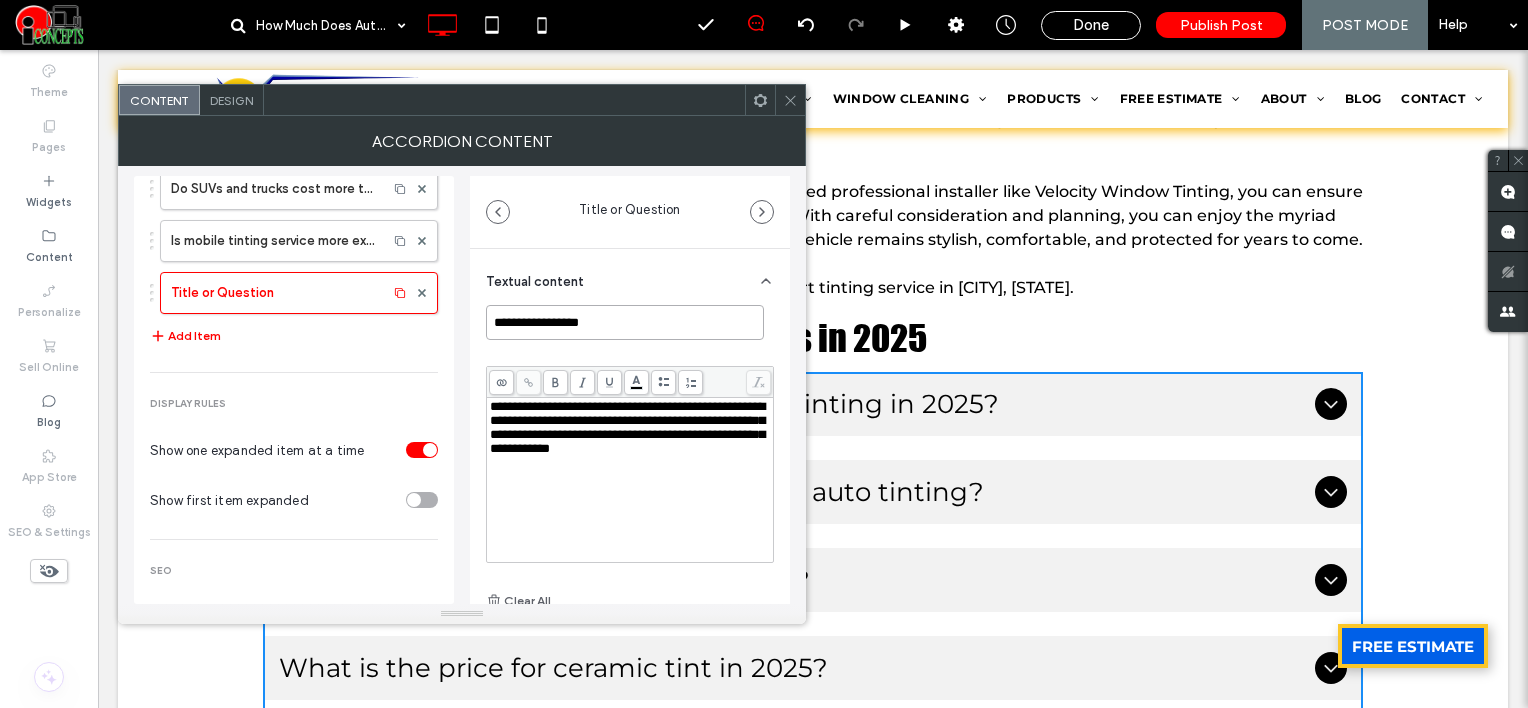 drag, startPoint x: 602, startPoint y: 308, endPoint x: 452, endPoint y: 286, distance: 151.60475 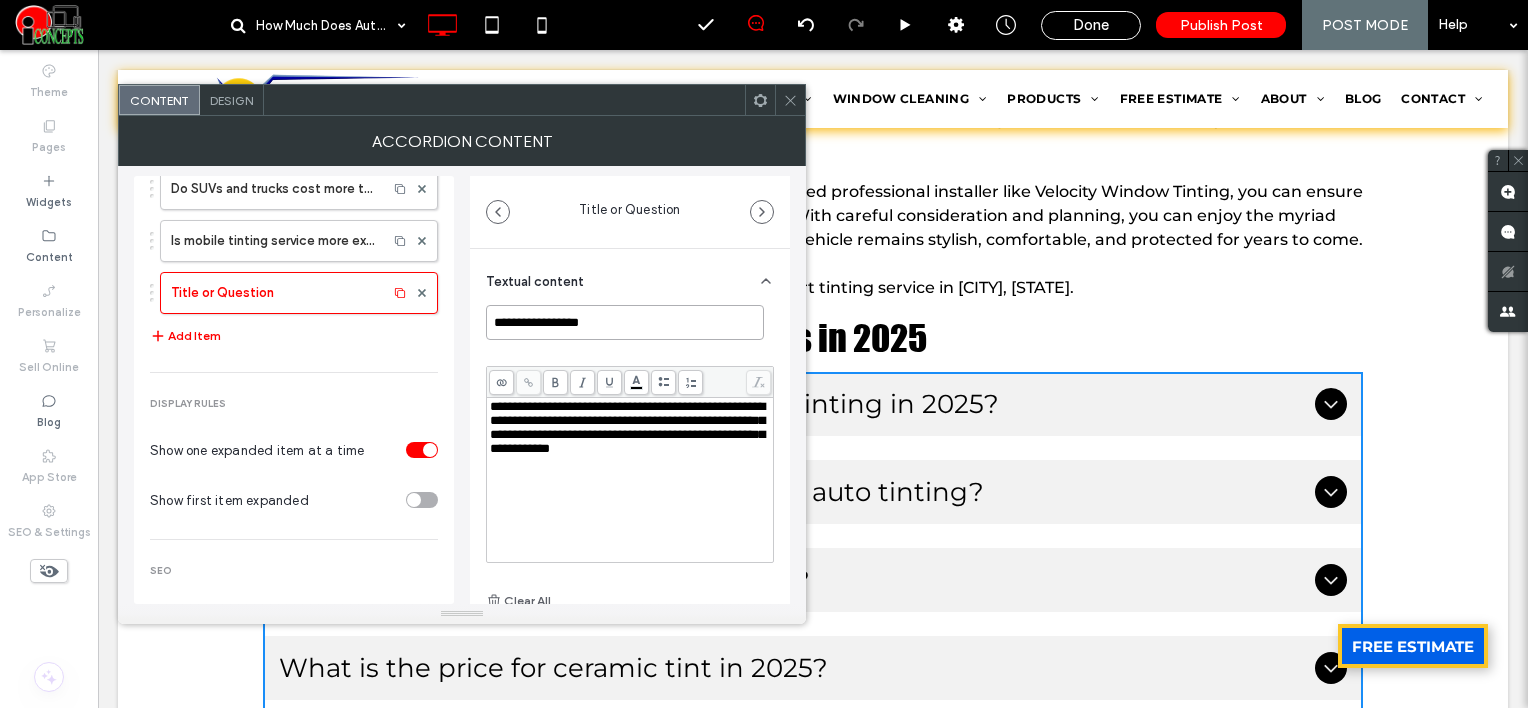 click on "**********" at bounding box center [462, 385] 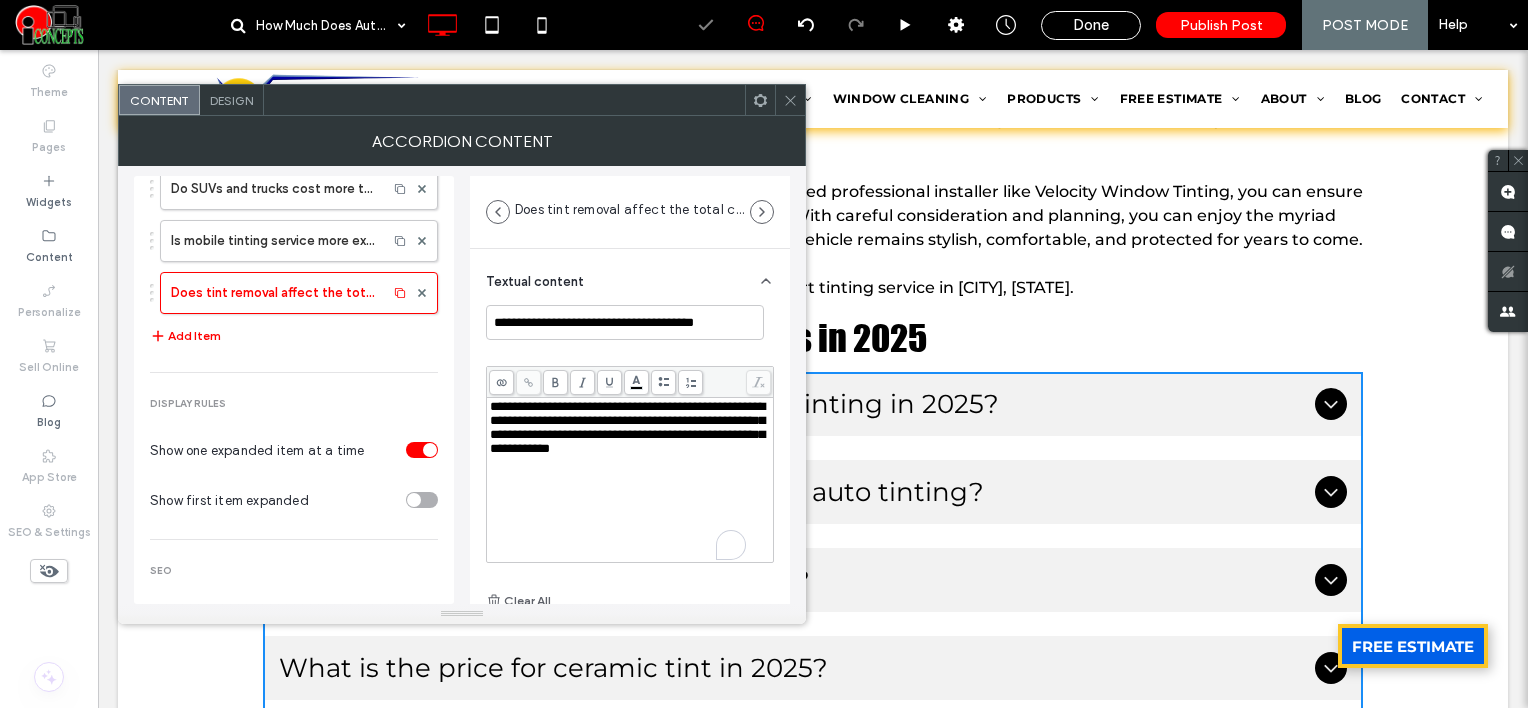 click on "**********" at bounding box center (627, 427) 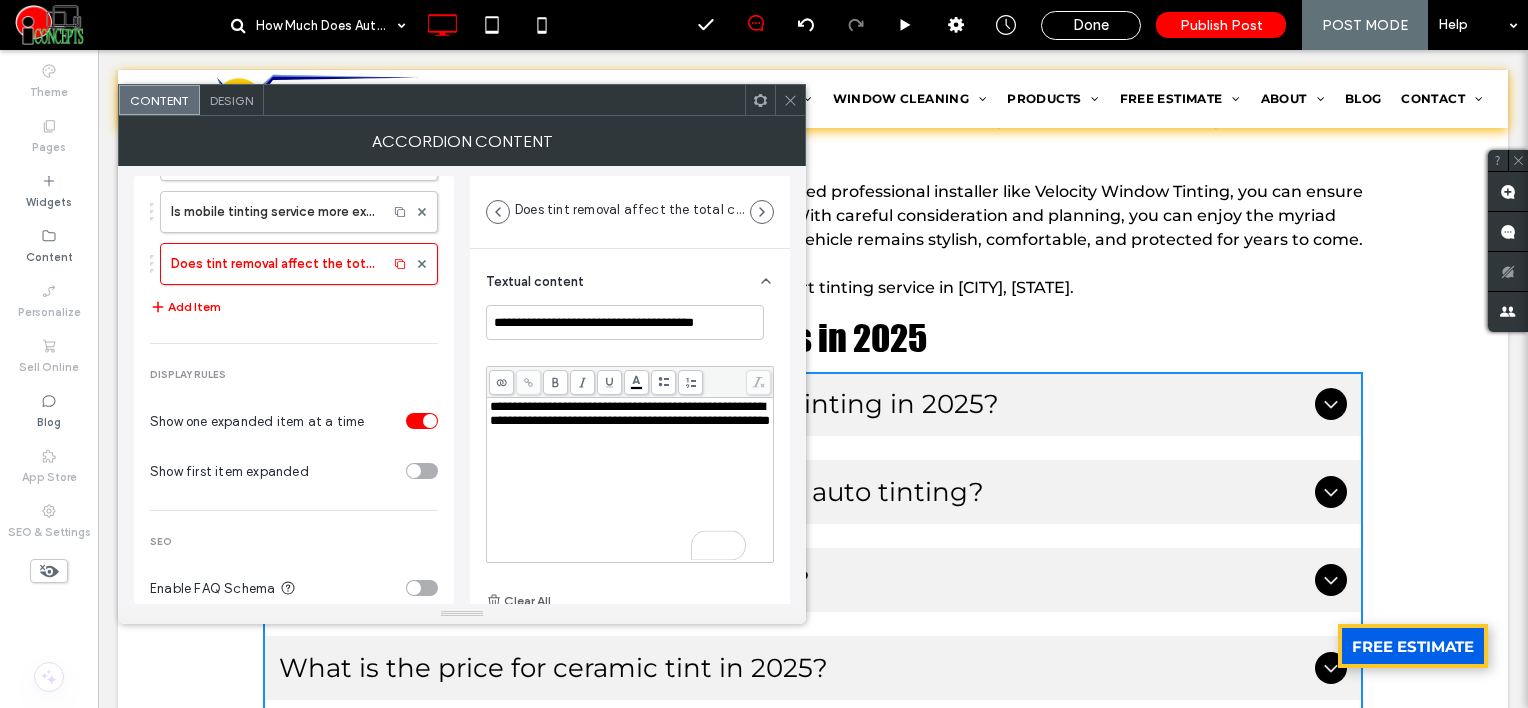 scroll, scrollTop: 590, scrollLeft: 0, axis: vertical 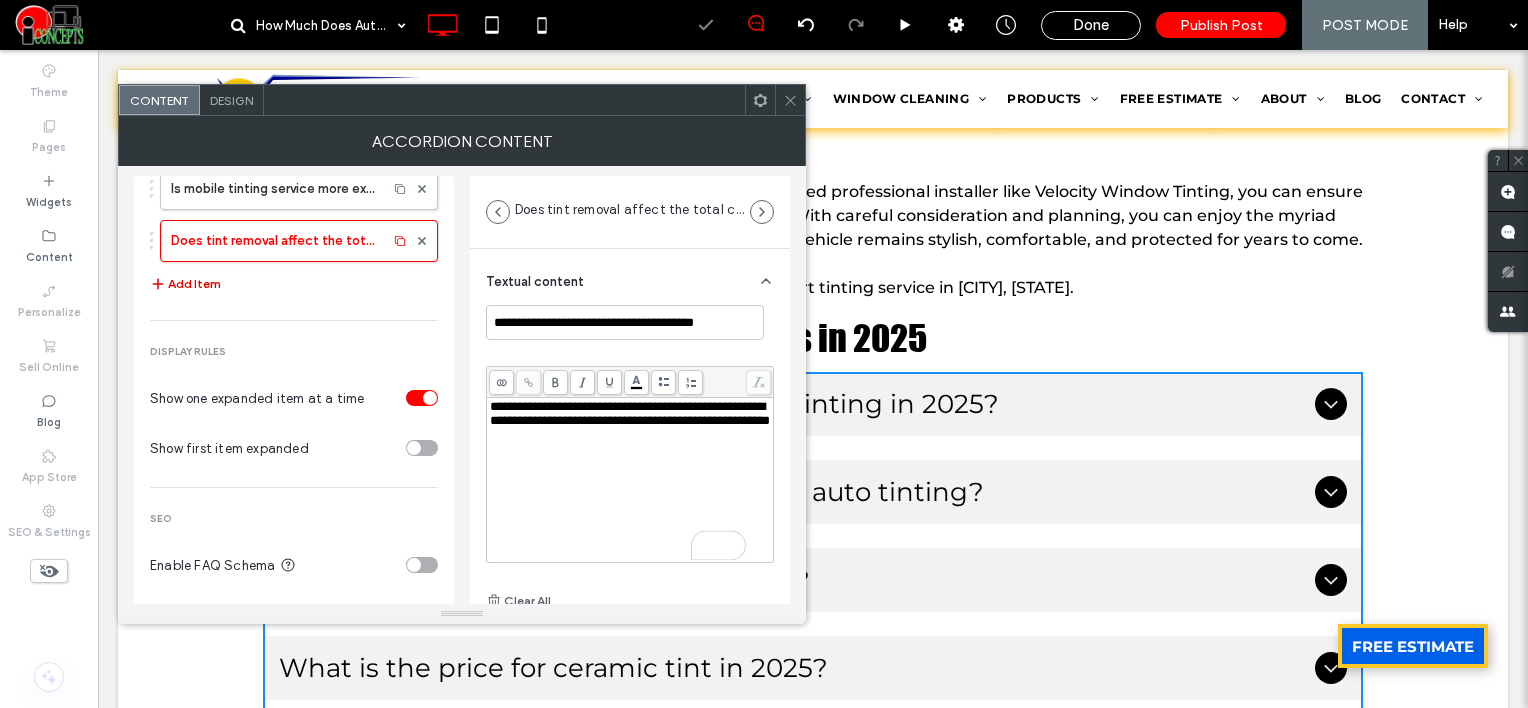click on "Add Item" at bounding box center [185, 284] 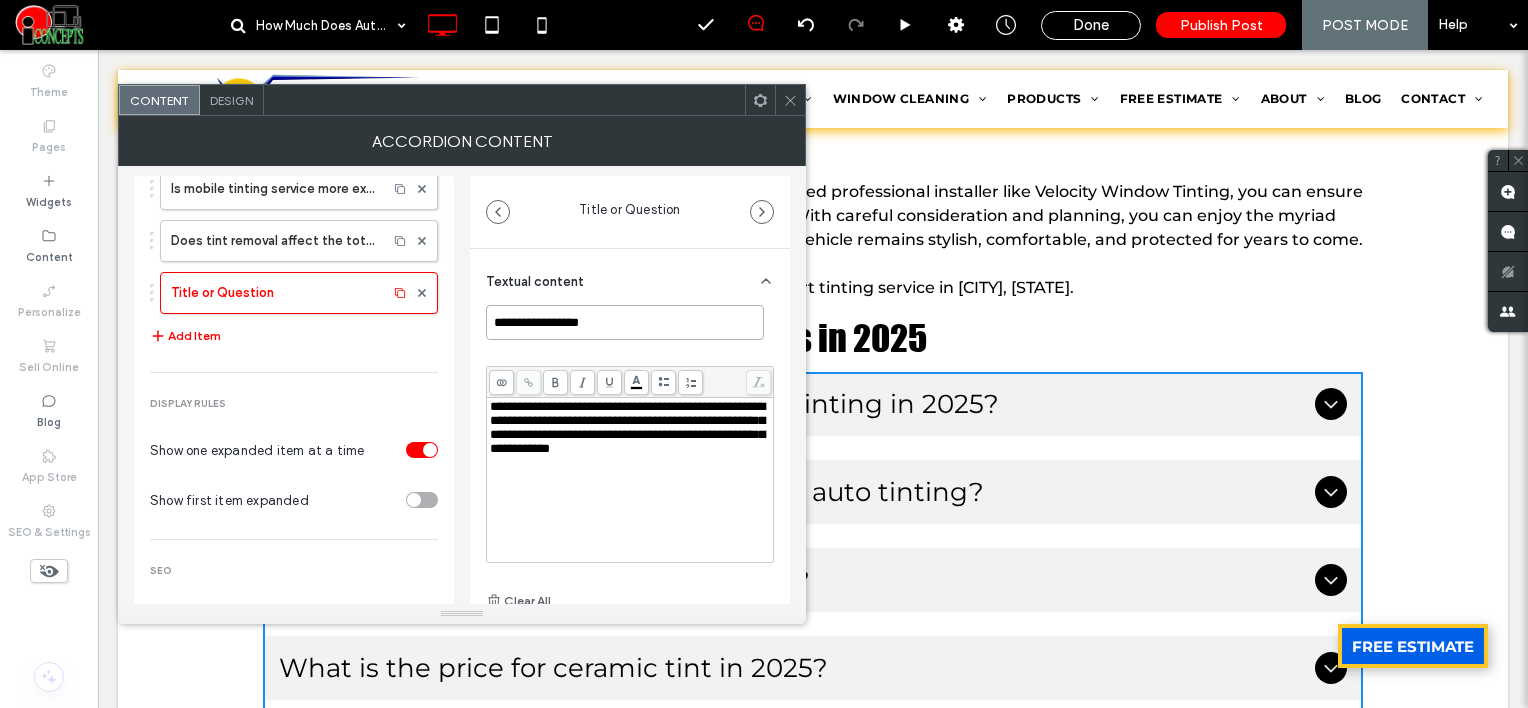 drag, startPoint x: 606, startPoint y: 316, endPoint x: 464, endPoint y: 273, distance: 148.36778 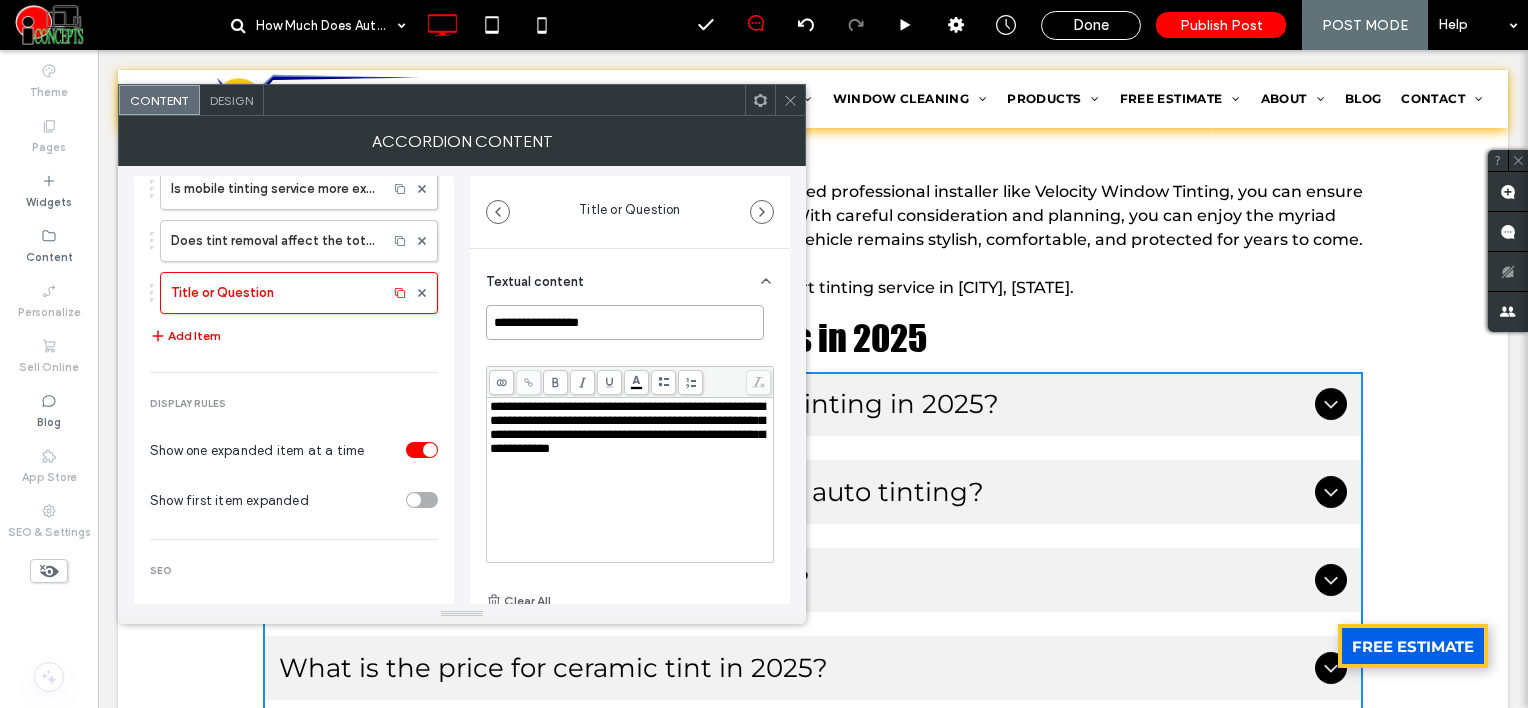 click on "**********" at bounding box center (462, 385) 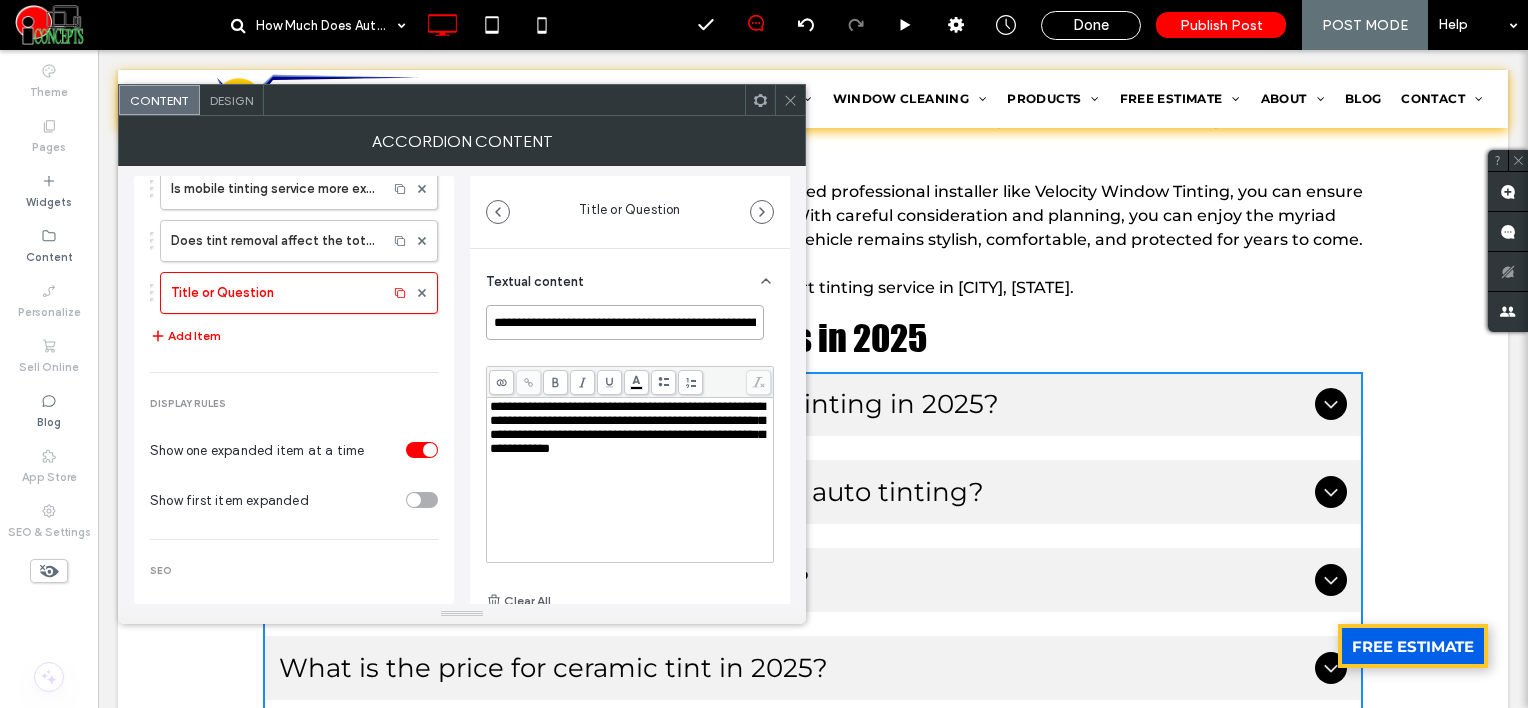 scroll, scrollTop: 0, scrollLeft: 67, axis: horizontal 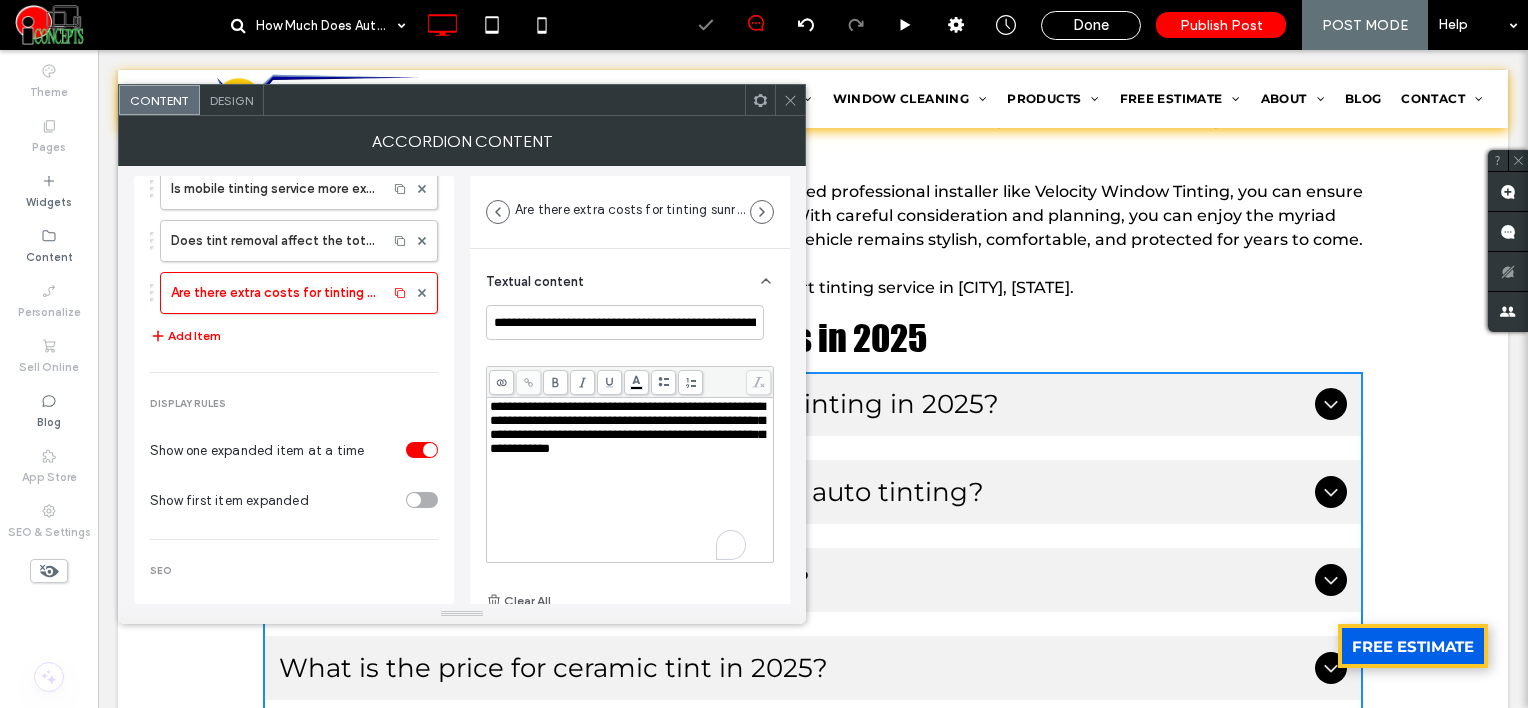 click on "**********" at bounding box center [630, 428] 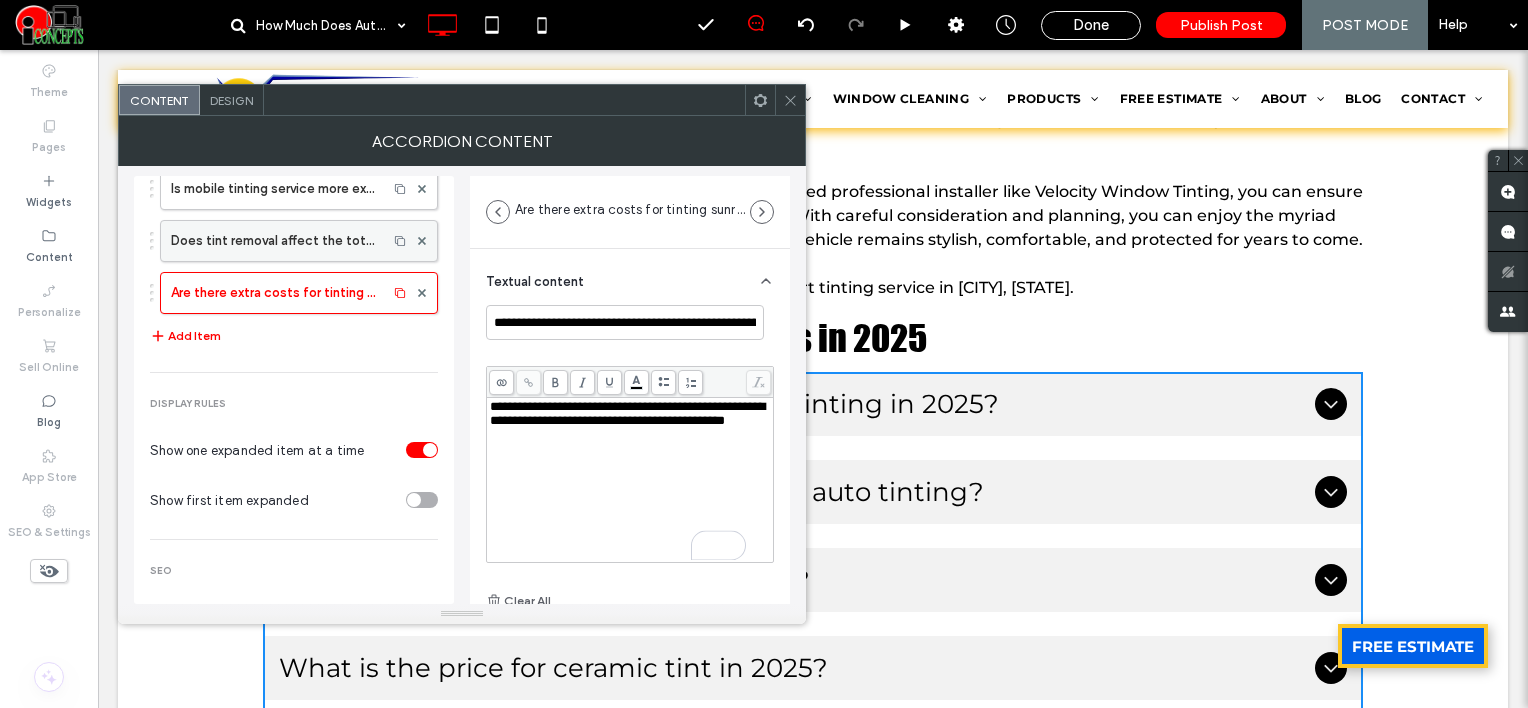 scroll, scrollTop: 641, scrollLeft: 0, axis: vertical 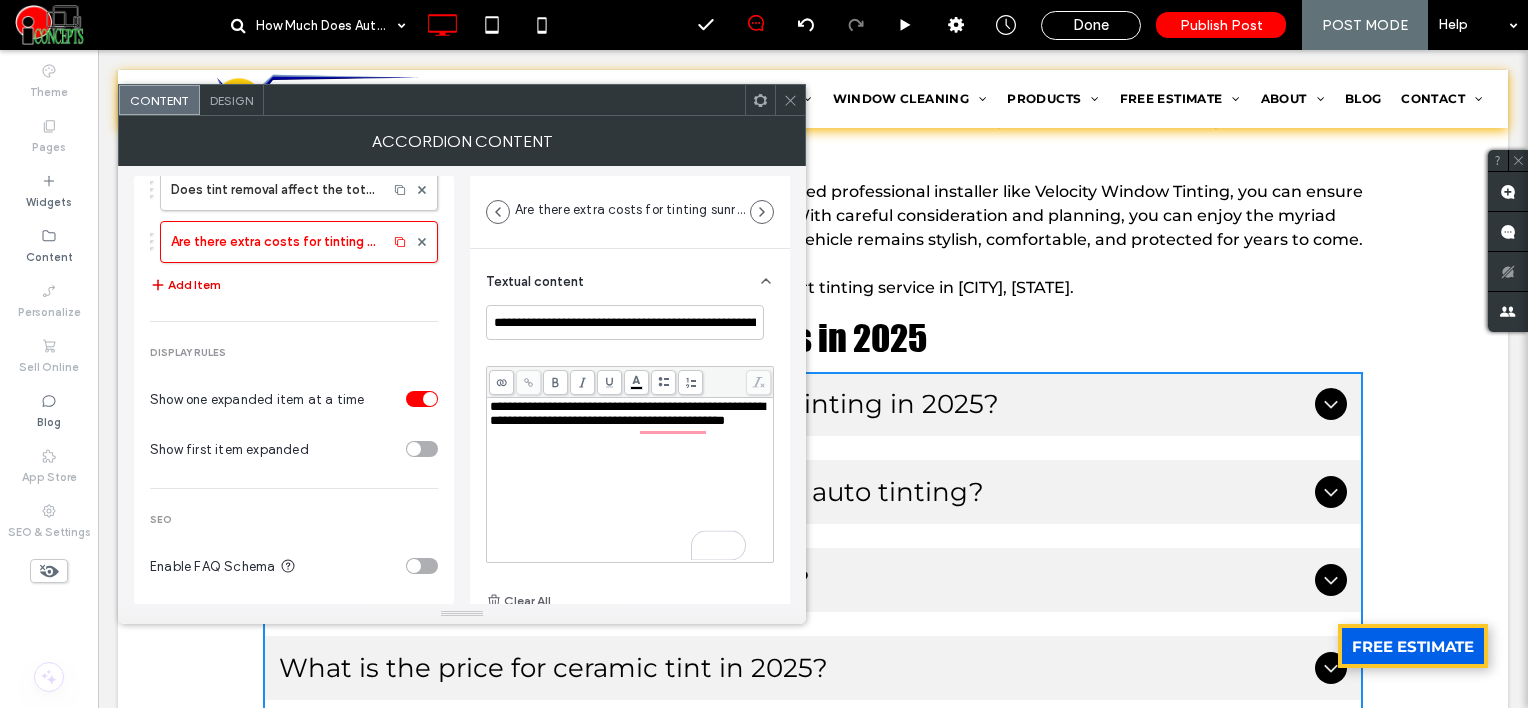 click on "Add Item" at bounding box center [185, 285] 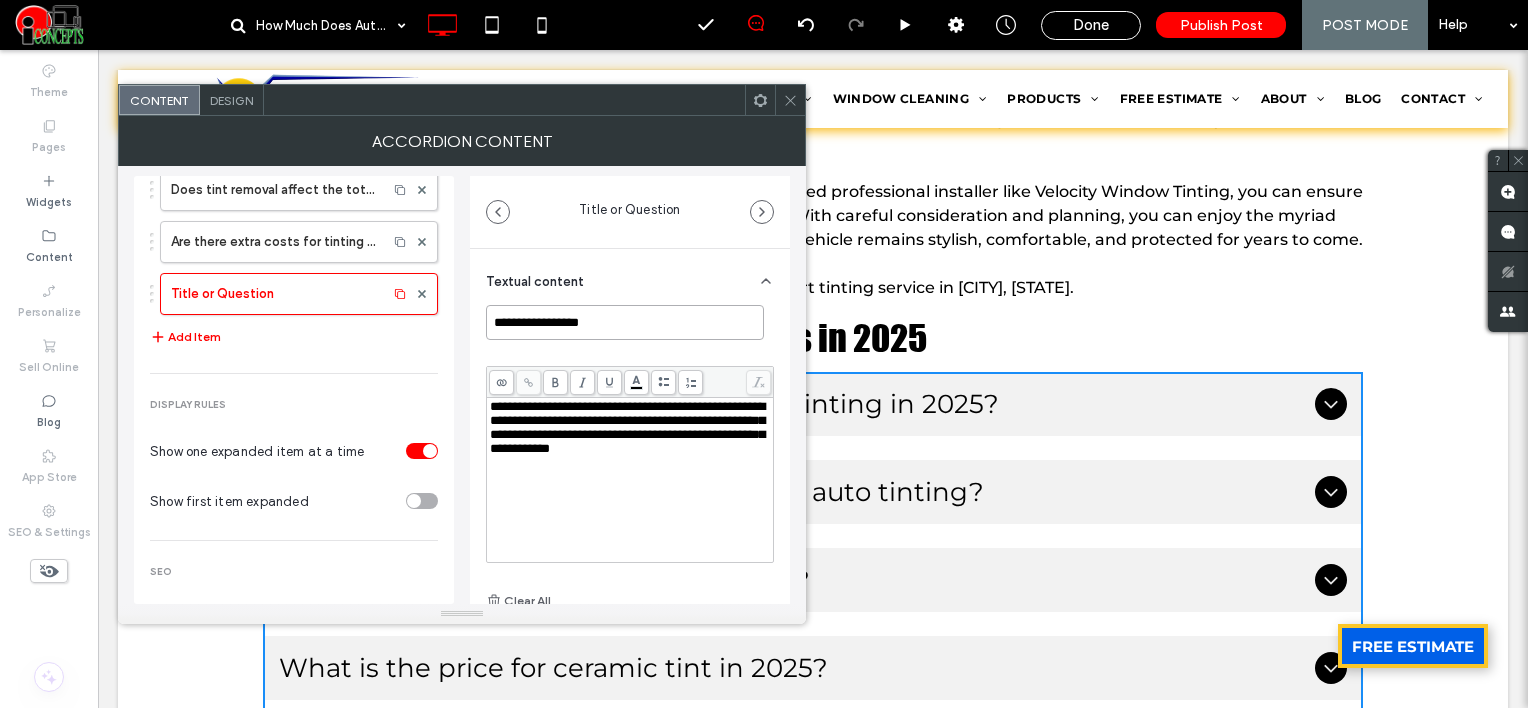 drag, startPoint x: 644, startPoint y: 325, endPoint x: 470, endPoint y: 347, distance: 175.38528 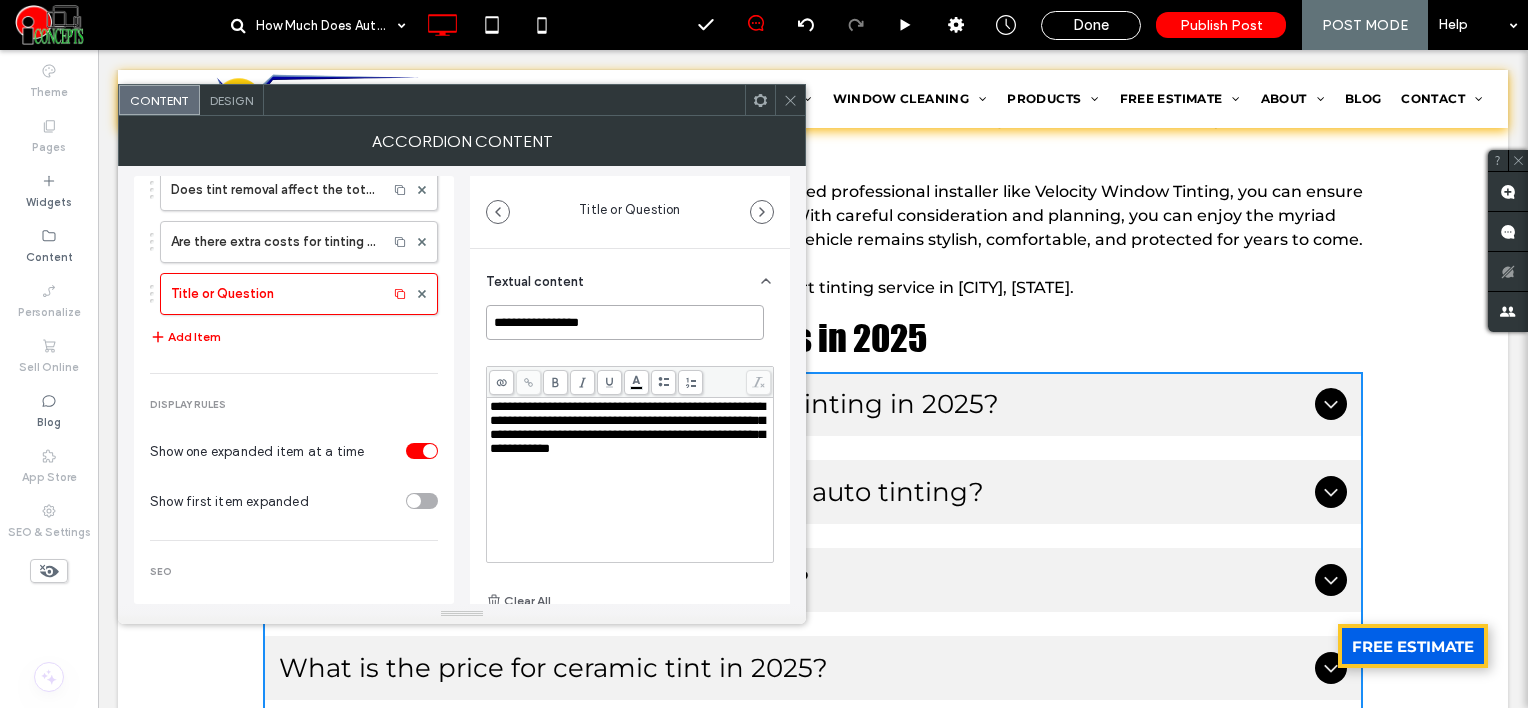 click on "**********" at bounding box center (630, 496) 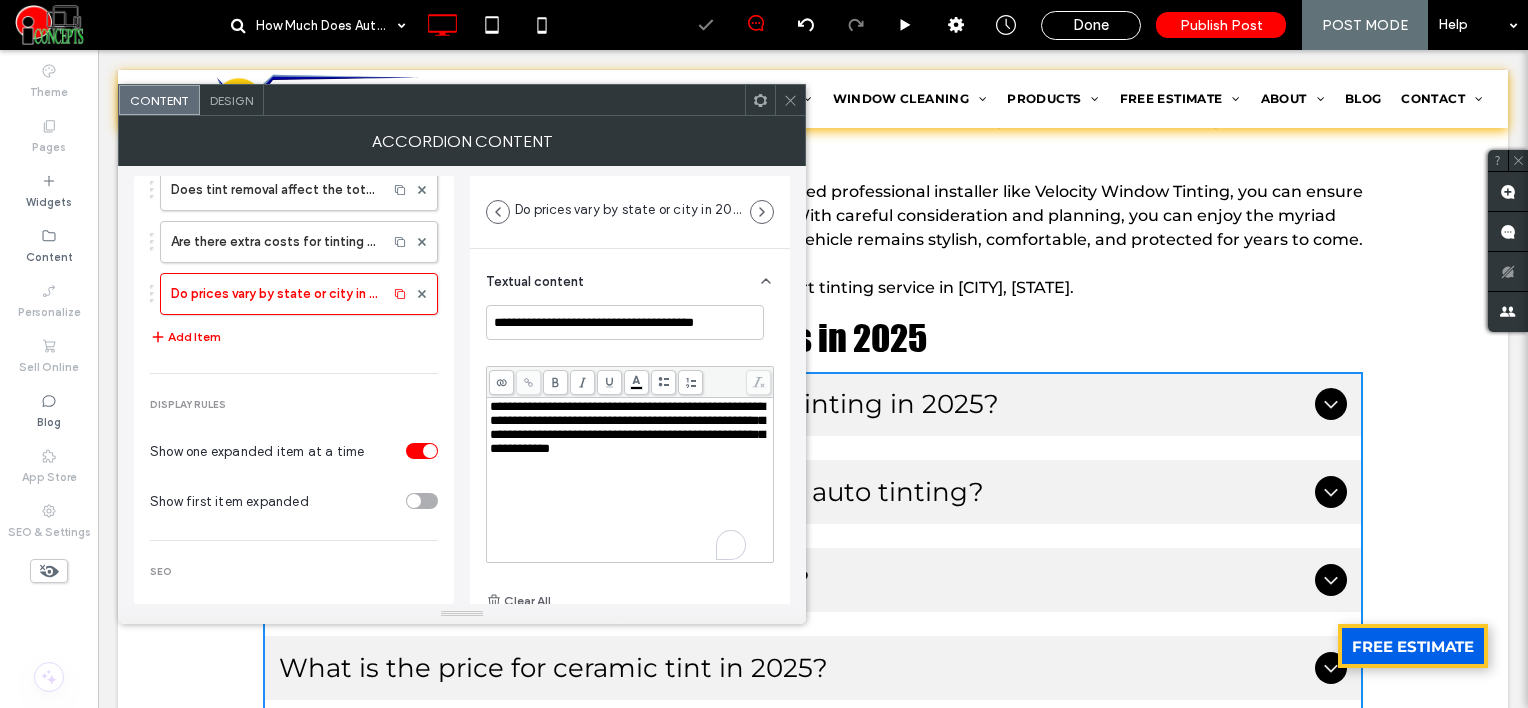click on "**********" at bounding box center (627, 427) 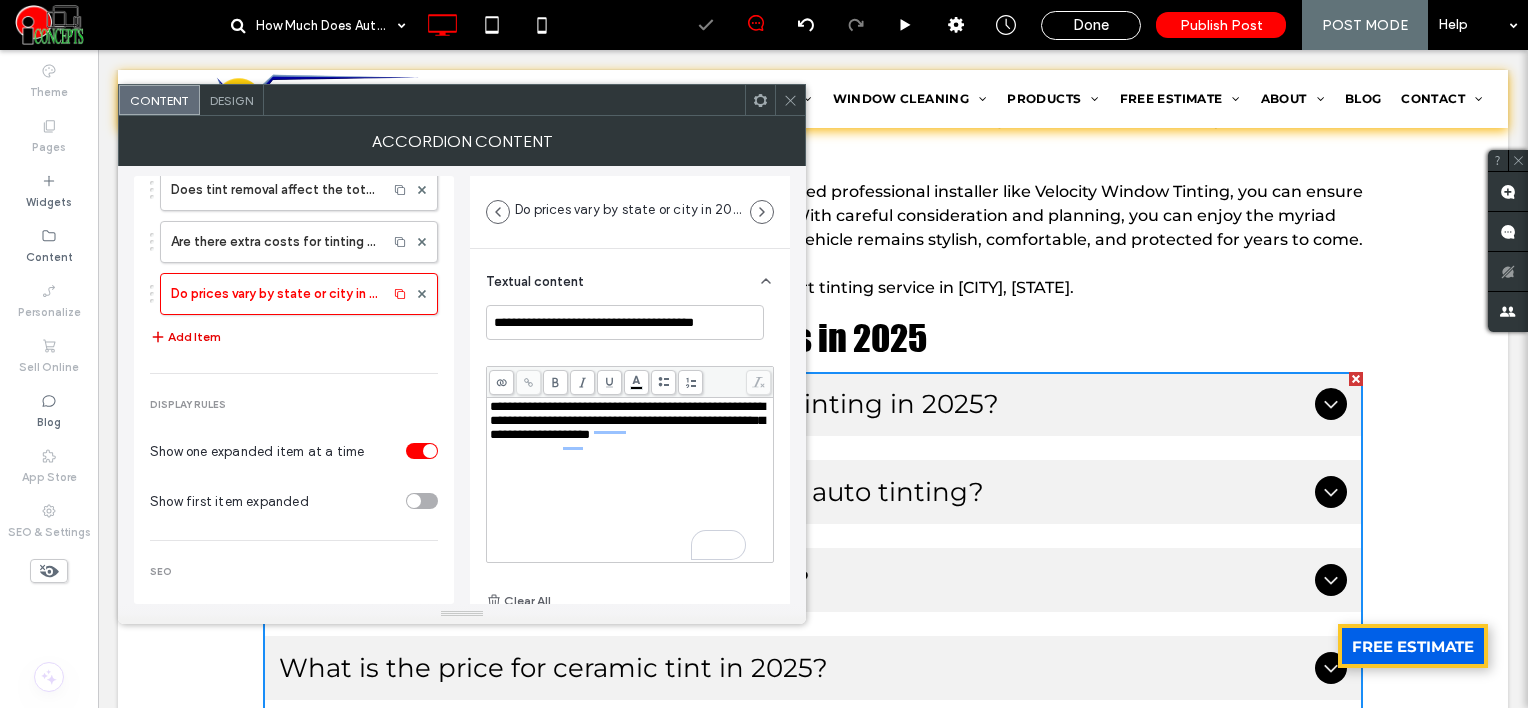 click on "Add Item" at bounding box center (185, 337) 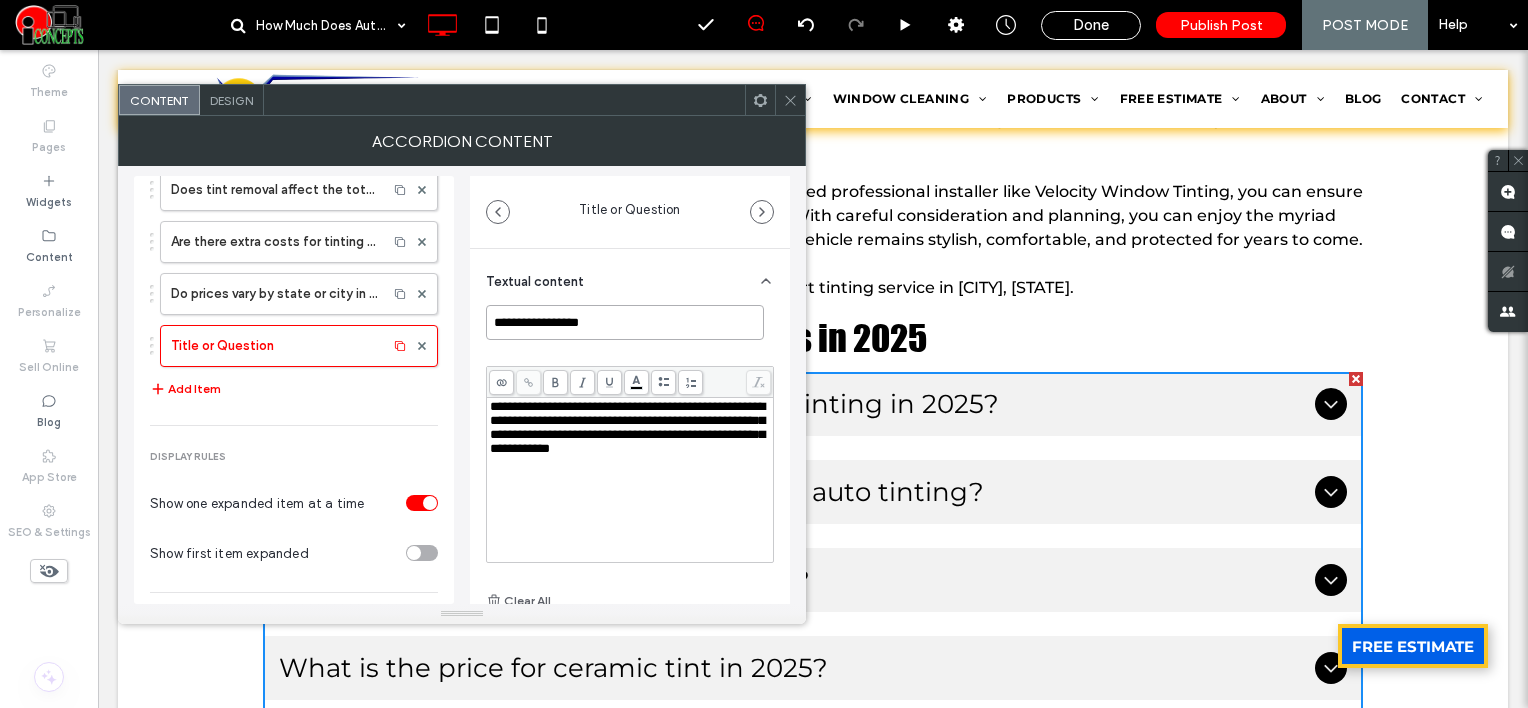 drag, startPoint x: 628, startPoint y: 327, endPoint x: 464, endPoint y: 321, distance: 164.10973 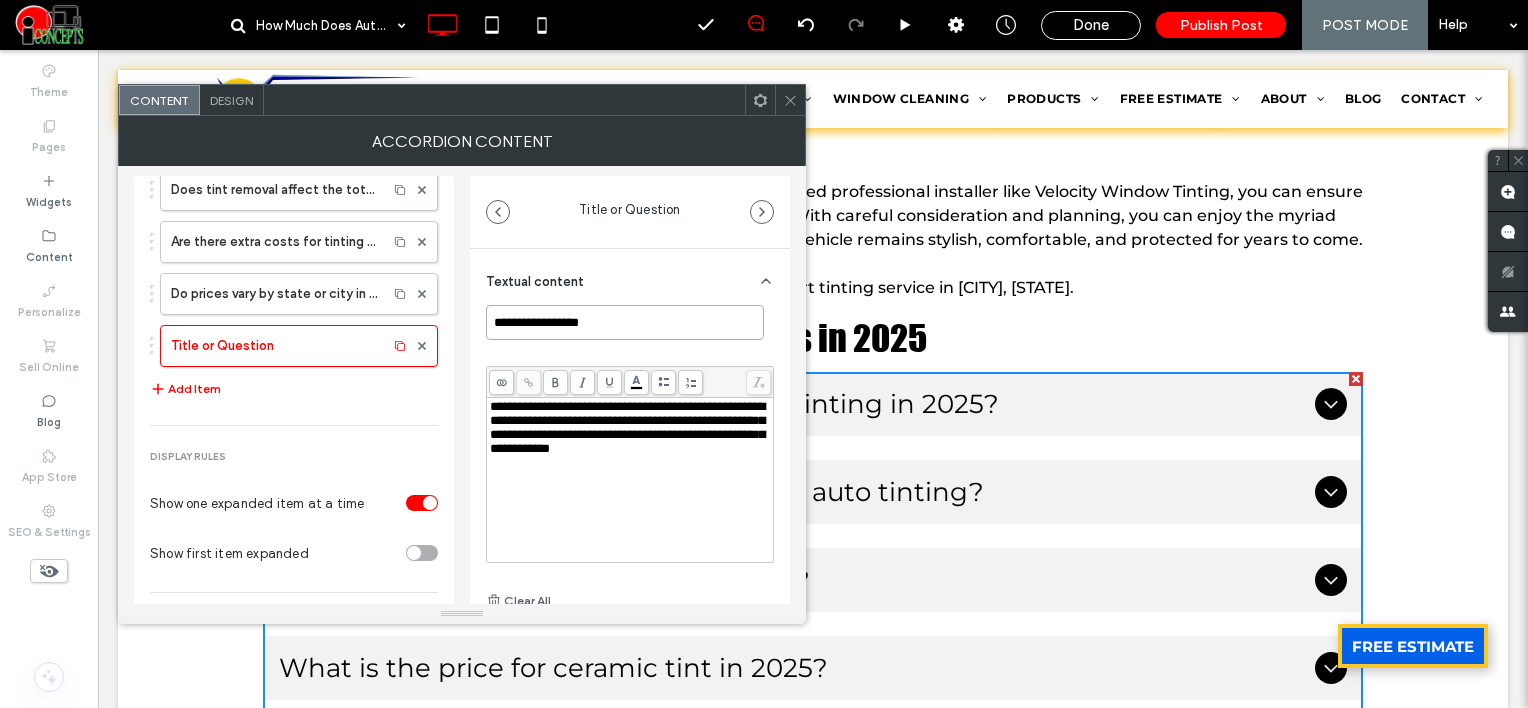click on "**********" at bounding box center [462, 385] 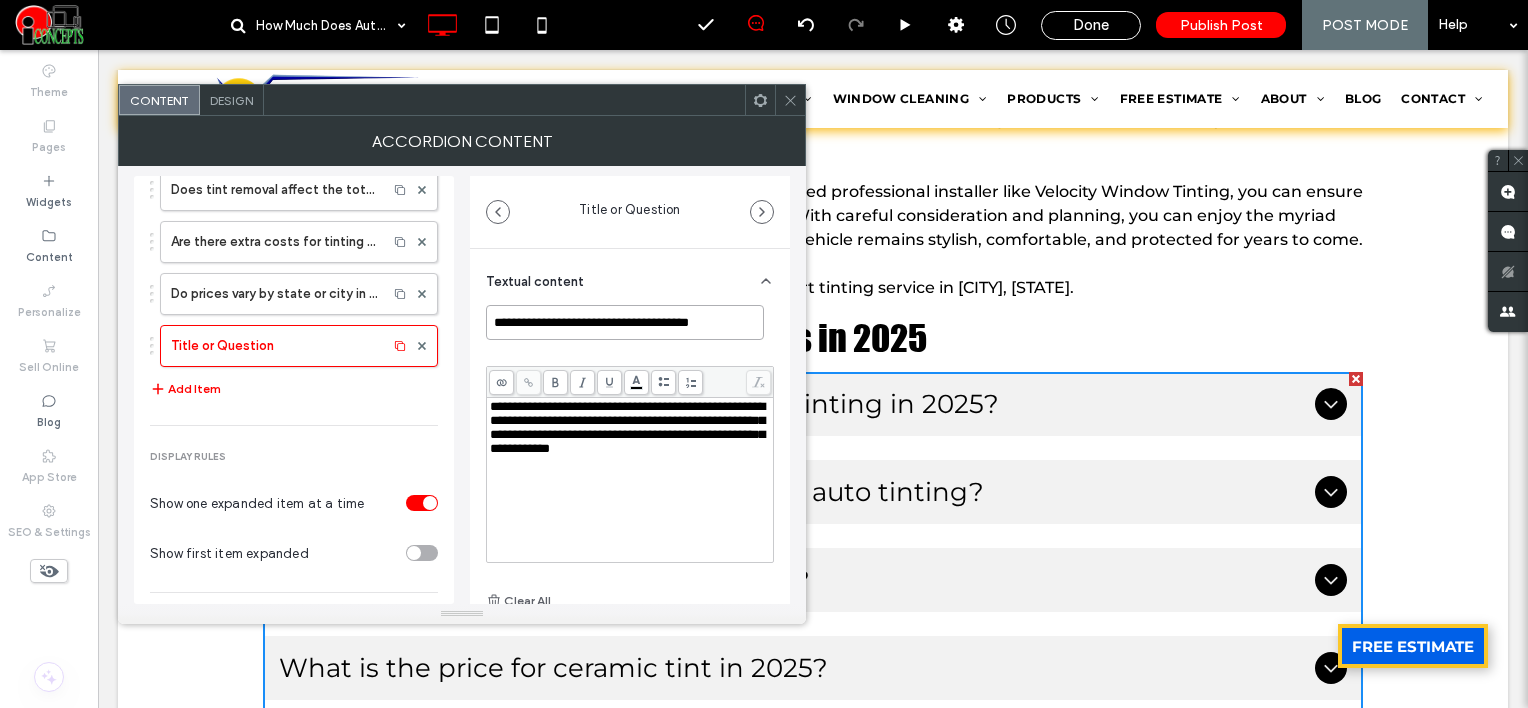 type on "**********" 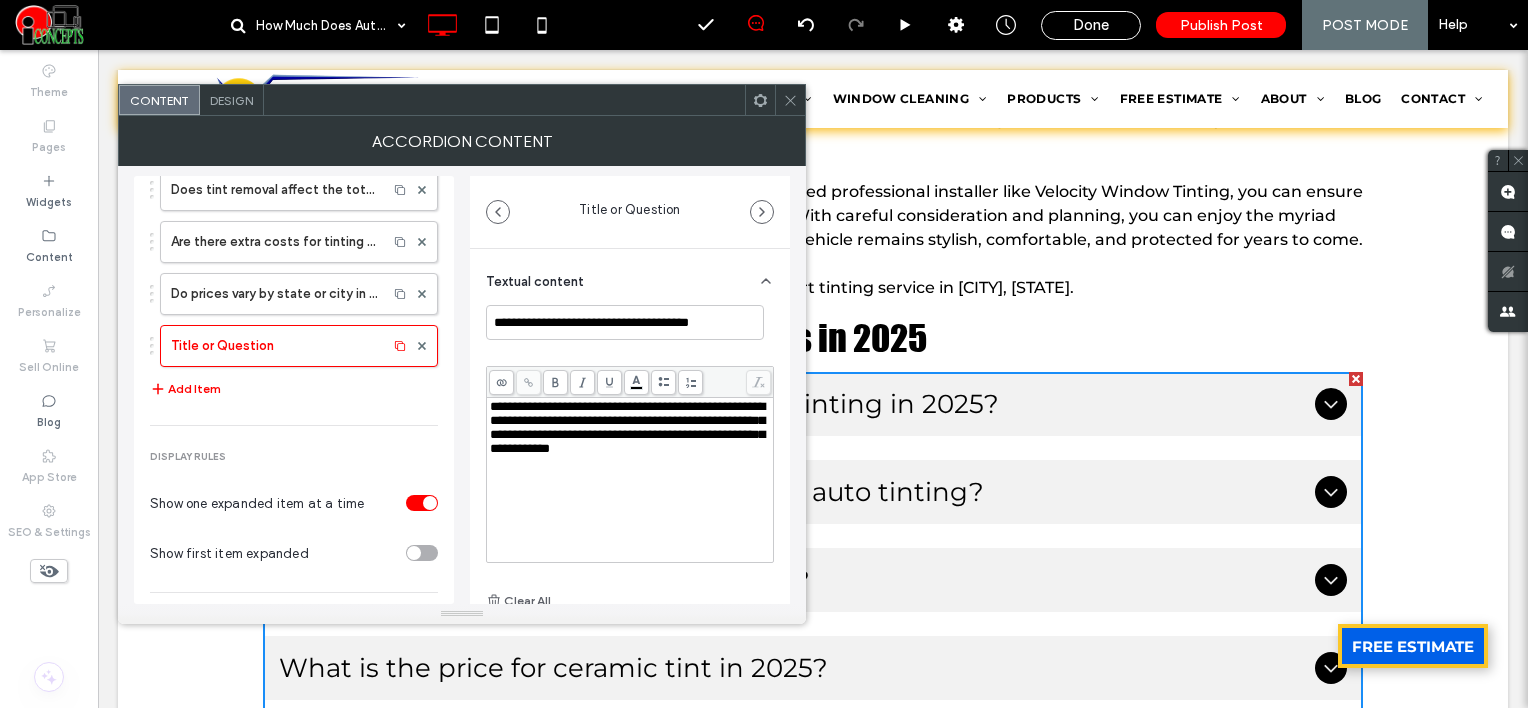 click on "**********" at bounding box center (627, 427) 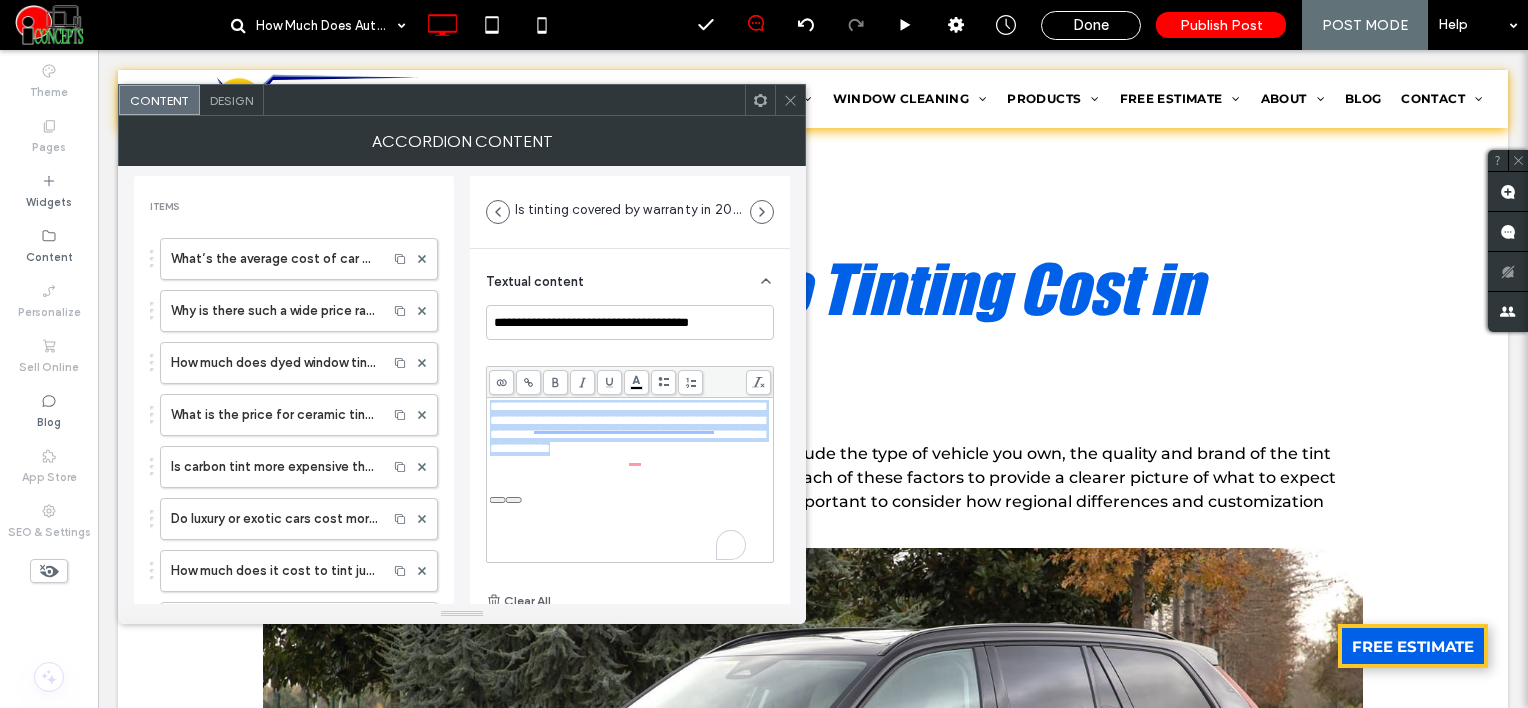 scroll, scrollTop: 3725, scrollLeft: 0, axis: vertical 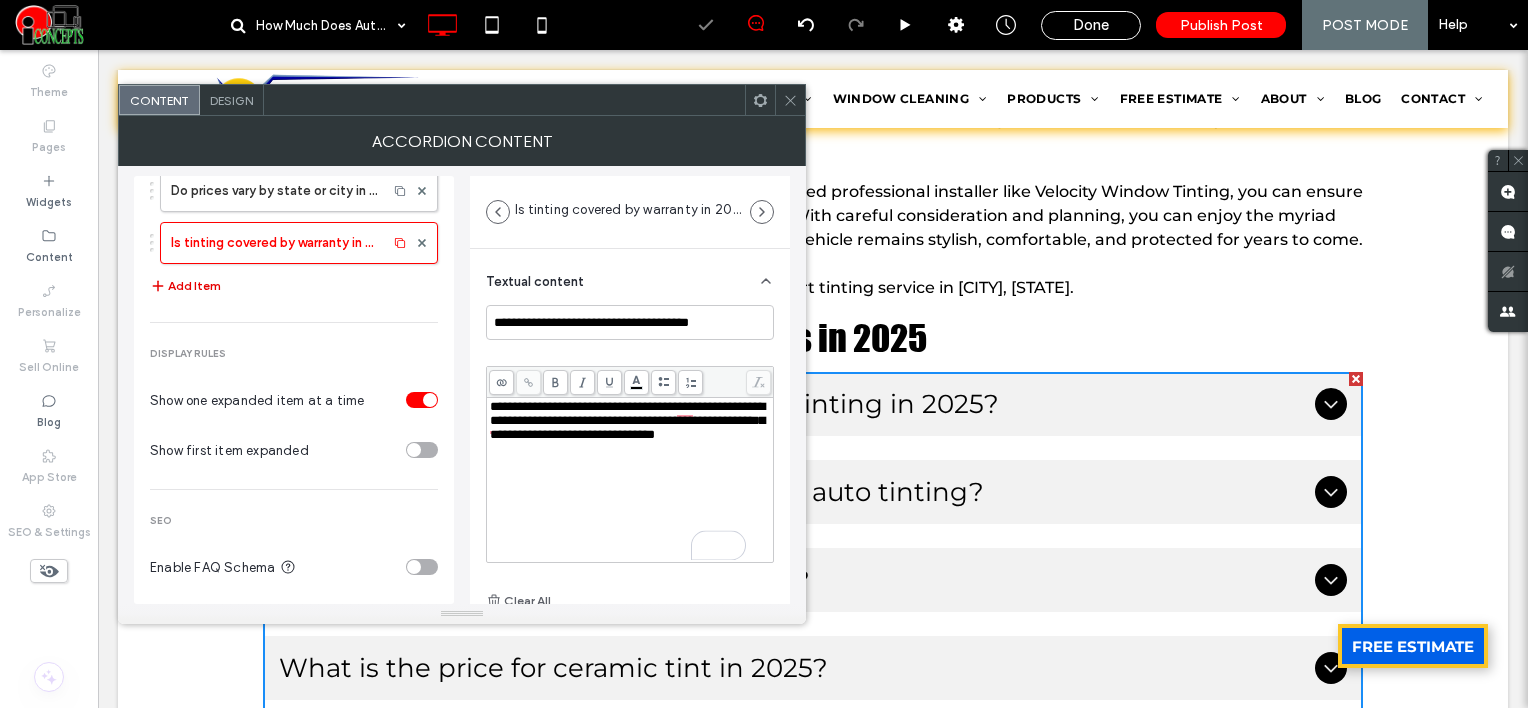 click on "Add Item" at bounding box center [185, 286] 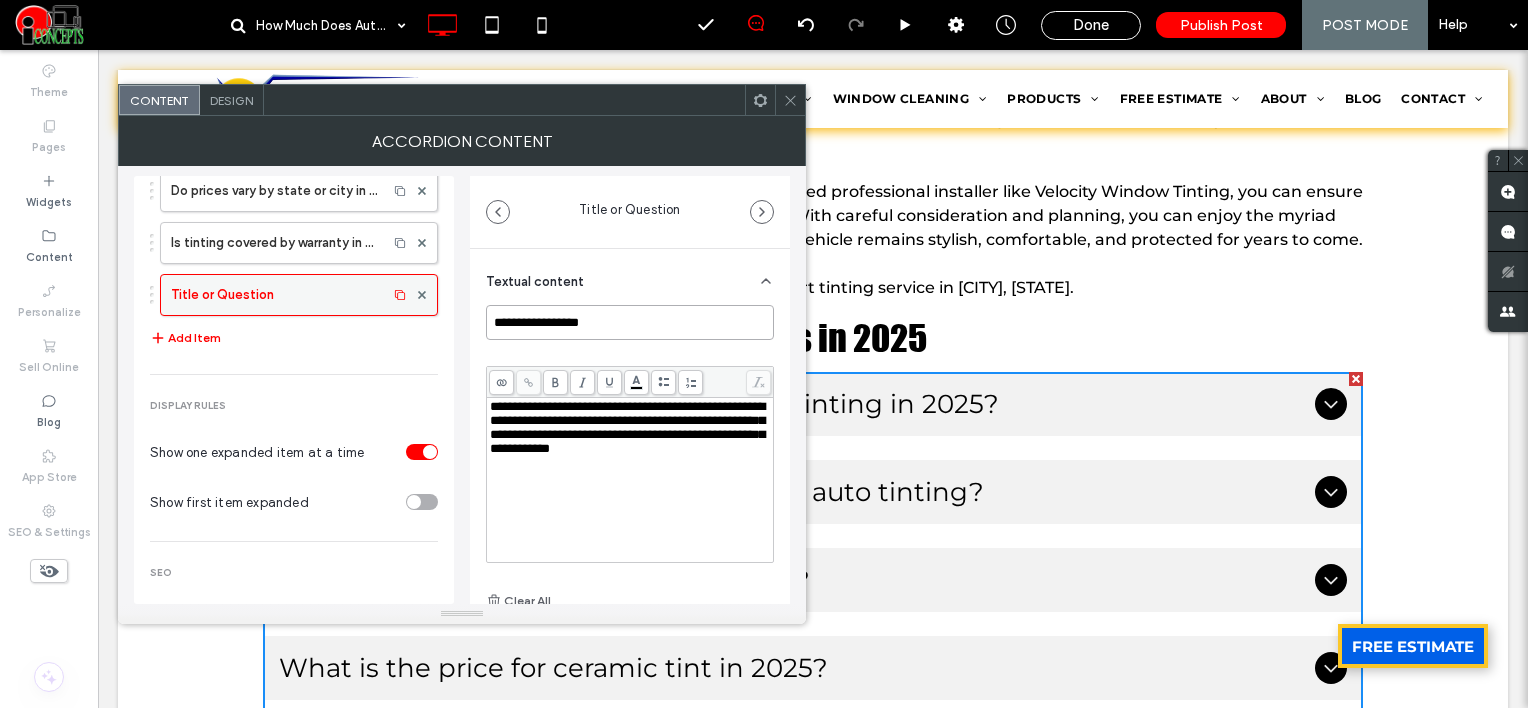 drag, startPoint x: 609, startPoint y: 317, endPoint x: 390, endPoint y: 272, distance: 223.57549 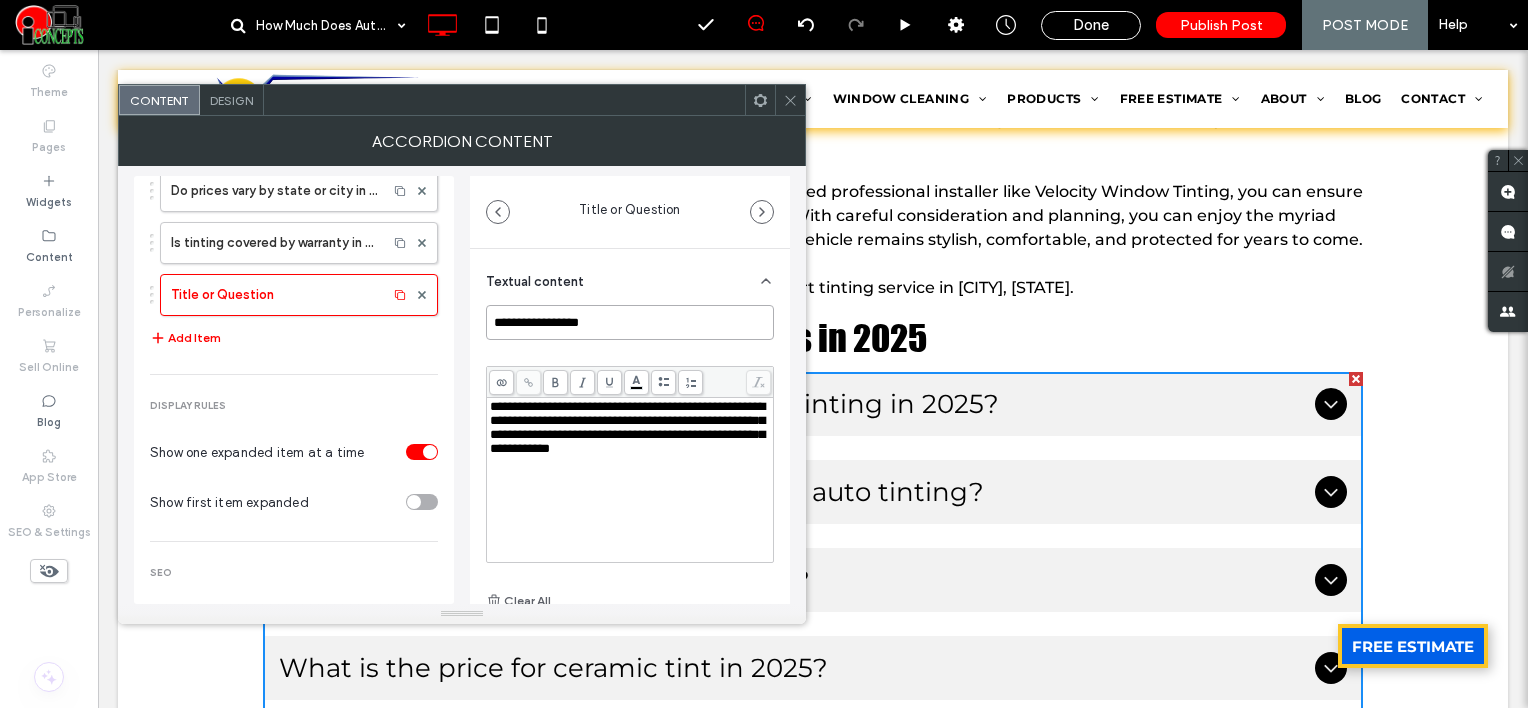 paste on "**********" 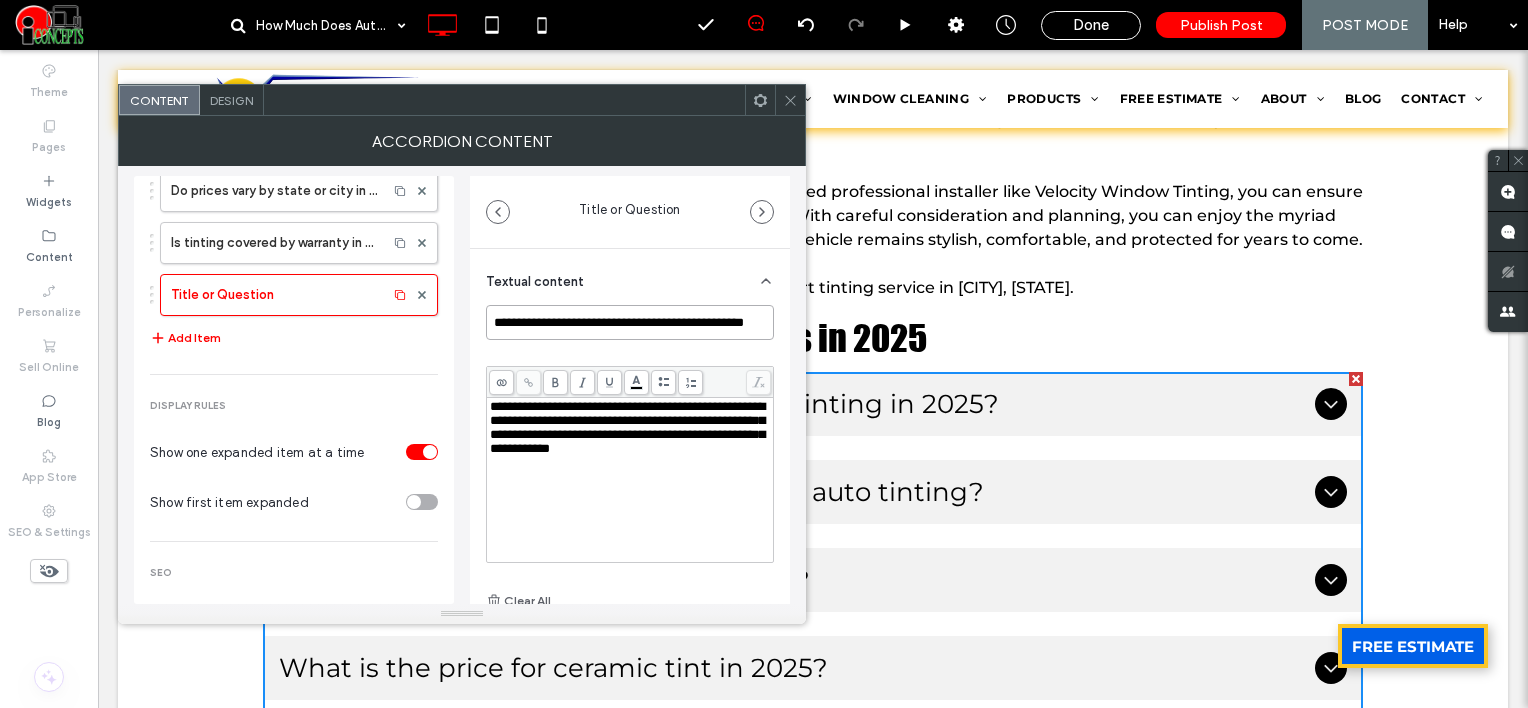 scroll, scrollTop: 0, scrollLeft: 35, axis: horizontal 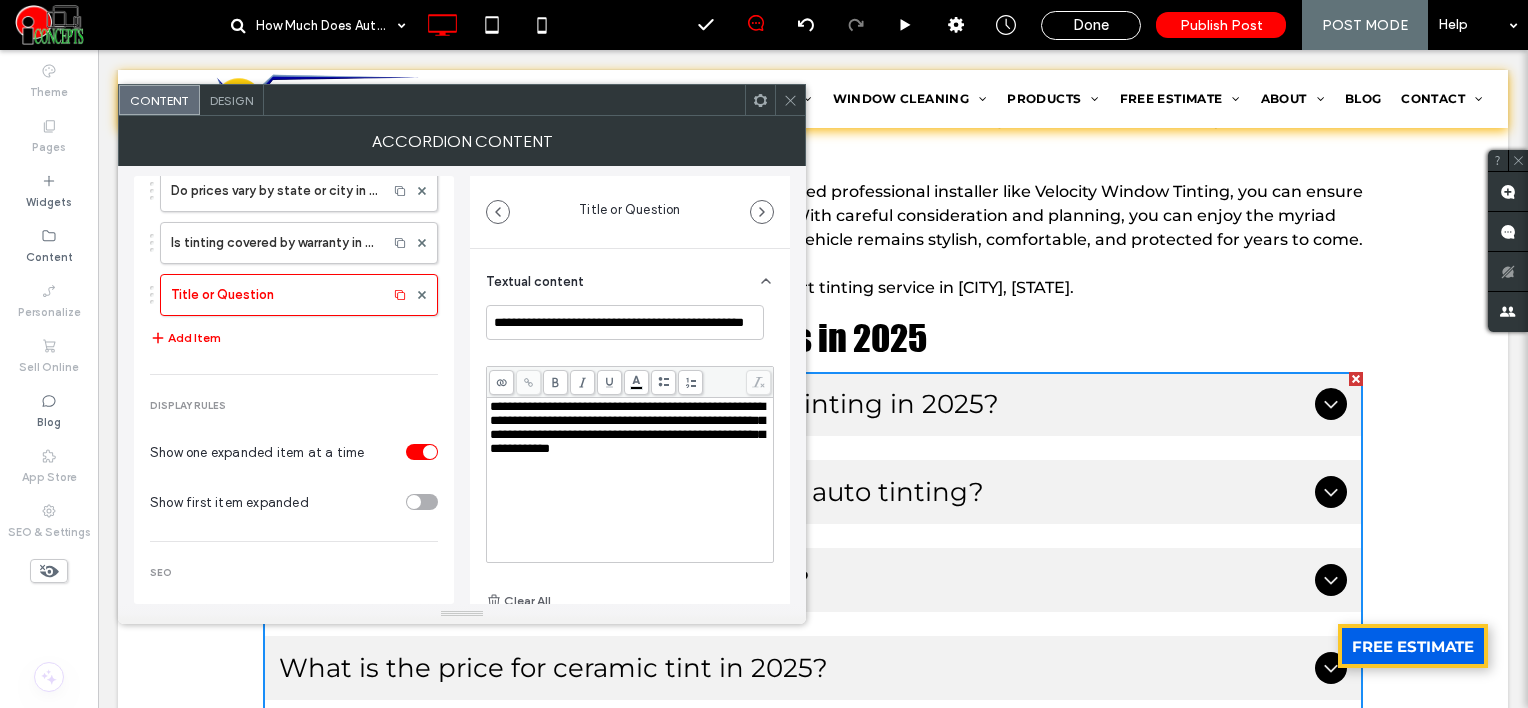click on "**********" at bounding box center [630, 428] 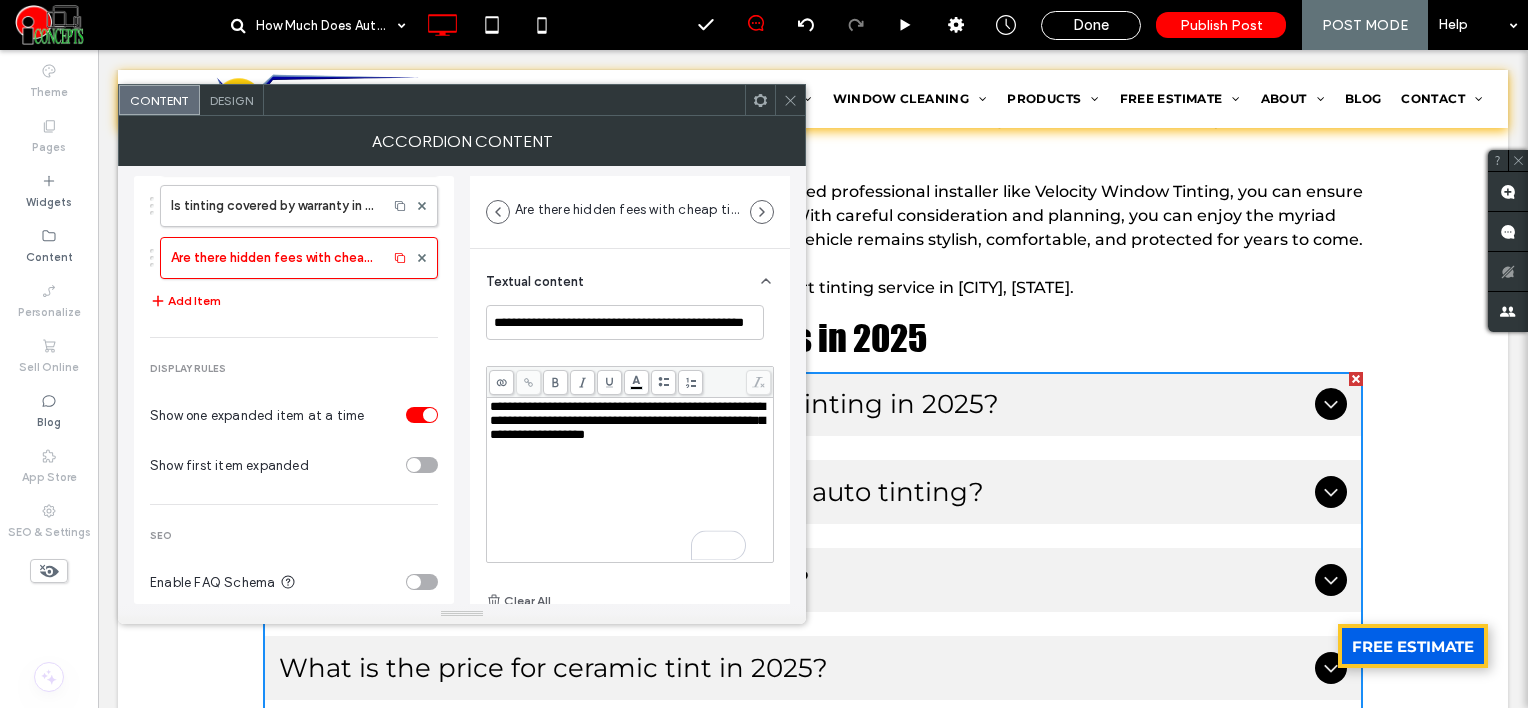 scroll, scrollTop: 796, scrollLeft: 0, axis: vertical 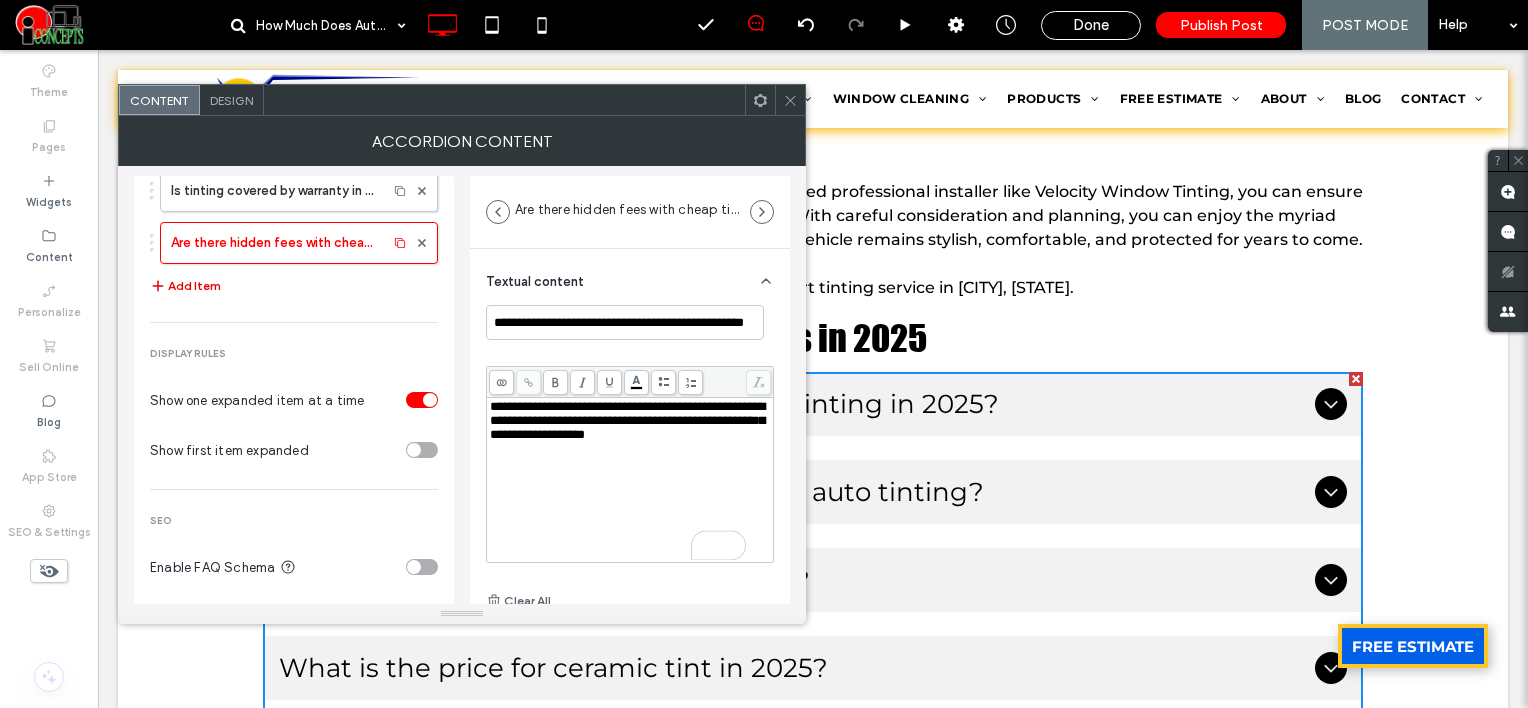 click on "Add Item" at bounding box center [185, 286] 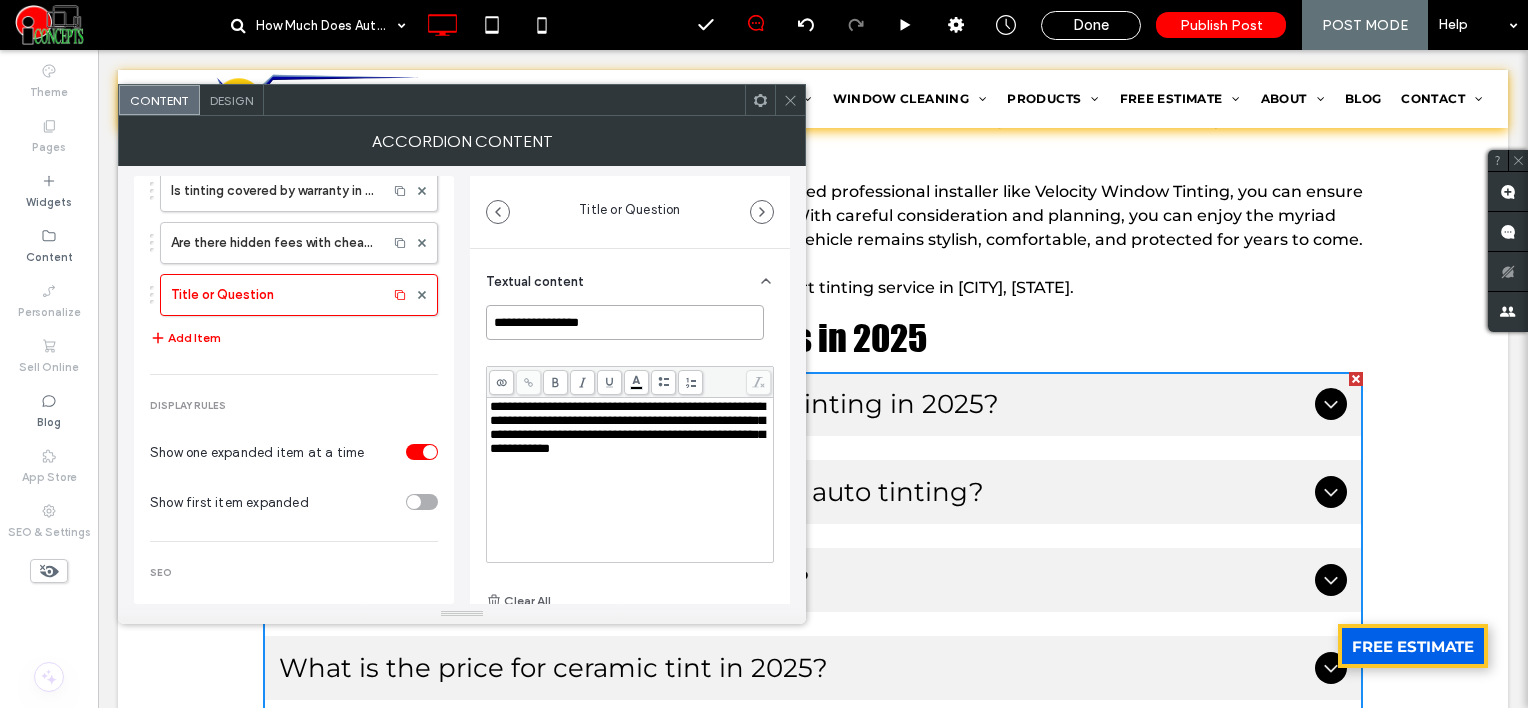 drag, startPoint x: 624, startPoint y: 324, endPoint x: 475, endPoint y: 284, distance: 154.27573 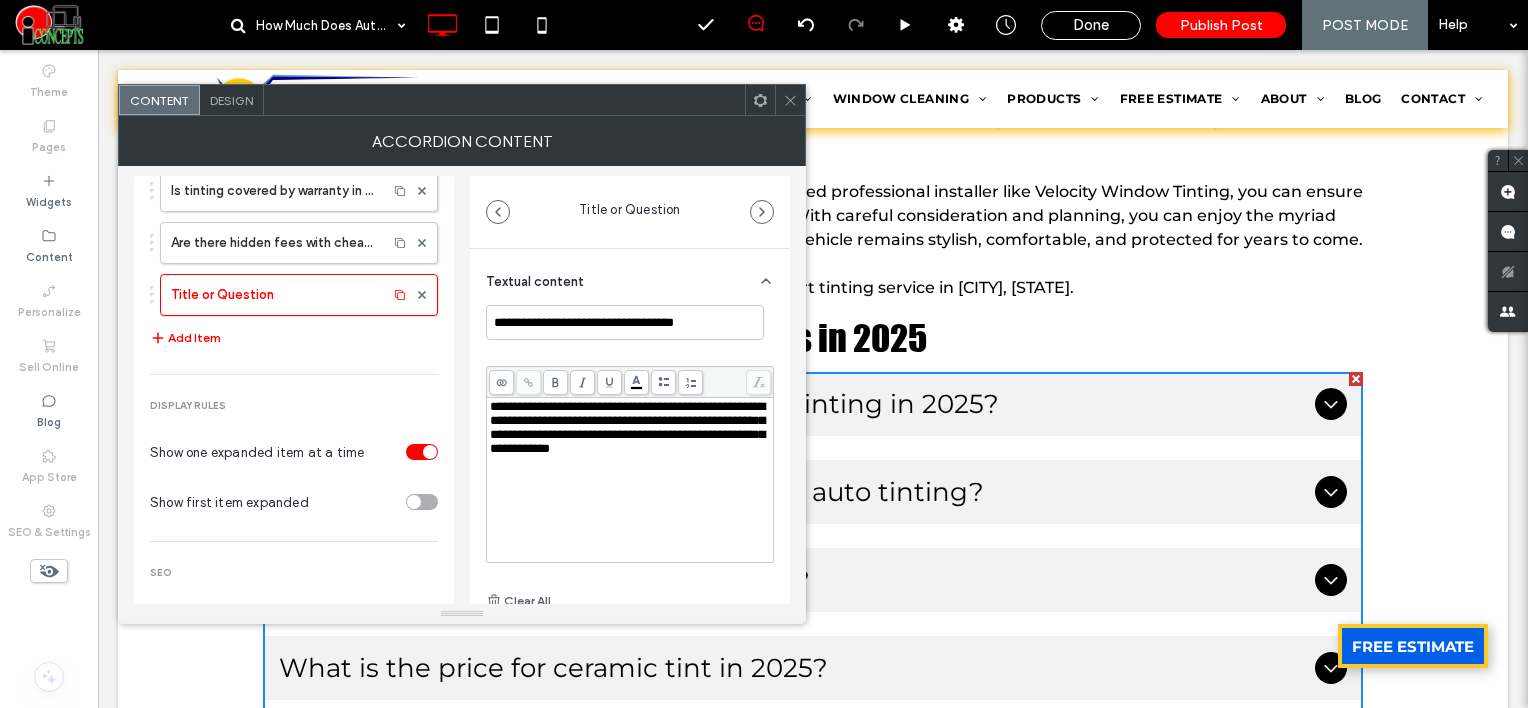 click on "**********" at bounding box center [630, 428] 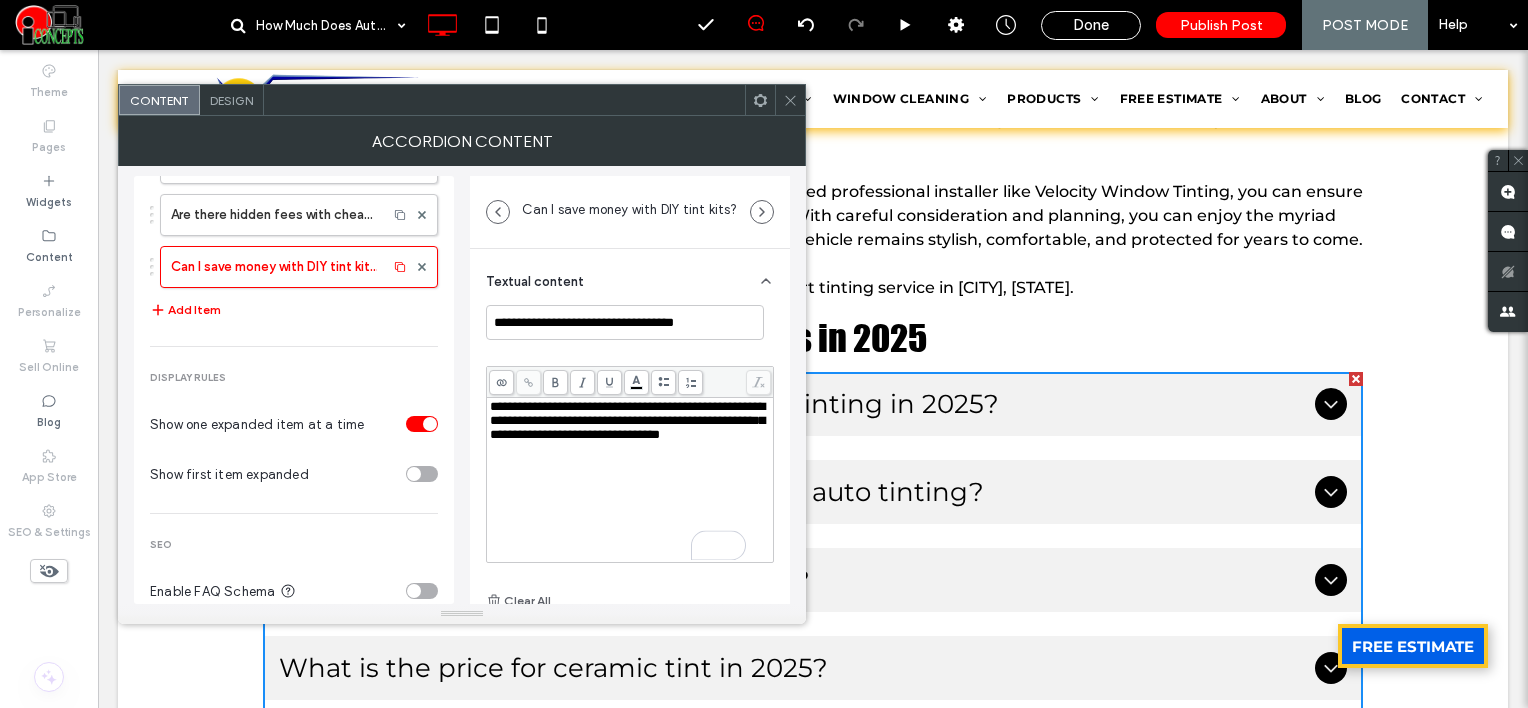 scroll, scrollTop: 848, scrollLeft: 0, axis: vertical 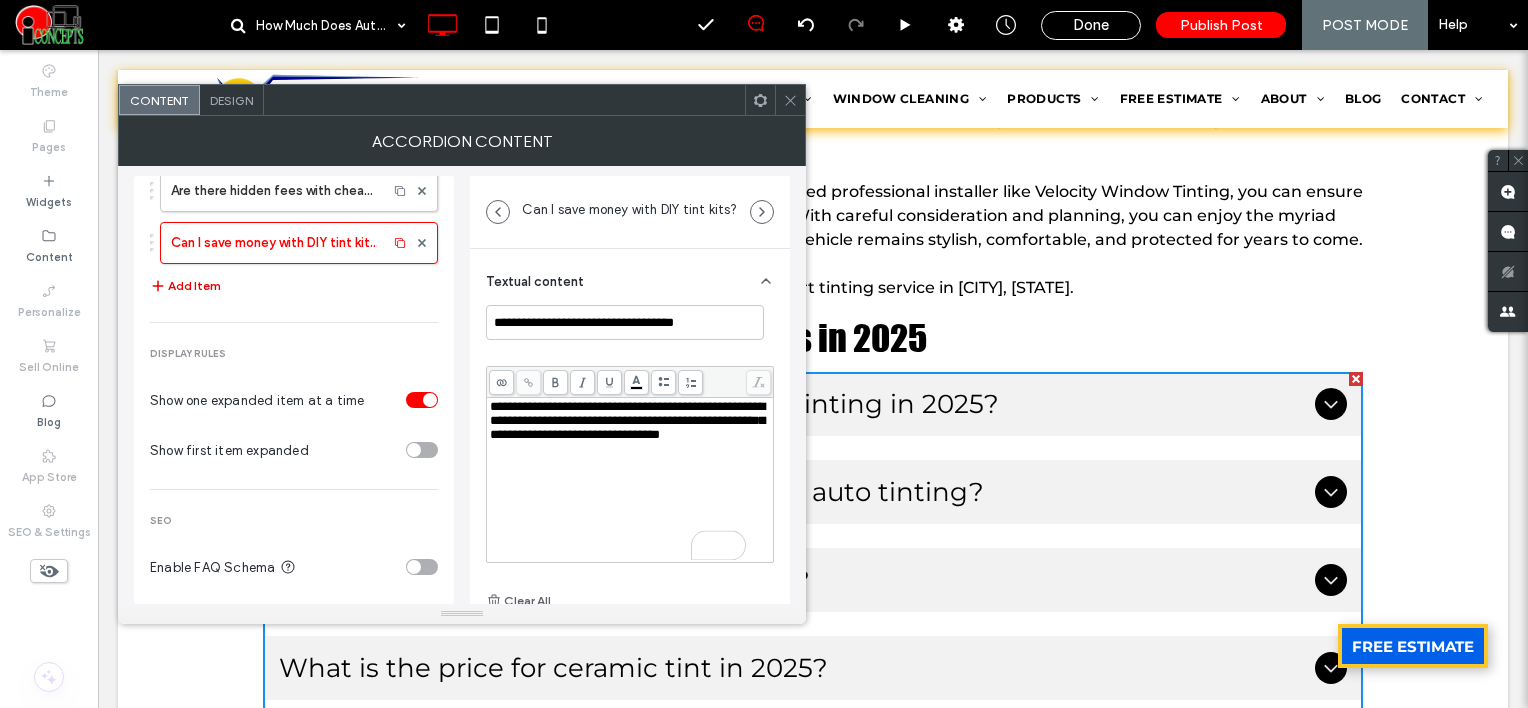 click on "Add Item" at bounding box center [185, 286] 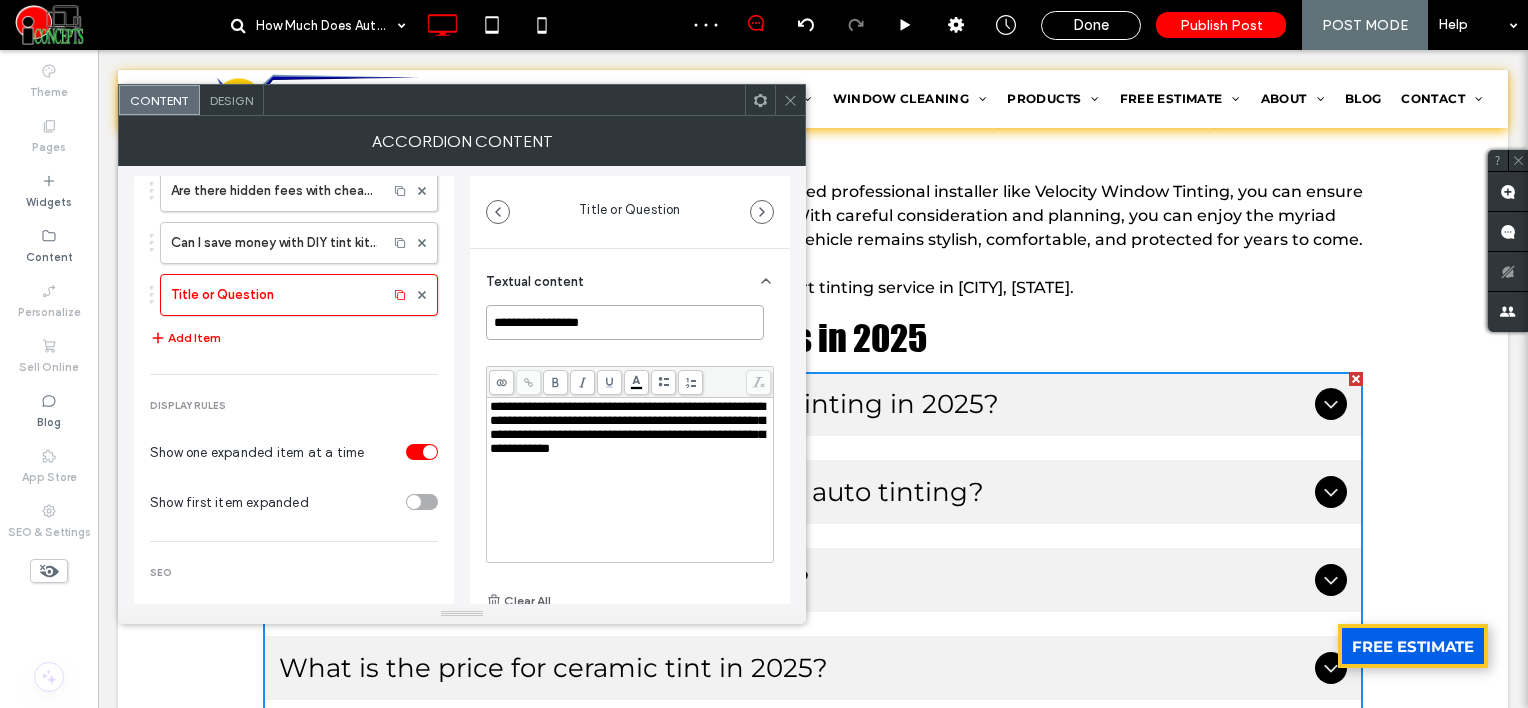 drag, startPoint x: 624, startPoint y: 330, endPoint x: 422, endPoint y: 325, distance: 202.06187 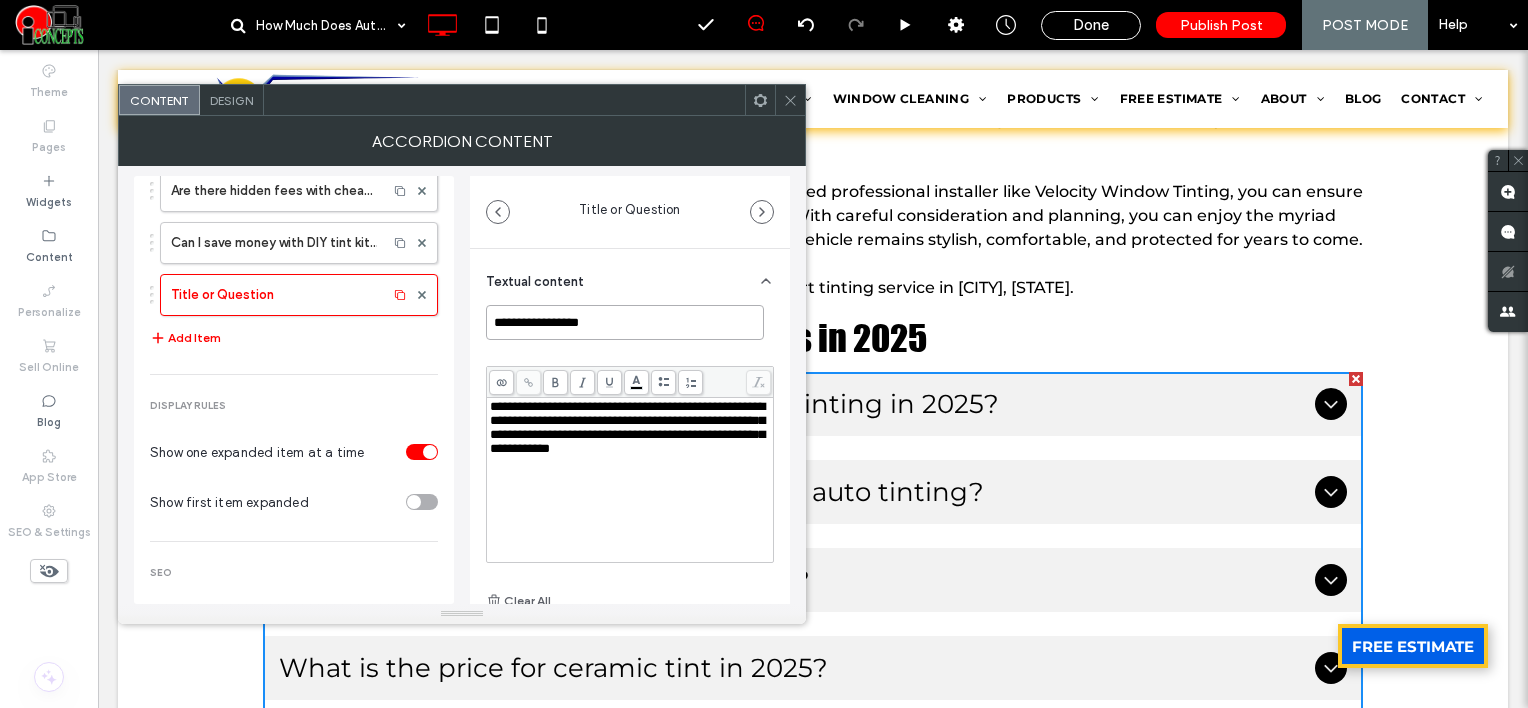 paste on "**********" 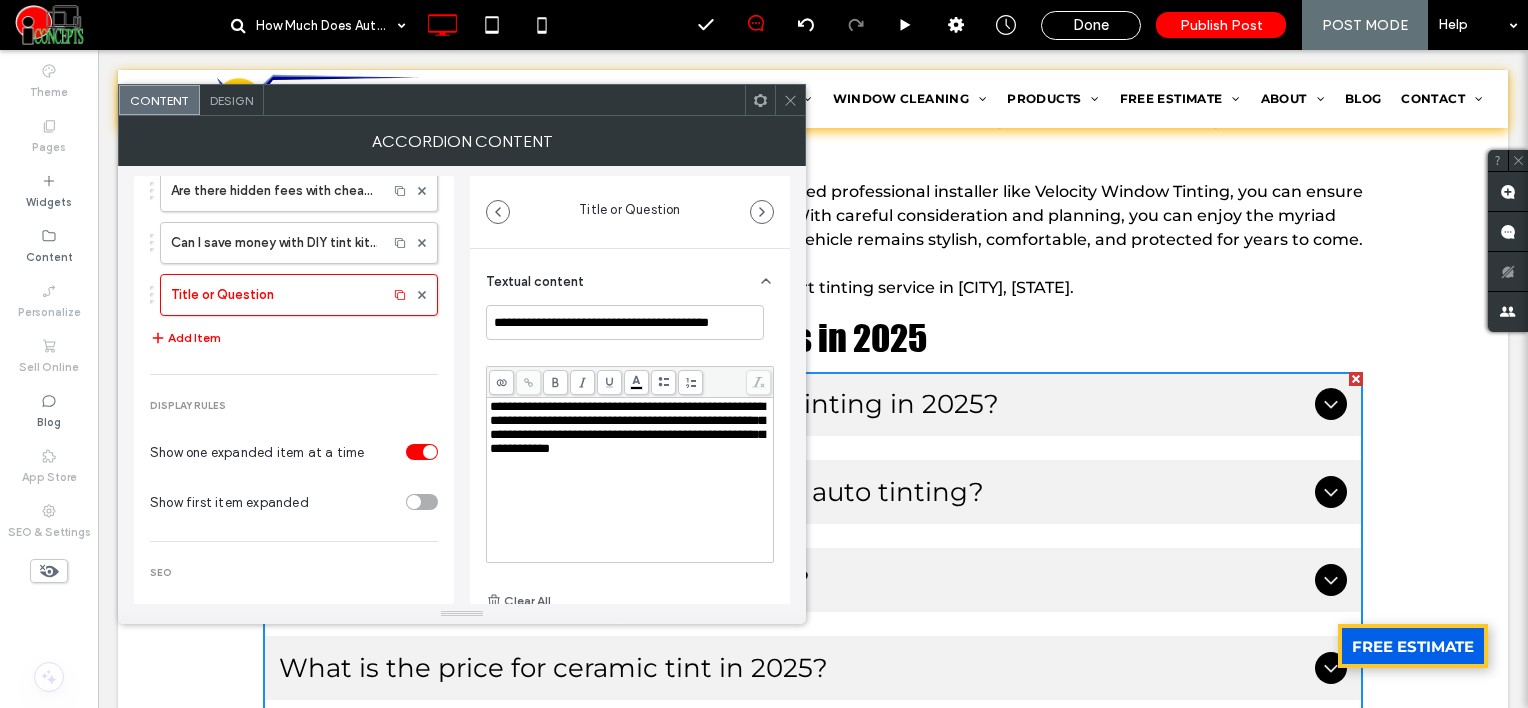 click on "**********" at bounding box center [630, 428] 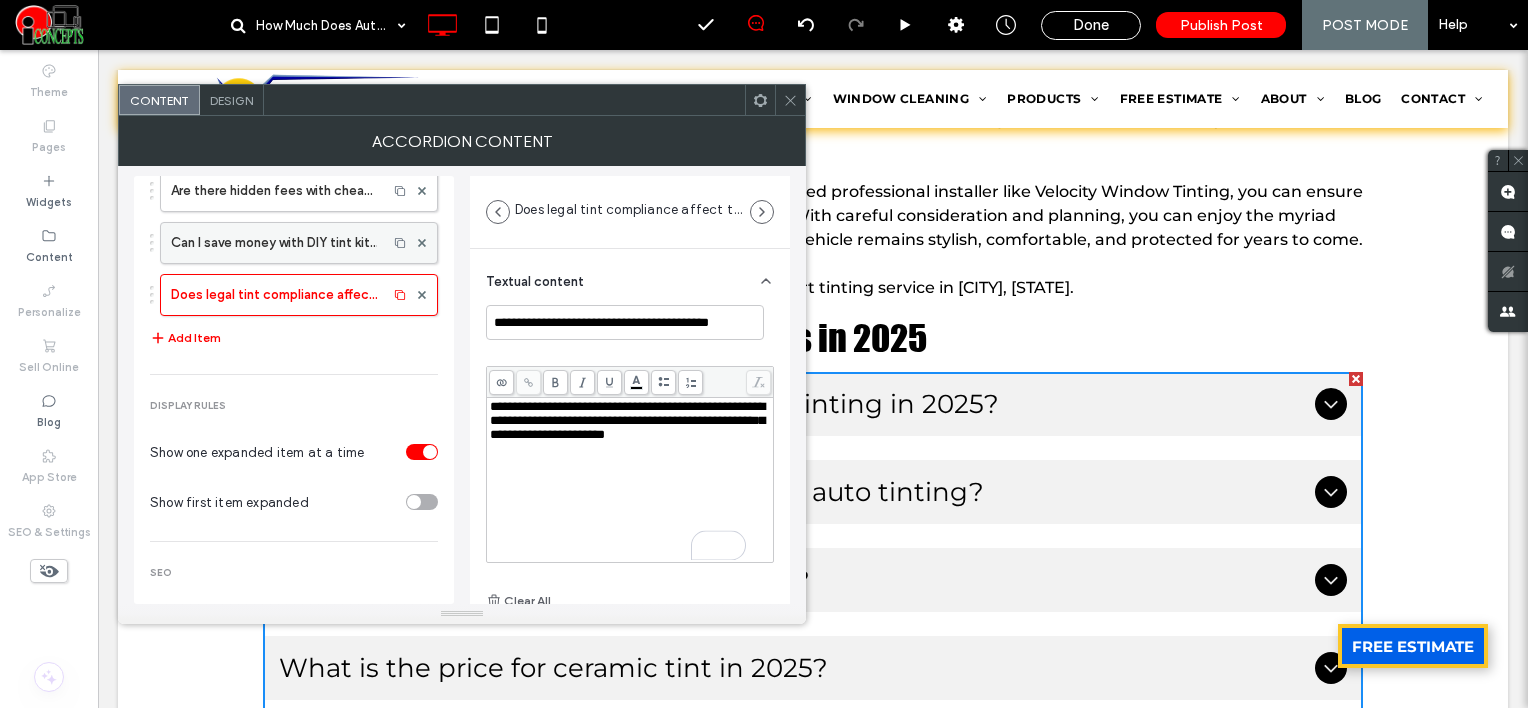scroll, scrollTop: 900, scrollLeft: 0, axis: vertical 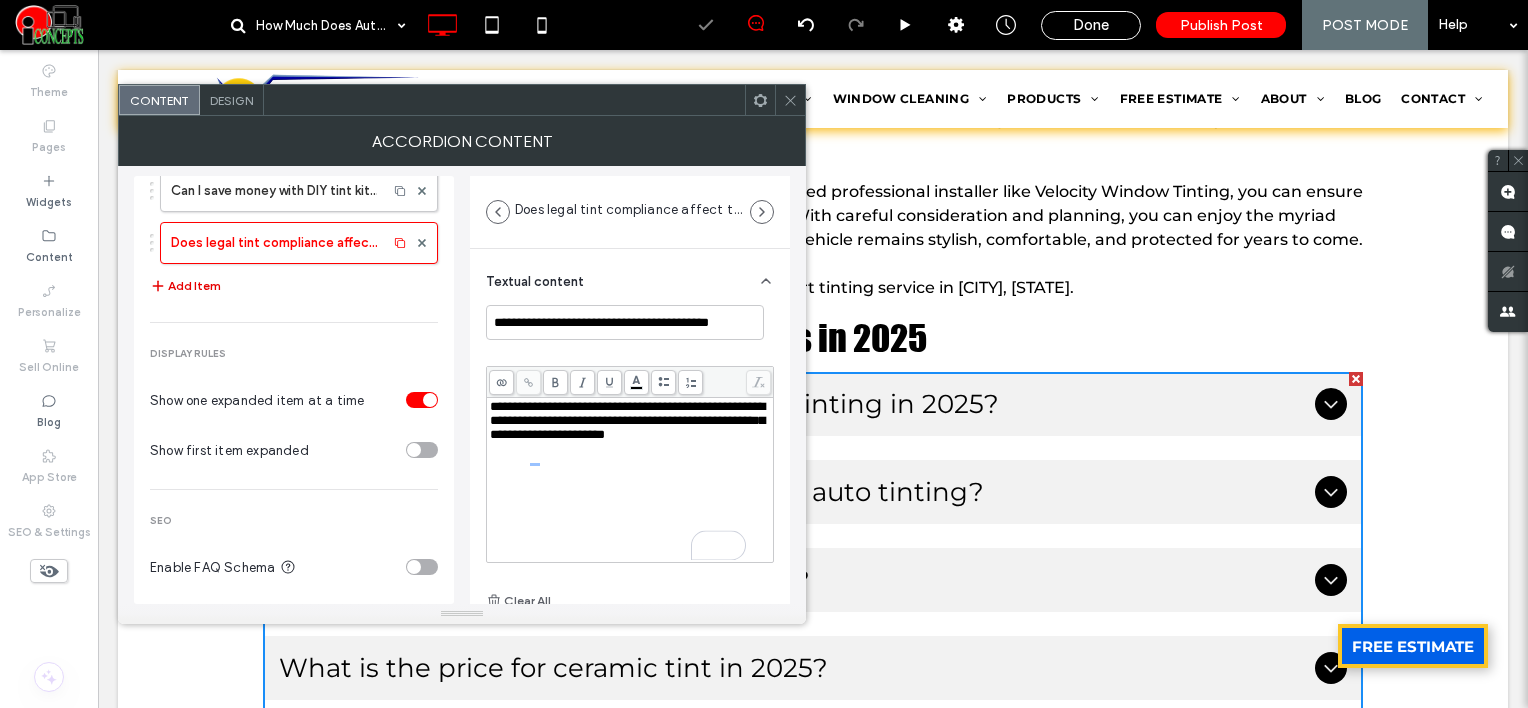 click on "Add Item" at bounding box center (185, 286) 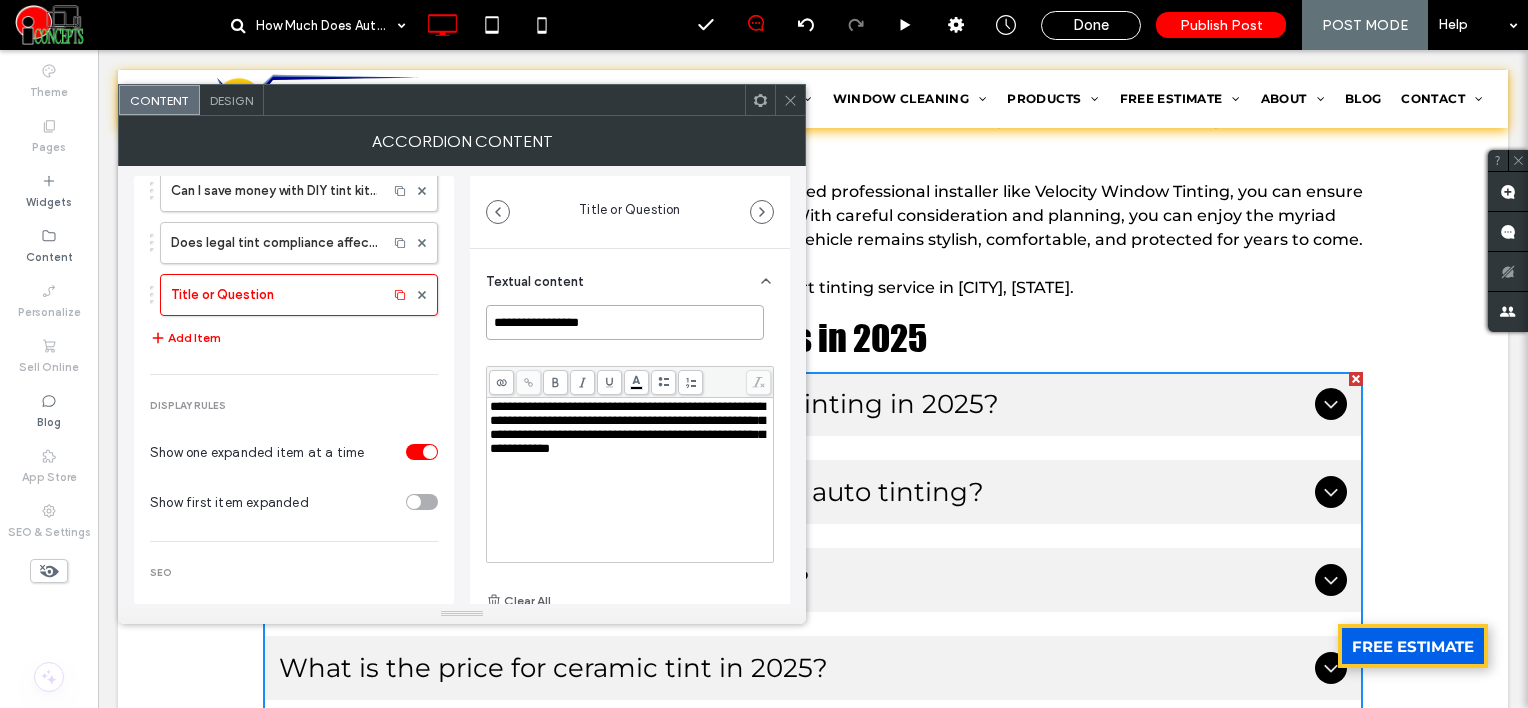drag, startPoint x: 614, startPoint y: 316, endPoint x: 481, endPoint y: 317, distance: 133.00375 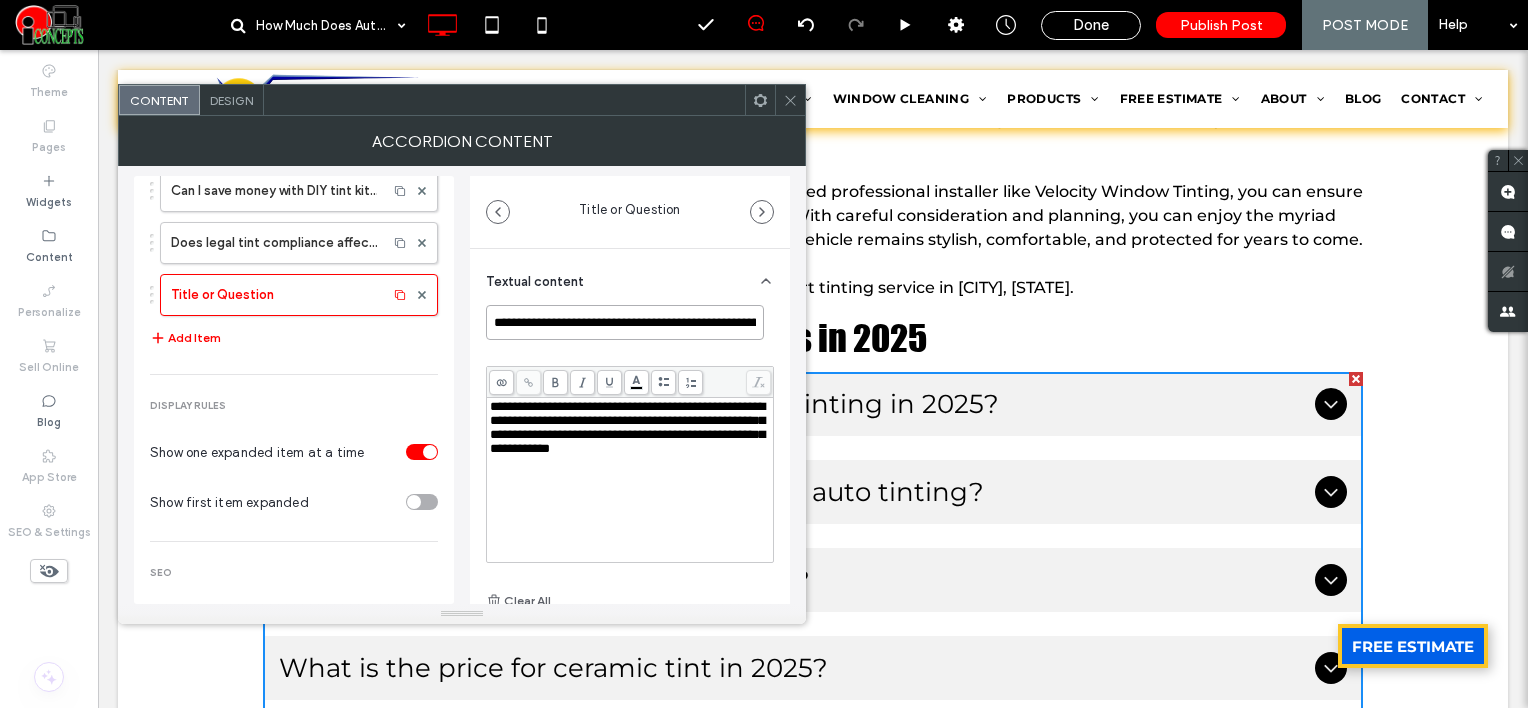 scroll, scrollTop: 0, scrollLeft: 83, axis: horizontal 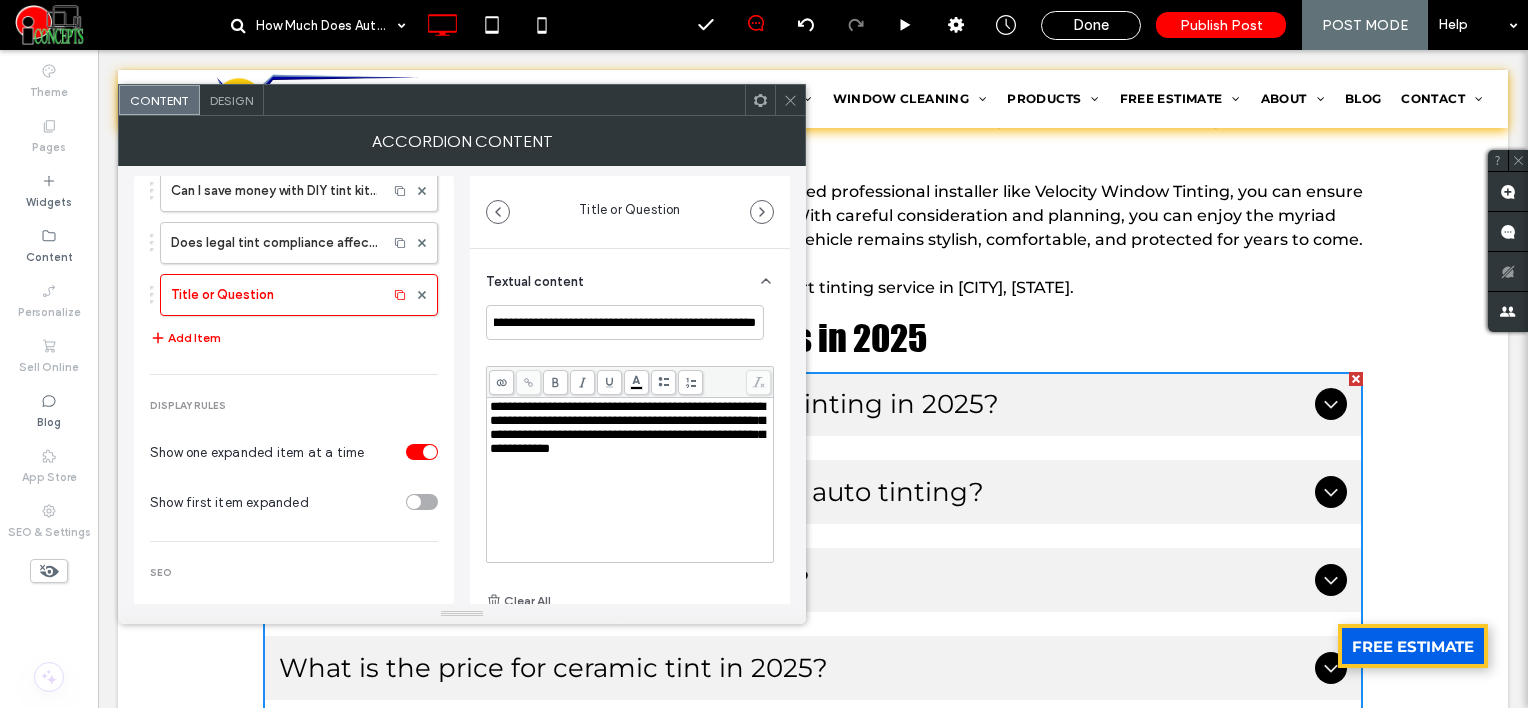 click on "**********" at bounding box center [630, 428] 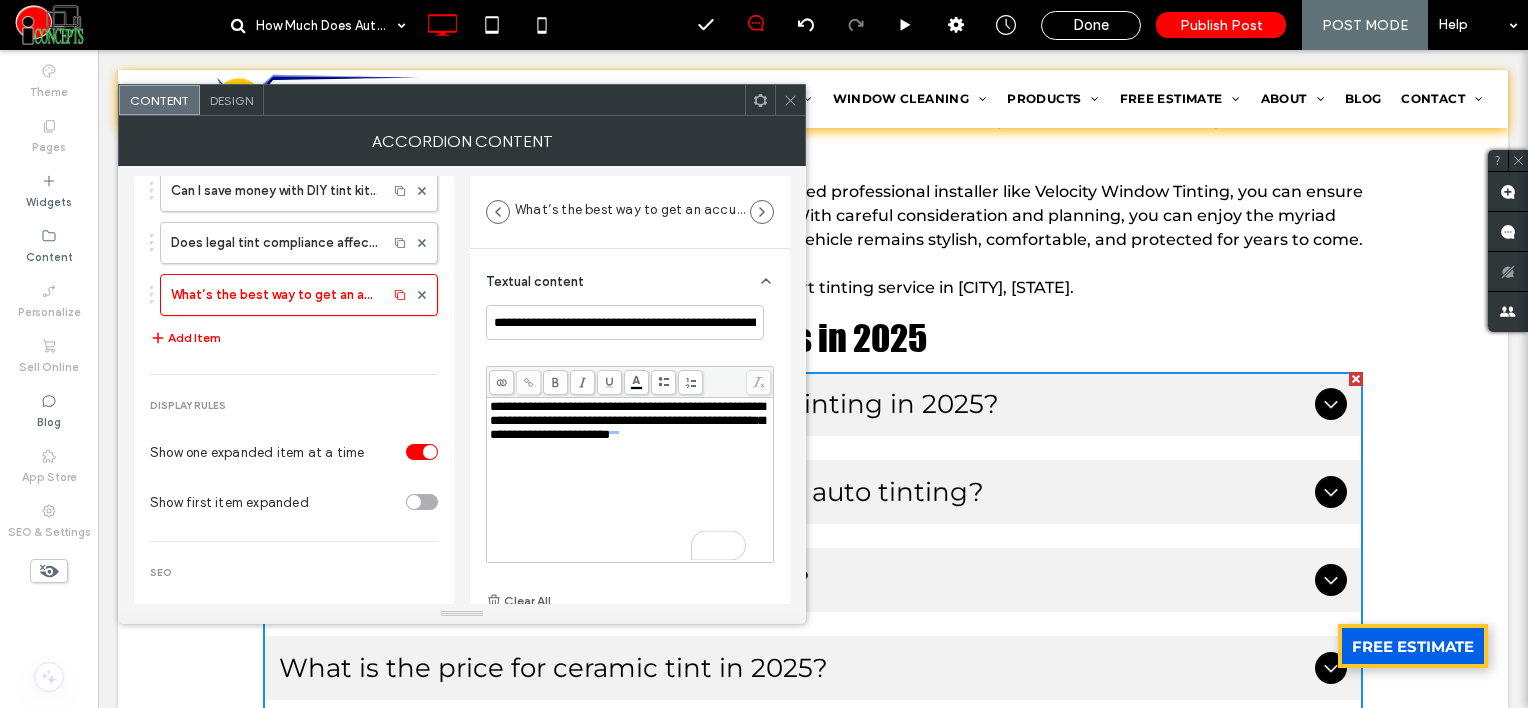 scroll, scrollTop: 951, scrollLeft: 0, axis: vertical 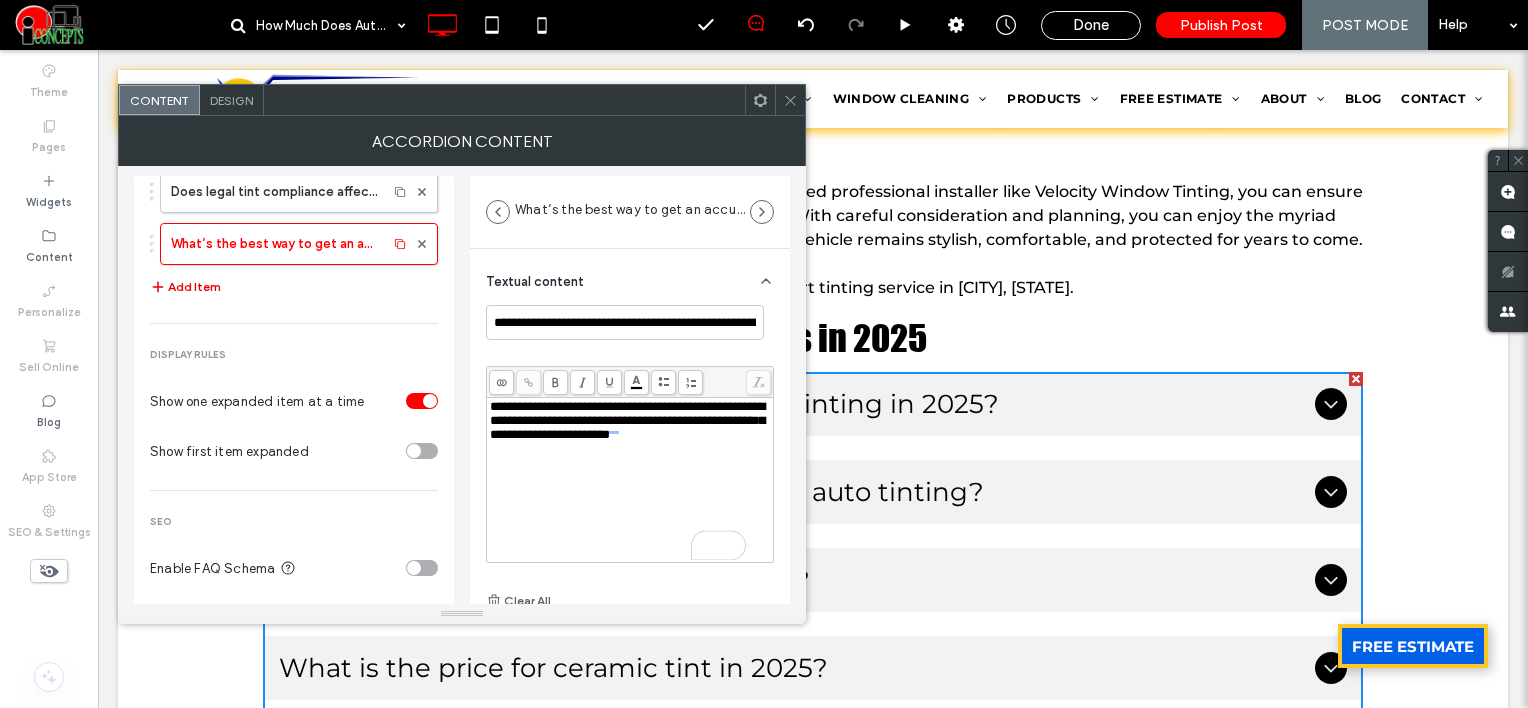 click on "Add Item" at bounding box center [185, 287] 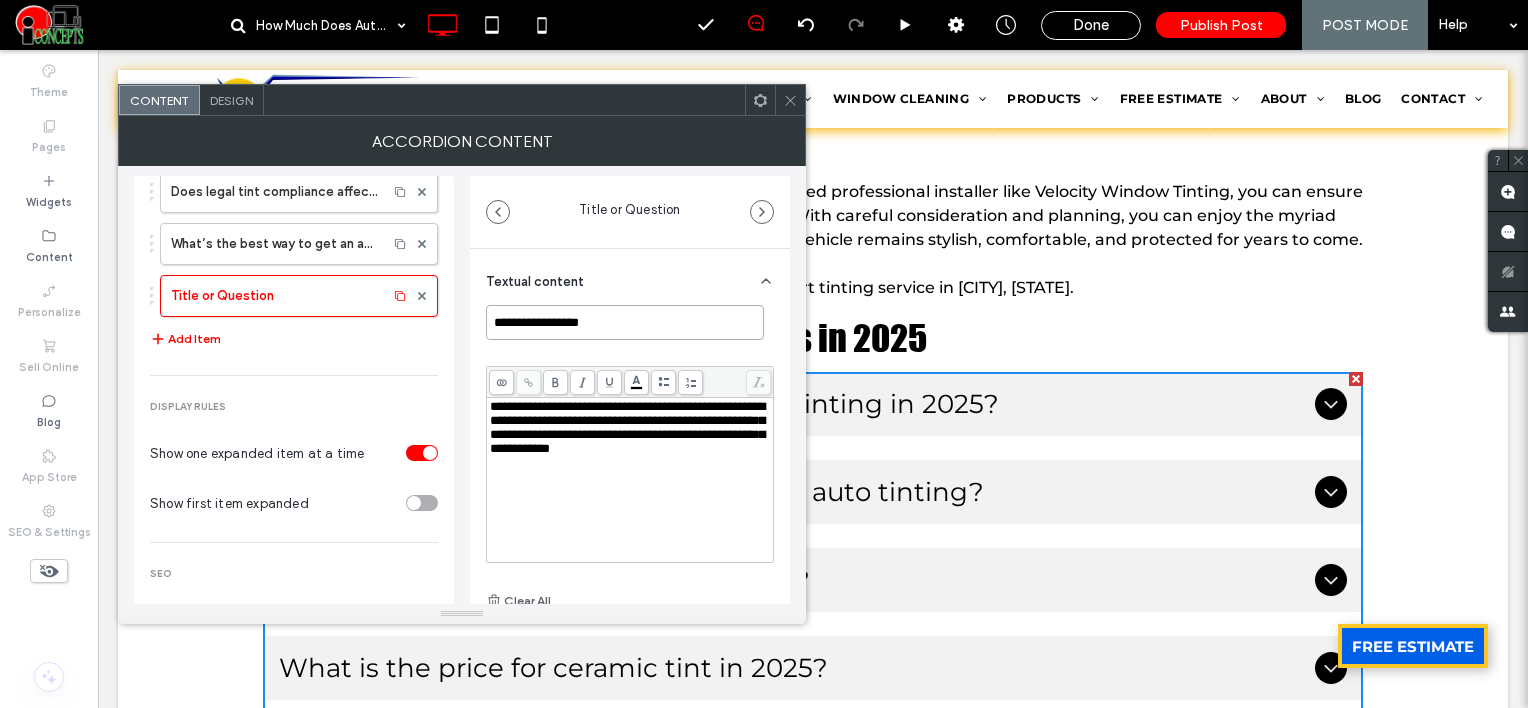 drag, startPoint x: 611, startPoint y: 323, endPoint x: 475, endPoint y: 316, distance: 136.18002 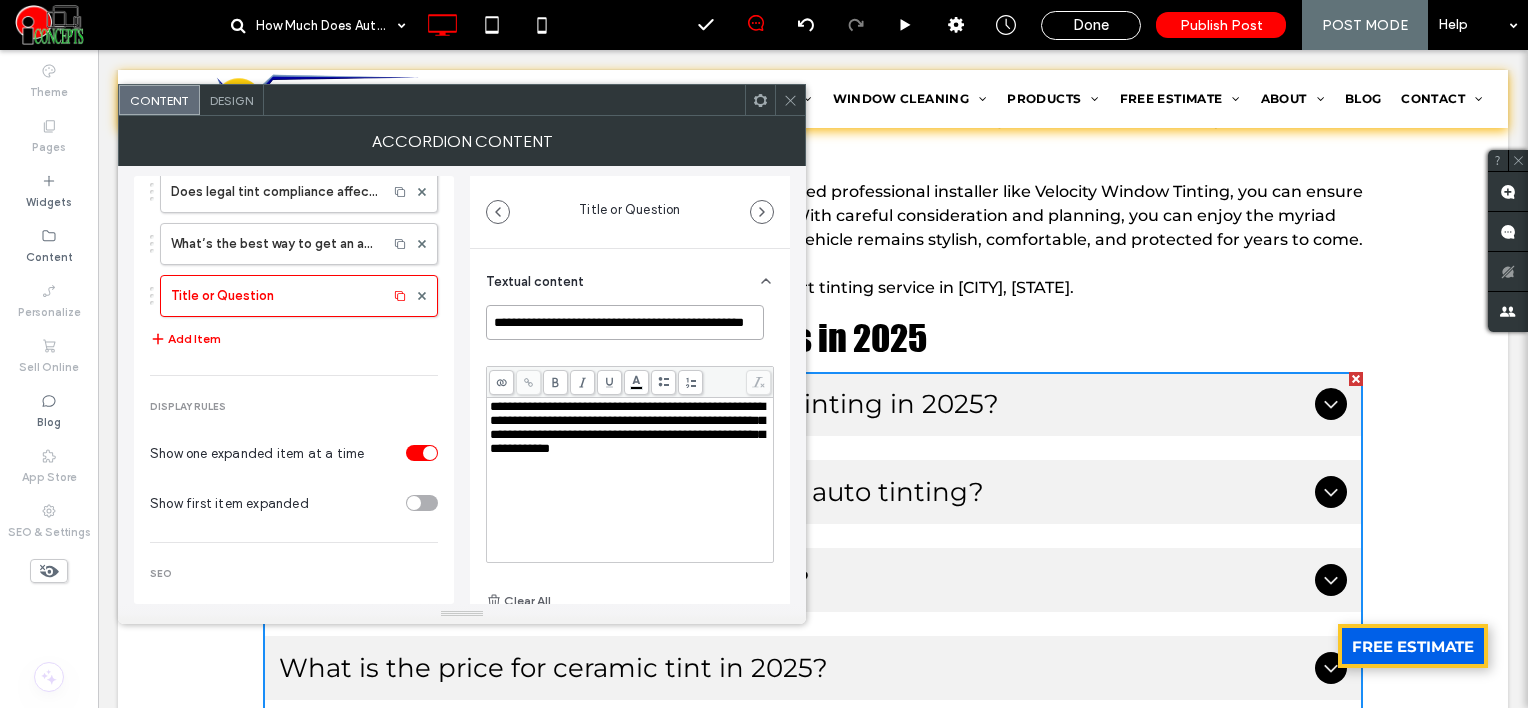 scroll, scrollTop: 0, scrollLeft: 29, axis: horizontal 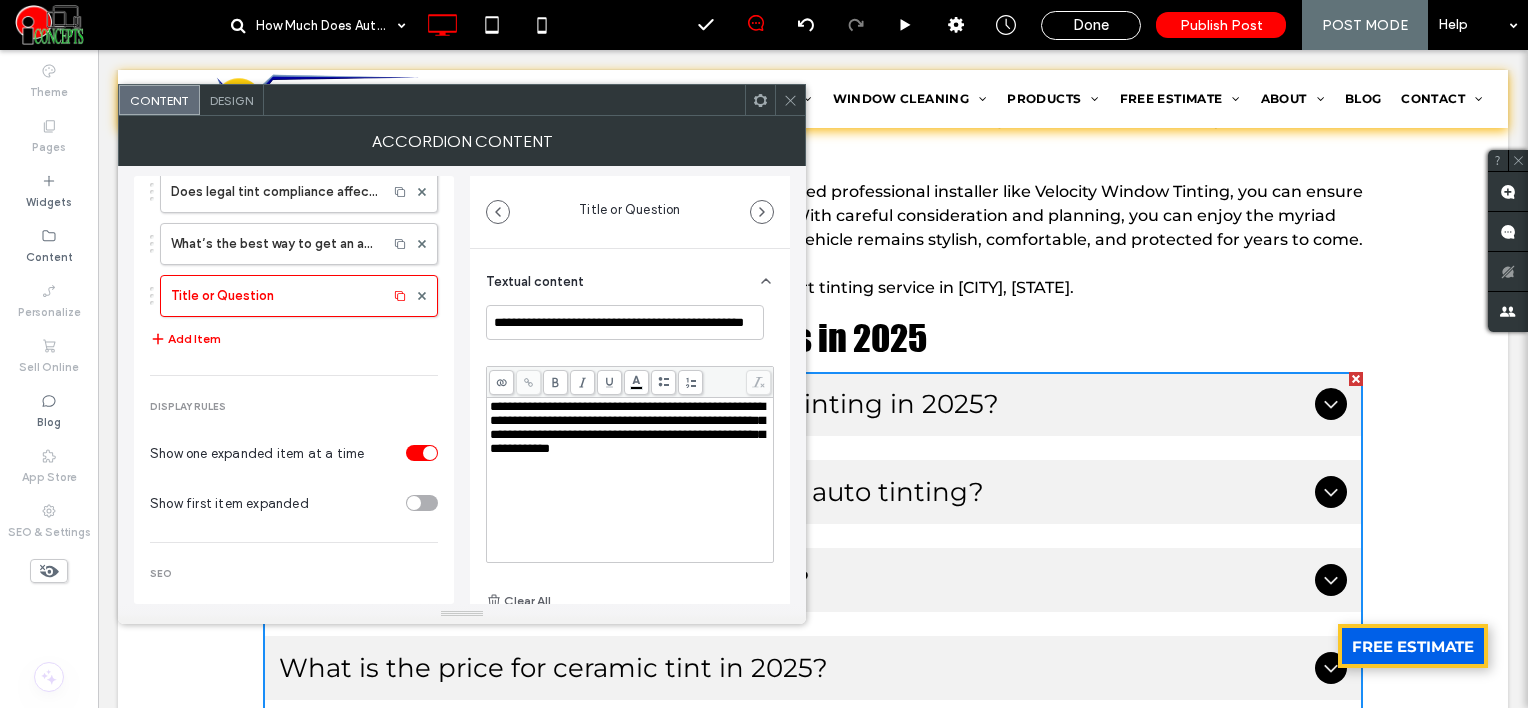click on "**********" at bounding box center [630, 428] 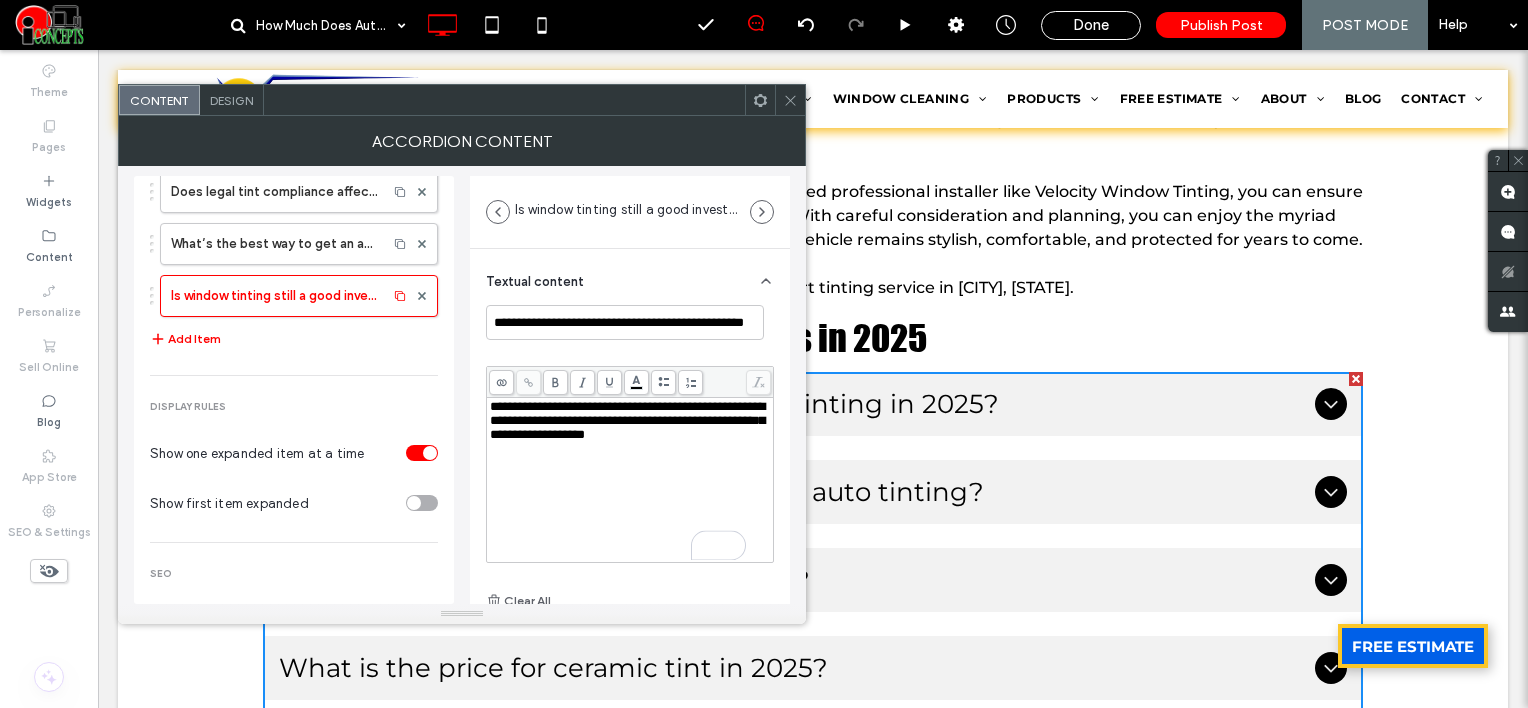 scroll, scrollTop: 1003, scrollLeft: 0, axis: vertical 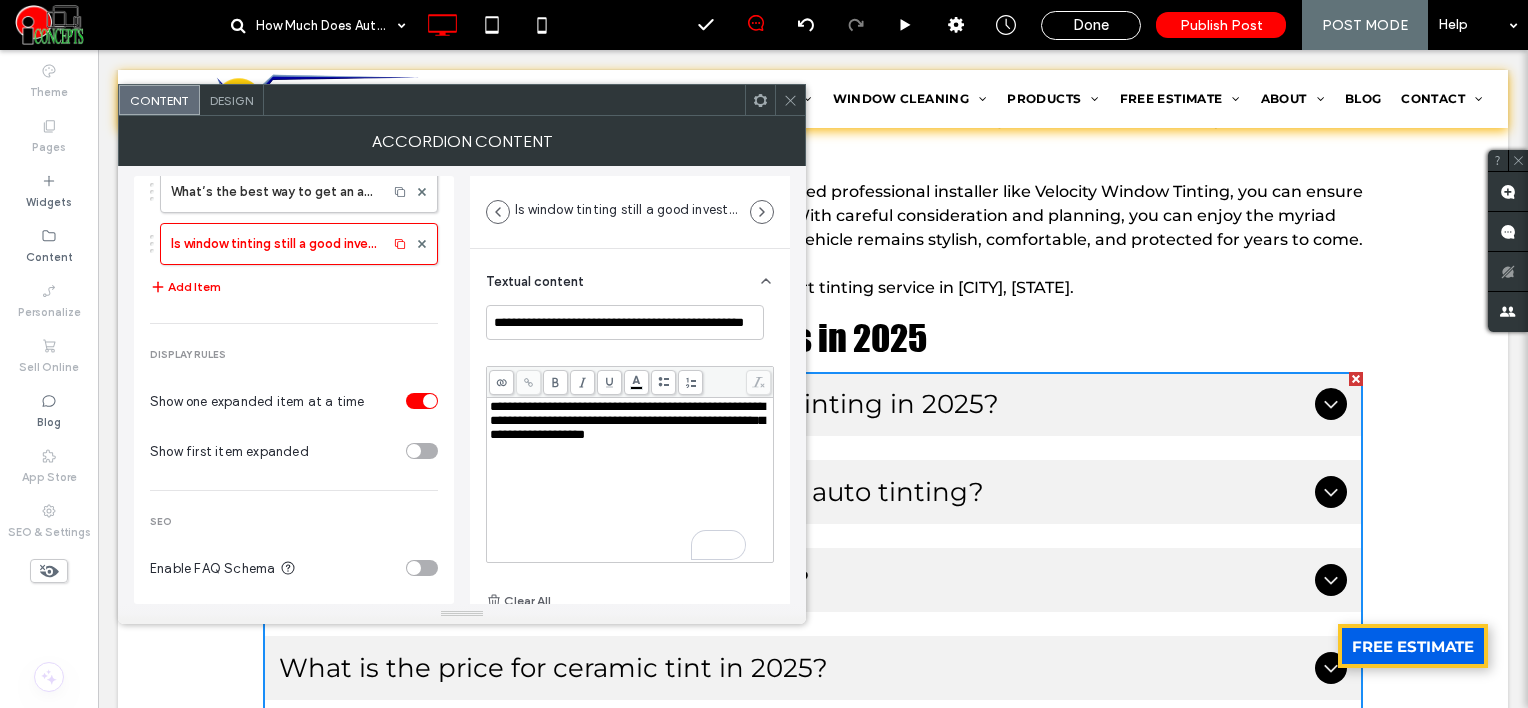 click at bounding box center [414, 568] 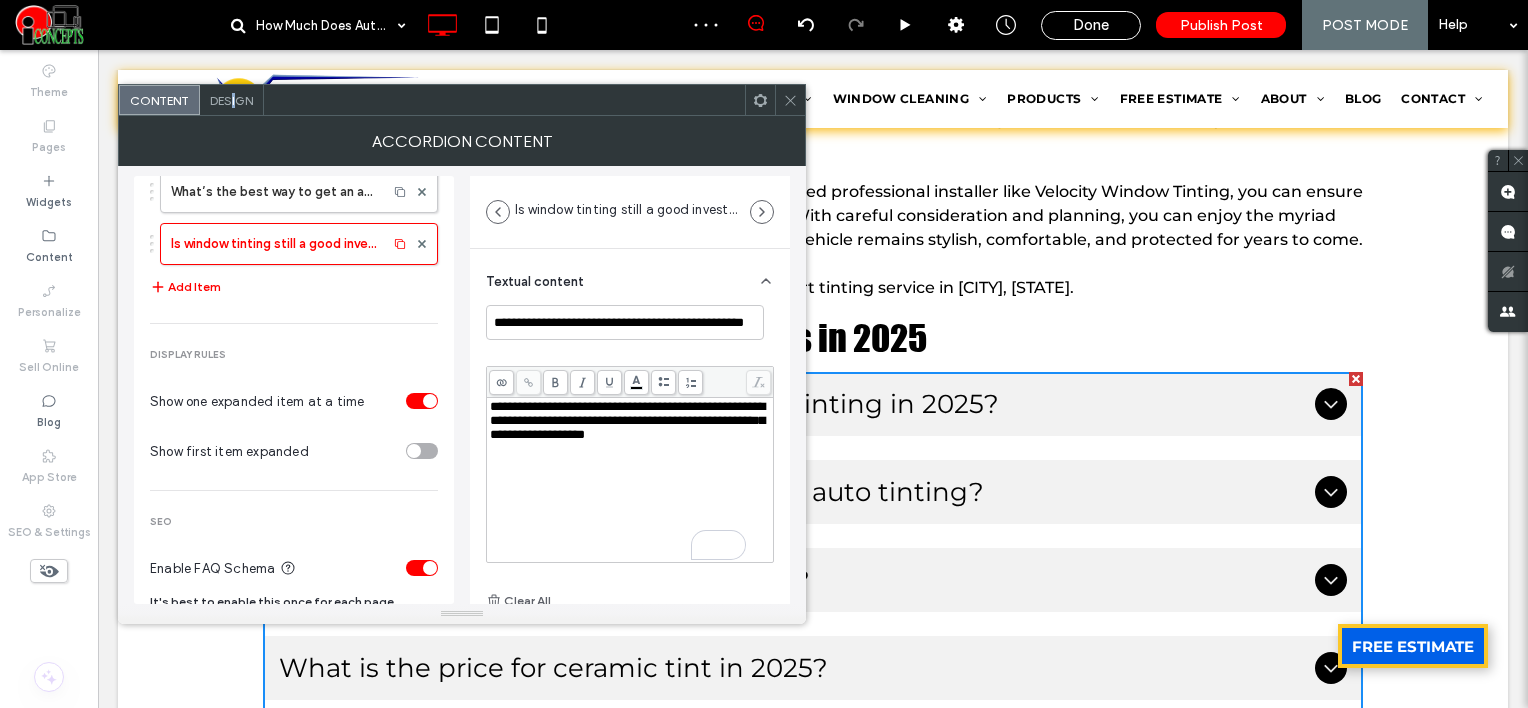 click on "Design" at bounding box center [231, 100] 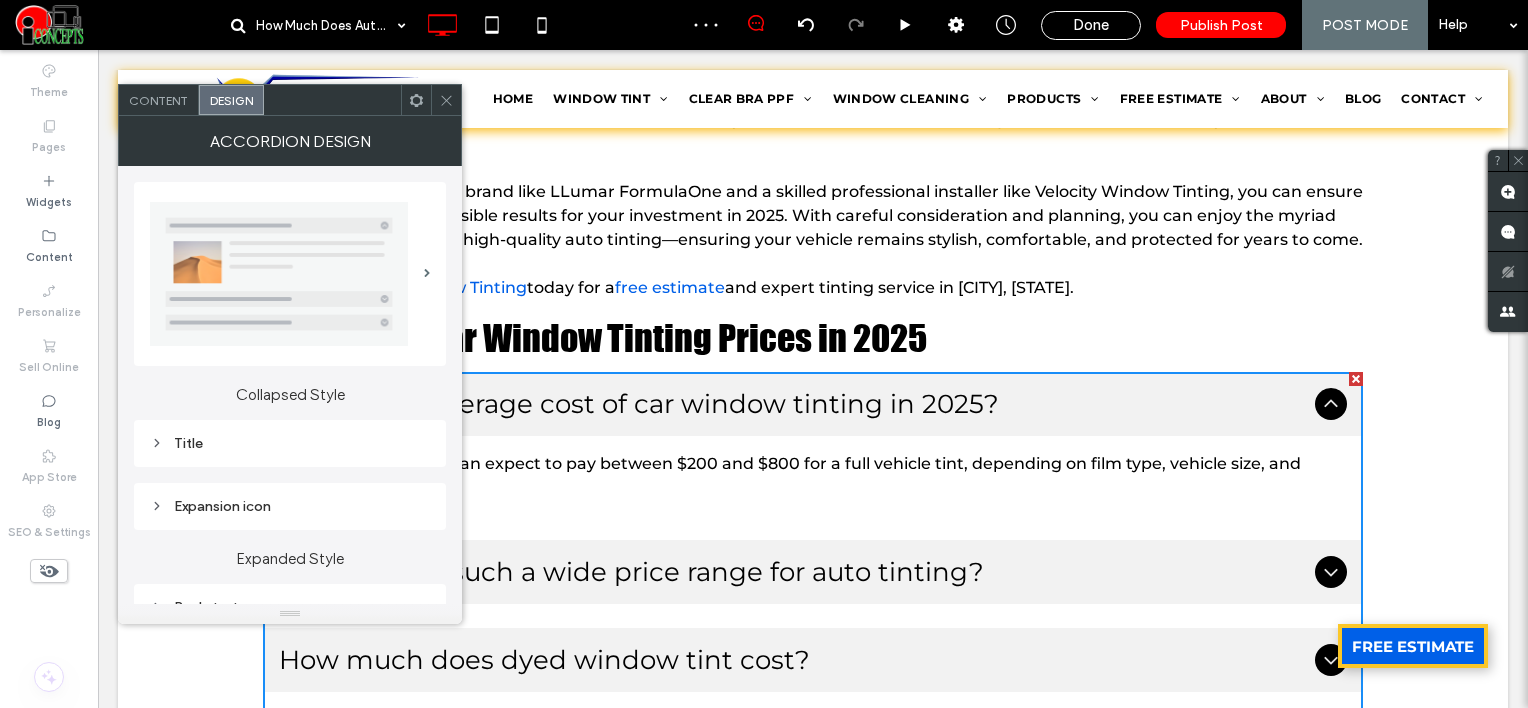 click on "Title" at bounding box center (290, 443) 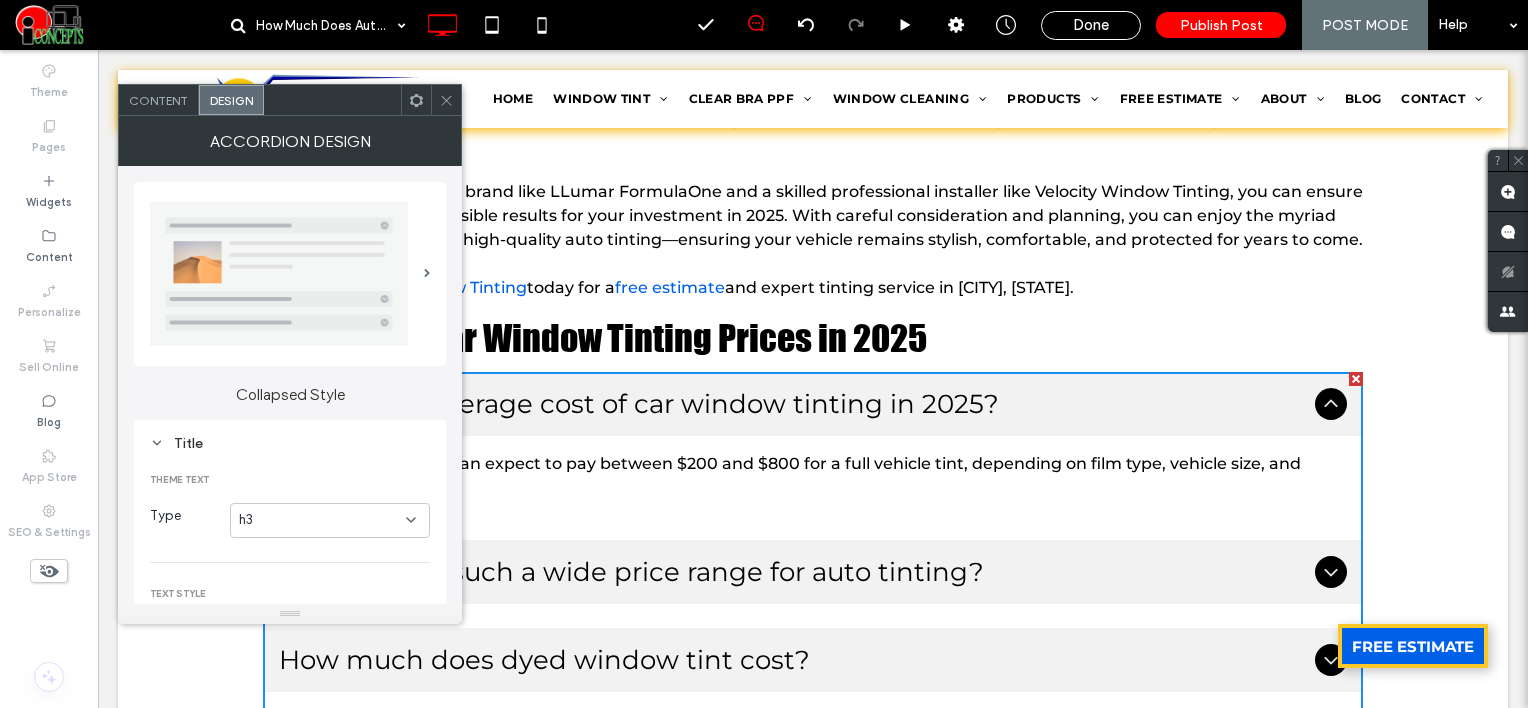 scroll, scrollTop: 400, scrollLeft: 0, axis: vertical 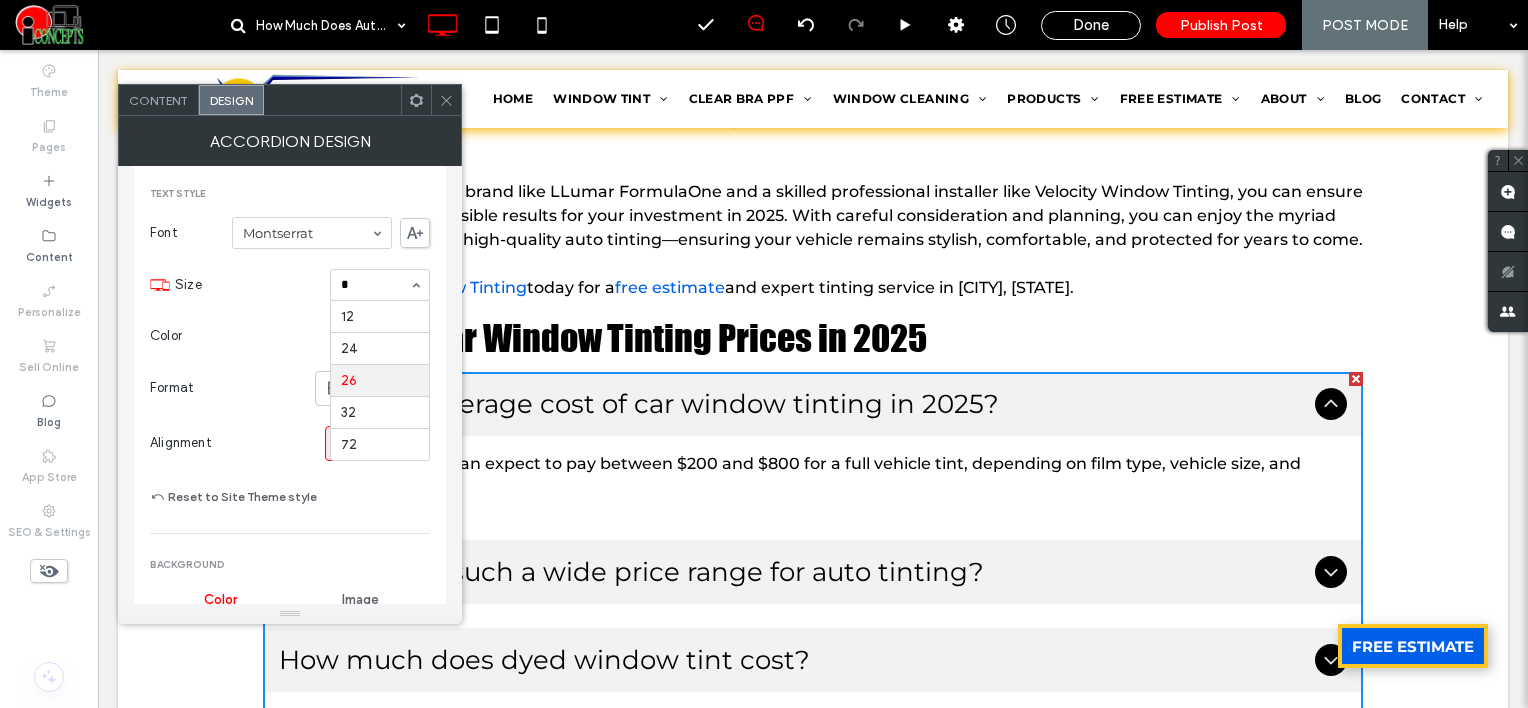 type on "**" 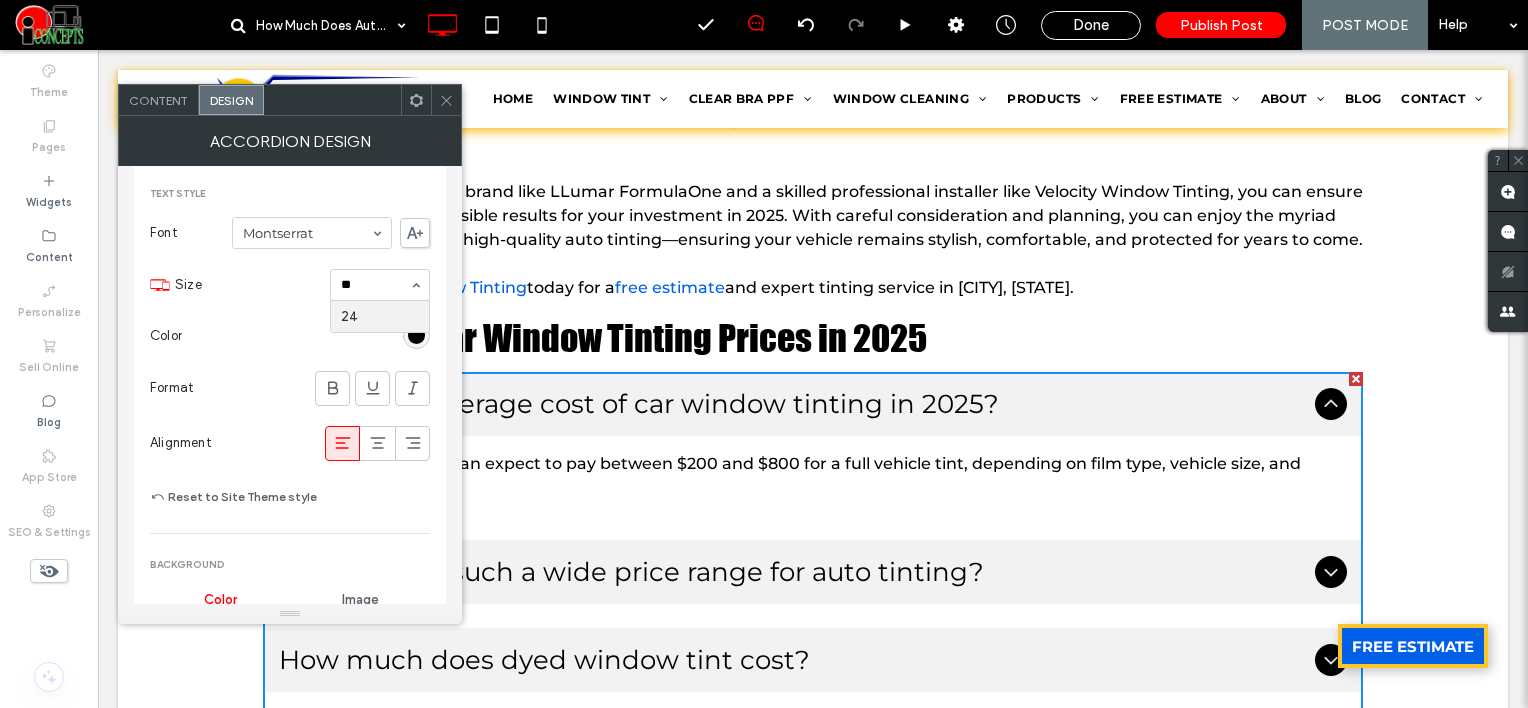 type 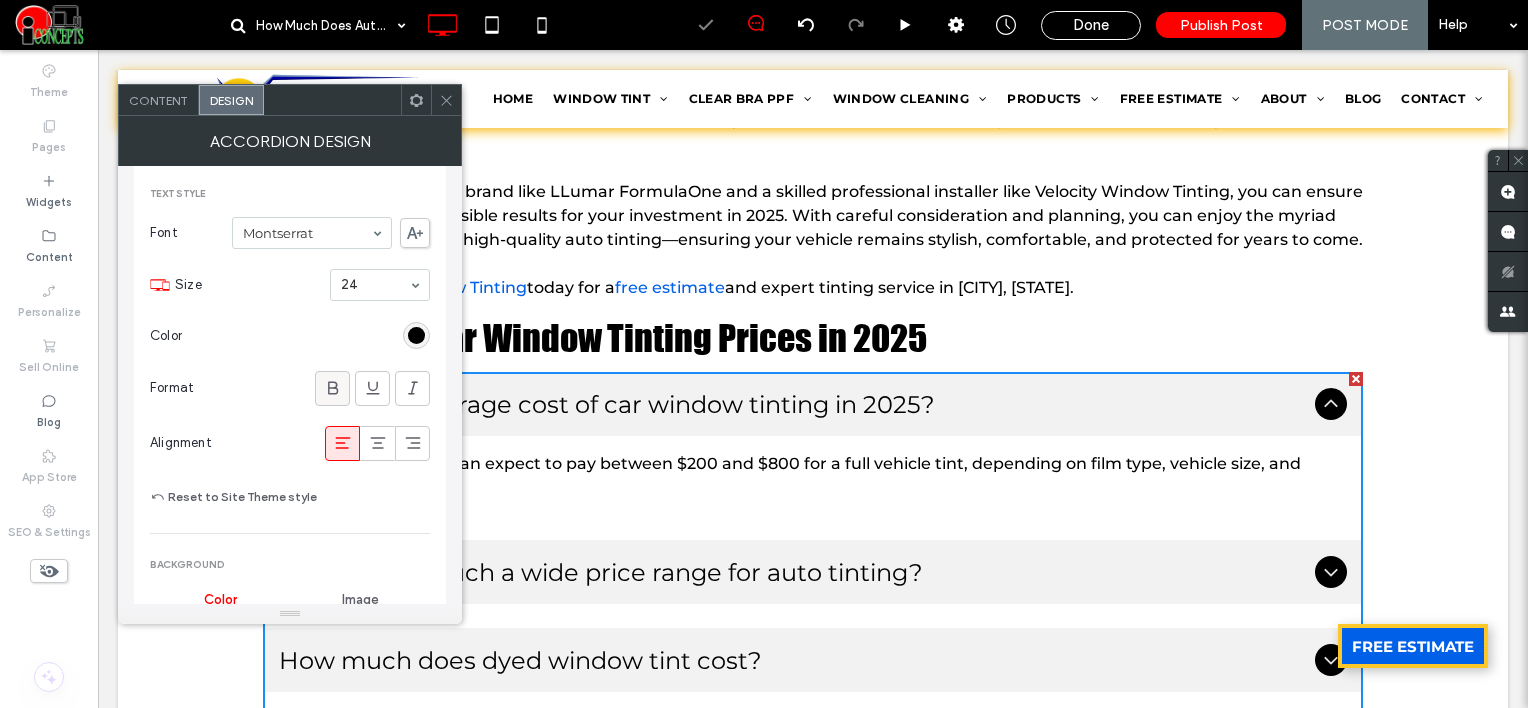 click 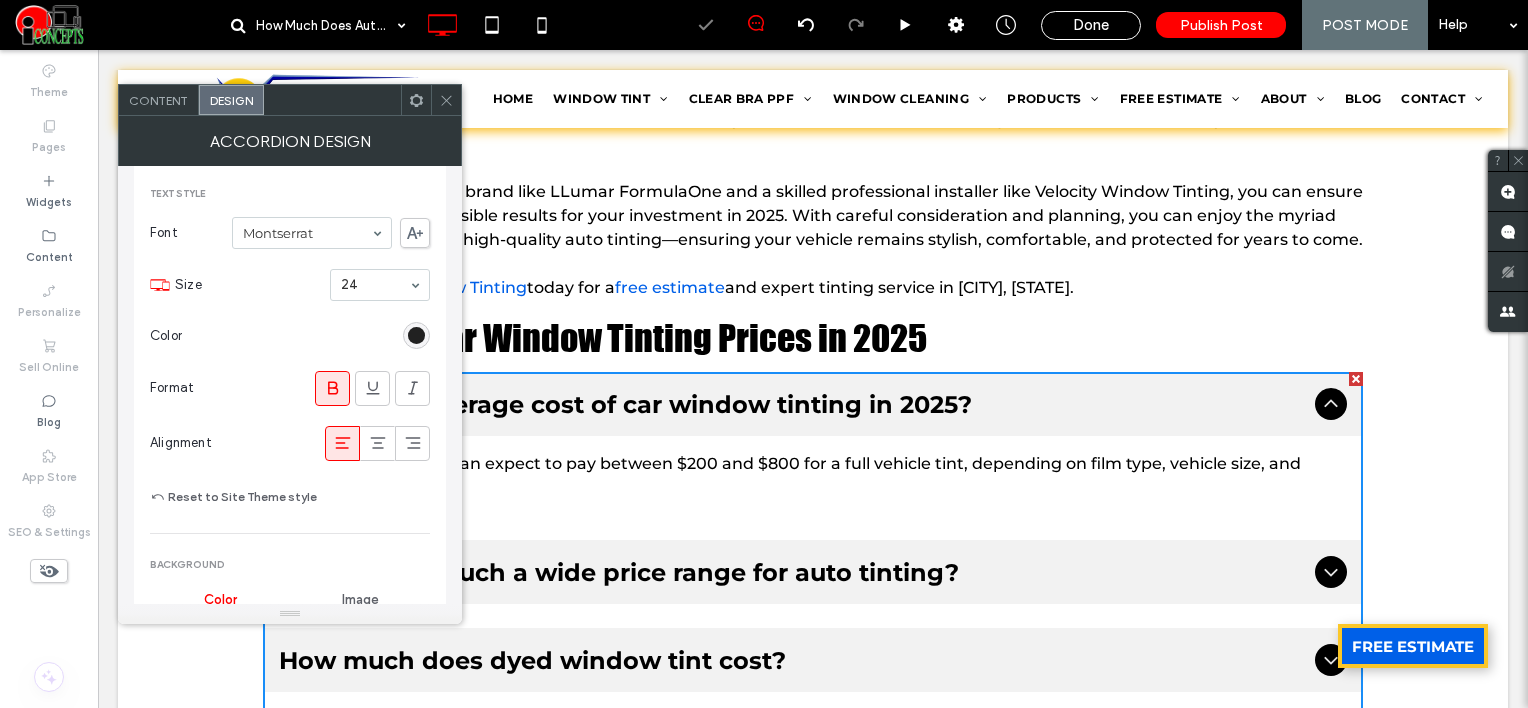click at bounding box center (416, 335) 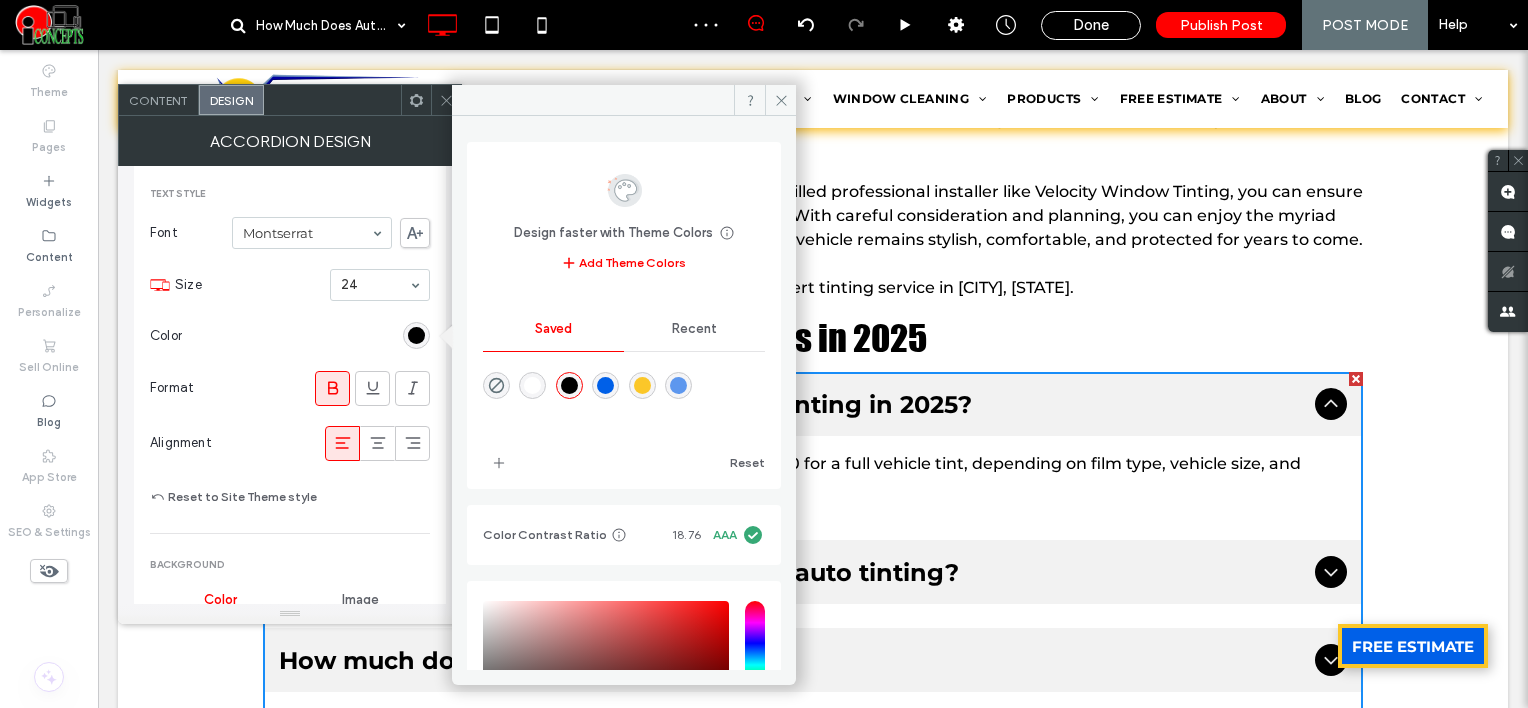 click at bounding box center (532, 385) 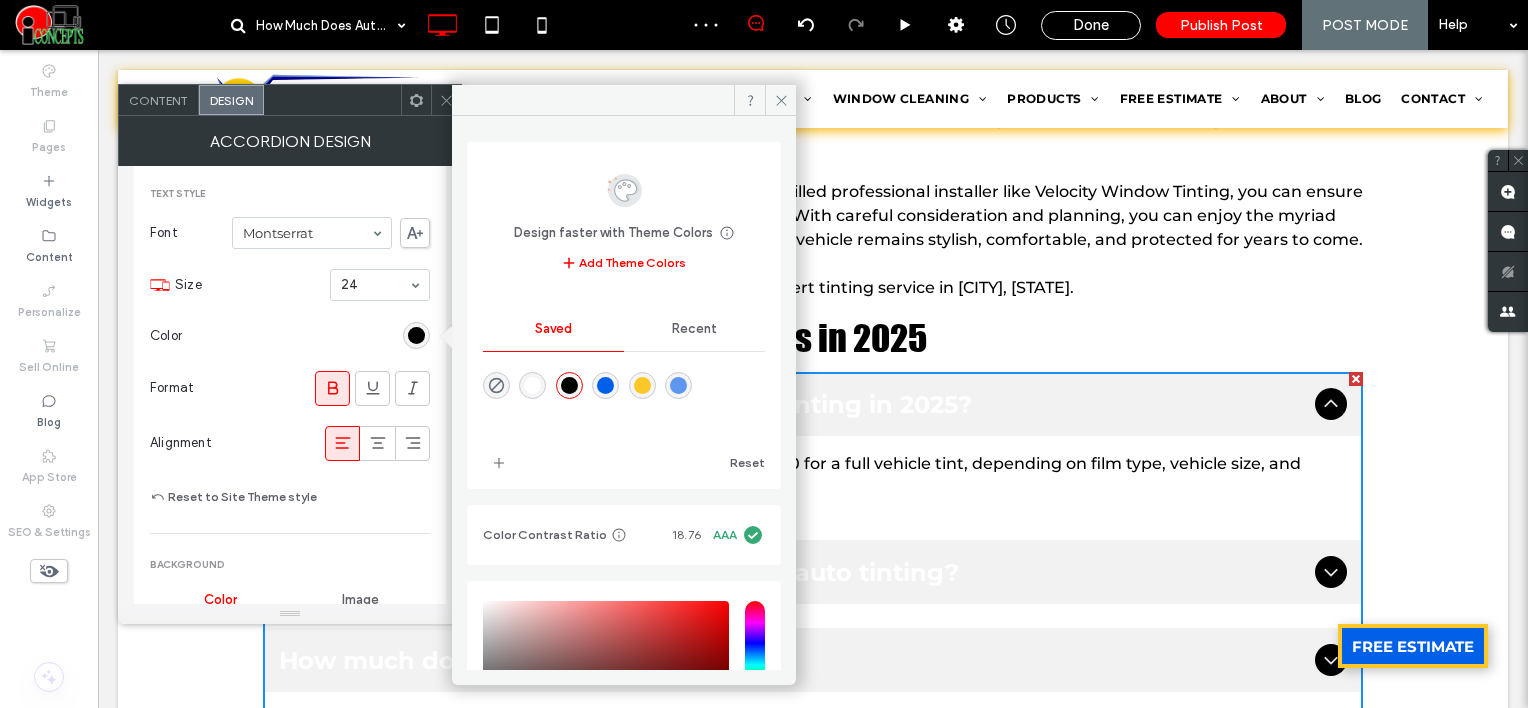 type on "*******" 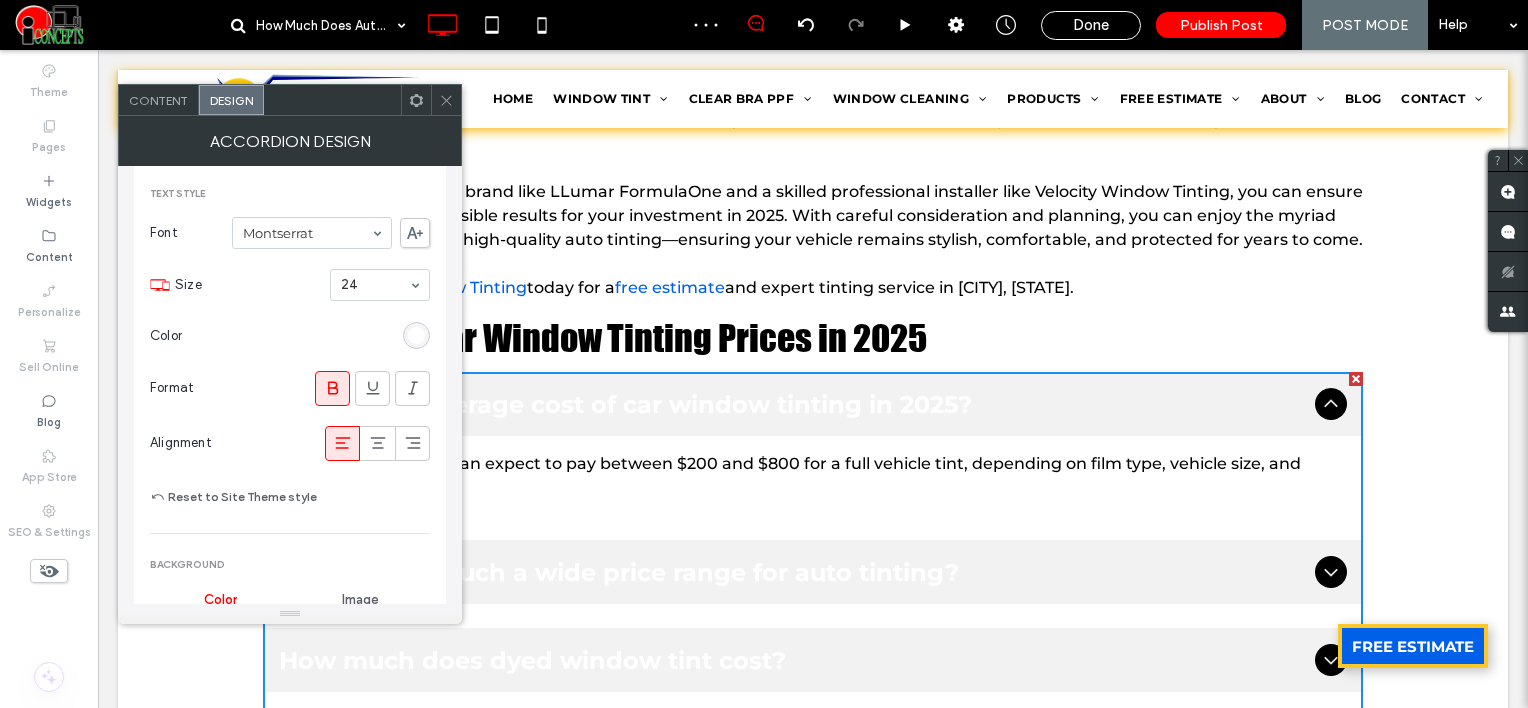 scroll, scrollTop: 700, scrollLeft: 0, axis: vertical 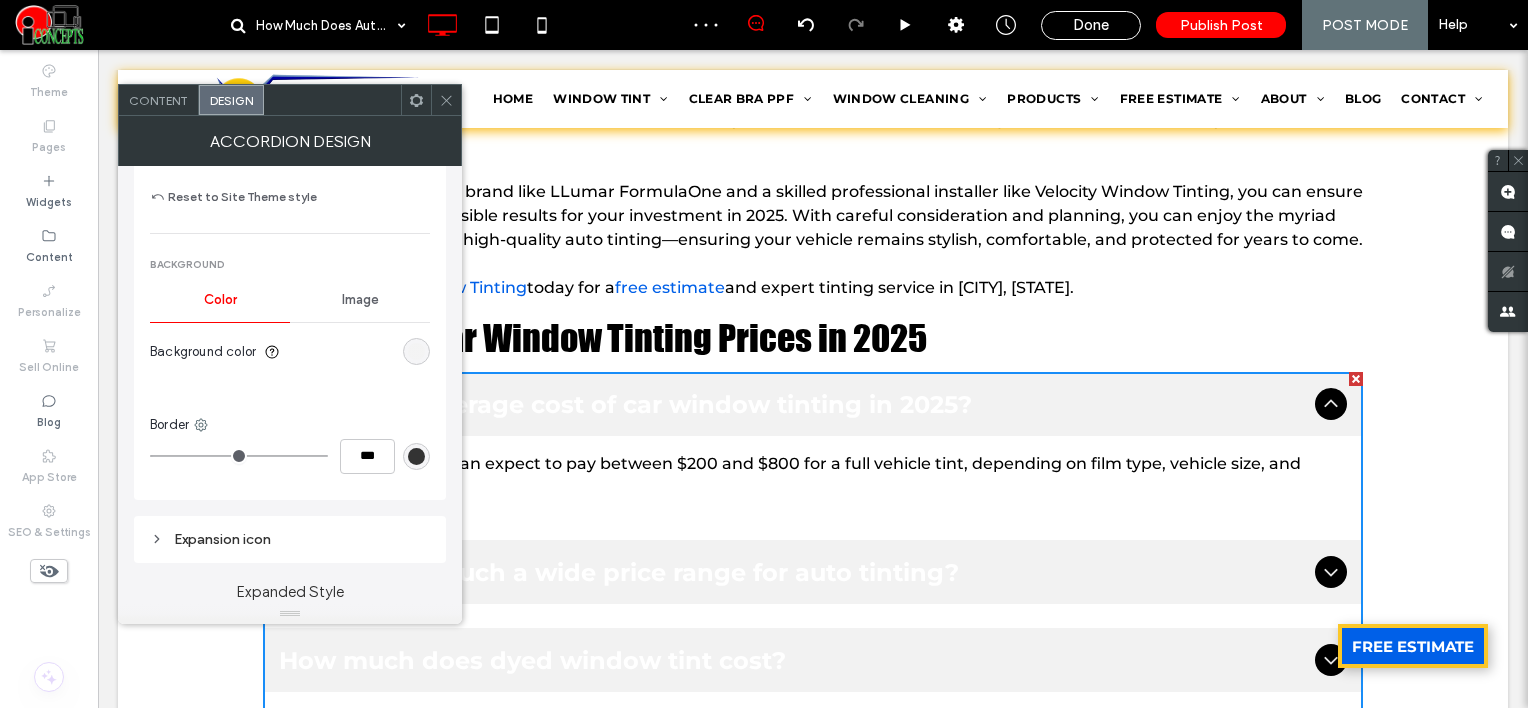 click at bounding box center (416, 351) 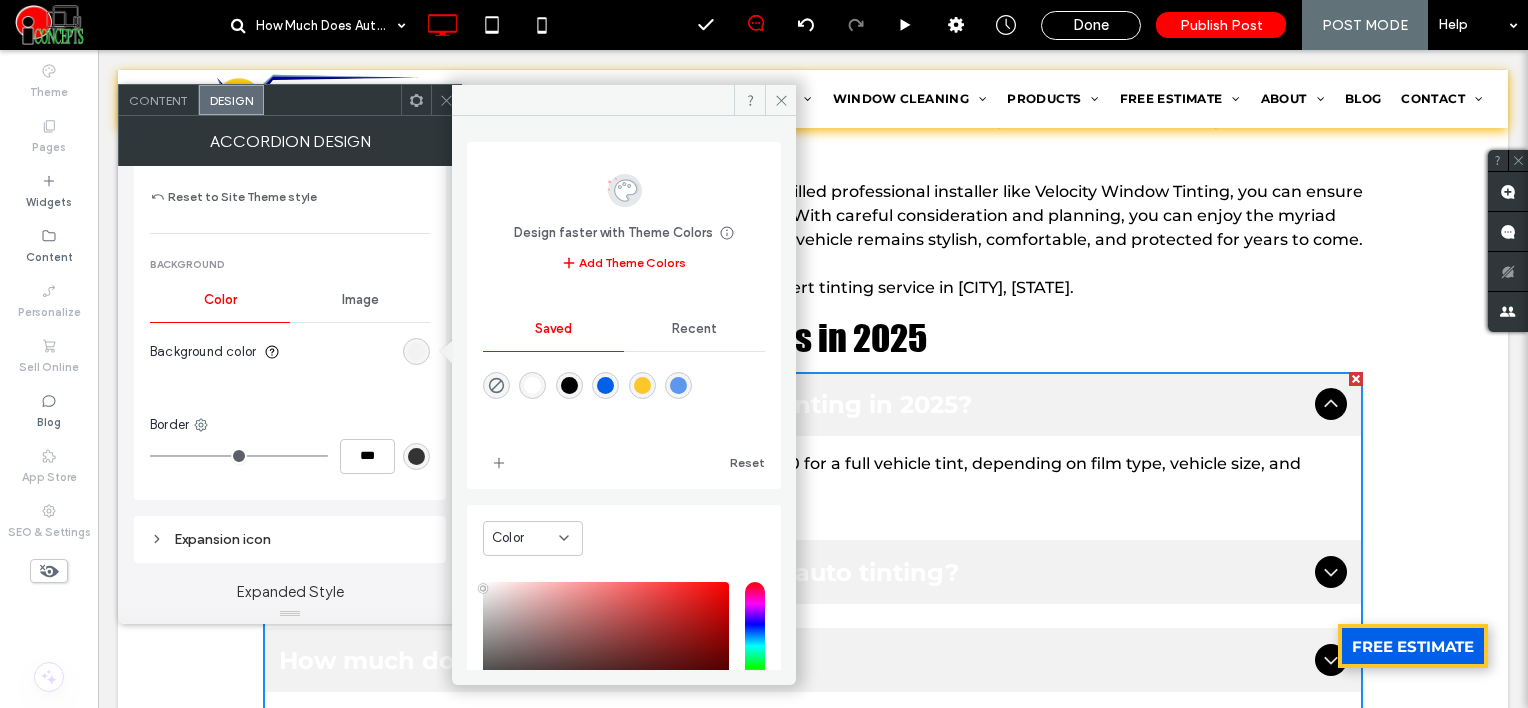 click at bounding box center [605, 385] 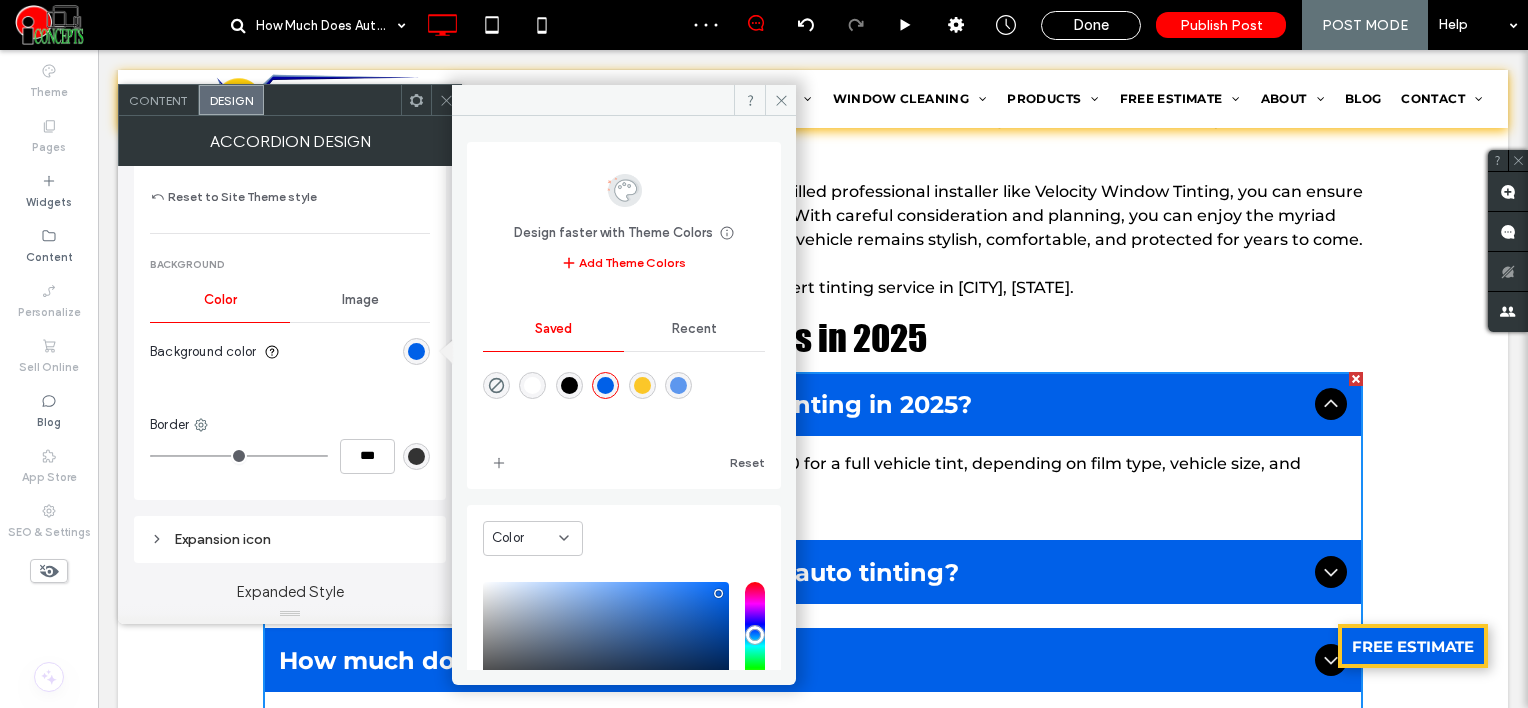 click at bounding box center (416, 456) 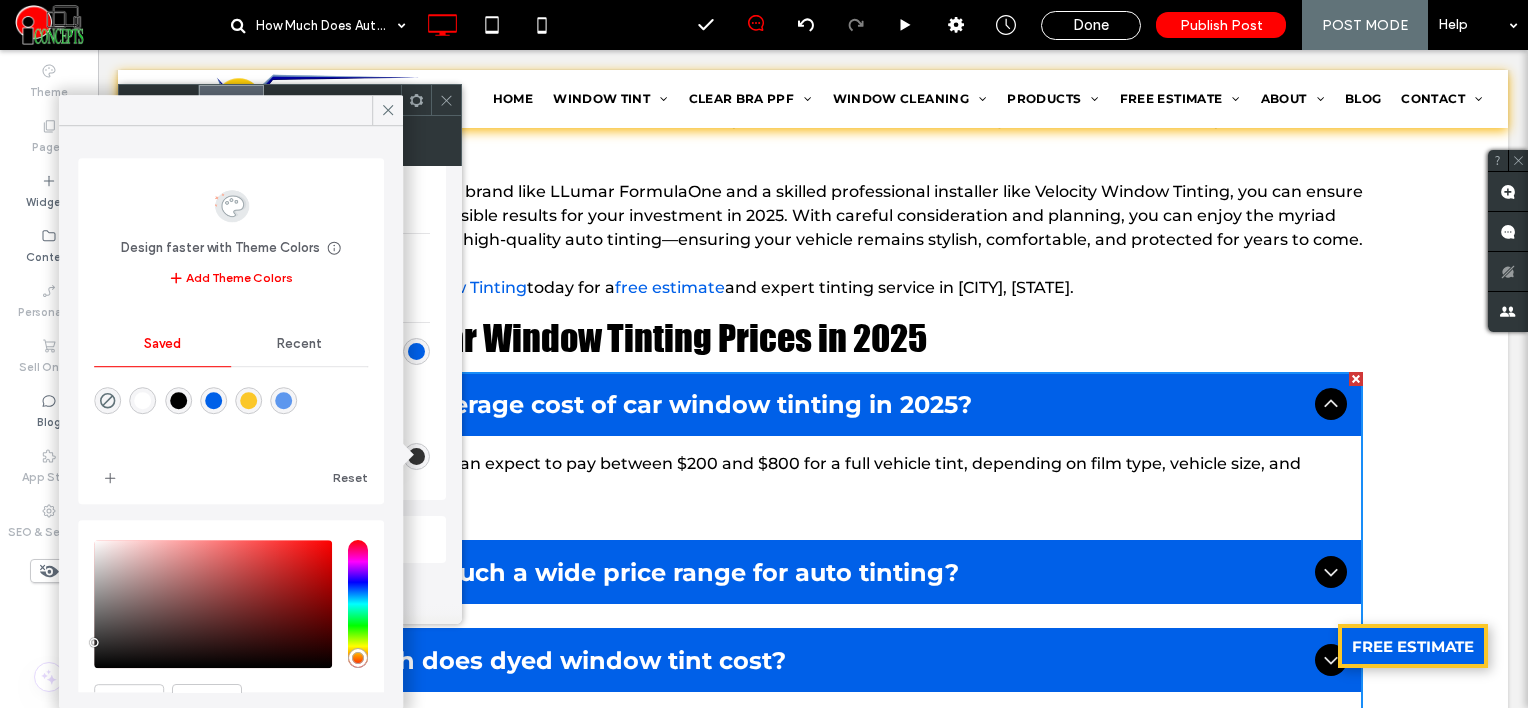 click at bounding box center (248, 401) 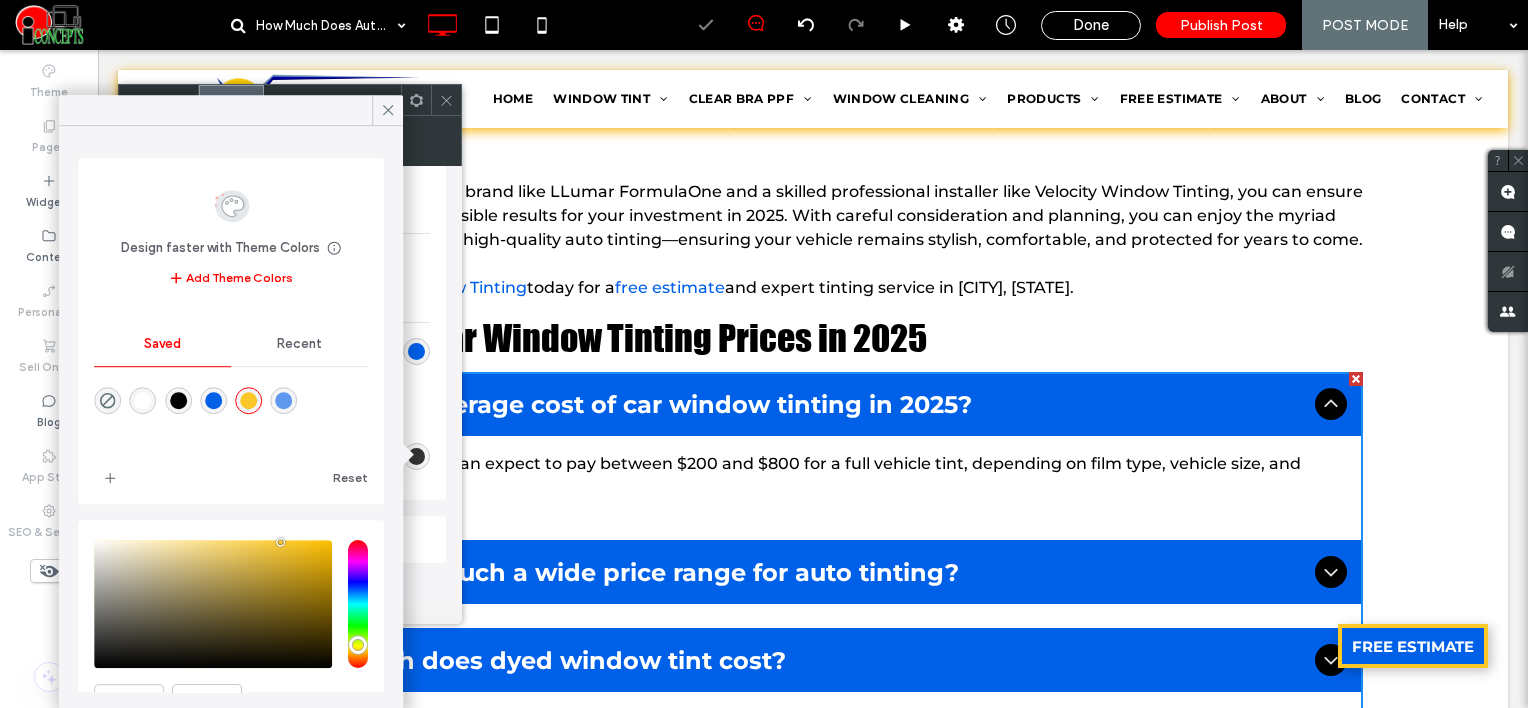 type on "*******" 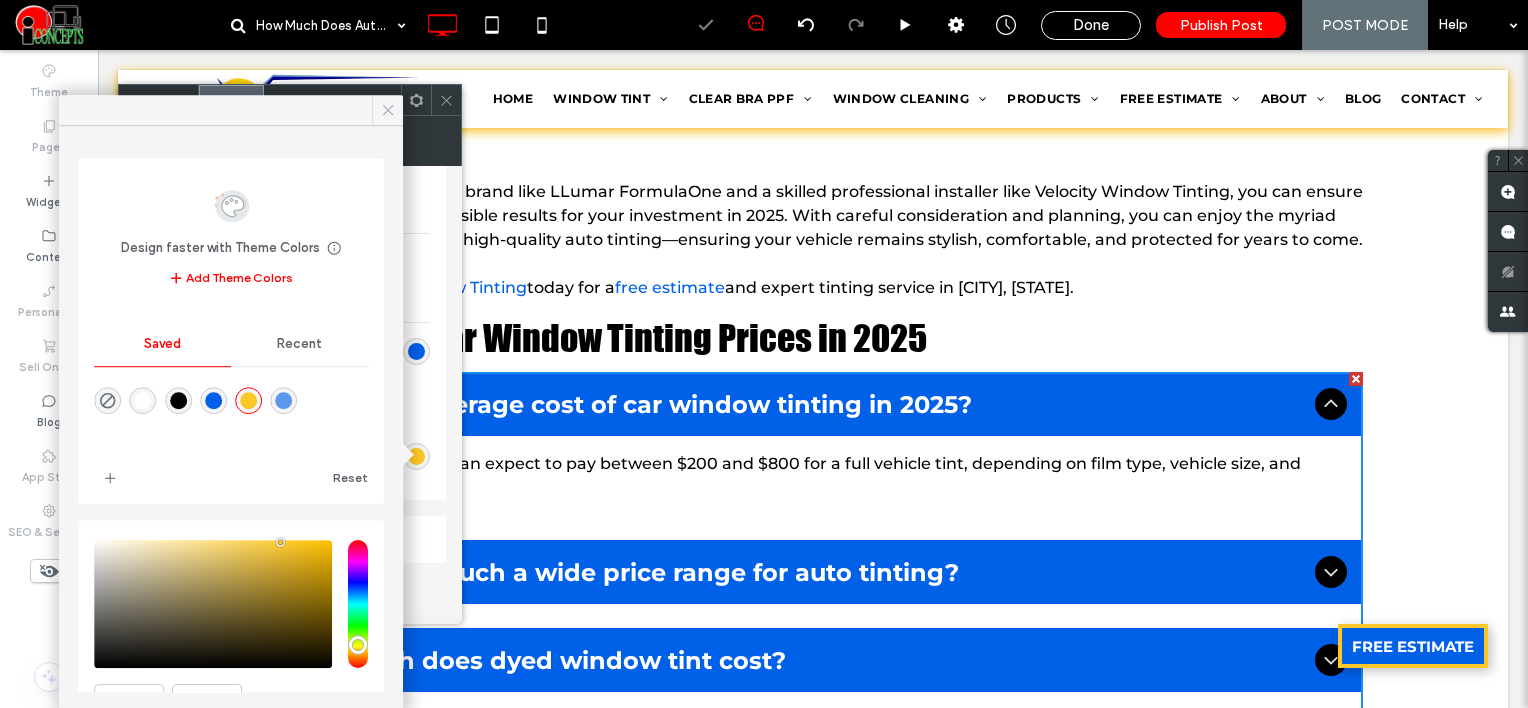 click 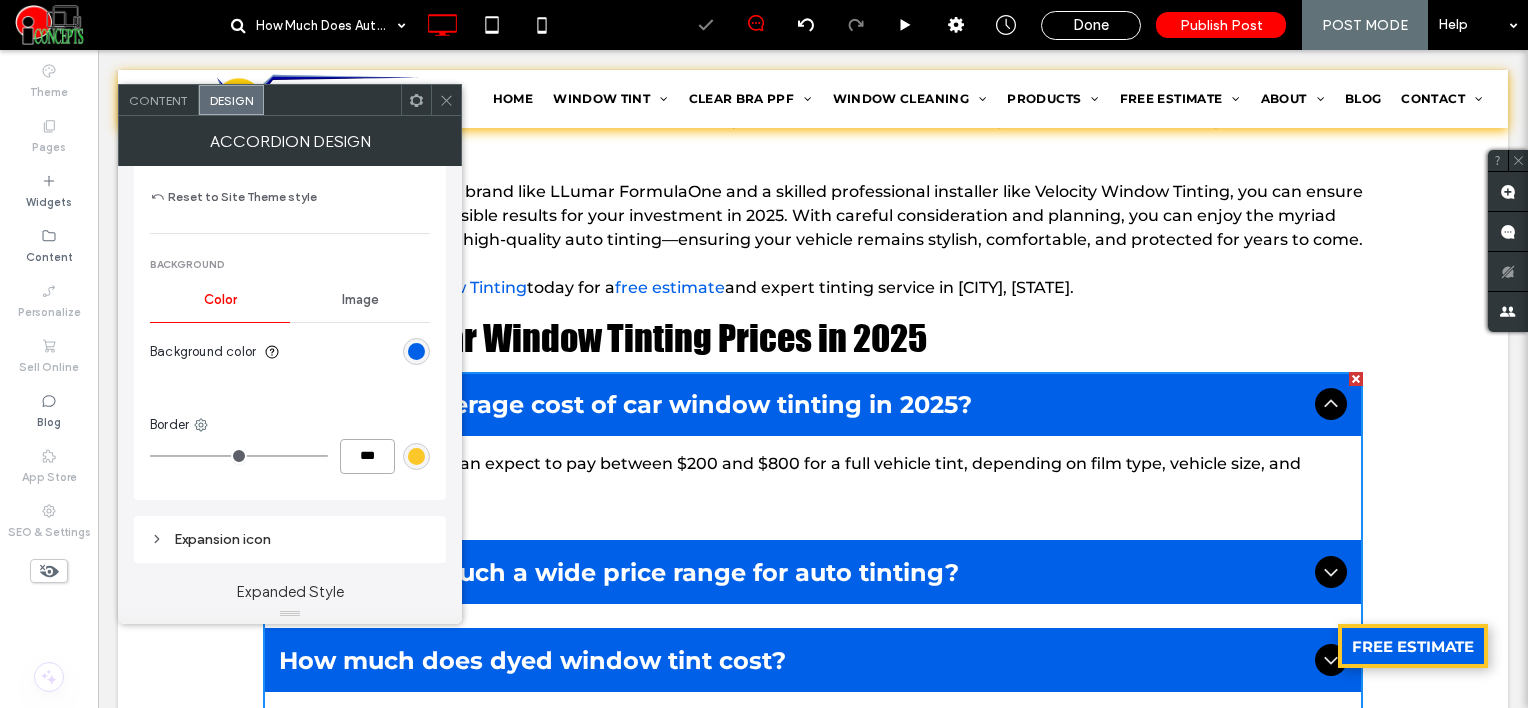 click on "***" at bounding box center (367, 456) 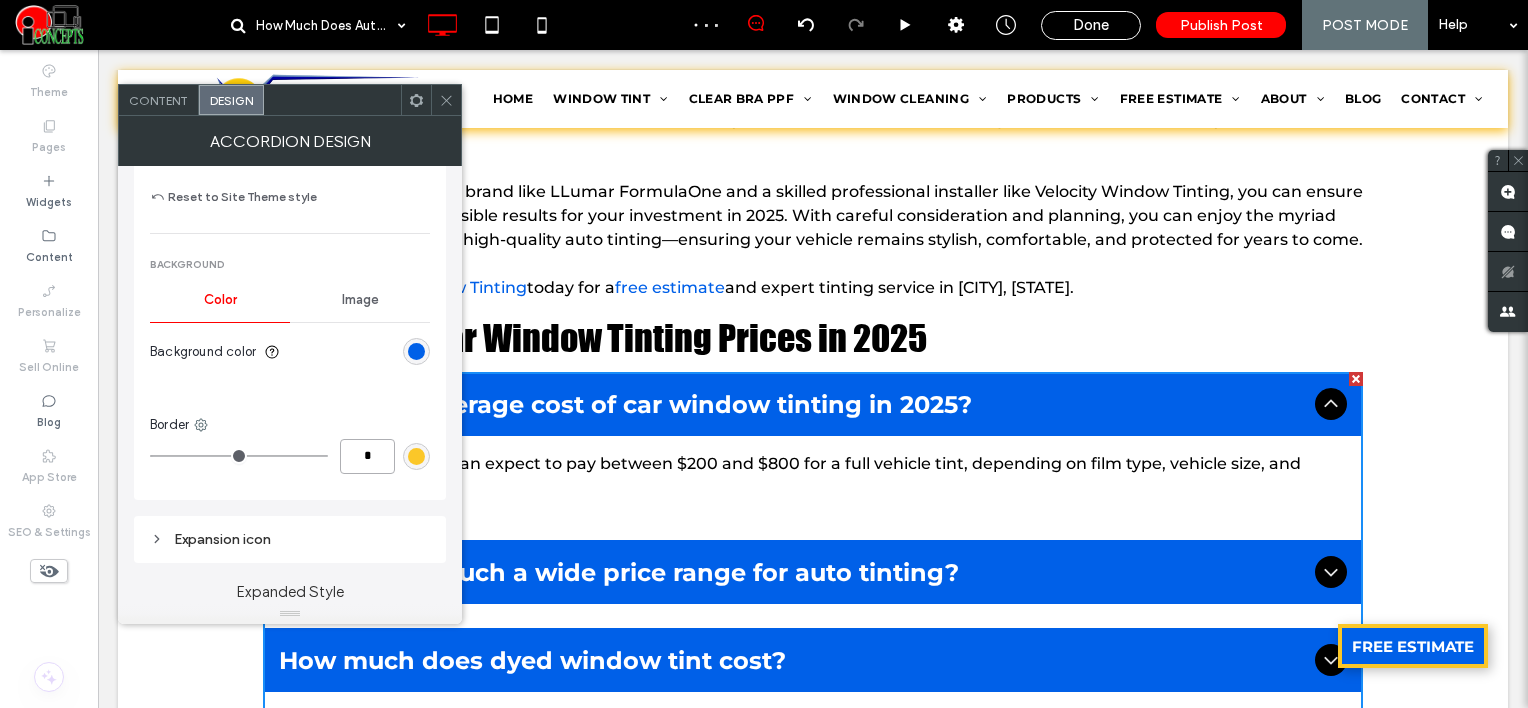 type on "*" 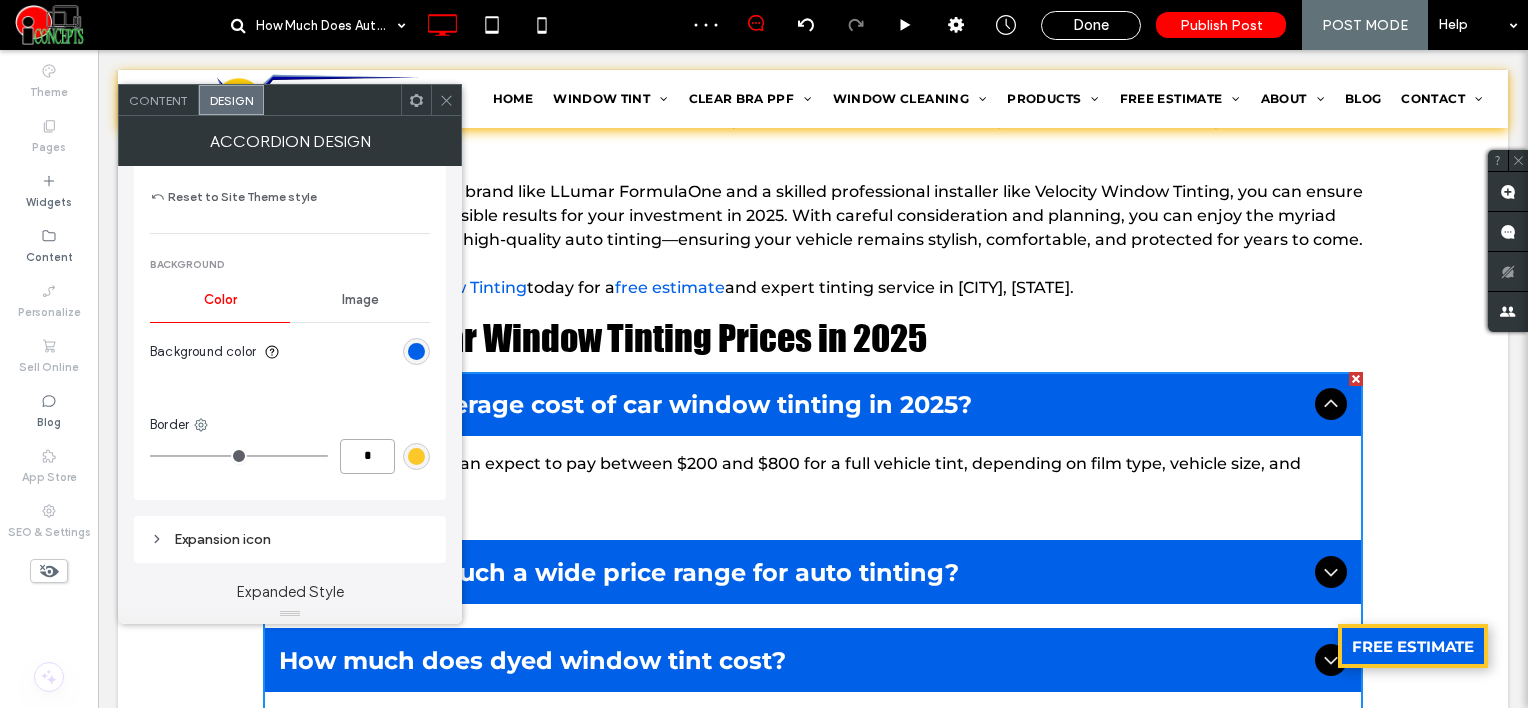 type on "*" 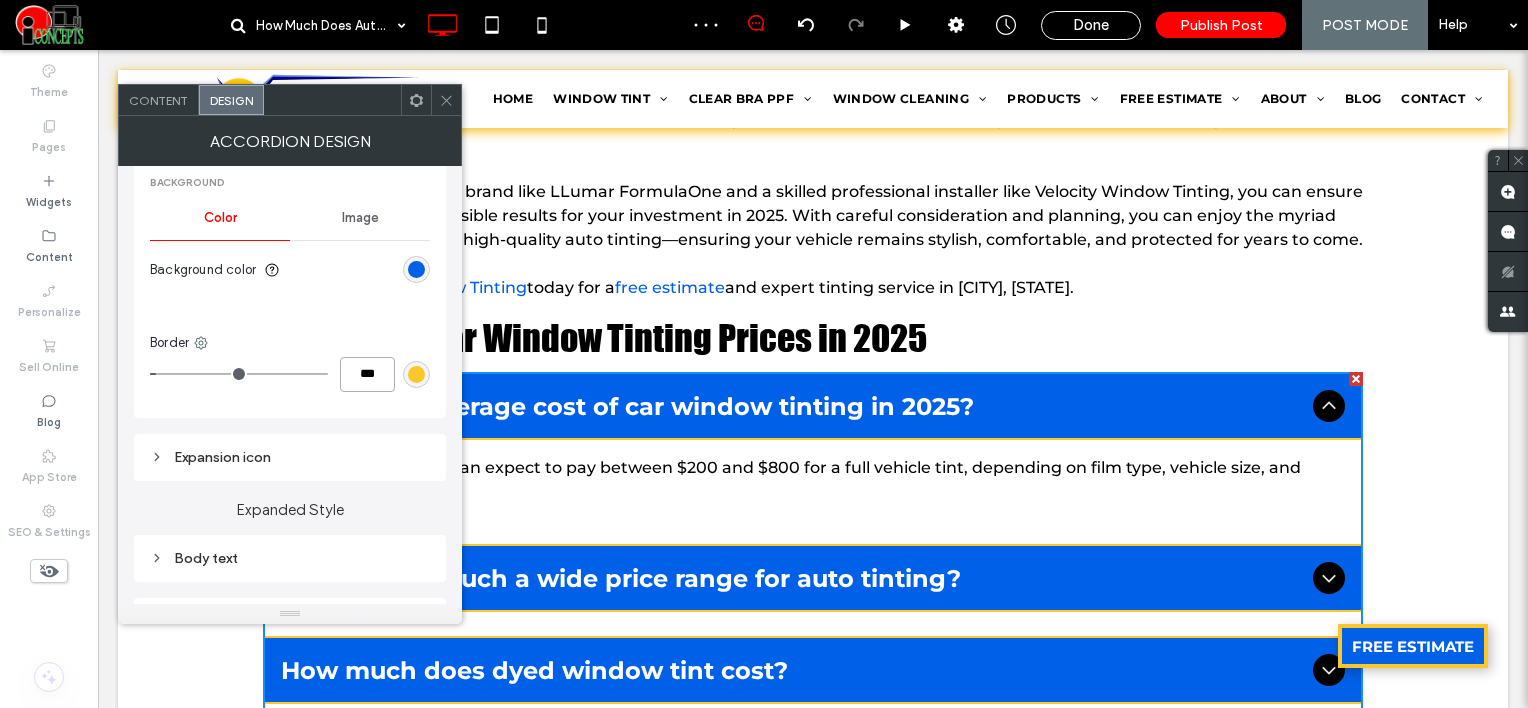 scroll, scrollTop: 900, scrollLeft: 0, axis: vertical 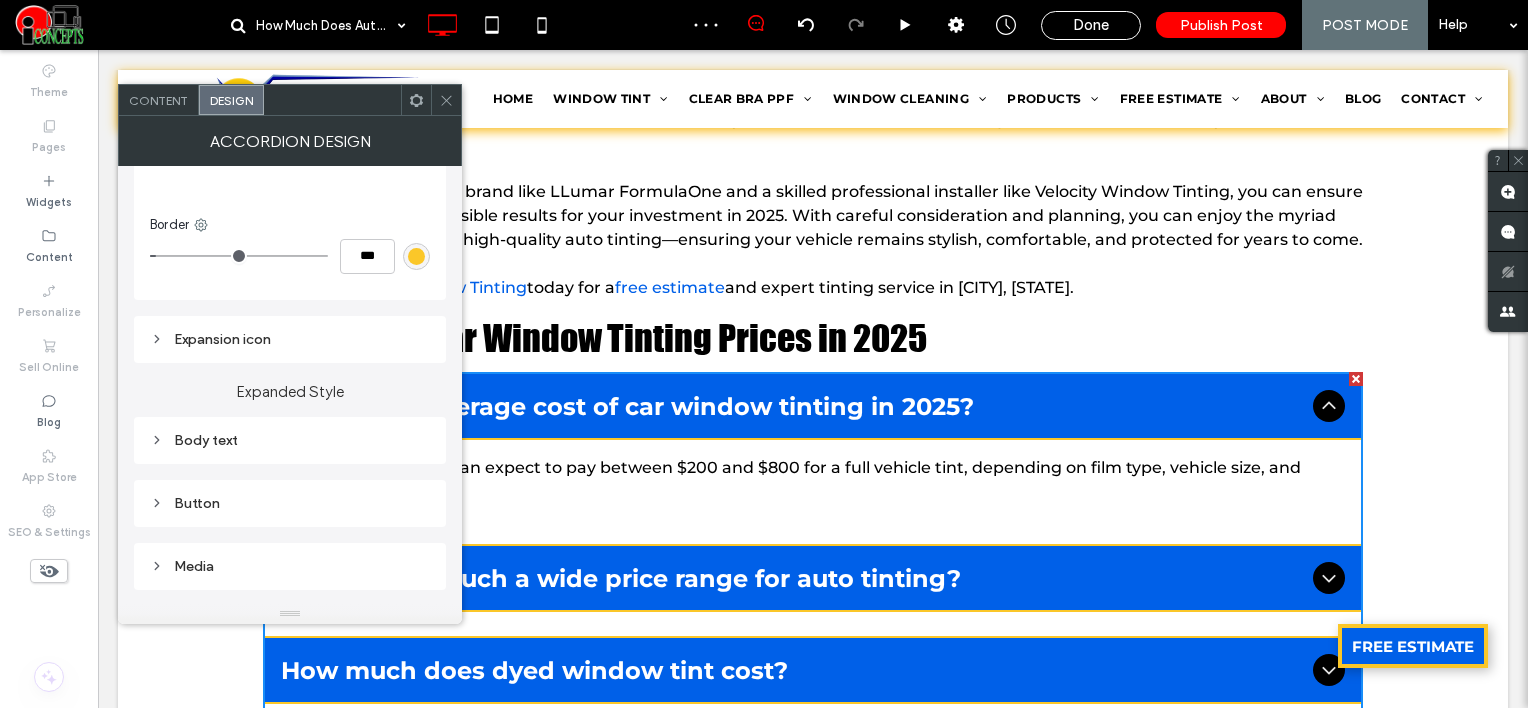 type on "*" 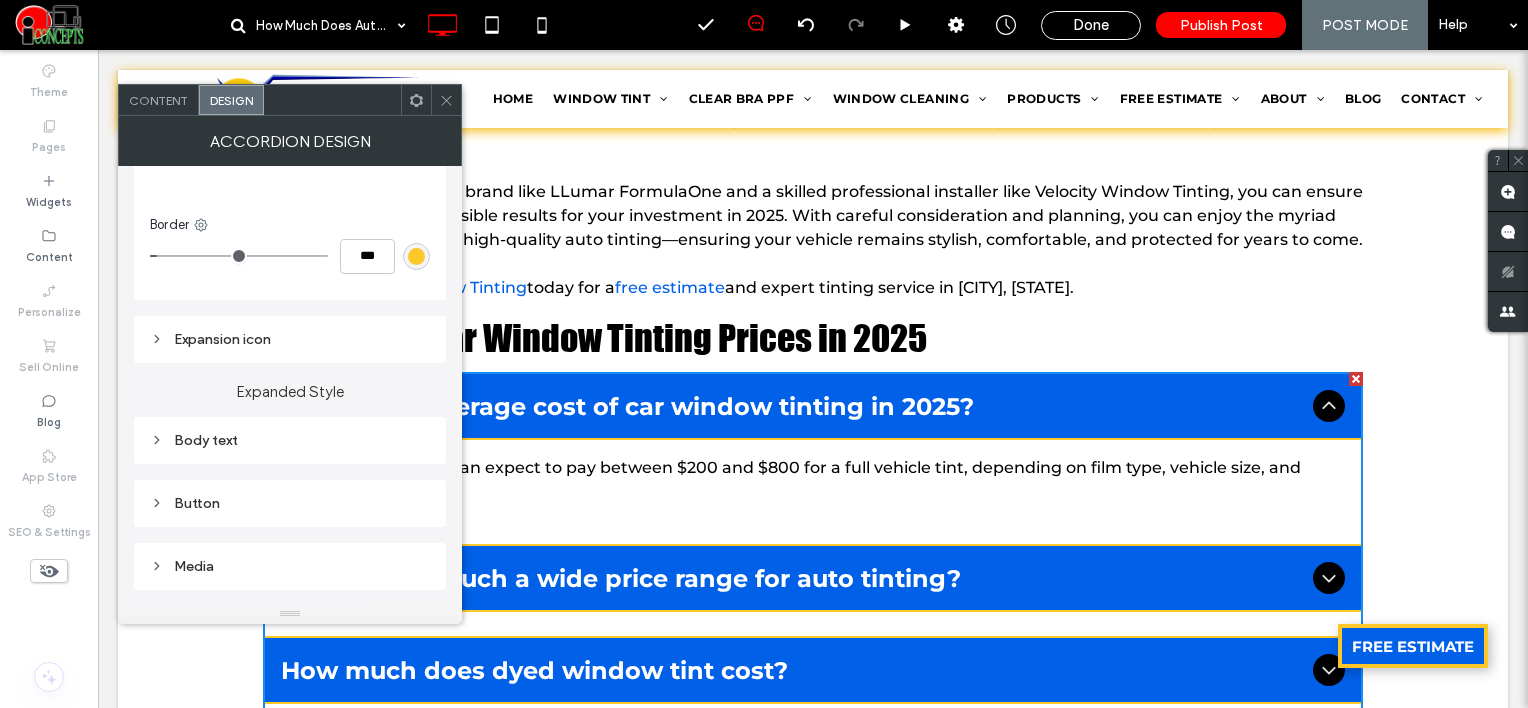 click on "Expansion icon" at bounding box center (290, 339) 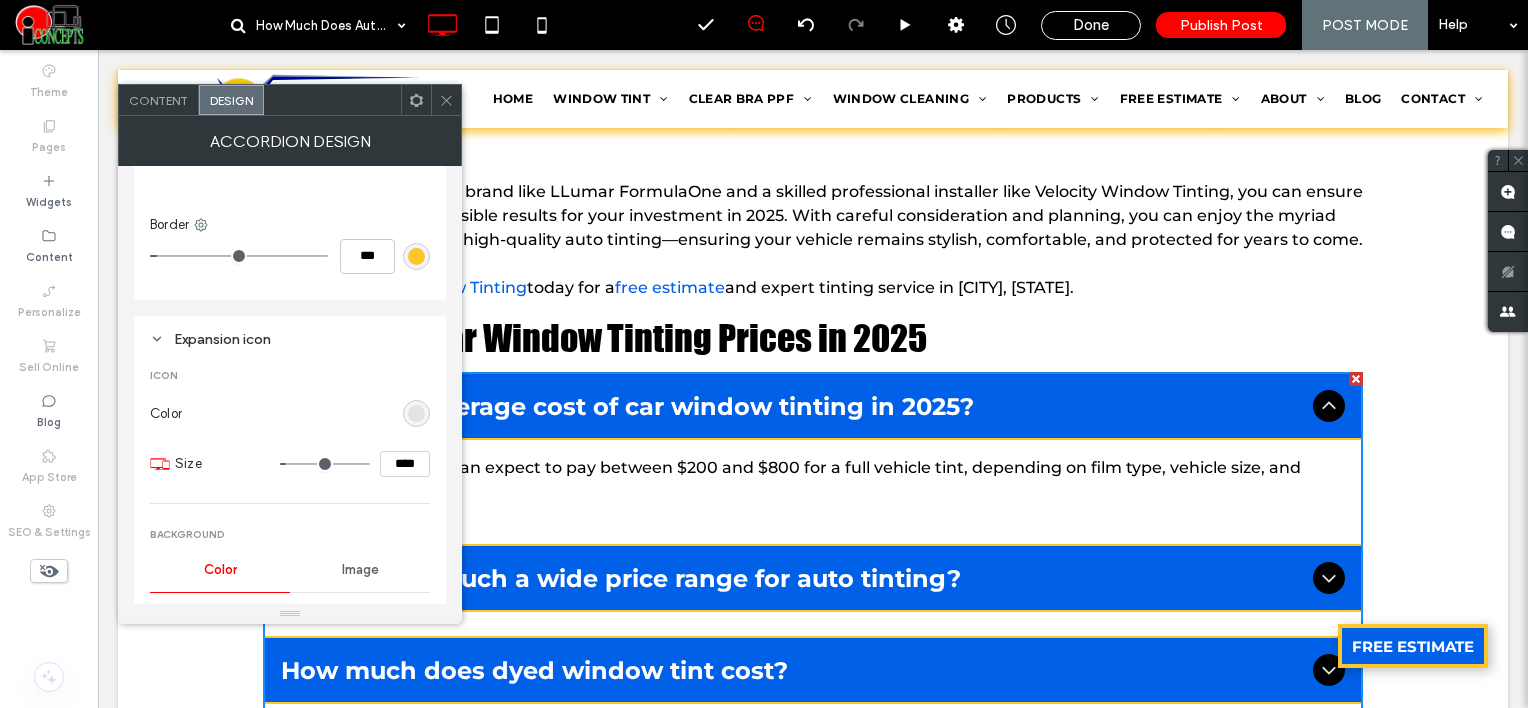 click at bounding box center [416, 413] 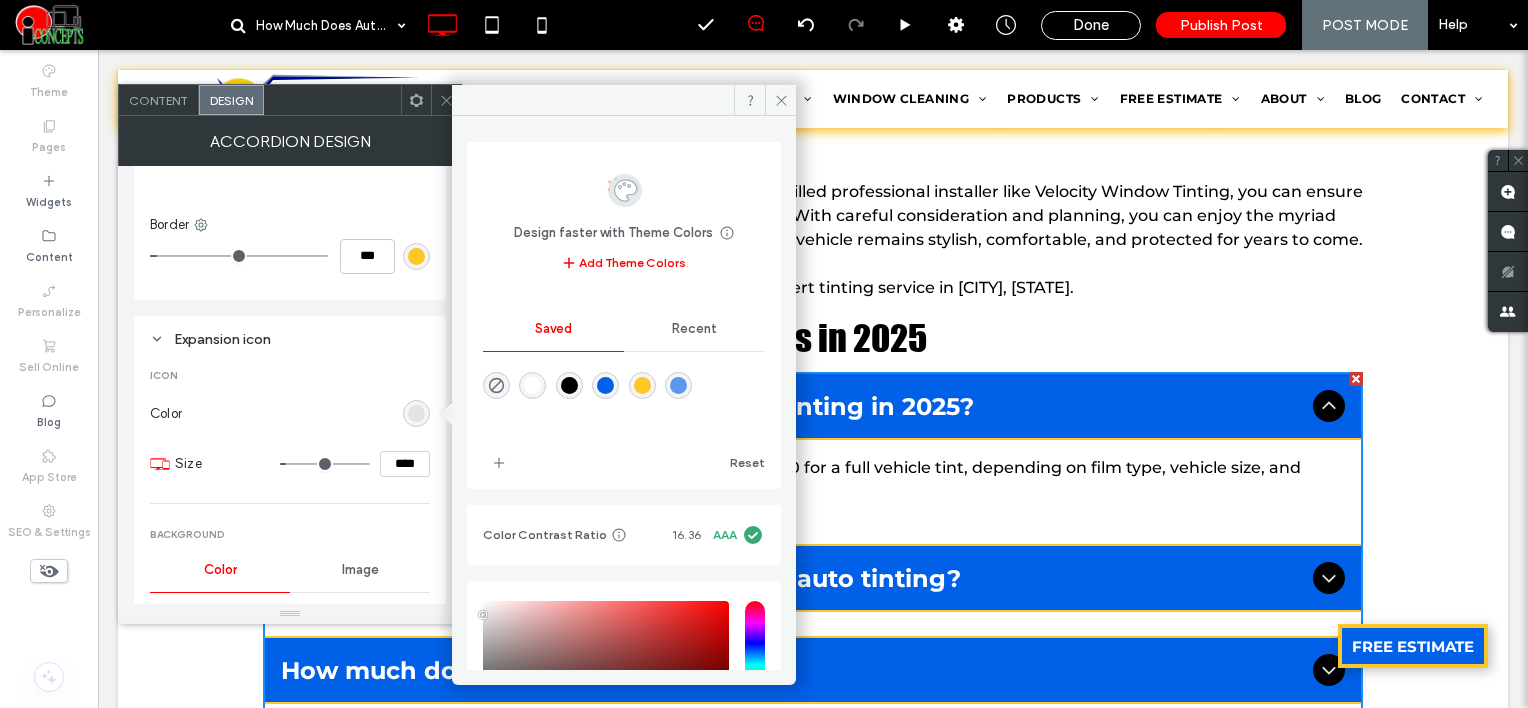 drag, startPoint x: 624, startPoint y: 381, endPoint x: 592, endPoint y: 364, distance: 36.23534 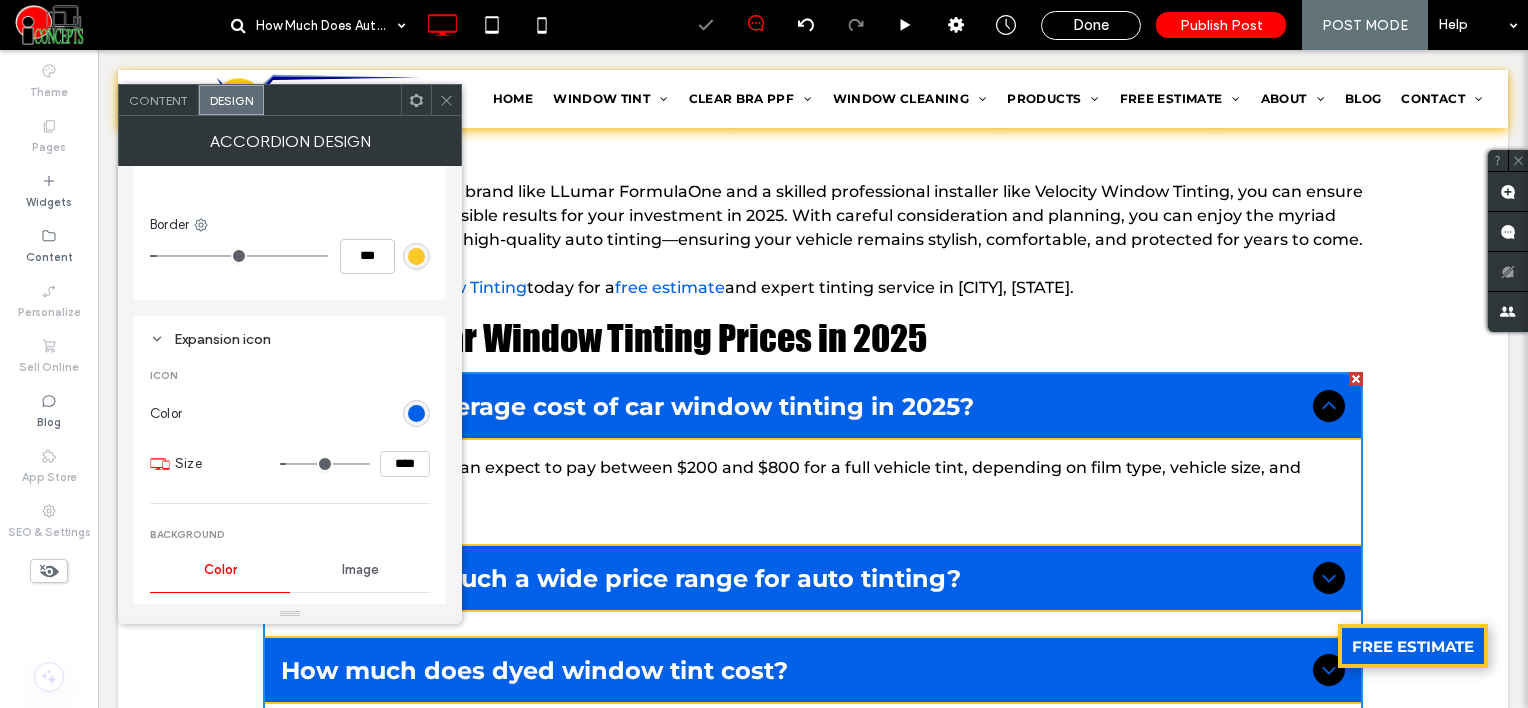 scroll, scrollTop: 1000, scrollLeft: 0, axis: vertical 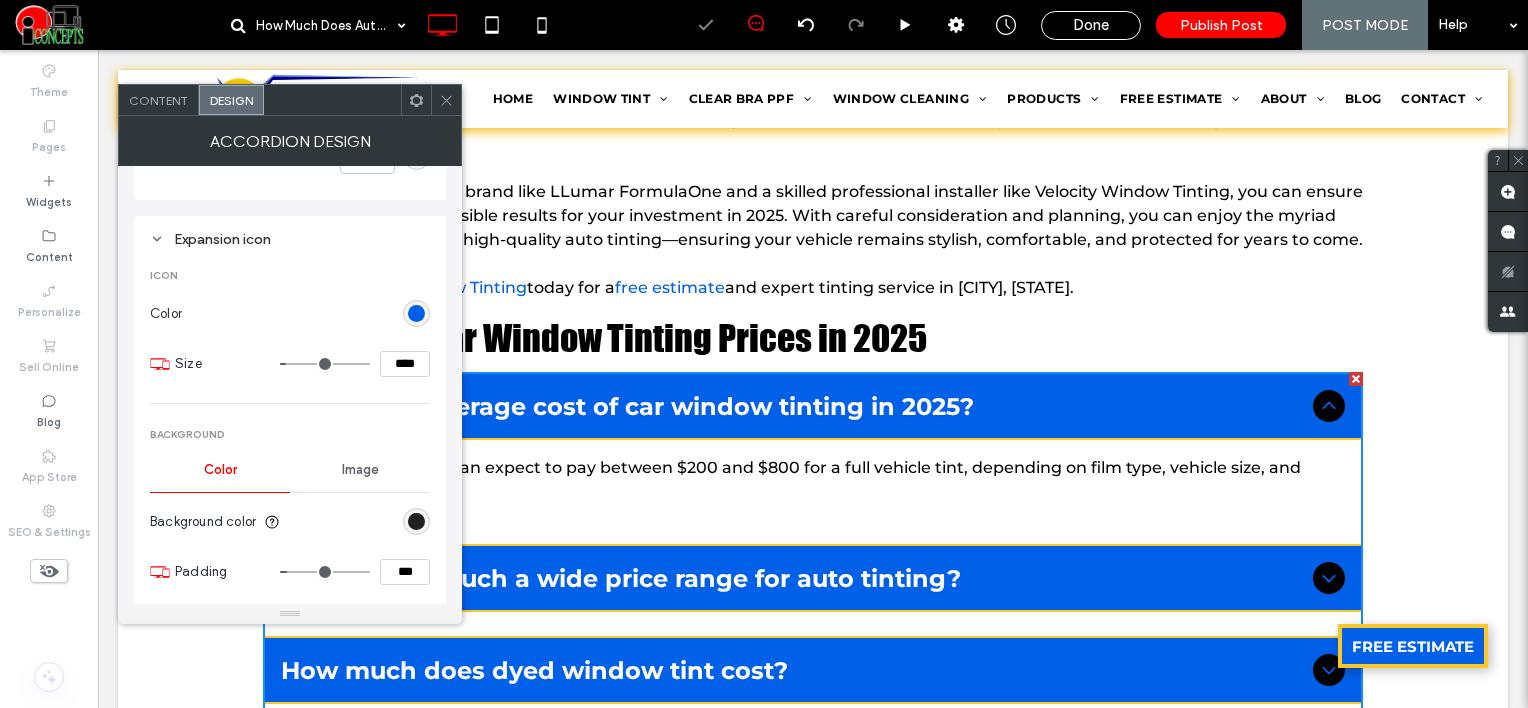click at bounding box center (416, 521) 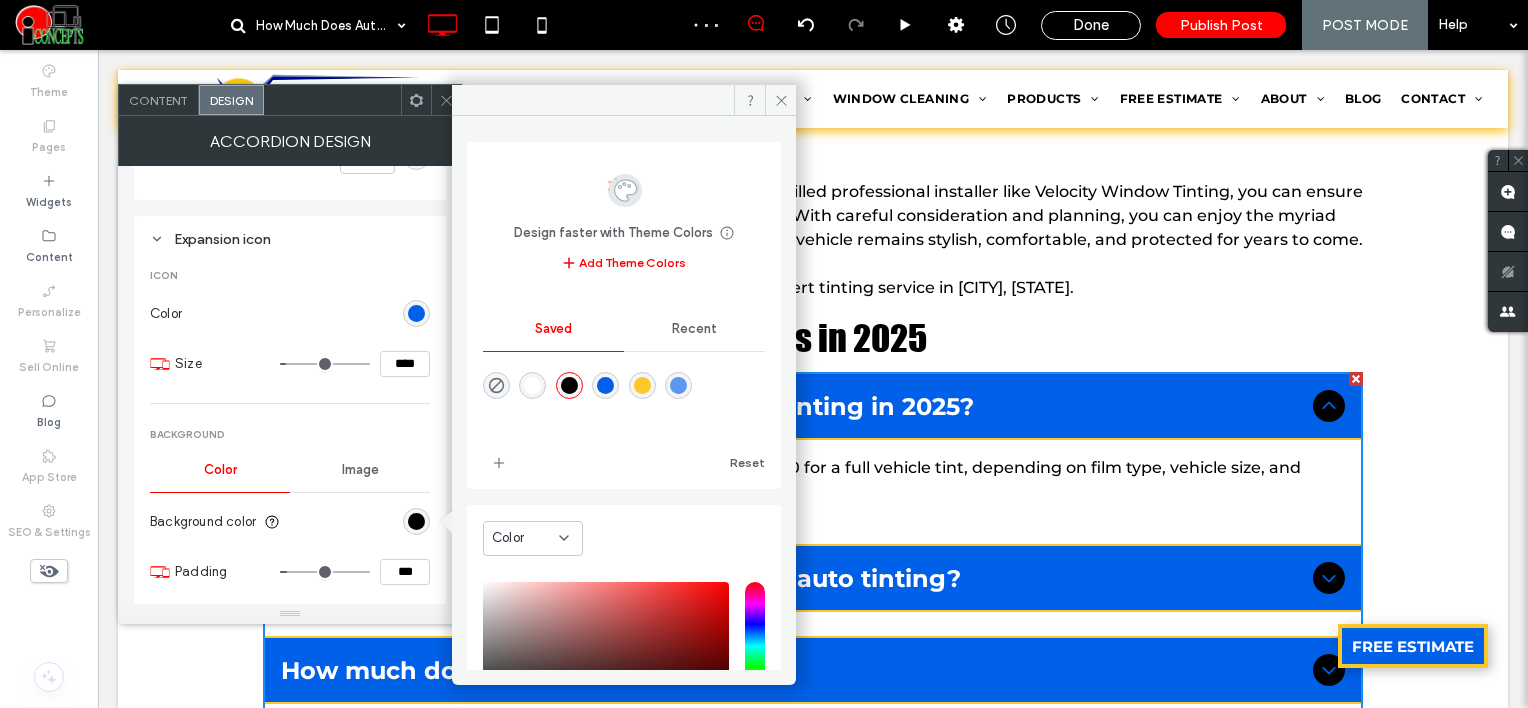 click at bounding box center (642, 385) 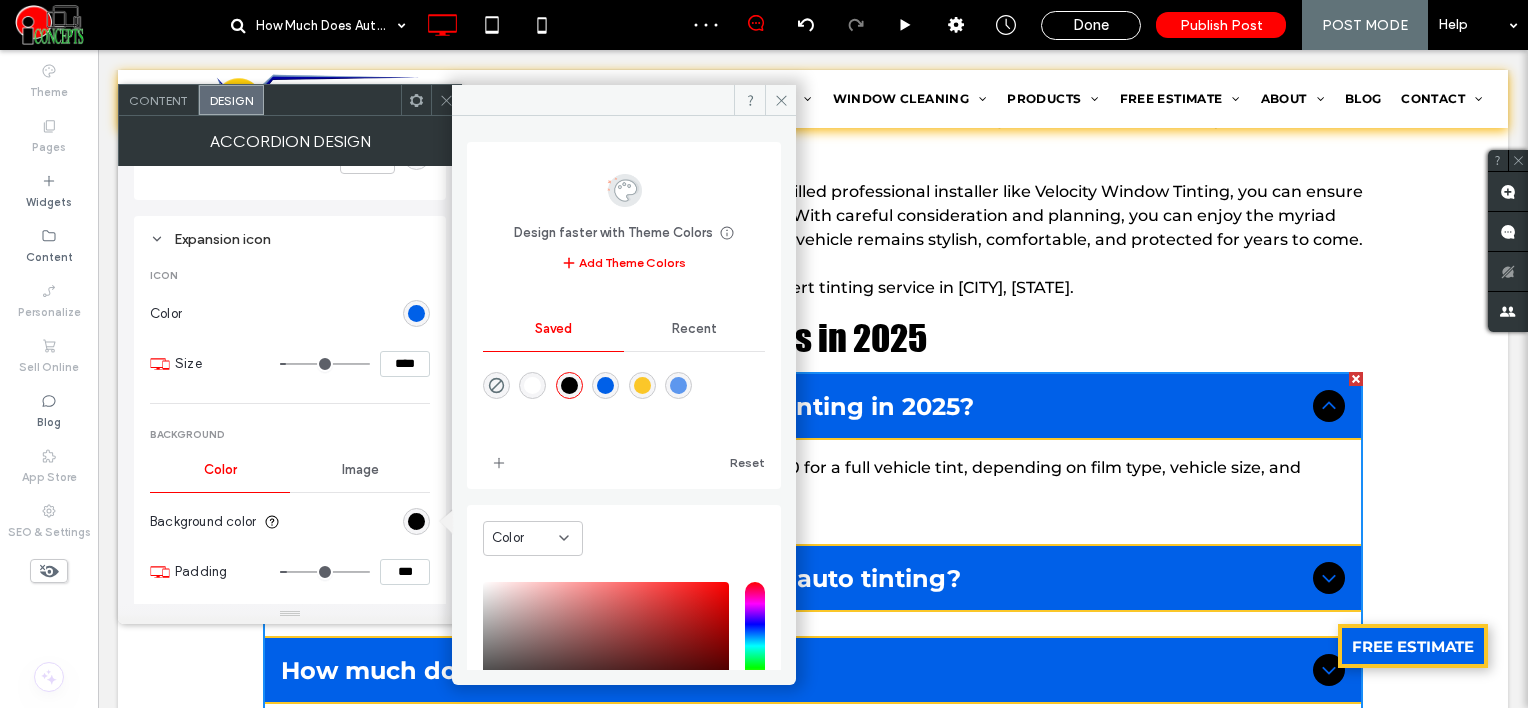 type on "*******" 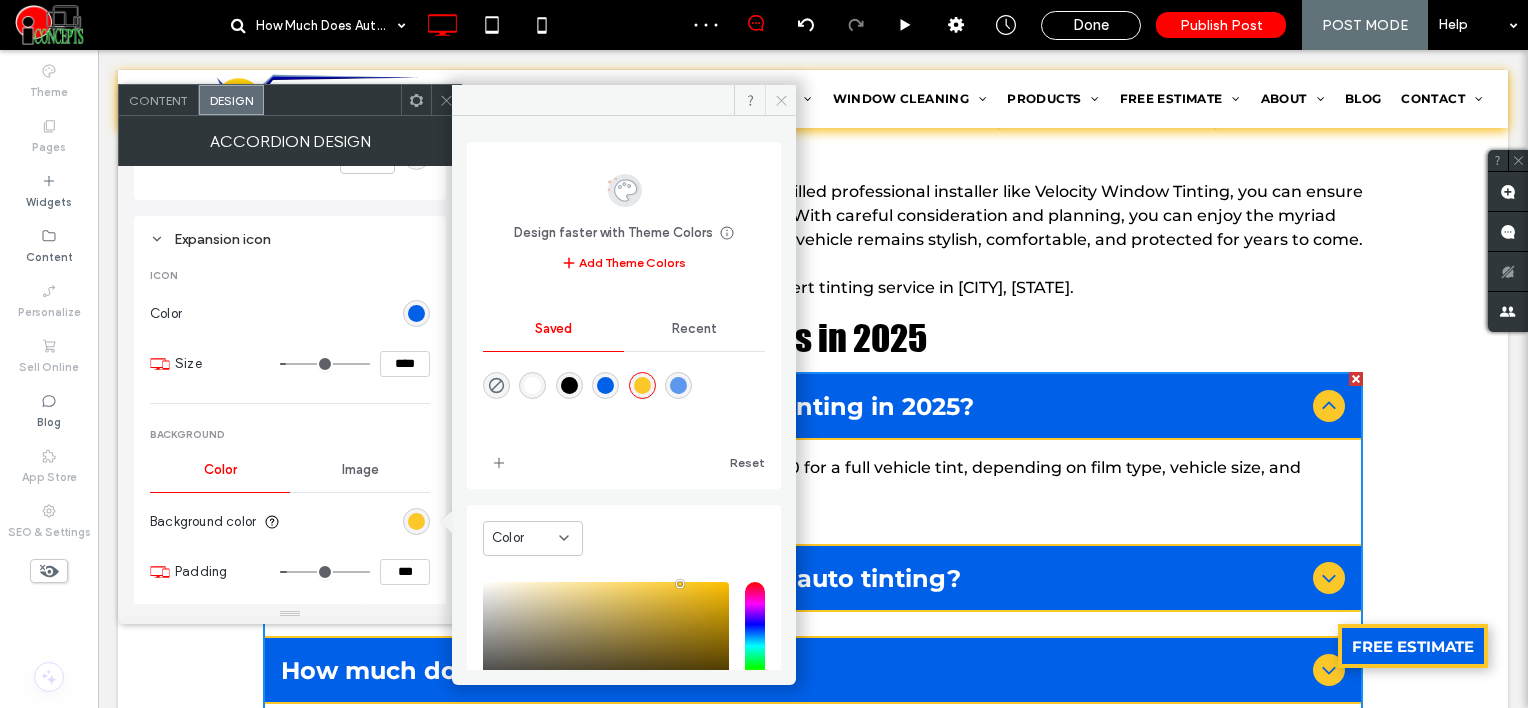 click 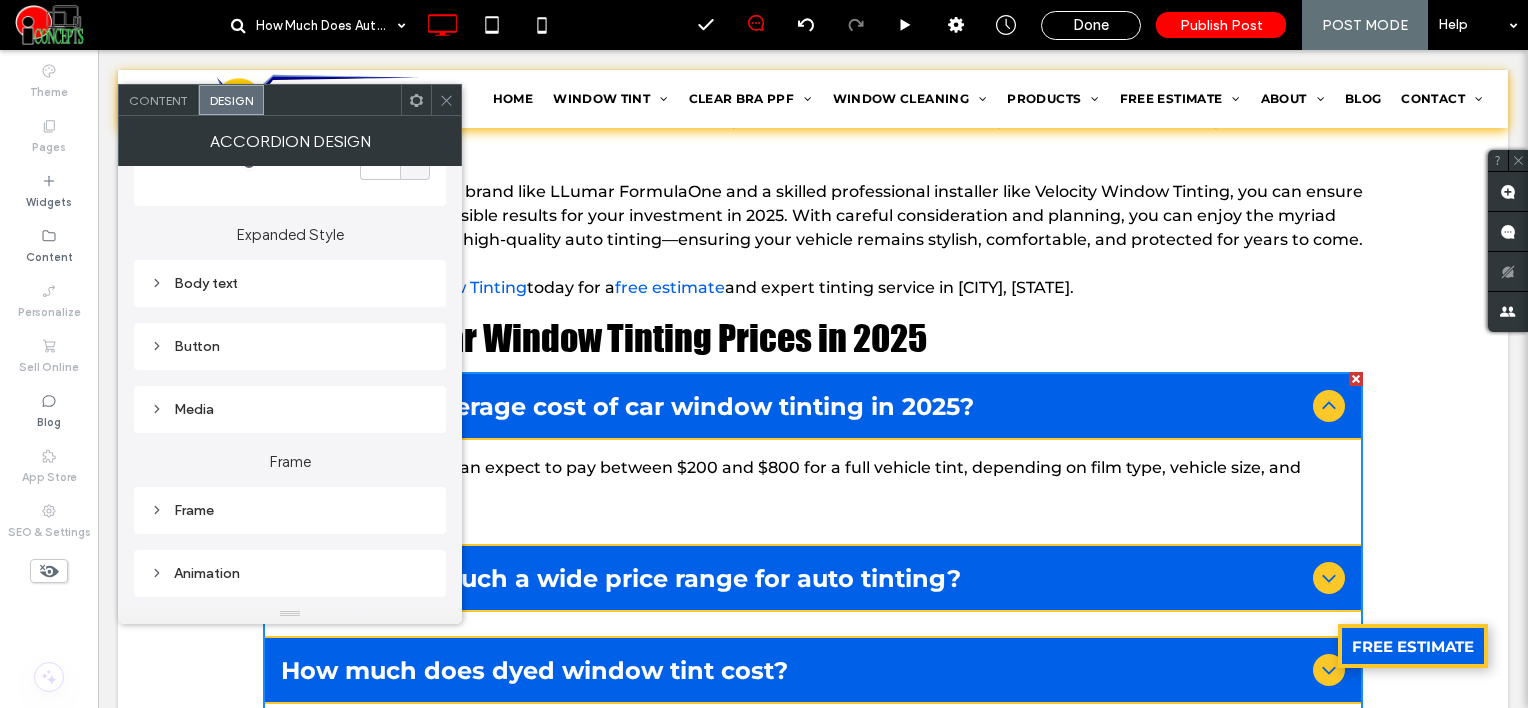 scroll, scrollTop: 1552, scrollLeft: 0, axis: vertical 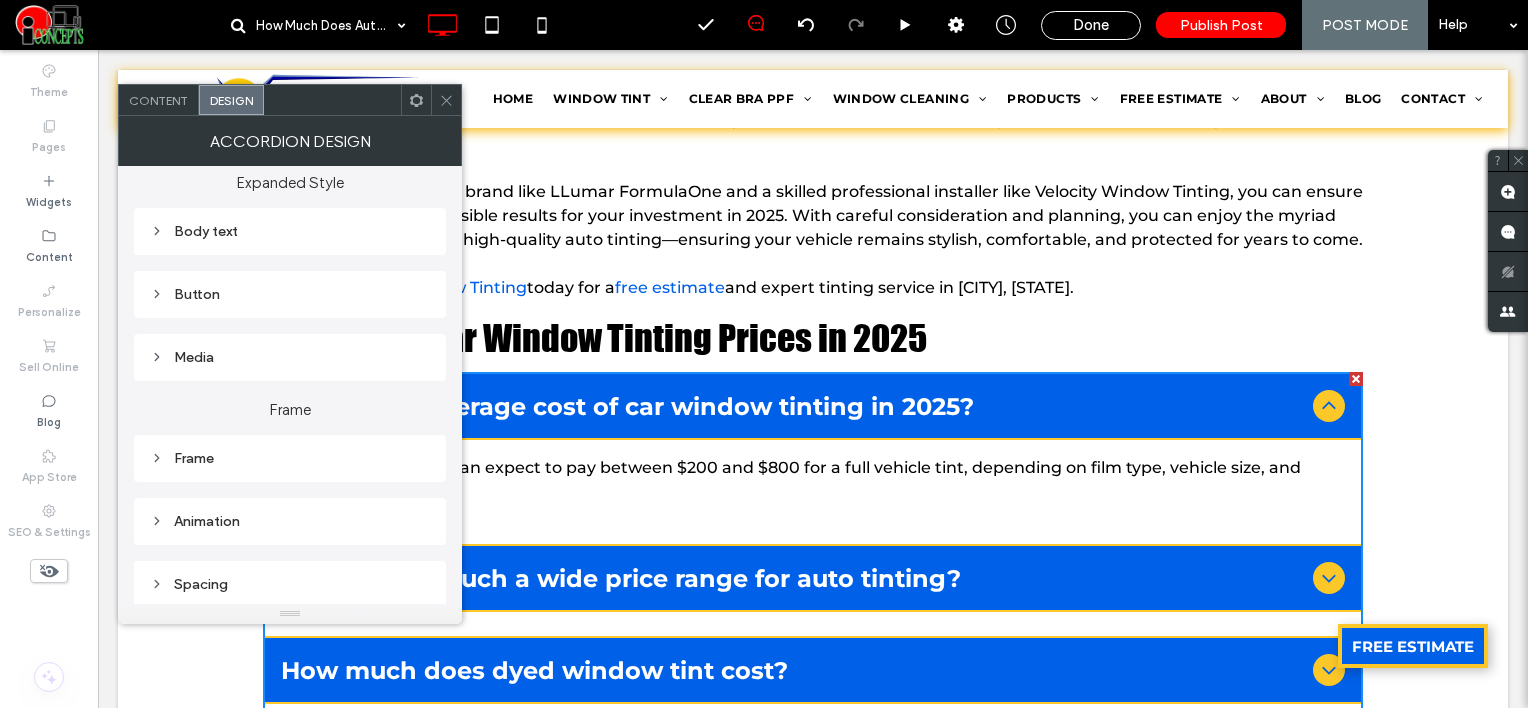 click on "Frame" at bounding box center (290, 458) 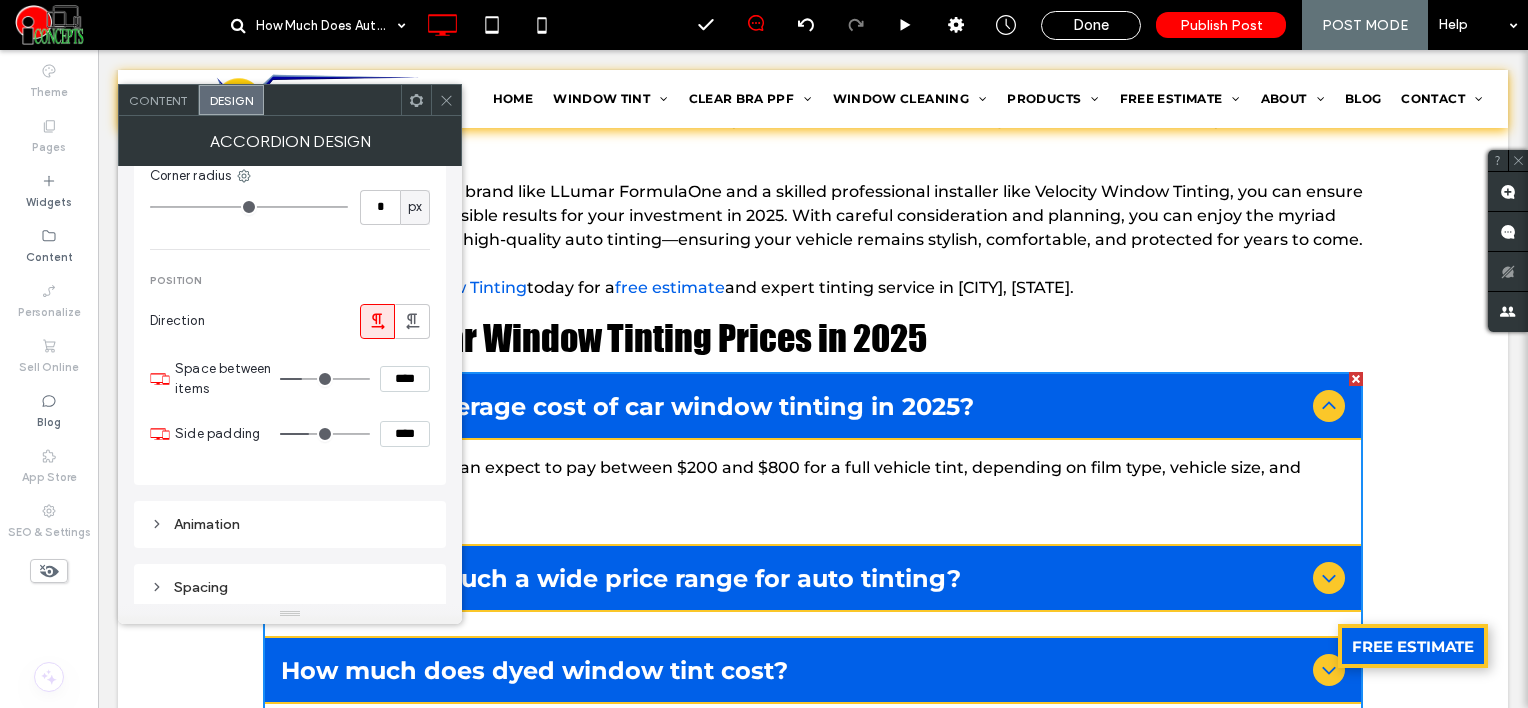scroll, scrollTop: 2372, scrollLeft: 0, axis: vertical 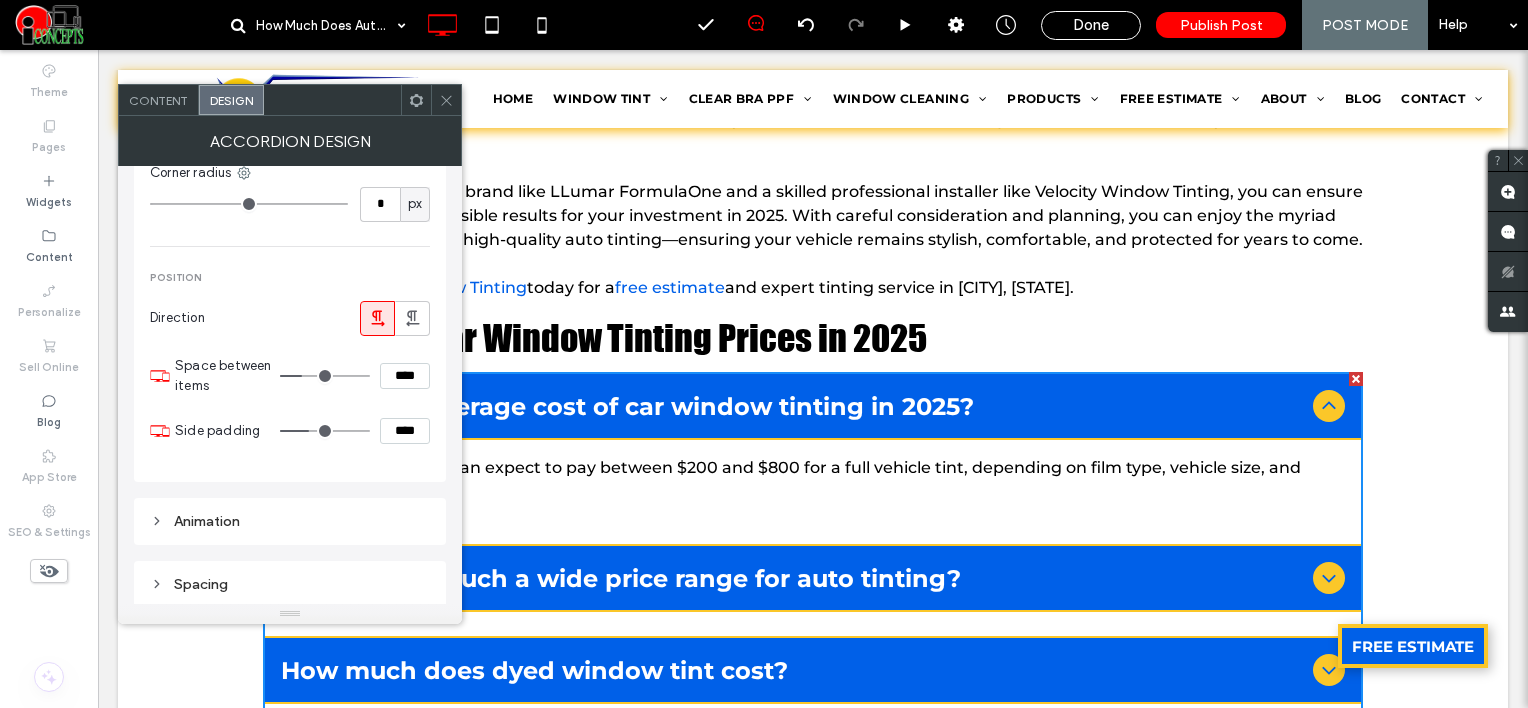 drag, startPoint x: 388, startPoint y: 380, endPoint x: 425, endPoint y: 382, distance: 37.054016 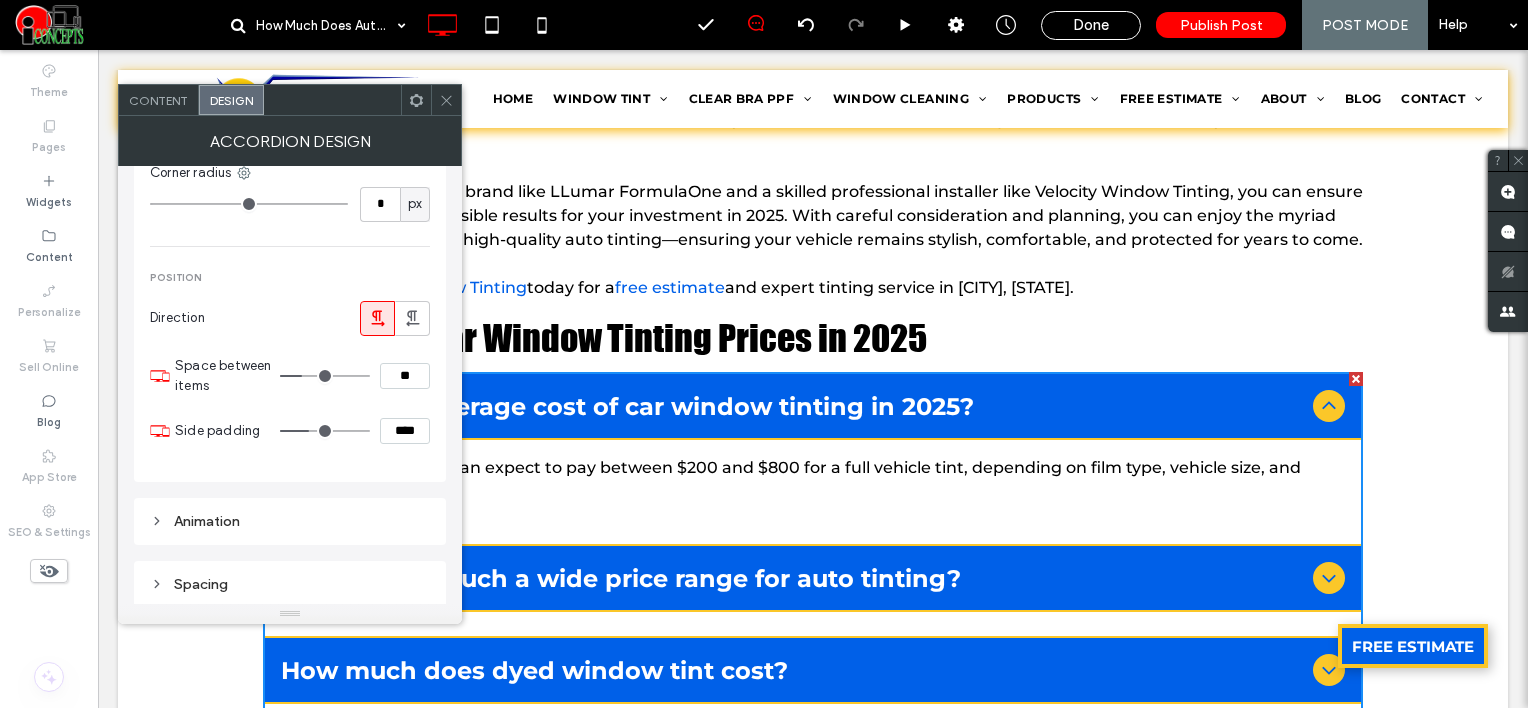 type on "**" 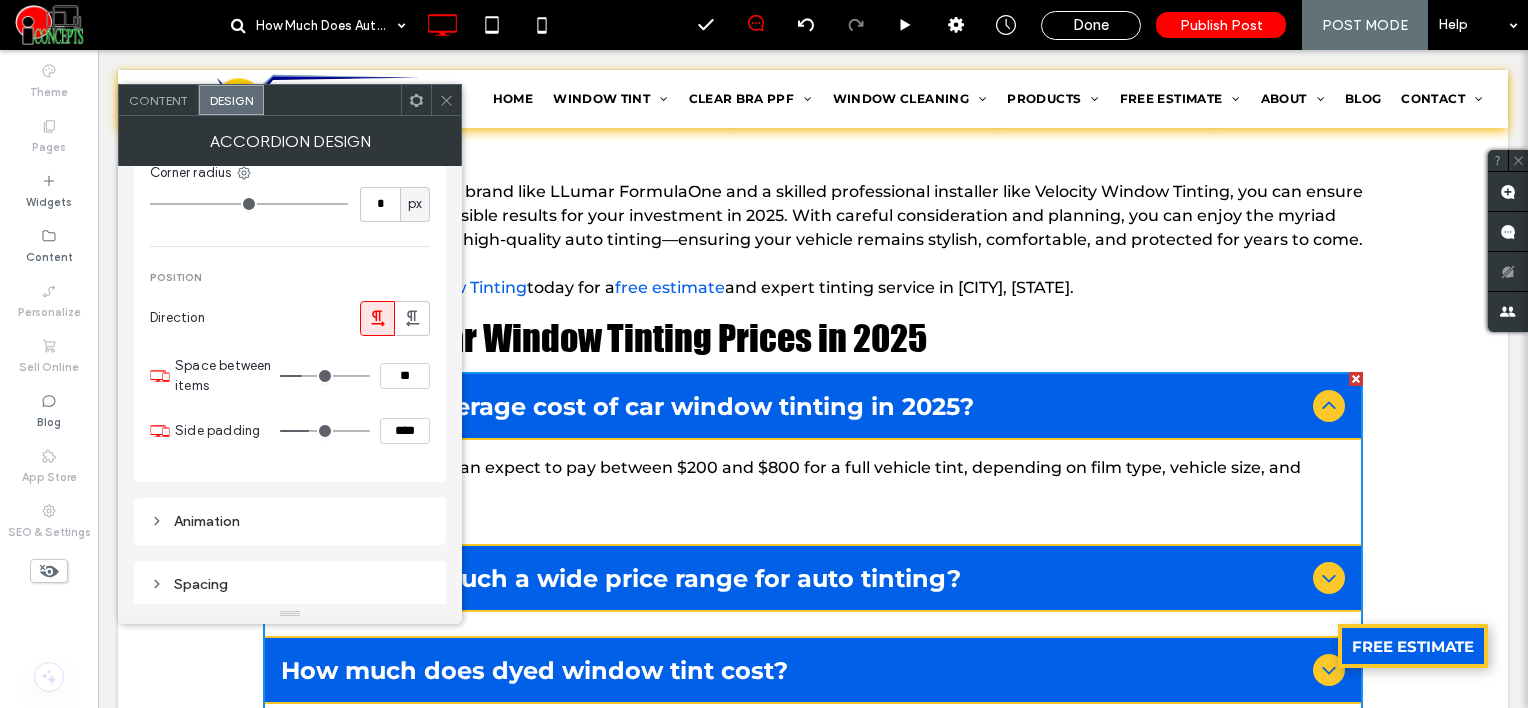 type on "**" 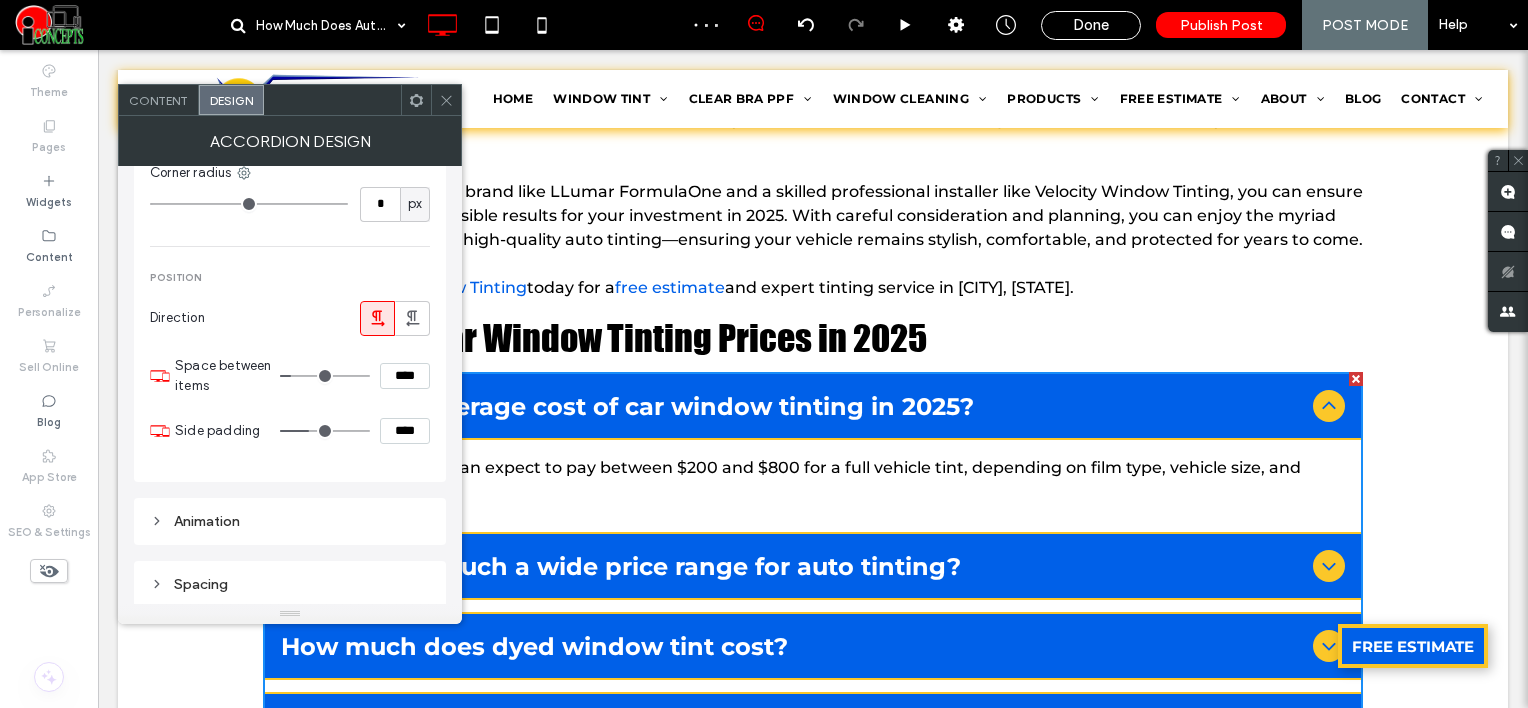 click at bounding box center (446, 100) 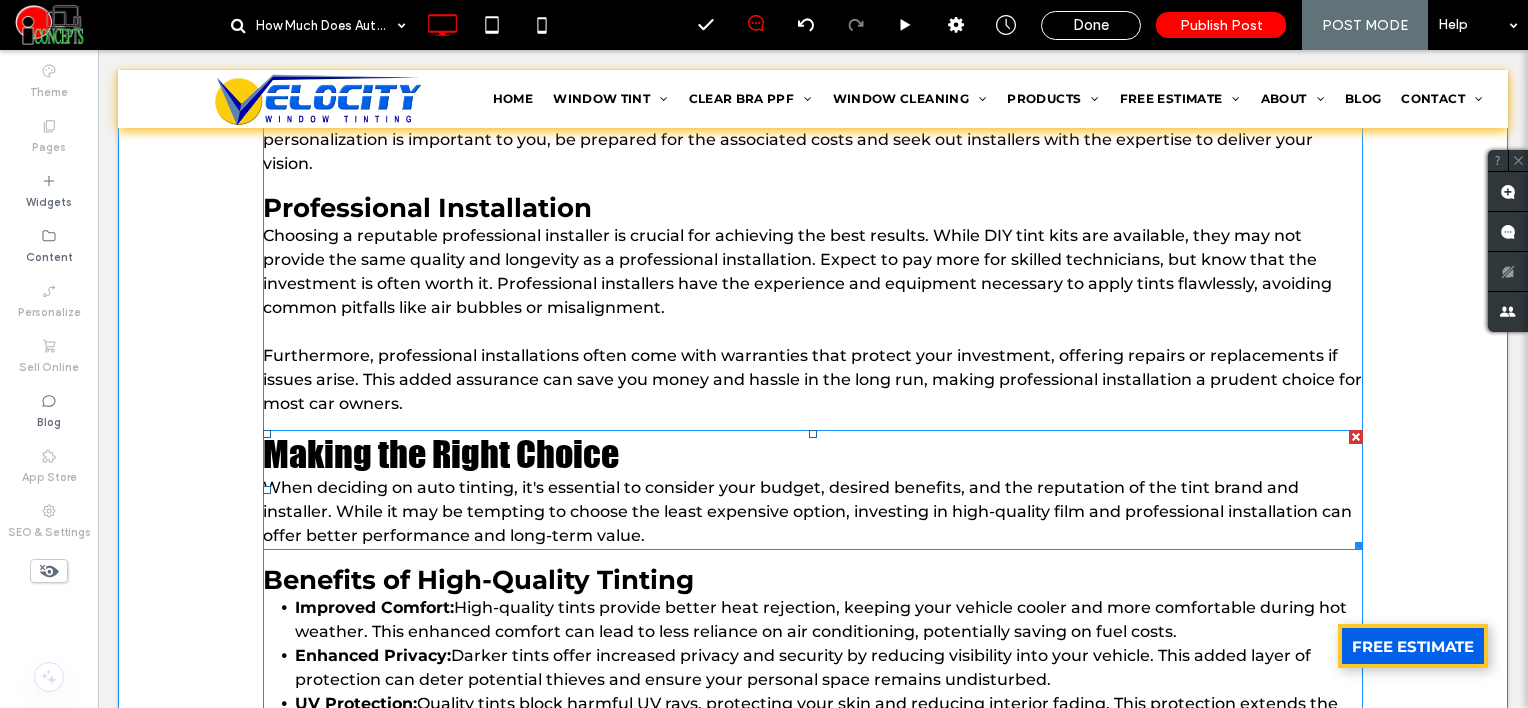 scroll, scrollTop: 3025, scrollLeft: 0, axis: vertical 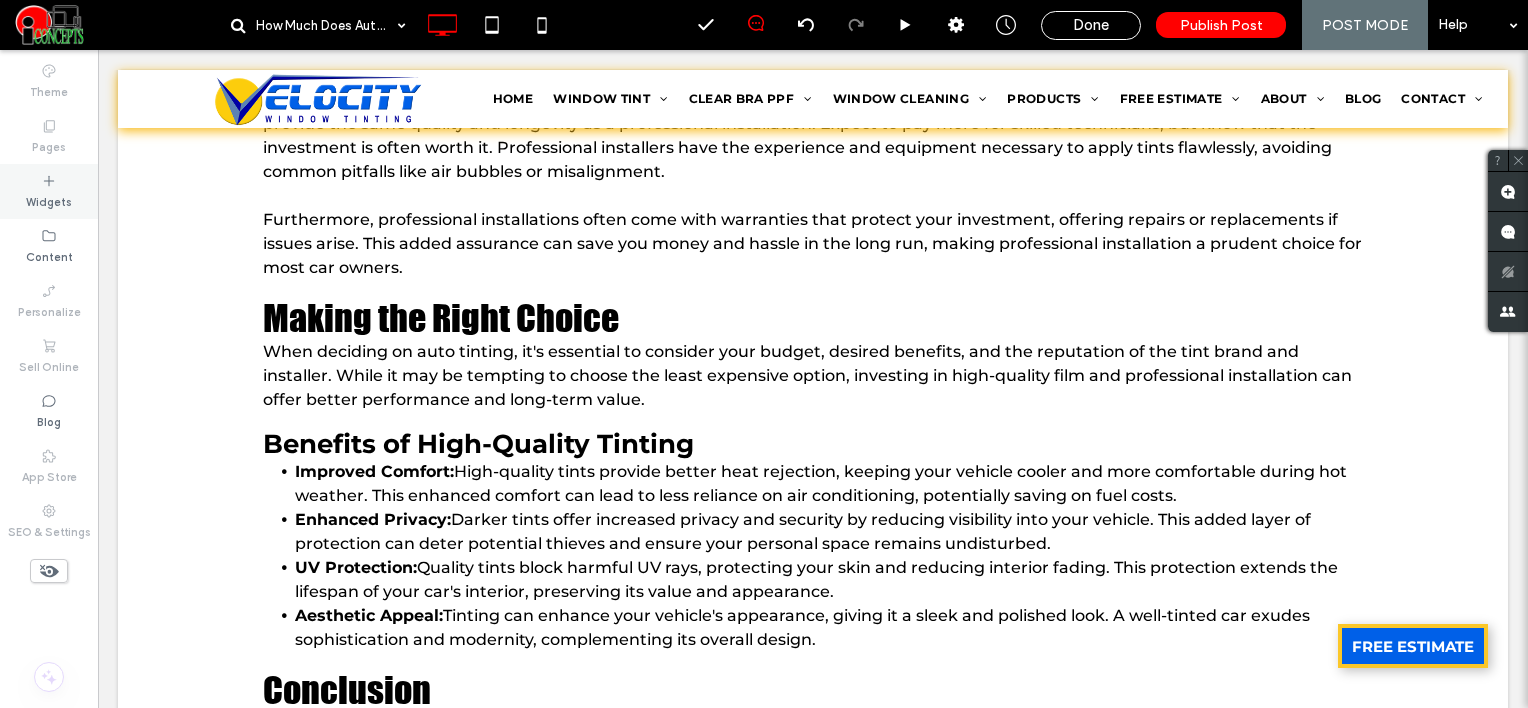 click on "Widgets" at bounding box center [49, 200] 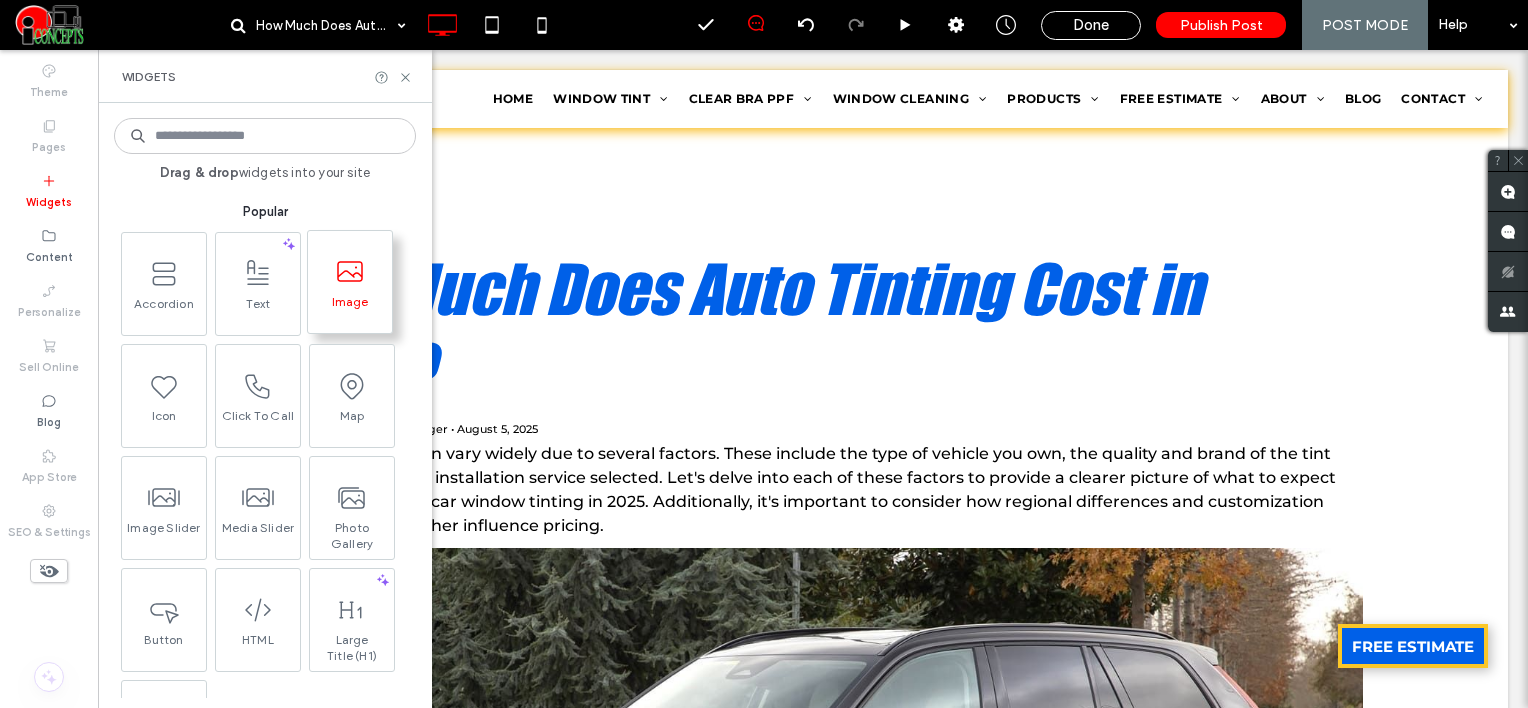 scroll, scrollTop: 3025, scrollLeft: 0, axis: vertical 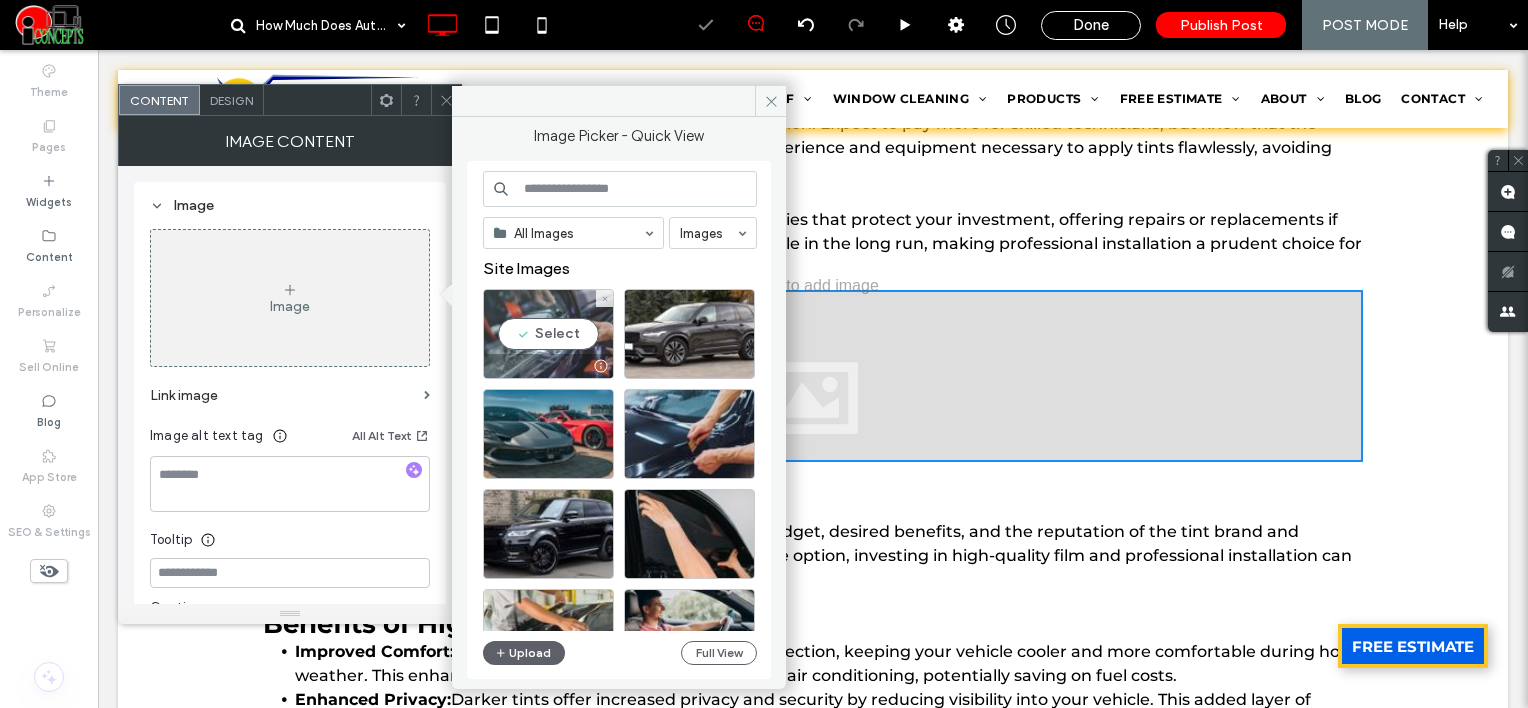 click on "Select" at bounding box center (548, 334) 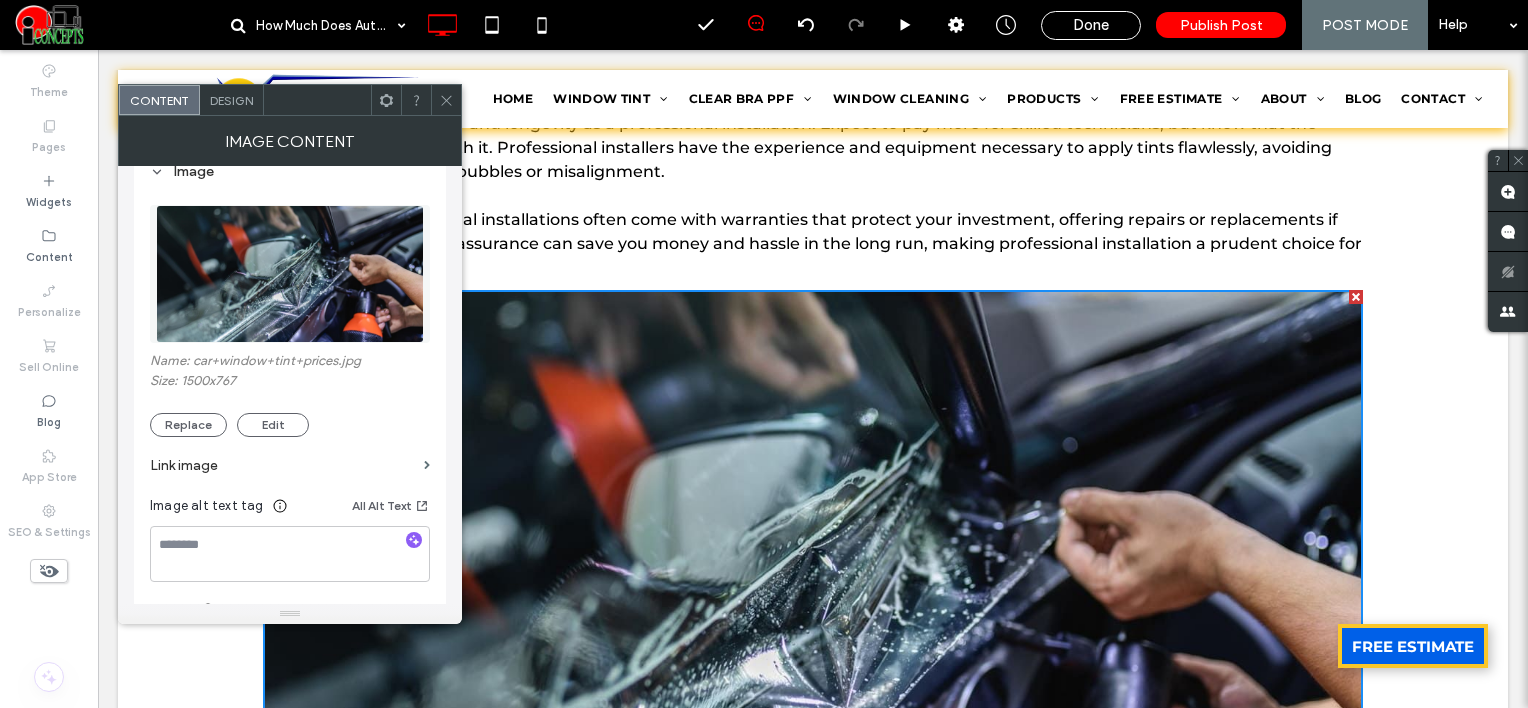 scroll, scrollTop: 400, scrollLeft: 0, axis: vertical 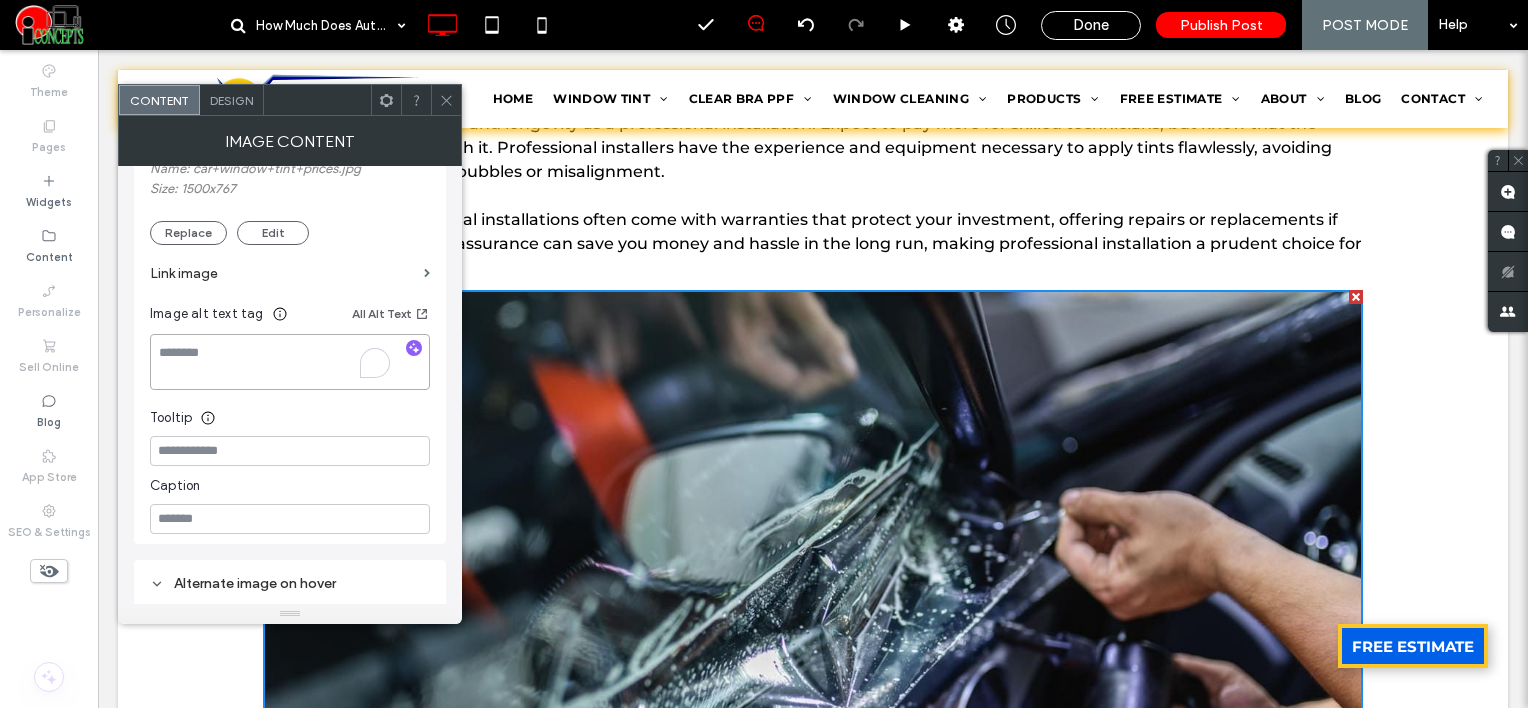 click at bounding box center (290, 362) 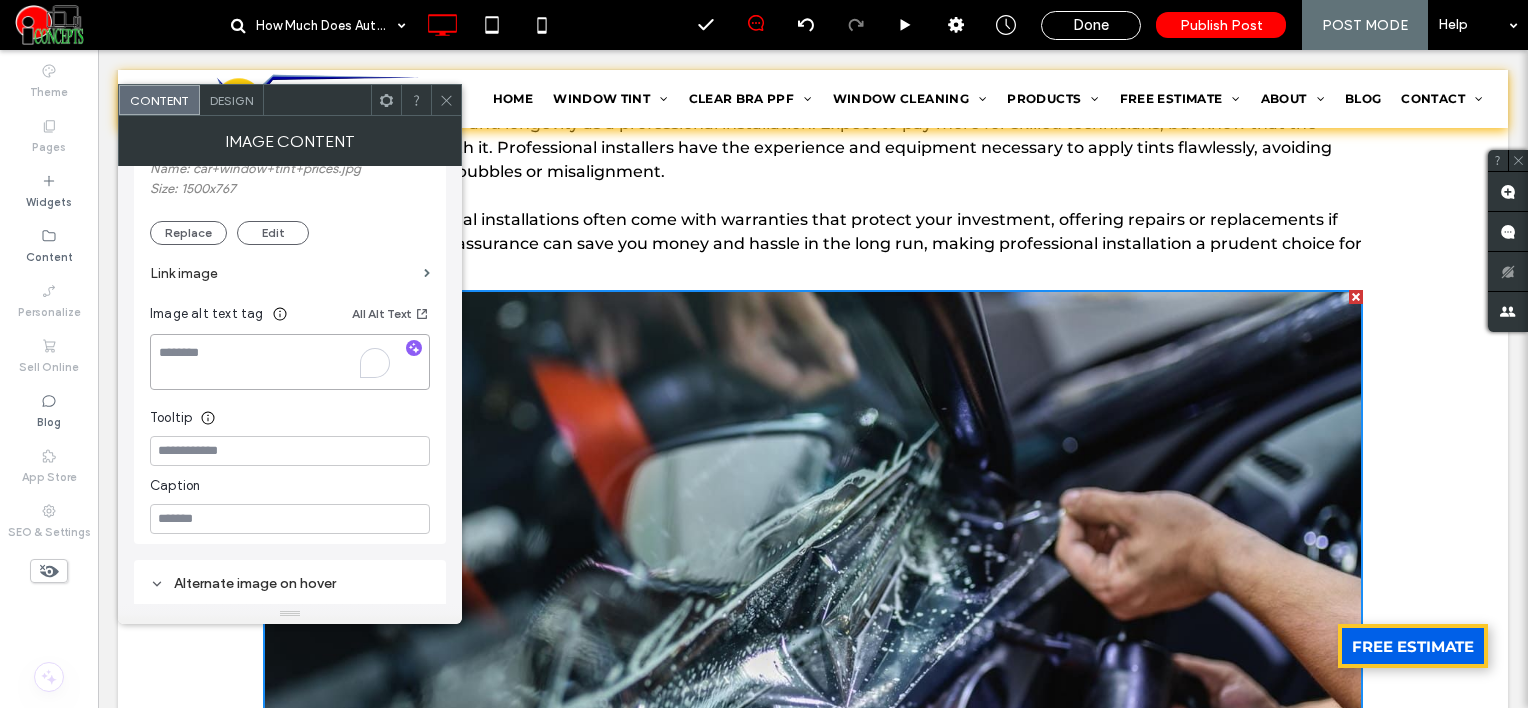 paste on "**********" 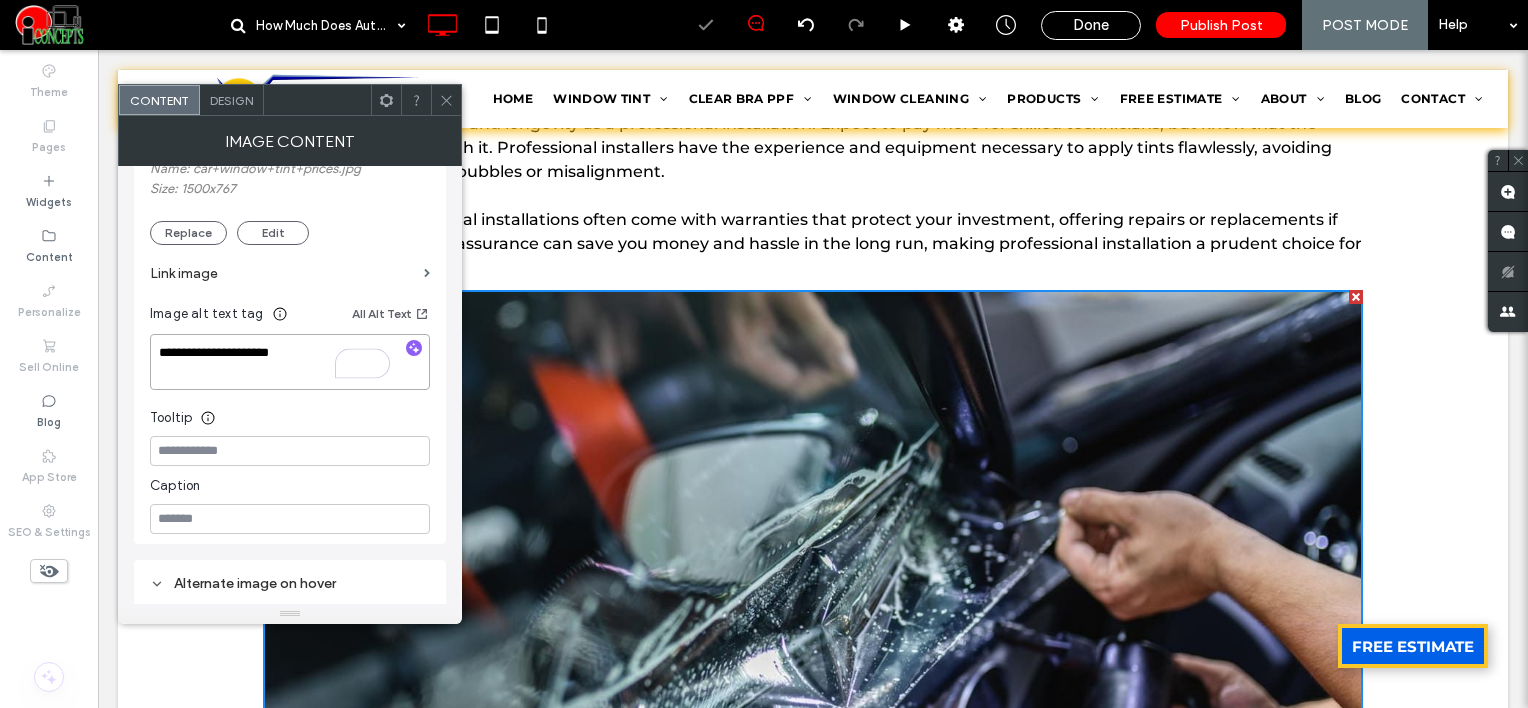 type on "**********" 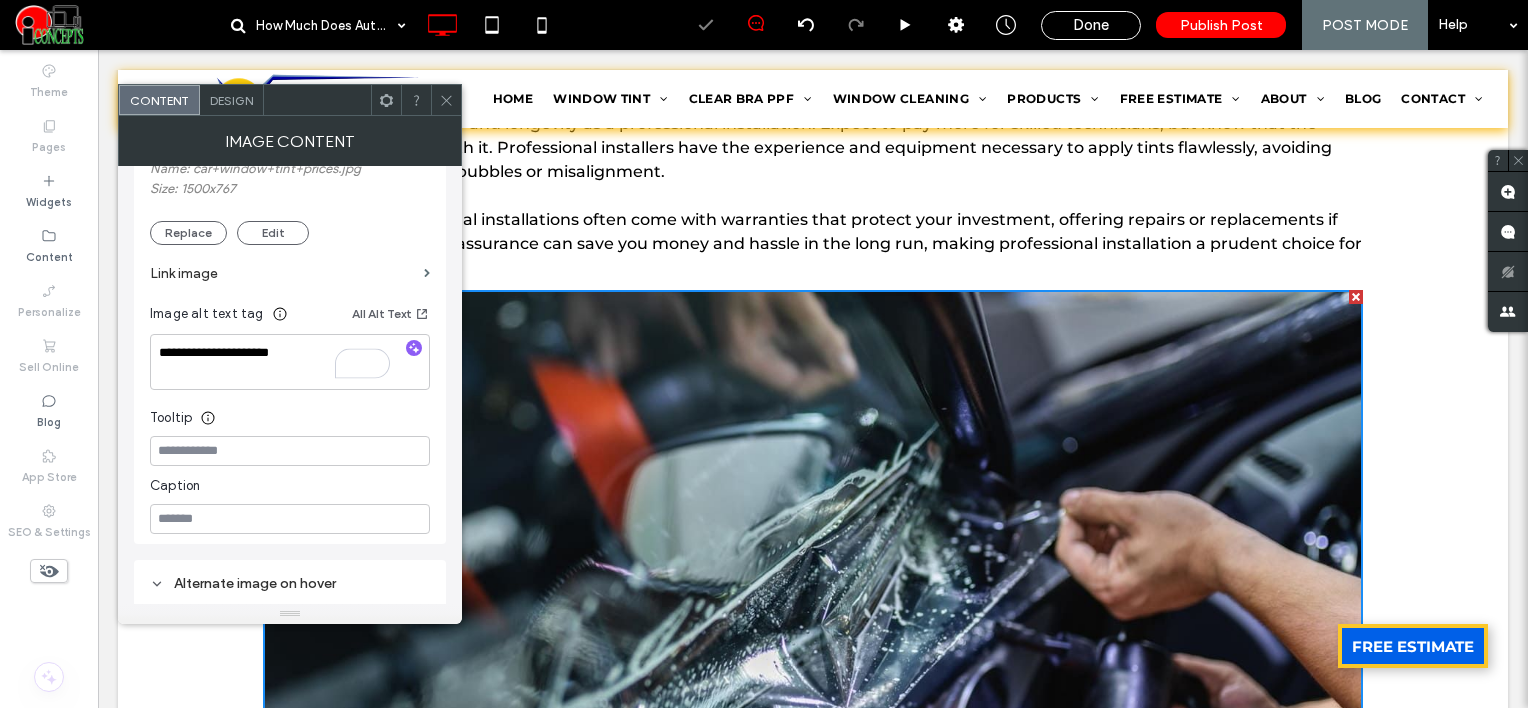 click on "Design" at bounding box center (231, 100) 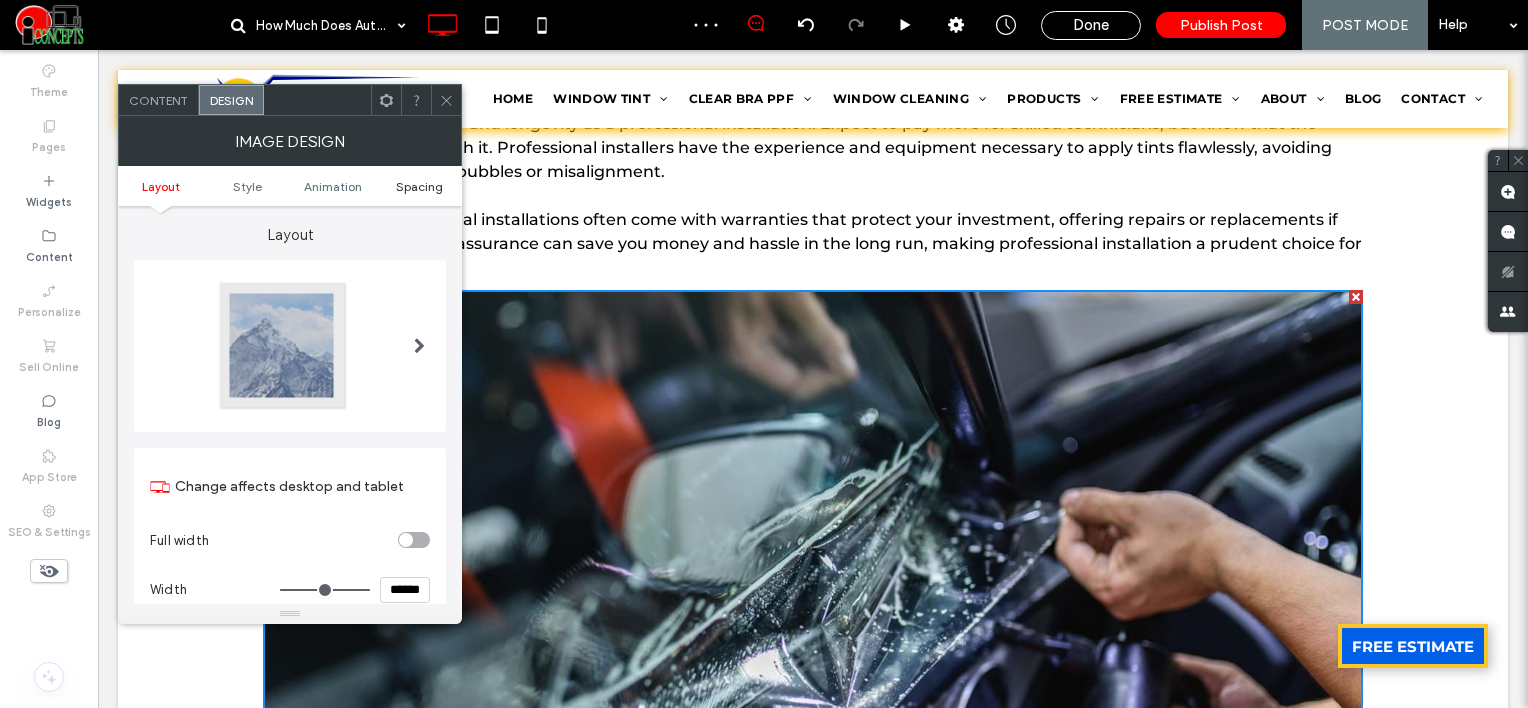 click on "Spacing" at bounding box center (419, 186) 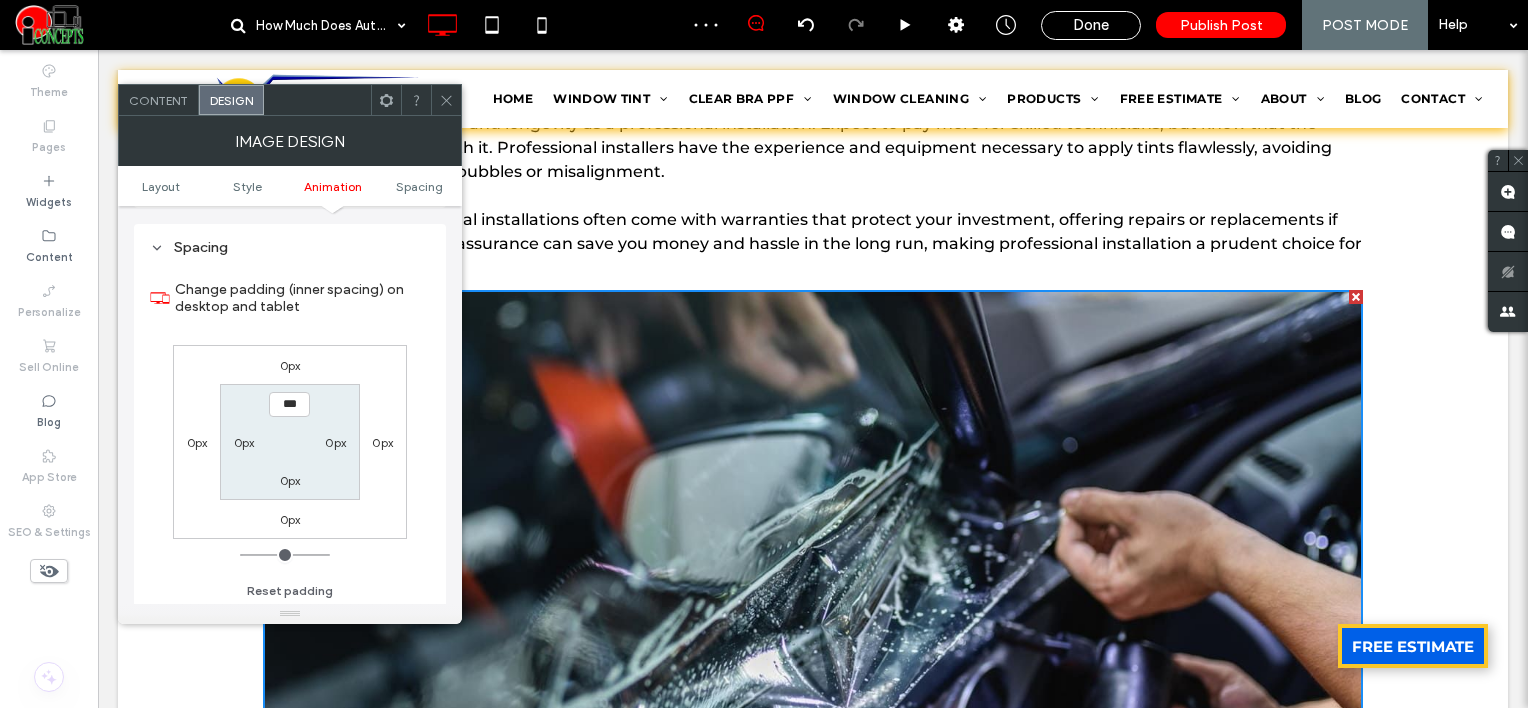 scroll, scrollTop: 1006, scrollLeft: 0, axis: vertical 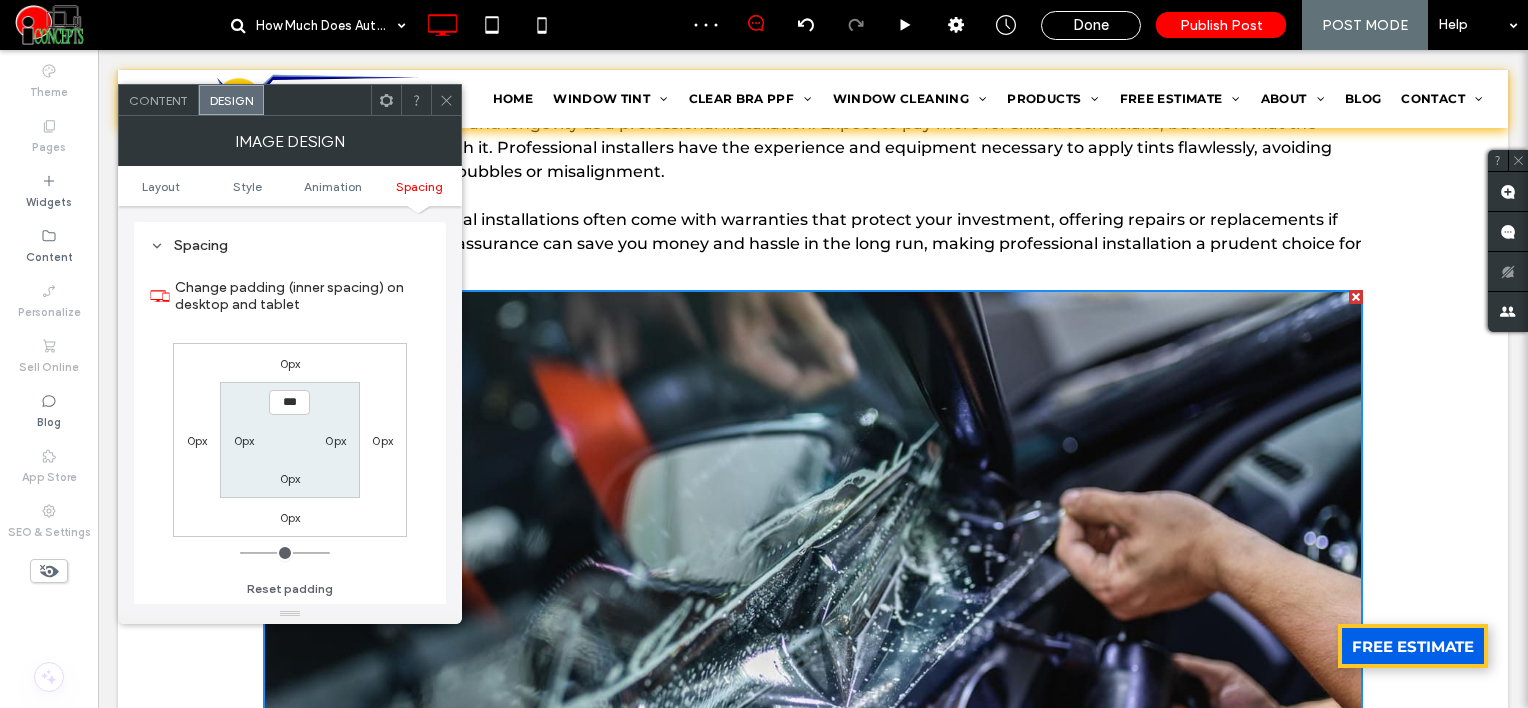 click on "0px" at bounding box center (290, 363) 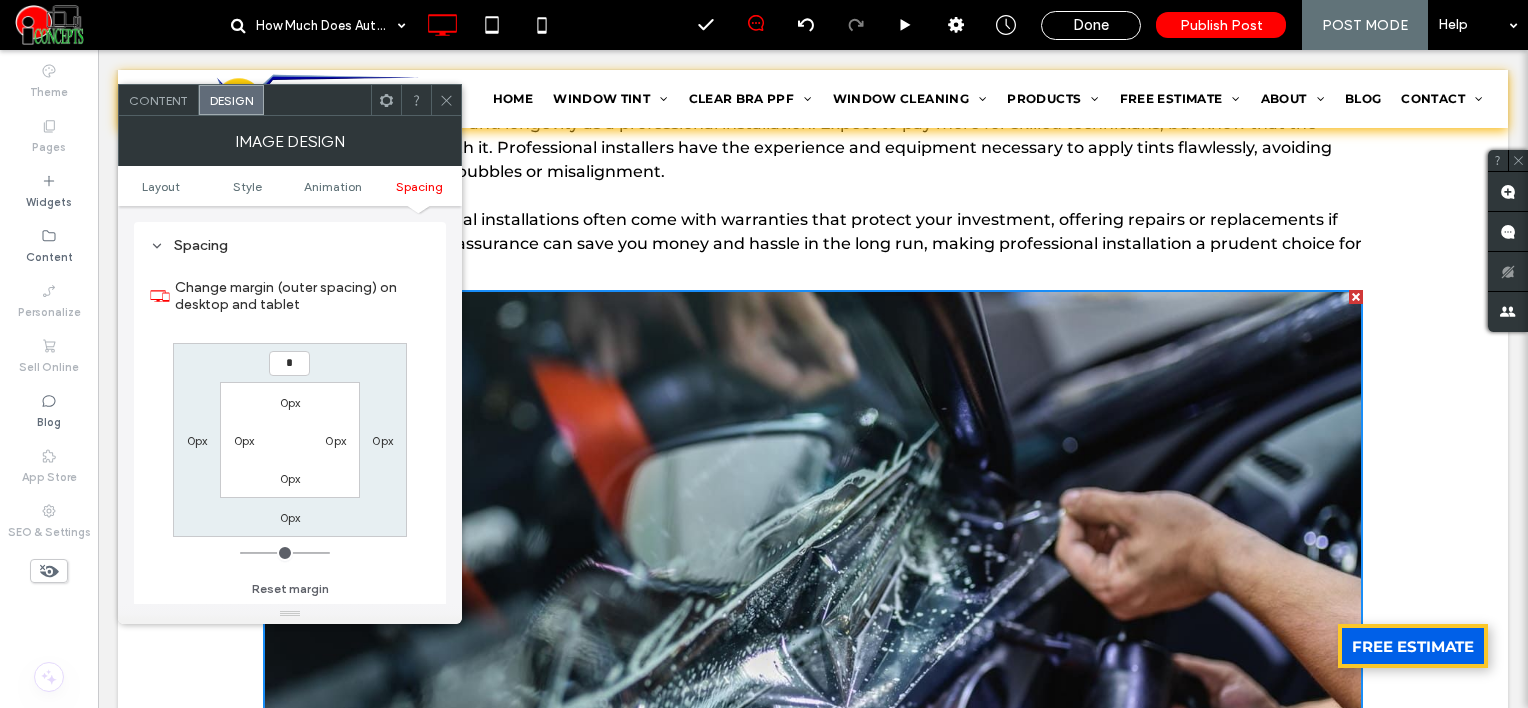 type on "*" 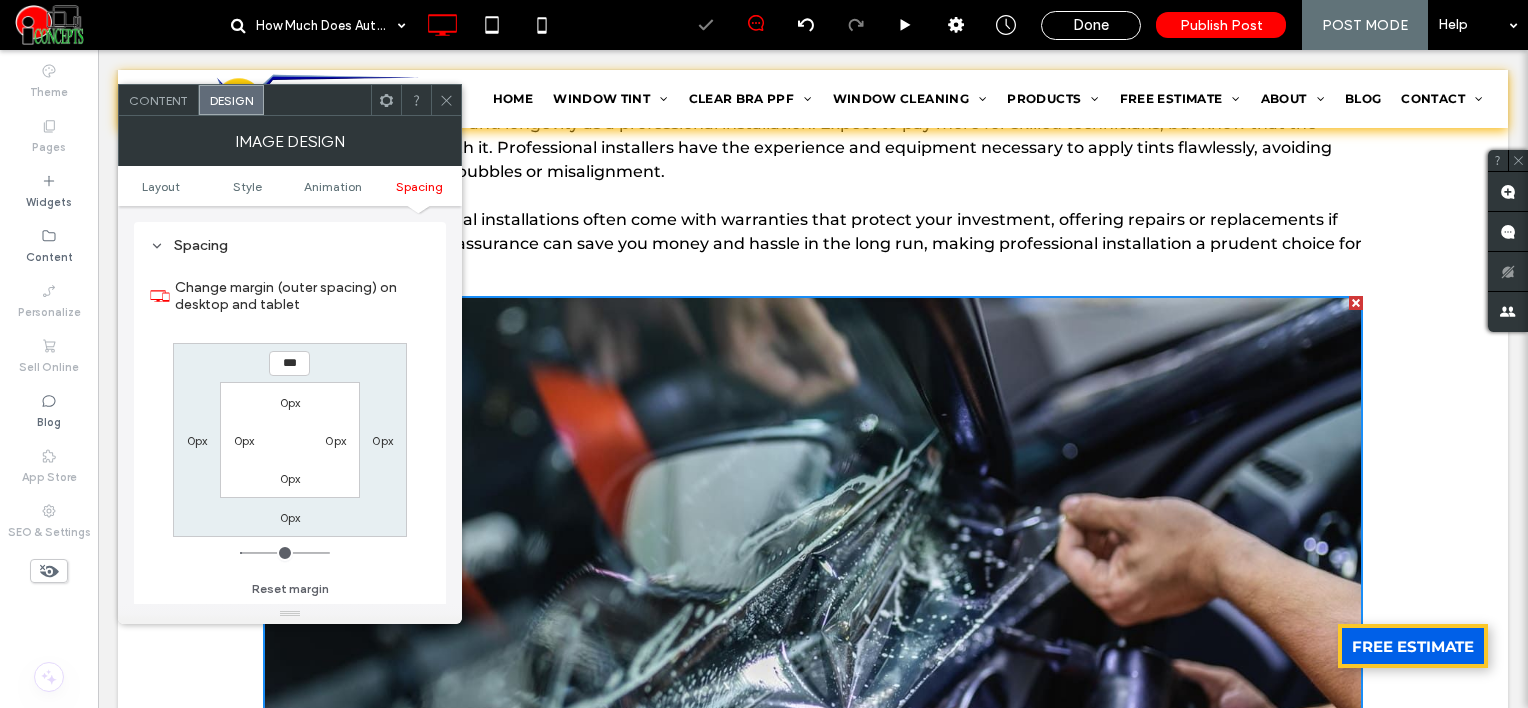 click 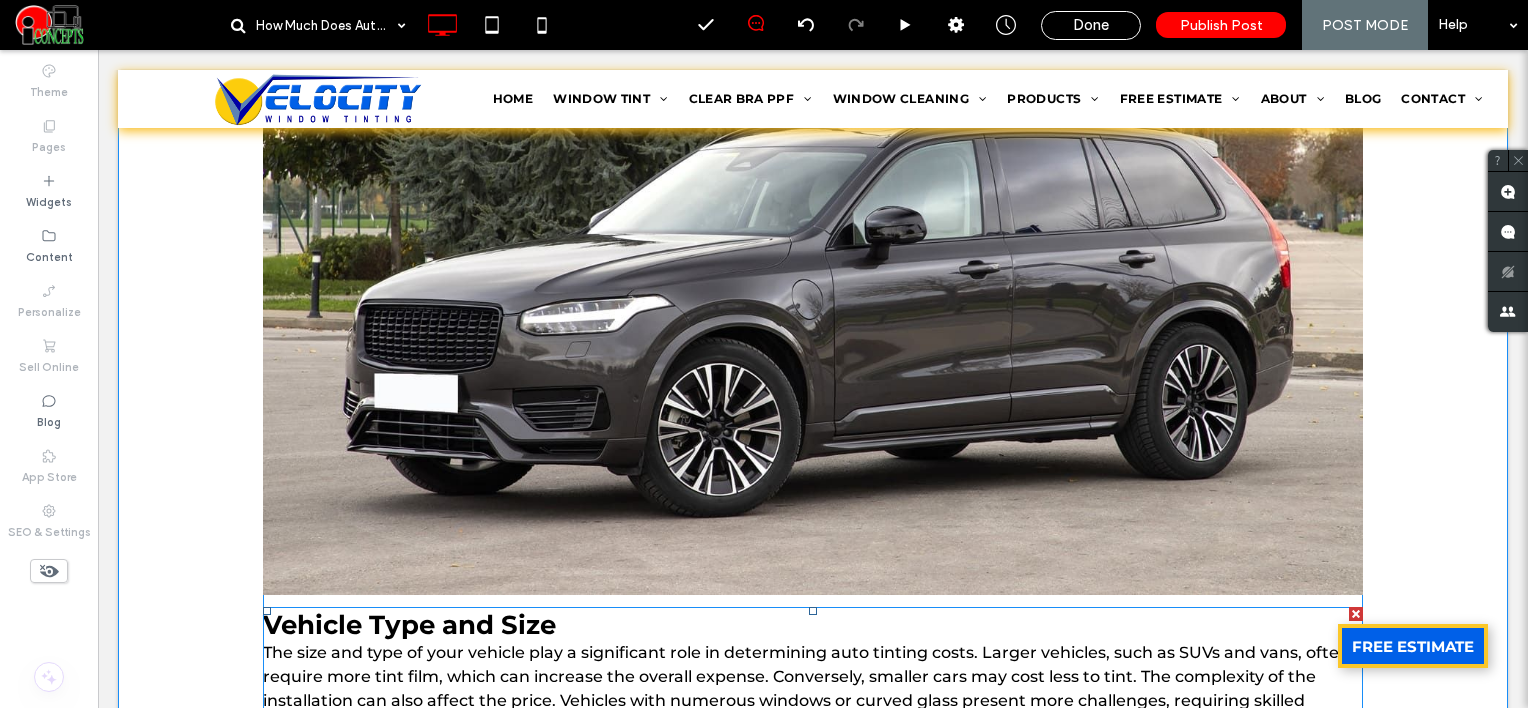 scroll, scrollTop: 125, scrollLeft: 0, axis: vertical 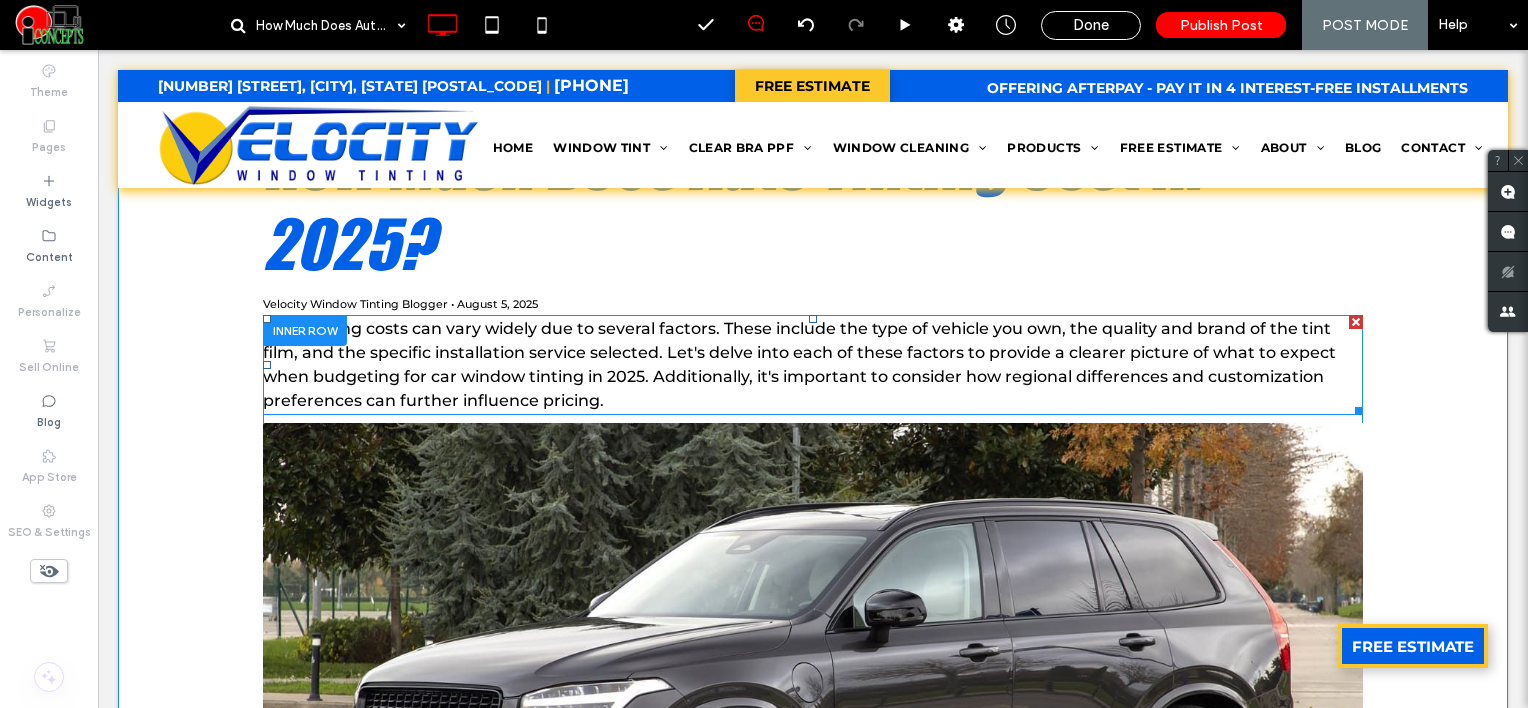 click on "Auto tinting costs can vary widely due to several factors. These include the type of vehicle you own, the quality and brand of the tint film, and the specific installation service selected. Let's delve into each of these factors to provide a clearer picture of what to expect when budgeting for car window tinting in 2025. Additionally, it's important to consider how regional differences and customization preferences can further influence pricing." at bounding box center (799, 364) 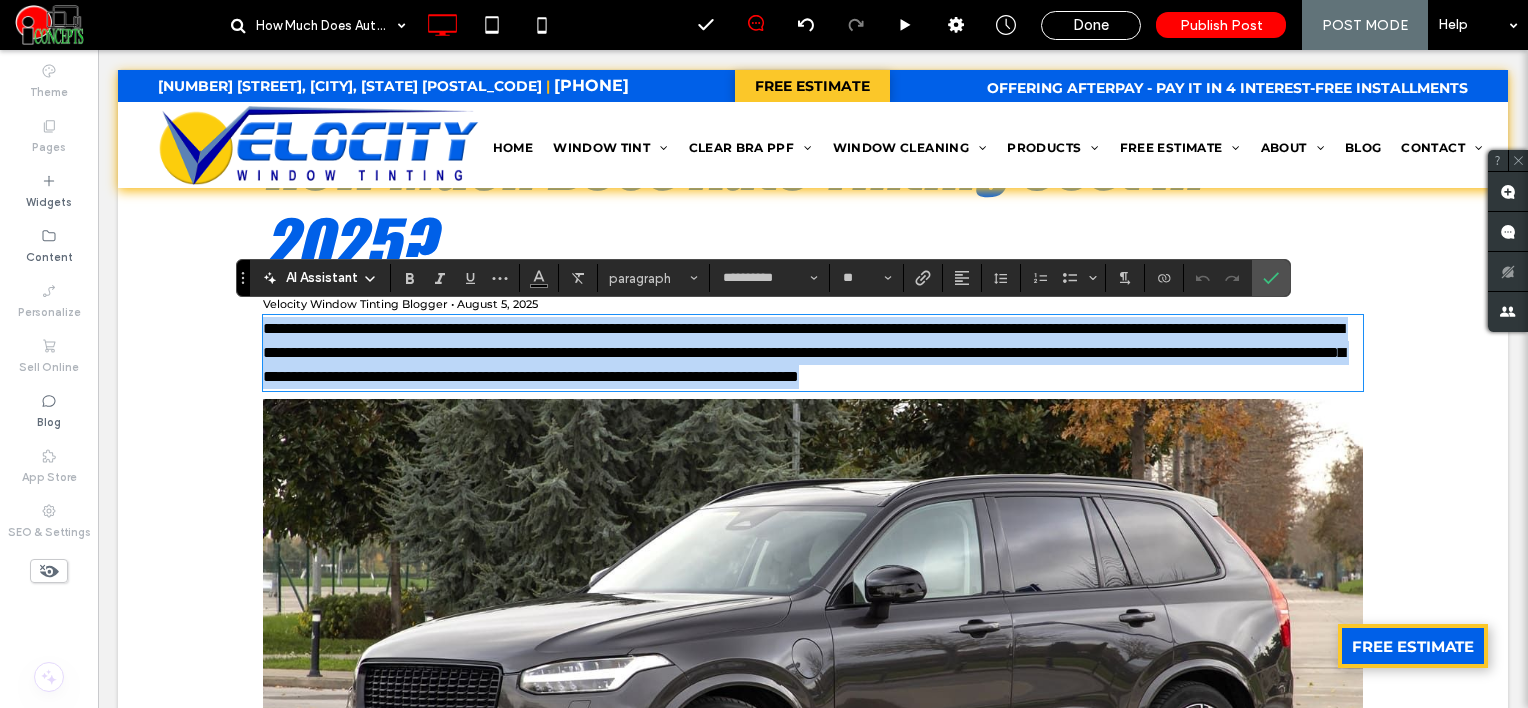 click on "**********" at bounding box center (804, 352) 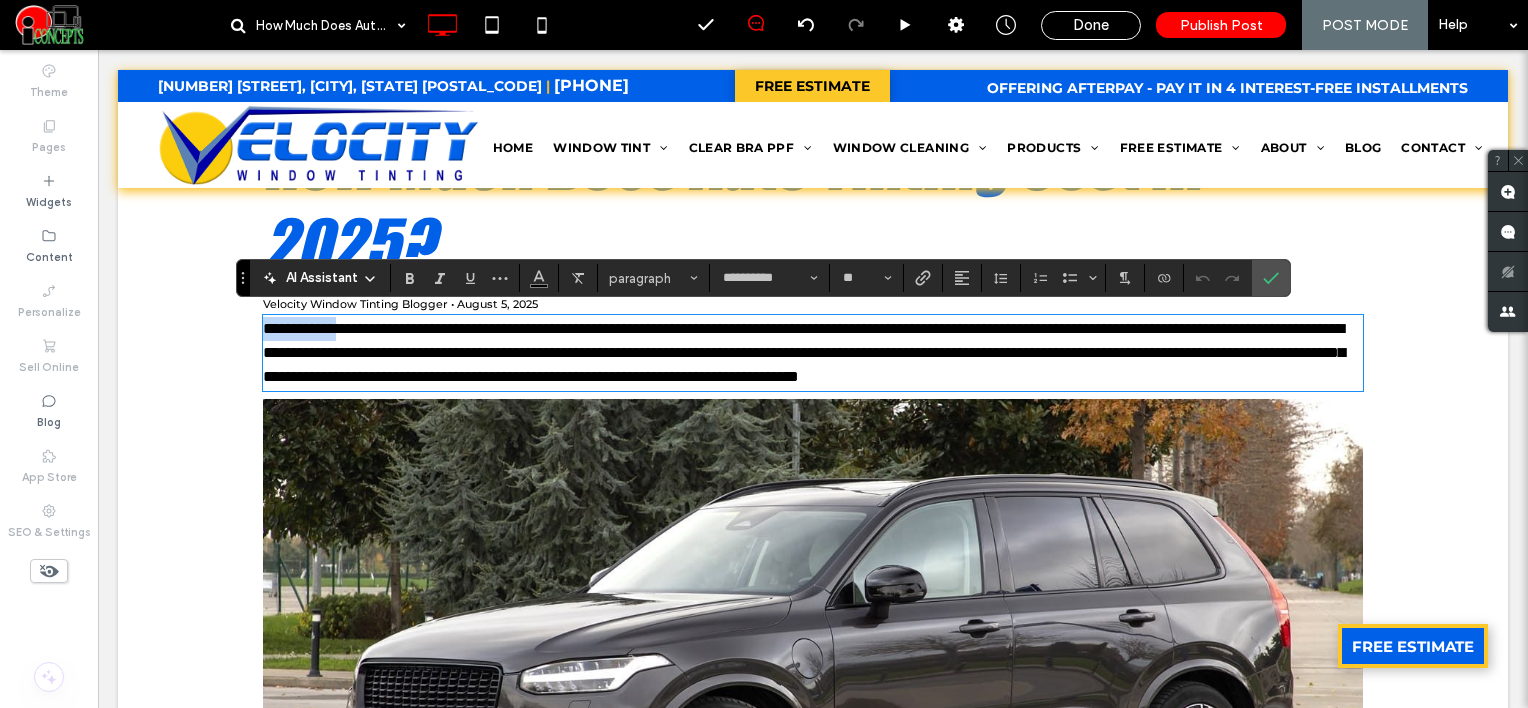 drag, startPoint x: 351, startPoint y: 324, endPoint x: 178, endPoint y: 321, distance: 173.02602 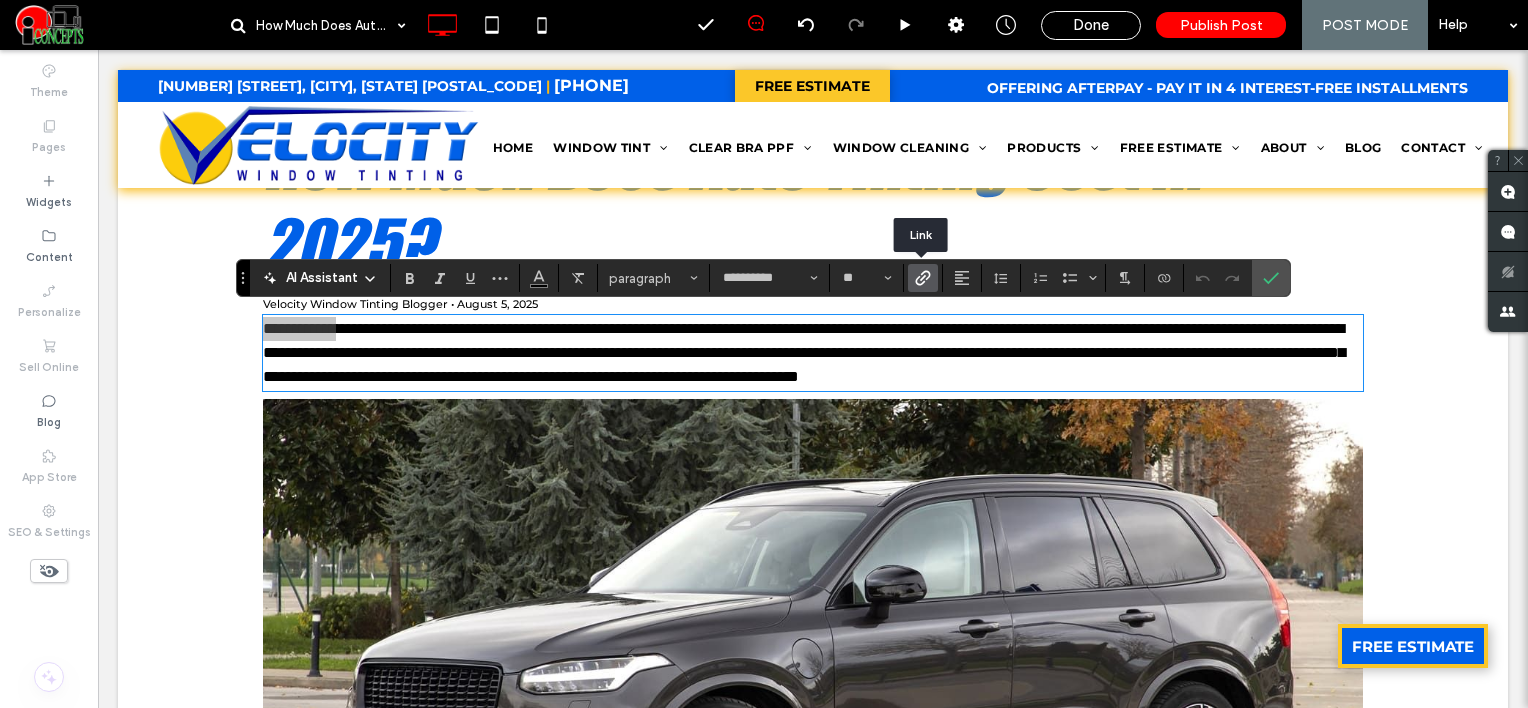 click 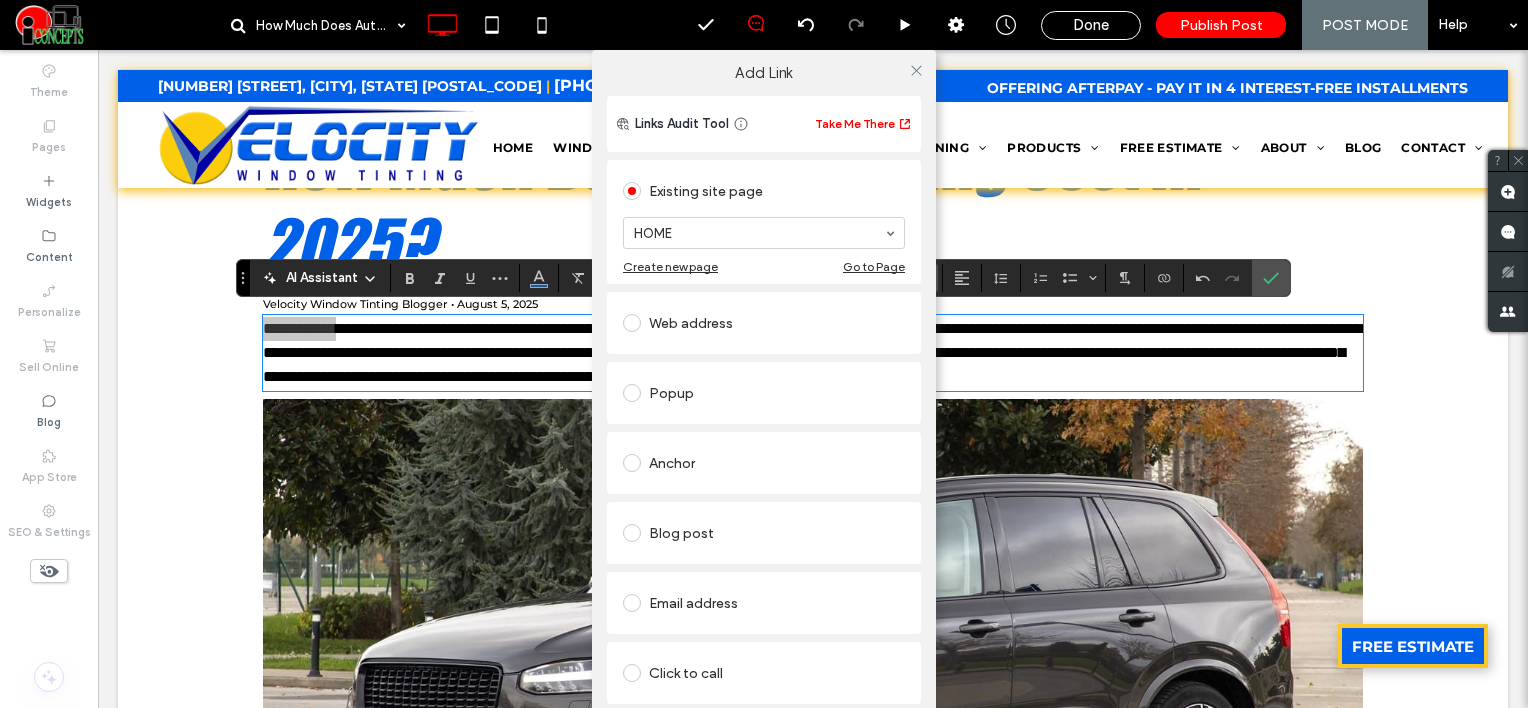 drag, startPoint x: 674, startPoint y: 308, endPoint x: 662, endPoint y: 300, distance: 14.422205 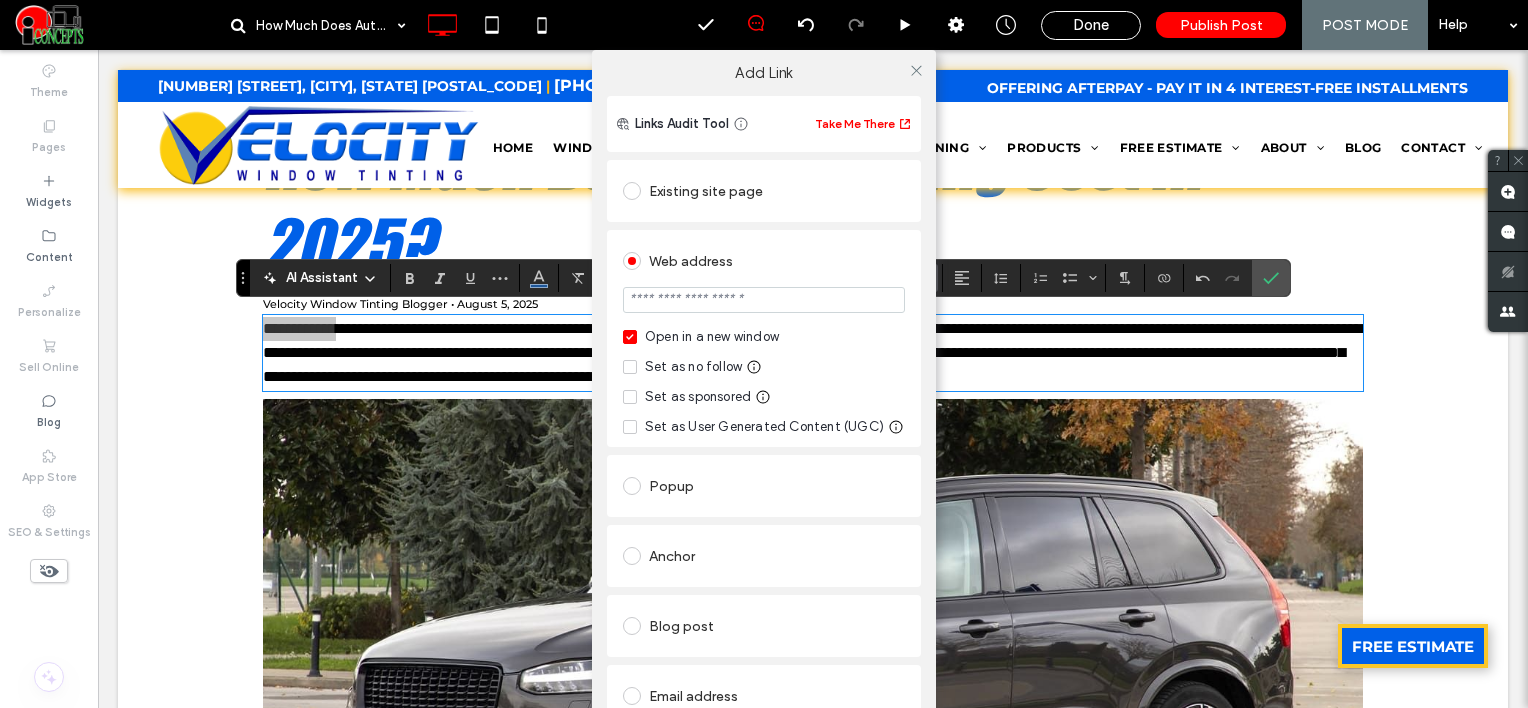 click at bounding box center [764, 300] 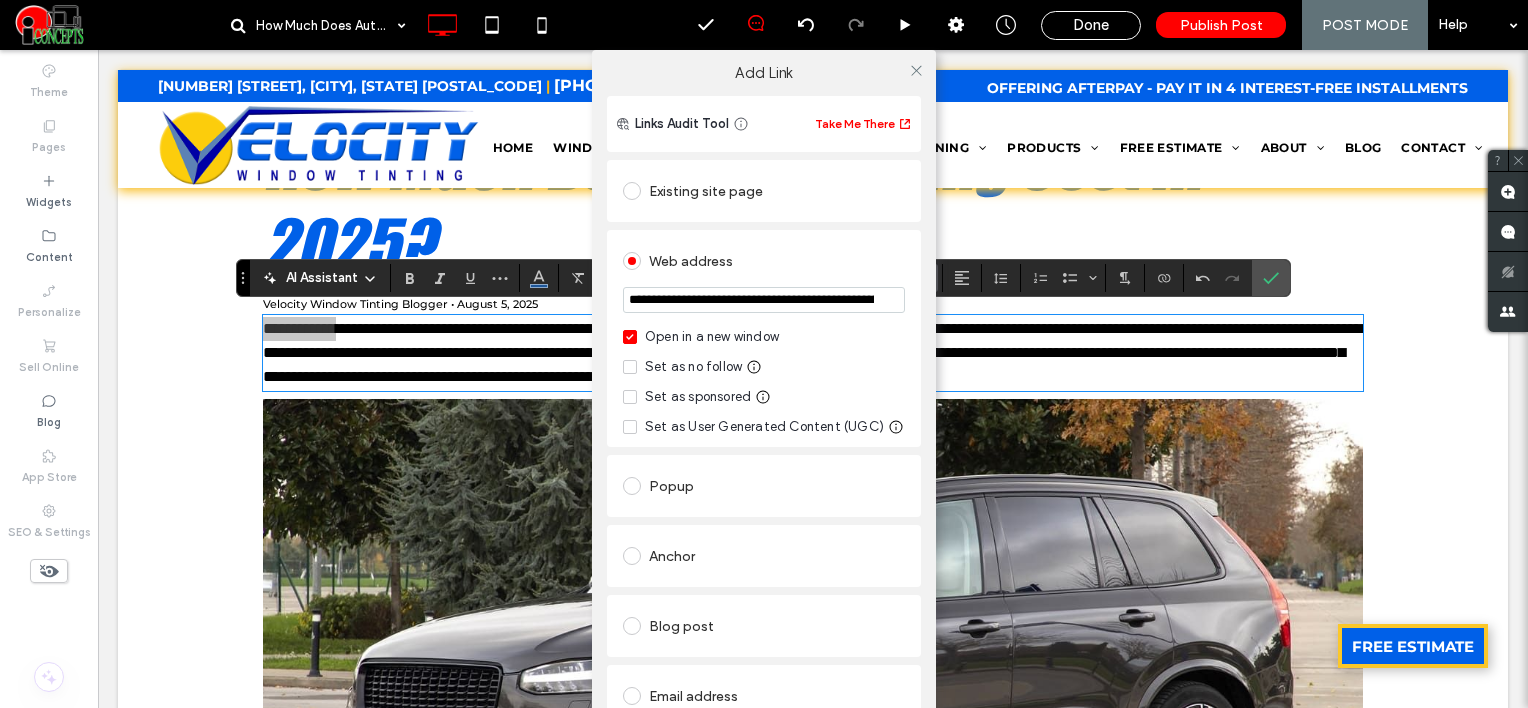 scroll, scrollTop: 0, scrollLeft: 139, axis: horizontal 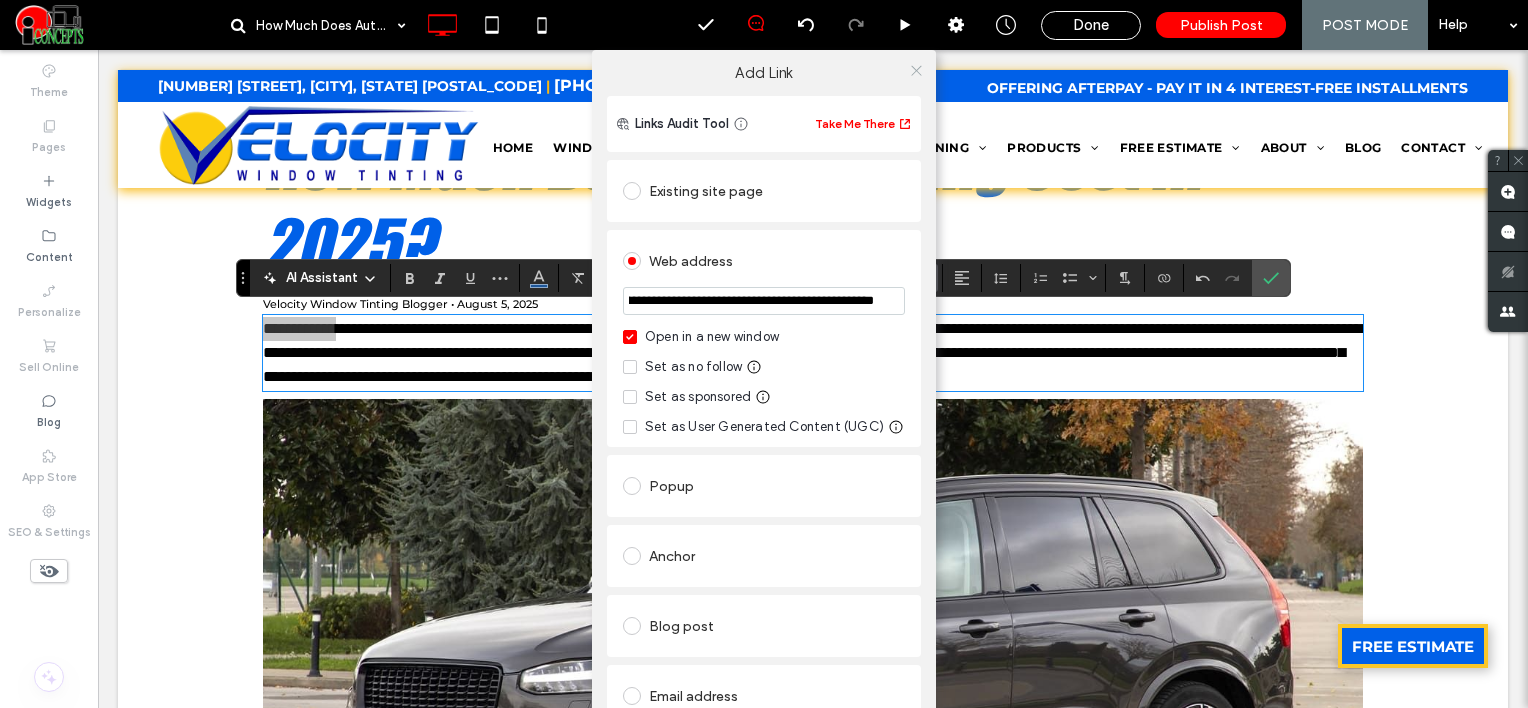 type on "**********" 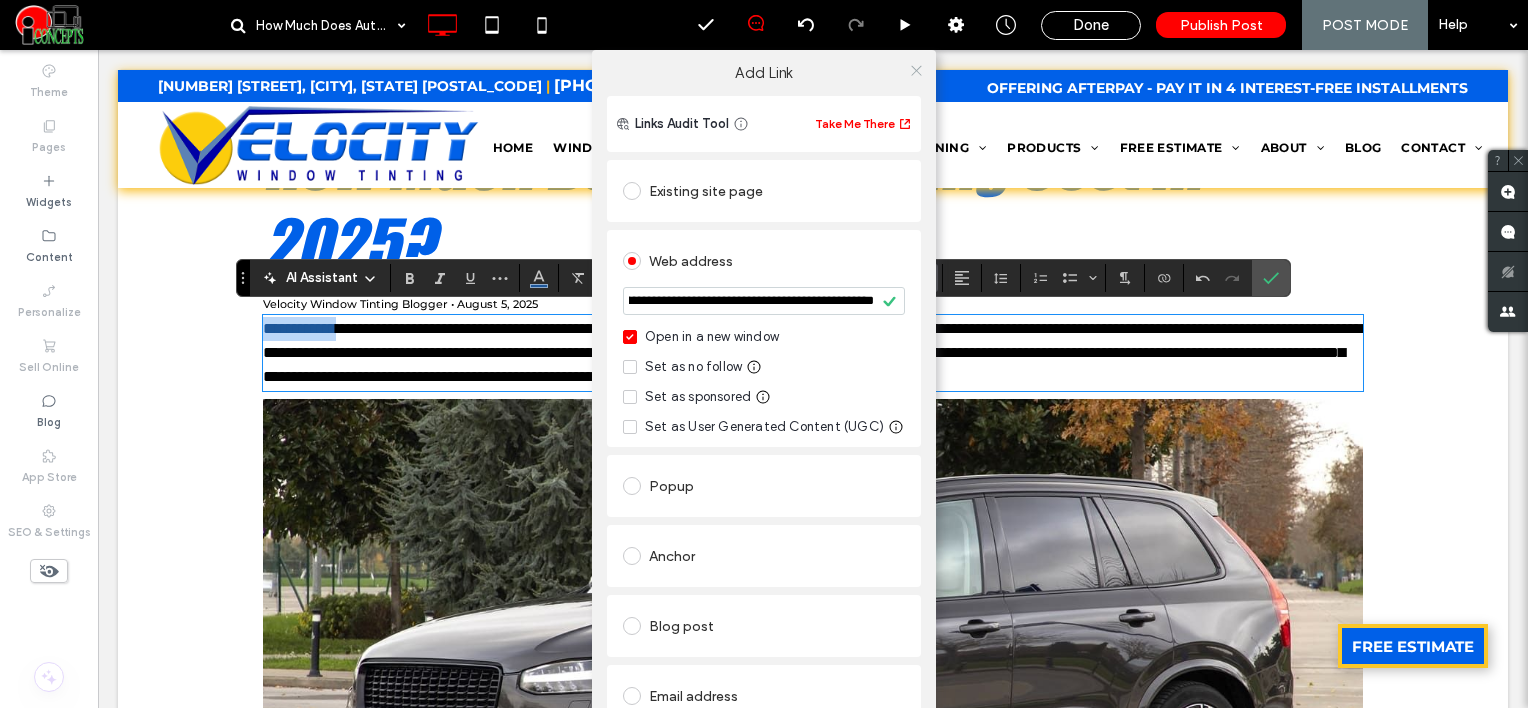 scroll, scrollTop: 0, scrollLeft: 0, axis: both 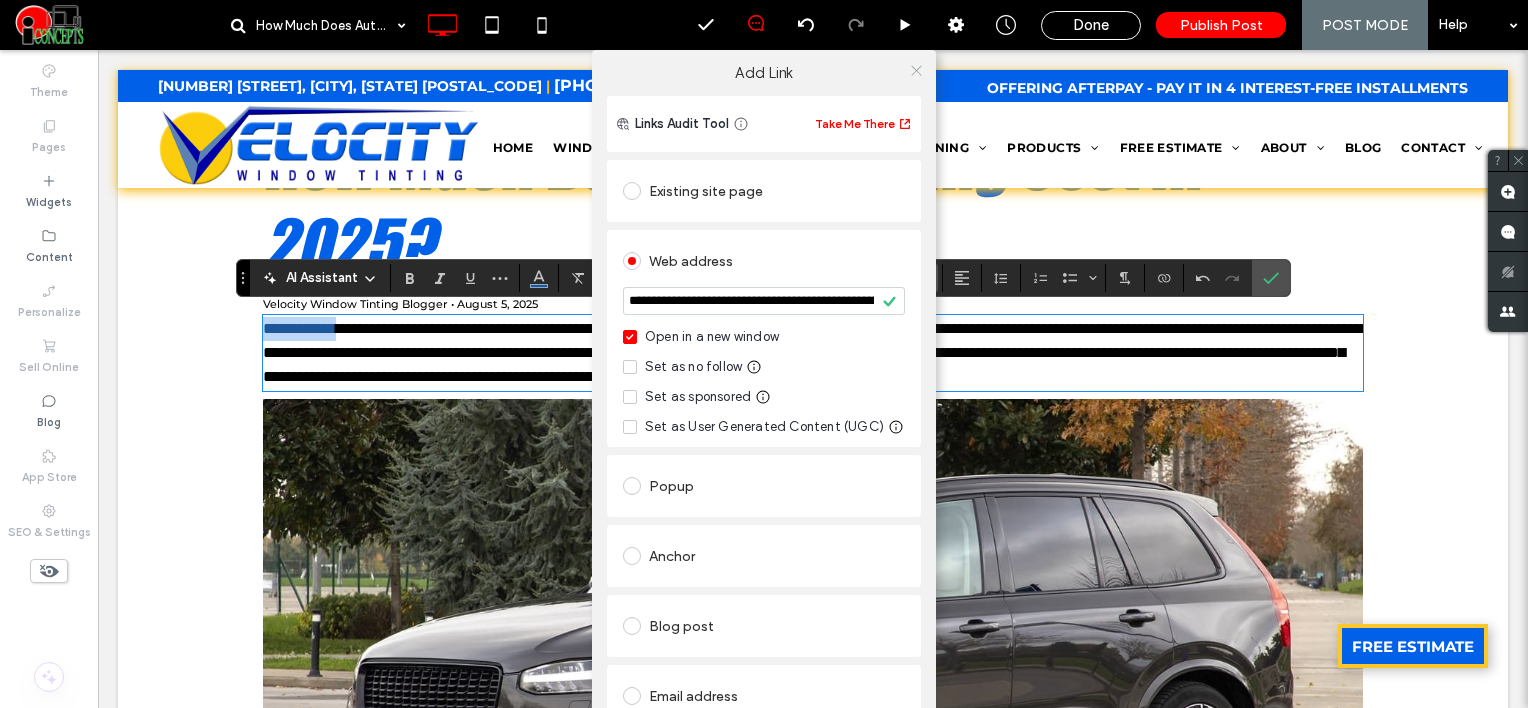 click 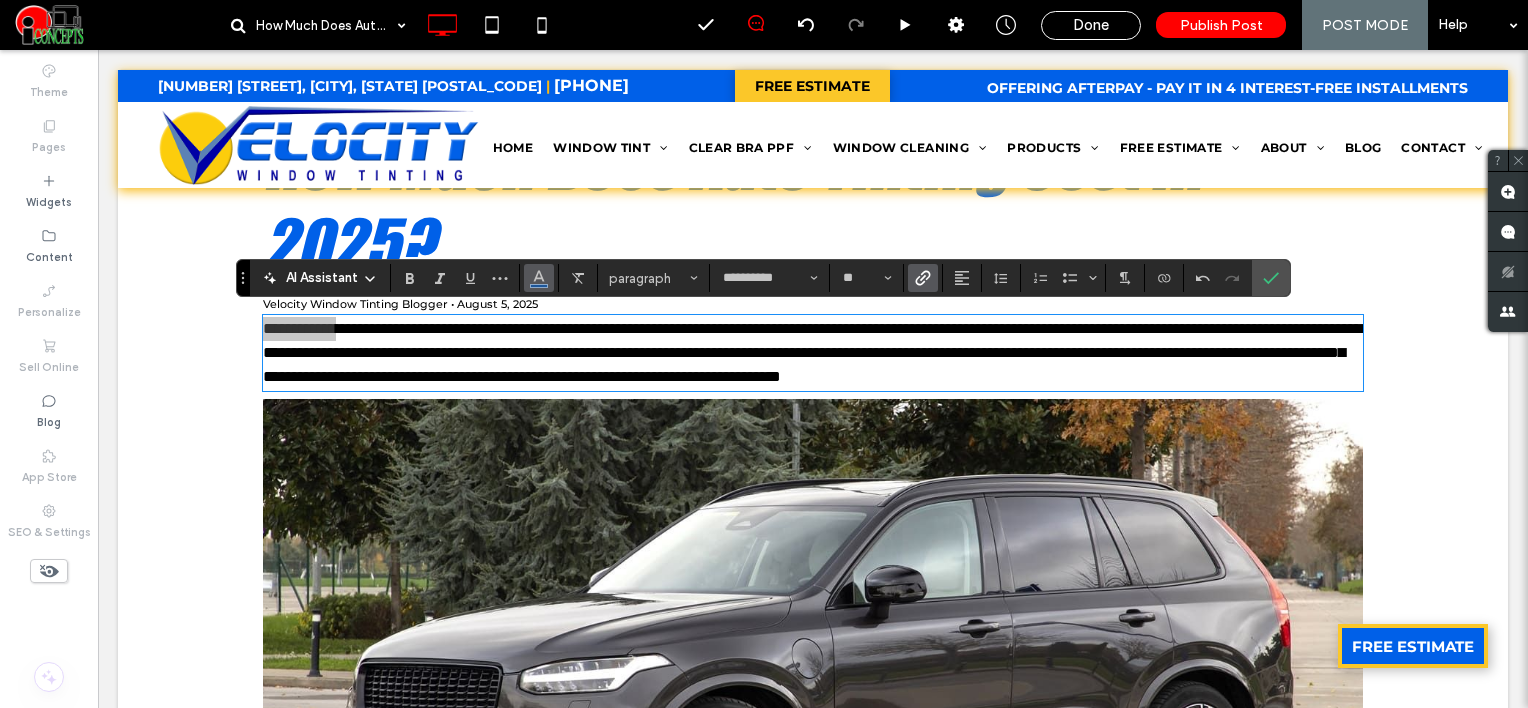 click at bounding box center [539, 276] 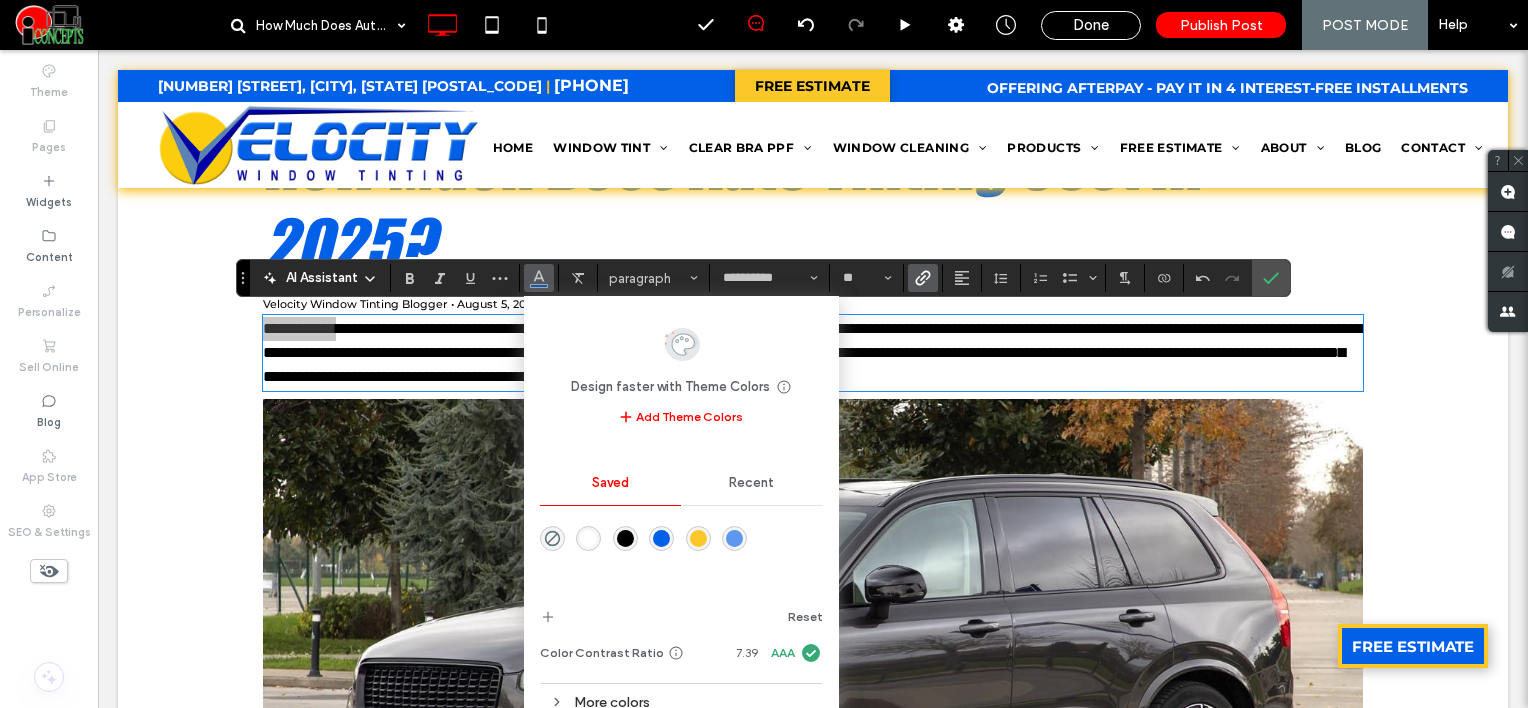 drag, startPoint x: 660, startPoint y: 537, endPoint x: 772, endPoint y: 362, distance: 207.77151 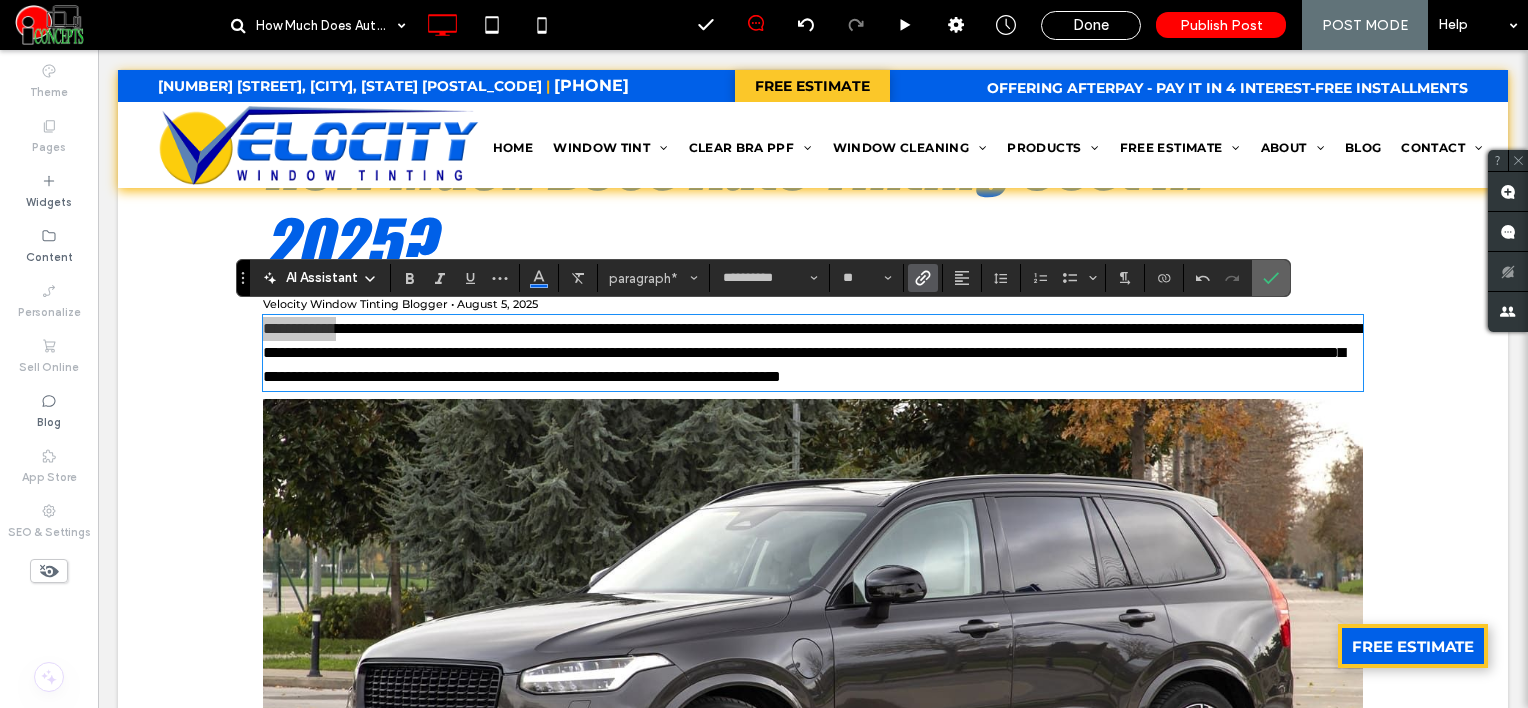 click 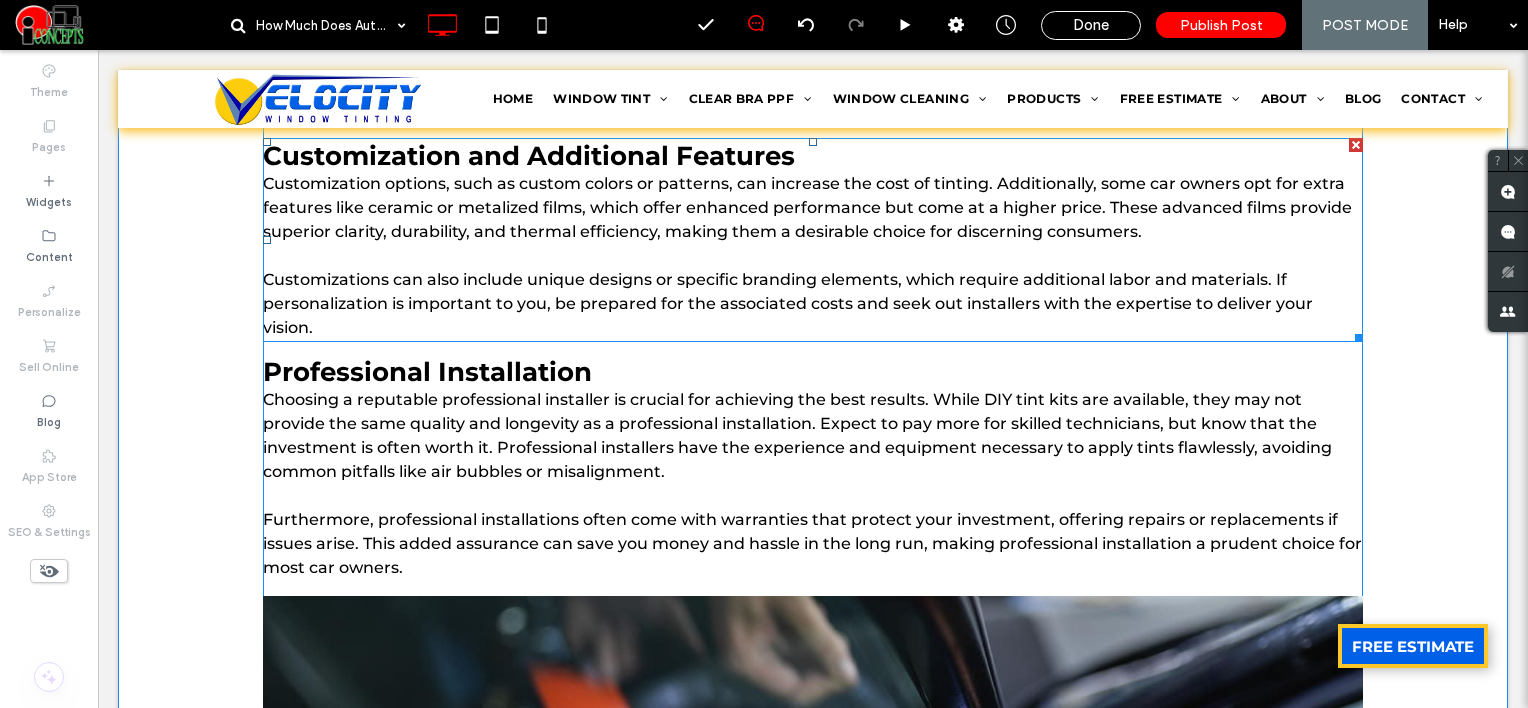 scroll, scrollTop: 2425, scrollLeft: 0, axis: vertical 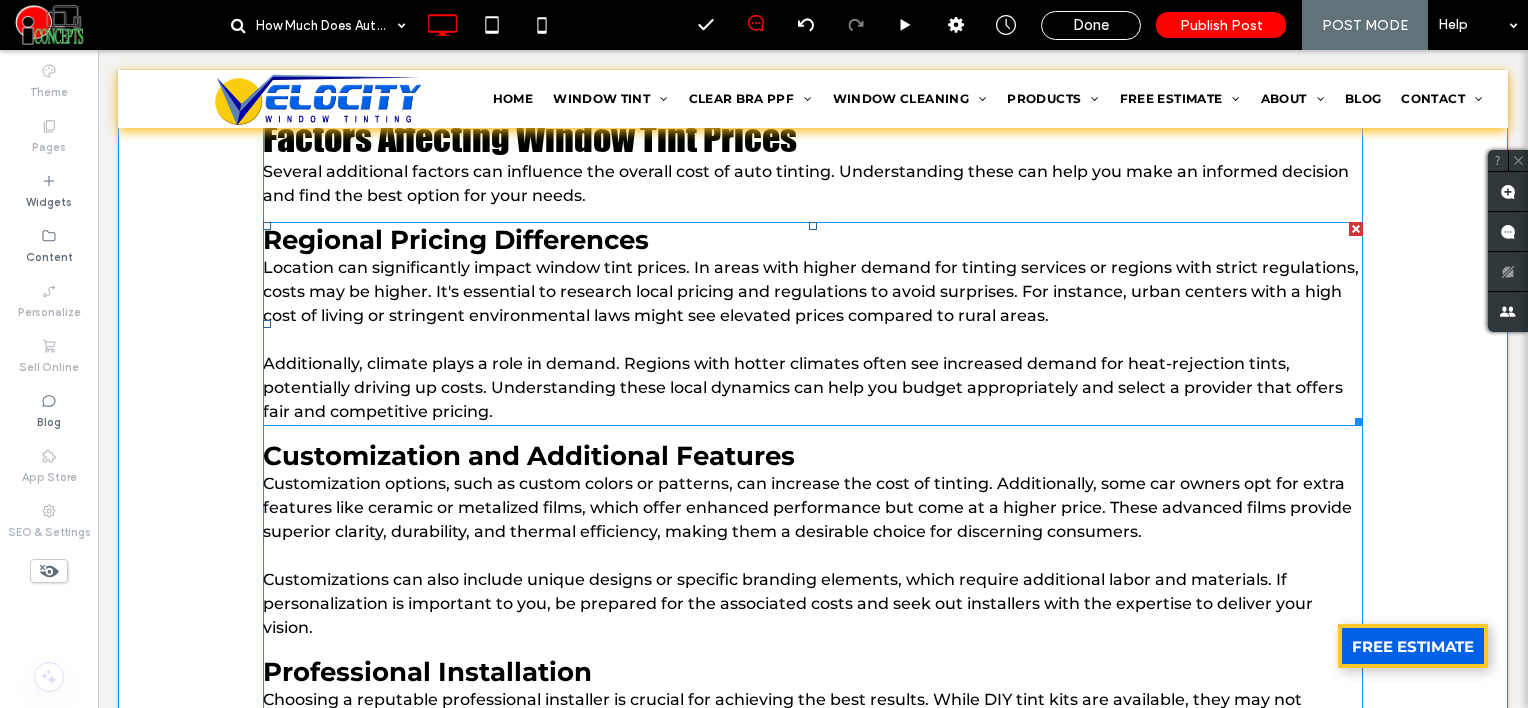 click at bounding box center [813, 340] 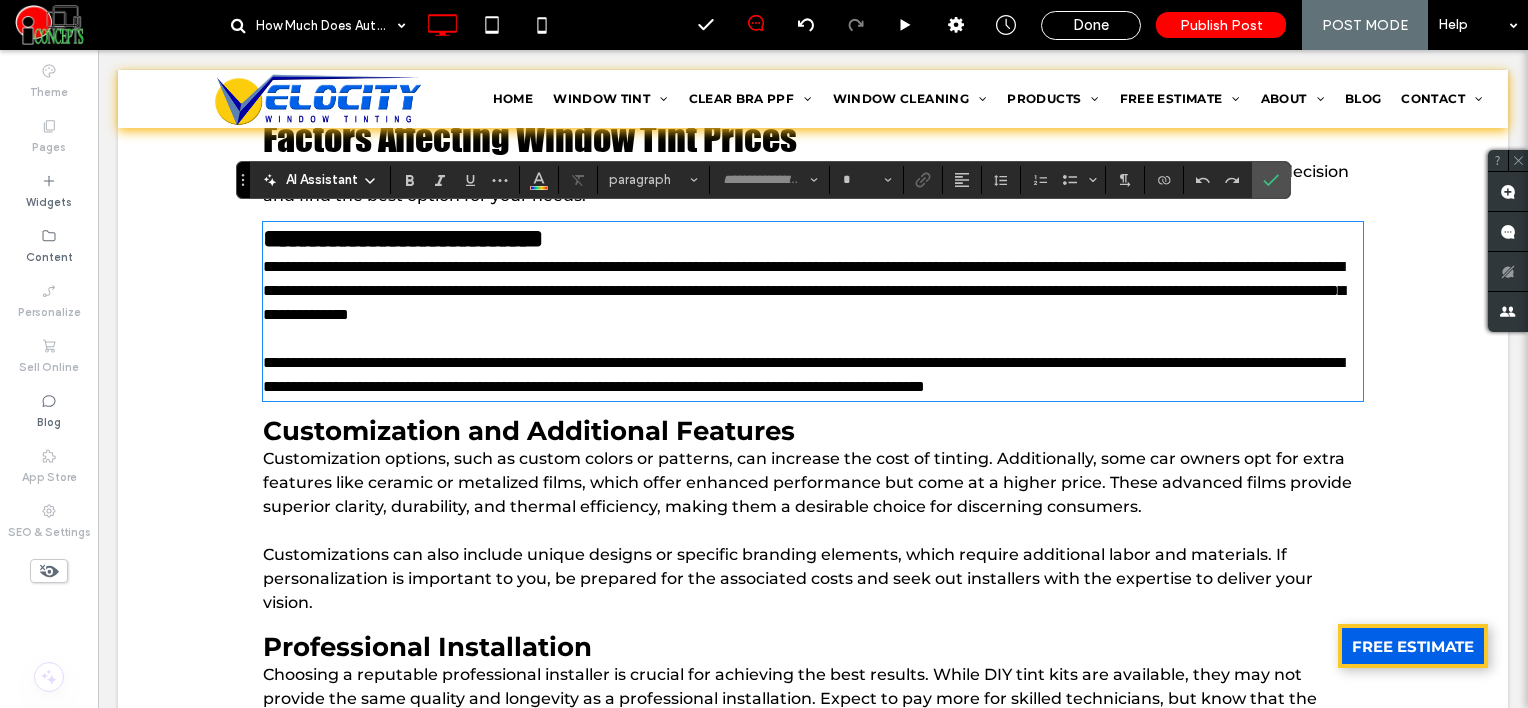 type on "**********" 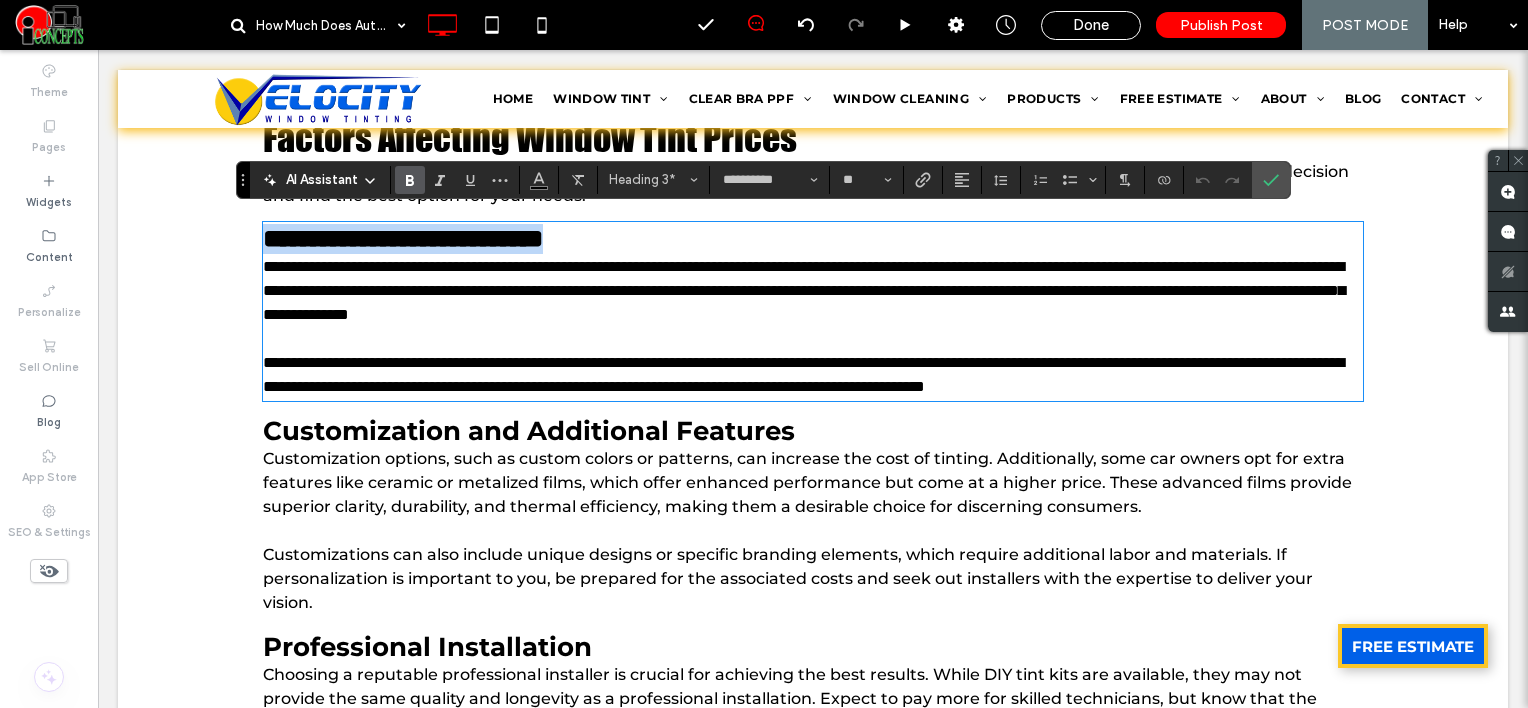 type on "**" 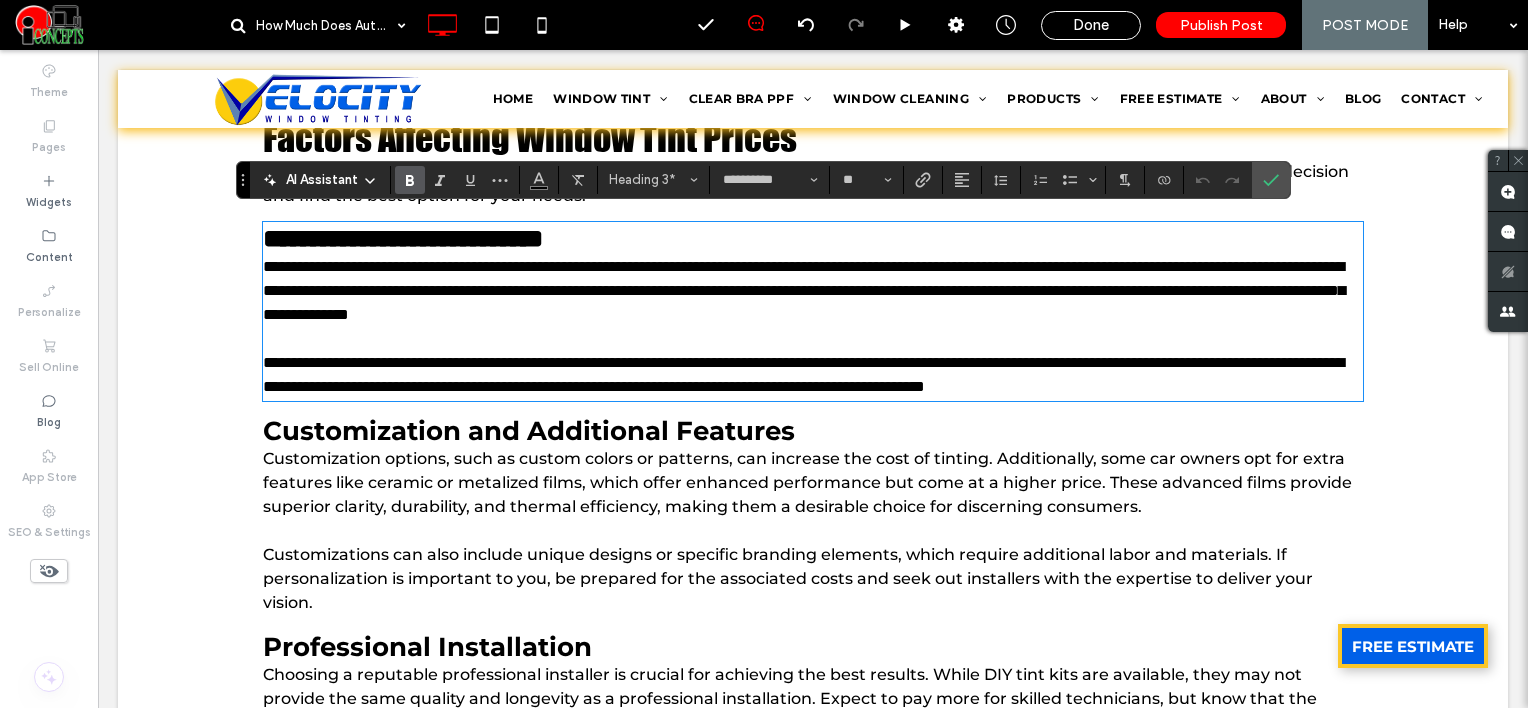 click at bounding box center [813, 339] 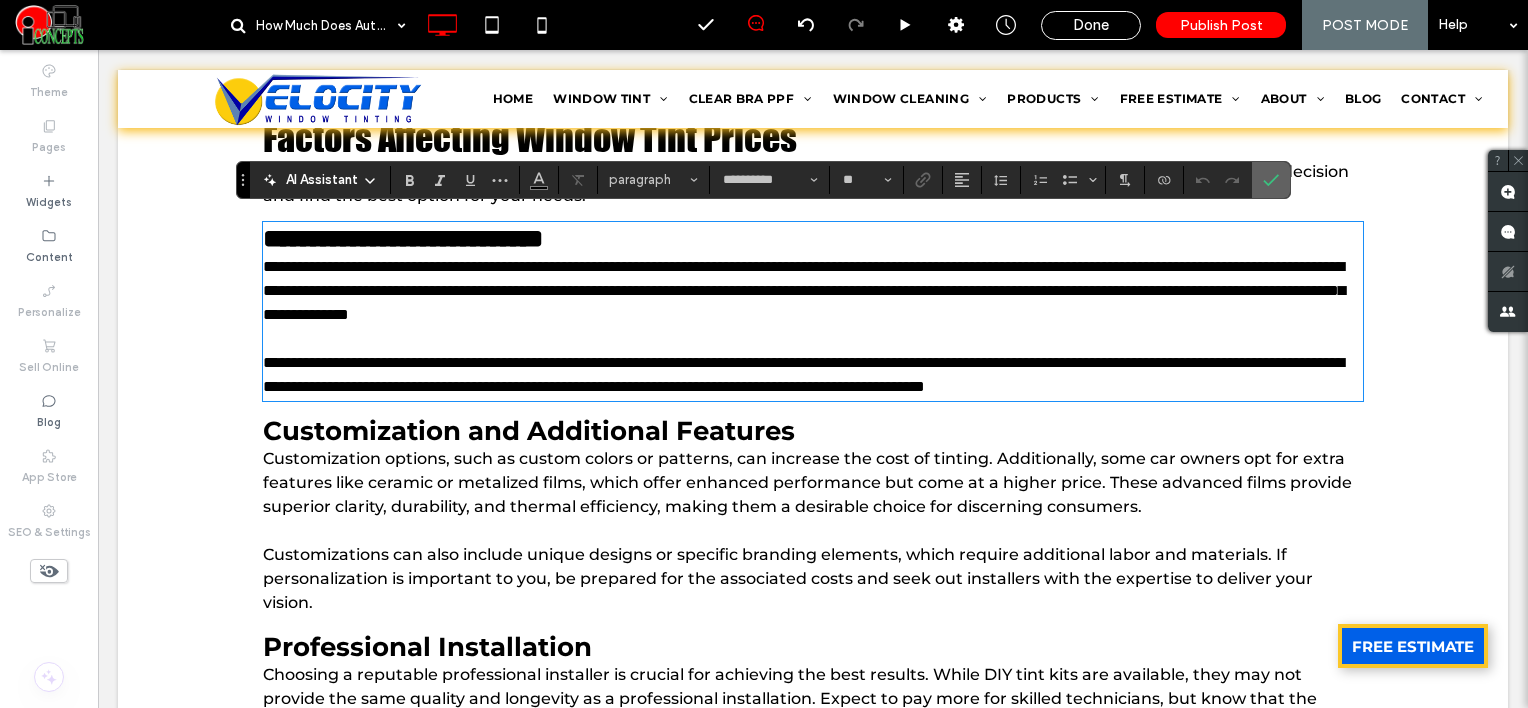 click 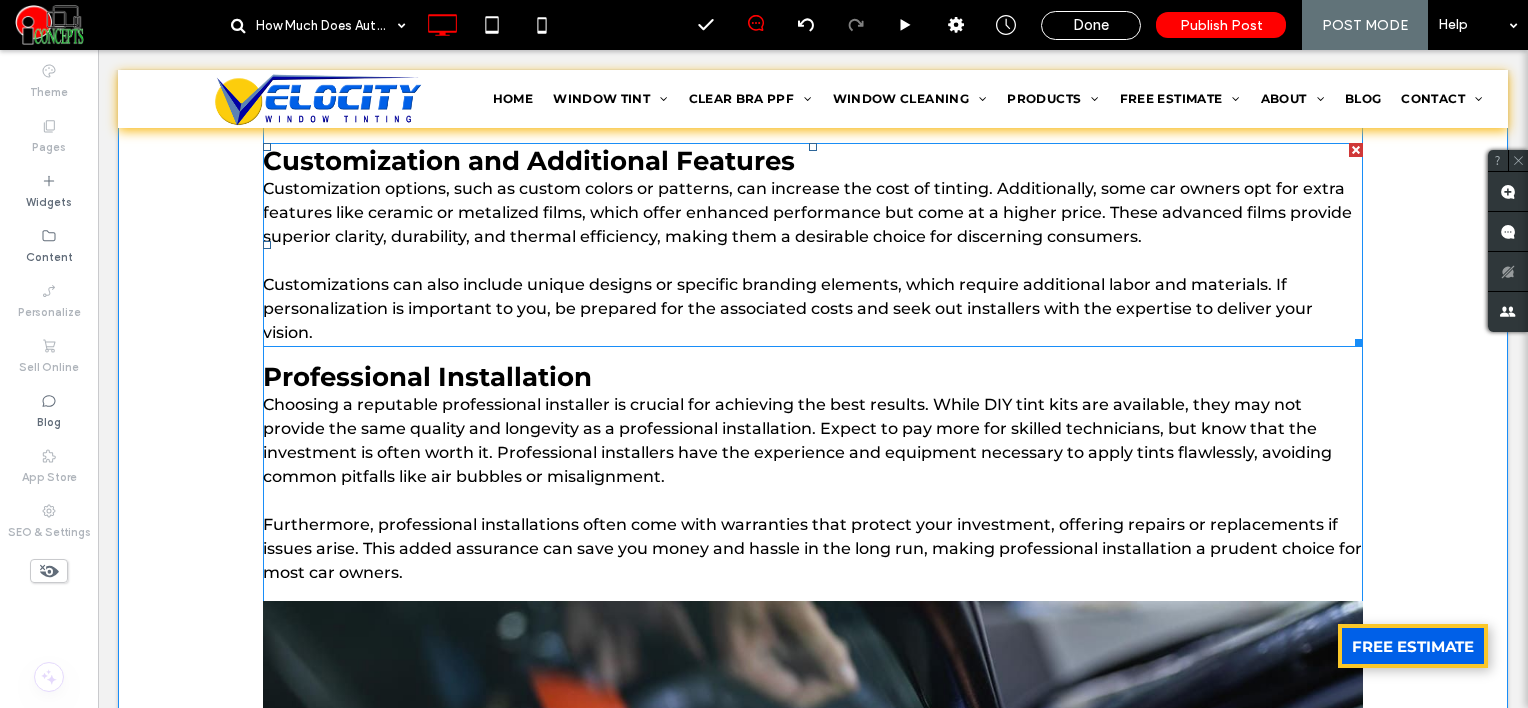scroll, scrollTop: 2425, scrollLeft: 0, axis: vertical 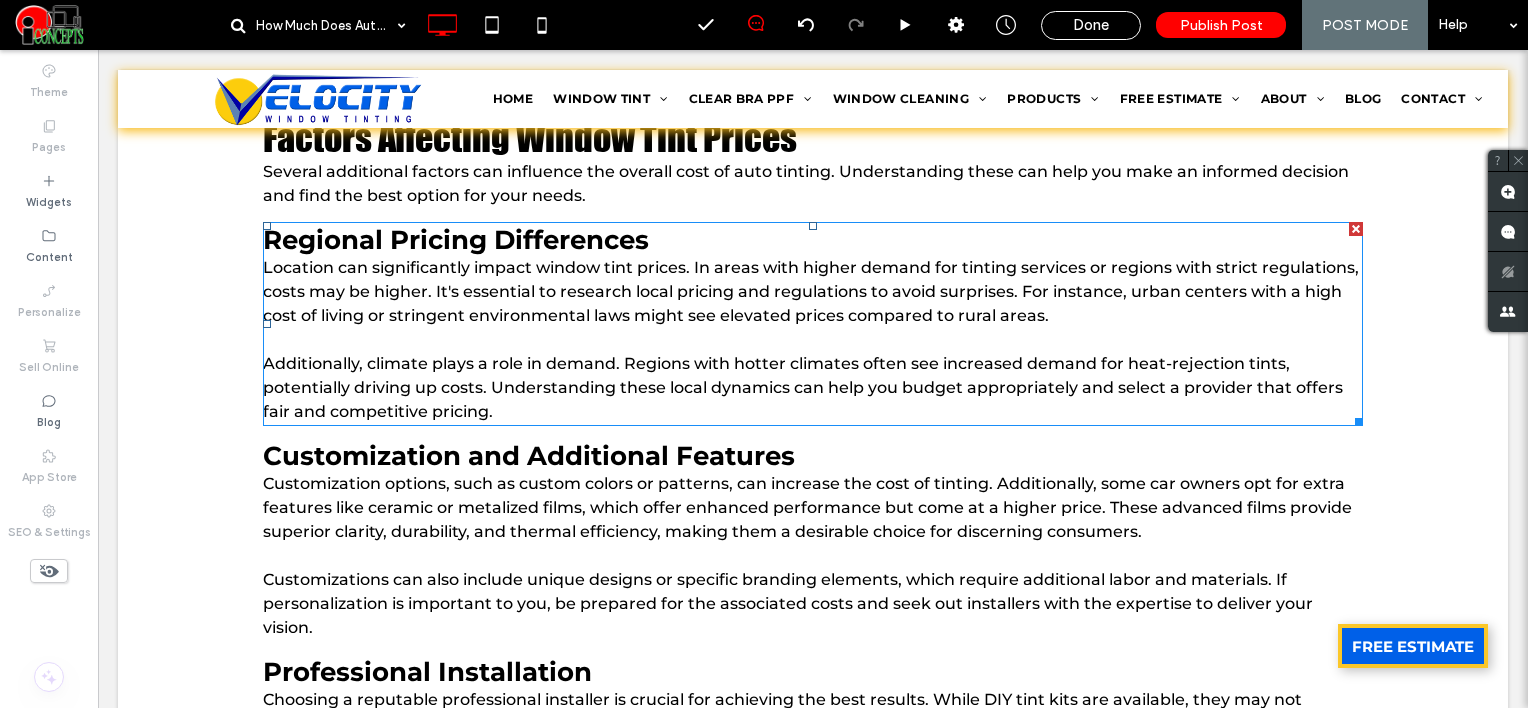 click on "Additionally, climate plays a role in demand. Regions with hotter climates often see increased demand for heat-rejection tints, potentially driving up costs. Understanding these local dynamics can help you budget appropriately and select a provider that offers fair and competitive pricing." at bounding box center [803, 387] 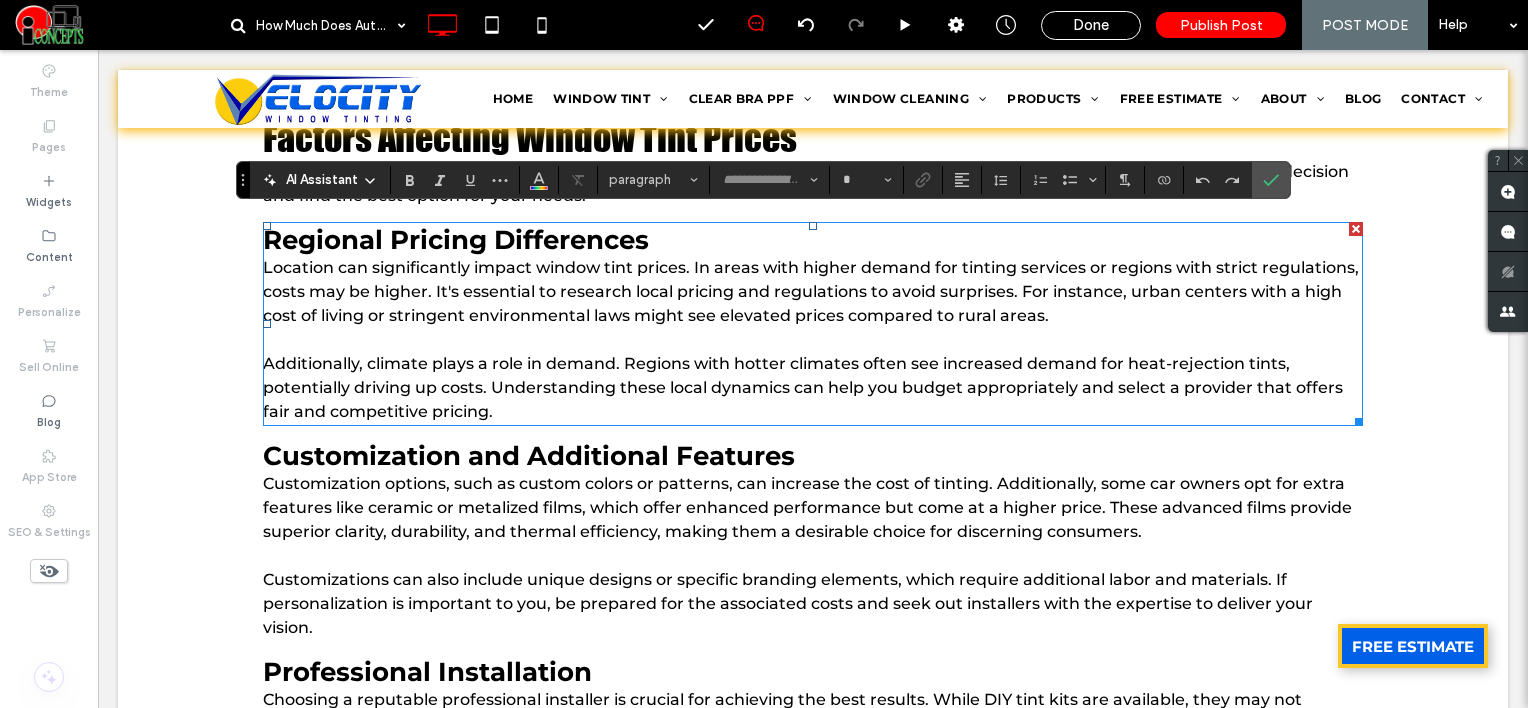 type on "**********" 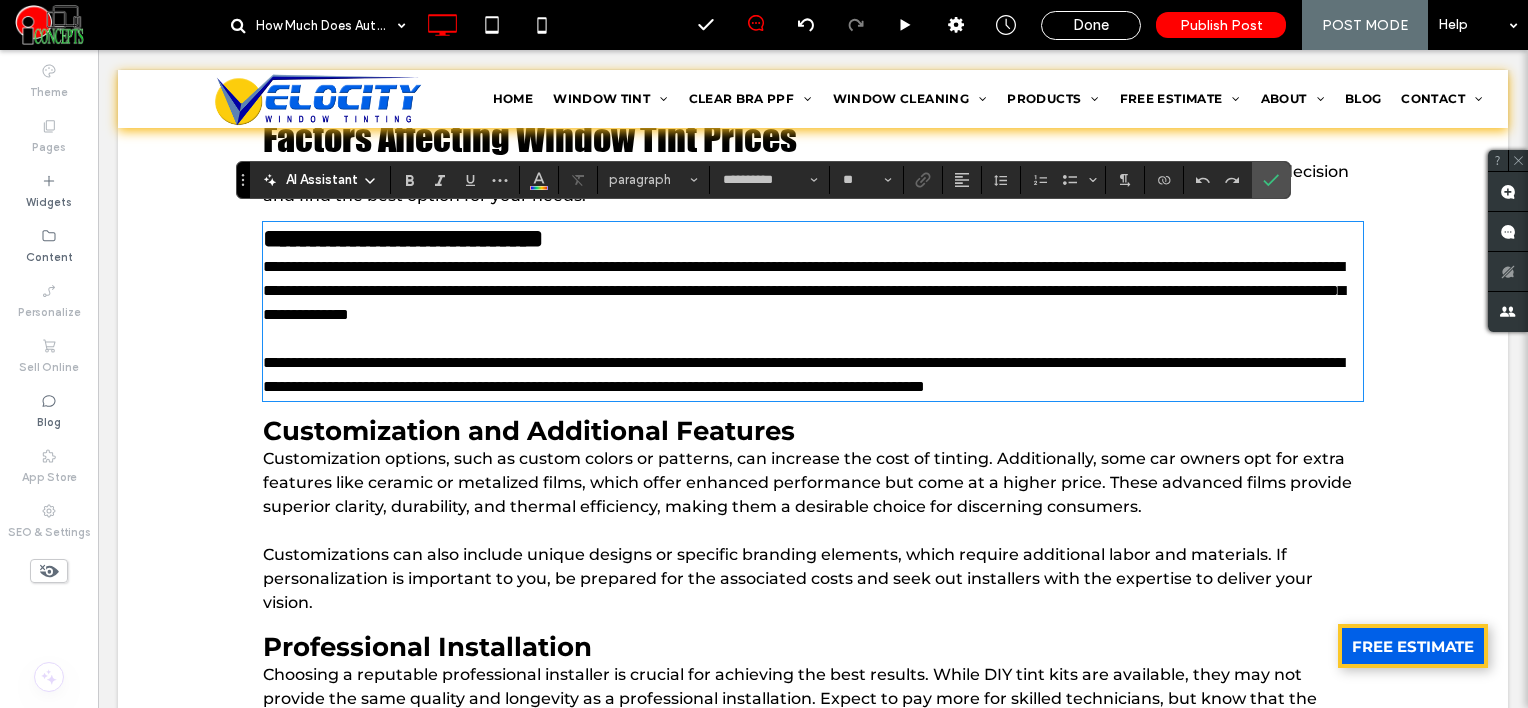 click on "**********" at bounding box center [803, 374] 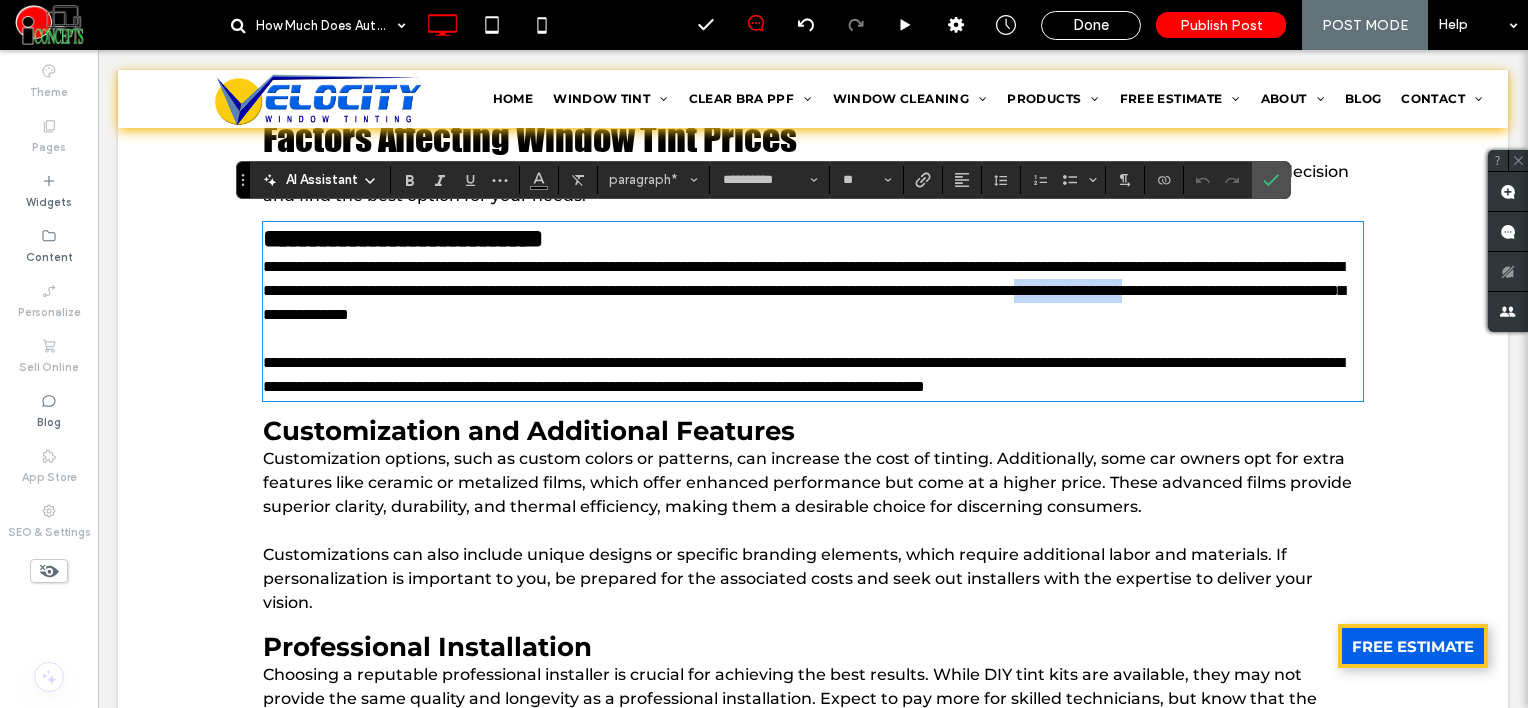 drag, startPoint x: 466, startPoint y: 304, endPoint x: 623, endPoint y: 303, distance: 157.00319 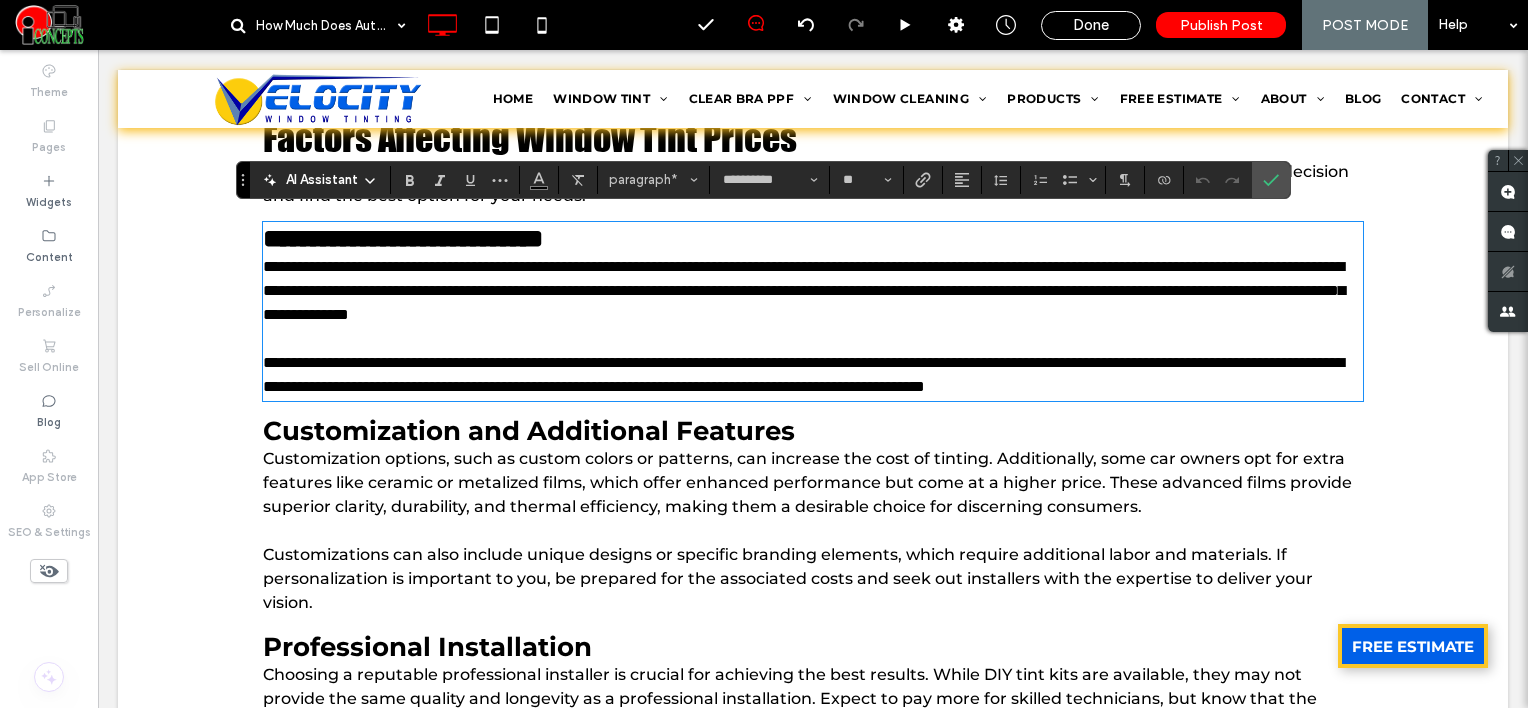 click on "**********" at bounding box center (803, 374) 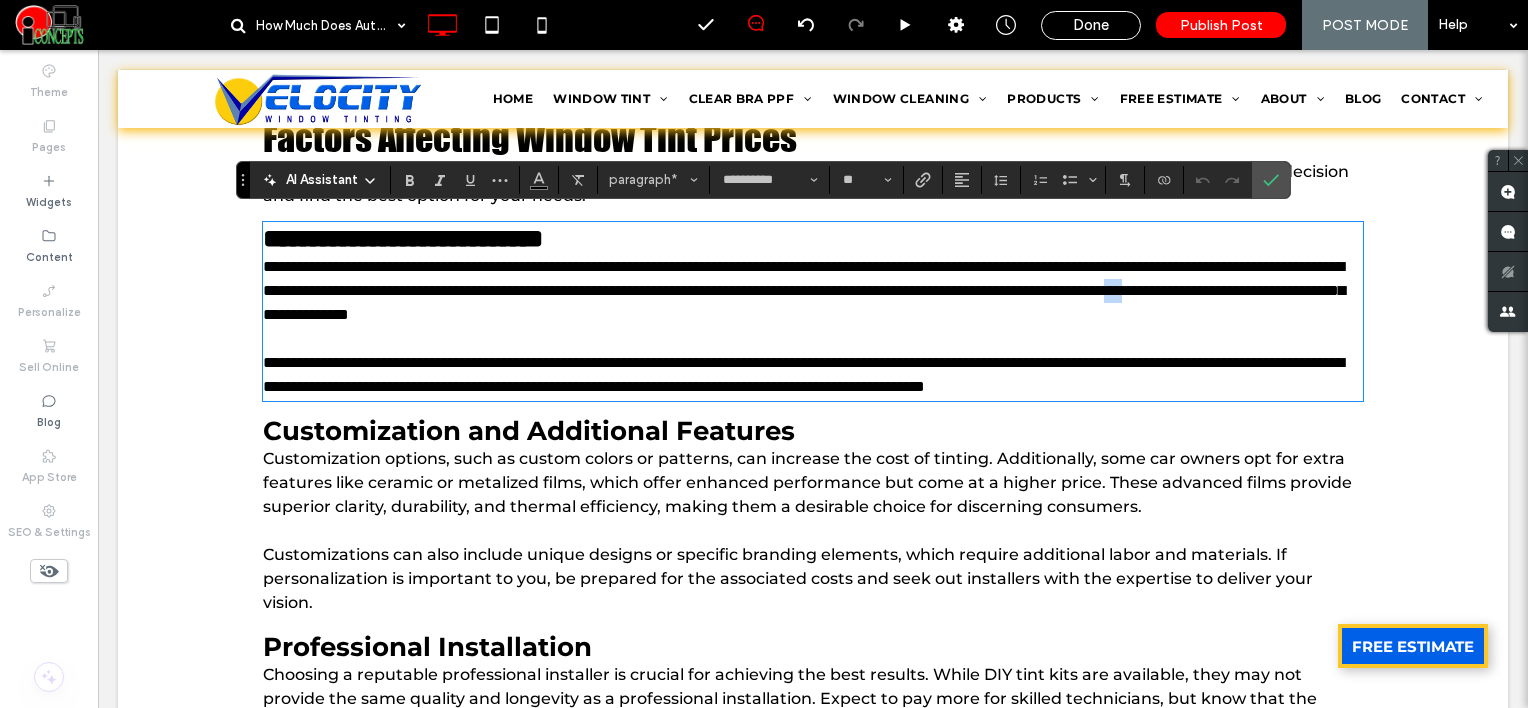 drag, startPoint x: 588, startPoint y: 312, endPoint x: 622, endPoint y: 312, distance: 34 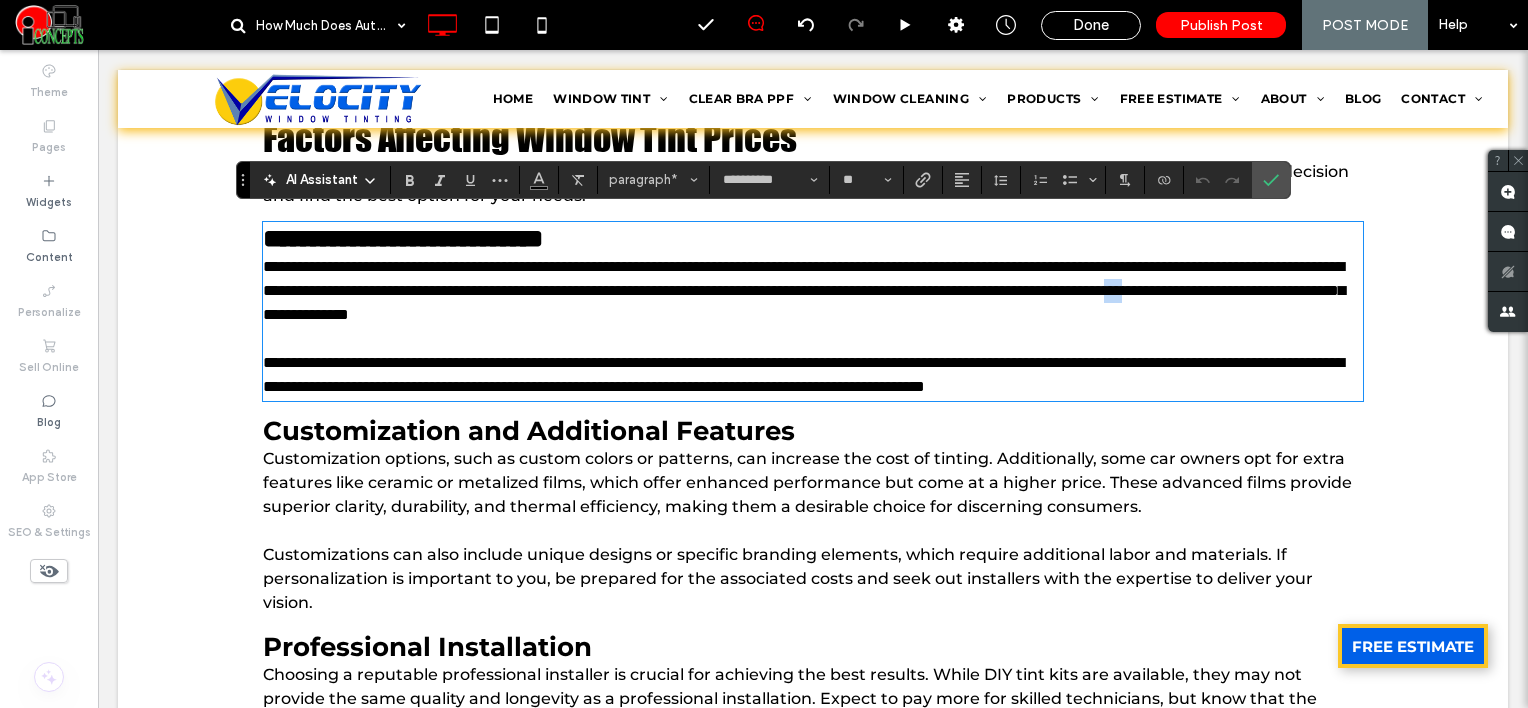 click on "**********" at bounding box center [804, 290] 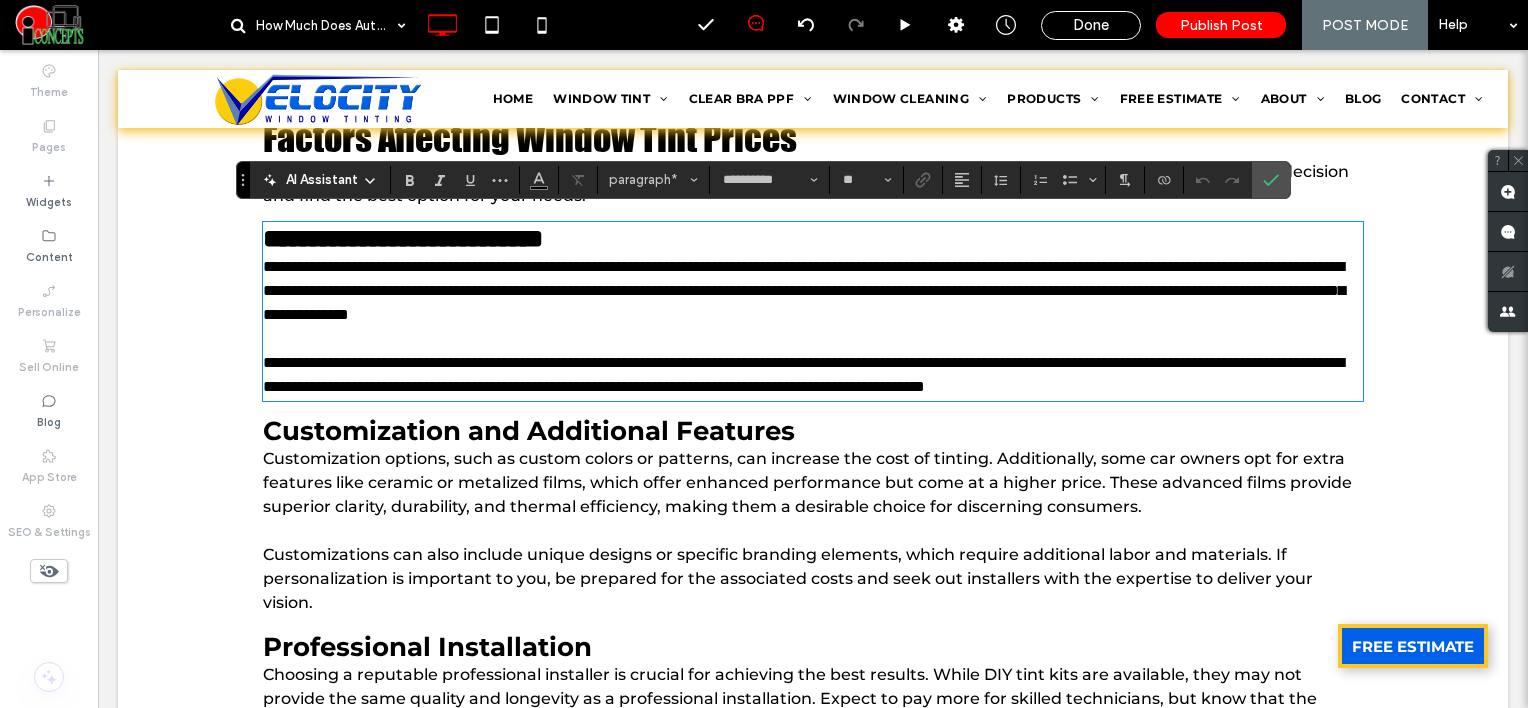 click on "**********" at bounding box center (803, 374) 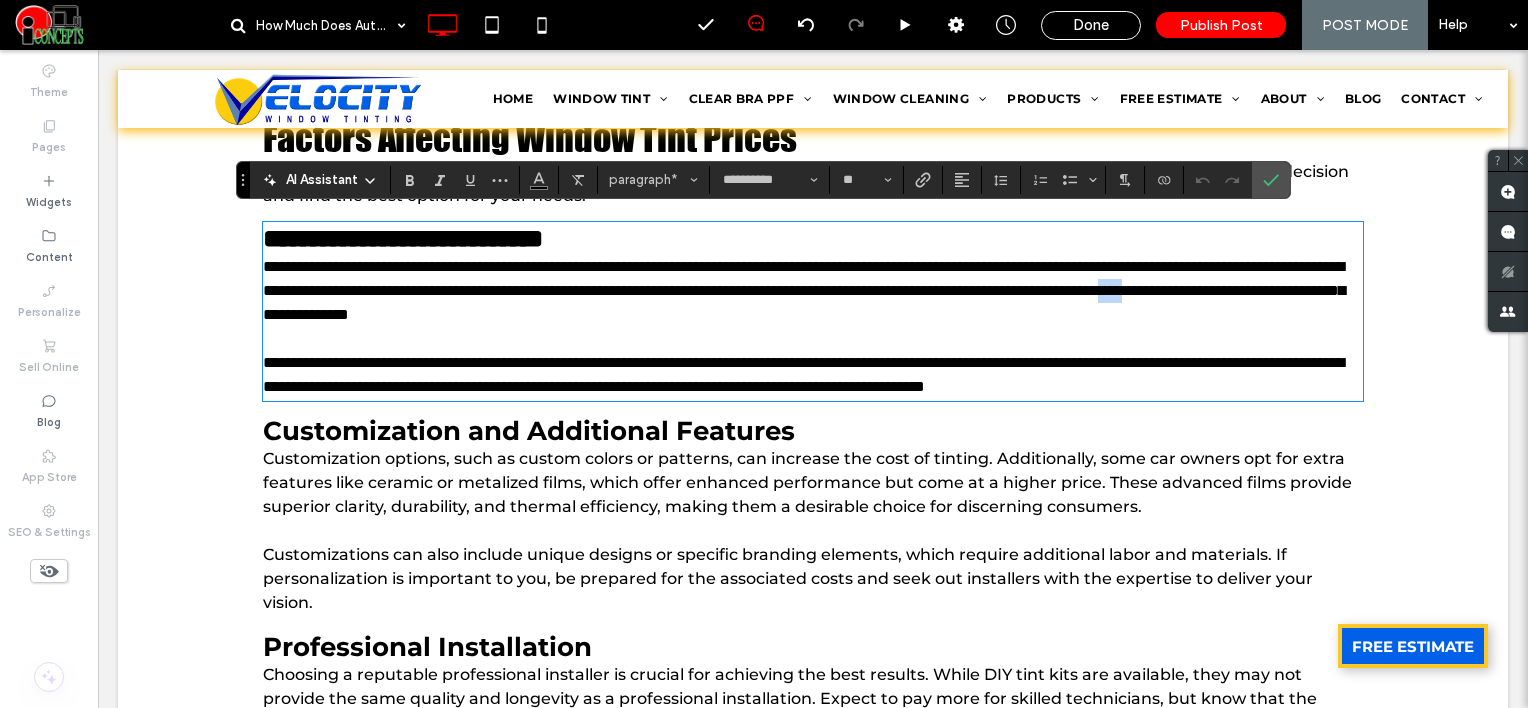 drag, startPoint x: 584, startPoint y: 311, endPoint x: 622, endPoint y: 298, distance: 40.16217 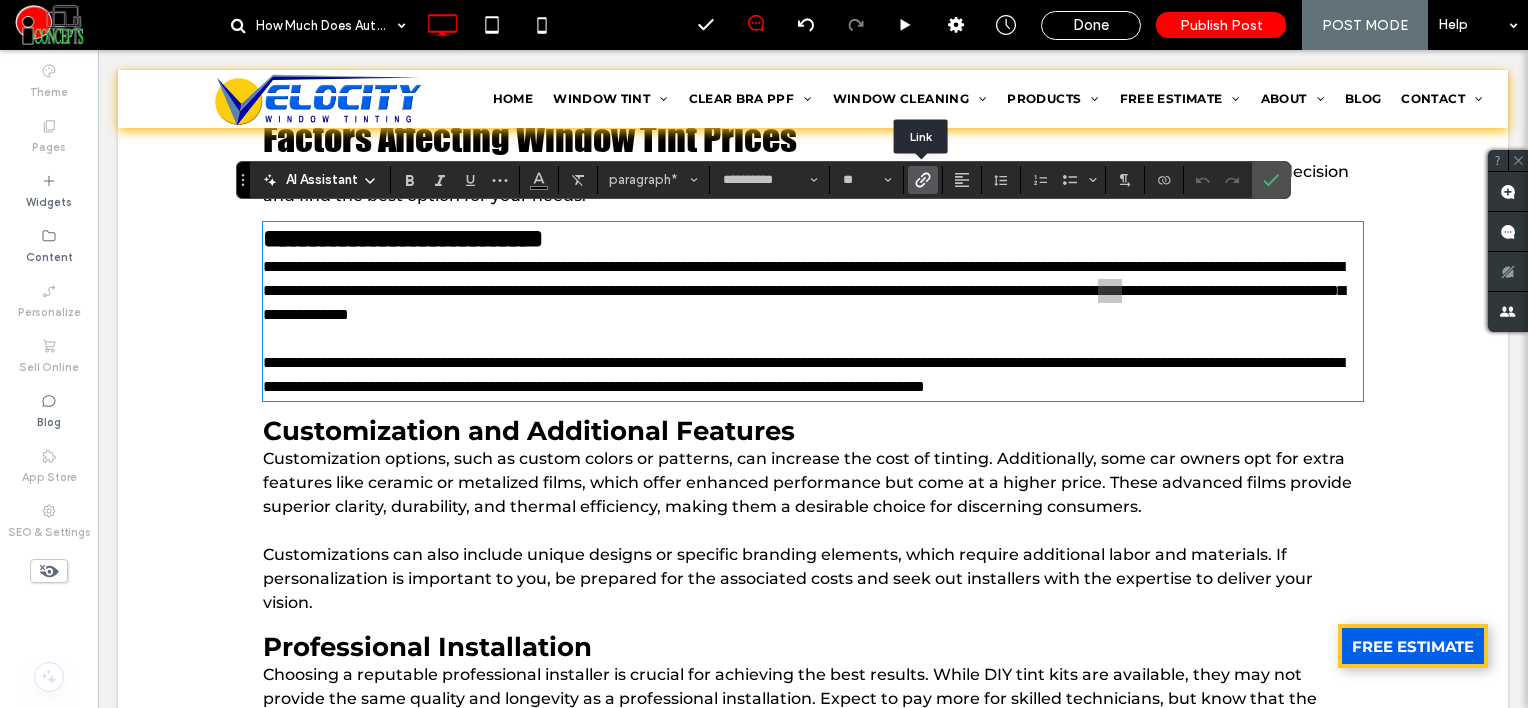 click at bounding box center (923, 180) 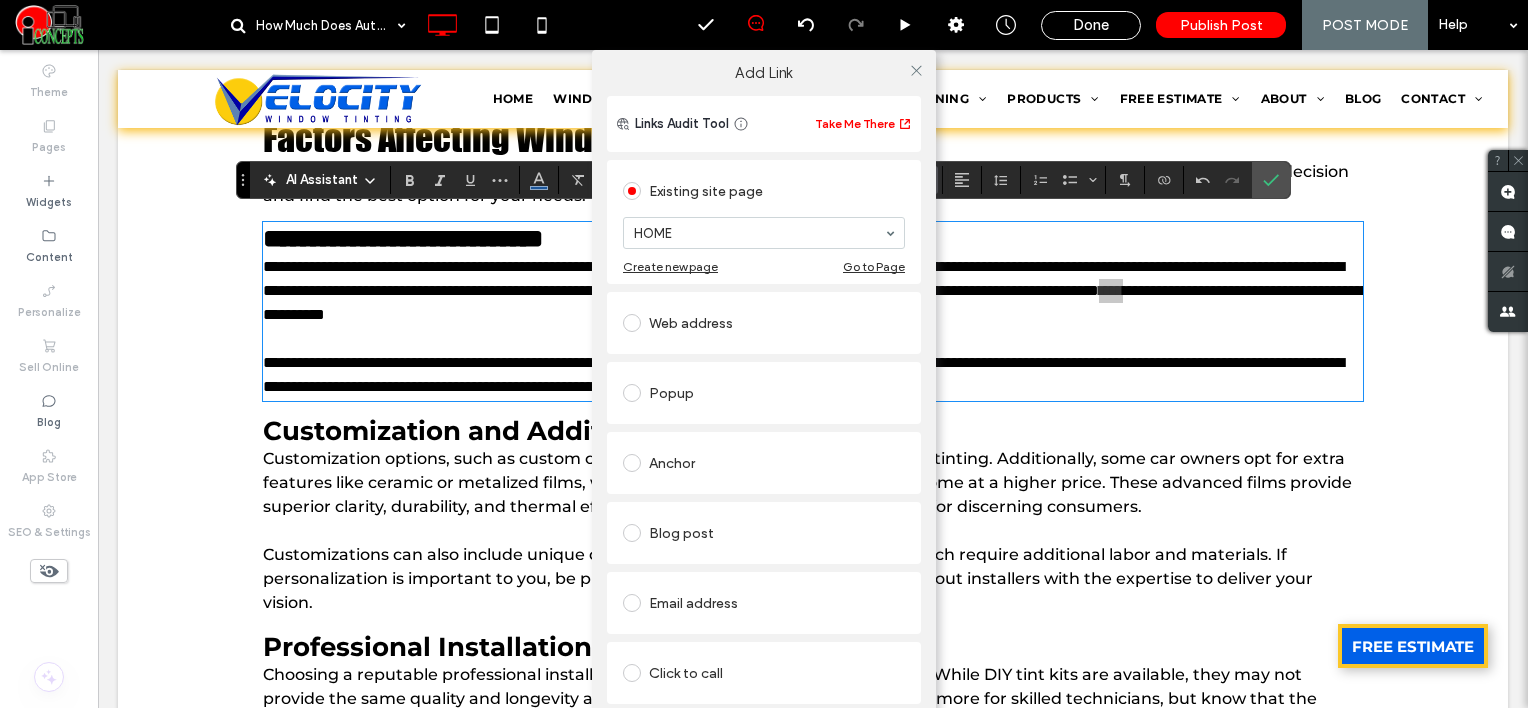 drag, startPoint x: 700, startPoint y: 325, endPoint x: 689, endPoint y: 324, distance: 11.045361 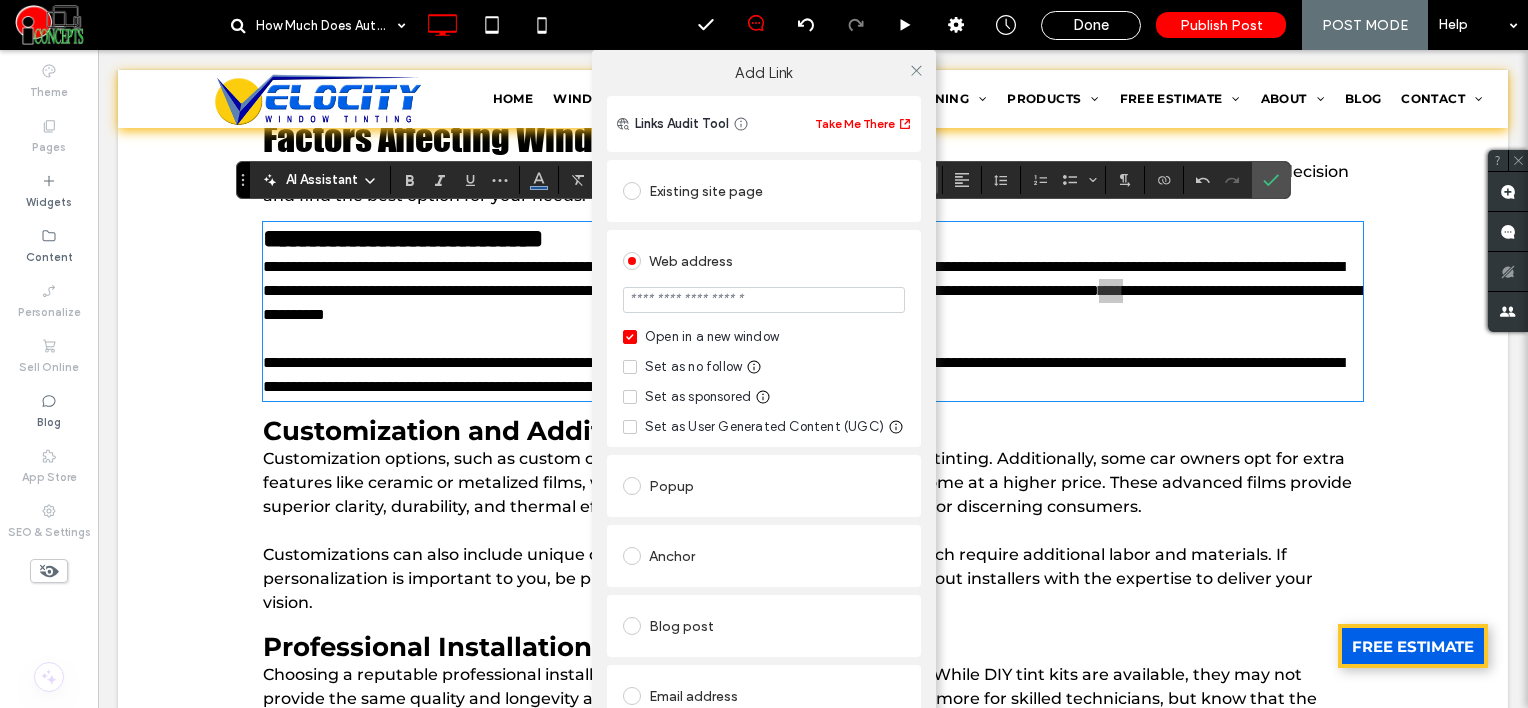 click at bounding box center [764, 300] 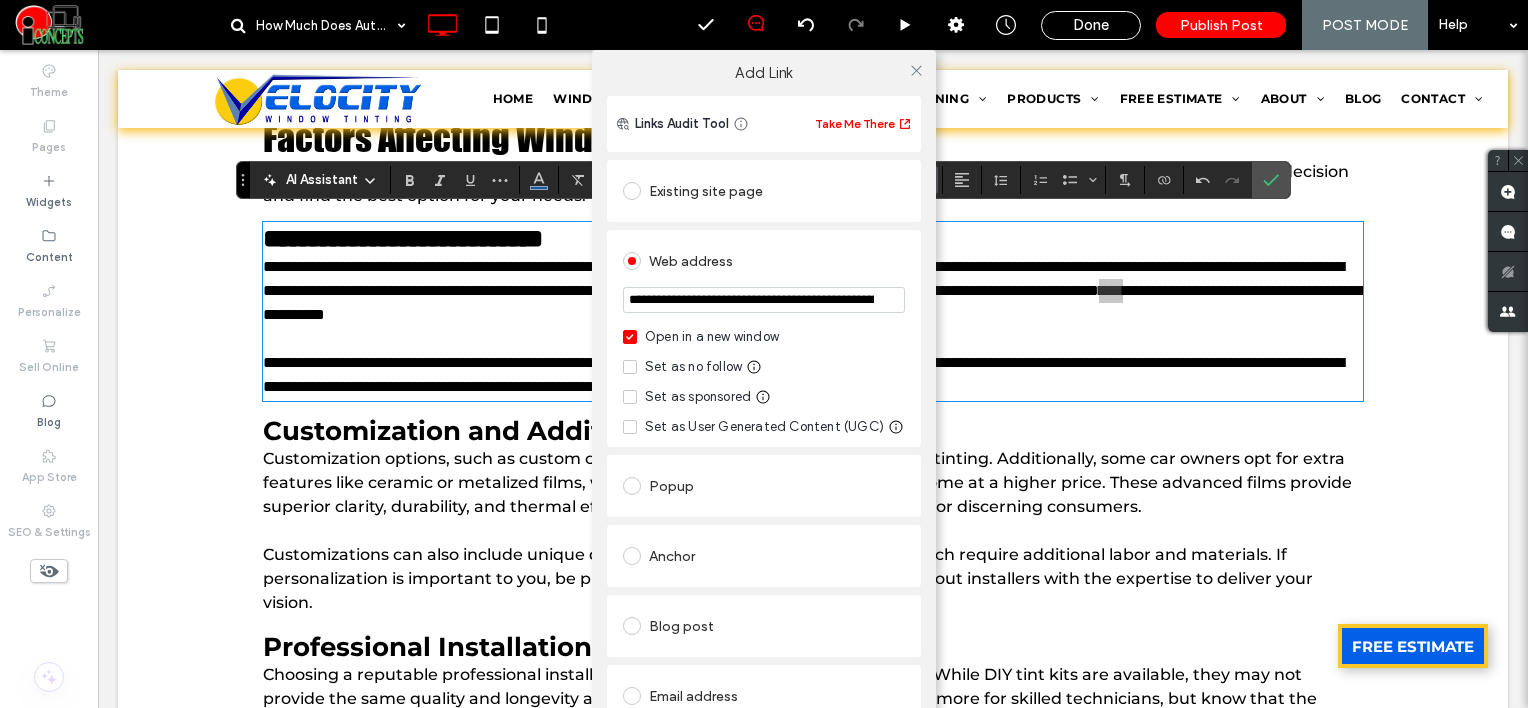 scroll, scrollTop: 0, scrollLeft: 89, axis: horizontal 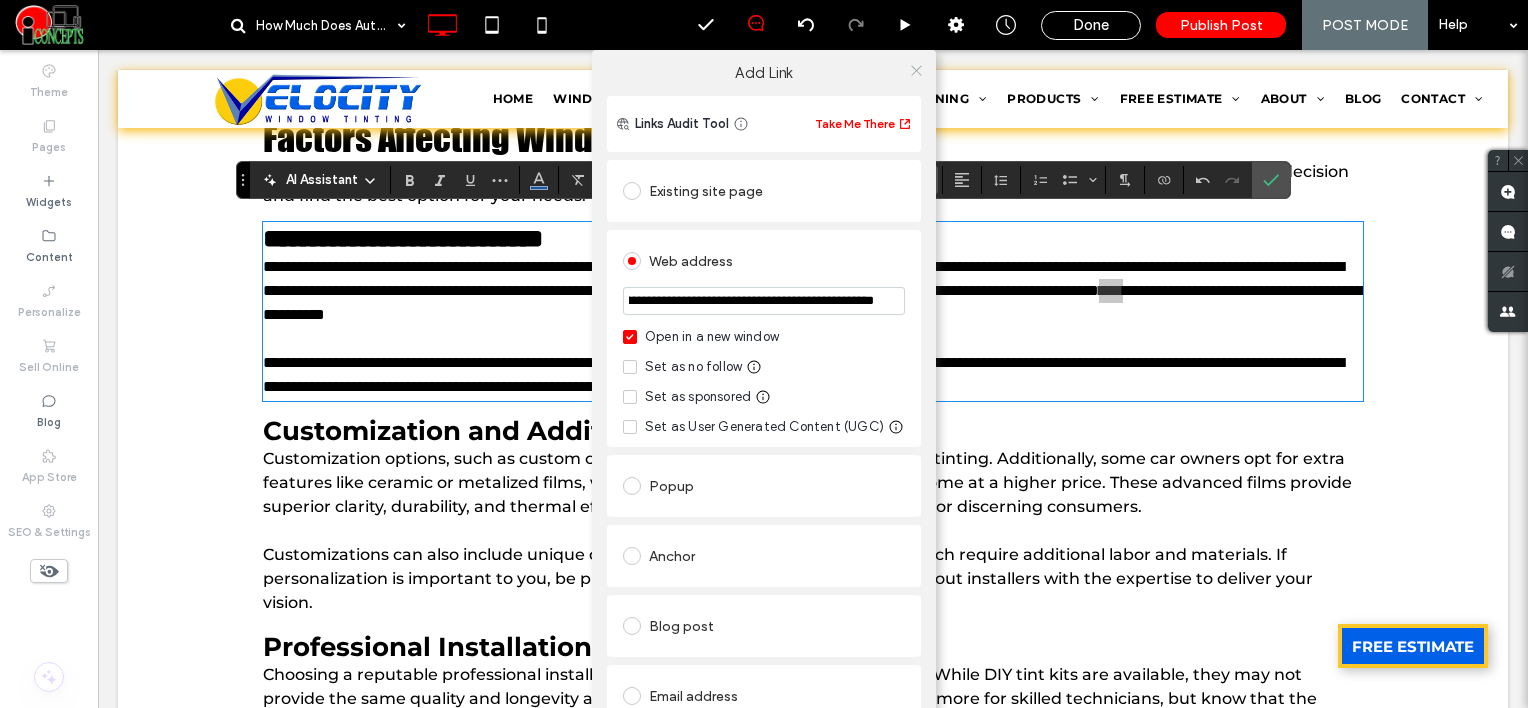 type on "**********" 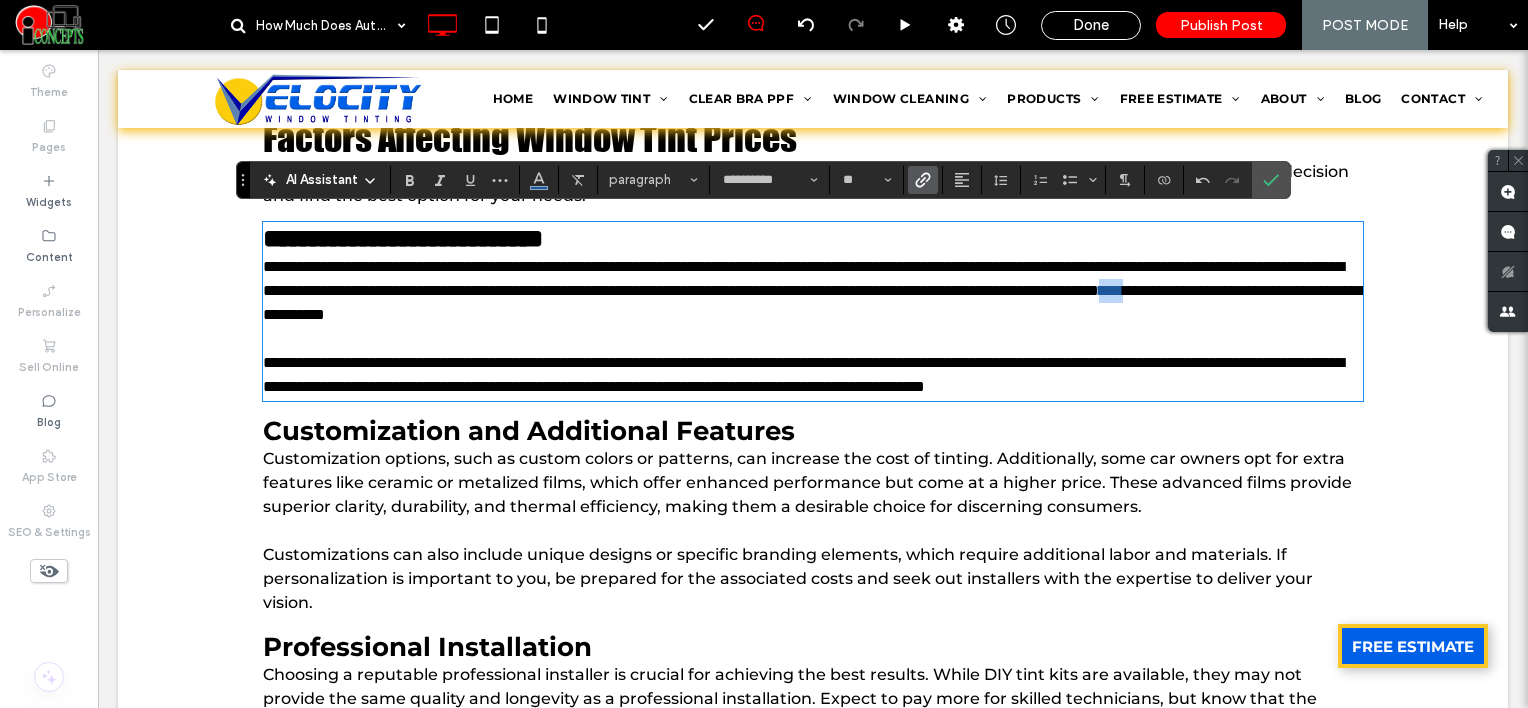 scroll, scrollTop: 0, scrollLeft: 0, axis: both 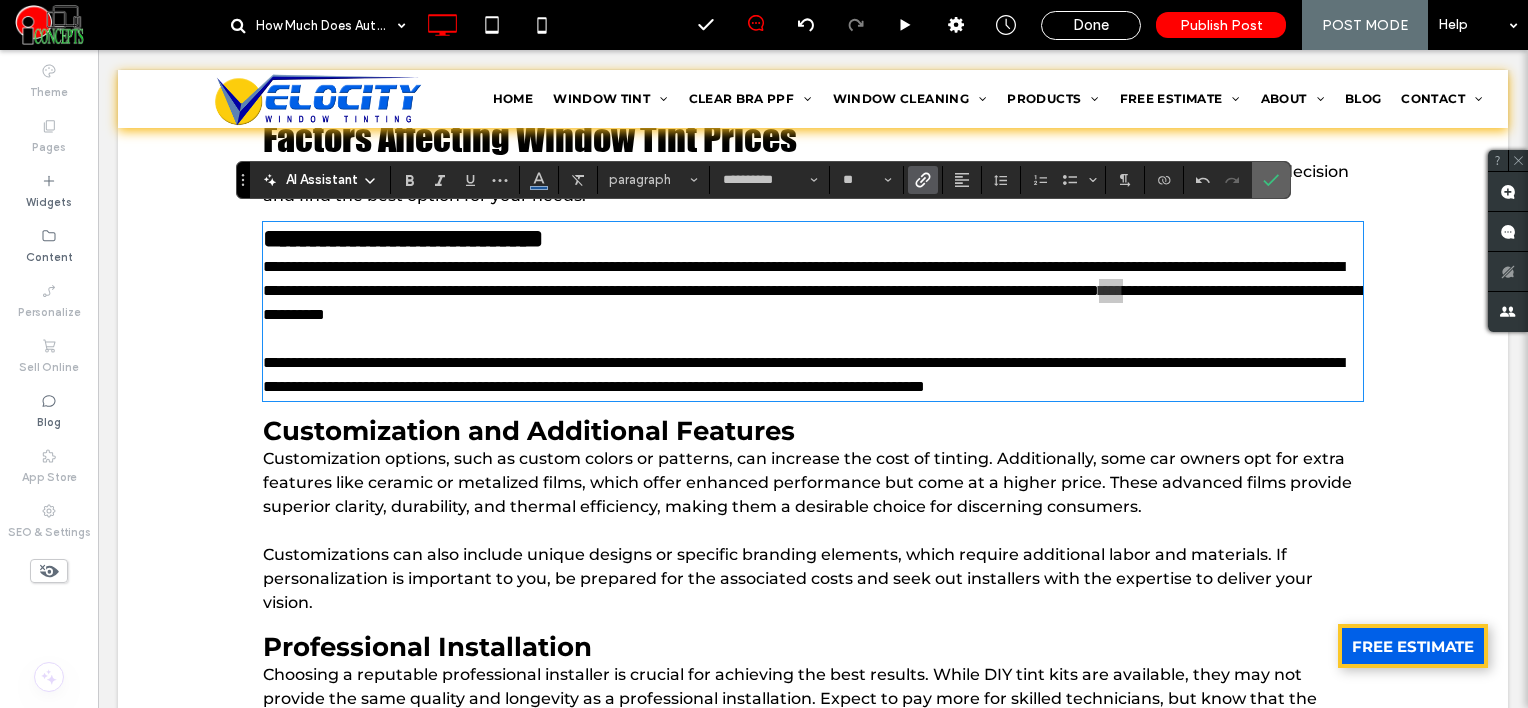 click at bounding box center (1271, 180) 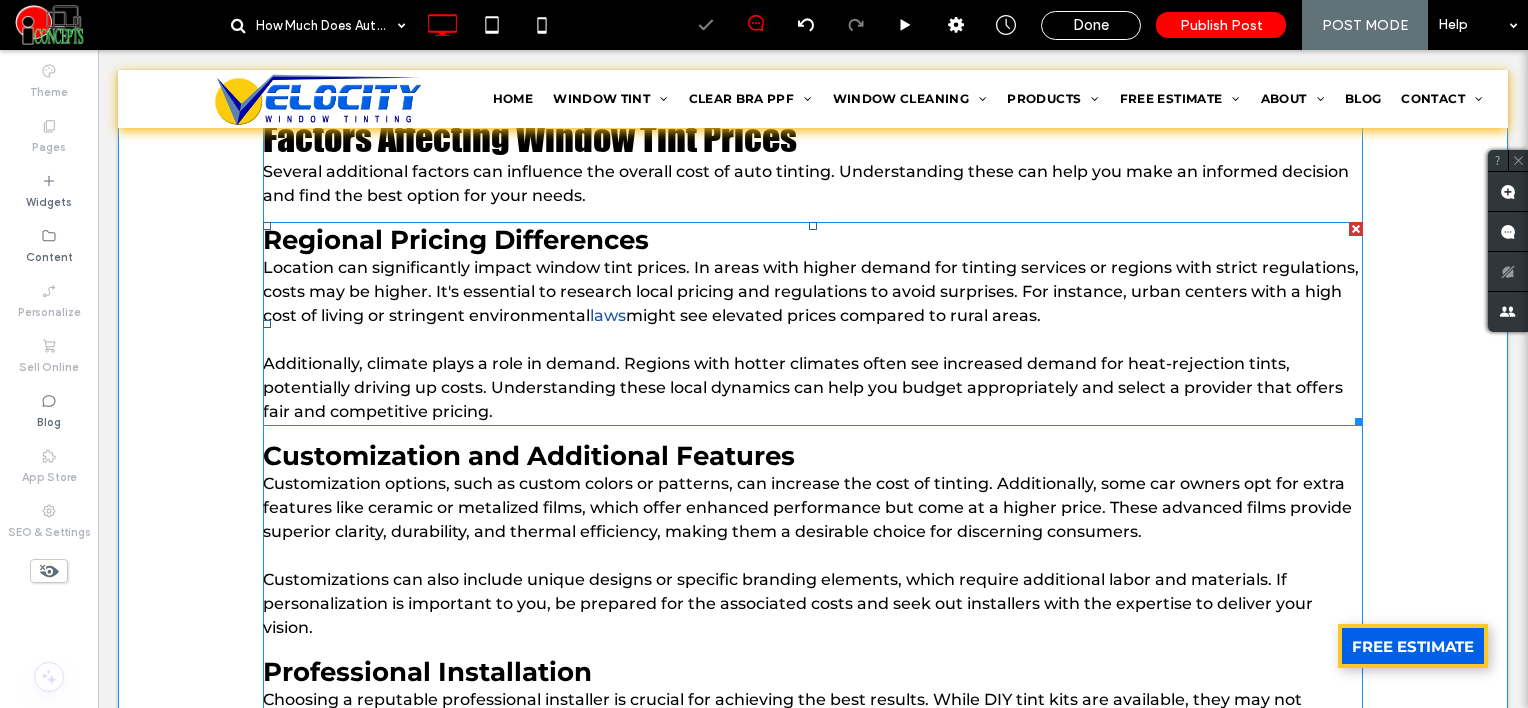 click on "Additionally, climate plays a role in demand. Regions with hotter climates often see increased demand for heat-rejection tints, potentially driving up costs. Understanding these local dynamics can help you budget appropriately and select a provider that offers fair and competitive pricing." at bounding box center [803, 387] 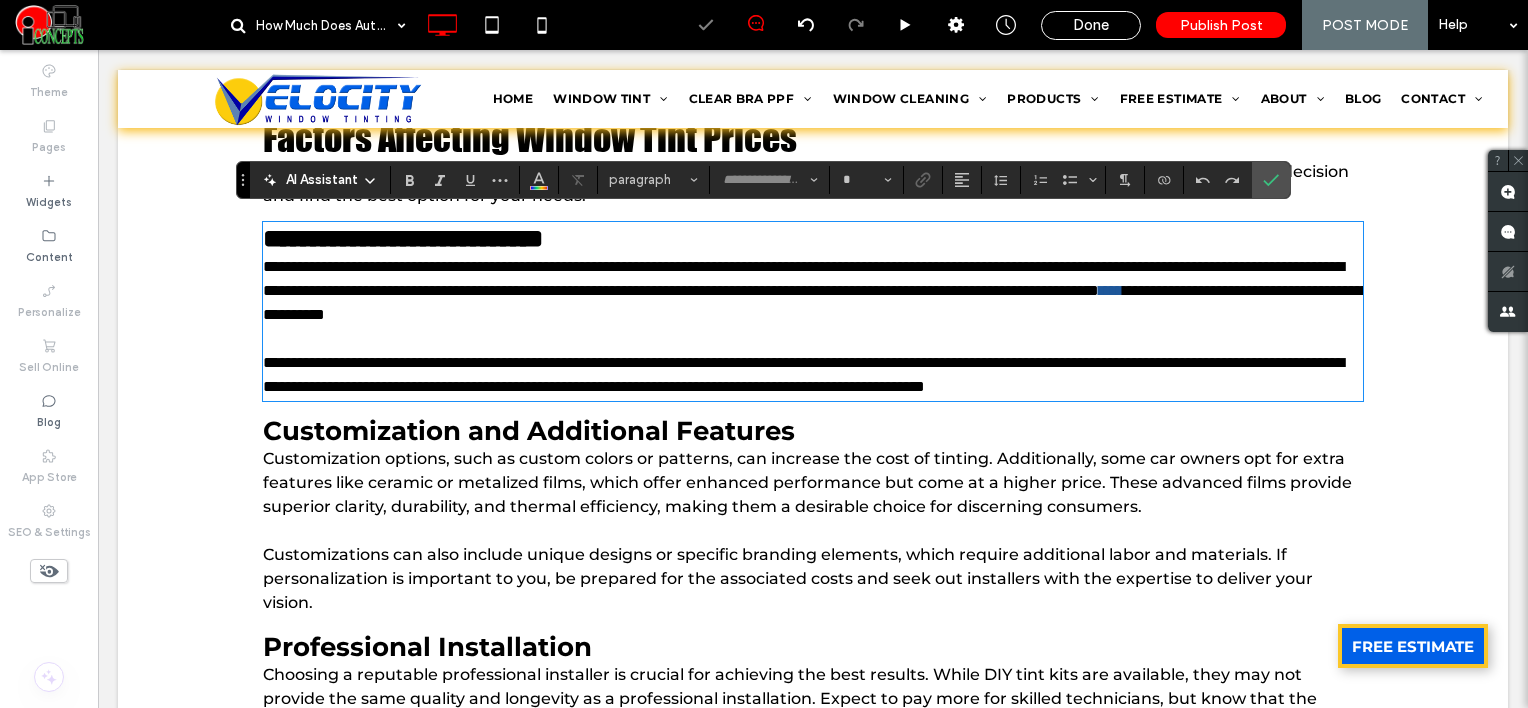 type on "**********" 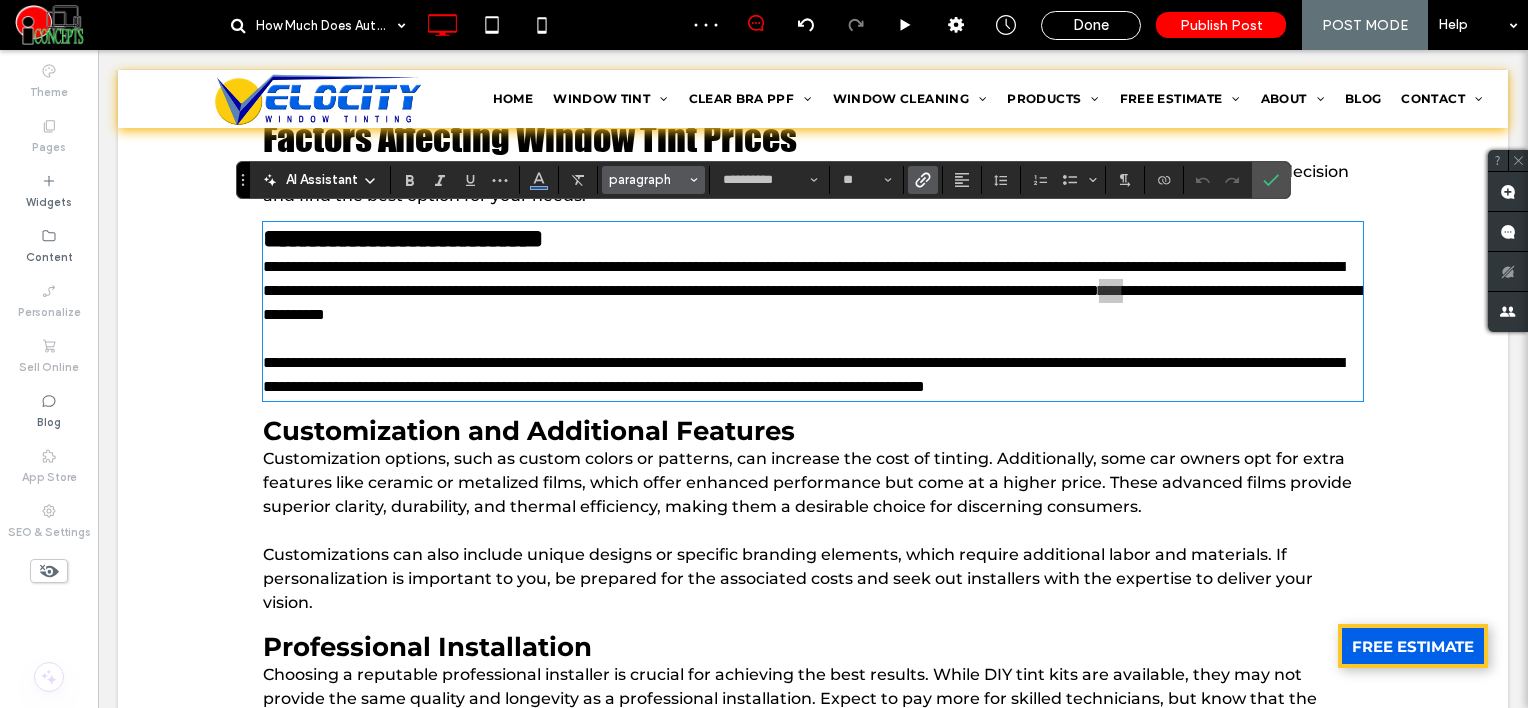 click on "paragraph" at bounding box center [648, 179] 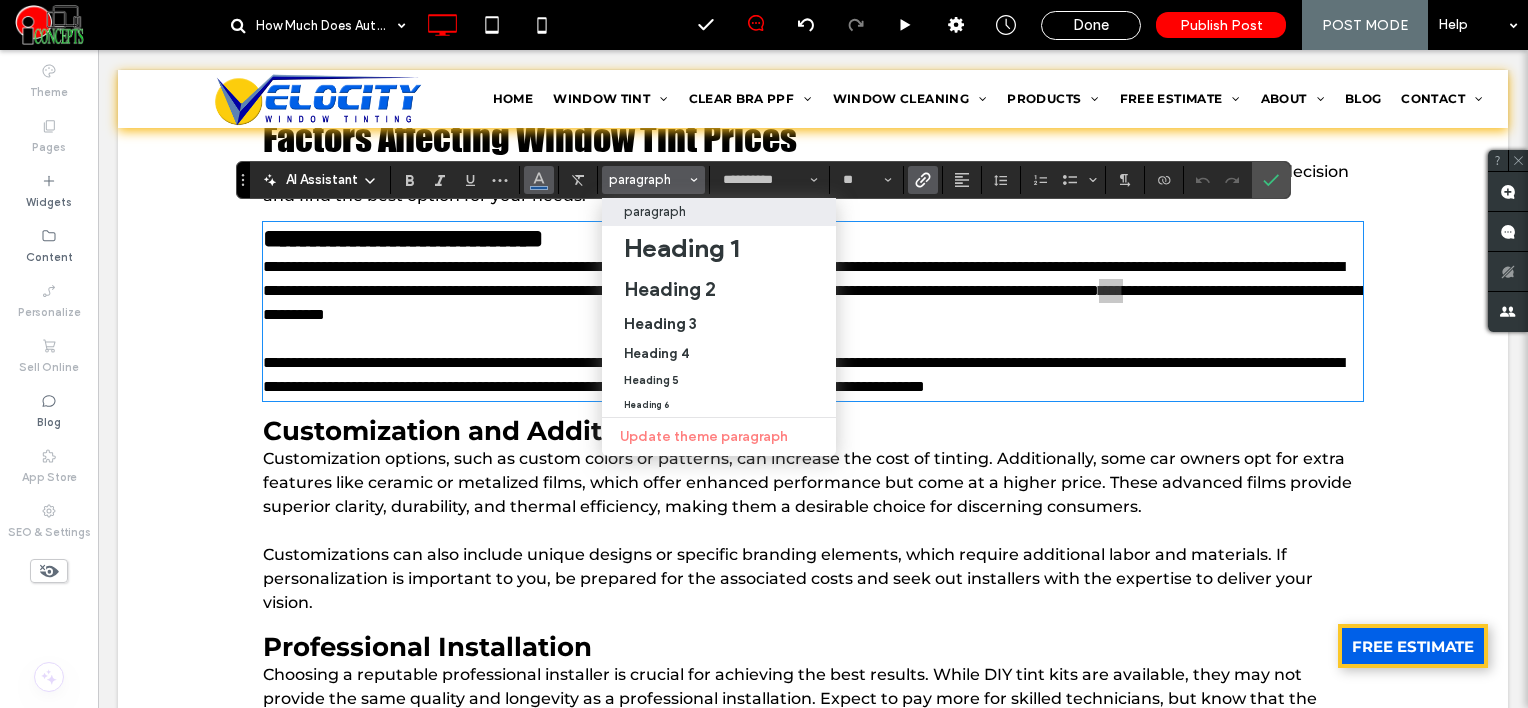 click 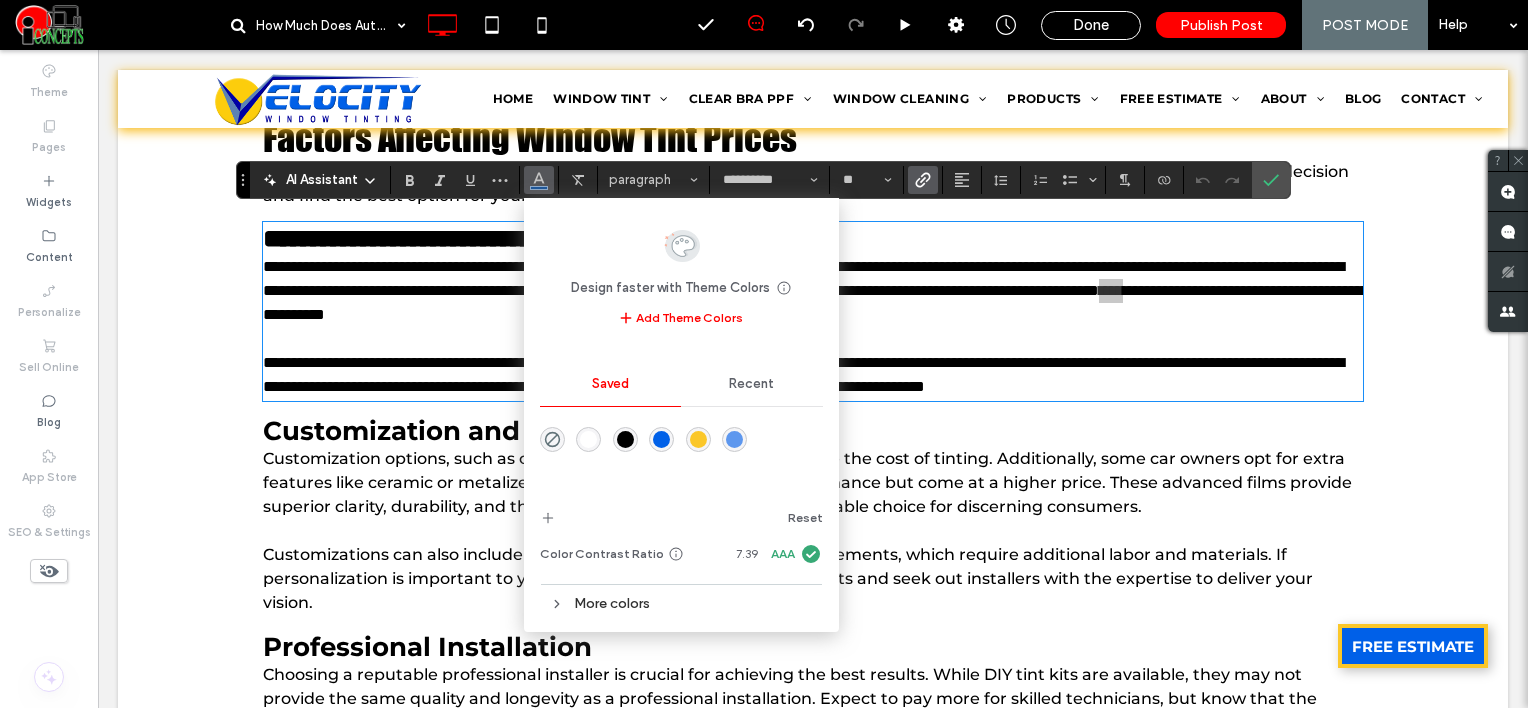 drag, startPoint x: 665, startPoint y: 442, endPoint x: 665, endPoint y: 428, distance: 14 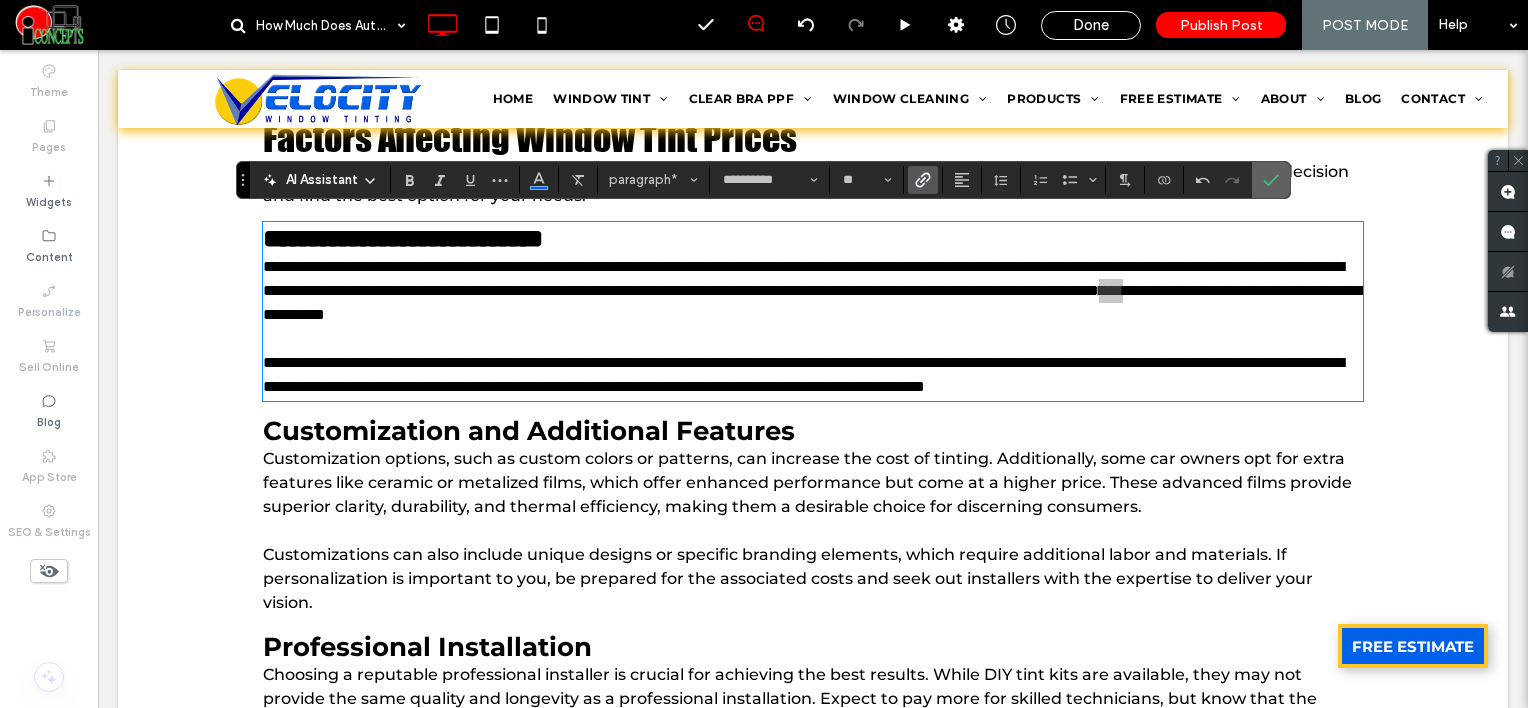click at bounding box center (1271, 180) 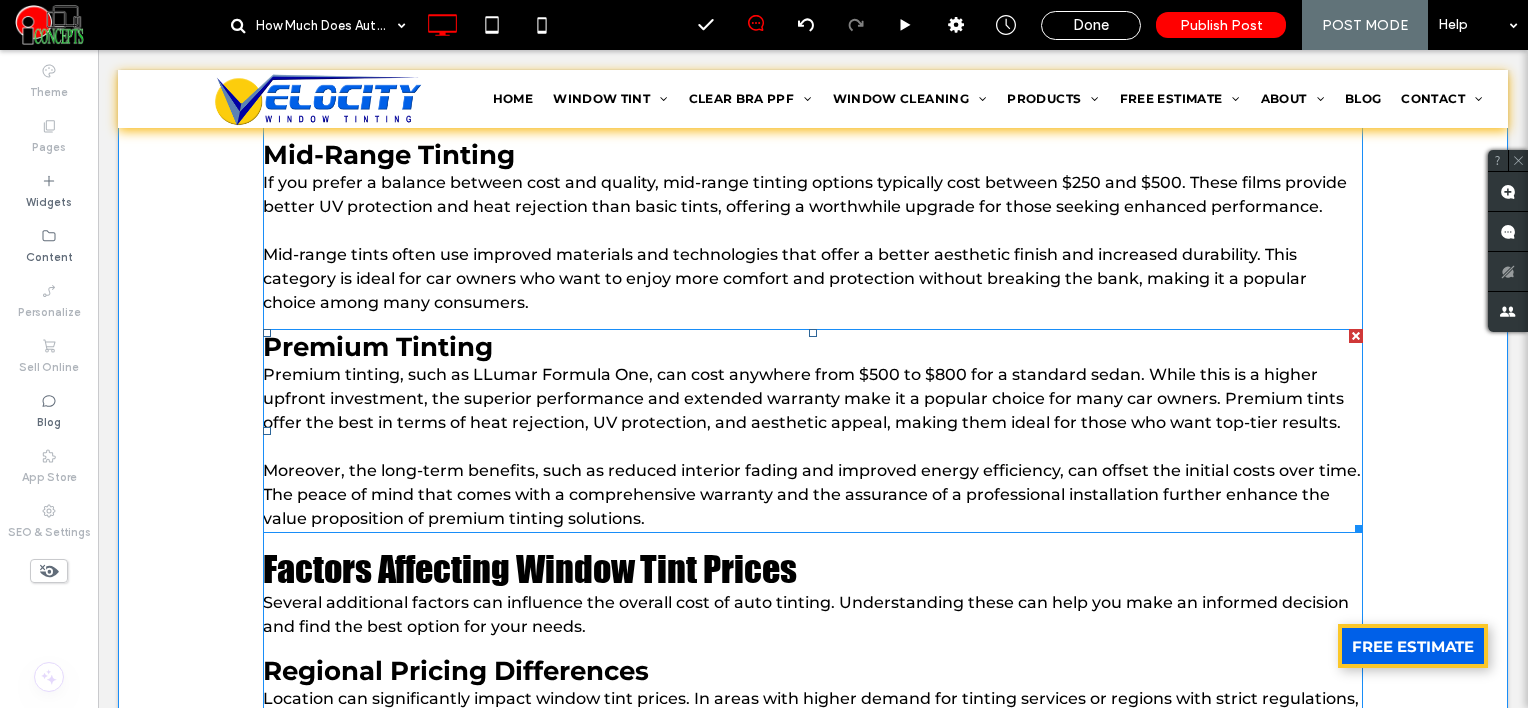 scroll, scrollTop: 1694, scrollLeft: 0, axis: vertical 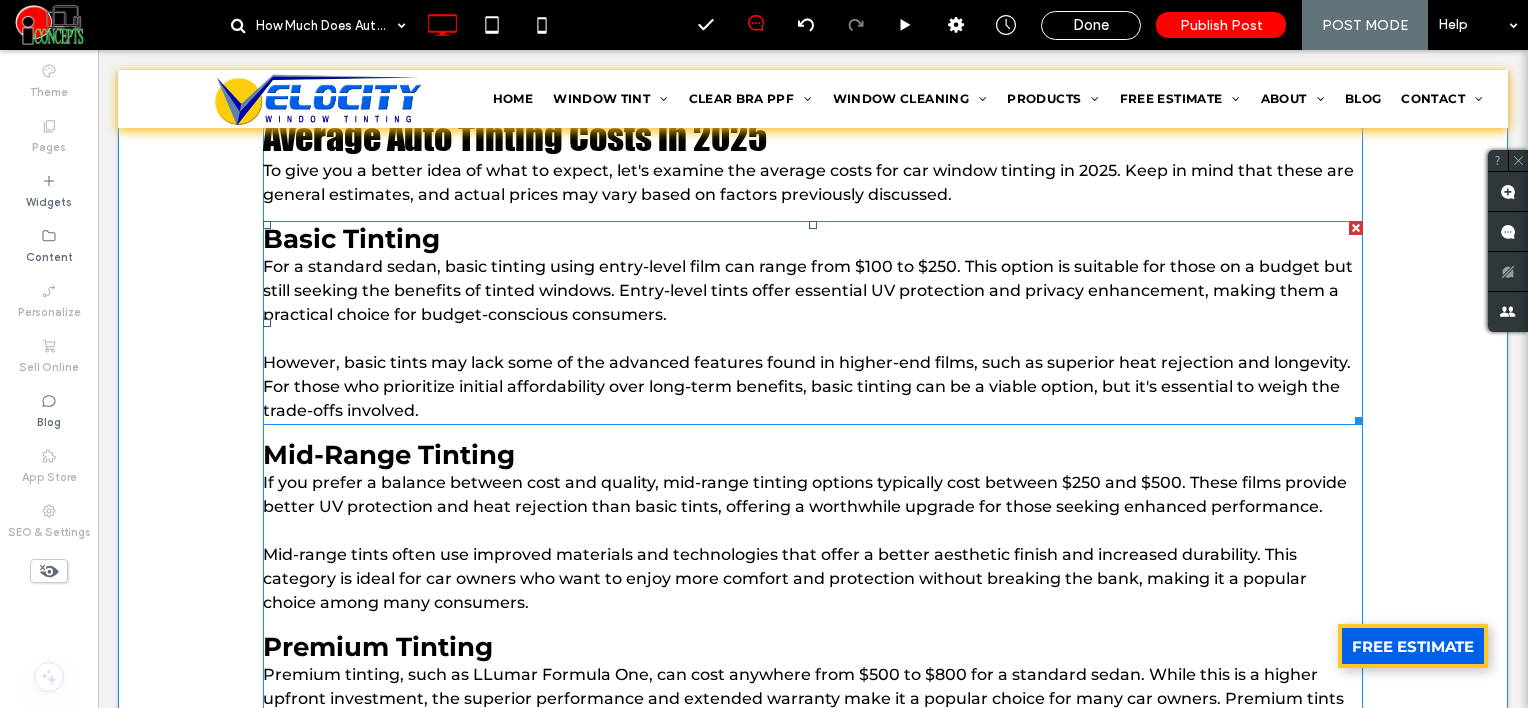 click on "For a standard sedan, basic tinting using entry-level film can range from $100 to $250. This option is suitable for those on a budget but still seeking the benefits of tinted windows. Entry-level tints offer essential UV protection and privacy enhancement, making them a practical choice for budget-conscious consumers." at bounding box center [808, 290] 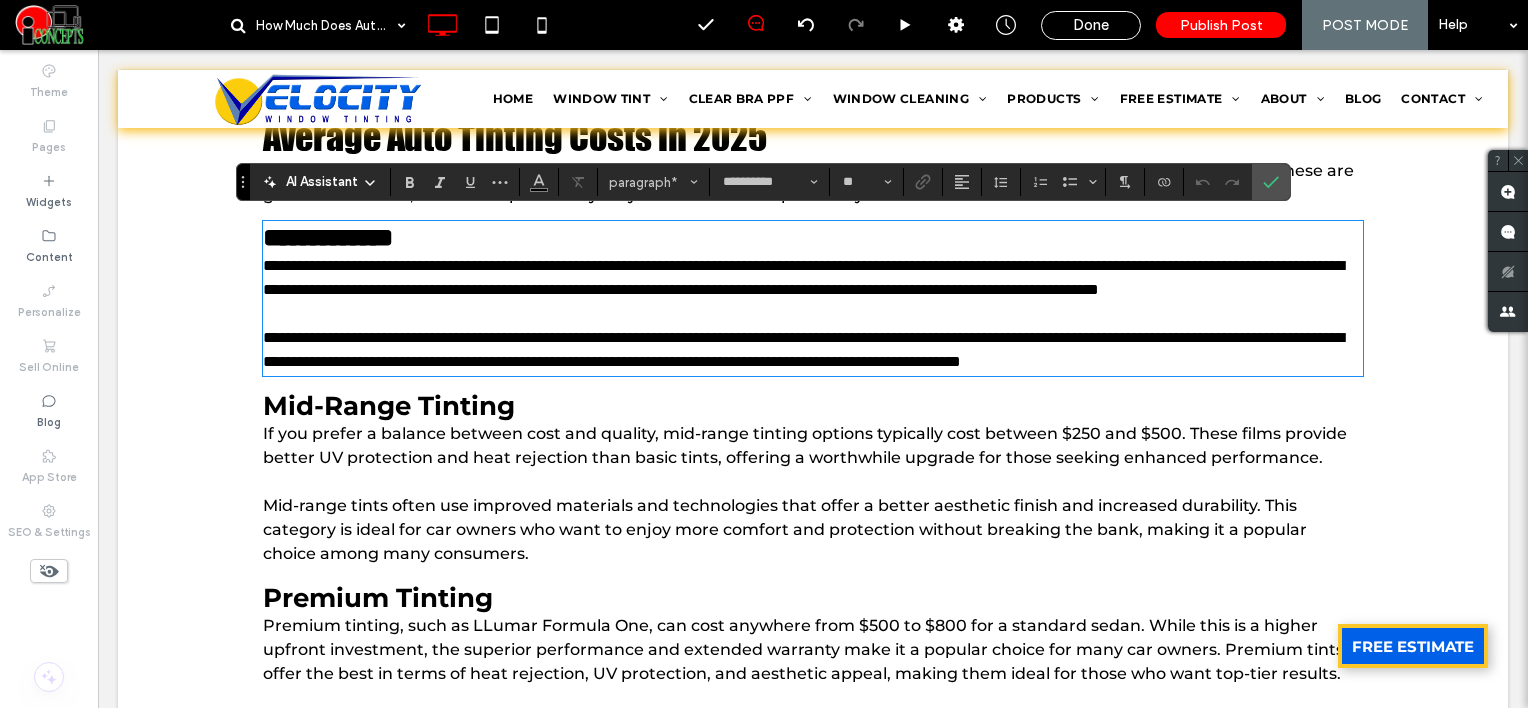 click on "**********" at bounding box center [803, 277] 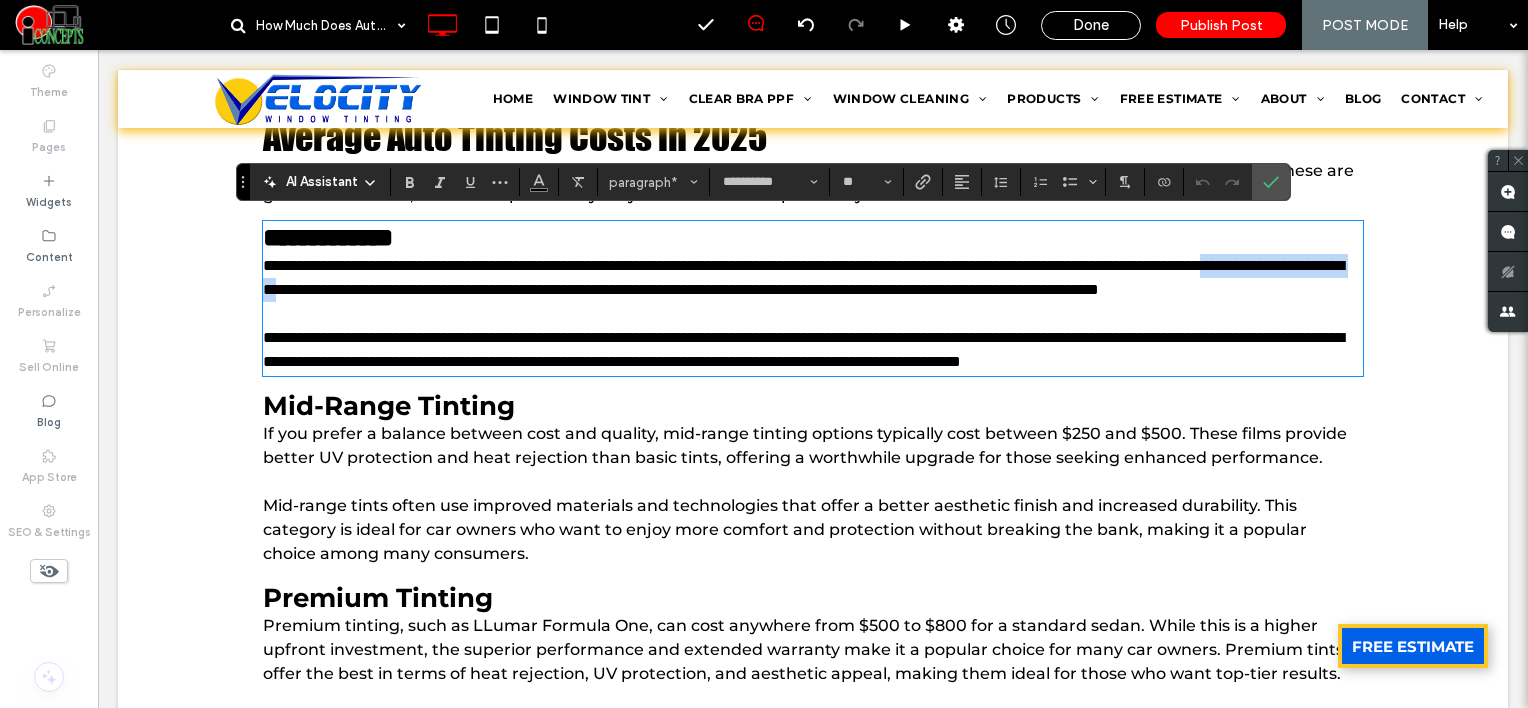 drag, startPoint x: 387, startPoint y: 293, endPoint x: 605, endPoint y: 284, distance: 218.1857 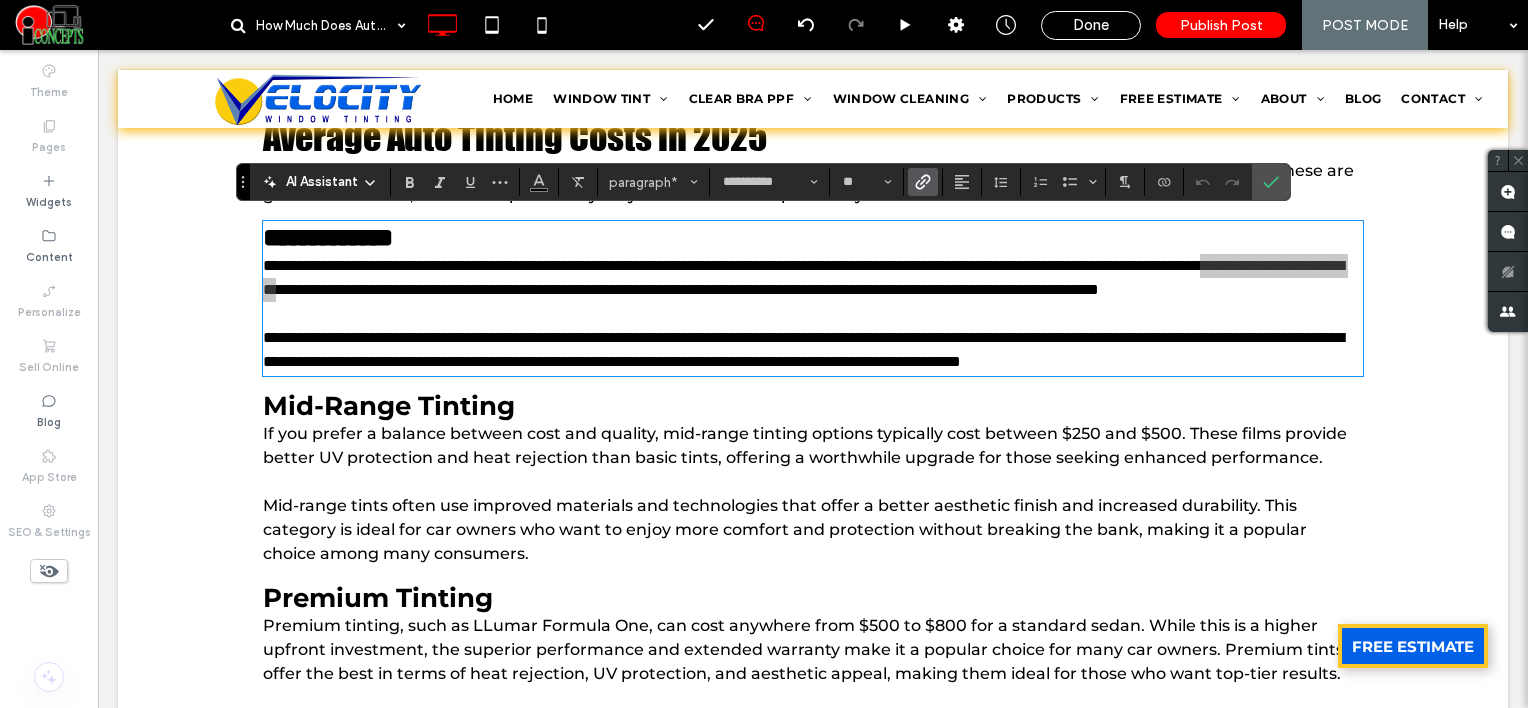click 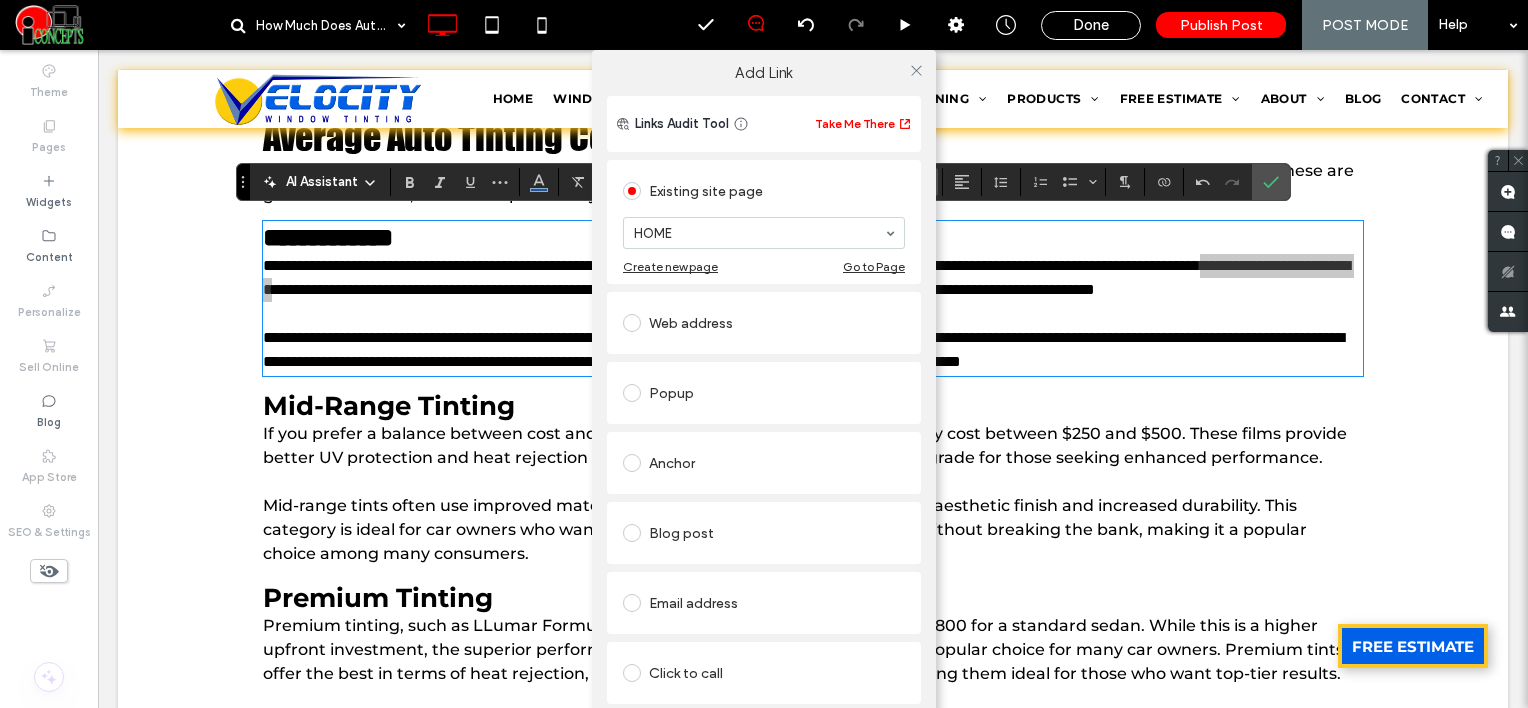 click on "Web address" at bounding box center [764, 323] 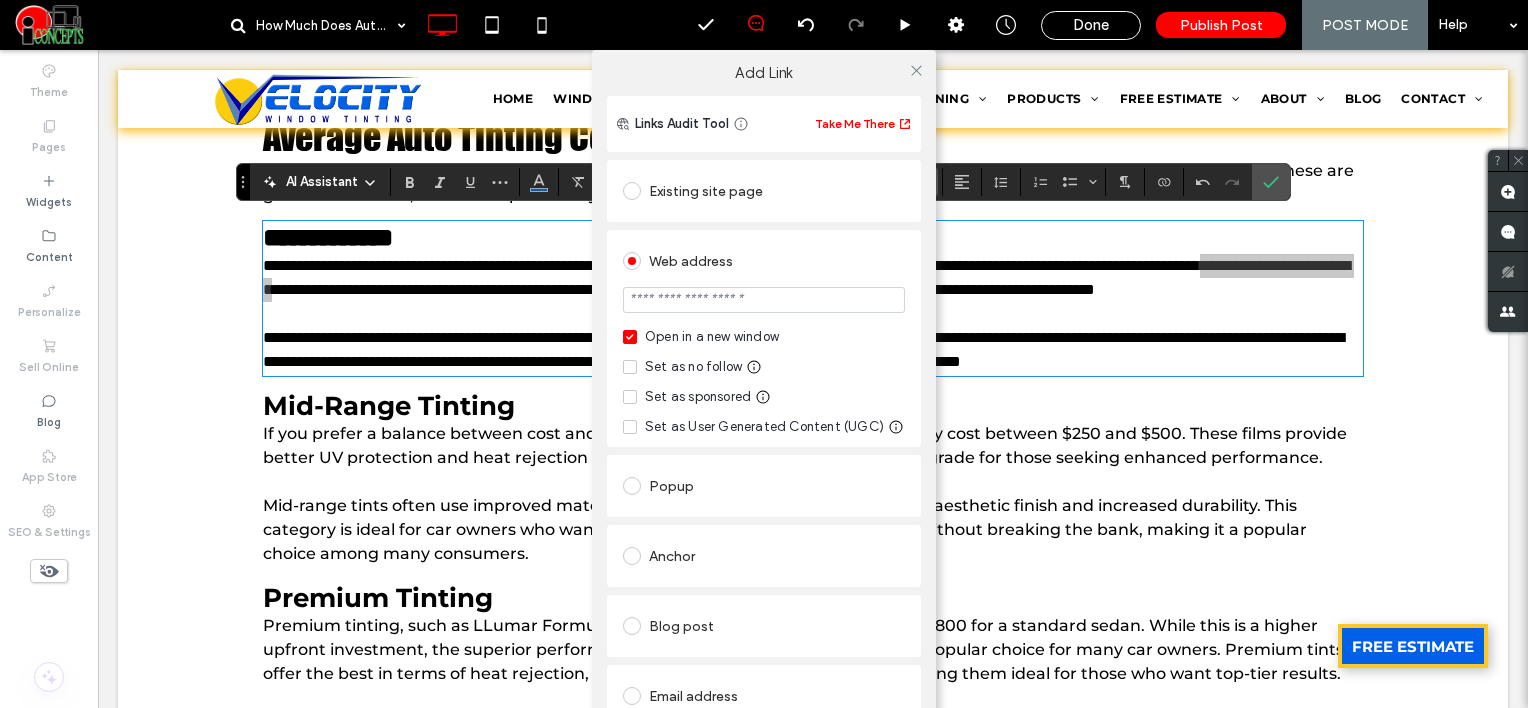 click at bounding box center (764, 300) 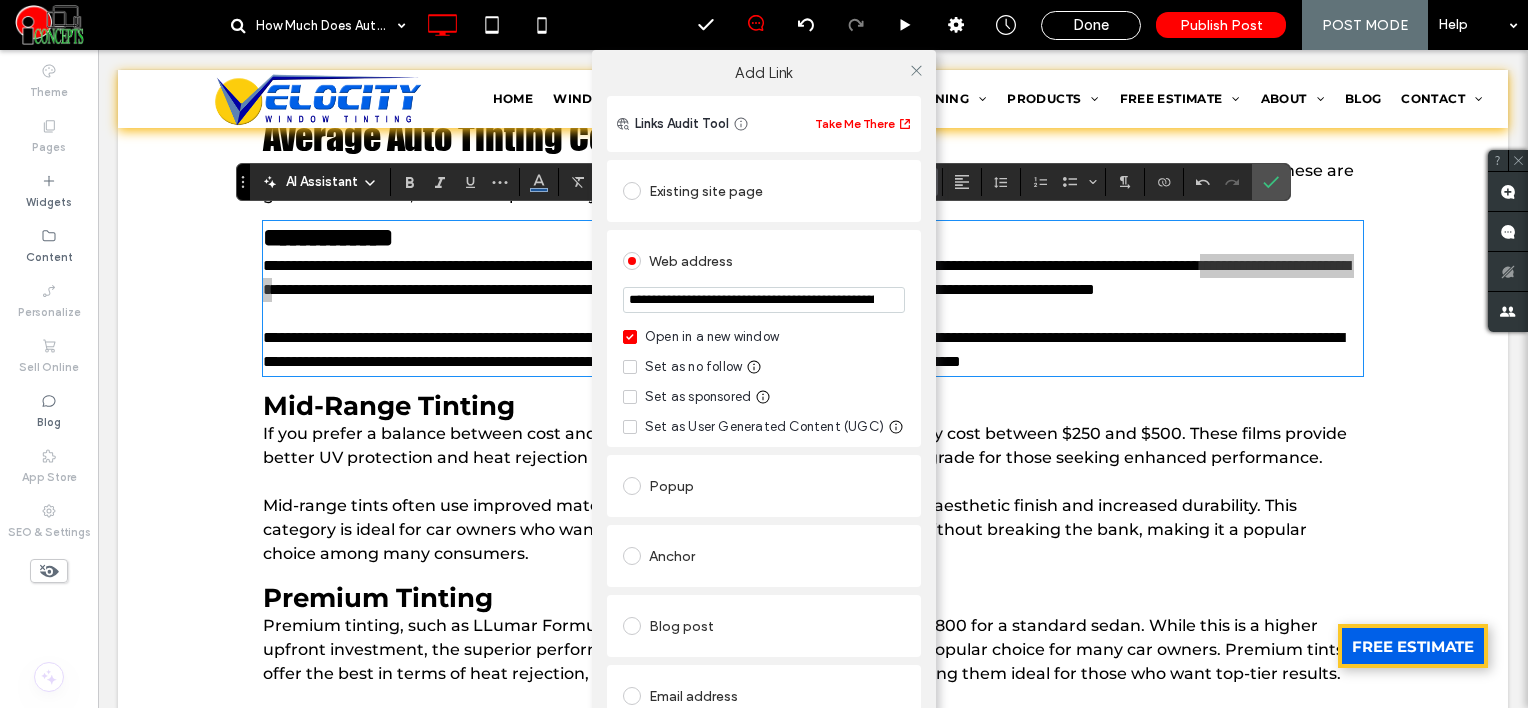 scroll, scrollTop: 0, scrollLeft: 251, axis: horizontal 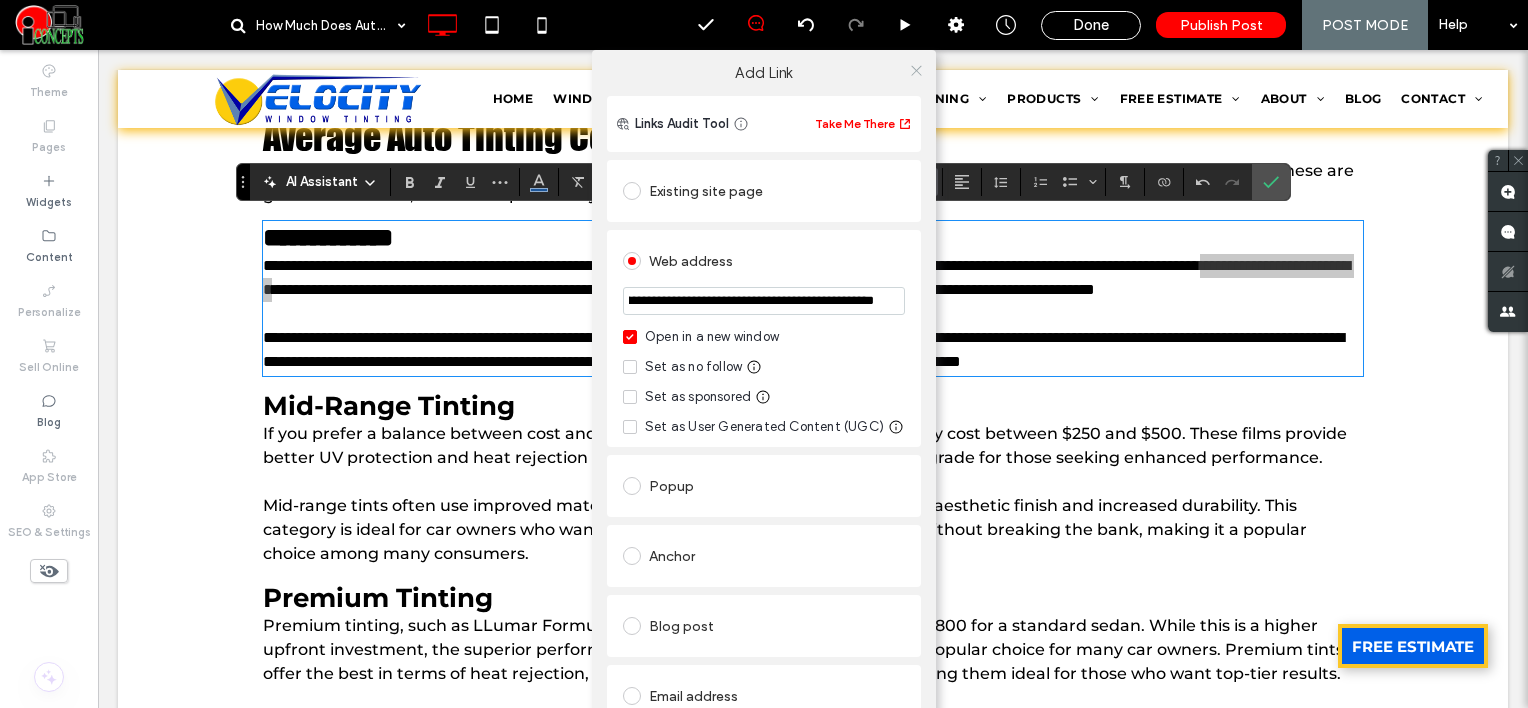 type on "**********" 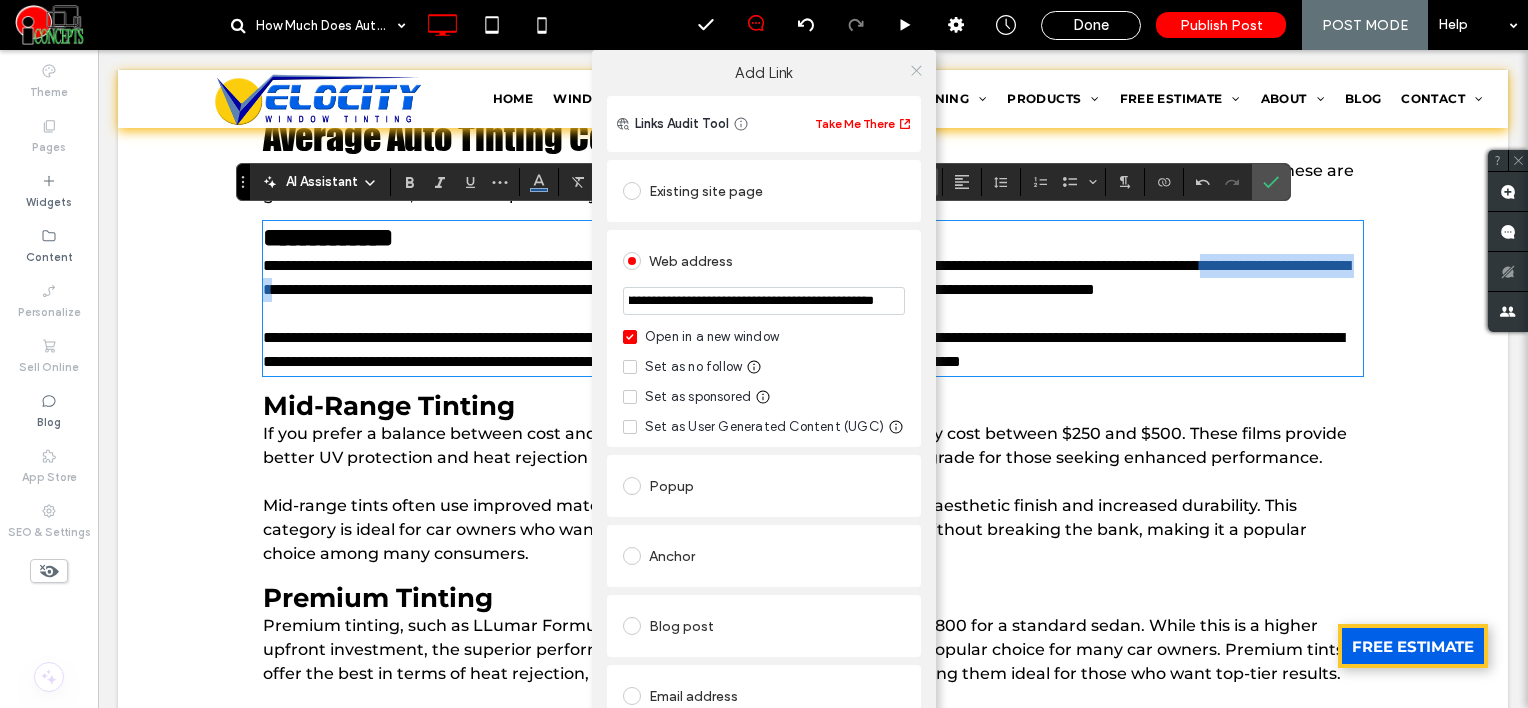 scroll, scrollTop: 0, scrollLeft: 0, axis: both 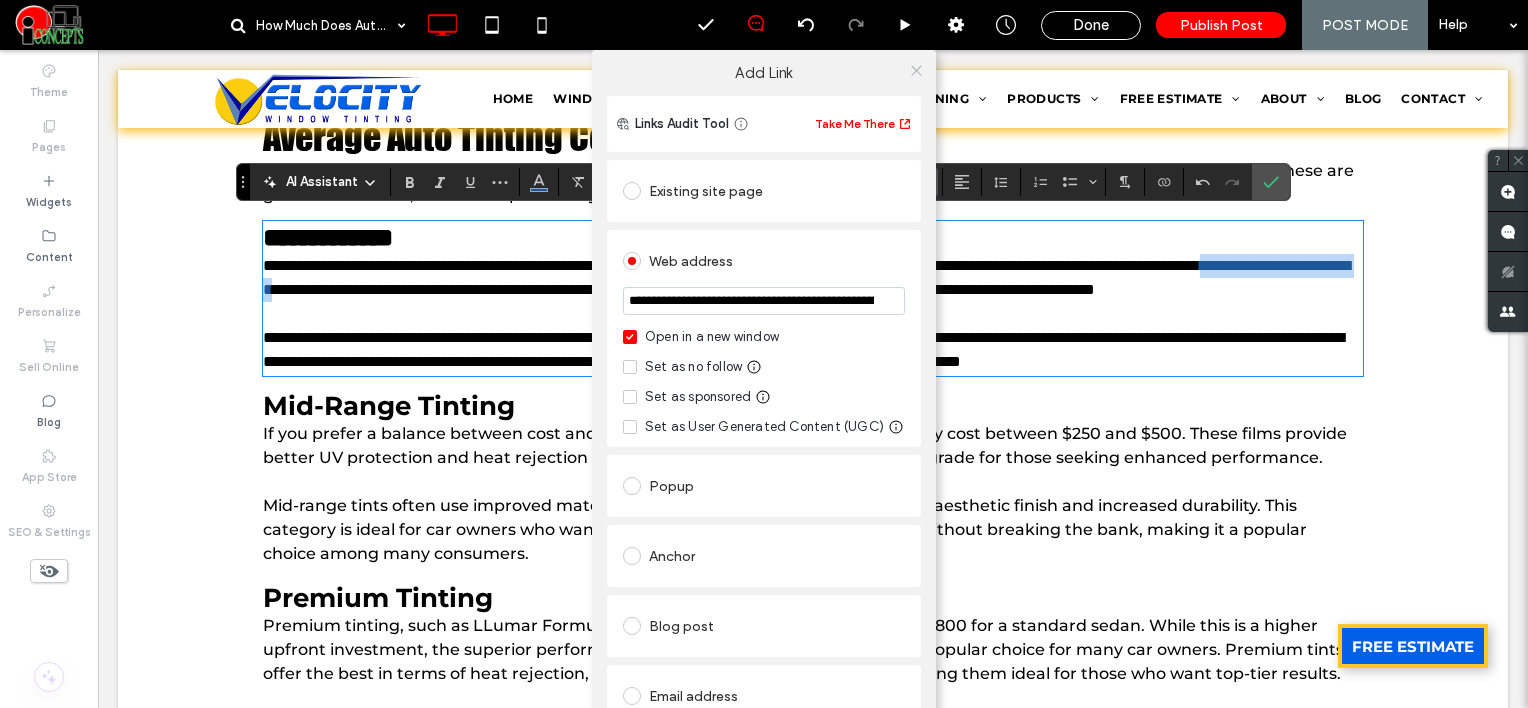 click 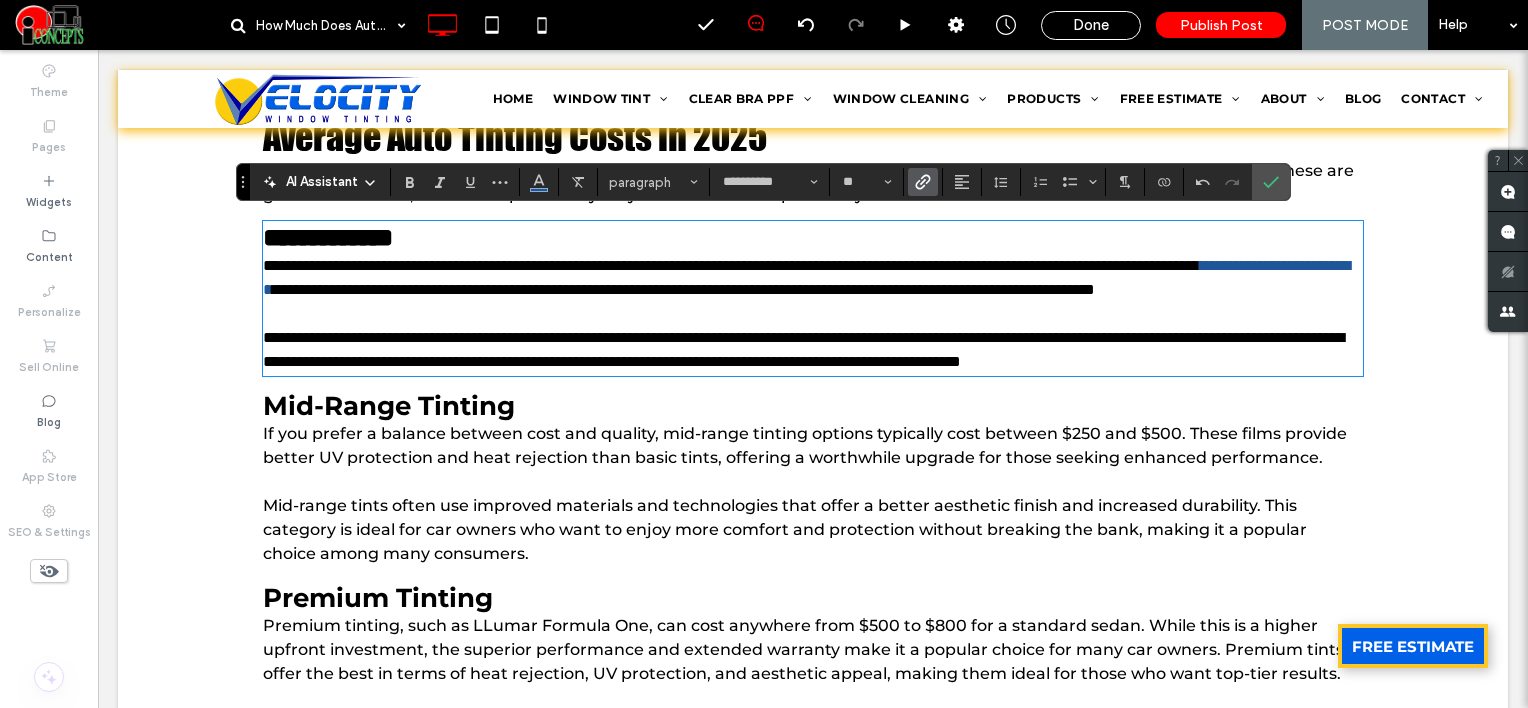 click on "To give you a better idea of what to expect, let's examine the average costs for car window tinting in 2025. Keep in mind that these are general estimates, and actual prices may vary based on factors previously discussed." at bounding box center (808, 182) 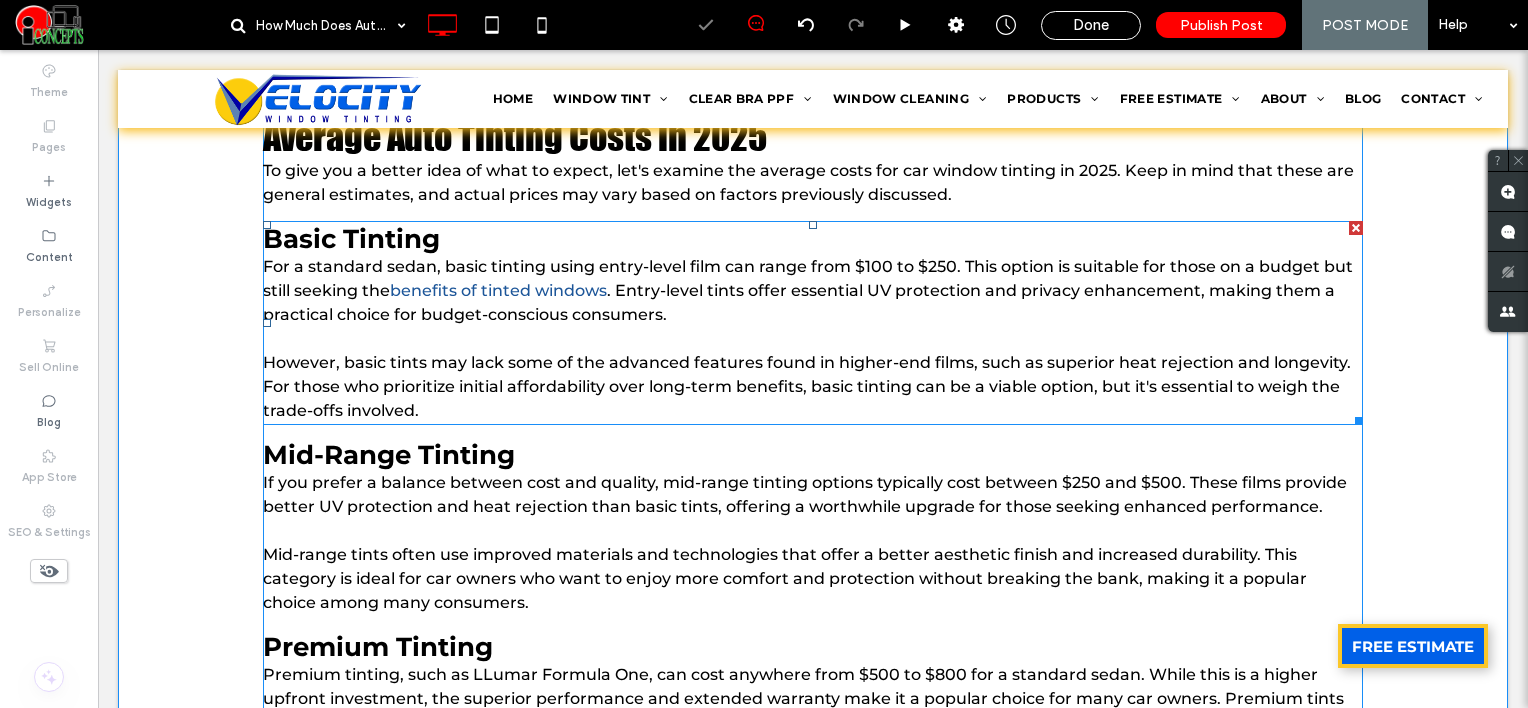 click on "However, basic tints may lack some of the advanced features found in higher-end films, such as superior heat rejection and longevity. For those who prioritize initial affordability over long-term benefits, basic tinting can be a viable option, but it's essential to weigh the trade-offs involved." at bounding box center [807, 386] 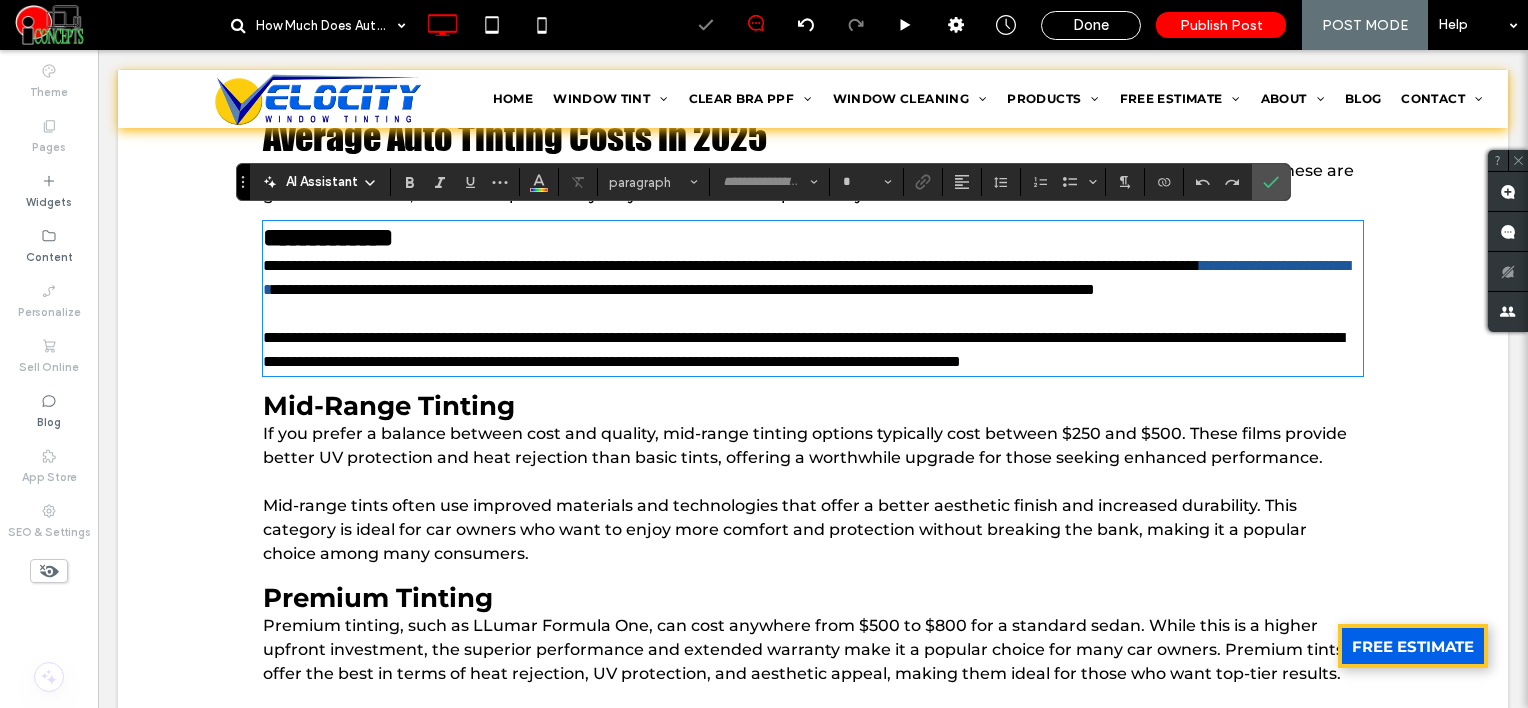 type on "**********" 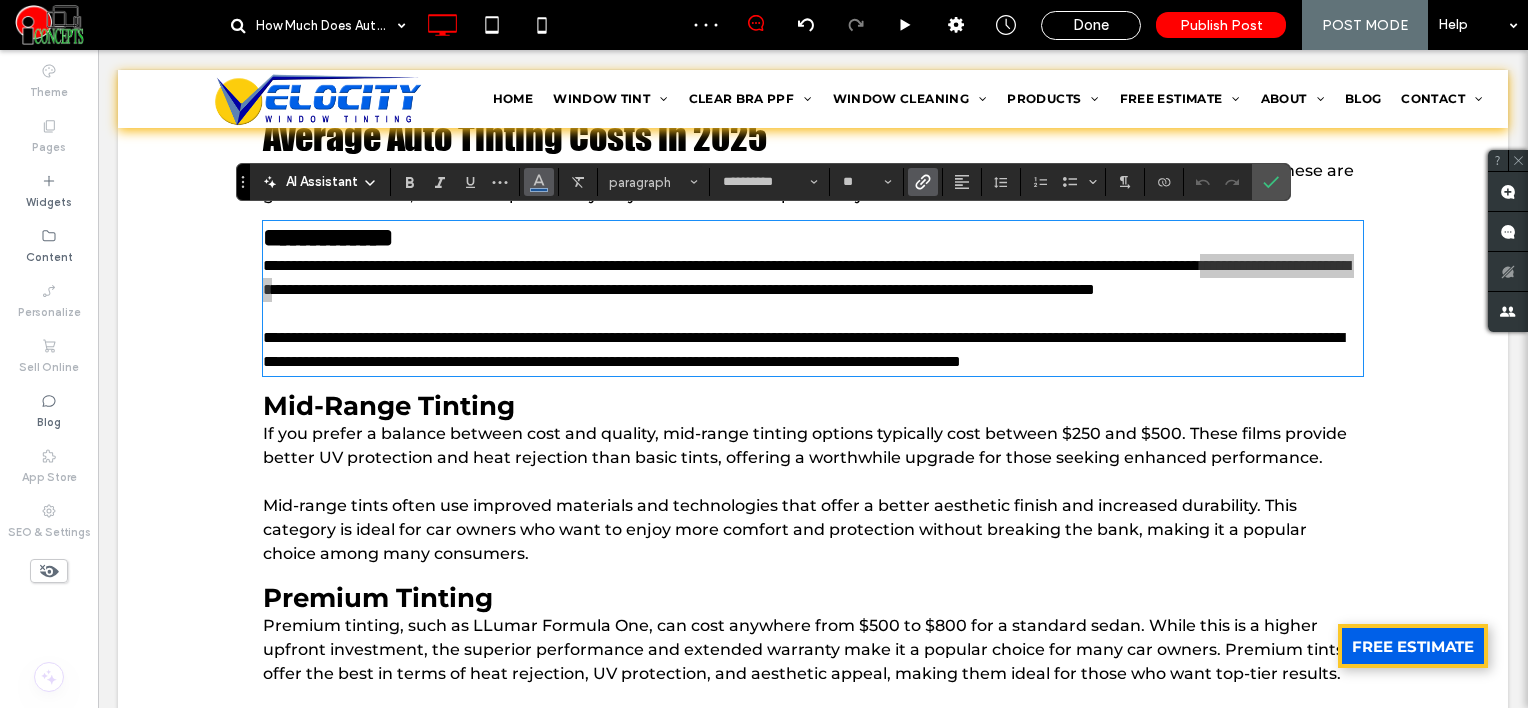click 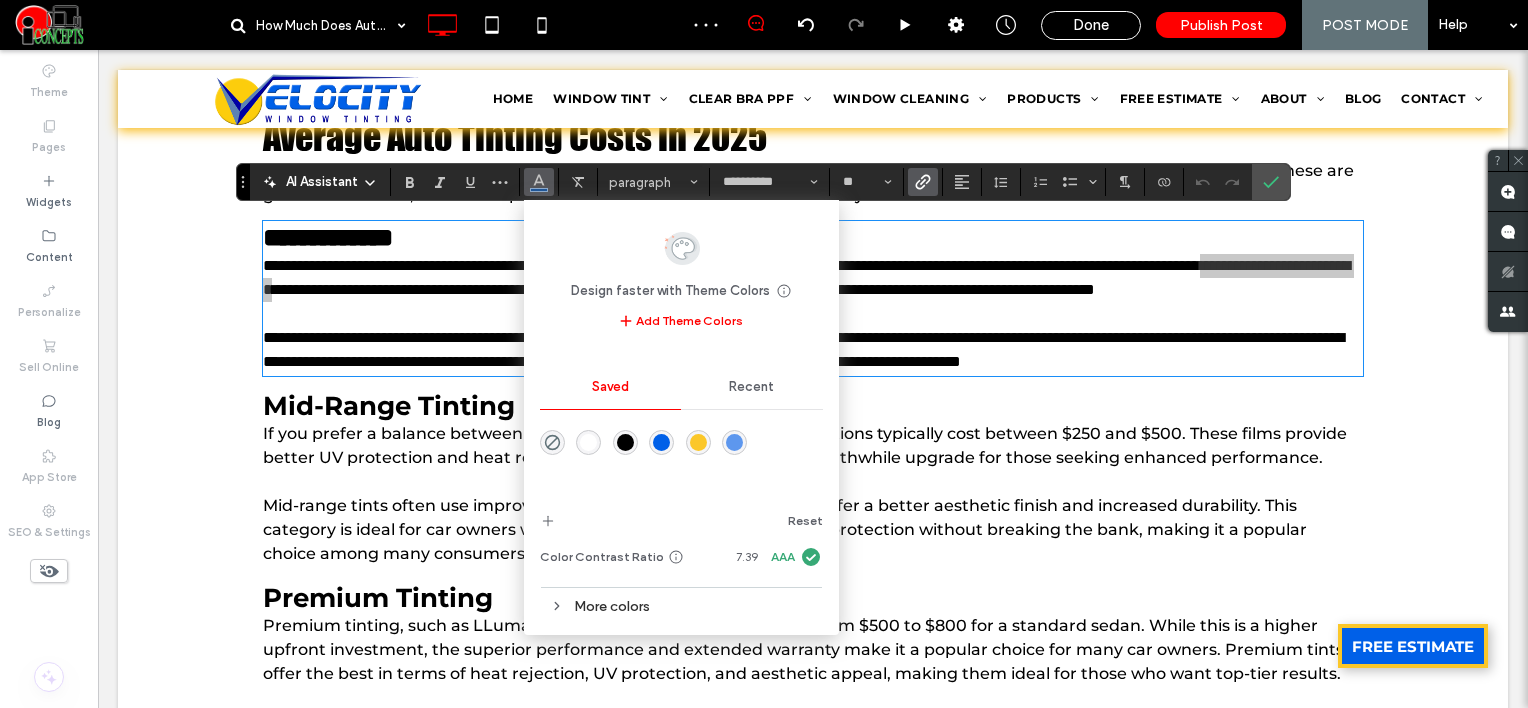 click at bounding box center [661, 442] 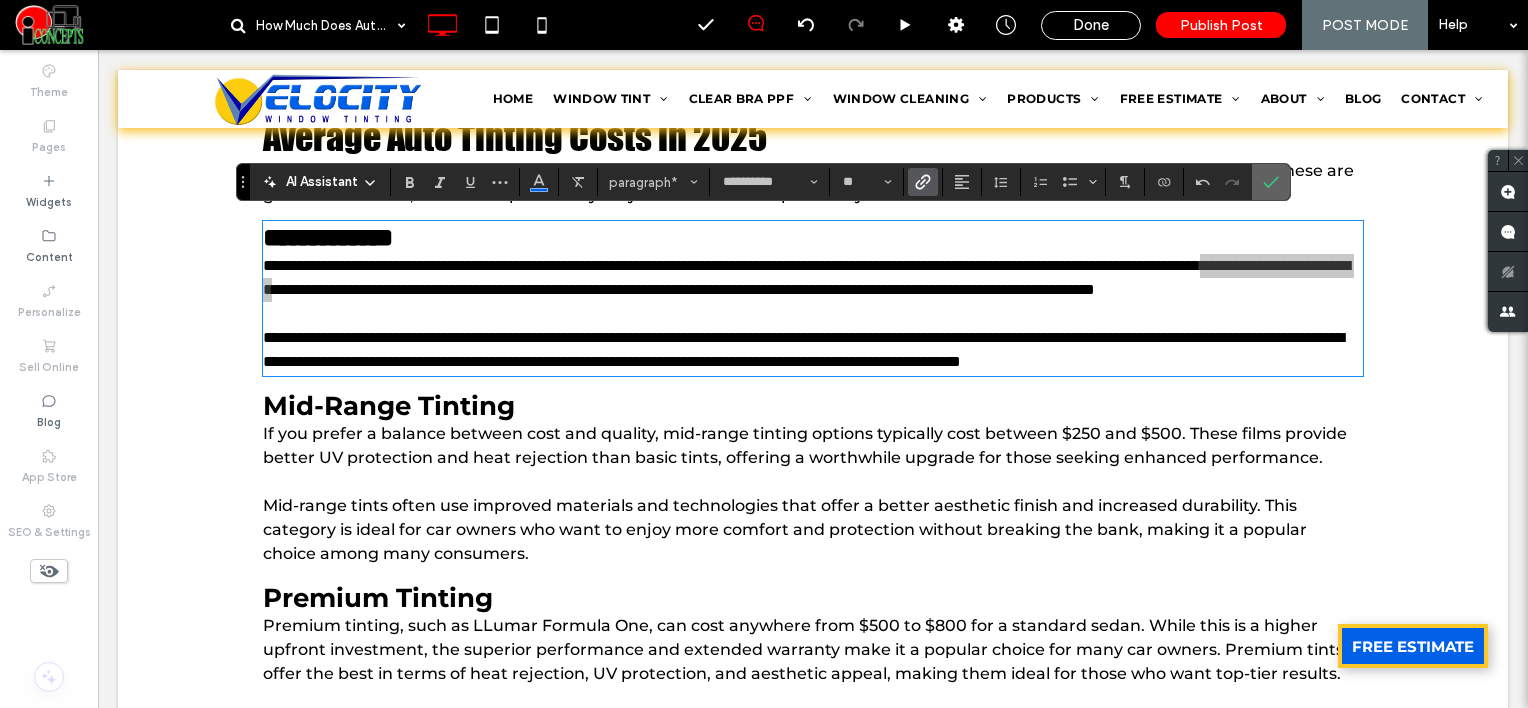 click 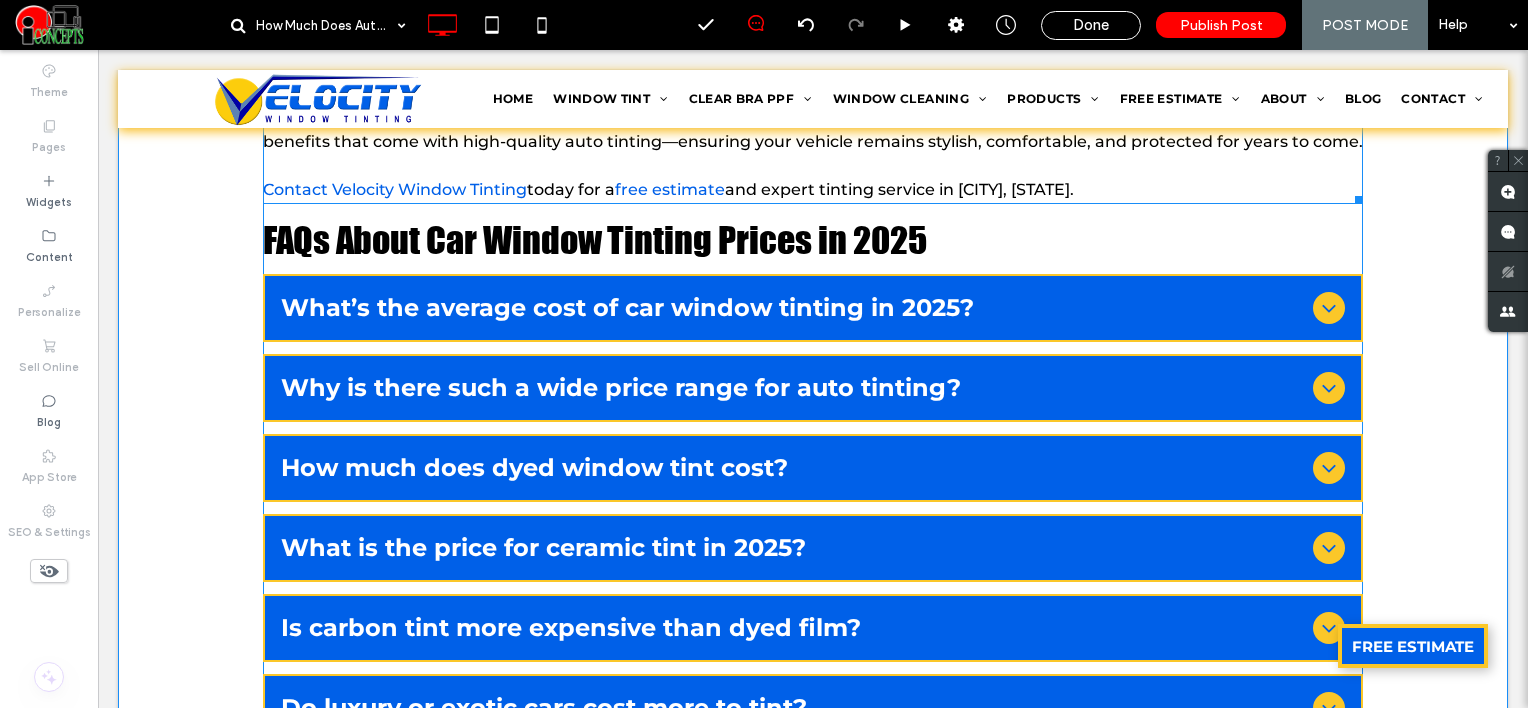 scroll, scrollTop: 3900, scrollLeft: 0, axis: vertical 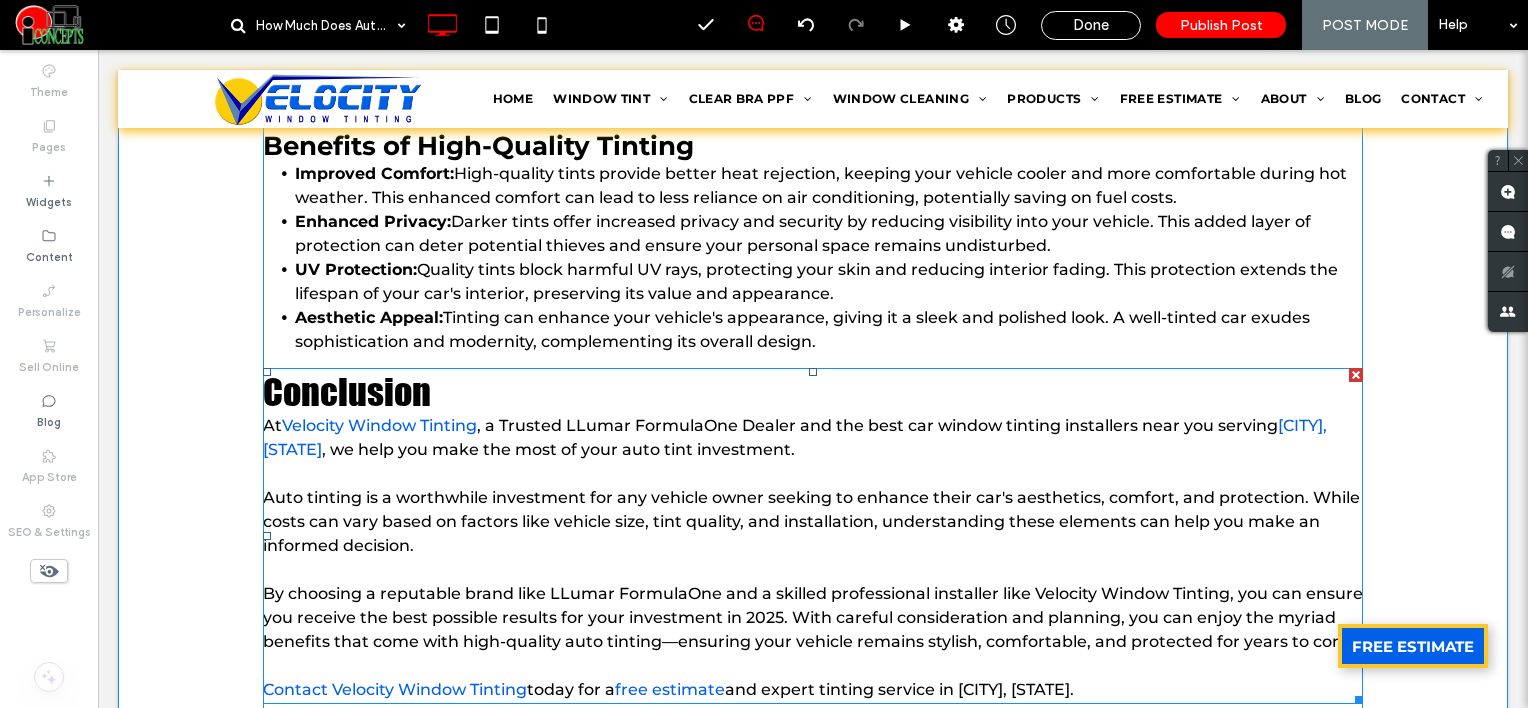 click on "Auto tinting is a worthwhile investment for any vehicle owner seeking to enhance their car's aesthetics, comfort, and protection. While costs can vary based on factors like vehicle size, tint quality, and installation, understanding these elements can help you make an informed decision." at bounding box center [813, 522] 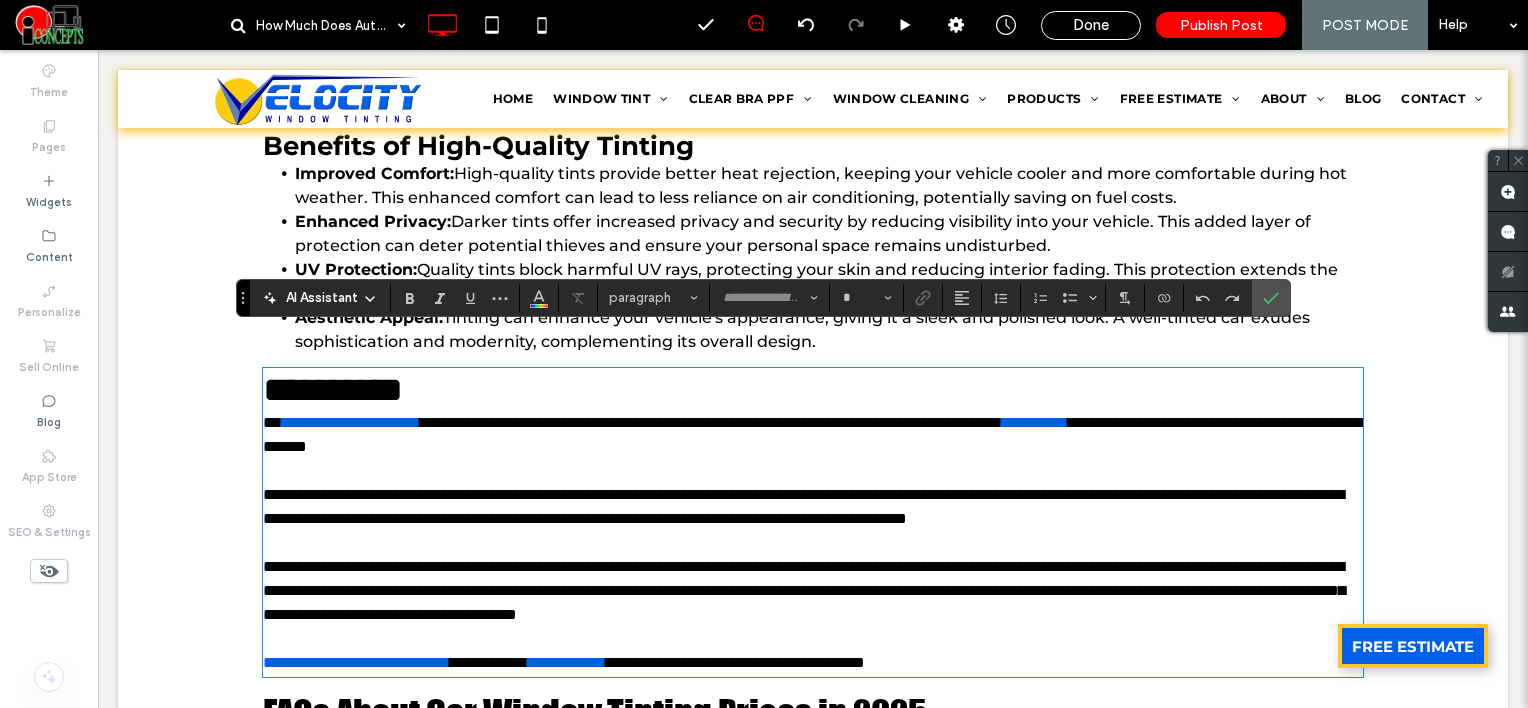 type on "**********" 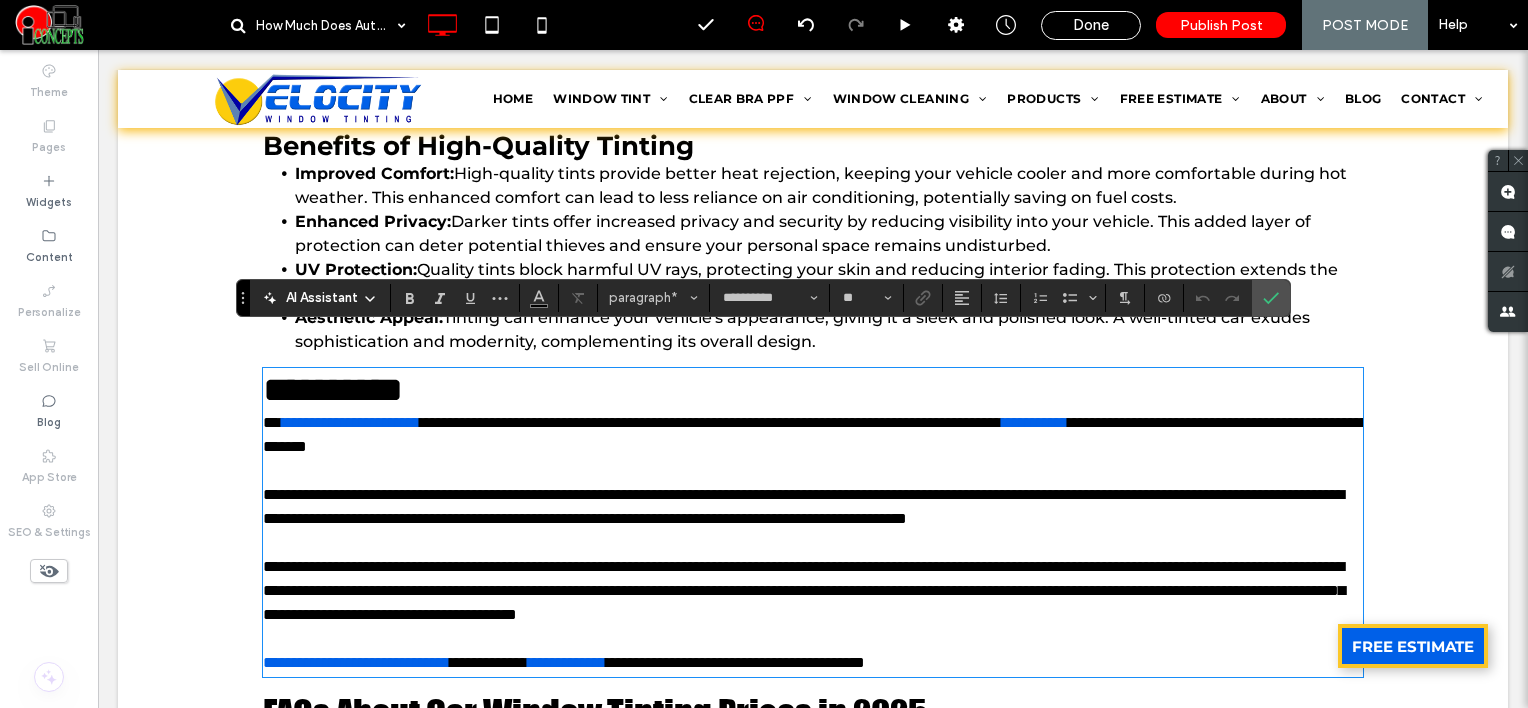 click on "**********" at bounding box center (813, 507) 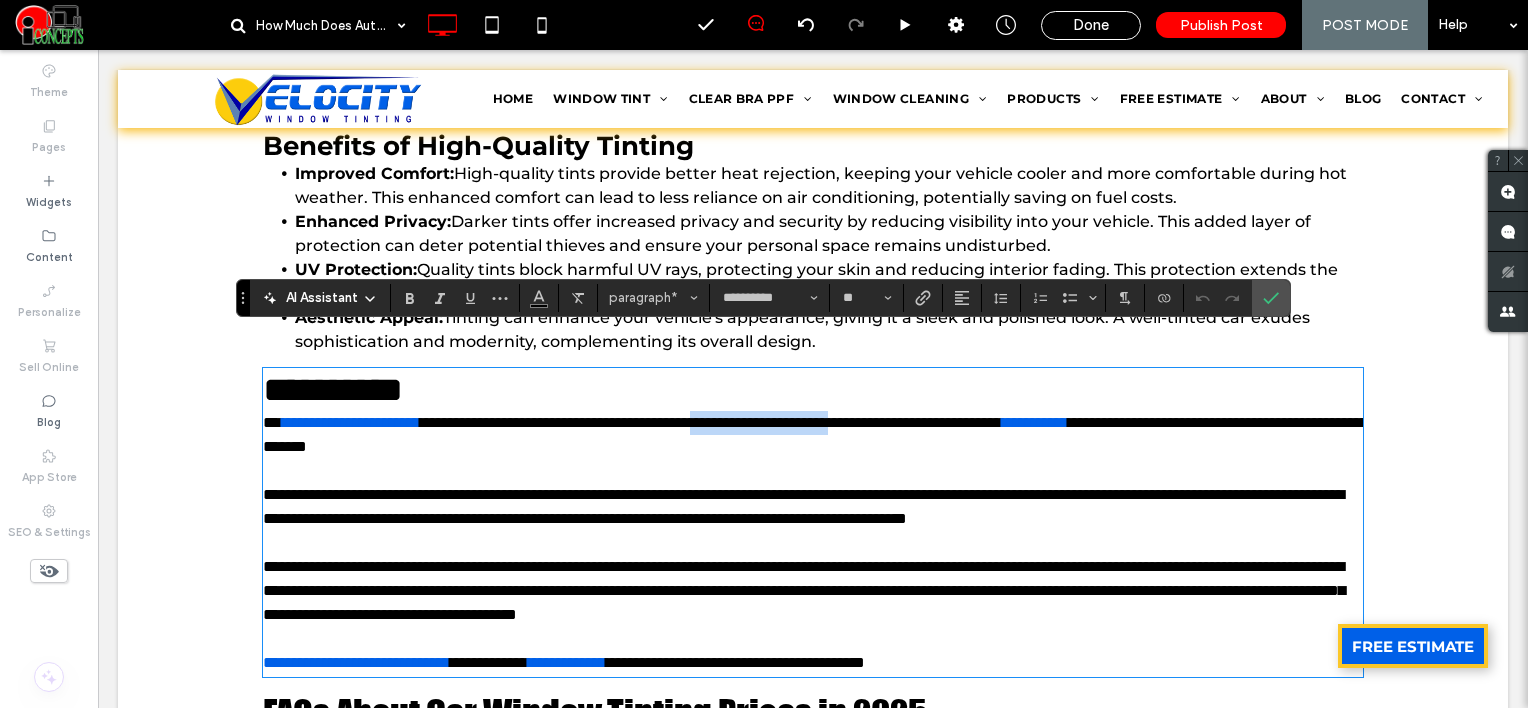 drag, startPoint x: 876, startPoint y: 389, endPoint x: 1055, endPoint y: 389, distance: 179 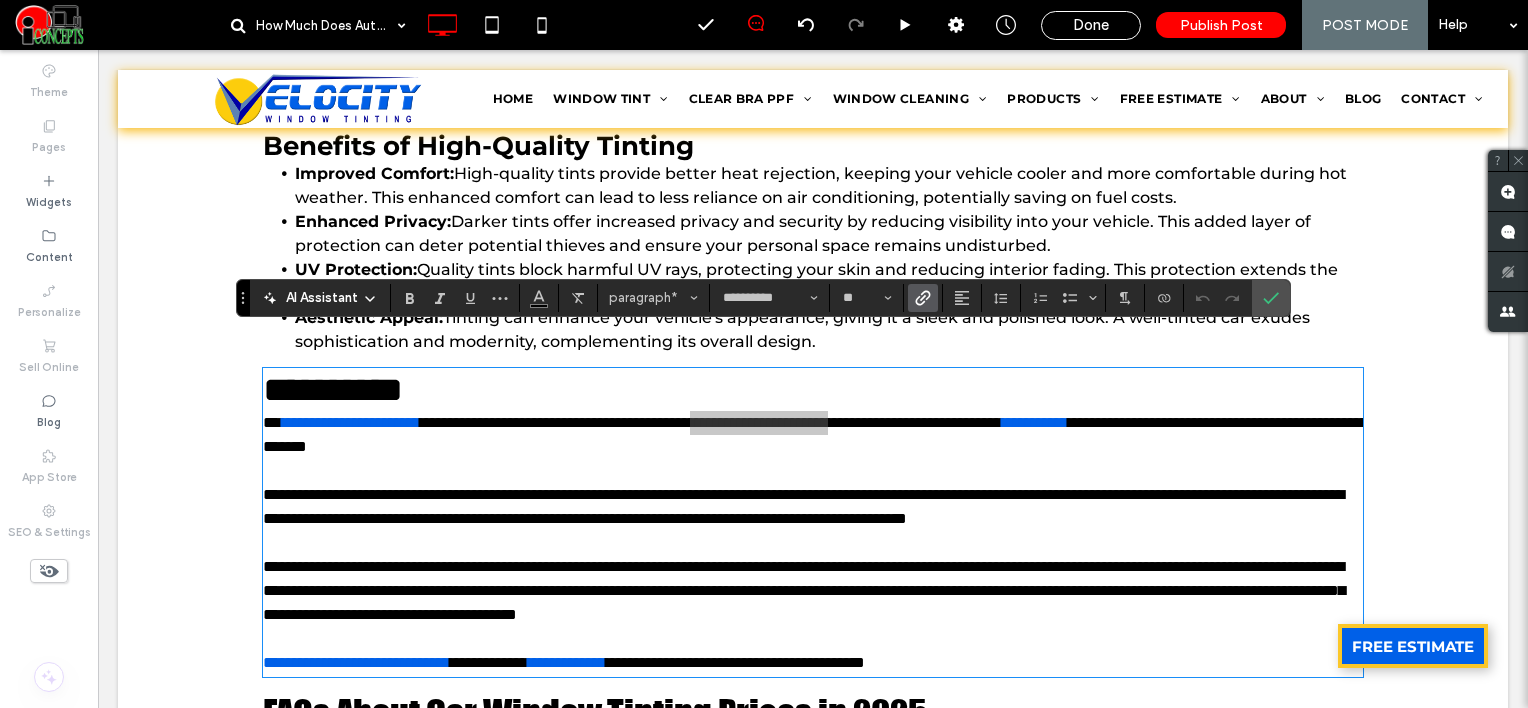click 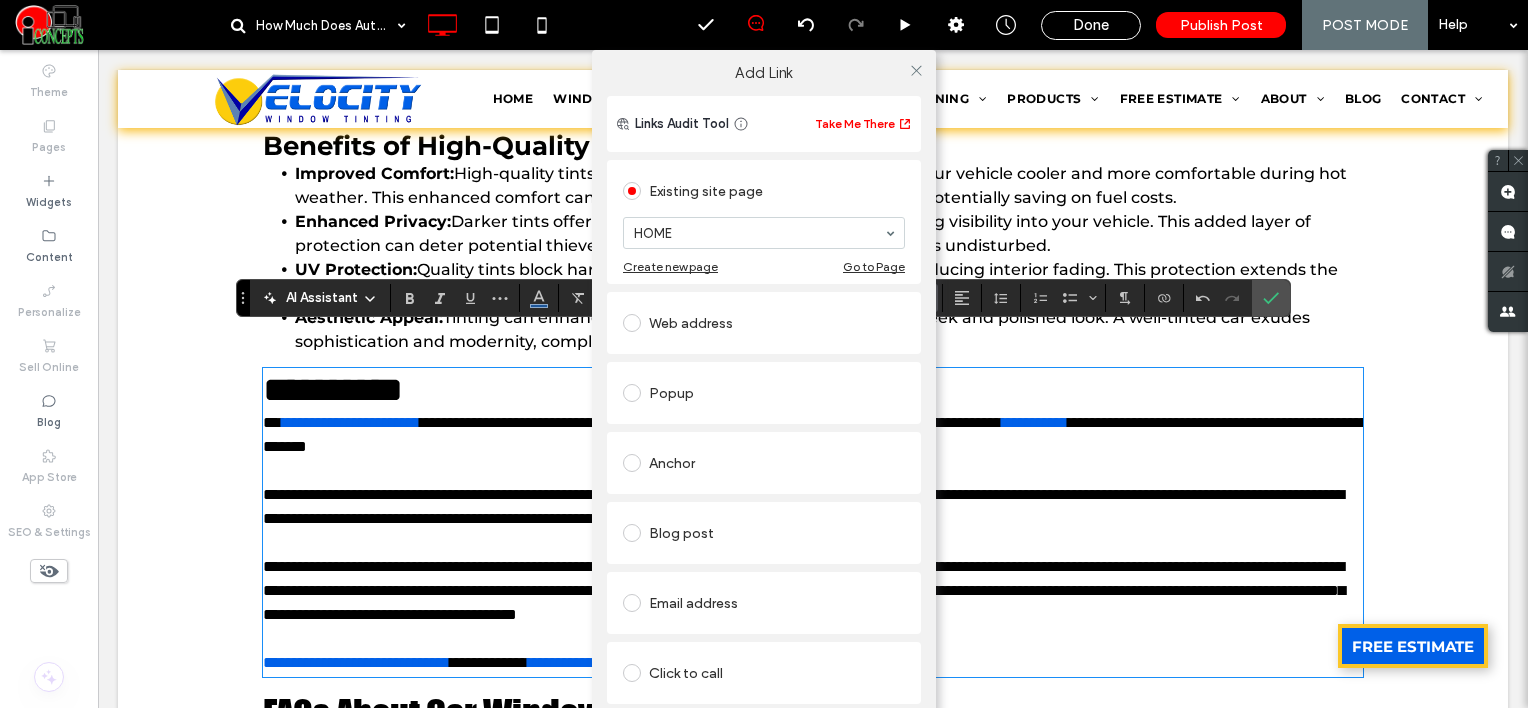 click on "Web address" at bounding box center (764, 323) 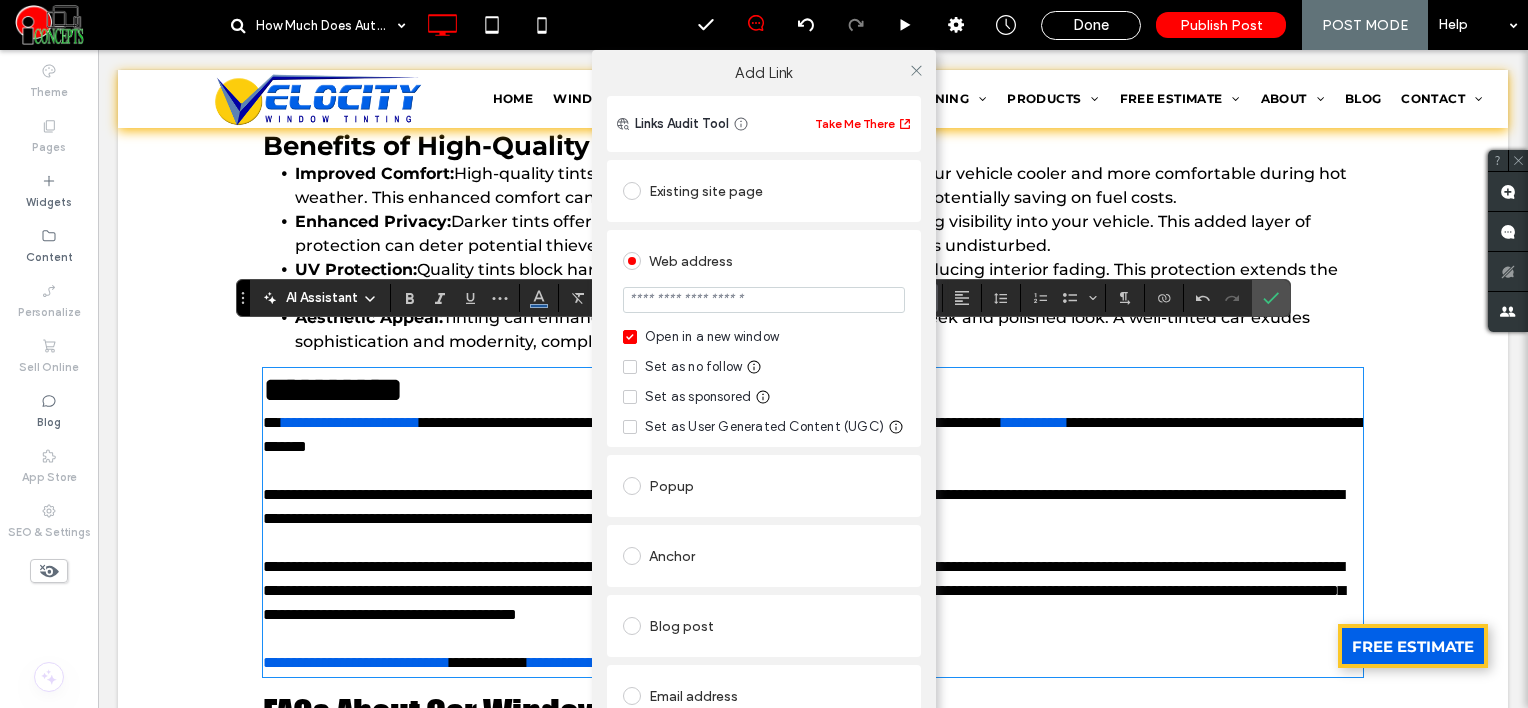 click at bounding box center (764, 300) 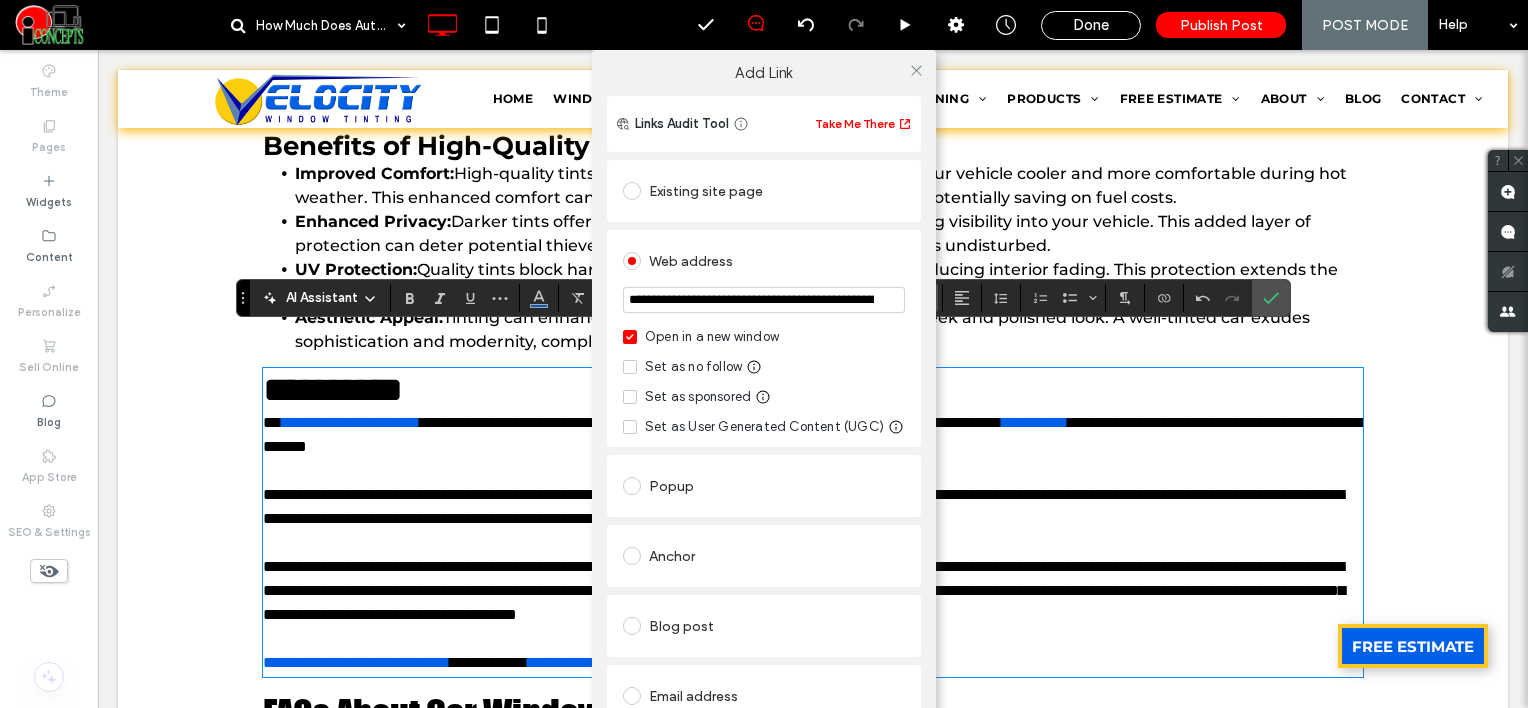 scroll, scrollTop: 0, scrollLeft: 316, axis: horizontal 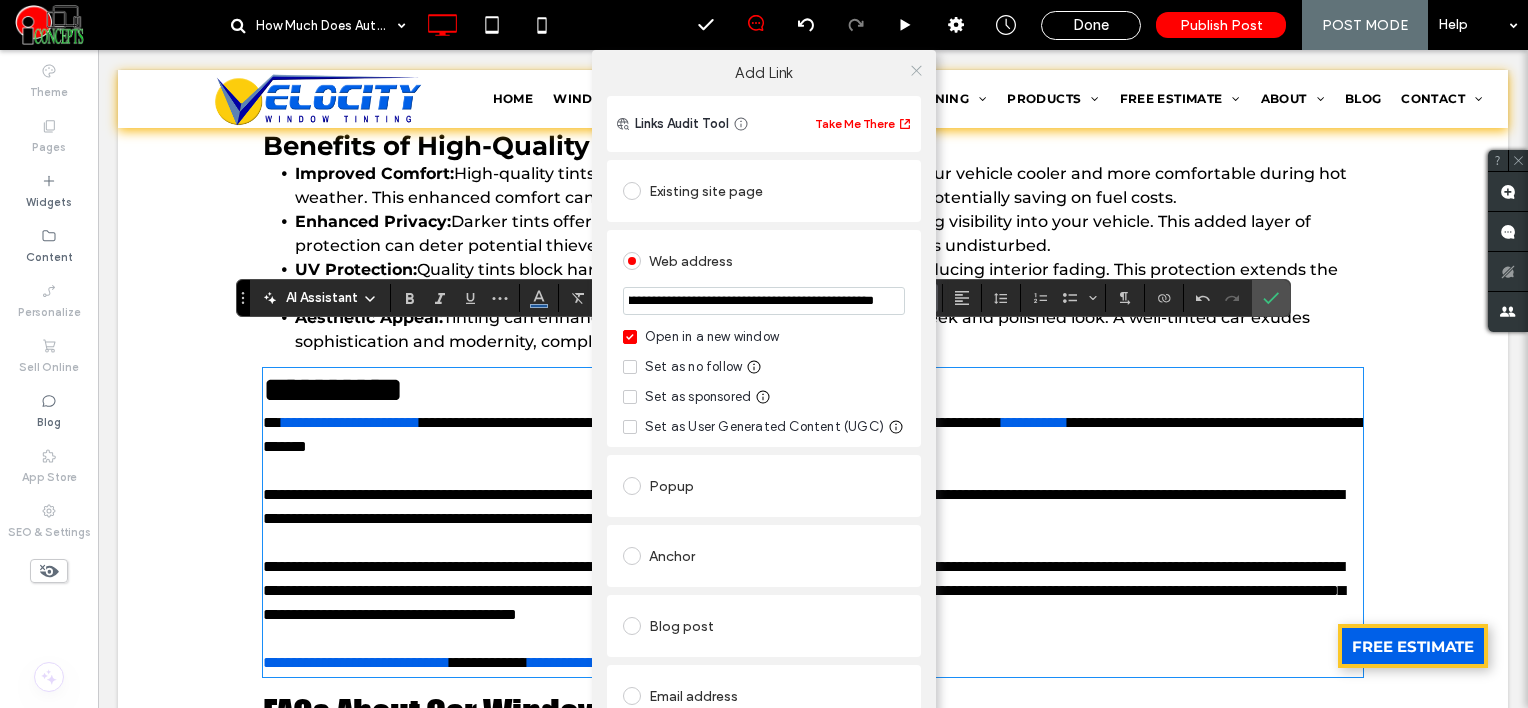 type on "**********" 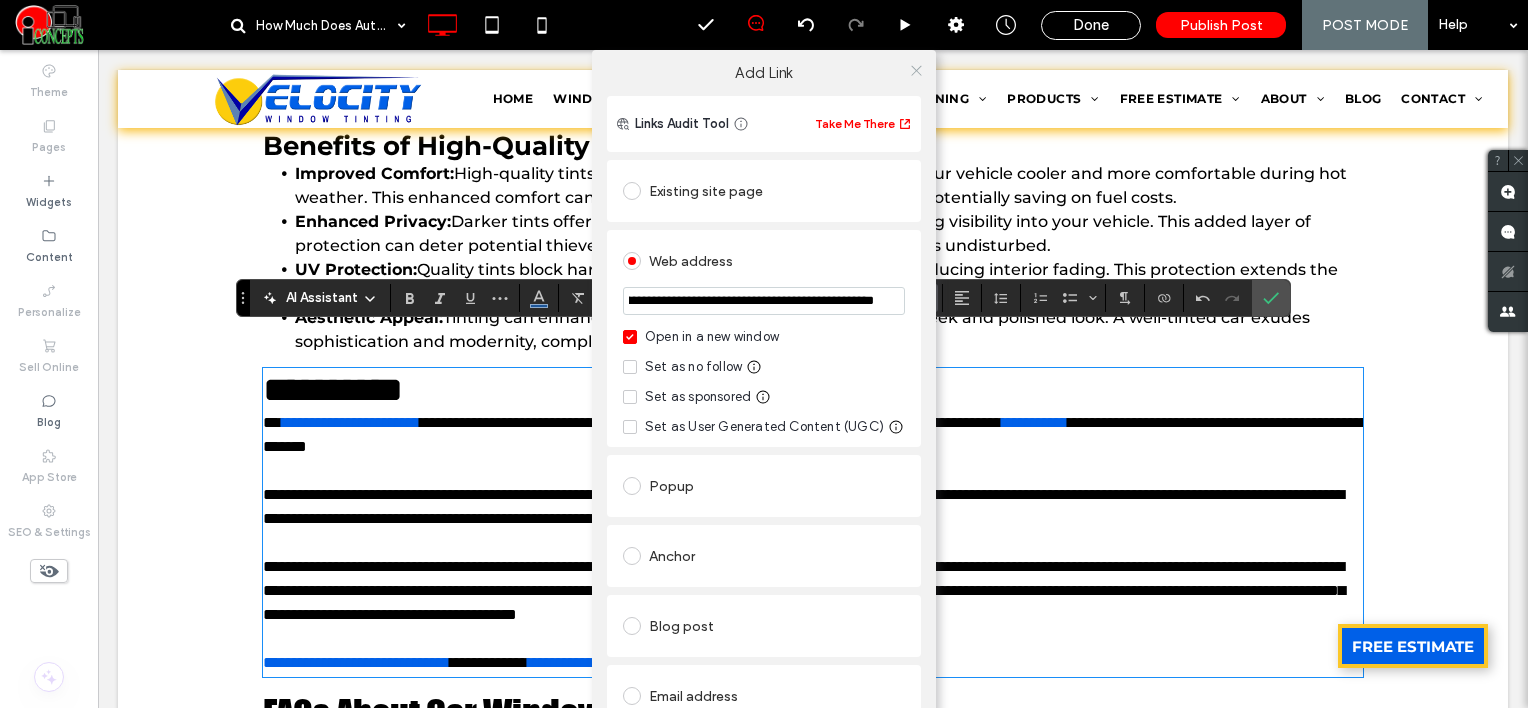 click 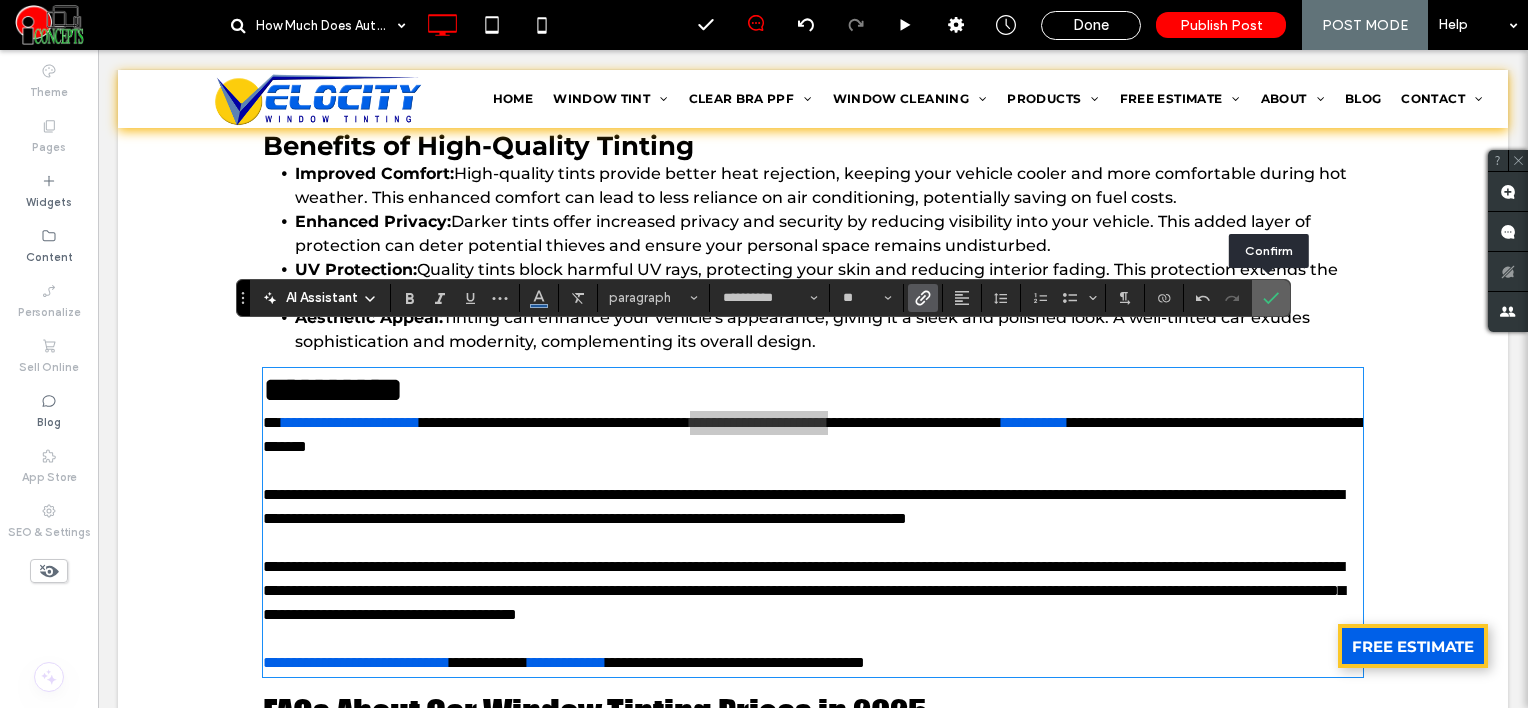 click at bounding box center (1271, 298) 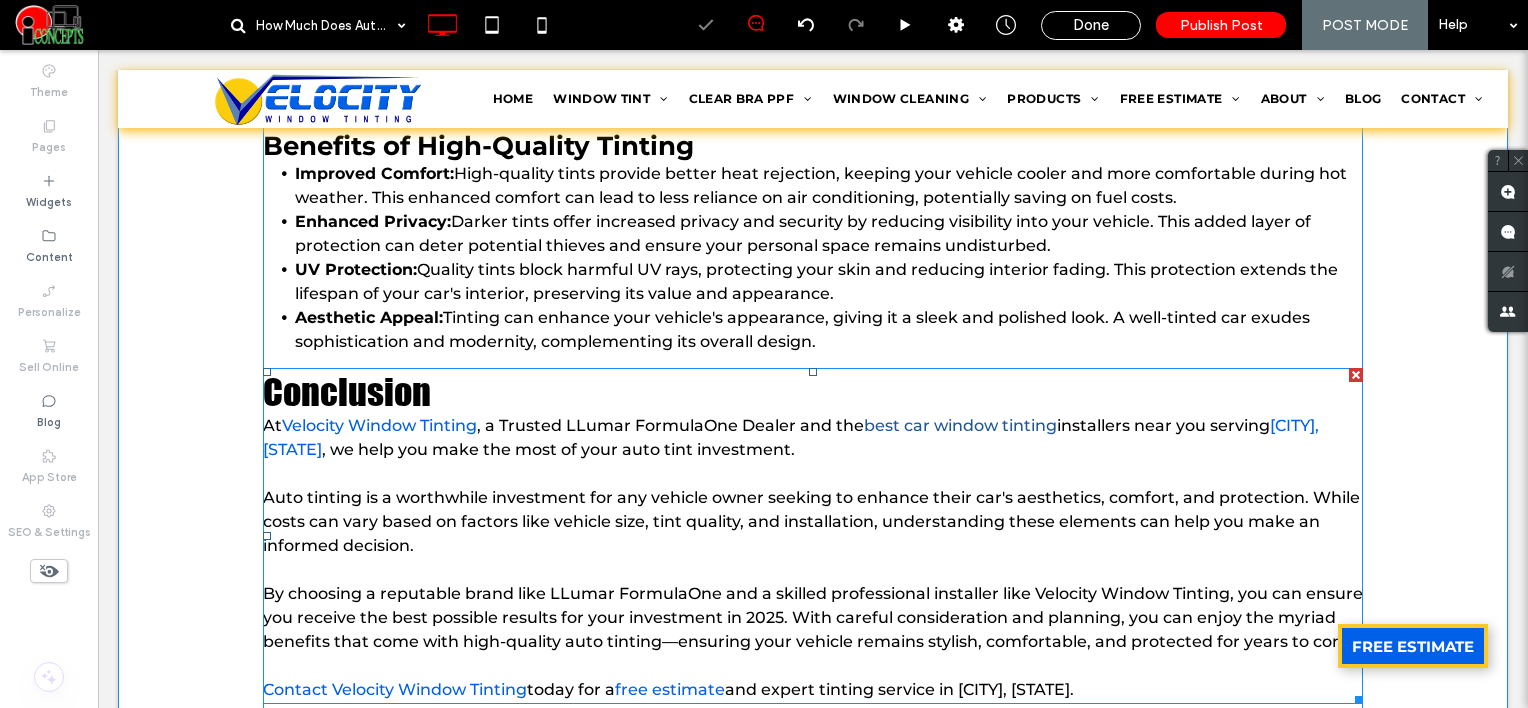 click on "best car window tinting" at bounding box center (960, 425) 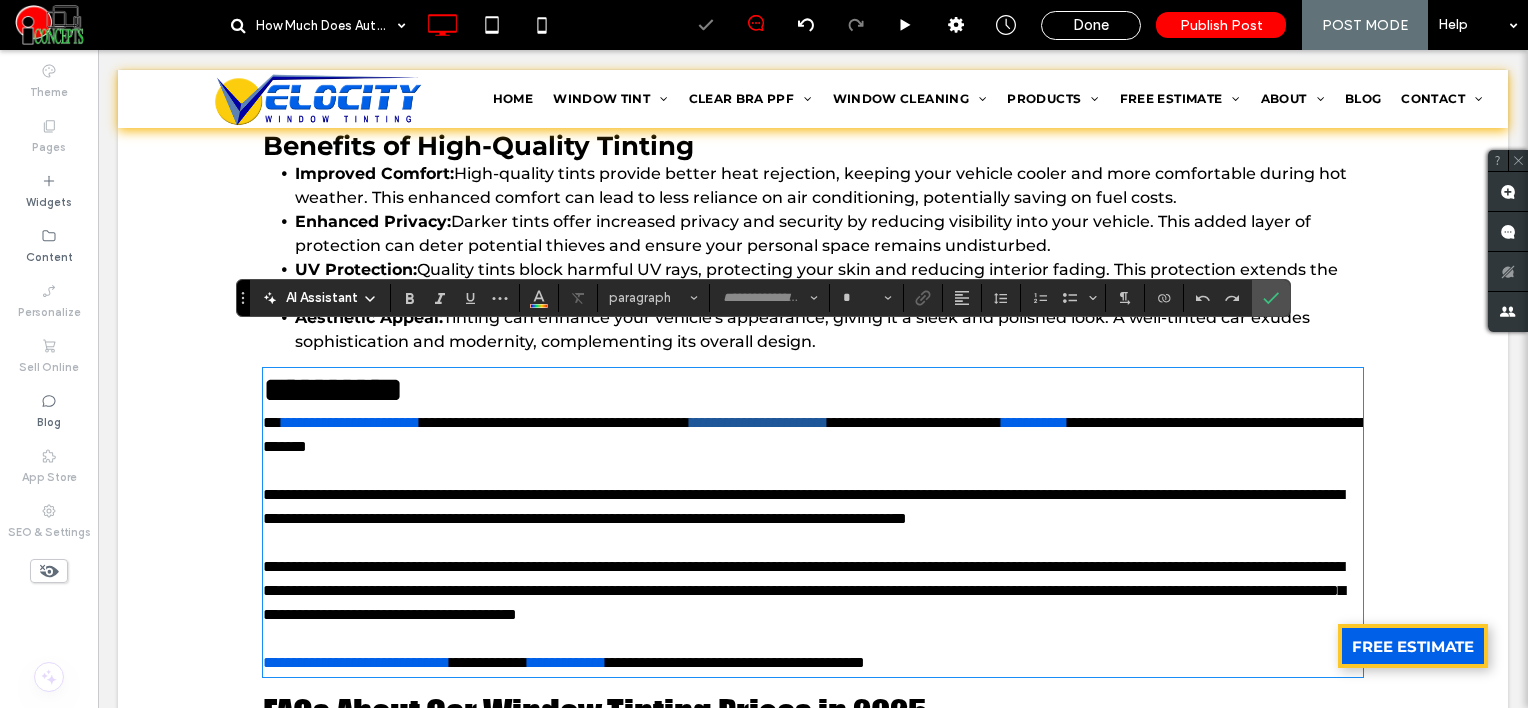 type on "**********" 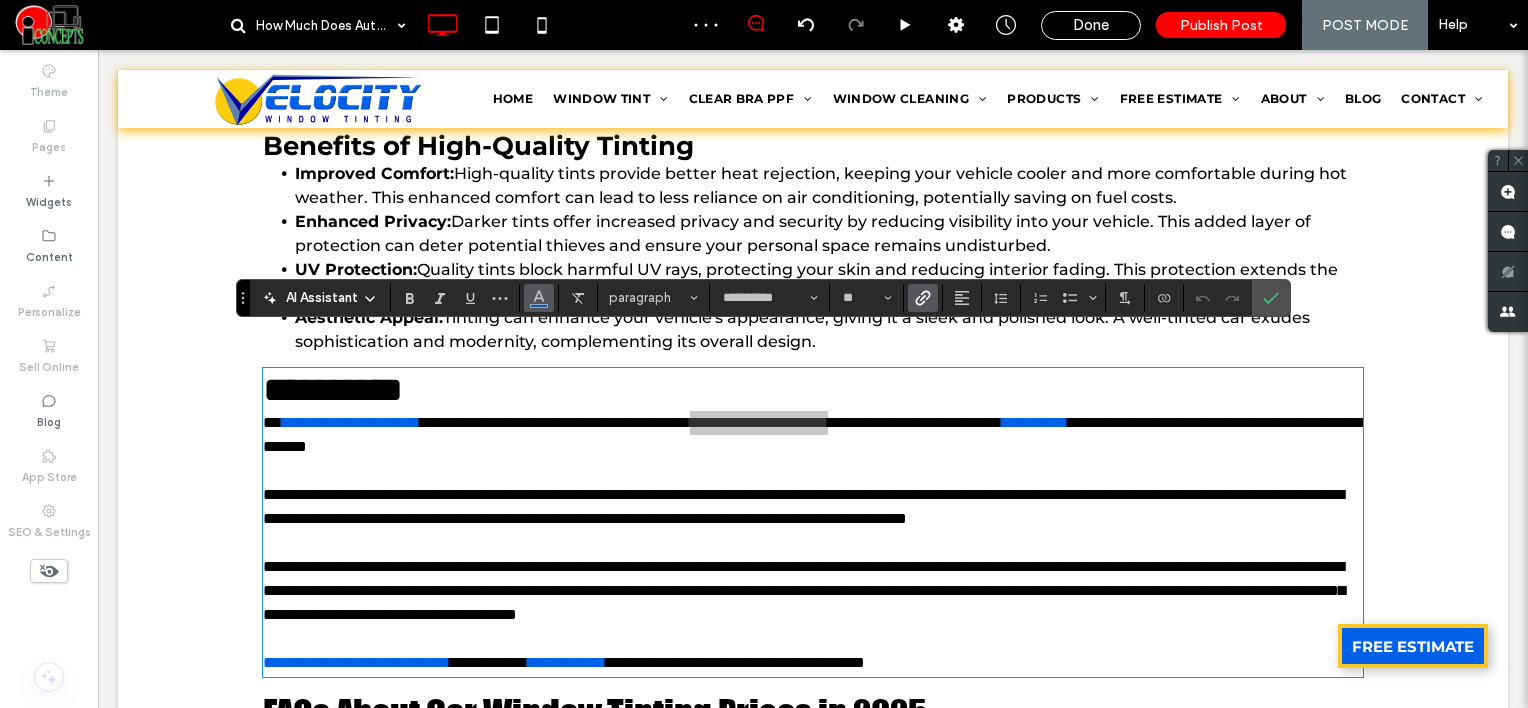 click at bounding box center [539, 298] 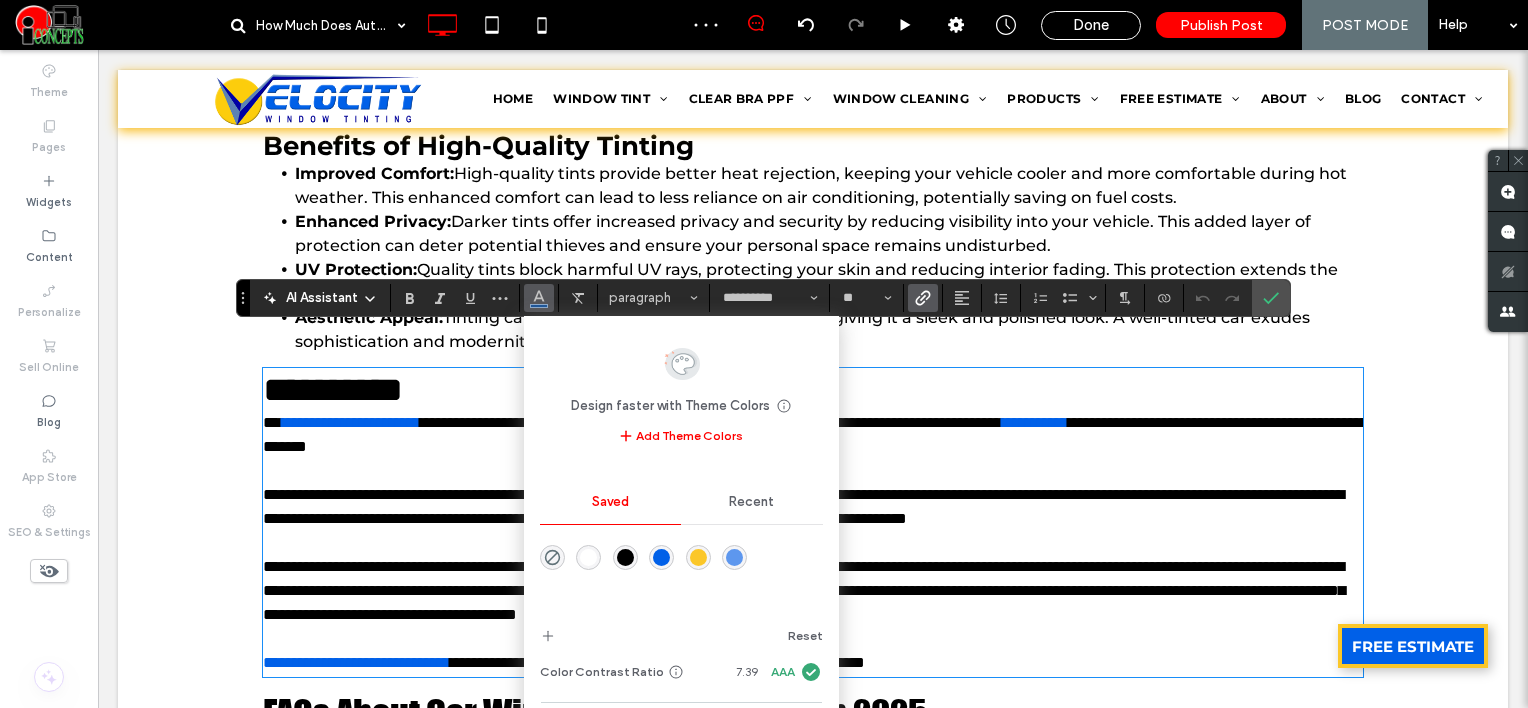 click at bounding box center [661, 557] 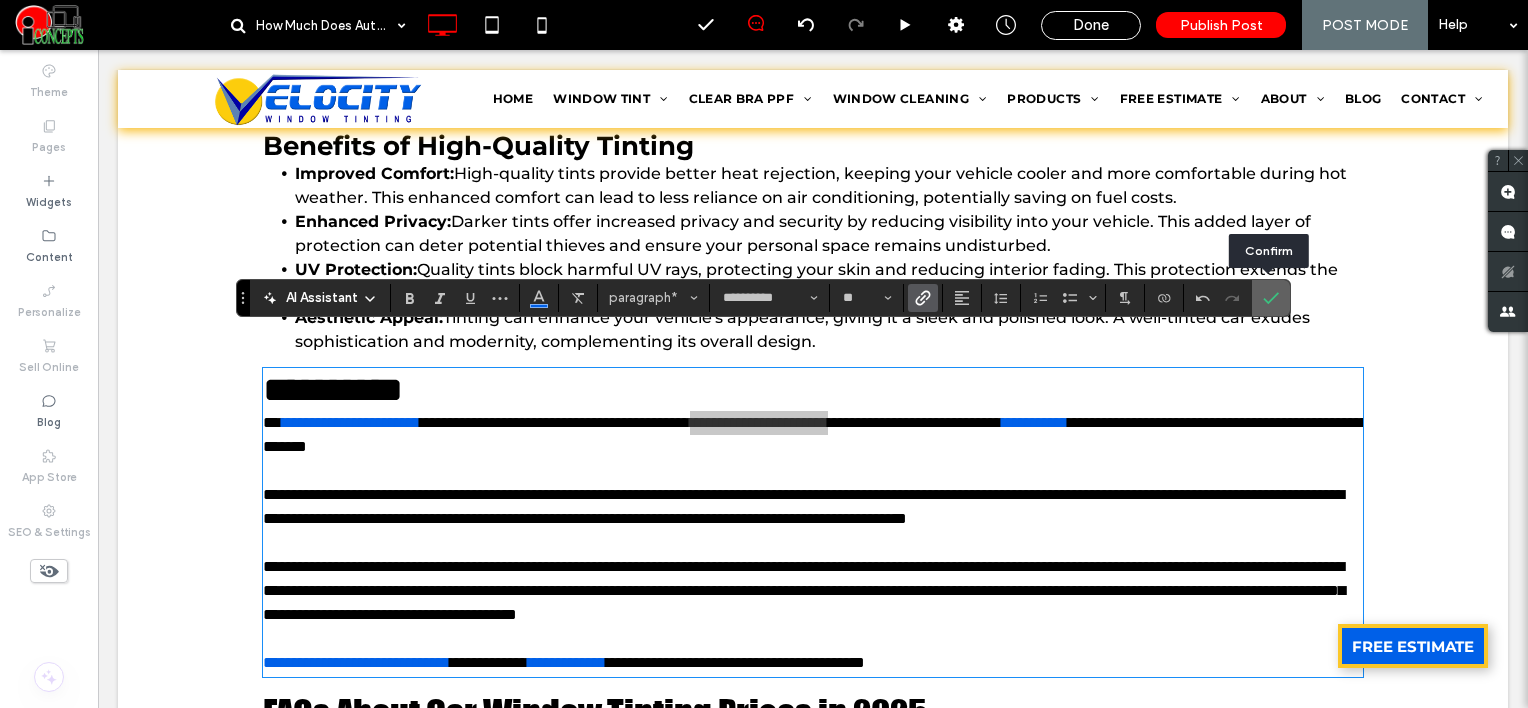 drag, startPoint x: 1277, startPoint y: 285, endPoint x: 1150, endPoint y: 239, distance: 135.07405 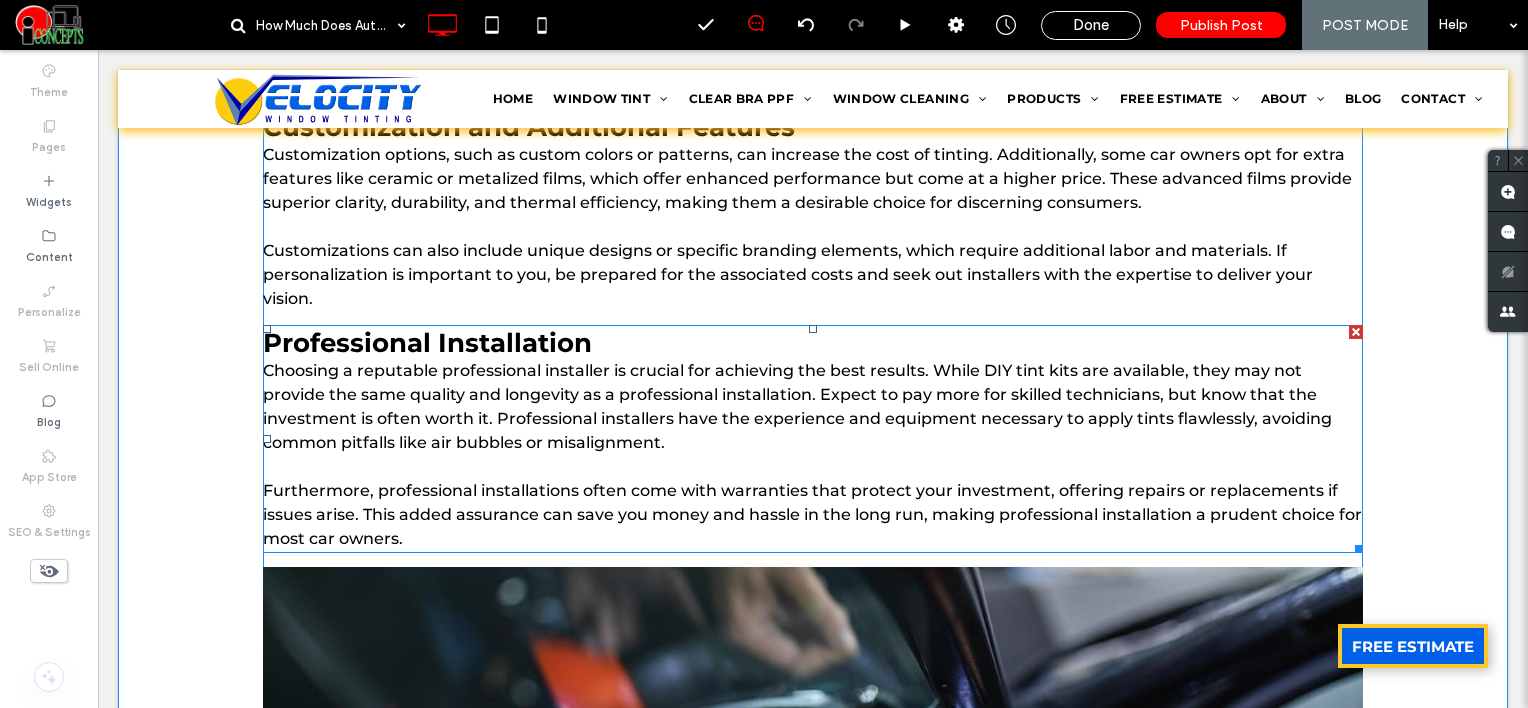 scroll, scrollTop: 2654, scrollLeft: 0, axis: vertical 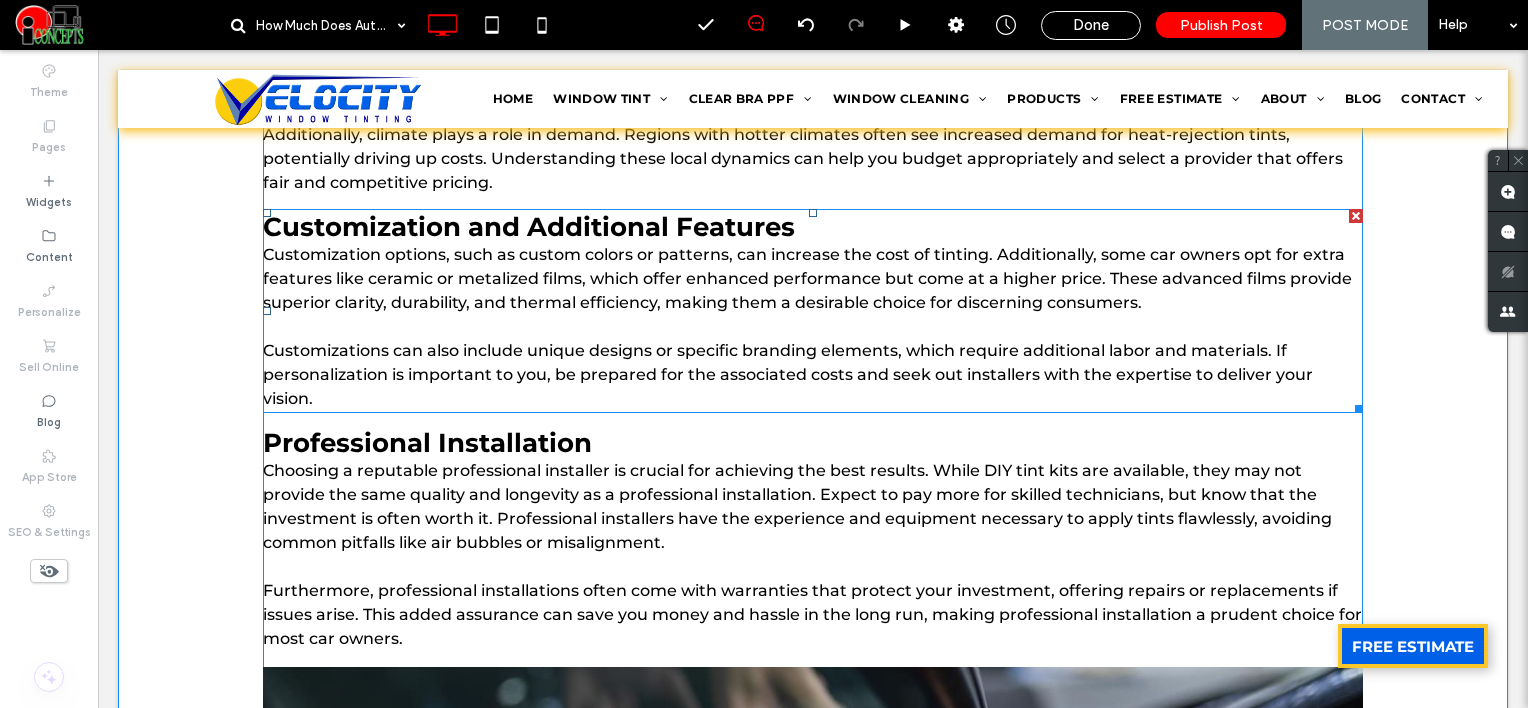 click on "Customization and Additional Features Customization options, such as custom colors or patterns, can increase the cost of tinting. Additionally, some car owners opt for extra features like ceramic or metalized films, which offer enhanced performance but come at a higher price. These advanced films provide superior clarity, durability, and thermal efficiency, making them a desirable choice for discerning consumers. Customizations can also include unique designs or specific branding elements, which require additional labor and materials. If personalization is important to you, be prepared for the associated costs and seek out installers with the expertise to deliver your vision." at bounding box center (813, 311) 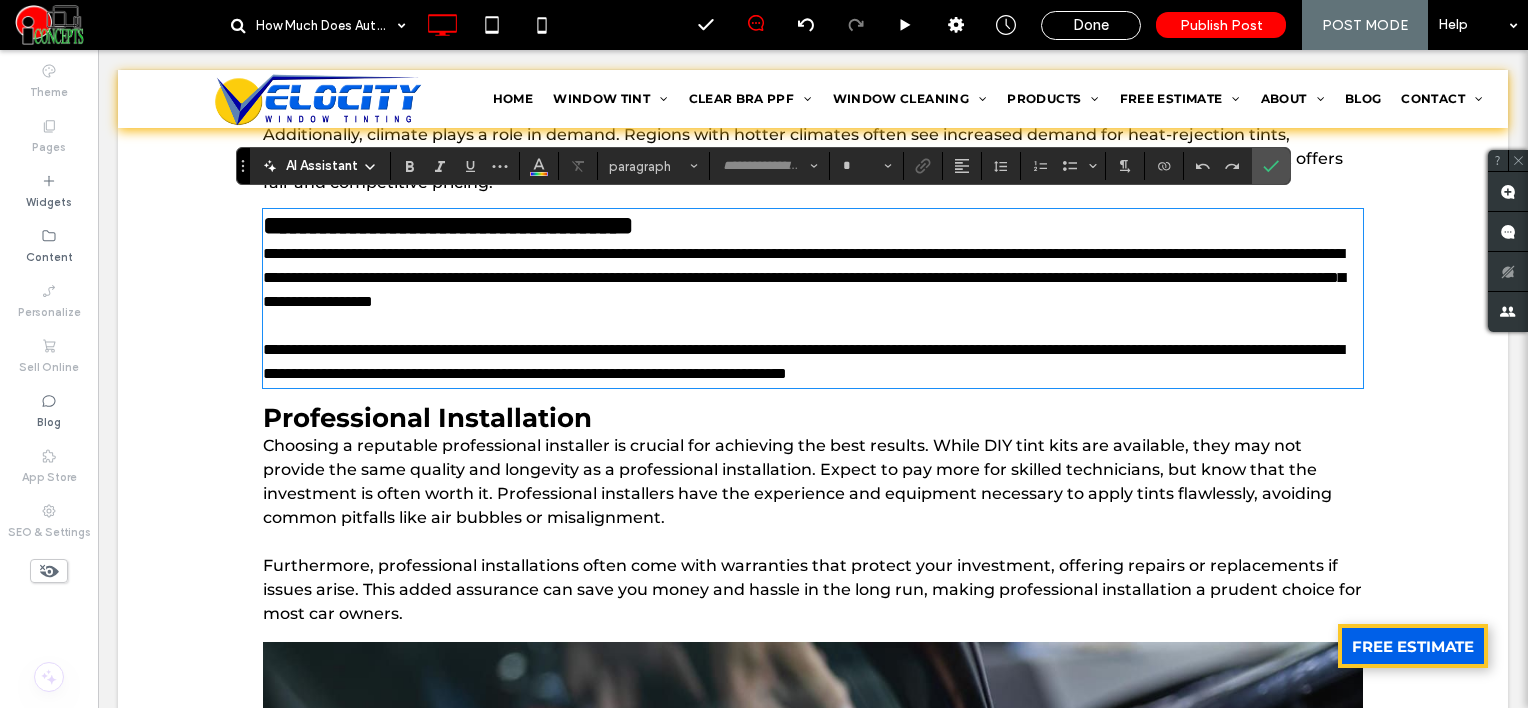 type on "**********" 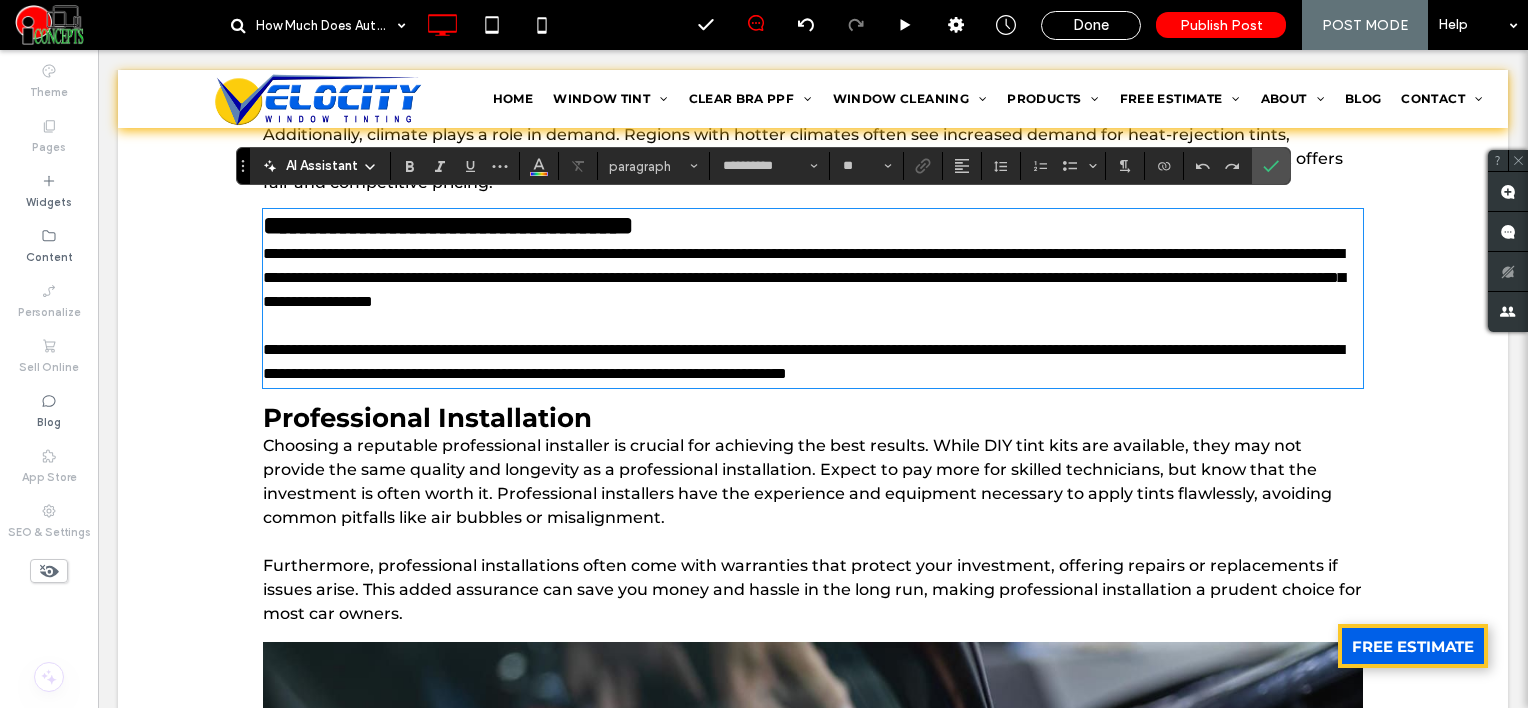 click on "**********" at bounding box center (813, 362) 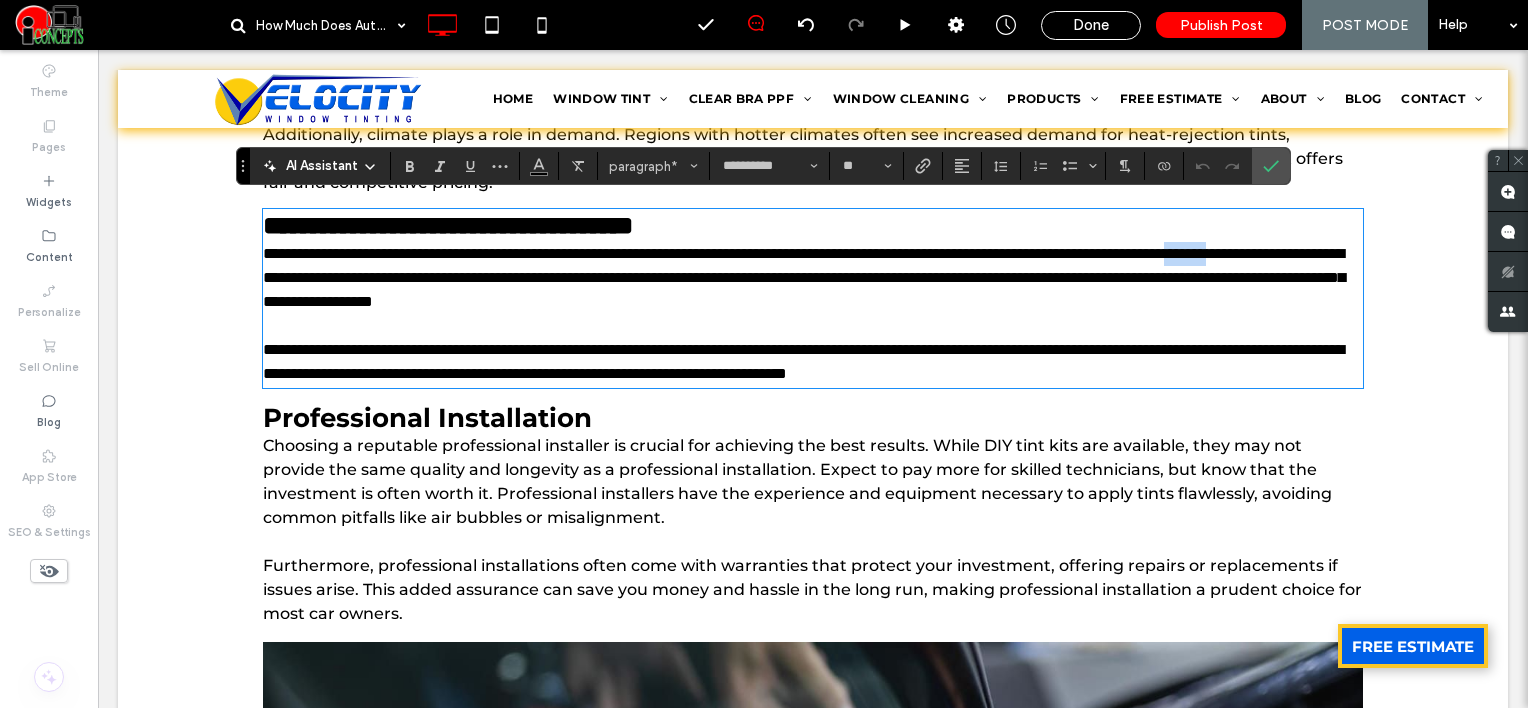 drag, startPoint x: 359, startPoint y: 277, endPoint x: 424, endPoint y: 268, distance: 65.62012 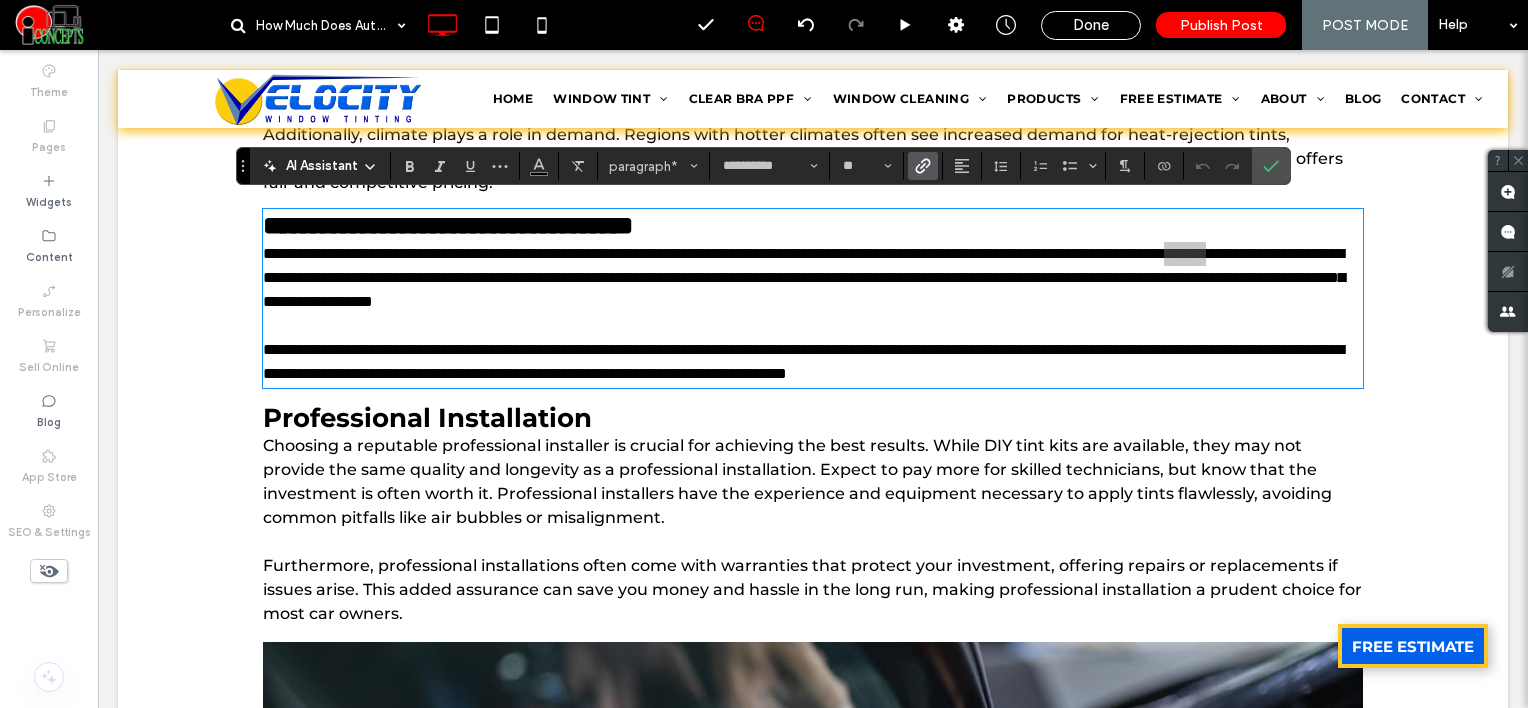 click 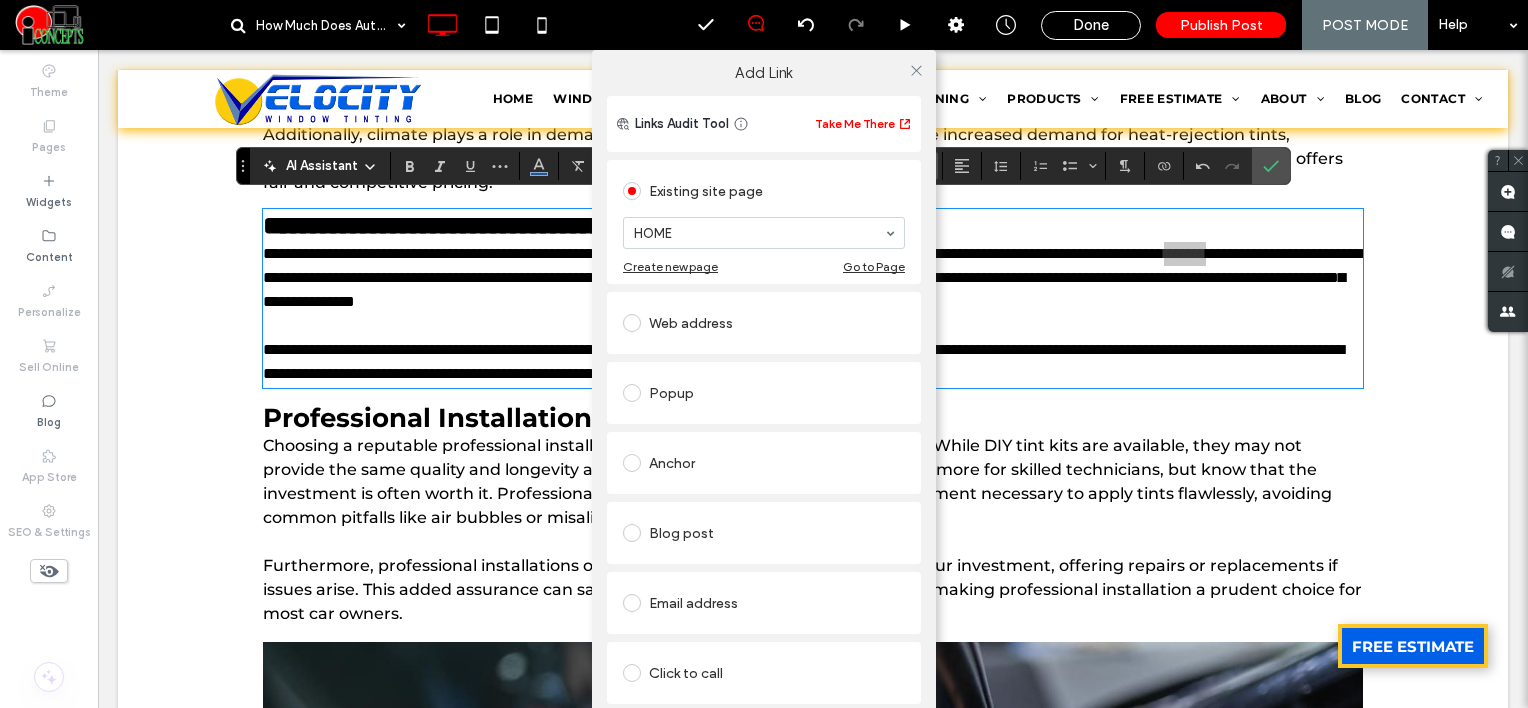 drag, startPoint x: 678, startPoint y: 324, endPoint x: 663, endPoint y: 317, distance: 16.552946 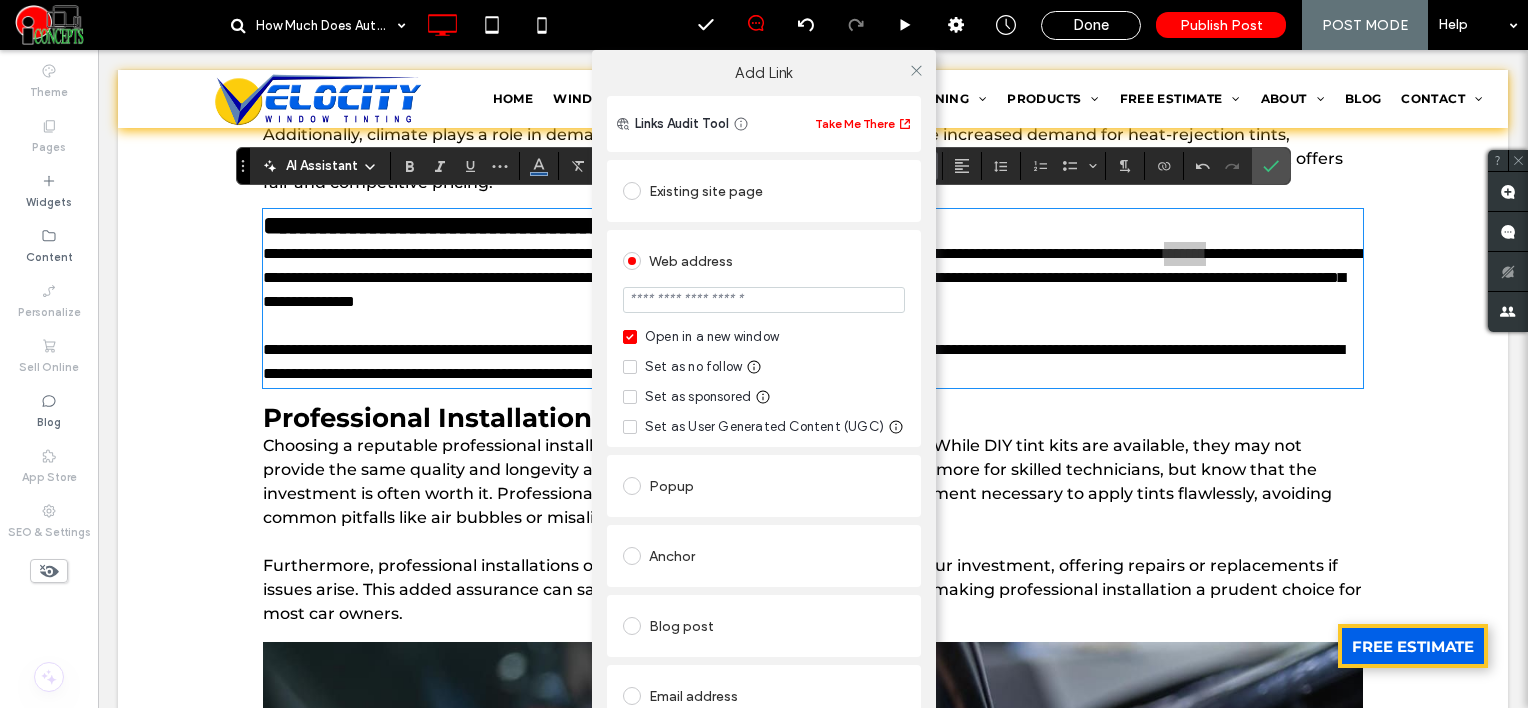 click at bounding box center [764, 300] 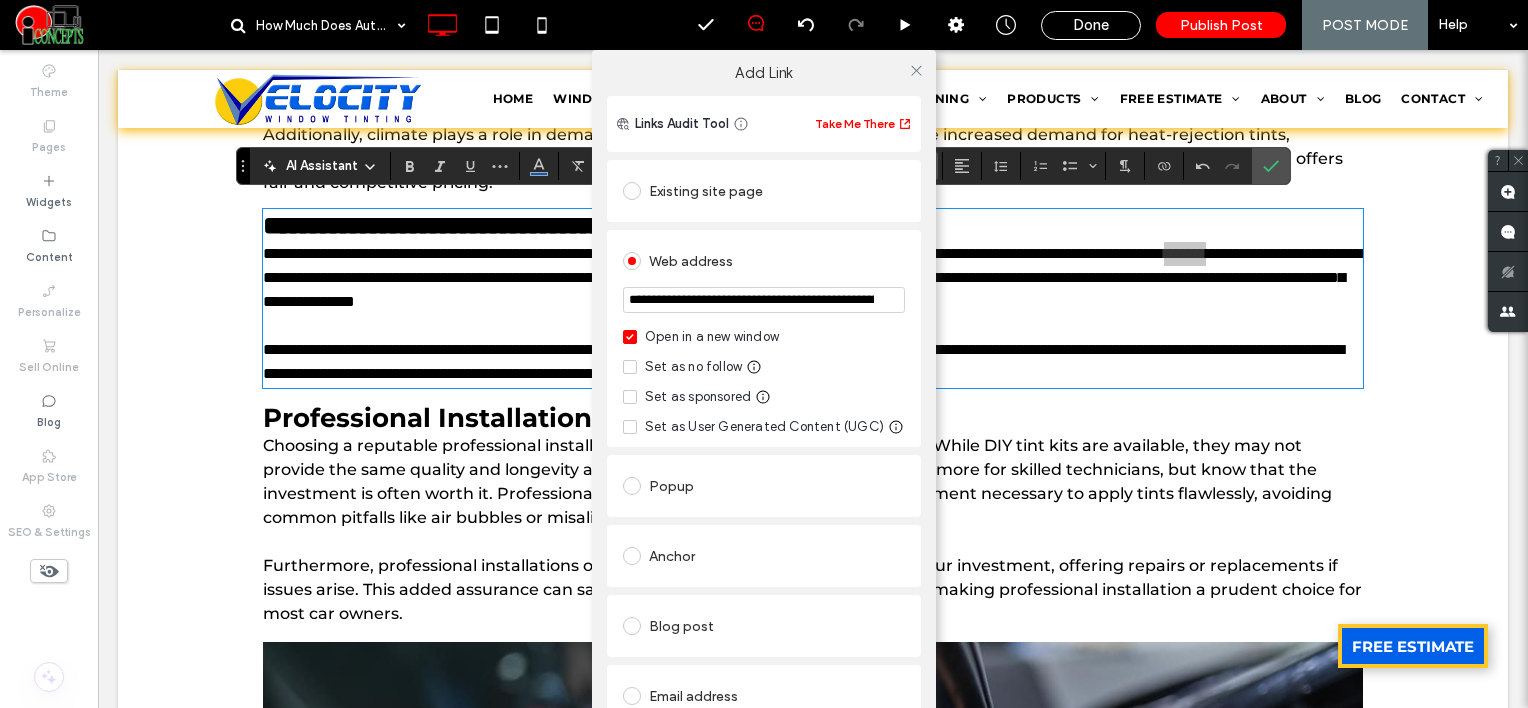 scroll, scrollTop: 0, scrollLeft: 229, axis: horizontal 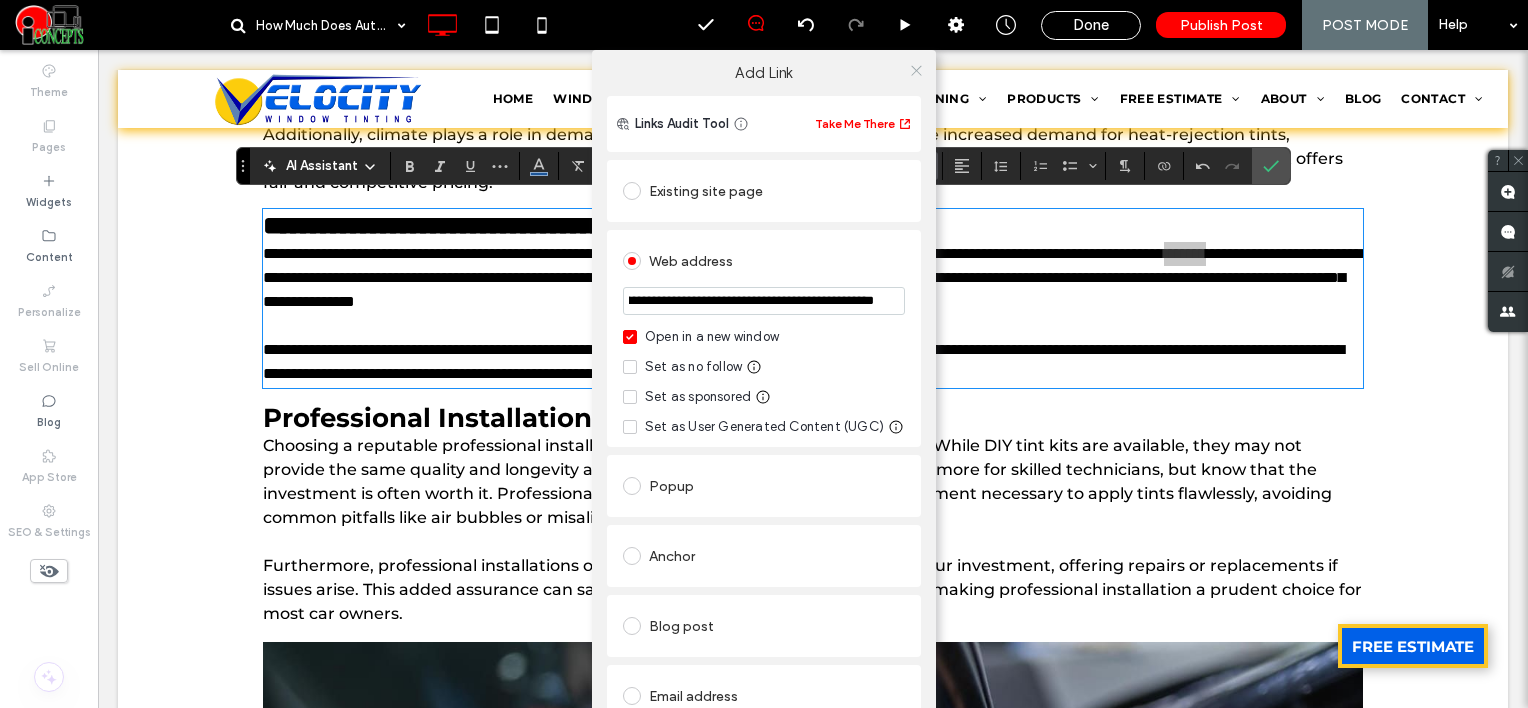 type on "**********" 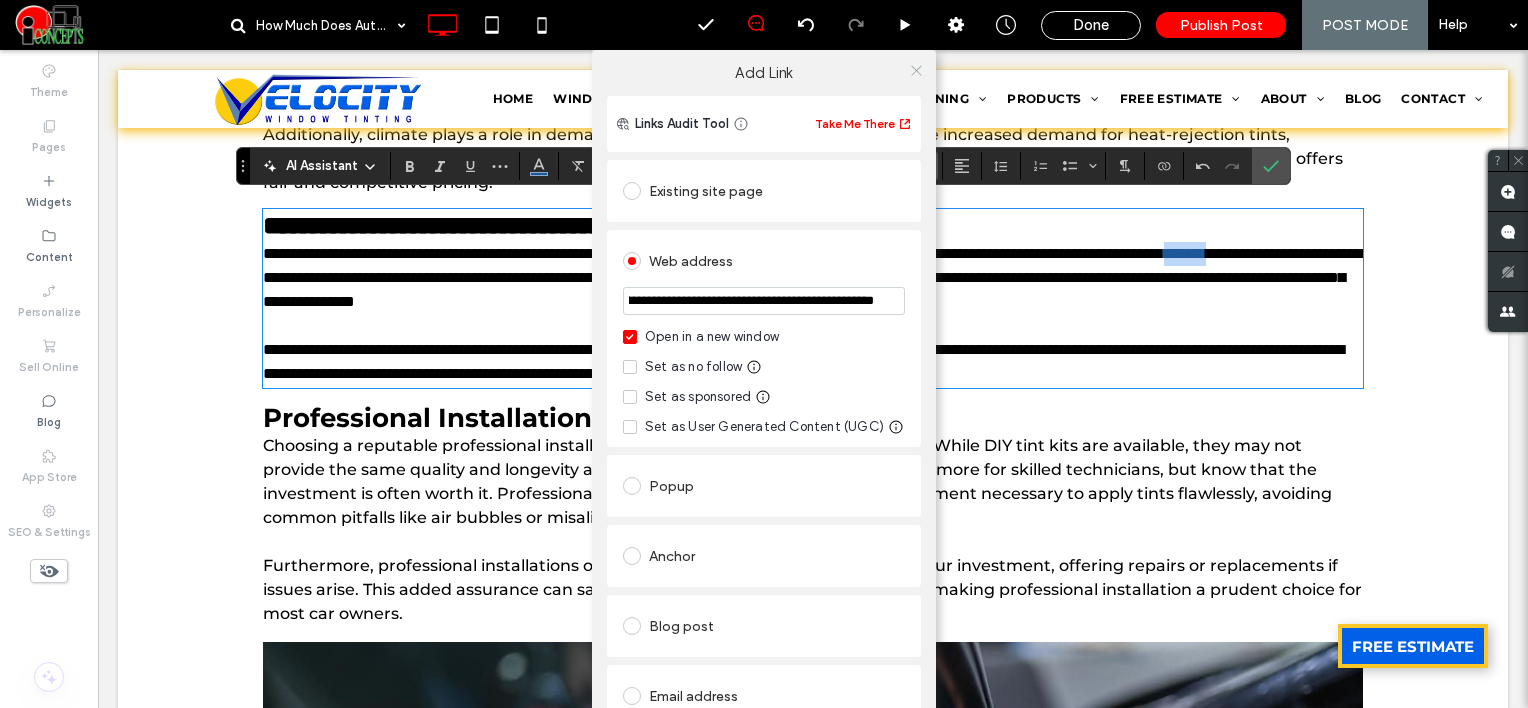 scroll, scrollTop: 0, scrollLeft: 0, axis: both 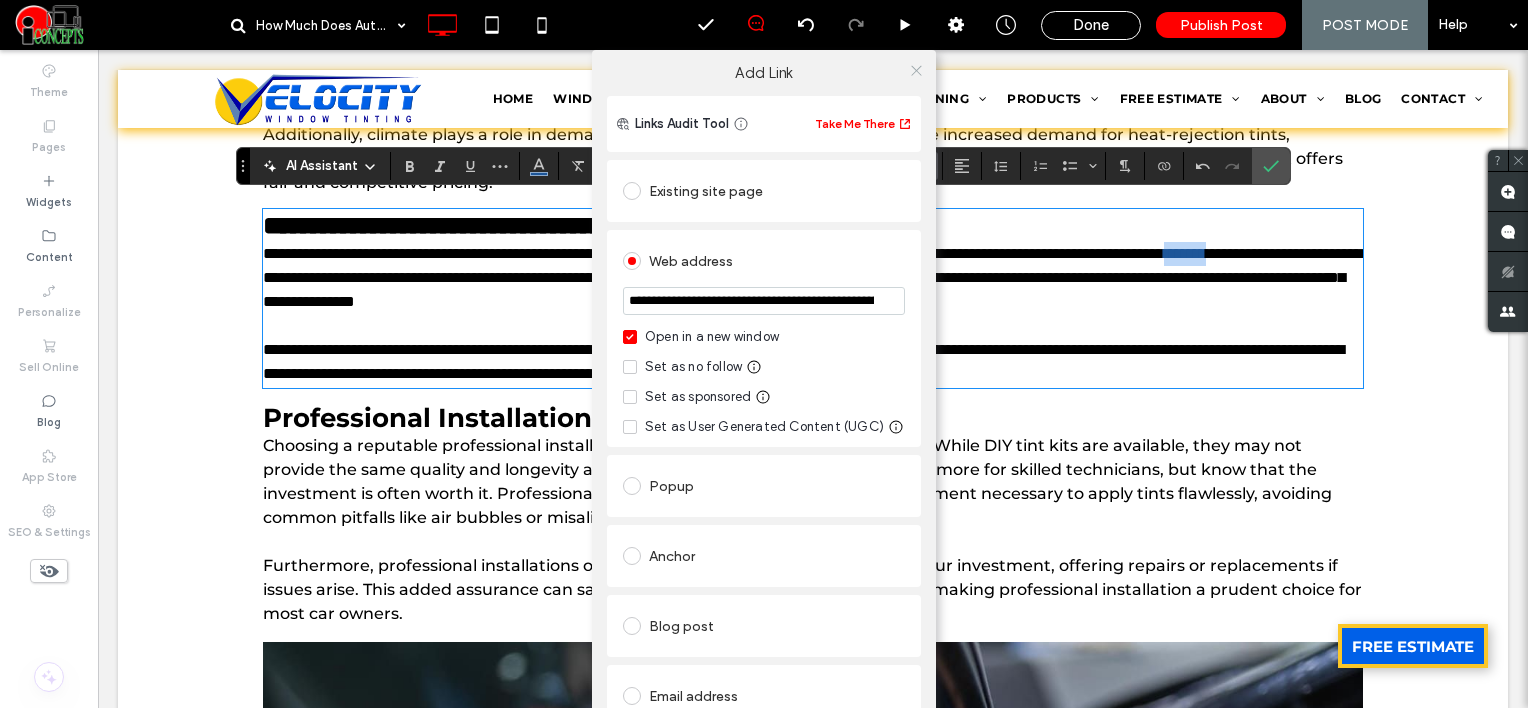click 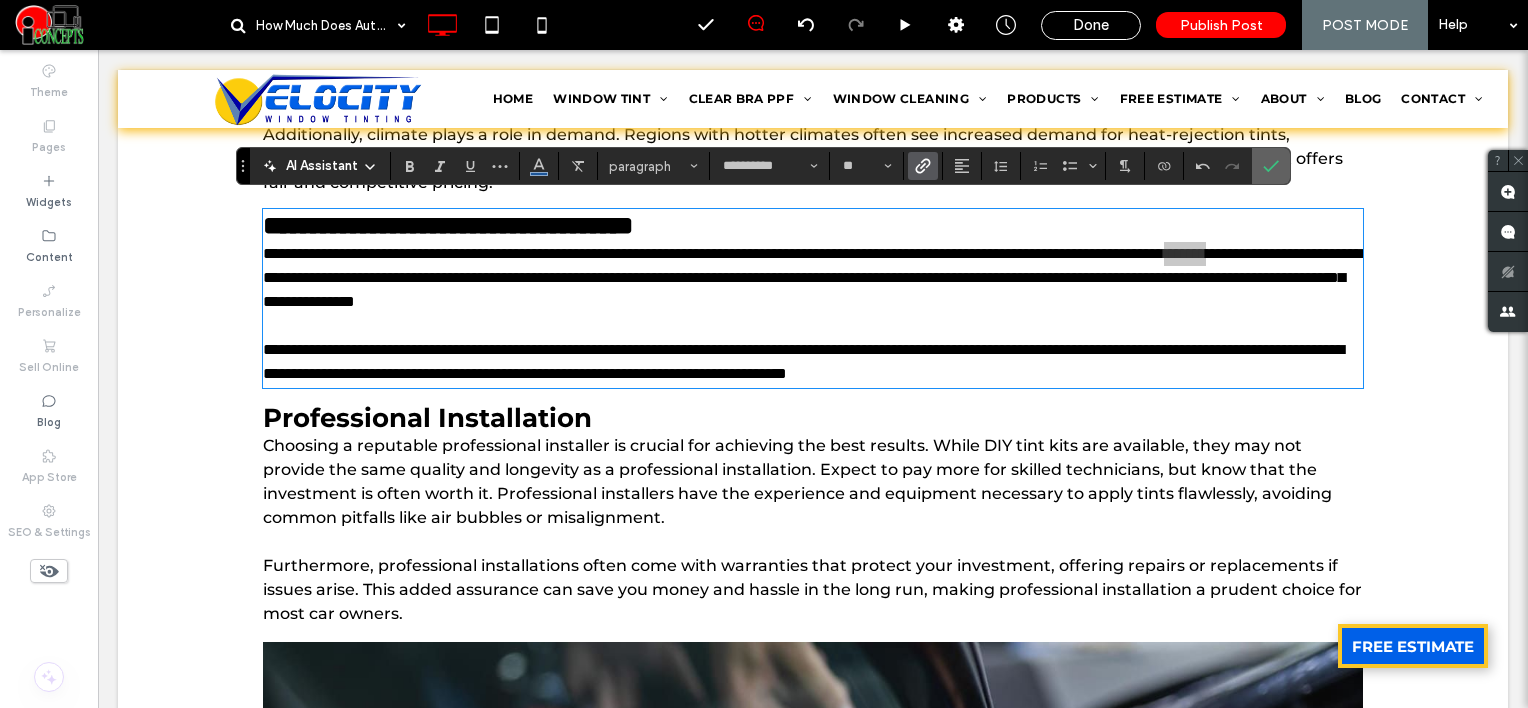 click at bounding box center [1271, 166] 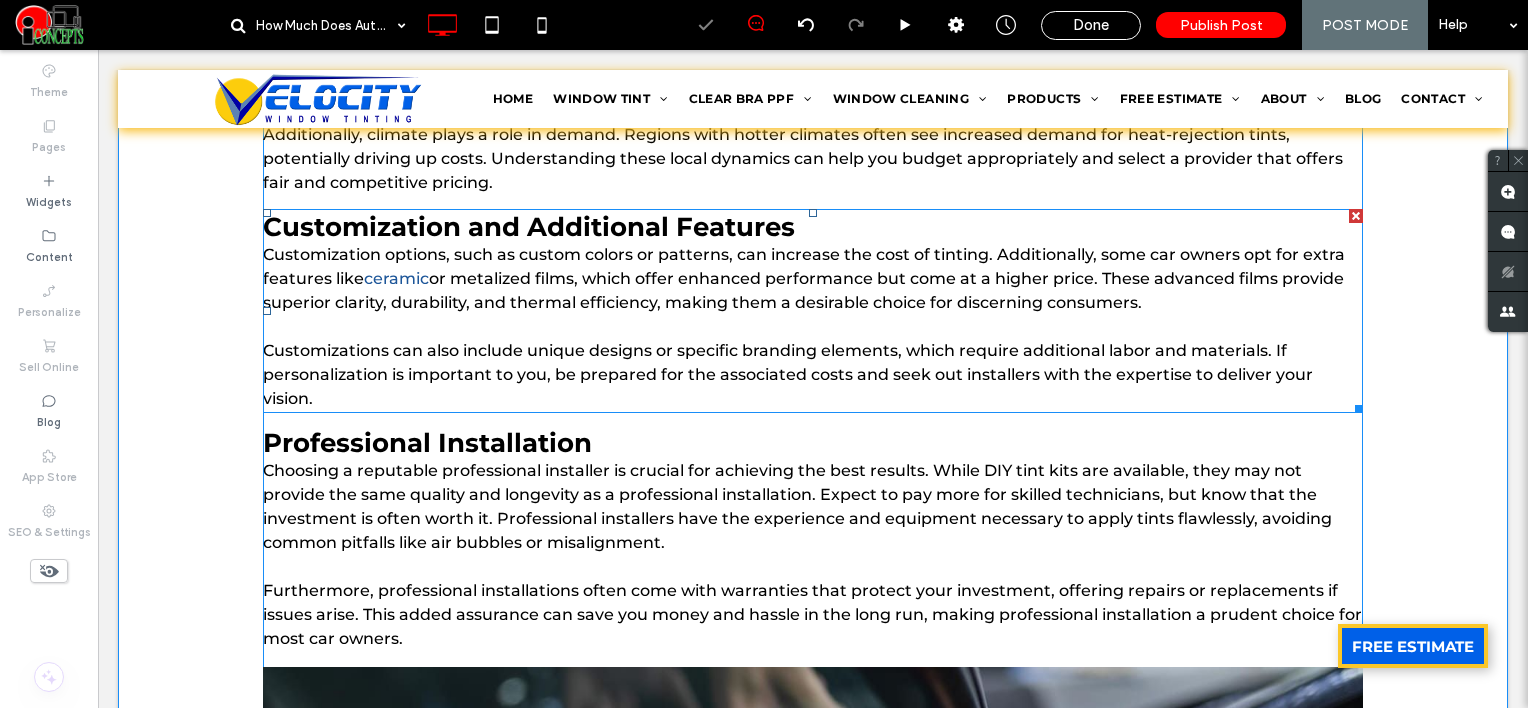 click on "or metalized films, which offer enhanced performance but come at a higher price. These advanced films provide superior clarity, durability, and thermal efficiency, making them a desirable choice for discerning consumers." at bounding box center (803, 290) 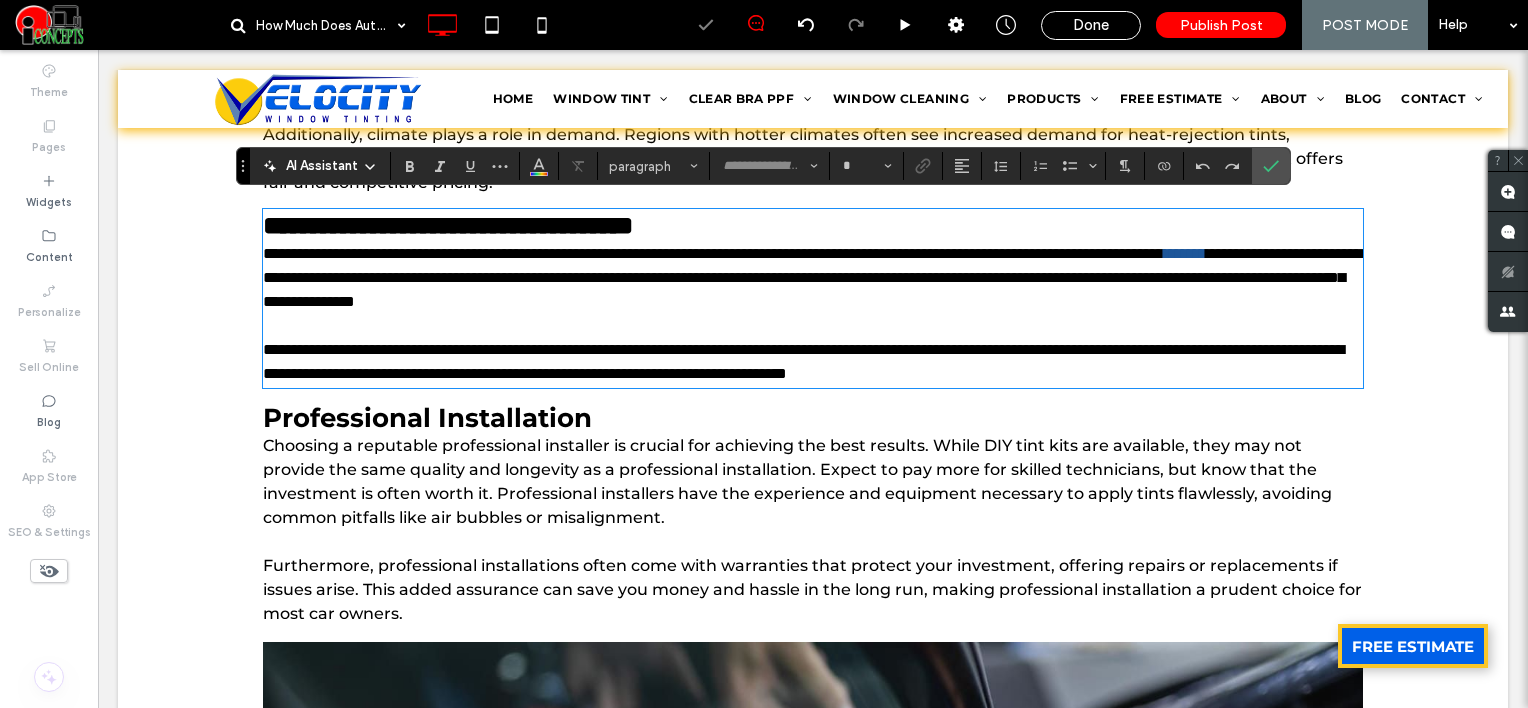 type on "**********" 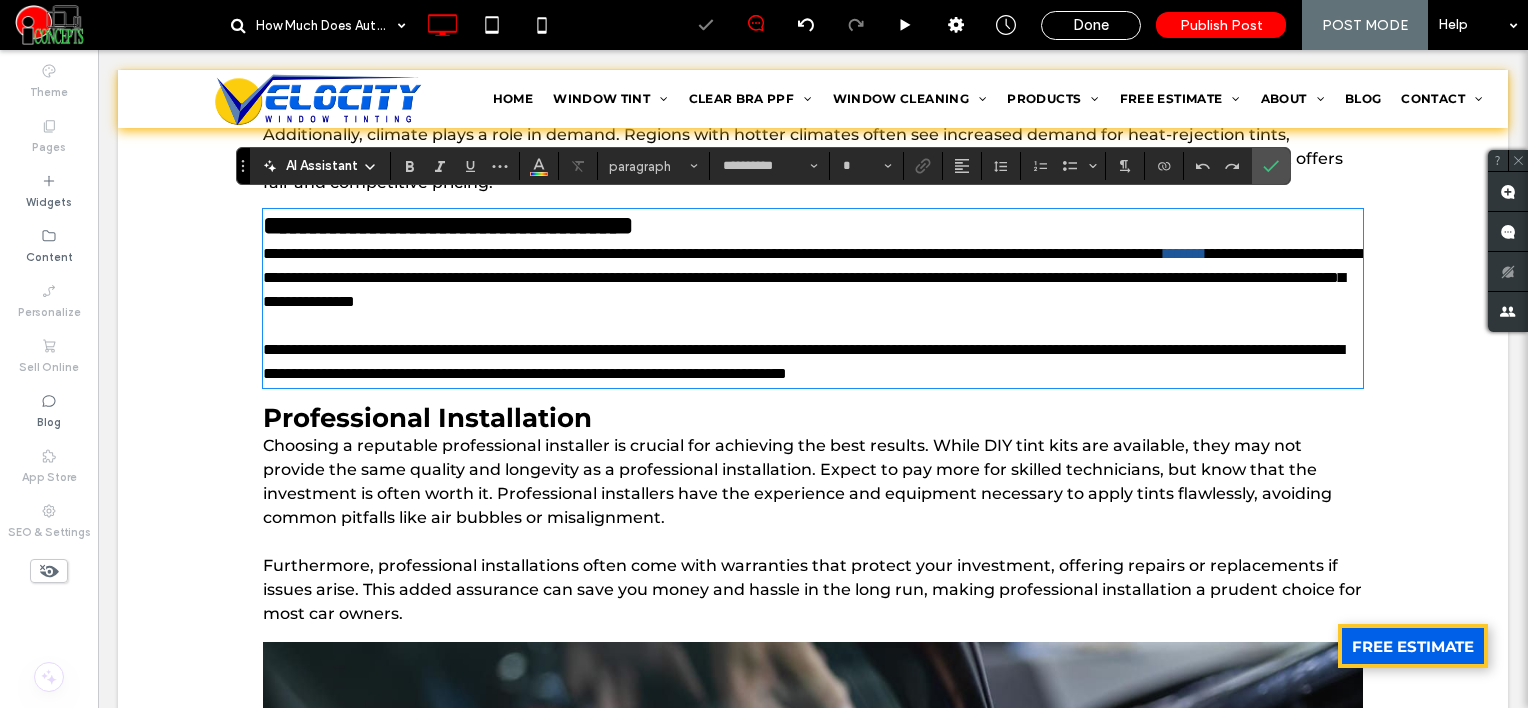 type on "**" 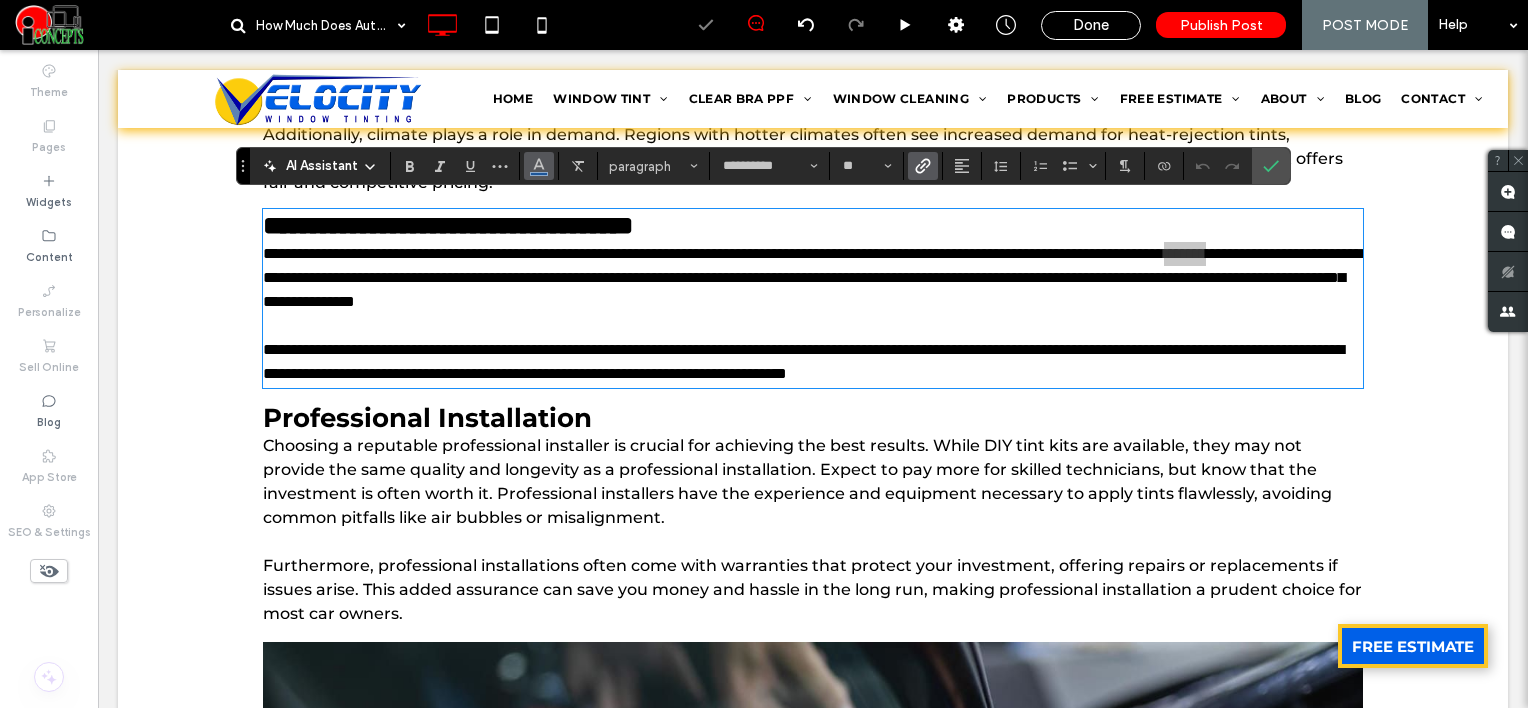 click 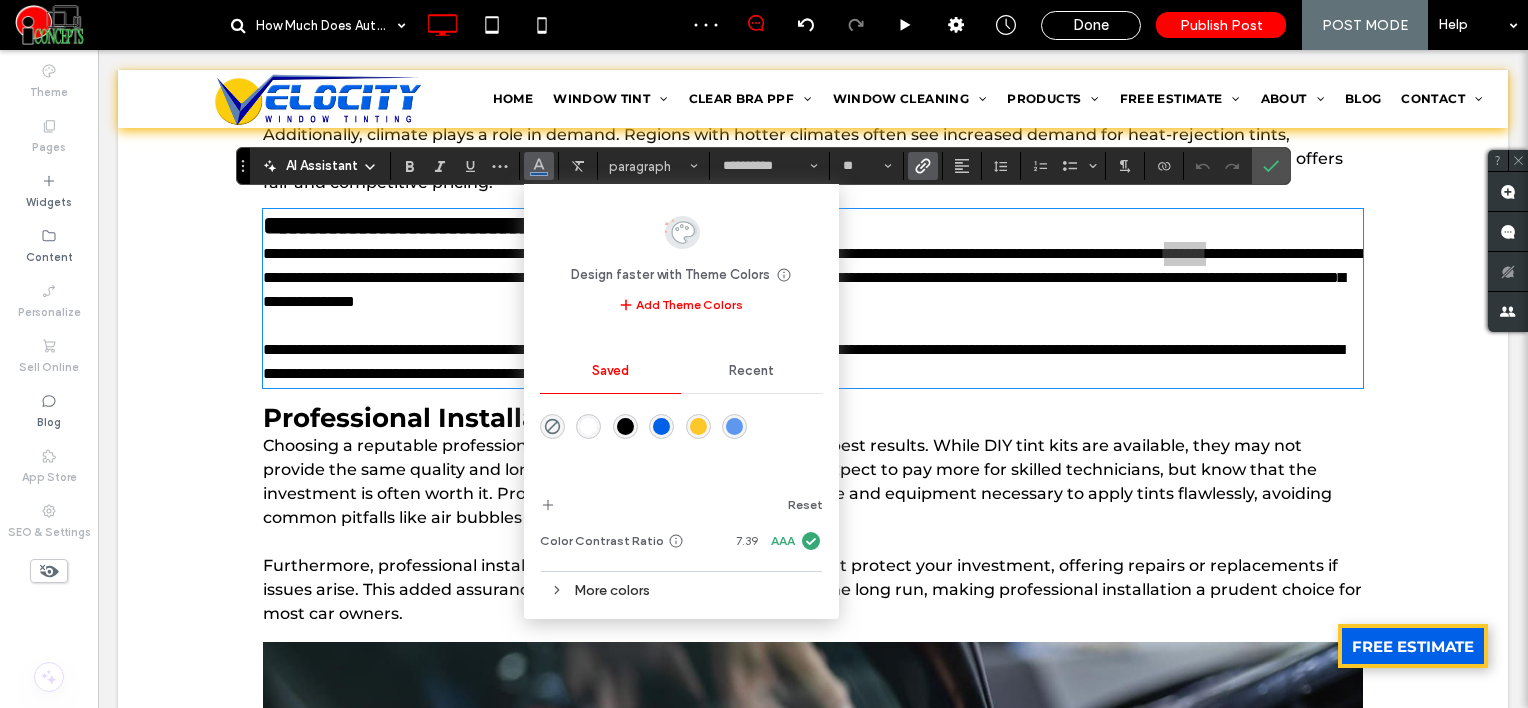 drag, startPoint x: 663, startPoint y: 420, endPoint x: 766, endPoint y: 304, distance: 155.12898 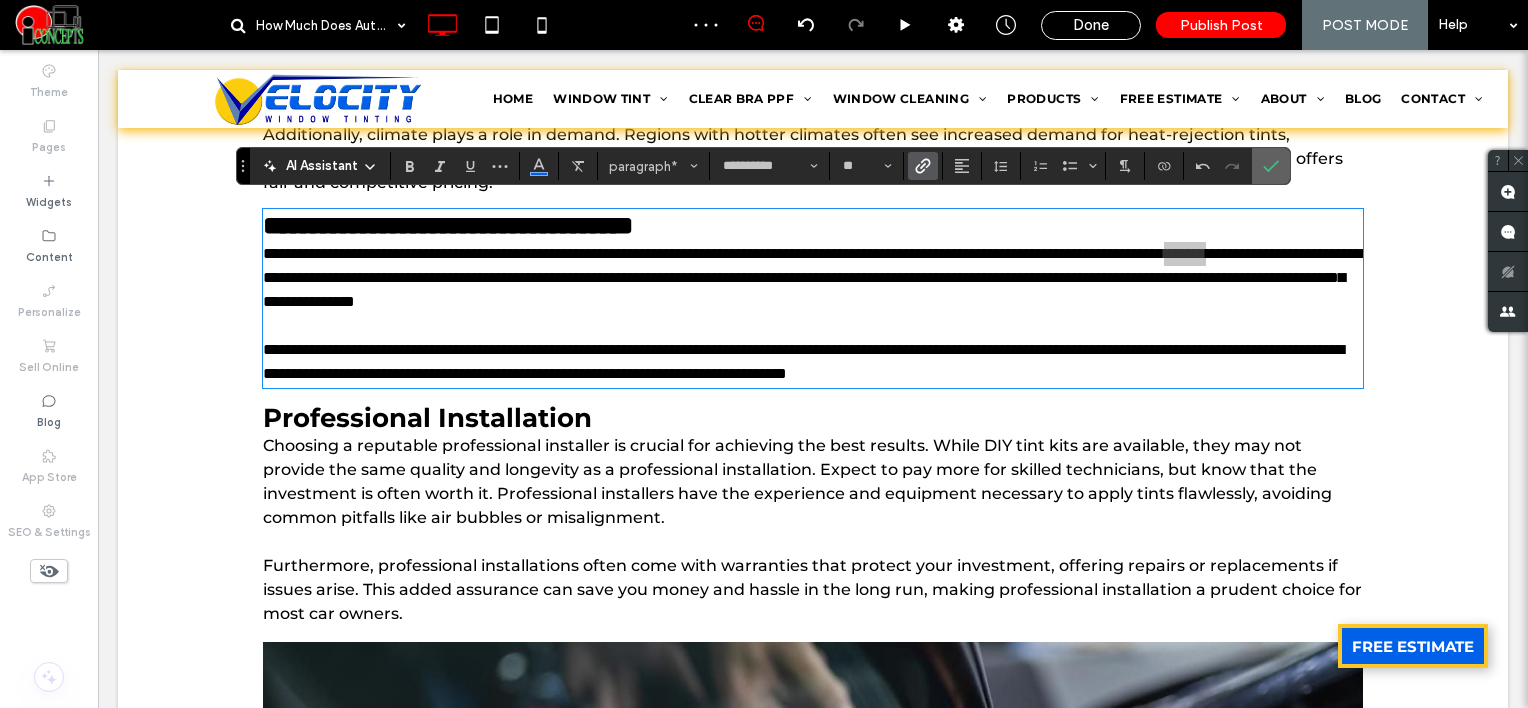 drag, startPoint x: 1273, startPoint y: 169, endPoint x: 1128, endPoint y: 110, distance: 156.54393 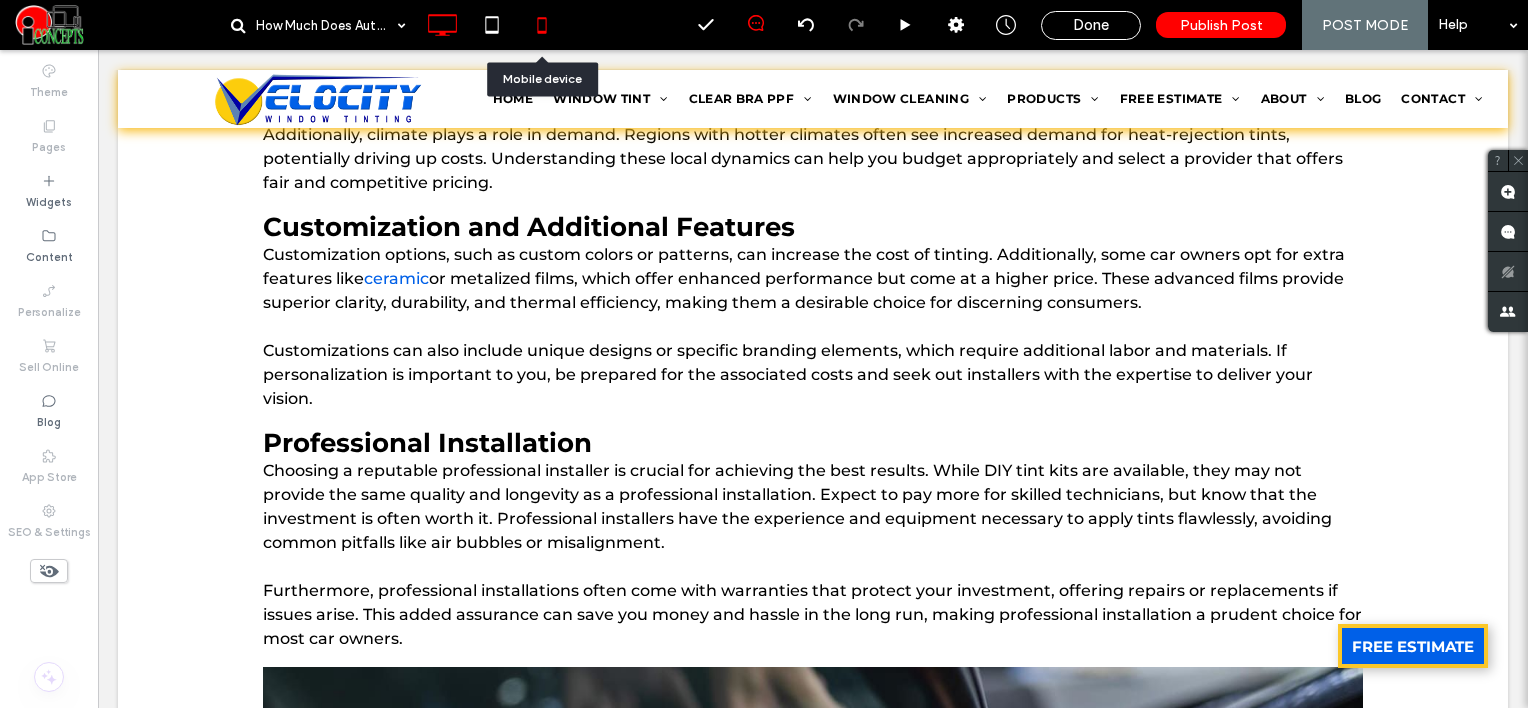 click 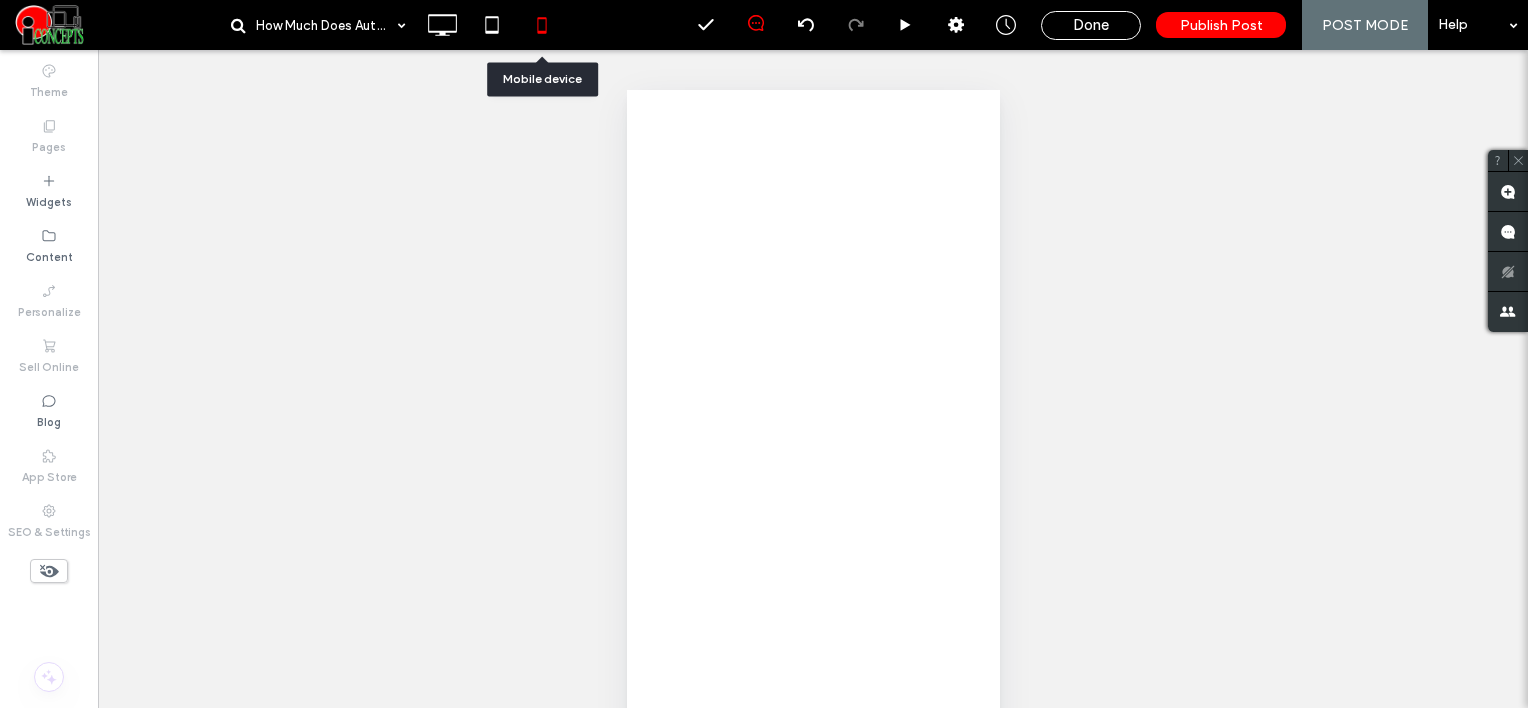 scroll, scrollTop: 0, scrollLeft: 0, axis: both 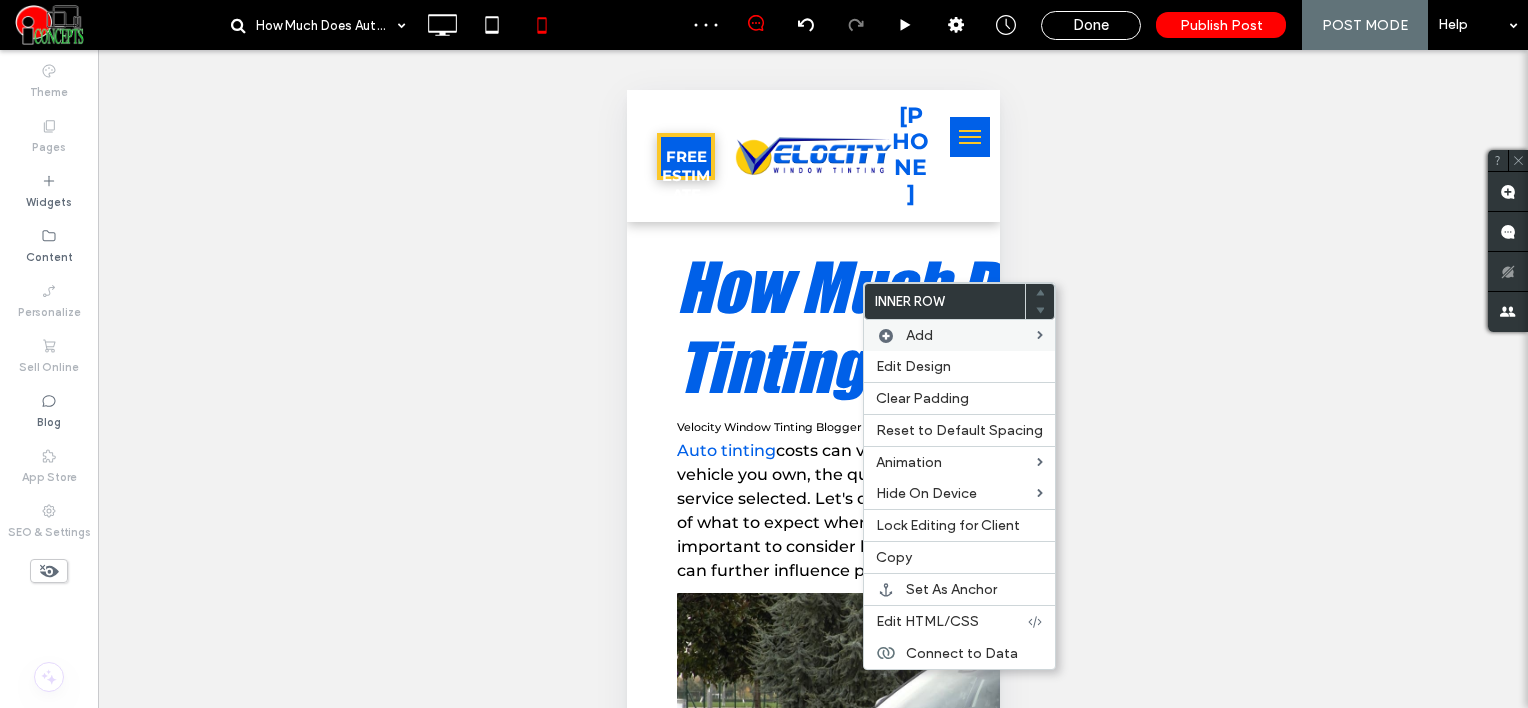 drag, startPoint x: 919, startPoint y: 393, endPoint x: 868, endPoint y: 347, distance: 68.68042 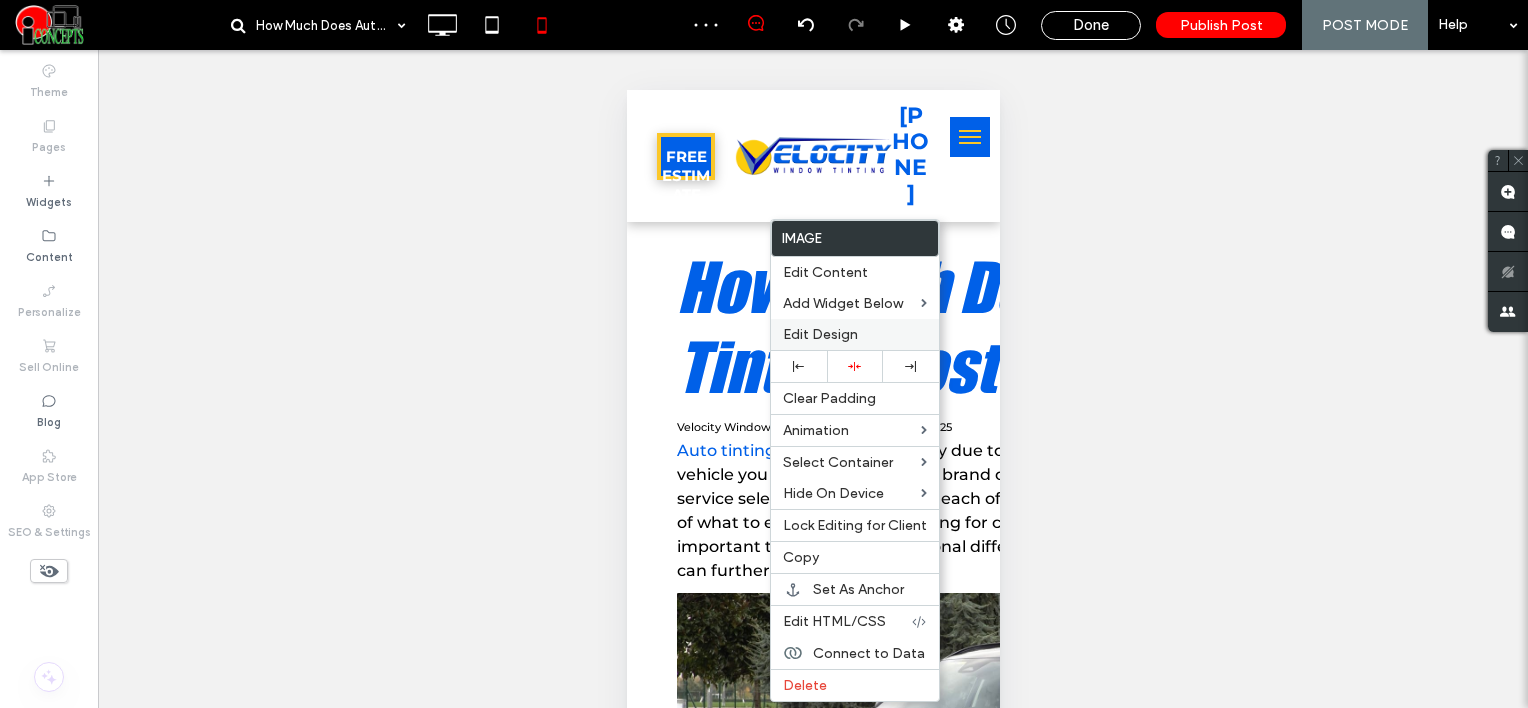 click on "Edit Design" at bounding box center [855, 334] 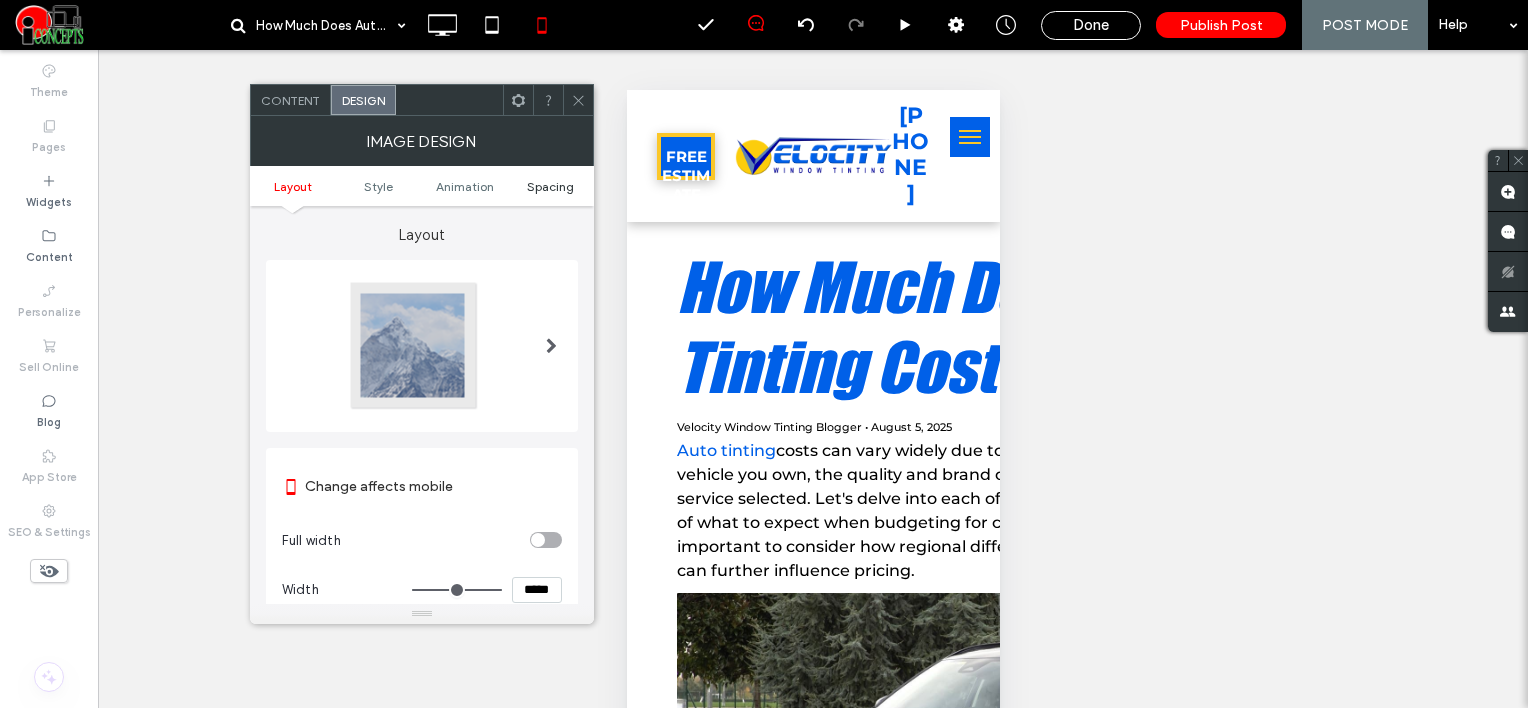 click on "Spacing" at bounding box center [550, 186] 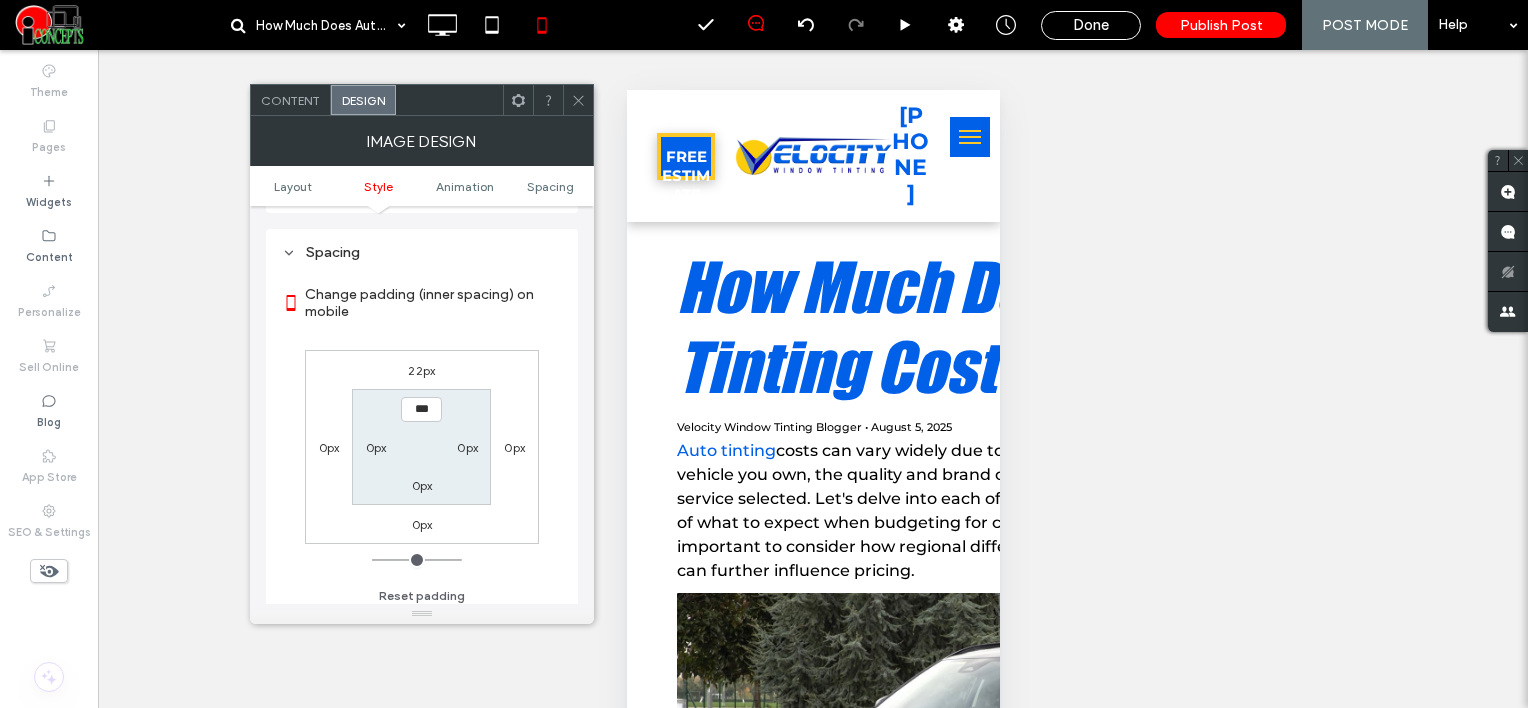 scroll, scrollTop: 798, scrollLeft: 0, axis: vertical 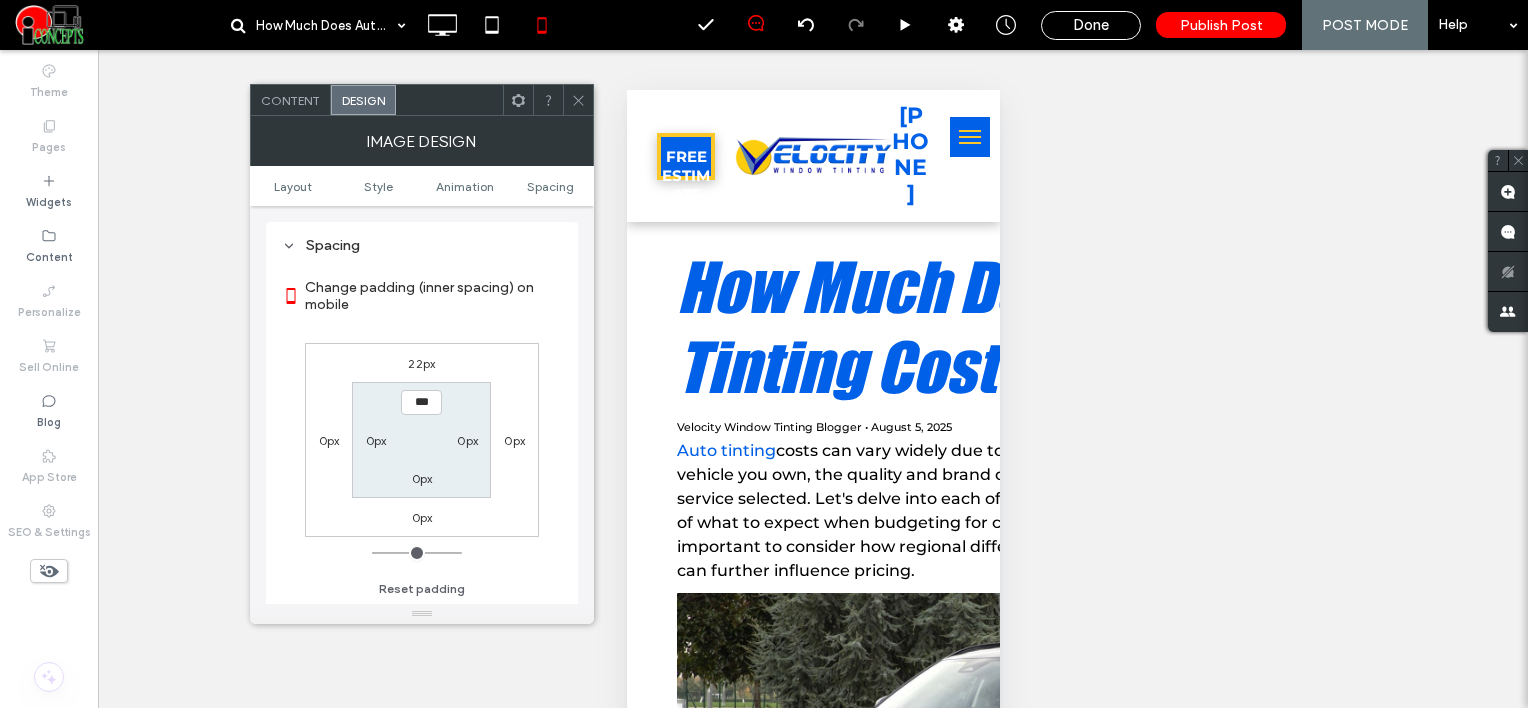 click on "22px" at bounding box center (421, 363) 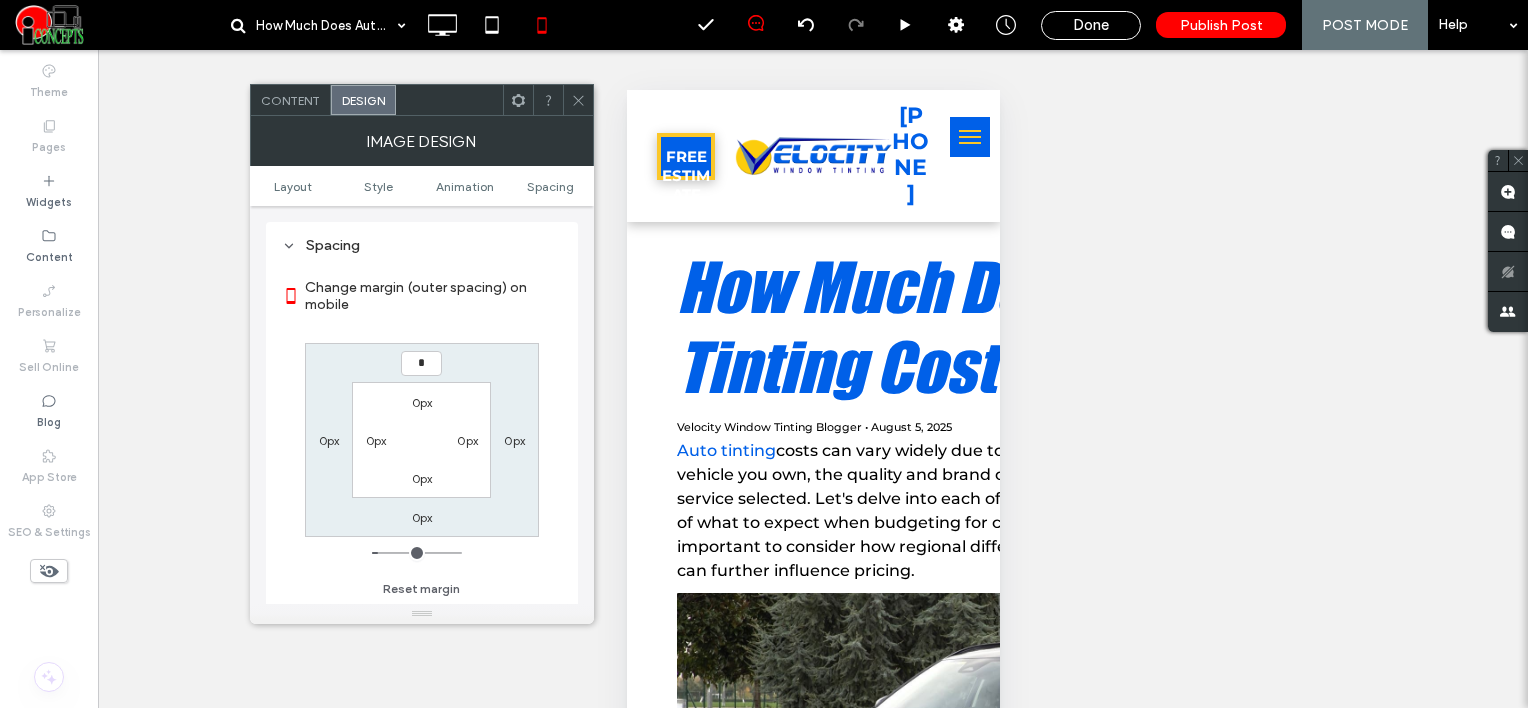 type on "*" 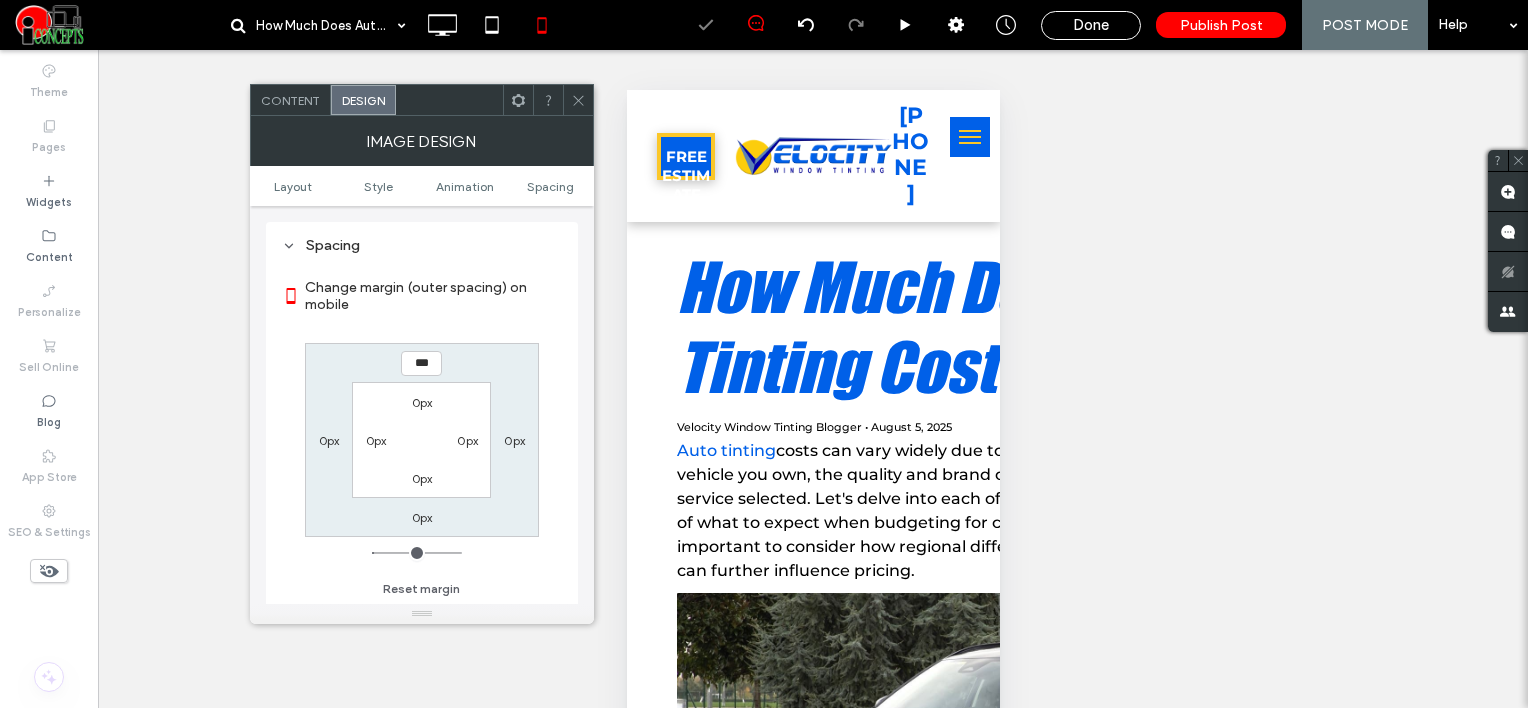 click at bounding box center [578, 100] 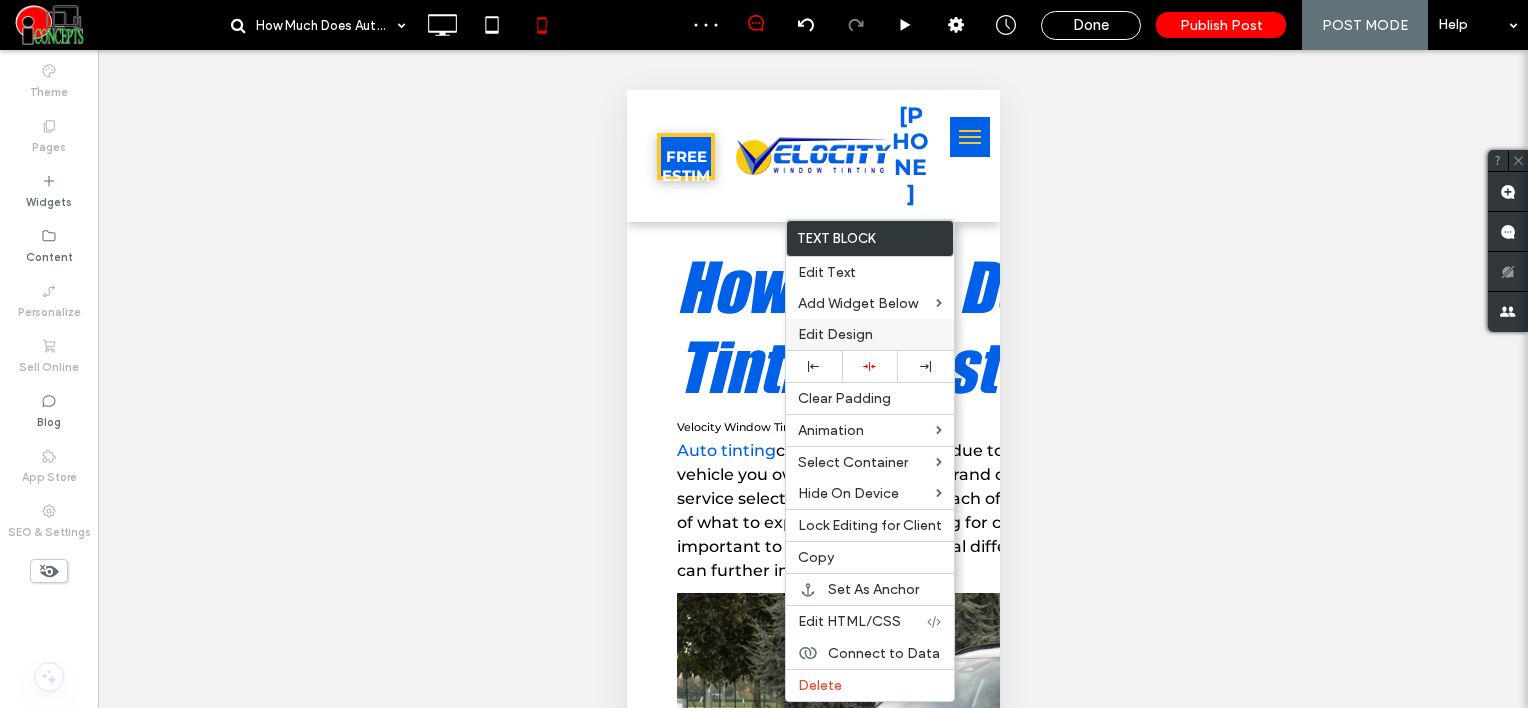 click on "Edit Design" at bounding box center (835, 334) 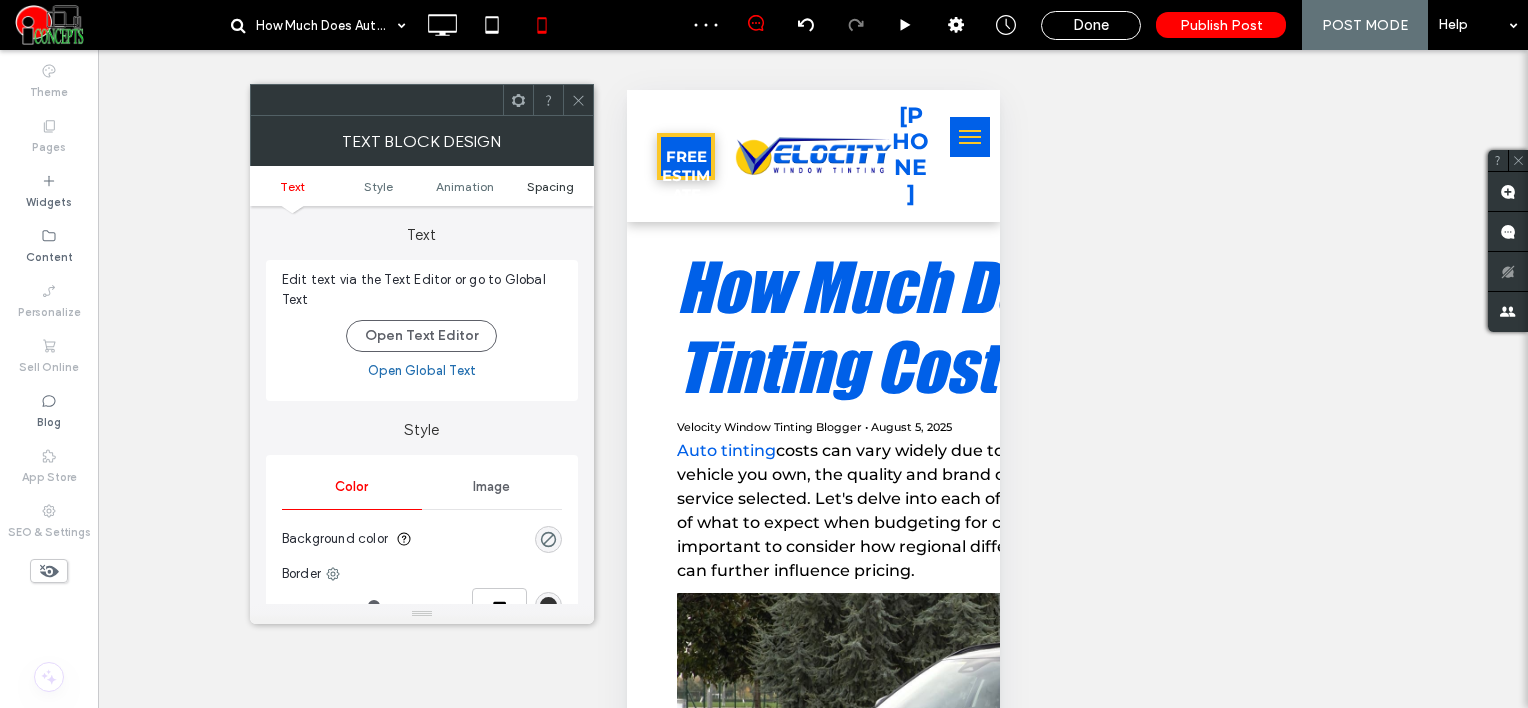 click on "Spacing" at bounding box center (550, 186) 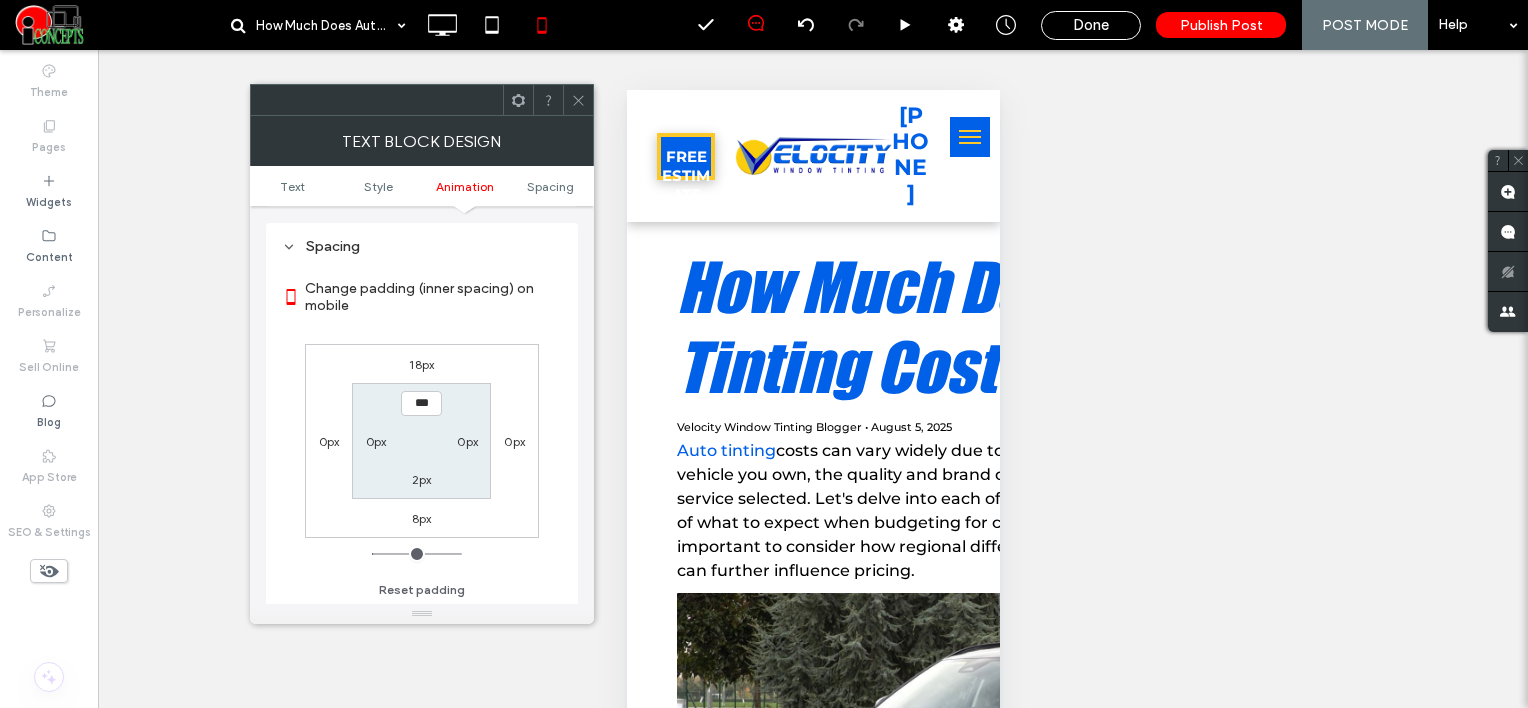 scroll, scrollTop: 572, scrollLeft: 0, axis: vertical 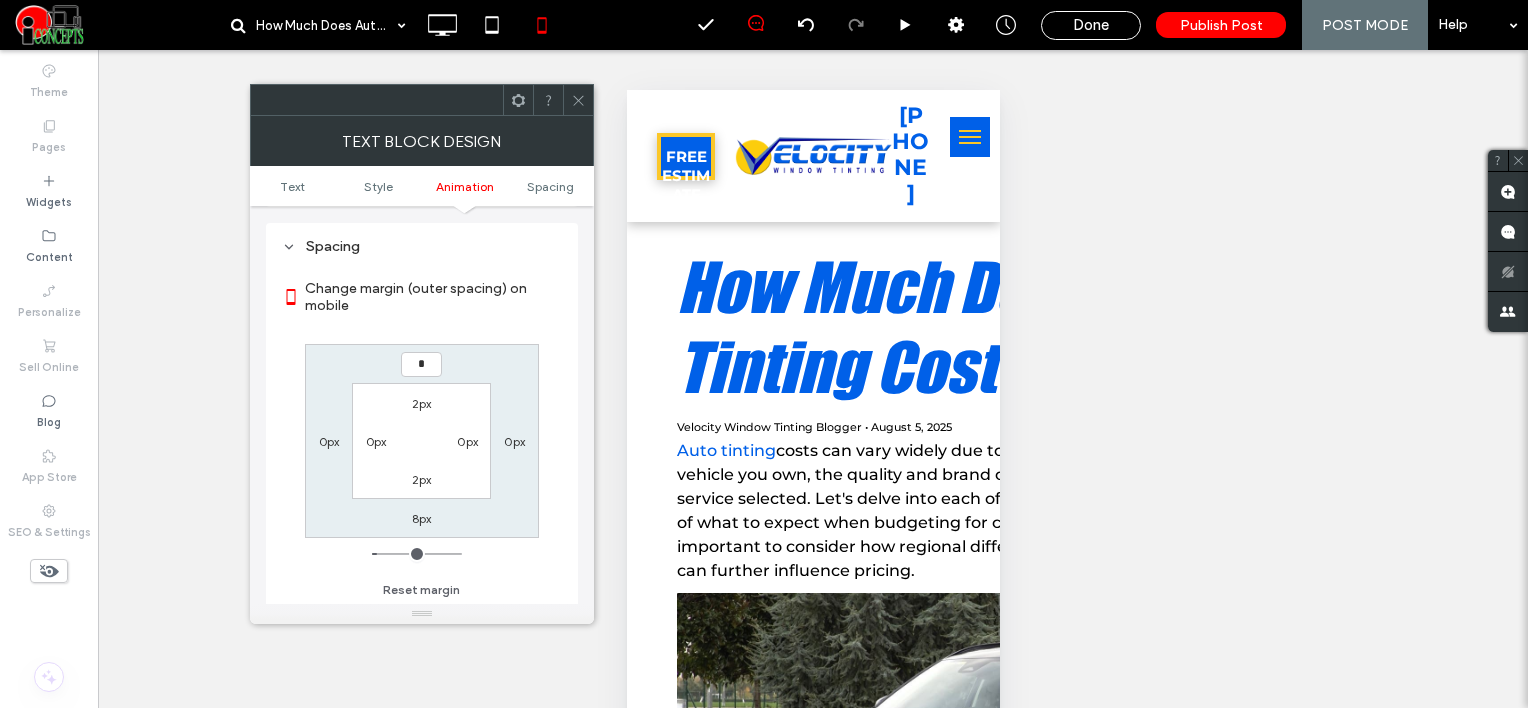 type on "*" 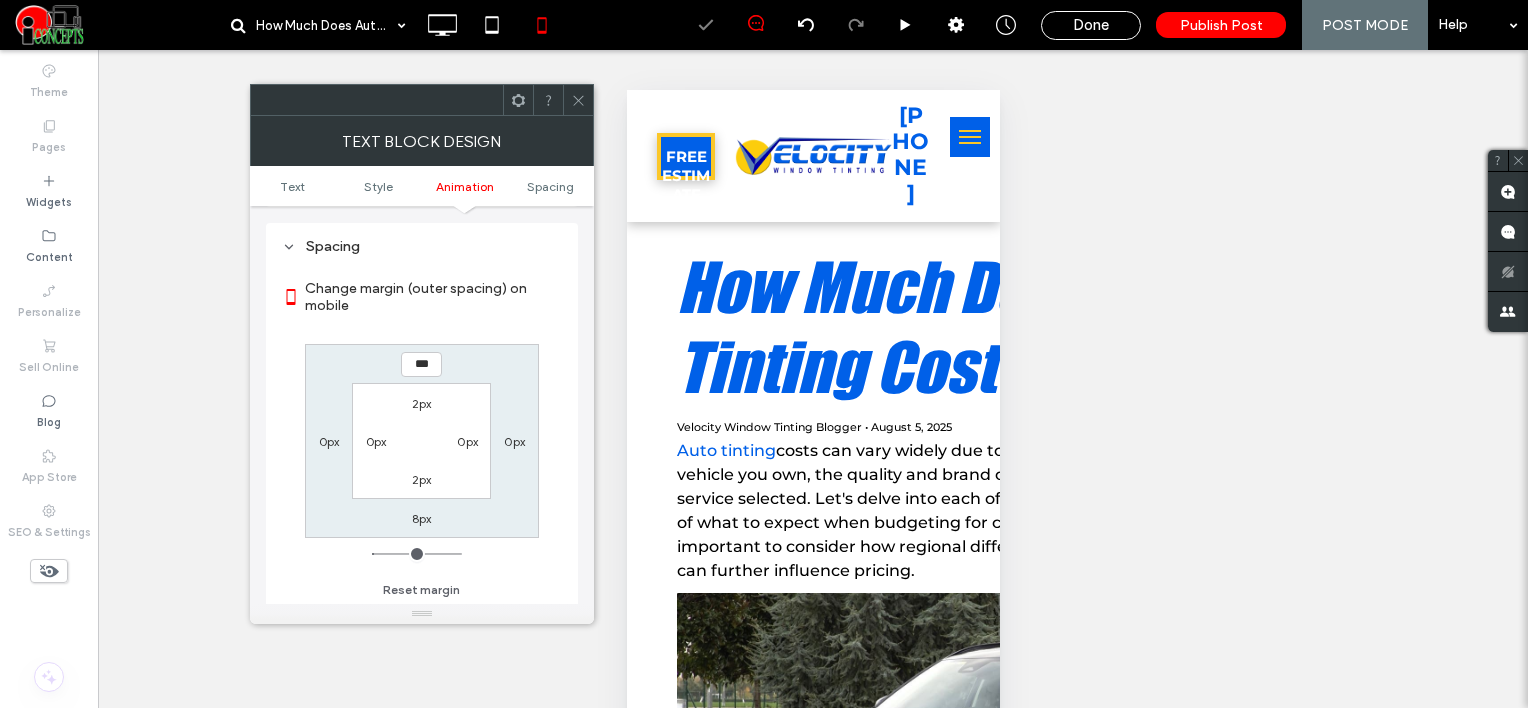 click at bounding box center (578, 100) 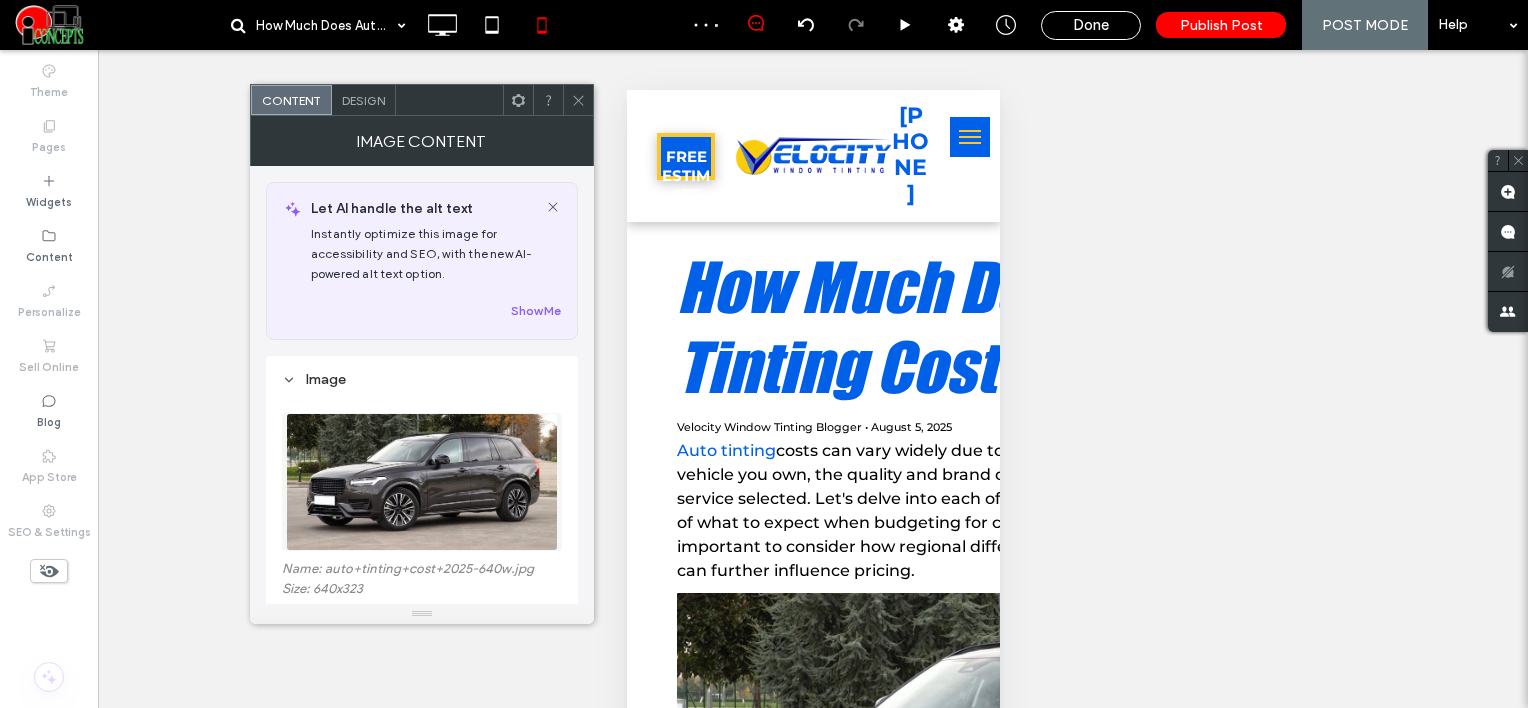 scroll, scrollTop: 200, scrollLeft: 0, axis: vertical 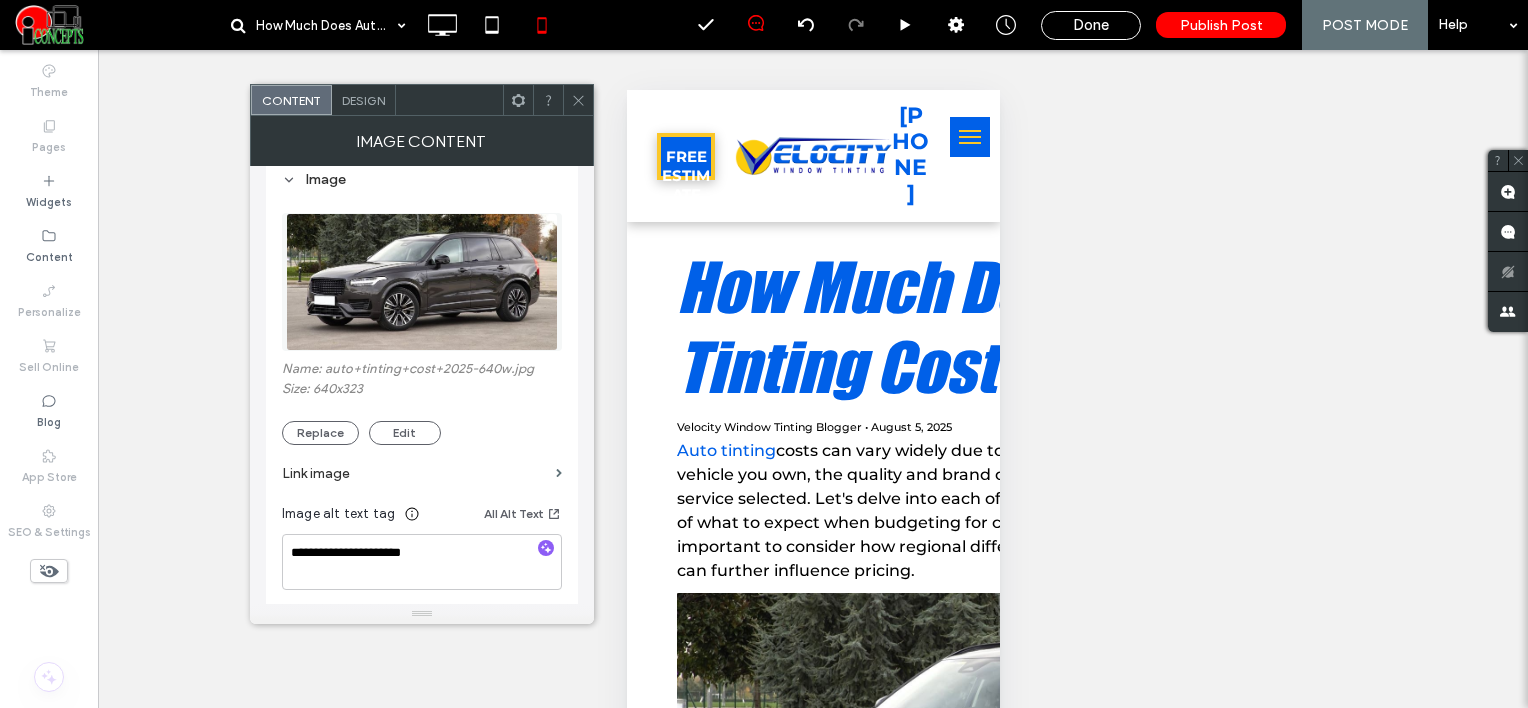 click 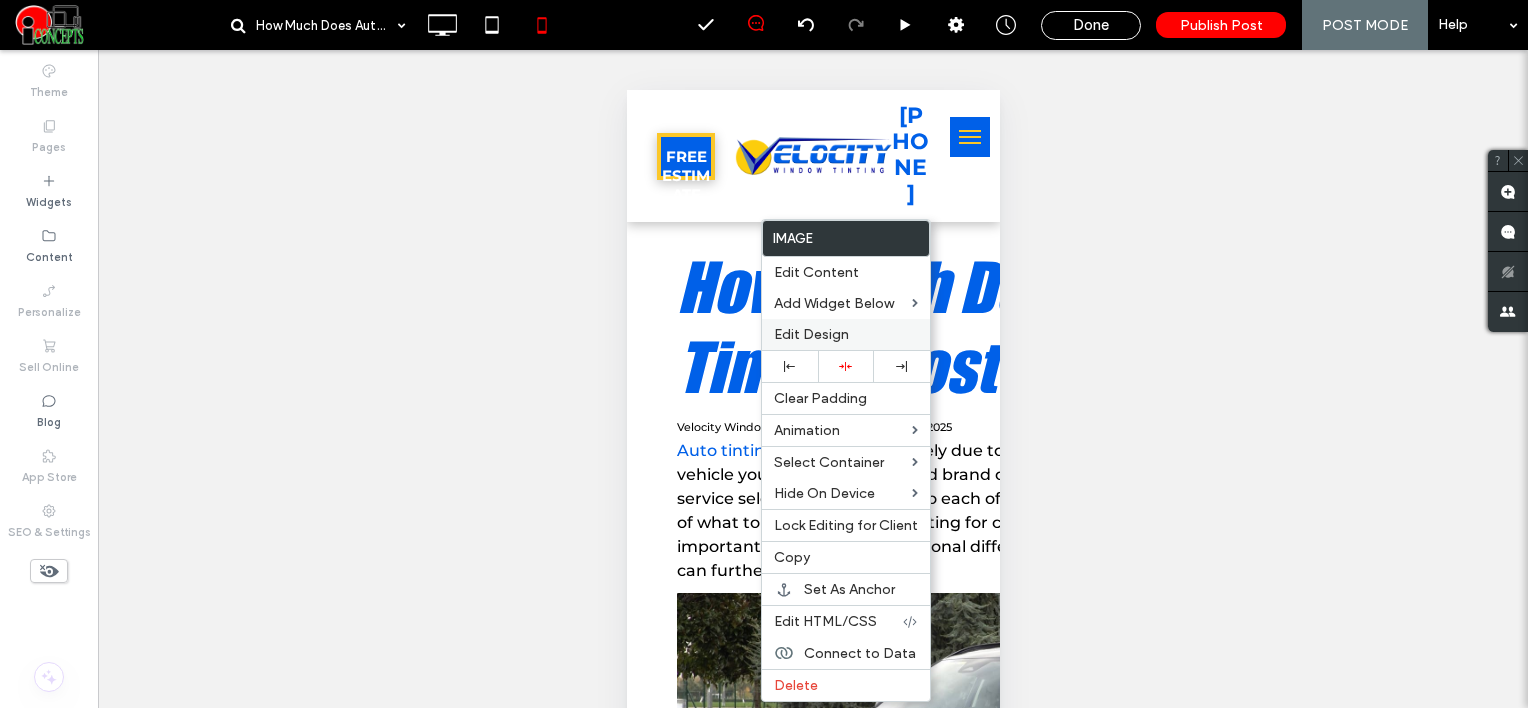 click on "Edit Design" at bounding box center [811, 334] 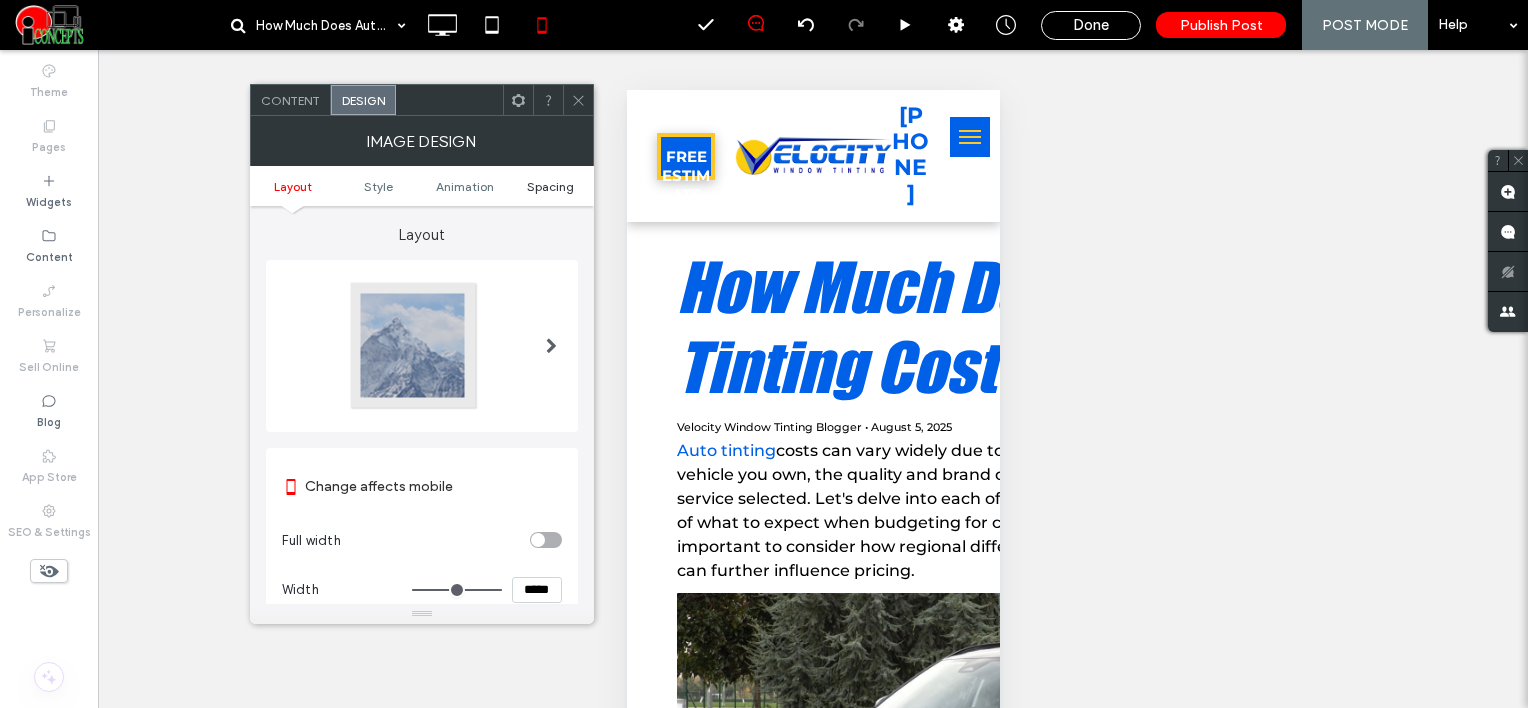 click on "Spacing" at bounding box center [550, 186] 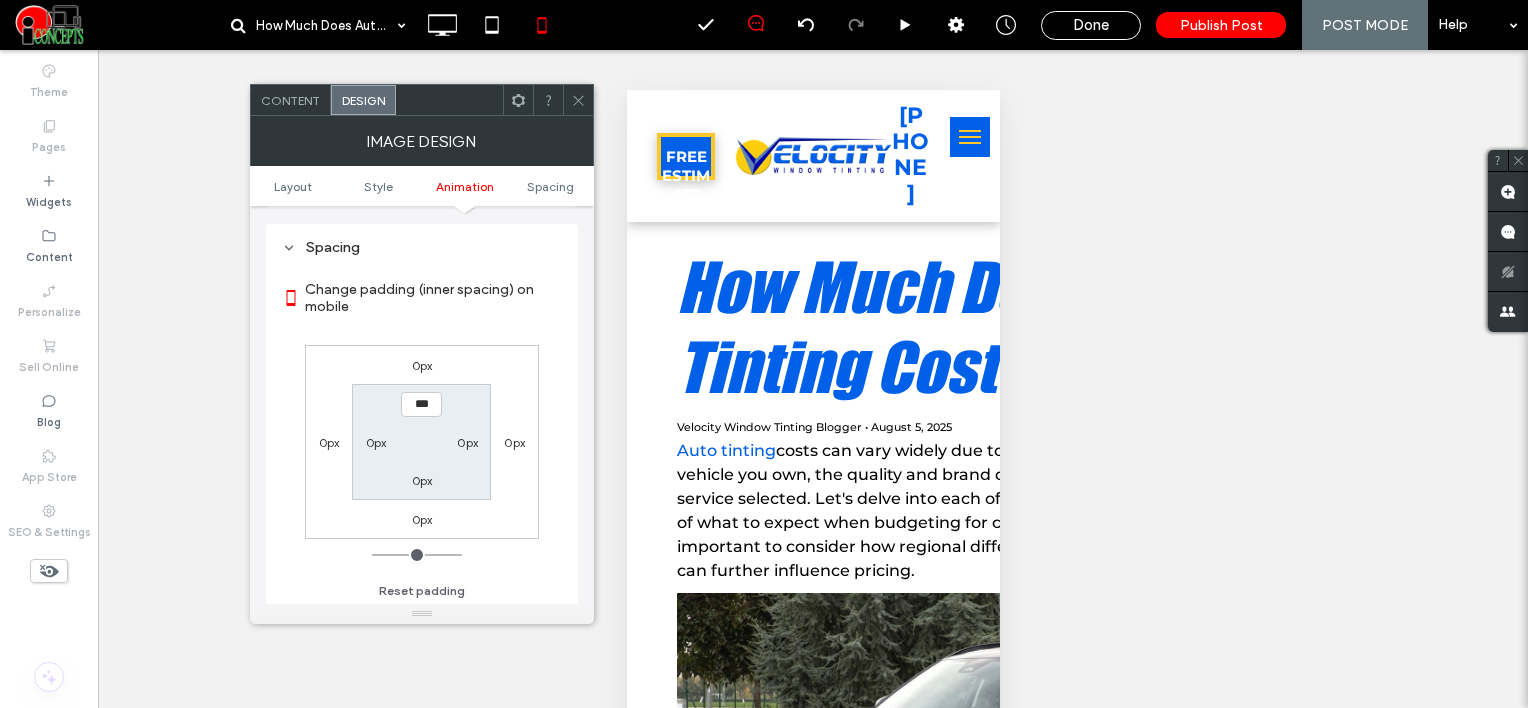 scroll, scrollTop: 798, scrollLeft: 0, axis: vertical 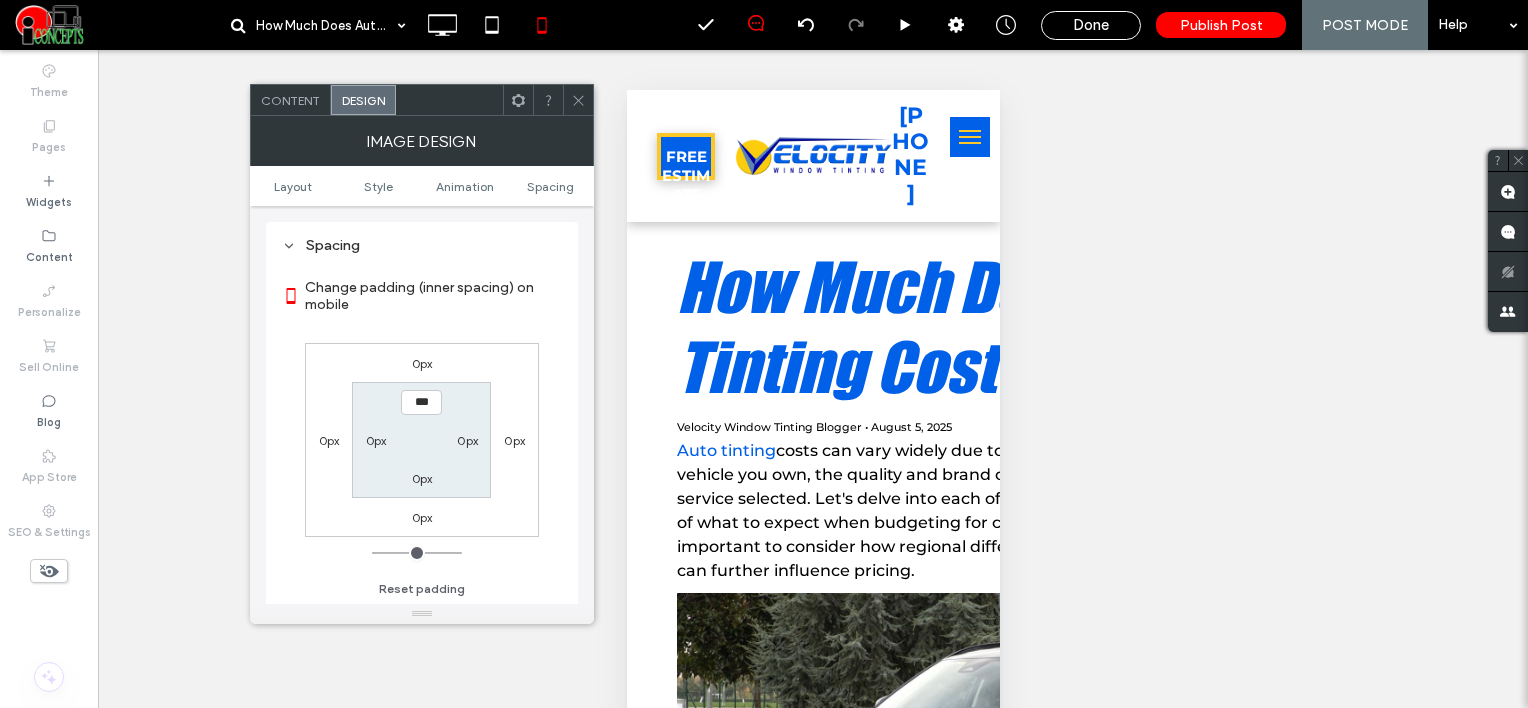 click on "0px" at bounding box center [422, 363] 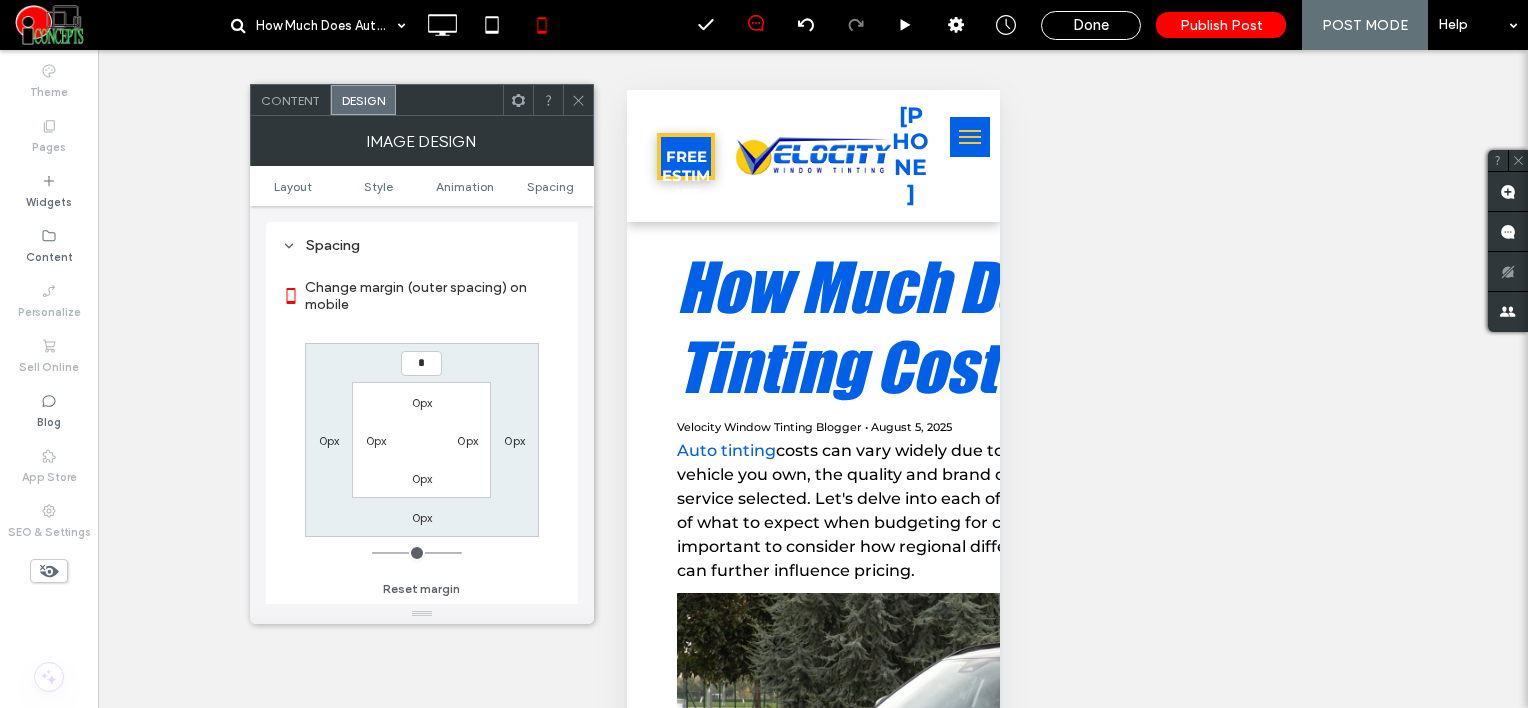 type on "*" 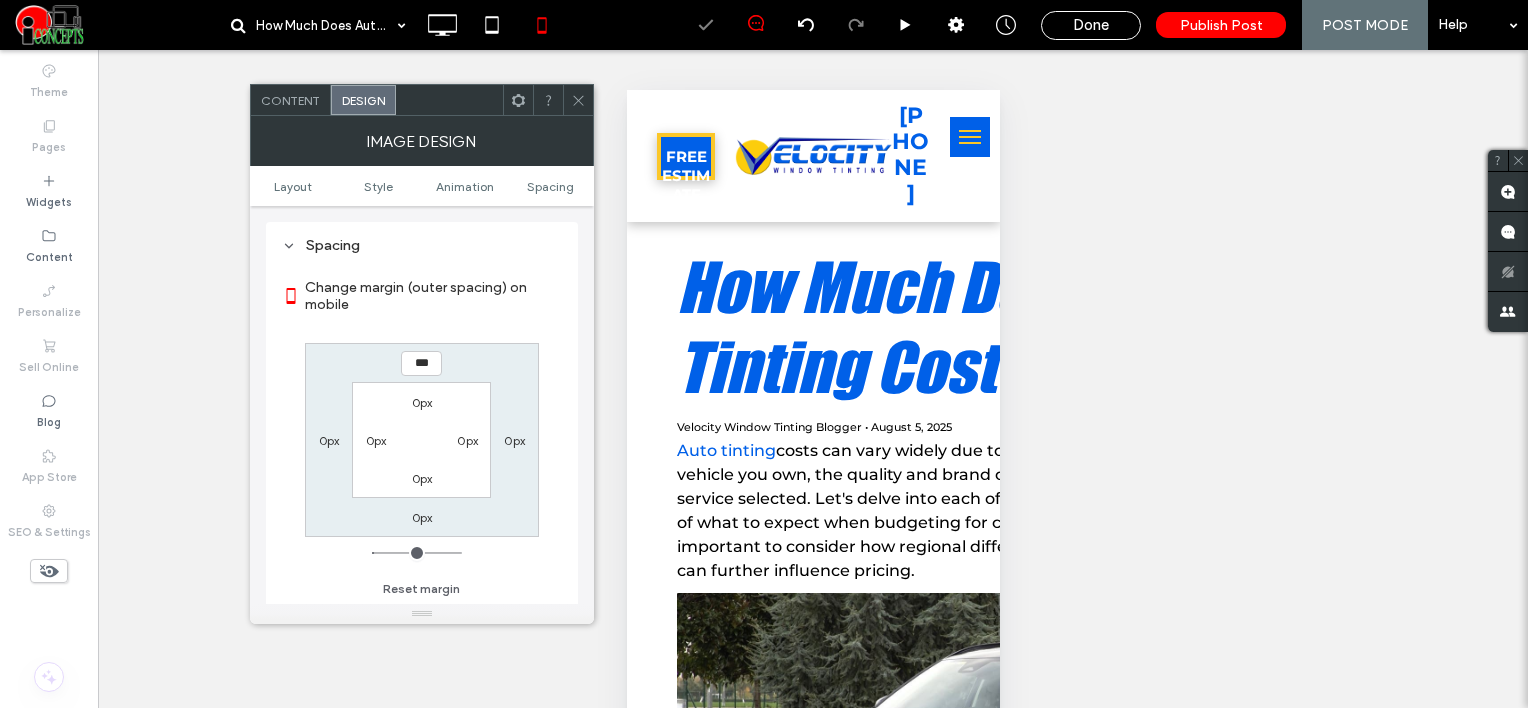 click 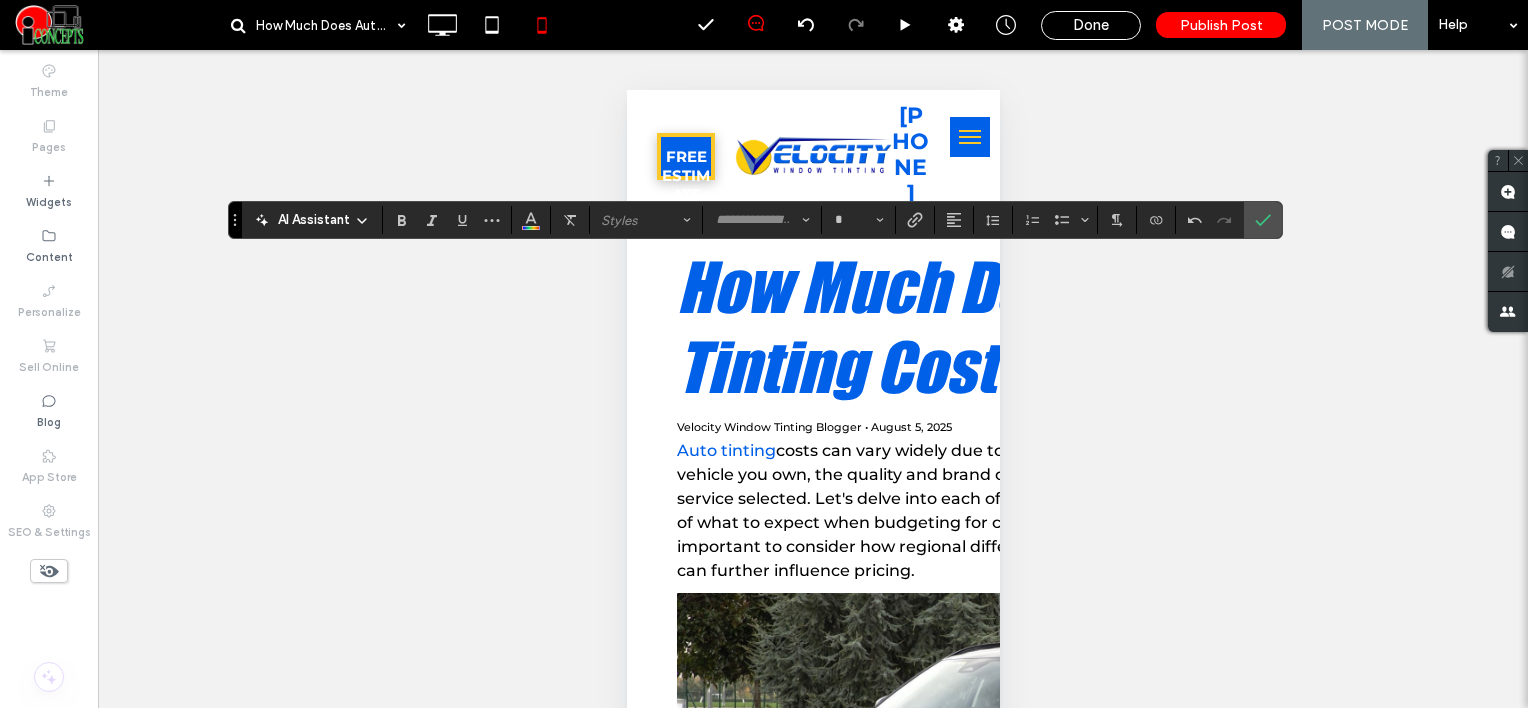 type on "**********" 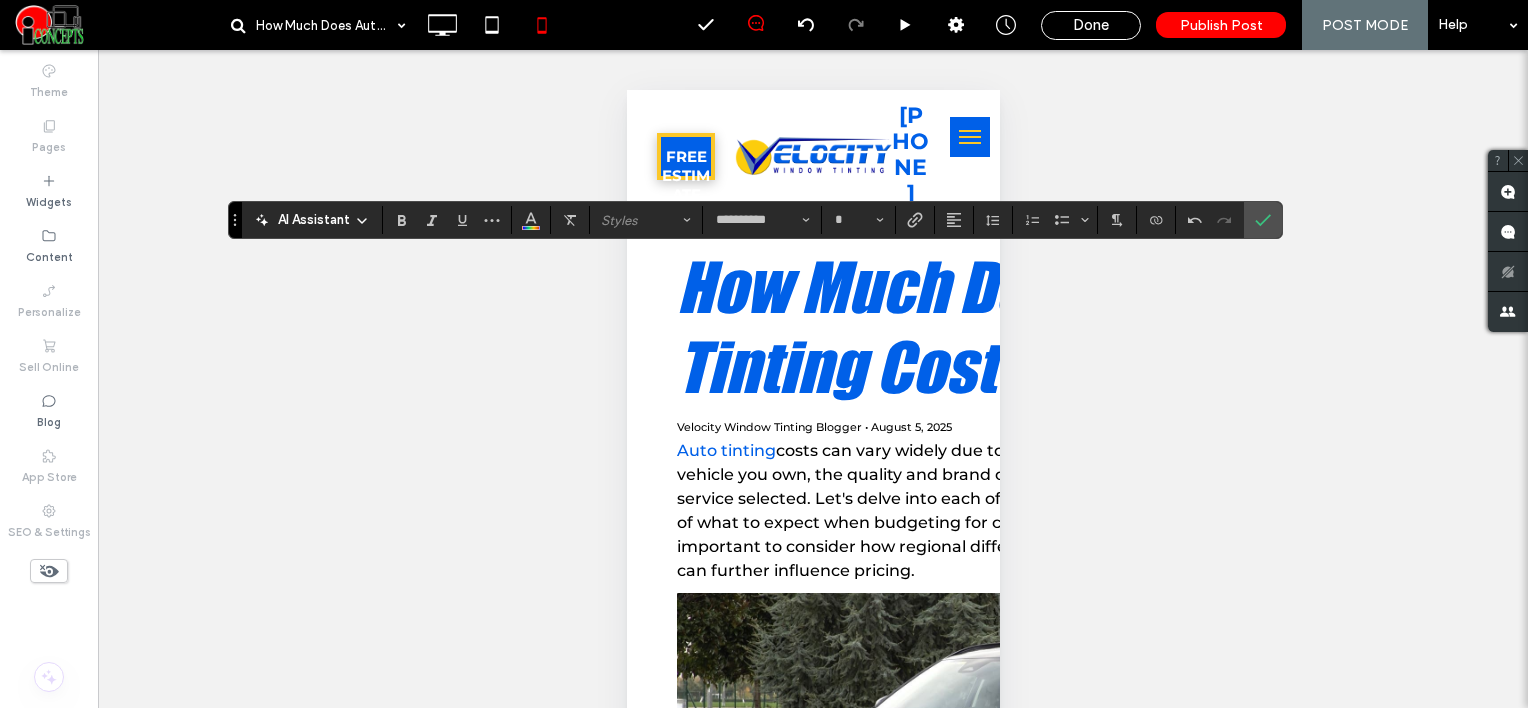type on "**" 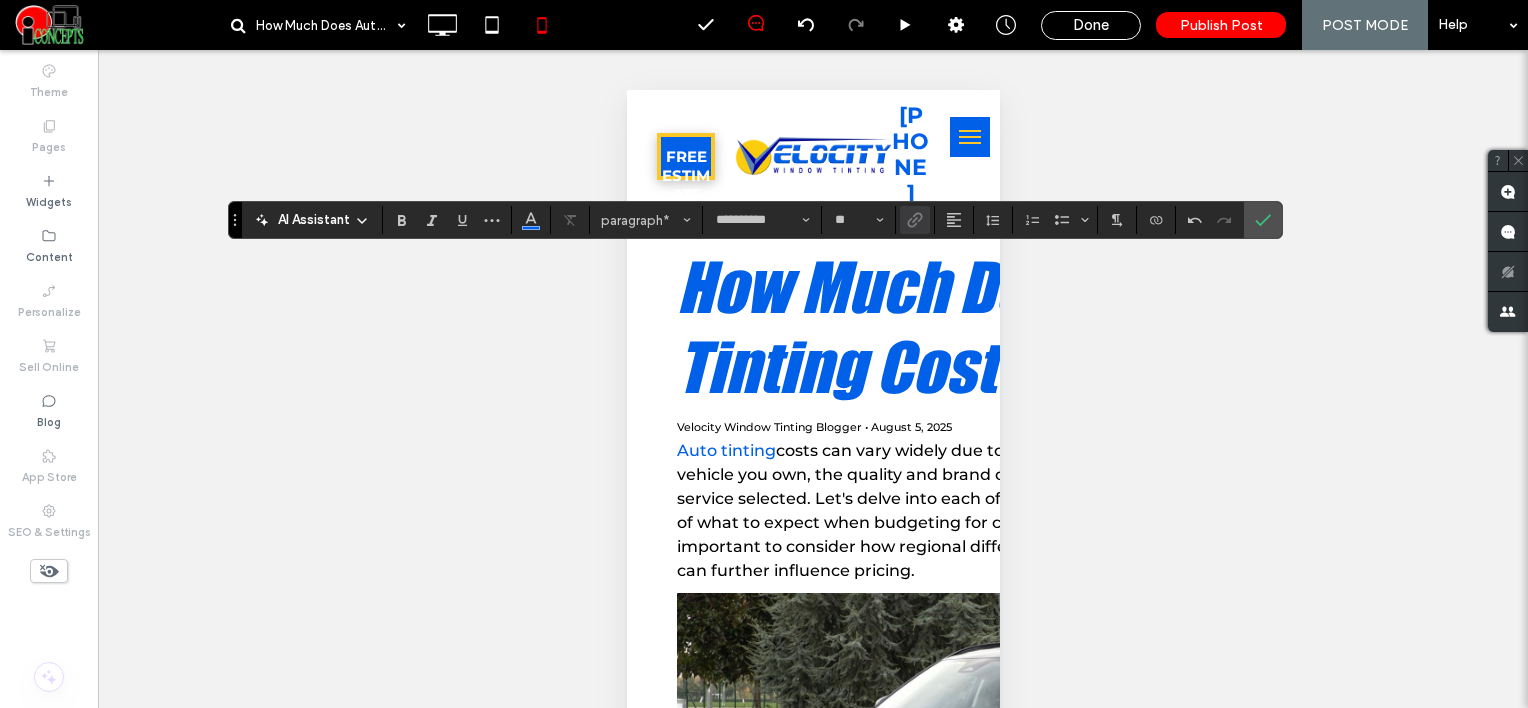 type 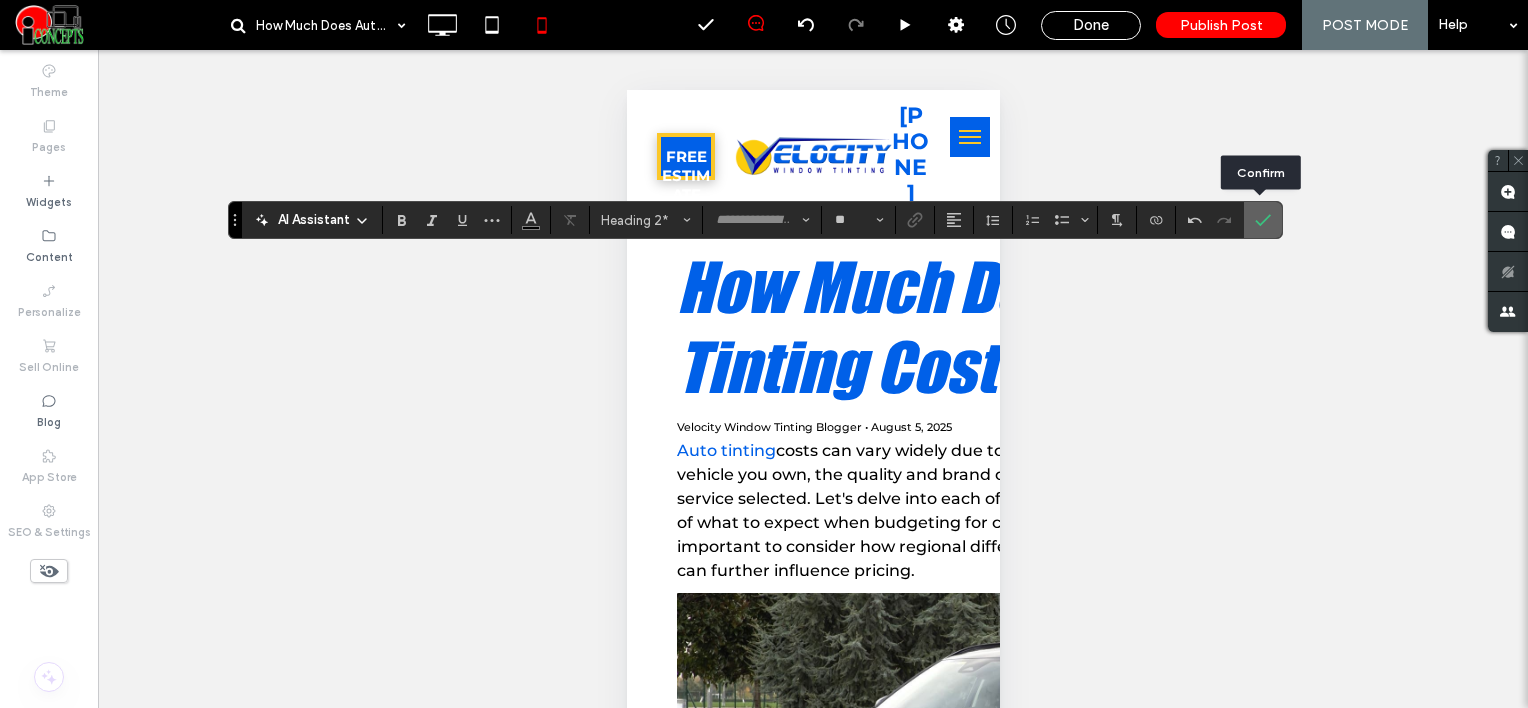 click 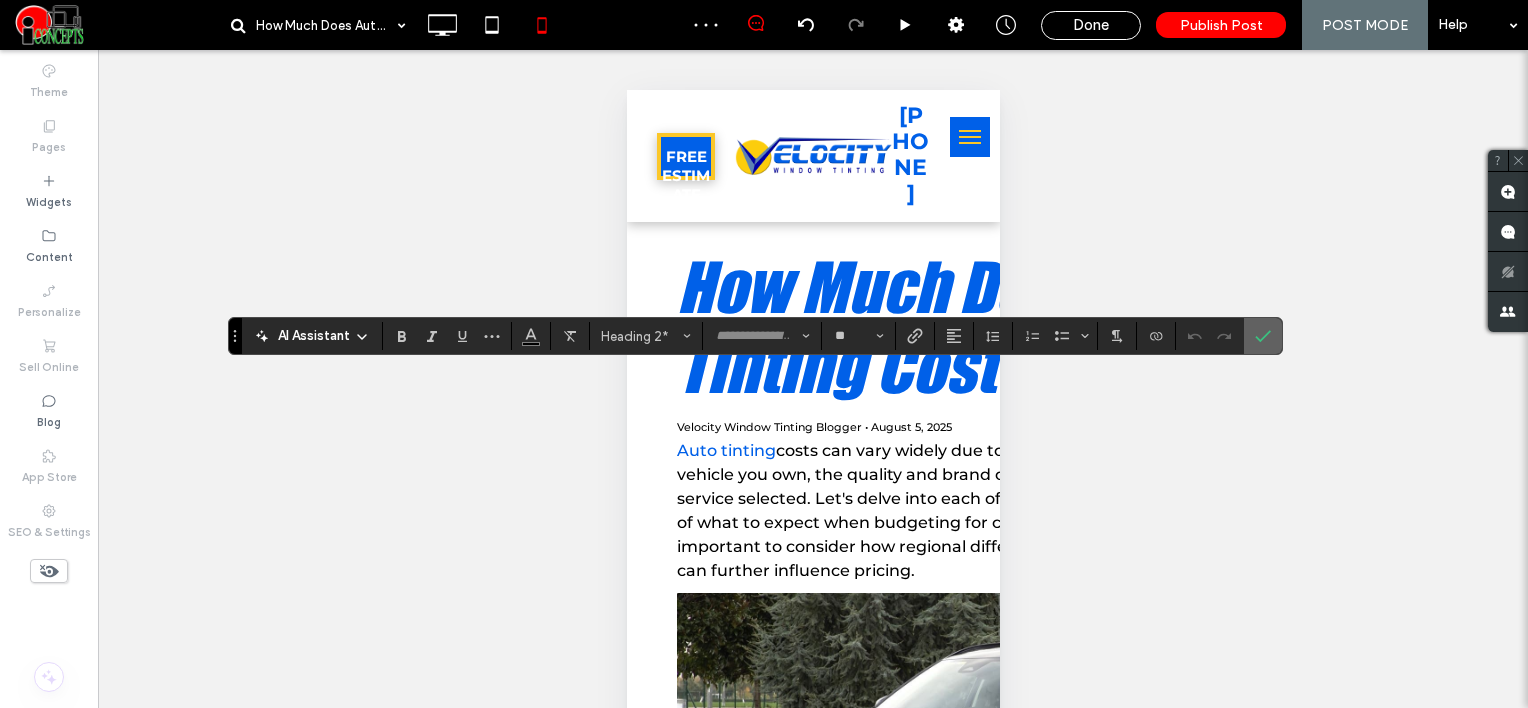 click 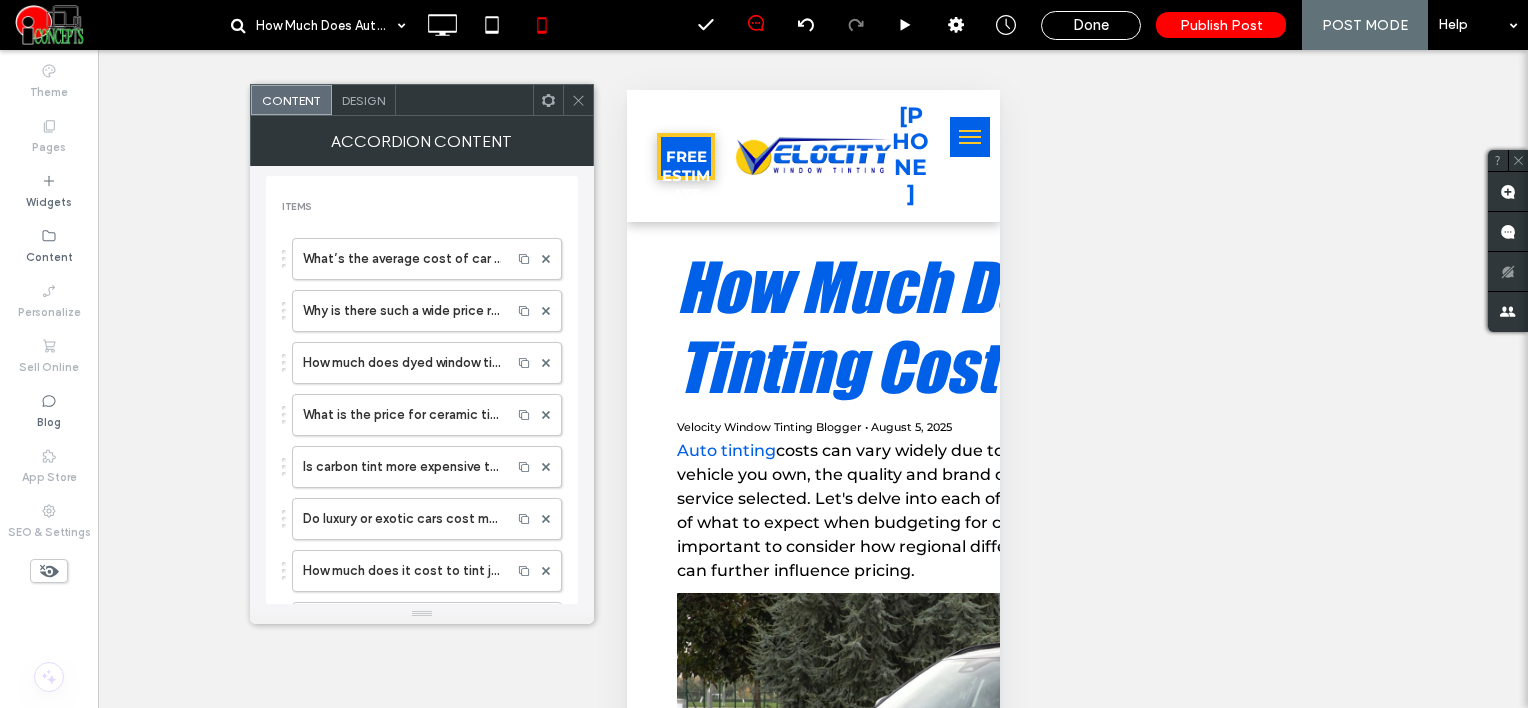 click on "Design" at bounding box center [363, 100] 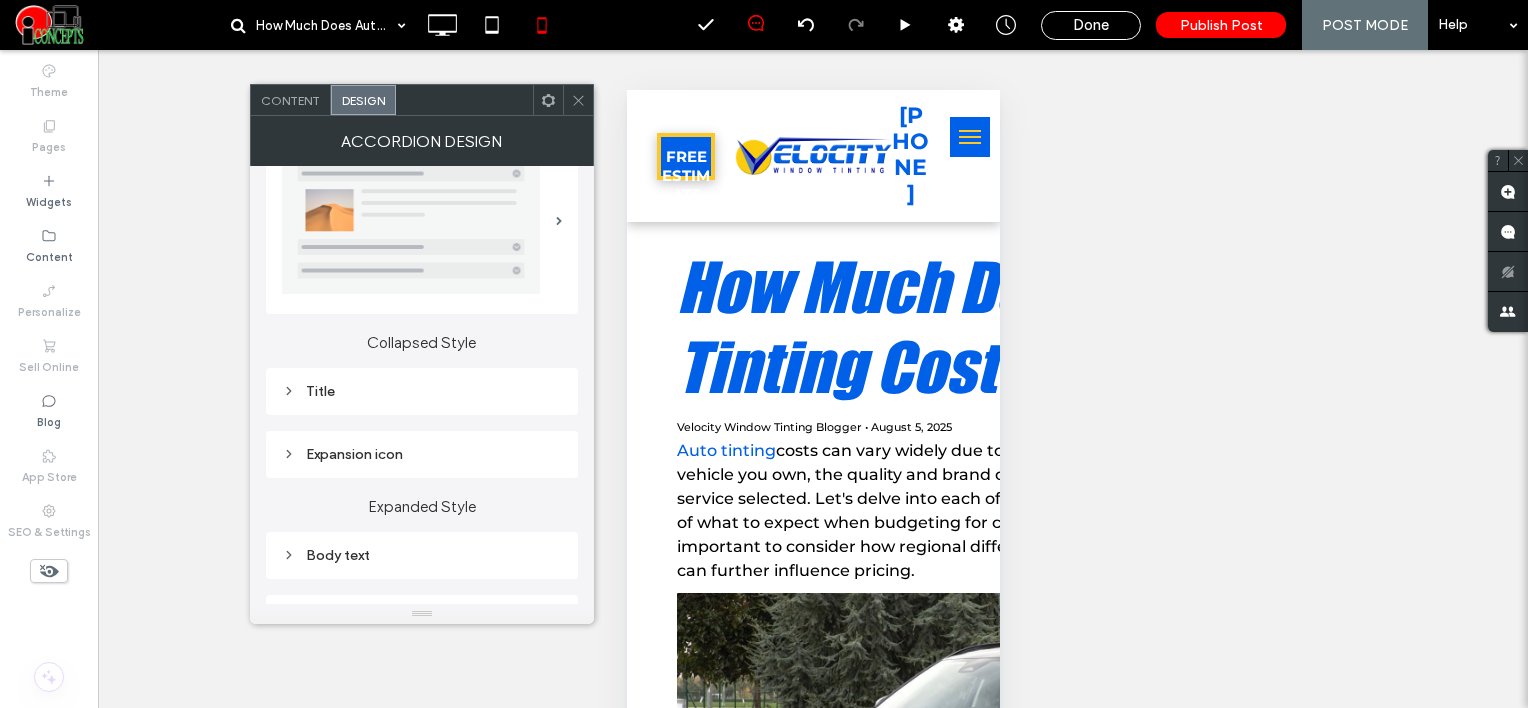 scroll, scrollTop: 100, scrollLeft: 0, axis: vertical 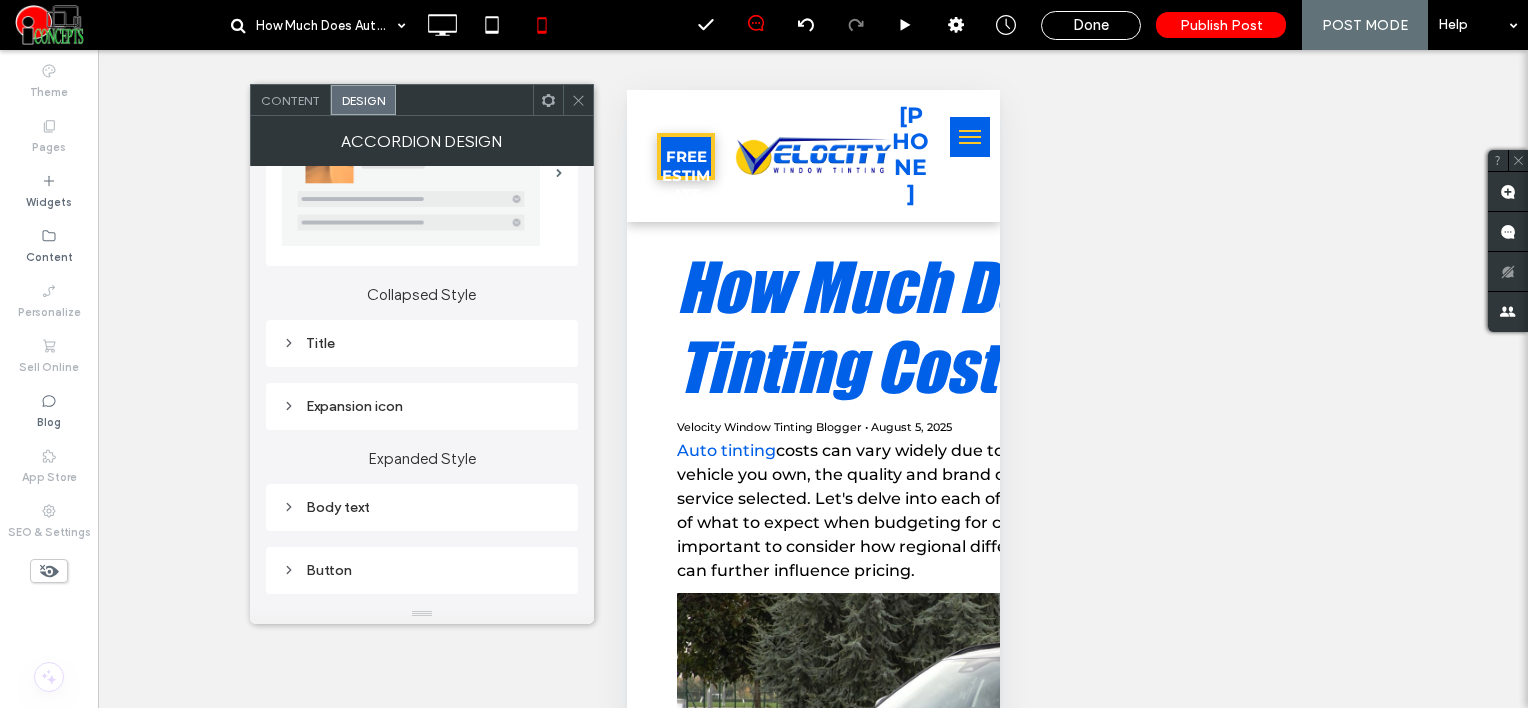 click on "Title" at bounding box center (422, 343) 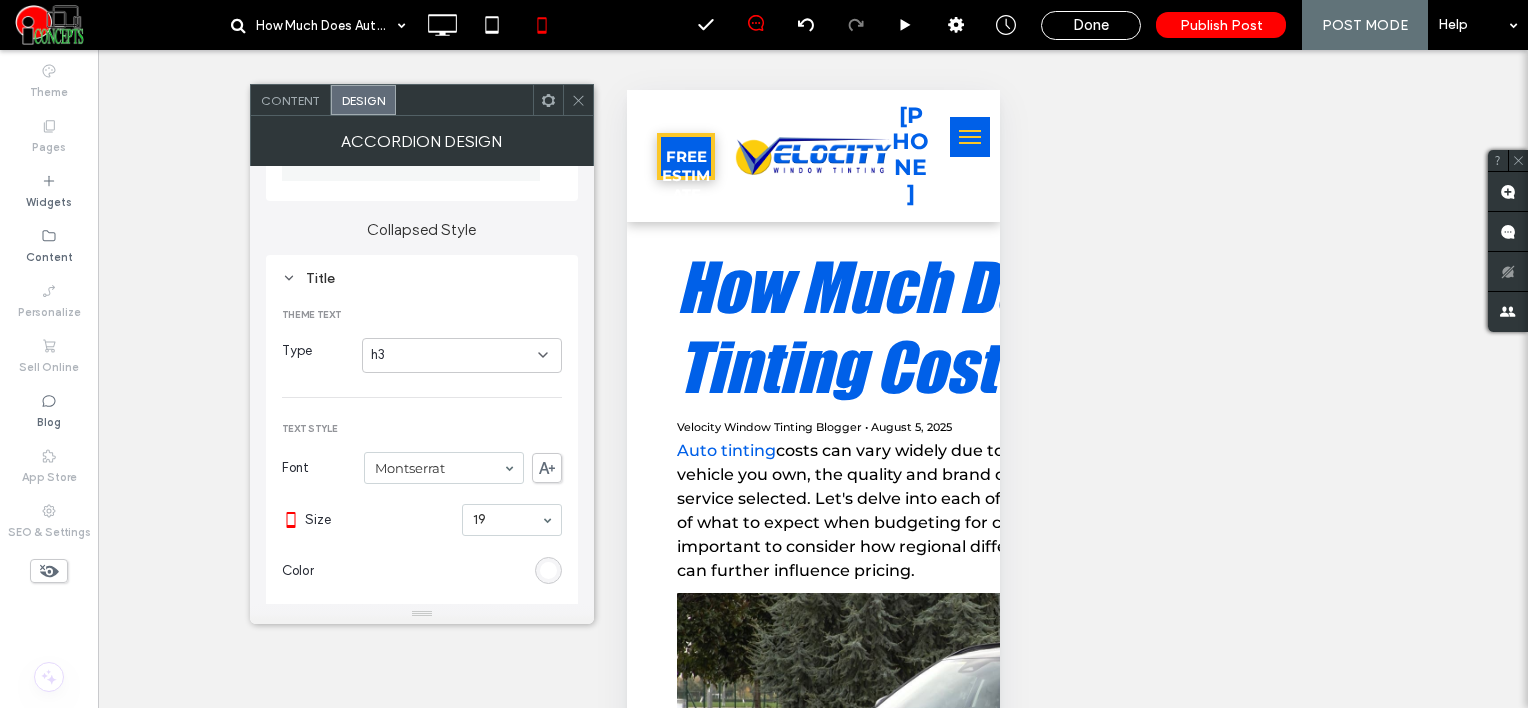 scroll, scrollTop: 300, scrollLeft: 0, axis: vertical 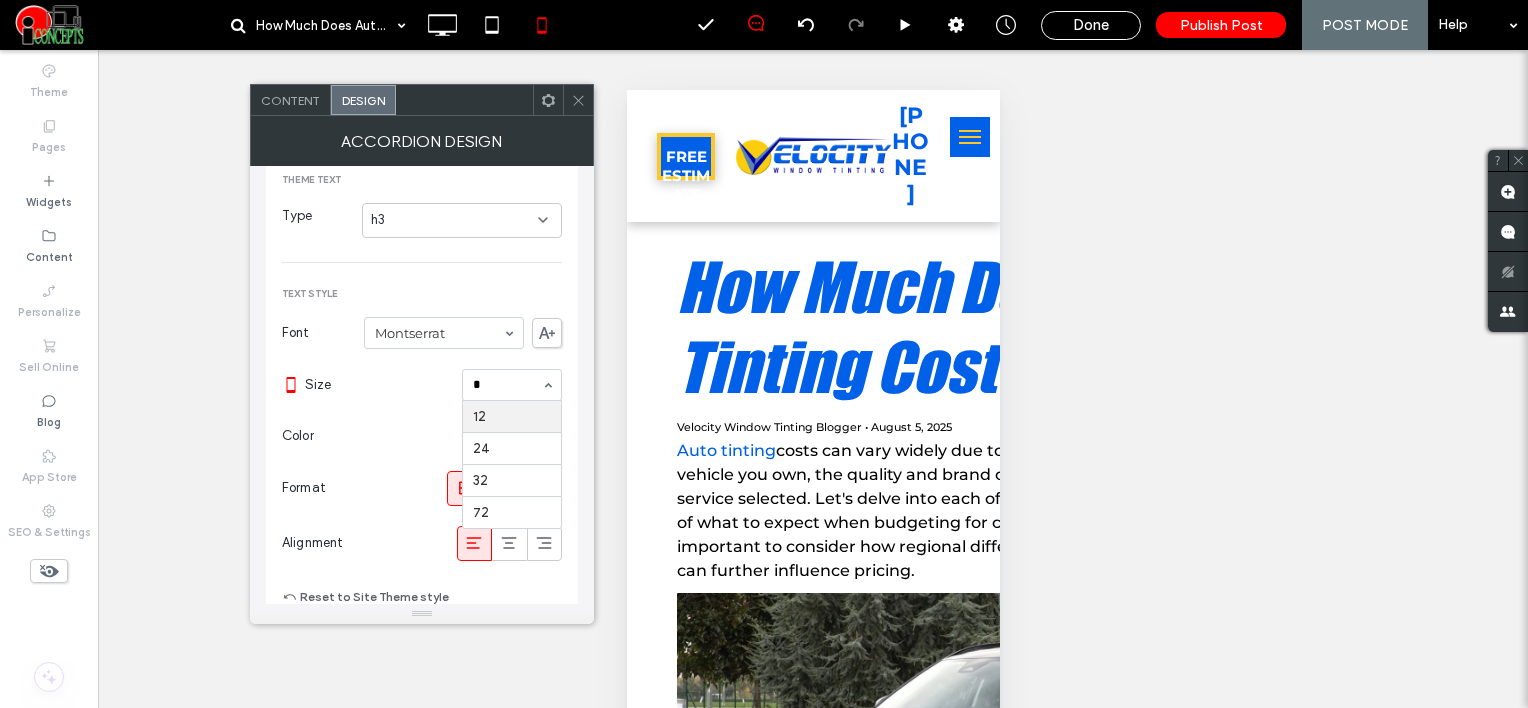 type on "**" 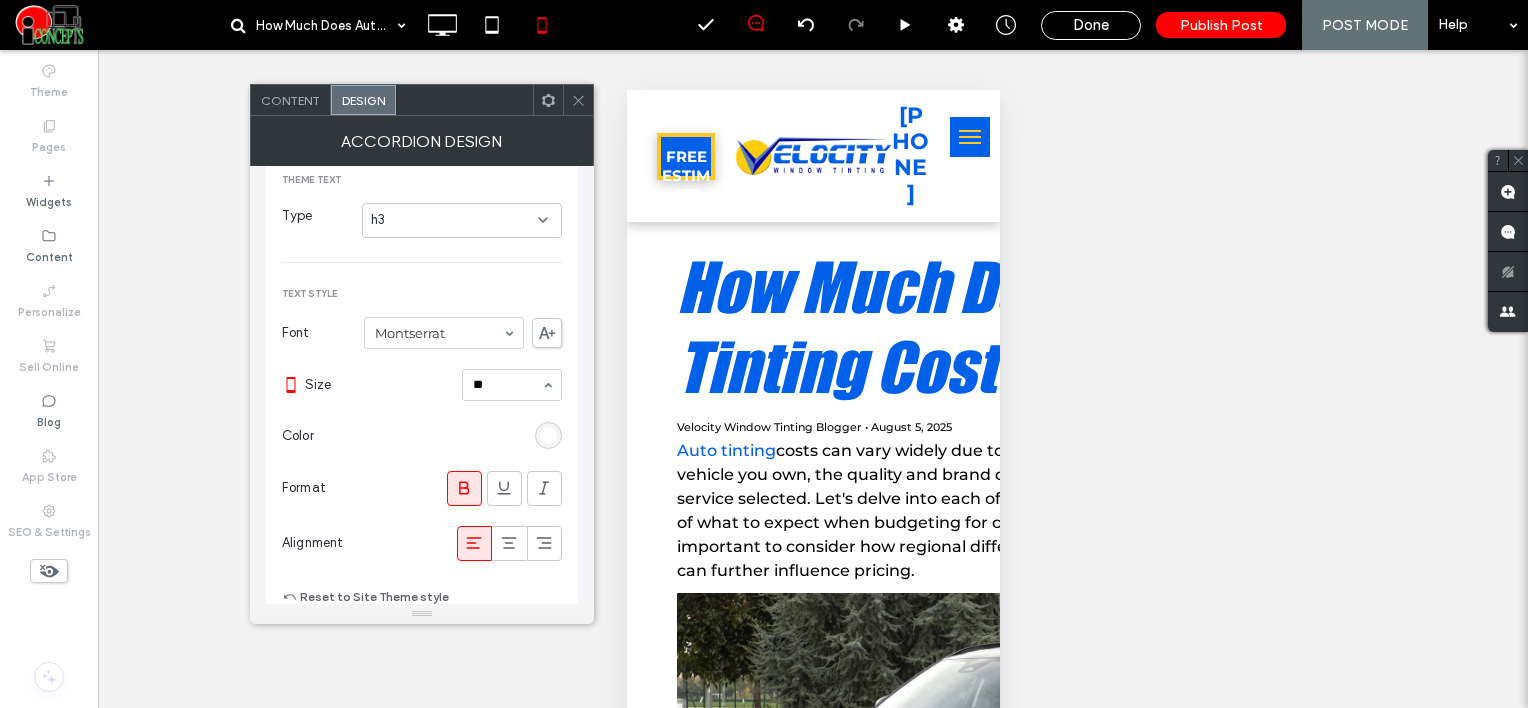 type 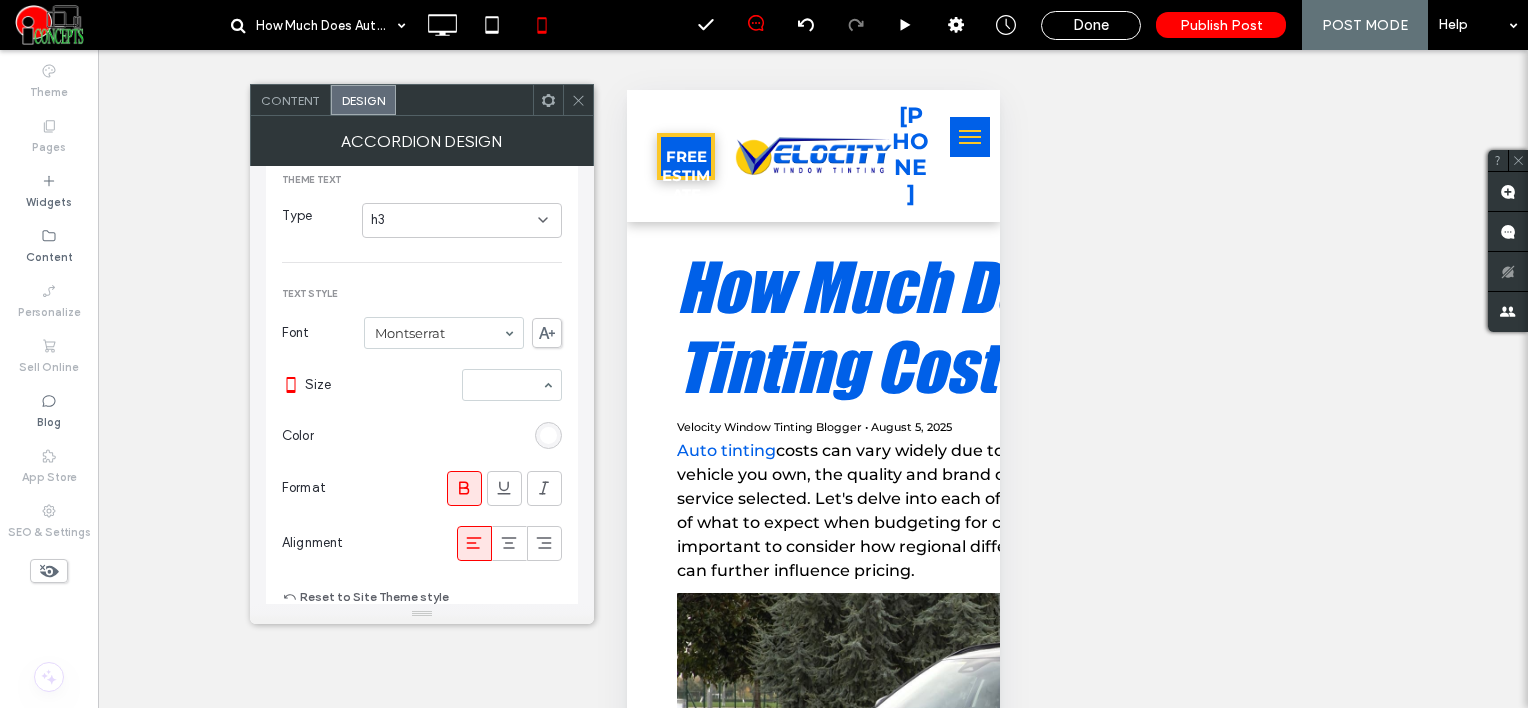 type on "*" 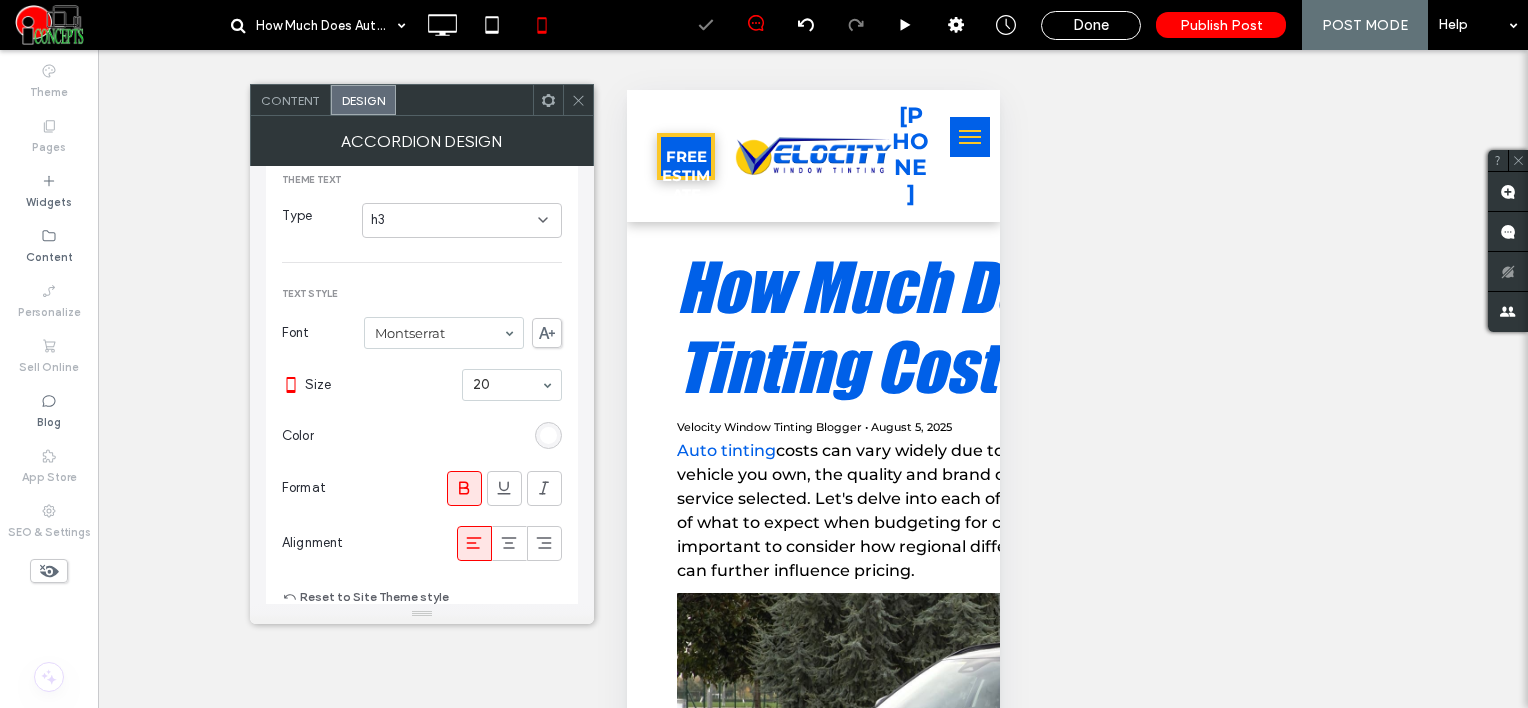 click 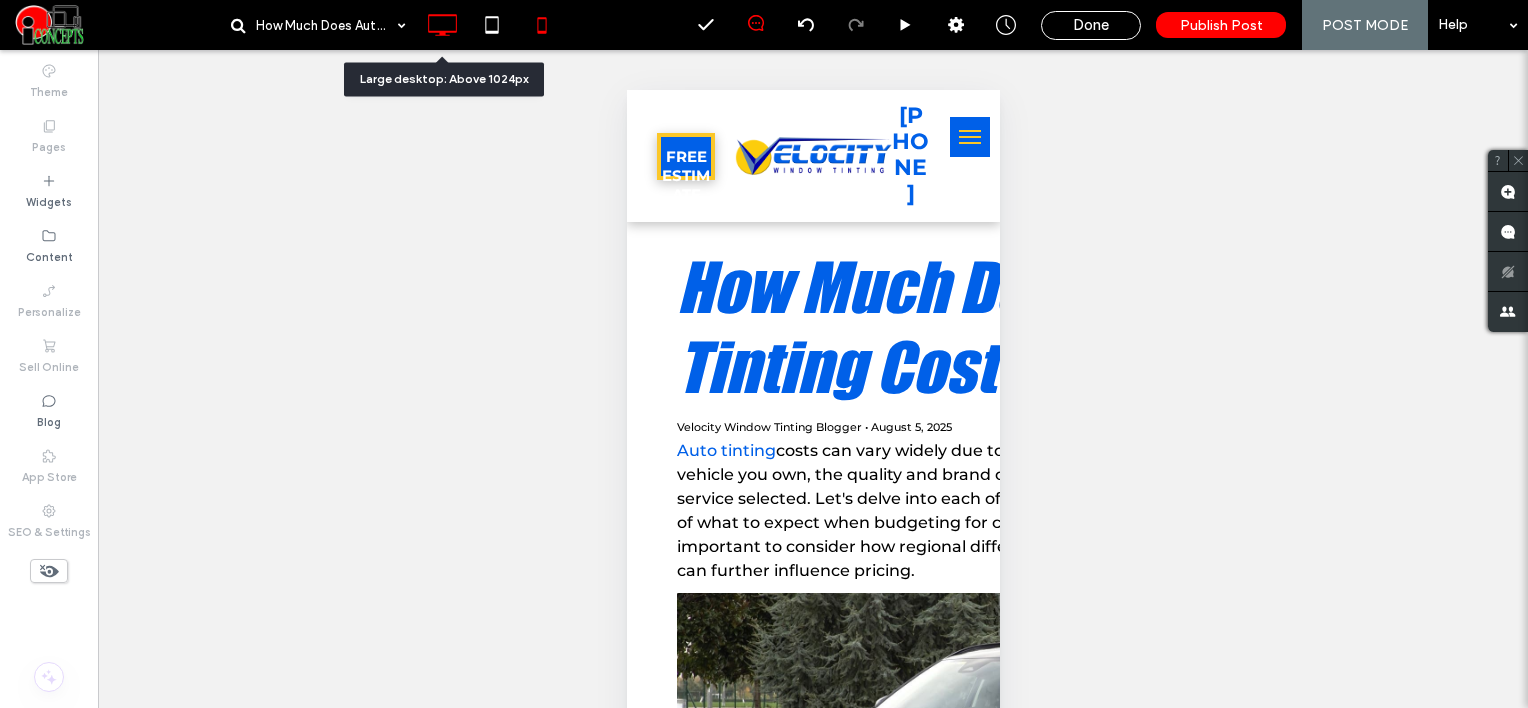 click 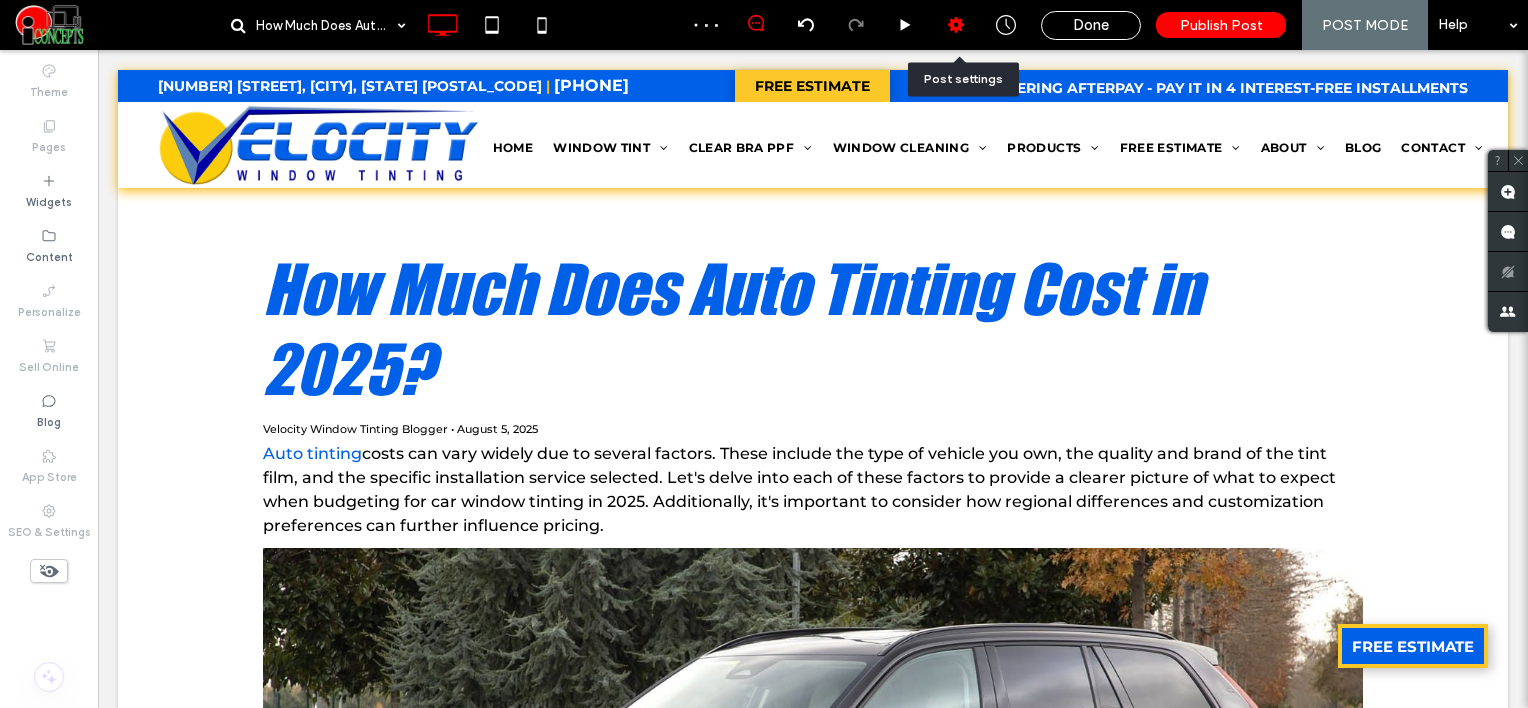 click 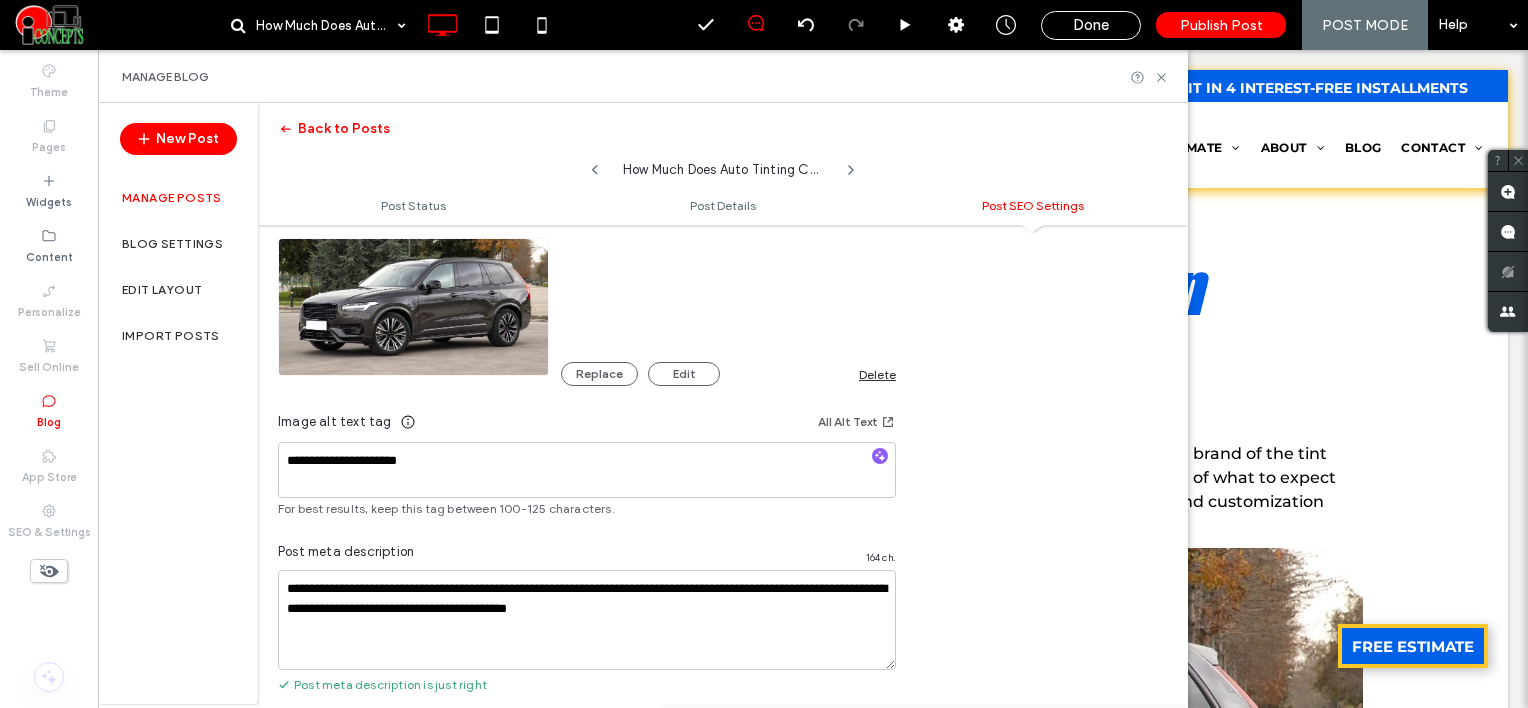 scroll, scrollTop: 1292, scrollLeft: 0, axis: vertical 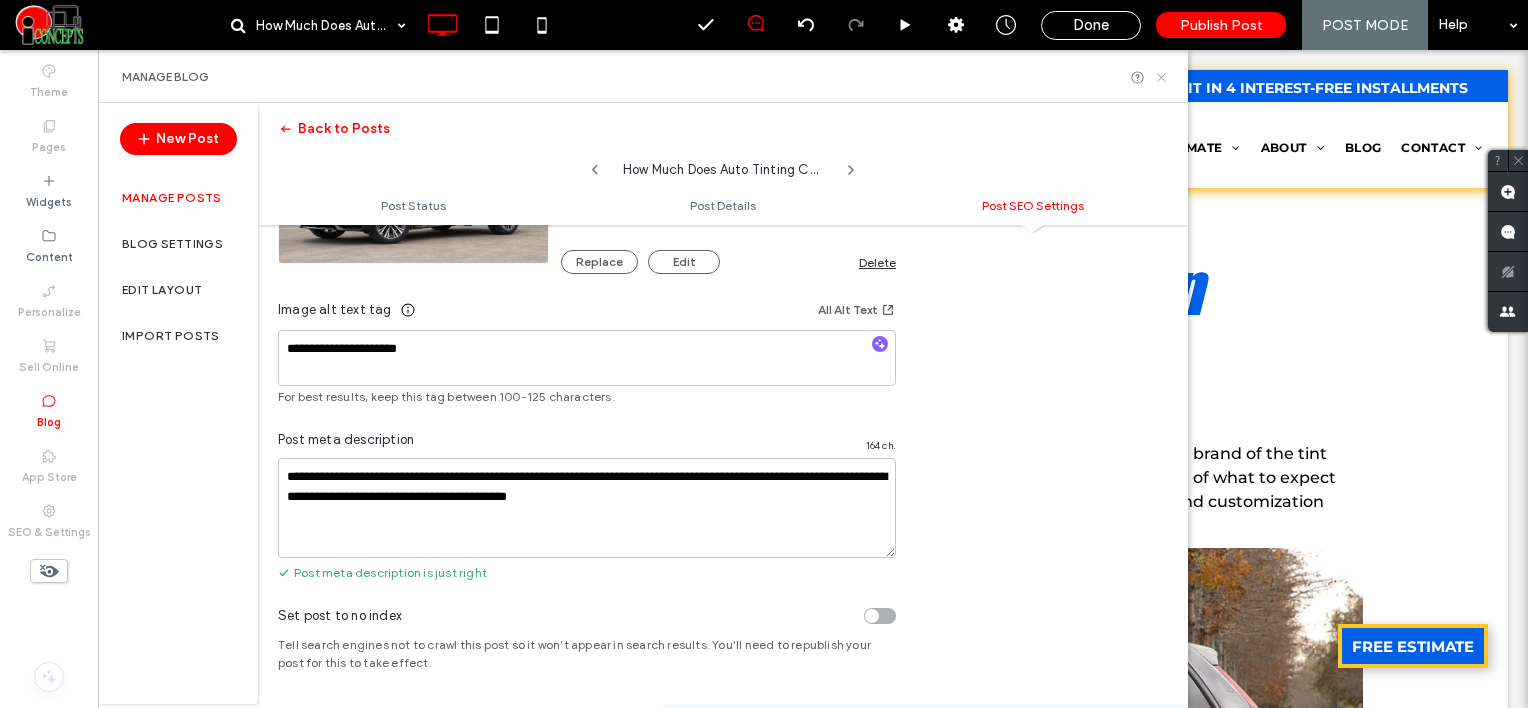 click 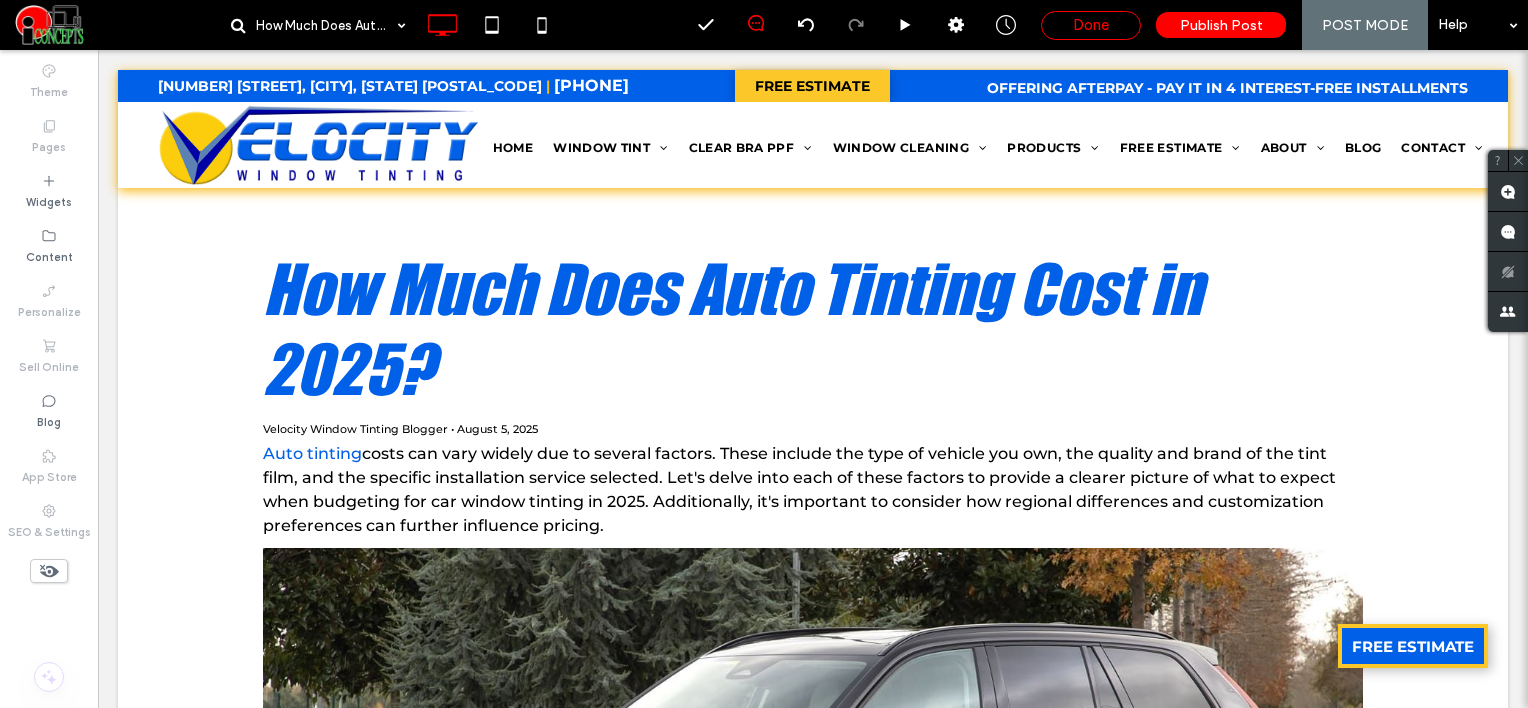 click on "Done" at bounding box center [1091, 25] 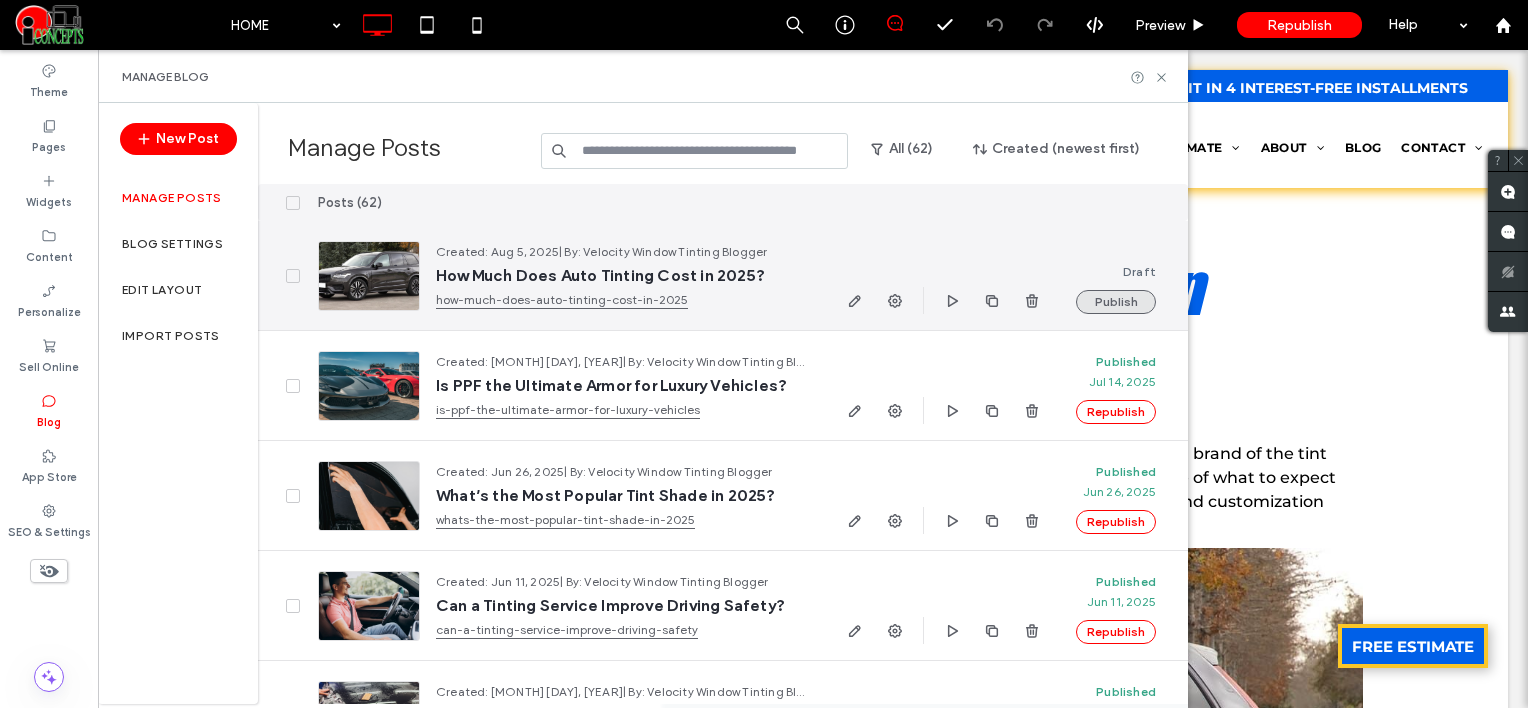 click on "Publish" at bounding box center (1116, 302) 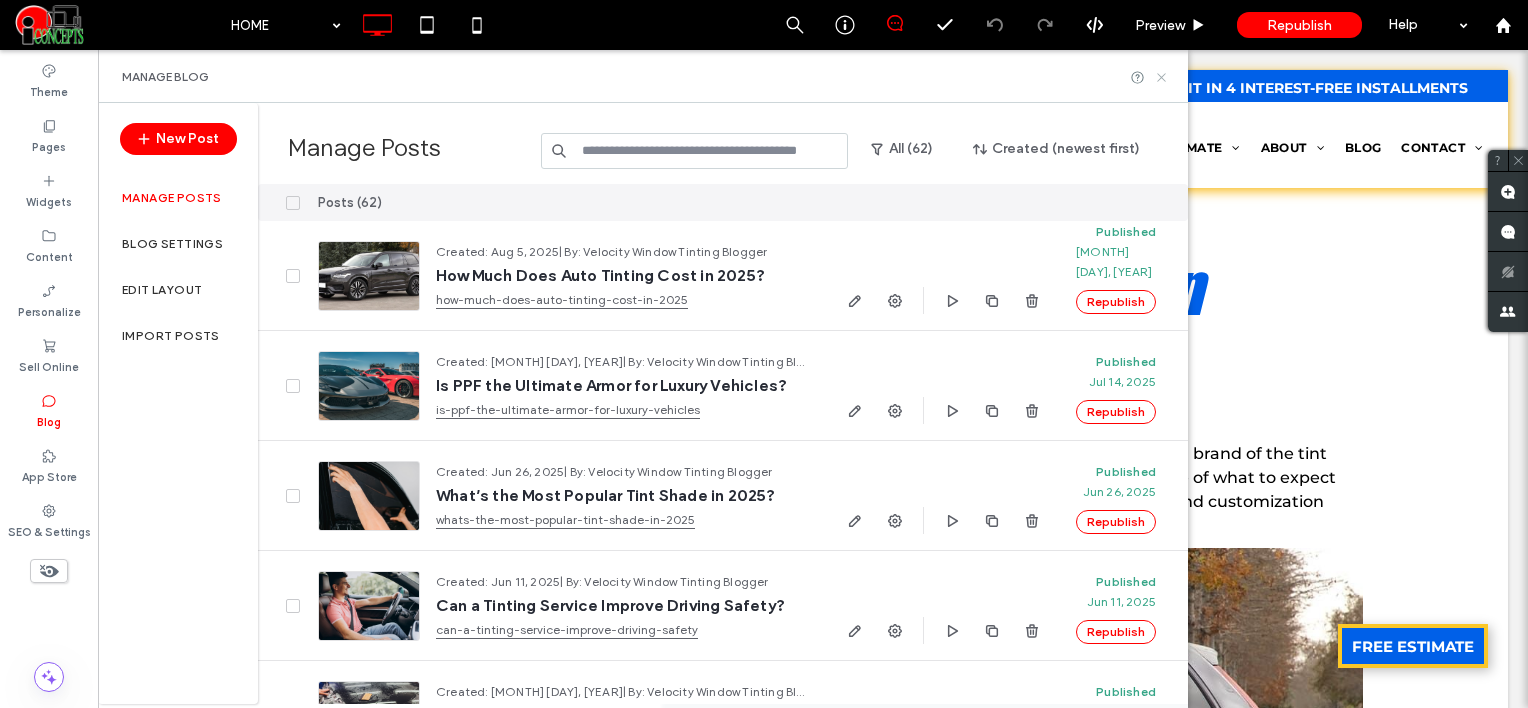click 